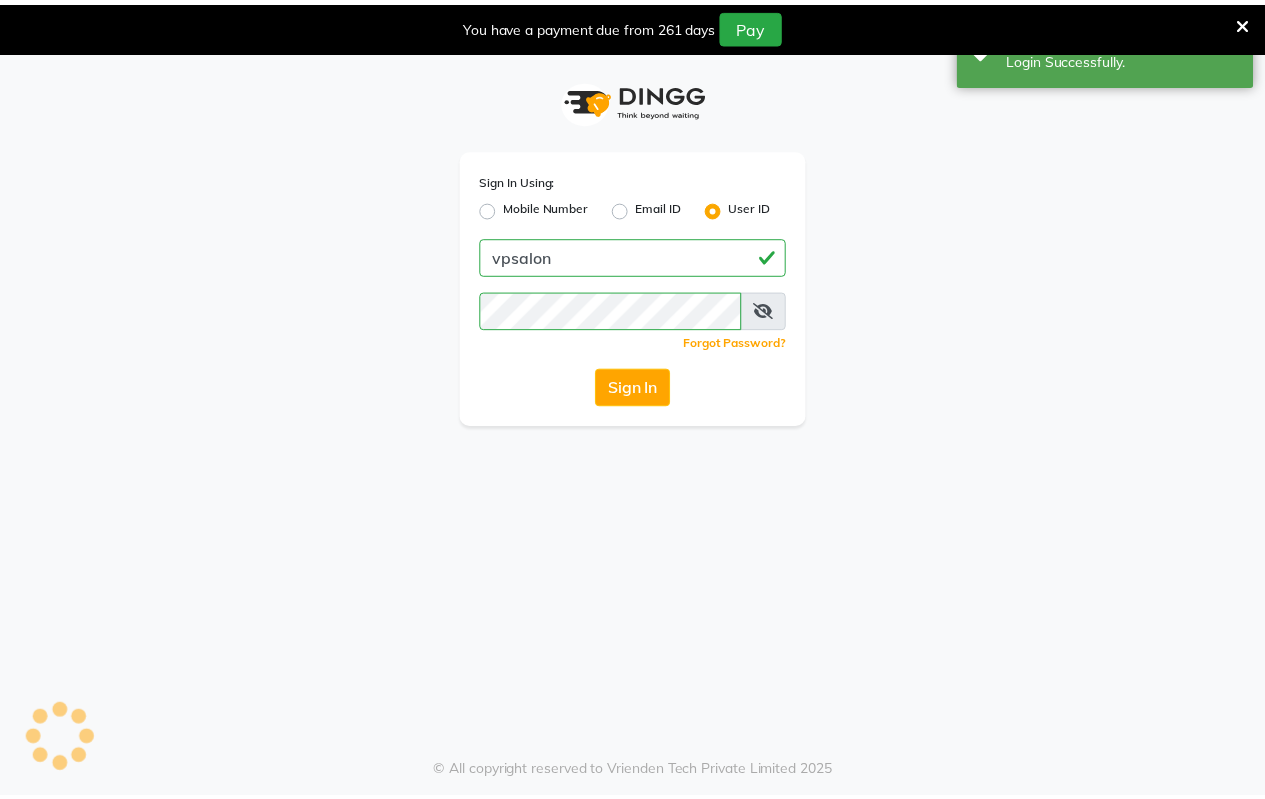 scroll, scrollTop: 0, scrollLeft: 0, axis: both 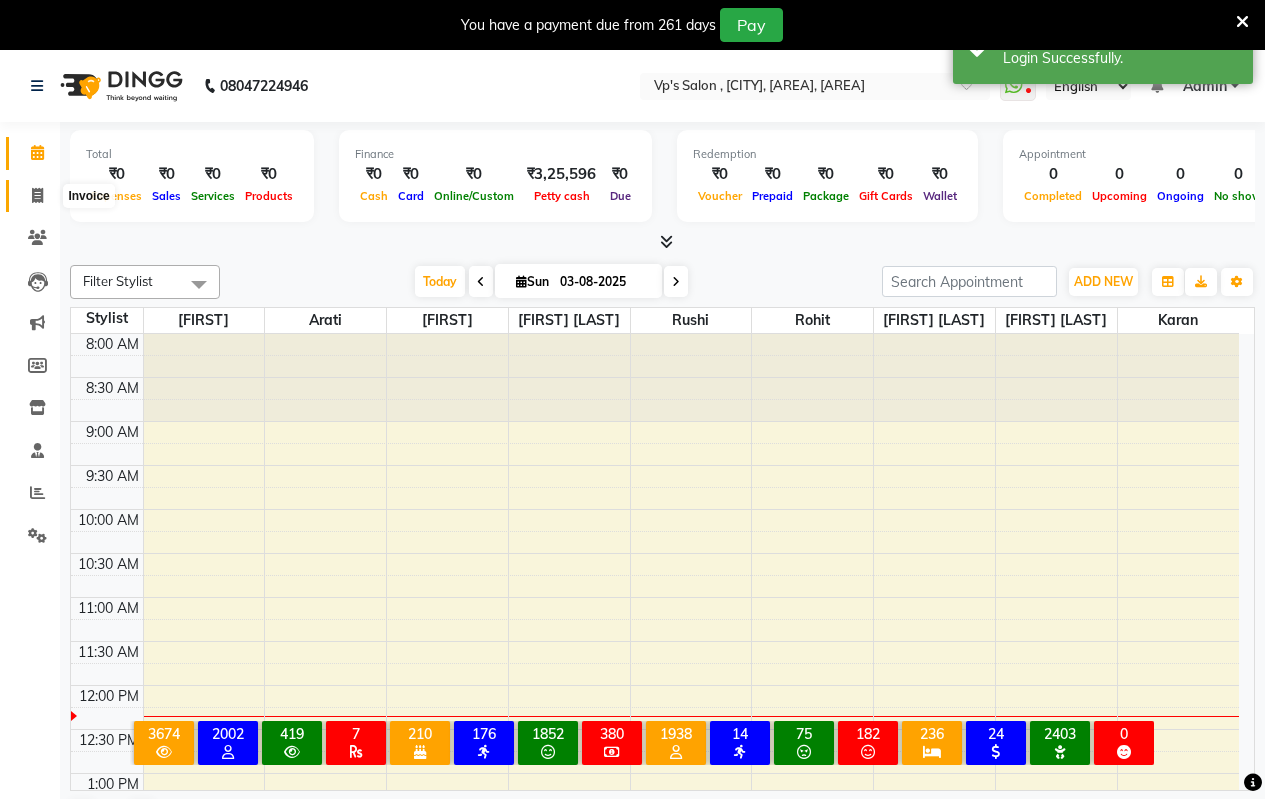 click 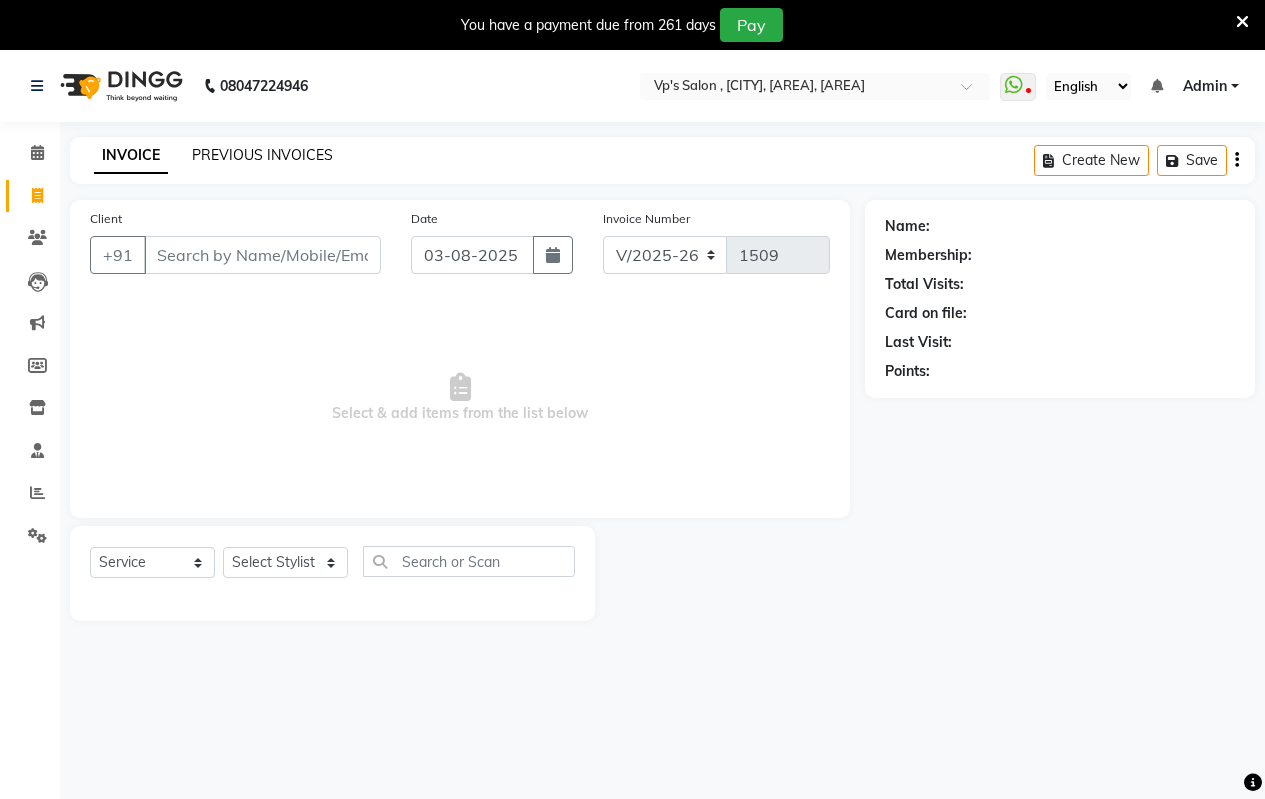 click on "PREVIOUS INVOICES" 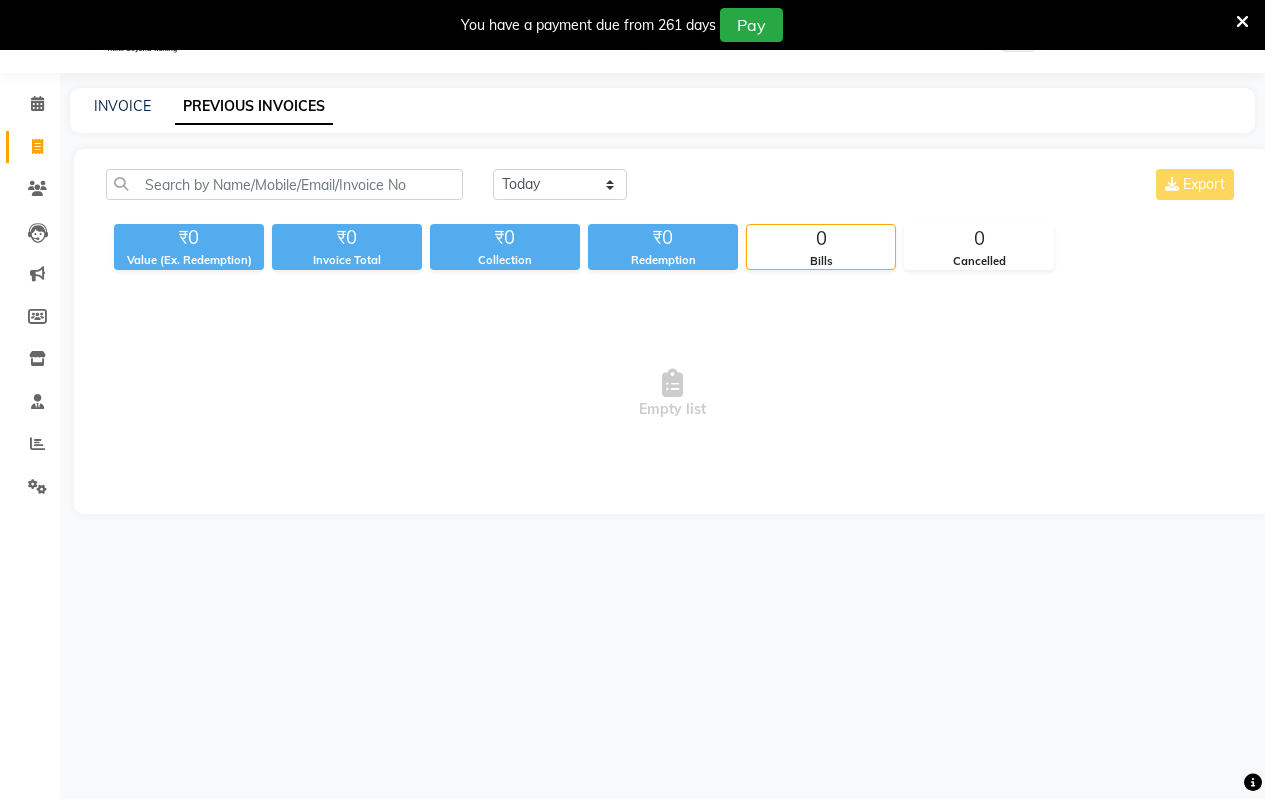 scroll, scrollTop: 50, scrollLeft: 0, axis: vertical 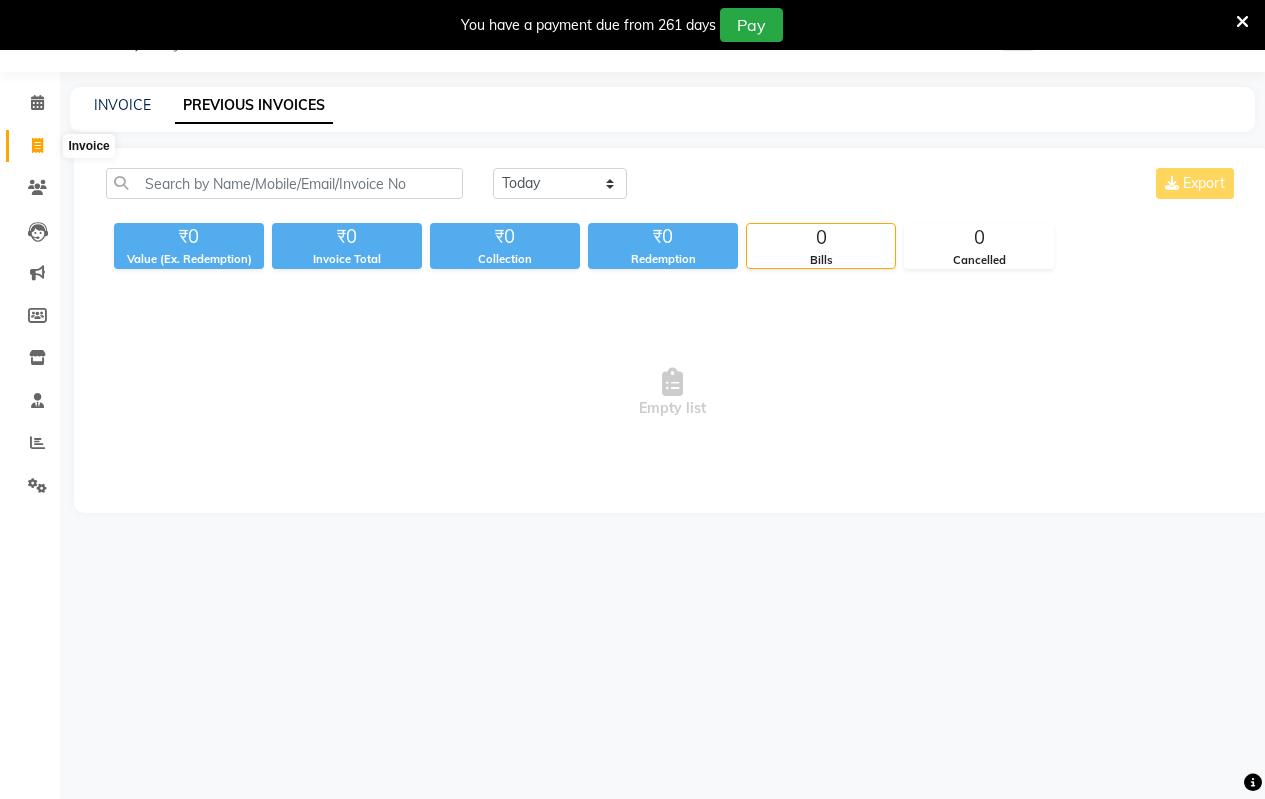 click 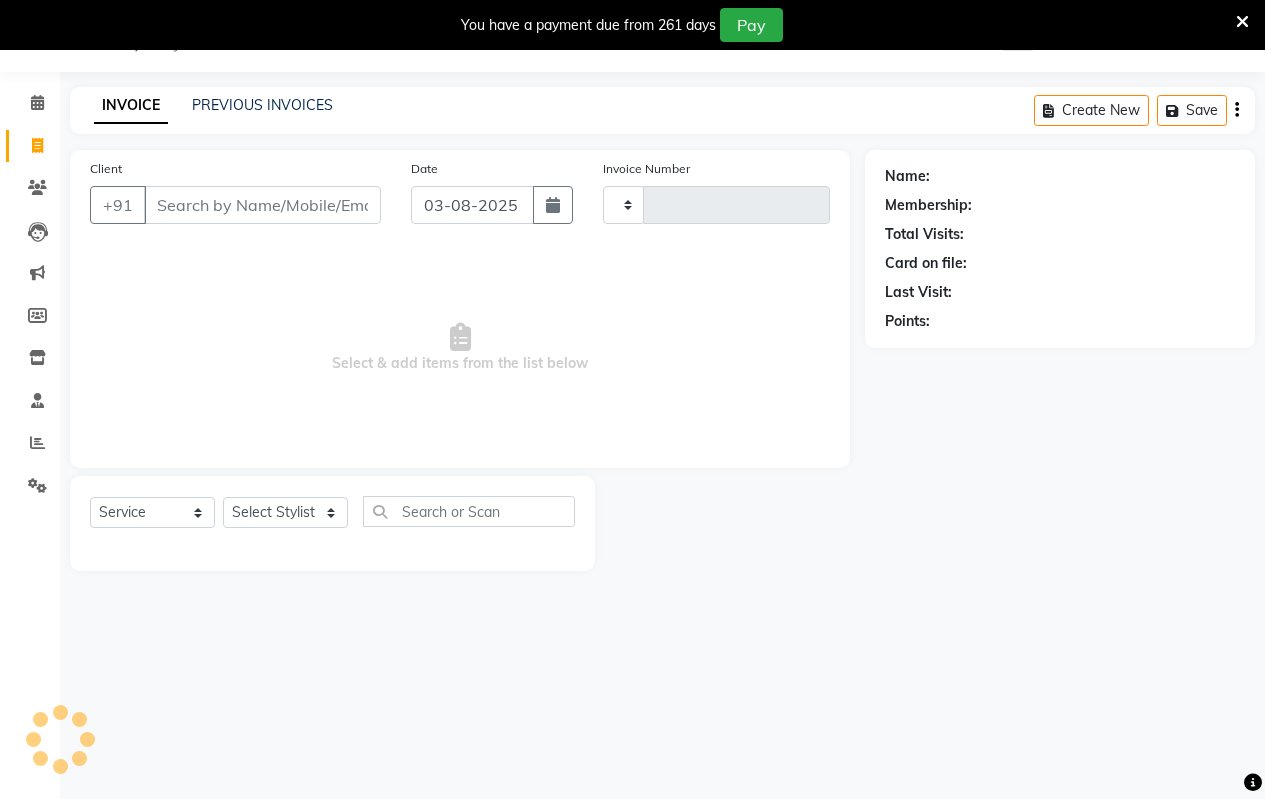 type on "1509" 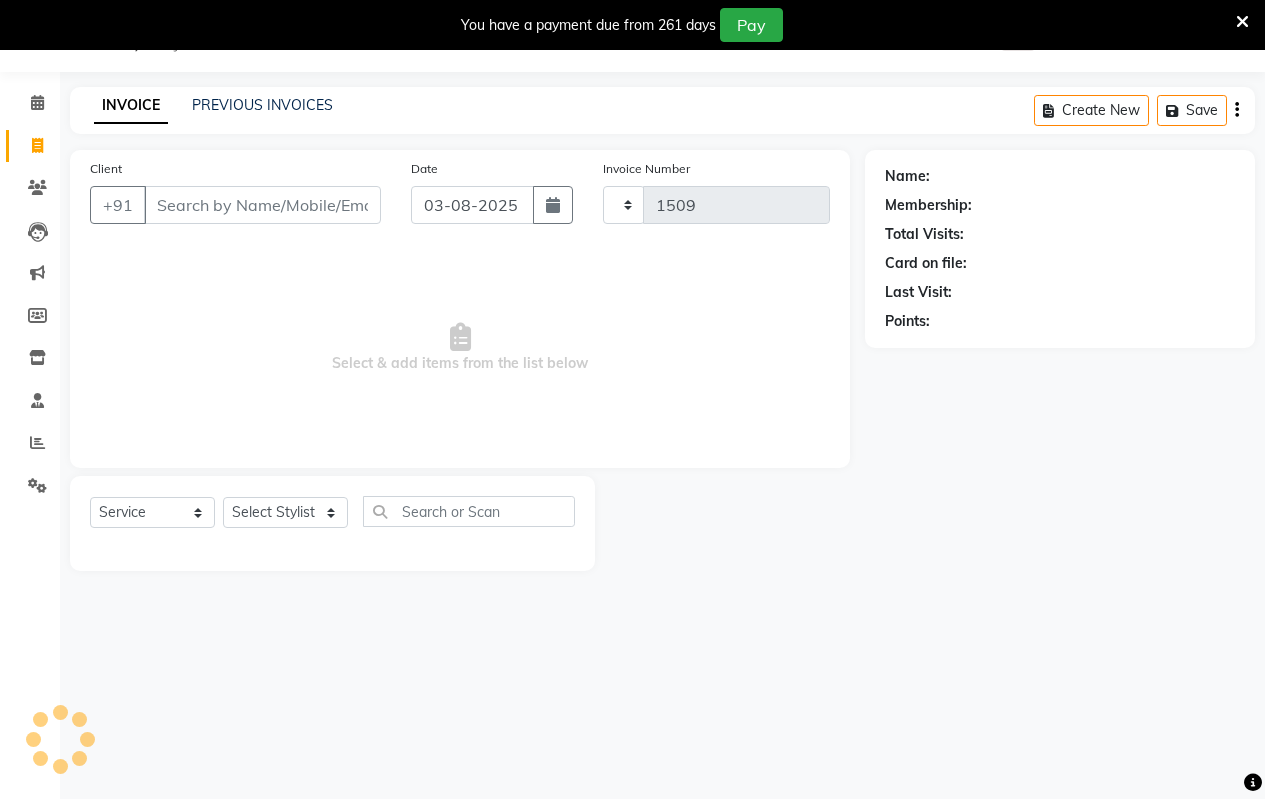 select on "4917" 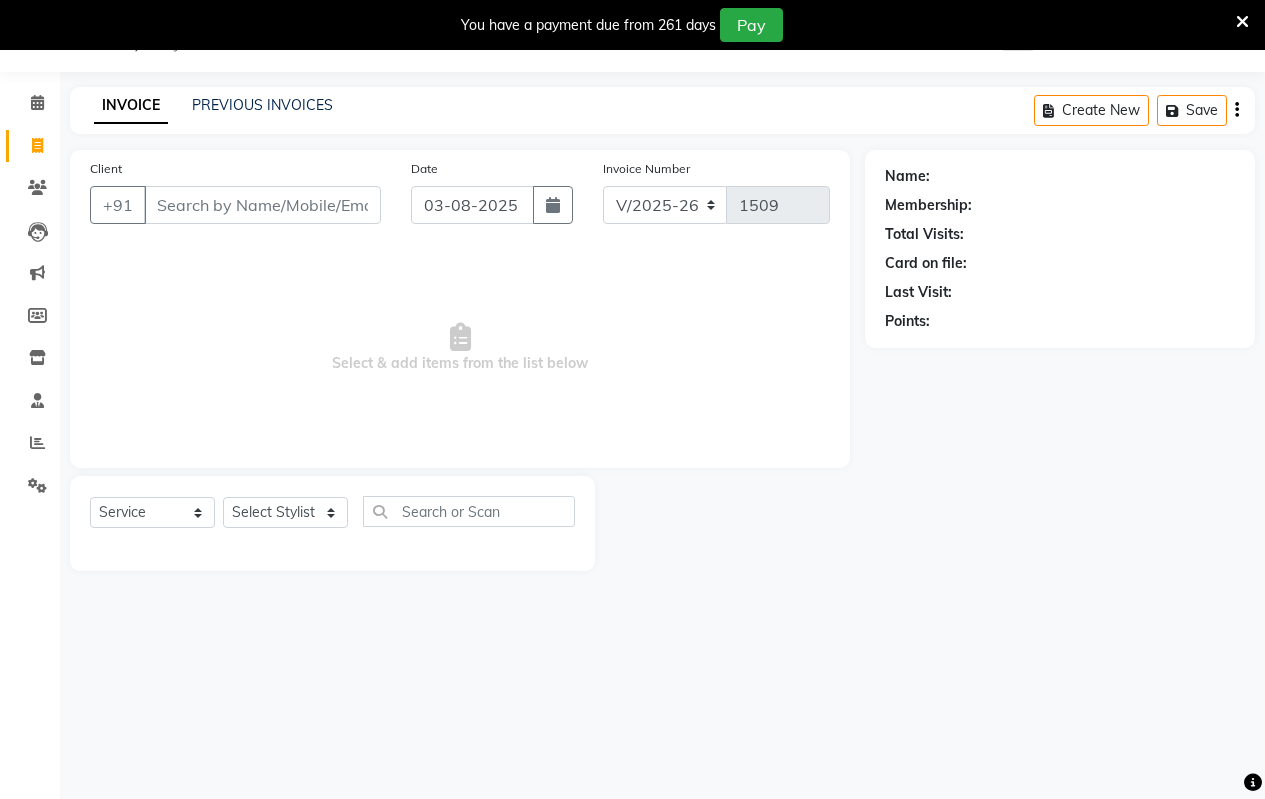 click on "Client" at bounding box center [262, 205] 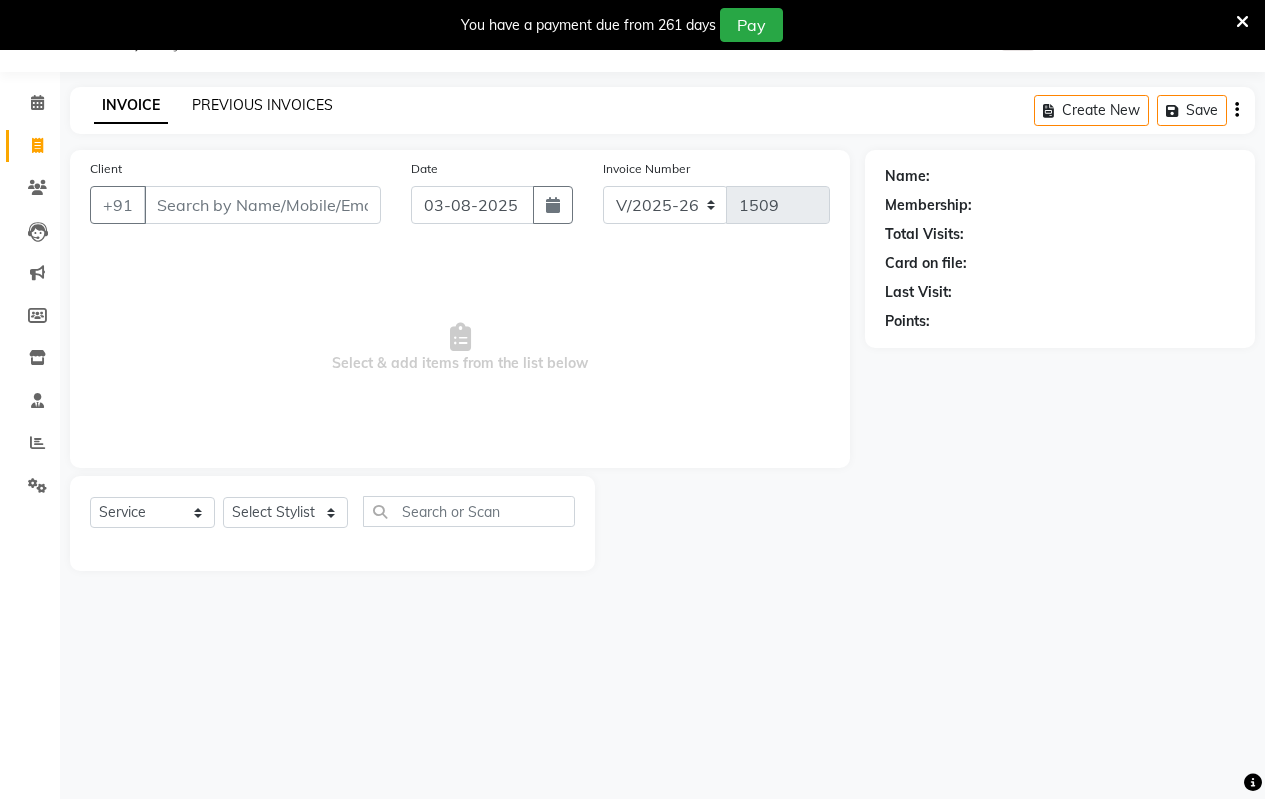 click on "PREVIOUS INVOICES" 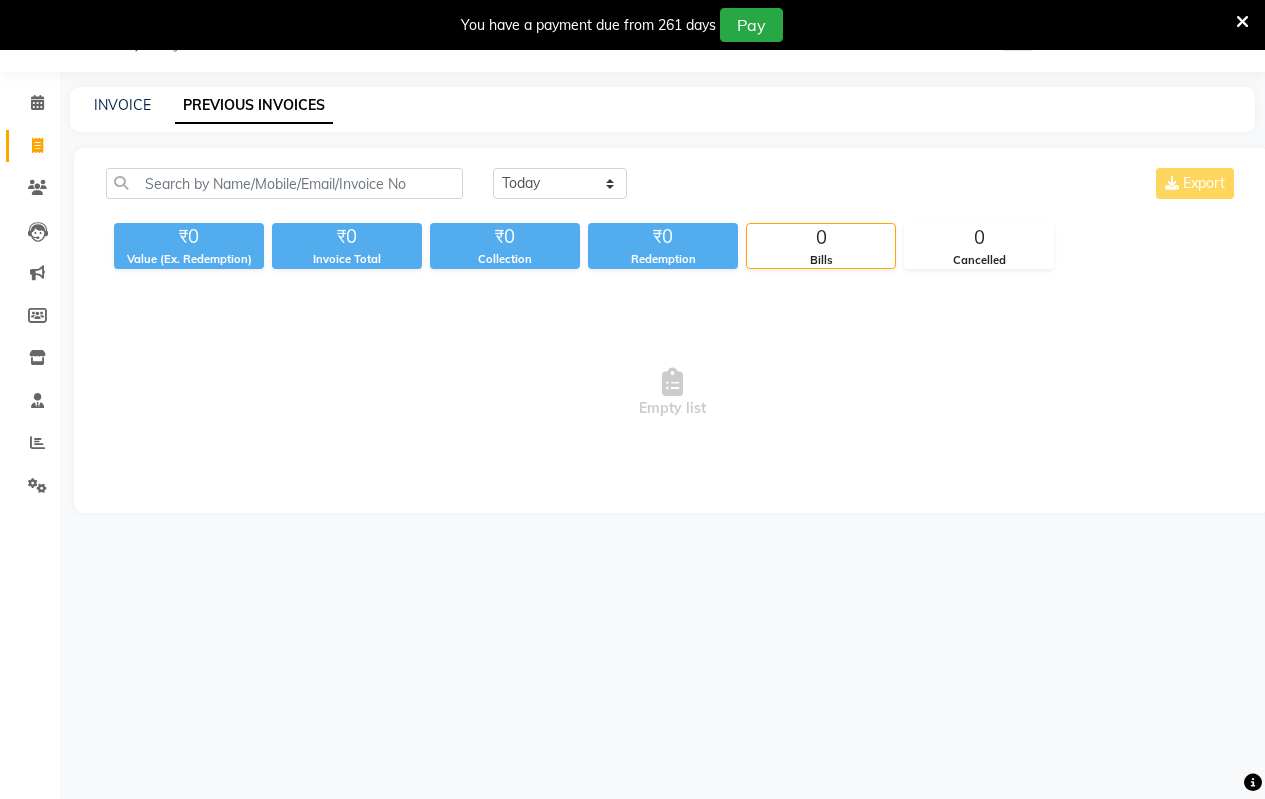 click on "PREVIOUS INVOICES" 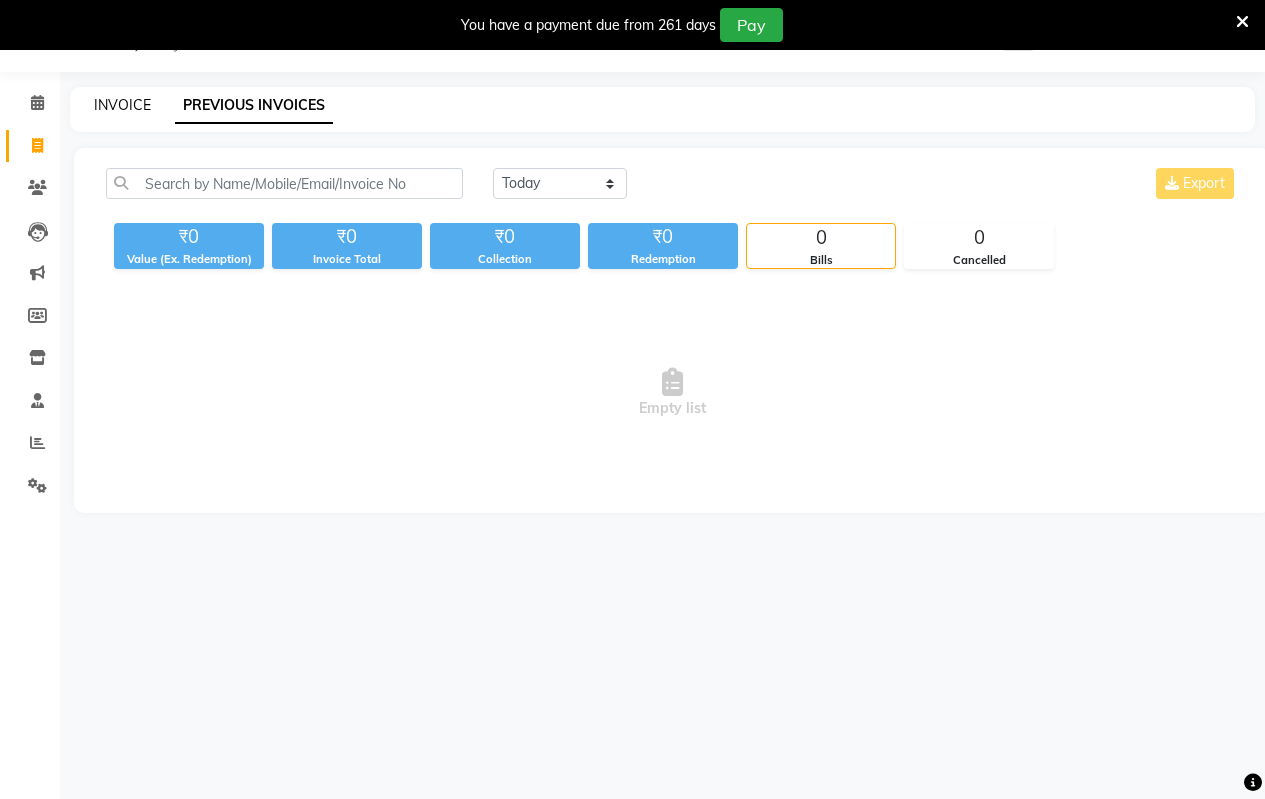 click on "INVOICE" 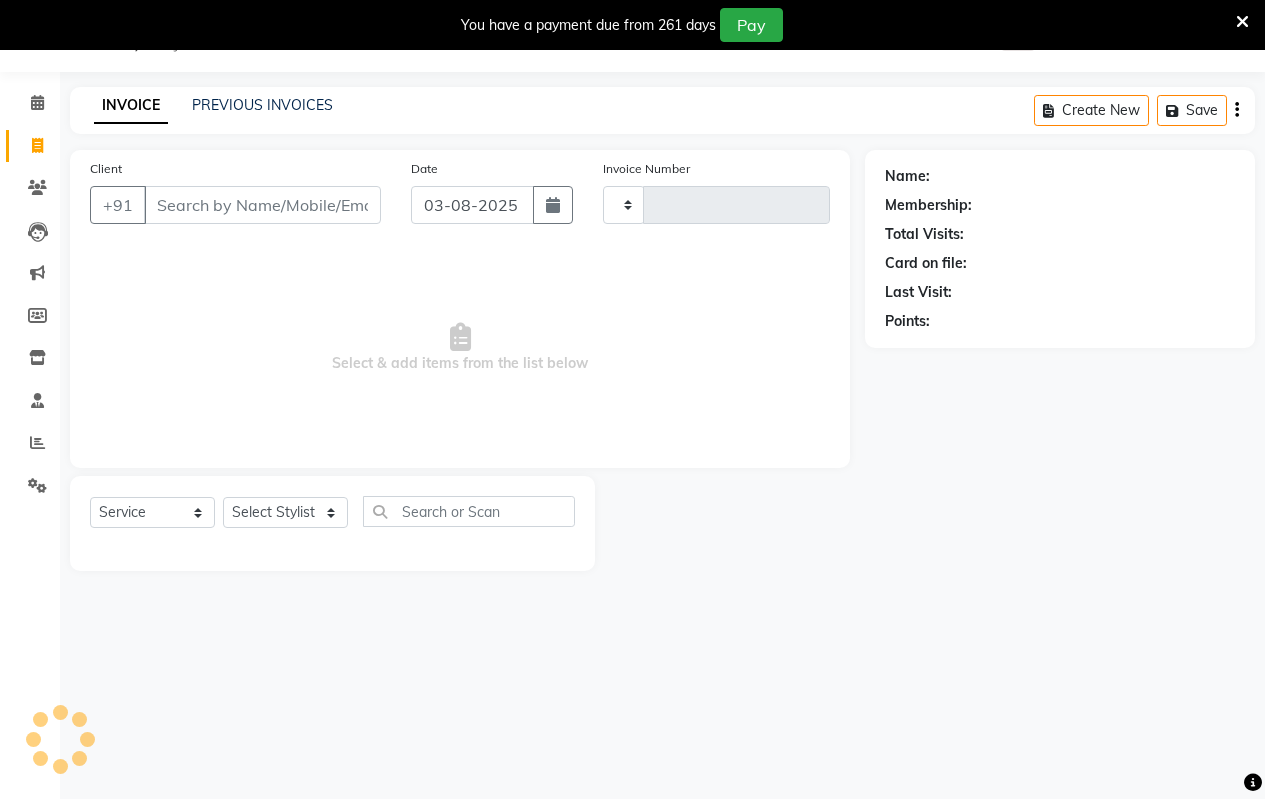 type on "1509" 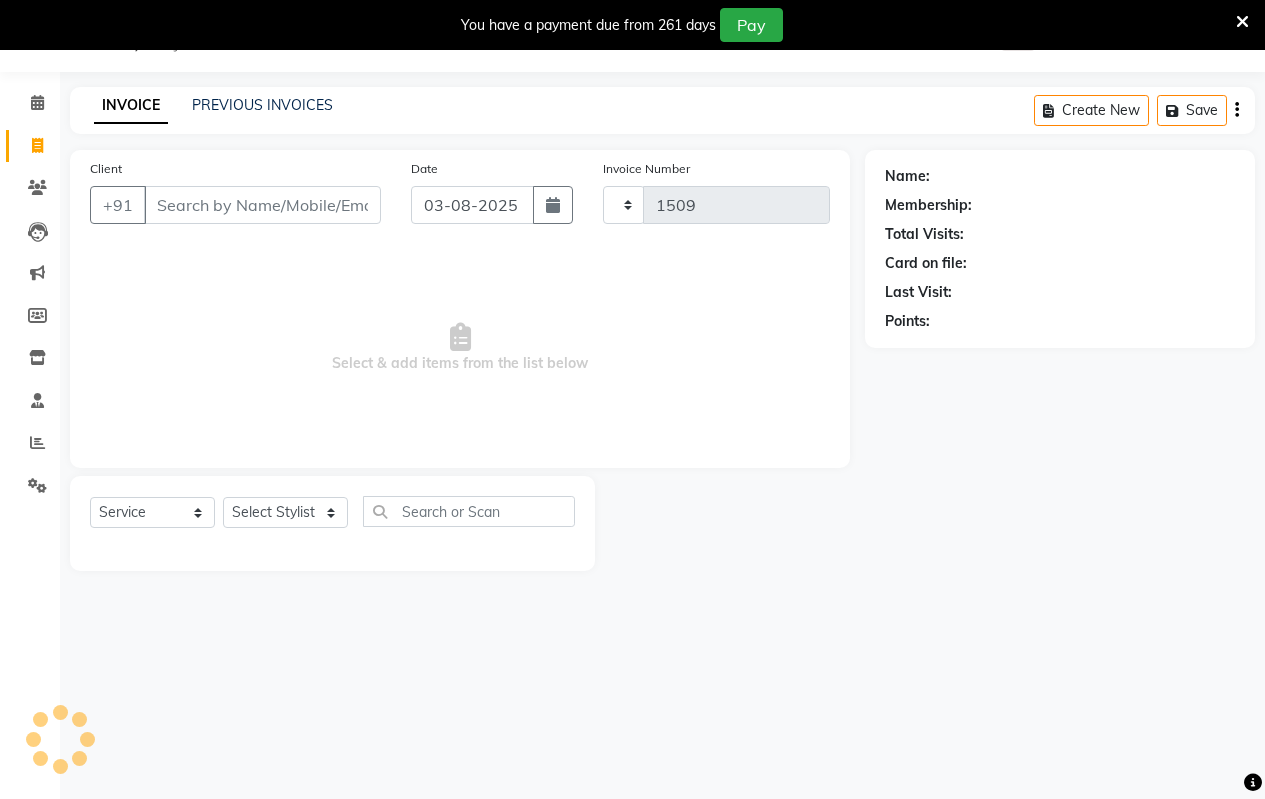 select on "4917" 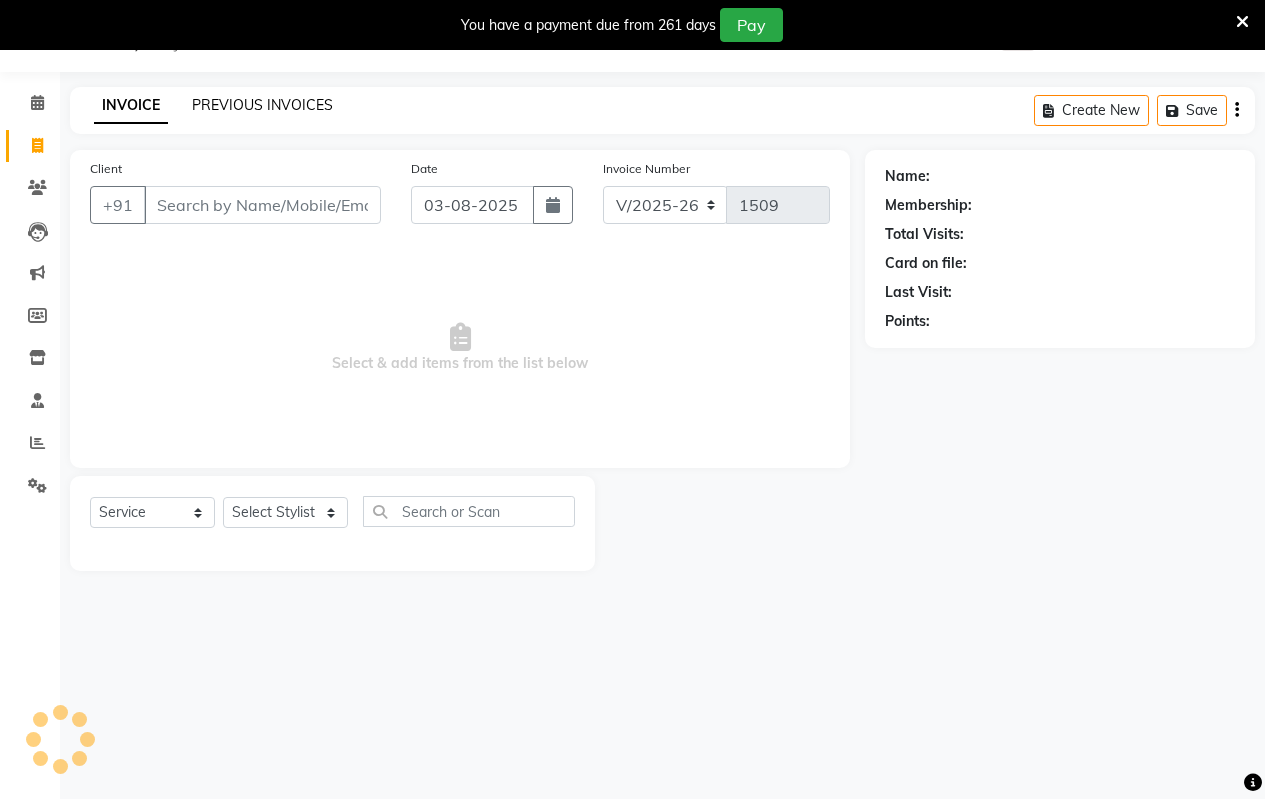 click on "PREVIOUS INVOICES" 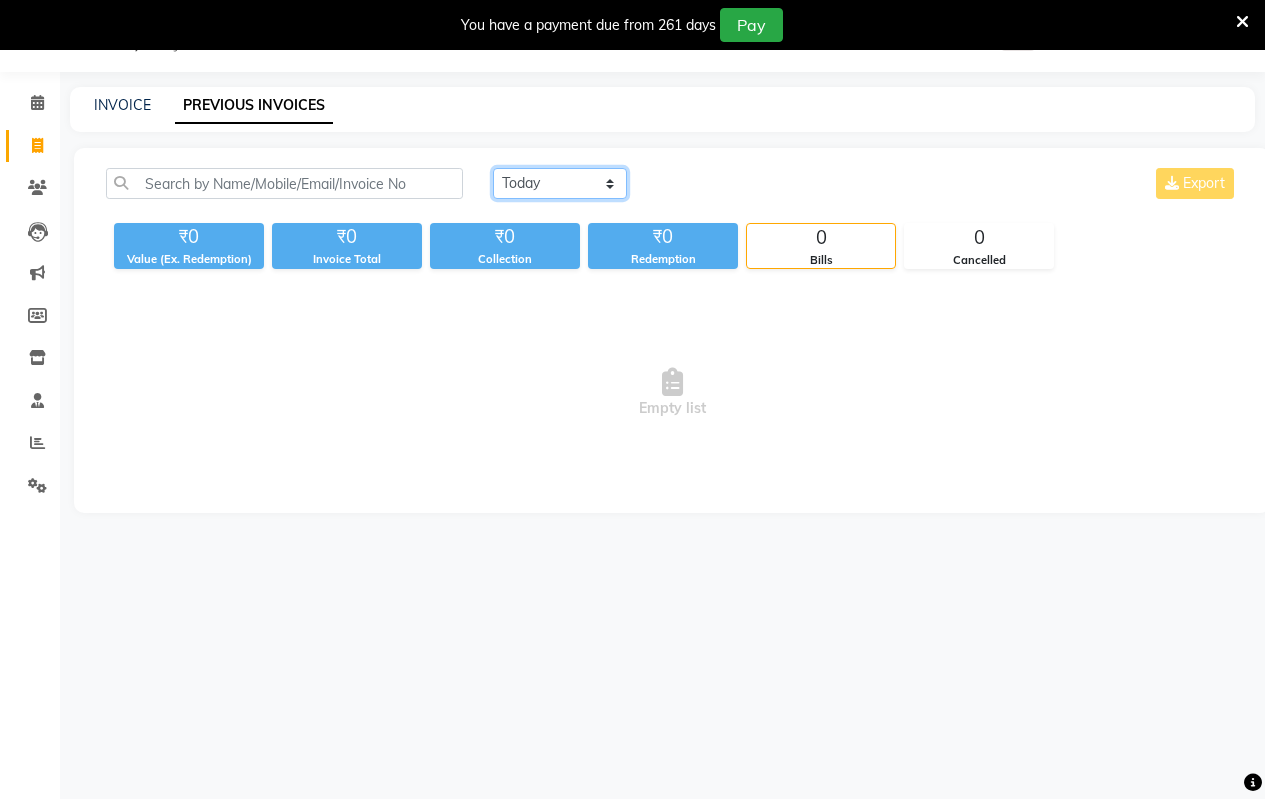 click on "Today Yesterday Custom Range" 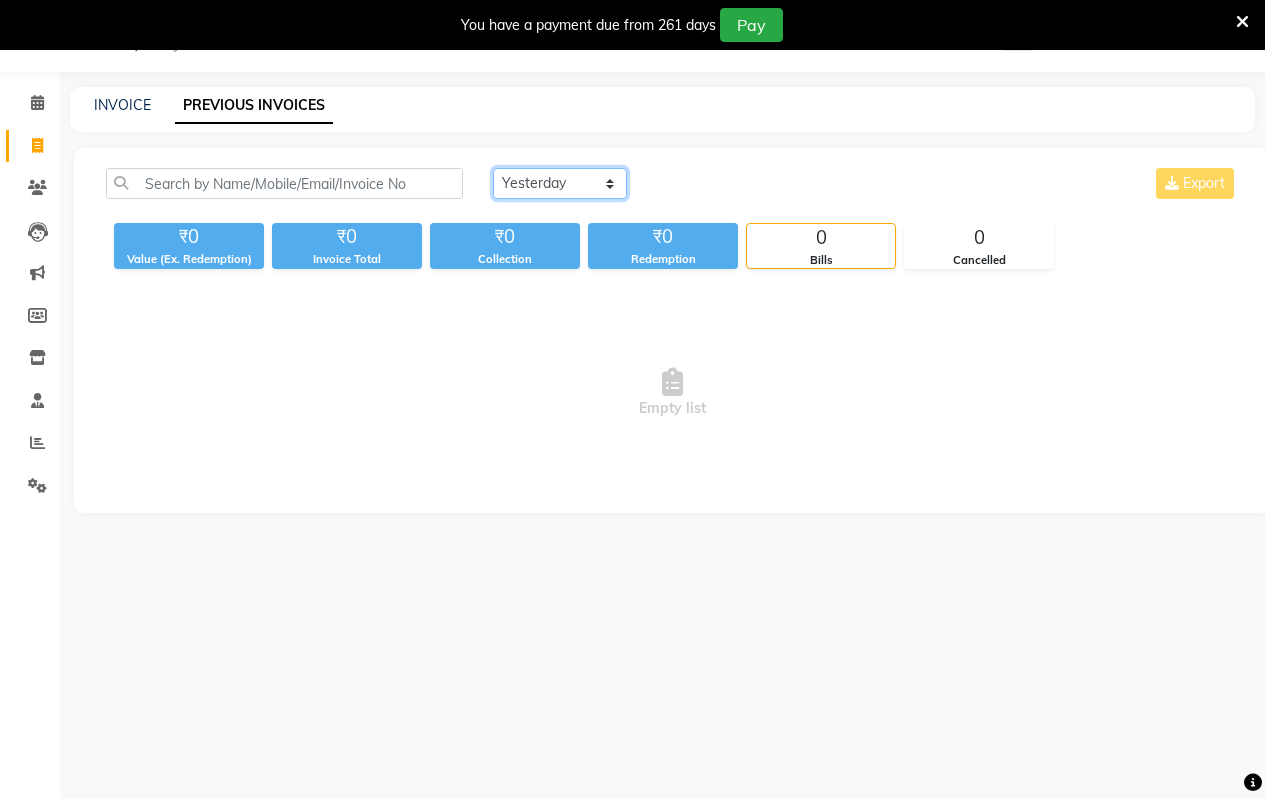 click on "Today Yesterday Custom Range" 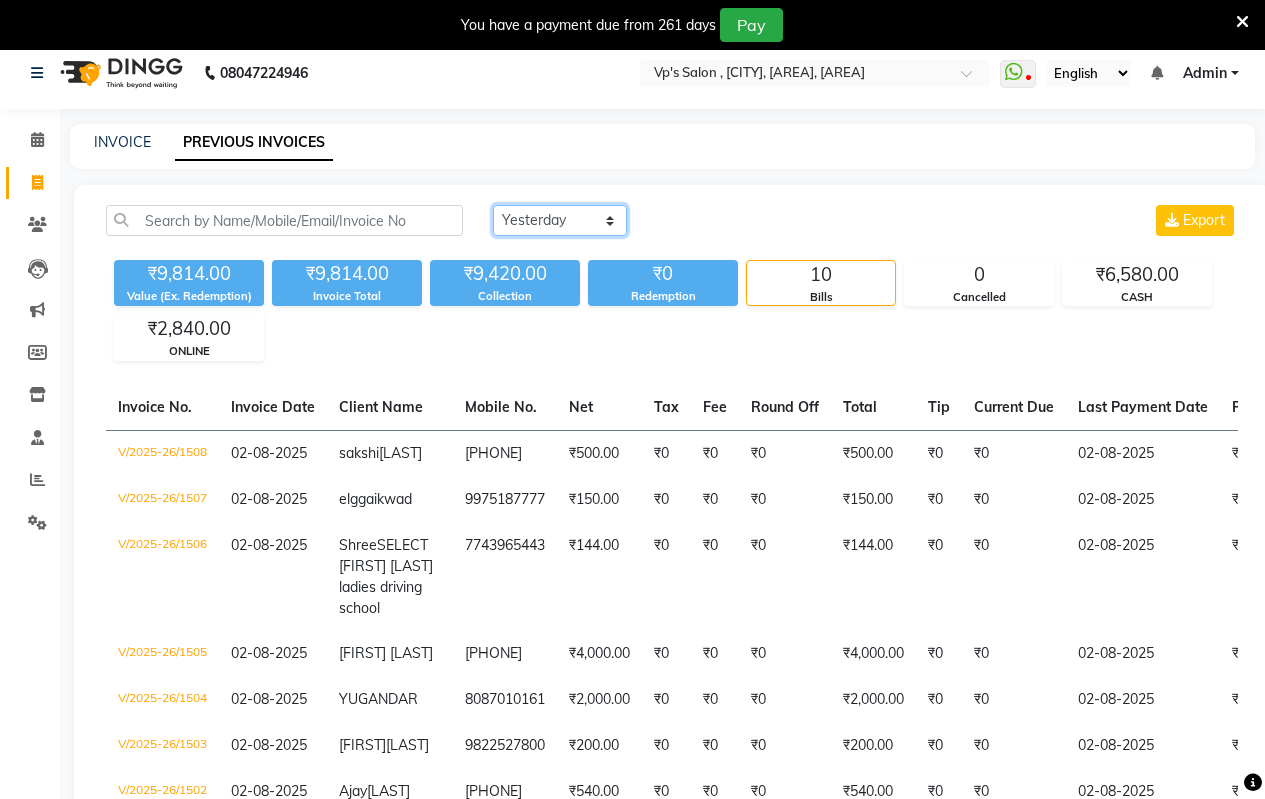 scroll, scrollTop: 0, scrollLeft: 0, axis: both 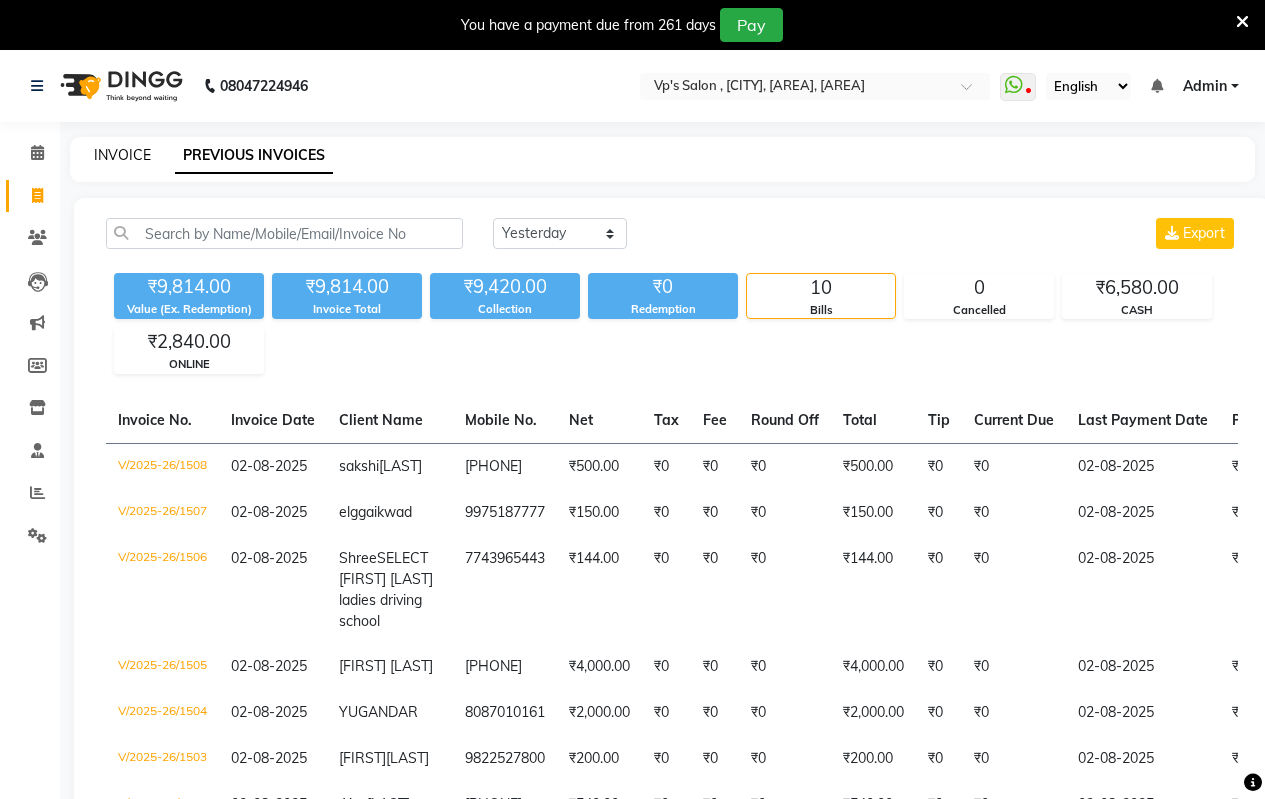 click on "INVOICE" 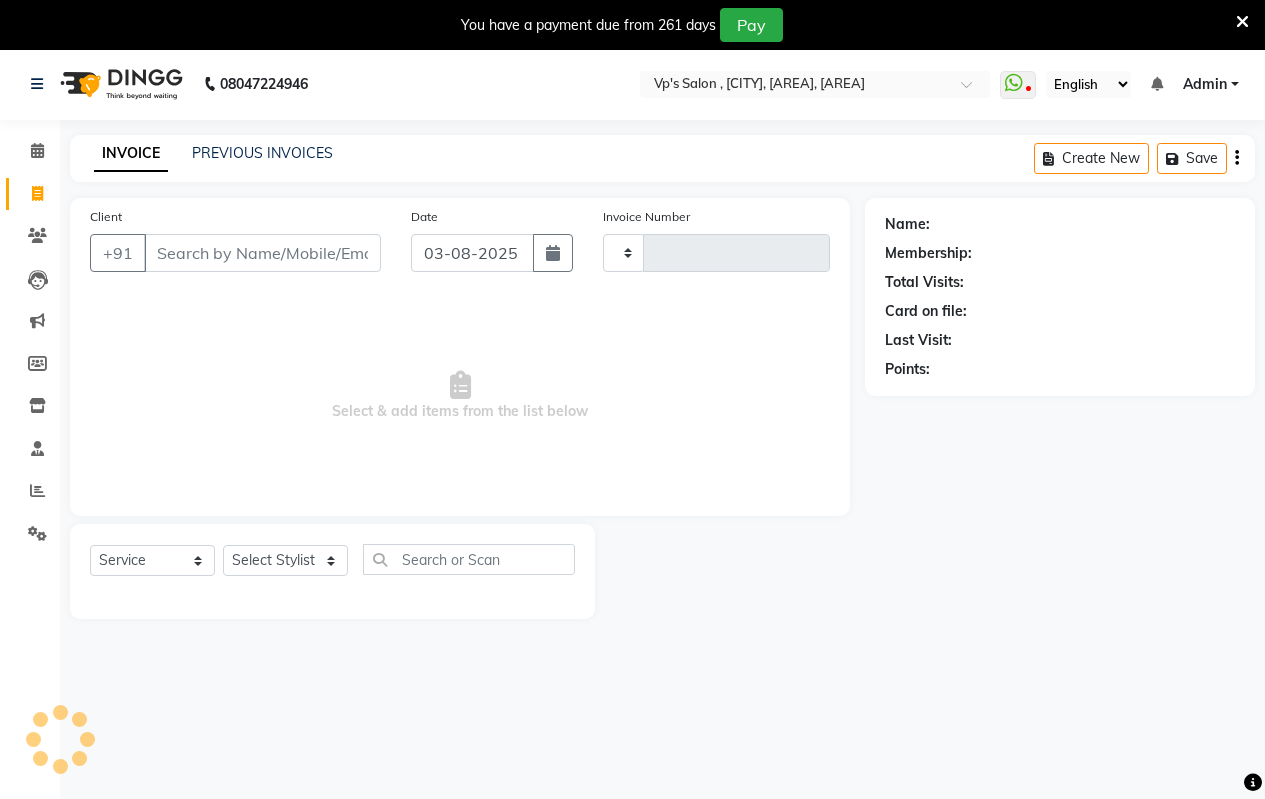 scroll, scrollTop: 50, scrollLeft: 0, axis: vertical 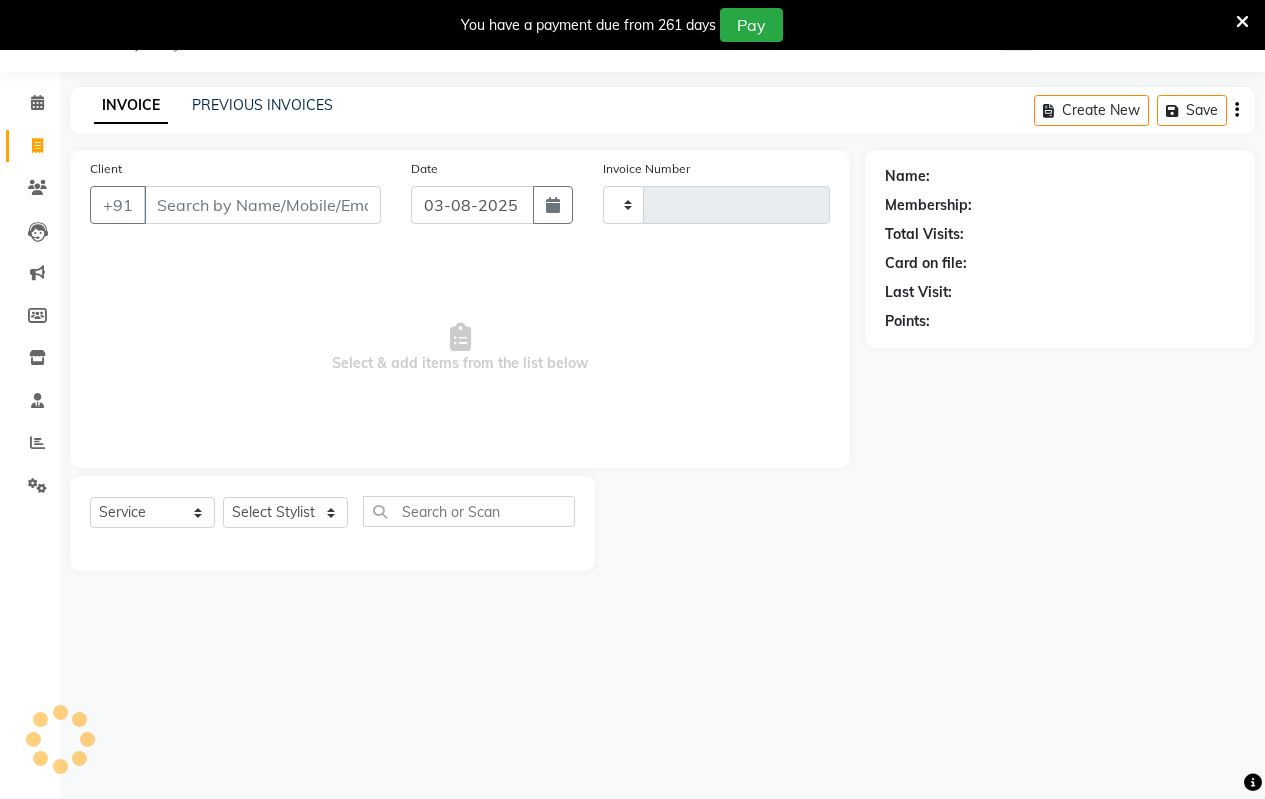 type on "1509" 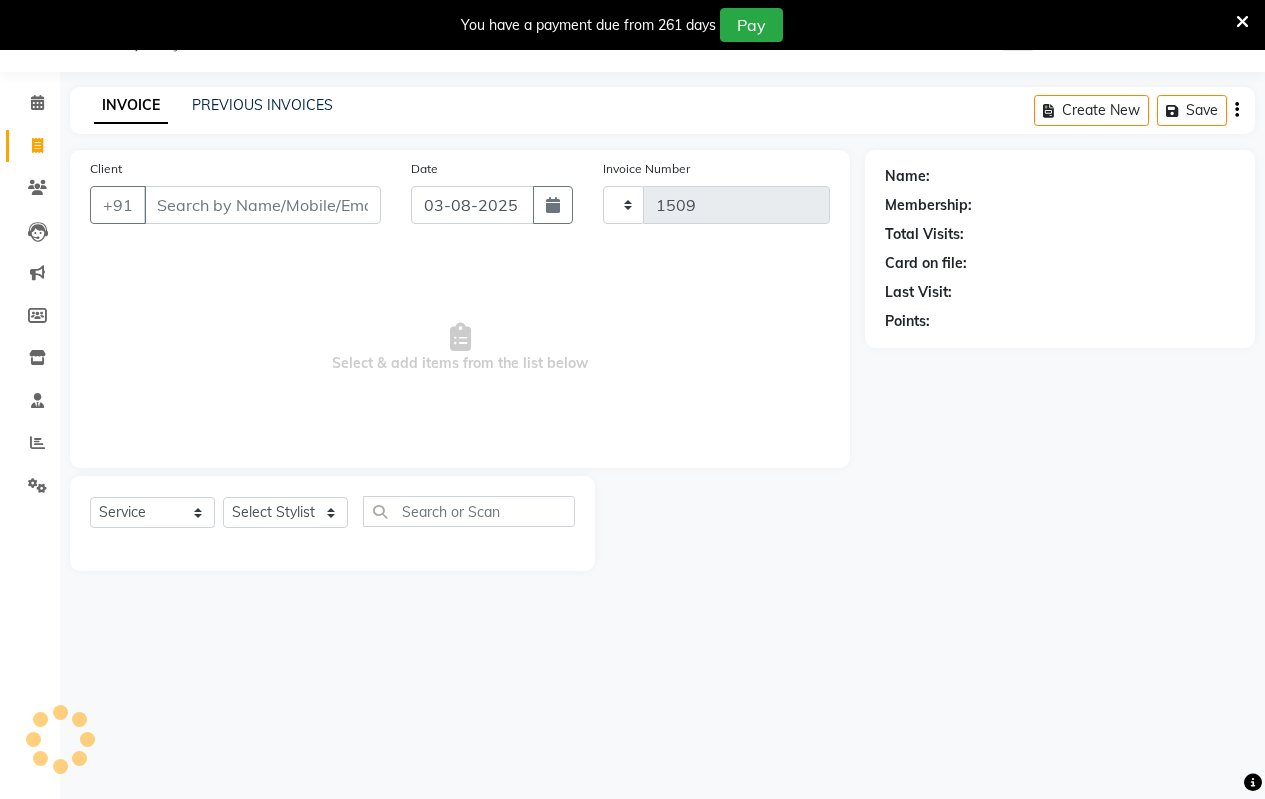 select on "4917" 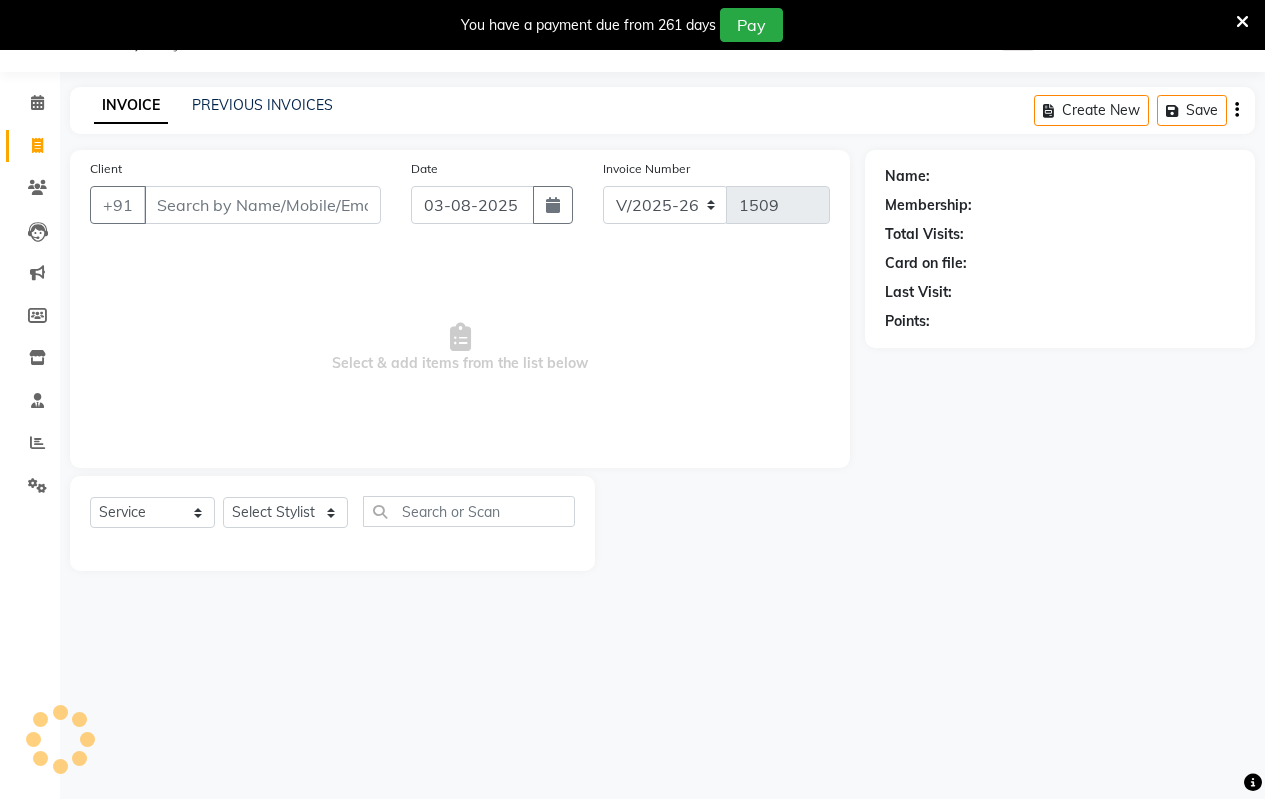 click on "Client" at bounding box center [262, 205] 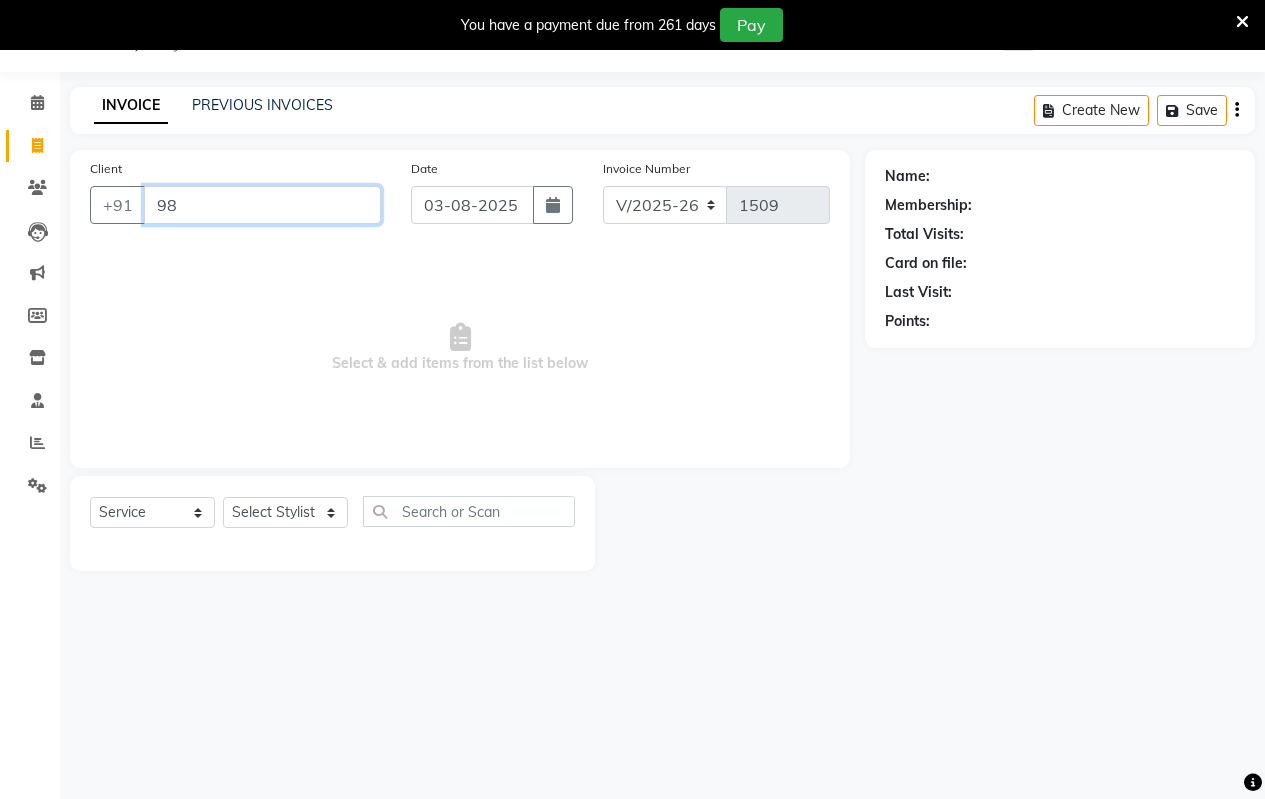 click on "98" at bounding box center (262, 205) 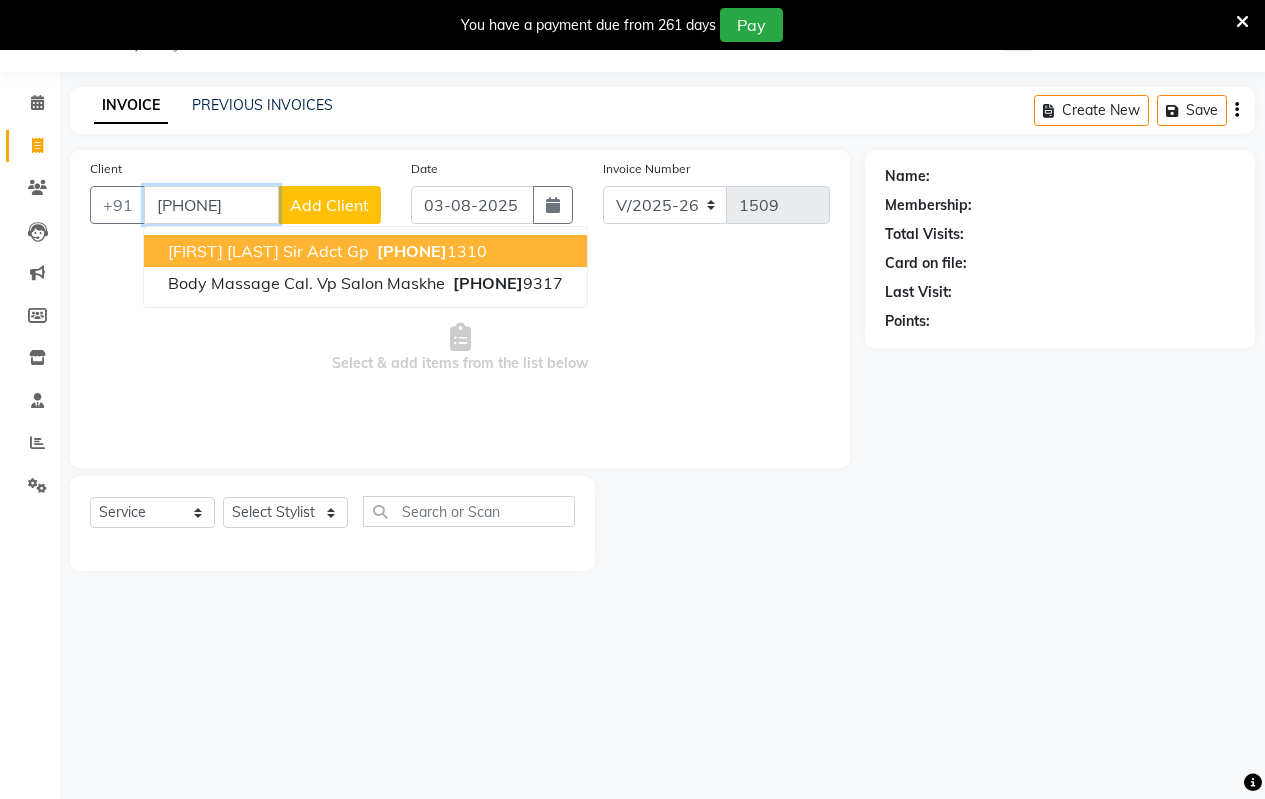 click on "[FIRST] [LAST] Sir Adct Gp" at bounding box center (268, 251) 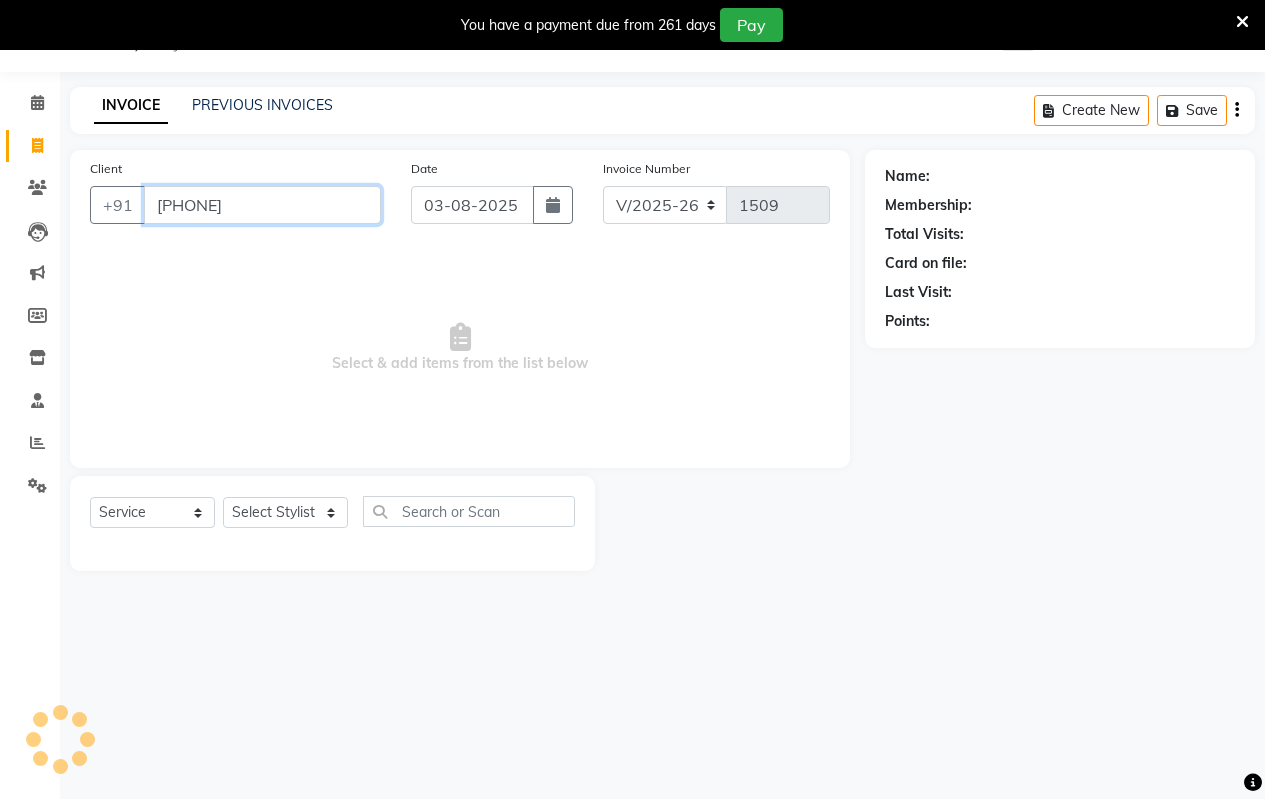 type on "[PHONE]" 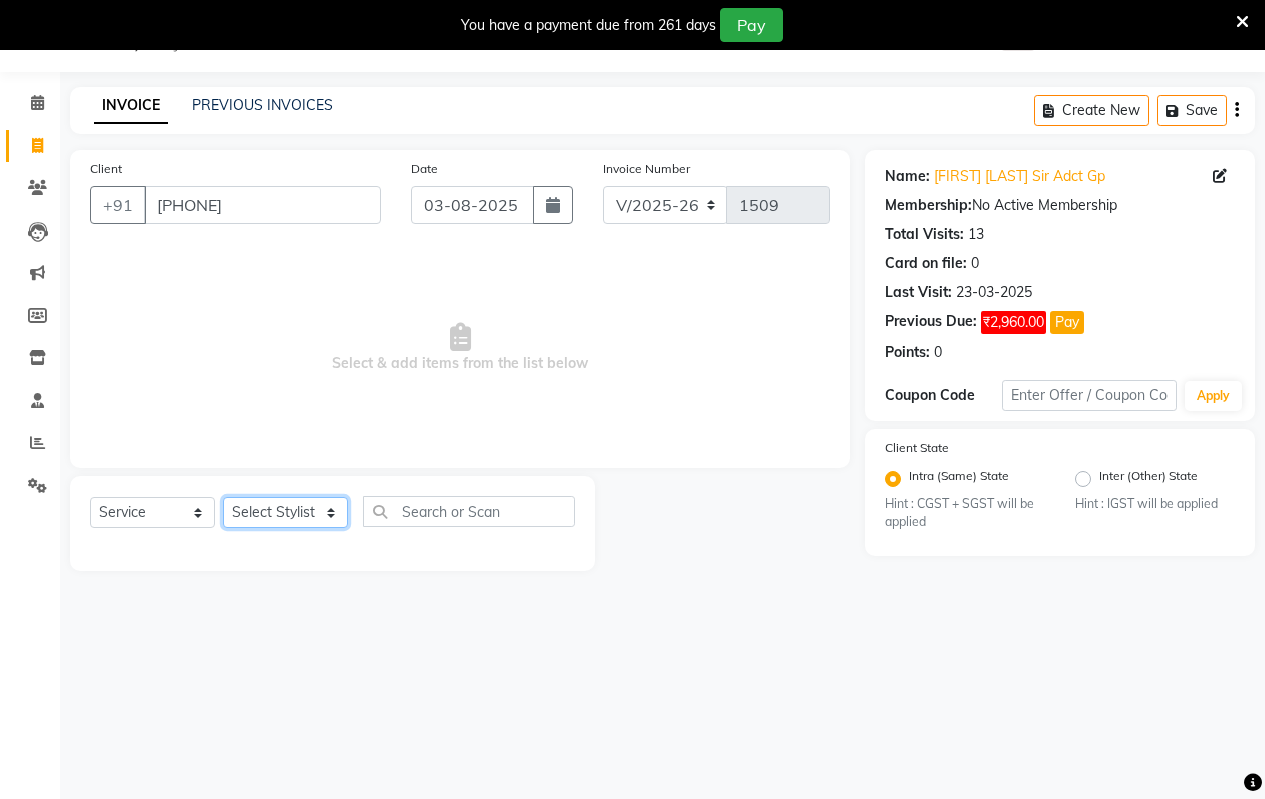 click on "Select Stylist Arati kamlesh b  karan  Krushna pramila jadhav priyanka bawaskar  rohit  rushi  Venesh" 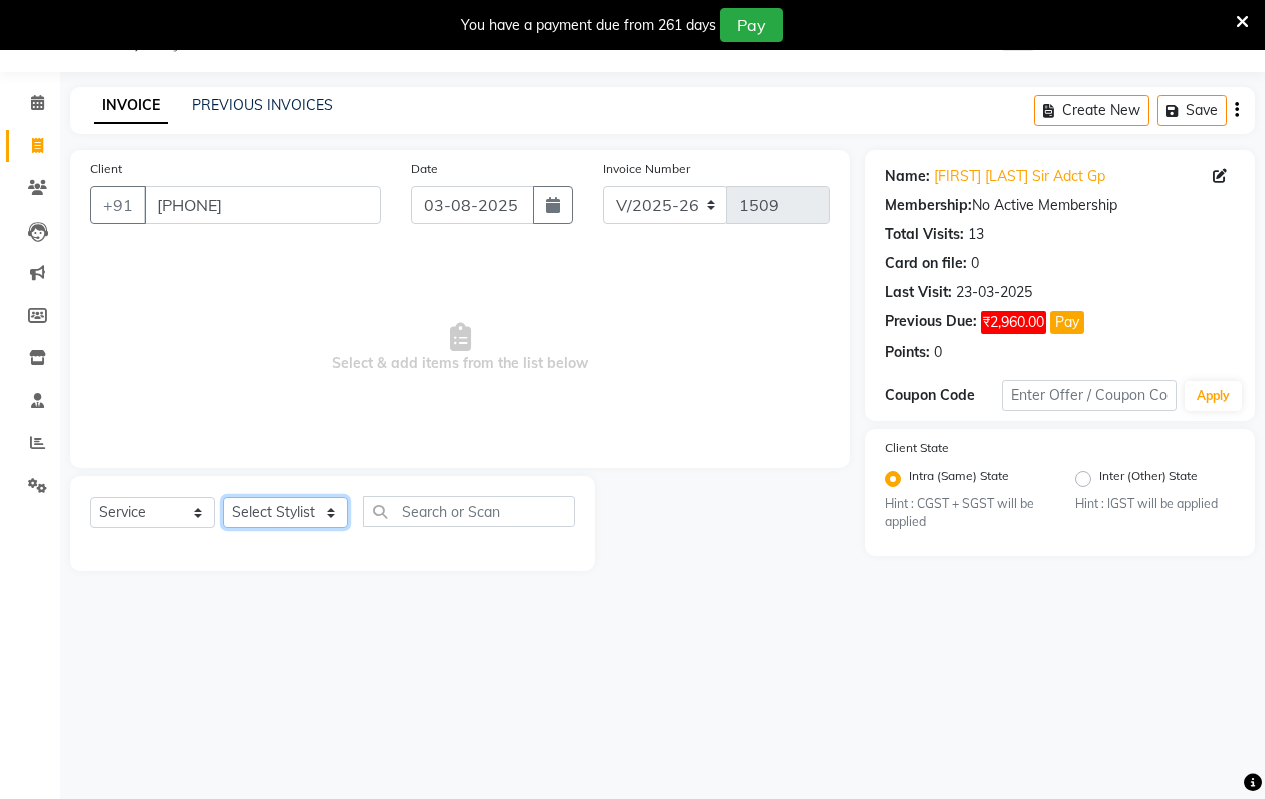 select on "30153" 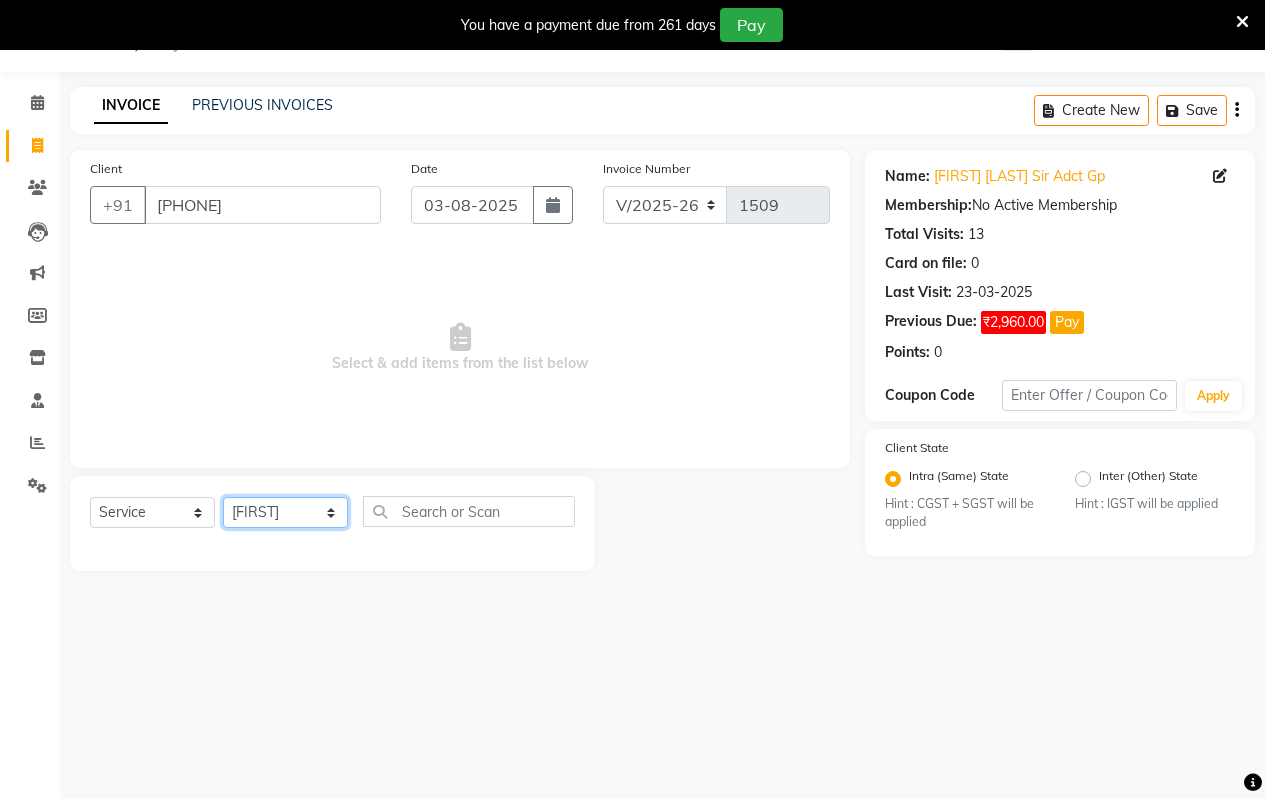 click on "Select Stylist Arati kamlesh b  karan  Krushna pramila jadhav priyanka bawaskar  rohit  rushi  Venesh" 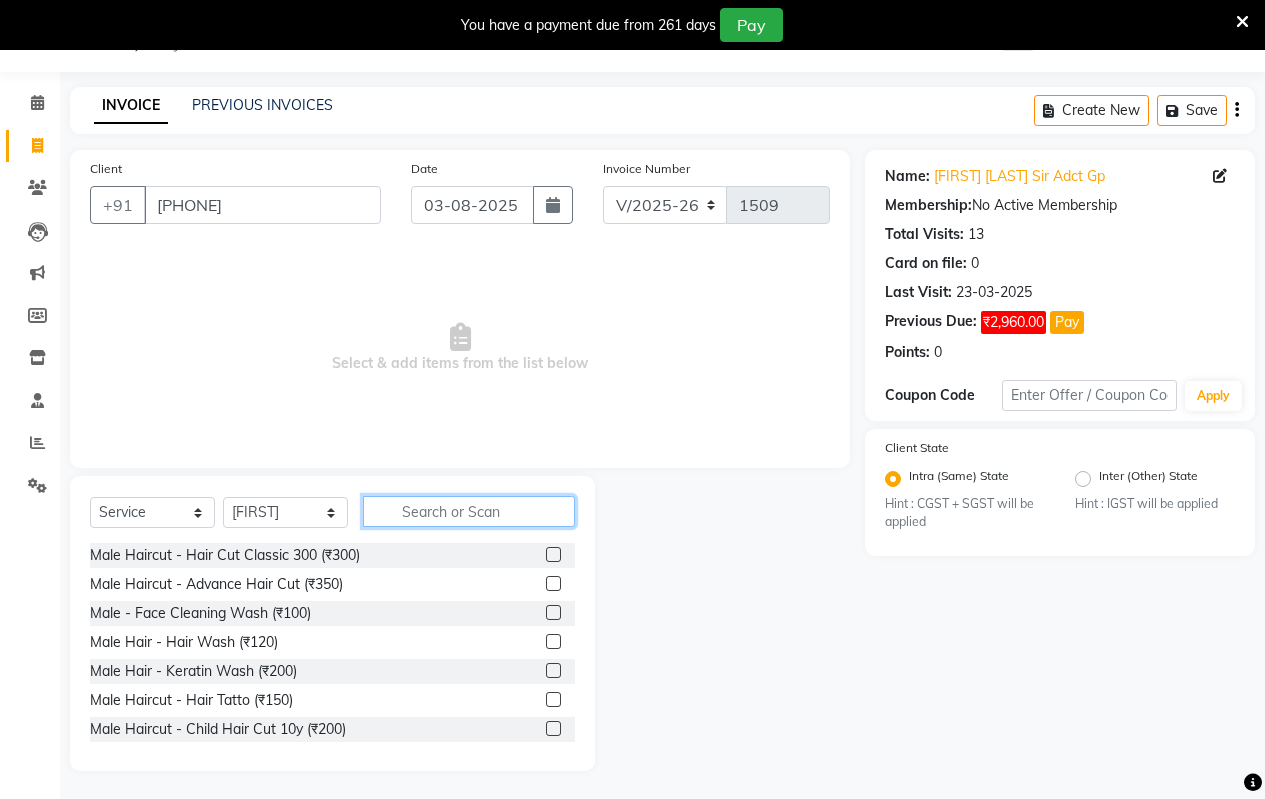 click 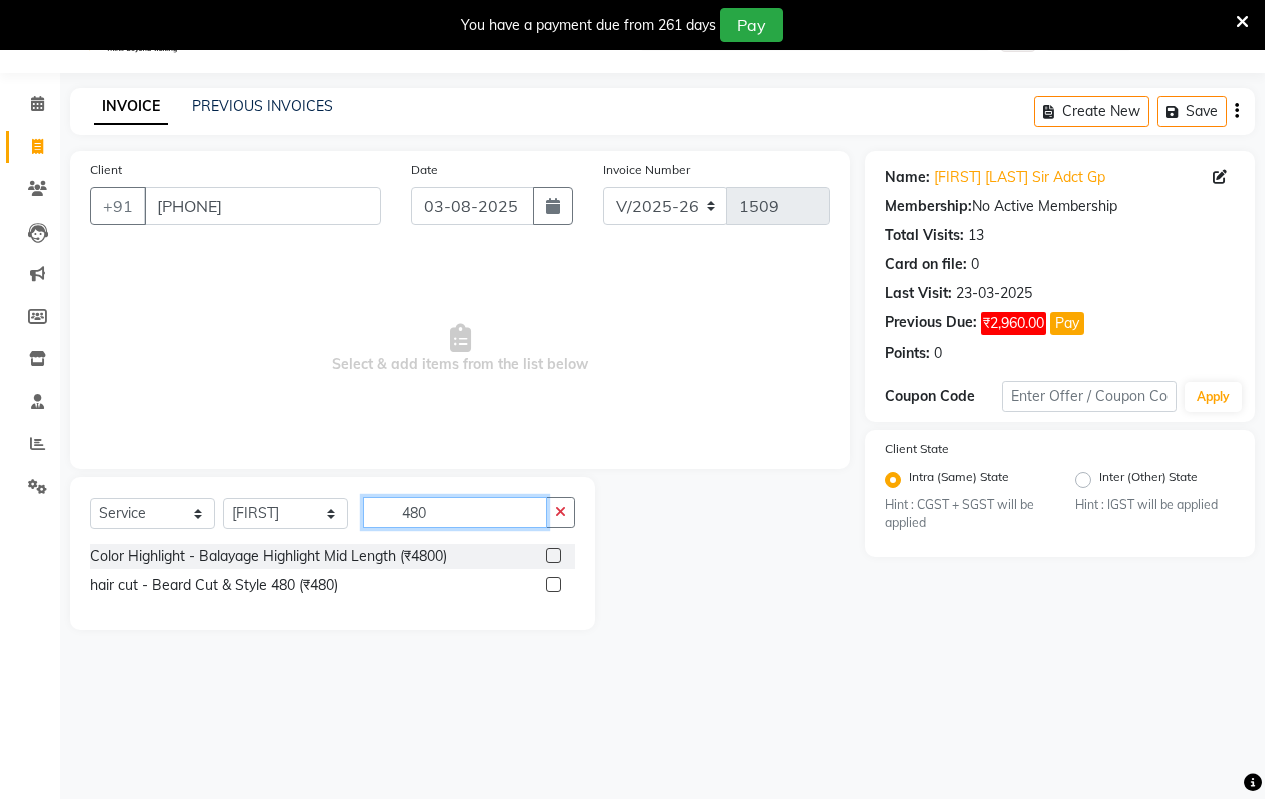 scroll, scrollTop: 50, scrollLeft: 0, axis: vertical 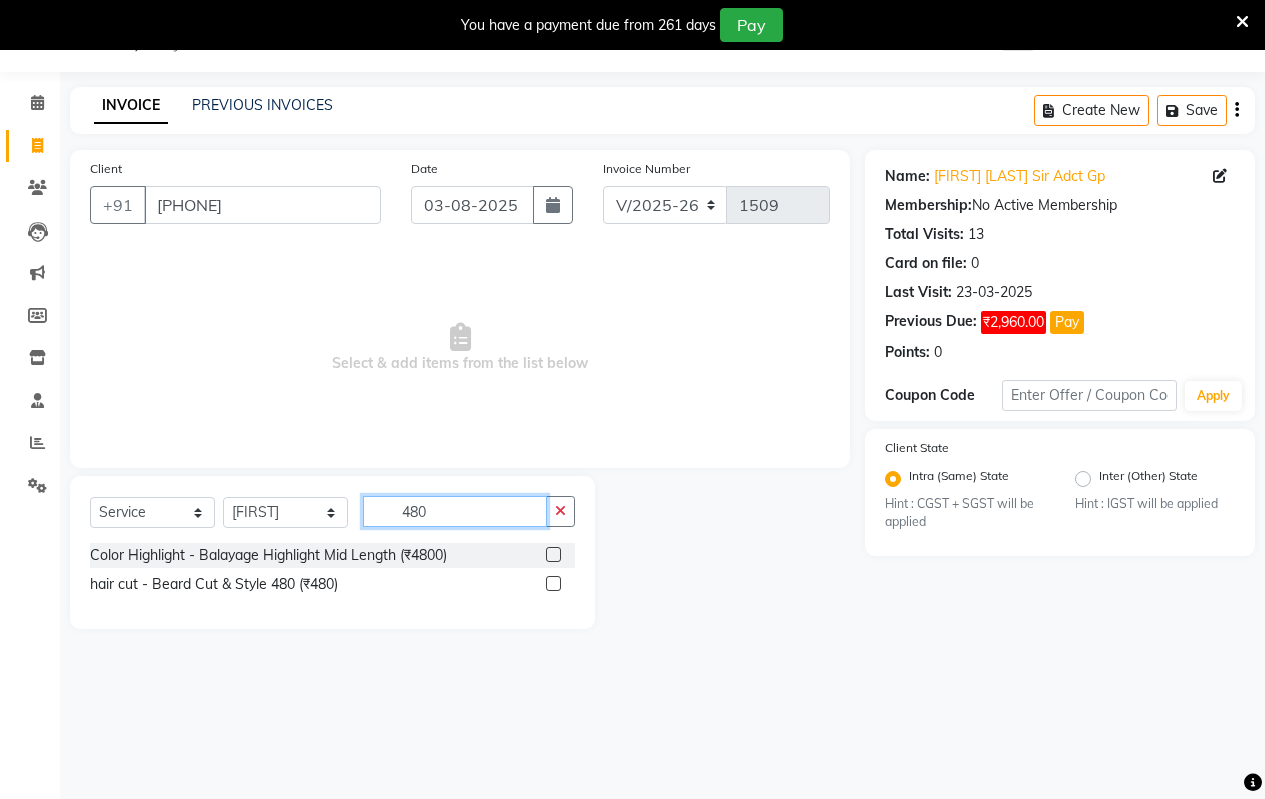 type on "480" 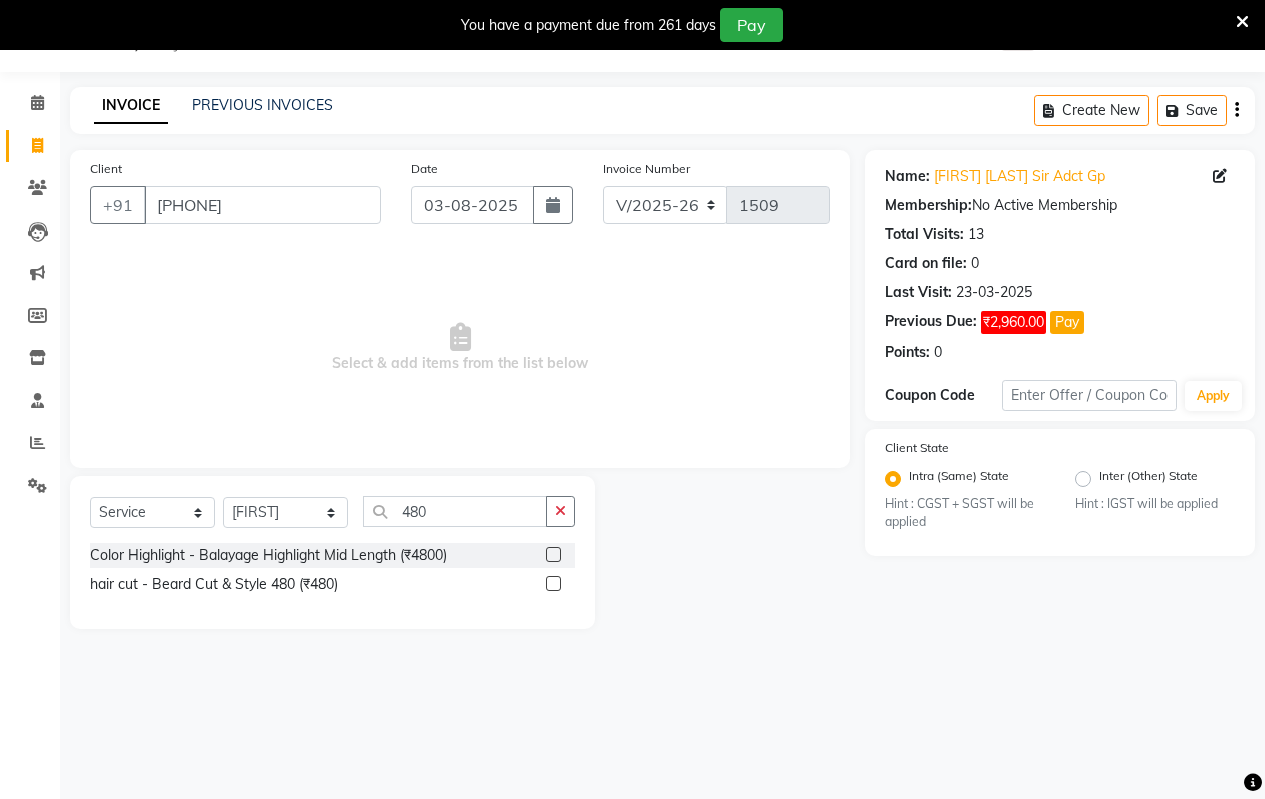 click 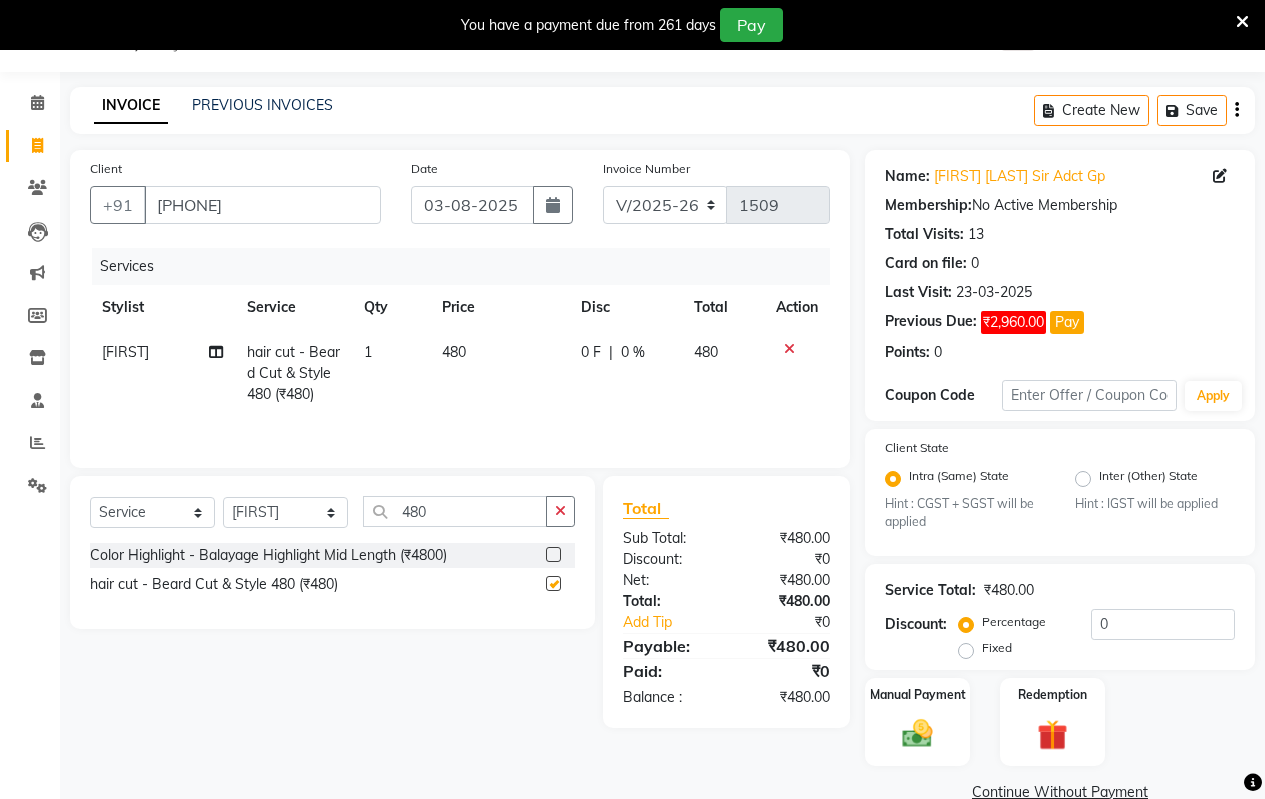 checkbox on "false" 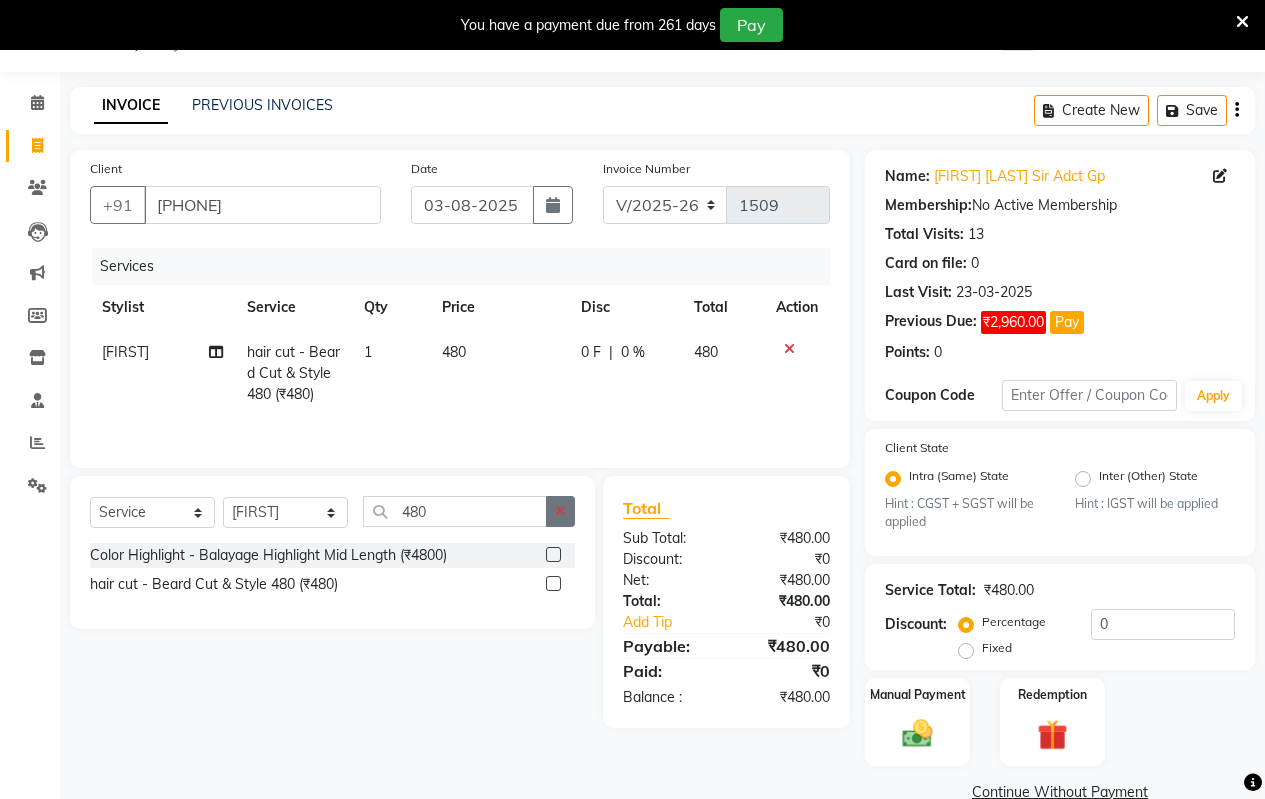 click 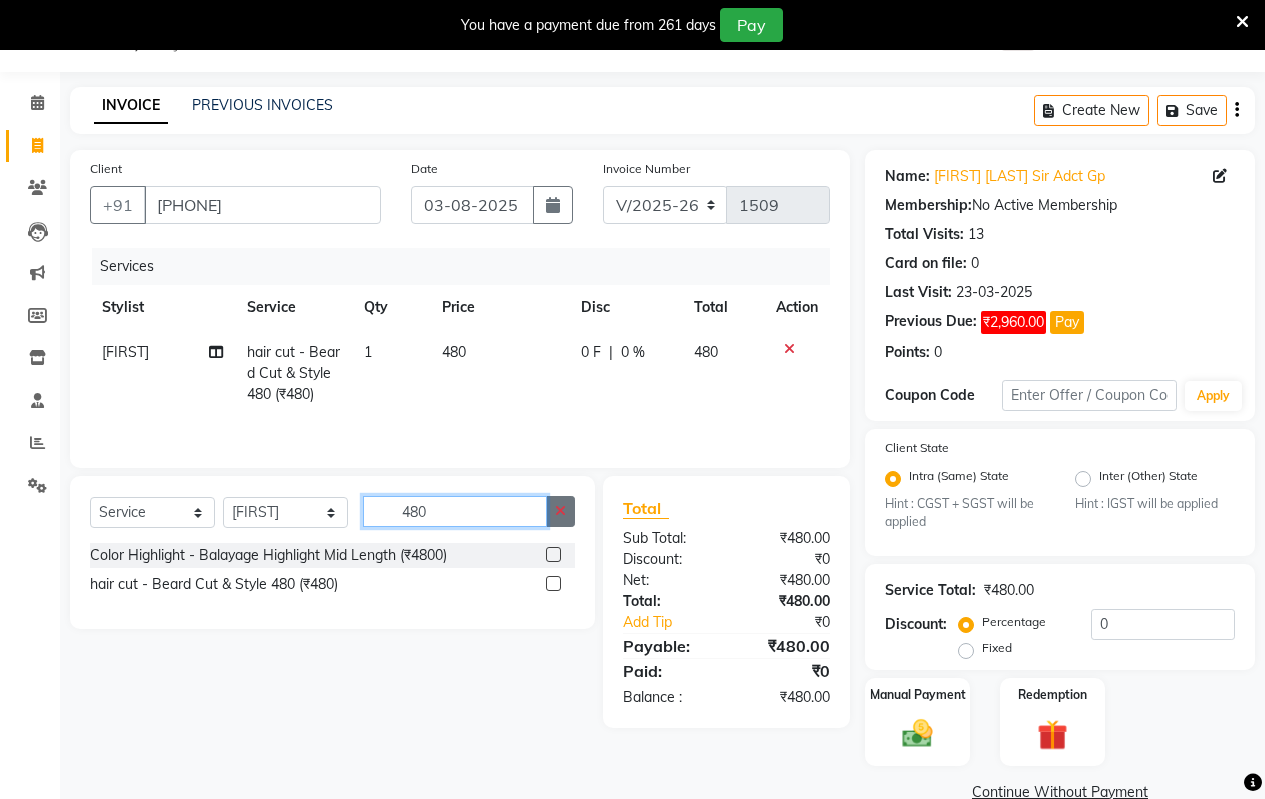 click on "480" 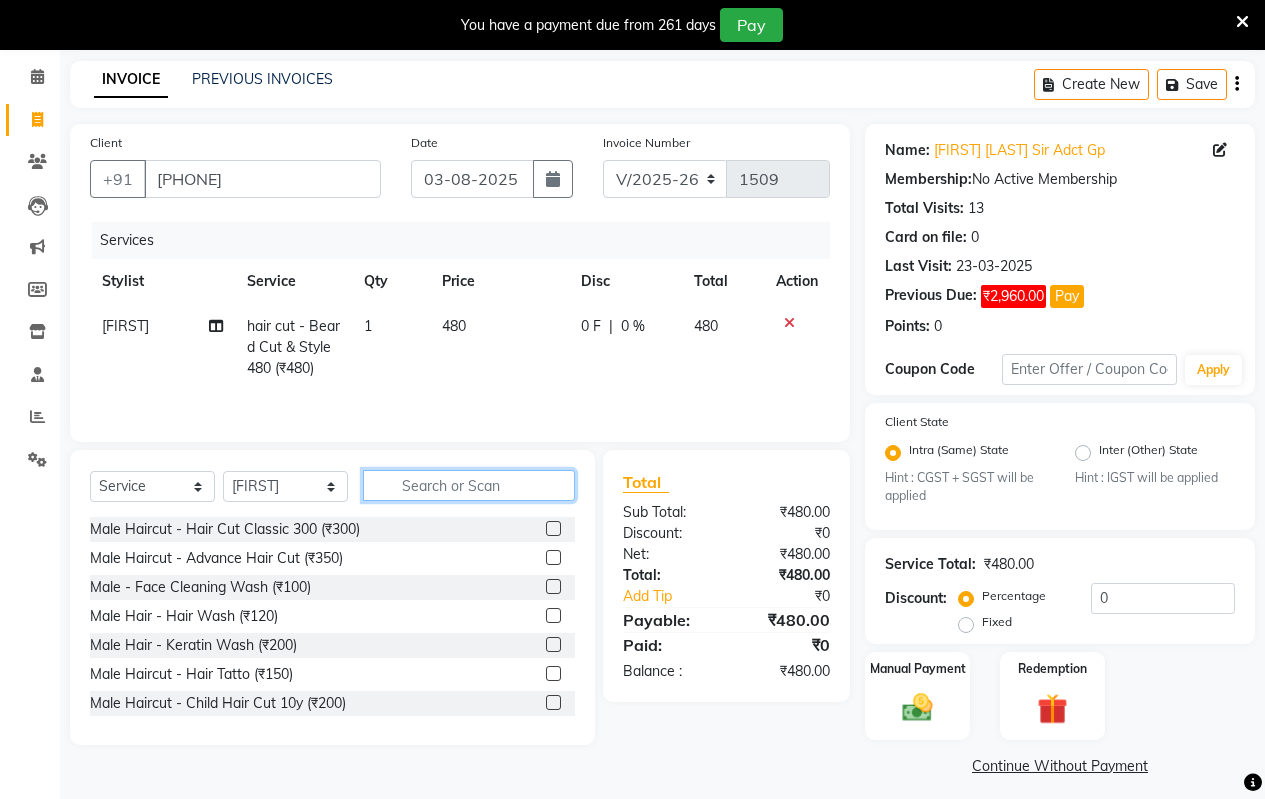 scroll, scrollTop: 88, scrollLeft: 0, axis: vertical 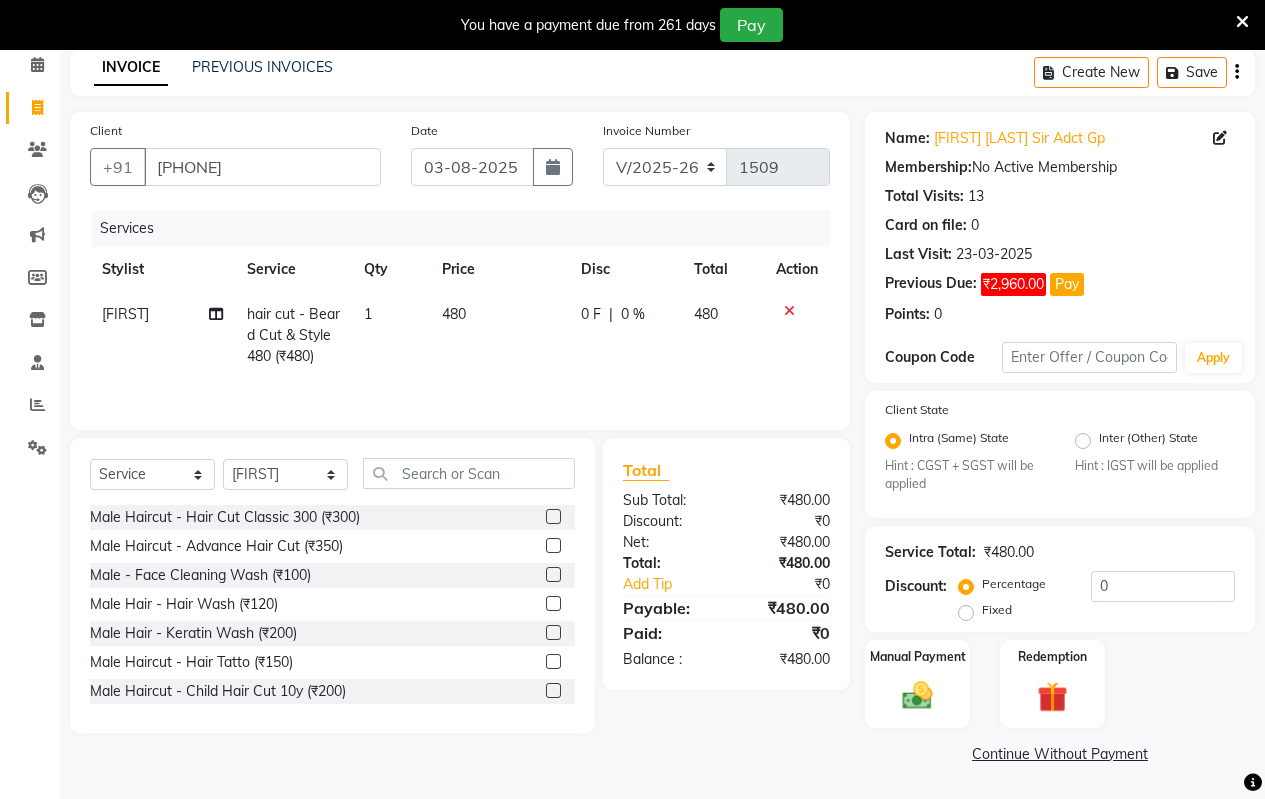 click on "Select  Service  Product  Membership  Package Voucher Prepaid Gift Card  Select Stylist Arati kamlesh b  karan  Krushna pramila jadhav priyanka bawaskar  rohit  rushi  Venesh" 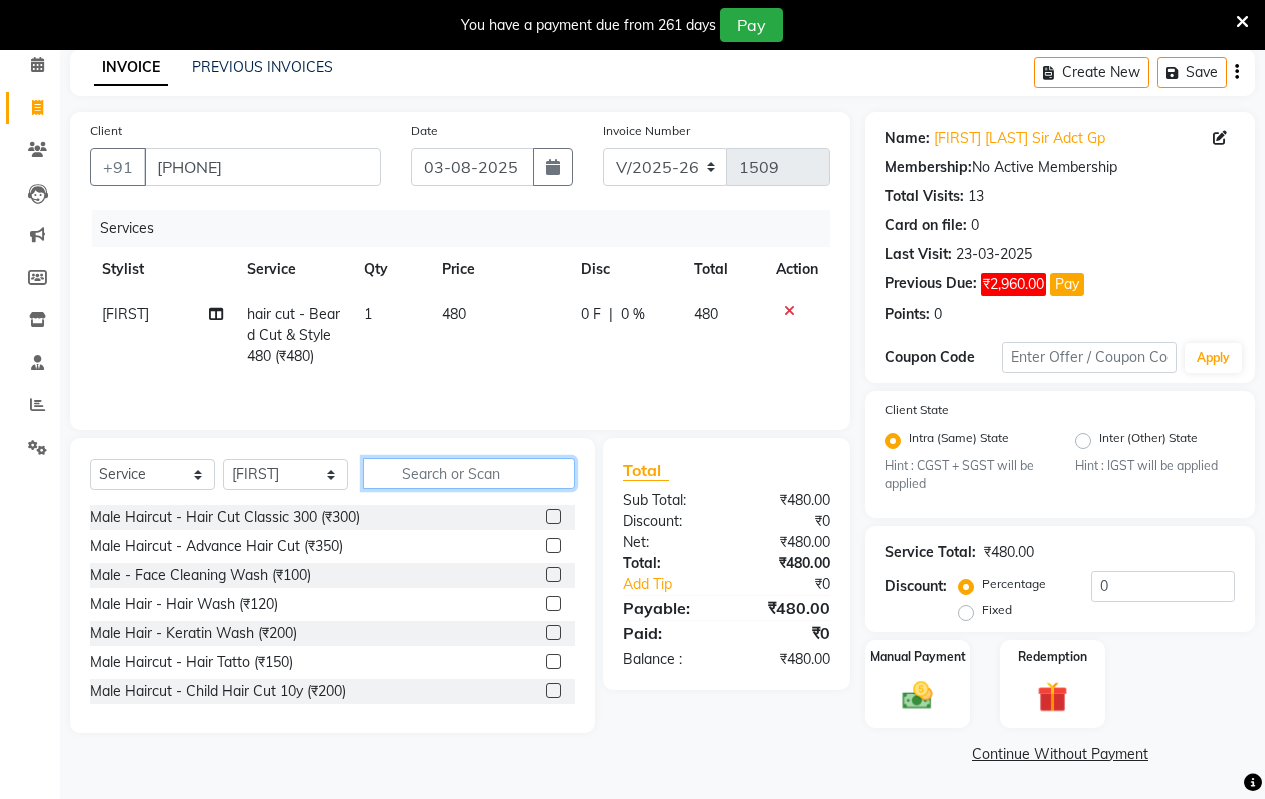 click 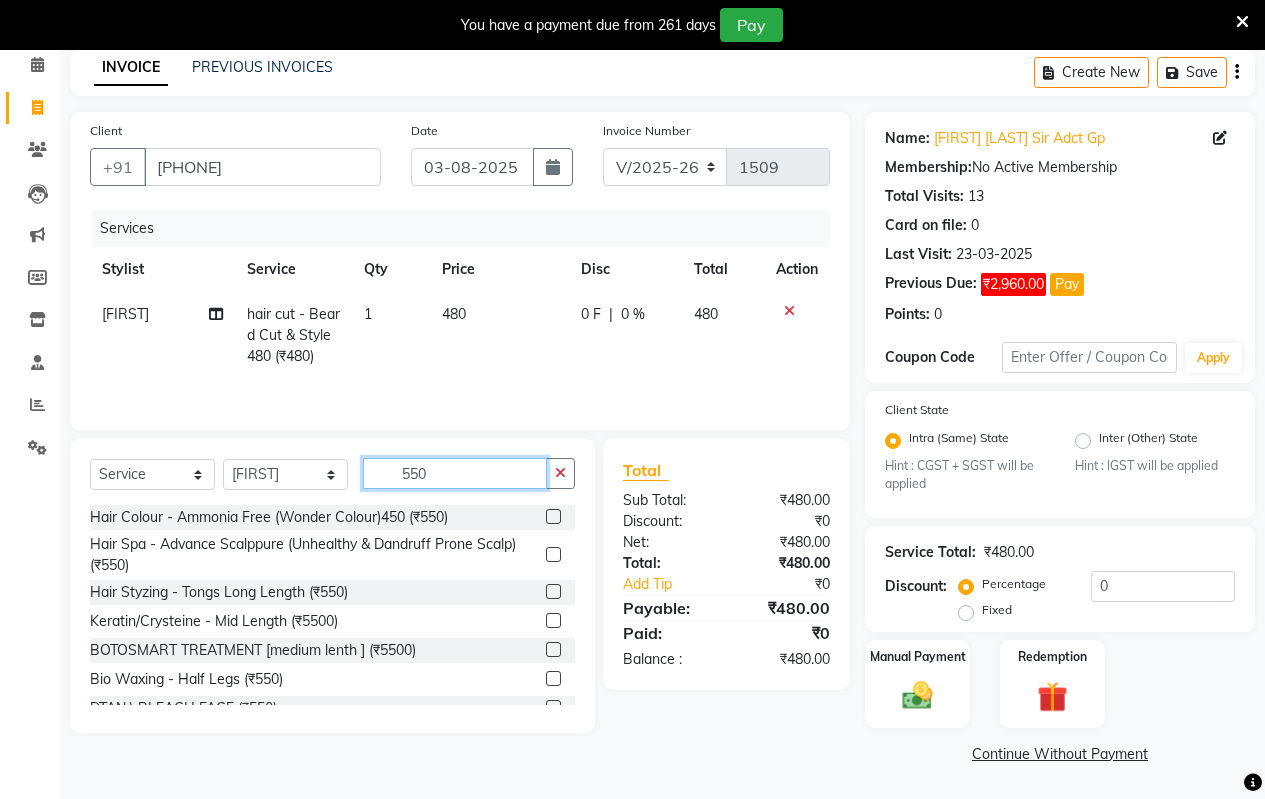 type on "550" 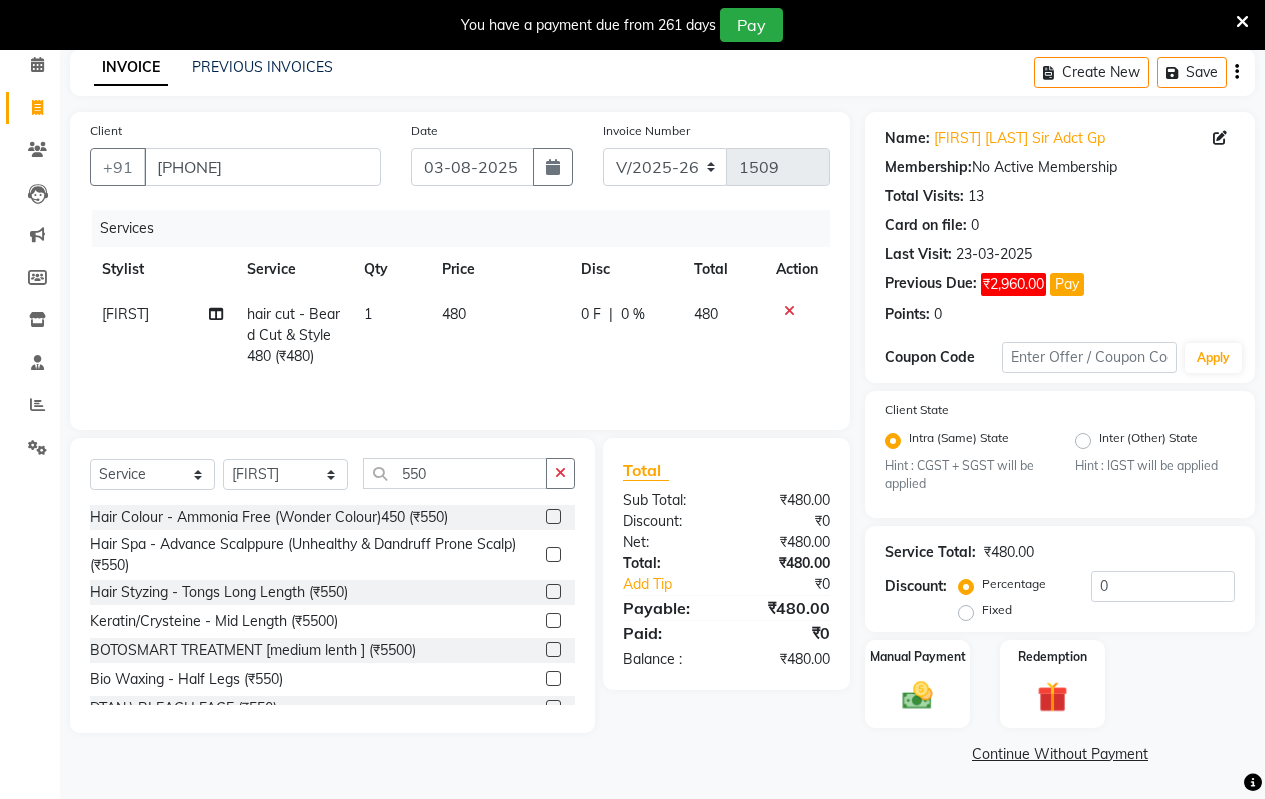 click 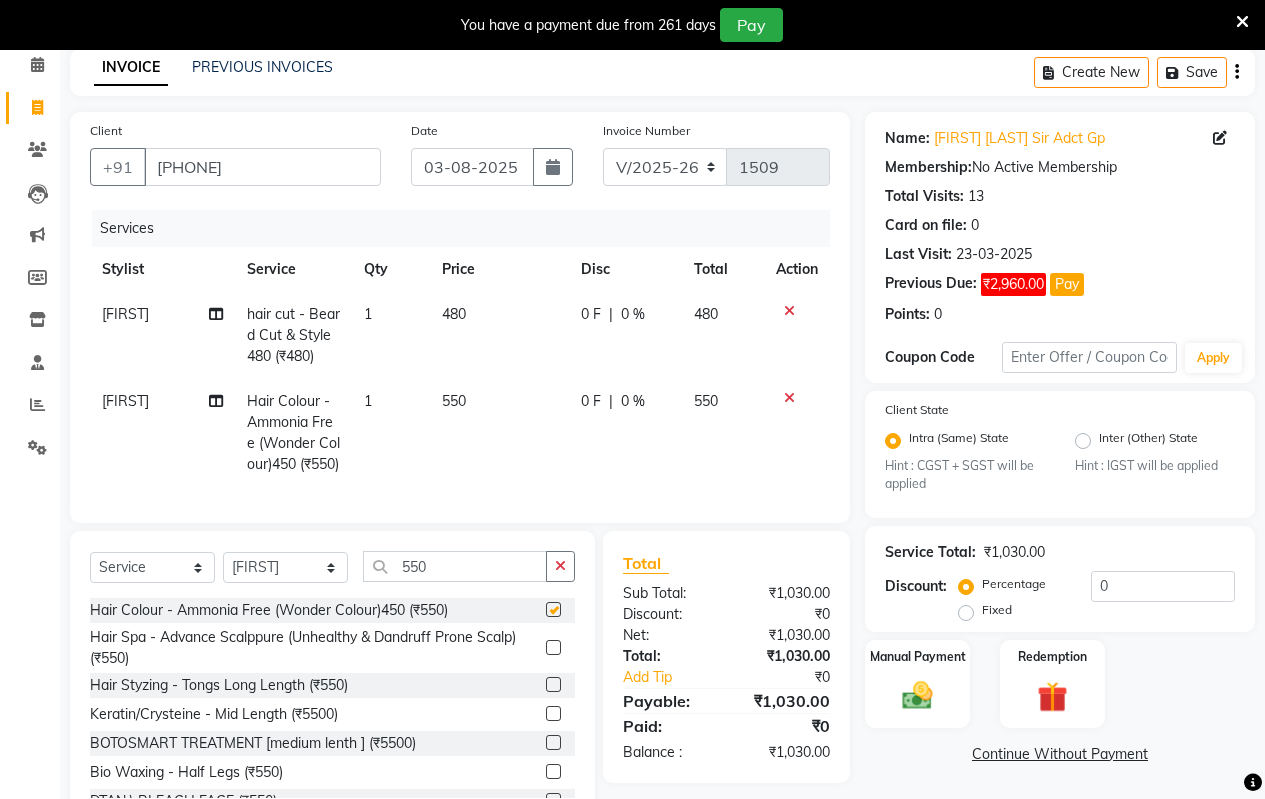 checkbox on "false" 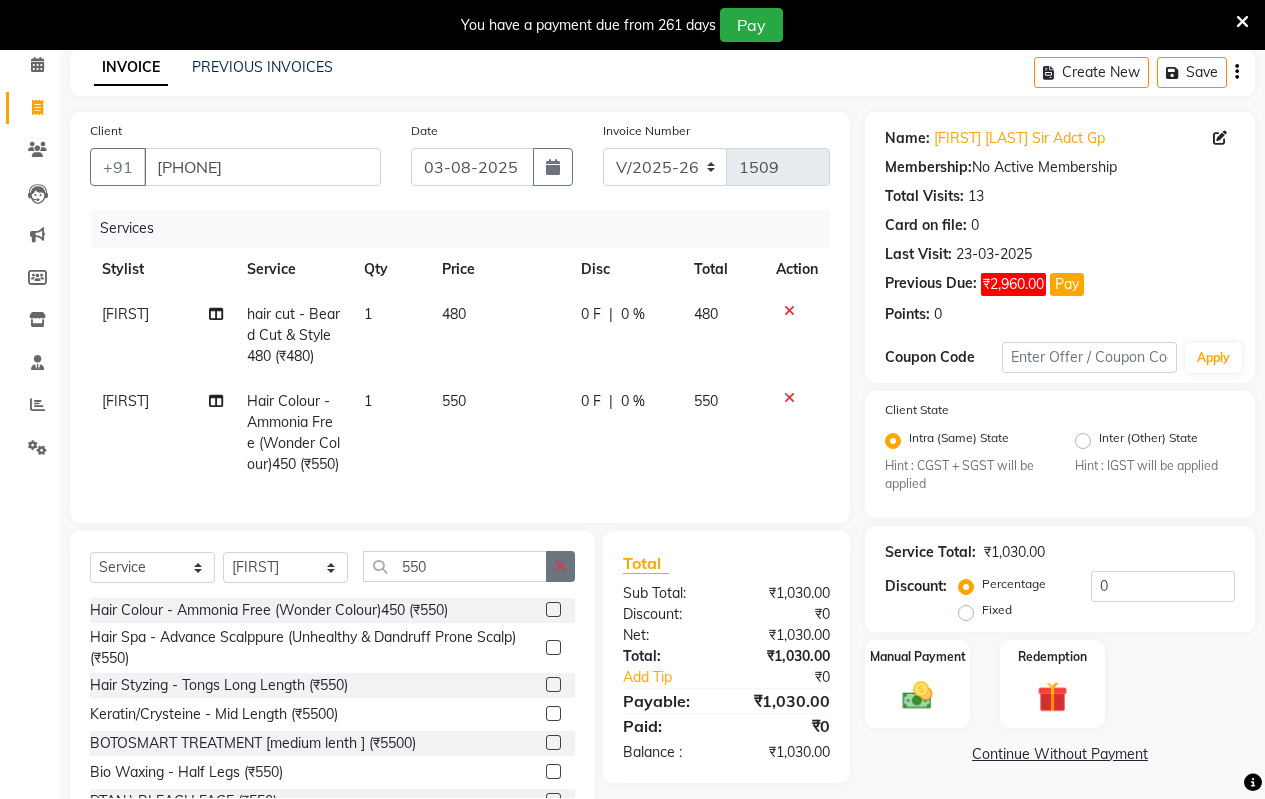 click 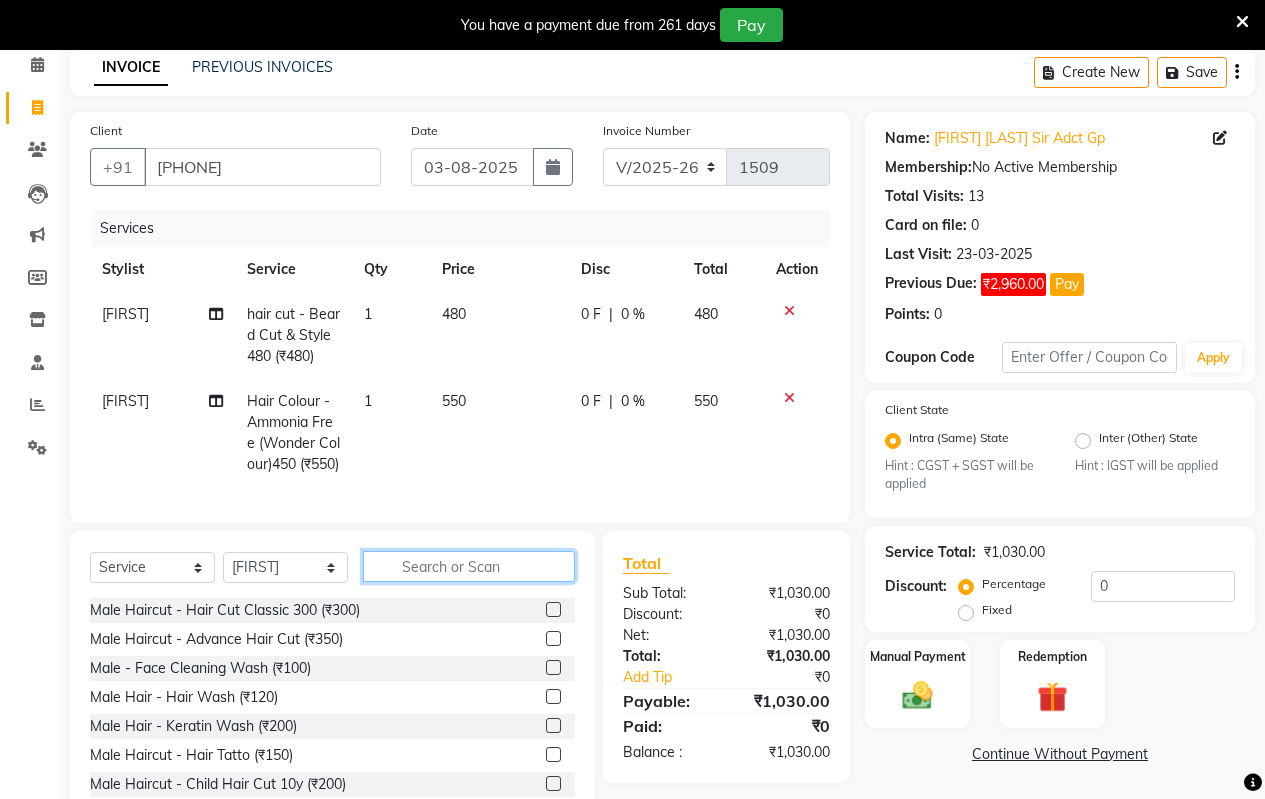 click 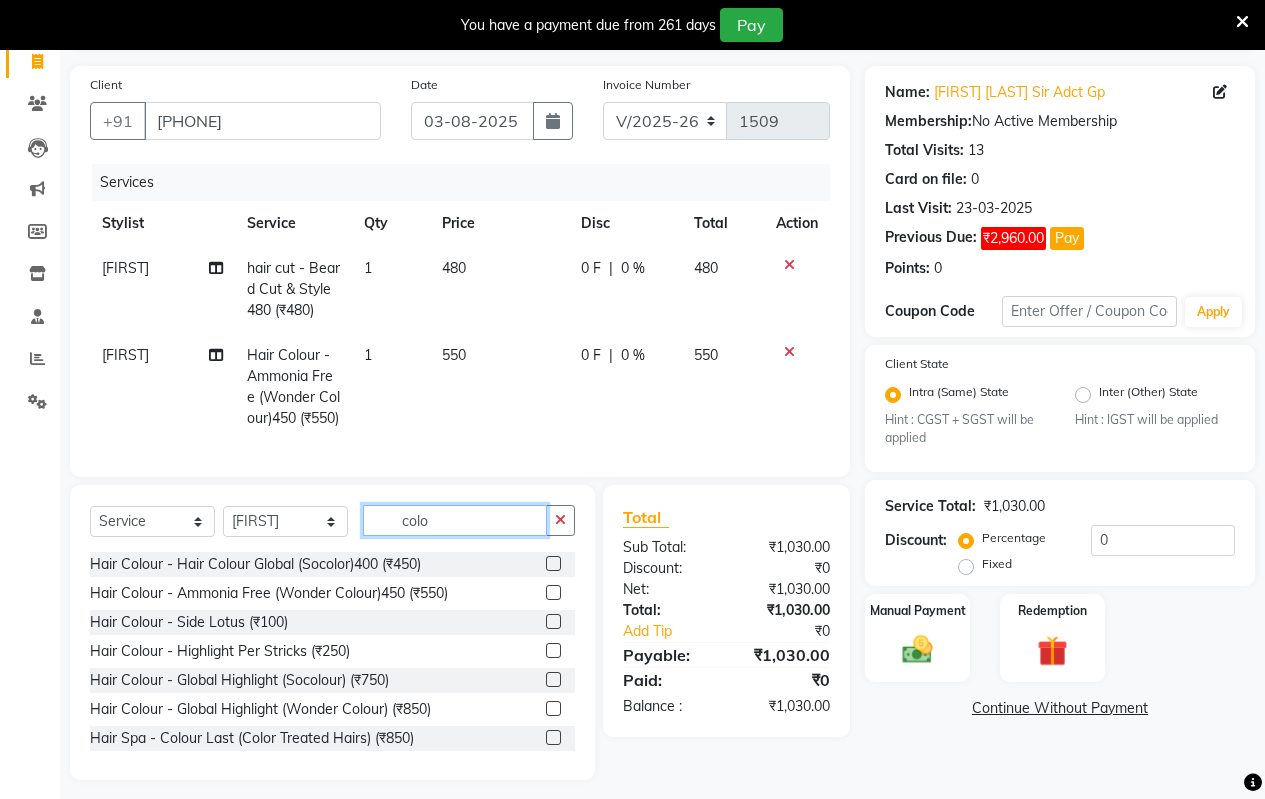 scroll, scrollTop: 181, scrollLeft: 0, axis: vertical 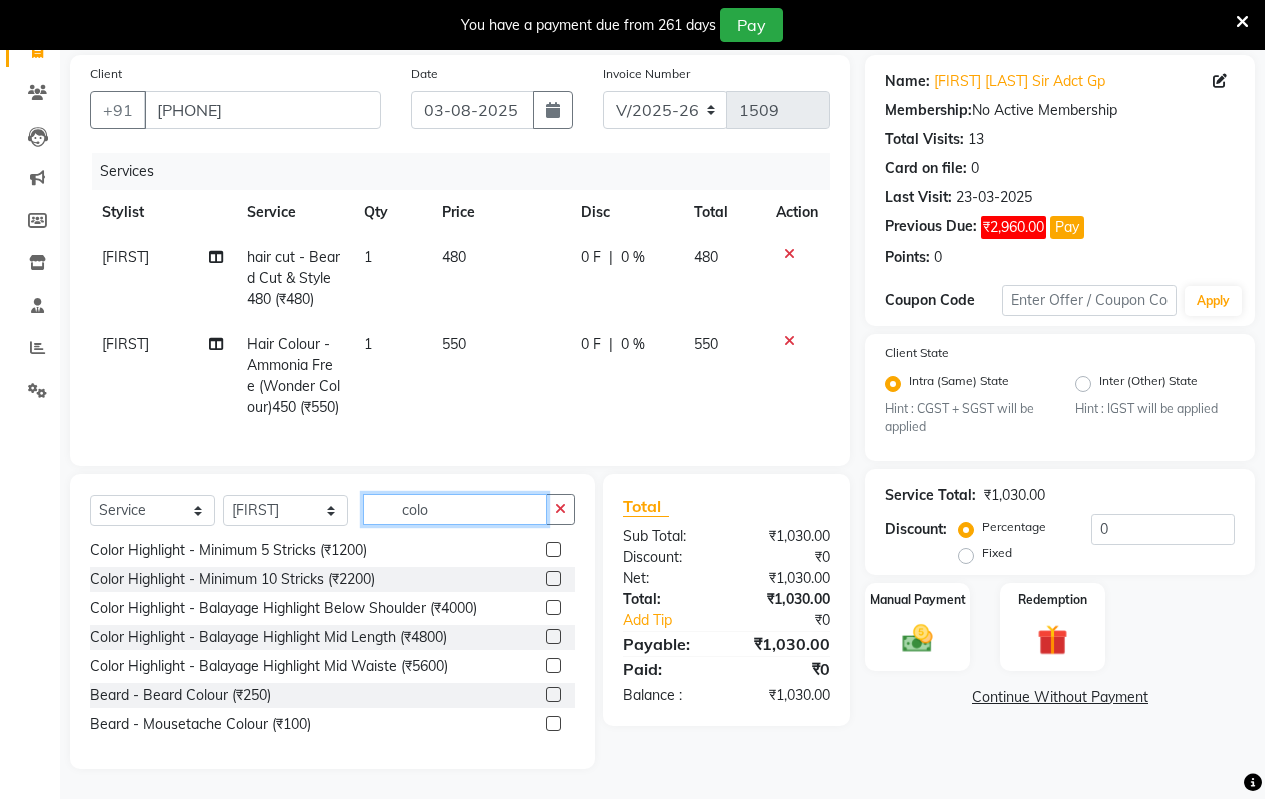 type on "colo" 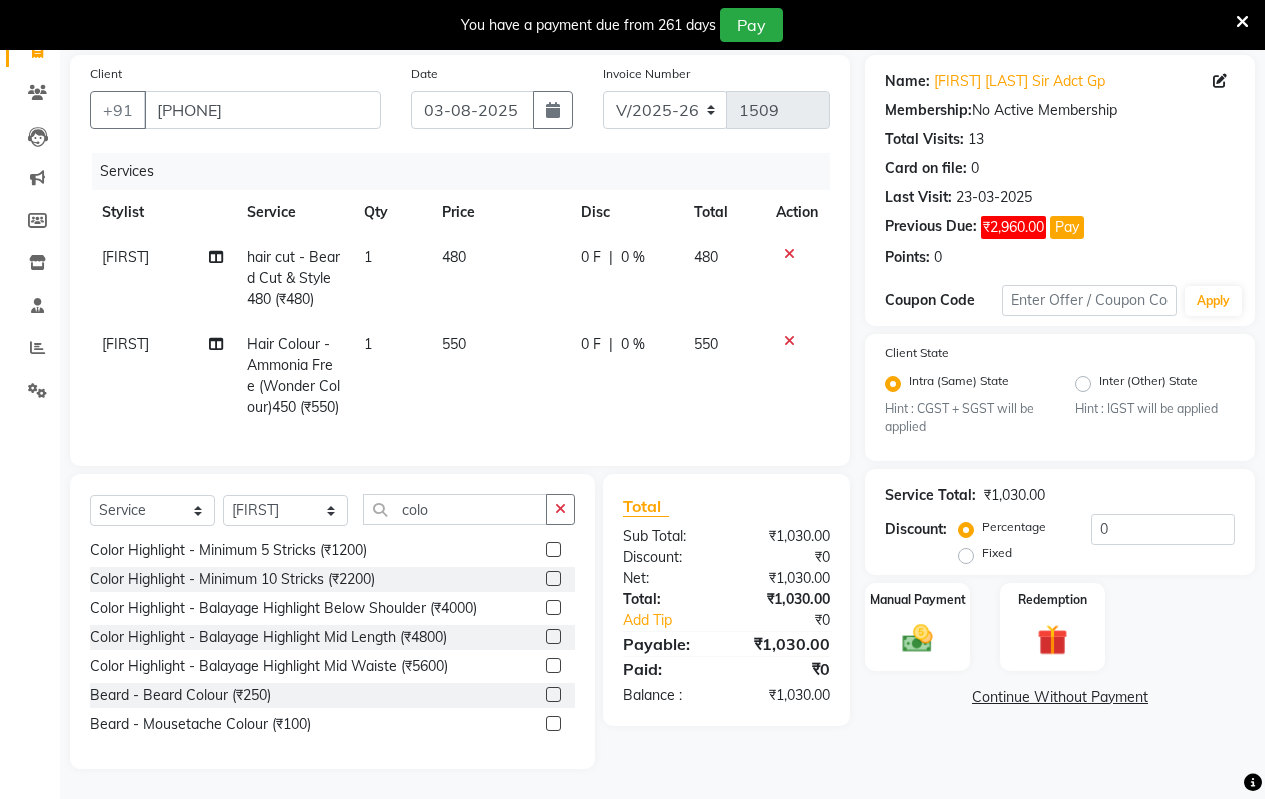 click 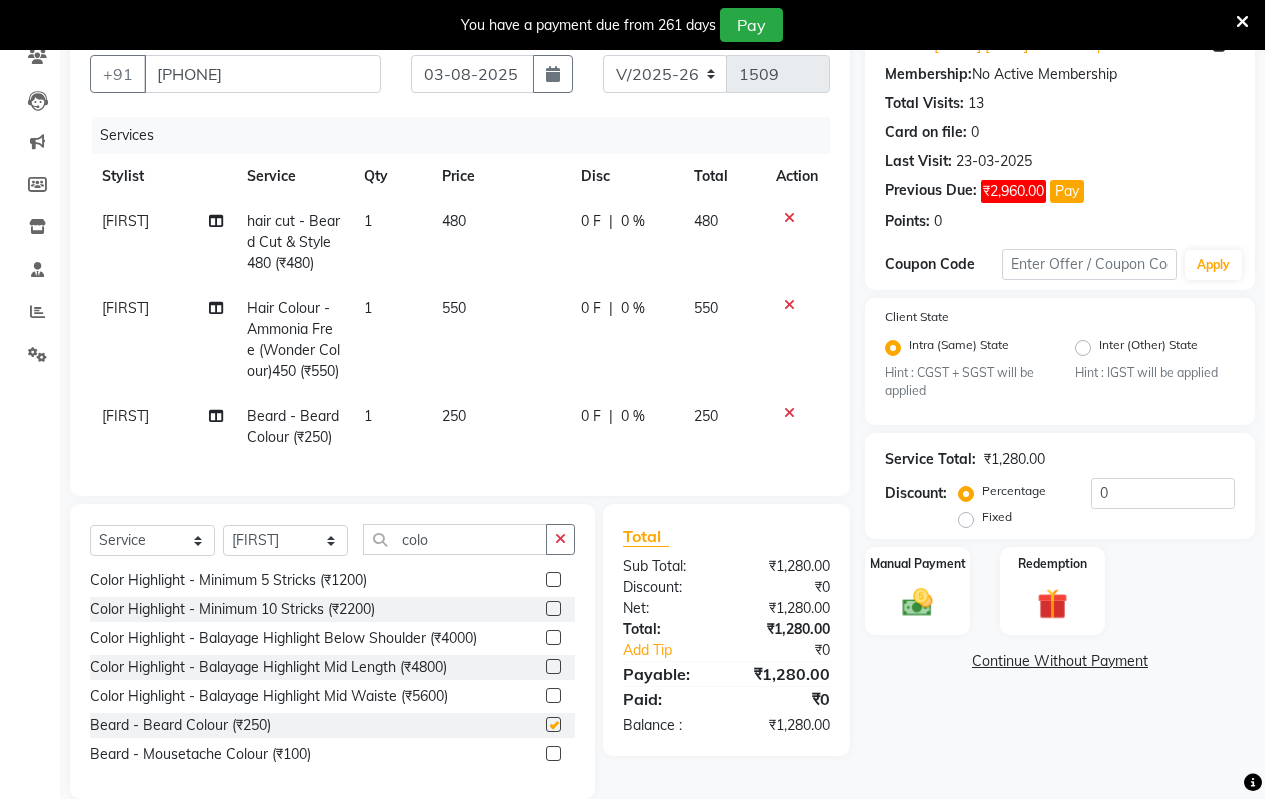 checkbox on "false" 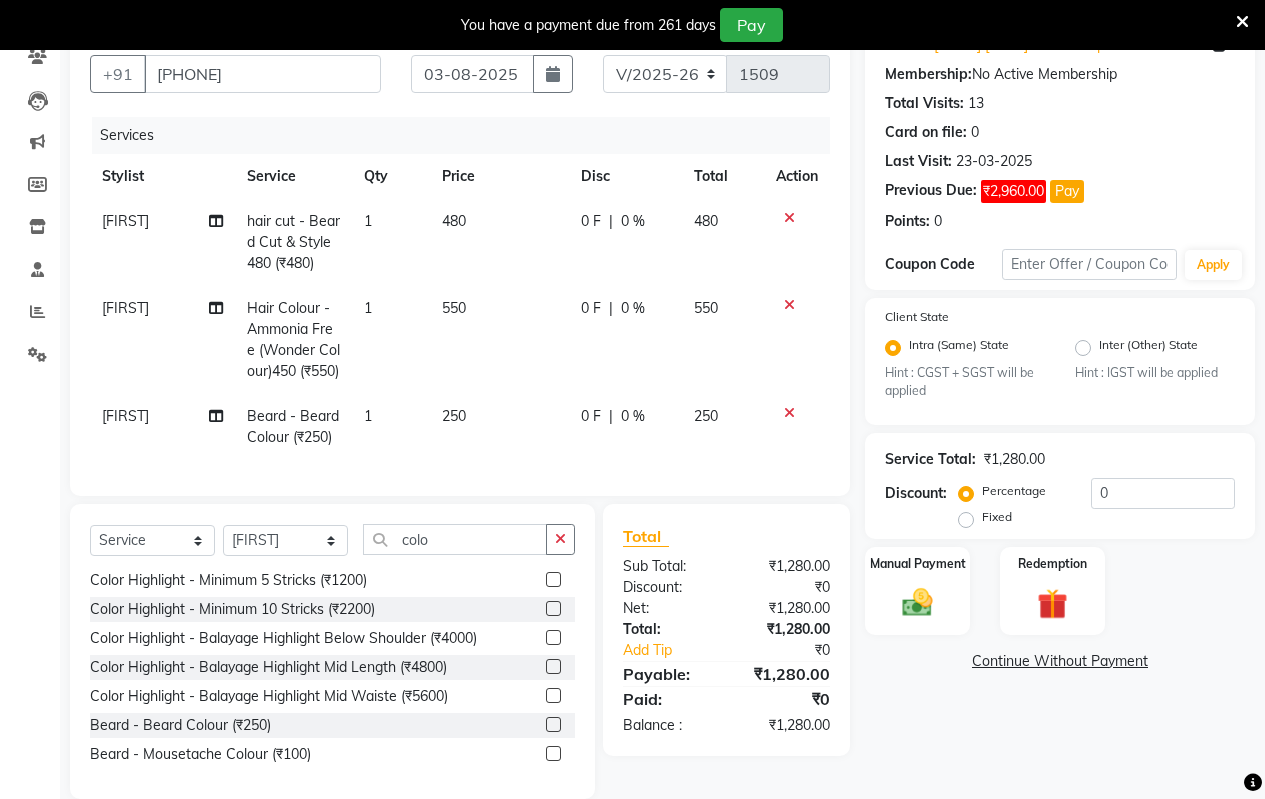 drag, startPoint x: 566, startPoint y: 576, endPoint x: 544, endPoint y: 579, distance: 22.203604 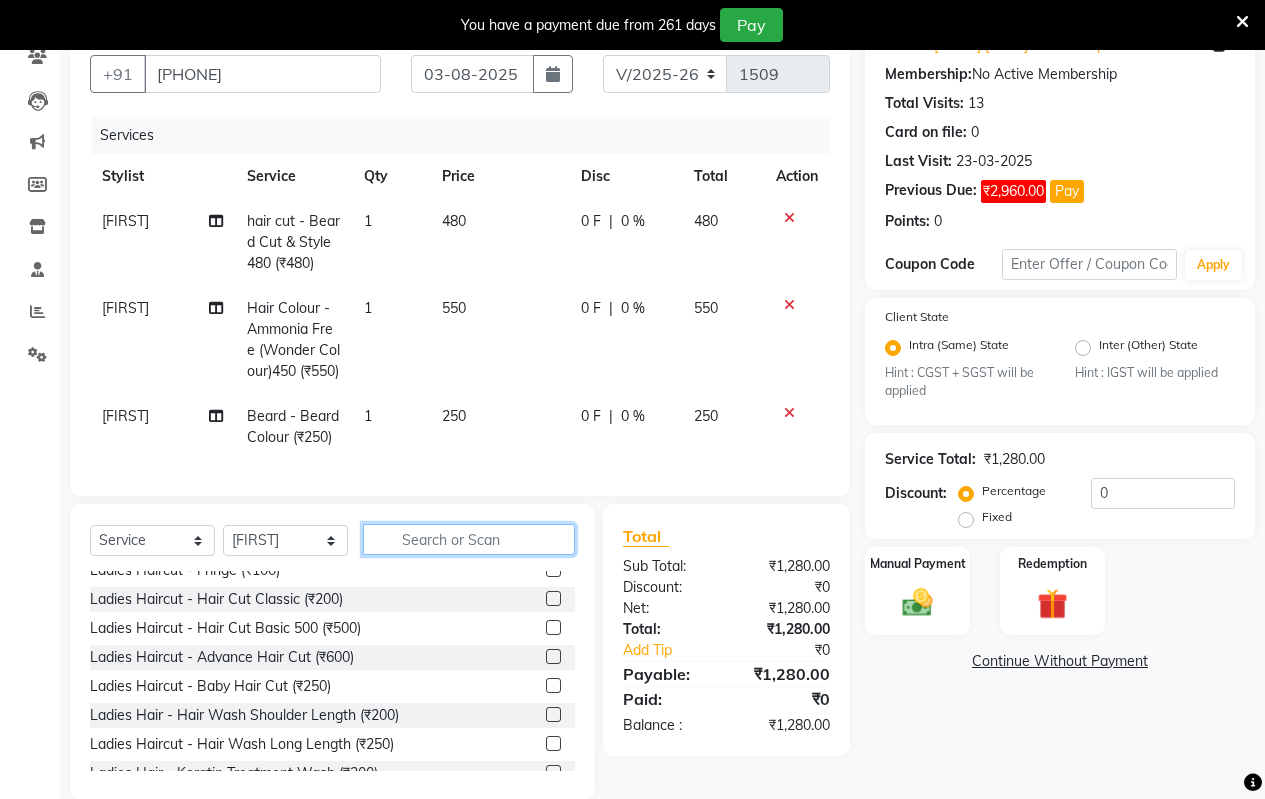 click 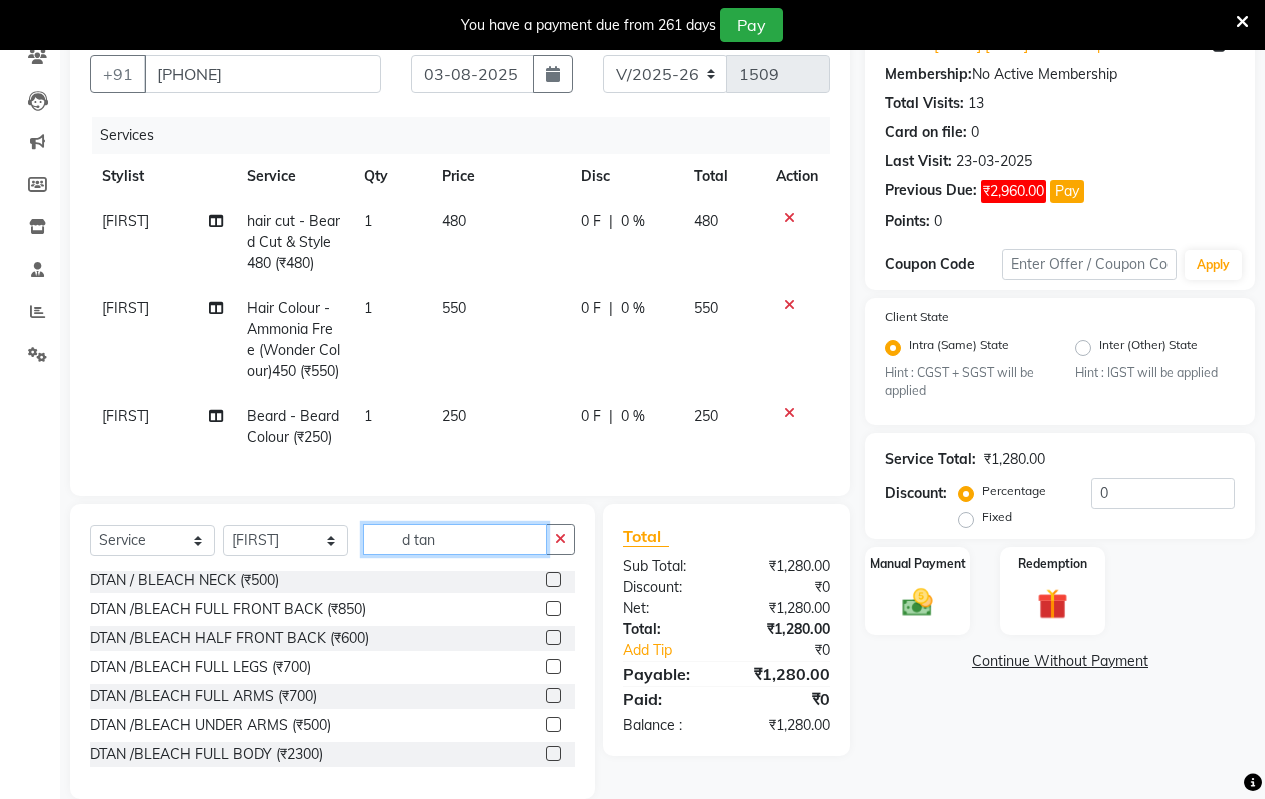 scroll, scrollTop: 61, scrollLeft: 0, axis: vertical 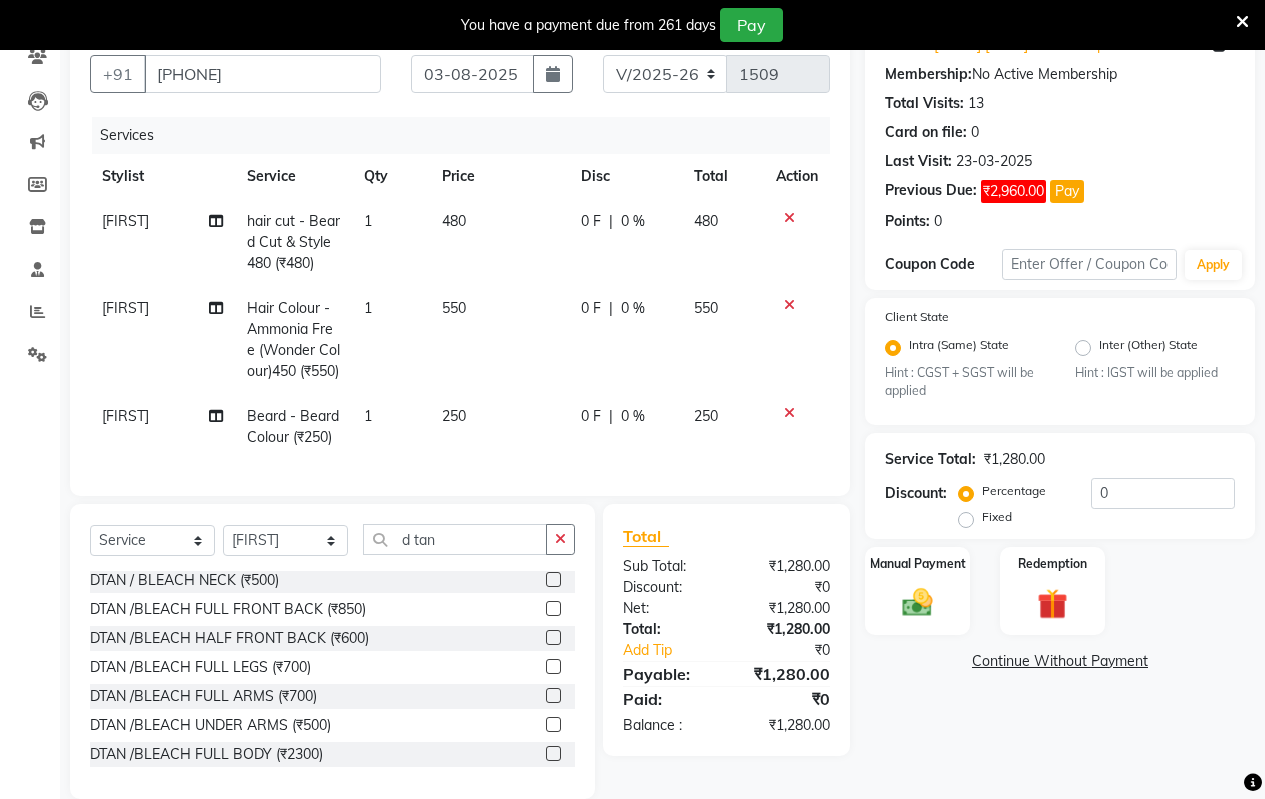 click 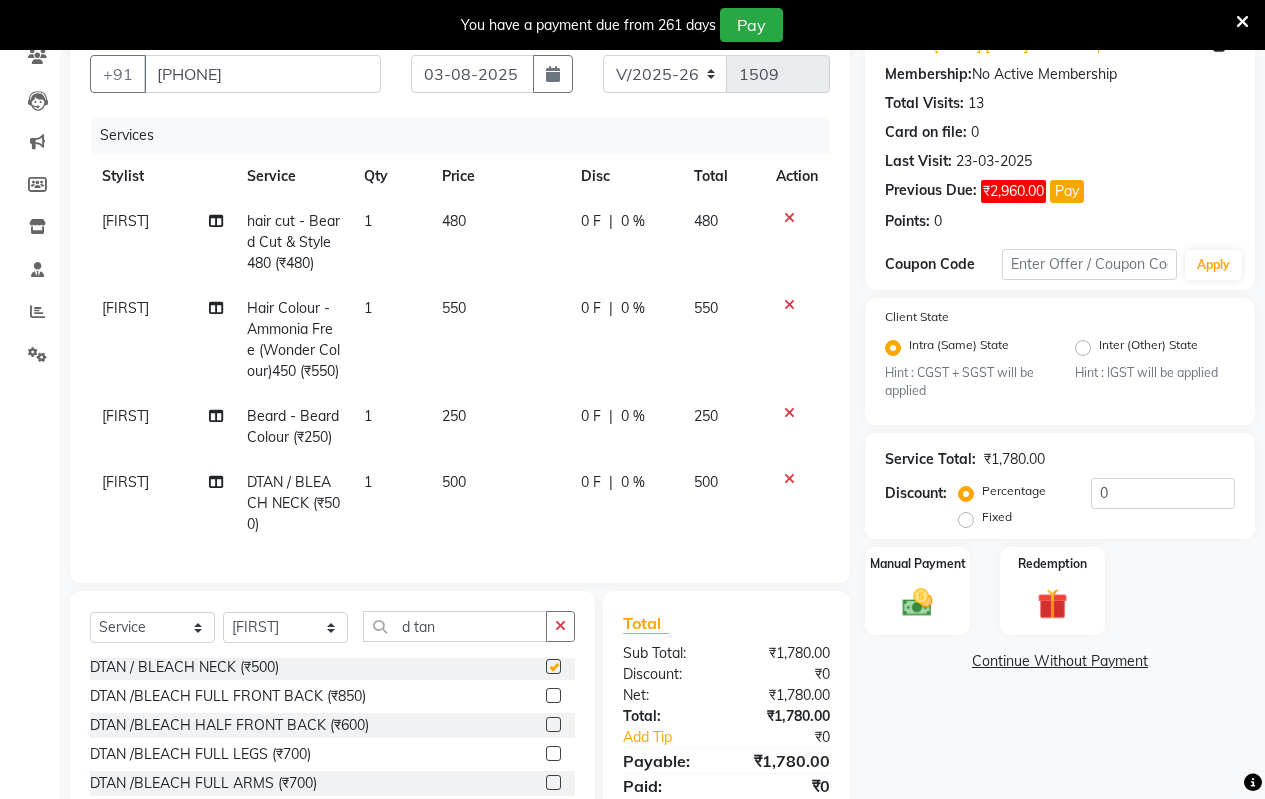 checkbox on "false" 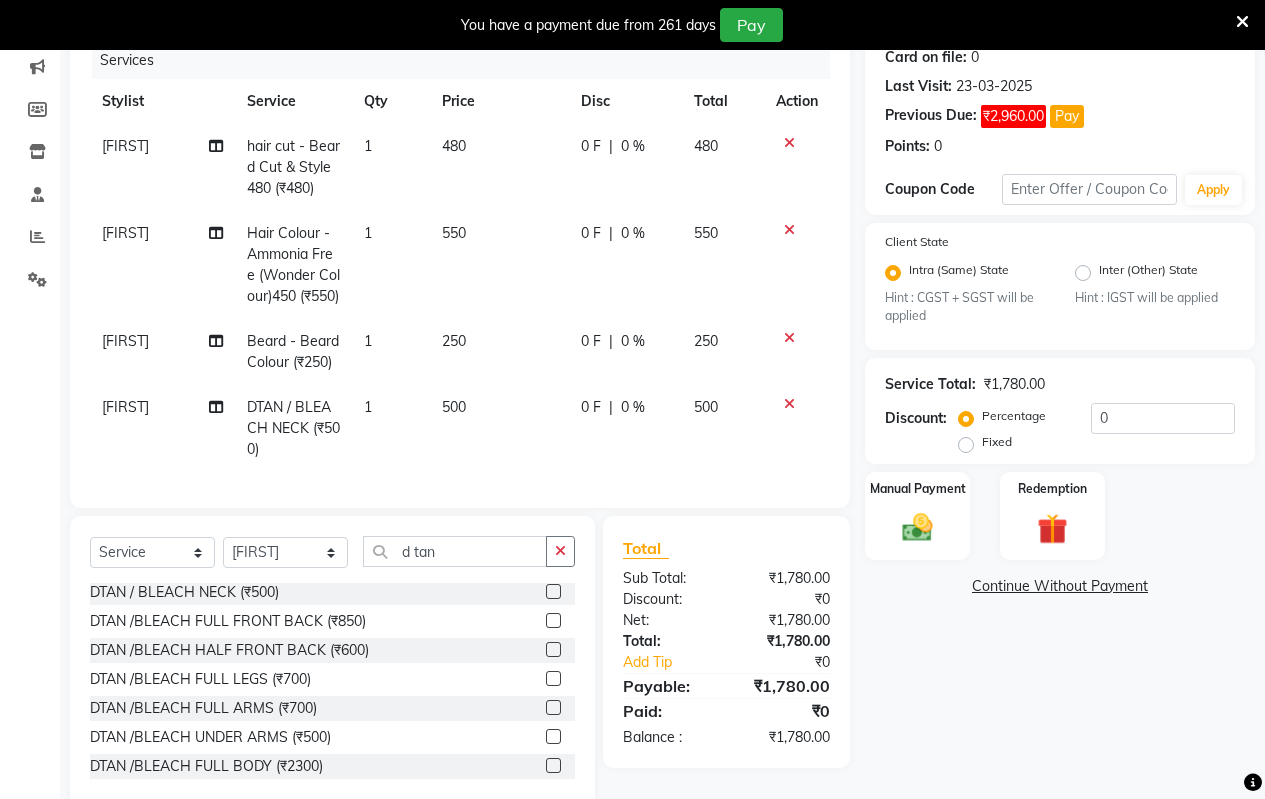 scroll, scrollTop: 334, scrollLeft: 0, axis: vertical 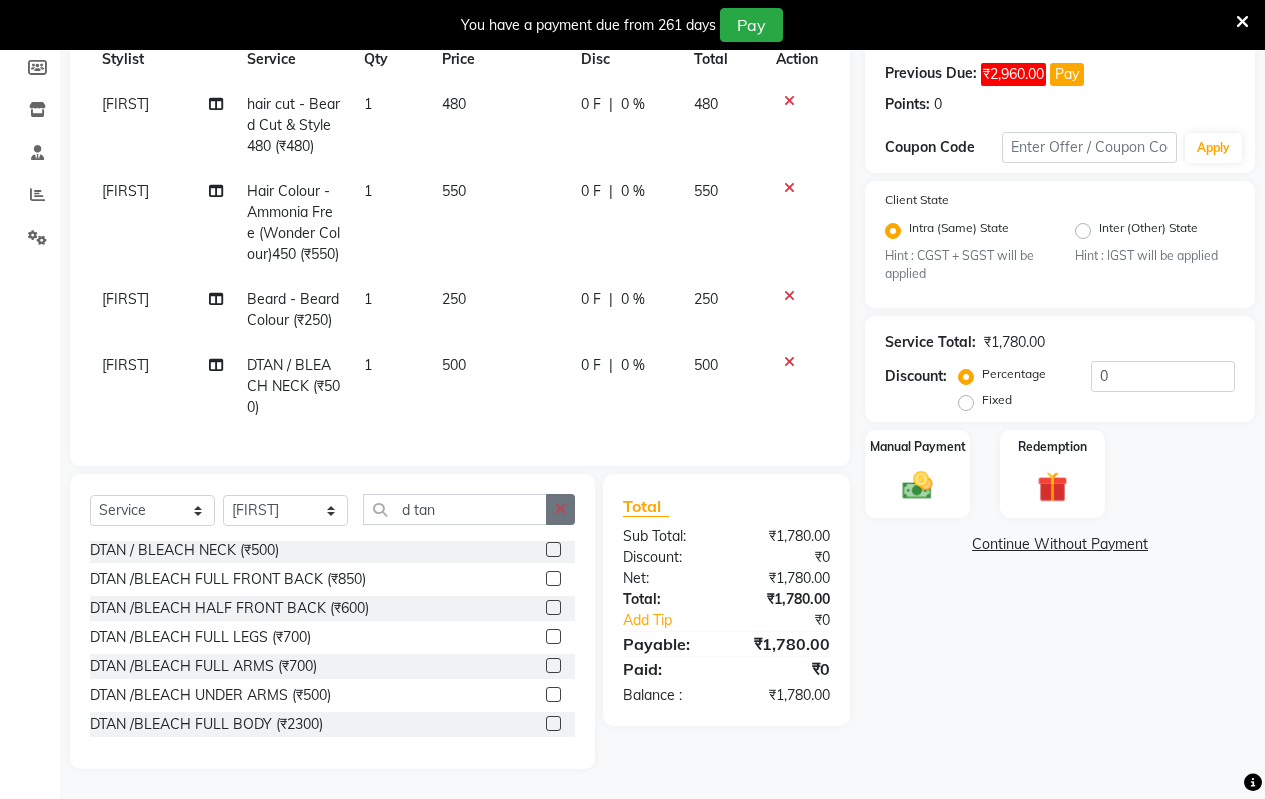 click 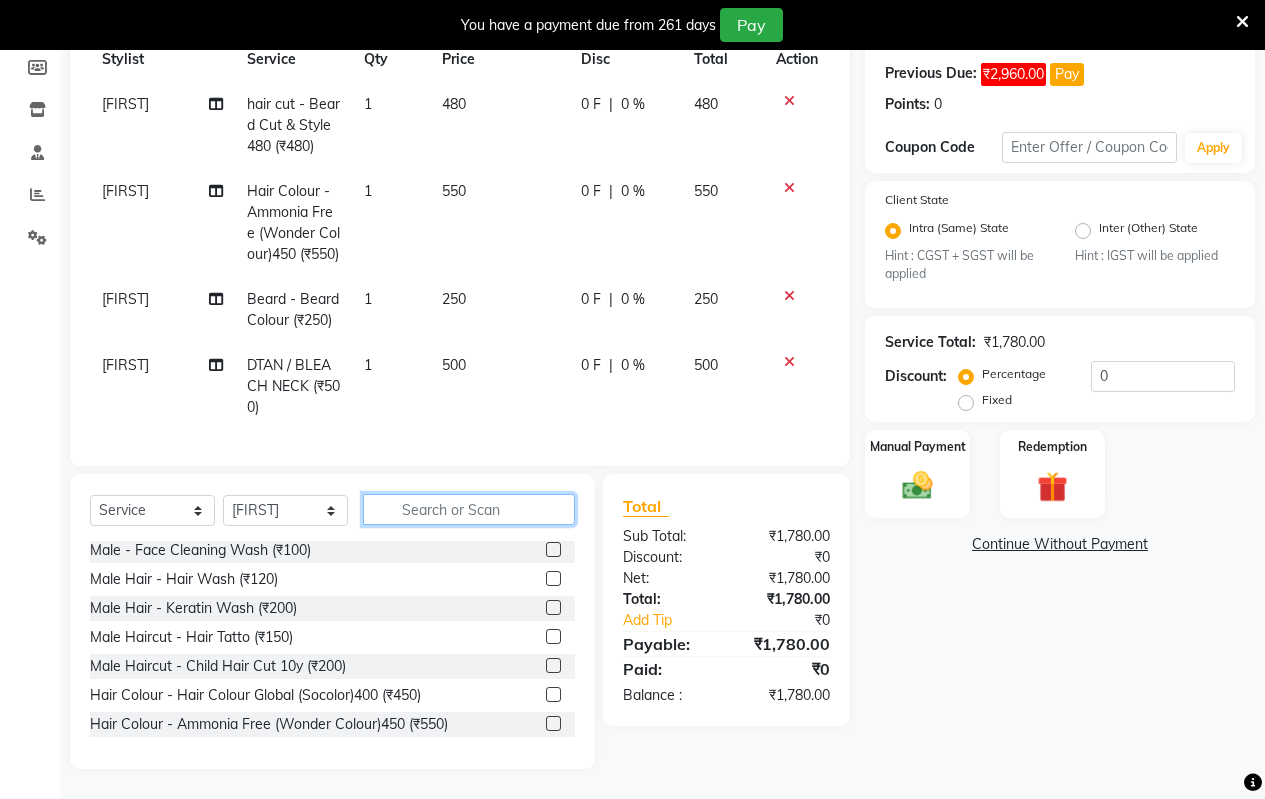 click 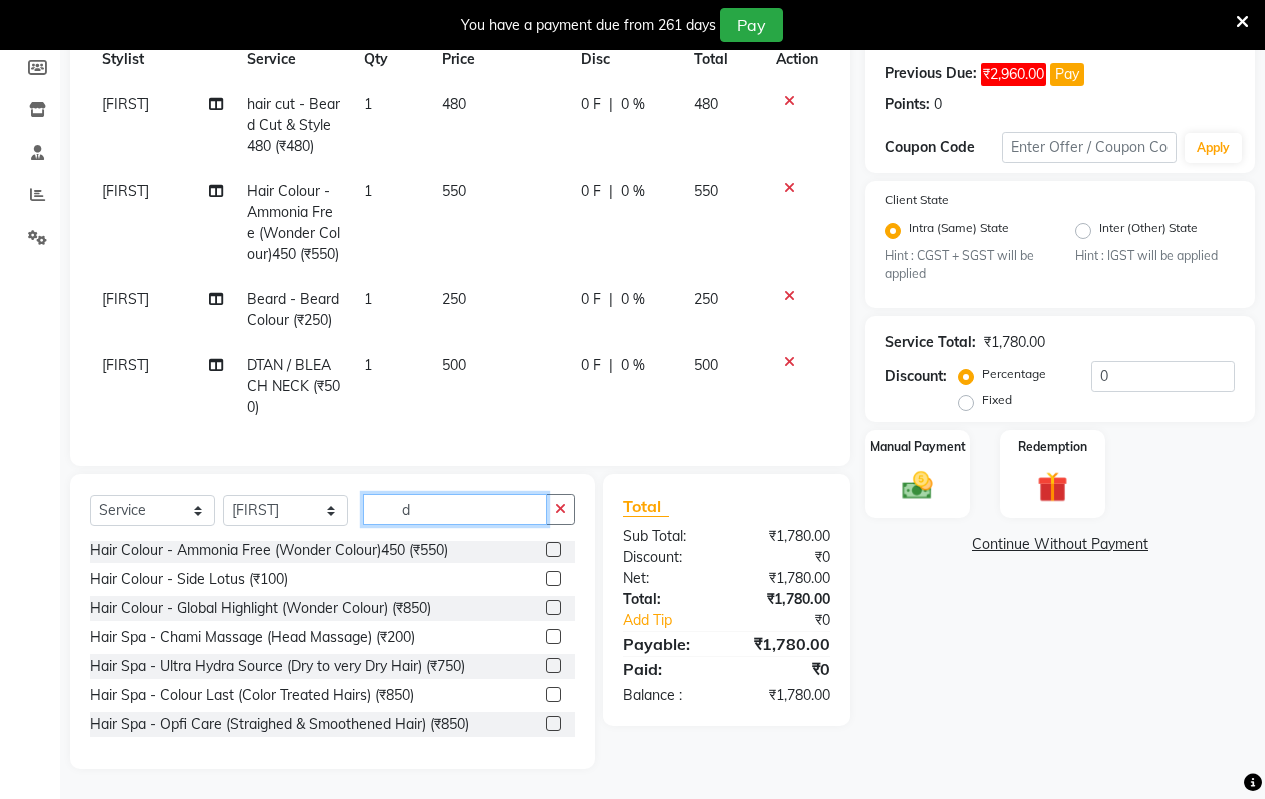 scroll, scrollTop: 0, scrollLeft: 0, axis: both 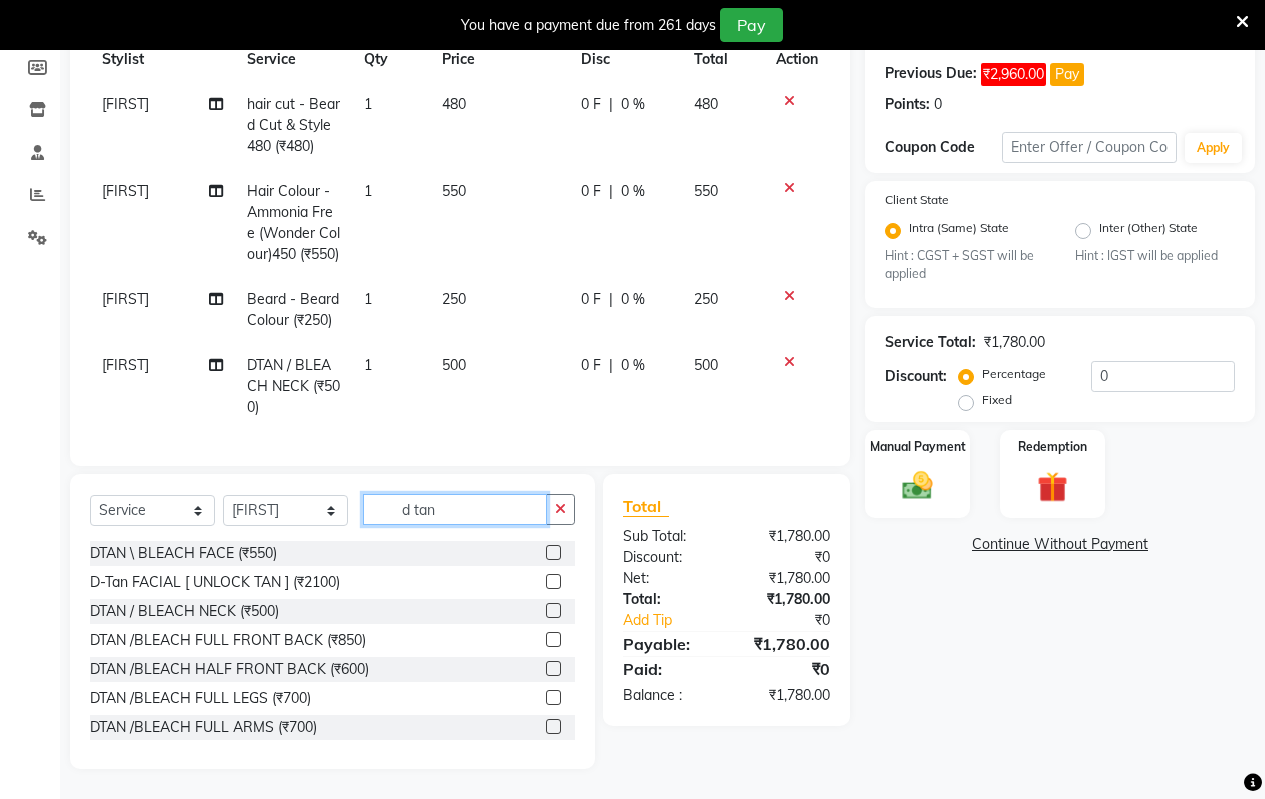 type on "d tan" 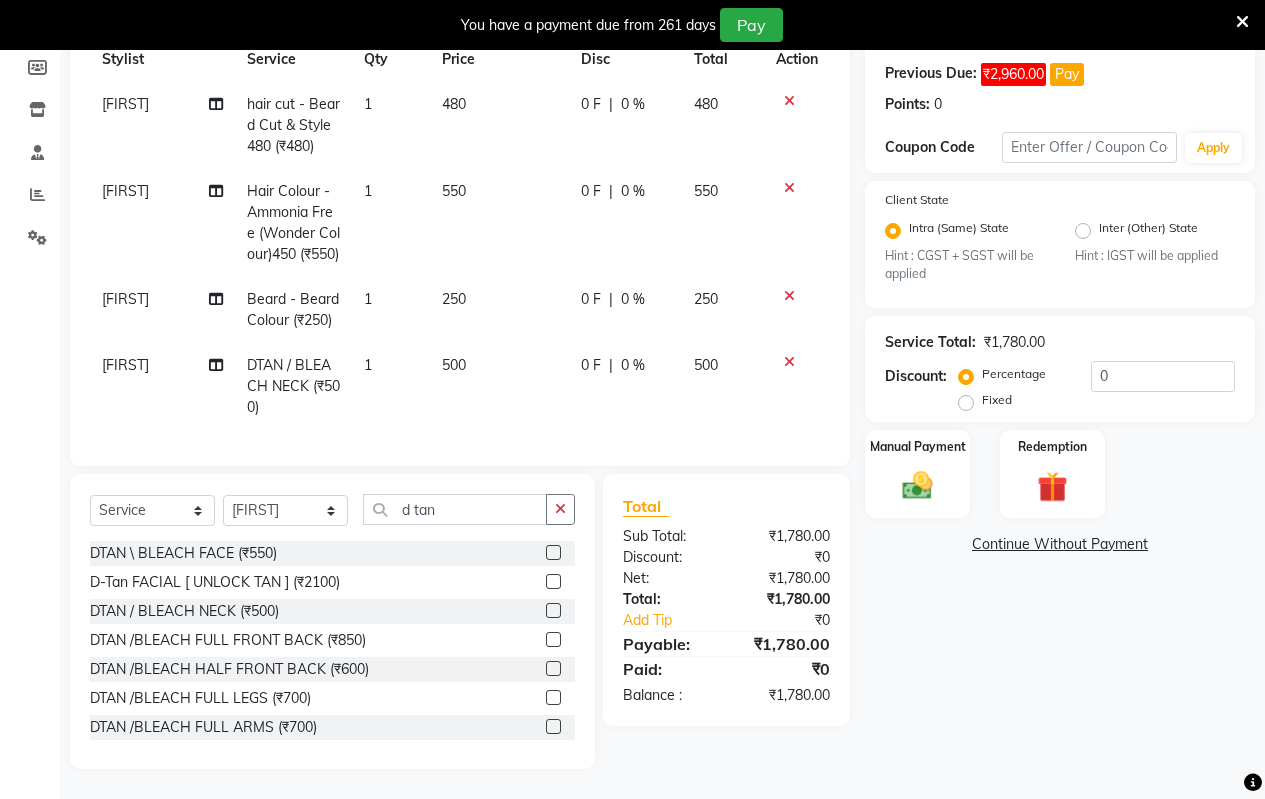 click 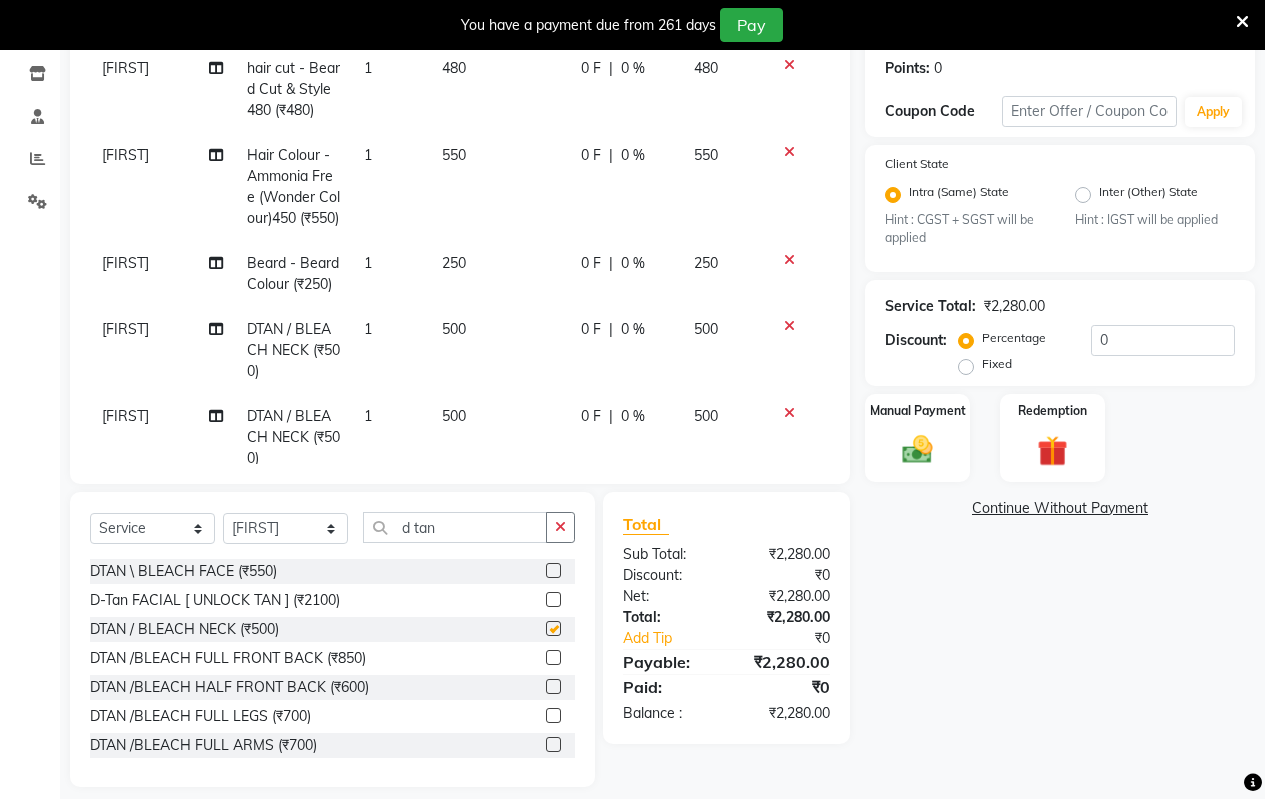 checkbox on "false" 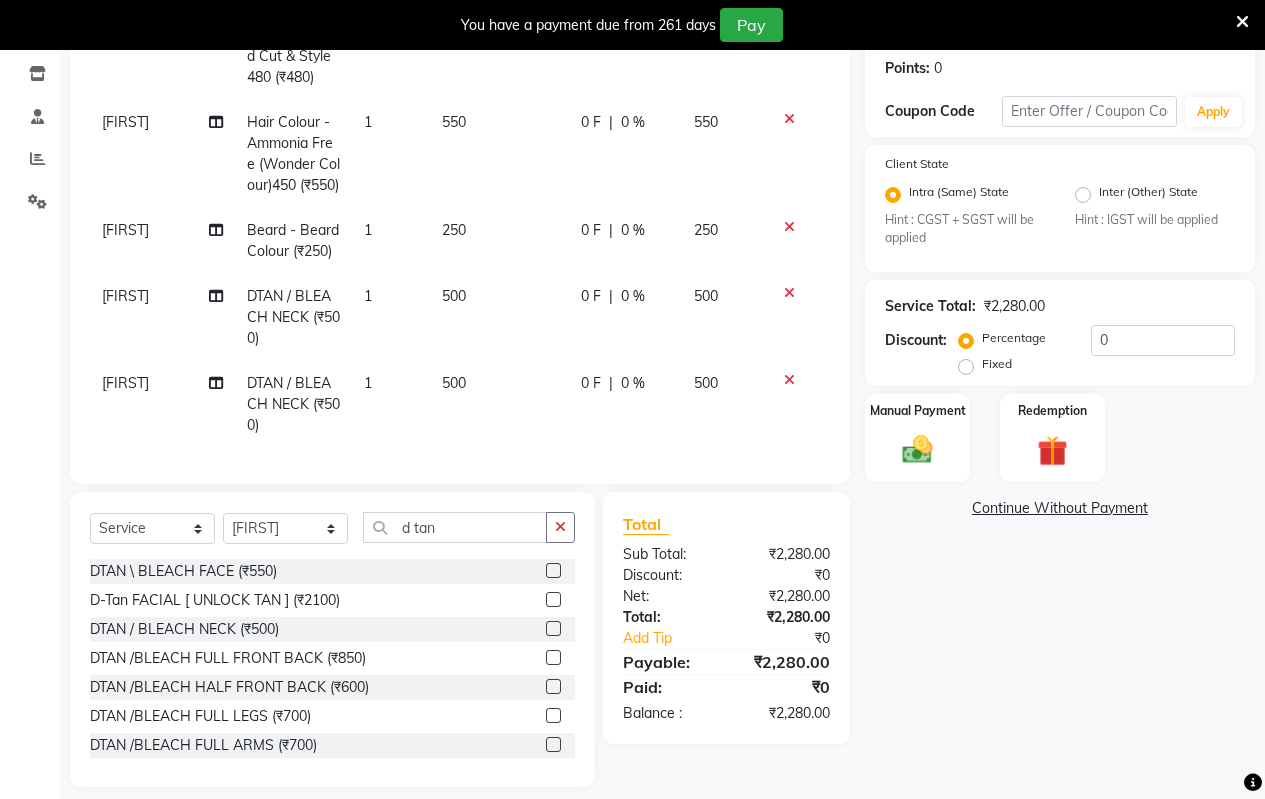 scroll, scrollTop: 90, scrollLeft: 0, axis: vertical 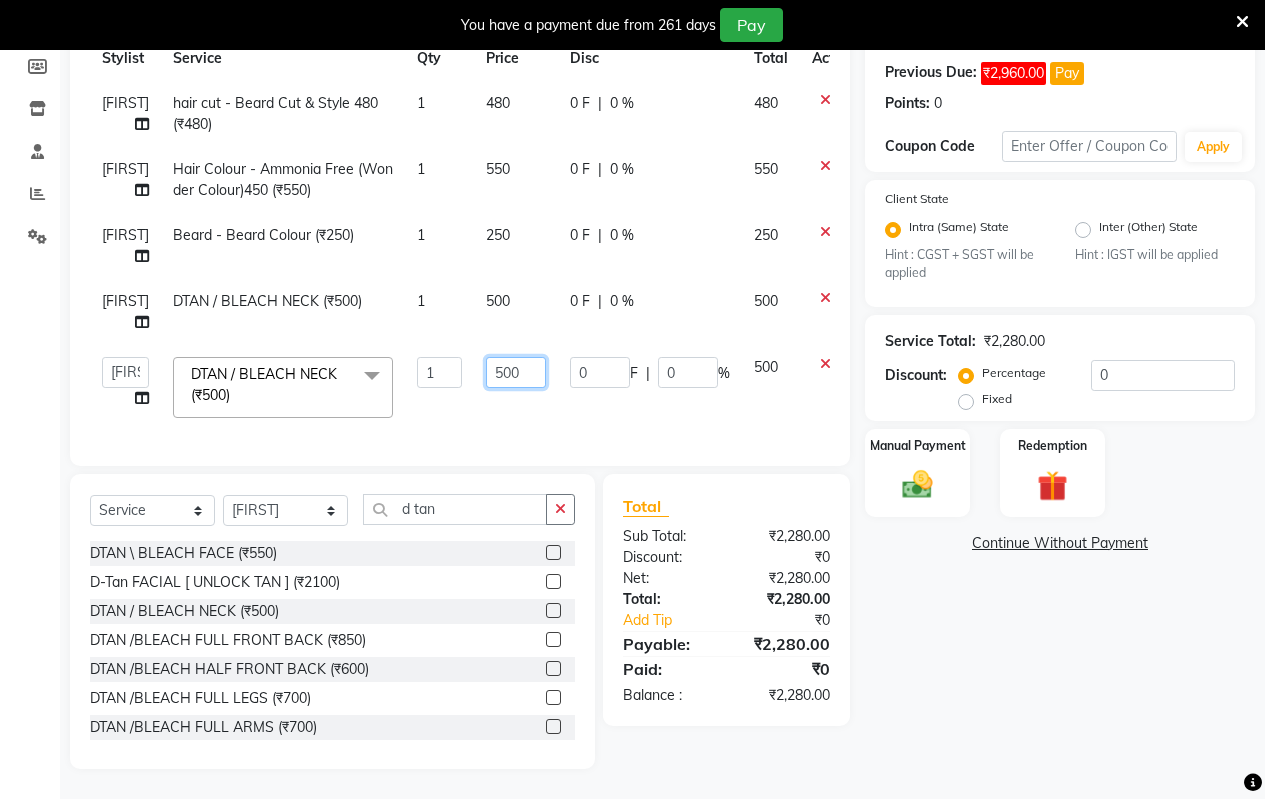 click on "500" 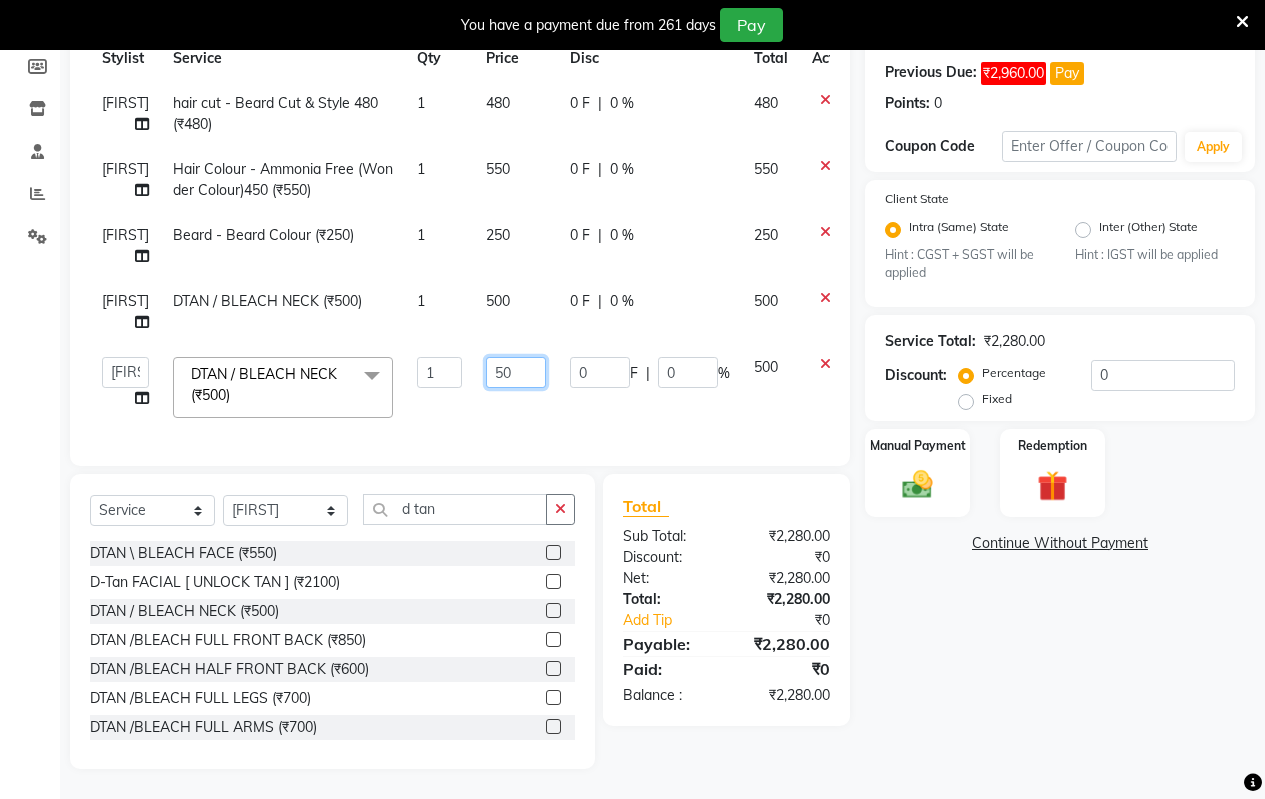 type on "5" 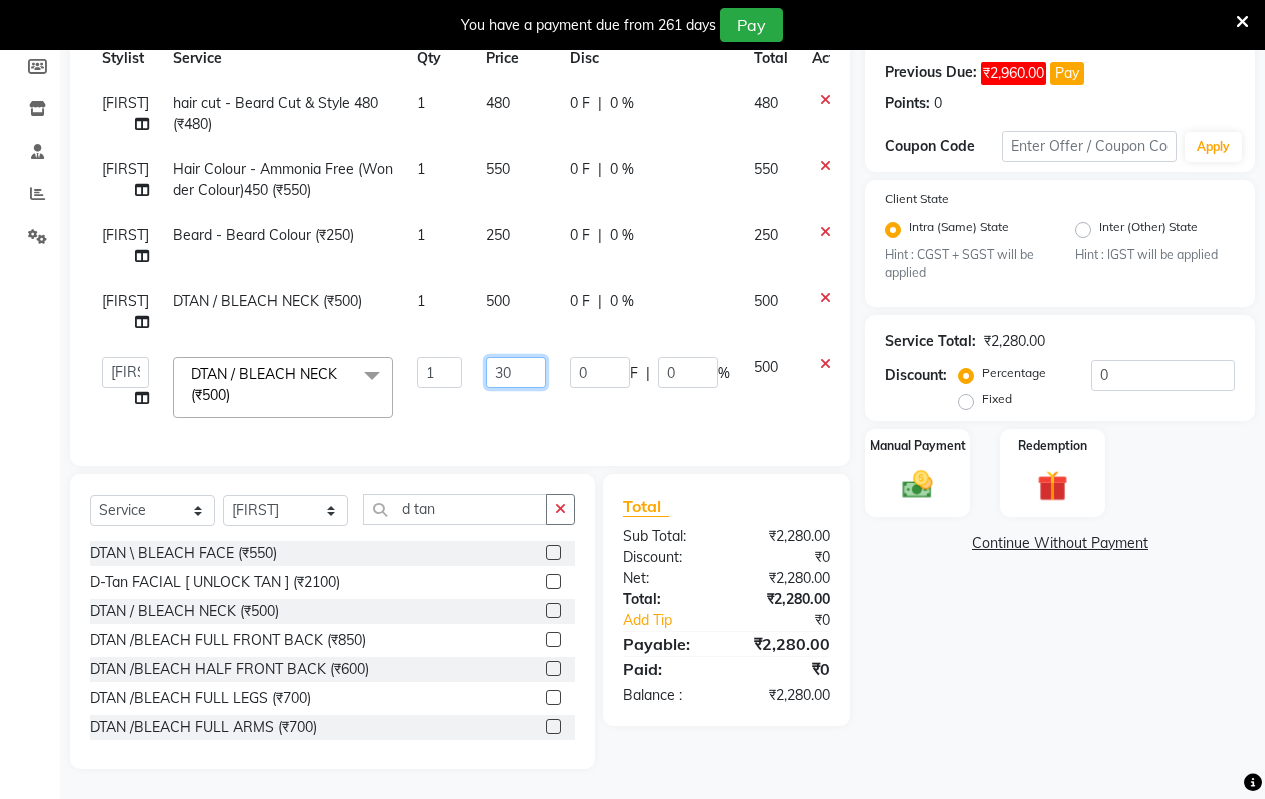 type on "300" 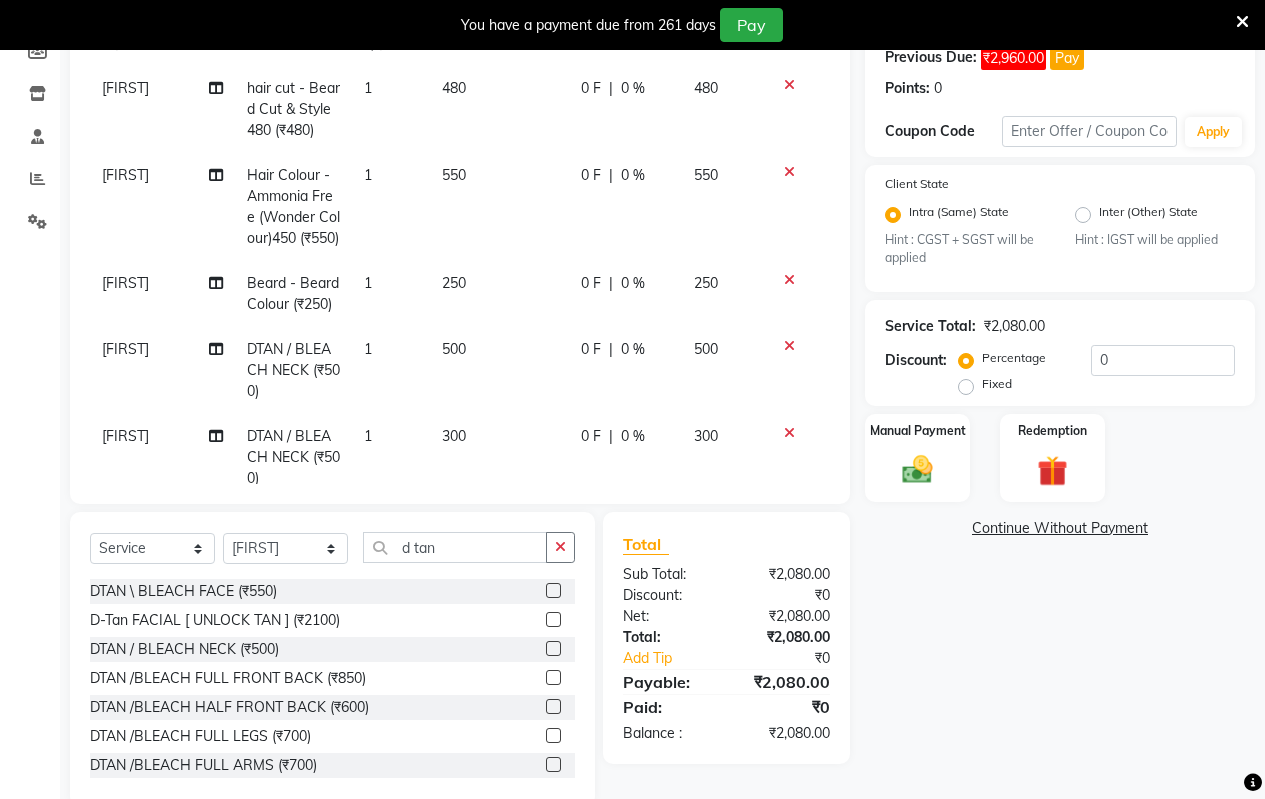 click on "Select  Service  Product  Membership  Package Voucher Prepaid Gift Card  Select Stylist Arati kamlesh b  karan  Krushna pramila jadhav priyanka bawaskar  rohit  rushi  Venesh d tan DTAN \ BLEACH FACE  (₹550)  D-Tan FACIAL [ UNLOCK TAN ] (₹2100)  DTAN / BLEACH  NECK  (₹500)  DTAN /BLEACH FULL FRONT BACK  (₹850)  DTAN /BLEACH HALF FRONT BACK  (₹600)  DTAN /BLEACH FULL LEGS  (₹700)  DTAN /BLEACH FULL ARMS  (₹700)  DTAN /BLEACH UNDER ARMS  (₹500)  DTAN /BLEACH FULL BODY  (₹2300)" 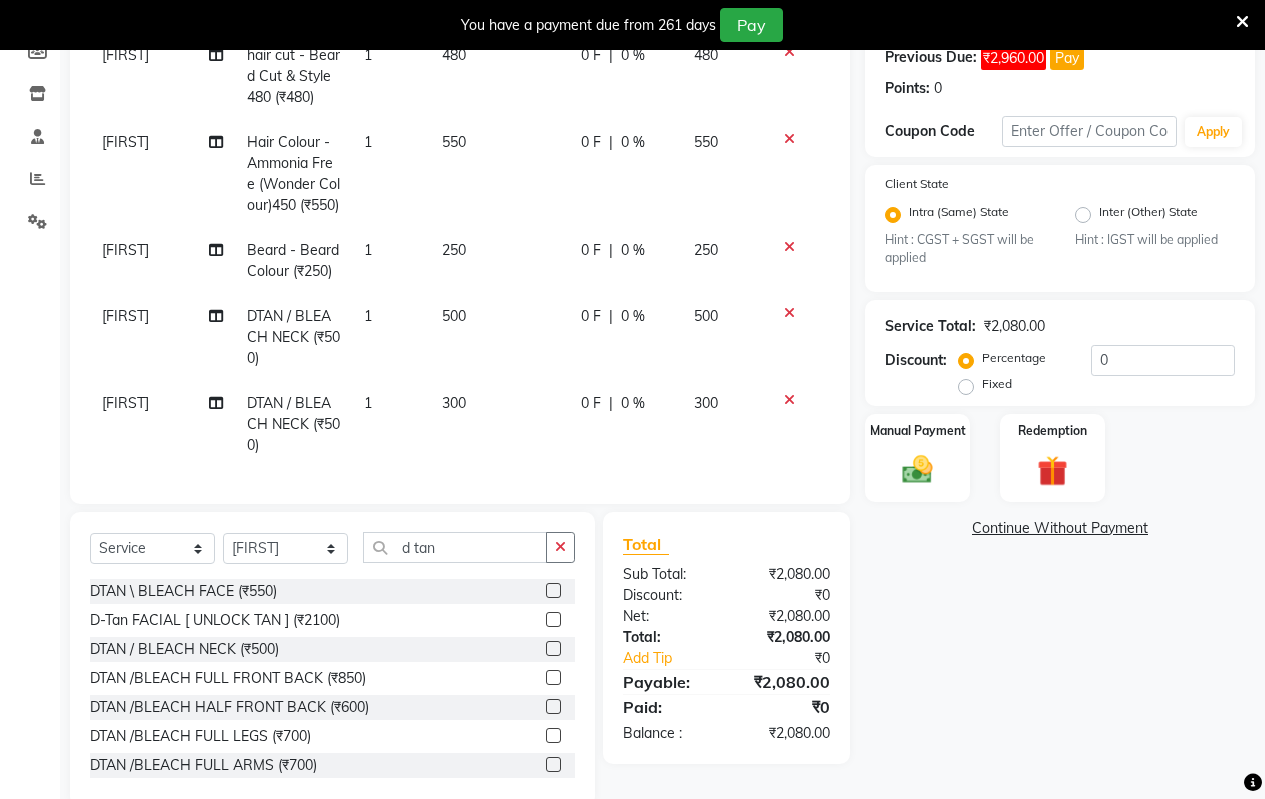 scroll, scrollTop: 90, scrollLeft: 0, axis: vertical 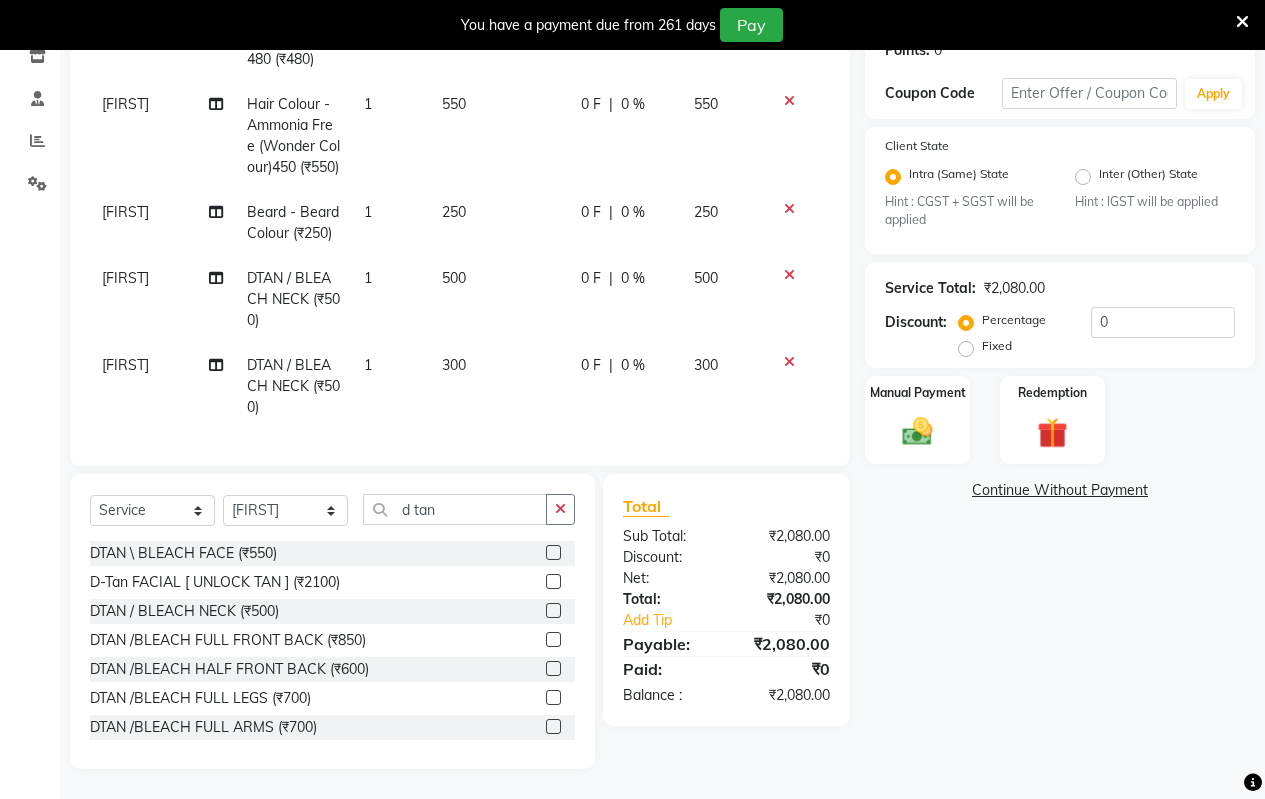 click on "300" 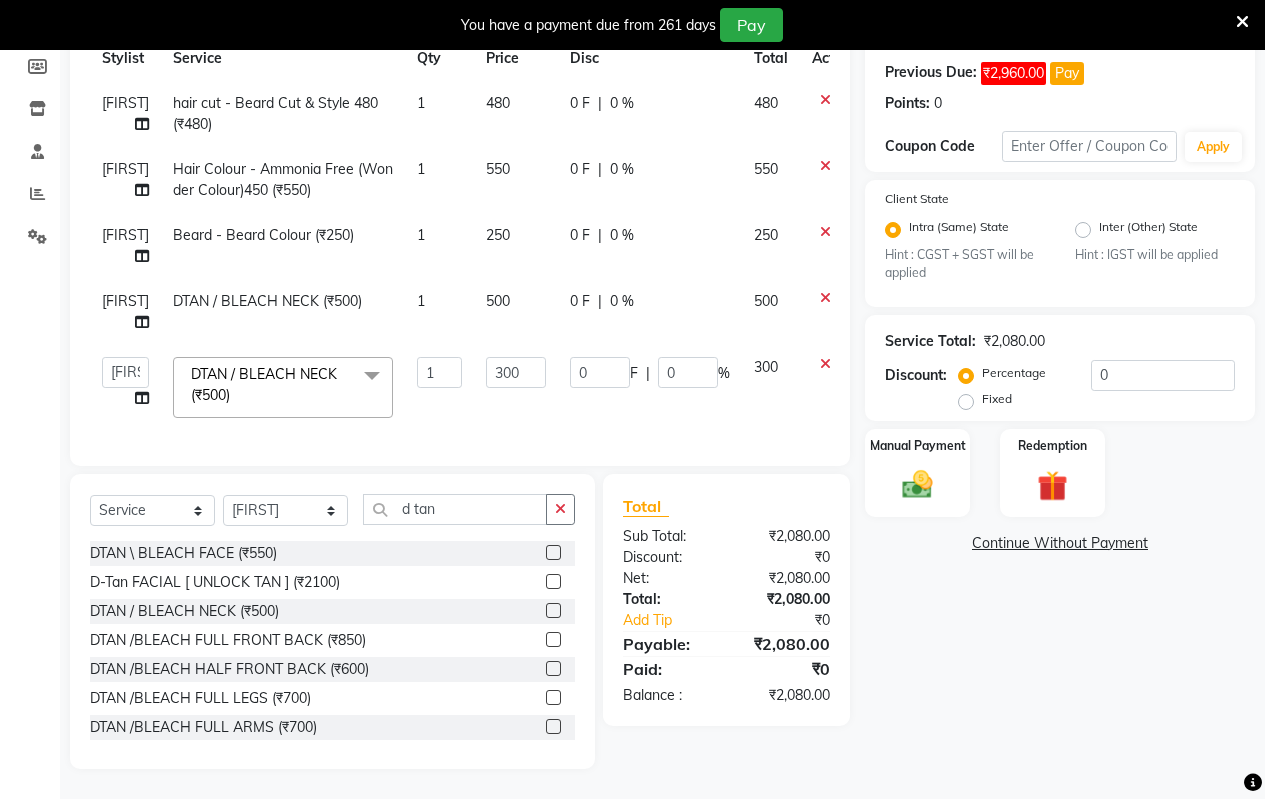 scroll, scrollTop: 314, scrollLeft: 0, axis: vertical 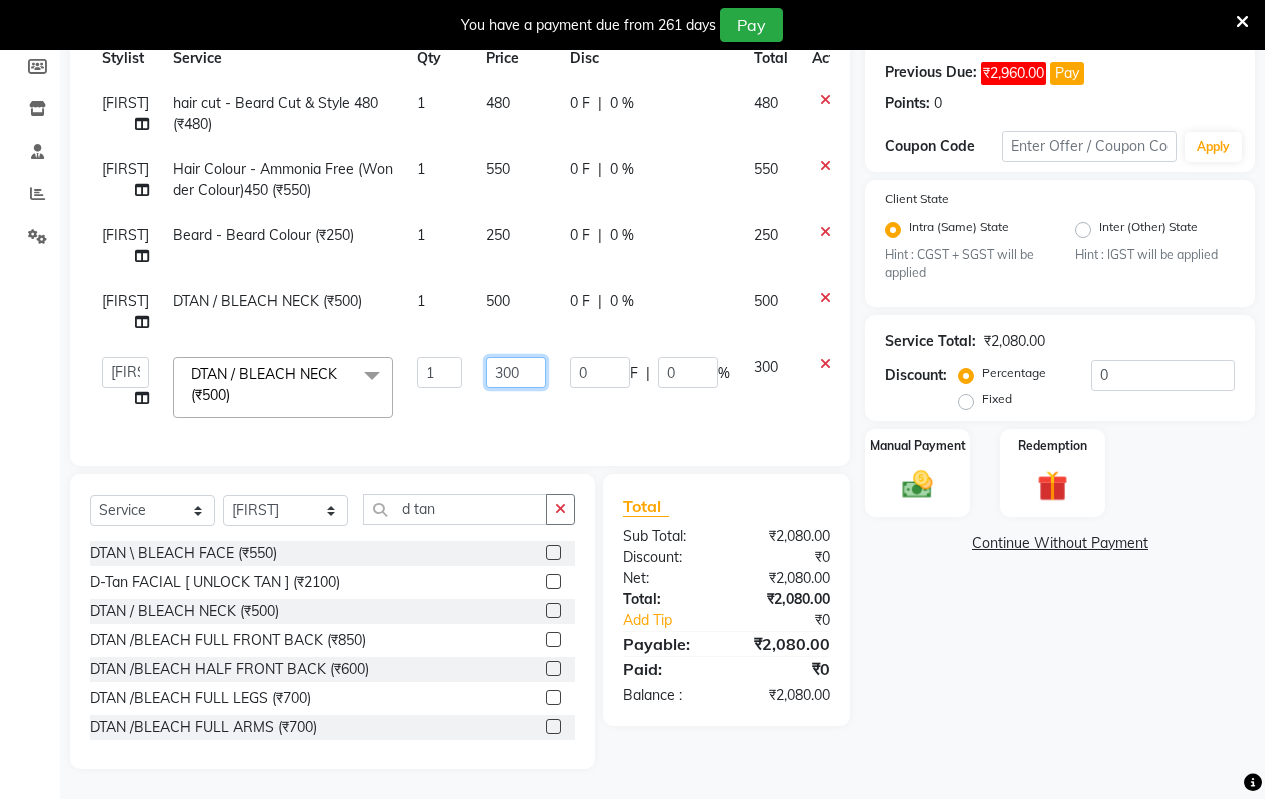 click on "300" 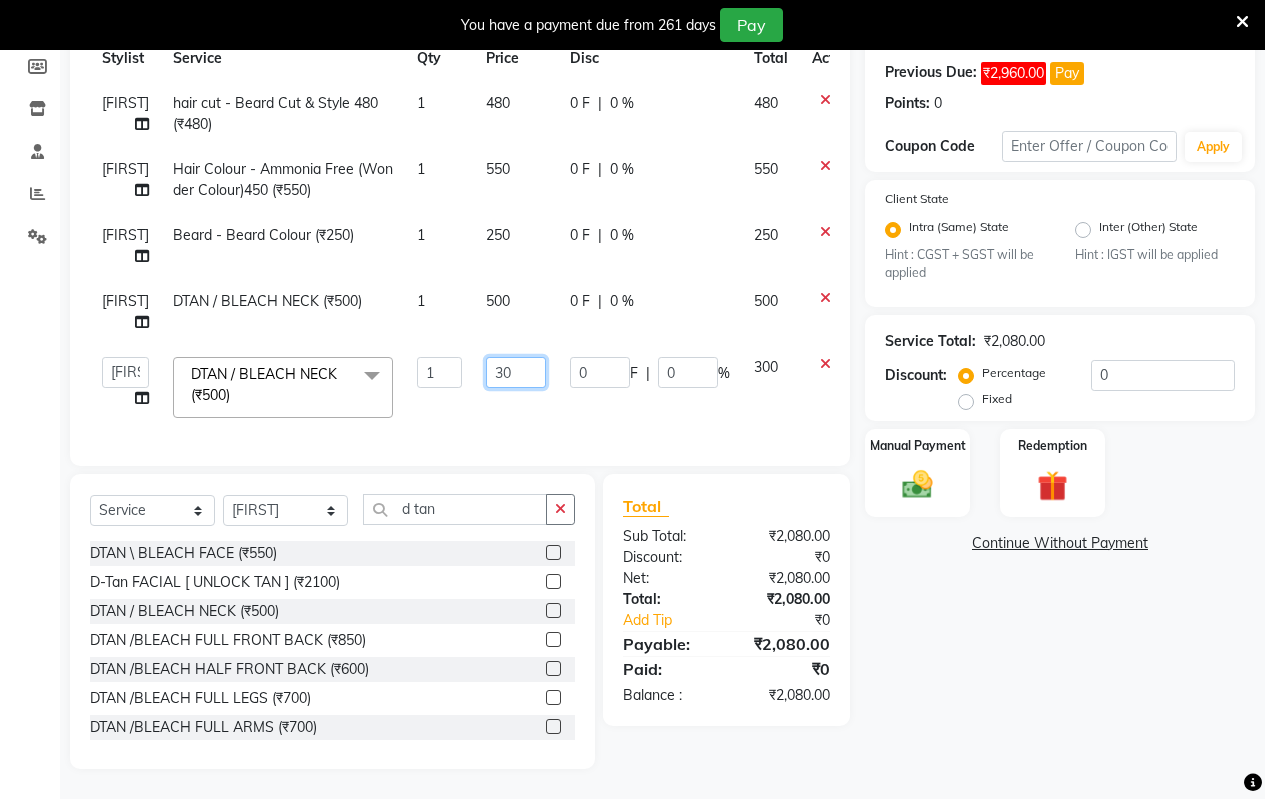 type on "3" 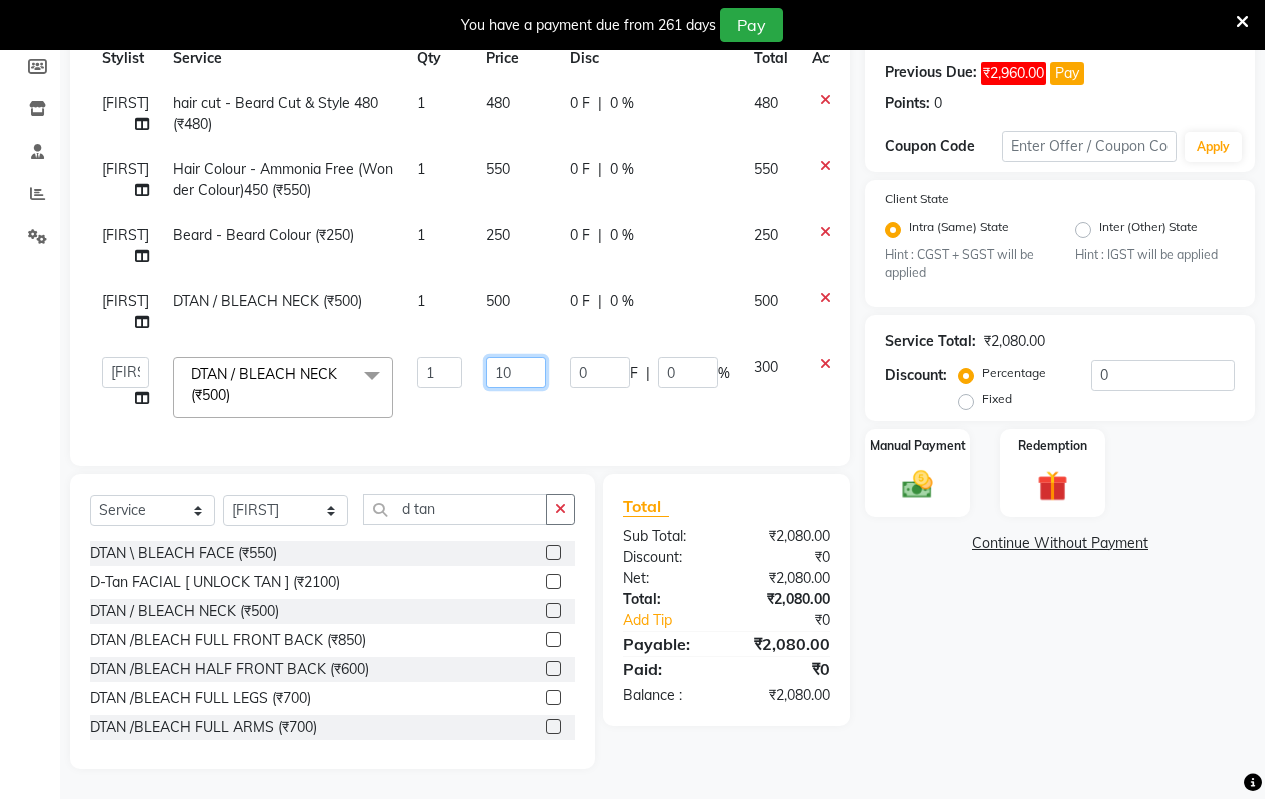 type on "1" 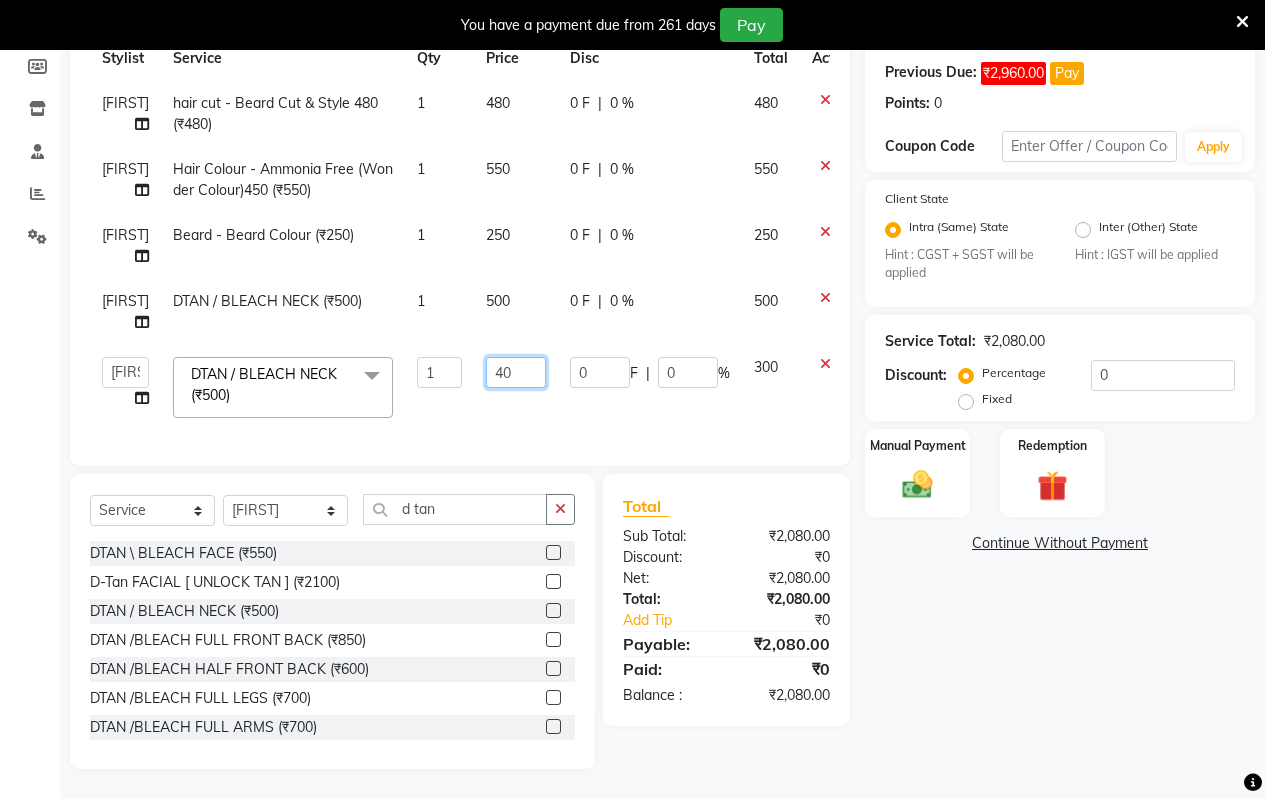 type on "400" 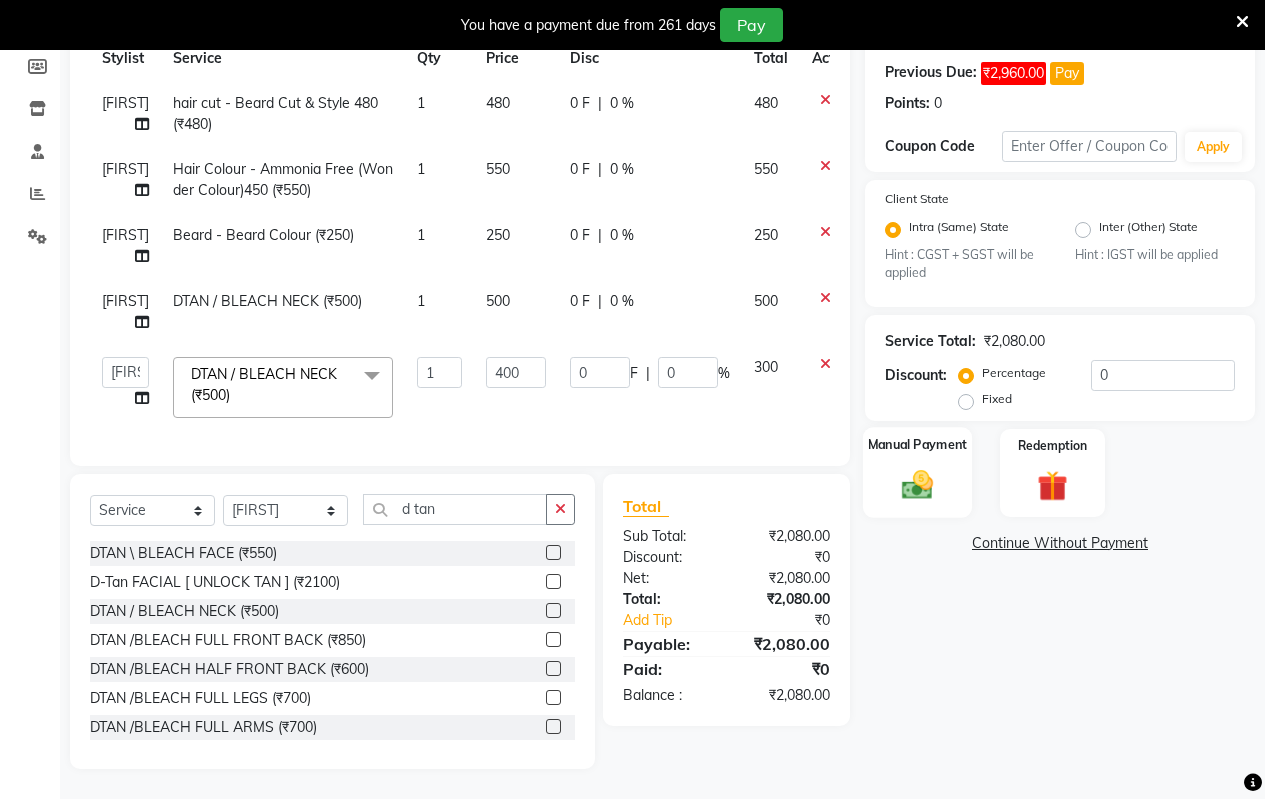 click 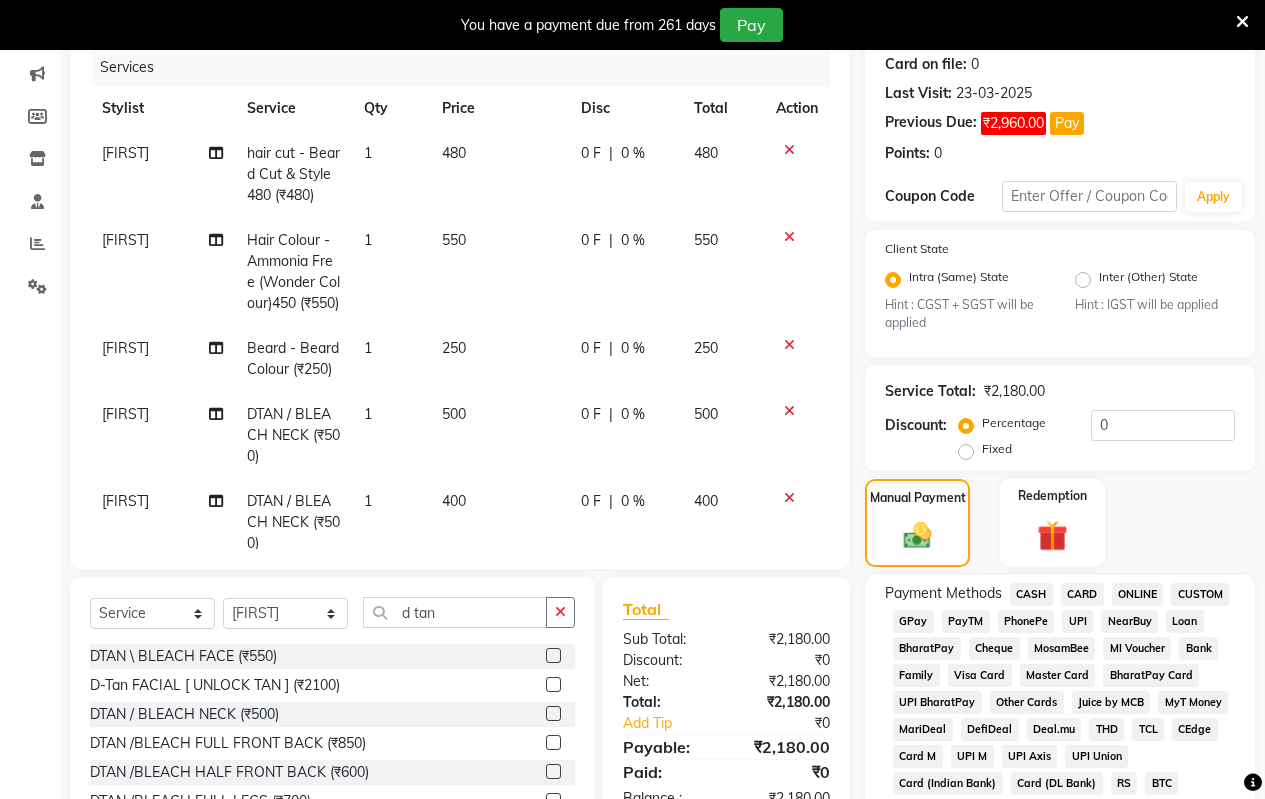 scroll, scrollTop: 314, scrollLeft: 0, axis: vertical 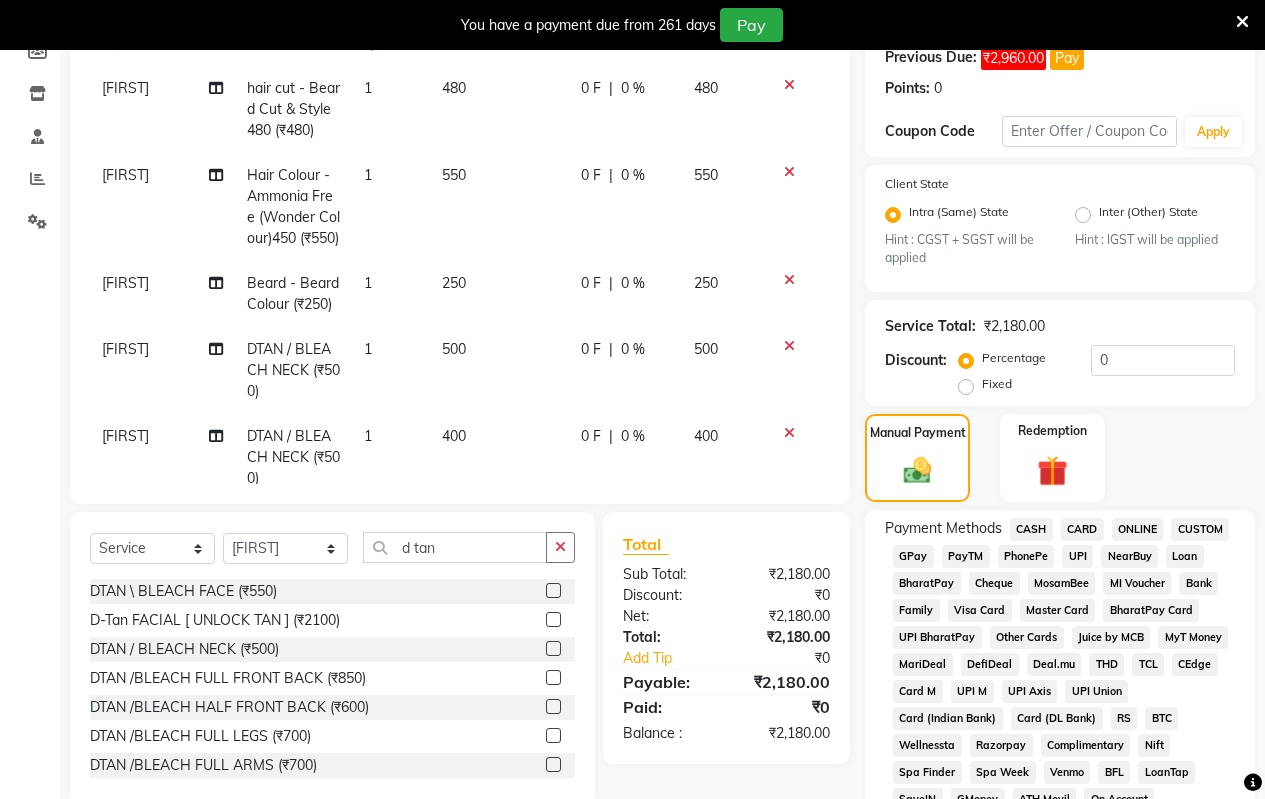 click on "ONLINE" 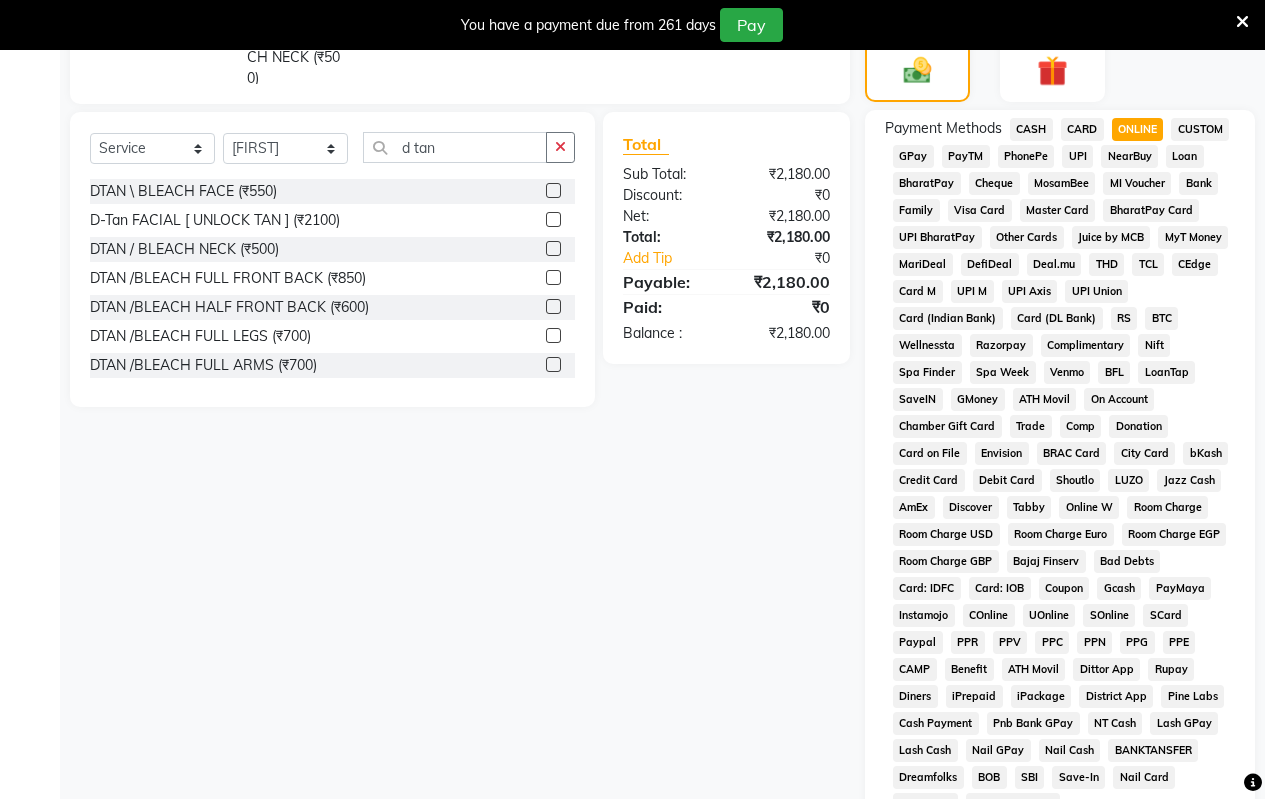 scroll, scrollTop: 996, scrollLeft: 0, axis: vertical 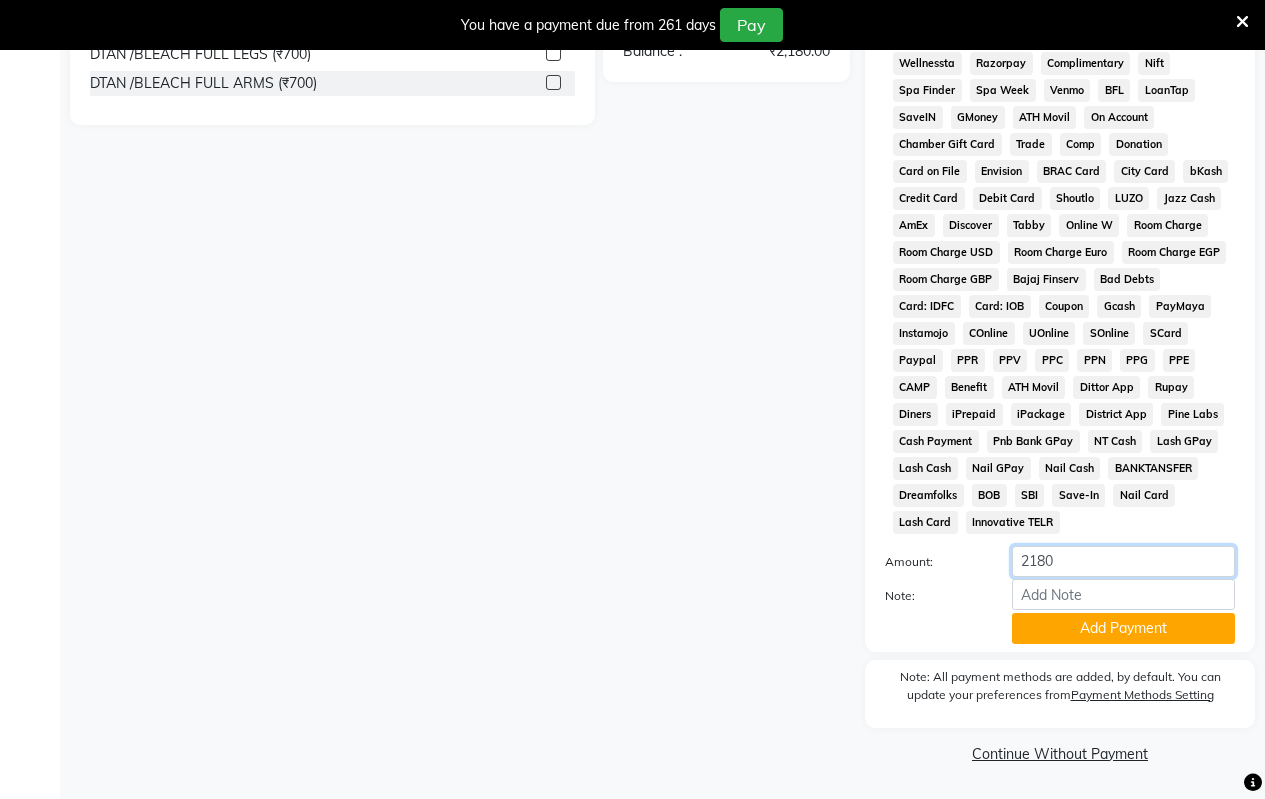 click on "2180" 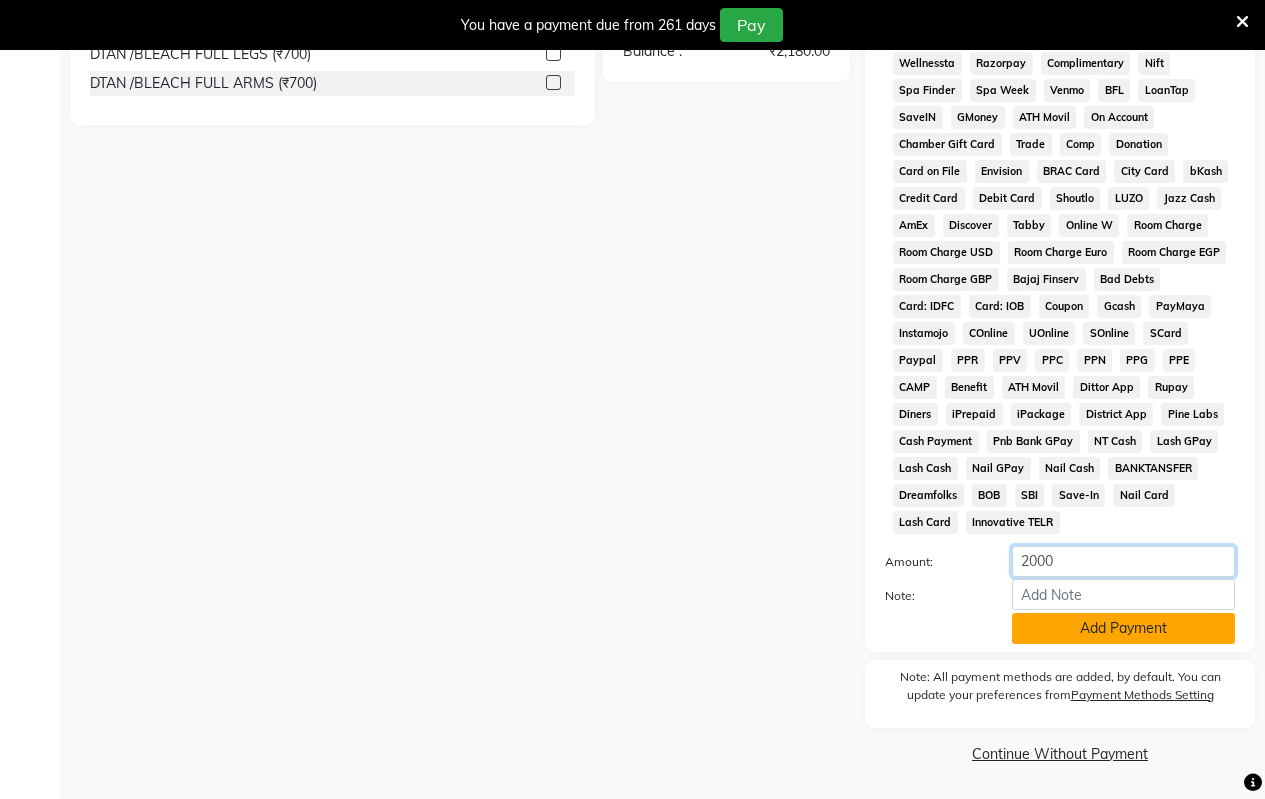 type on "2000" 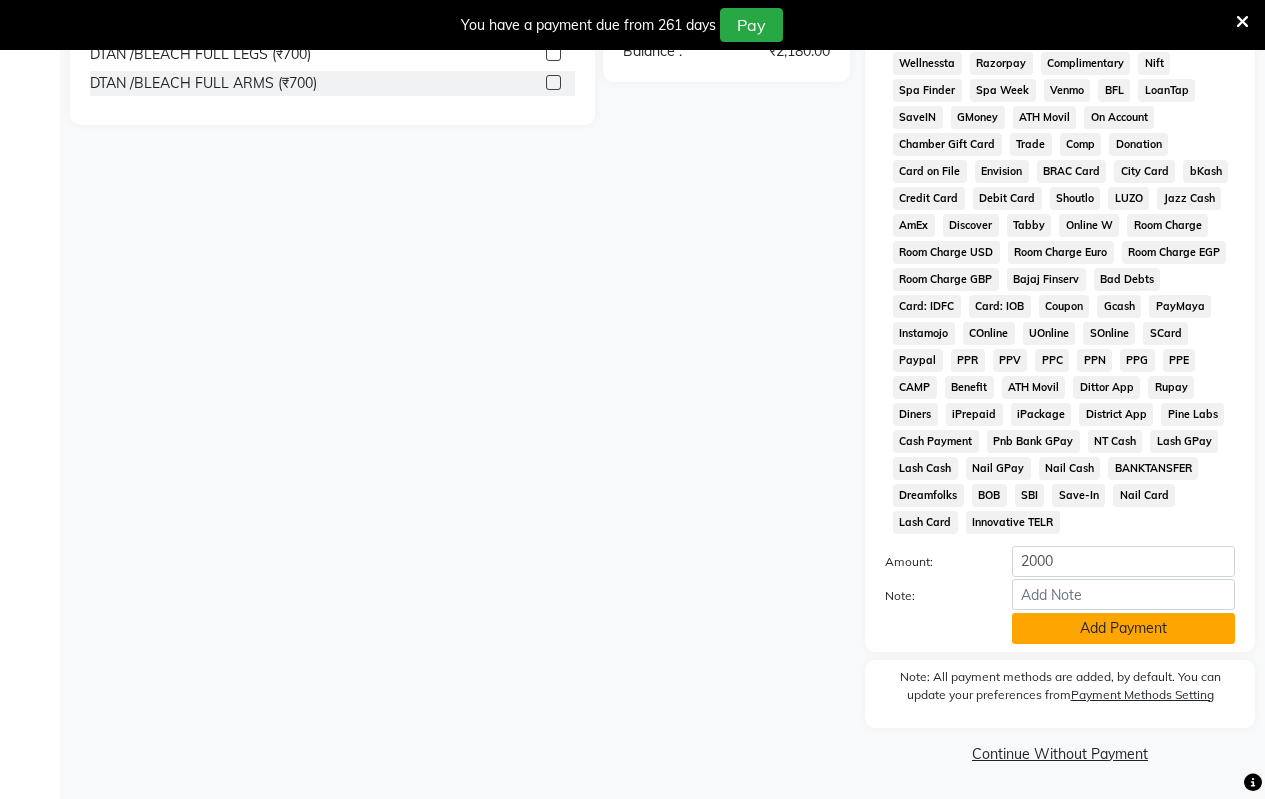 click on "Add Payment" 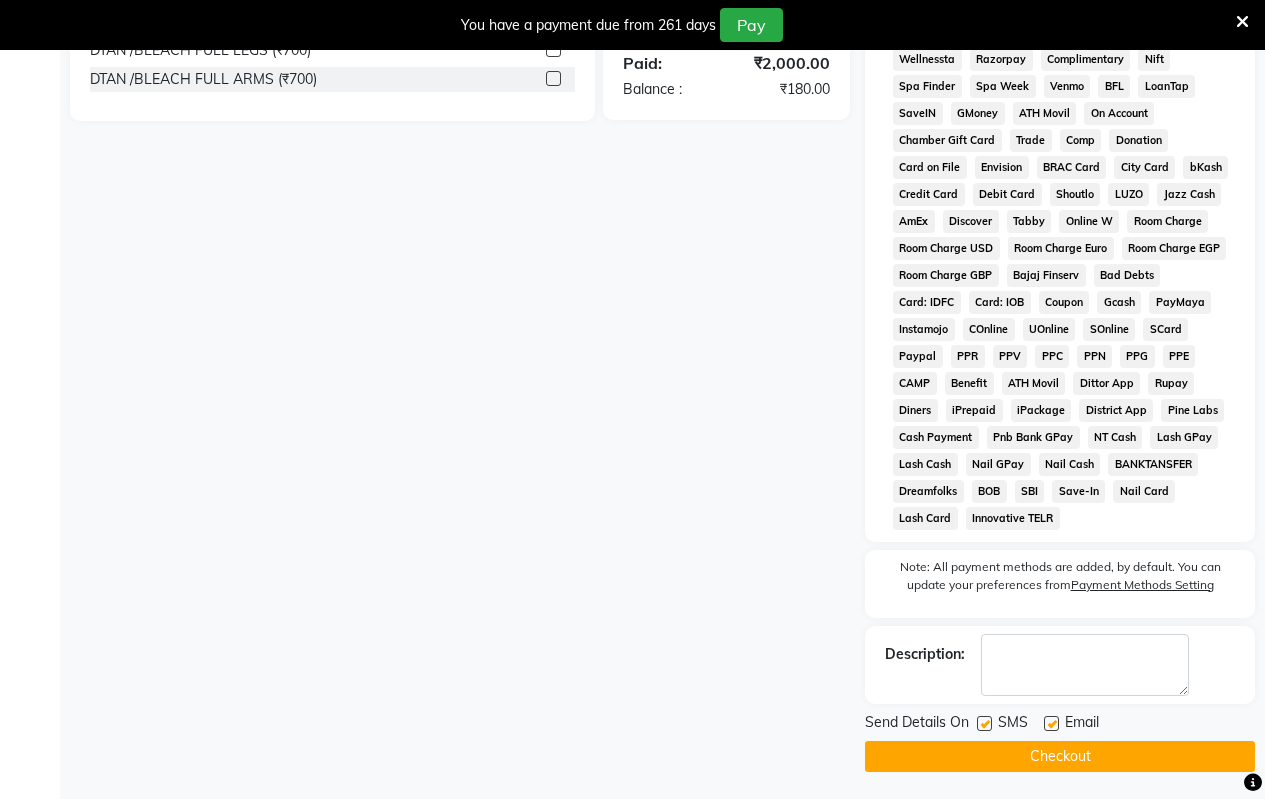 scroll, scrollTop: 1003, scrollLeft: 0, axis: vertical 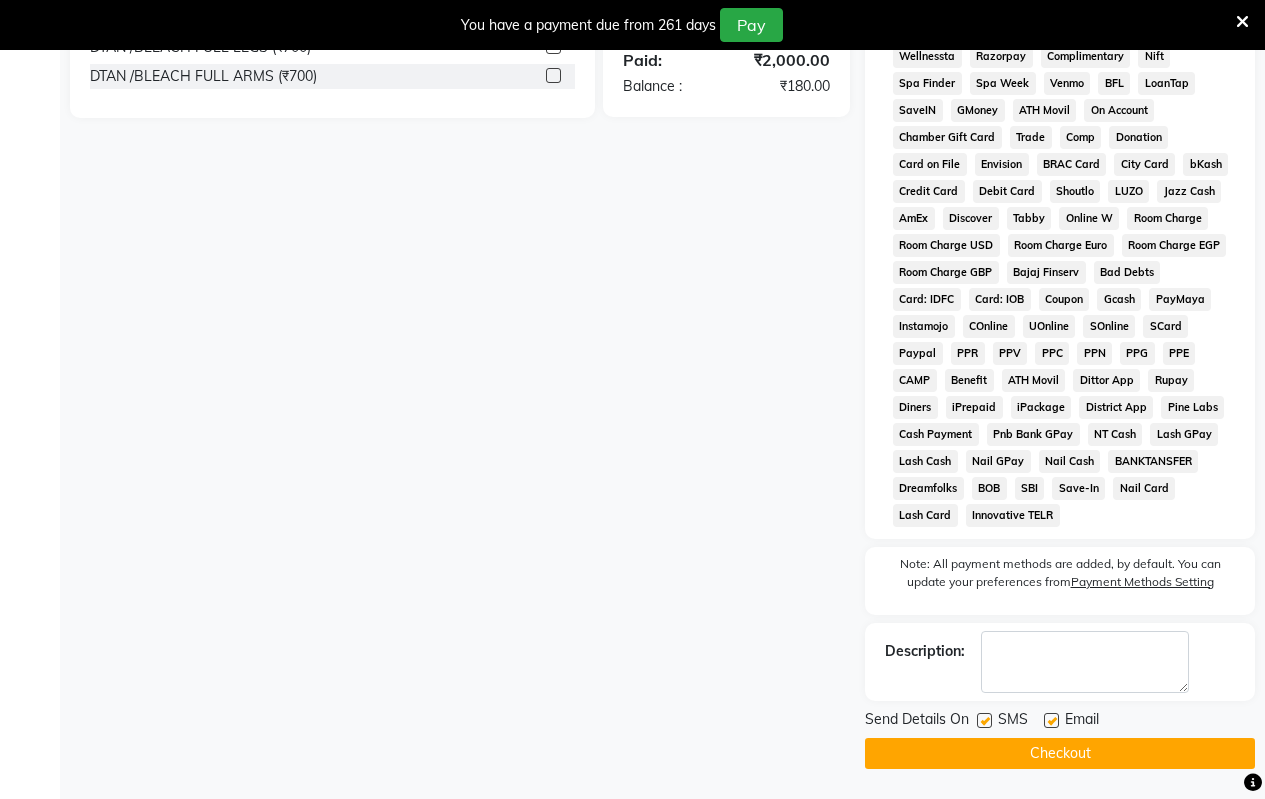click on "Checkout" 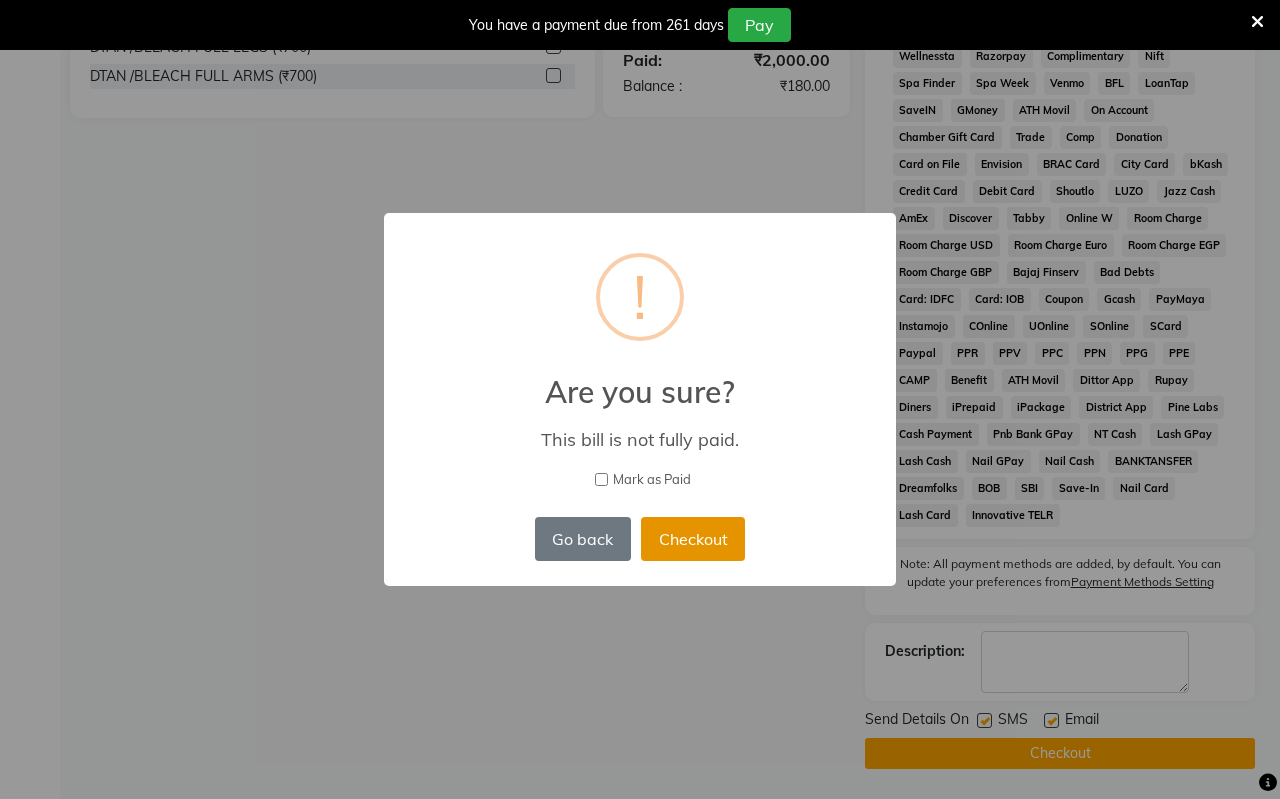click on "Checkout" at bounding box center [693, 539] 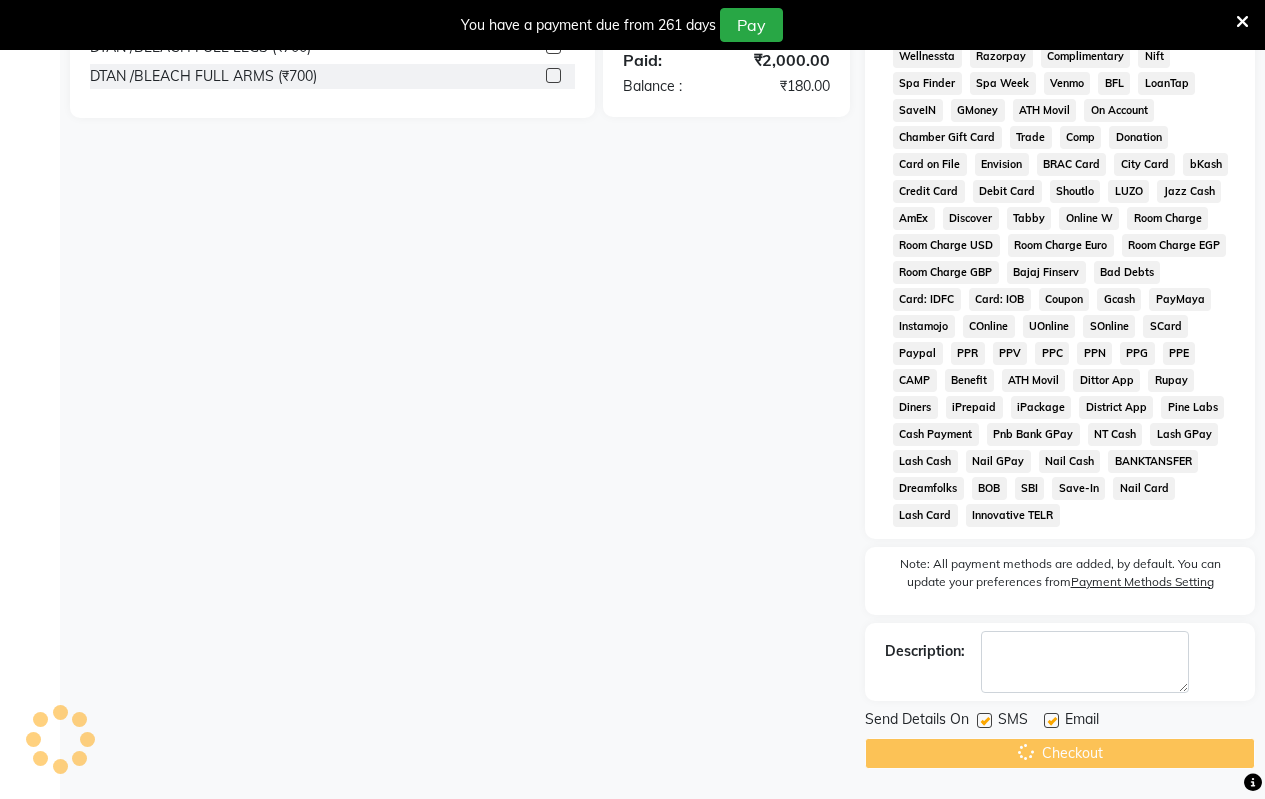 scroll, scrollTop: 732, scrollLeft: 0, axis: vertical 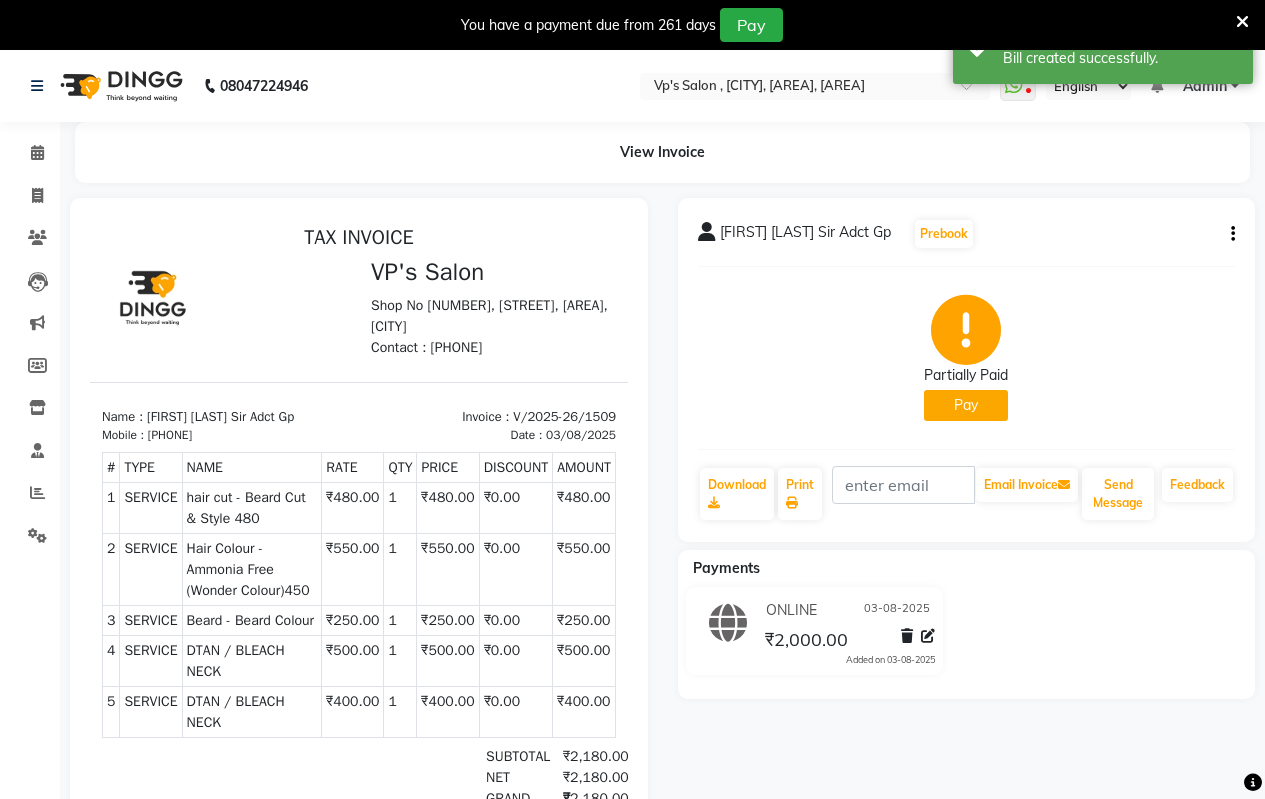 click 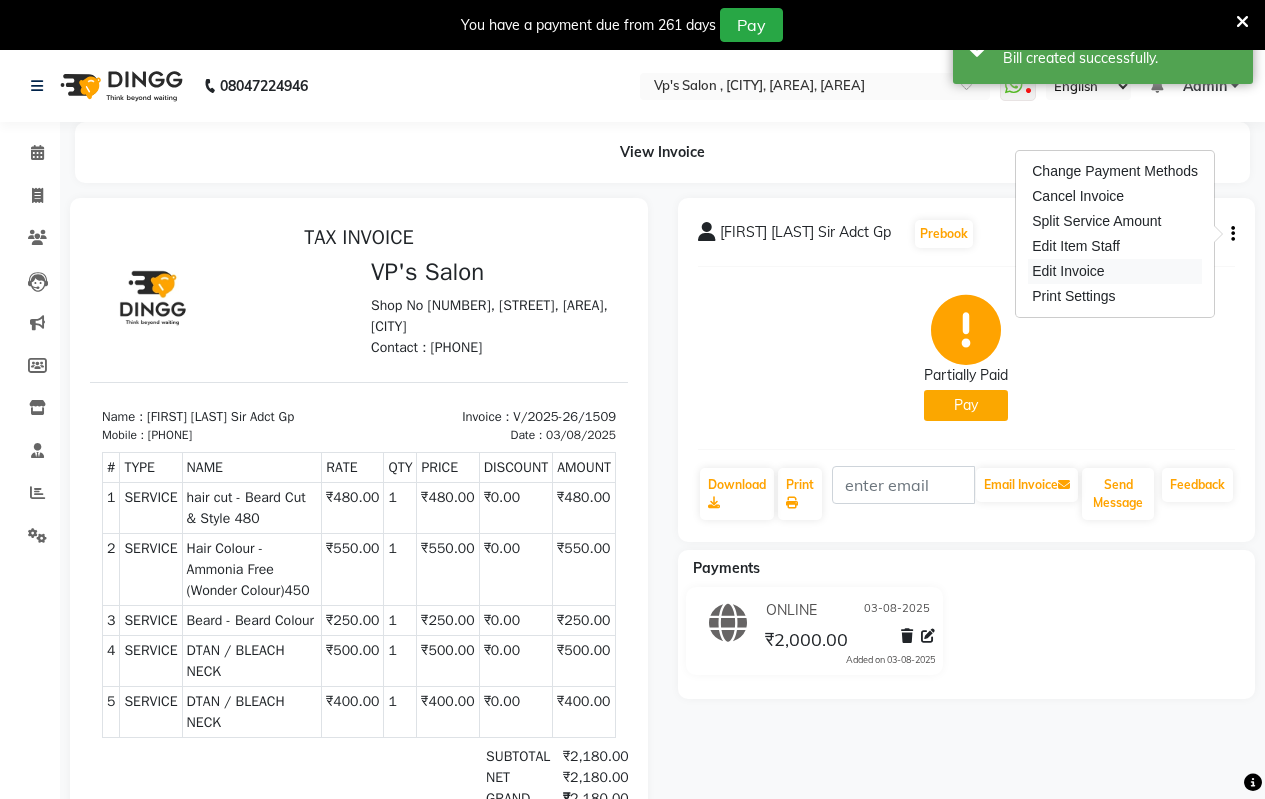 click on "Edit Invoice" at bounding box center [1115, 271] 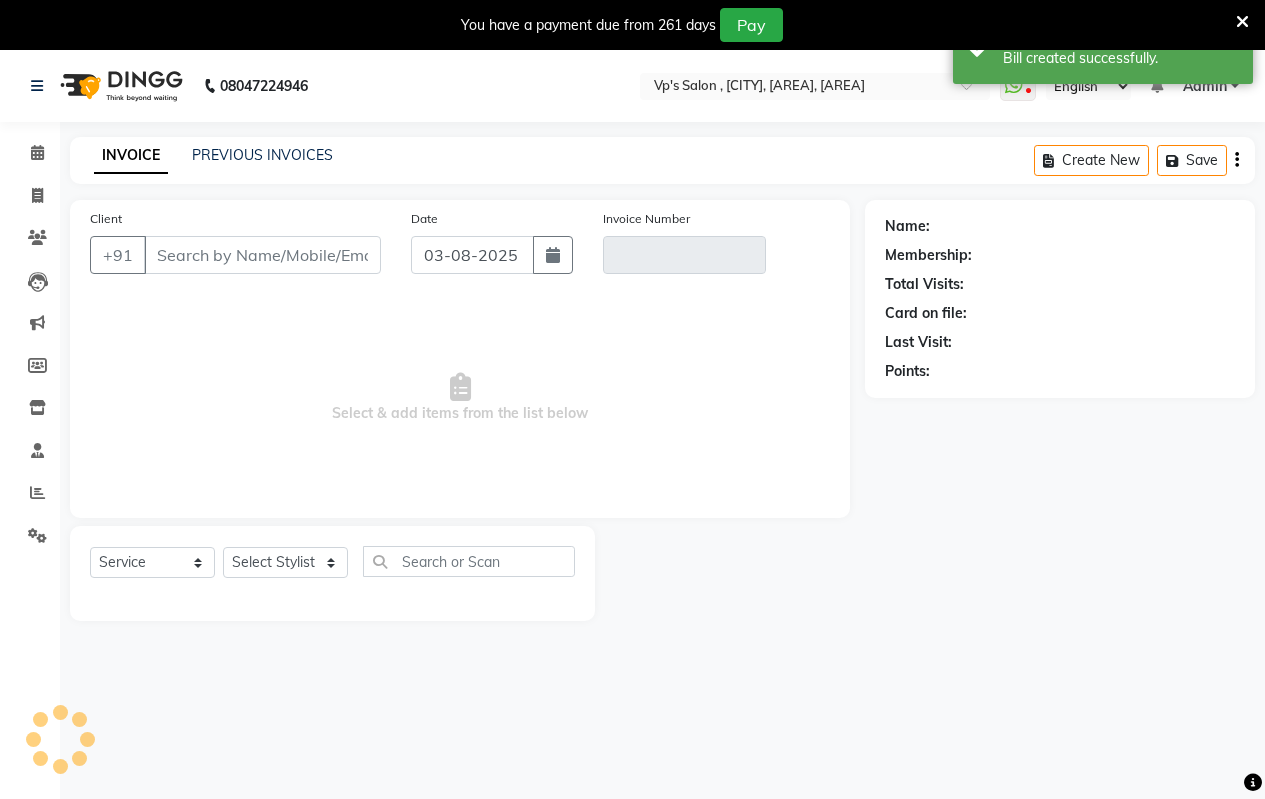 scroll, scrollTop: 50, scrollLeft: 0, axis: vertical 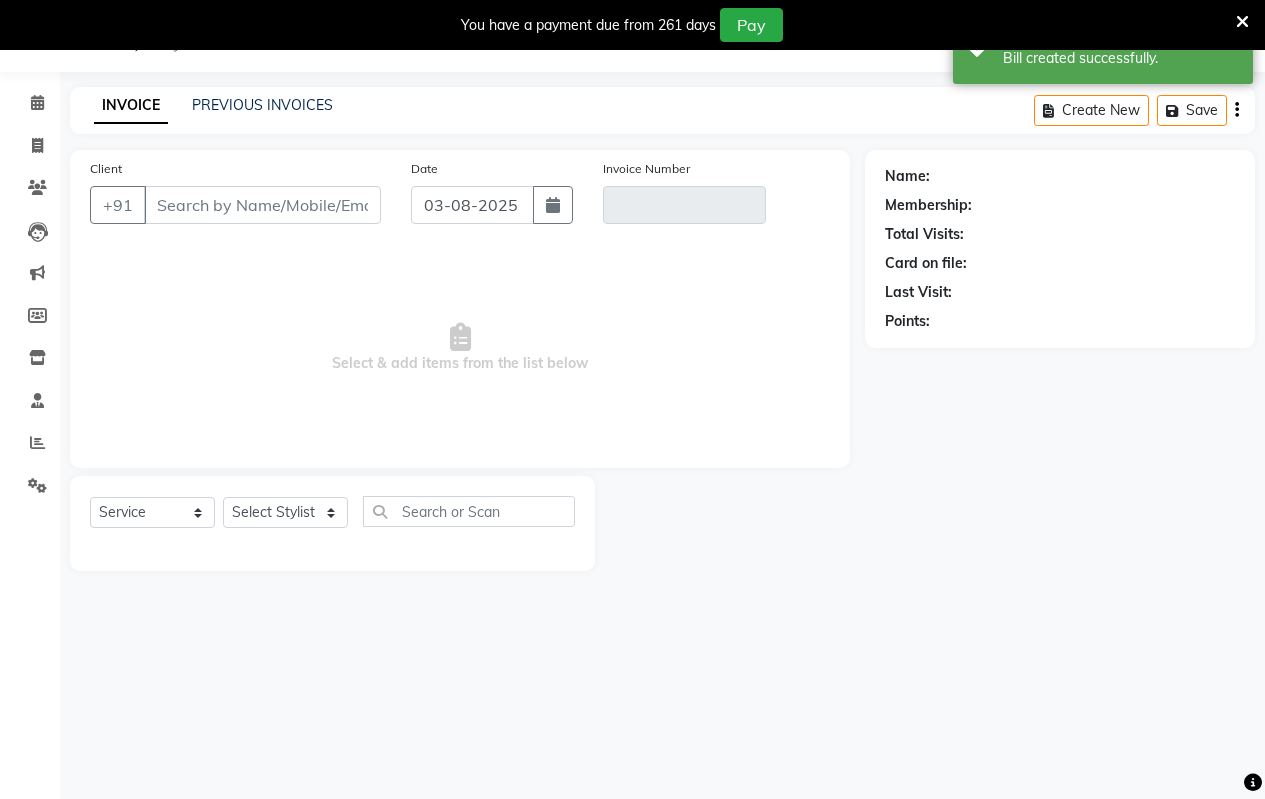 type on "[PHONE]" 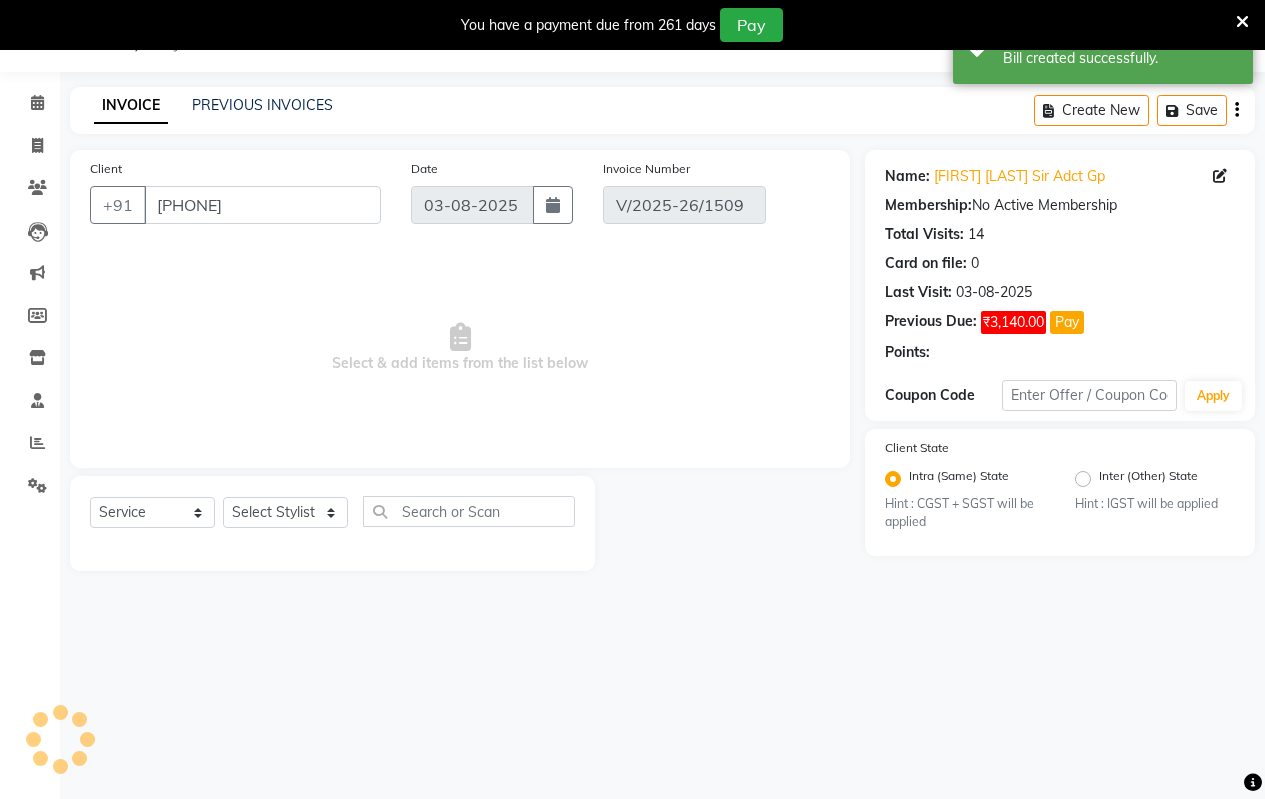 select on "select" 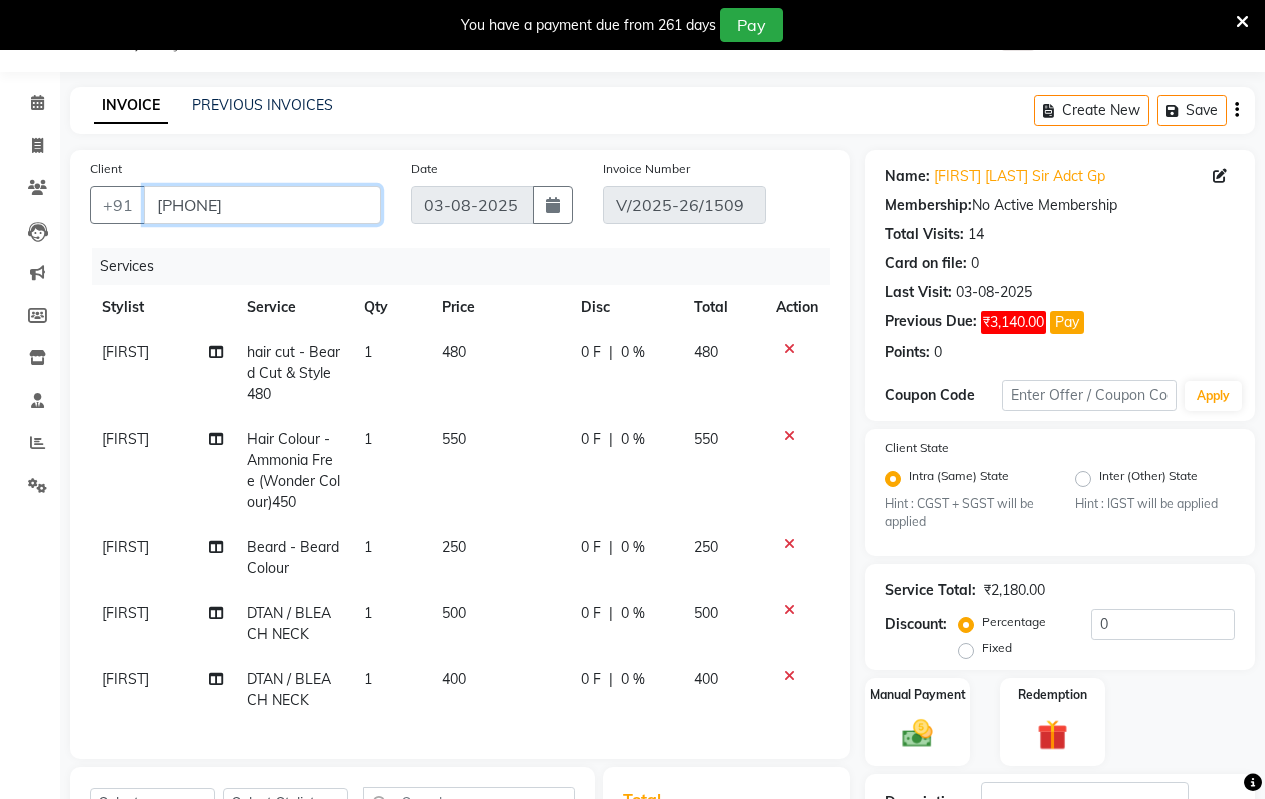 click on "[PHONE]" at bounding box center [262, 205] 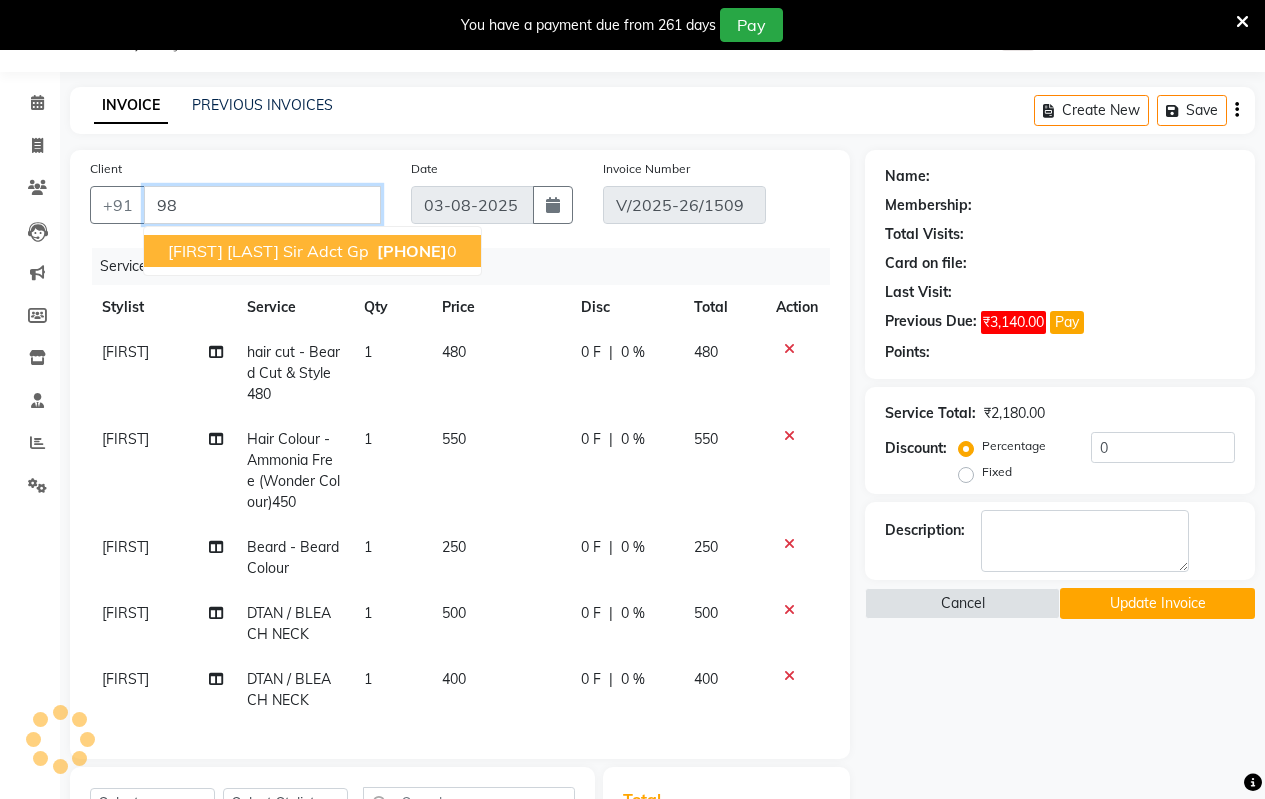 type on "9" 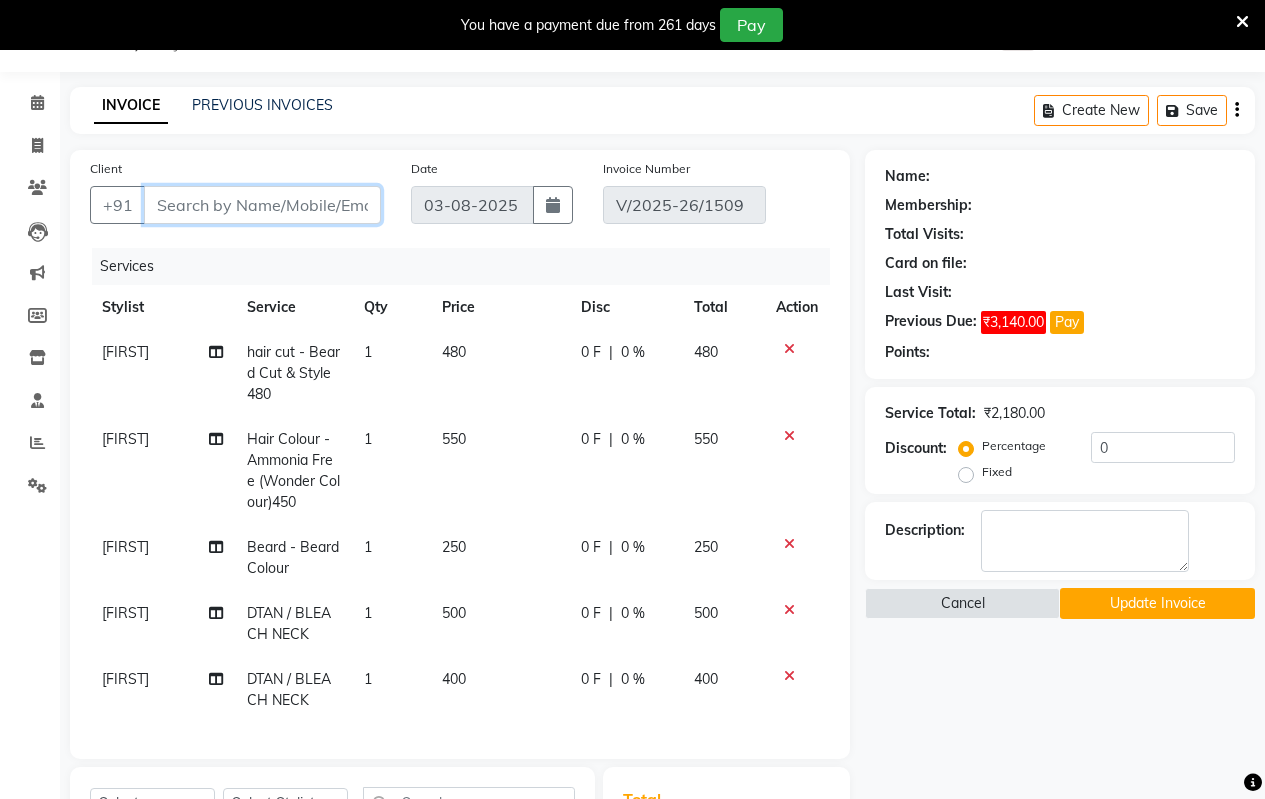 type 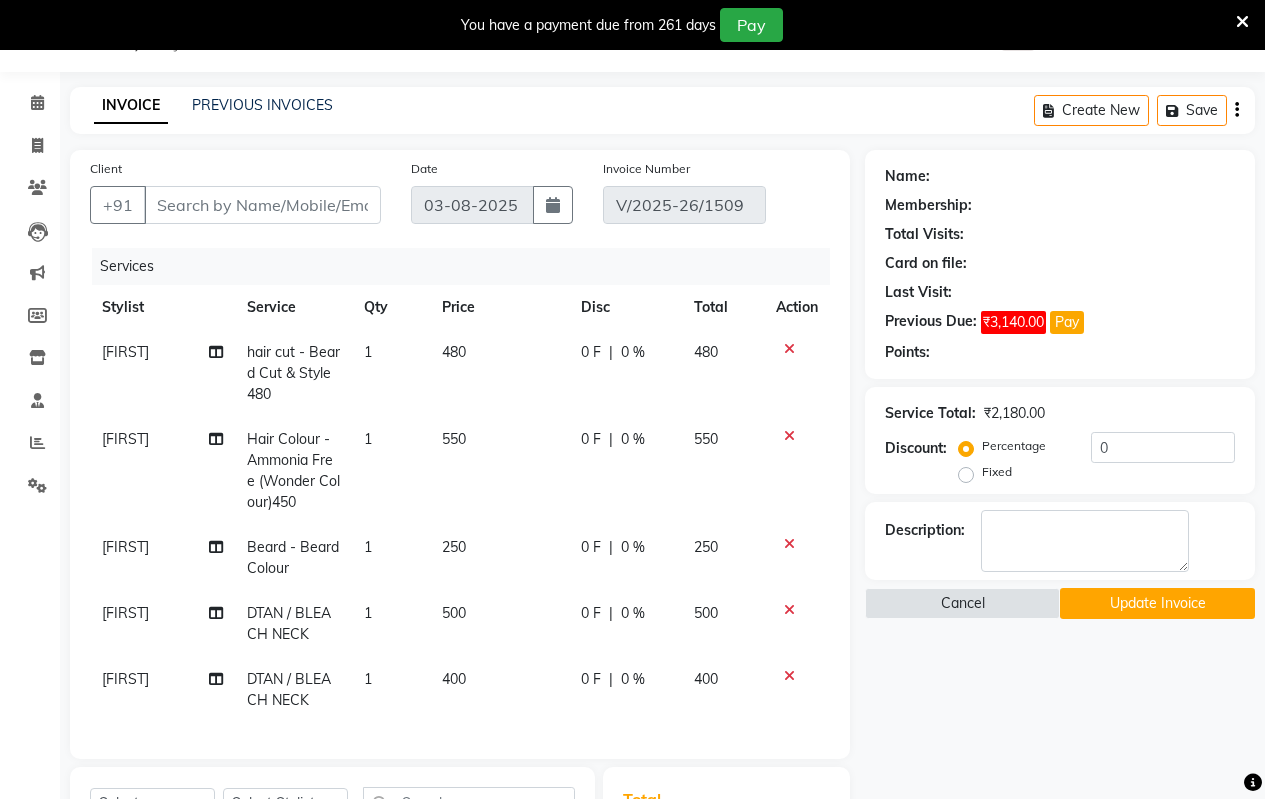 click on "PREVIOUS INVOICES" 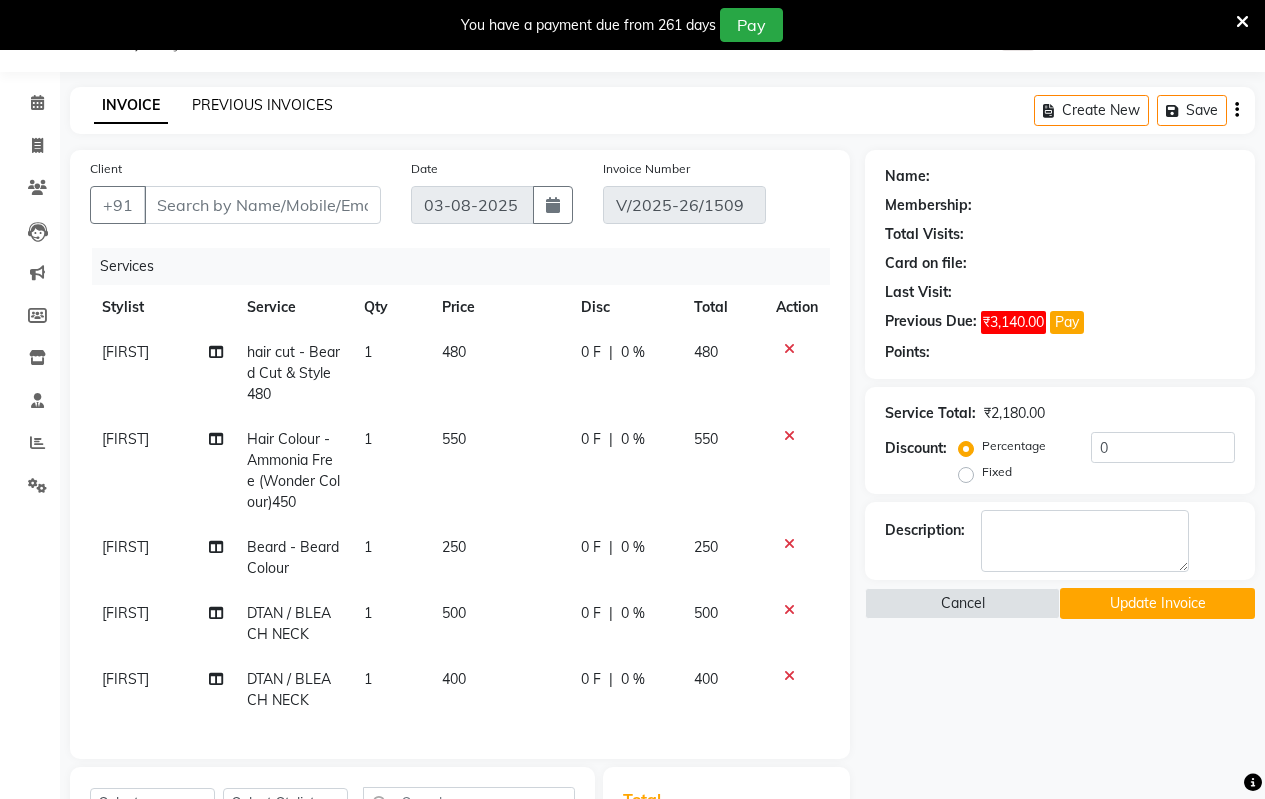 click on "PREVIOUS INVOICES" 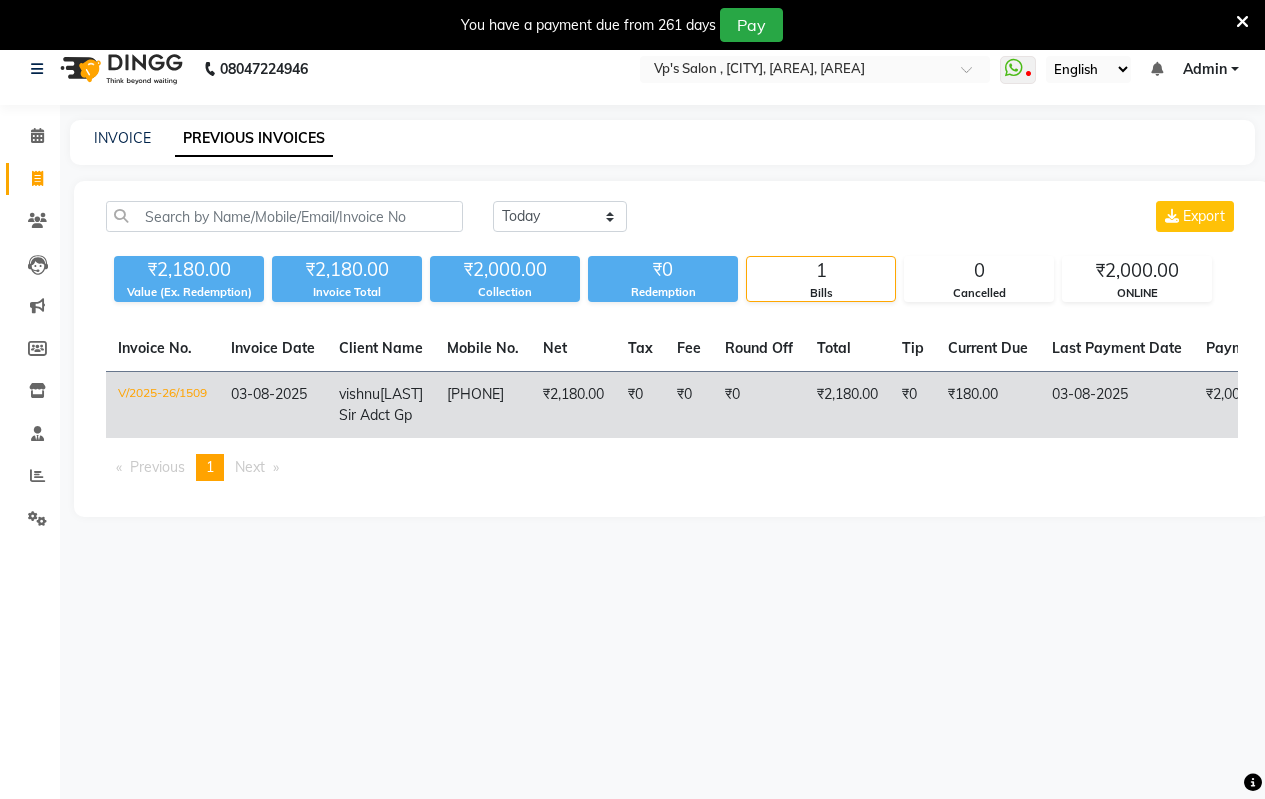 scroll, scrollTop: 0, scrollLeft: 0, axis: both 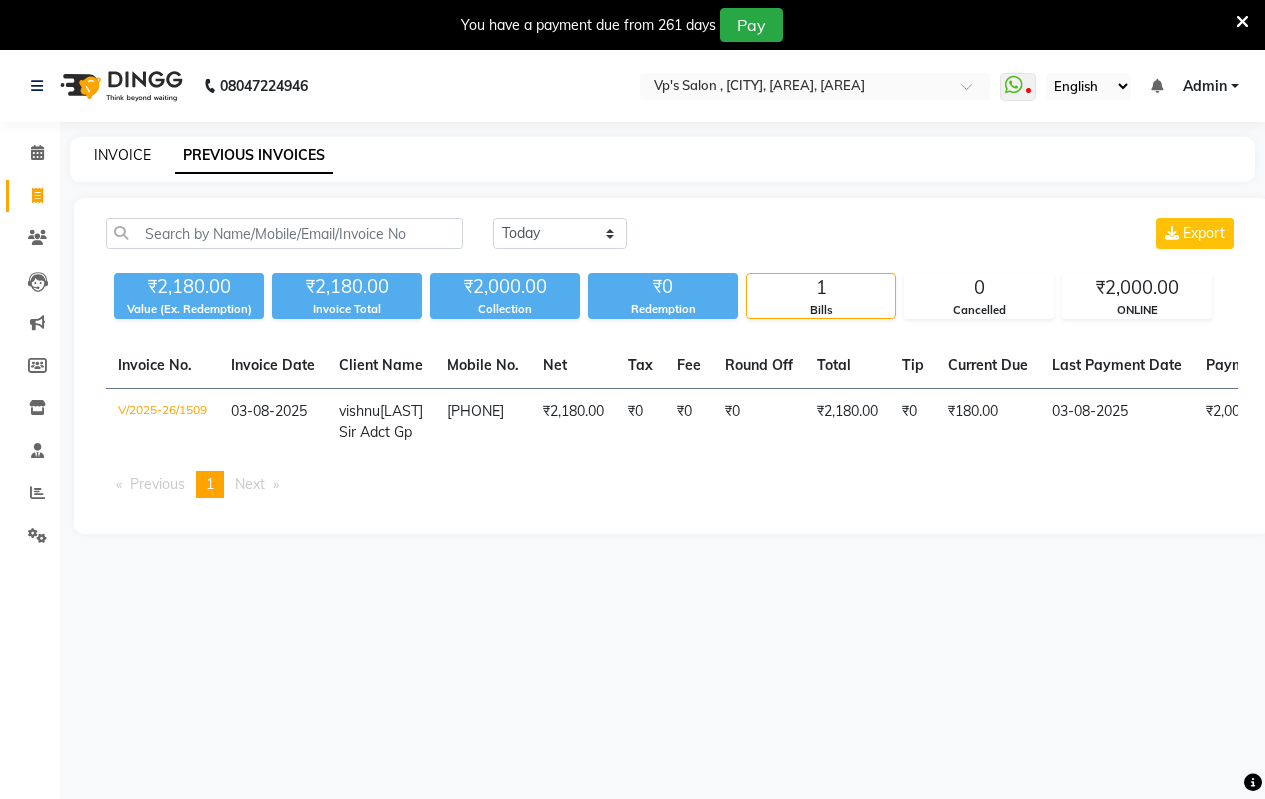 click on "INVOICE" 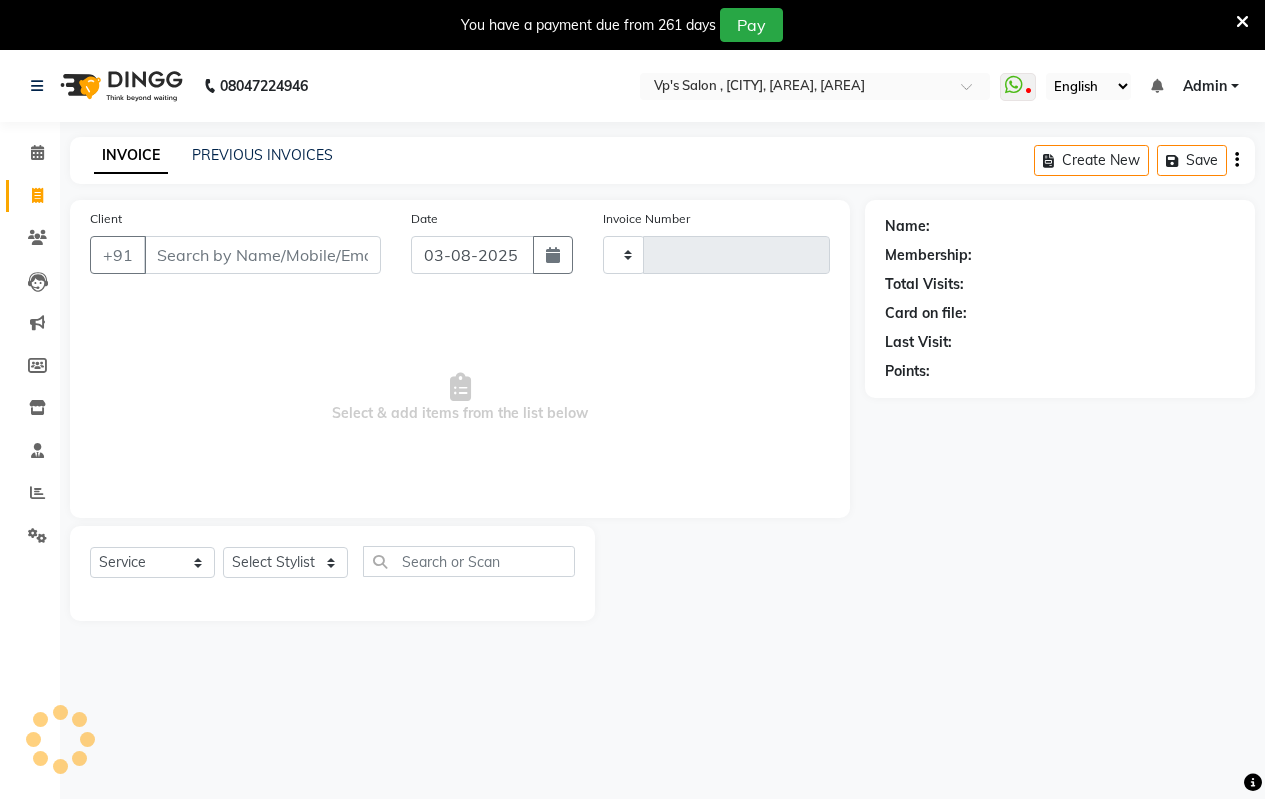 type on "1510" 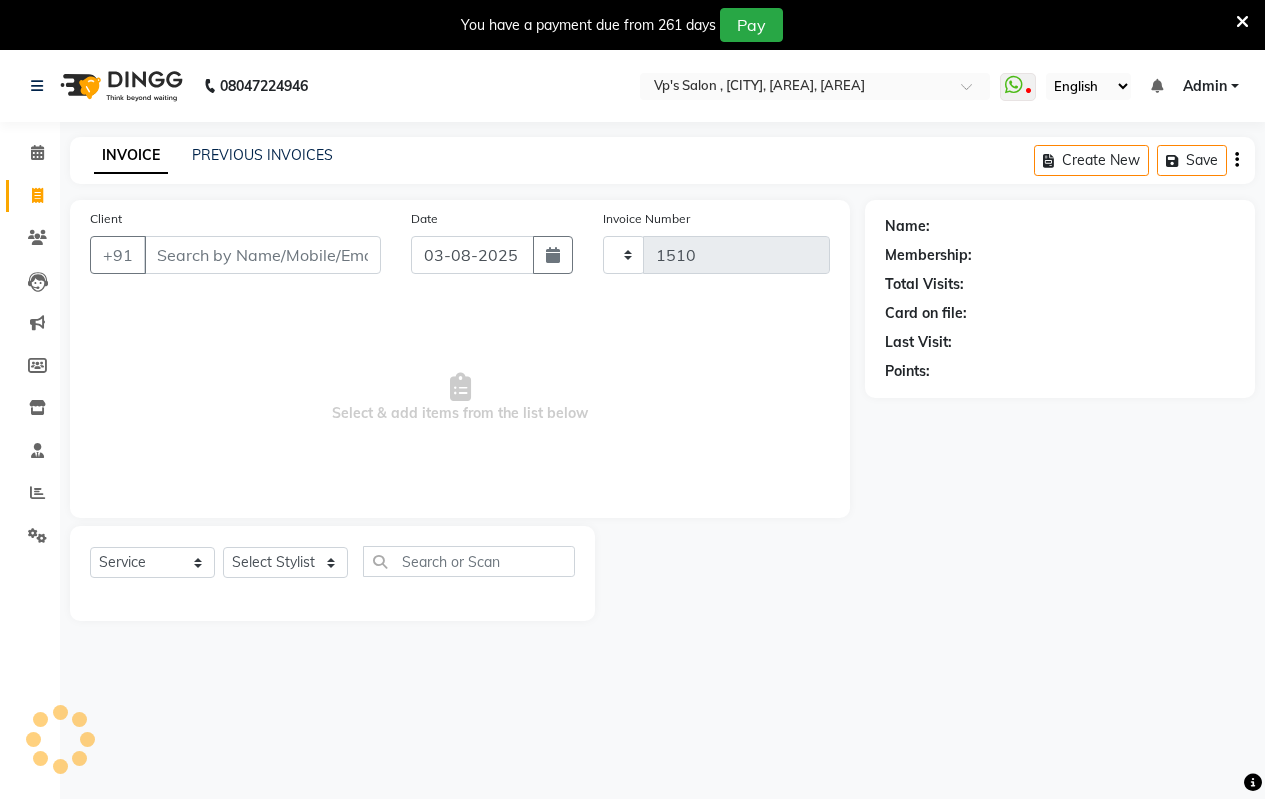 select on "4917" 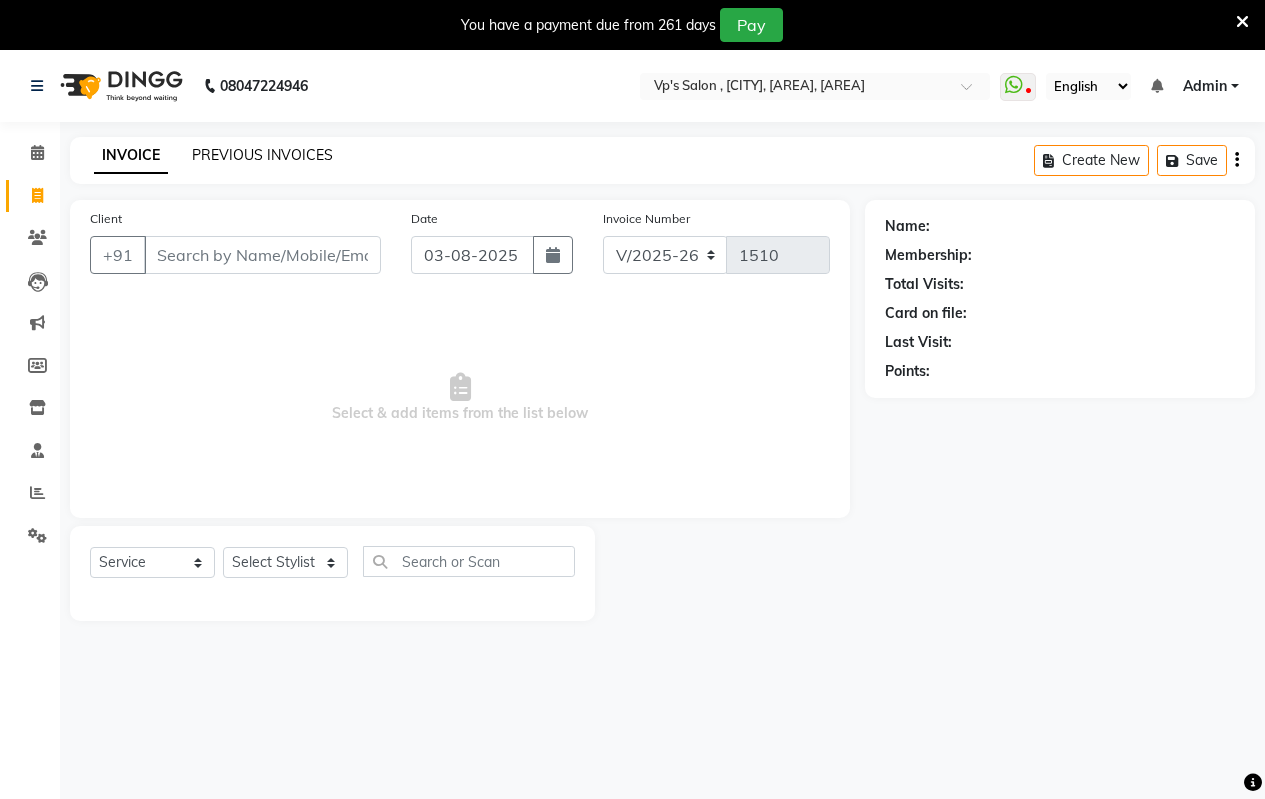 click on "PREVIOUS INVOICES" 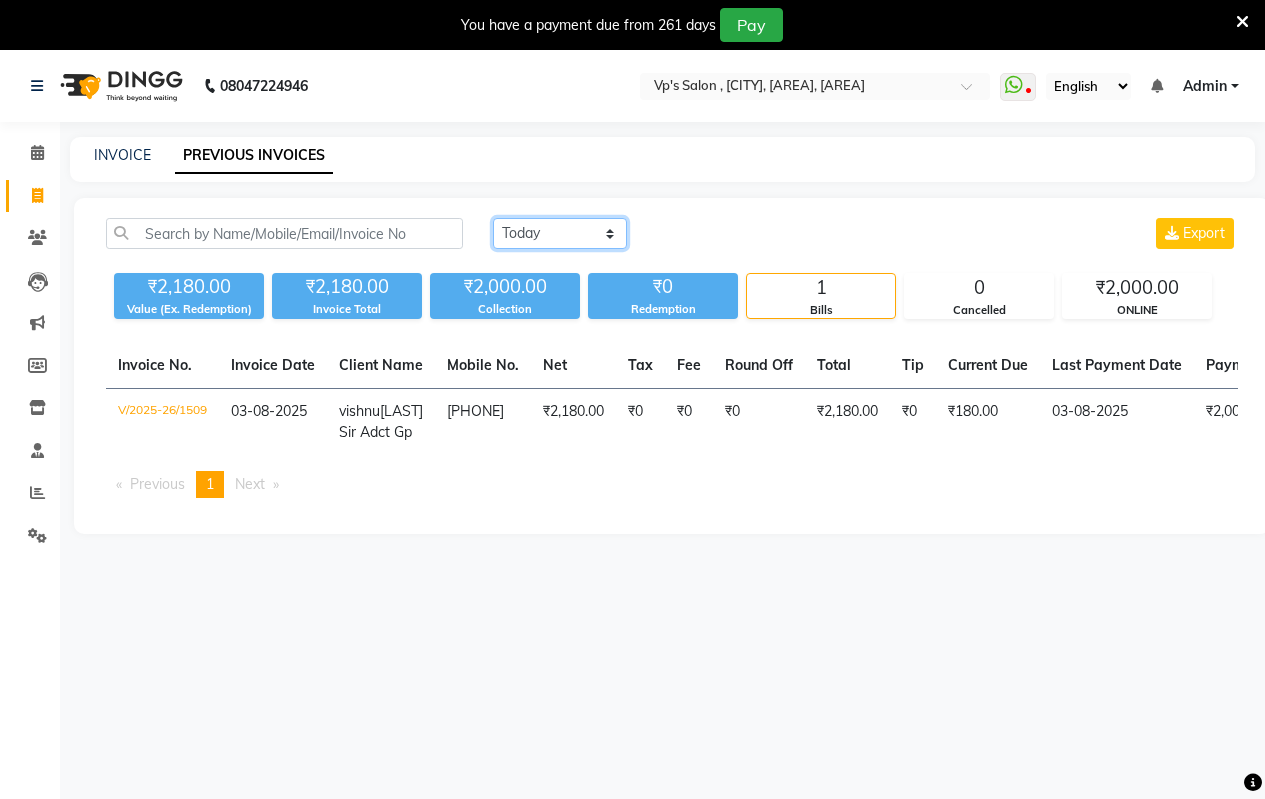 click on "Today Yesterday Custom Range" 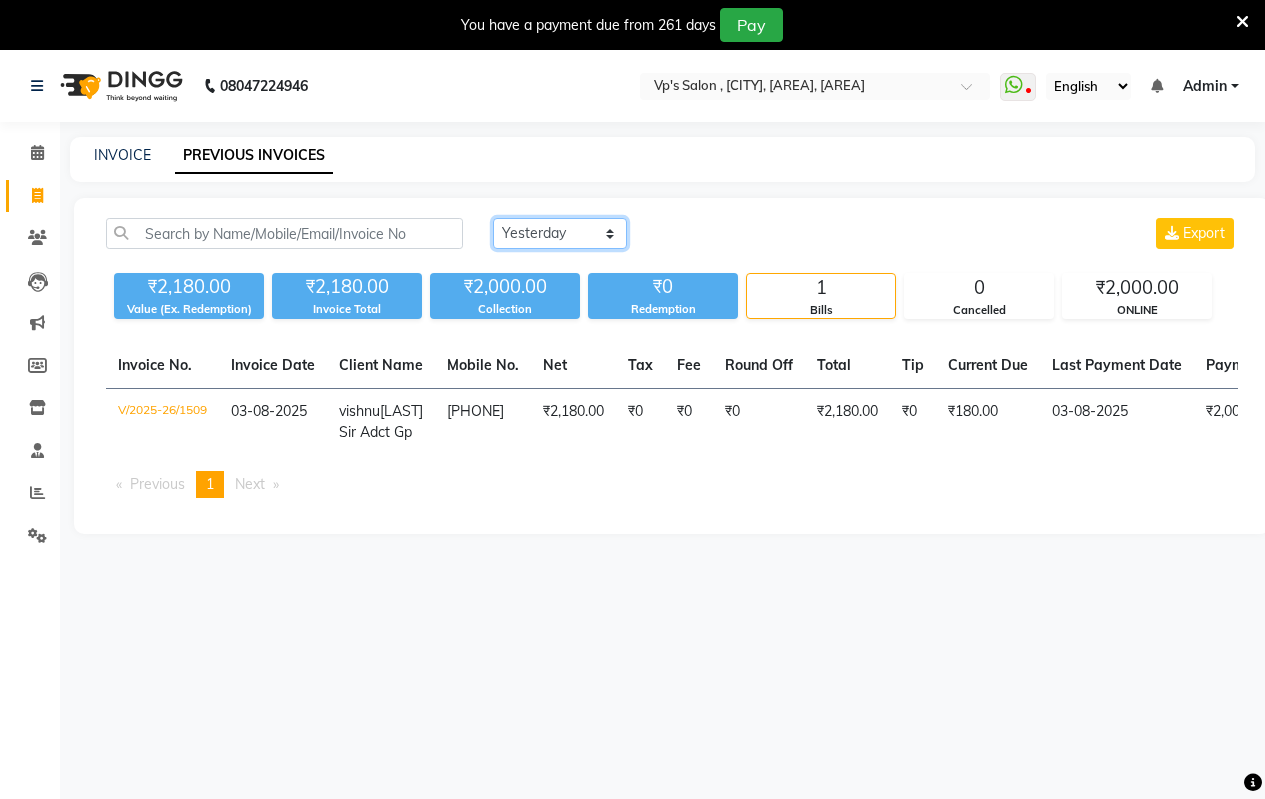 click on "Today Yesterday Custom Range" 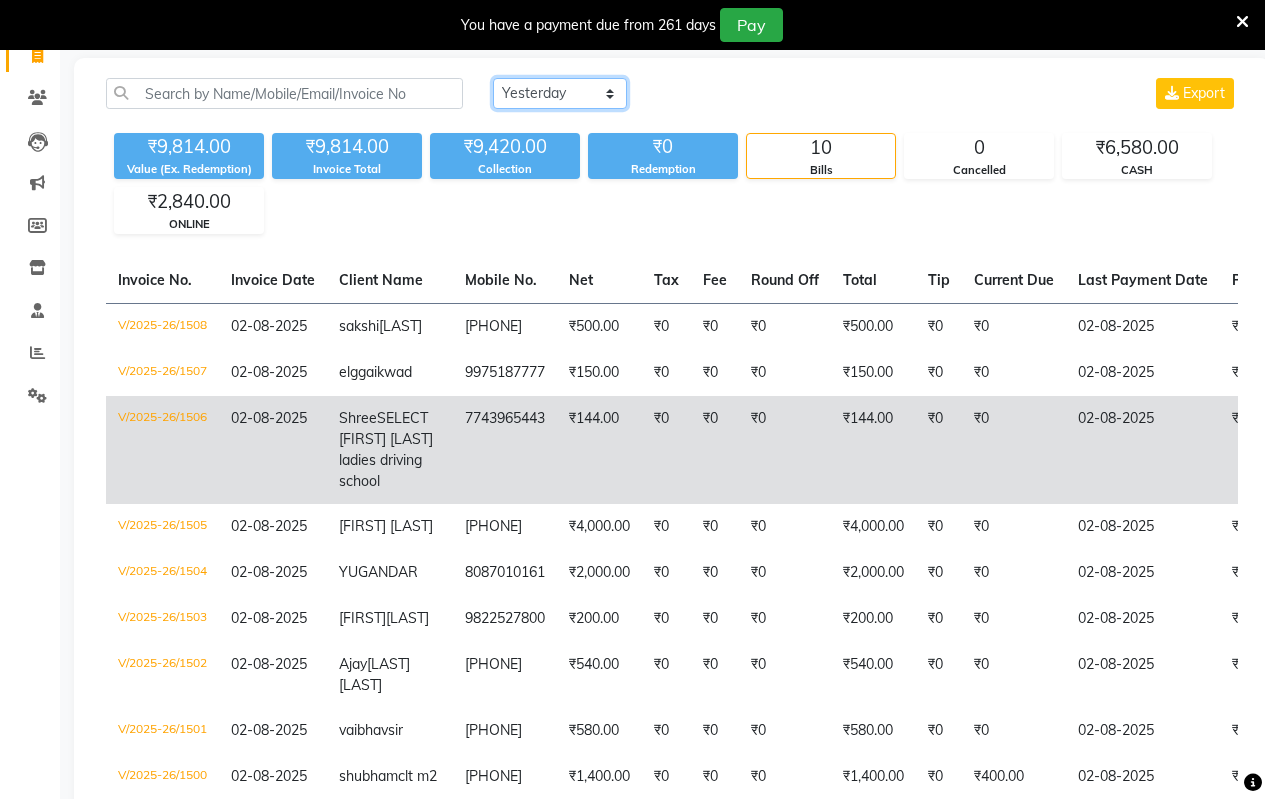 scroll, scrollTop: 200, scrollLeft: 0, axis: vertical 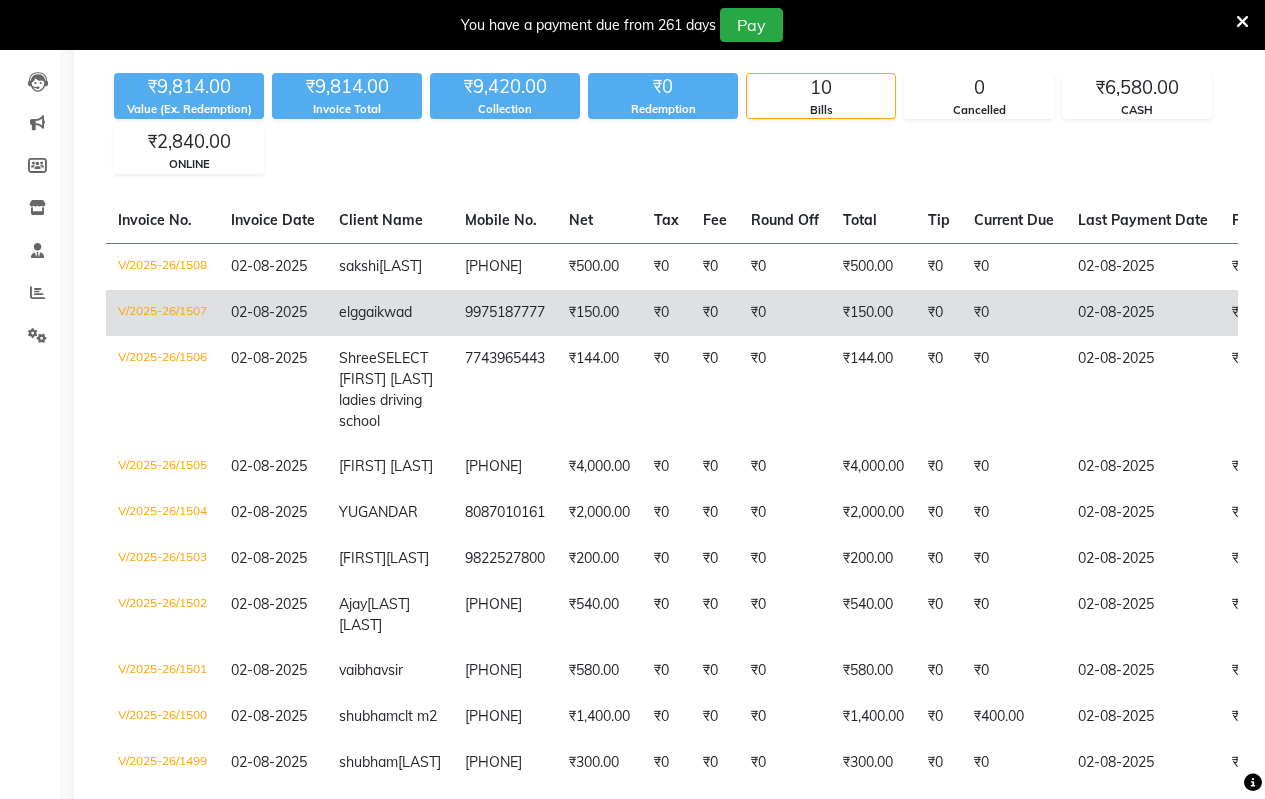 click on "gaikwad" 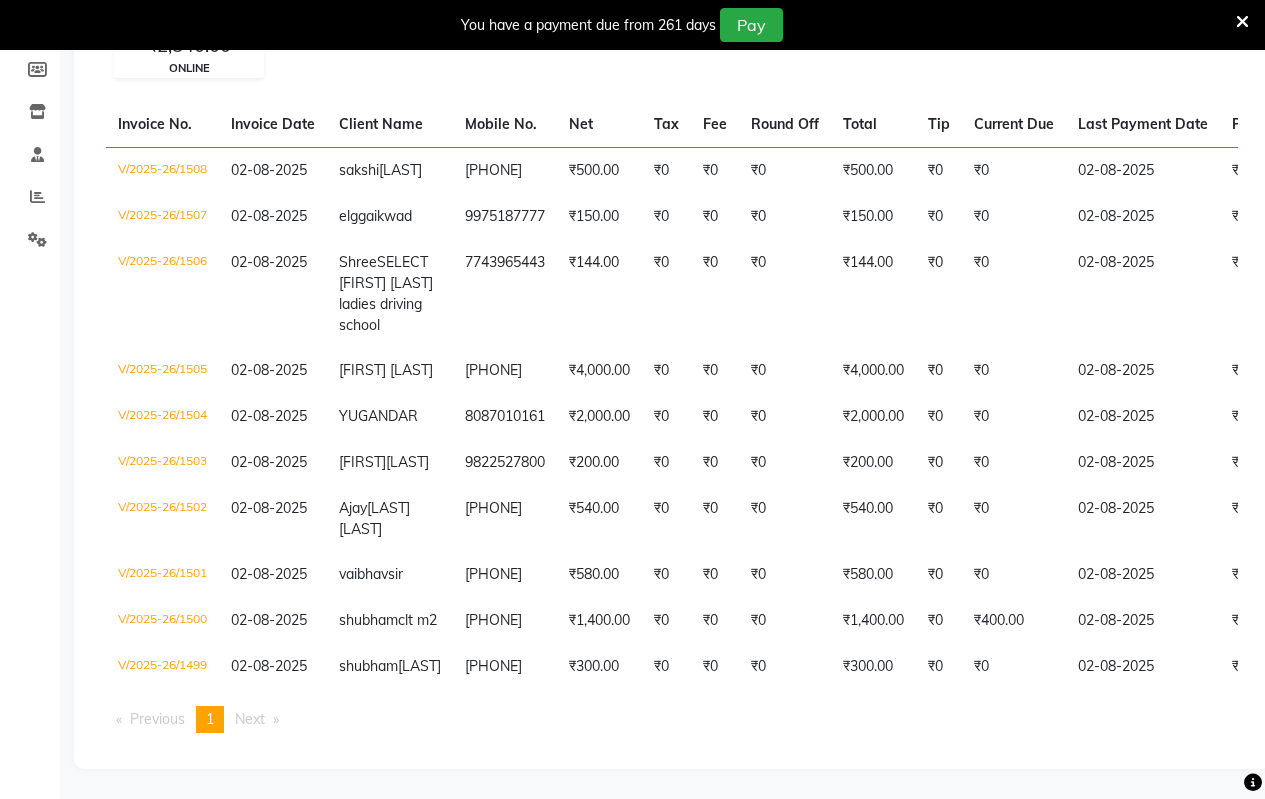 scroll, scrollTop: 200, scrollLeft: 0, axis: vertical 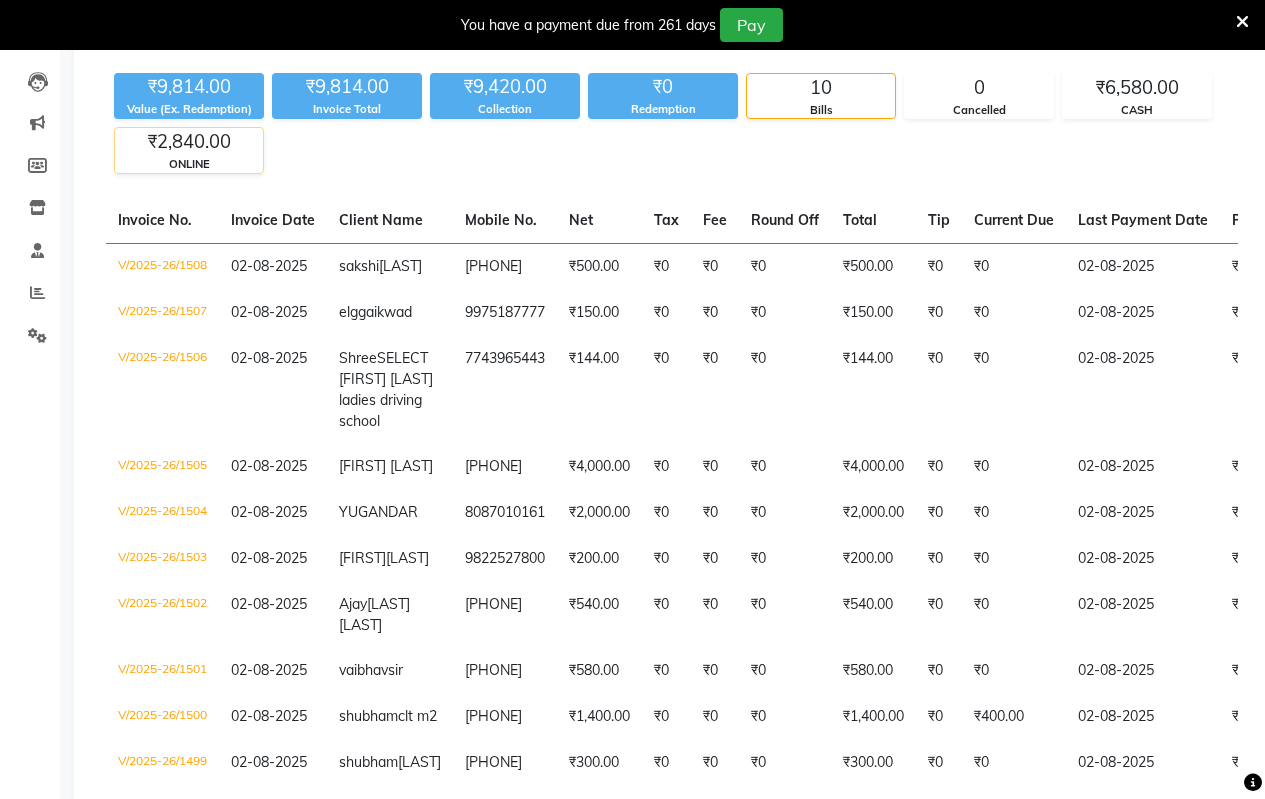 click on "ONLINE" 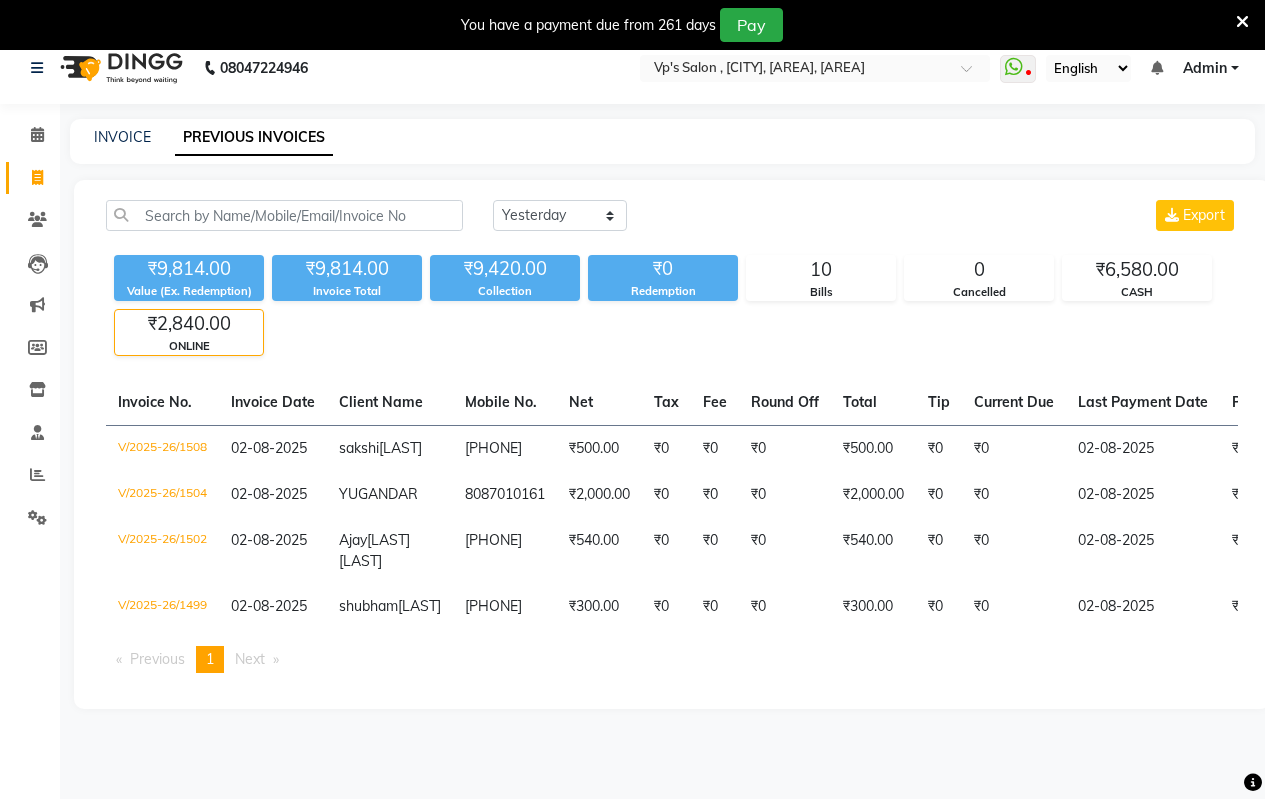 scroll, scrollTop: 0, scrollLeft: 0, axis: both 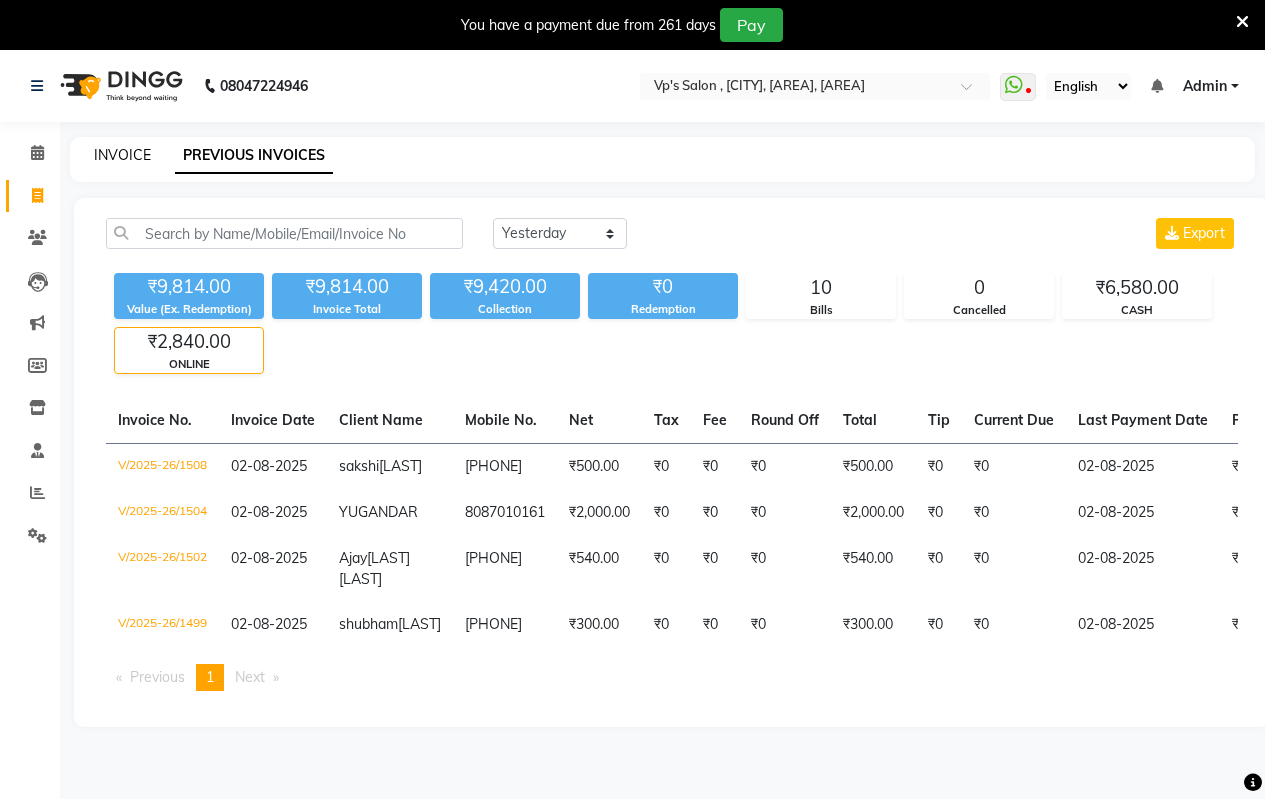 click on "INVOICE" 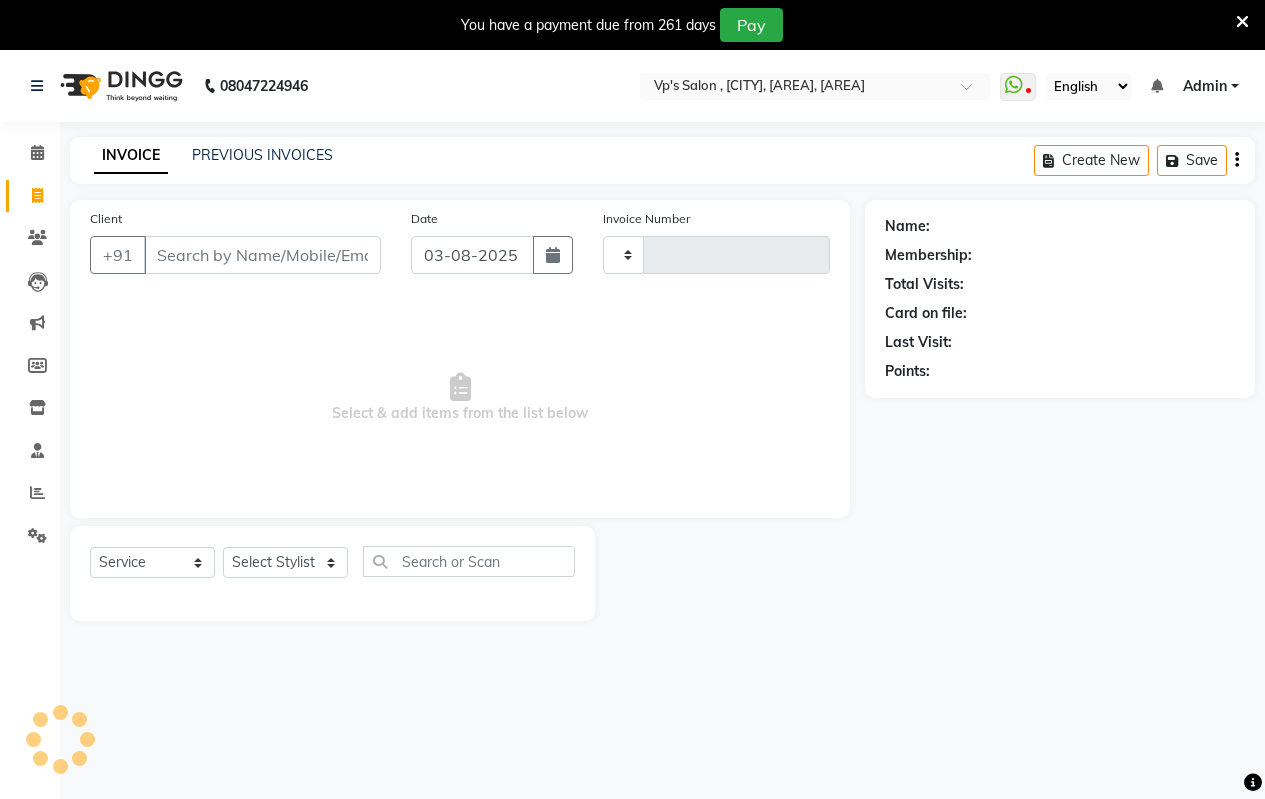 type on "1510" 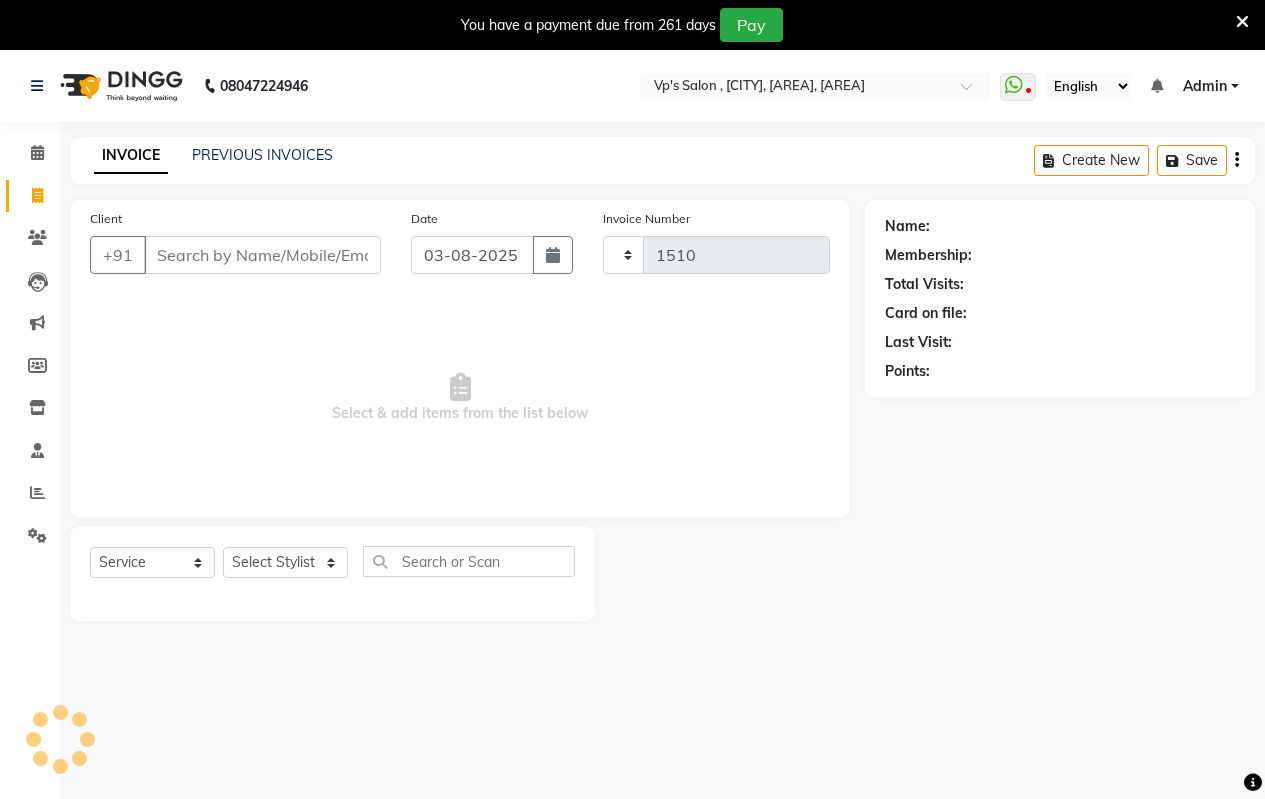 scroll, scrollTop: 50, scrollLeft: 0, axis: vertical 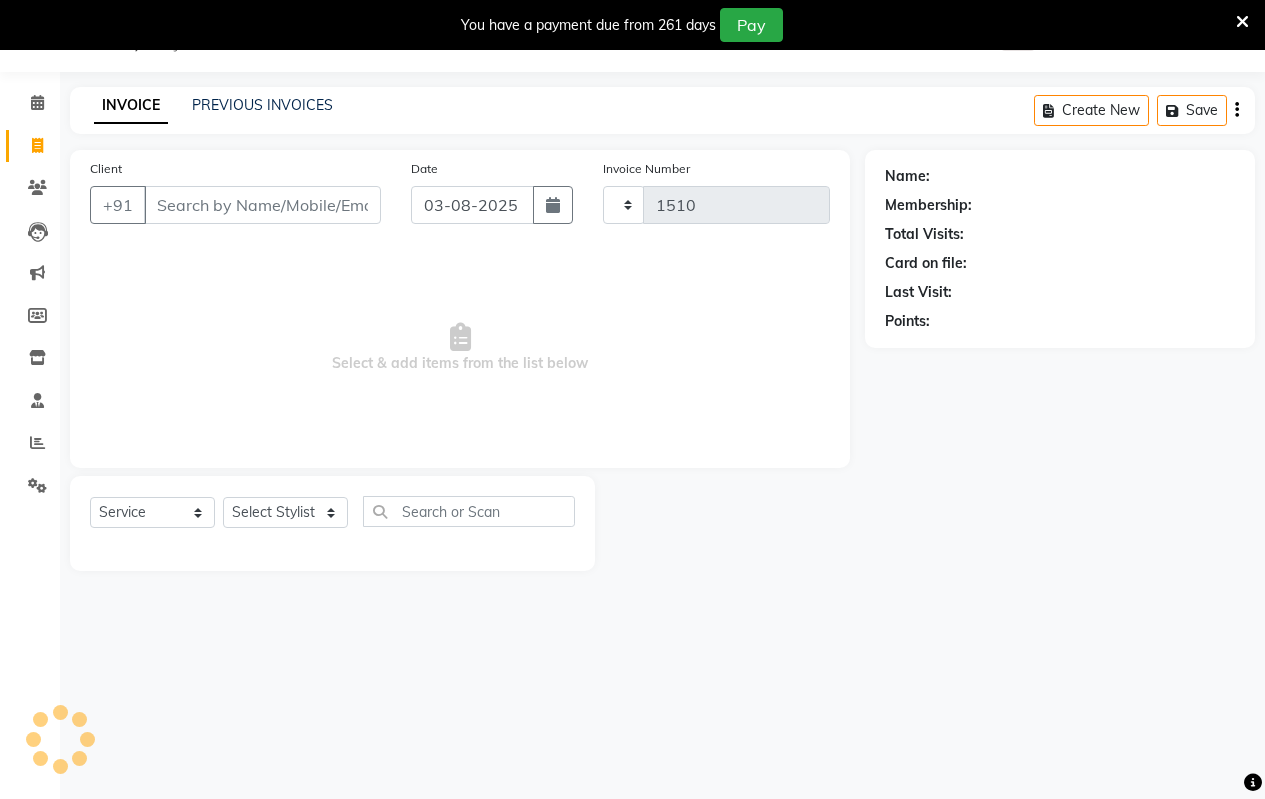 select on "4917" 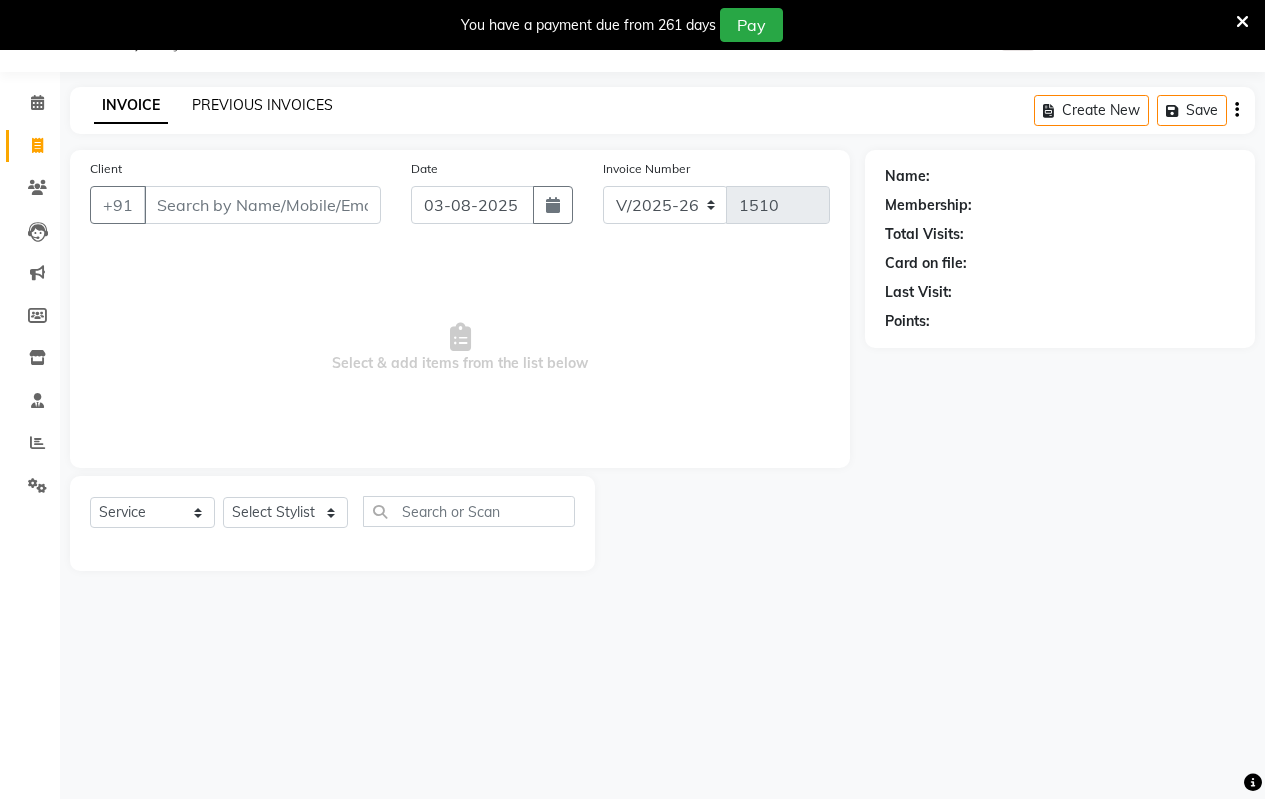 click on "PREVIOUS INVOICES" 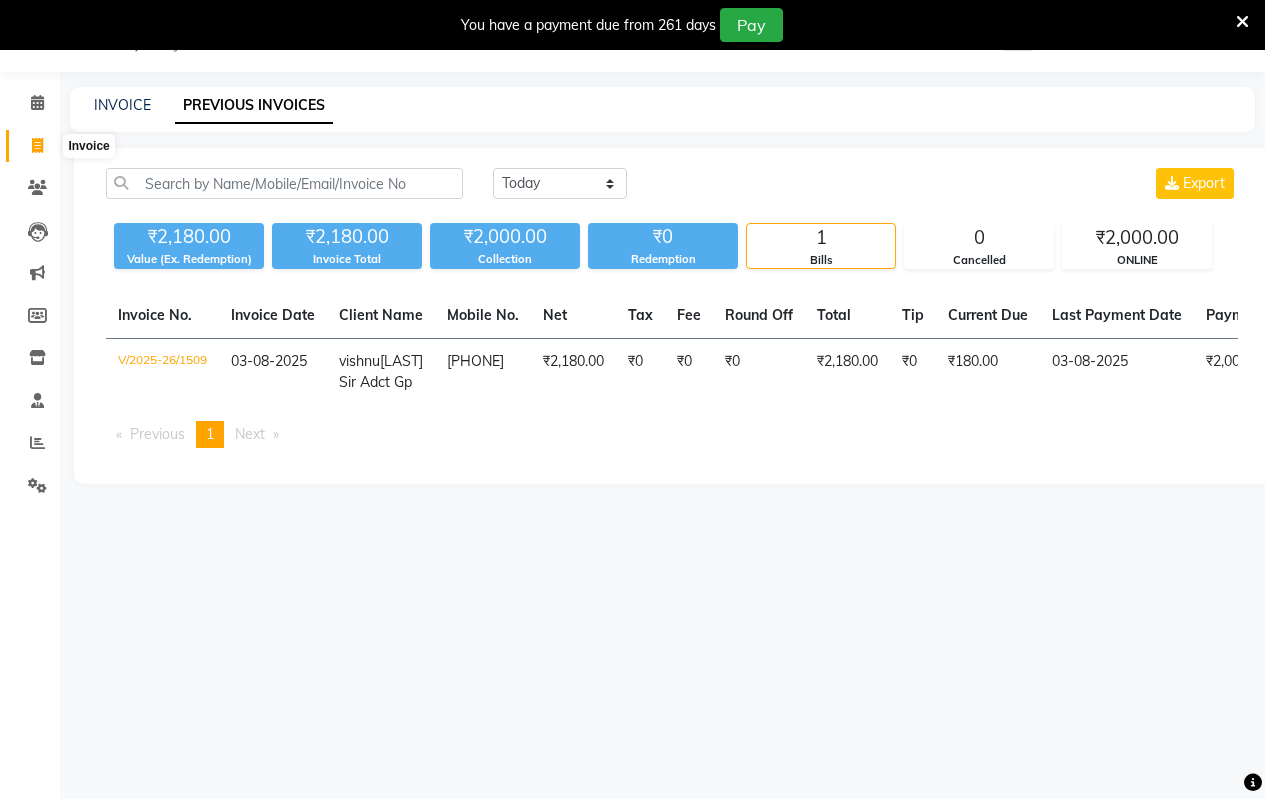 click 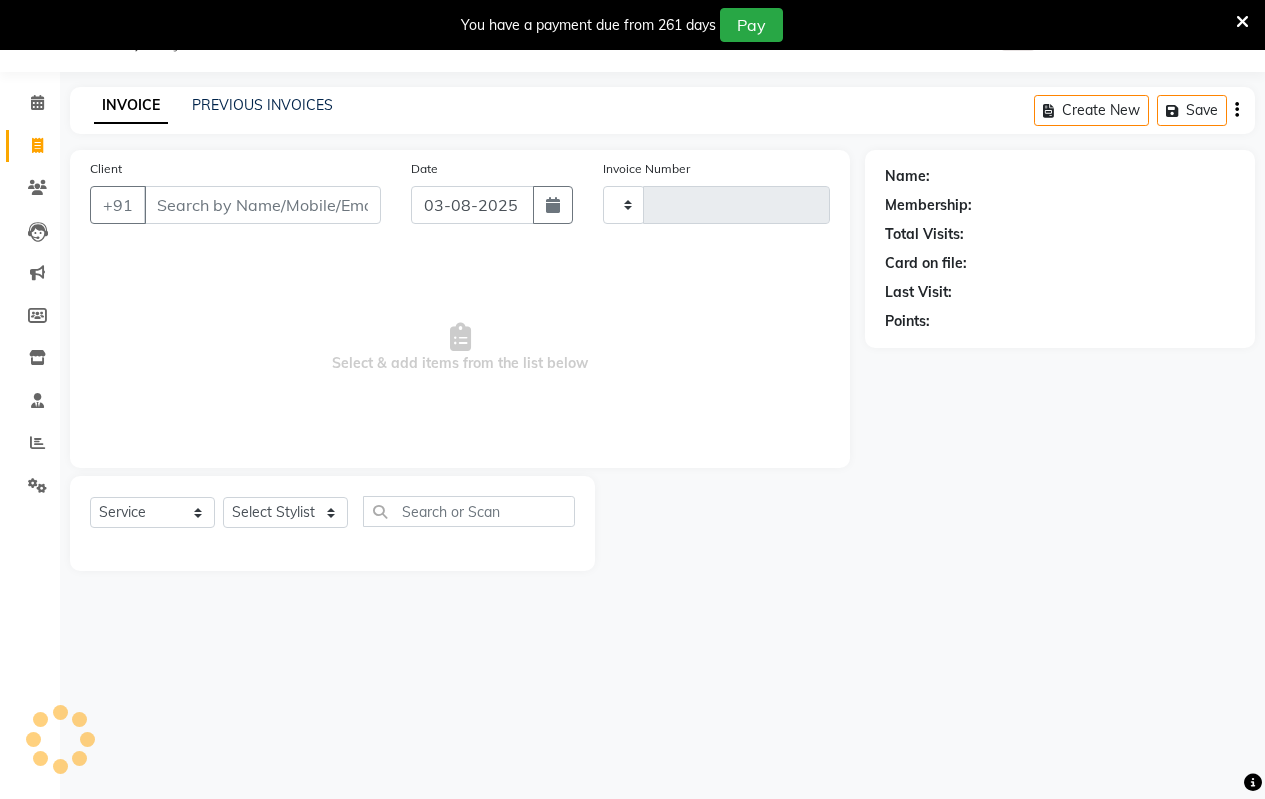 type on "1510" 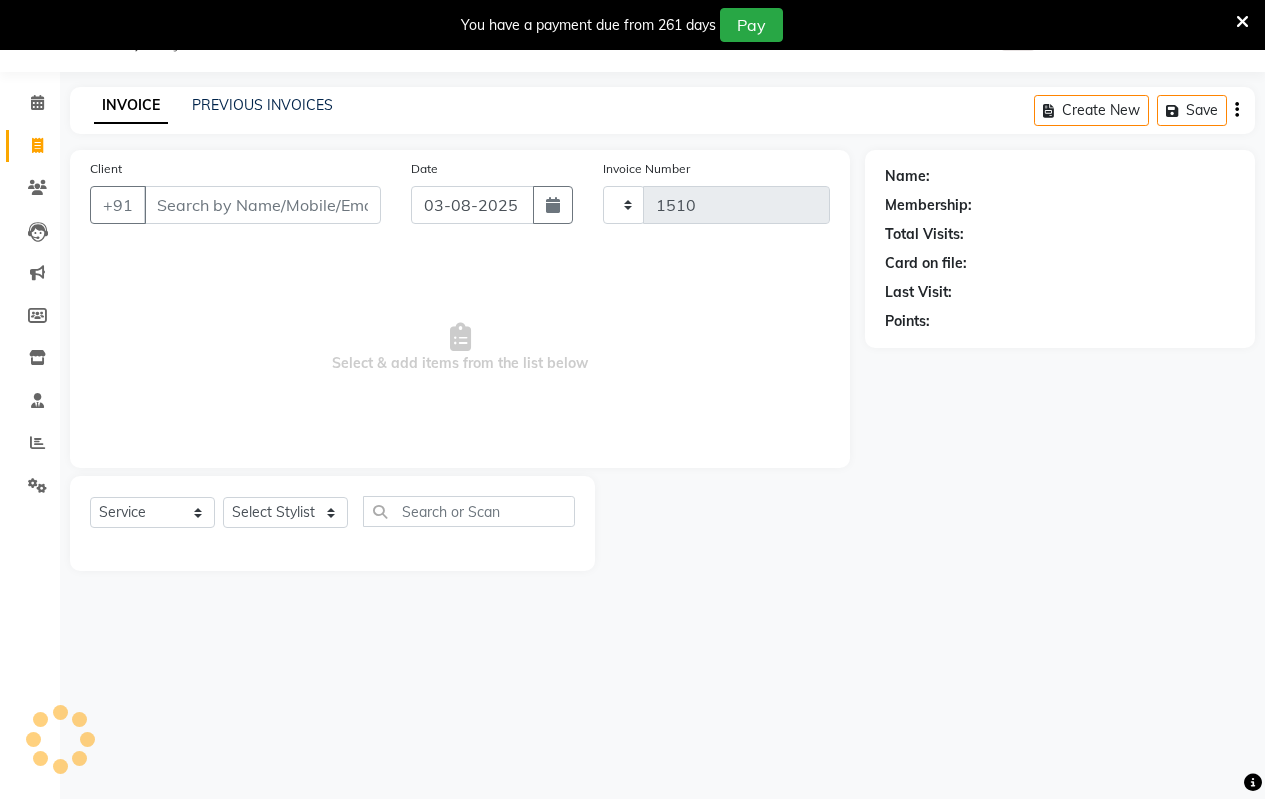select on "4917" 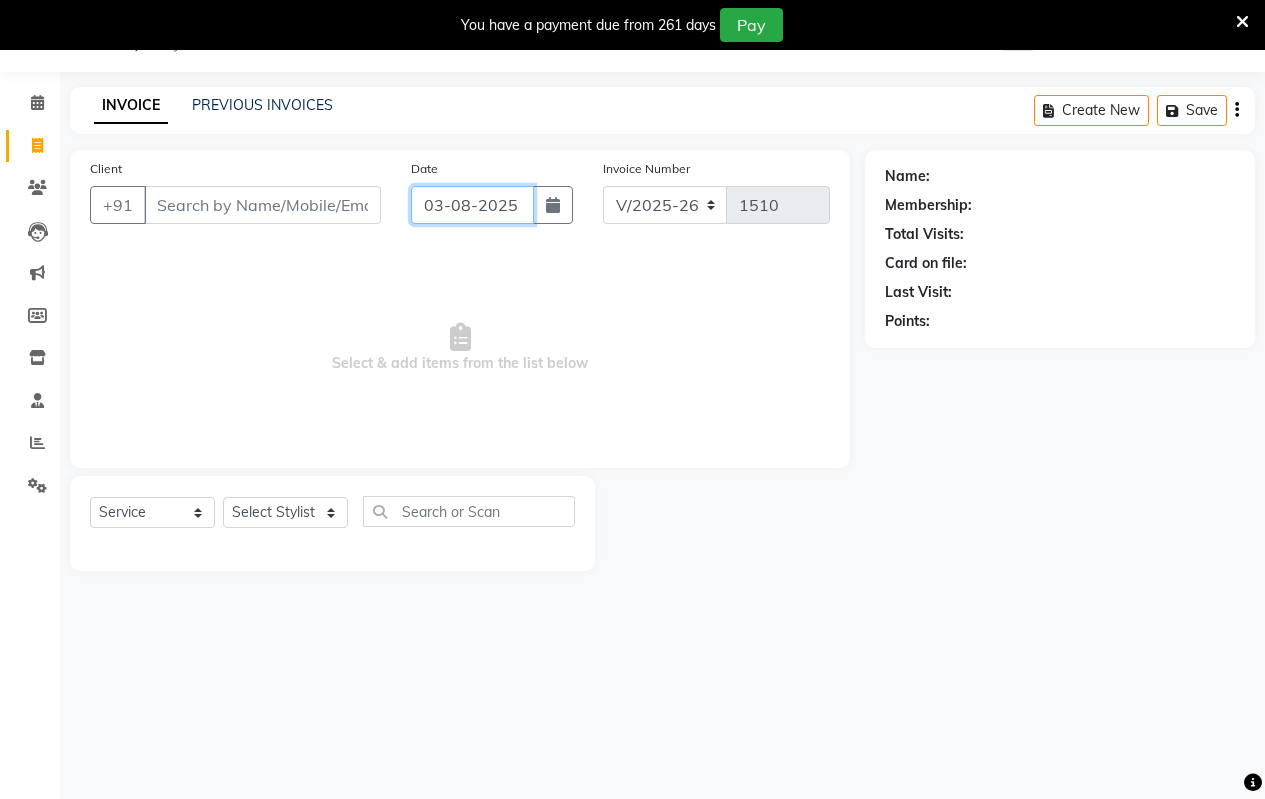 click on "03-08-2025" 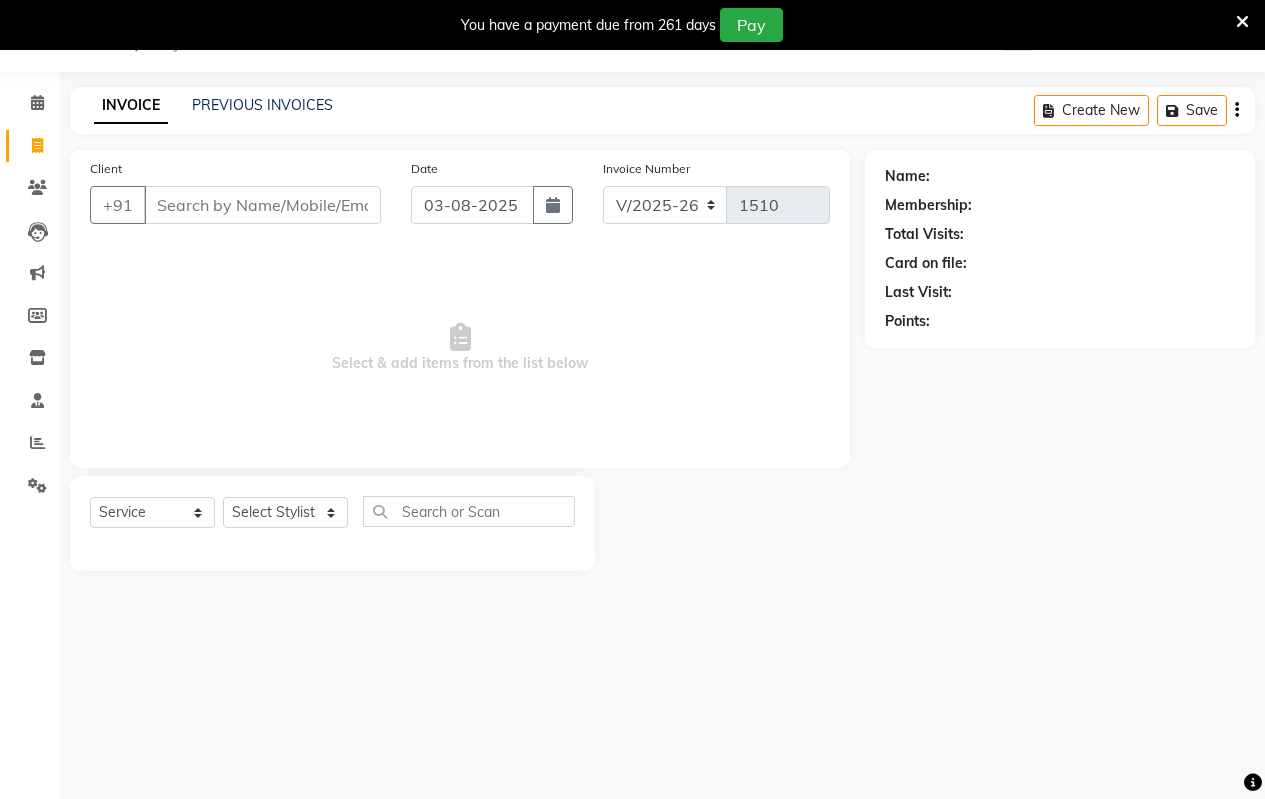 select on "8" 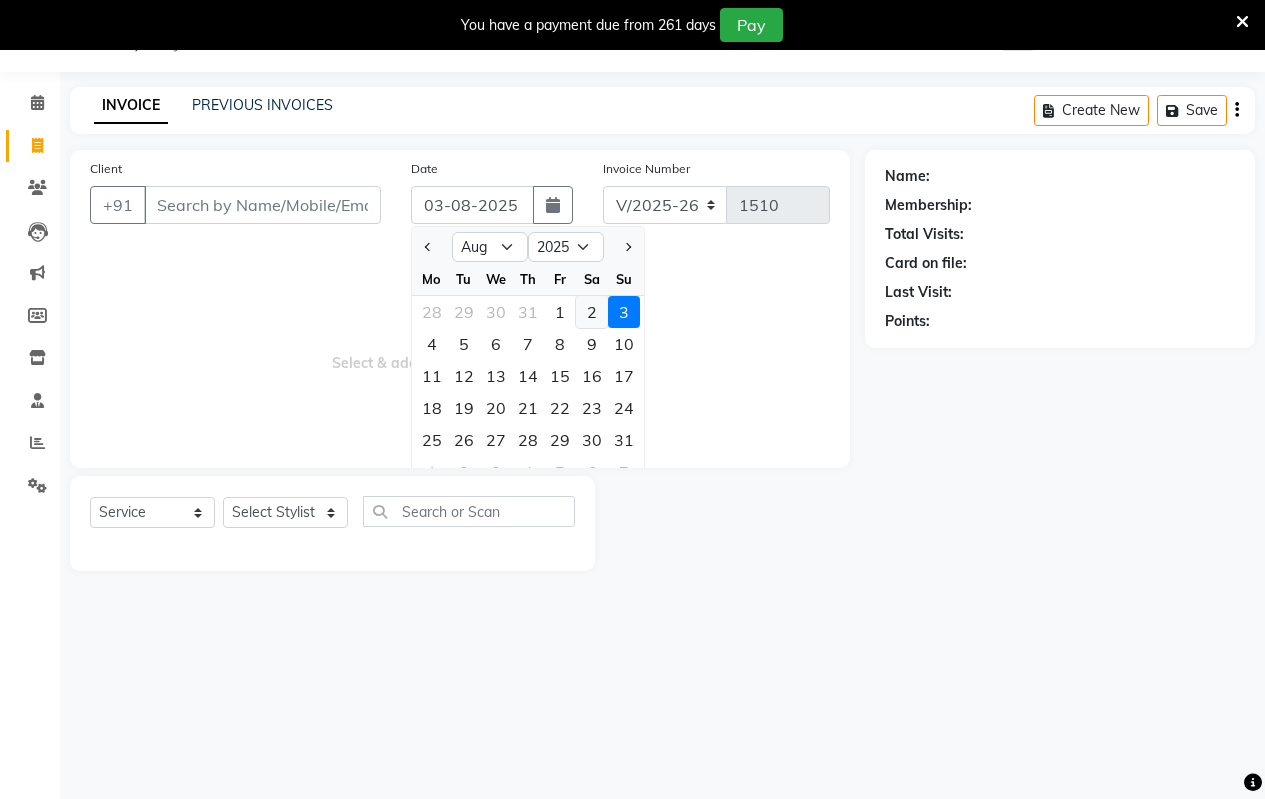 click on "2" 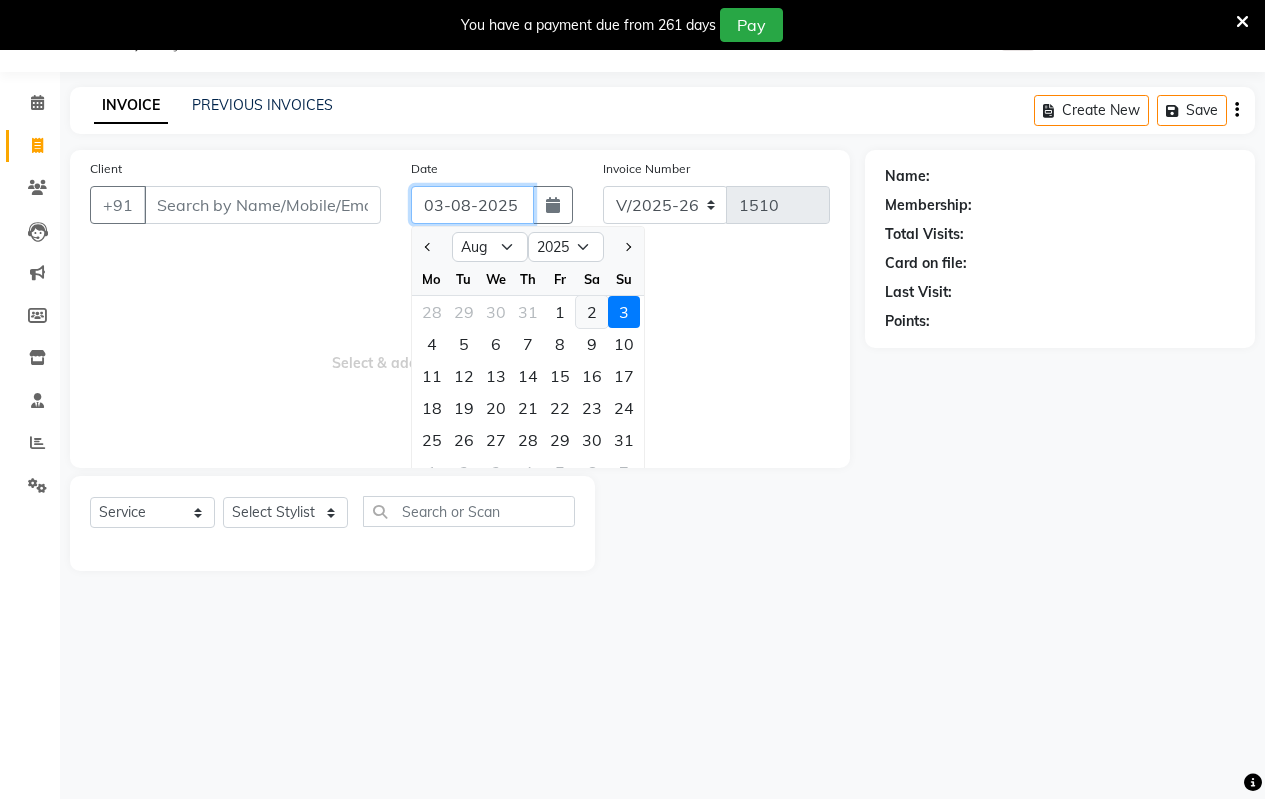 type on "02-08-2025" 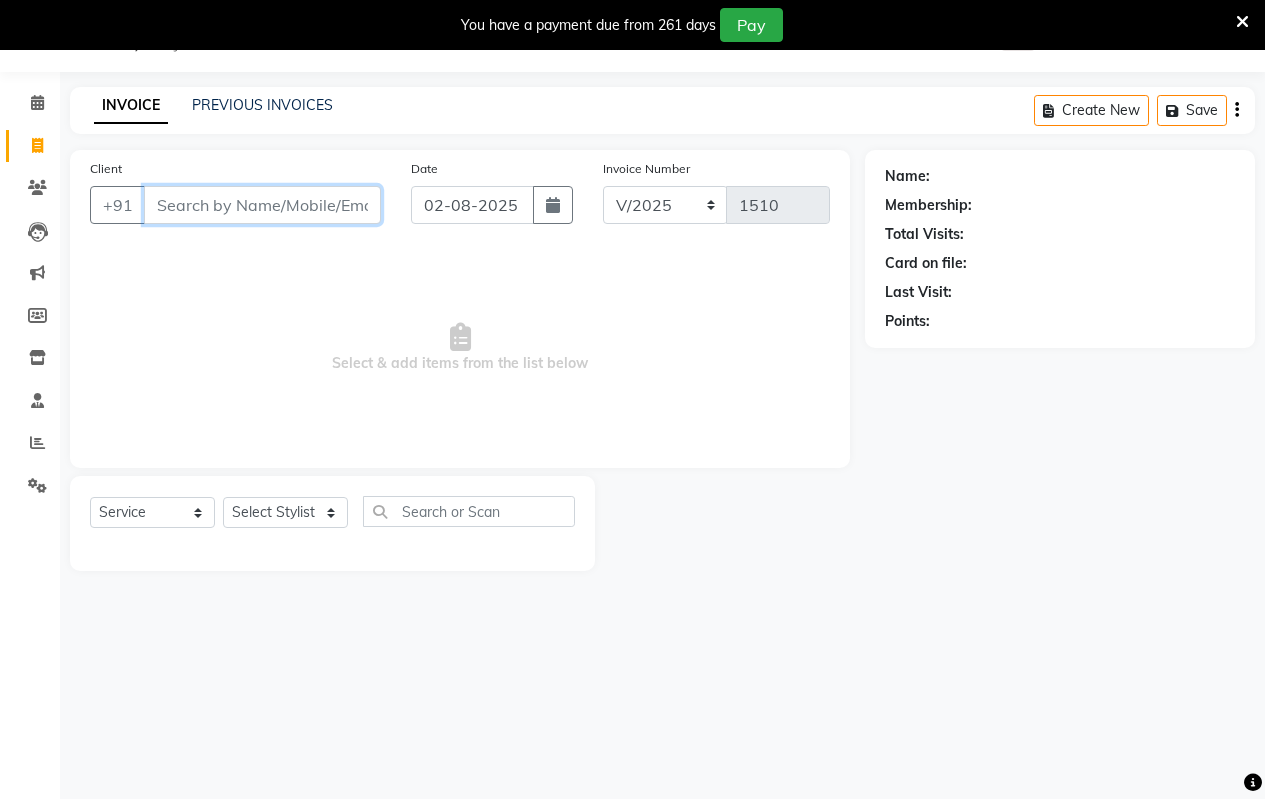 click on "Client" at bounding box center [262, 205] 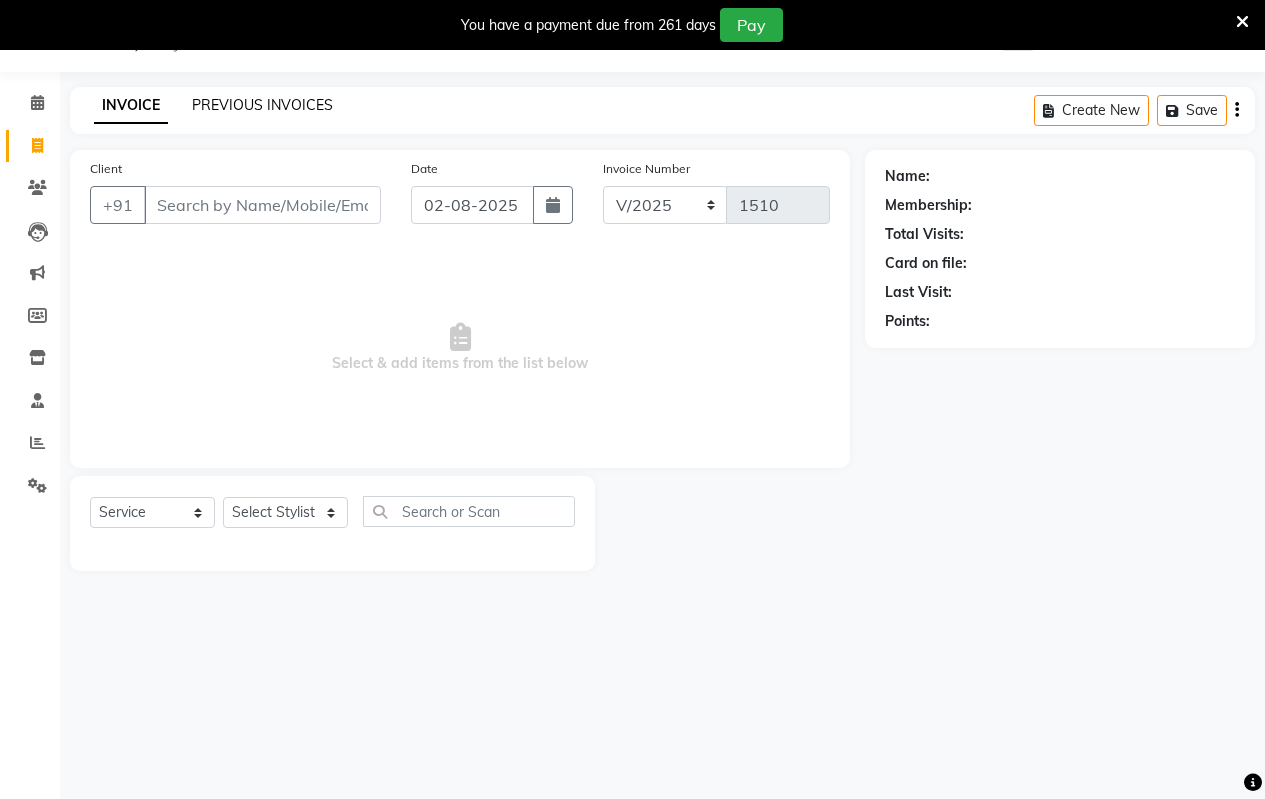 click on "PREVIOUS INVOICES" 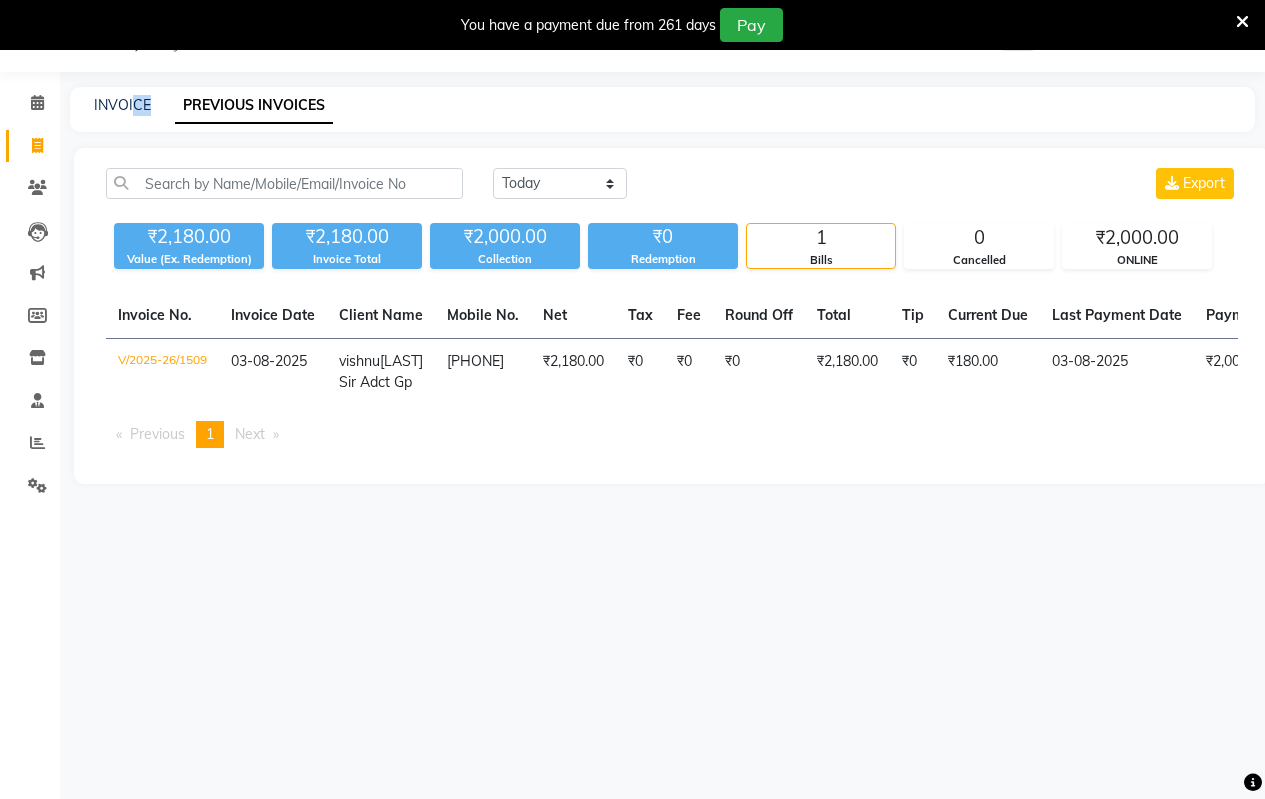drag, startPoint x: 162, startPoint y: 105, endPoint x: 96, endPoint y: 115, distance: 66.75328 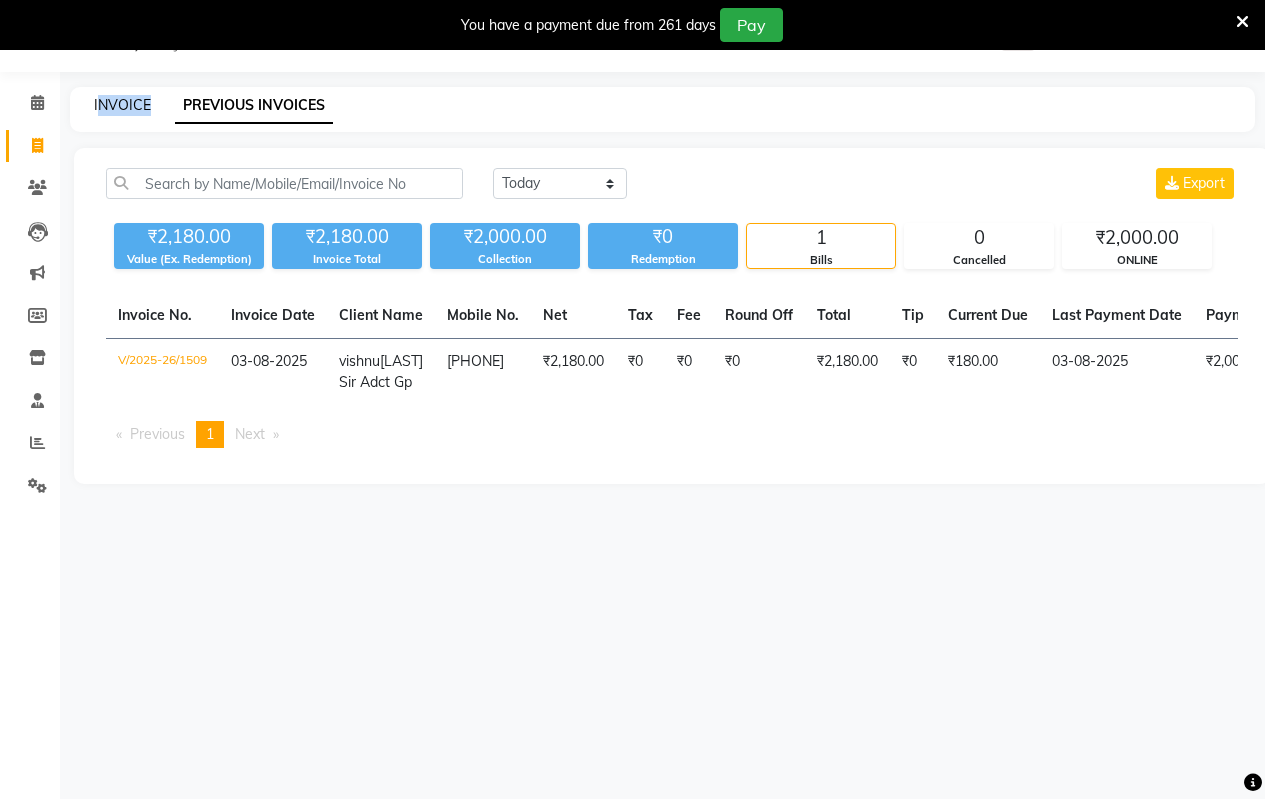 click on "INVOICE" 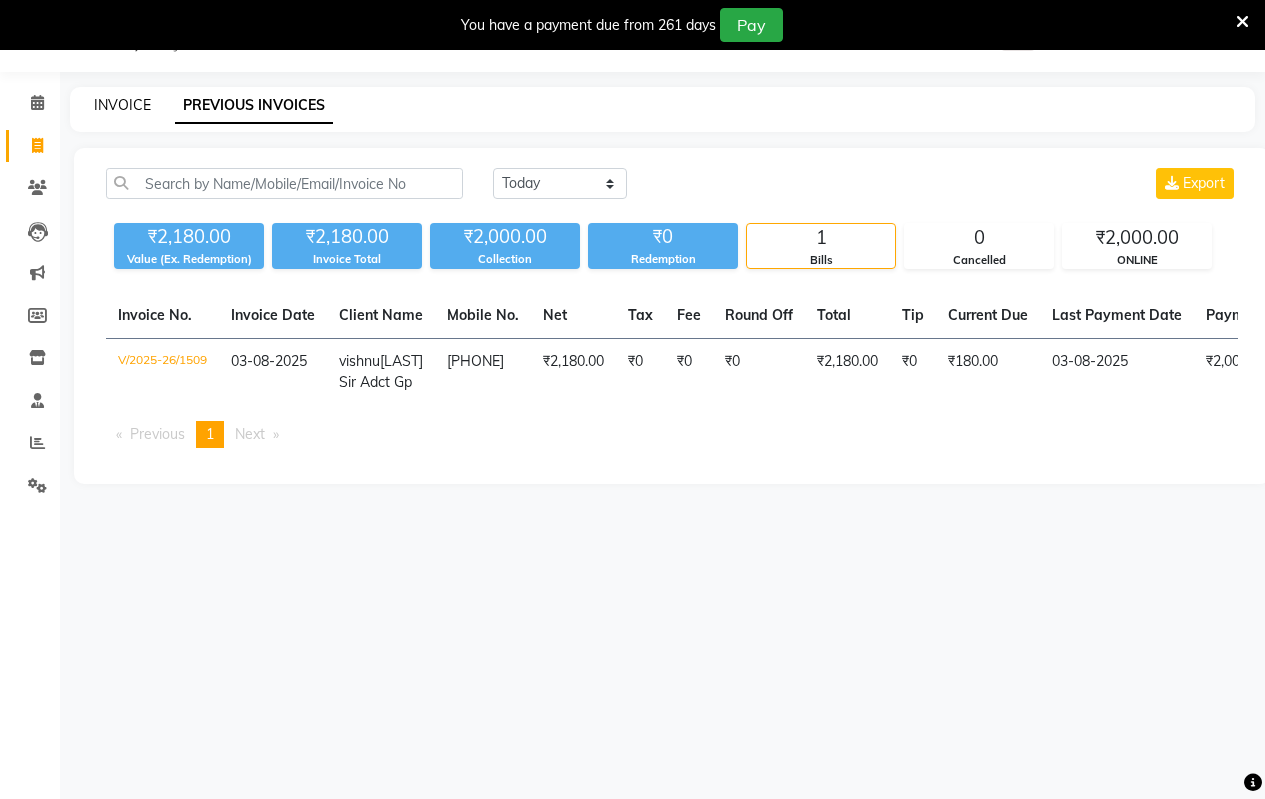 select on "service" 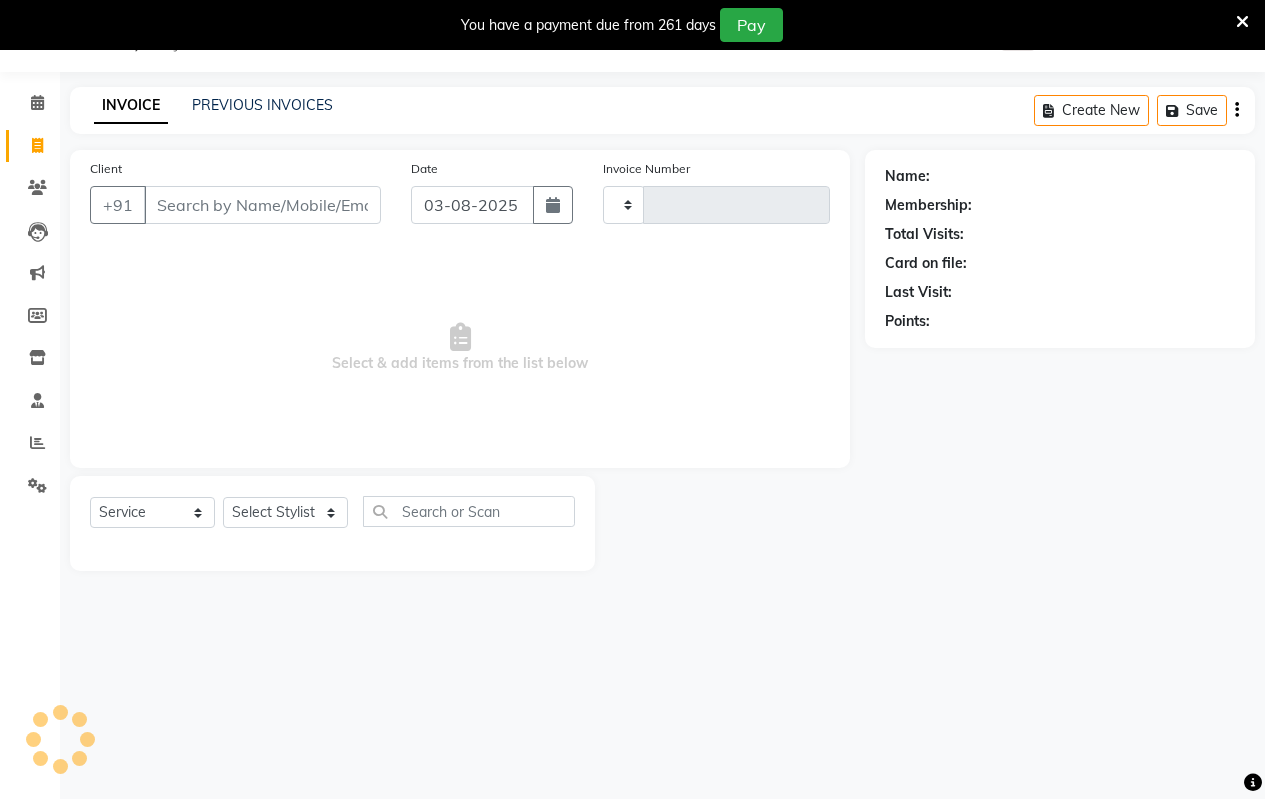 type on "1510" 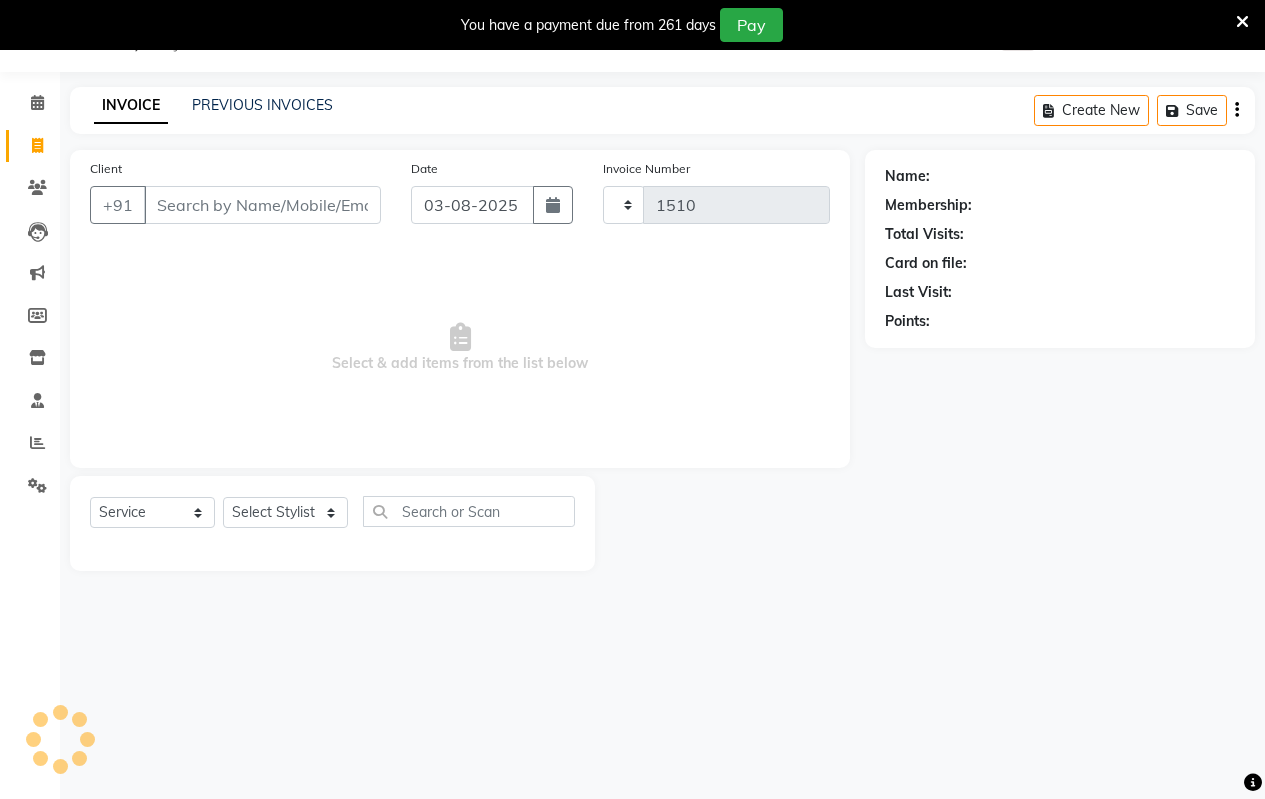 select on "4917" 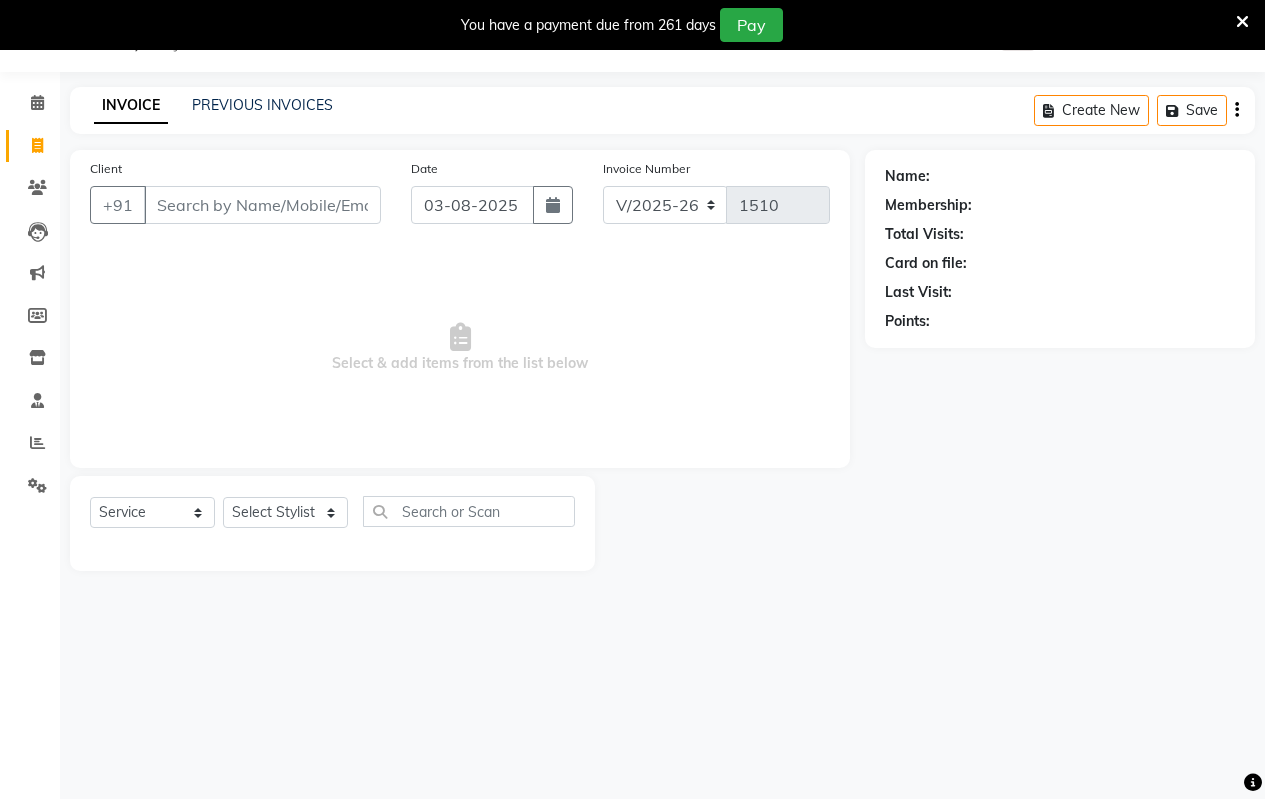 click on "Client" at bounding box center [262, 205] 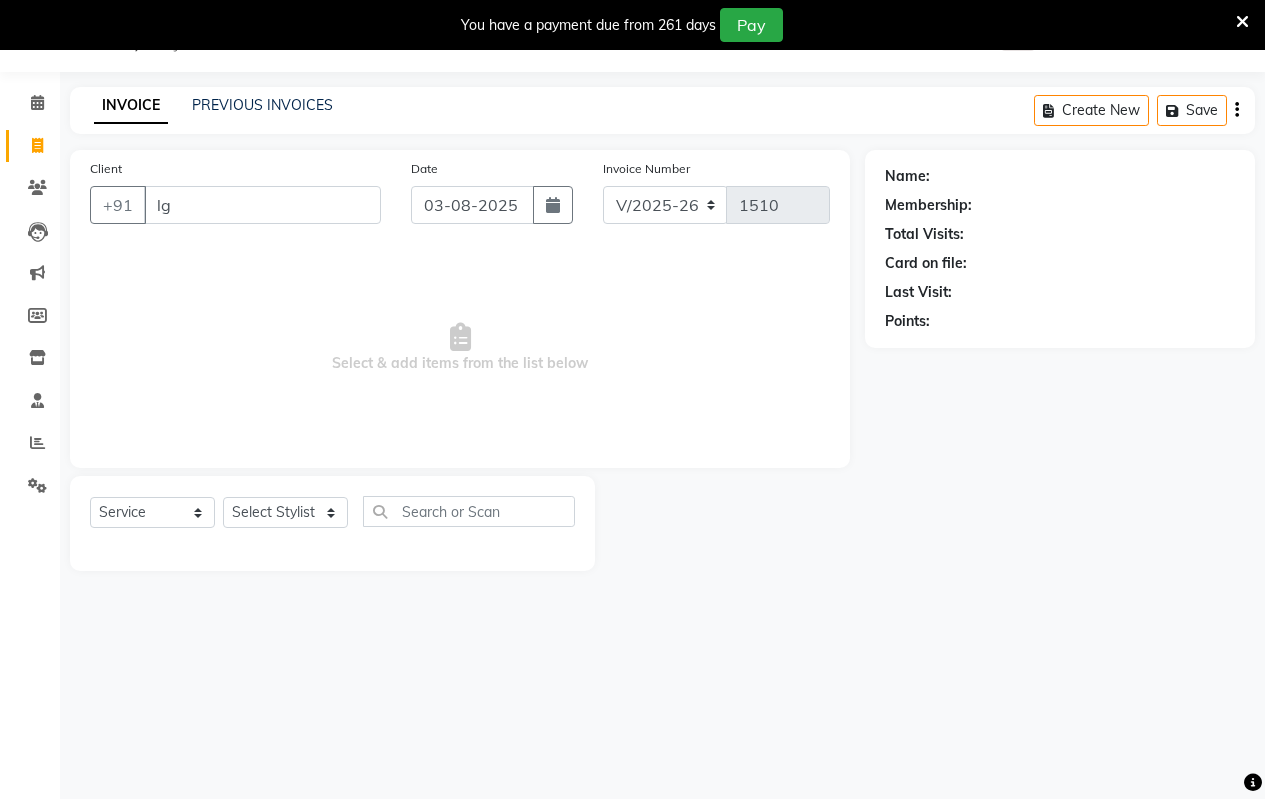 type on "l" 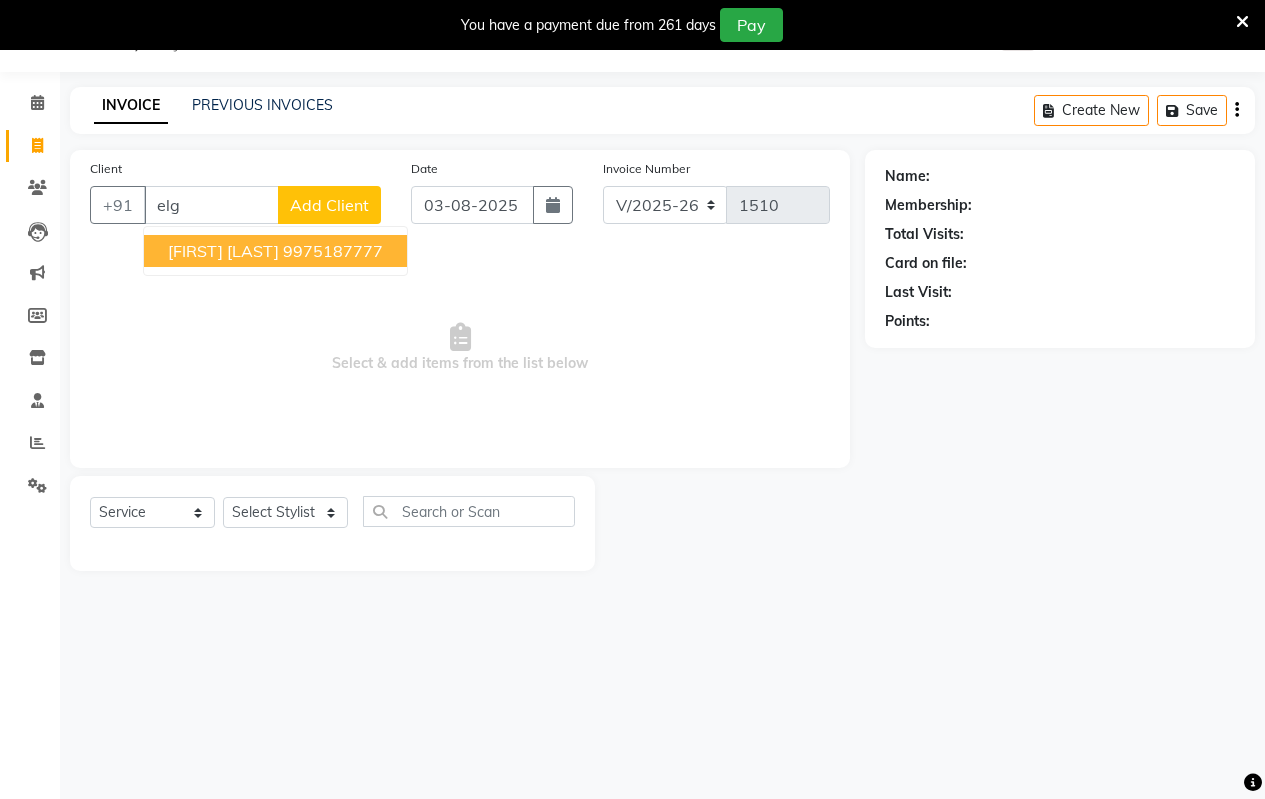 click on "elg gaikwad" at bounding box center (223, 251) 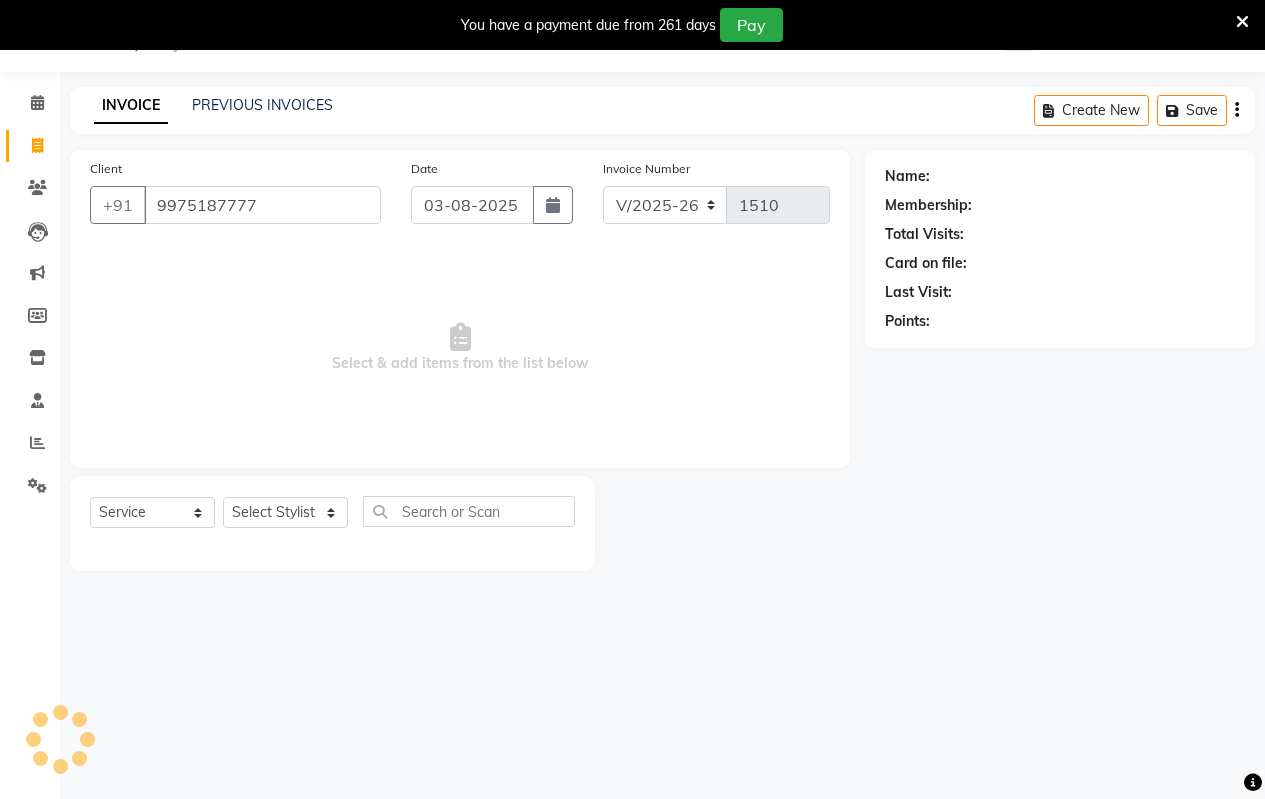 type on "9975187777" 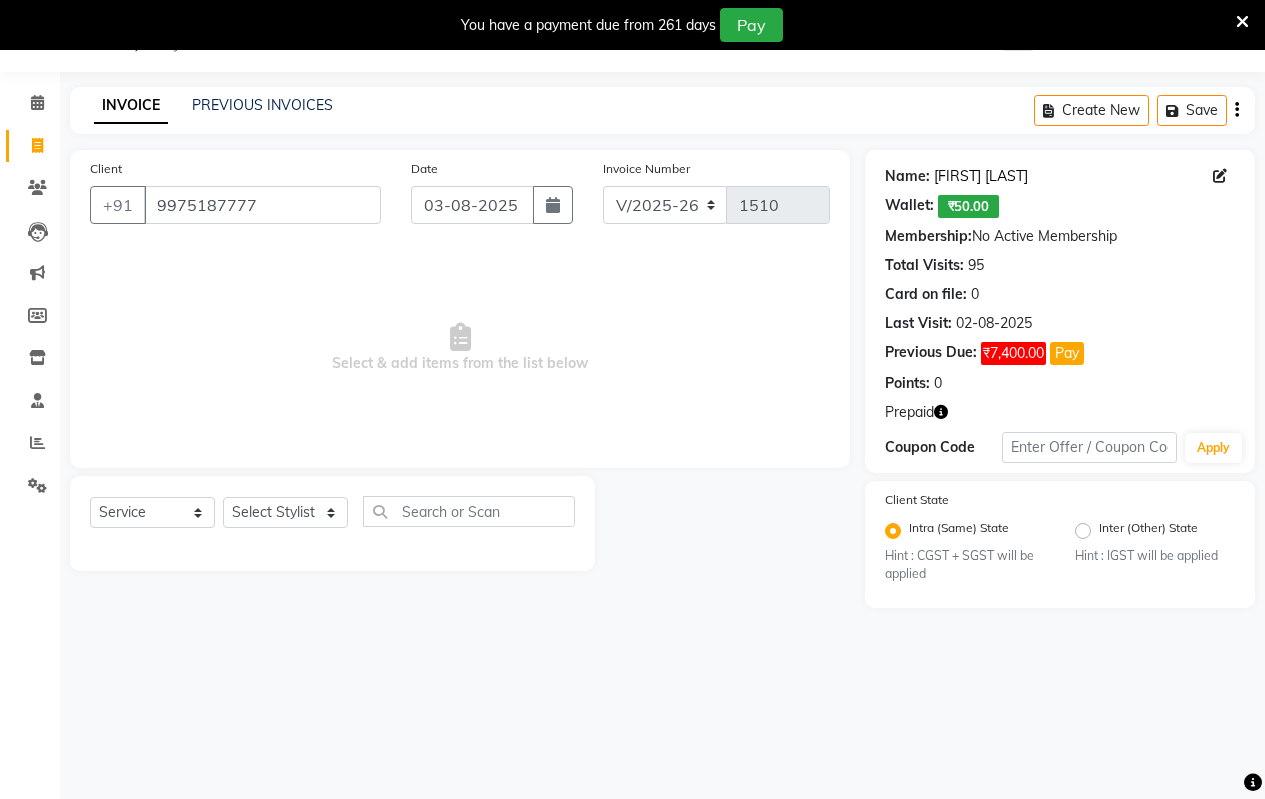 click on "Elg Gaikwad" 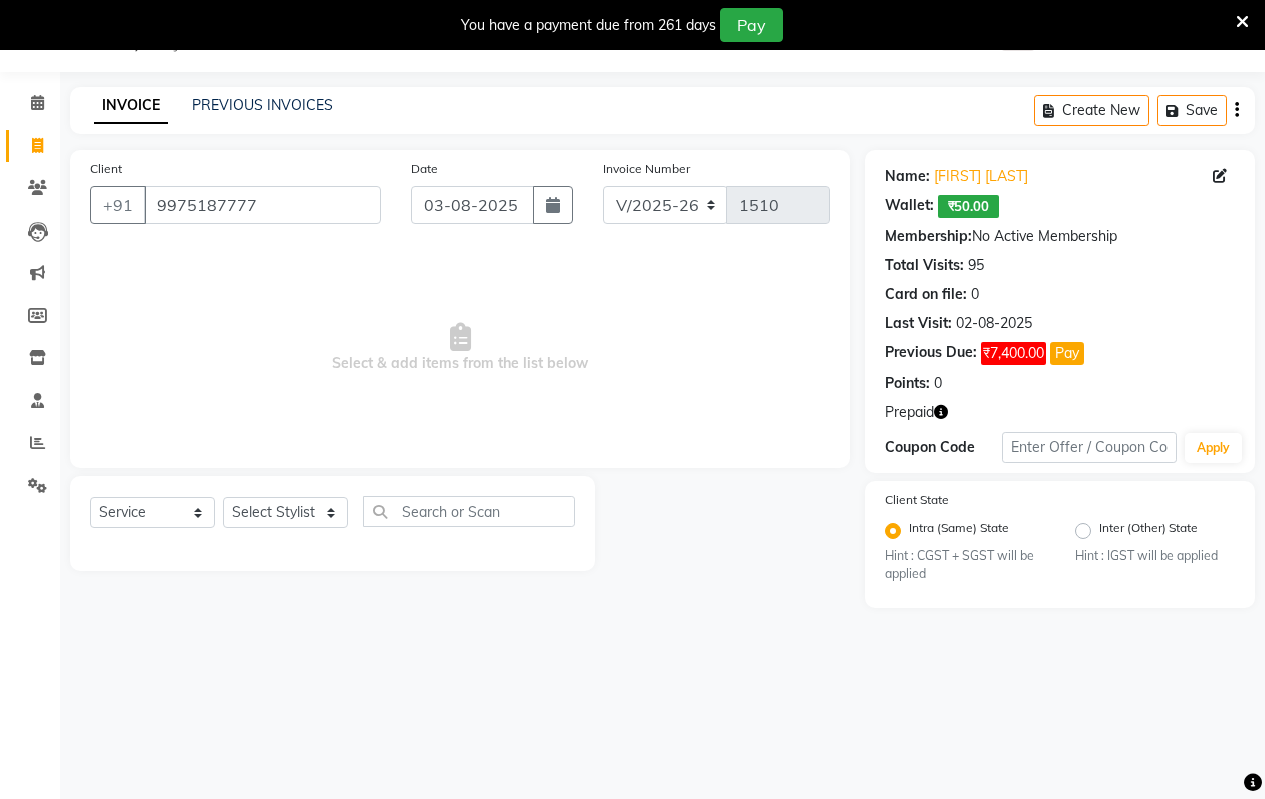click on "Select & add items from the list below" at bounding box center [460, 348] 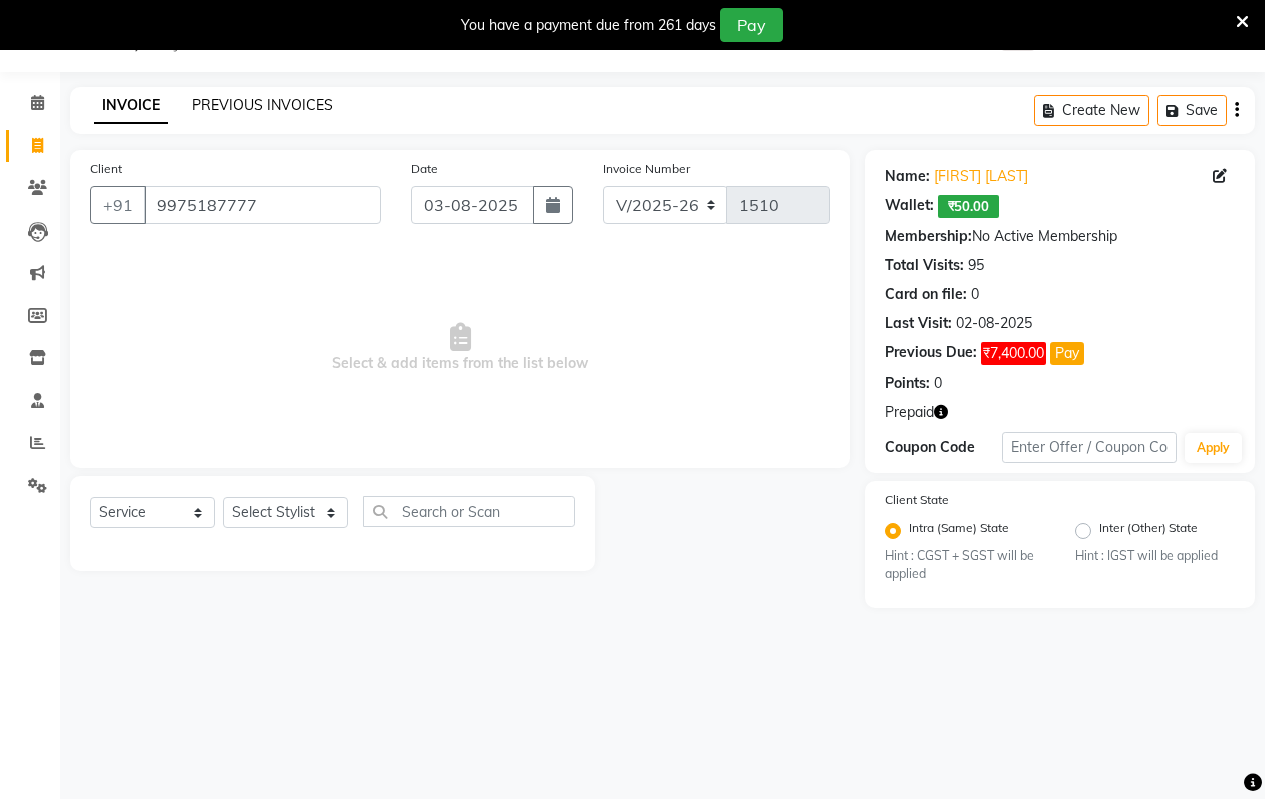 click on "PREVIOUS INVOICES" 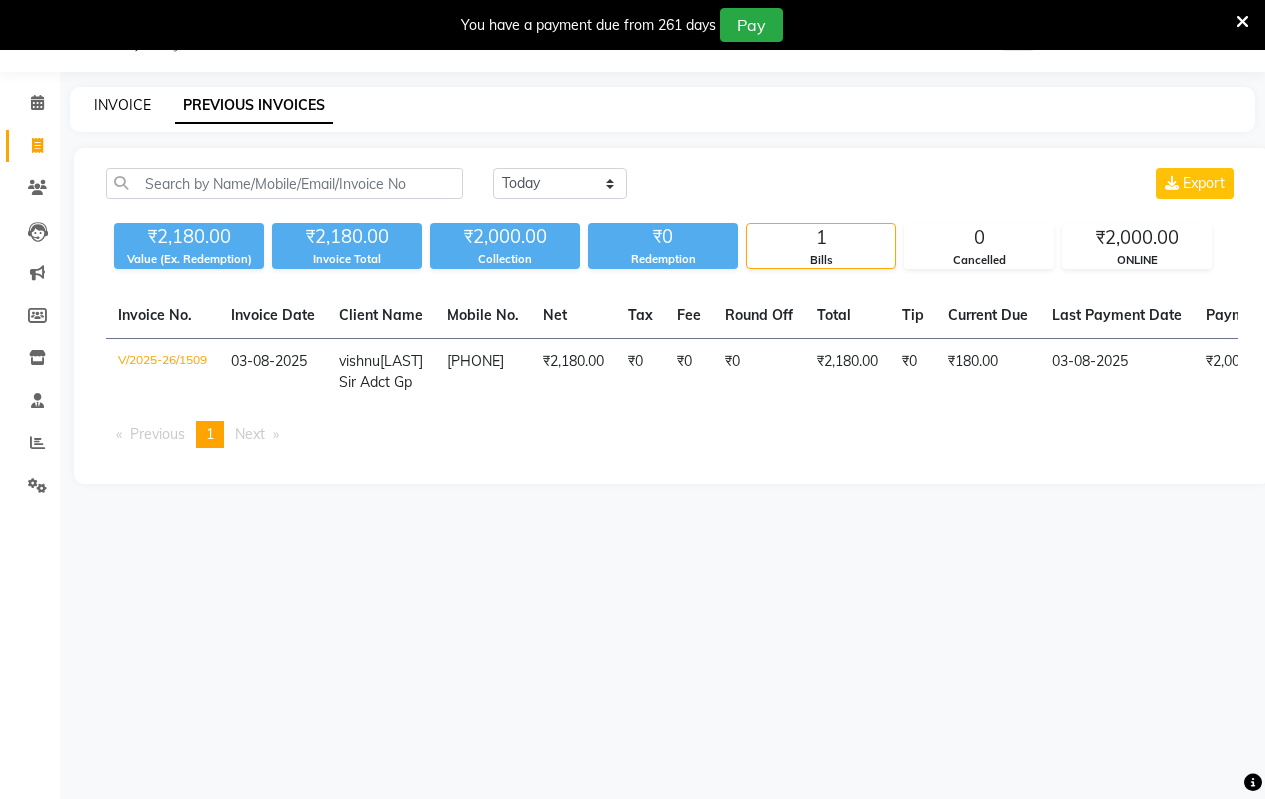 click on "INVOICE" 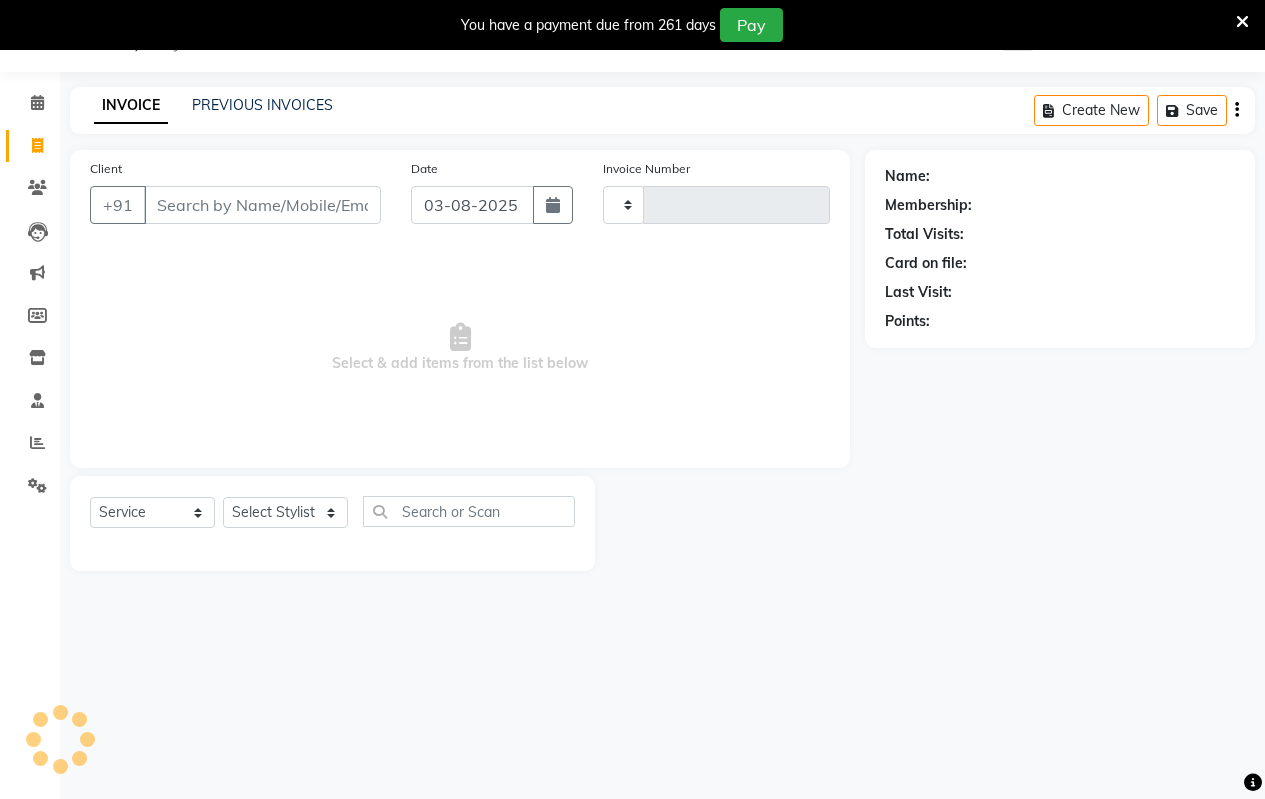 type on "1510" 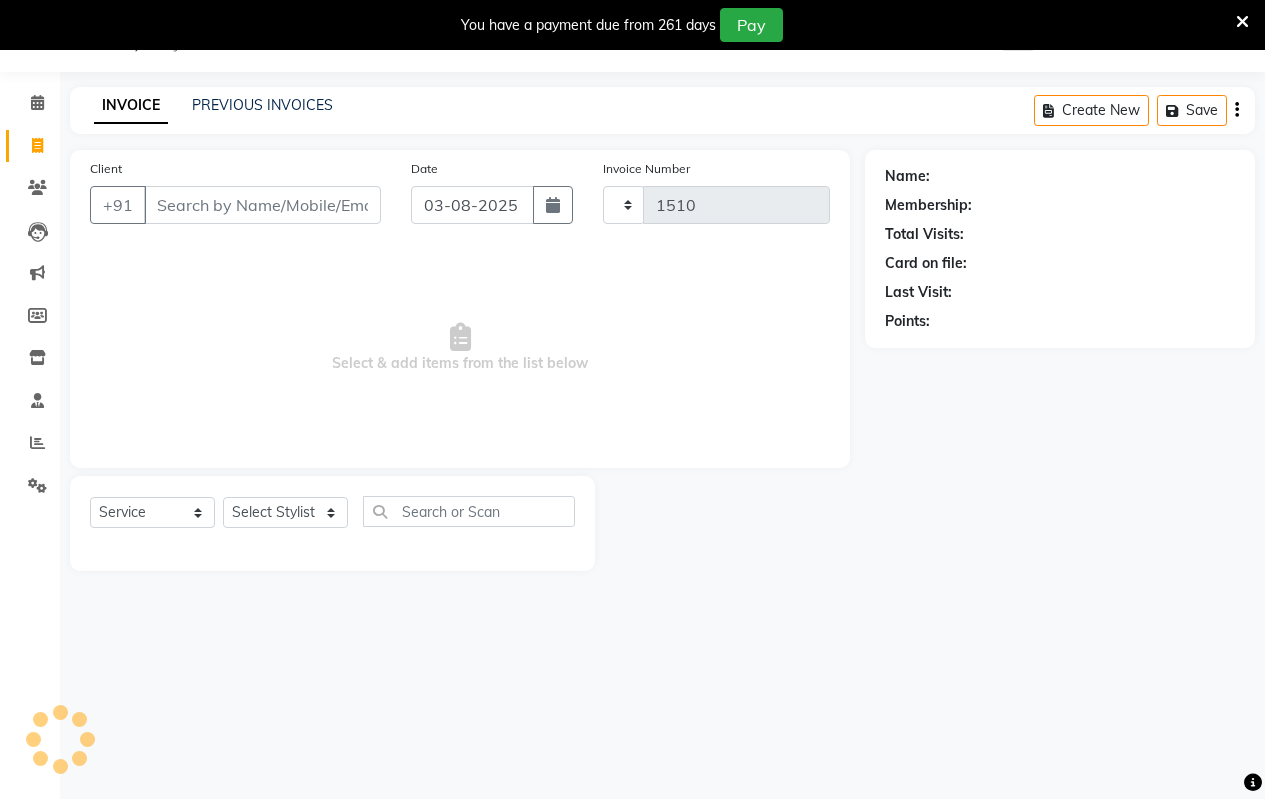 select on "4917" 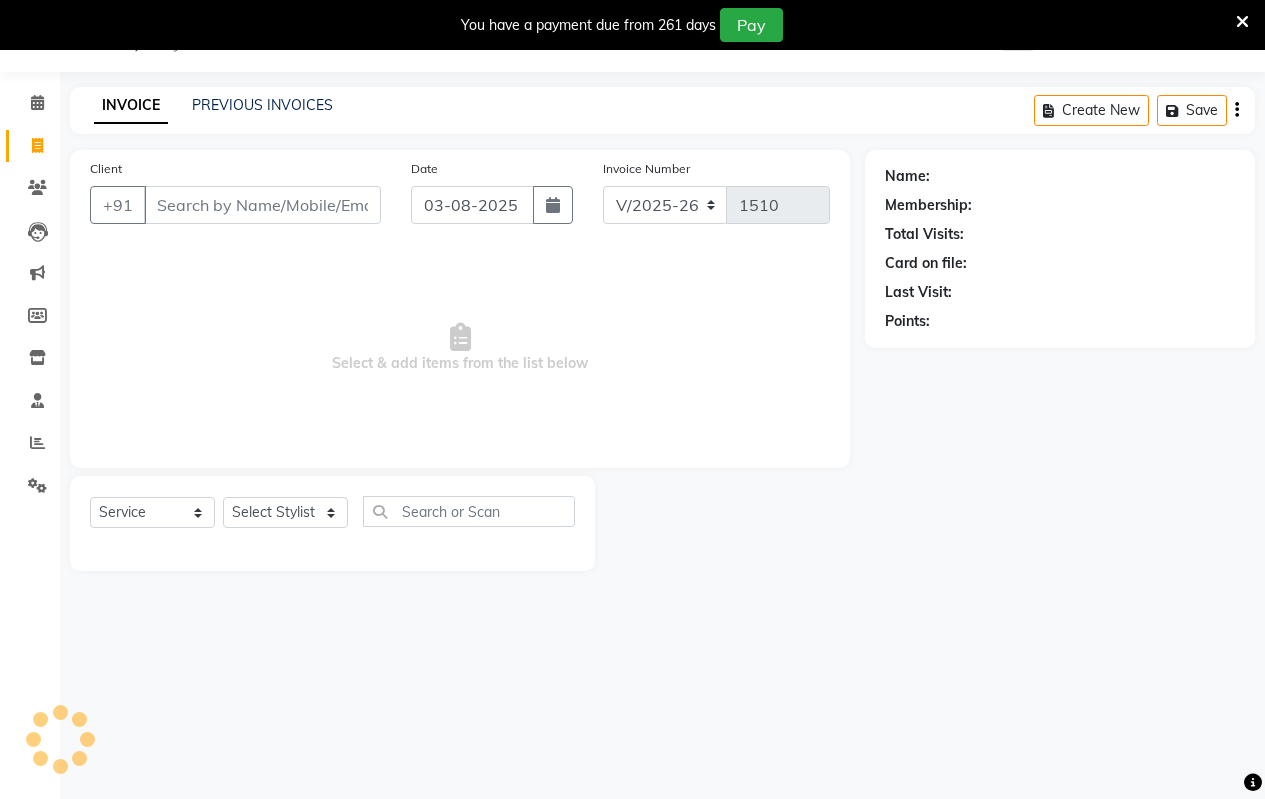 click on "Client +91" 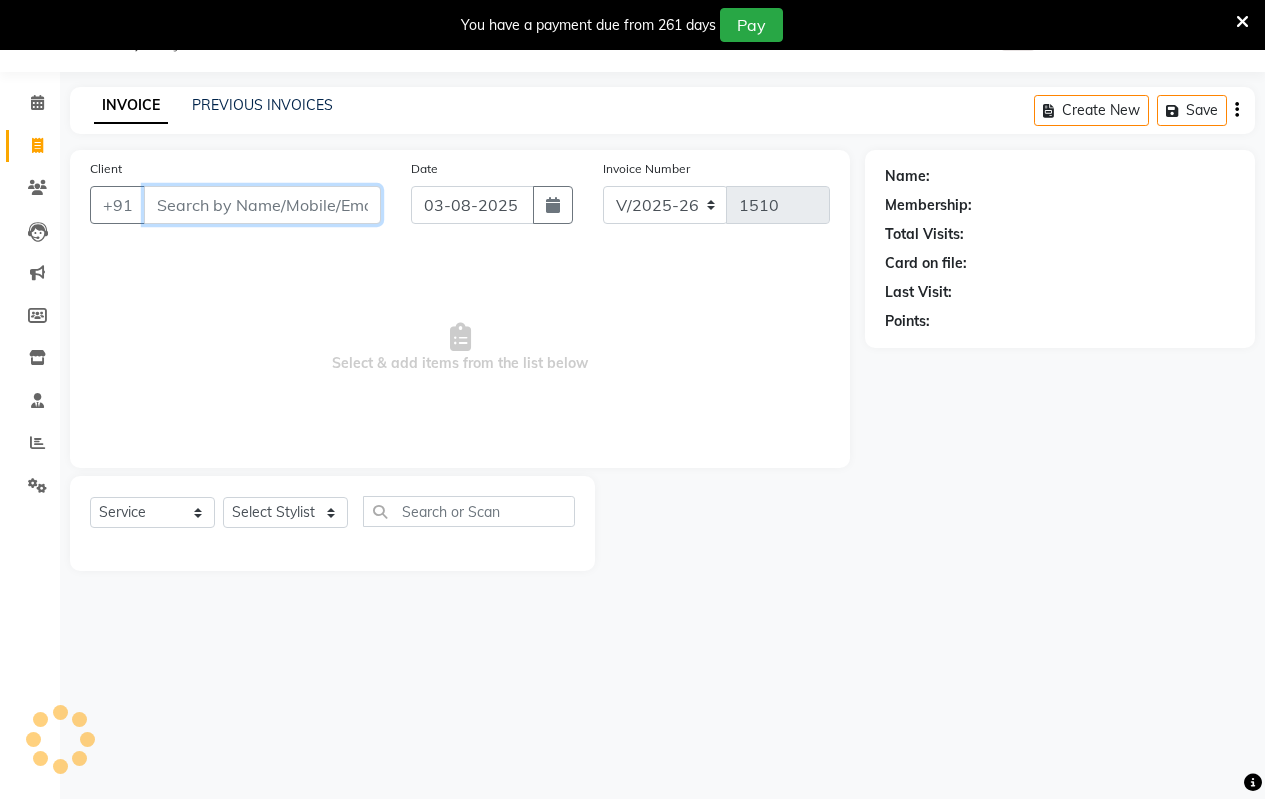 click on "Client" at bounding box center (262, 205) 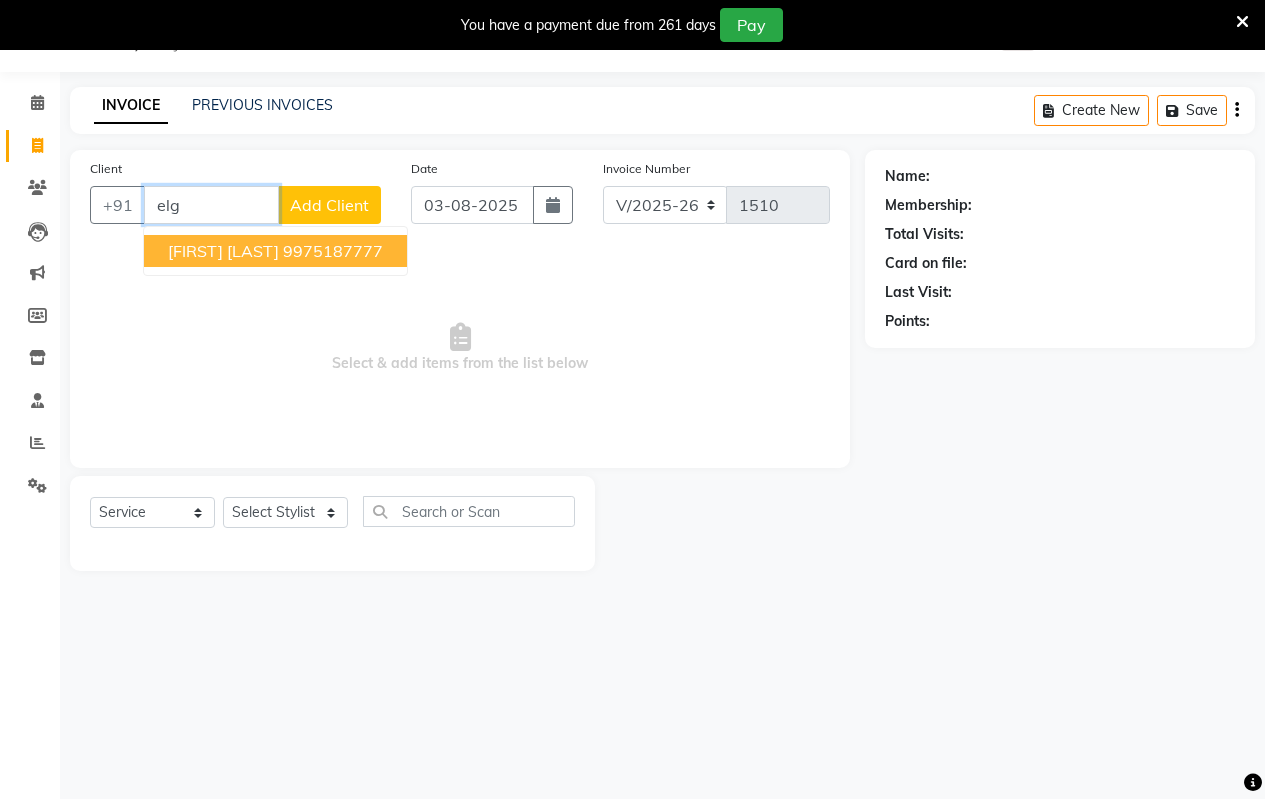 click on "9975187777" at bounding box center [333, 251] 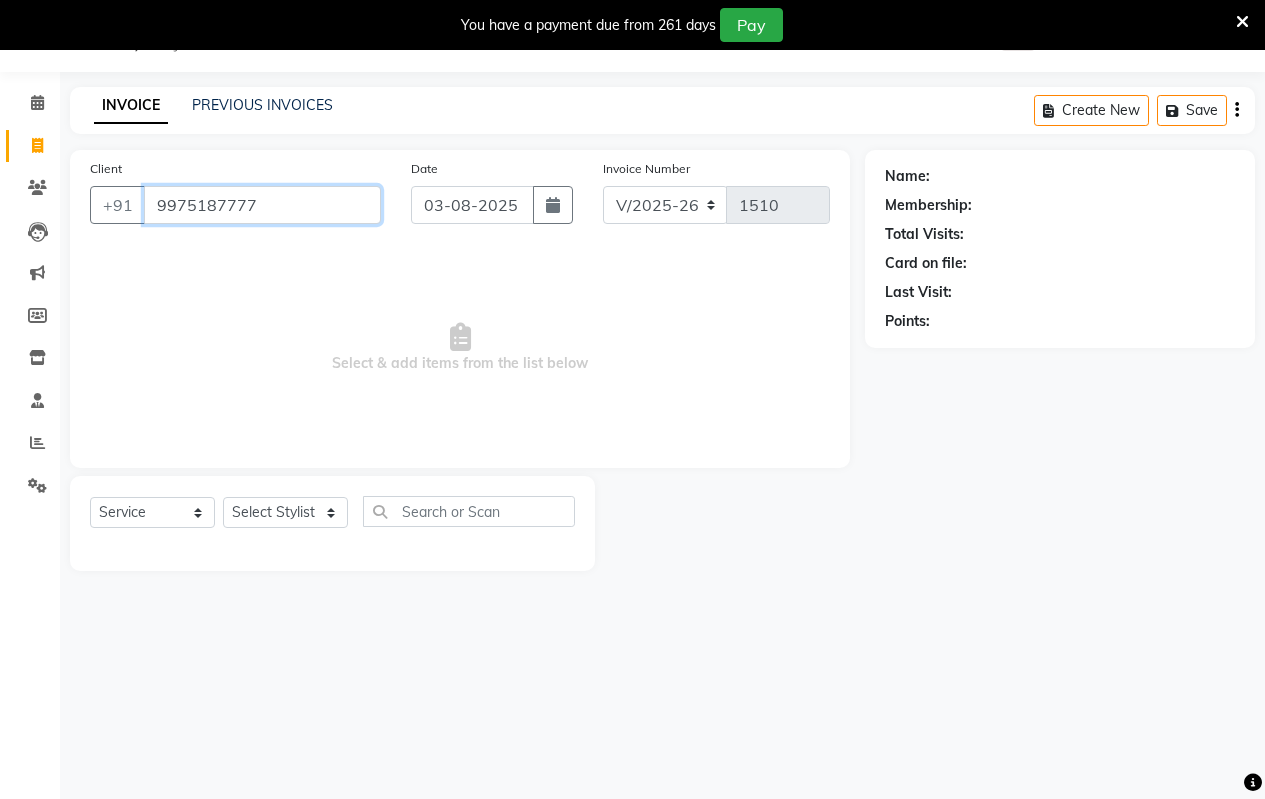 type on "9975187777" 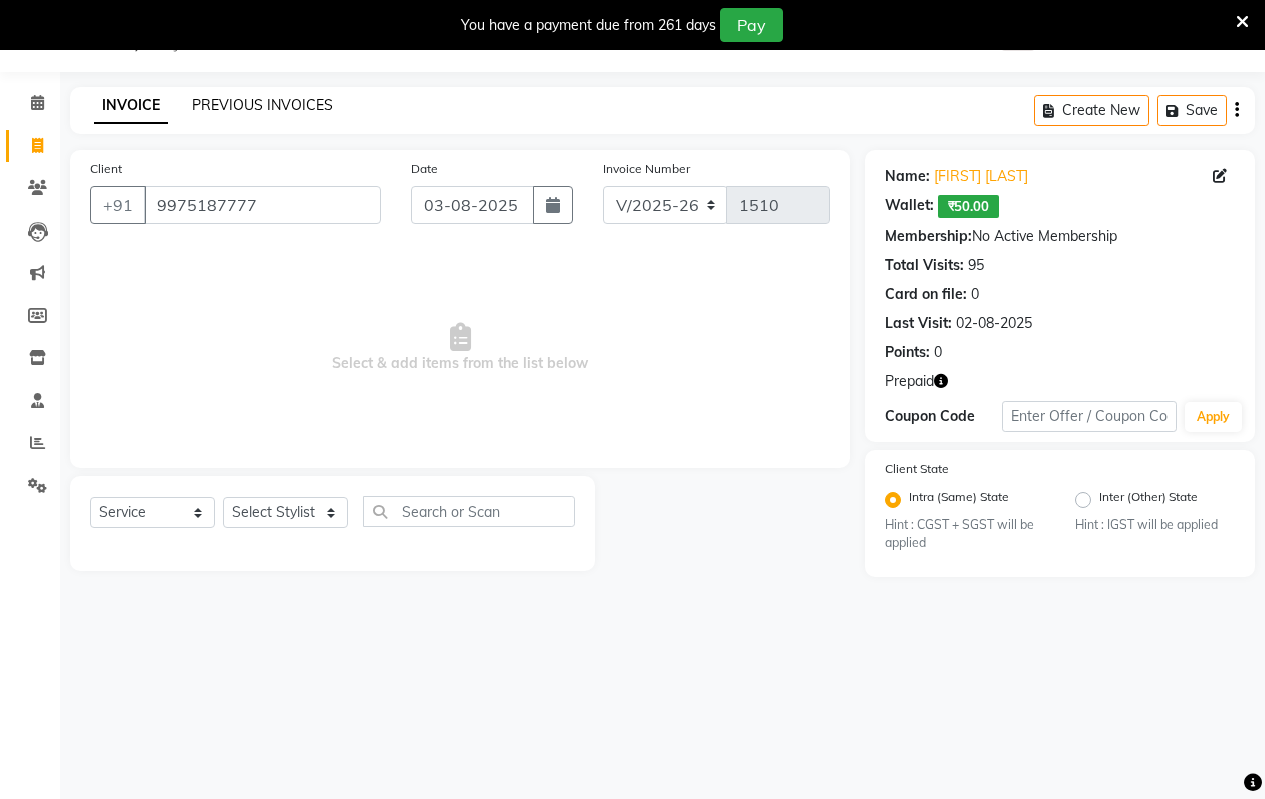click on "PREVIOUS INVOICES" 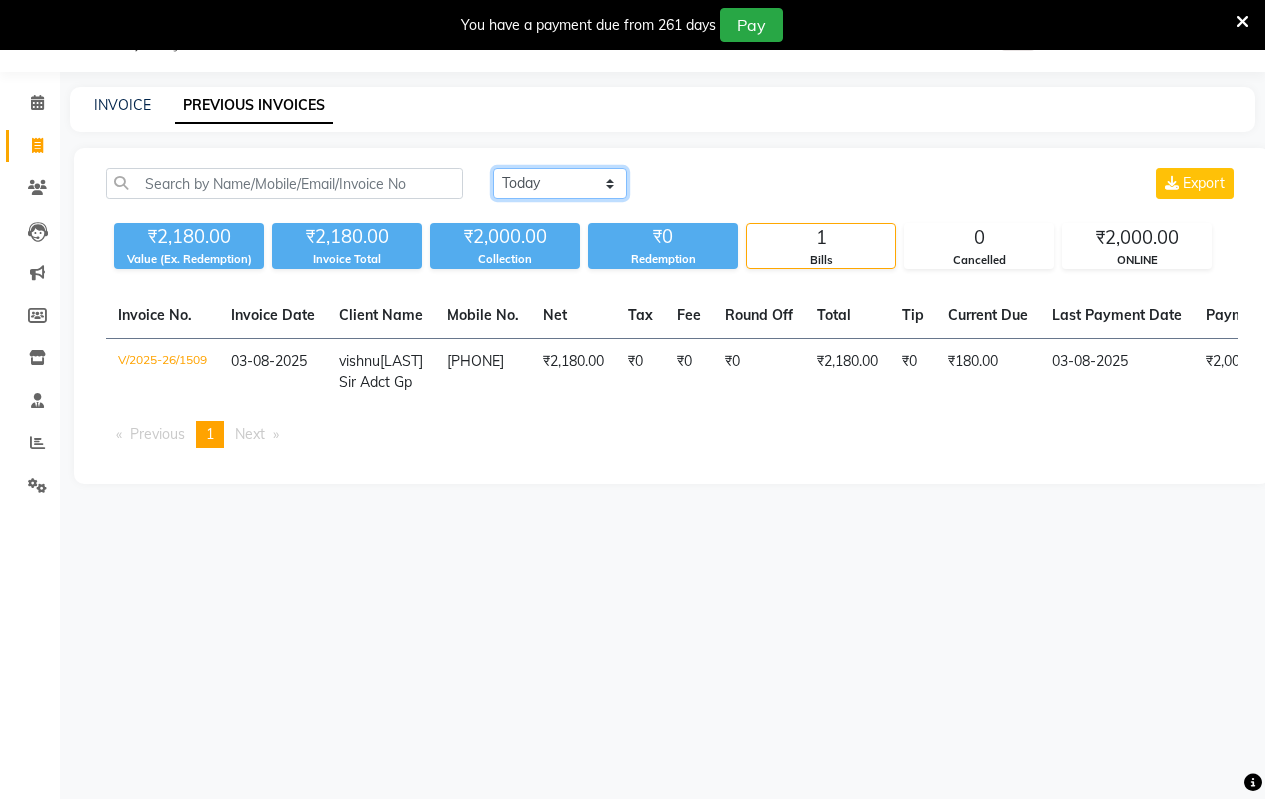 click on "Today Yesterday Custom Range" 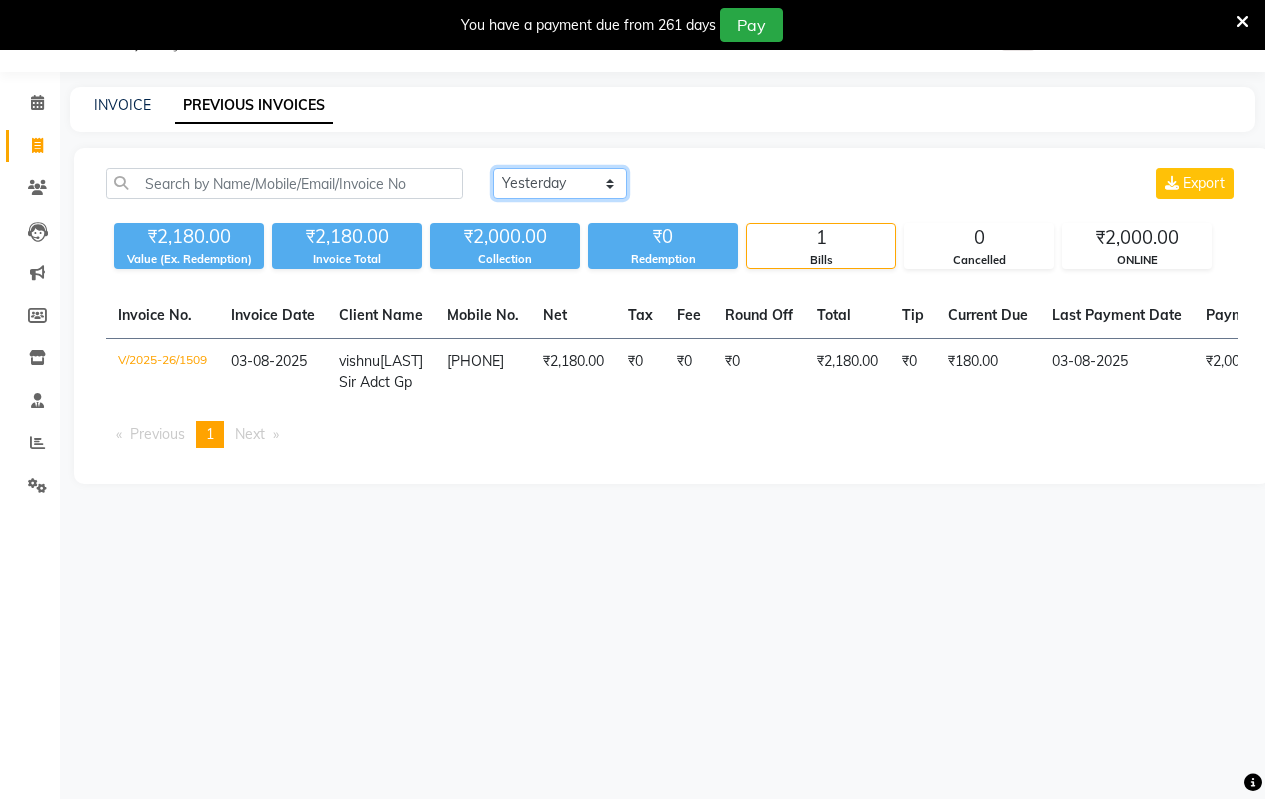 click on "Today Yesterday Custom Range" 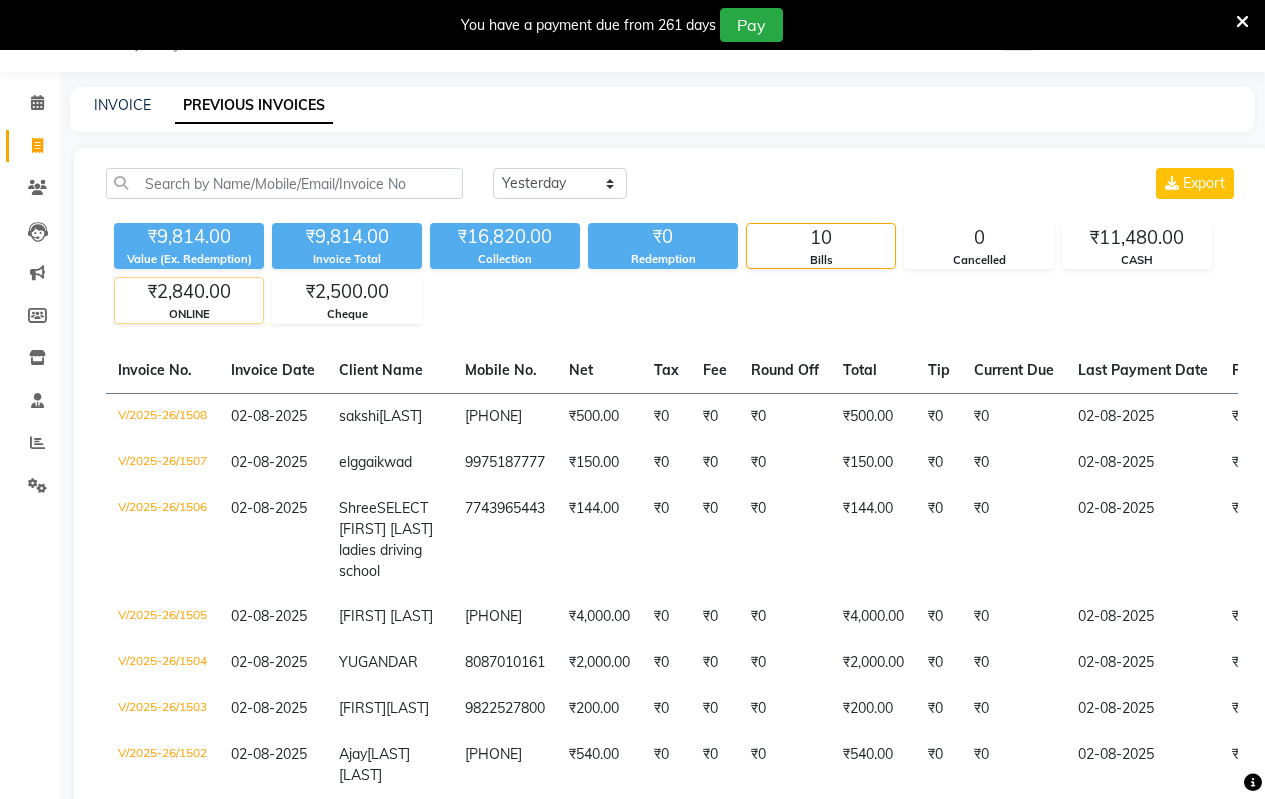 click on "₹2,840.00" 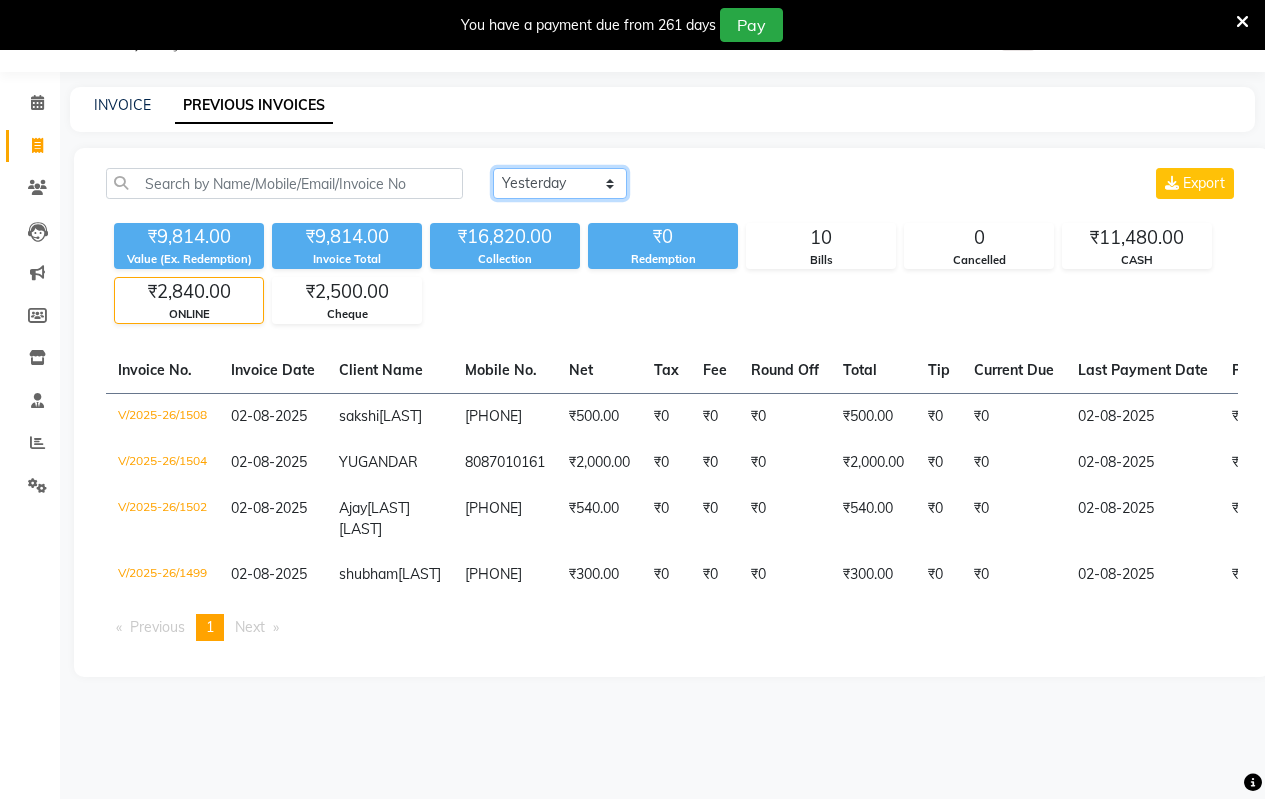 click on "Today Yesterday Custom Range" 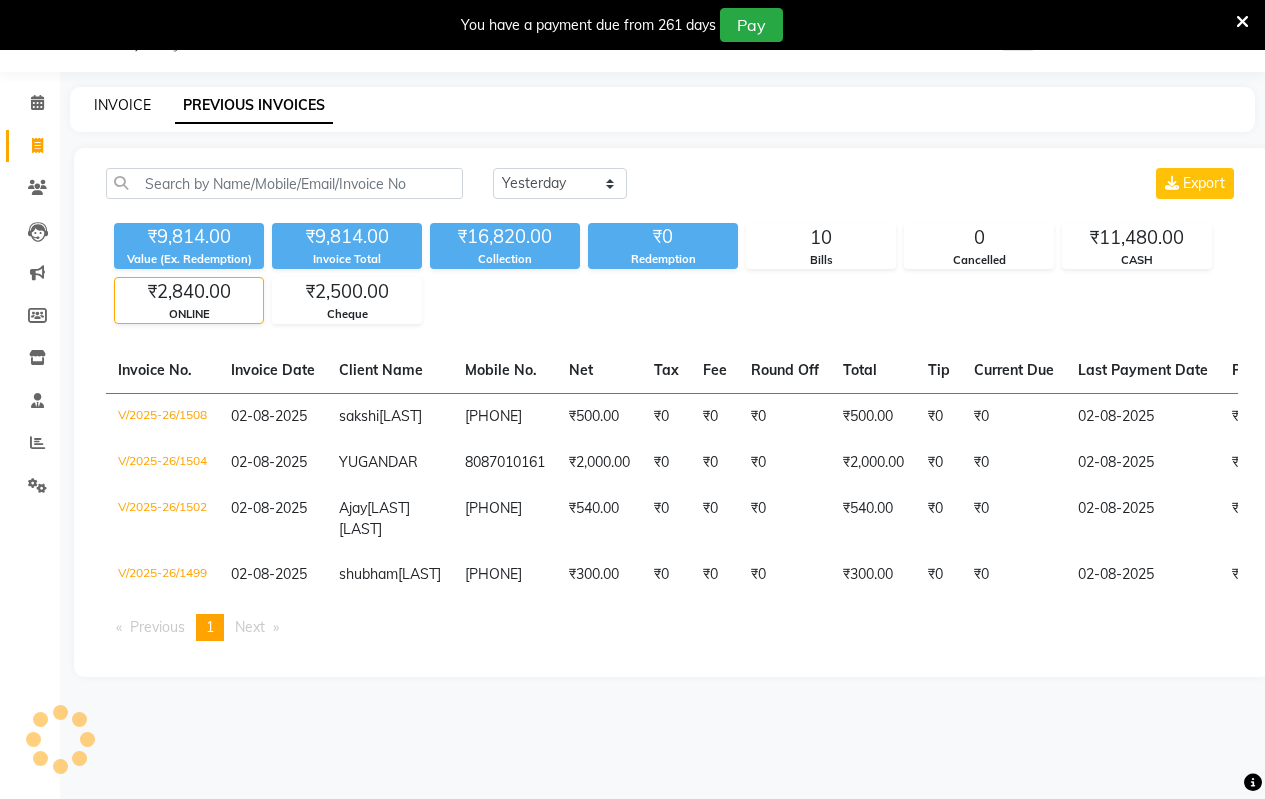 click on "INVOICE" 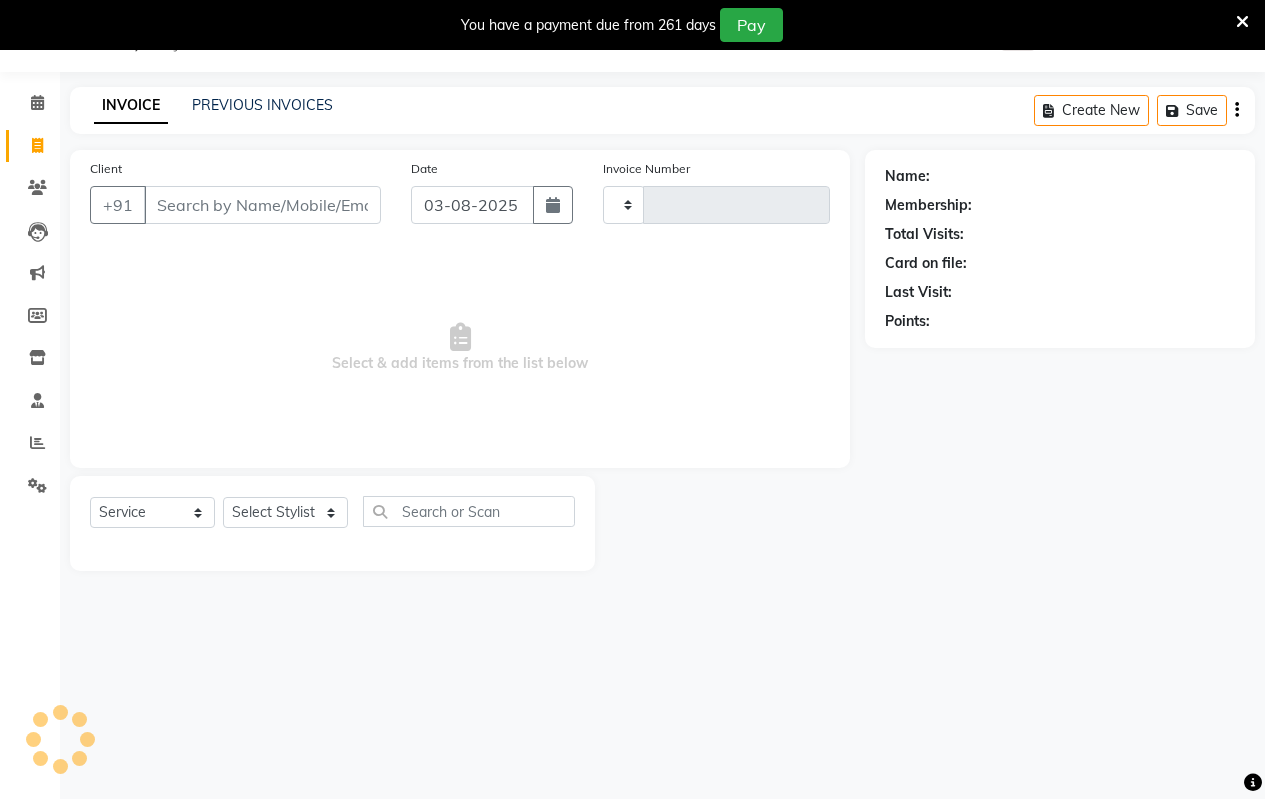 type on "1510" 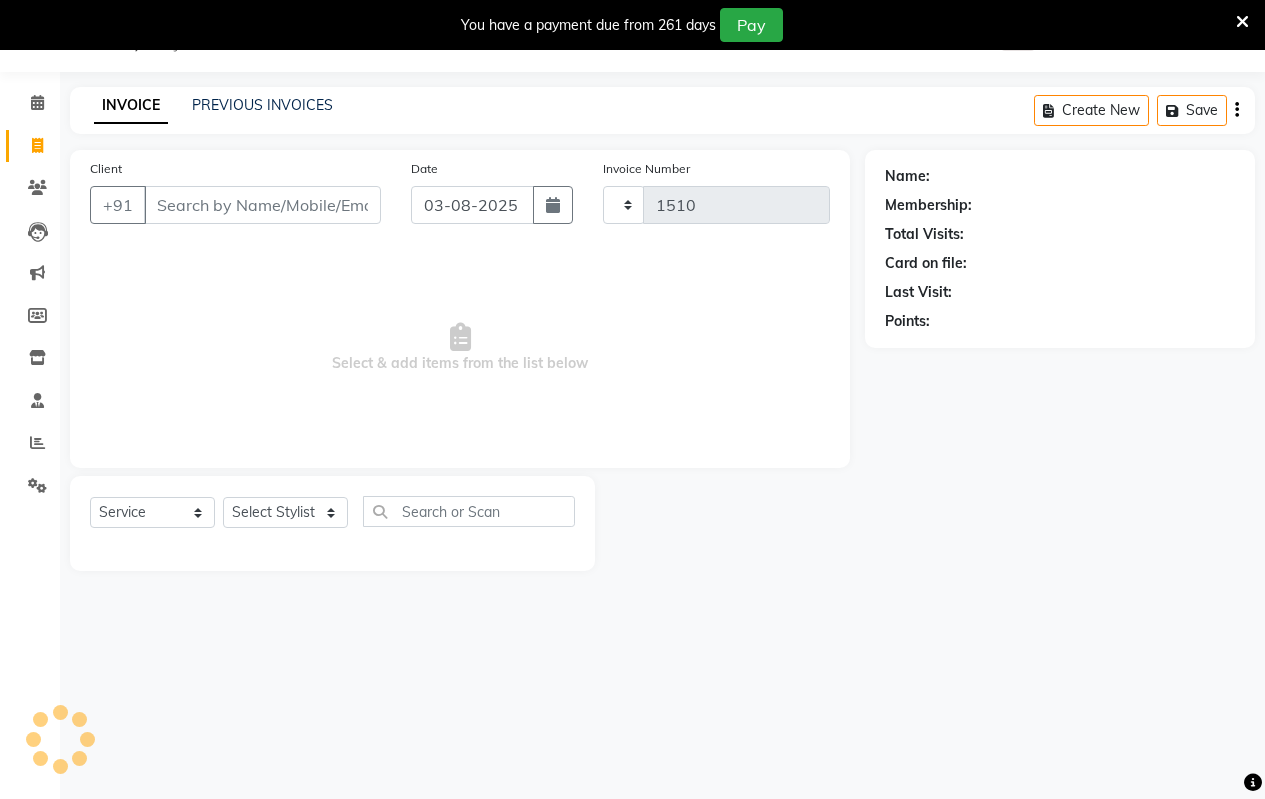 select on "4917" 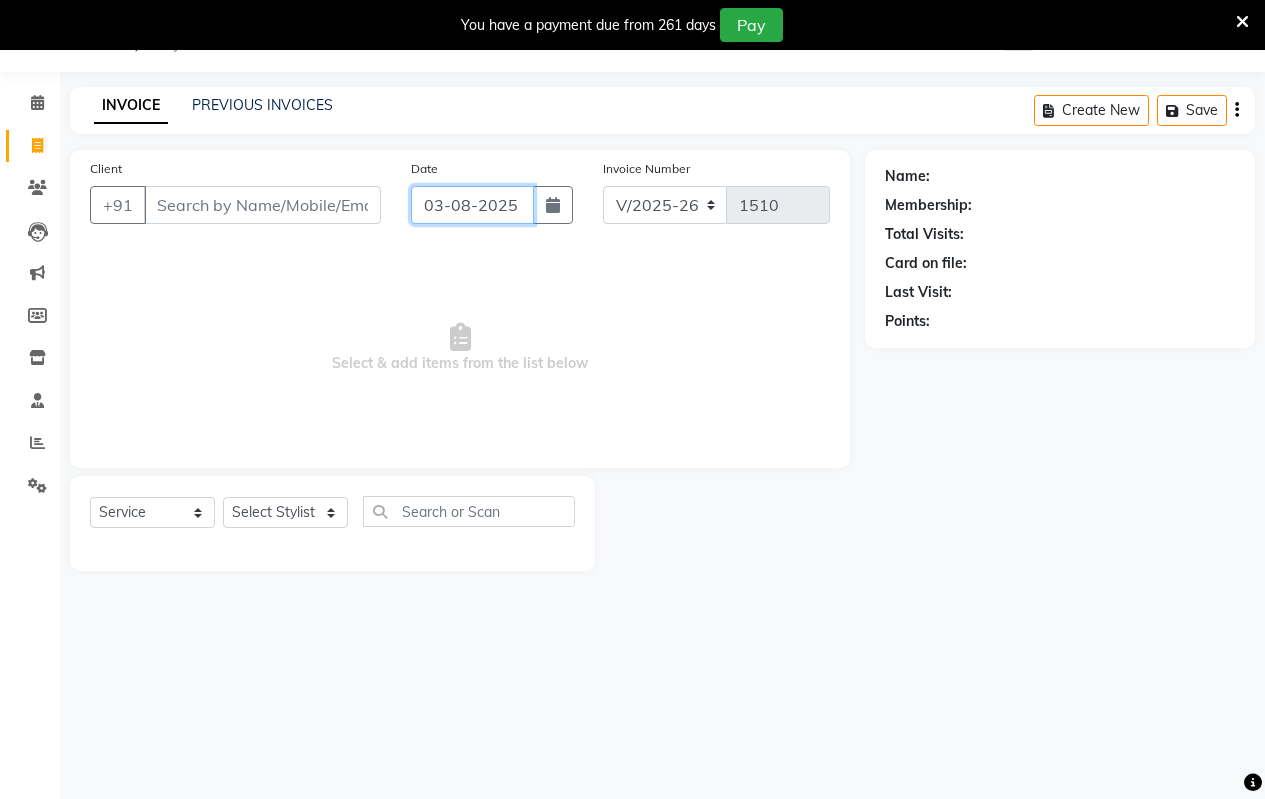 click on "03-08-2025" 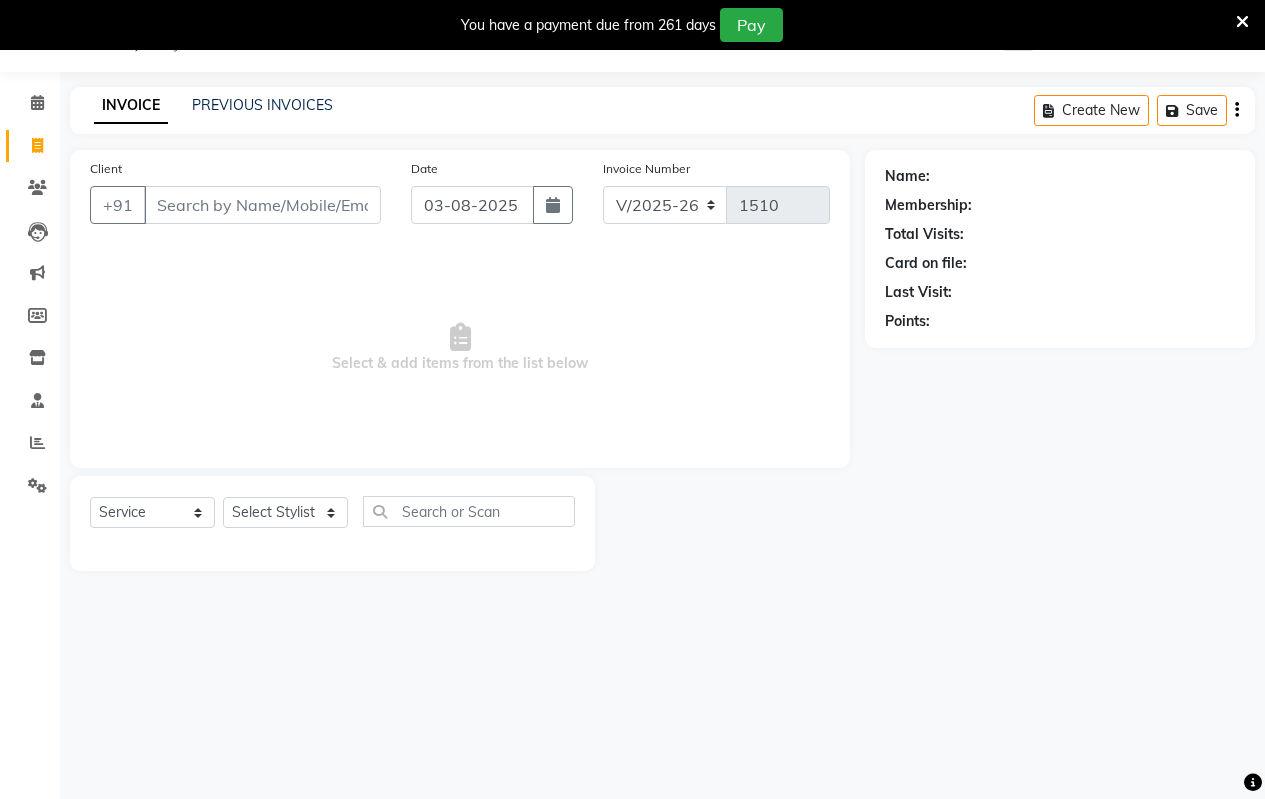 select on "8" 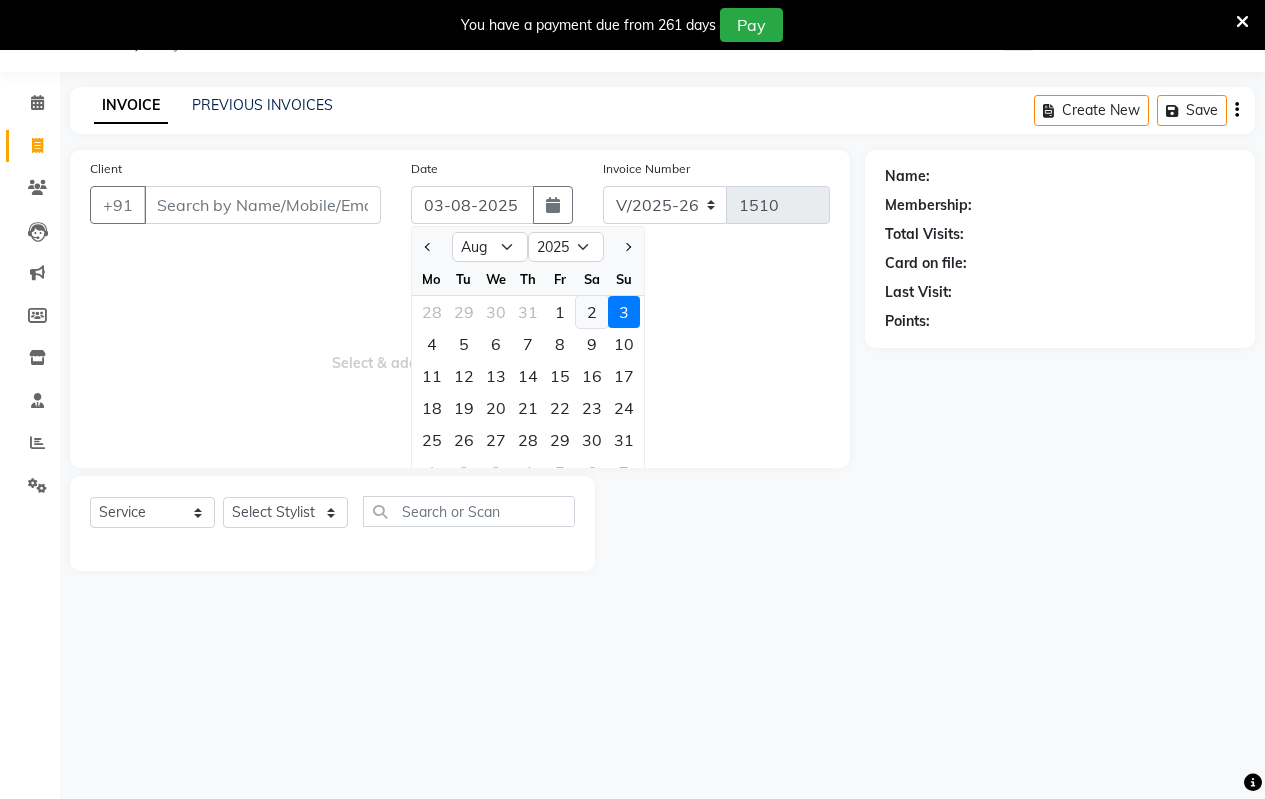 click on "2" 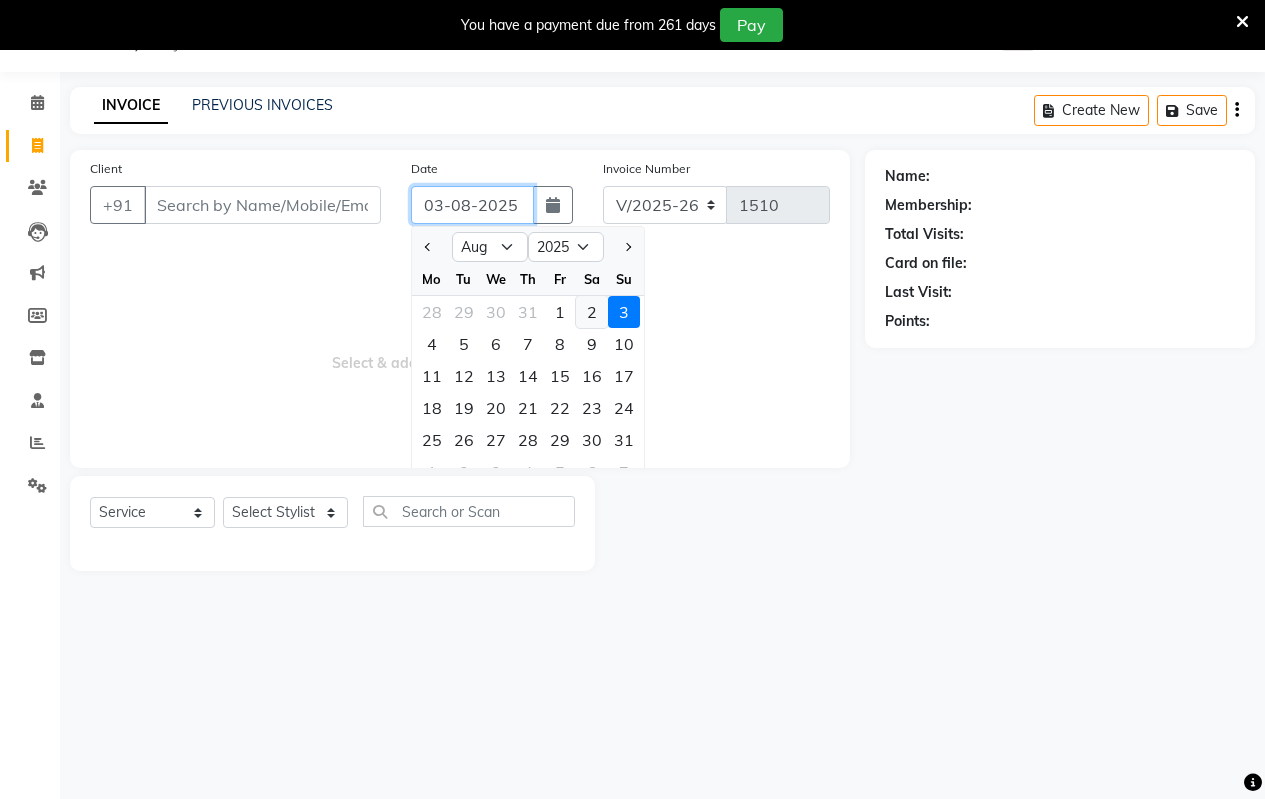 type on "02-08-2025" 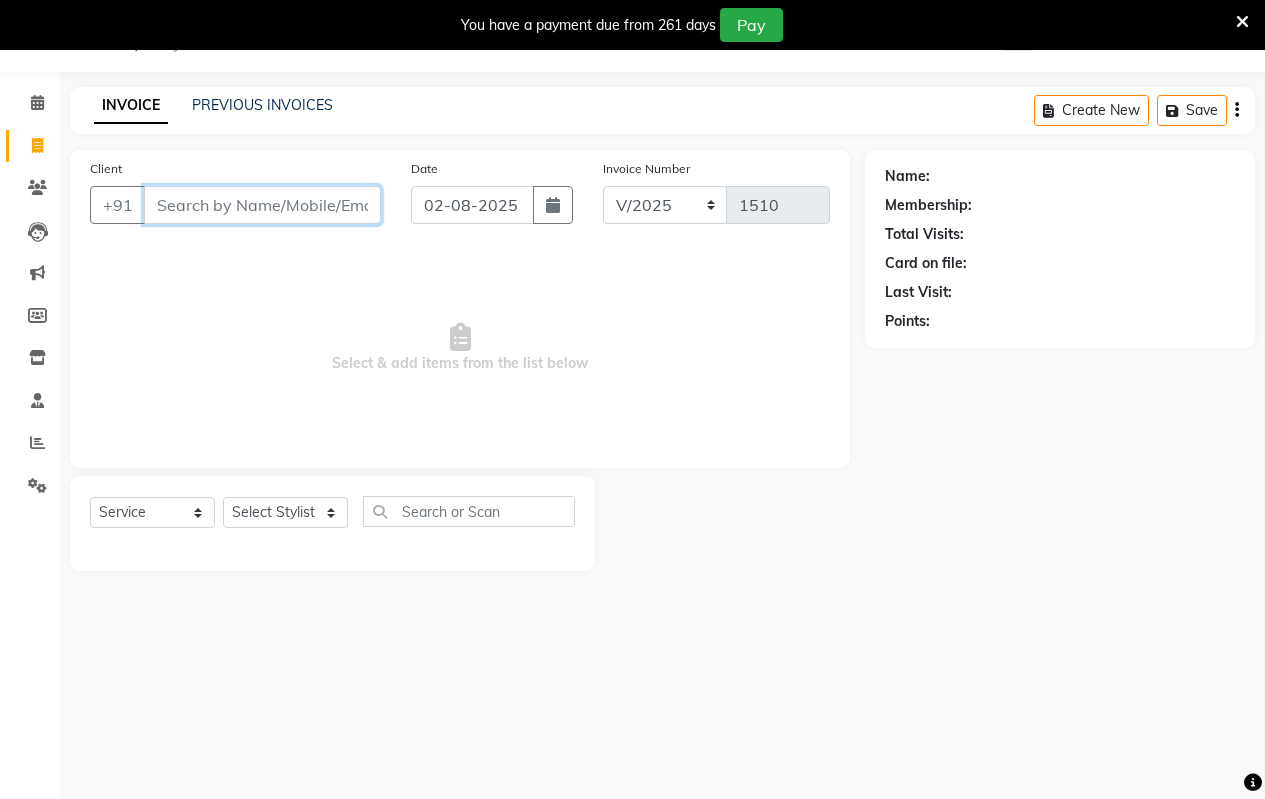 click on "Client" at bounding box center (262, 205) 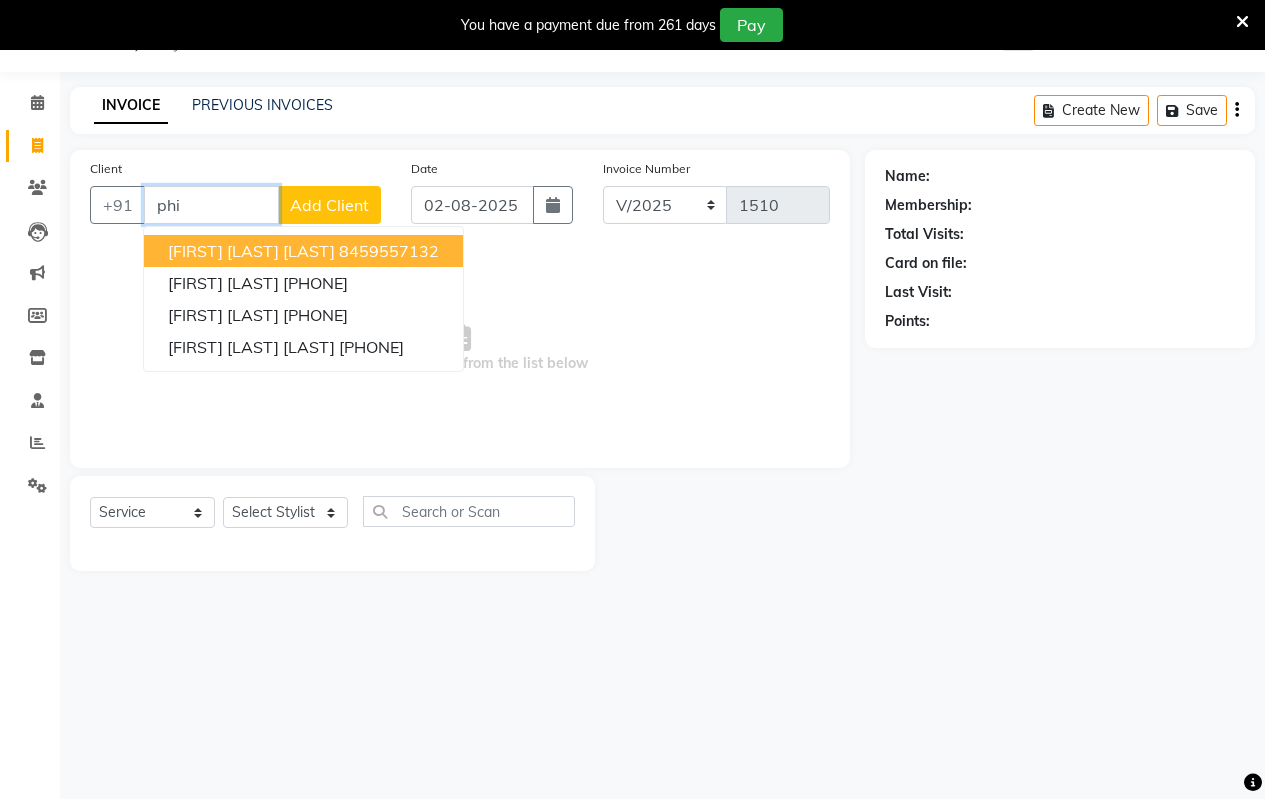 click on "Philip New Vp Call" at bounding box center (251, 251) 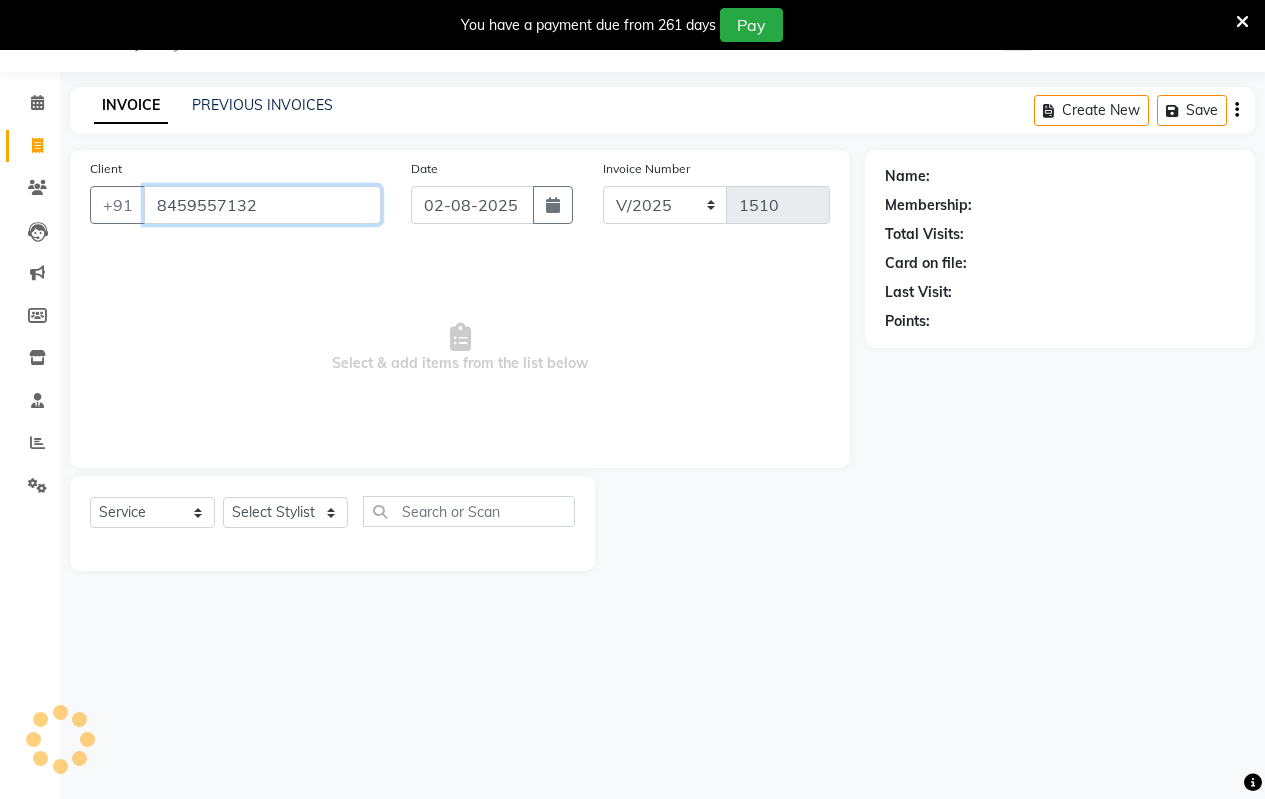 type on "8459557132" 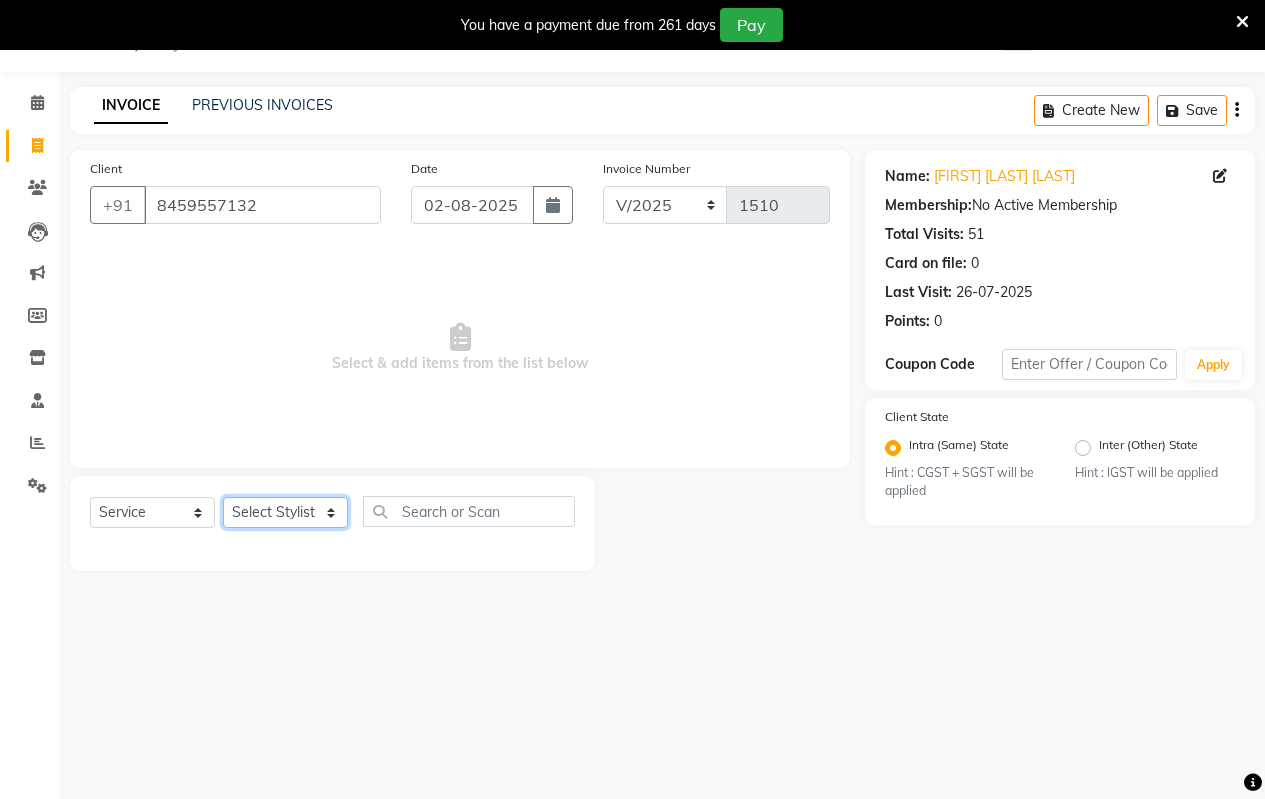 click on "Select Stylist Arati kamlesh b  karan  Krushna pramila jadhav priyanka bawaskar  rohit  rushi  Venesh" 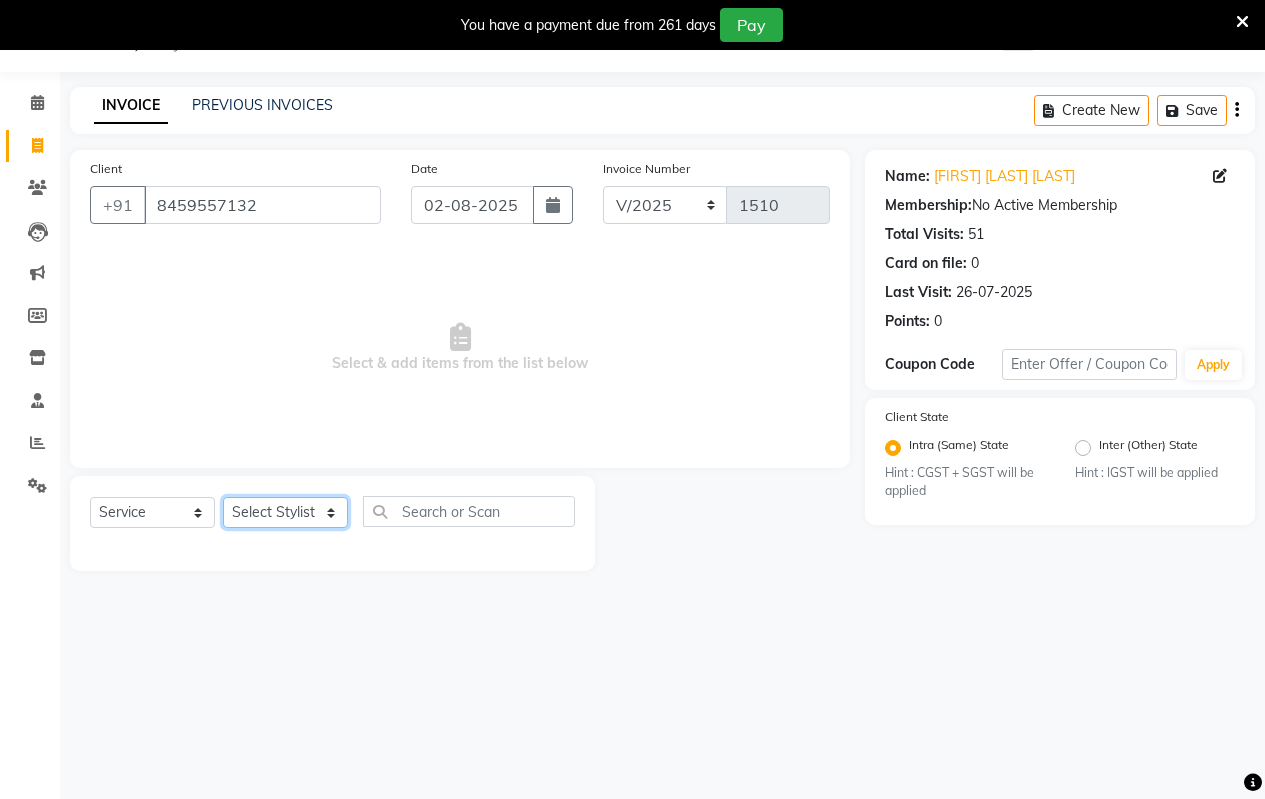 click on "Select Stylist Arati kamlesh b  karan  Krushna pramila jadhav priyanka bawaskar  rohit  rushi  Venesh" 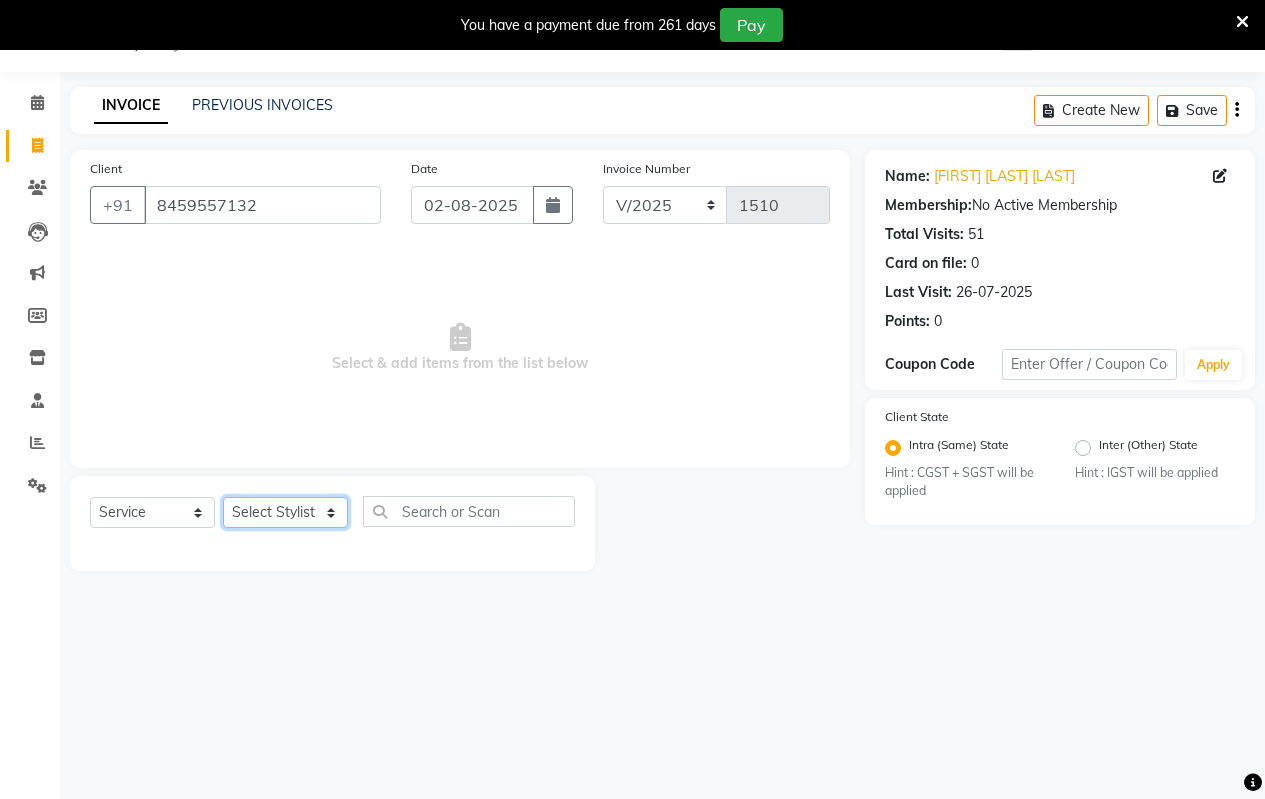 select on "67086" 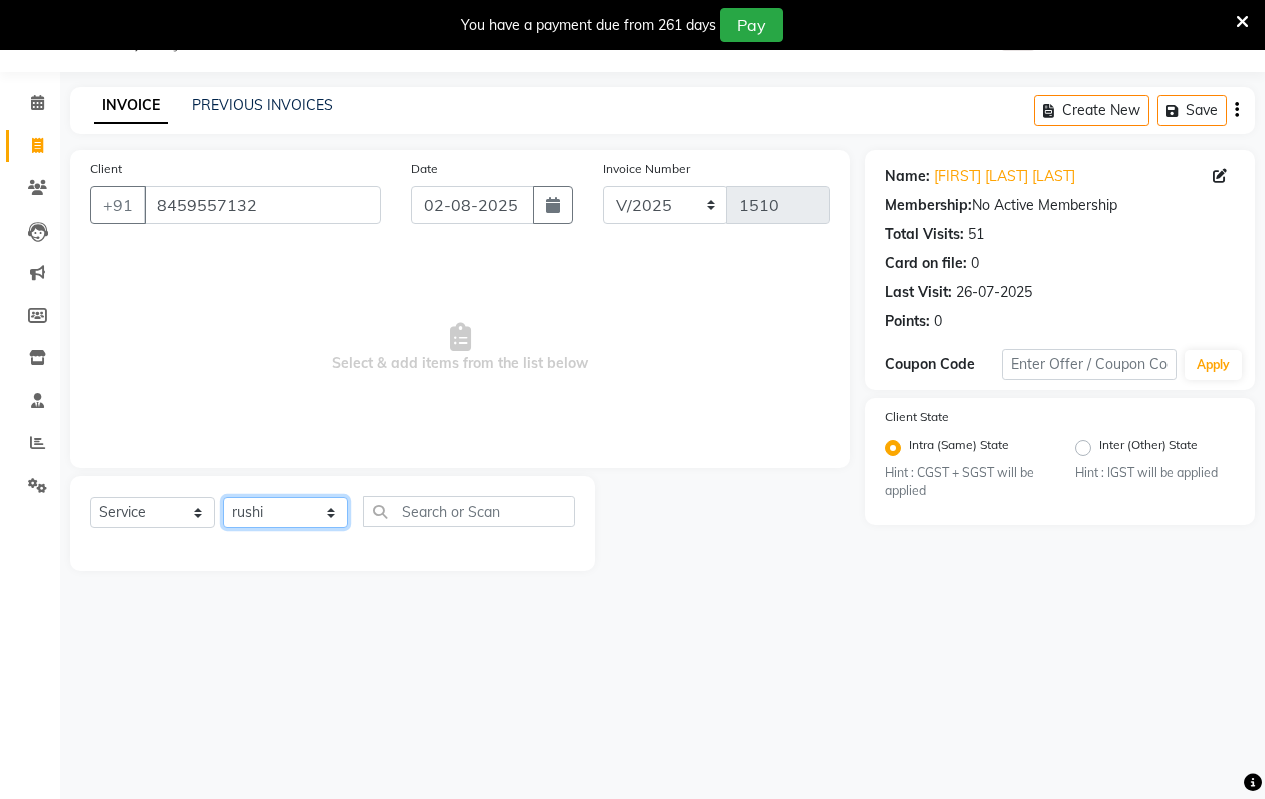 click on "Select Stylist Arati kamlesh b  karan  Krushna pramila jadhav priyanka bawaskar  rohit  rushi  Venesh" 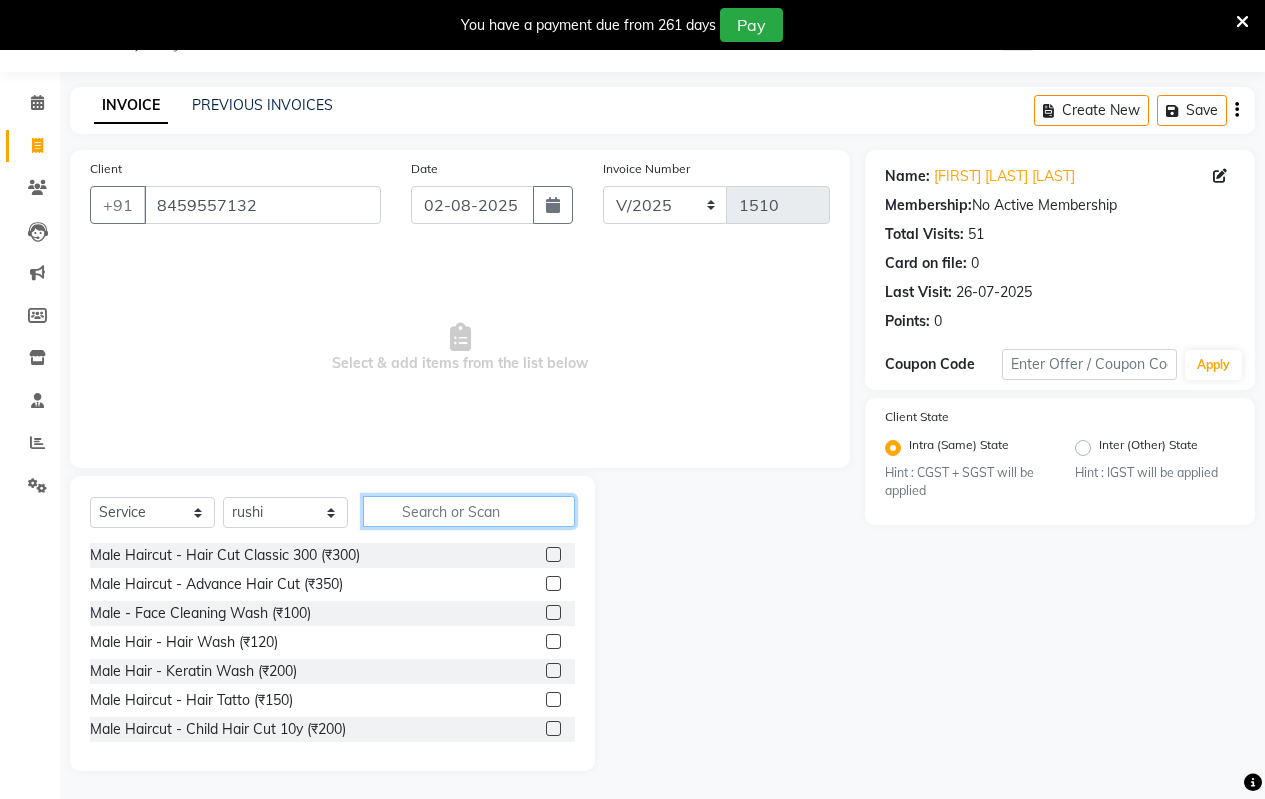 click 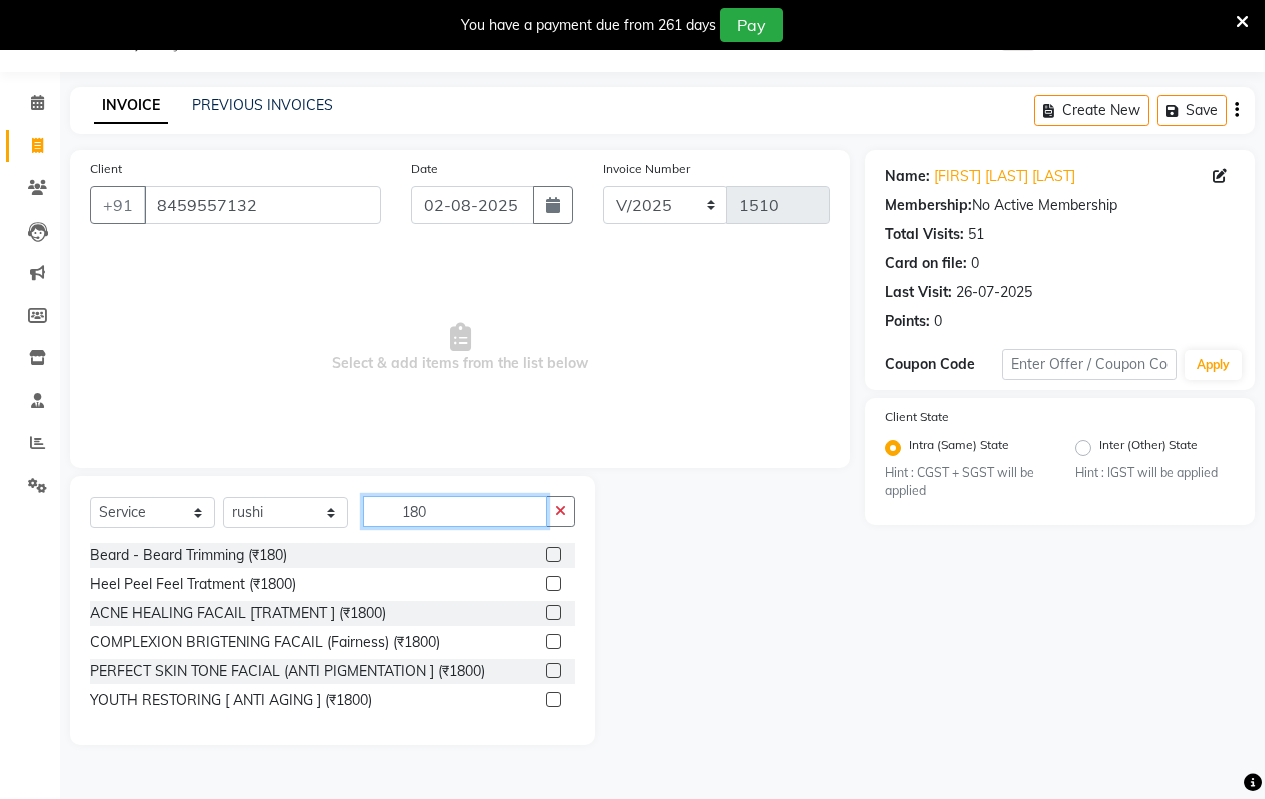 type on "180" 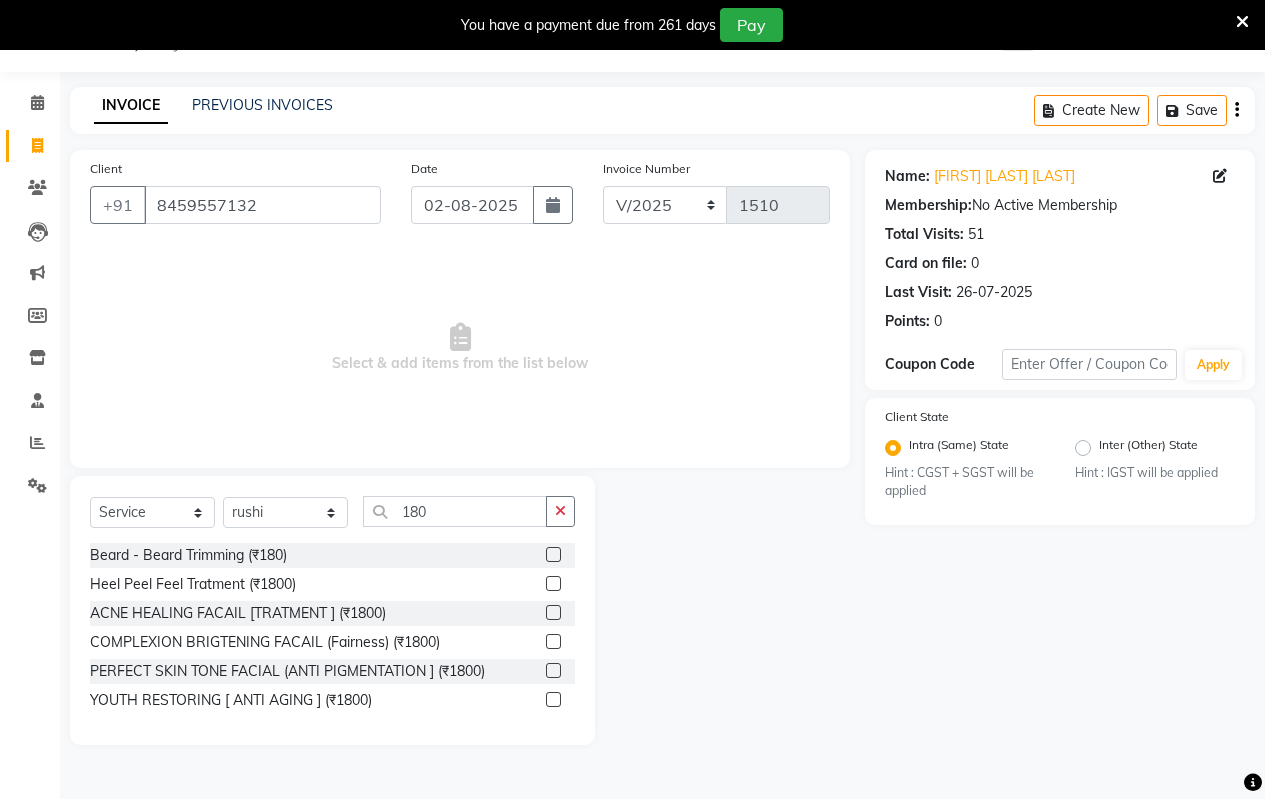 click 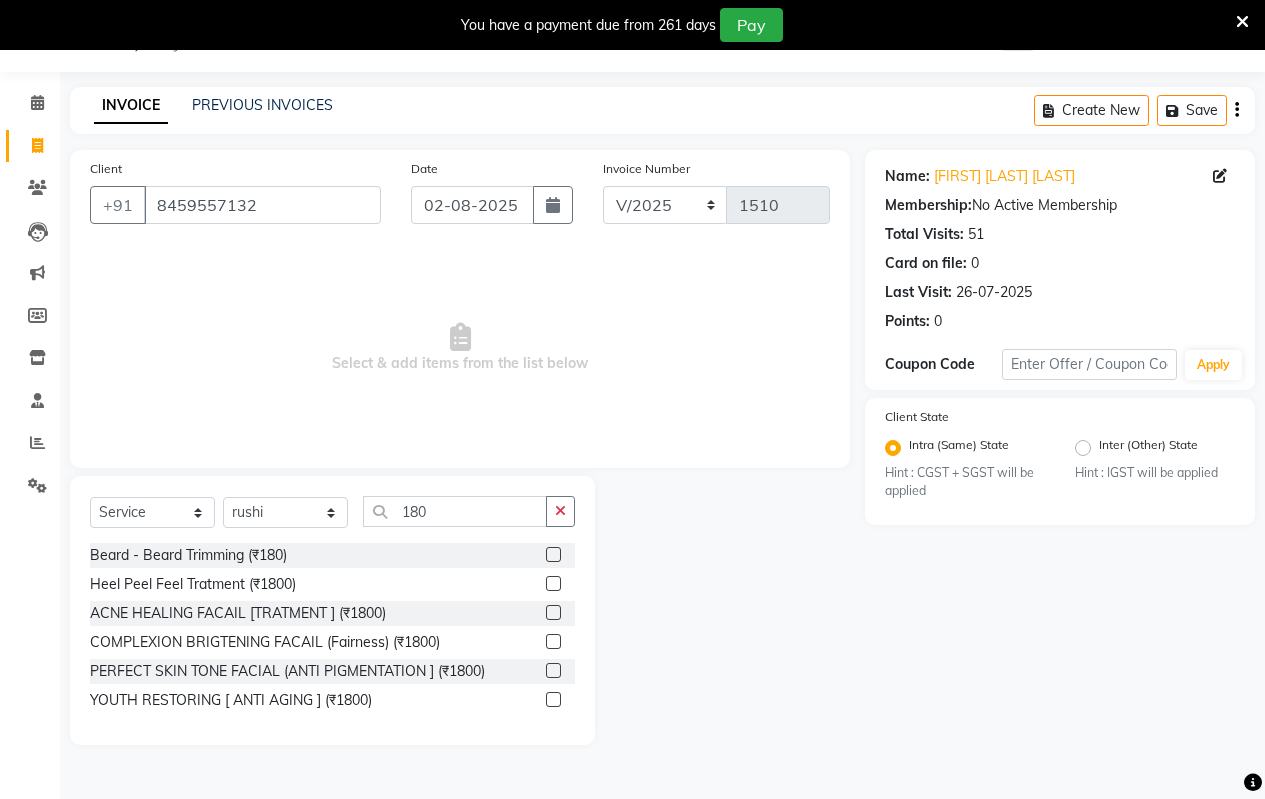 click 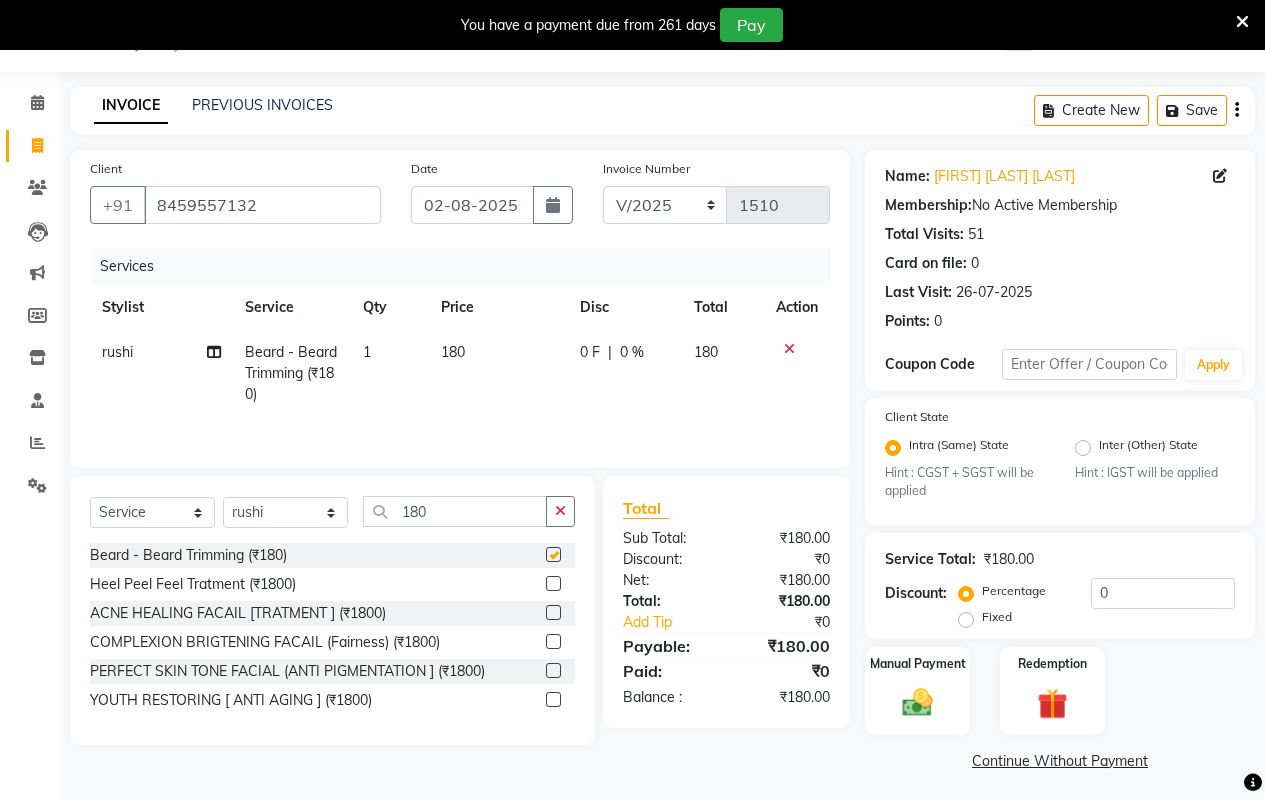 checkbox on "false" 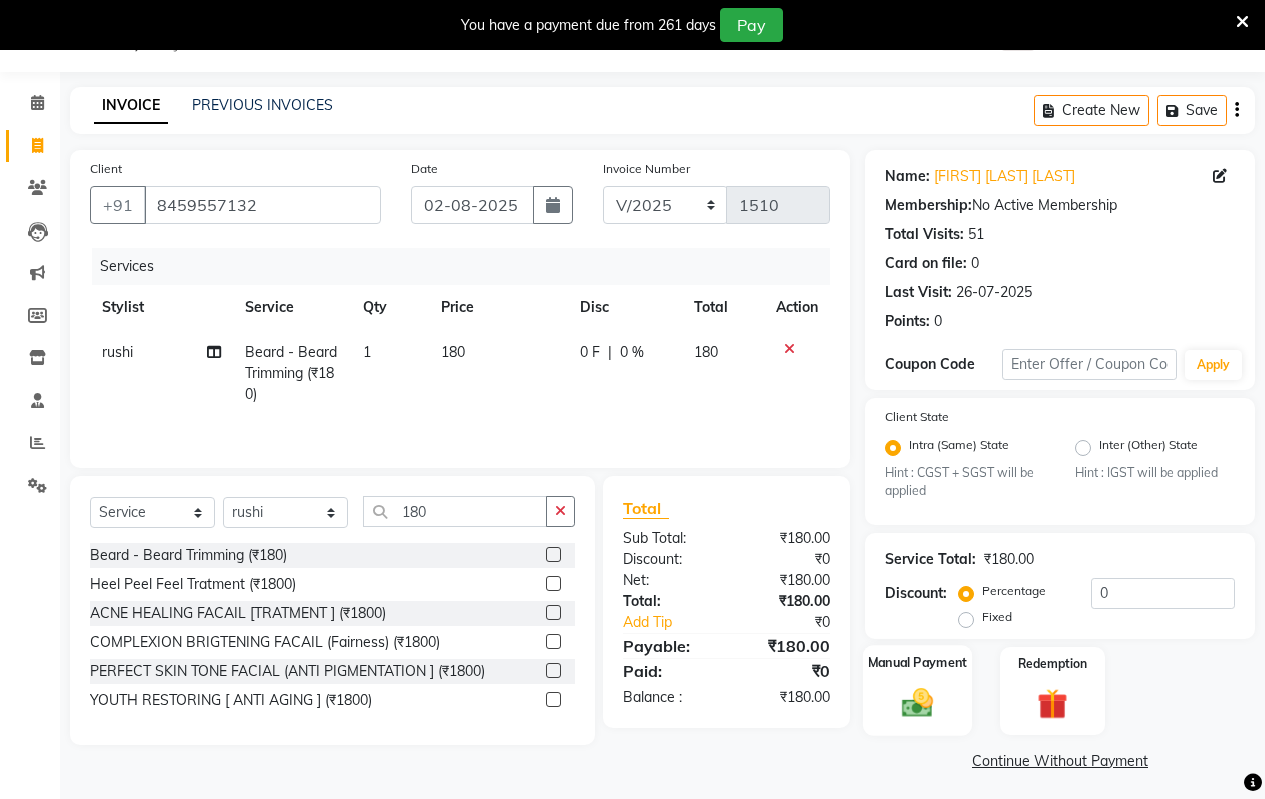 click 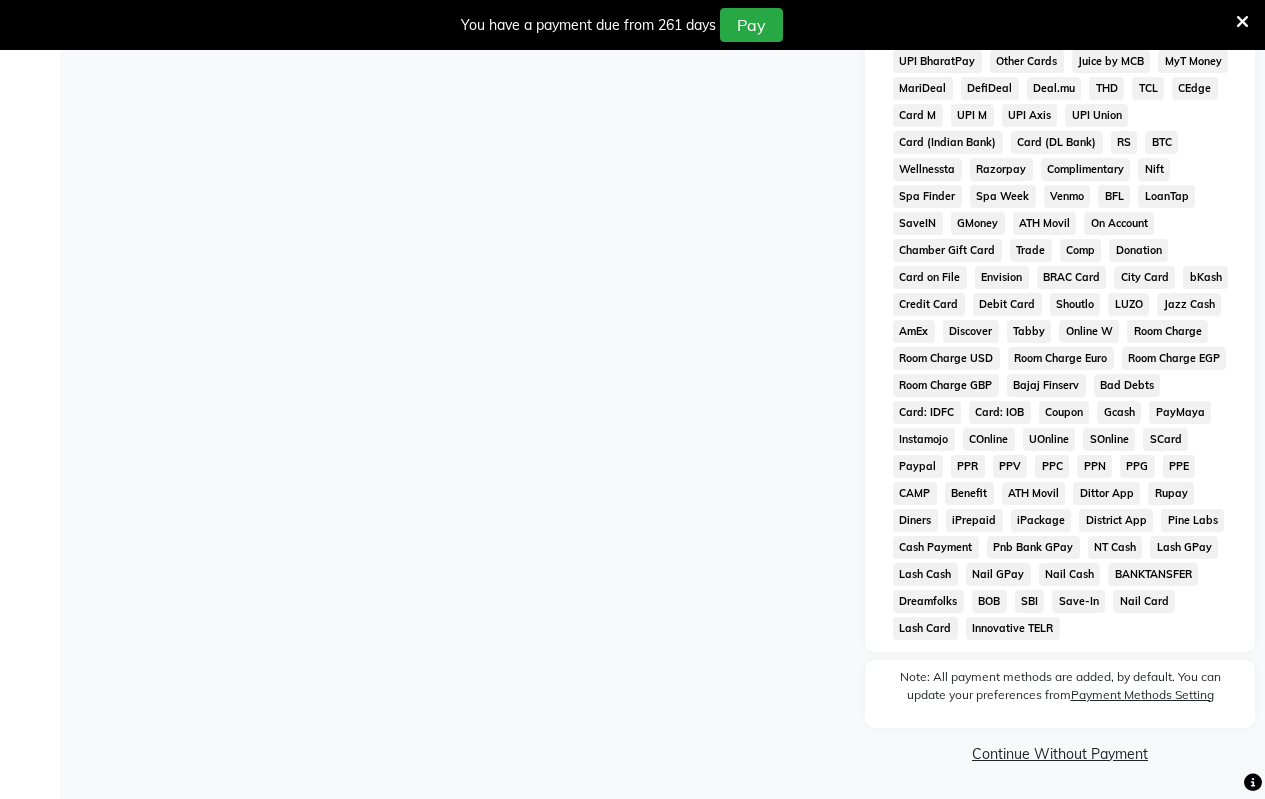 scroll, scrollTop: 259, scrollLeft: 0, axis: vertical 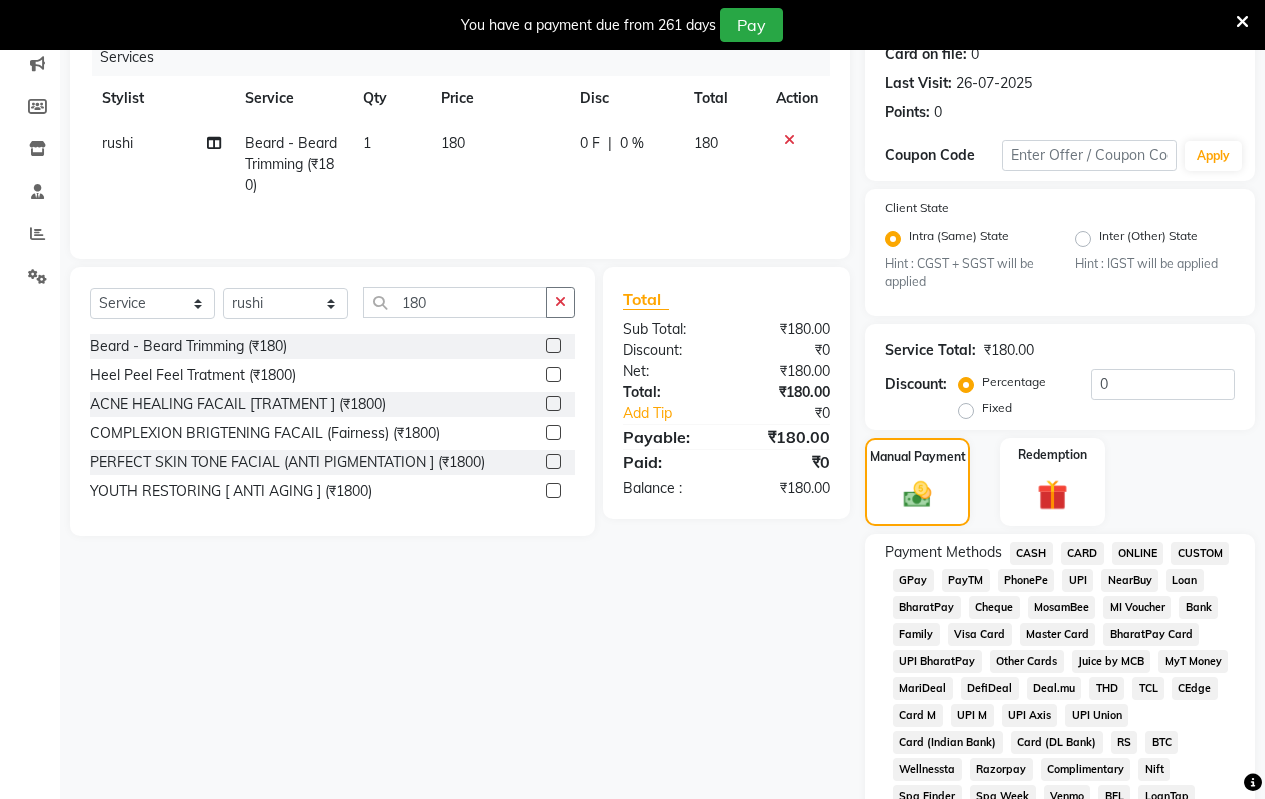 click on "ONLINE" 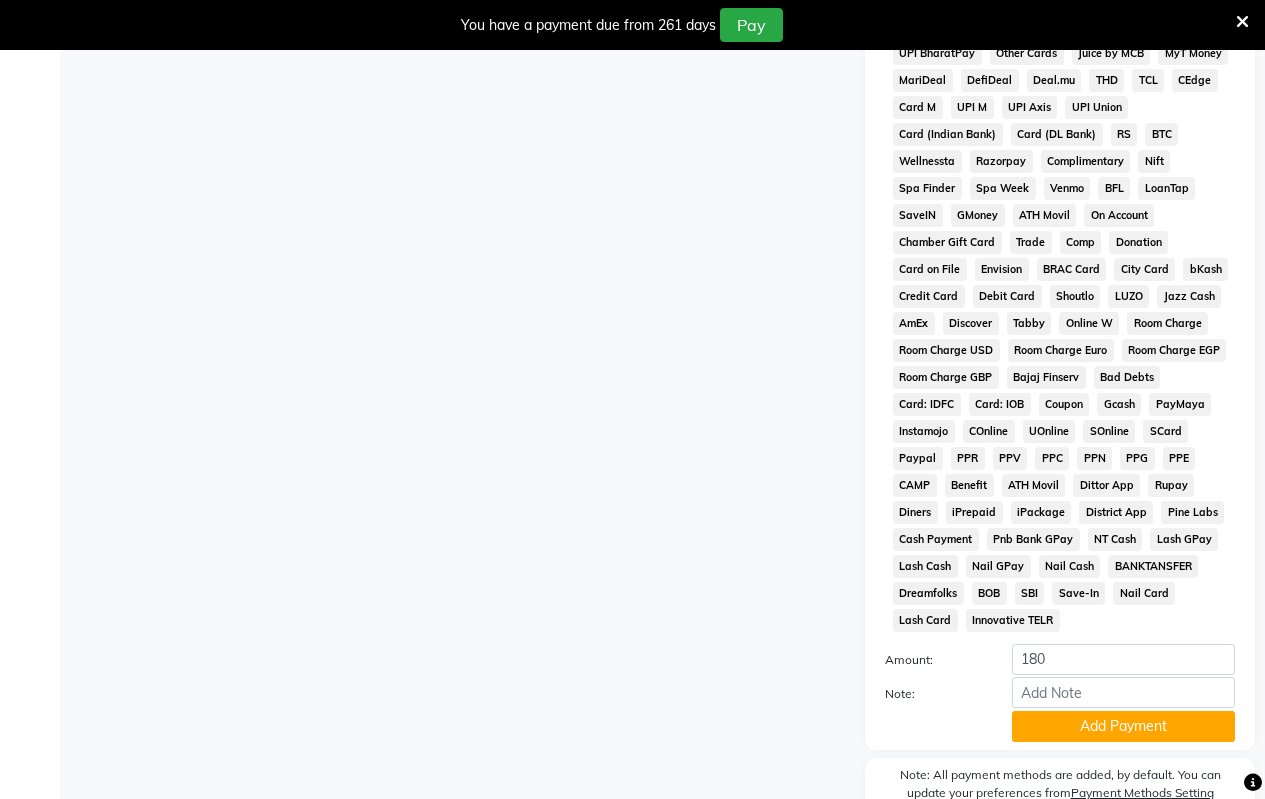 scroll, scrollTop: 965, scrollLeft: 0, axis: vertical 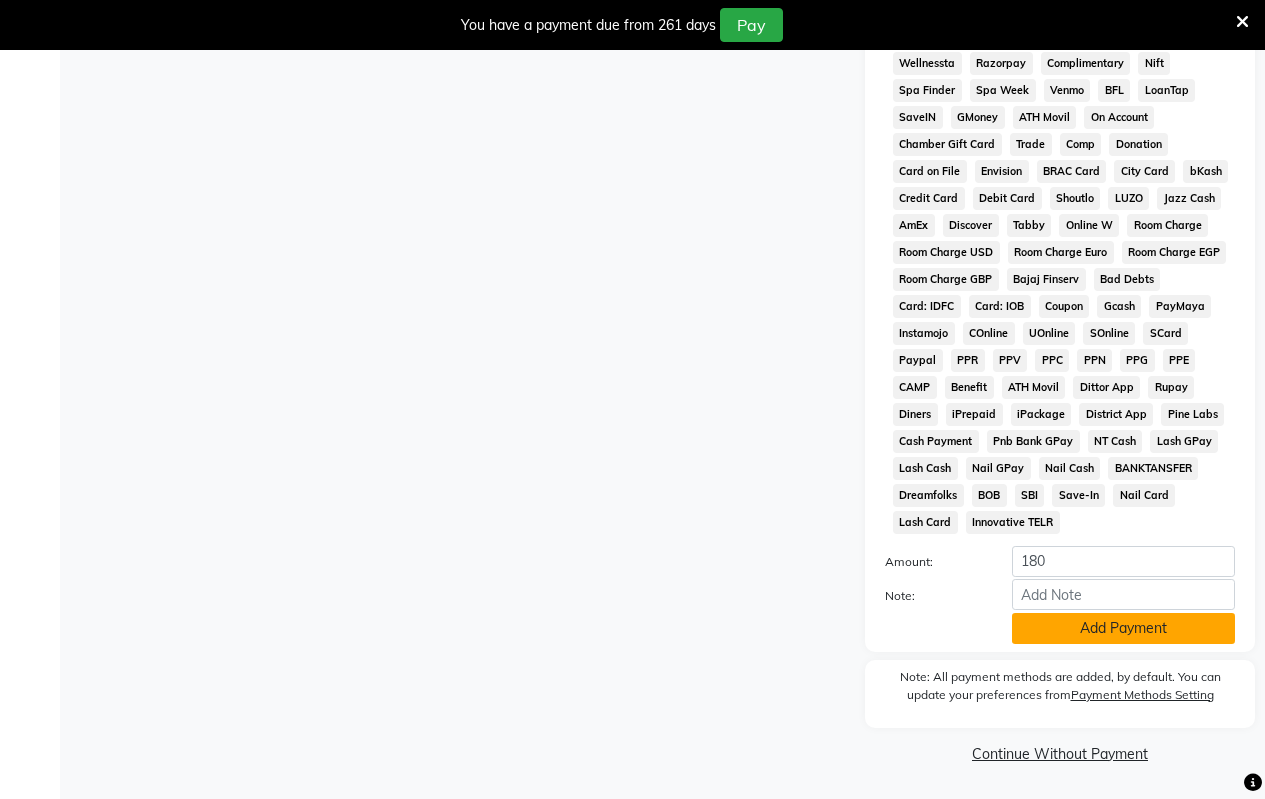 click on "Add Payment" 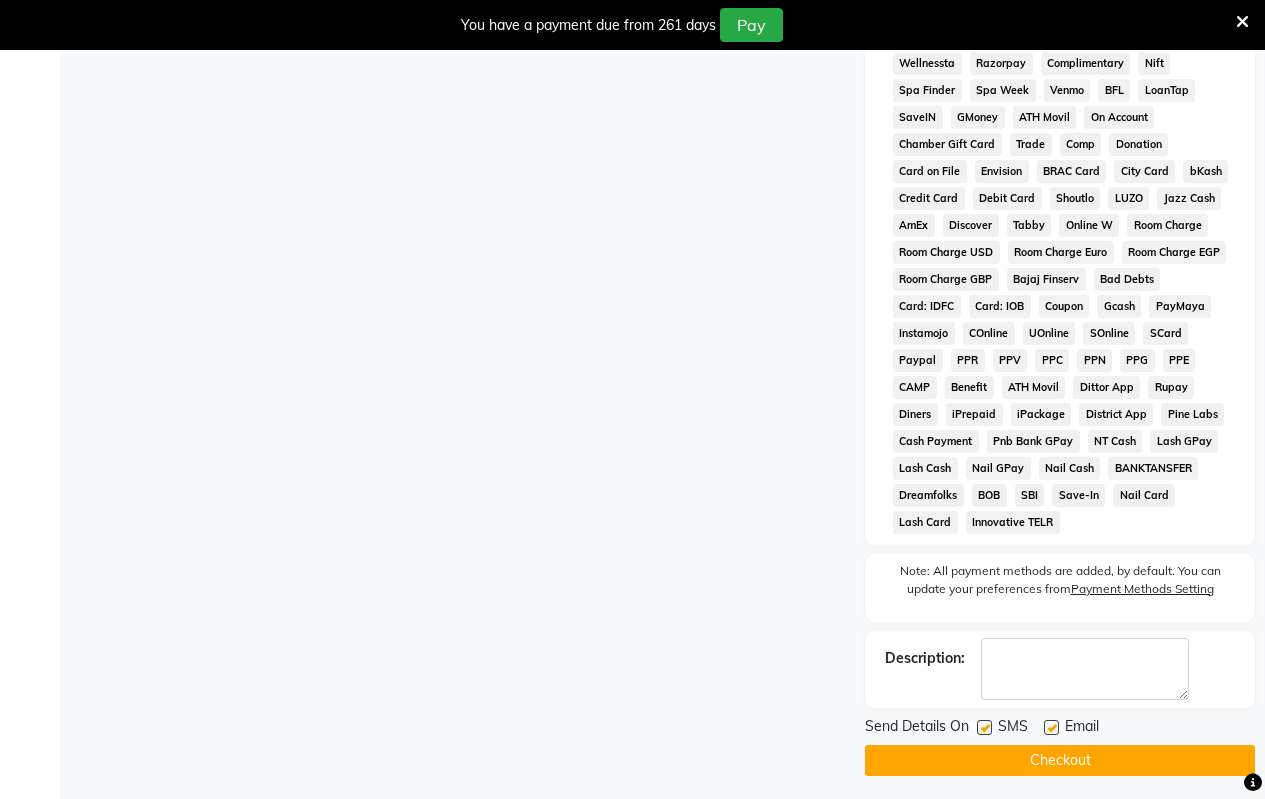 click on "Checkout" 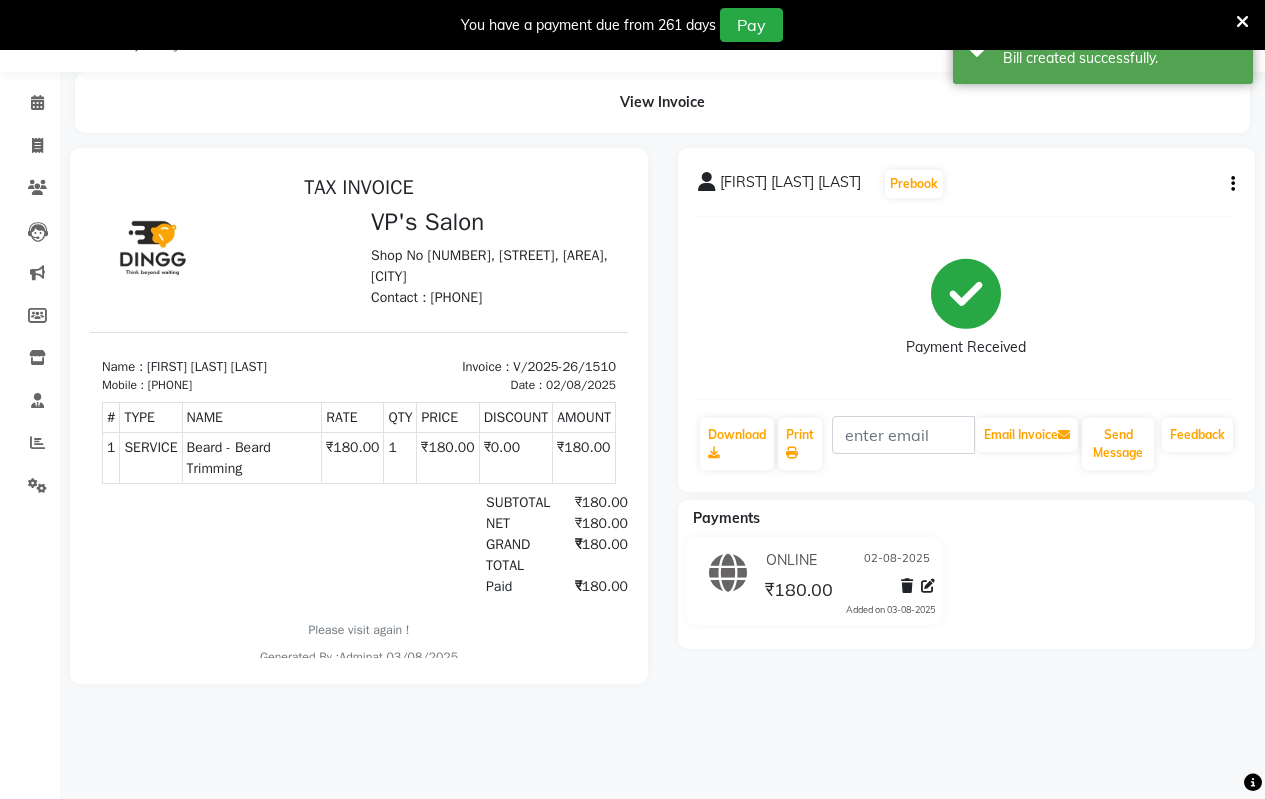 scroll, scrollTop: 0, scrollLeft: 0, axis: both 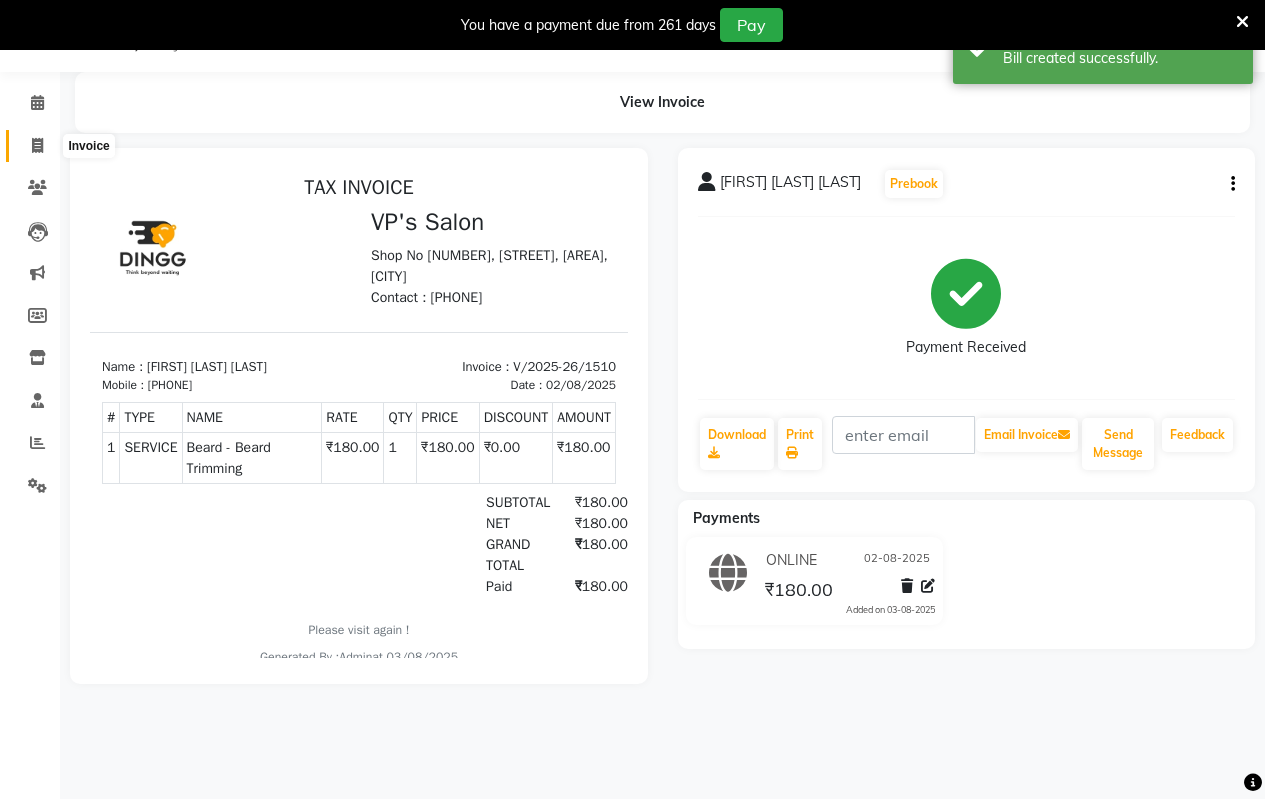 click 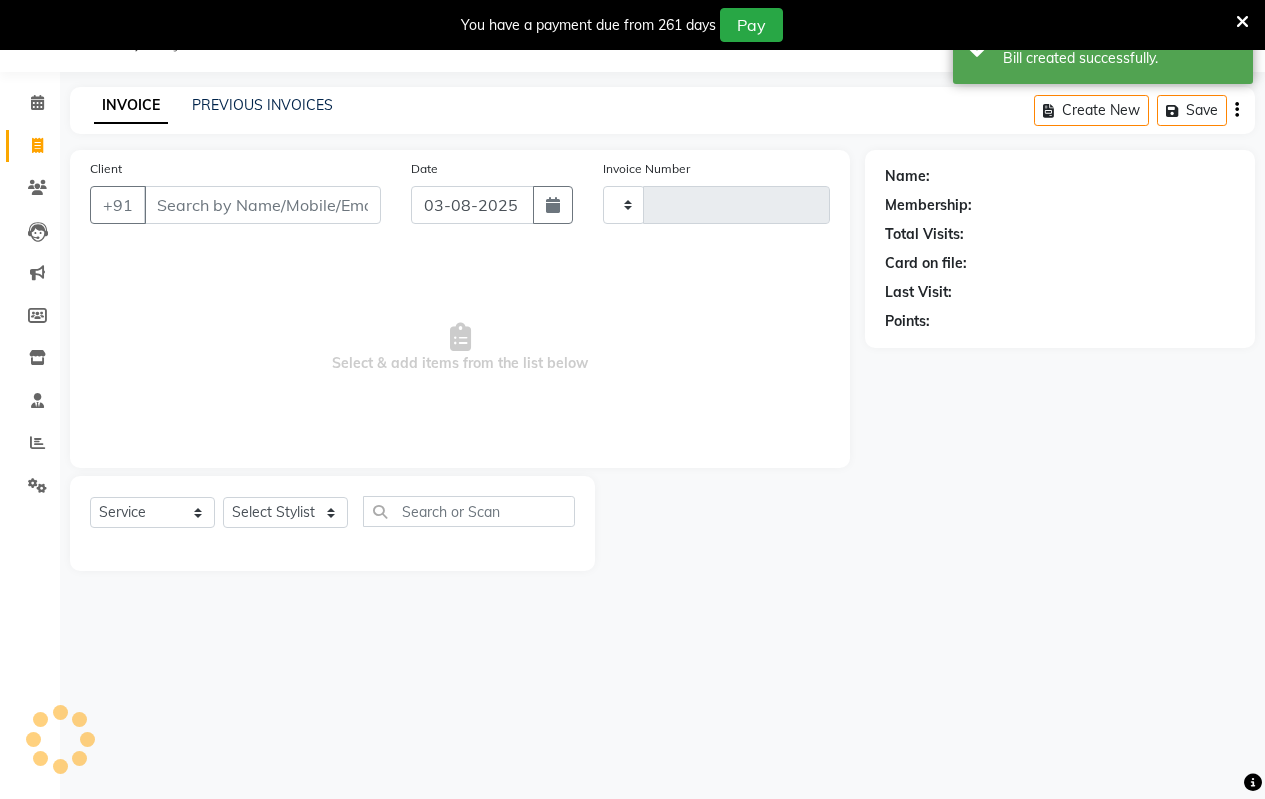 type on "1511" 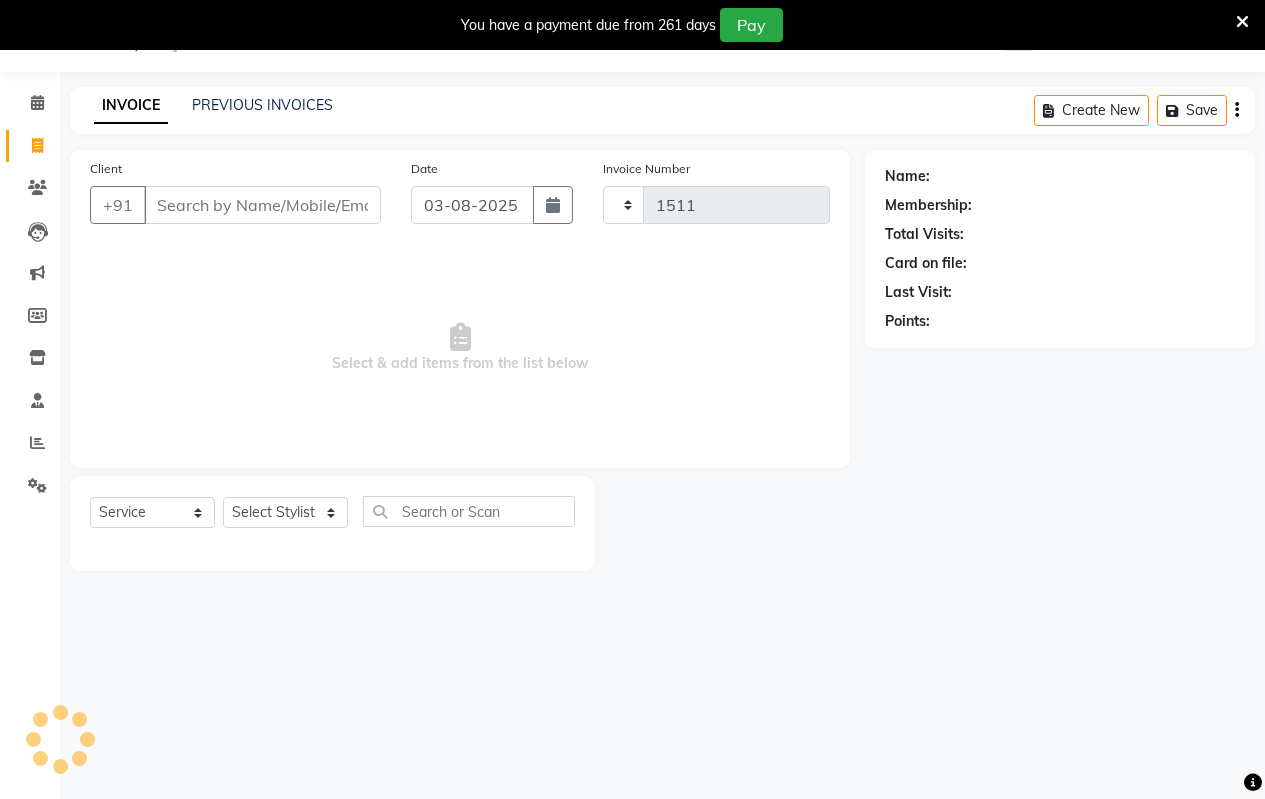 select on "4917" 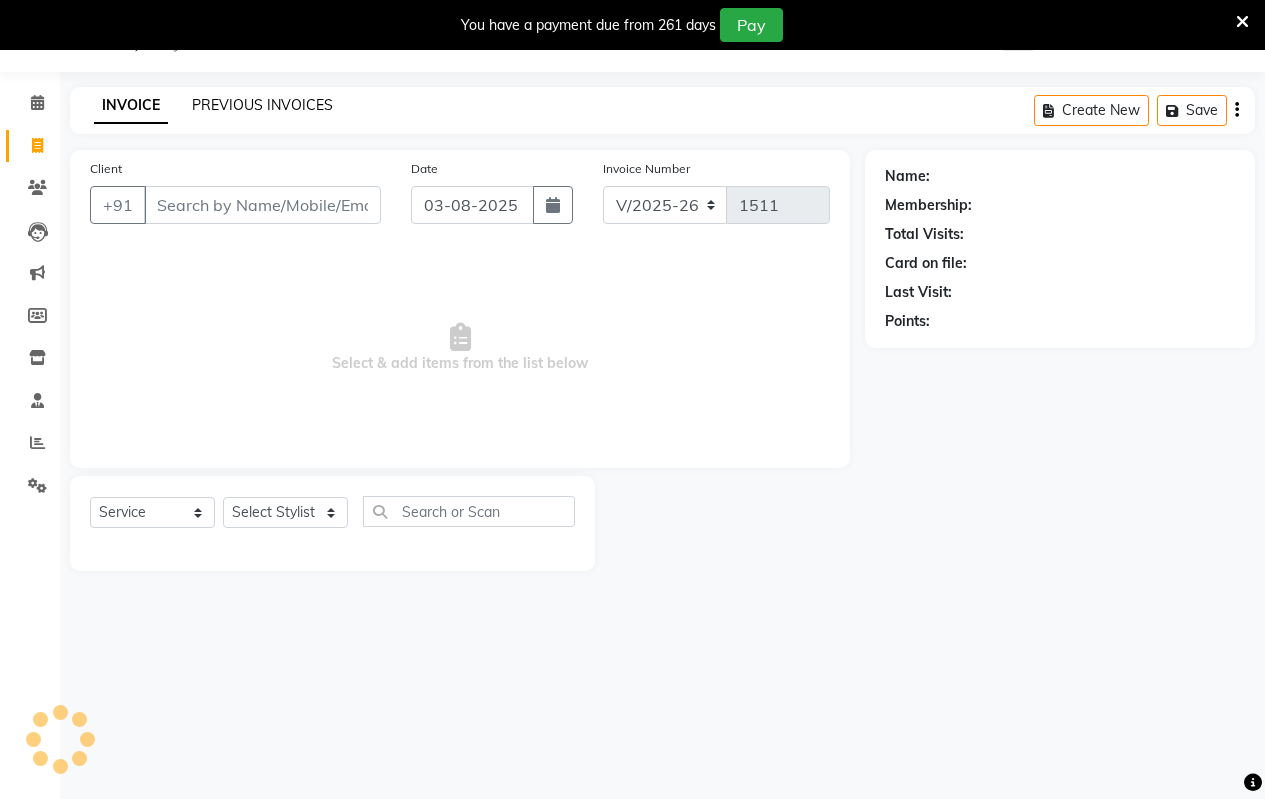 click on "PREVIOUS INVOICES" 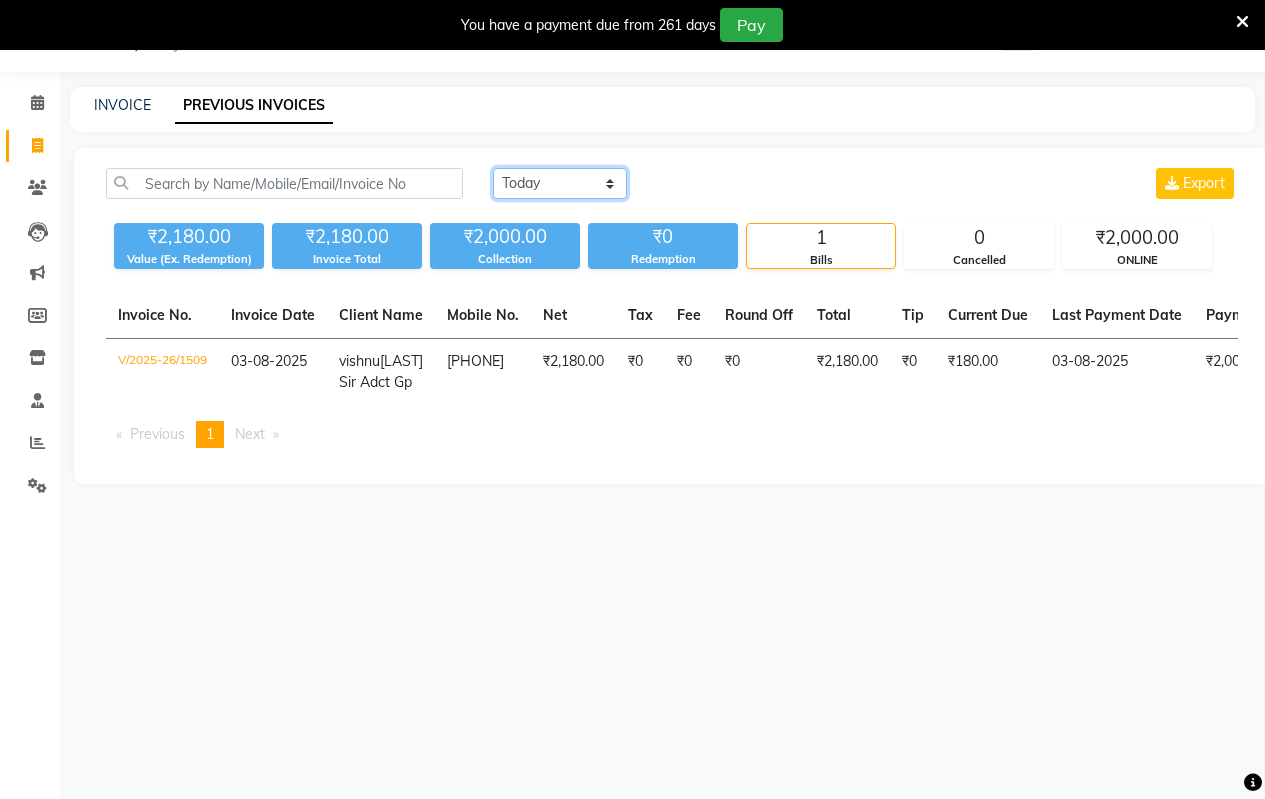 click on "Today Yesterday Custom Range" 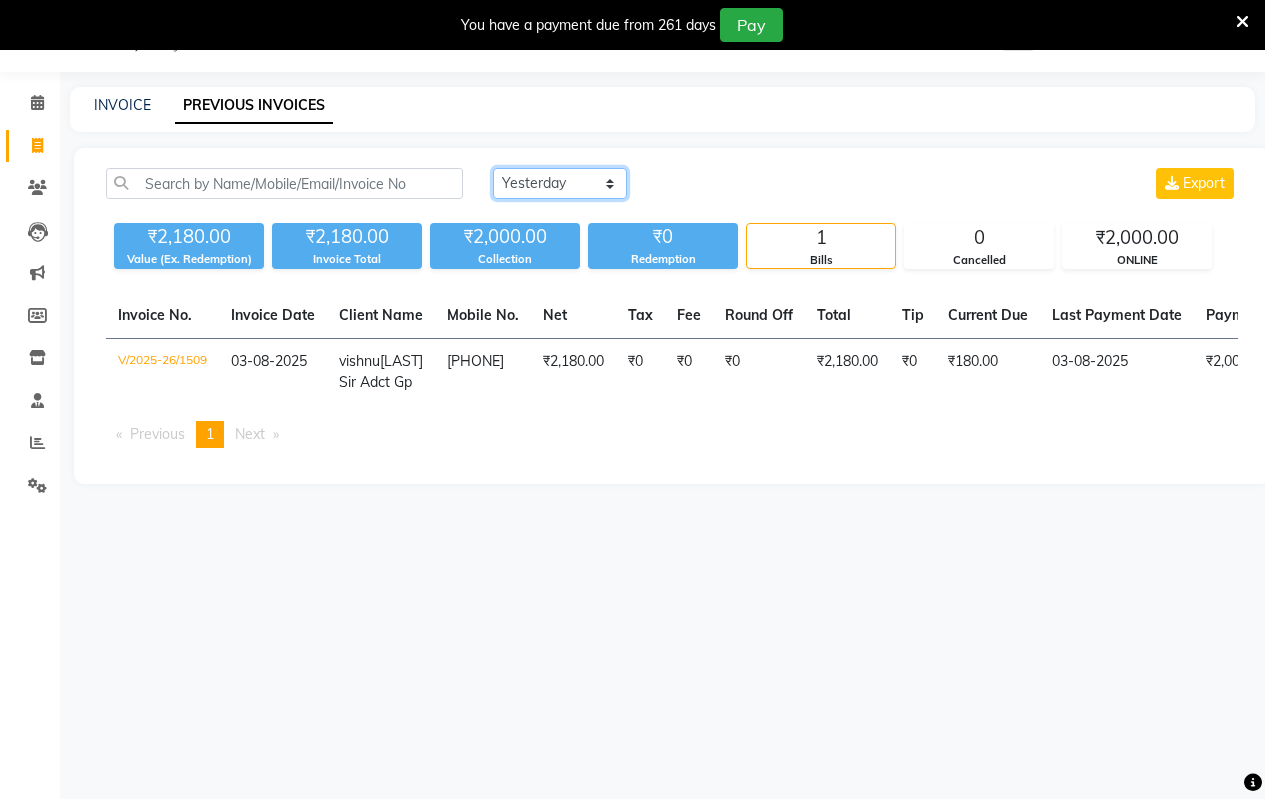 click on "Today Yesterday Custom Range" 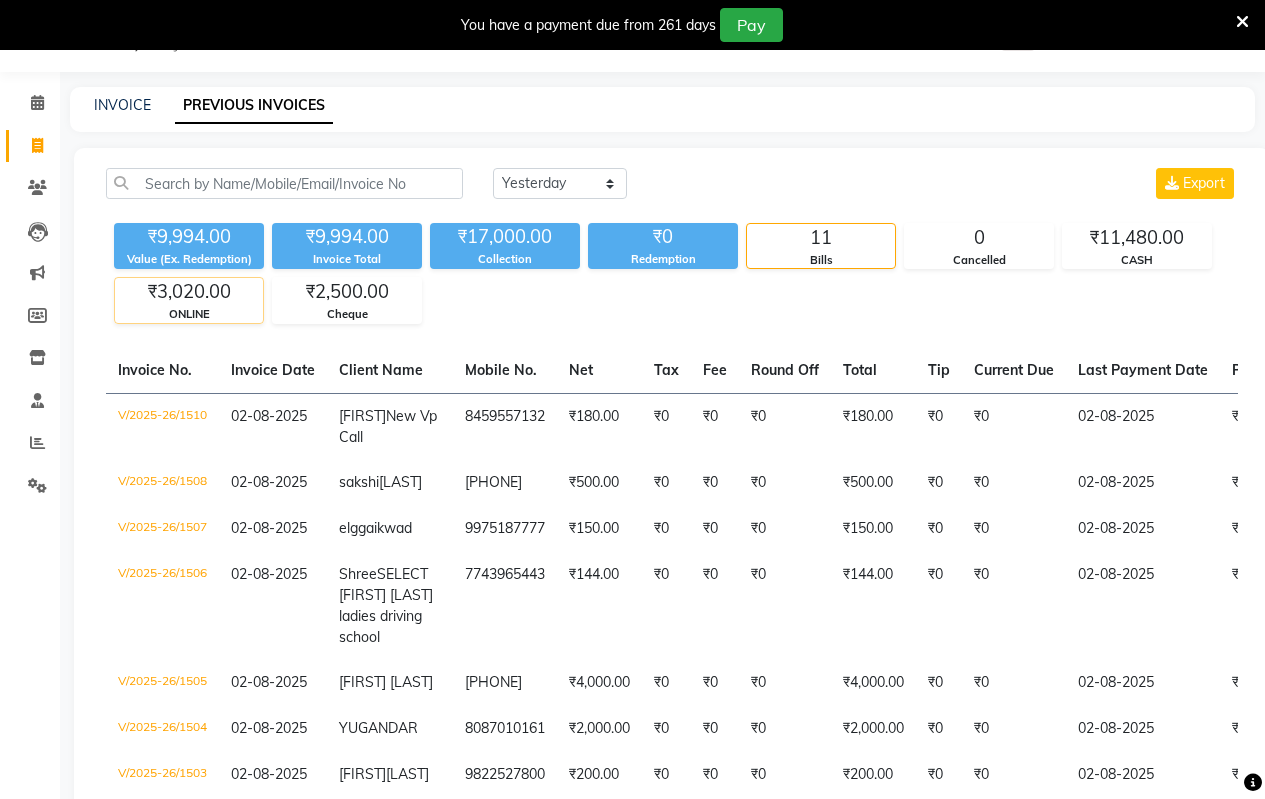 click on "ONLINE" 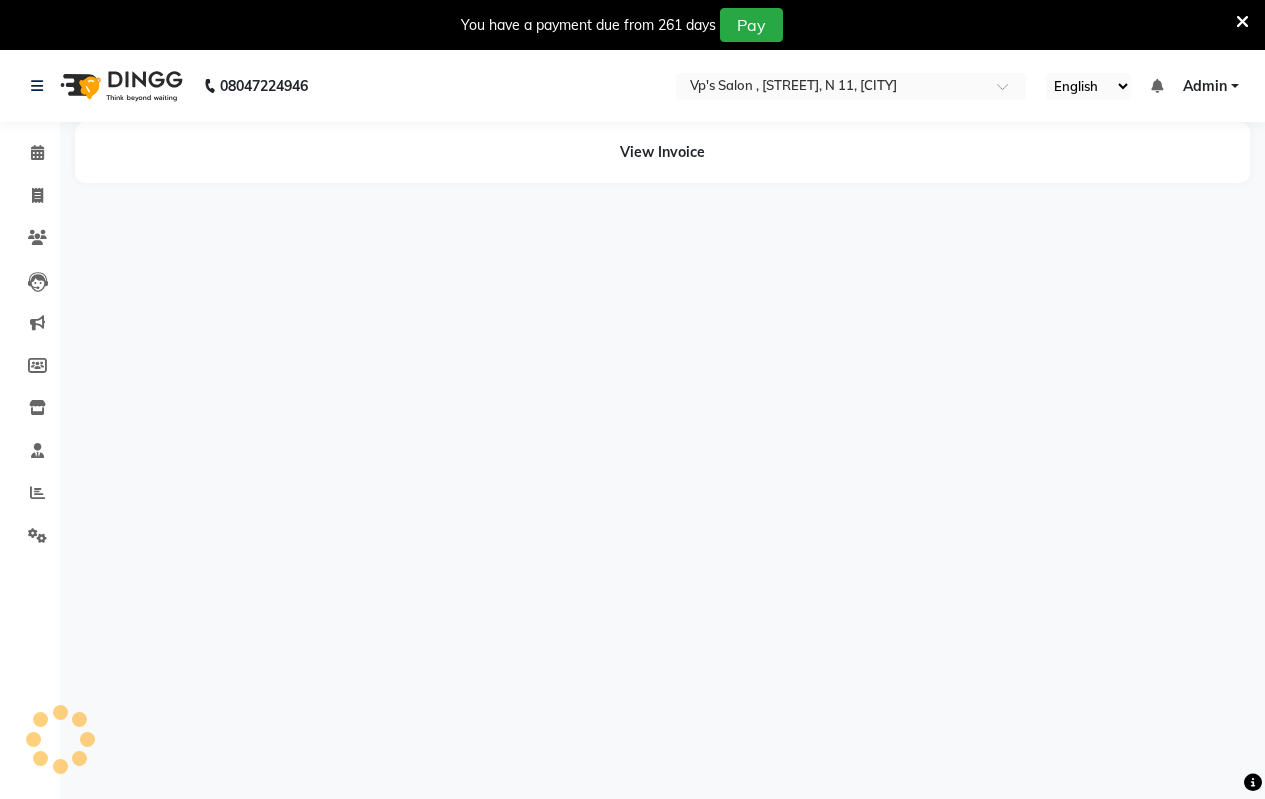 scroll, scrollTop: 0, scrollLeft: 0, axis: both 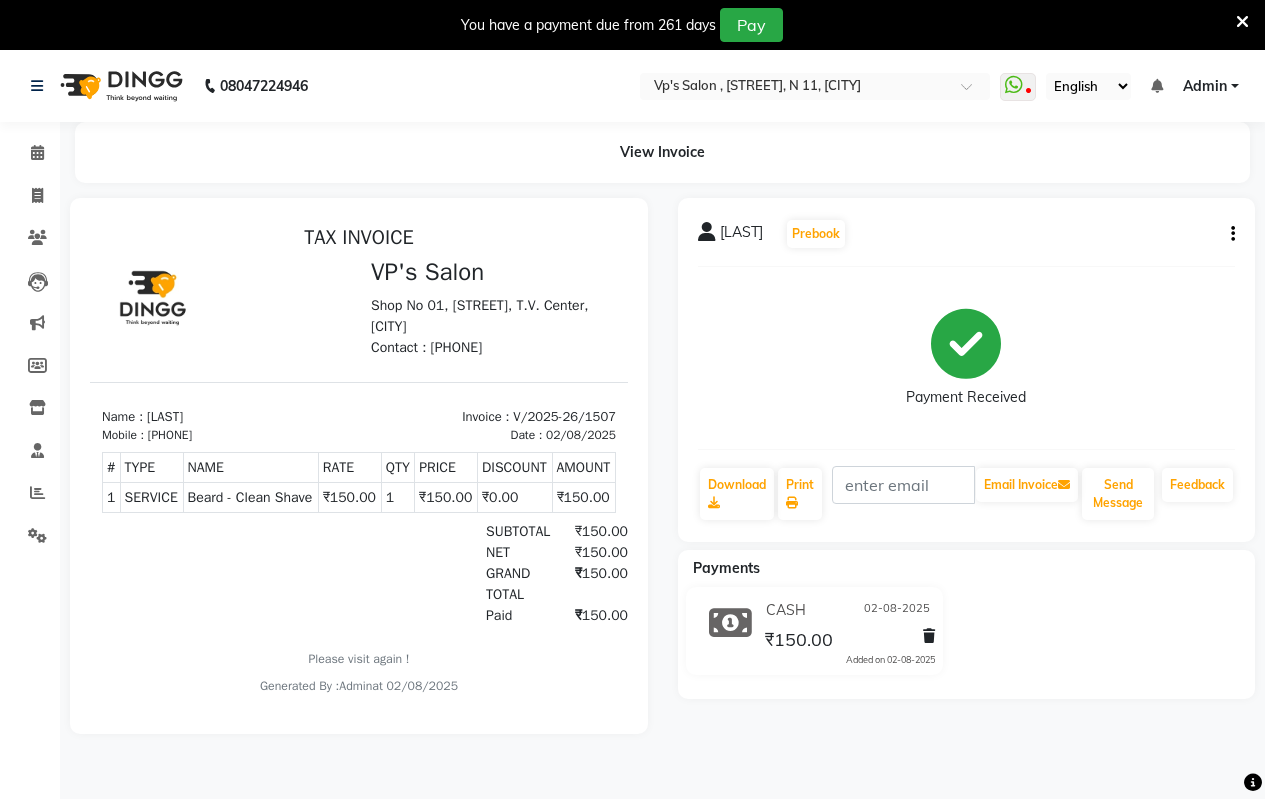 click on "View Invoice" 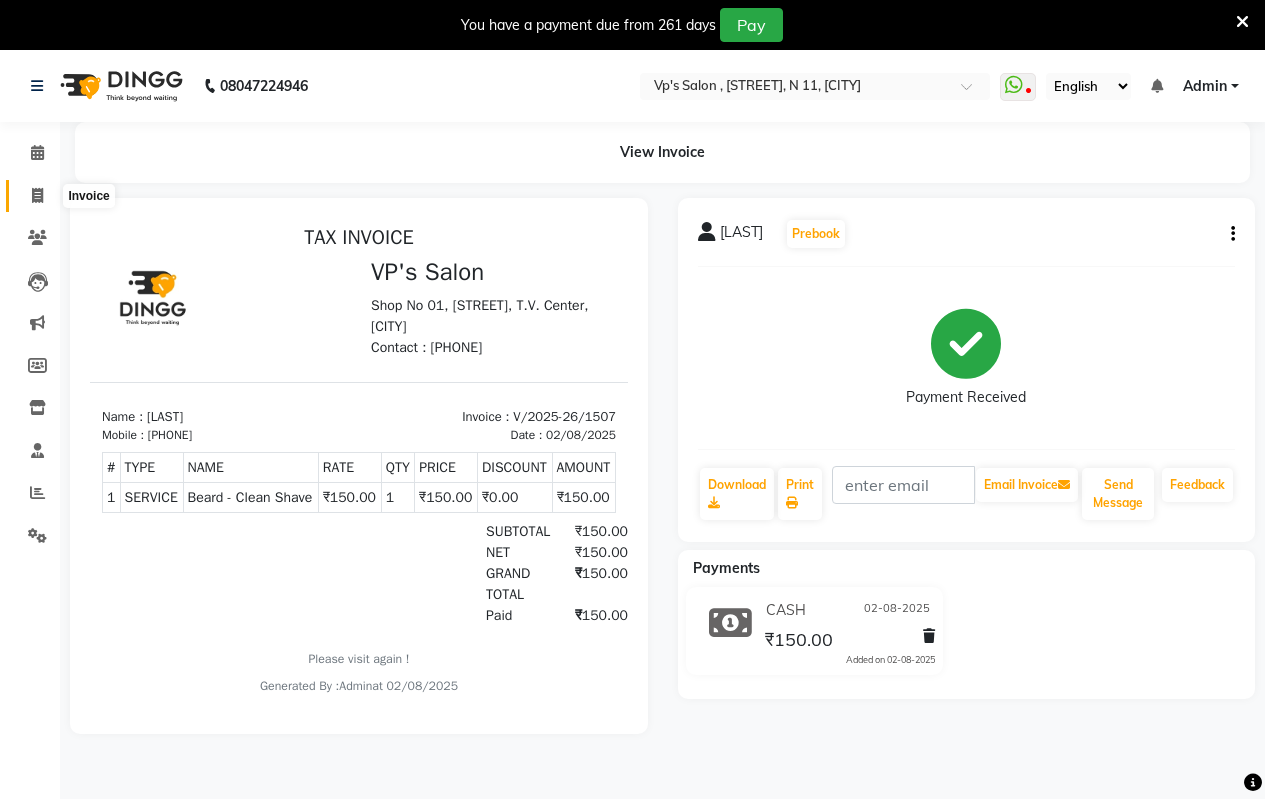 click 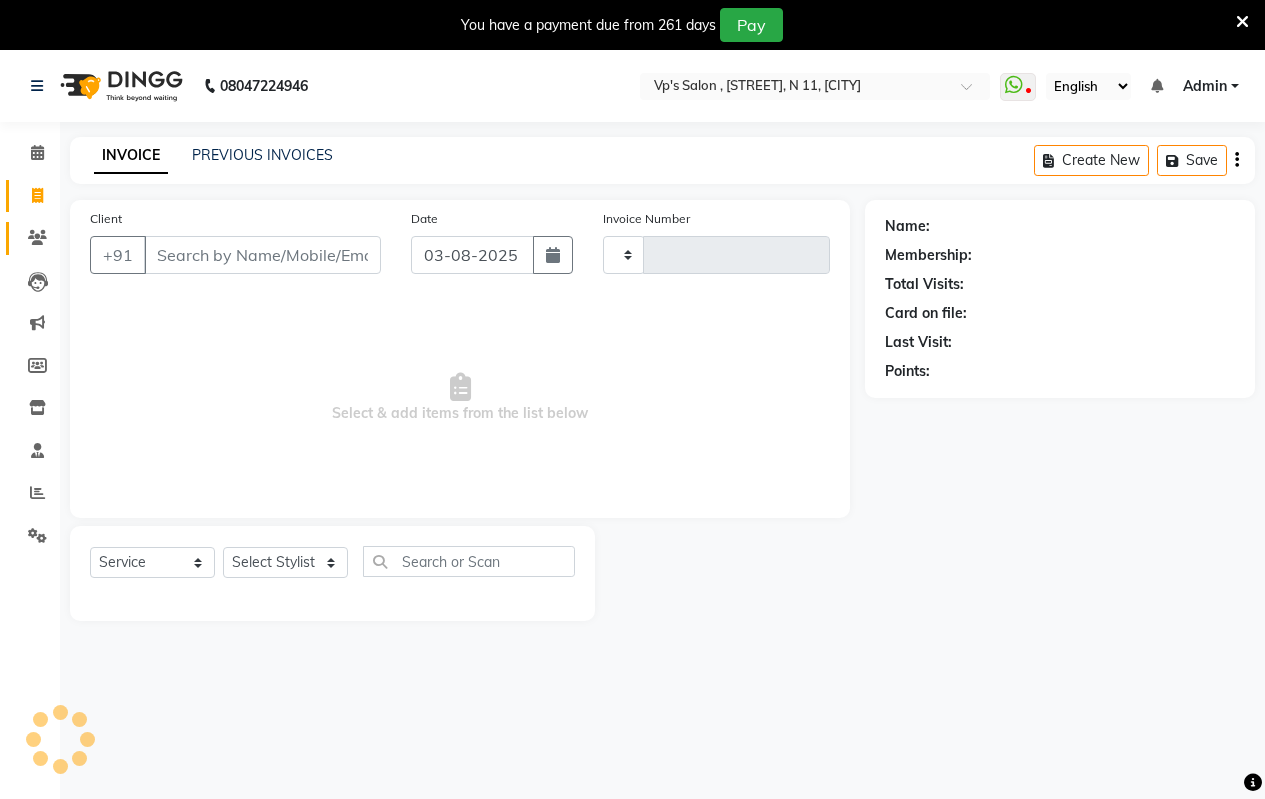 scroll, scrollTop: 50, scrollLeft: 0, axis: vertical 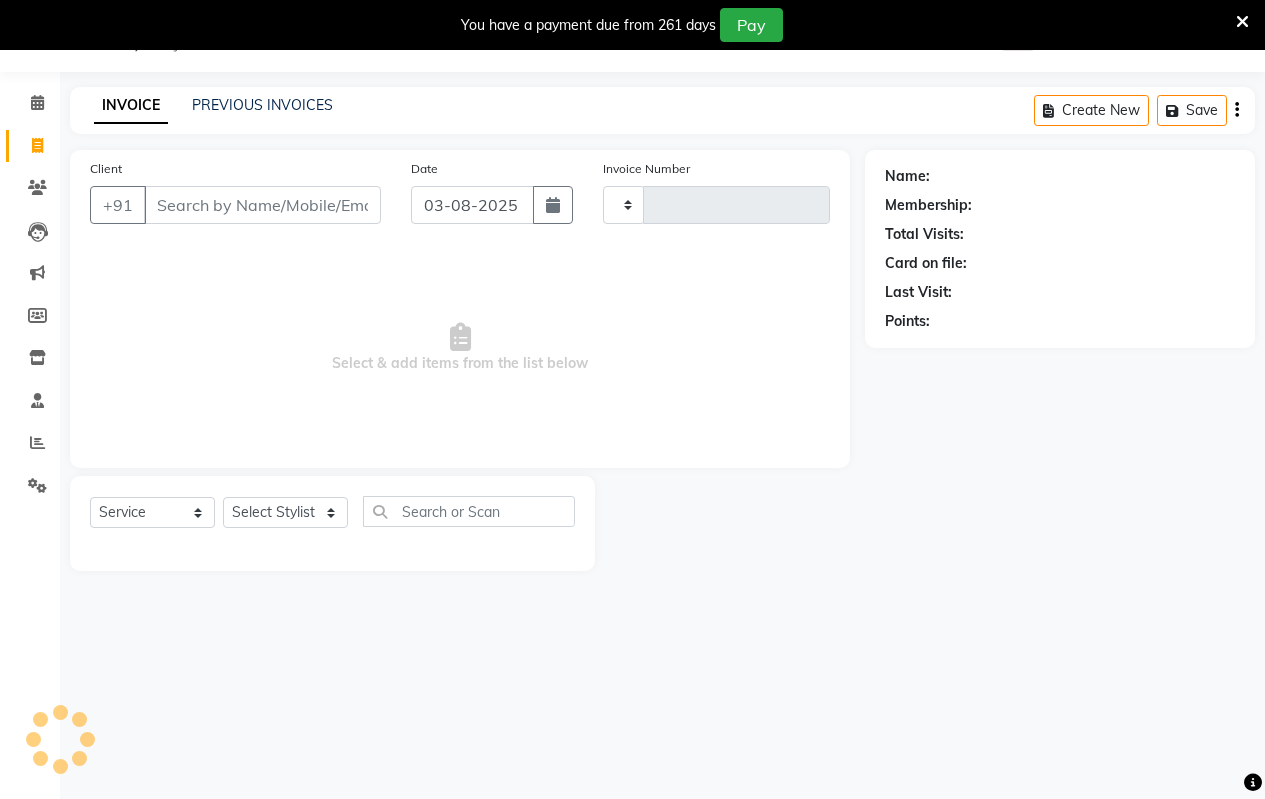 type on "1510" 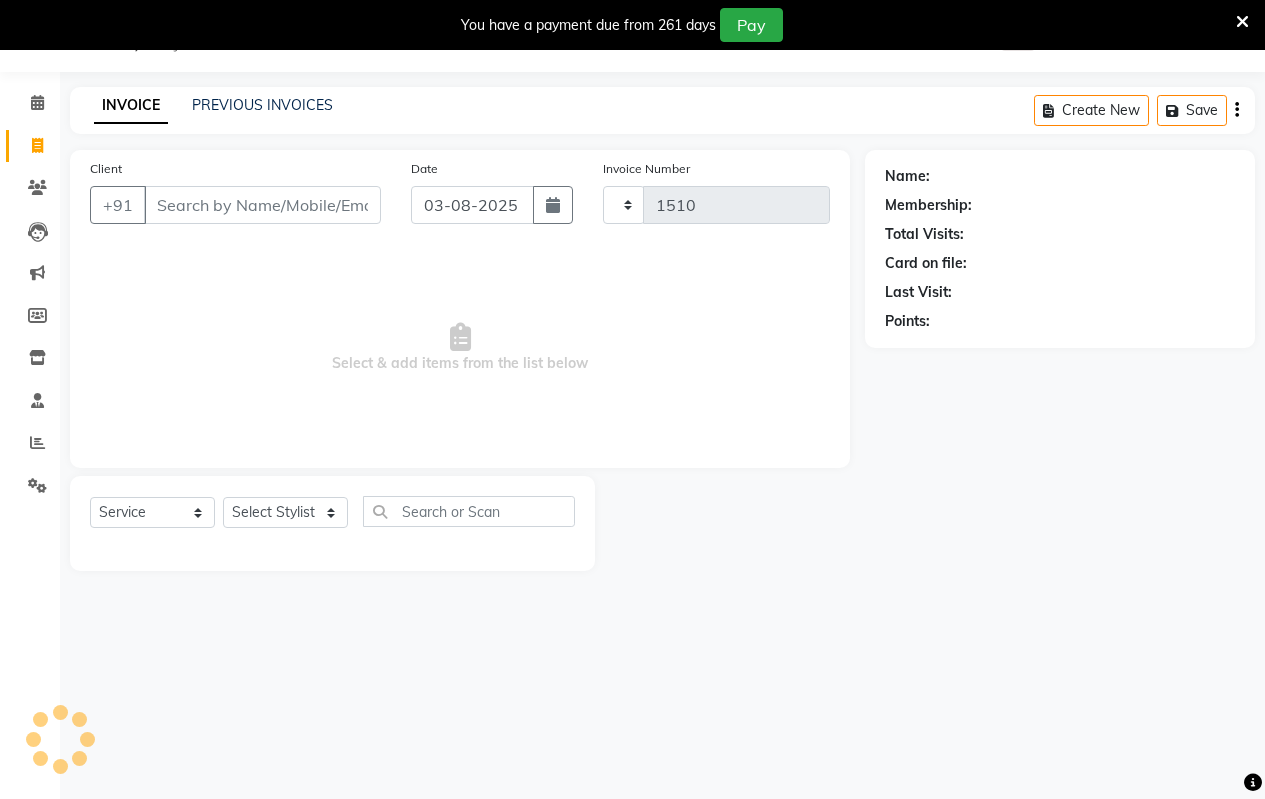 select on "4917" 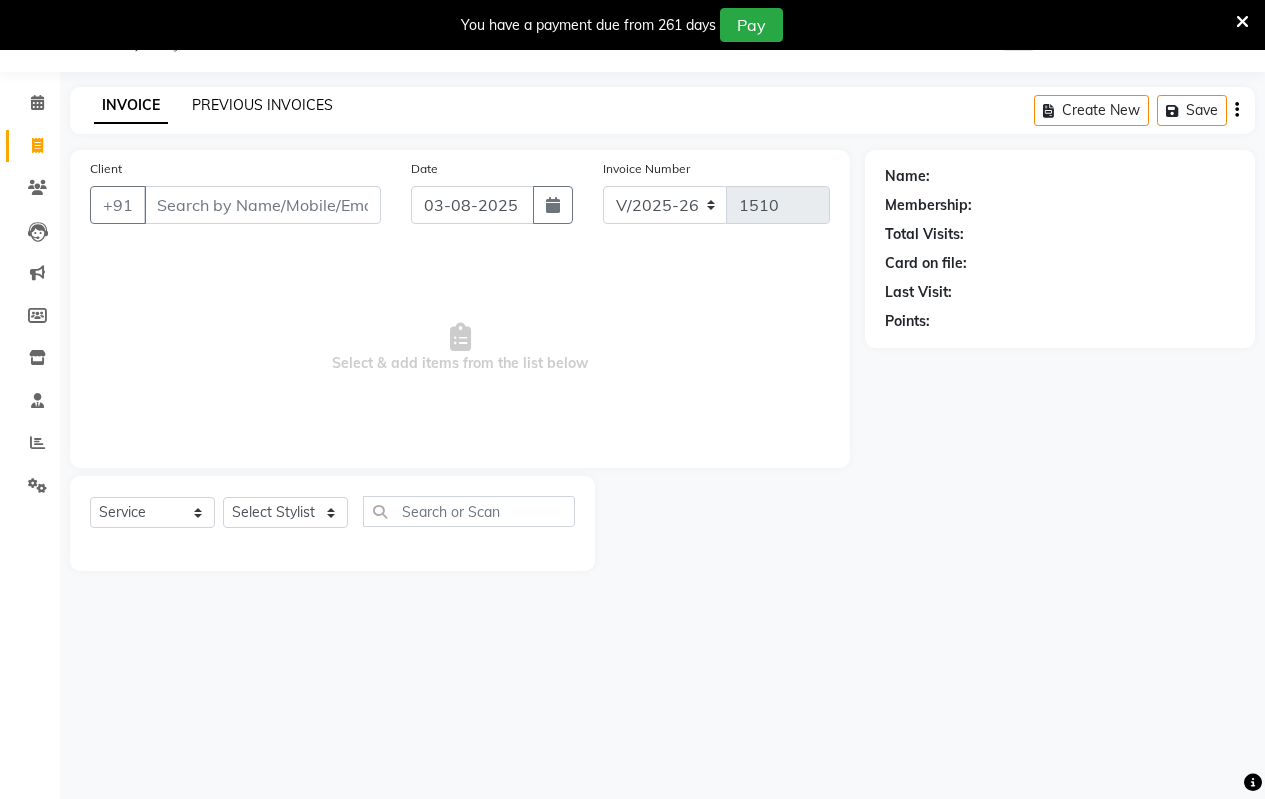 click on "PREVIOUS INVOICES" 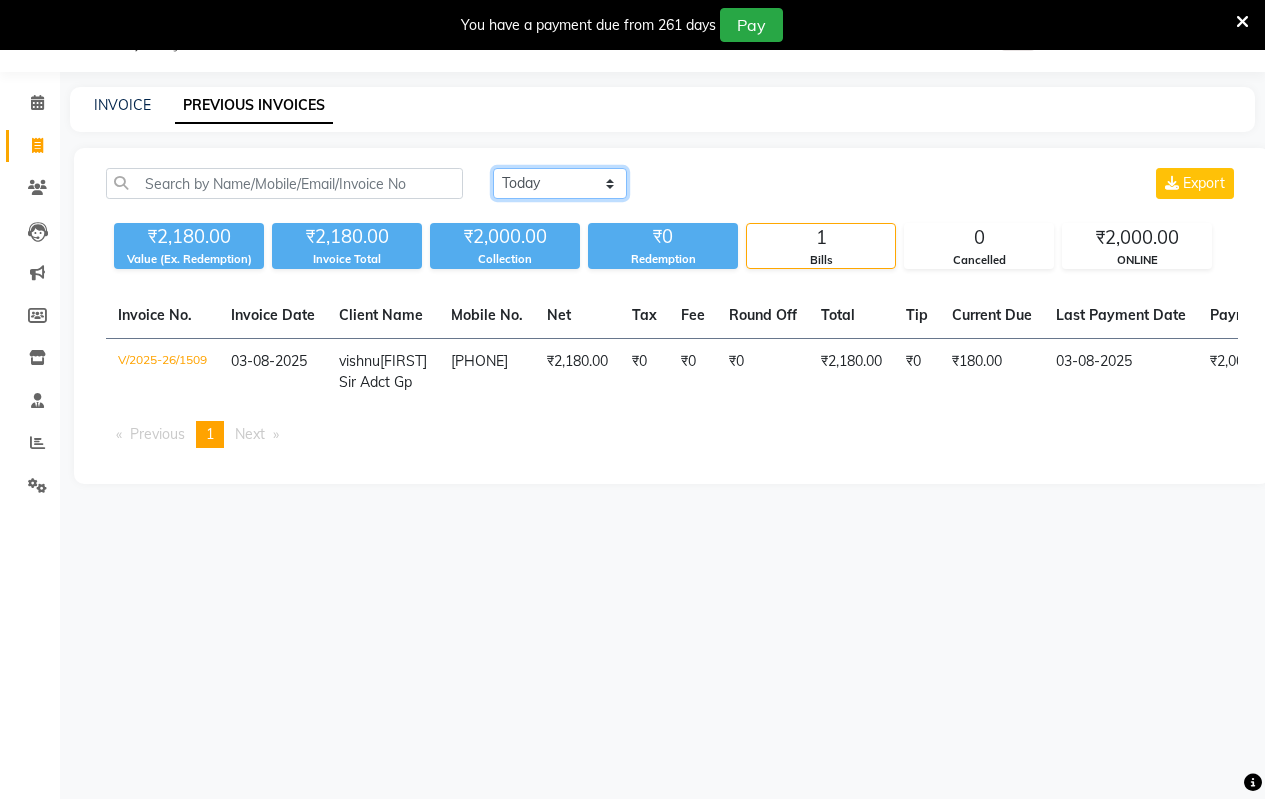 click on "Today Yesterday Custom Range" 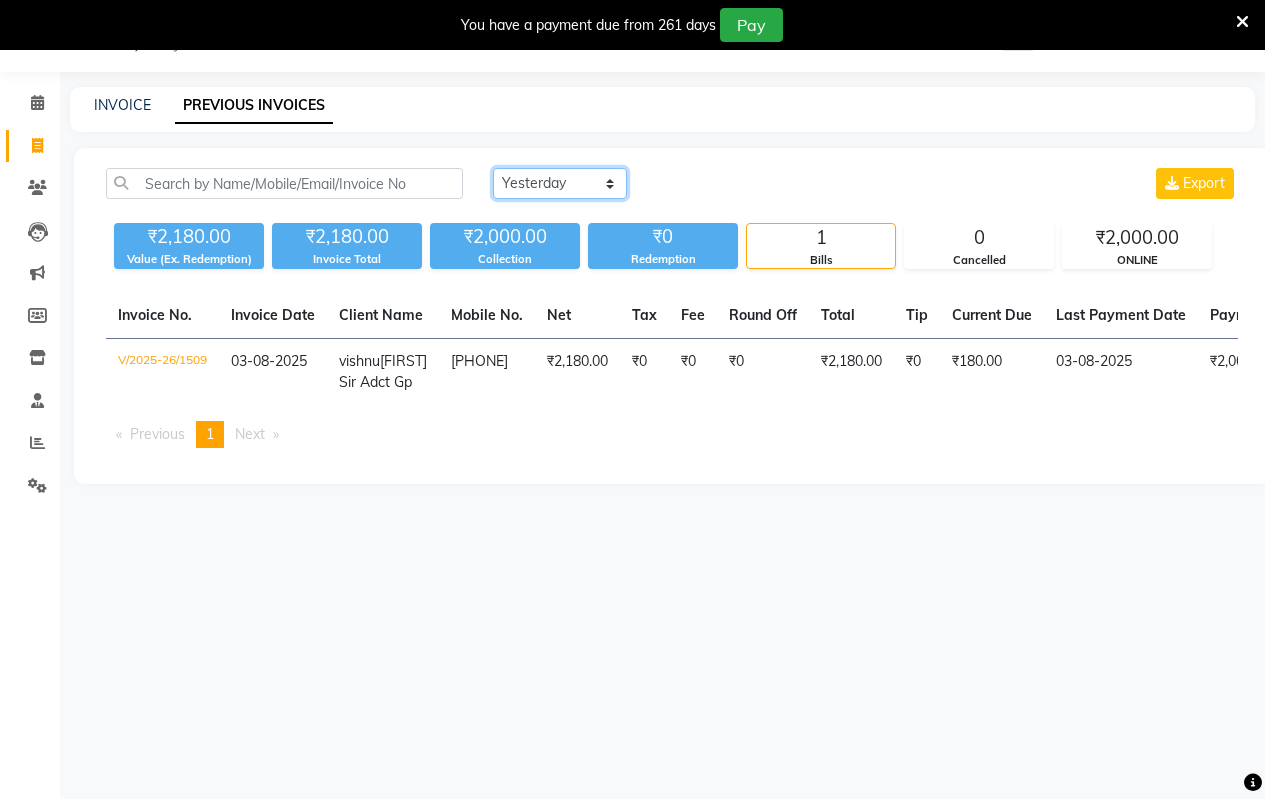 click on "Today Yesterday Custom Range" 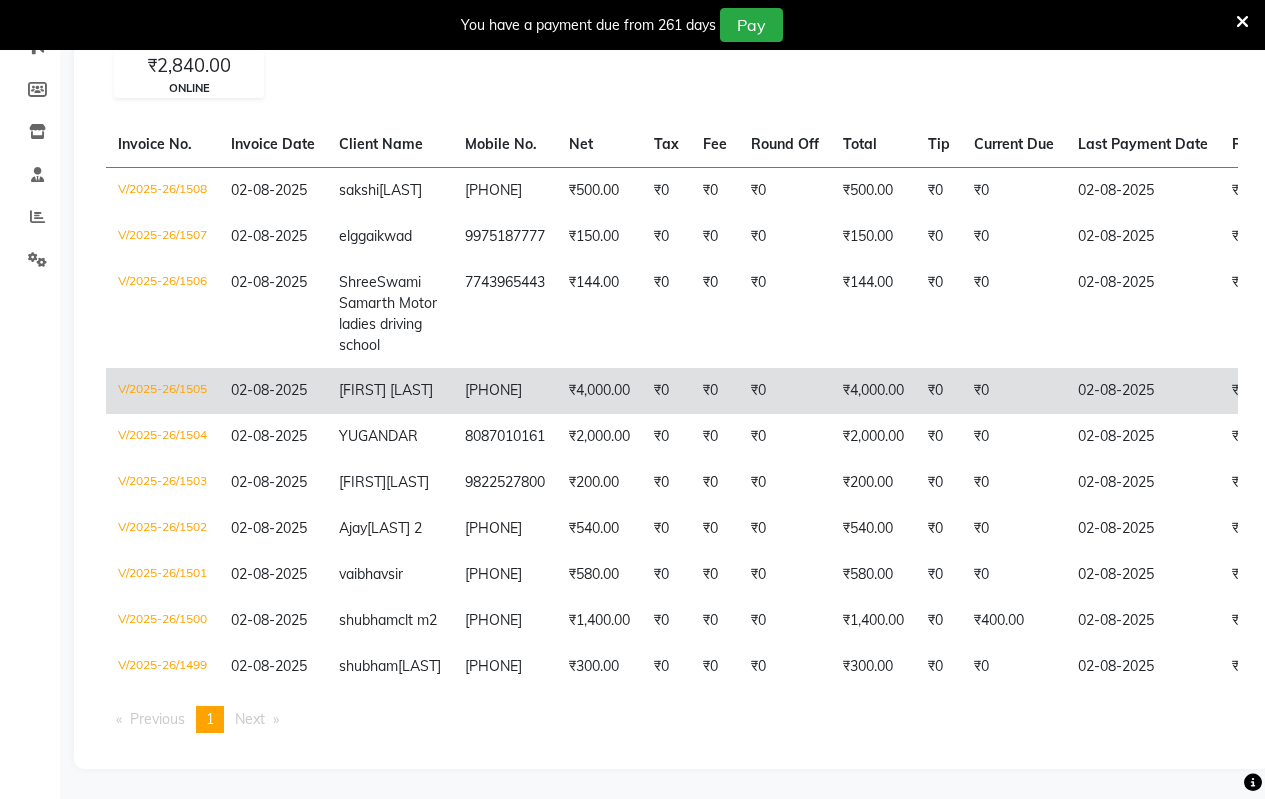 scroll, scrollTop: 433, scrollLeft: 0, axis: vertical 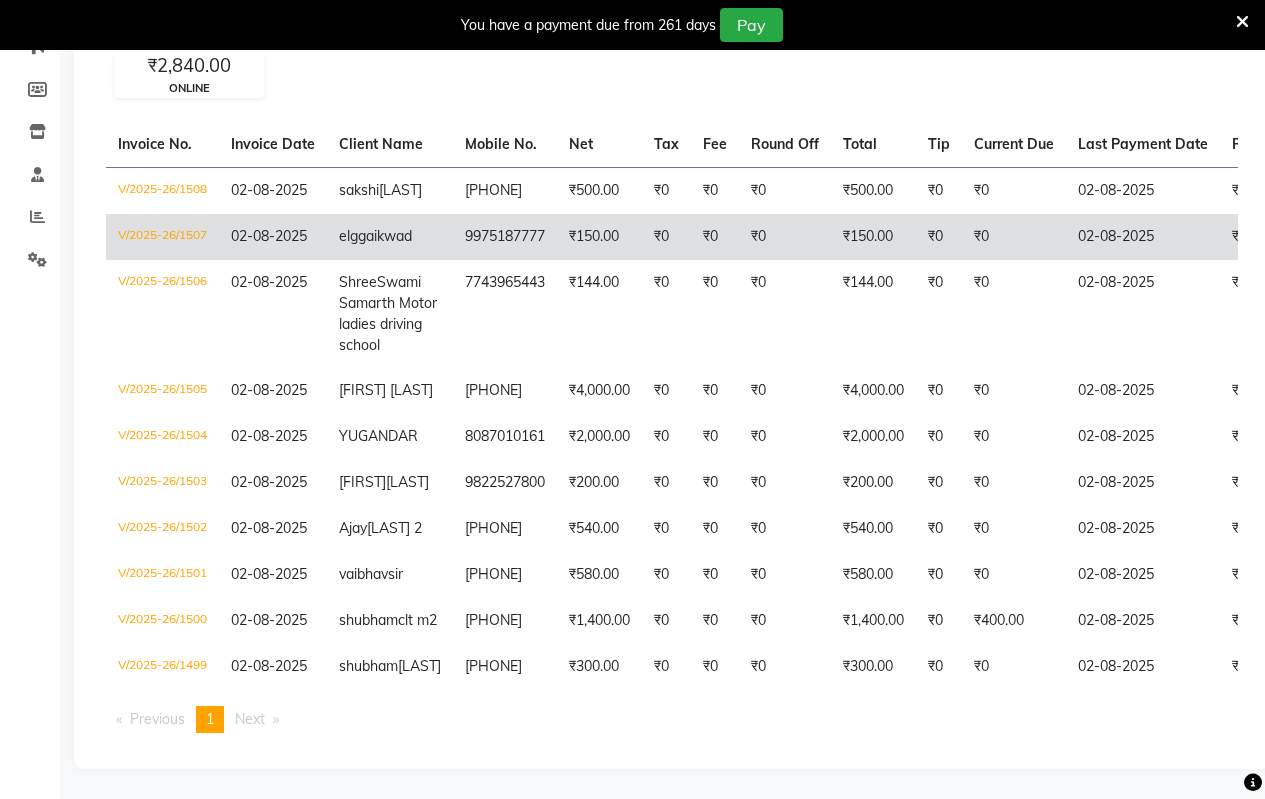 click on "gaikwad" 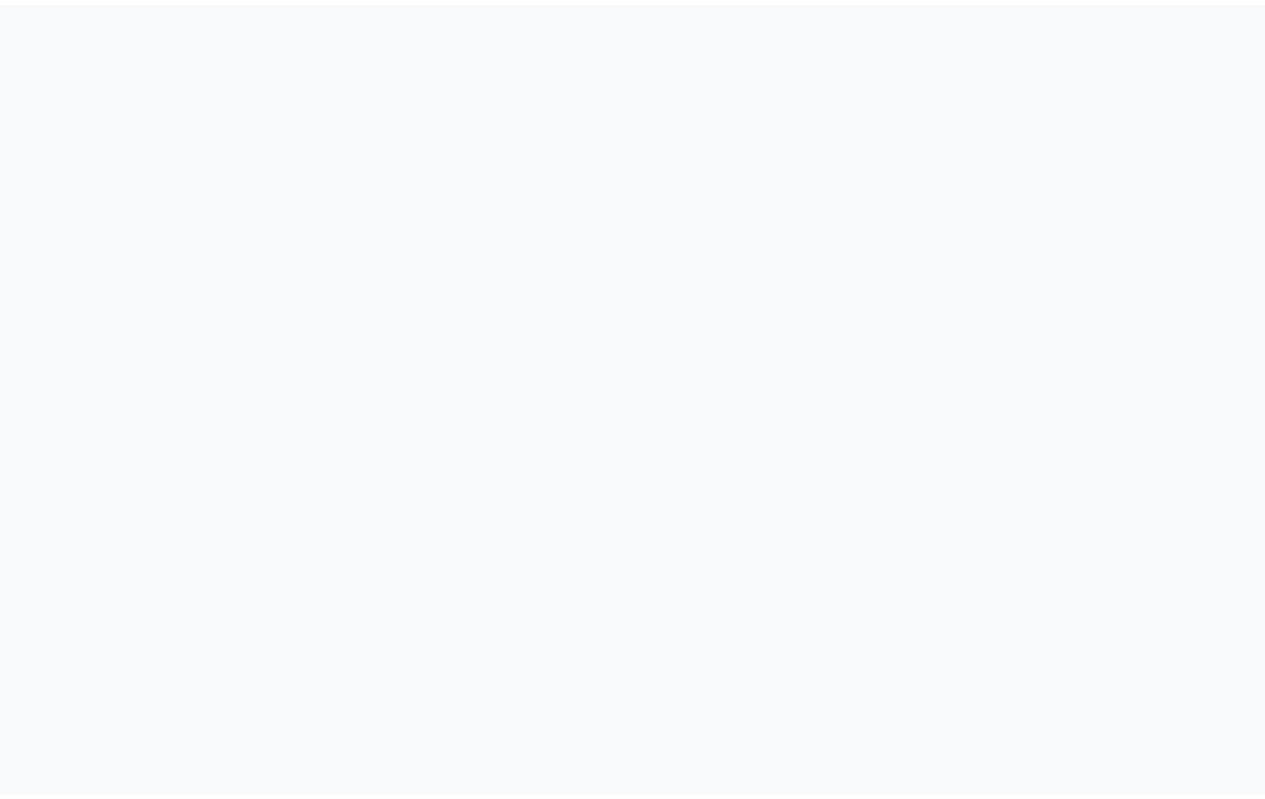 scroll, scrollTop: 0, scrollLeft: 0, axis: both 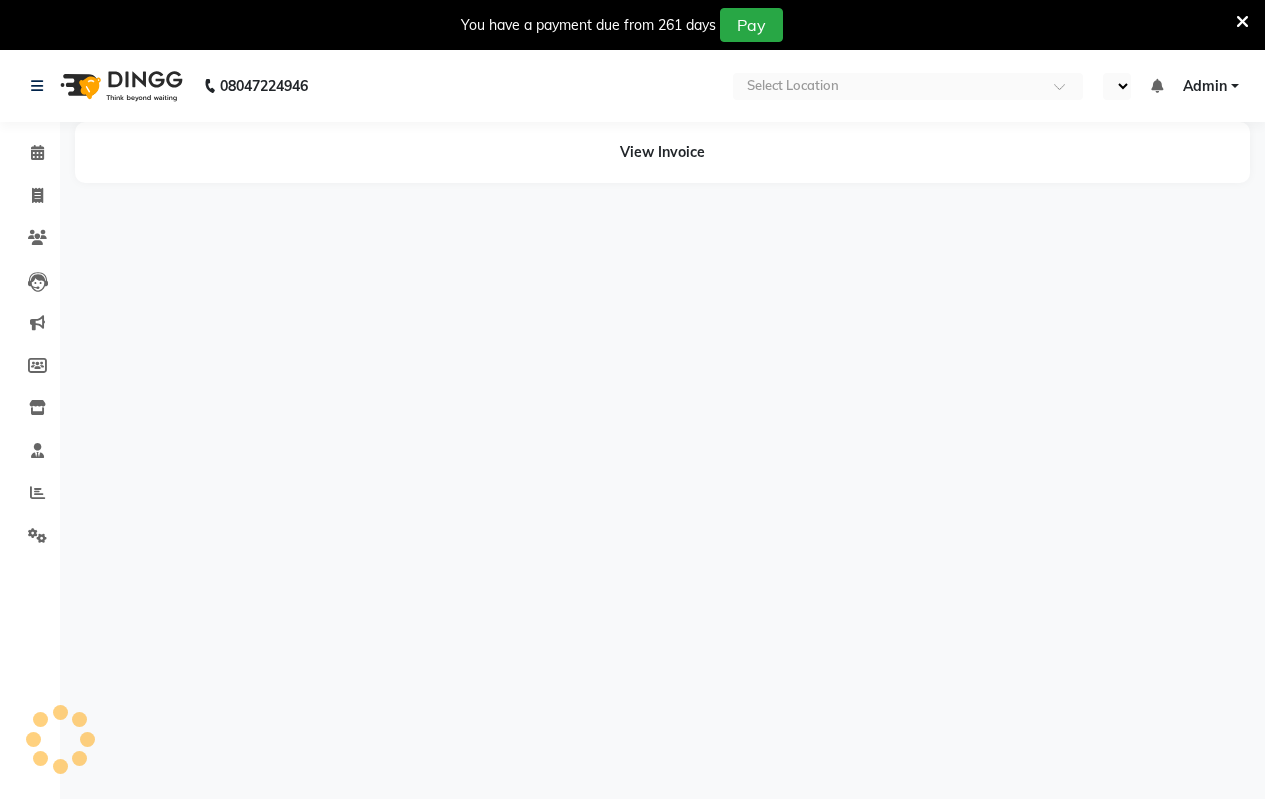 select on "en" 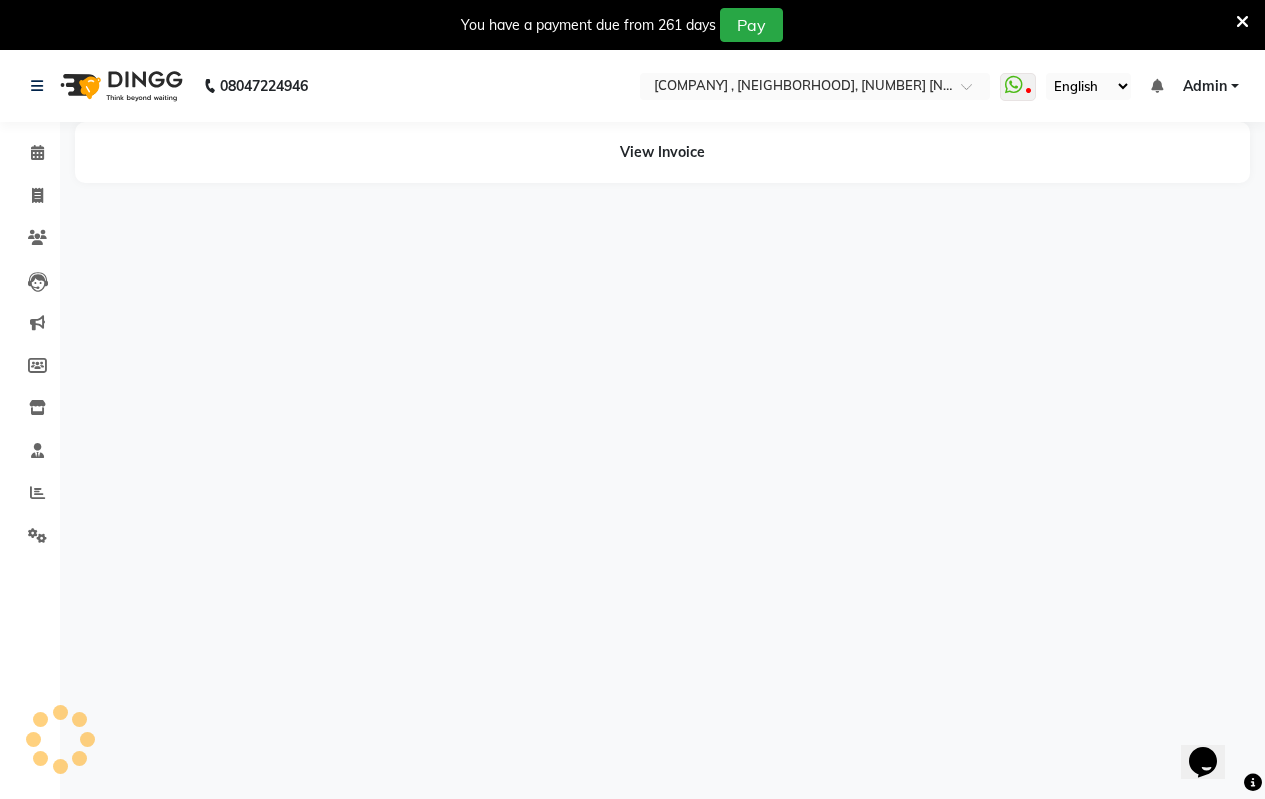 scroll, scrollTop: 0, scrollLeft: 0, axis: both 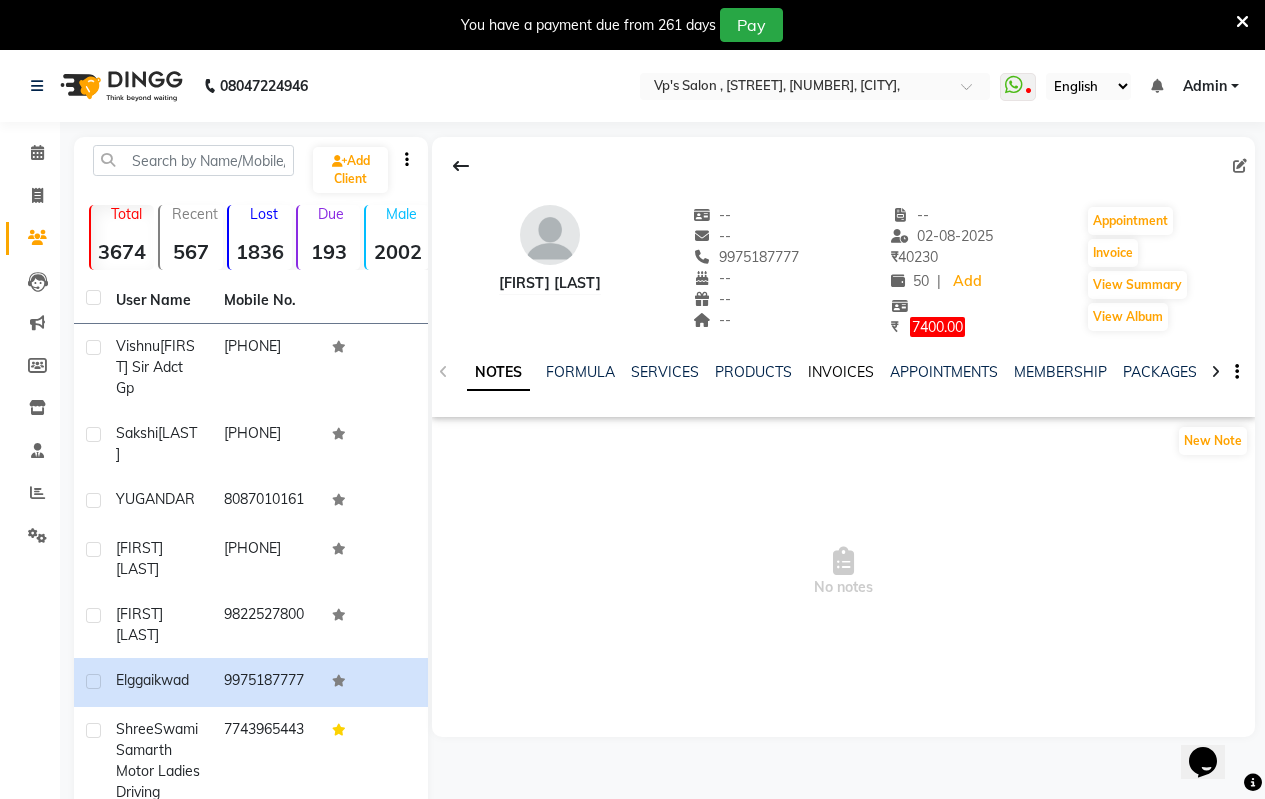 click on "INVOICES" 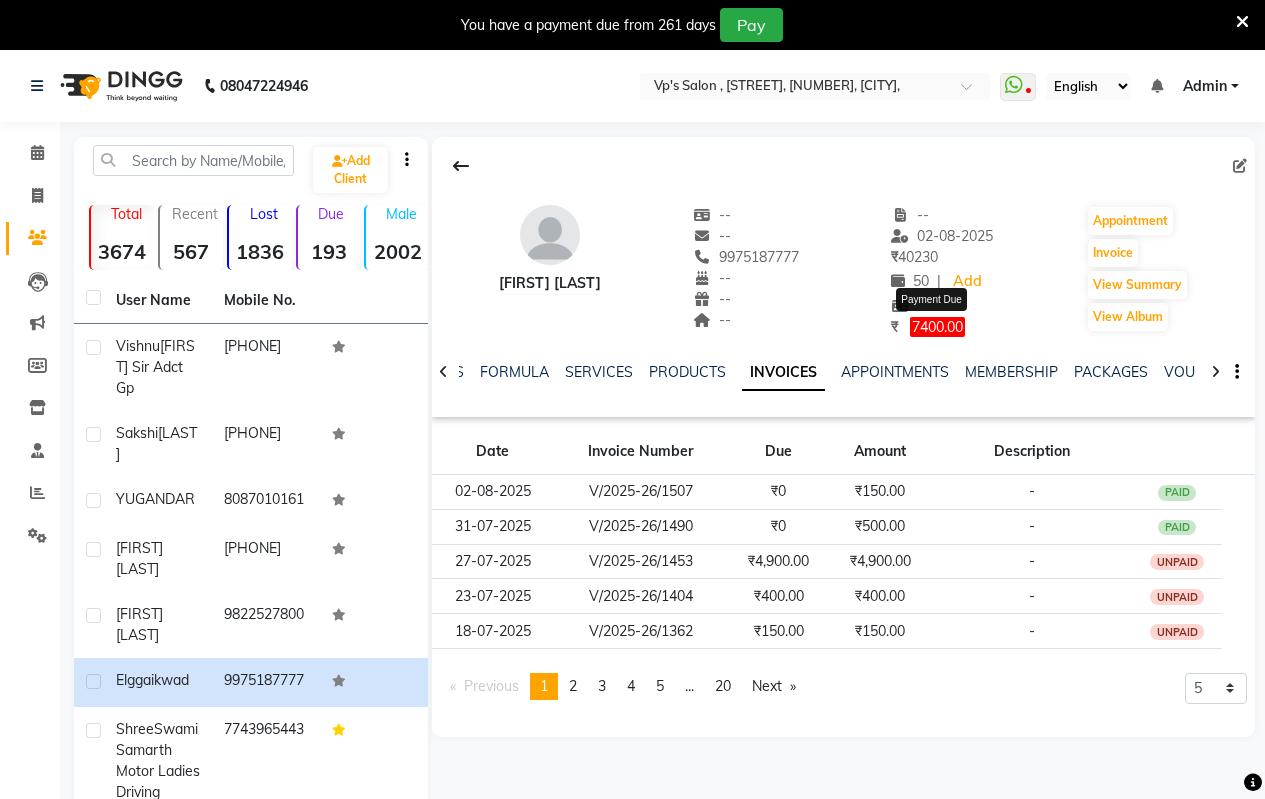 click on "7400.00" 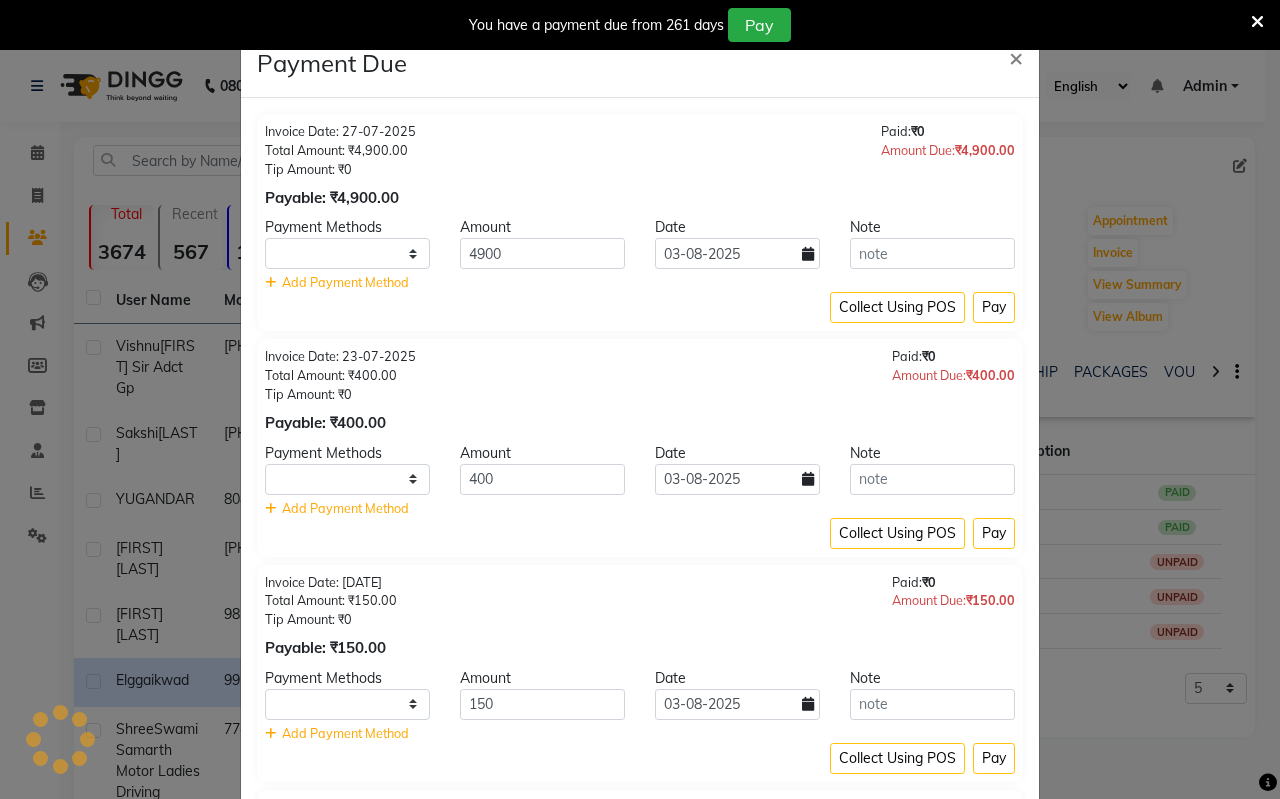 select on "1" 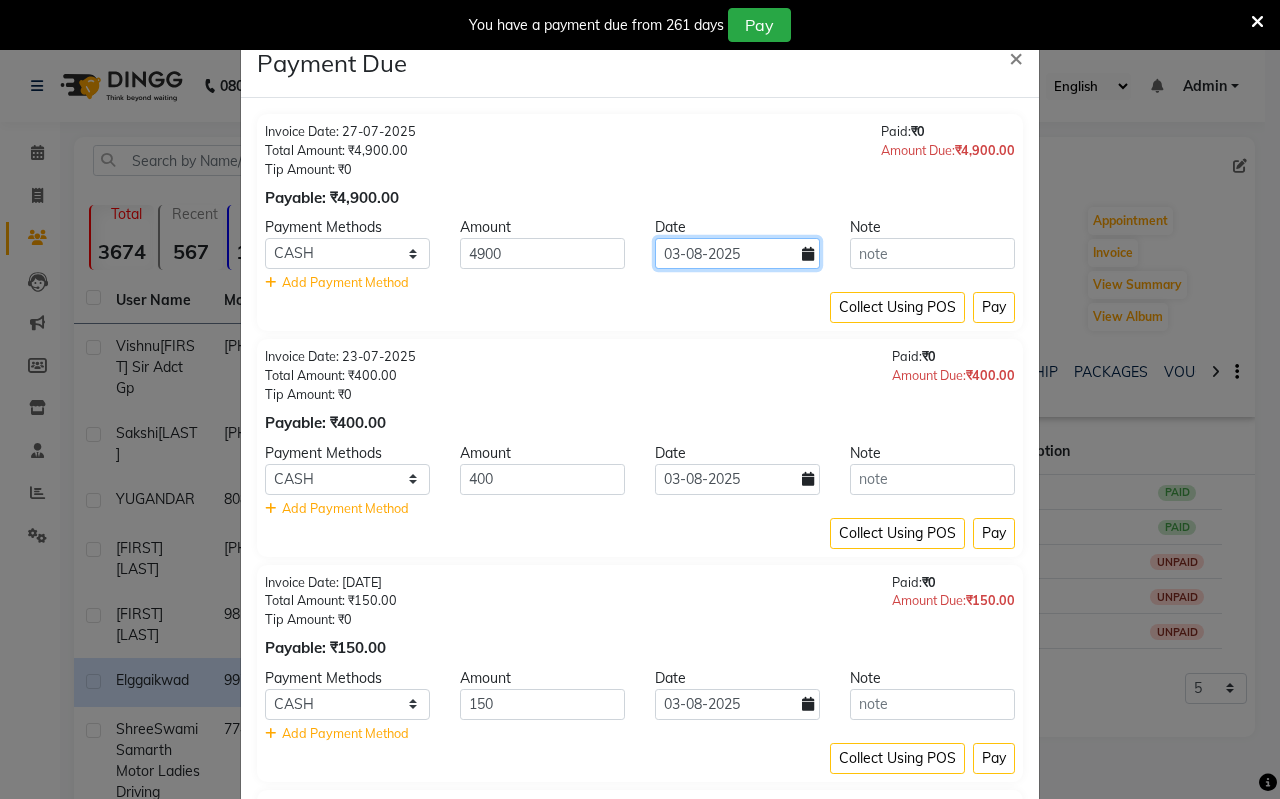 click on "03-08-2025" 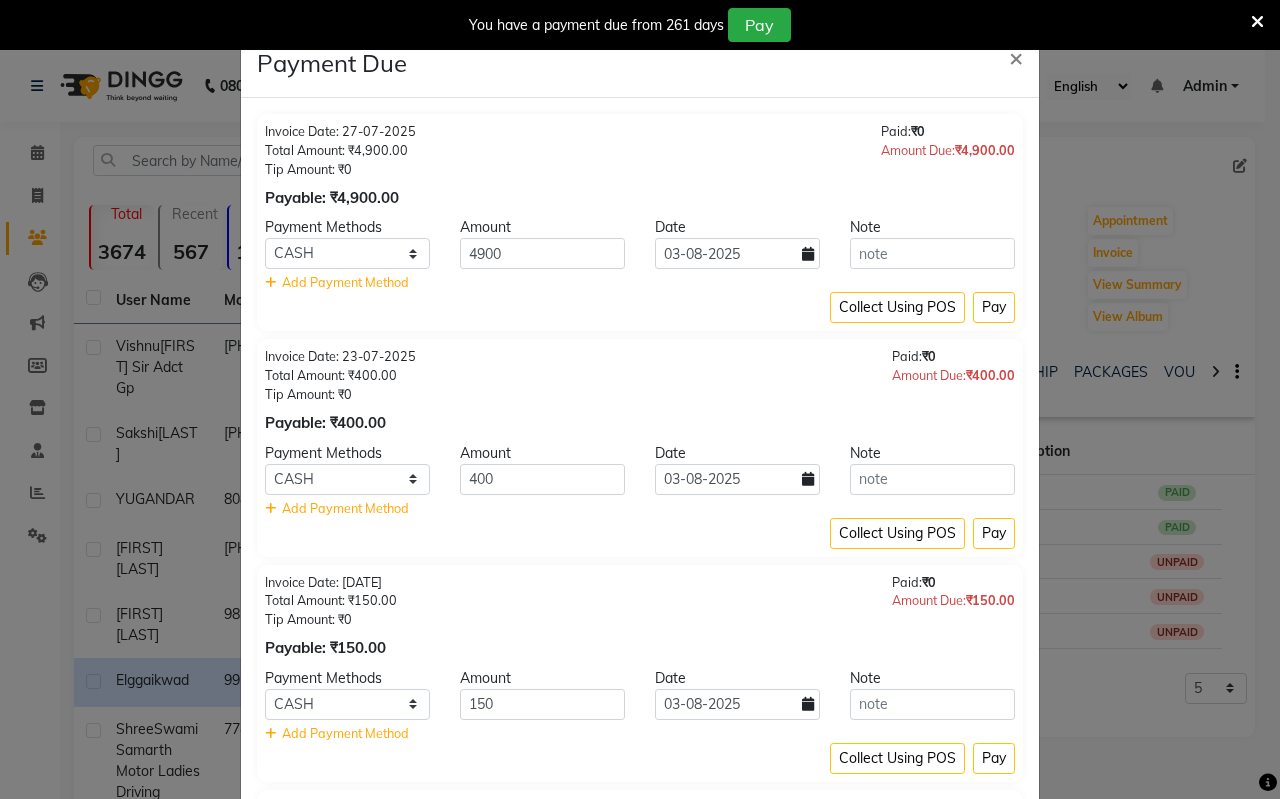 select on "8" 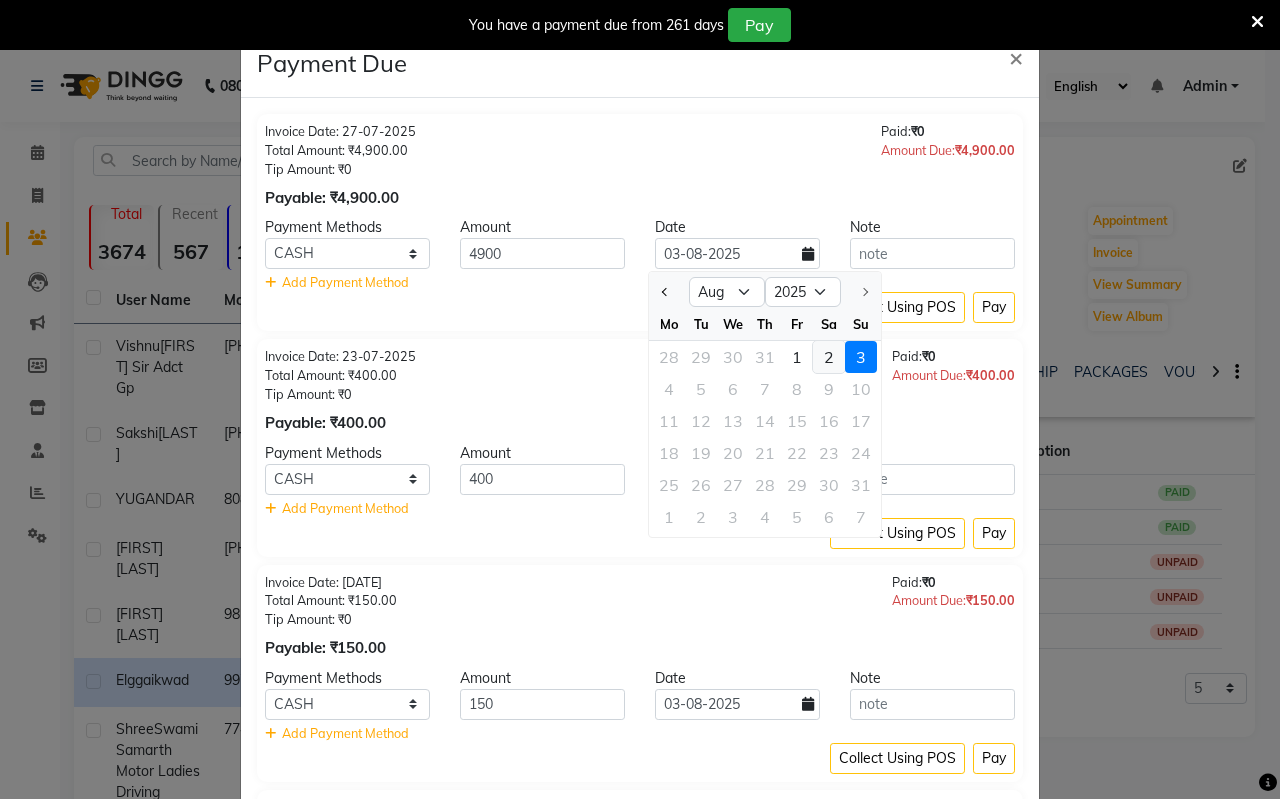 click on "2" 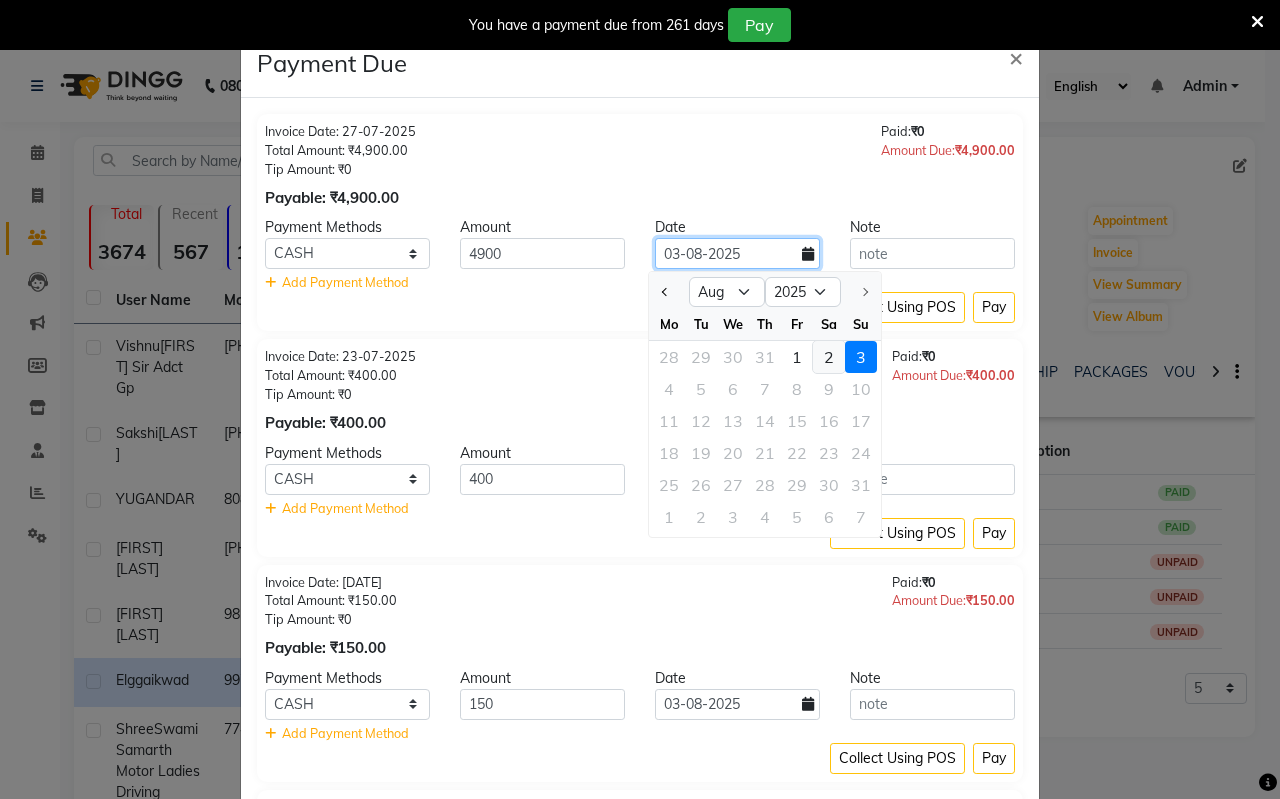 type on "02-08-2025" 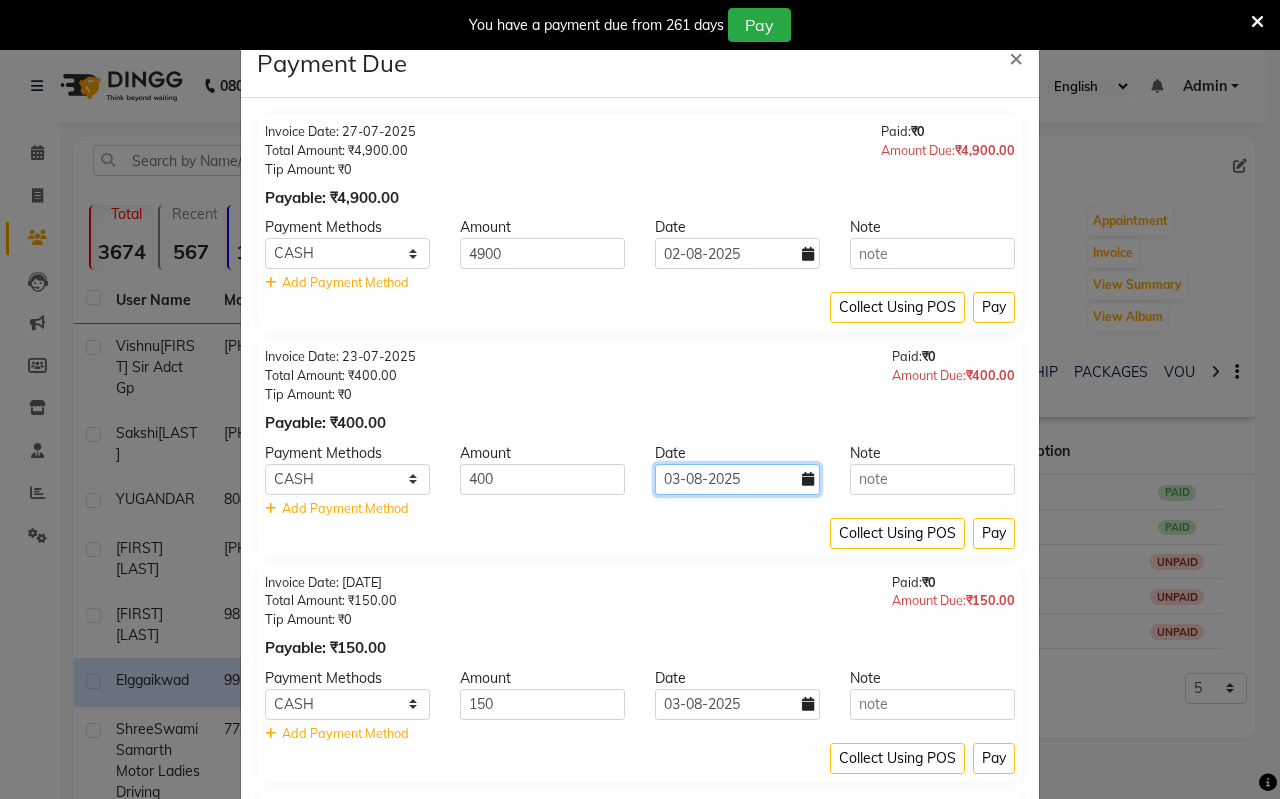 click on "03-08-2025" 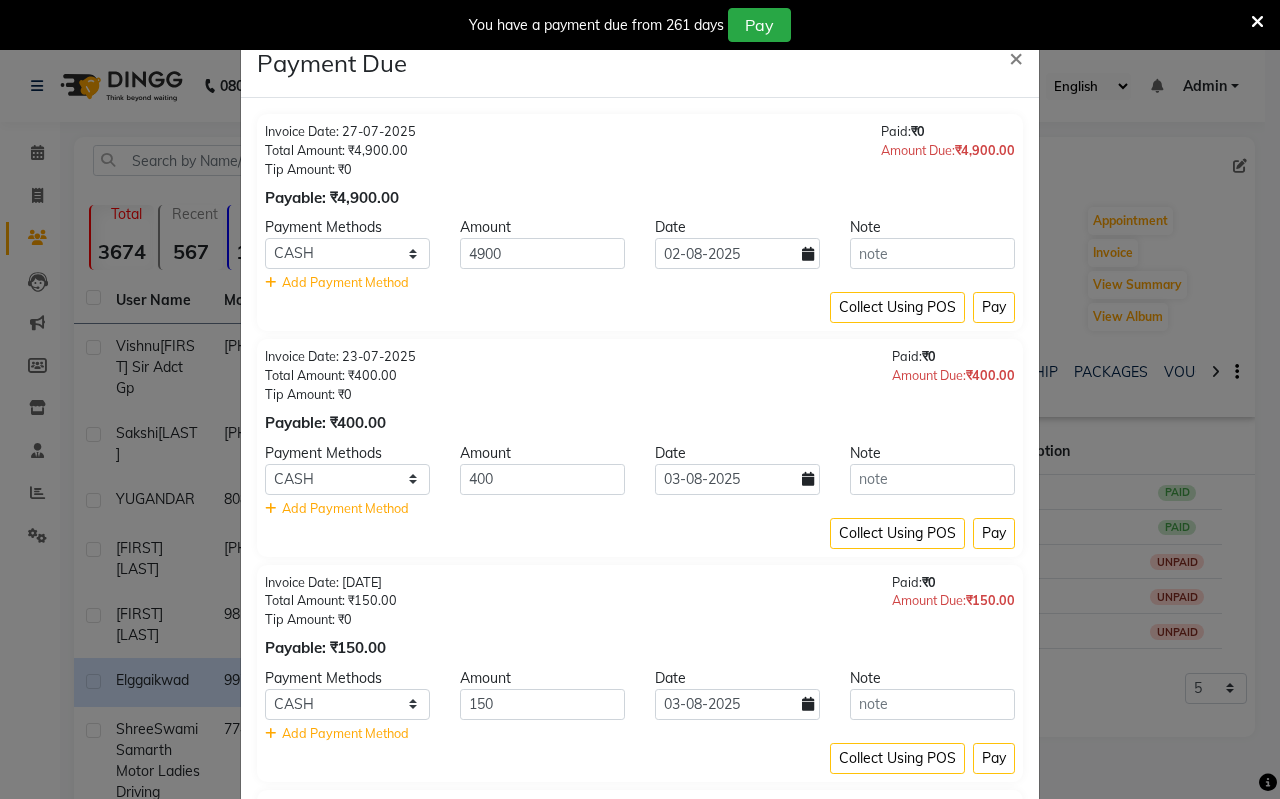select on "8" 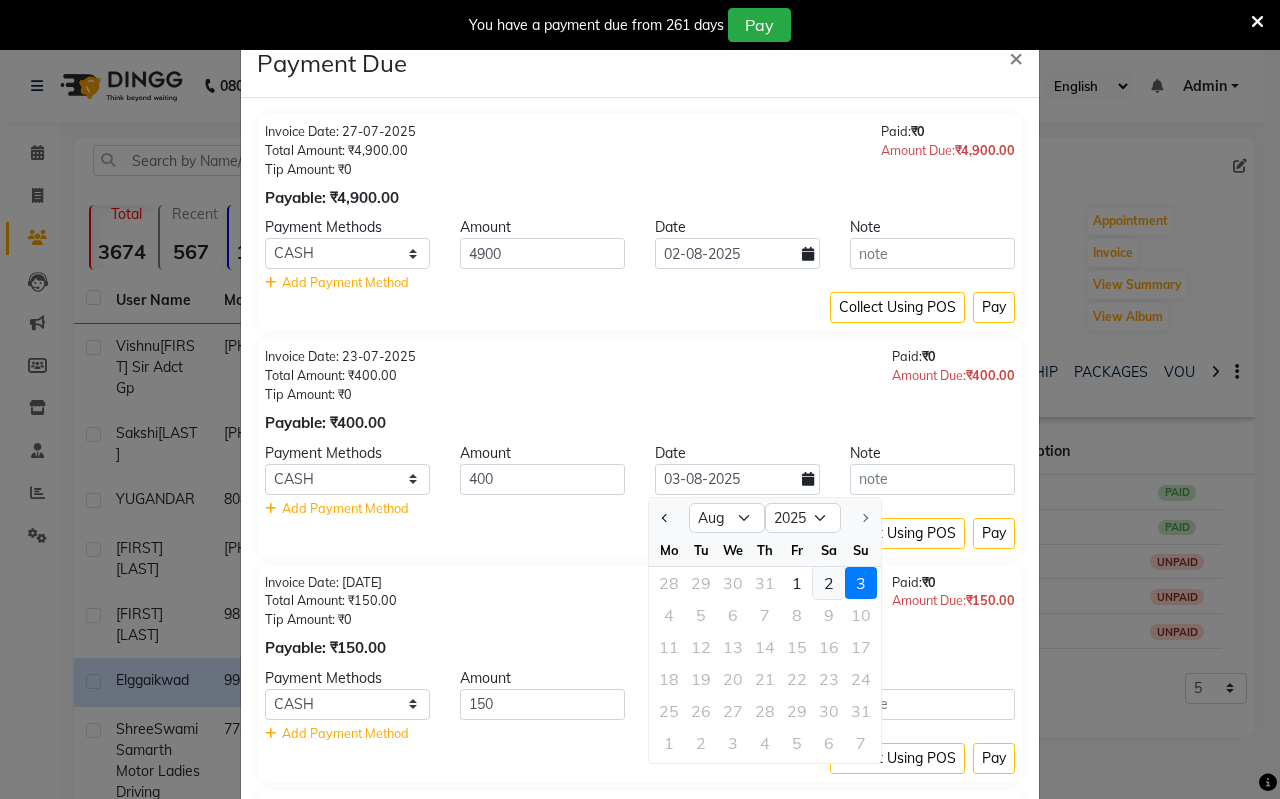 click on "2" 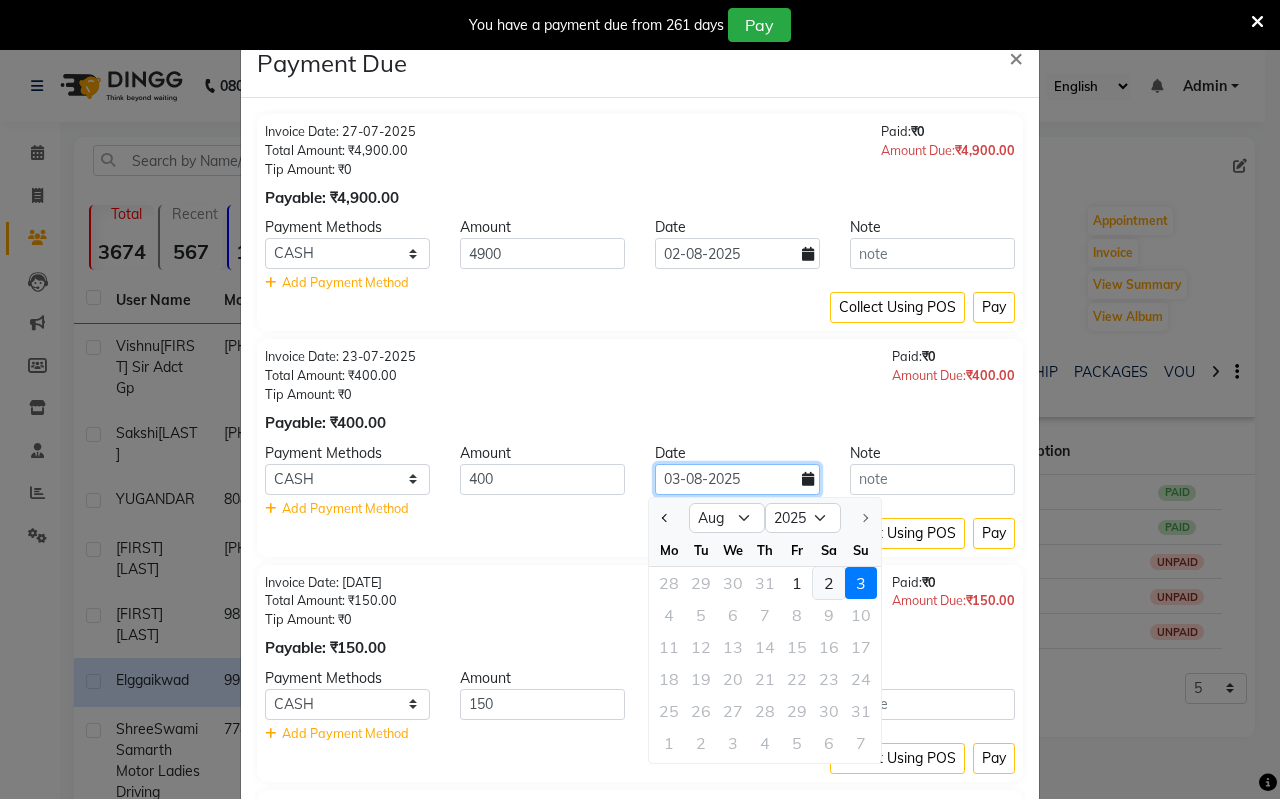 type on "02-08-2025" 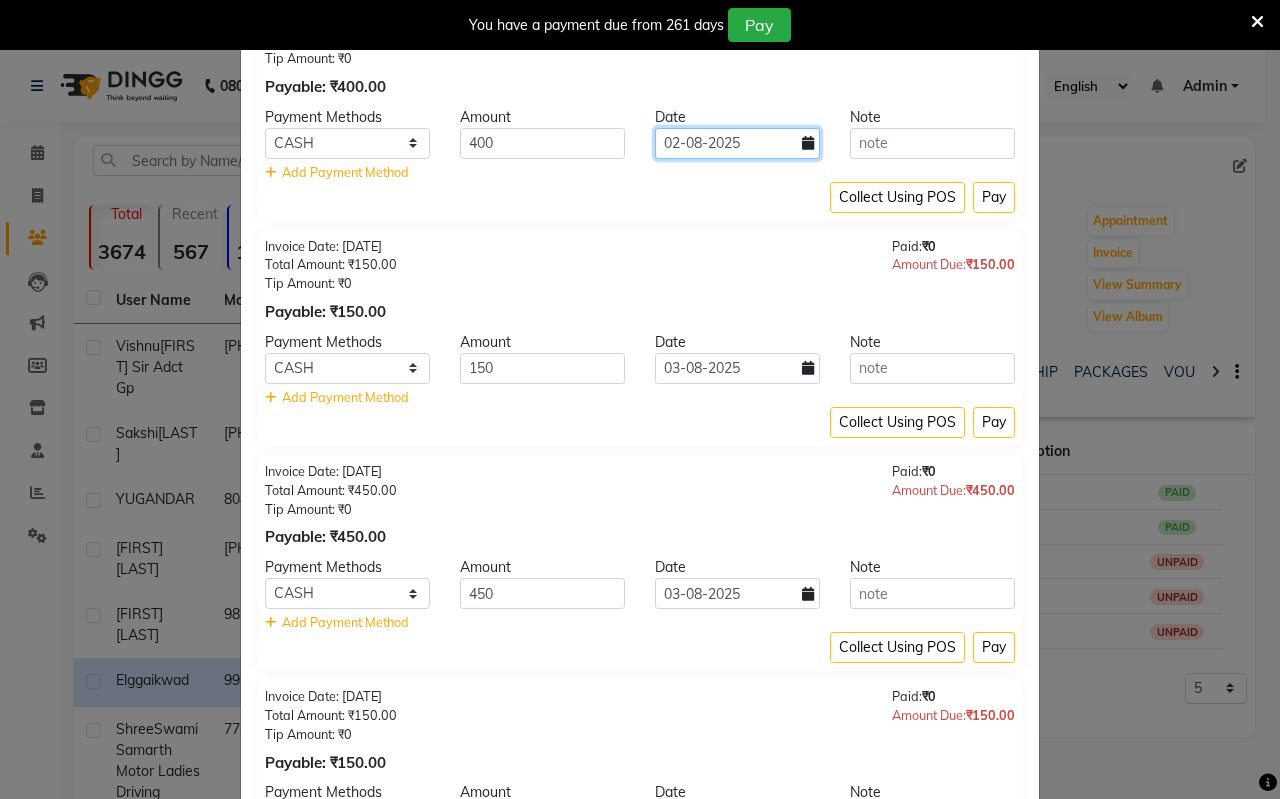 scroll, scrollTop: 400, scrollLeft: 0, axis: vertical 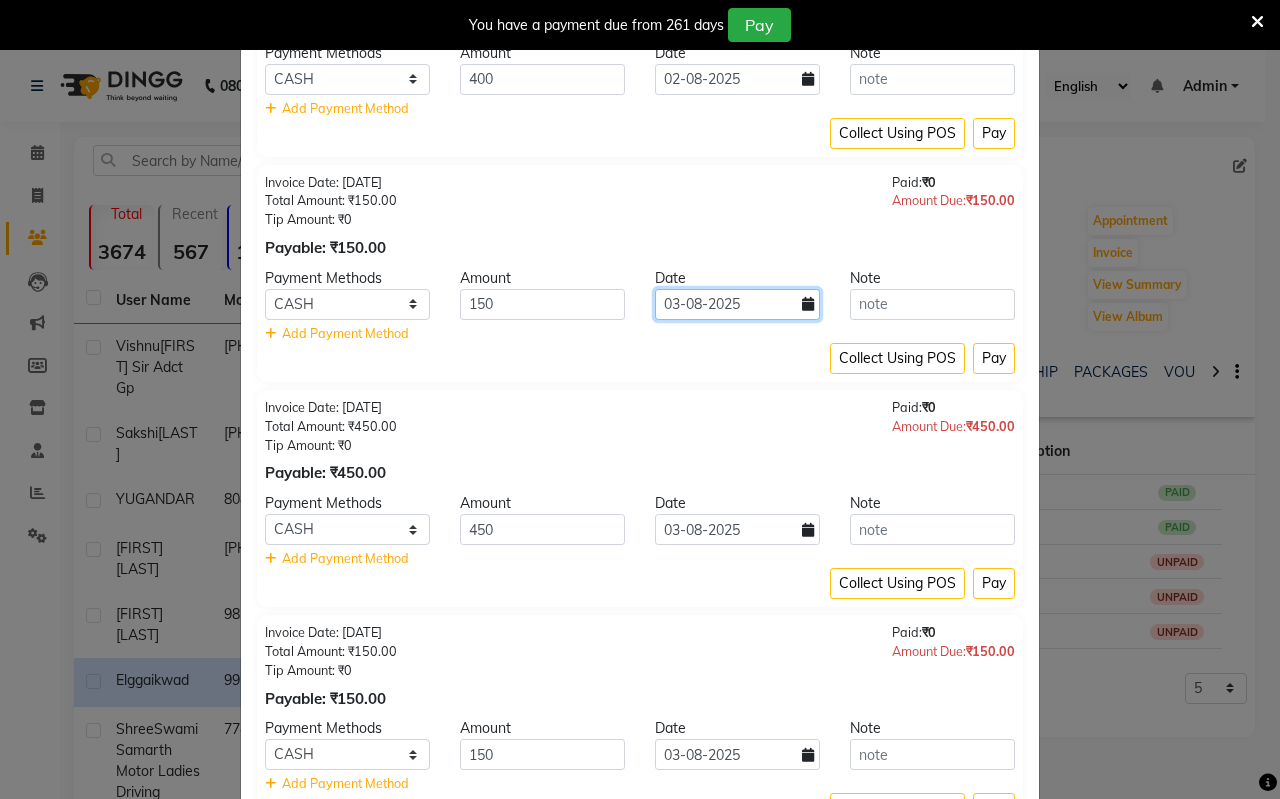 click on "03-08-2025" 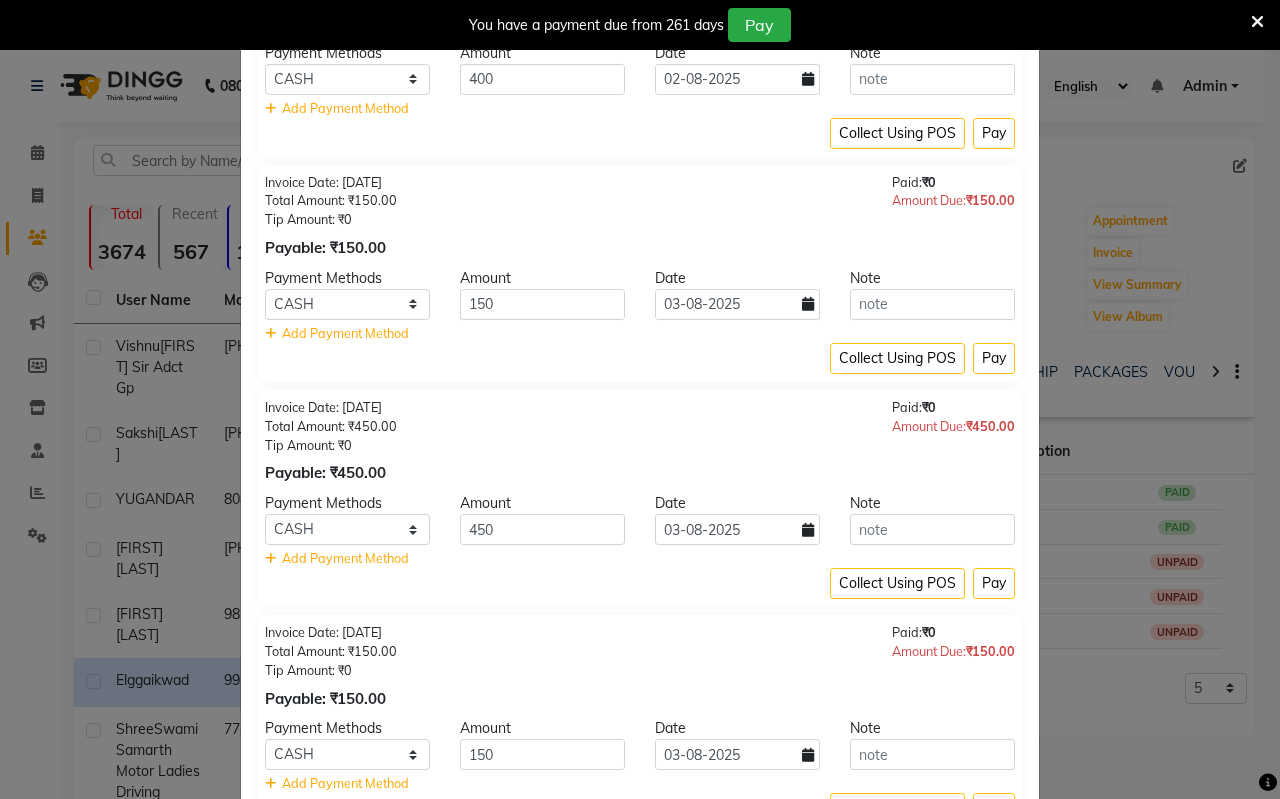 select on "8" 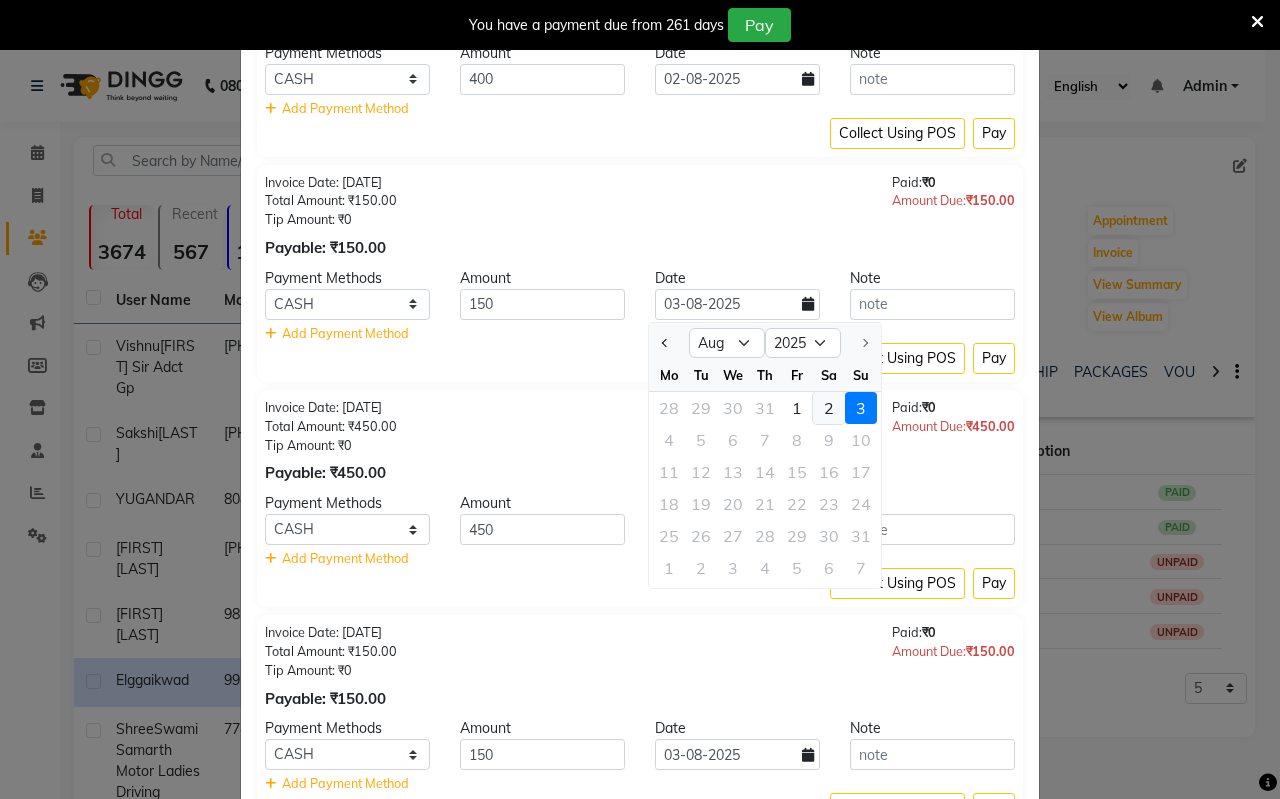click on "2" 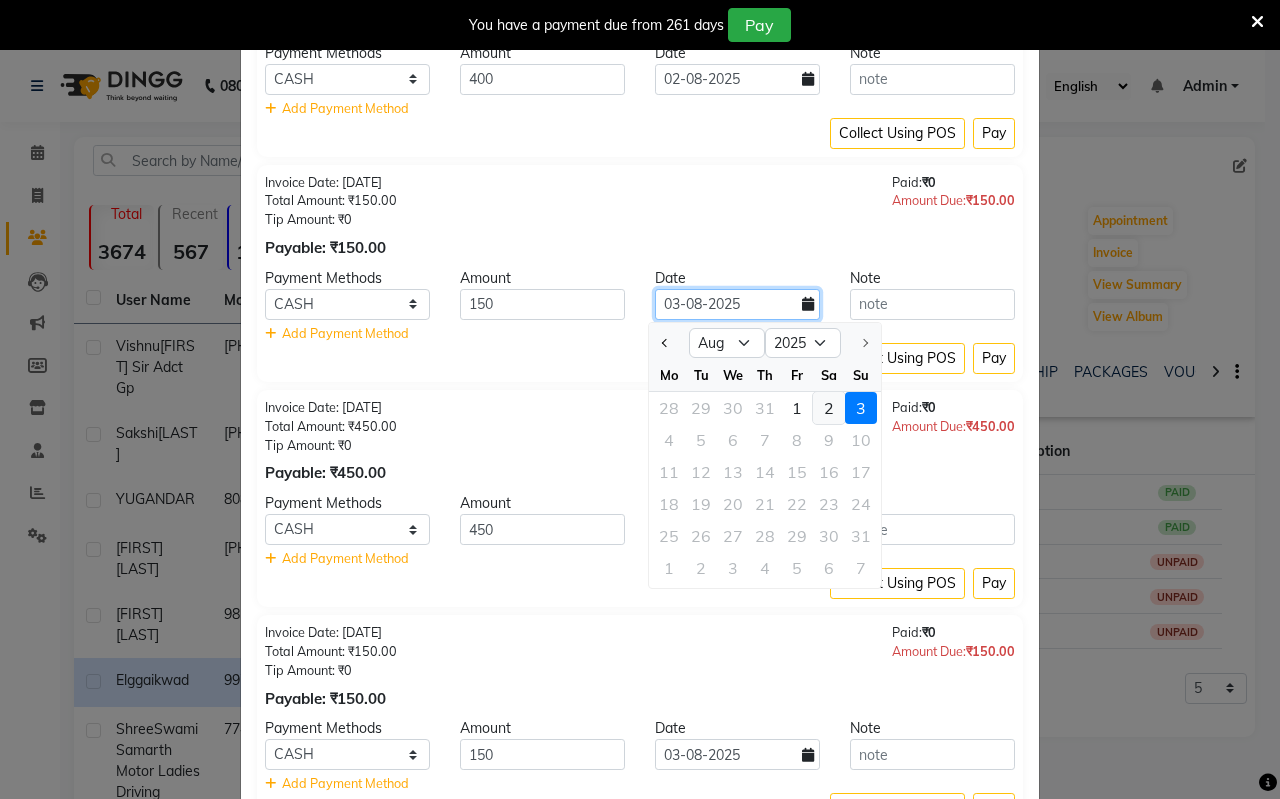 type on "02-08-2025" 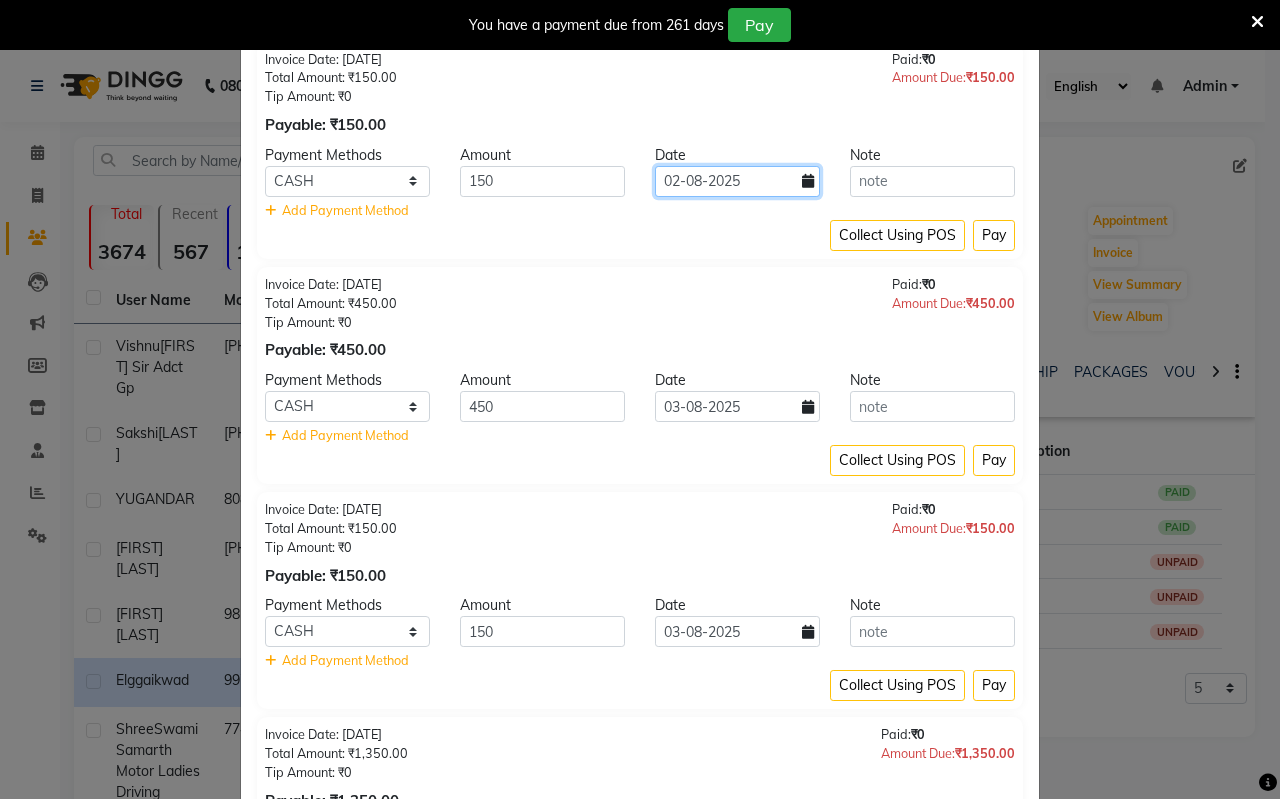 scroll, scrollTop: 700, scrollLeft: 0, axis: vertical 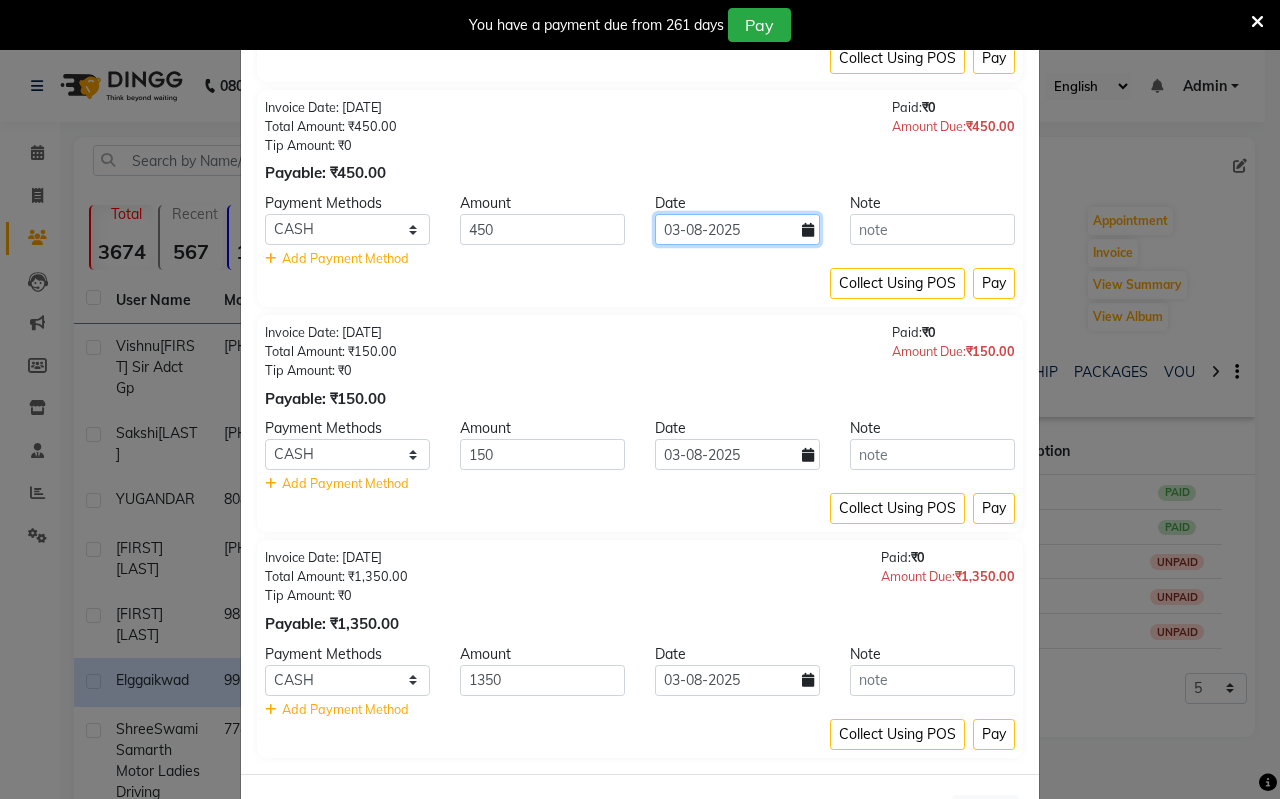 click on "03-08-2025" 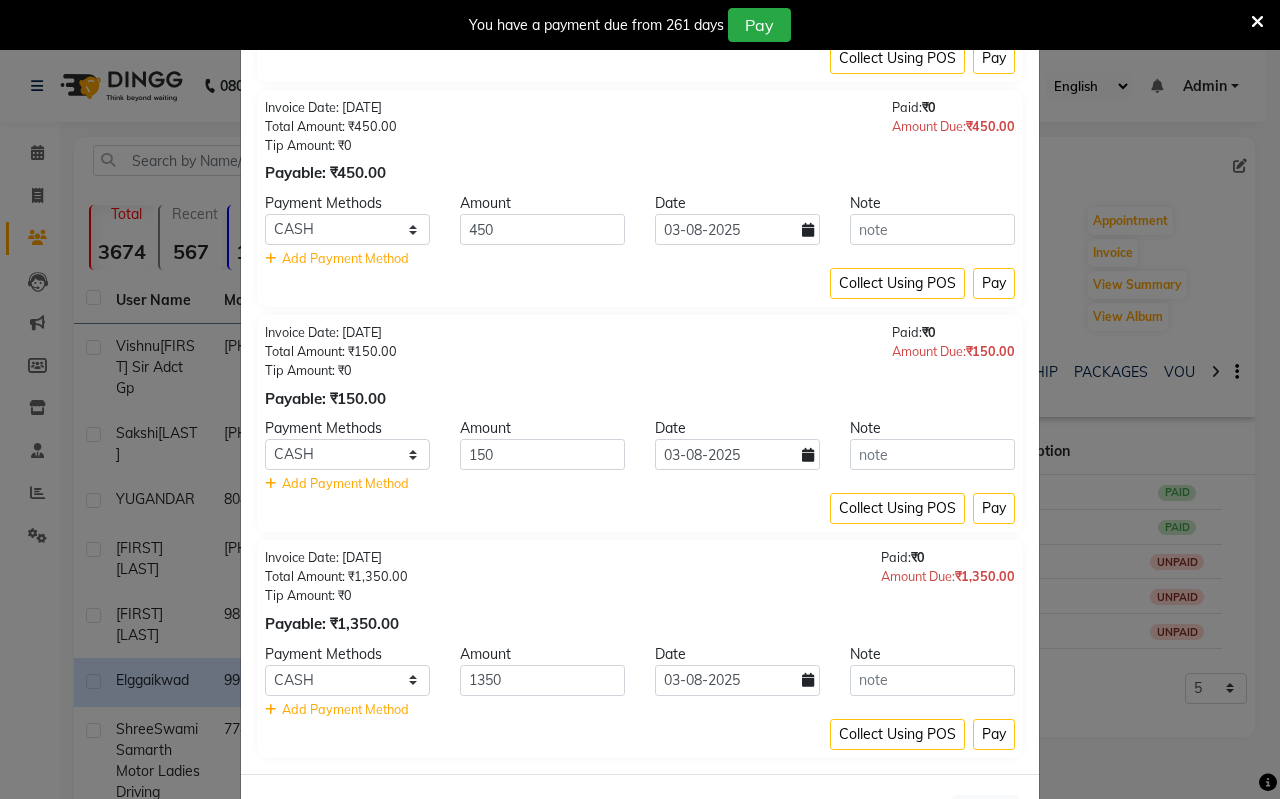 select on "8" 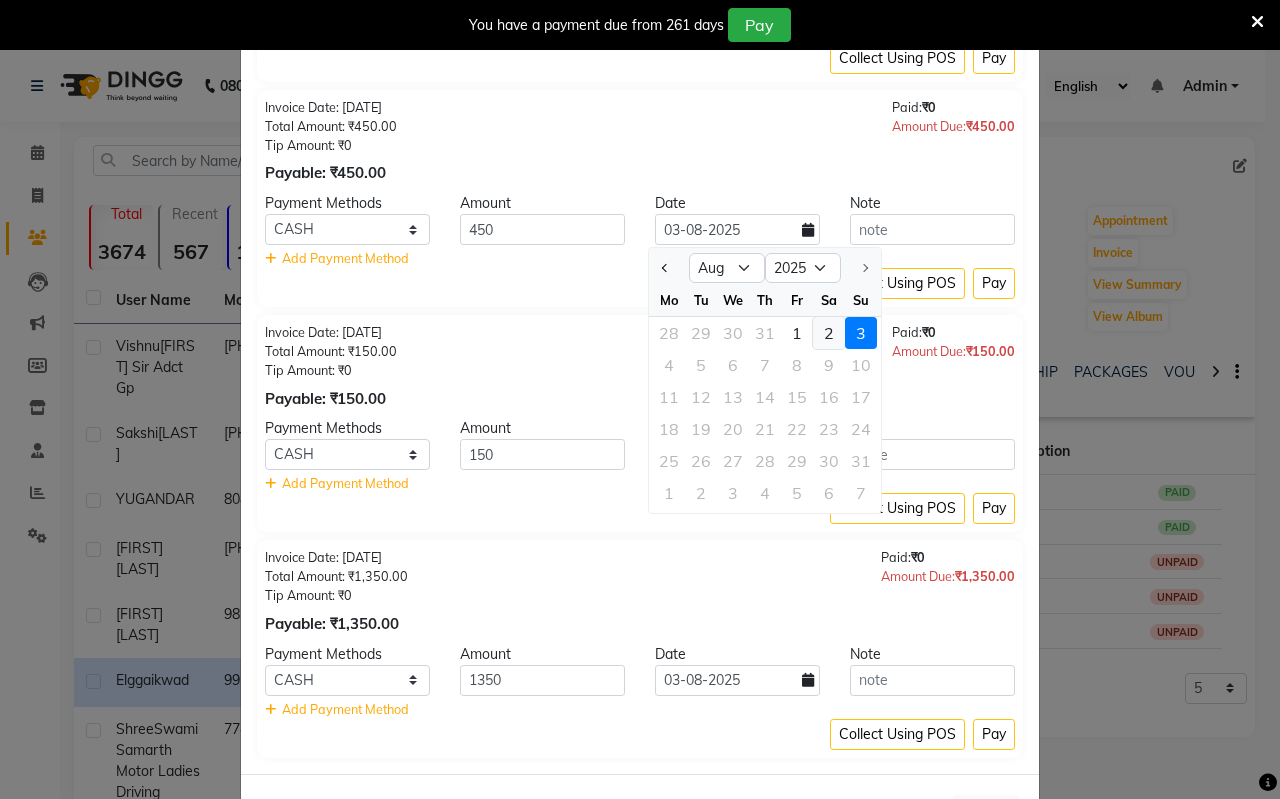 click on "2" 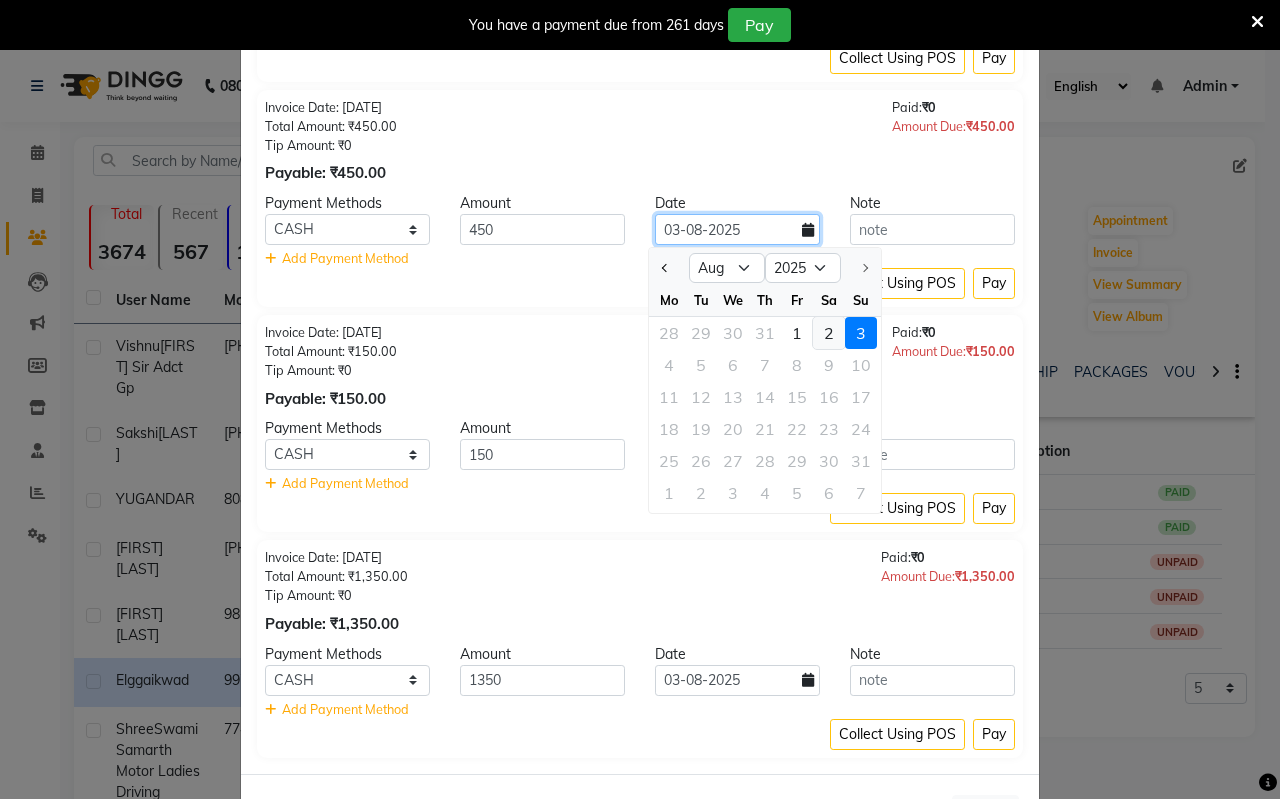 type on "02-08-2025" 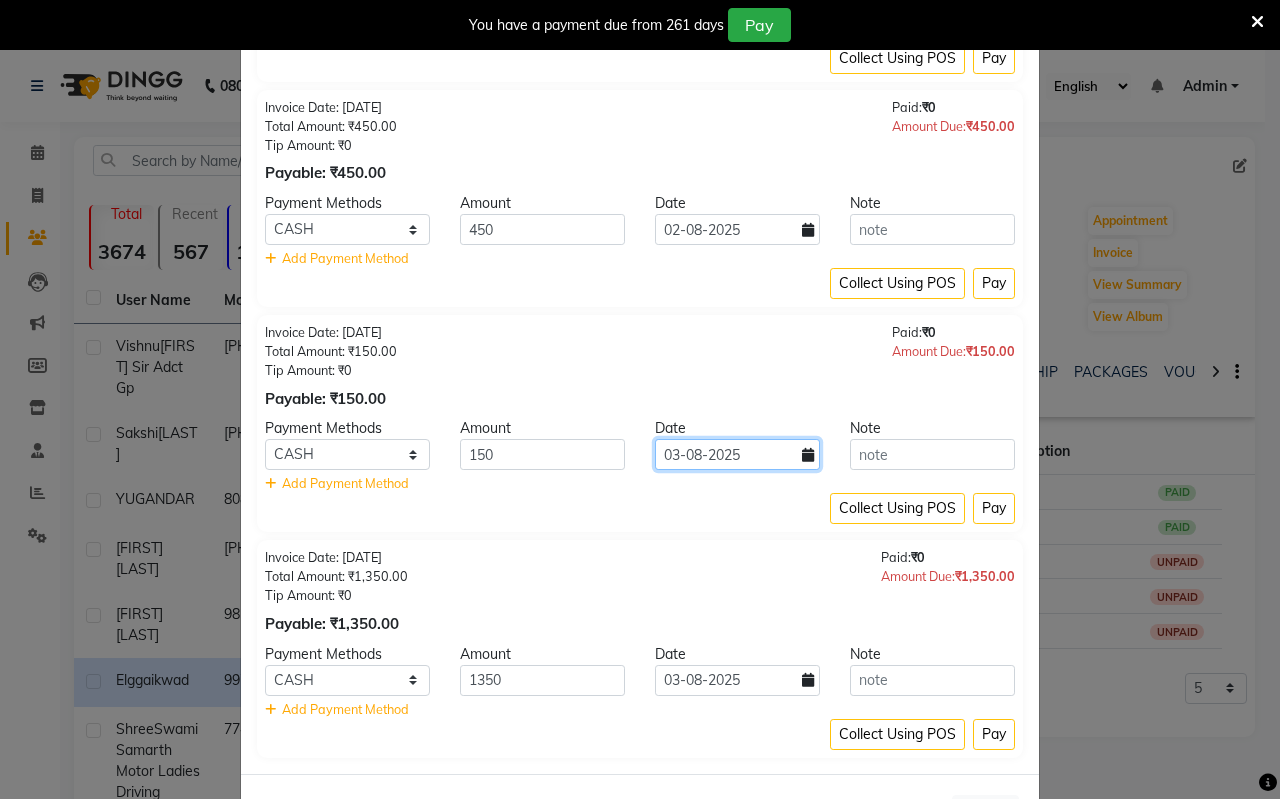 click on "03-08-2025" 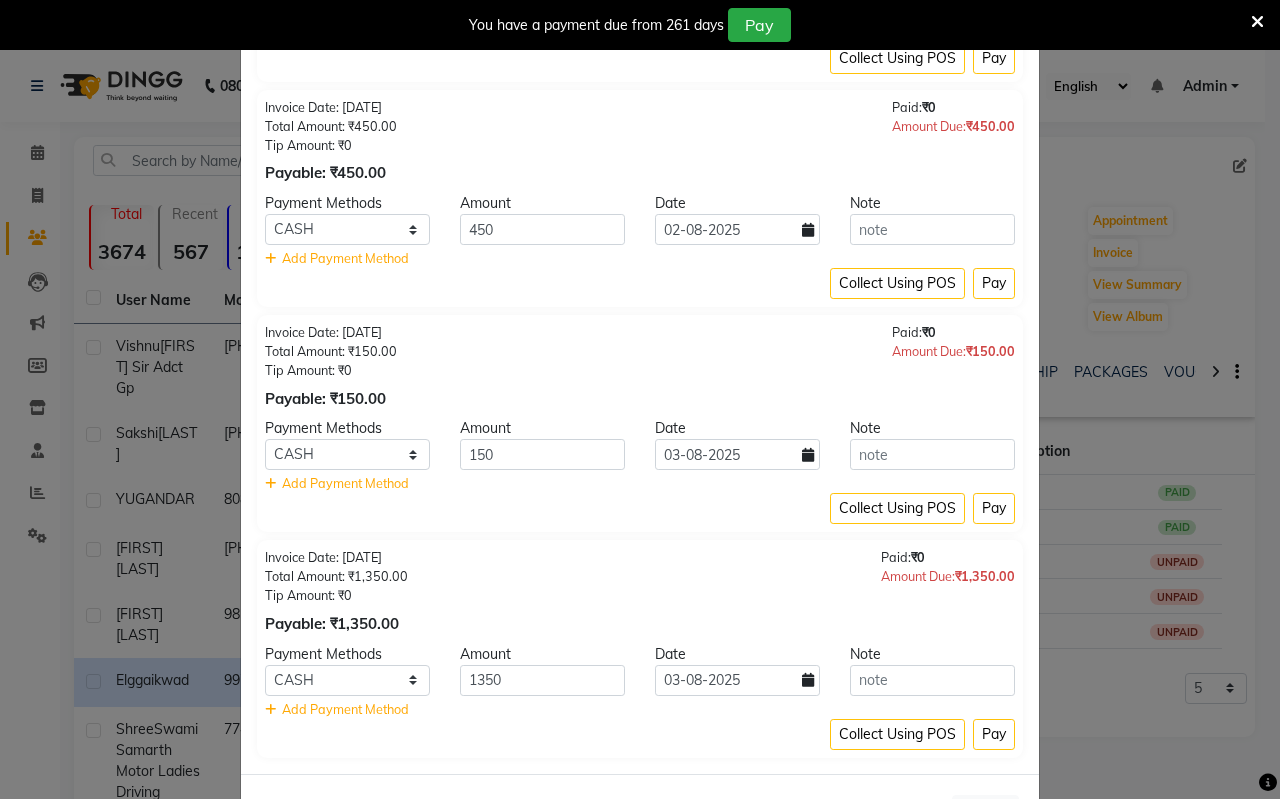 select on "8" 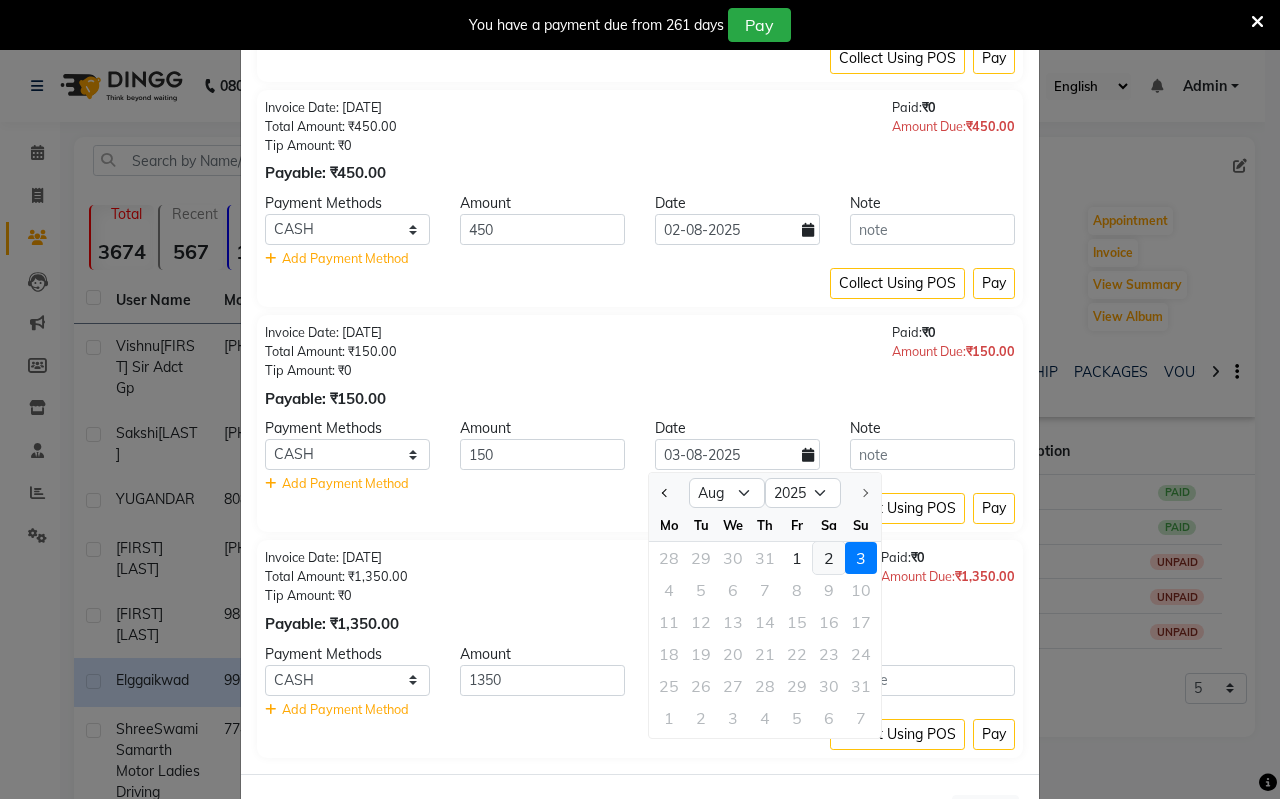 click on "2" 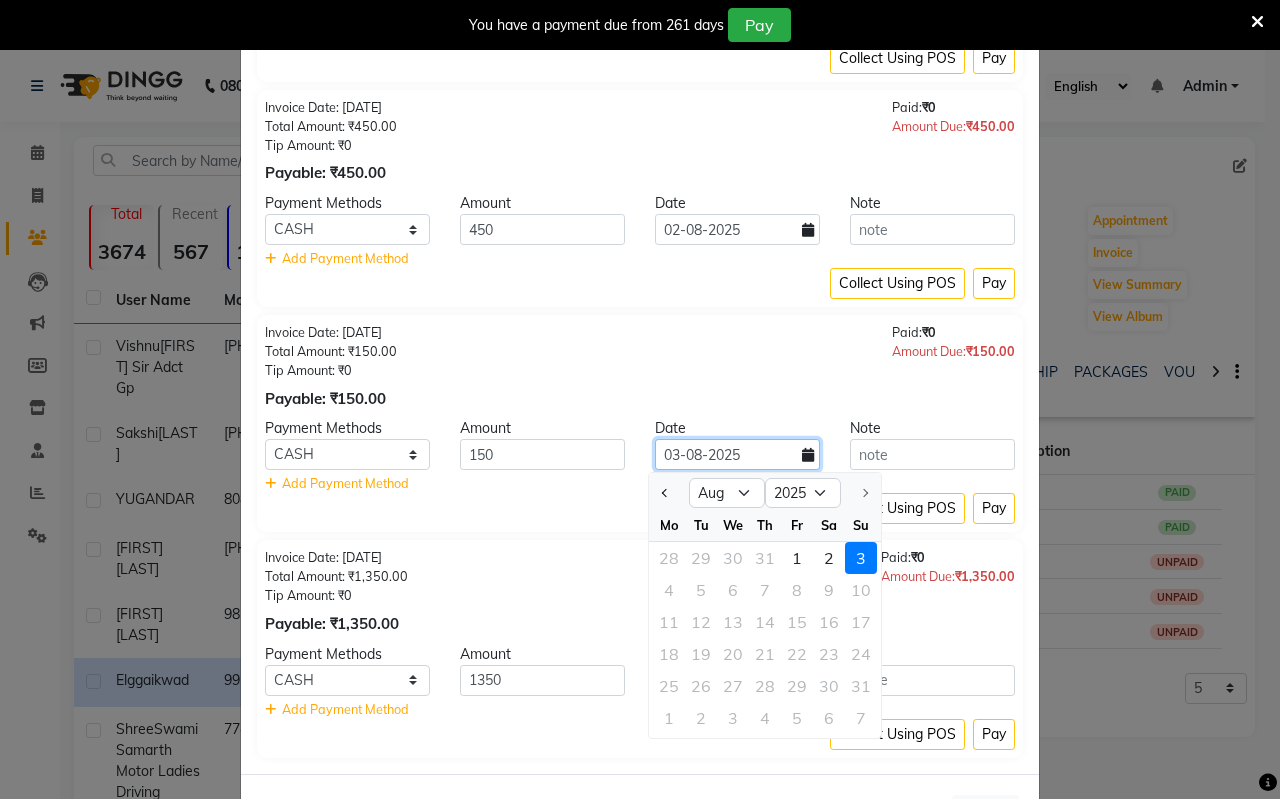 type on "02-08-2025" 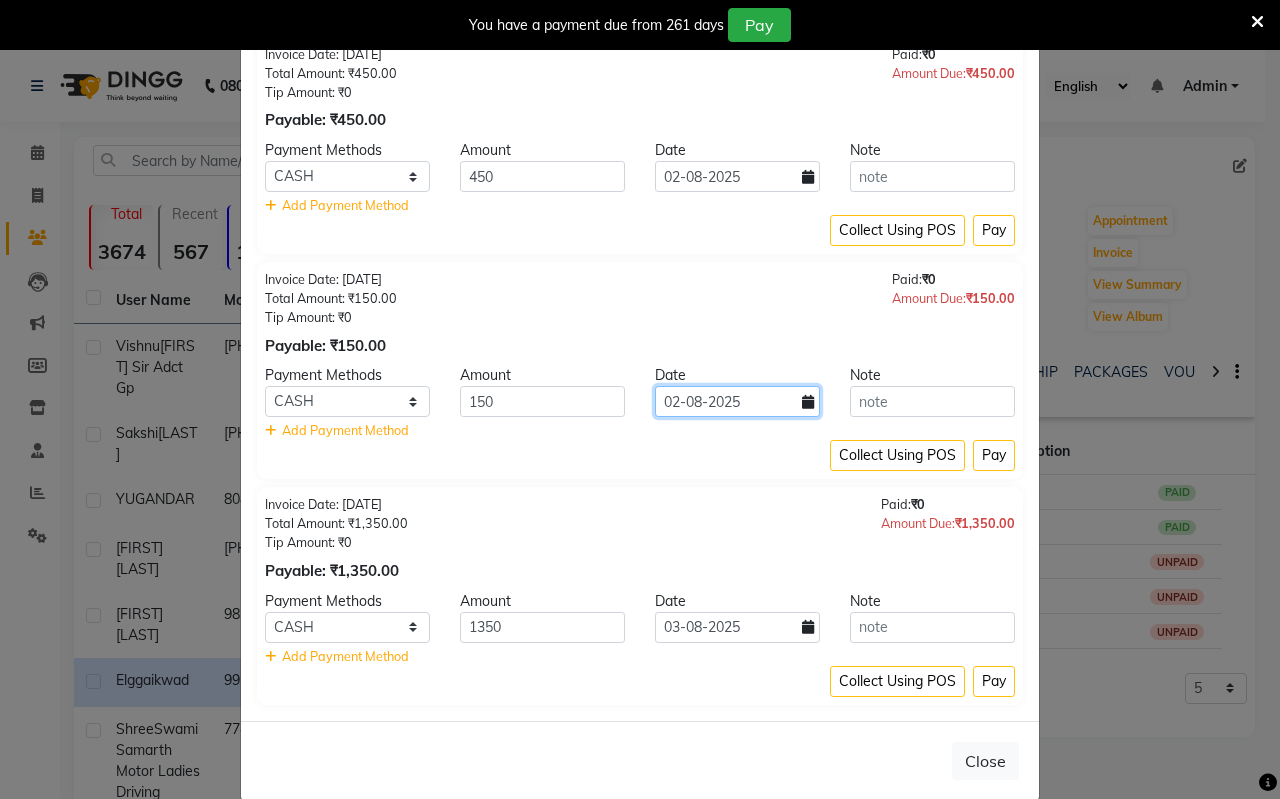 scroll, scrollTop: 783, scrollLeft: 0, axis: vertical 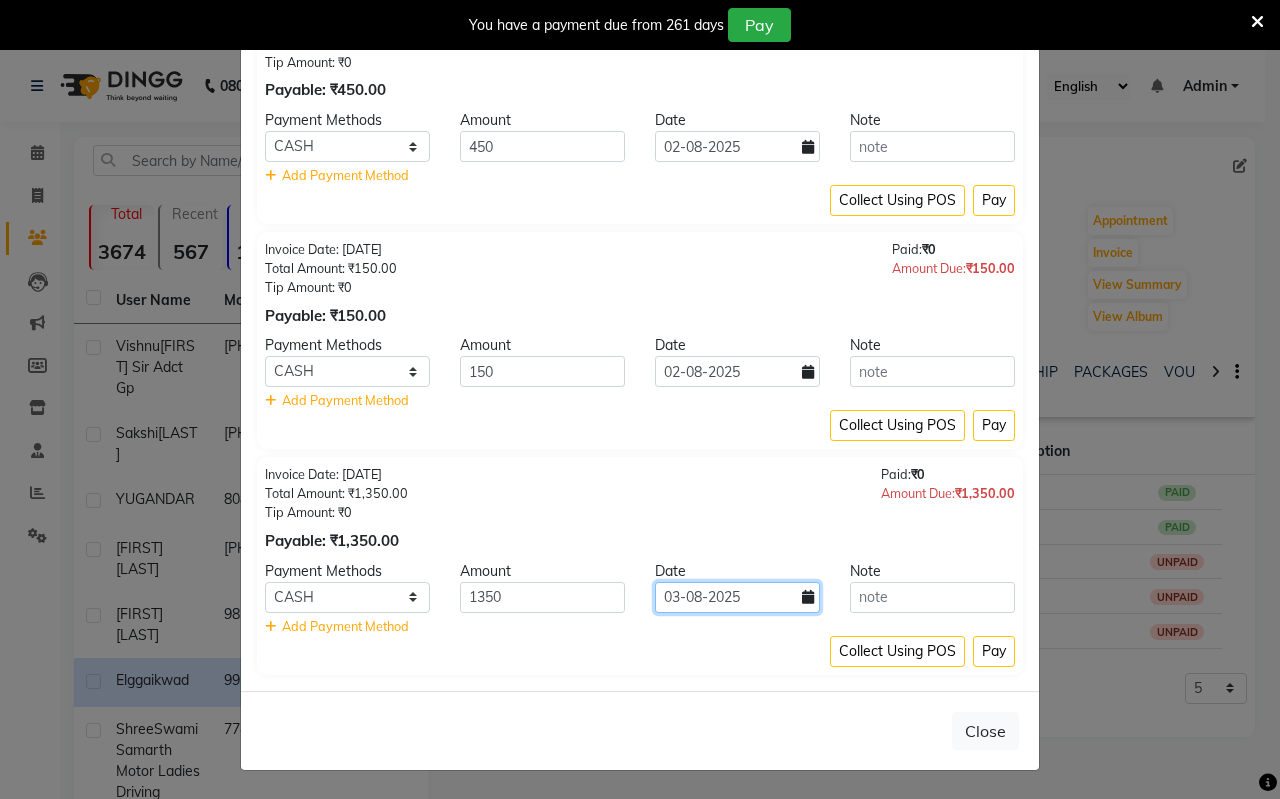 click on "03-08-2025" 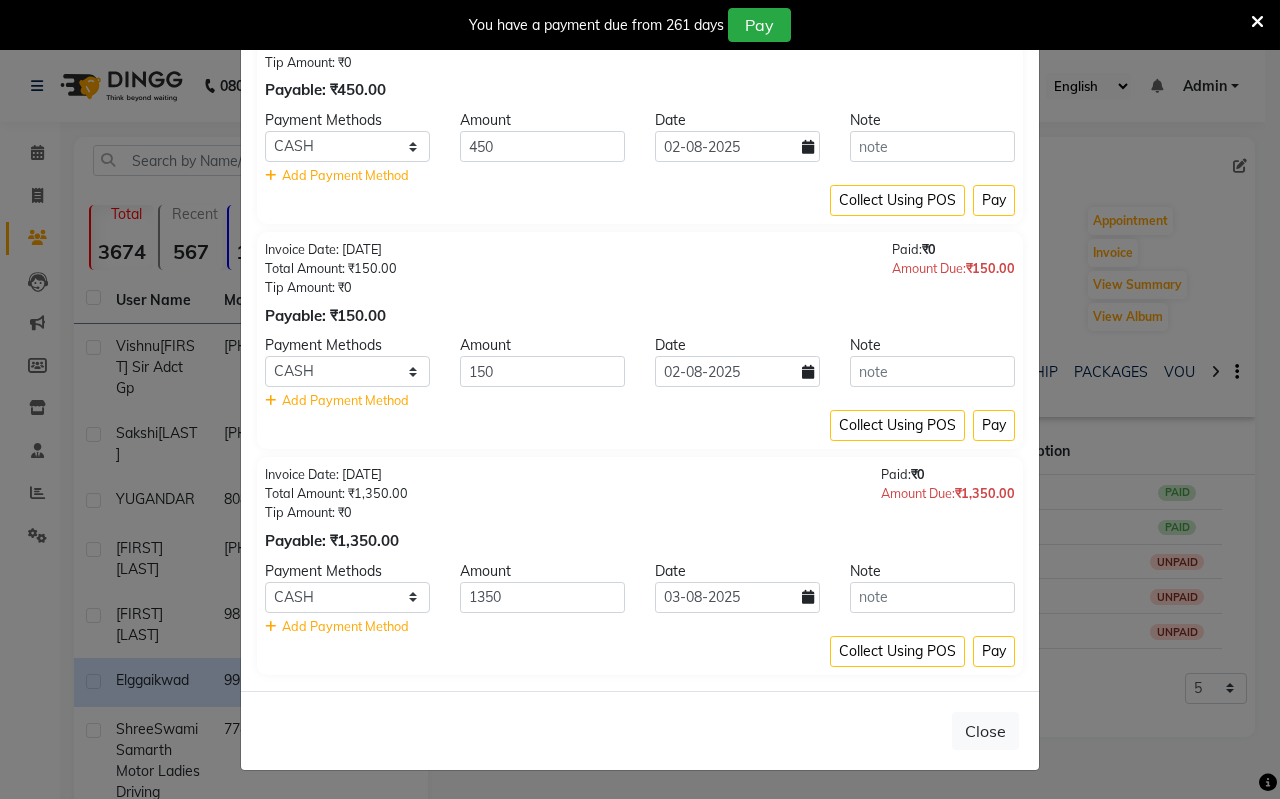 select on "8" 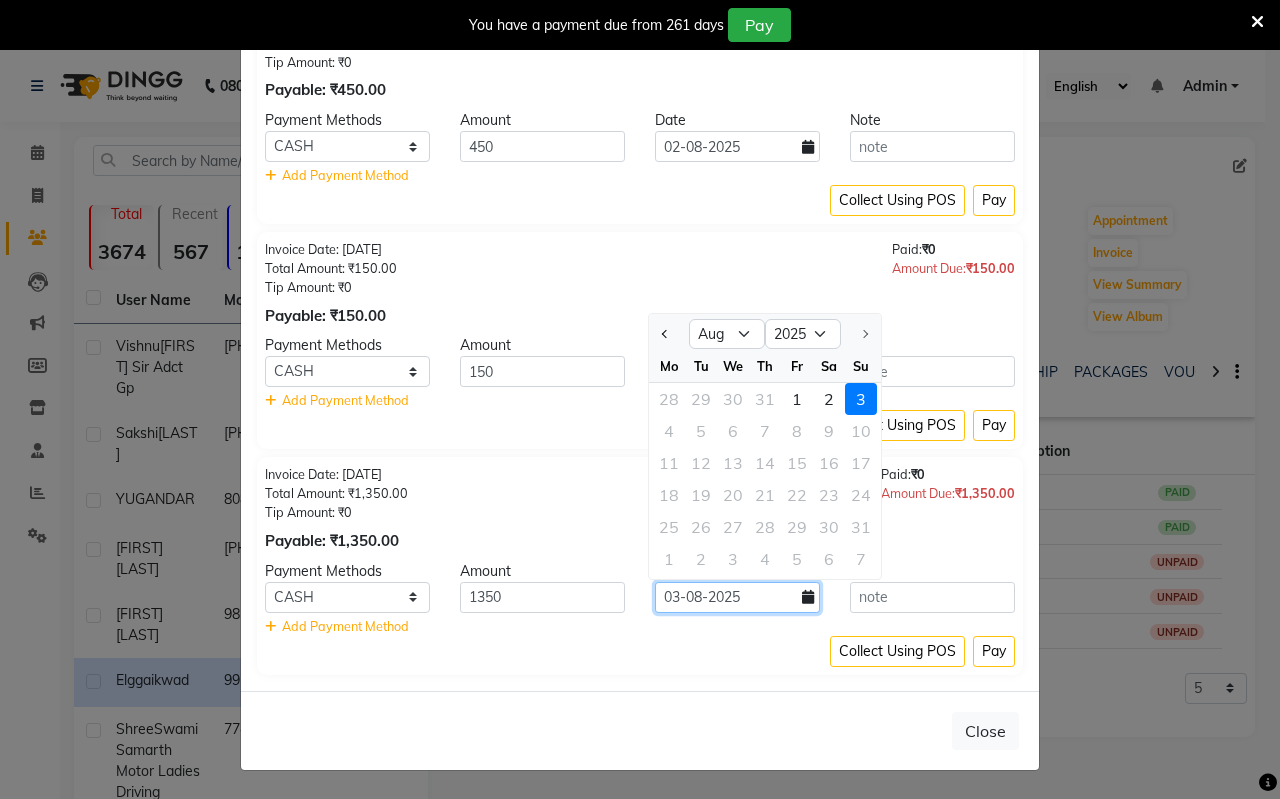 click on "03-08-2025" 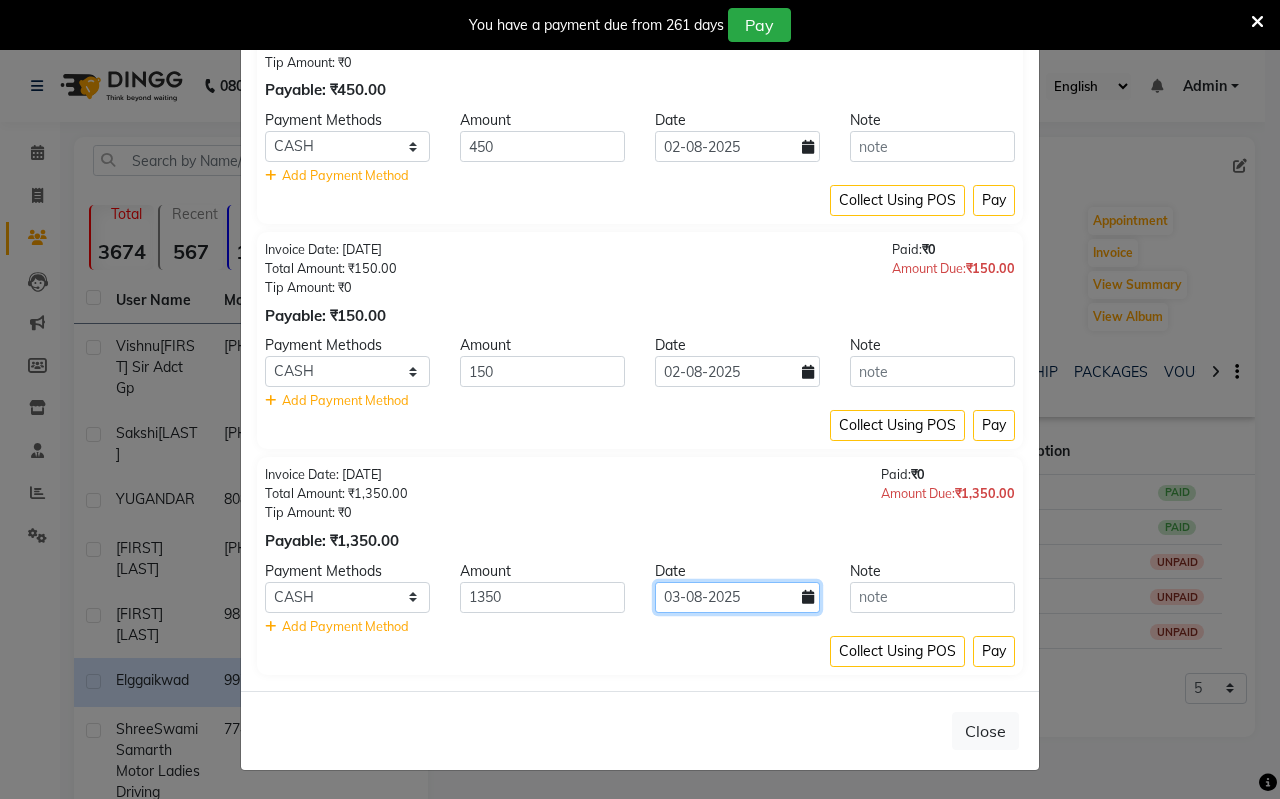 click on "03-08-2025" 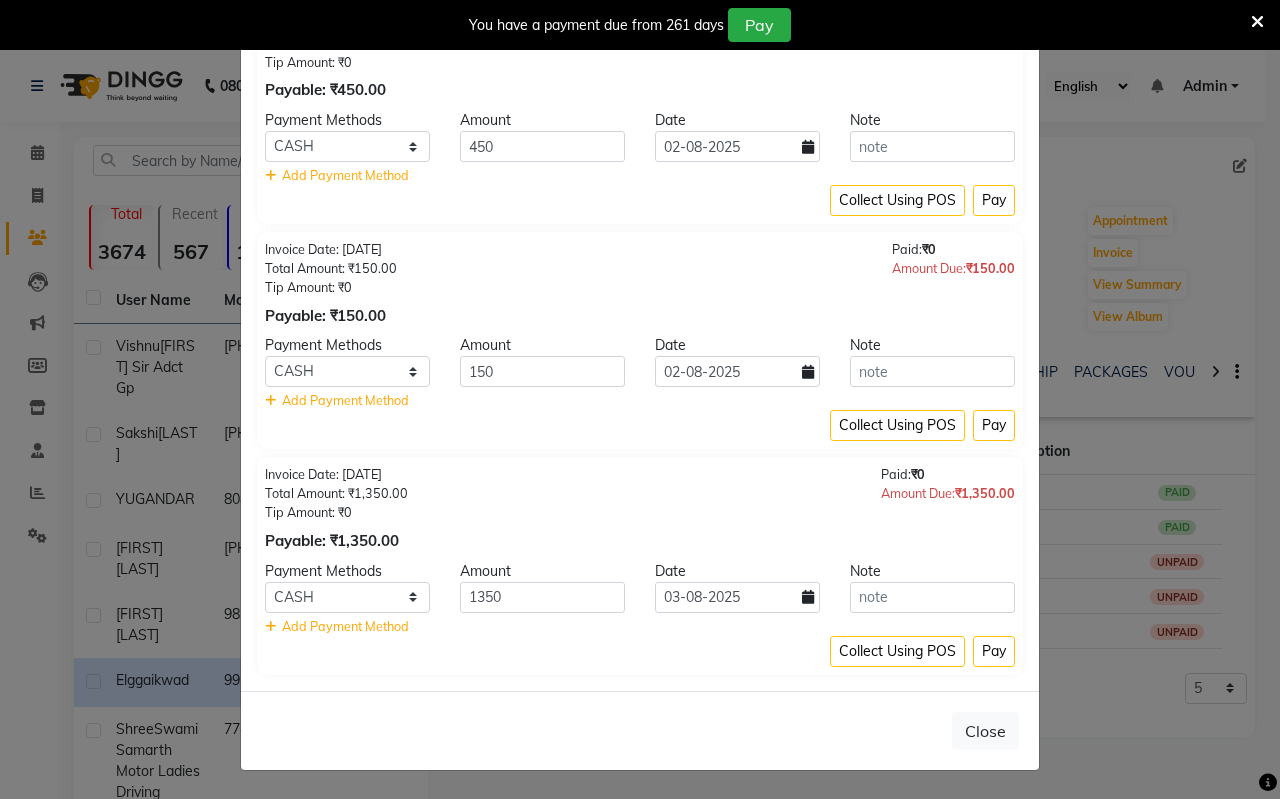 select on "8" 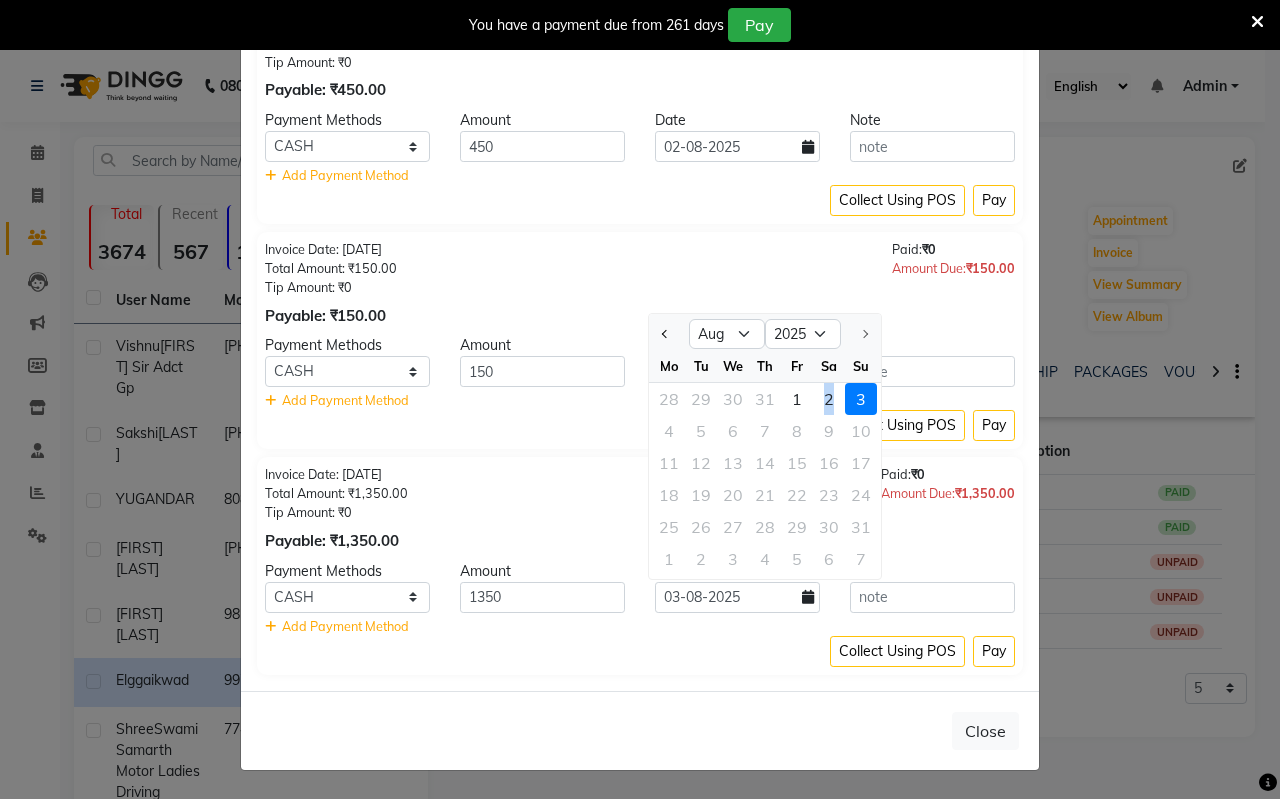 drag, startPoint x: 831, startPoint y: 385, endPoint x: 825, endPoint y: 401, distance: 17.088007 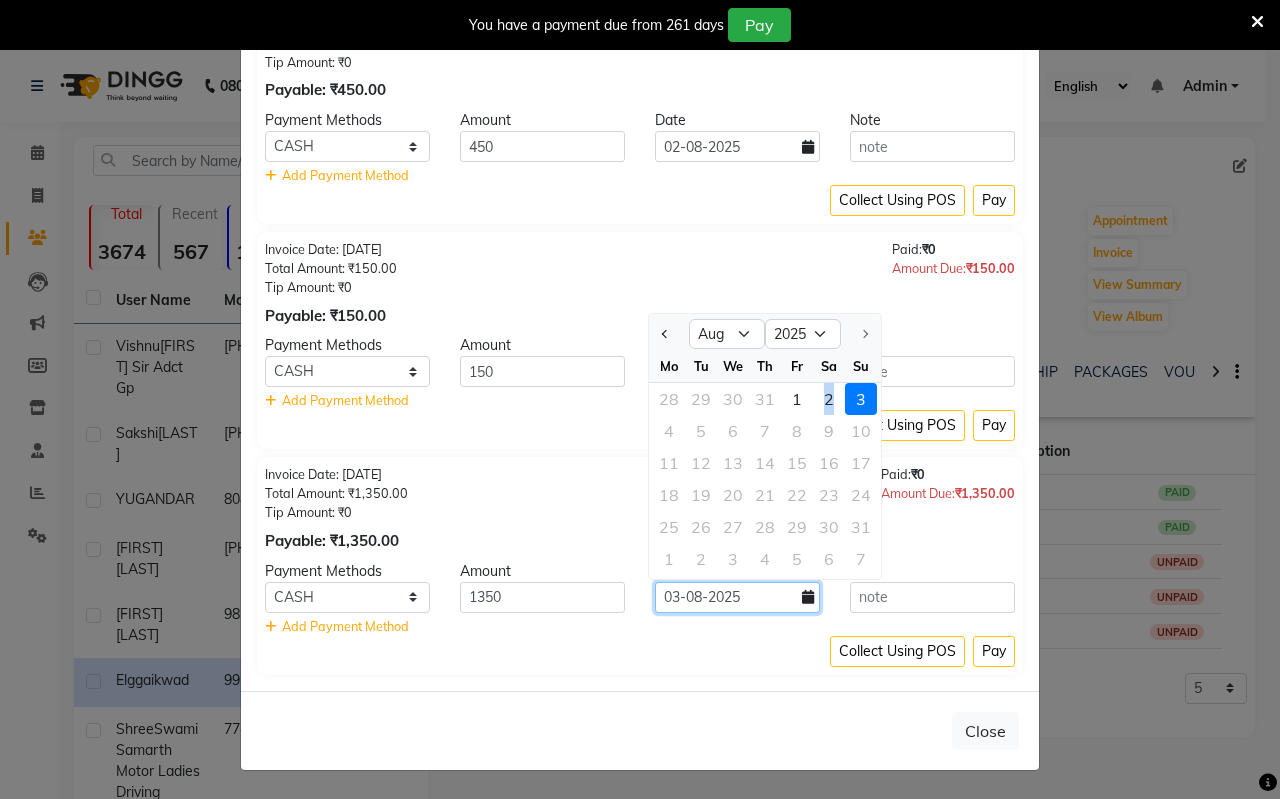 type on "02-08-2025" 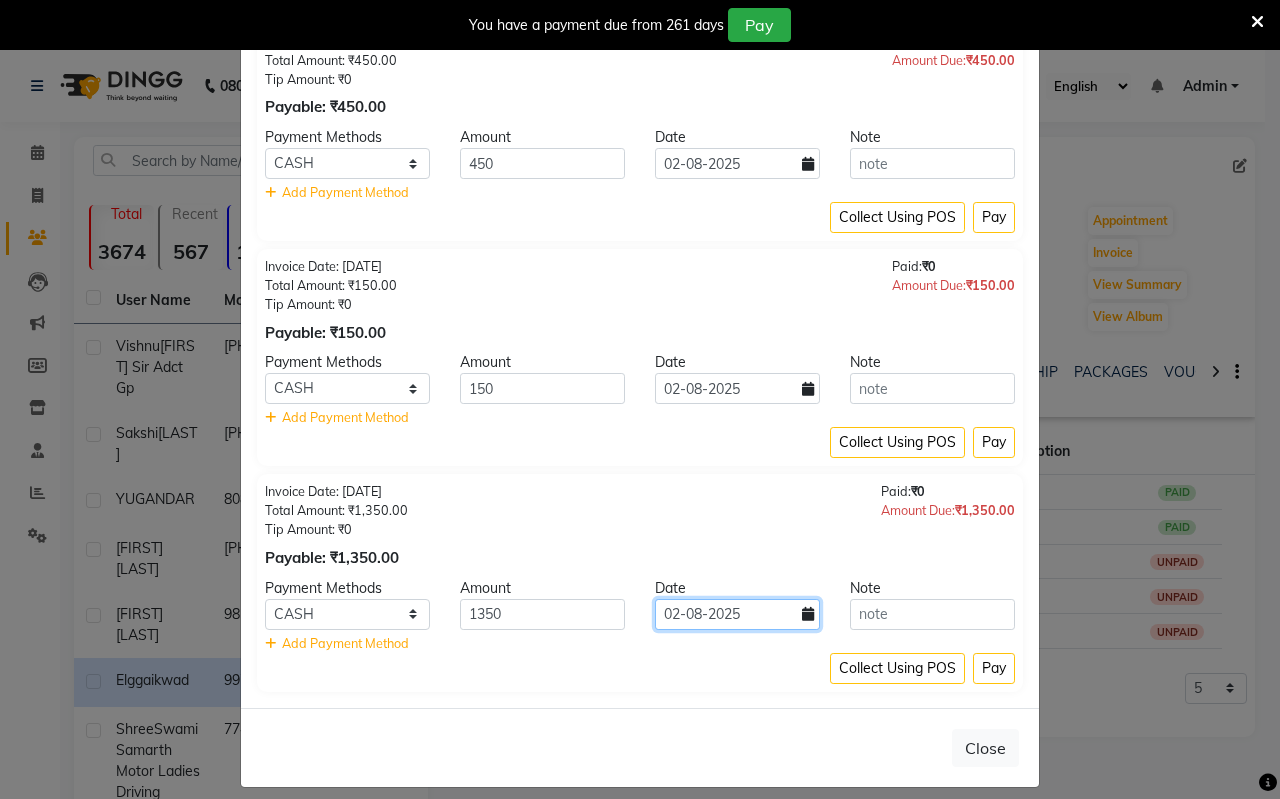 scroll, scrollTop: 783, scrollLeft: 0, axis: vertical 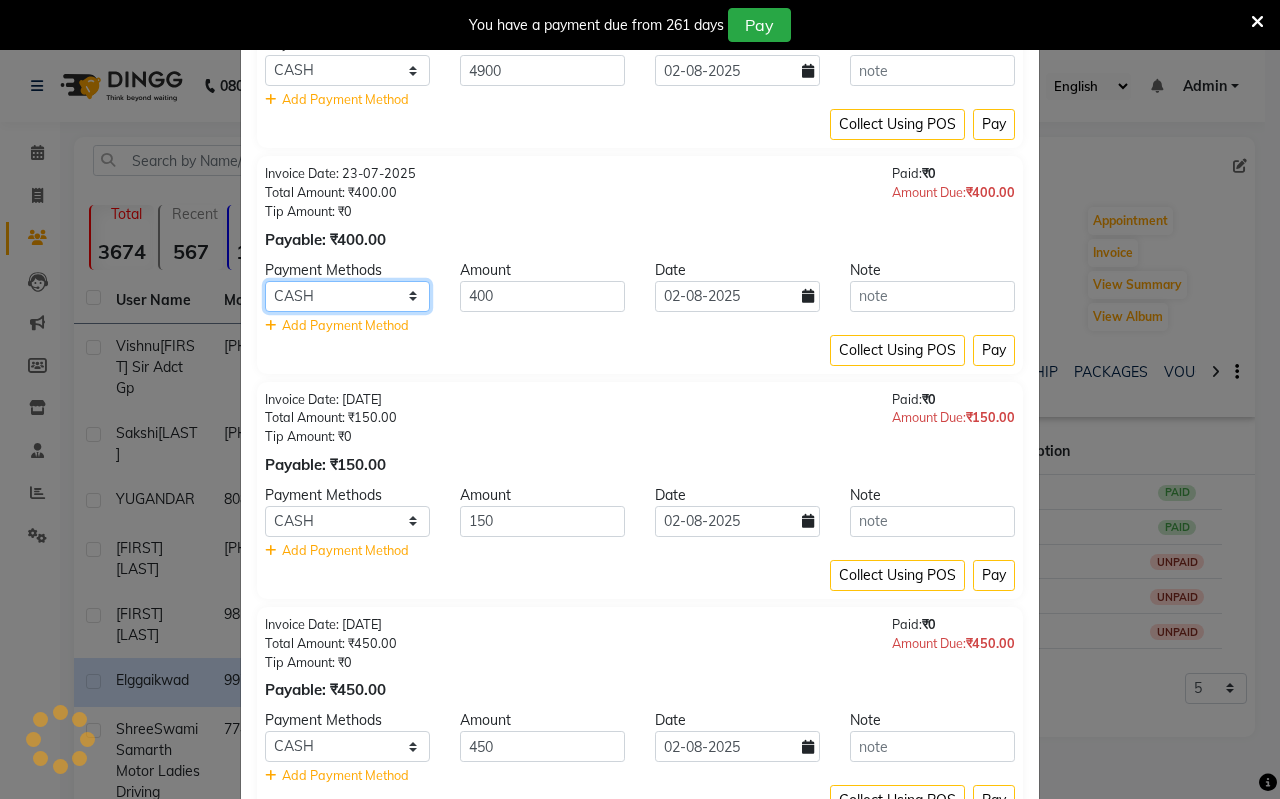 click on "CASH CARD ONLINE CUSTOM GPay PayTM PhonePe UPI NearBuy Loan BharatPay Cheque MosamBee MI Voucher Bank Family Visa Card Master Card BharatPay Card UPI BharatPay Other Cards Juice by MCB MyT Money MariDeal DefiDeal Deal.mu THD TCL CEdge Card M UPI M UPI Axis UPI Union Card (Indian Bank) Card (DL Bank) RS BTC Wellnessta Razorpay Complimentary Nift Spa Finder Spa Week Venmo BFL LoanTap SaveIN GMoney ATH Movil On Account Chamber Gift Card Trade Comp Donation Card on File Envision BRAC Card City Card bKash Credit Card Debit Card Shoutlo LUZO Jazz Cash AmEx Discover Tabby Online W Room Charge Room Charge USD Room Charge Euro Room Charge EGP Room Charge GBP Bajaj Finserv Bad Debts Card: IDFC Card: IOB Coupon Gcash PayMaya Instamojo COnline UOnline SOnline SCard Paypal PPR PPV PPC PPN PPG PPE CAMP Benefit ATH Movil Dittor App Rupay Diners iPrepaid iPackage District App Pine Labs Cash Payment Pnb Bank GPay NT Cash Lash GPay Lash Cash Nail GPay Nail Cash BANKTANSFER Dreamfolks BOB SBI Save-In Nail Card Lash Card" 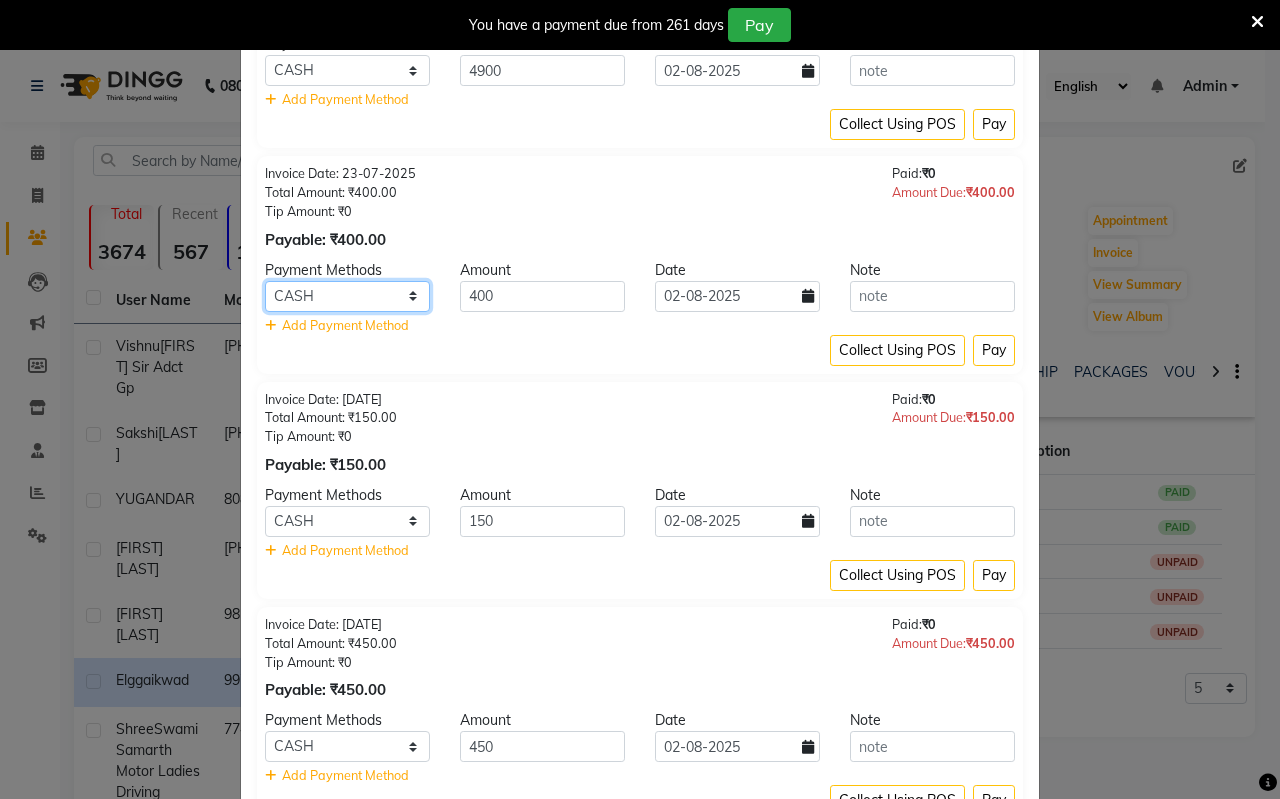 select on "14" 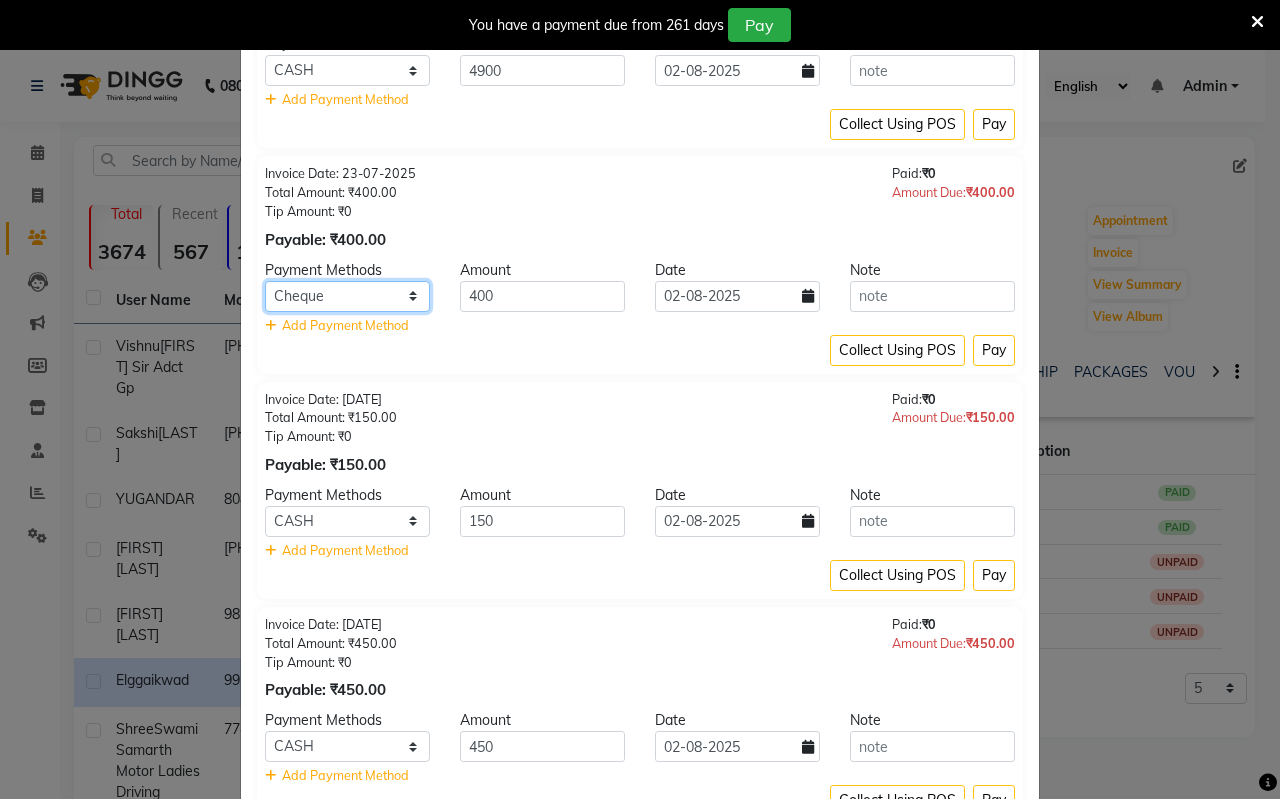 click on "CASH CARD ONLINE CUSTOM GPay PayTM PhonePe UPI NearBuy Loan BharatPay Cheque MosamBee MI Voucher Bank Family Visa Card Master Card BharatPay Card UPI BharatPay Other Cards Juice by MCB MyT Money MariDeal DefiDeal Deal.mu THD TCL CEdge Card M UPI M UPI Axis UPI Union Card (Indian Bank) Card (DL Bank) RS BTC Wellnessta Razorpay Complimentary Nift Spa Finder Spa Week Venmo BFL LoanTap SaveIN GMoney ATH Movil On Account Chamber Gift Card Trade Comp Donation Card on File Envision BRAC Card City Card bKash Credit Card Debit Card Shoutlo LUZO Jazz Cash AmEx Discover Tabby Online W Room Charge Room Charge USD Room Charge Euro Room Charge EGP Room Charge GBP Bajaj Finserv Bad Debts Card: IDFC Card: IOB Coupon Gcash PayMaya Instamojo COnline UOnline SOnline SCard Paypal PPR PPV PPC PPN PPG PPE CAMP Benefit ATH Movil Dittor App Rupay Diners iPrepaid iPackage District App Pine Labs Cash Payment Pnb Bank GPay NT Cash Lash GPay Lash Cash Nail GPay Nail Cash BANKTANSFER Dreamfolks BOB SBI Save-In Nail Card Lash Card" 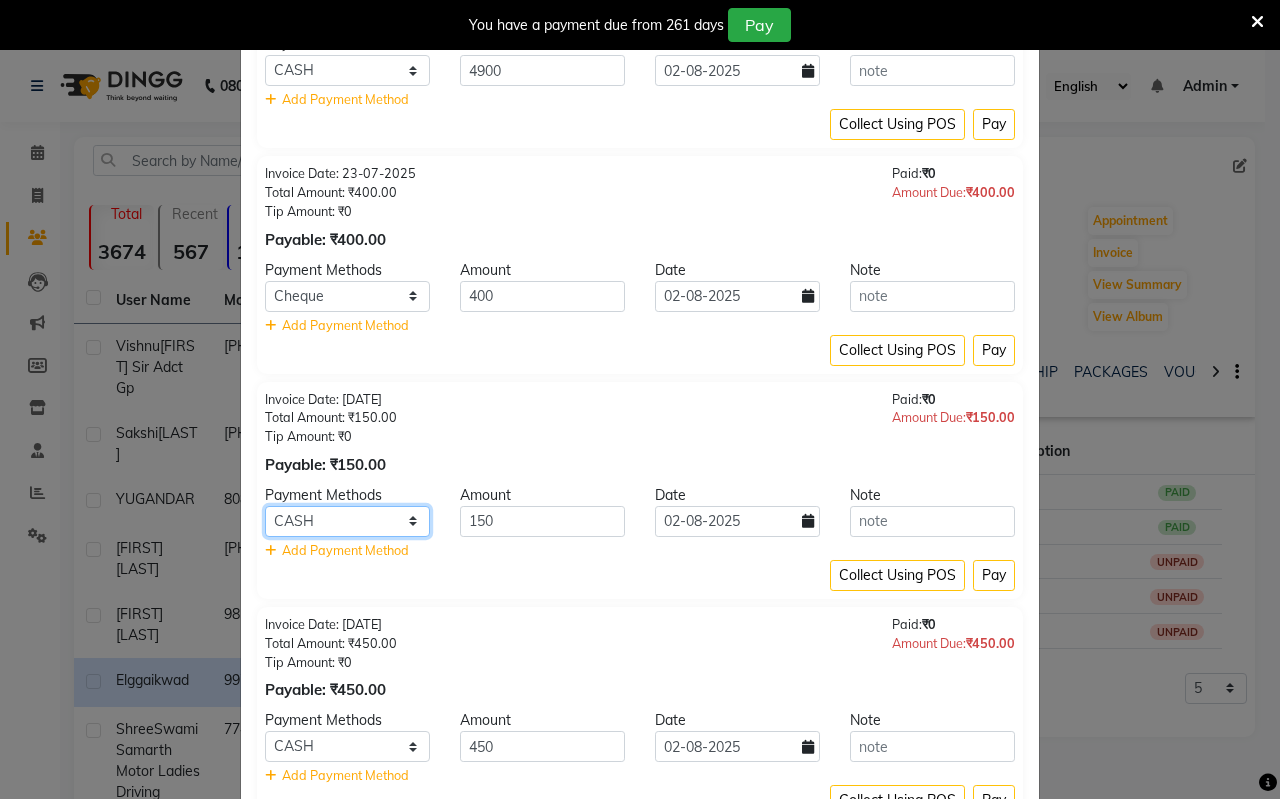 click on "CASH CARD ONLINE CUSTOM GPay PayTM PhonePe UPI NearBuy Loan BharatPay Cheque MosamBee MI Voucher Bank Family Visa Card Master Card BharatPay Card UPI BharatPay Other Cards Juice by MCB MyT Money MariDeal DefiDeal Deal.mu THD TCL CEdge Card M UPI M UPI Axis UPI Union Card (Indian Bank) Card (DL Bank) RS BTC Wellnessta Razorpay Complimentary Nift Spa Finder Spa Week Venmo BFL LoanTap SaveIN GMoney ATH Movil On Account Chamber Gift Card Trade Comp Donation Card on File Envision BRAC Card City Card bKash Credit Card Debit Card Shoutlo LUZO Jazz Cash AmEx Discover Tabby Online W Room Charge Room Charge USD Room Charge Euro Room Charge EGP Room Charge GBP Bajaj Finserv Bad Debts Card: IDFC Card: IOB Coupon Gcash PayMaya Instamojo COnline UOnline SOnline SCard Paypal PPR PPV PPC PPN PPG PPE CAMP Benefit ATH Movil Dittor App Rupay Diners iPrepaid iPackage District App Pine Labs Cash Payment Pnb Bank GPay NT Cash Lash GPay Lash Cash Nail GPay Nail Cash BANKTANSFER Dreamfolks BOB SBI Save-In Nail Card Lash Card" 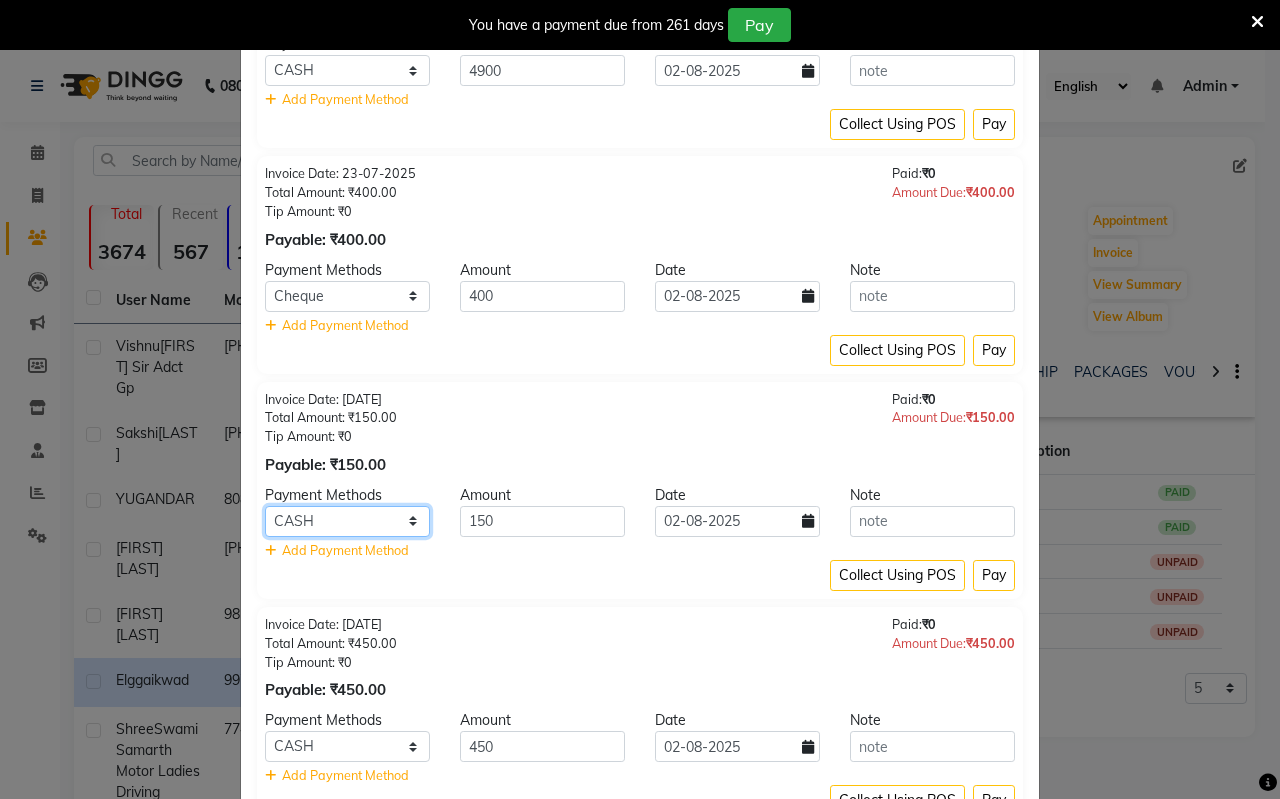 select on "14" 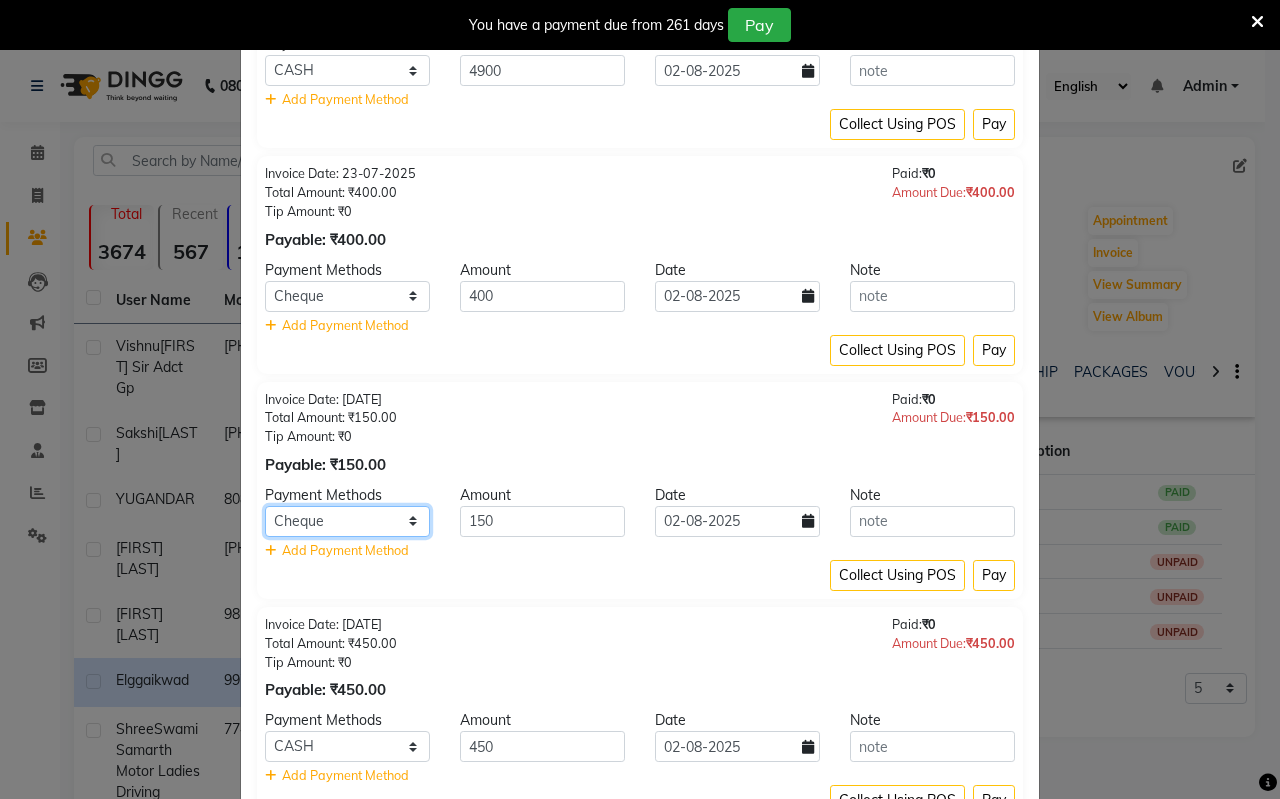 click on "CASH CARD ONLINE CUSTOM GPay PayTM PhonePe UPI NearBuy Loan BharatPay Cheque MosamBee MI Voucher Bank Family Visa Card Master Card BharatPay Card UPI BharatPay Other Cards Juice by MCB MyT Money MariDeal DefiDeal Deal.mu THD TCL CEdge Card M UPI M UPI Axis UPI Union Card (Indian Bank) Card (DL Bank) RS BTC Wellnessta Razorpay Complimentary Nift Spa Finder Spa Week Venmo BFL LoanTap SaveIN GMoney ATH Movil On Account Chamber Gift Card Trade Comp Donation Card on File Envision BRAC Card City Card bKash Credit Card Debit Card Shoutlo LUZO Jazz Cash AmEx Discover Tabby Online W Room Charge Room Charge USD Room Charge Euro Room Charge EGP Room Charge GBP Bajaj Finserv Bad Debts Card: IDFC Card: IOB Coupon Gcash PayMaya Instamojo COnline UOnline SOnline SCard Paypal PPR PPV PPC PPN PPG PPE CAMP Benefit ATH Movil Dittor App Rupay Diners iPrepaid iPackage District App Pine Labs Cash Payment Pnb Bank GPay NT Cash Lash GPay Lash Cash Nail GPay Nail Cash BANKTANSFER Dreamfolks BOB SBI Save-In Nail Card Lash Card" 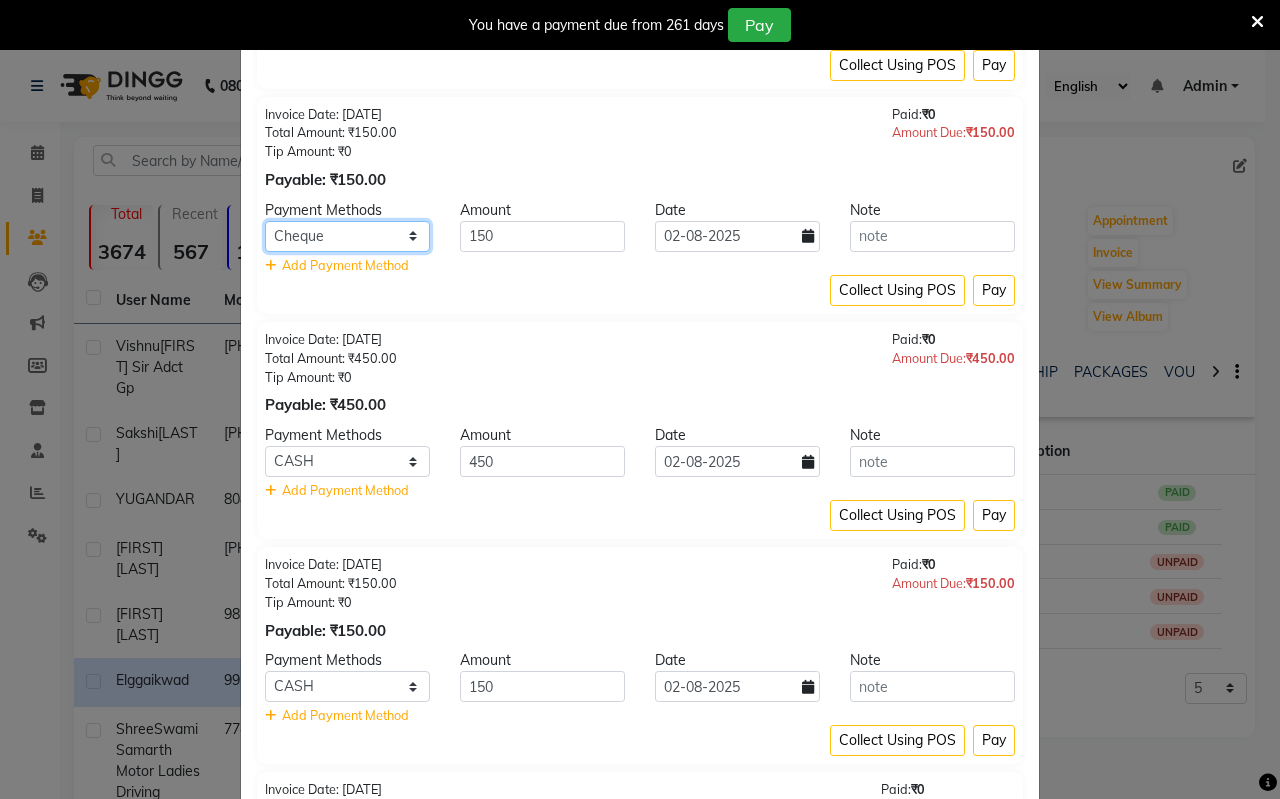 scroll, scrollTop: 483, scrollLeft: 0, axis: vertical 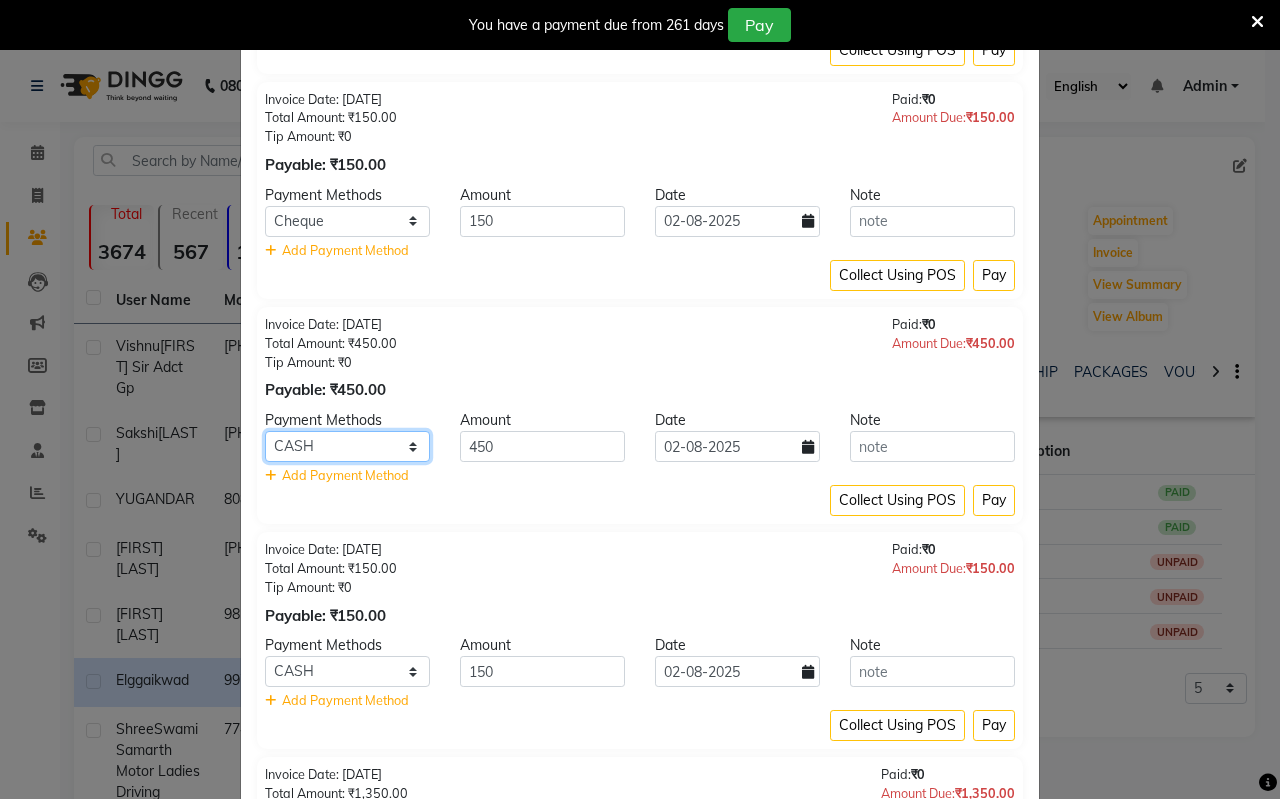 click on "CASH CARD ONLINE CUSTOM GPay PayTM PhonePe UPI NearBuy Loan BharatPay Cheque MosamBee MI Voucher Bank Family Visa Card Master Card BharatPay Card UPI BharatPay Other Cards Juice by MCB MyT Money MariDeal DefiDeal Deal.mu THD TCL CEdge Card M UPI M UPI Axis UPI Union Card (Indian Bank) Card (DL Bank) RS BTC Wellnessta Razorpay Complimentary Nift Spa Finder Spa Week Venmo BFL LoanTap SaveIN GMoney ATH Movil On Account Chamber Gift Card Trade Comp Donation Card on File Envision BRAC Card City Card bKash Credit Card Debit Card Shoutlo LUZO Jazz Cash AmEx Discover Tabby Online W Room Charge Room Charge USD Room Charge Euro Room Charge EGP Room Charge GBP Bajaj Finserv Bad Debts Card: IDFC Card: IOB Coupon Gcash PayMaya Instamojo COnline UOnline SOnline SCard Paypal PPR PPV PPC PPN PPG PPE CAMP Benefit ATH Movil Dittor App Rupay Diners iPrepaid iPackage District App Pine Labs Cash Payment Pnb Bank GPay NT Cash Lash GPay Lash Cash Nail GPay Nail Cash BANKTANSFER Dreamfolks BOB SBI Save-In Nail Card Lash Card" 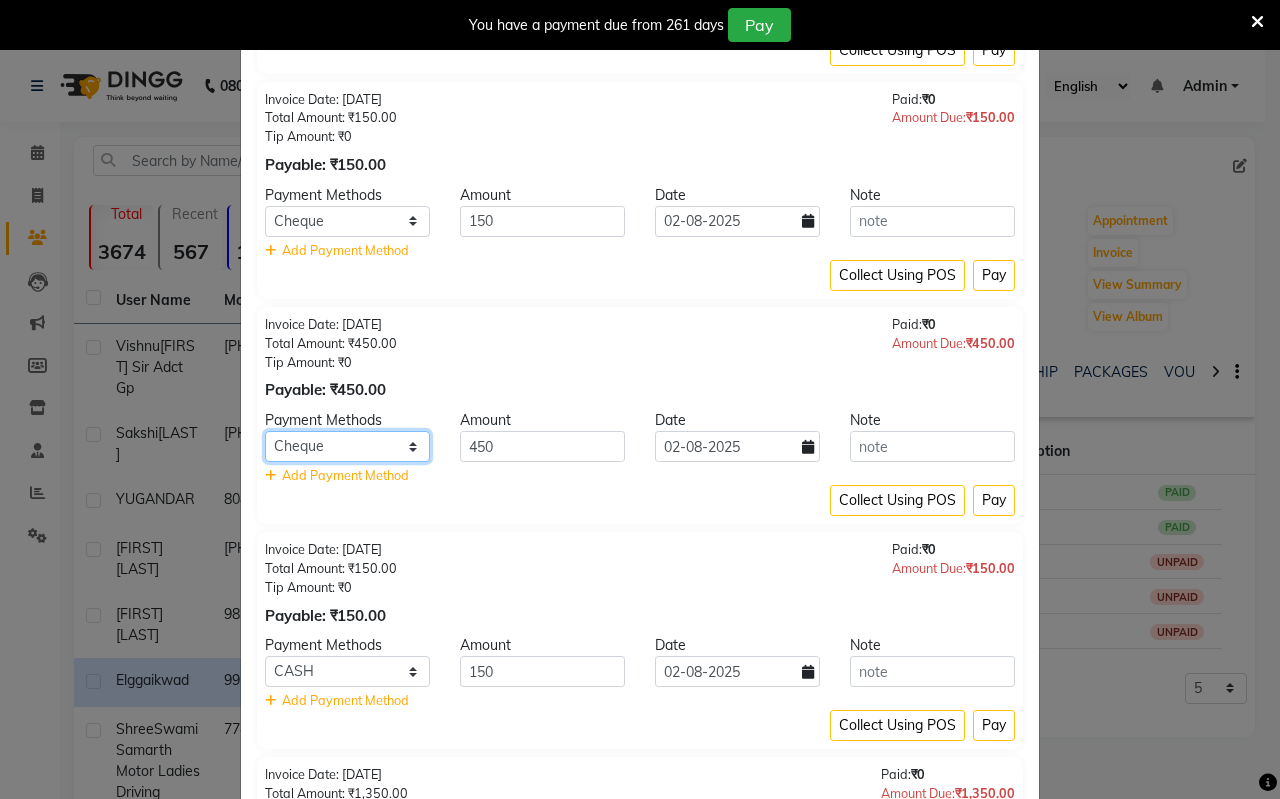 click on "CASH CARD ONLINE CUSTOM GPay PayTM PhonePe UPI NearBuy Loan BharatPay Cheque MosamBee MI Voucher Bank Family Visa Card Master Card BharatPay Card UPI BharatPay Other Cards Juice by MCB MyT Money MariDeal DefiDeal Deal.mu THD TCL CEdge Card M UPI M UPI Axis UPI Union Card (Indian Bank) Card (DL Bank) RS BTC Wellnessta Razorpay Complimentary Nift Spa Finder Spa Week Venmo BFL LoanTap SaveIN GMoney ATH Movil On Account Chamber Gift Card Trade Comp Donation Card on File Envision BRAC Card City Card bKash Credit Card Debit Card Shoutlo LUZO Jazz Cash AmEx Discover Tabby Online W Room Charge Room Charge USD Room Charge Euro Room Charge EGP Room Charge GBP Bajaj Finserv Bad Debts Card: IDFC Card: IOB Coupon Gcash PayMaya Instamojo COnline UOnline SOnline SCard Paypal PPR PPV PPC PPN PPG PPE CAMP Benefit ATH Movil Dittor App Rupay Diners iPrepaid iPackage District App Pine Labs Cash Payment Pnb Bank GPay NT Cash Lash GPay Lash Cash Nail GPay Nail Cash BANKTANSFER Dreamfolks BOB SBI Save-In Nail Card Lash Card" 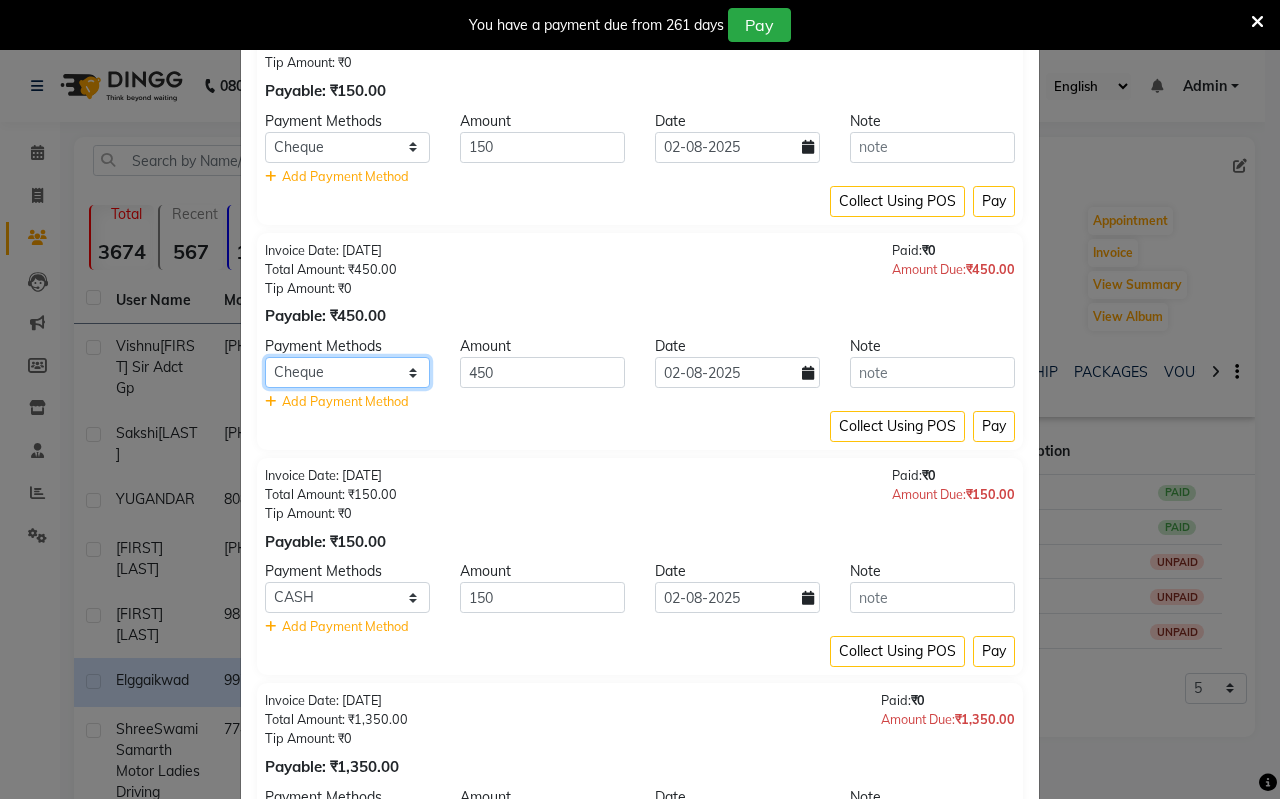 scroll, scrollTop: 783, scrollLeft: 0, axis: vertical 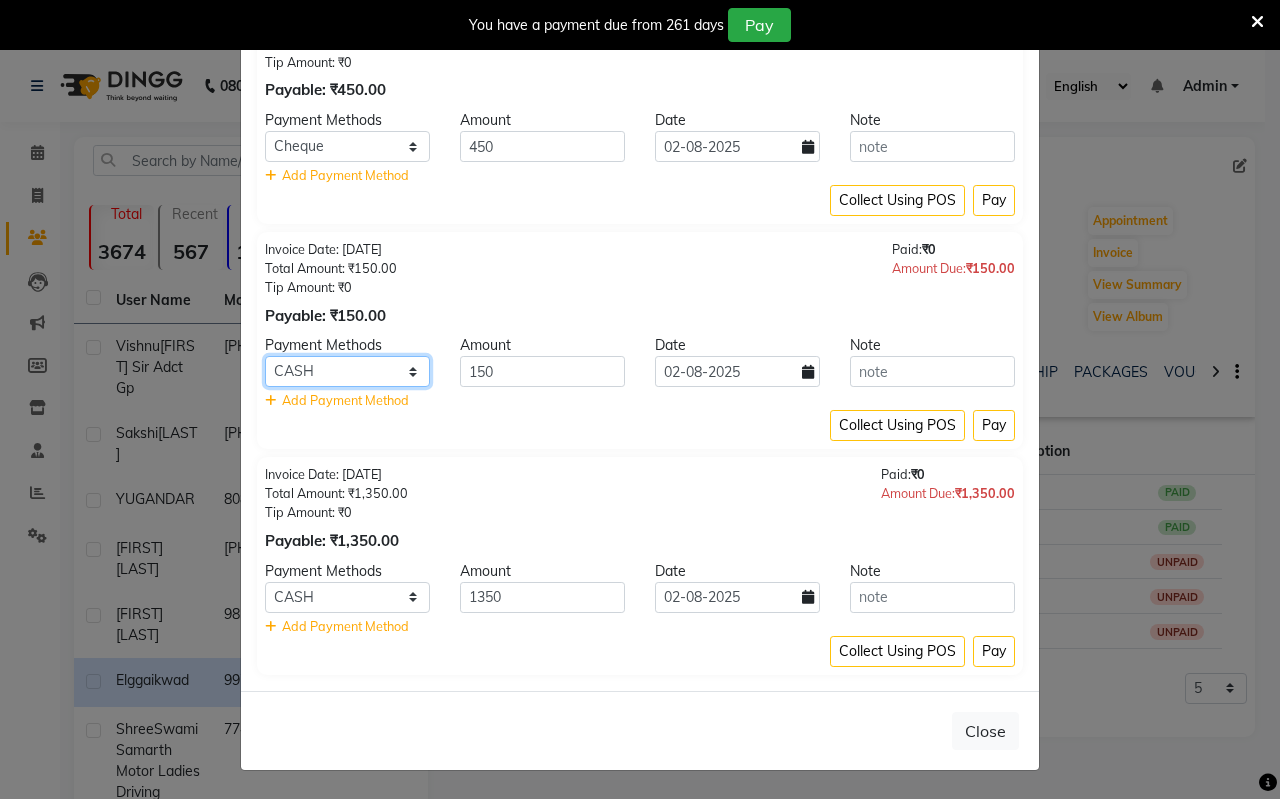 click on "CASH CARD ONLINE CUSTOM GPay PayTM PhonePe UPI NearBuy Loan BharatPay Cheque MosamBee MI Voucher Bank Family Visa Card Master Card BharatPay Card UPI BharatPay Other Cards Juice by MCB MyT Money MariDeal DefiDeal Deal.mu THD TCL CEdge Card M UPI M UPI Axis UPI Union Card (Indian Bank) Card (DL Bank) RS BTC Wellnessta Razorpay Complimentary Nift Spa Finder Spa Week Venmo BFL LoanTap SaveIN GMoney ATH Movil On Account Chamber Gift Card Trade Comp Donation Card on File Envision BRAC Card City Card bKash Credit Card Debit Card Shoutlo LUZO Jazz Cash AmEx Discover Tabby Online W Room Charge Room Charge USD Room Charge Euro Room Charge EGP Room Charge GBP Bajaj Finserv Bad Debts Card: IDFC Card: IOB Coupon Gcash PayMaya Instamojo COnline UOnline SOnline SCard Paypal PPR PPV PPC PPN PPG PPE CAMP Benefit ATH Movil Dittor App Rupay Diners iPrepaid iPackage District App Pine Labs Cash Payment Pnb Bank GPay NT Cash Lash GPay Lash Cash Nail GPay Nail Cash BANKTANSFER Dreamfolks BOB SBI Save-In Nail Card Lash Card" 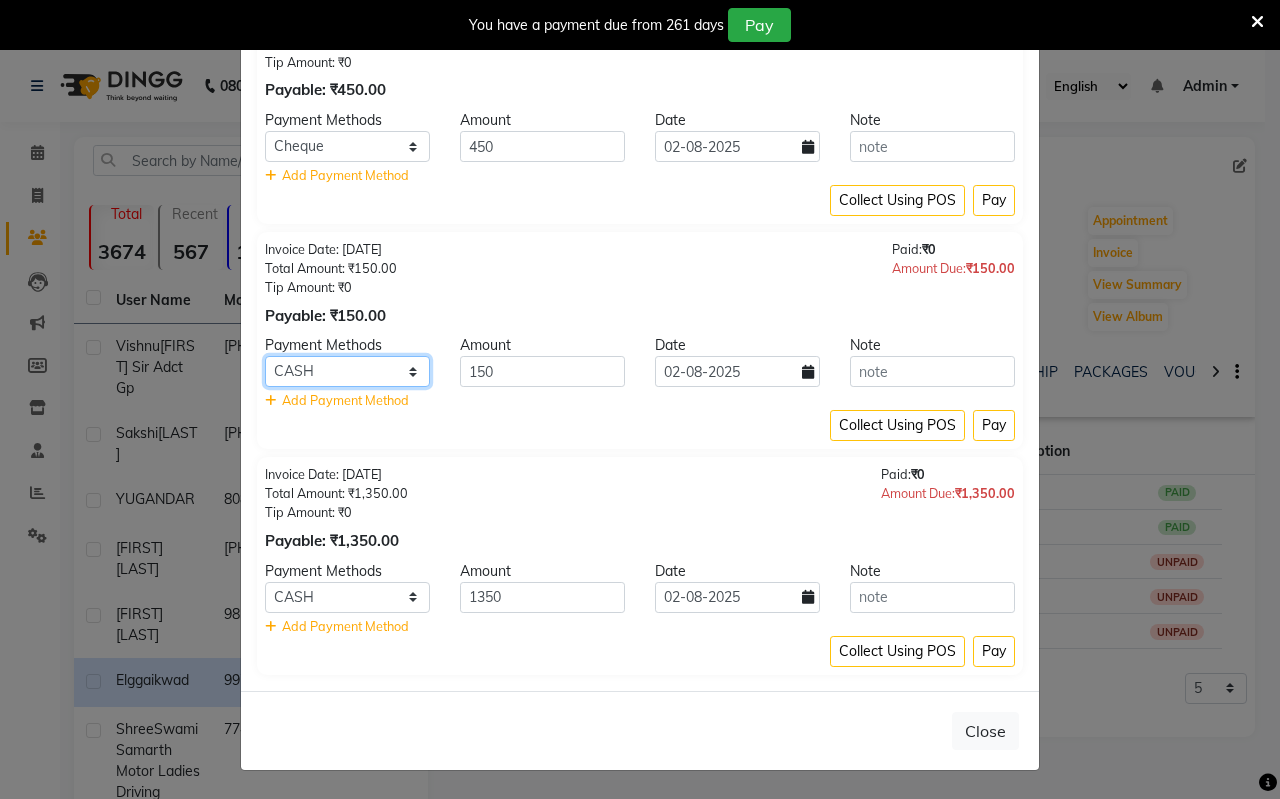 select on "14" 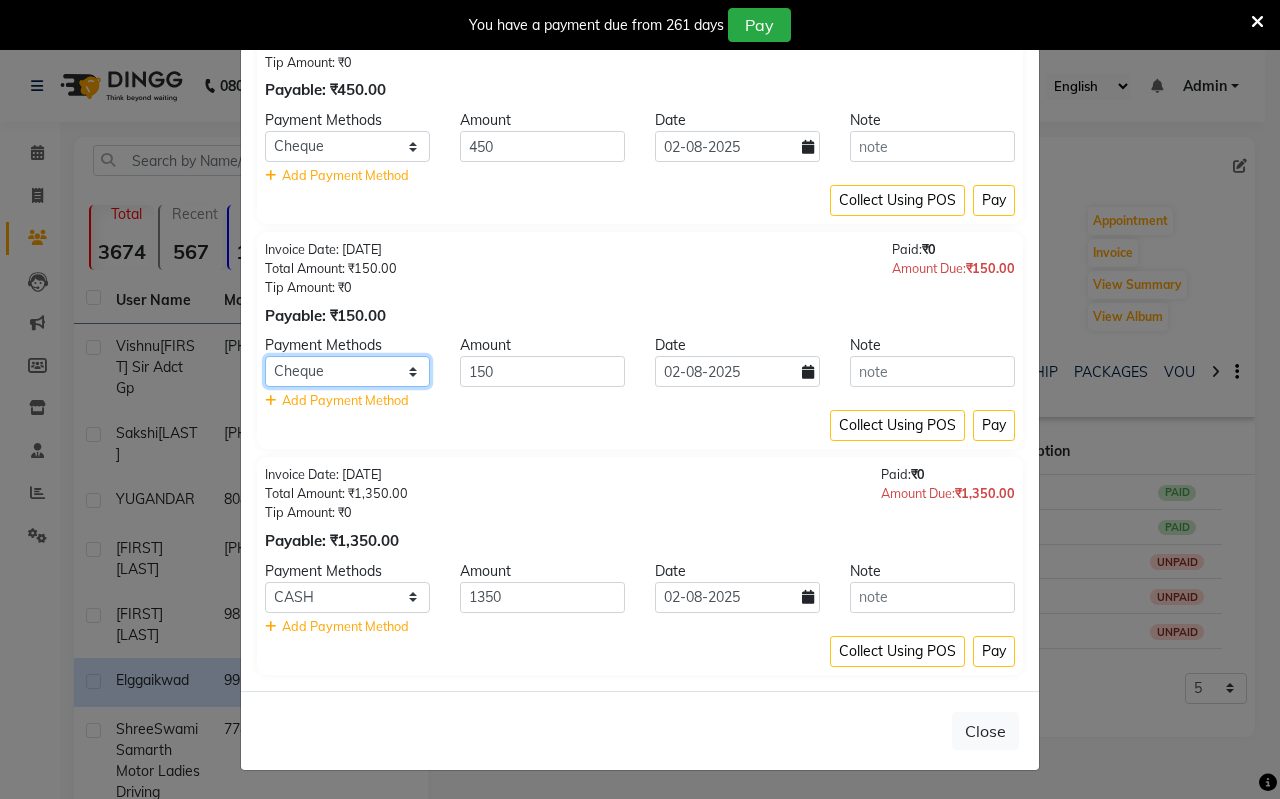 click on "CASH CARD ONLINE CUSTOM GPay PayTM PhonePe UPI NearBuy Loan BharatPay Cheque MosamBee MI Voucher Bank Family Visa Card Master Card BharatPay Card UPI BharatPay Other Cards Juice by MCB MyT Money MariDeal DefiDeal Deal.mu THD TCL CEdge Card M UPI M UPI Axis UPI Union Card (Indian Bank) Card (DL Bank) RS BTC Wellnessta Razorpay Complimentary Nift Spa Finder Spa Week Venmo BFL LoanTap SaveIN GMoney ATH Movil On Account Chamber Gift Card Trade Comp Donation Card on File Envision BRAC Card City Card bKash Credit Card Debit Card Shoutlo LUZO Jazz Cash AmEx Discover Tabby Online W Room Charge Room Charge USD Room Charge Euro Room Charge EGP Room Charge GBP Bajaj Finserv Bad Debts Card: IDFC Card: IOB Coupon Gcash PayMaya Instamojo COnline UOnline SOnline SCard Paypal PPR PPV PPC PPN PPG PPE CAMP Benefit ATH Movil Dittor App Rupay Diners iPrepaid iPackage District App Pine Labs Cash Payment Pnb Bank GPay NT Cash Lash GPay Lash Cash Nail GPay Nail Cash BANKTANSFER Dreamfolks BOB SBI Save-In Nail Card Lash Card" 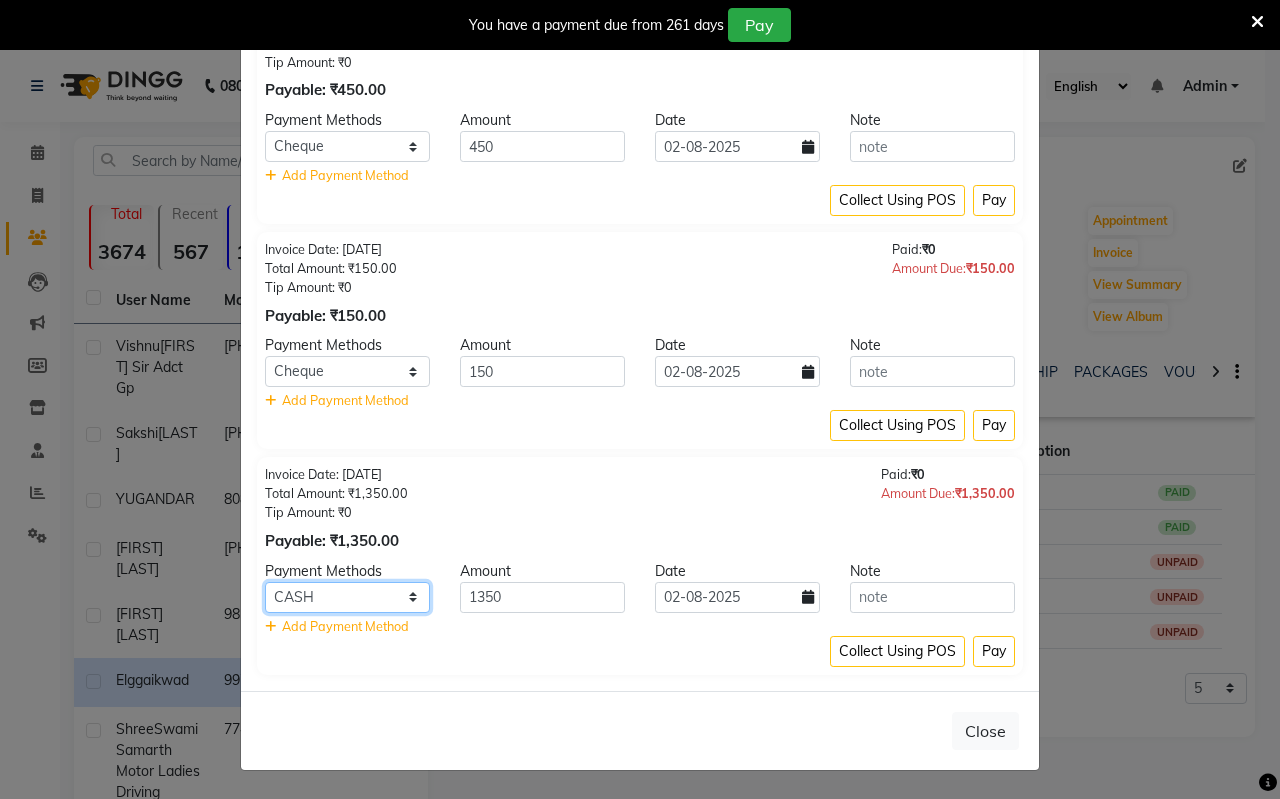 click on "CASH CARD ONLINE CUSTOM GPay PayTM PhonePe UPI NearBuy Loan BharatPay Cheque MosamBee MI Voucher Bank Family Visa Card Master Card BharatPay Card UPI BharatPay Other Cards Juice by MCB MyT Money MariDeal DefiDeal Deal.mu THD TCL CEdge Card M UPI M UPI Axis UPI Union Card (Indian Bank) Card (DL Bank) RS BTC Wellnessta Razorpay Complimentary Nift Spa Finder Spa Week Venmo BFL LoanTap SaveIN GMoney ATH Movil On Account Chamber Gift Card Trade Comp Donation Card on File Envision BRAC Card City Card bKash Credit Card Debit Card Shoutlo LUZO Jazz Cash AmEx Discover Tabby Online W Room Charge Room Charge USD Room Charge Euro Room Charge EGP Room Charge GBP Bajaj Finserv Bad Debts Card: IDFC Card: IOB Coupon Gcash PayMaya Instamojo COnline UOnline SOnline SCard Paypal PPR PPV PPC PPN PPG PPE CAMP Benefit ATH Movil Dittor App Rupay Diners iPrepaid iPackage District App Pine Labs Cash Payment Pnb Bank GPay NT Cash Lash GPay Lash Cash Nail GPay Nail Cash BANKTANSFER Dreamfolks BOB SBI Save-In Nail Card Lash Card" 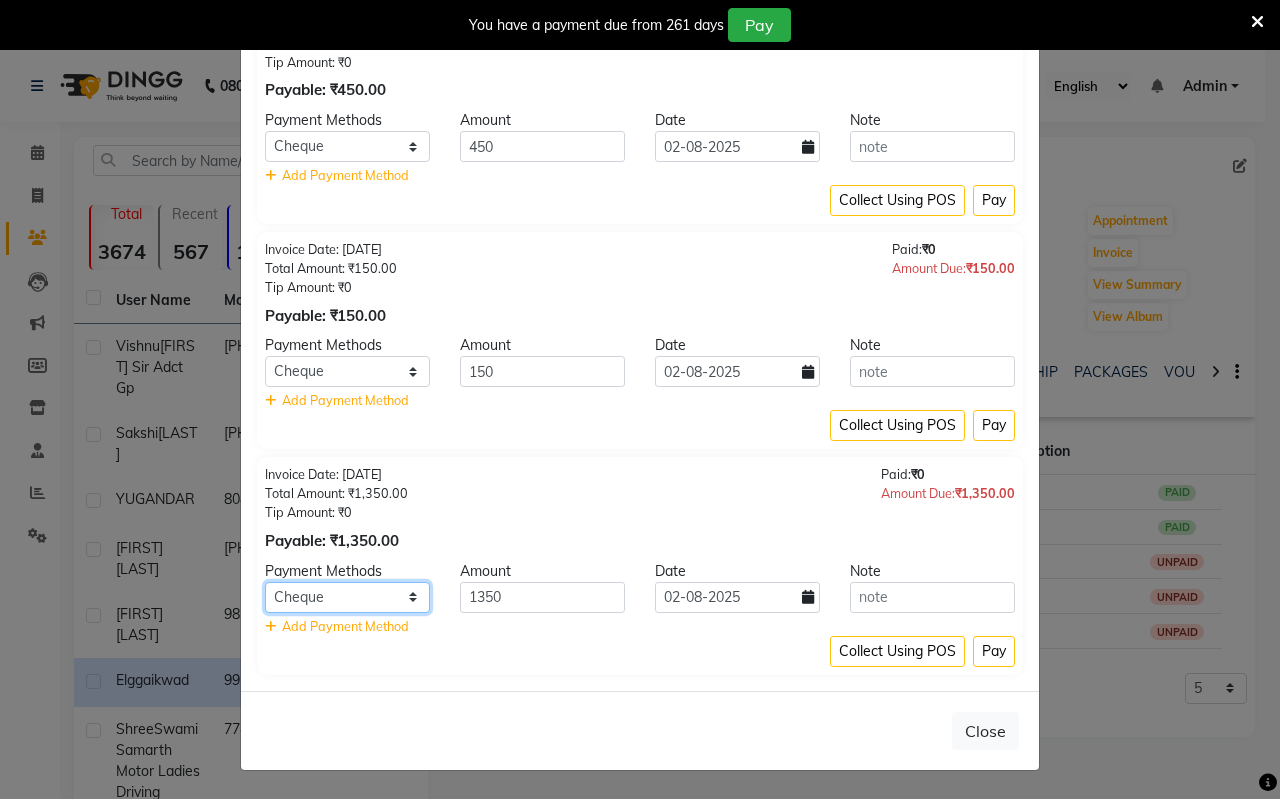 click on "CASH CARD ONLINE CUSTOM GPay PayTM PhonePe UPI NearBuy Loan BharatPay Cheque MosamBee MI Voucher Bank Family Visa Card Master Card BharatPay Card UPI BharatPay Other Cards Juice by MCB MyT Money MariDeal DefiDeal Deal.mu THD TCL CEdge Card M UPI M UPI Axis UPI Union Card (Indian Bank) Card (DL Bank) RS BTC Wellnessta Razorpay Complimentary Nift Spa Finder Spa Week Venmo BFL LoanTap SaveIN GMoney ATH Movil On Account Chamber Gift Card Trade Comp Donation Card on File Envision BRAC Card City Card bKash Credit Card Debit Card Shoutlo LUZO Jazz Cash AmEx Discover Tabby Online W Room Charge Room Charge USD Room Charge Euro Room Charge EGP Room Charge GBP Bajaj Finserv Bad Debts Card: IDFC Card: IOB Coupon Gcash PayMaya Instamojo COnline UOnline SOnline SCard Paypal PPR PPV PPC PPN PPG PPE CAMP Benefit ATH Movil Dittor App Rupay Diners iPrepaid iPackage District App Pine Labs Cash Payment Pnb Bank GPay NT Cash Lash GPay Lash Cash Nail GPay Nail Cash BANKTANSFER Dreamfolks BOB SBI Save-In Nail Card Lash Card" 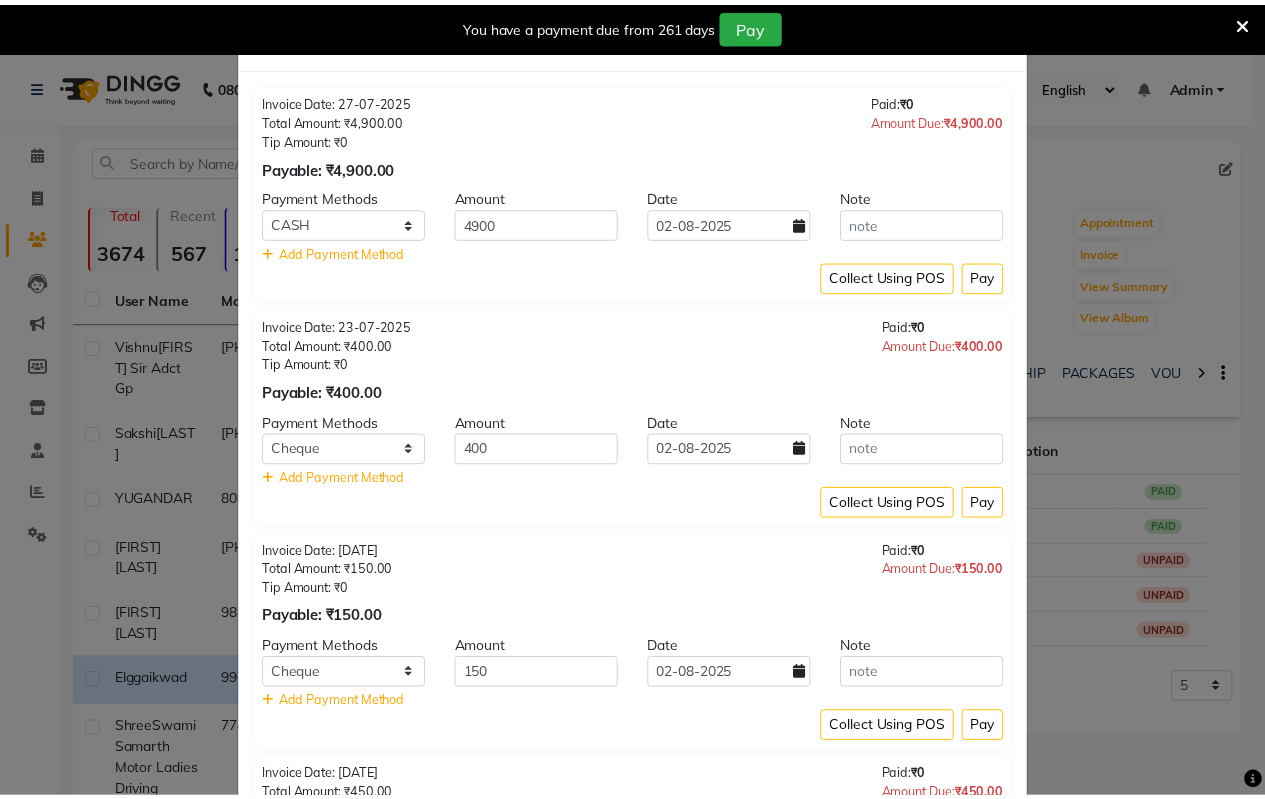 scroll, scrollTop: 0, scrollLeft: 0, axis: both 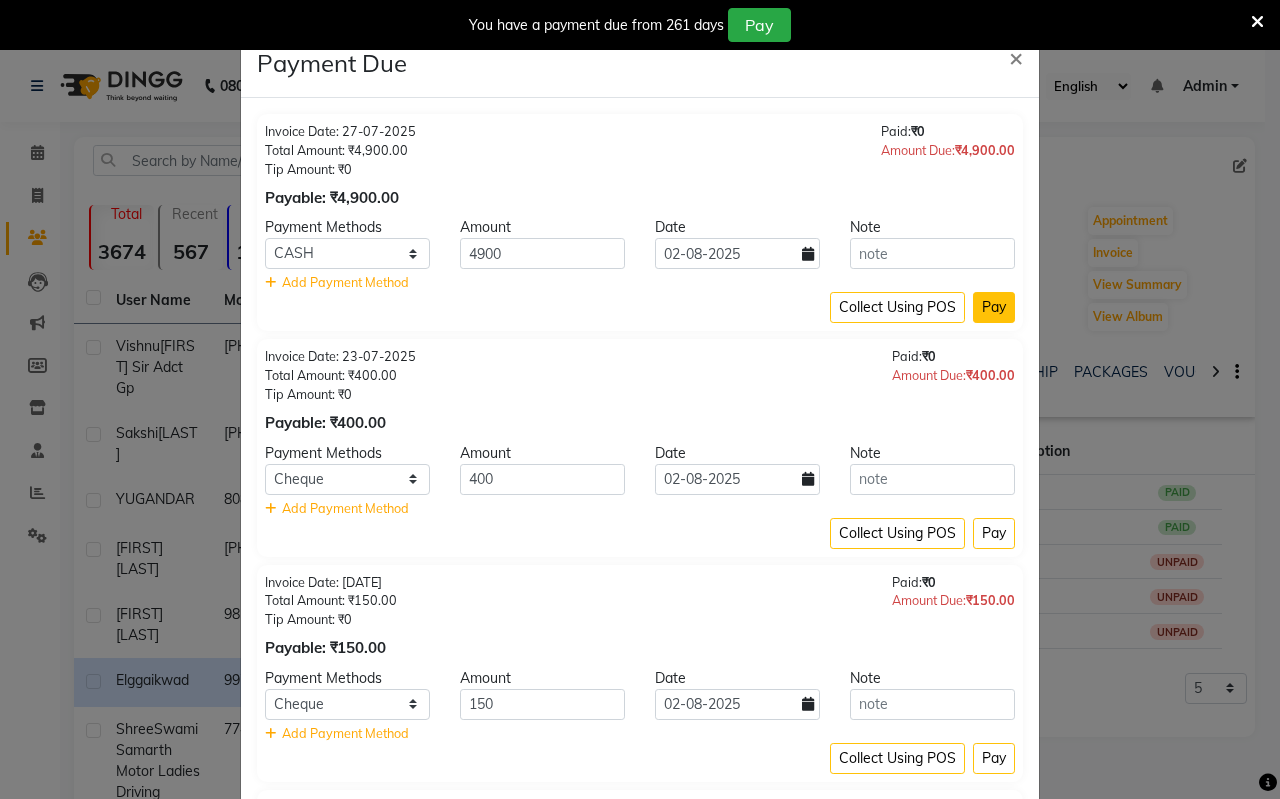 click on "Pay" 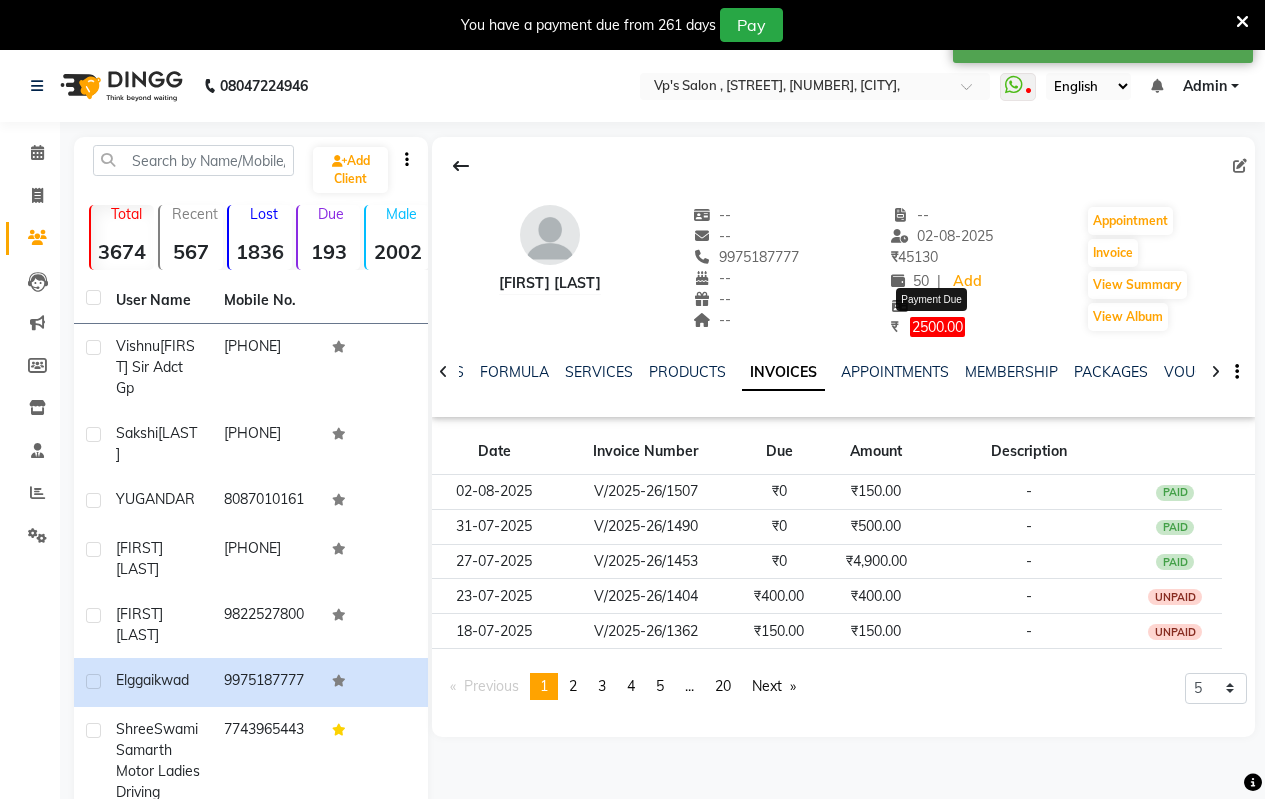 click on "2500.00" 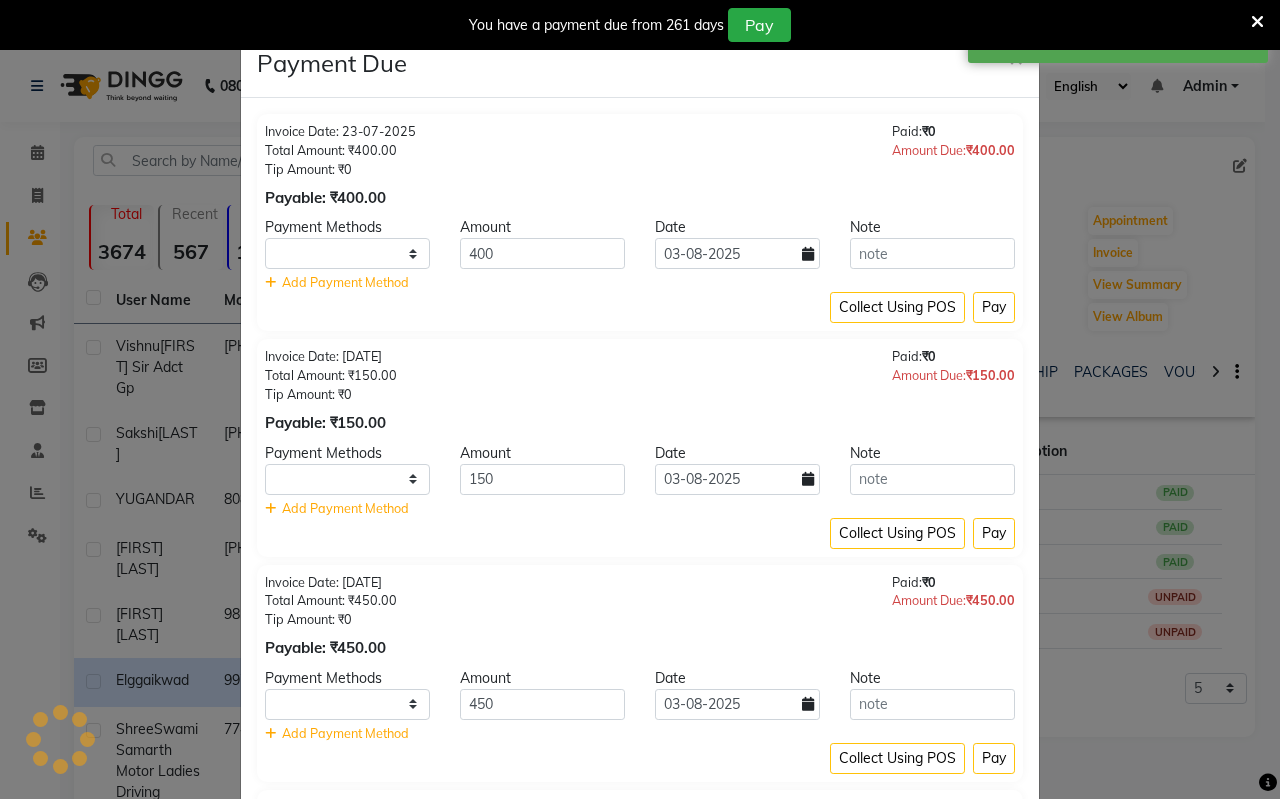 select on "1" 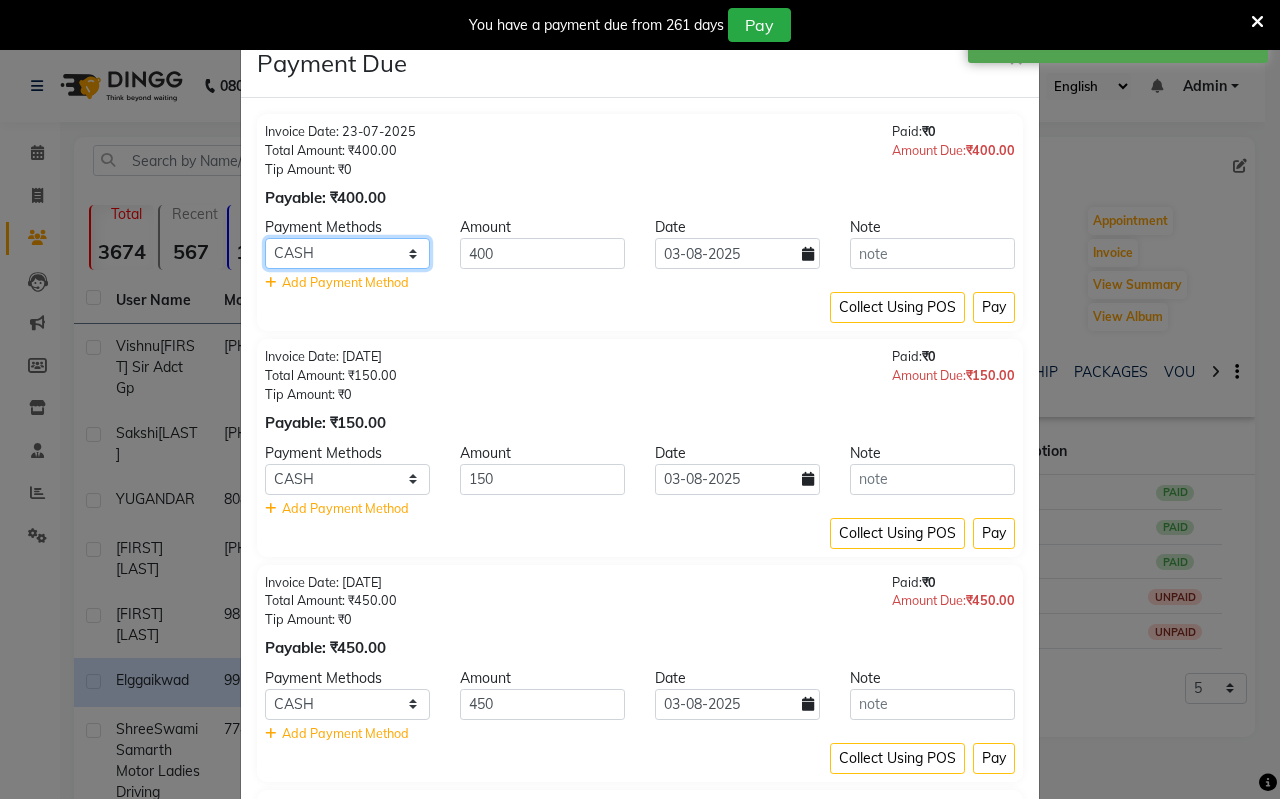 click on "CASH CARD ONLINE CUSTOM GPay PayTM PhonePe UPI NearBuy Loan BharatPay Cheque MosamBee MI Voucher Bank Family Visa Card Master Card BharatPay Card UPI BharatPay Other Cards Juice by MCB MyT Money MariDeal DefiDeal Deal.mu THD TCL CEdge Card M UPI M UPI Axis UPI Union Card (Indian Bank) Card (DL Bank) RS BTC Wellnessta Razorpay Complimentary Nift Spa Finder Spa Week Venmo BFL LoanTap SaveIN GMoney ATH Movil On Account Chamber Gift Card Trade Comp Donation Card on File Envision BRAC Card City Card bKash Credit Card Debit Card Shoutlo LUZO Jazz Cash AmEx Discover Tabby Online W Room Charge Room Charge USD Room Charge Euro Room Charge EGP Room Charge GBP Bajaj Finserv Bad Debts Card: IDFC Card: IOB Coupon Gcash PayMaya Instamojo COnline UOnline SOnline SCard Paypal PPR PPV PPC PPN PPG PPE CAMP Benefit ATH Movil Dittor App Rupay Diners iPrepaid iPackage District App Pine Labs Cash Payment Pnb Bank GPay NT Cash Lash GPay Lash Cash Nail GPay Nail Cash BANKTANSFER Dreamfolks BOB SBI Save-In Nail Card Lash Card" 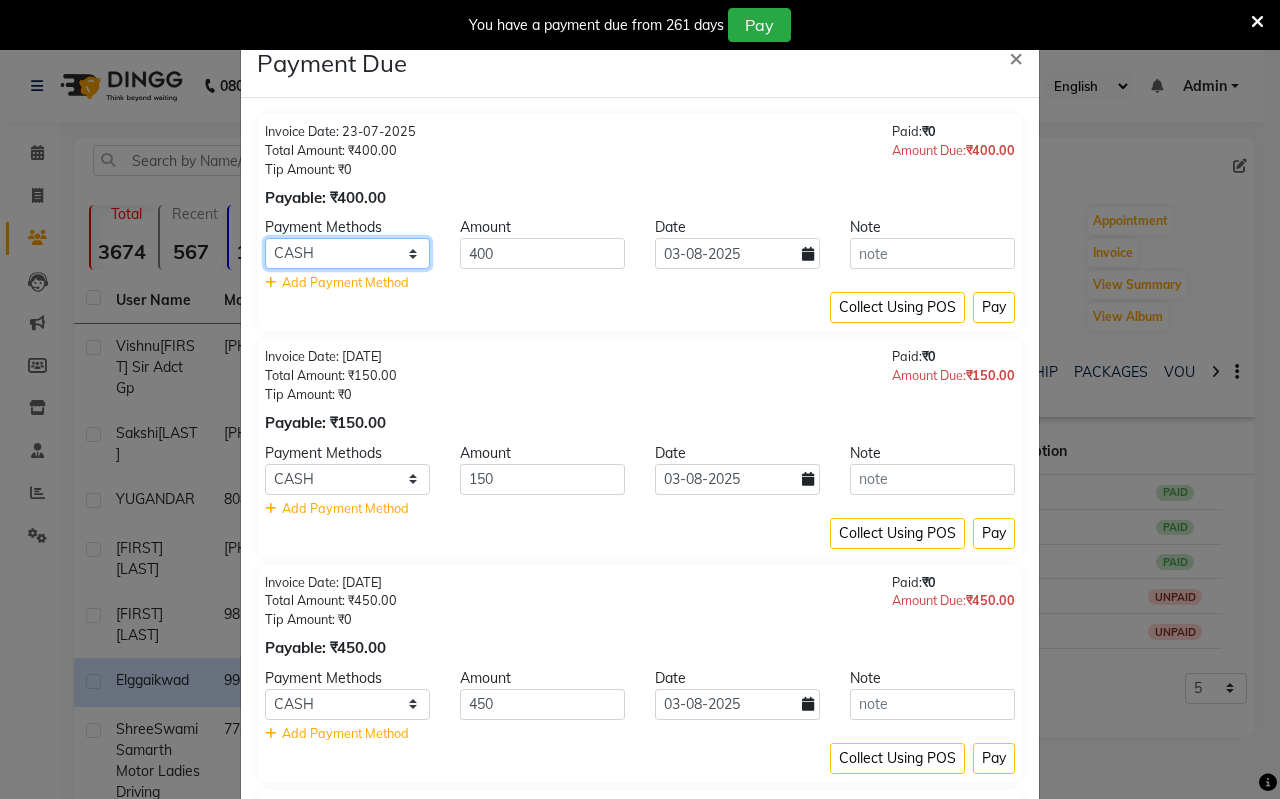 select on "14" 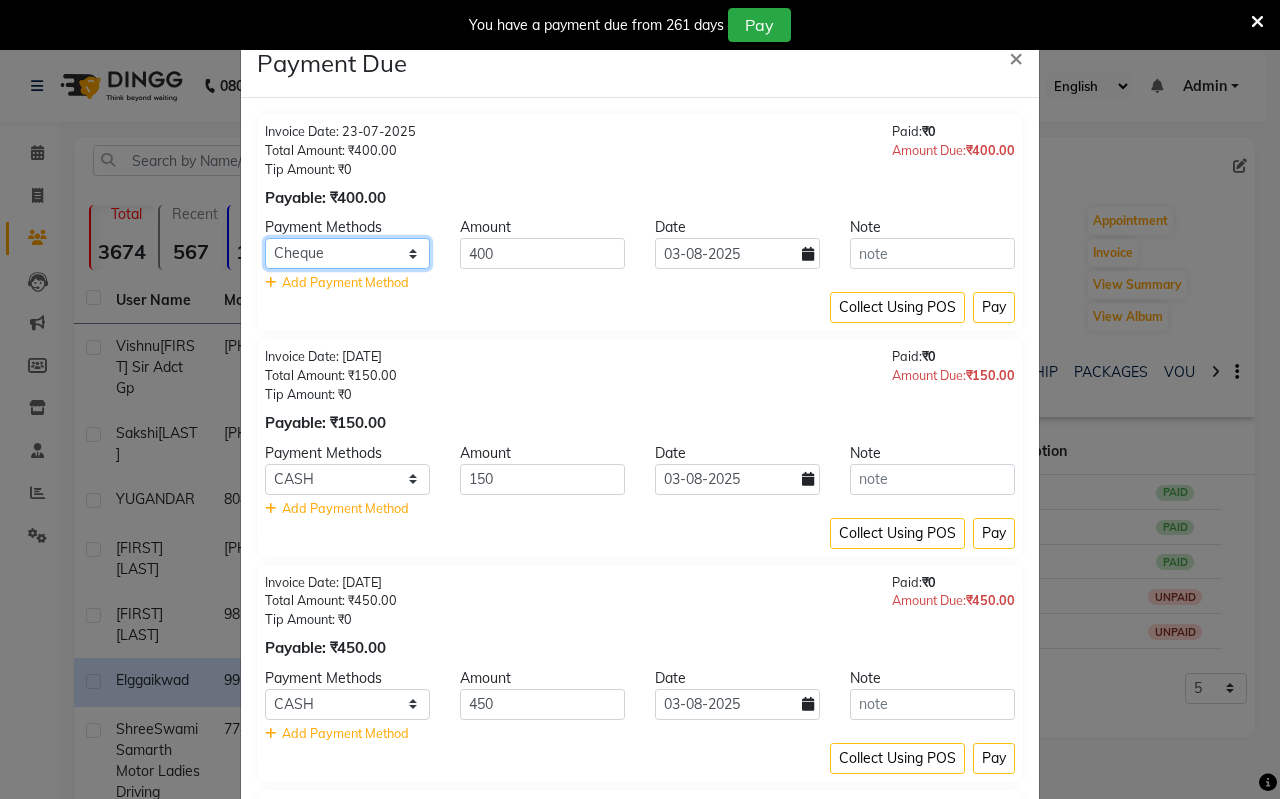 click on "CASH CARD ONLINE CUSTOM GPay PayTM PhonePe UPI NearBuy Loan BharatPay Cheque MosamBee MI Voucher Bank Family Visa Card Master Card BharatPay Card UPI BharatPay Other Cards Juice by MCB MyT Money MariDeal DefiDeal Deal.mu THD TCL CEdge Card M UPI M UPI Axis UPI Union Card (Indian Bank) Card (DL Bank) RS BTC Wellnessta Razorpay Complimentary Nift Spa Finder Spa Week Venmo BFL LoanTap SaveIN GMoney ATH Movil On Account Chamber Gift Card Trade Comp Donation Card on File Envision BRAC Card City Card bKash Credit Card Debit Card Shoutlo LUZO Jazz Cash AmEx Discover Tabby Online W Room Charge Room Charge USD Room Charge Euro Room Charge EGP Room Charge GBP Bajaj Finserv Bad Debts Card: IDFC Card: IOB Coupon Gcash PayMaya Instamojo COnline UOnline SOnline SCard Paypal PPR PPV PPC PPN PPG PPE CAMP Benefit ATH Movil Dittor App Rupay Diners iPrepaid iPackage District App Pine Labs Cash Payment Pnb Bank GPay NT Cash Lash GPay Lash Cash Nail GPay Nail Cash BANKTANSFER Dreamfolks BOB SBI Save-In Nail Card Lash Card" 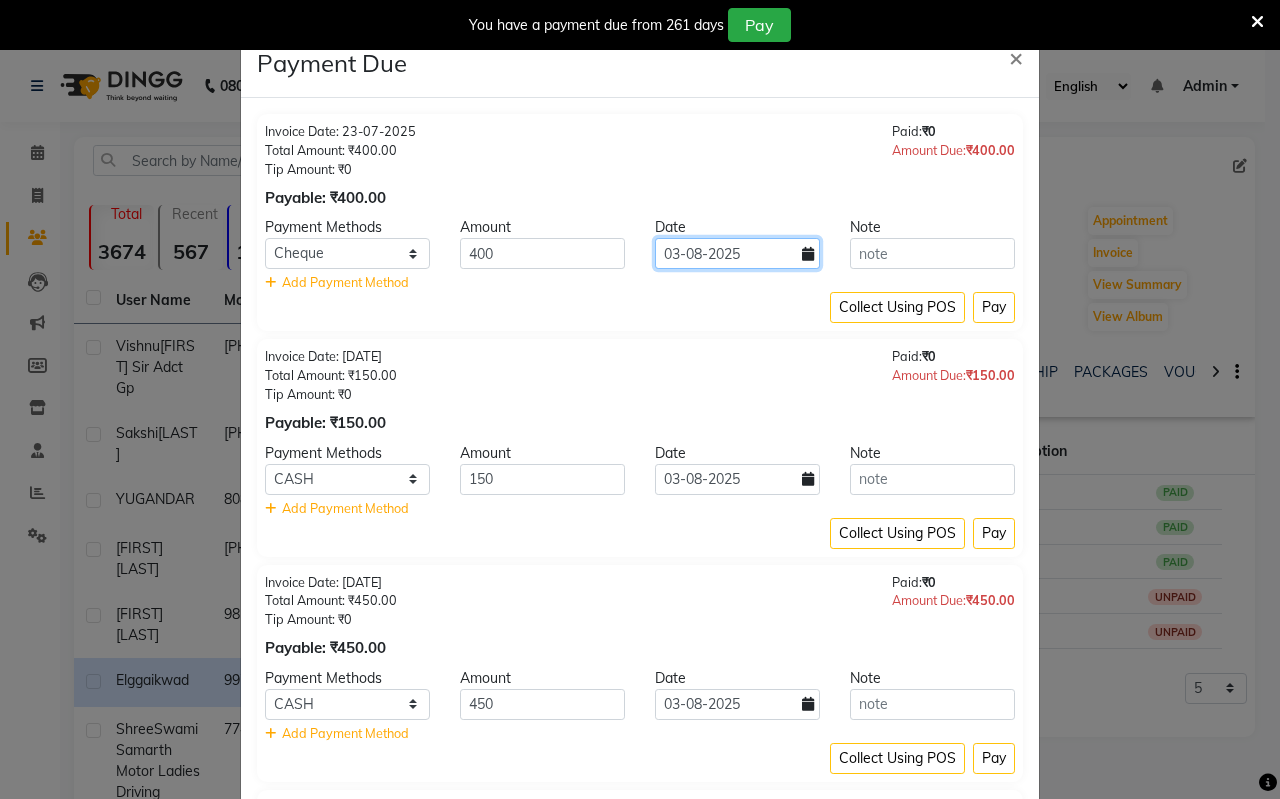 click on "03-08-2025" 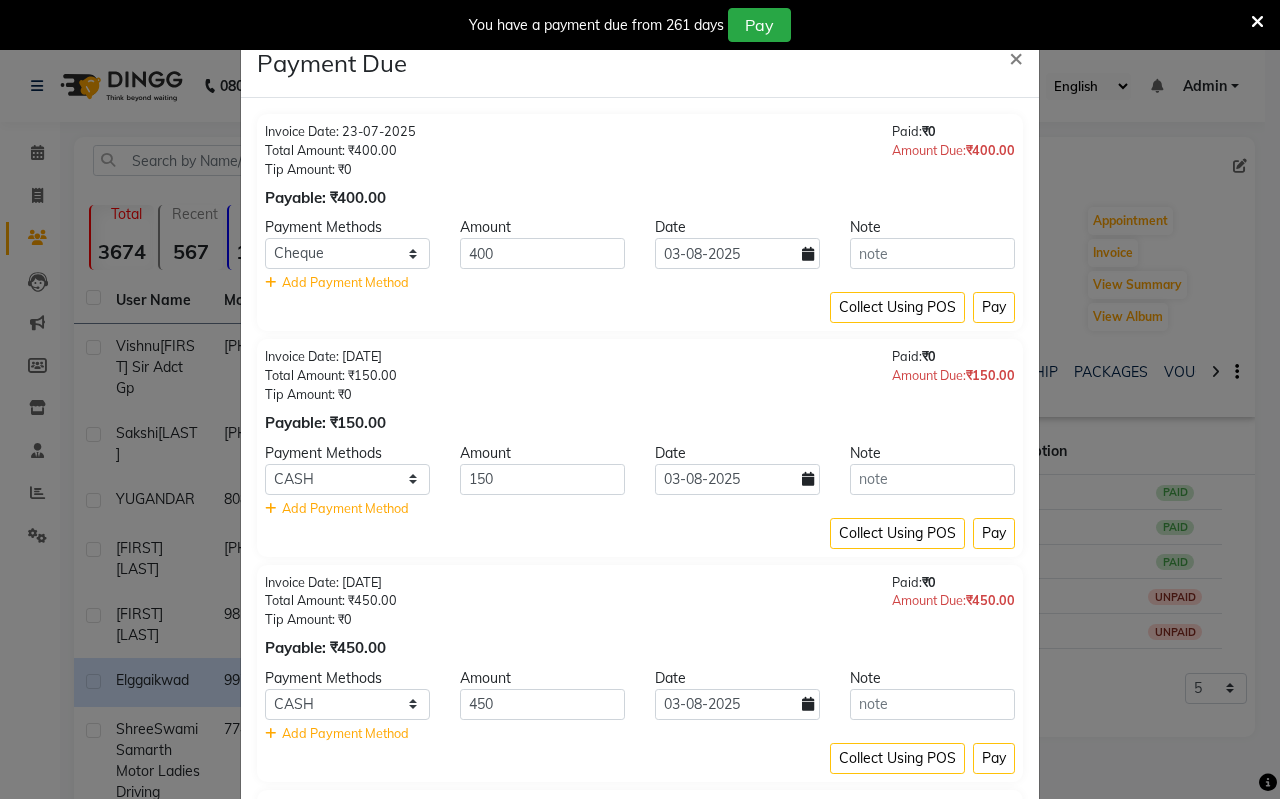 select on "8" 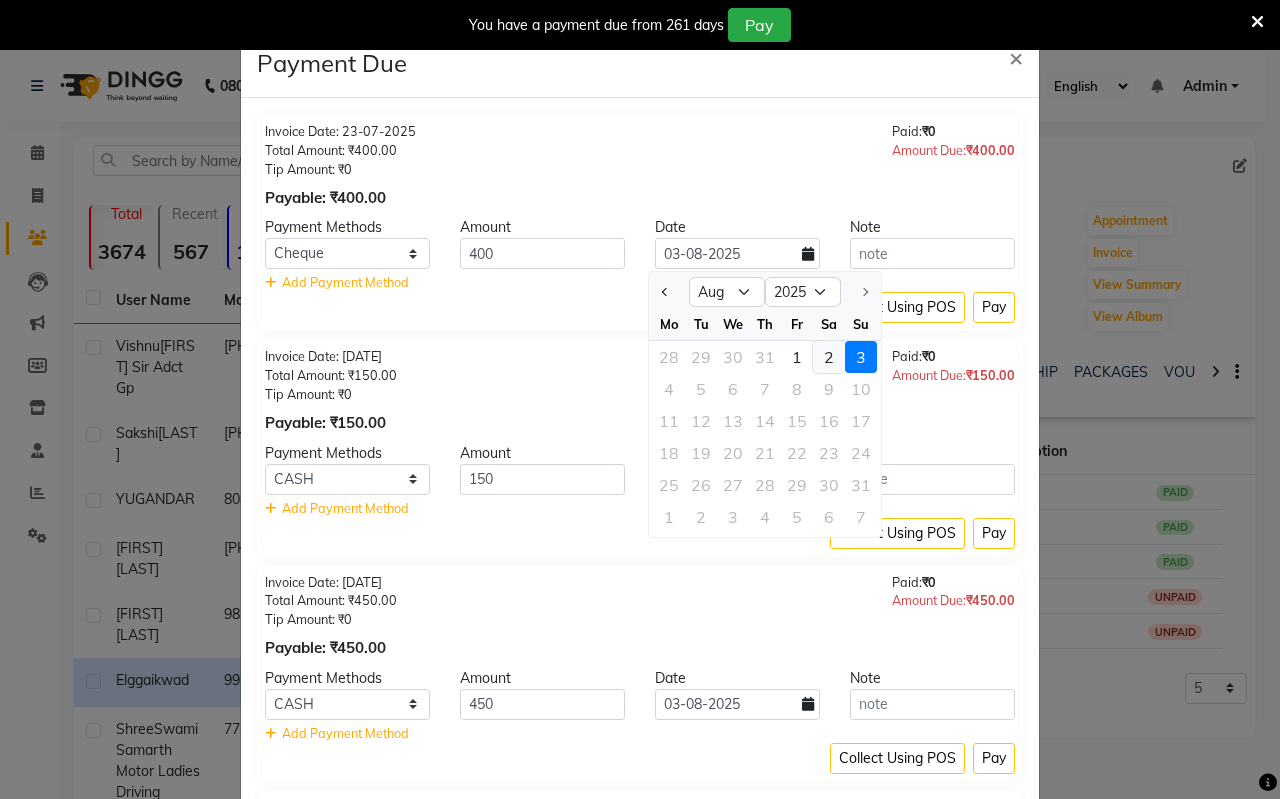 click on "2" 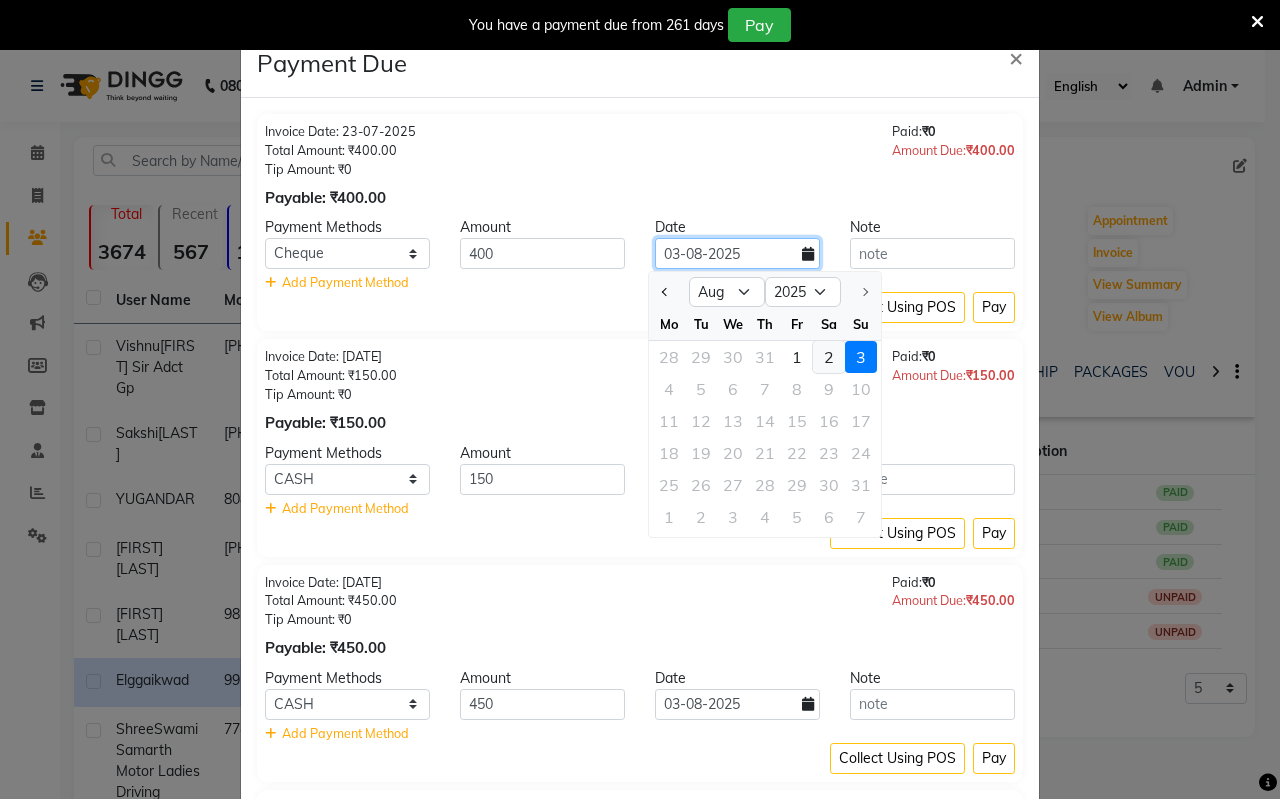 type on "02-08-2025" 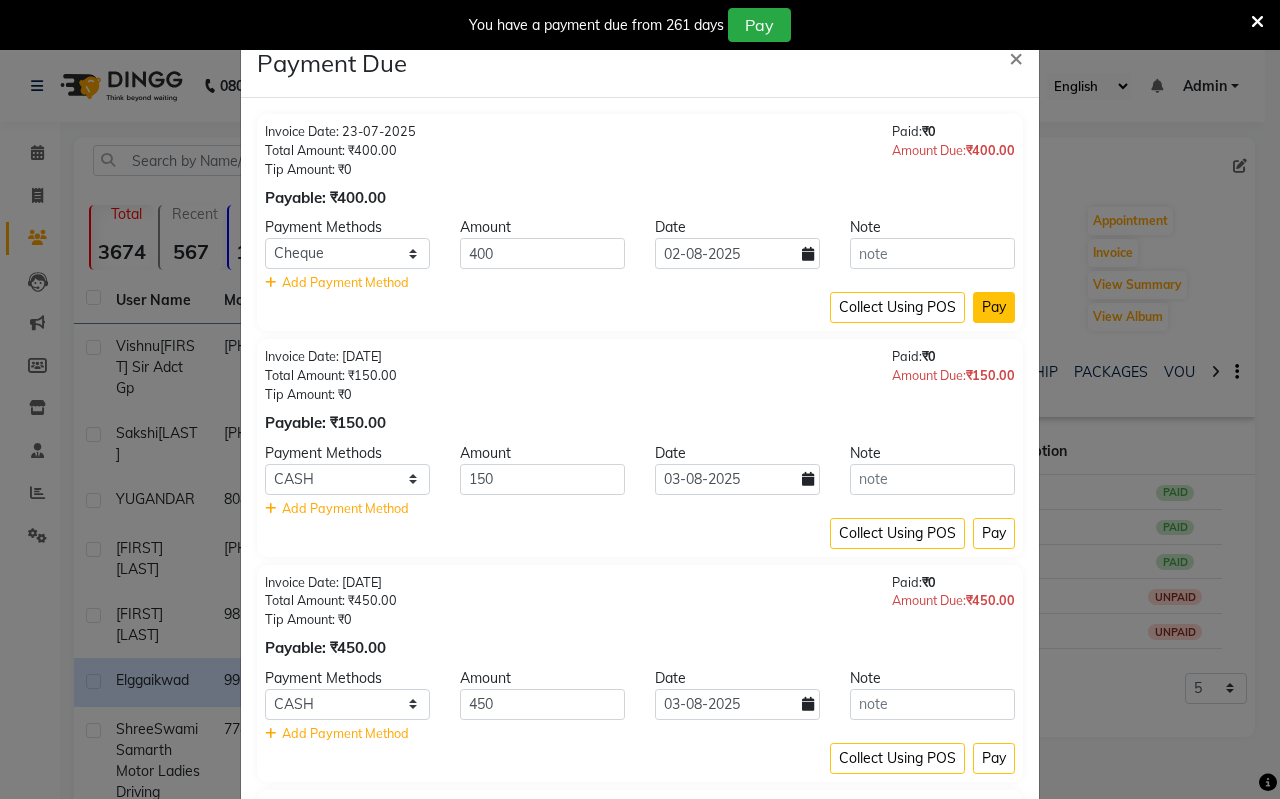 click on "Pay" 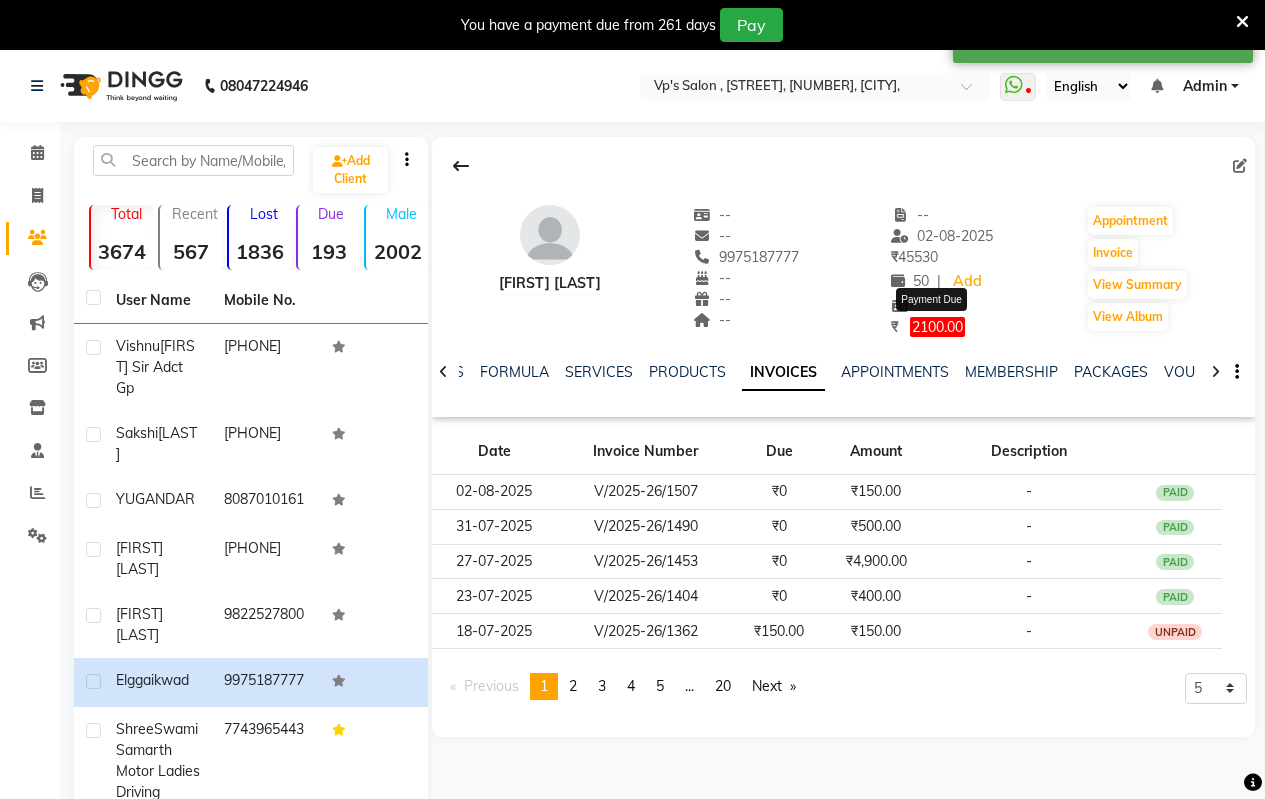 click on "2100.00" 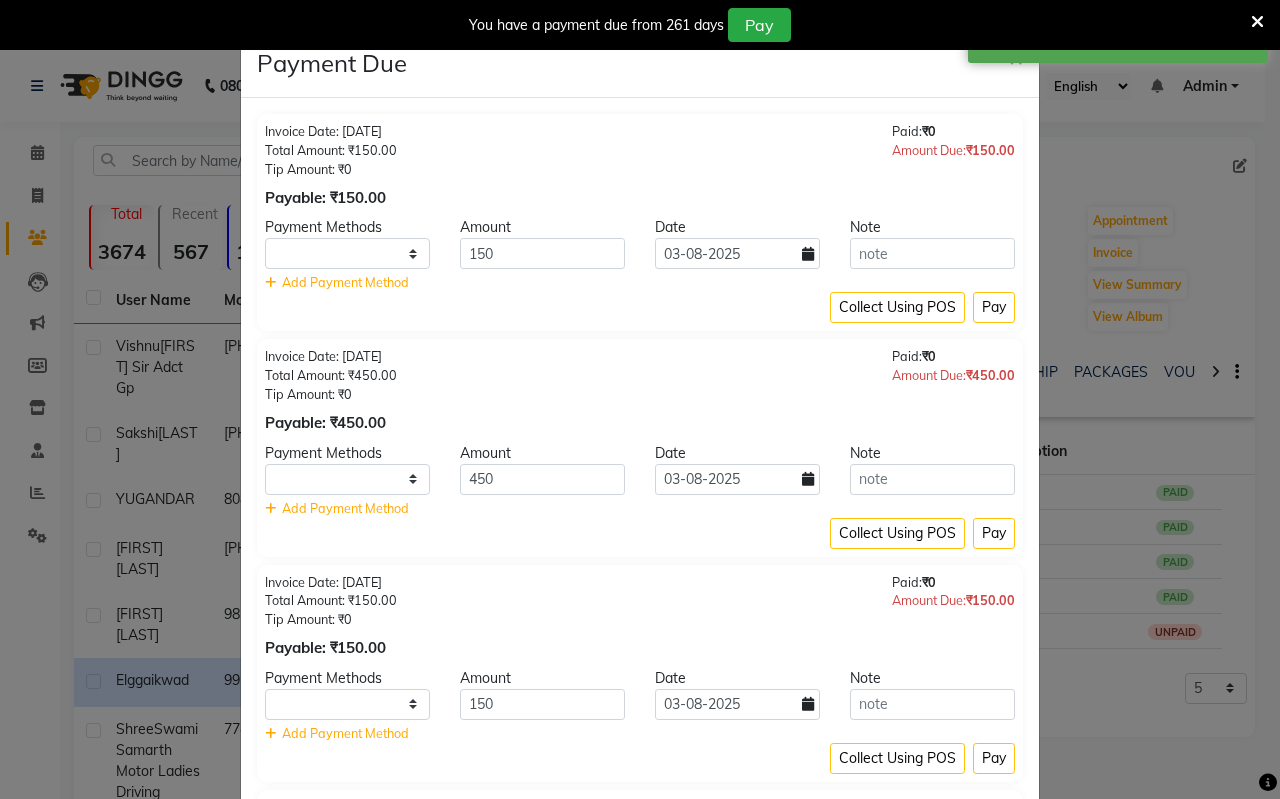 select on "1" 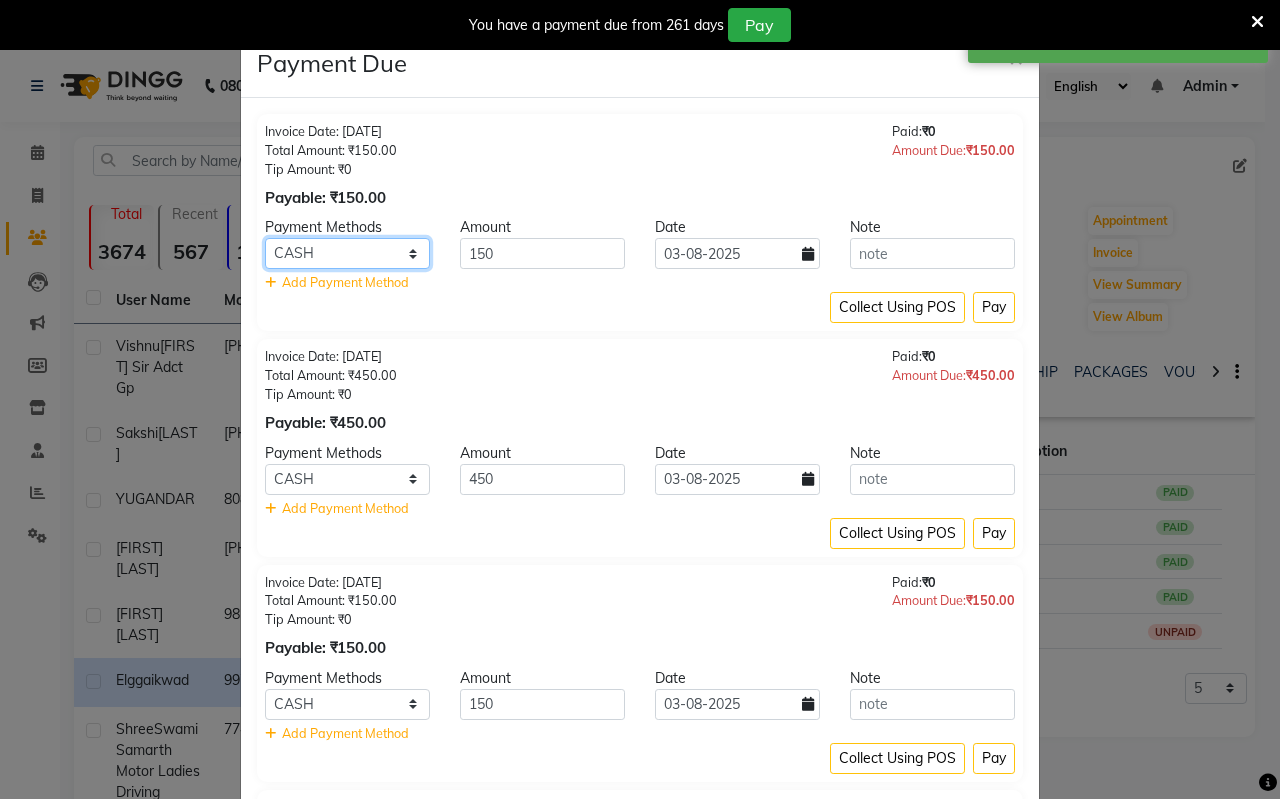 click on "CASH CARD ONLINE CUSTOM GPay PayTM PhonePe UPI NearBuy Loan BharatPay Cheque MosamBee MI Voucher Bank Family Visa Card Master Card BharatPay Card UPI BharatPay Other Cards Juice by MCB MyT Money MariDeal DefiDeal Deal.mu THD TCL CEdge Card M UPI M UPI Axis UPI Union Card (Indian Bank) Card (DL Bank) RS BTC Wellnessta Razorpay Complimentary Nift Spa Finder Spa Week Venmo BFL LoanTap SaveIN GMoney ATH Movil On Account Chamber Gift Card Trade Comp Donation Card on File Envision BRAC Card City Card bKash Credit Card Debit Card Shoutlo LUZO Jazz Cash AmEx Discover Tabby Online W Room Charge Room Charge USD Room Charge Euro Room Charge EGP Room Charge GBP Bajaj Finserv Bad Debts Card: IDFC Card: IOB Coupon Gcash PayMaya Instamojo COnline UOnline SOnline SCard Paypal PPR PPV PPC PPN PPG PPE CAMP Benefit ATH Movil Dittor App Rupay Diners iPrepaid iPackage District App Pine Labs Cash Payment Pnb Bank GPay NT Cash Lash GPay Lash Cash Nail GPay Nail Cash BANKTANSFER Dreamfolks BOB SBI Save-In Nail Card Lash Card" 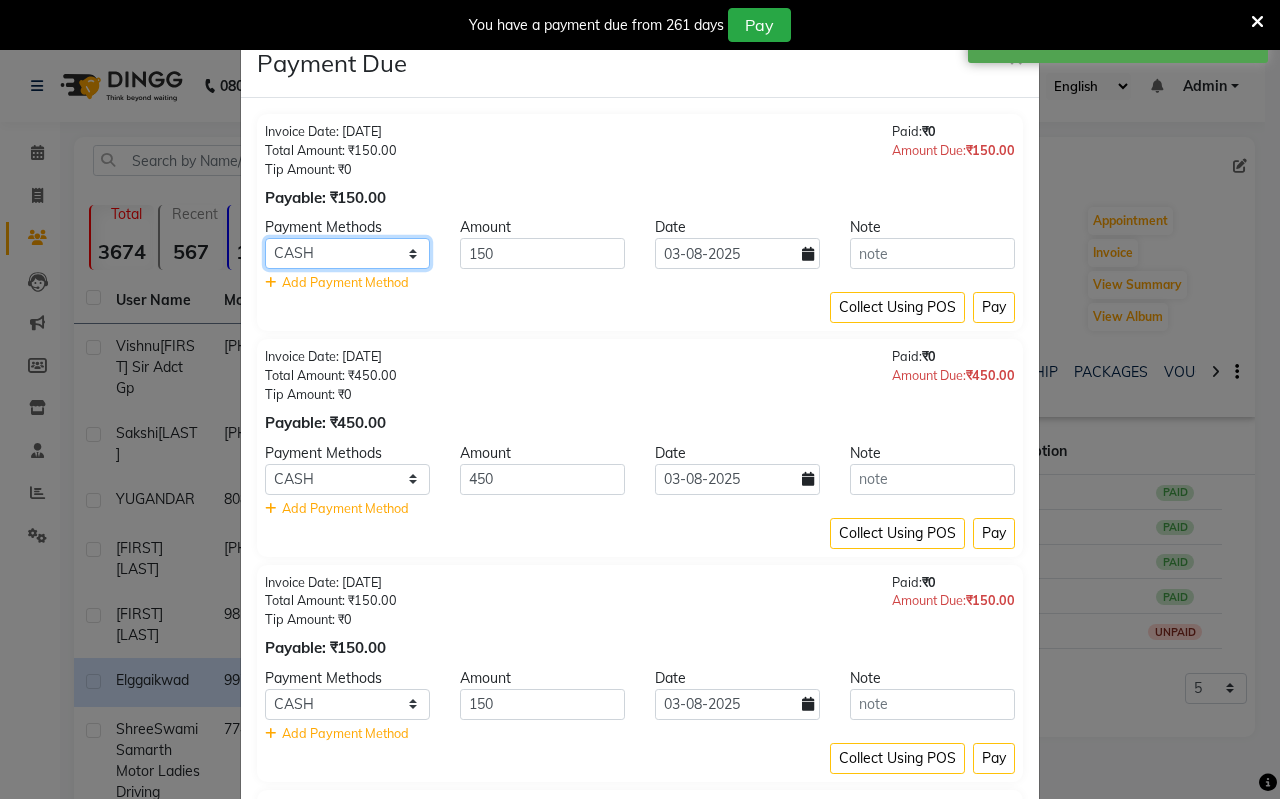 select on "14" 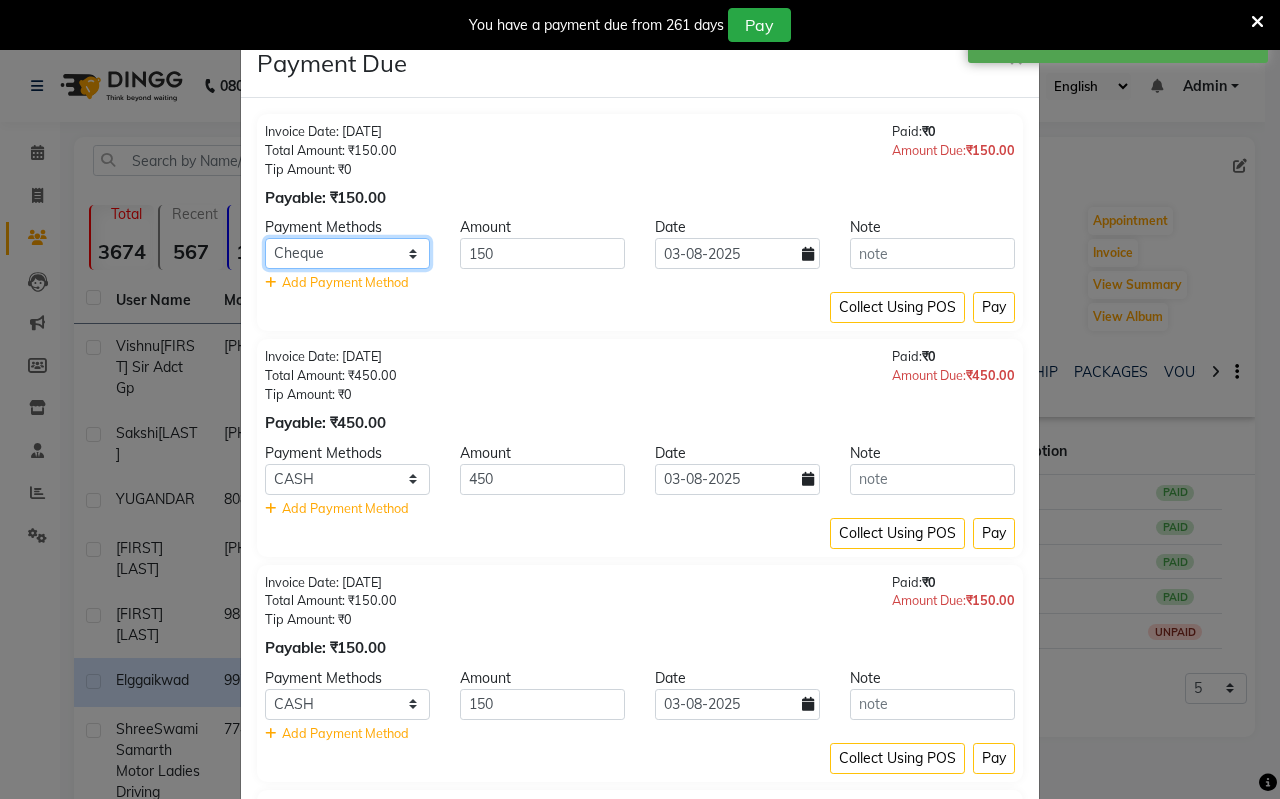 click on "CASH CARD ONLINE CUSTOM GPay PayTM PhonePe UPI NearBuy Loan BharatPay Cheque MosamBee MI Voucher Bank Family Visa Card Master Card BharatPay Card UPI BharatPay Other Cards Juice by MCB MyT Money MariDeal DefiDeal Deal.mu THD TCL CEdge Card M UPI M UPI Axis UPI Union Card (Indian Bank) Card (DL Bank) RS BTC Wellnessta Razorpay Complimentary Nift Spa Finder Spa Week Venmo BFL LoanTap SaveIN GMoney ATH Movil On Account Chamber Gift Card Trade Comp Donation Card on File Envision BRAC Card City Card bKash Credit Card Debit Card Shoutlo LUZO Jazz Cash AmEx Discover Tabby Online W Room Charge Room Charge USD Room Charge Euro Room Charge EGP Room Charge GBP Bajaj Finserv Bad Debts Card: IDFC Card: IOB Coupon Gcash PayMaya Instamojo COnline UOnline SOnline SCard Paypal PPR PPV PPC PPN PPG PPE CAMP Benefit ATH Movil Dittor App Rupay Diners iPrepaid iPackage District App Pine Labs Cash Payment Pnb Bank GPay NT Cash Lash GPay Lash Cash Nail GPay Nail Cash BANKTANSFER Dreamfolks BOB SBI Save-In Nail Card Lash Card" 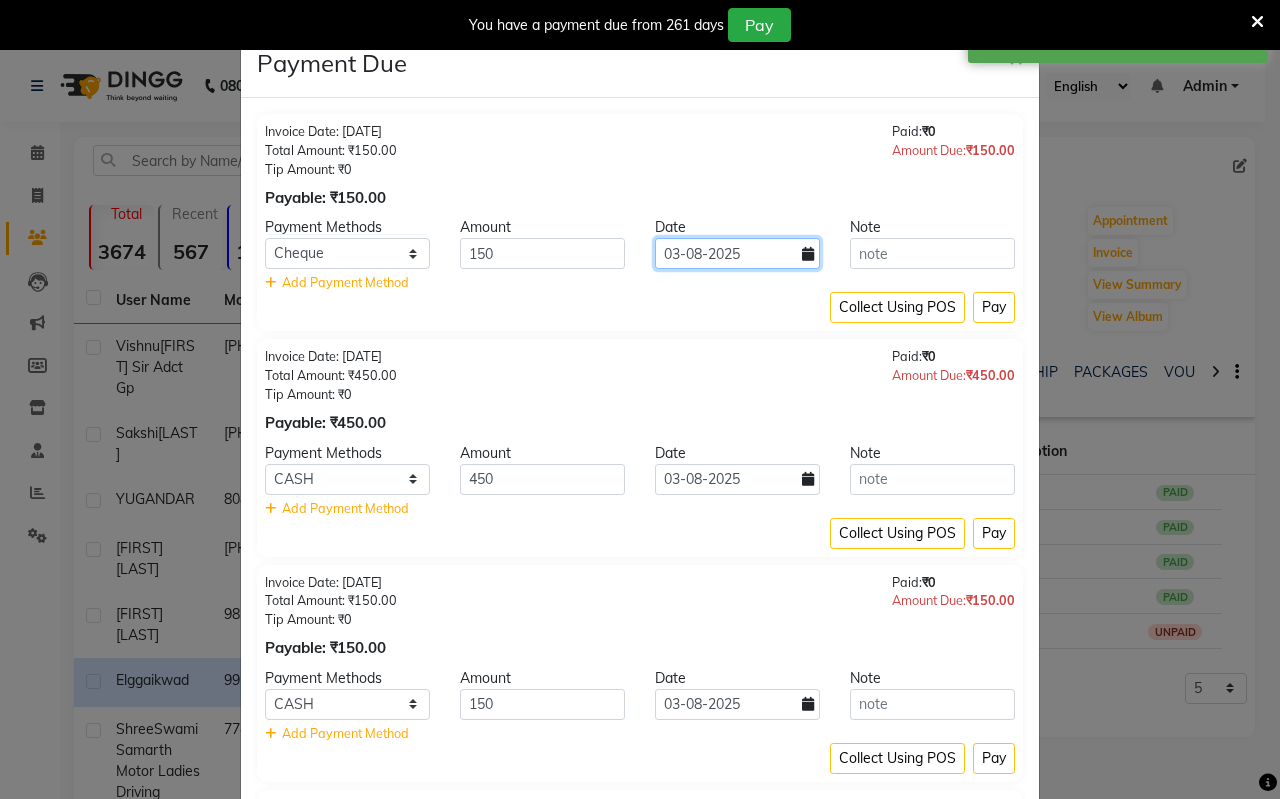 click on "03-08-2025" 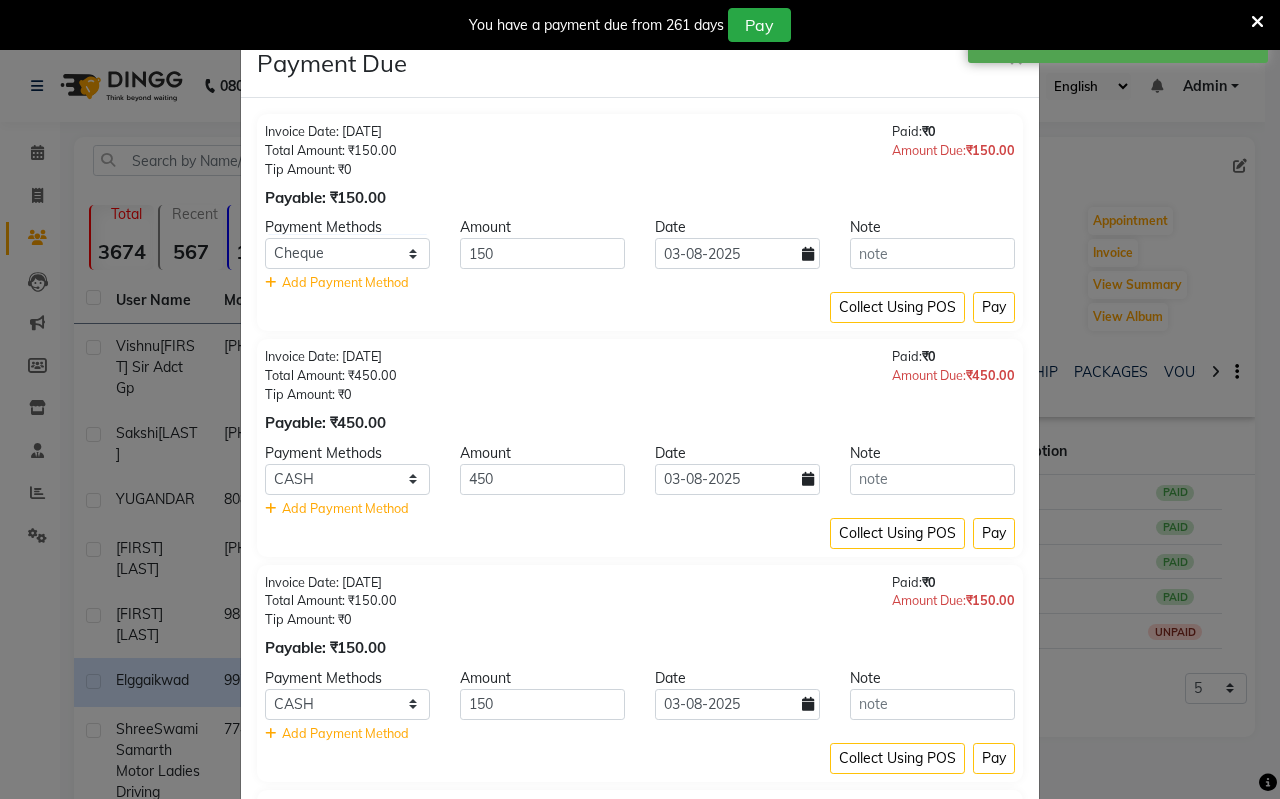 select on "8" 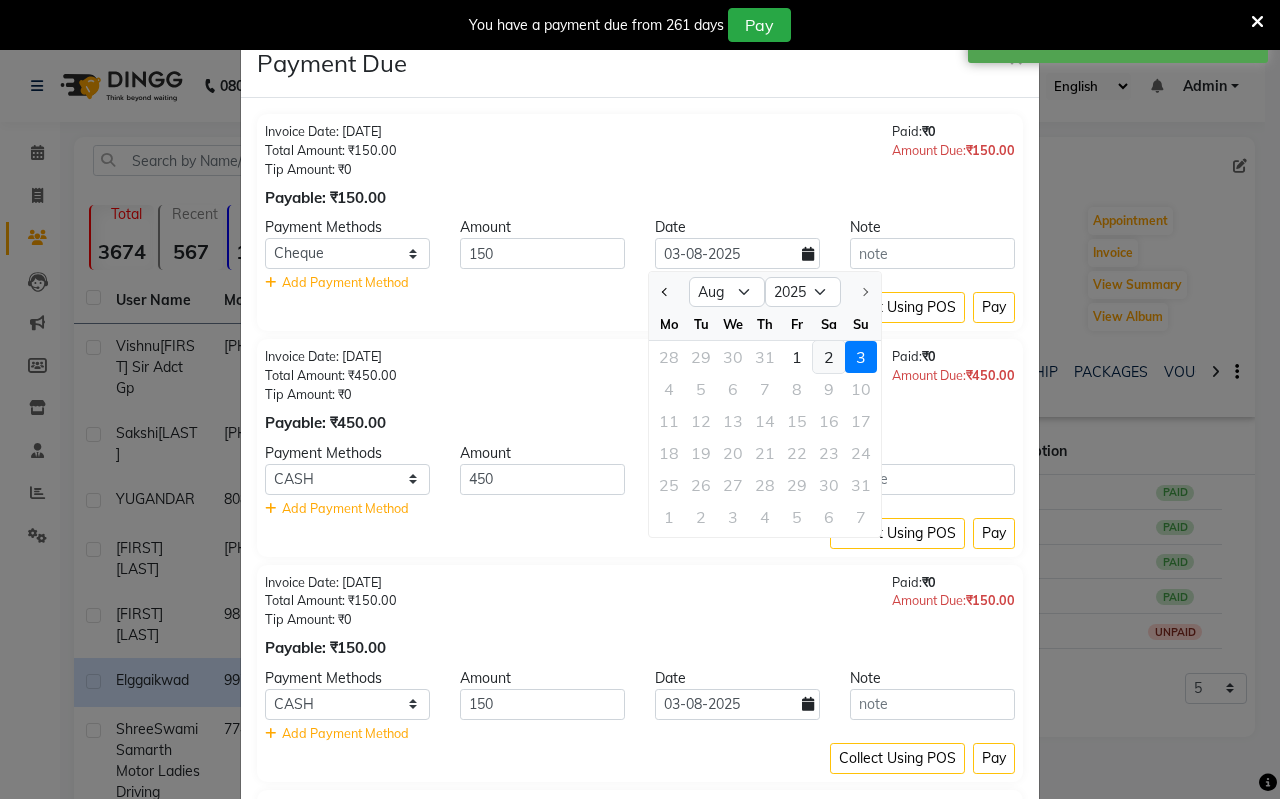 click on "2" 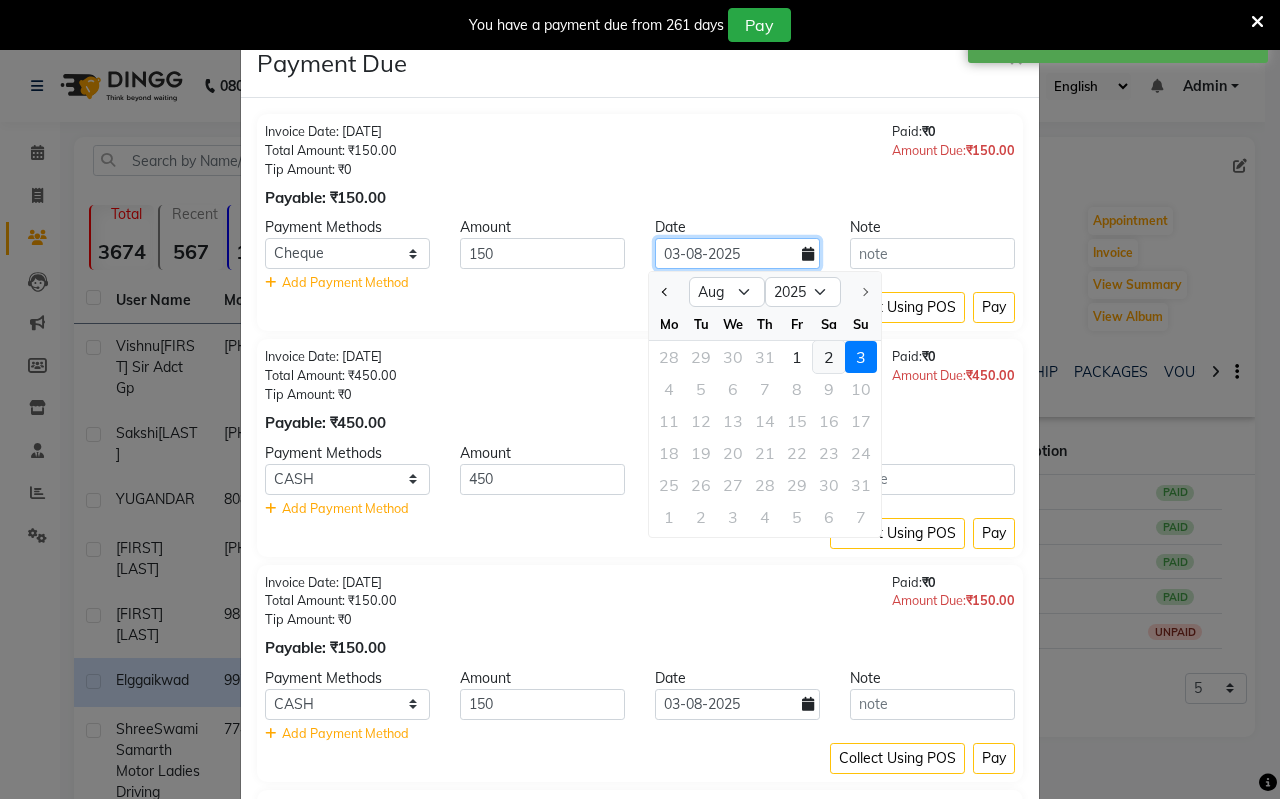 type on "02-08-2025" 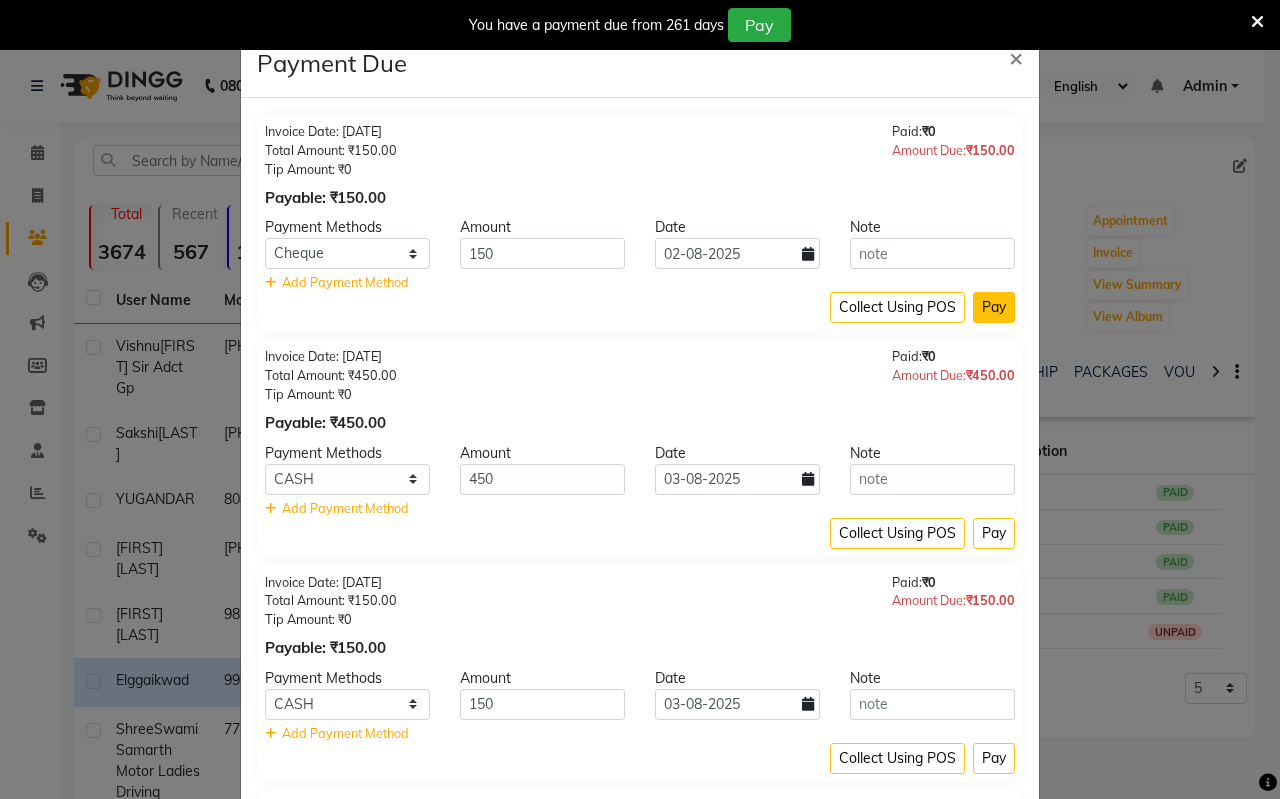 click on "Pay" 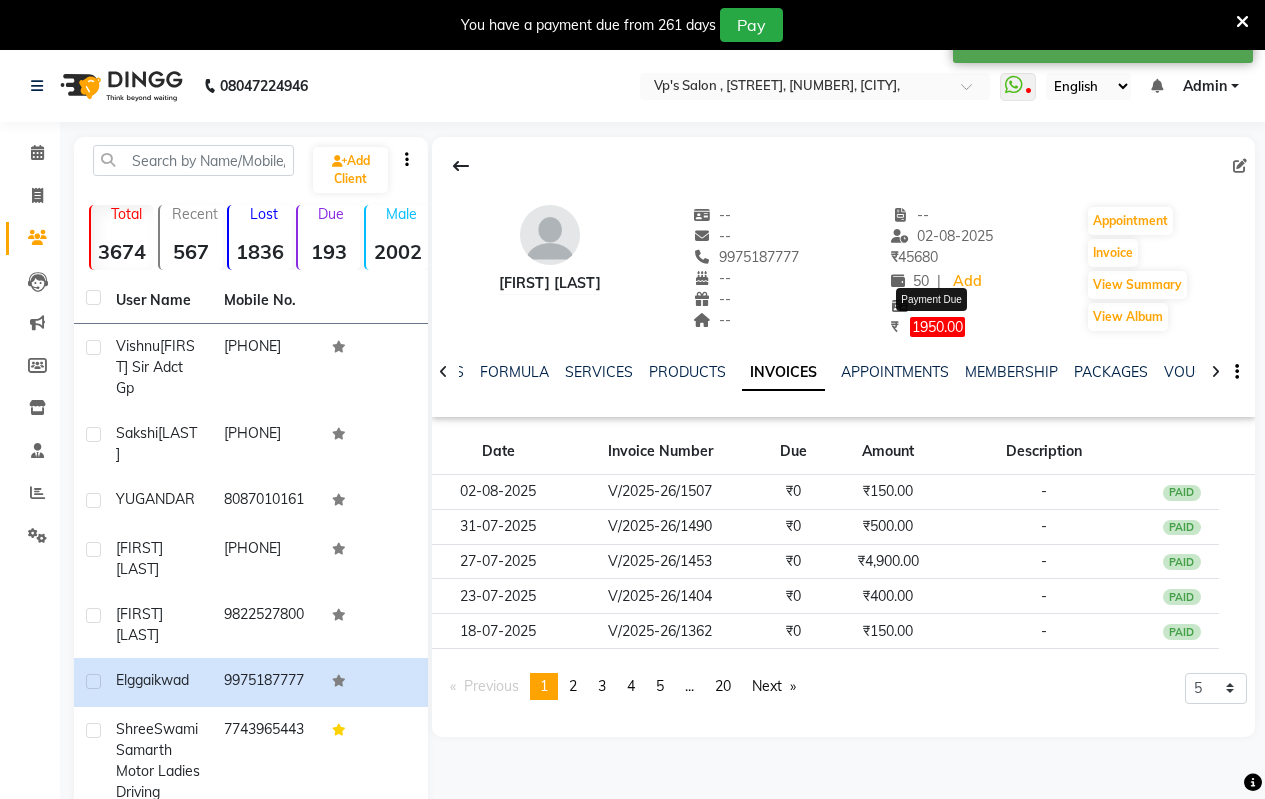 click on "1950.00" 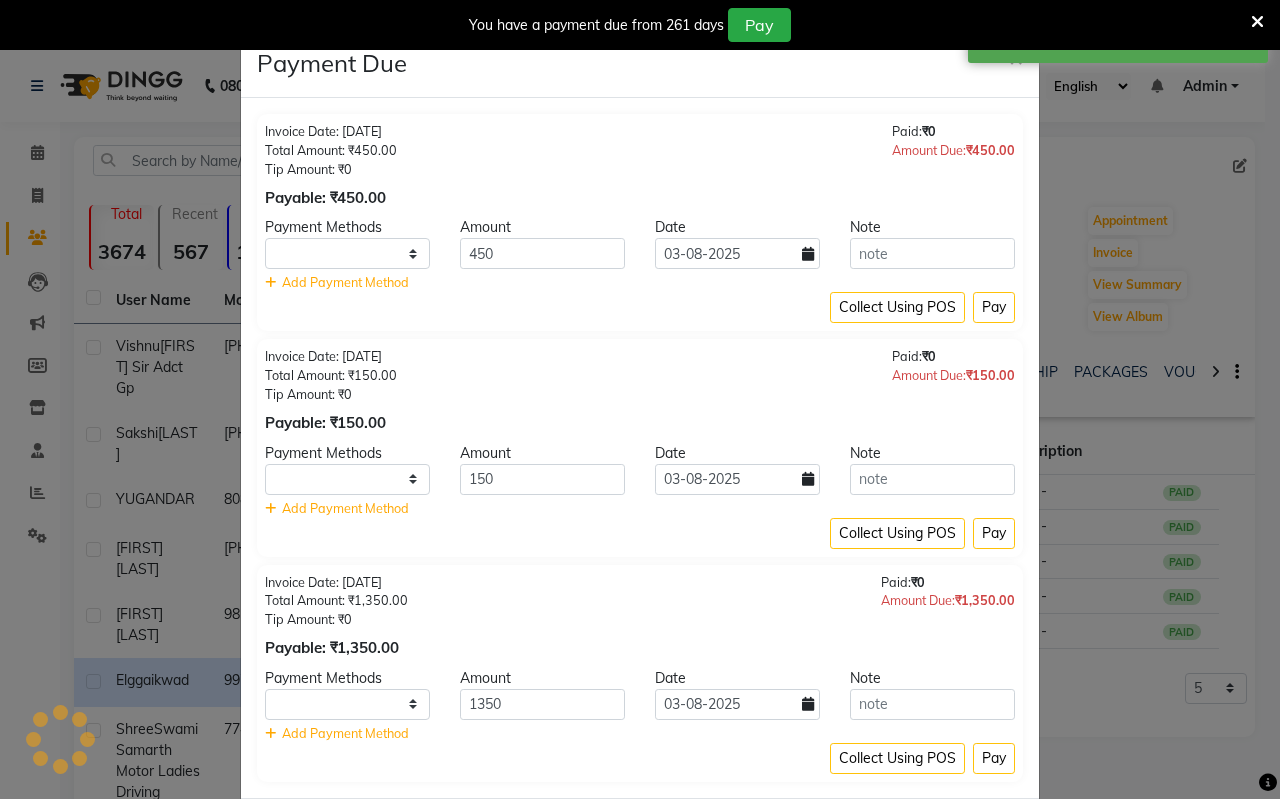 select on "1" 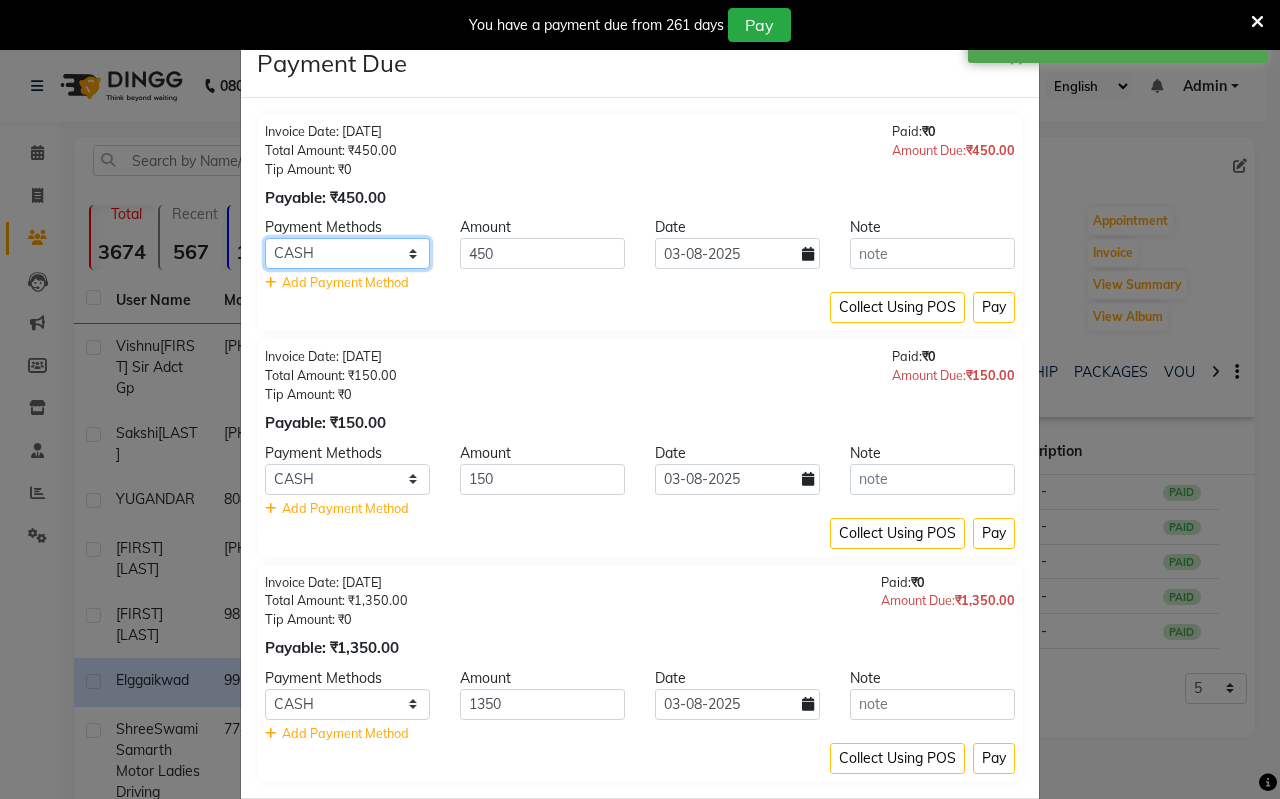 click on "CASH CARD ONLINE CUSTOM GPay PayTM PhonePe UPI NearBuy Loan BharatPay Cheque MosamBee MI Voucher Bank Family Visa Card Master Card BharatPay Card UPI BharatPay Other Cards Juice by MCB MyT Money MariDeal DefiDeal Deal.mu THD TCL CEdge Card M UPI M UPI Axis UPI Union Card (Indian Bank) Card (DL Bank) RS BTC Wellnessta Razorpay Complimentary Nift Spa Finder Spa Week Venmo BFL LoanTap SaveIN GMoney ATH Movil On Account Chamber Gift Card Trade Comp Donation Card on File Envision BRAC Card City Card bKash Credit Card Debit Card Shoutlo LUZO Jazz Cash AmEx Discover Tabby Online W Room Charge Room Charge USD Room Charge Euro Room Charge EGP Room Charge GBP Bajaj Finserv Bad Debts Card: IDFC Card: IOB Coupon Gcash PayMaya Instamojo COnline UOnline SOnline SCard Paypal PPR PPV PPC PPN PPG PPE CAMP Benefit ATH Movil Dittor App Rupay Diners iPrepaid iPackage District App Pine Labs Cash Payment Pnb Bank GPay NT Cash Lash GPay Lash Cash Nail GPay Nail Cash BANKTANSFER Dreamfolks BOB SBI Save-In Nail Card Lash Card" 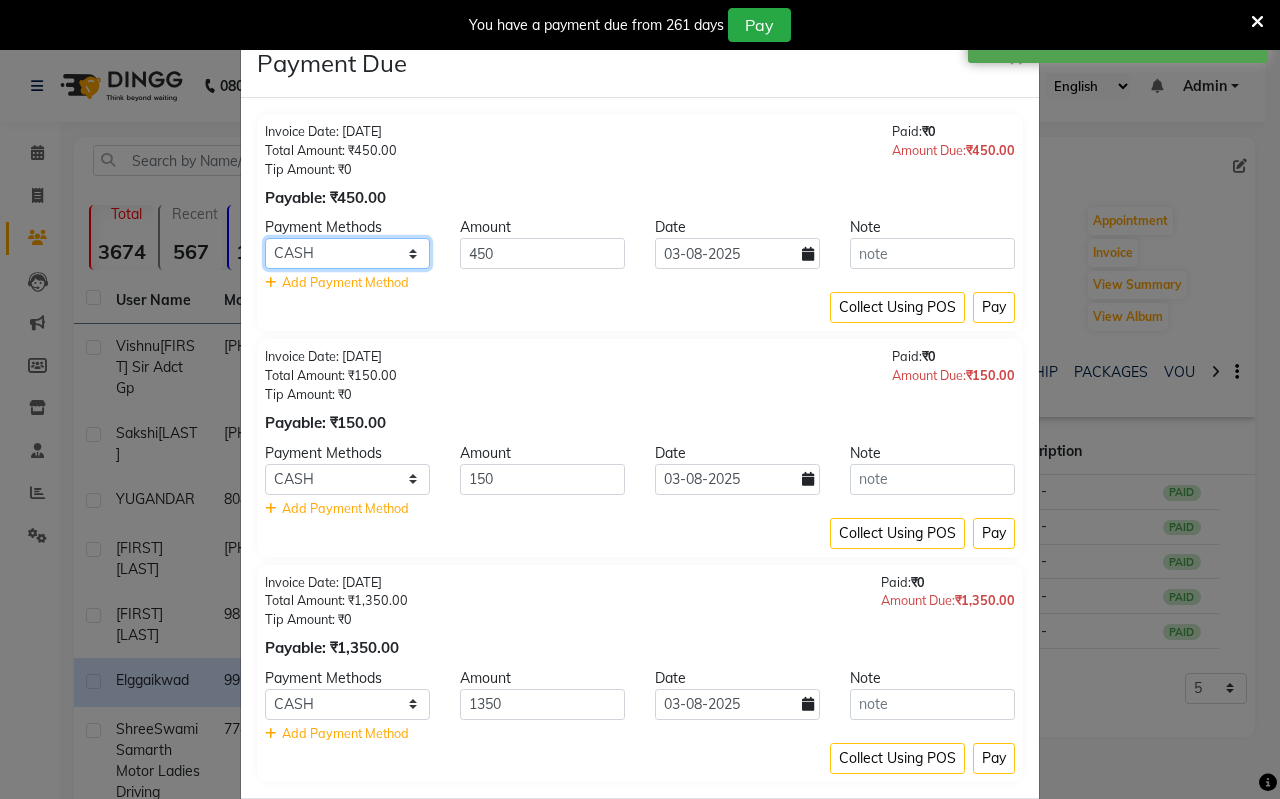 select on "14" 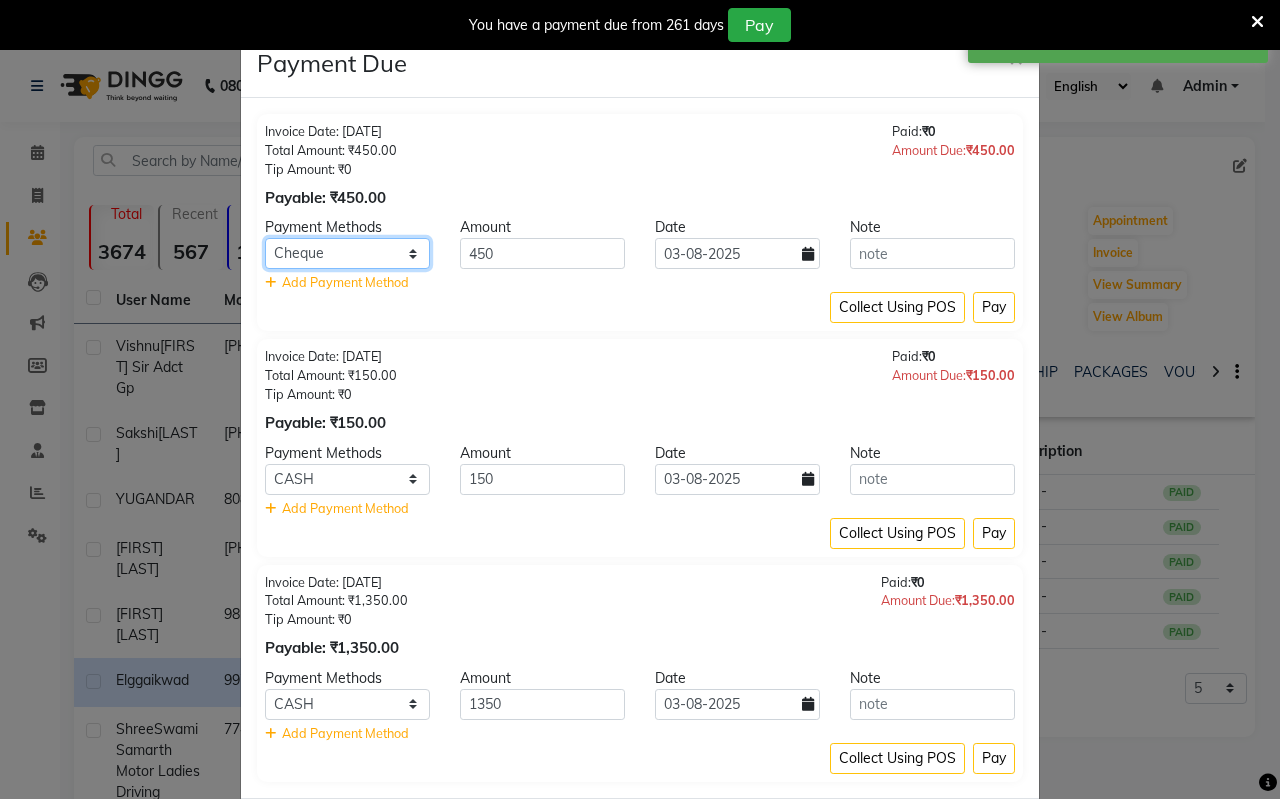 click on "CASH CARD ONLINE CUSTOM GPay PayTM PhonePe UPI NearBuy Loan BharatPay Cheque MosamBee MI Voucher Bank Family Visa Card Master Card BharatPay Card UPI BharatPay Other Cards Juice by MCB MyT Money MariDeal DefiDeal Deal.mu THD TCL CEdge Card M UPI M UPI Axis UPI Union Card (Indian Bank) Card (DL Bank) RS BTC Wellnessta Razorpay Complimentary Nift Spa Finder Spa Week Venmo BFL LoanTap SaveIN GMoney ATH Movil On Account Chamber Gift Card Trade Comp Donation Card on File Envision BRAC Card City Card bKash Credit Card Debit Card Shoutlo LUZO Jazz Cash AmEx Discover Tabby Online W Room Charge Room Charge USD Room Charge Euro Room Charge EGP Room Charge GBP Bajaj Finserv Bad Debts Card: IDFC Card: IOB Coupon Gcash PayMaya Instamojo COnline UOnline SOnline SCard Paypal PPR PPV PPC PPN PPG PPE CAMP Benefit ATH Movil Dittor App Rupay Diners iPrepaid iPackage District App Pine Labs Cash Payment Pnb Bank GPay NT Cash Lash GPay Lash Cash Nail GPay Nail Cash BANKTANSFER Dreamfolks BOB SBI Save-In Nail Card Lash Card" 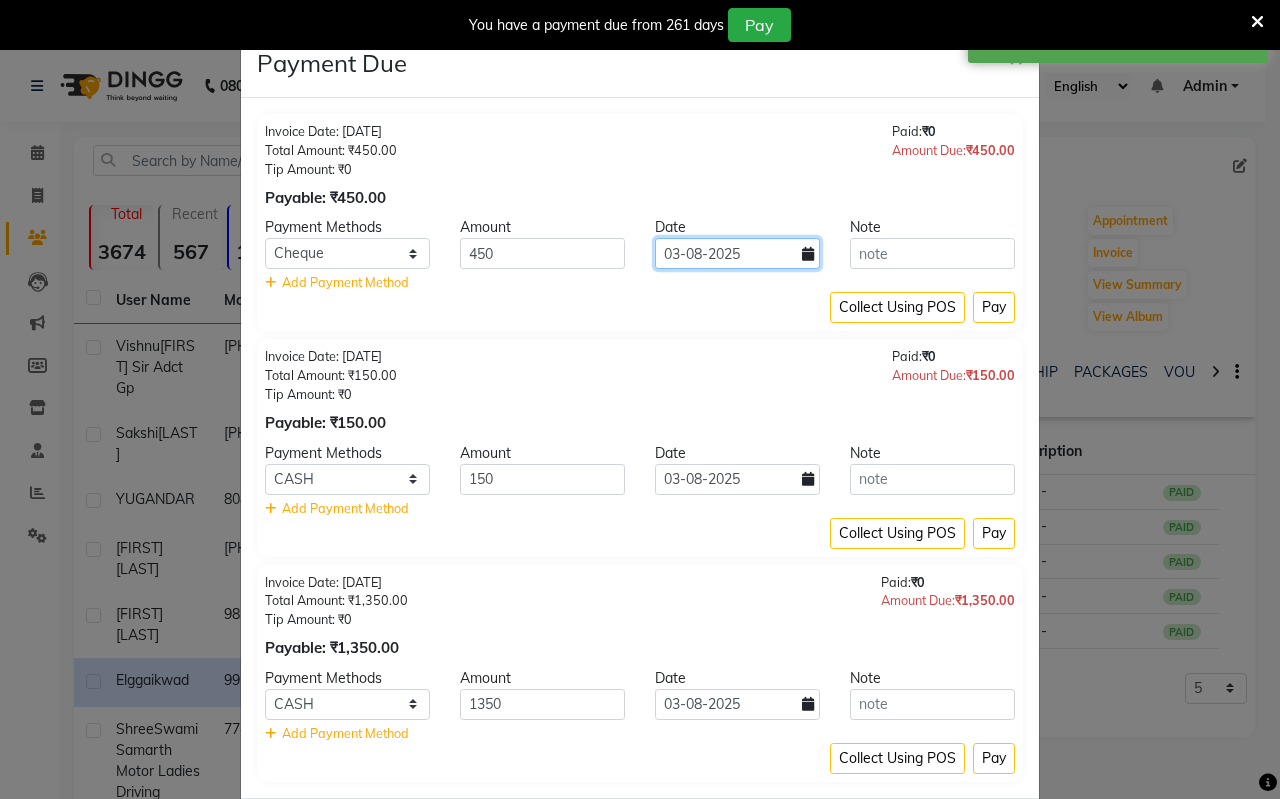 click on "03-08-2025" 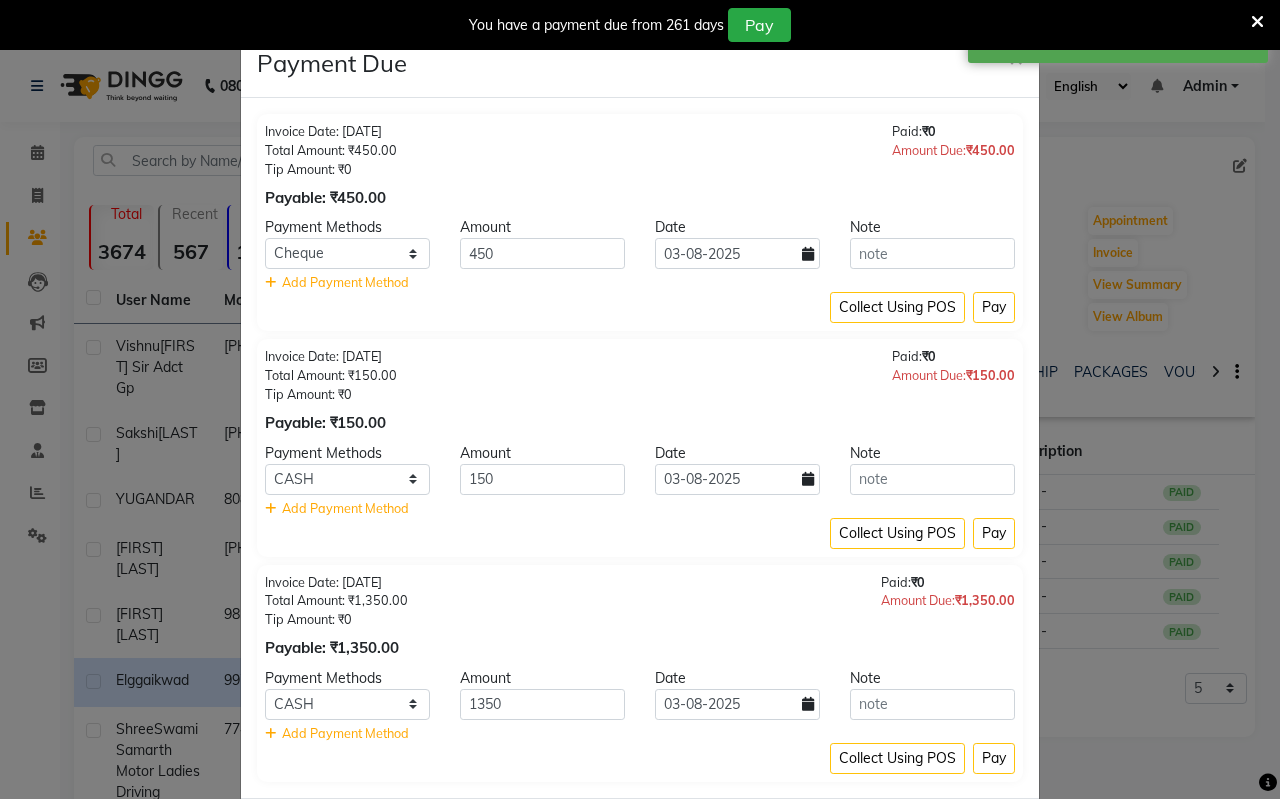 select on "8" 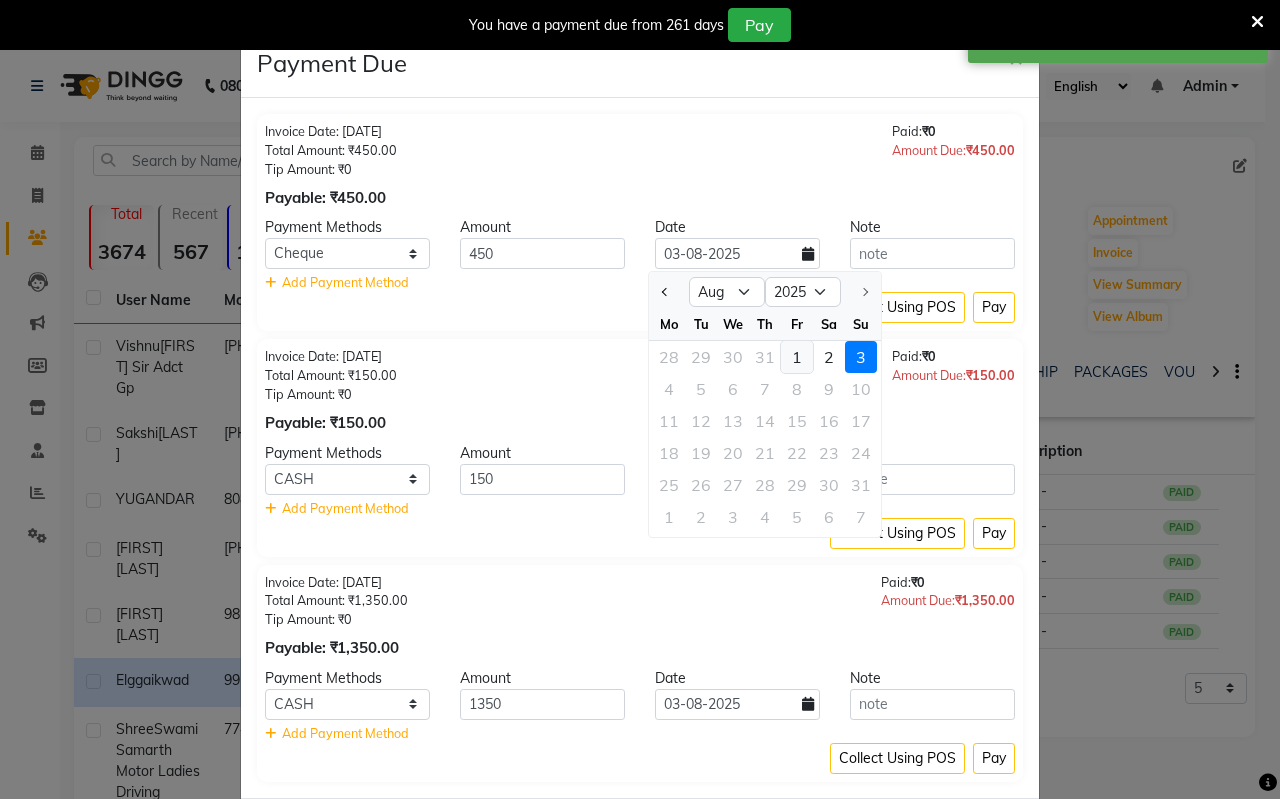 click on "1" 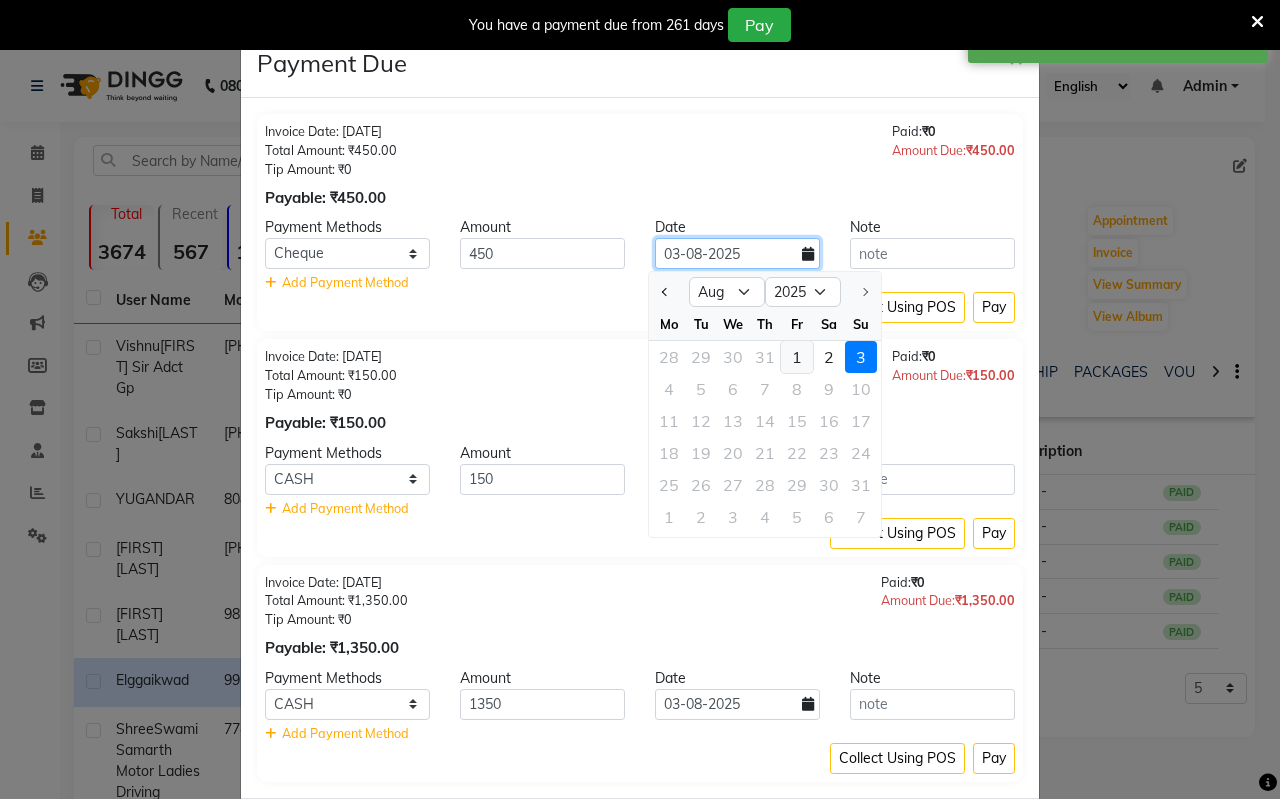 type on "01-08-2025" 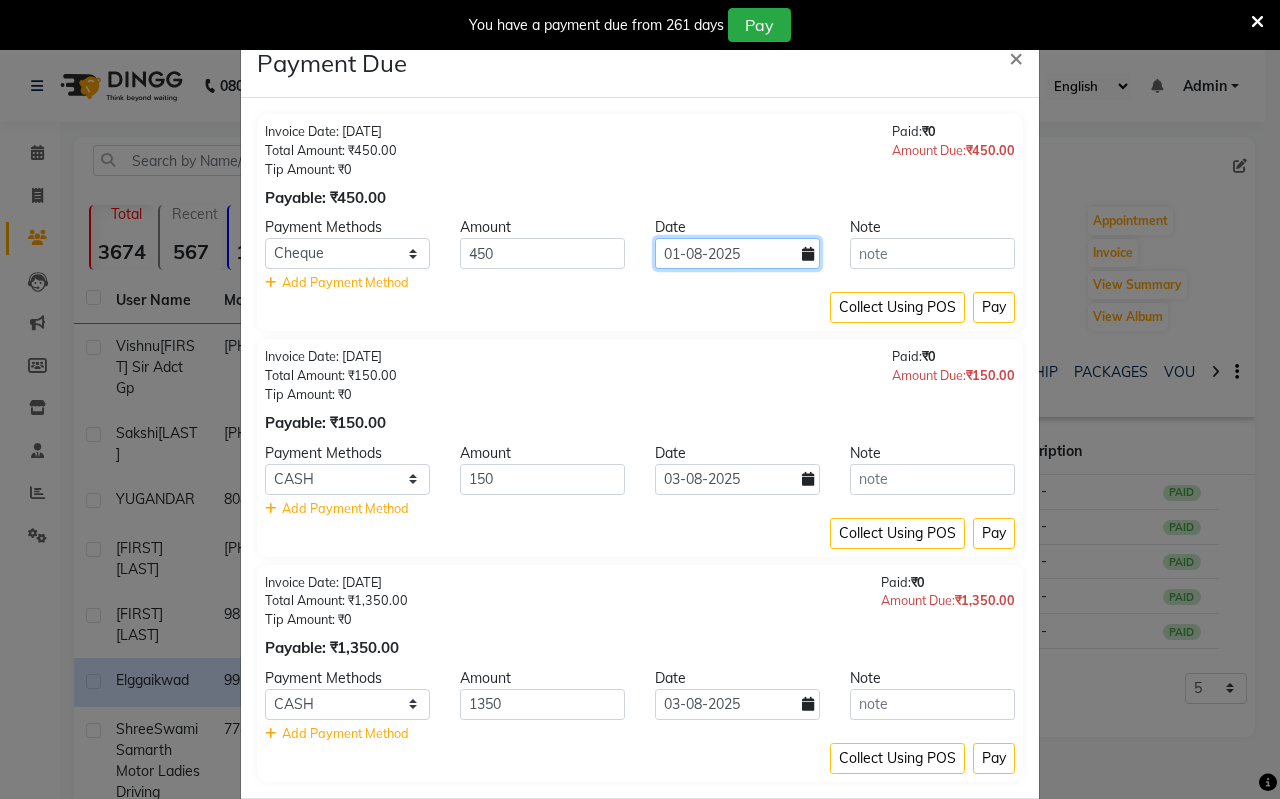 click on "01-08-2025" 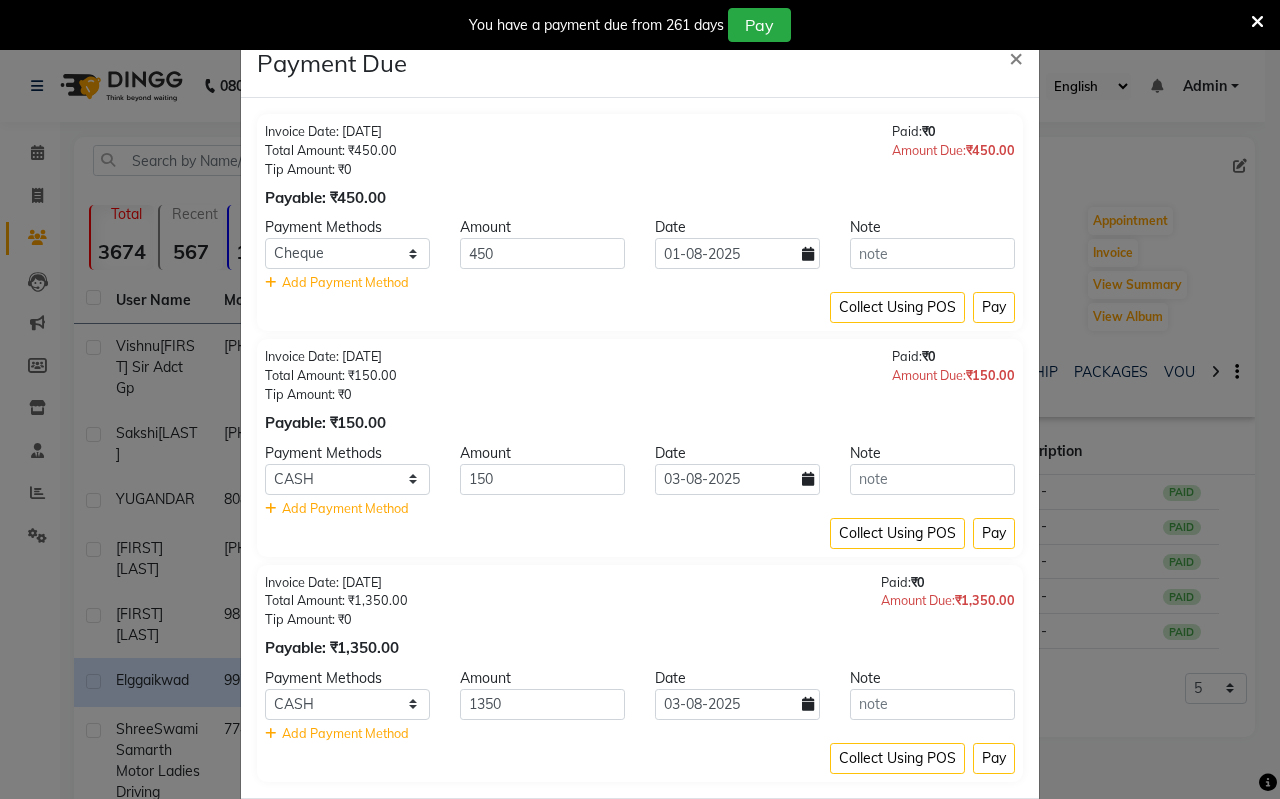 select on "8" 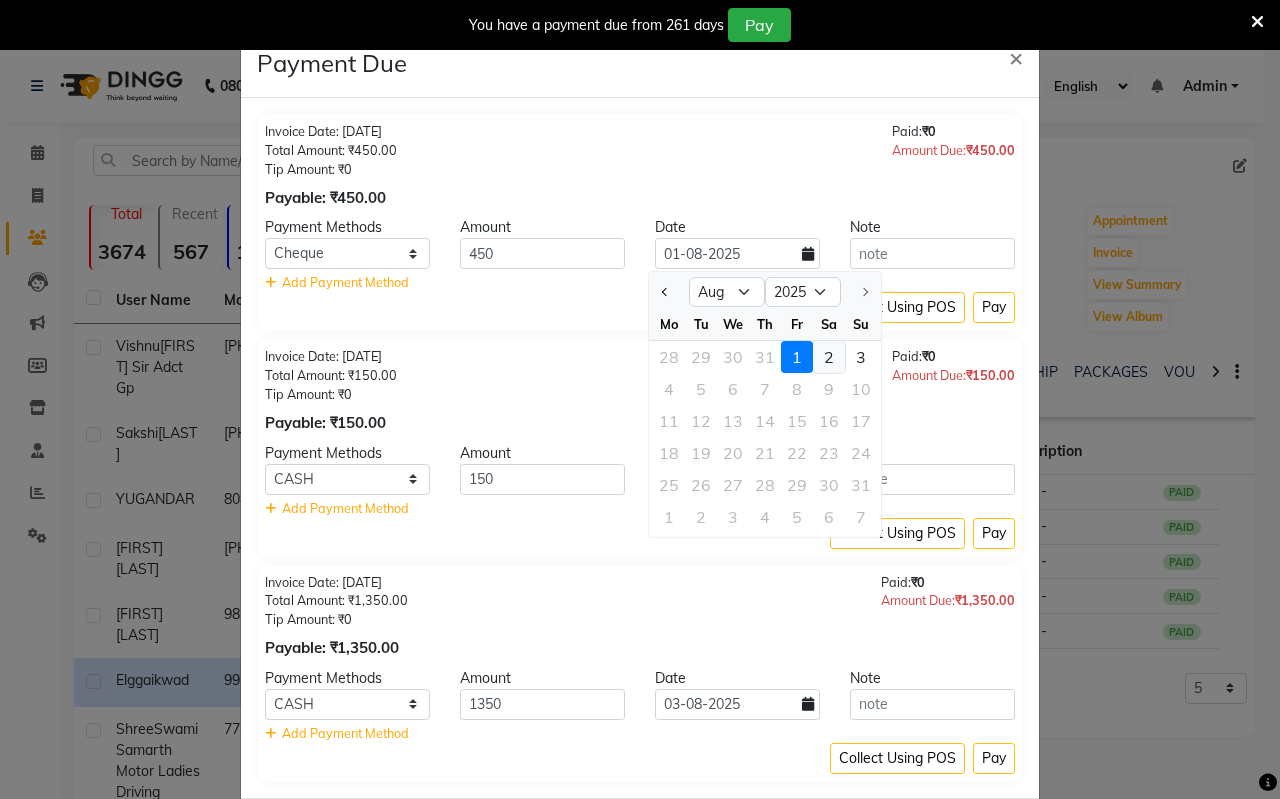 click on "2" 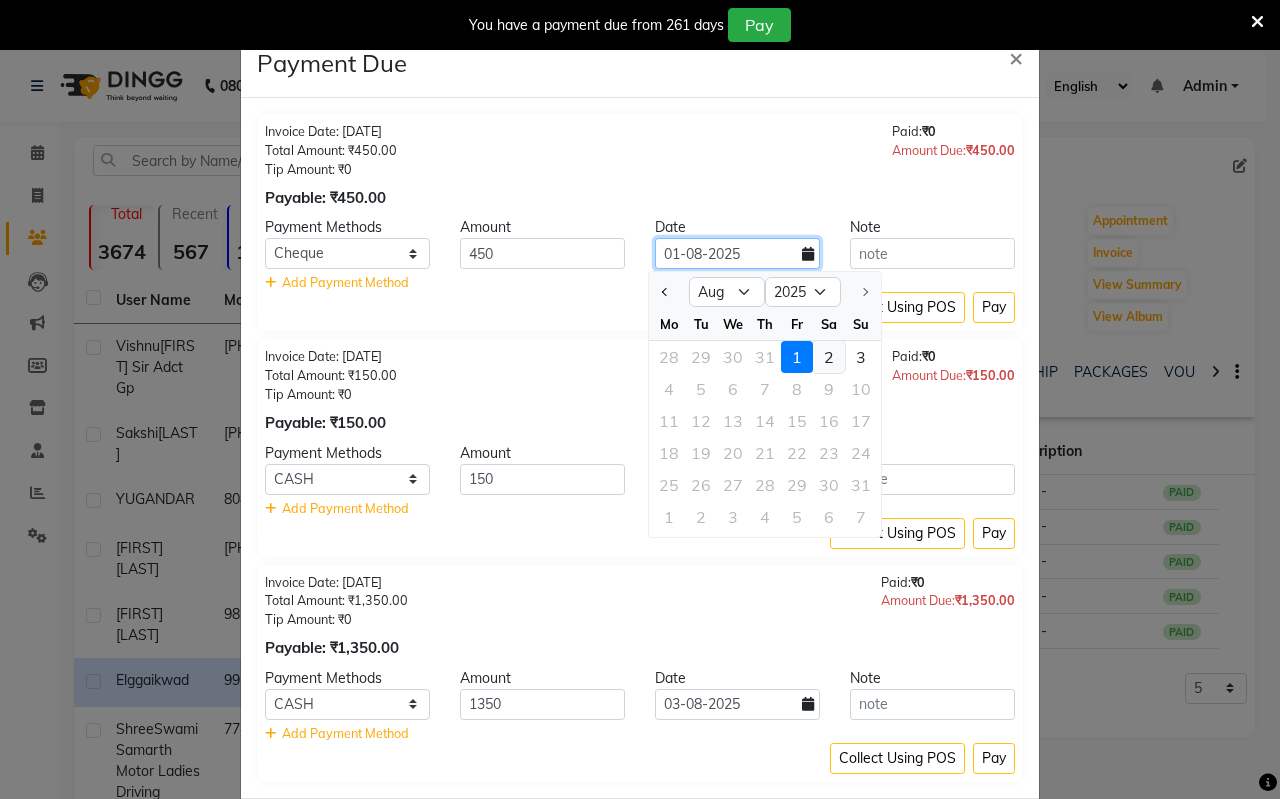 type on "02-08-2025" 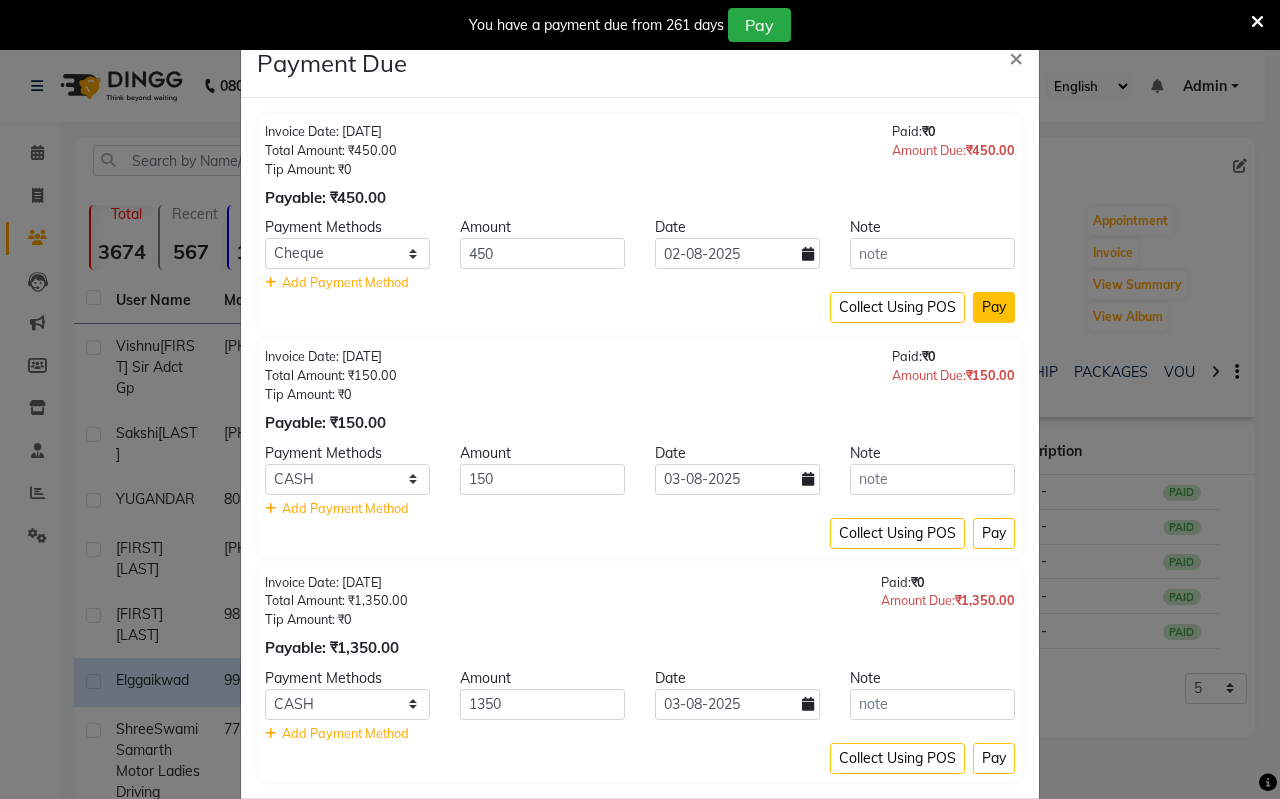 click on "Pay" 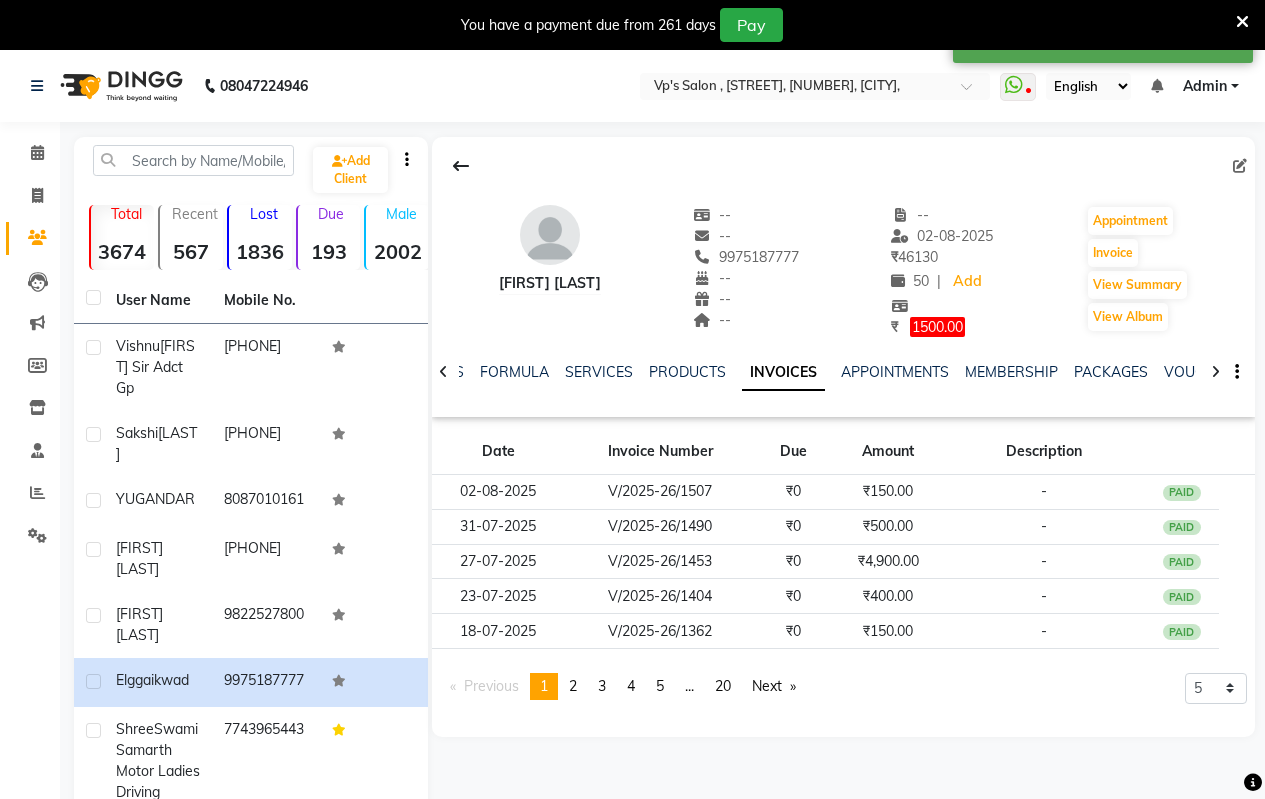 click 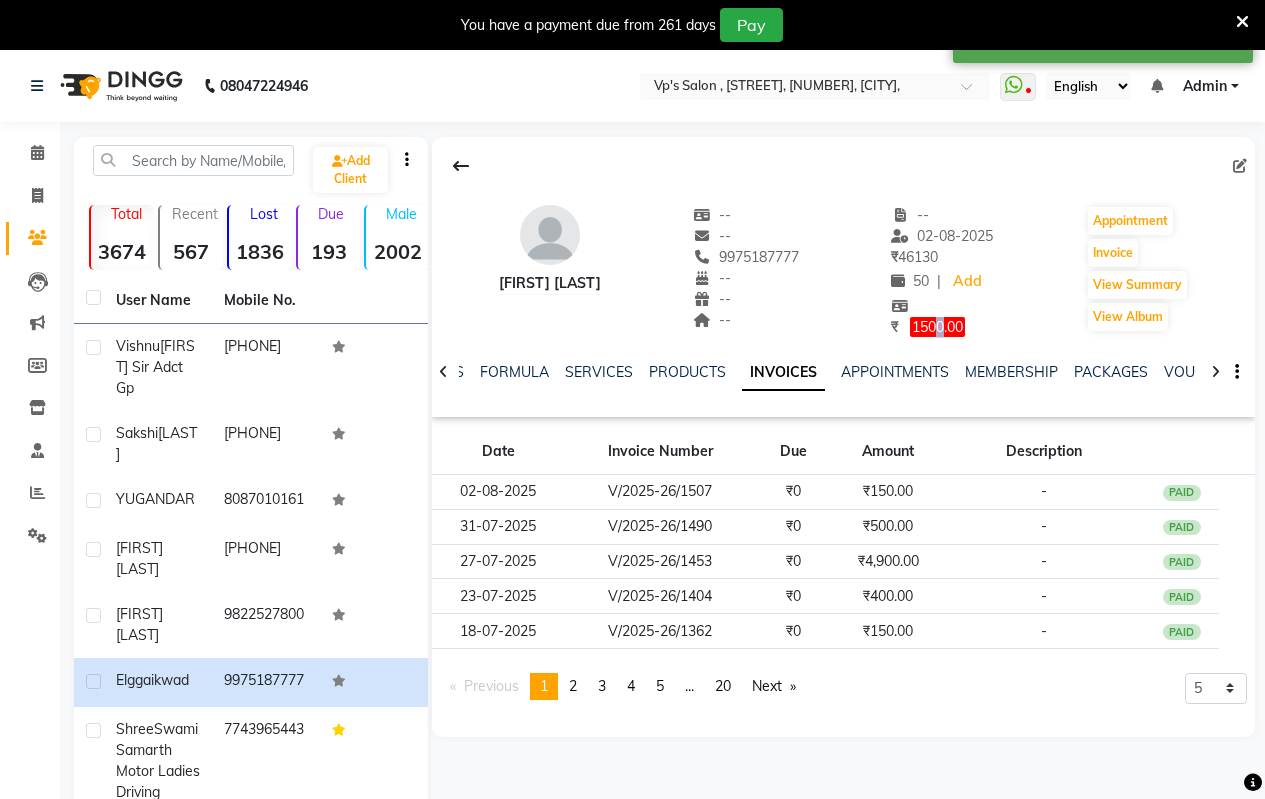 click on "1500.00" 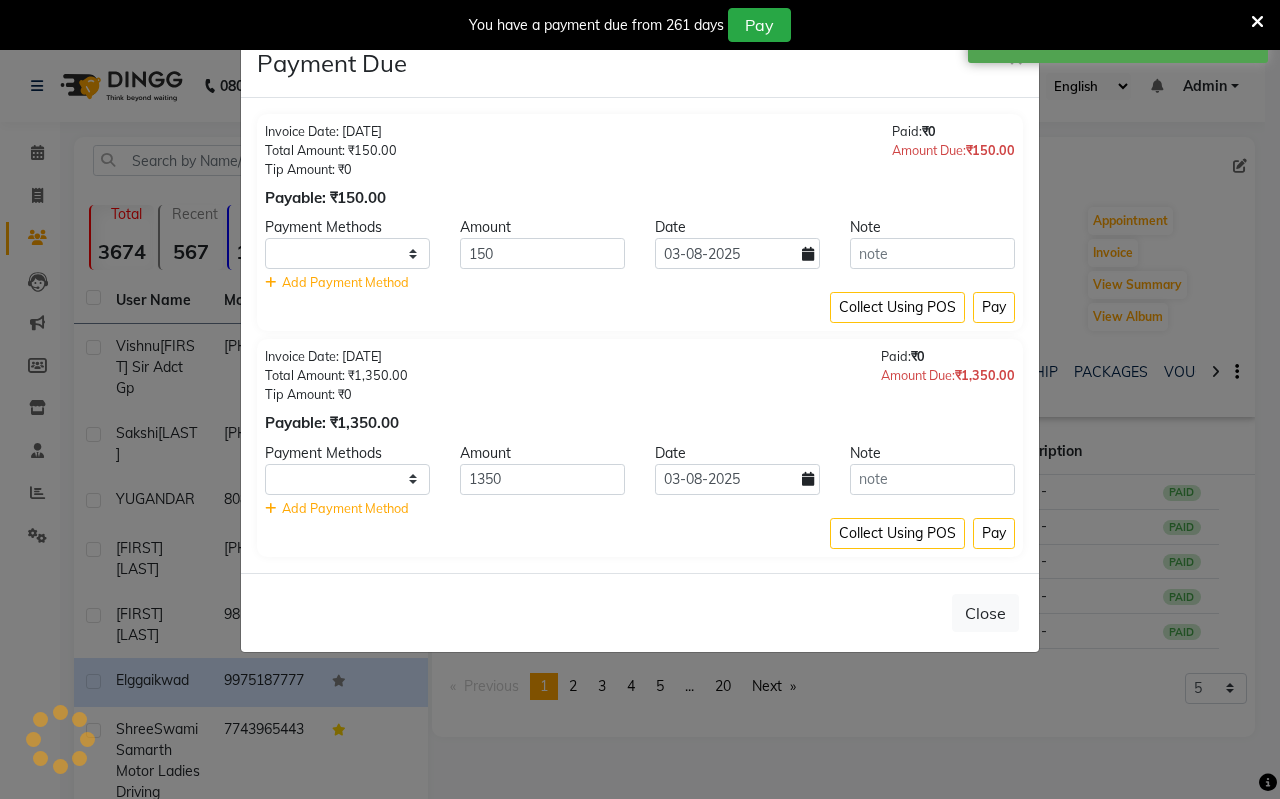 select on "1" 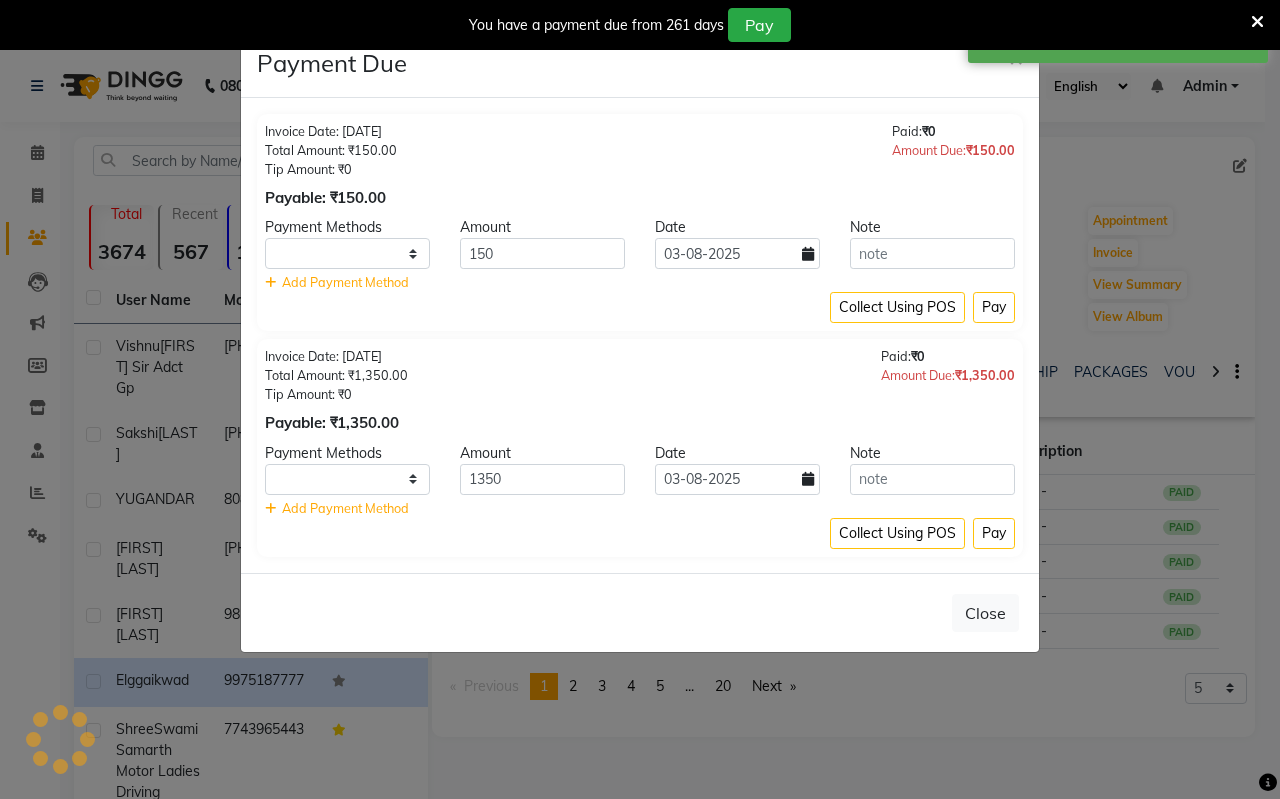 select on "1" 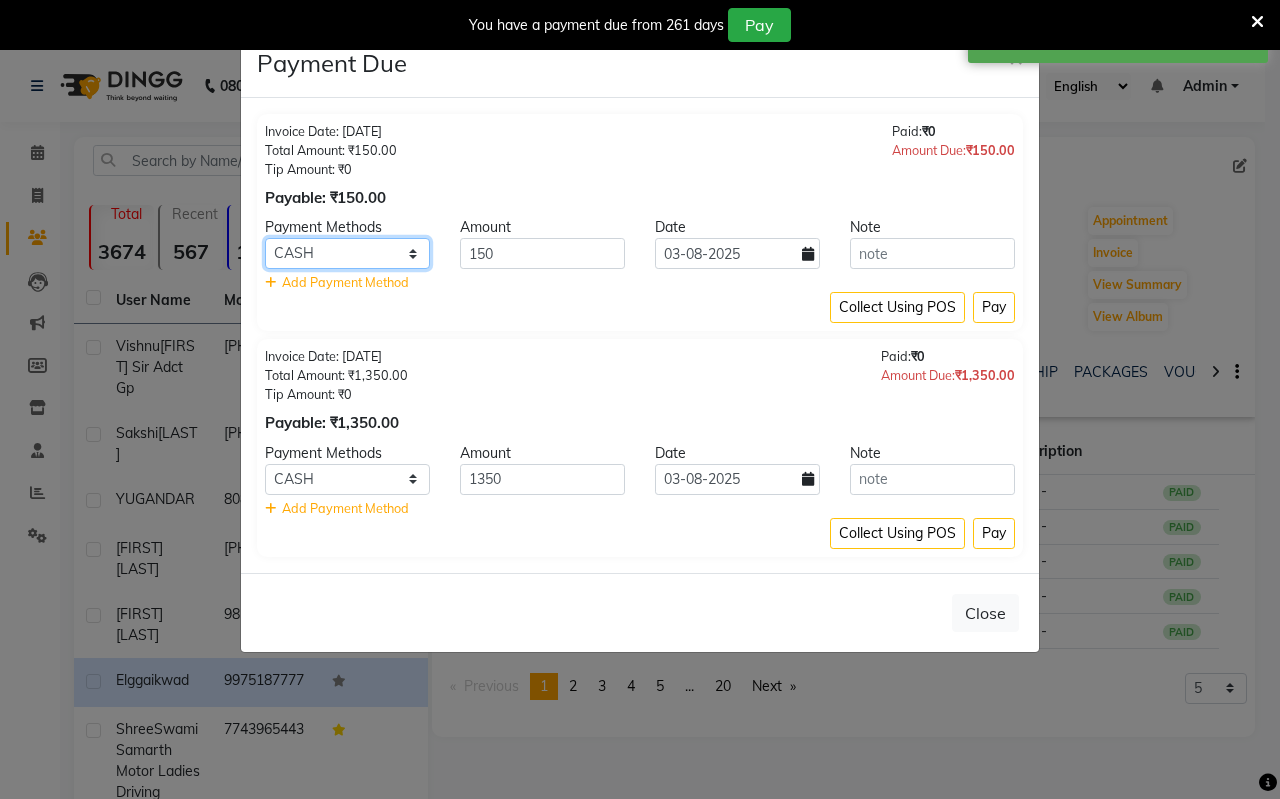 click on "CASH CARD ONLINE CUSTOM GPay PayTM PhonePe UPI NearBuy Loan BharatPay Cheque MosamBee MI Voucher Bank Family Visa Card Master Card BharatPay Card UPI BharatPay Other Cards Juice by MCB MyT Money MariDeal DefiDeal Deal.mu THD TCL CEdge Card M UPI M UPI Axis UPI Union Card (Indian Bank) Card (DL Bank) RS BTC Wellnessta Razorpay Complimentary Nift Spa Finder Spa Week Venmo BFL LoanTap SaveIN GMoney ATH Movil On Account Chamber Gift Card Trade Comp Donation Card on File Envision BRAC Card City Card bKash Credit Card Debit Card Shoutlo LUZO Jazz Cash AmEx Discover Tabby Online W Room Charge Room Charge USD Room Charge Euro Room Charge EGP Room Charge GBP Bajaj Finserv Bad Debts Card: IDFC Card: IOB Coupon Gcash PayMaya Instamojo COnline UOnline SOnline SCard Paypal PPR PPV PPC PPN PPG PPE CAMP Benefit ATH Movil Dittor App Rupay Diners iPrepaid iPackage District App Pine Labs Cash Payment Pnb Bank GPay NT Cash Lash GPay Lash Cash Nail GPay Nail Cash BANKTANSFER Dreamfolks BOB SBI Save-In Nail Card Lash Card" 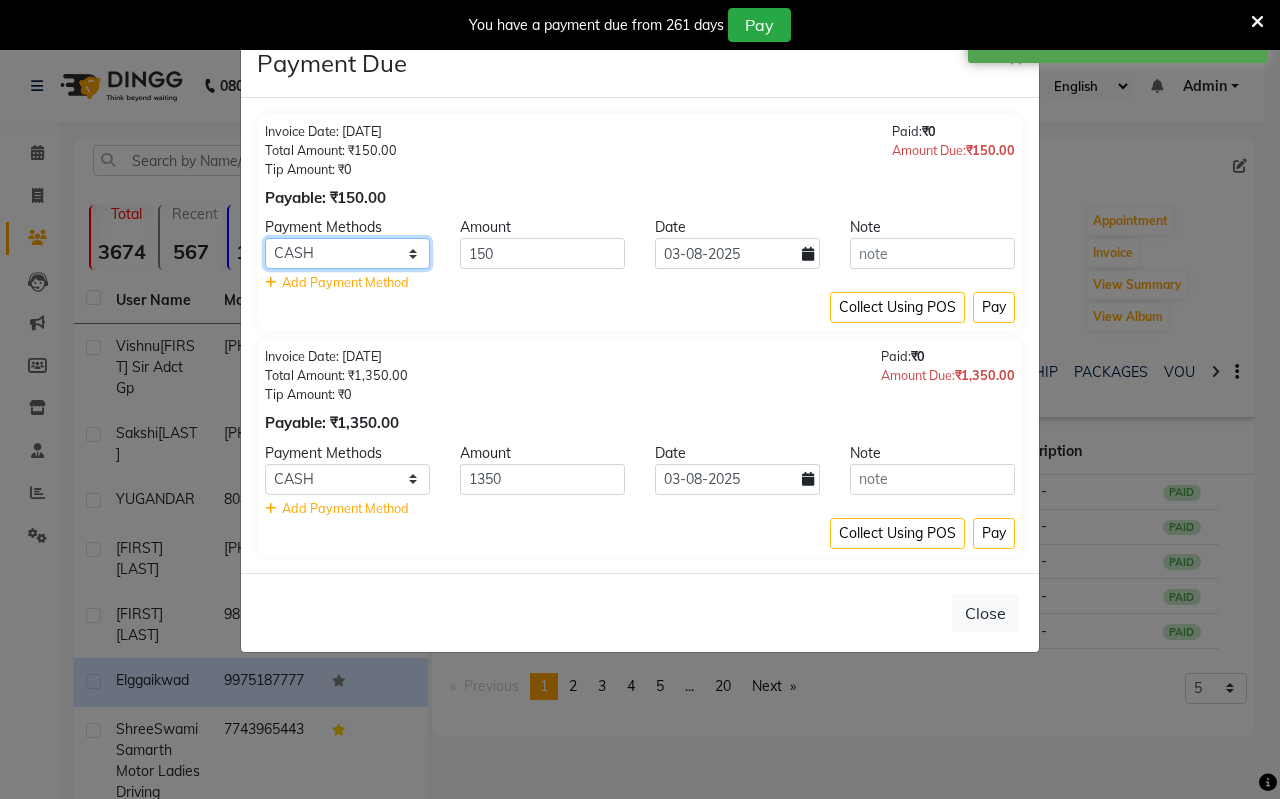 select on "14" 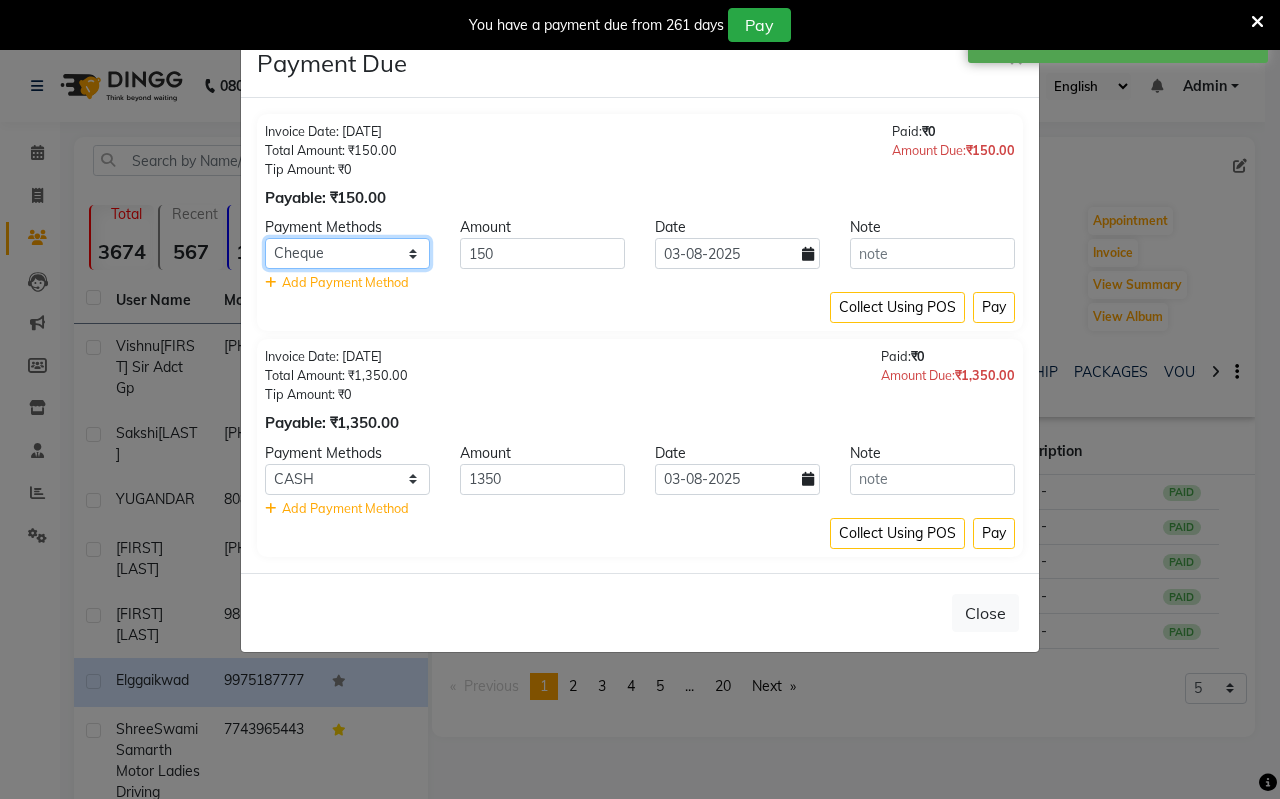 click on "CASH CARD ONLINE CUSTOM GPay PayTM PhonePe UPI NearBuy Loan BharatPay Cheque MosamBee MI Voucher Bank Family Visa Card Master Card BharatPay Card UPI BharatPay Other Cards Juice by MCB MyT Money MariDeal DefiDeal Deal.mu THD TCL CEdge Card M UPI M UPI Axis UPI Union Card (Indian Bank) Card (DL Bank) RS BTC Wellnessta Razorpay Complimentary Nift Spa Finder Spa Week Venmo BFL LoanTap SaveIN GMoney ATH Movil On Account Chamber Gift Card Trade Comp Donation Card on File Envision BRAC Card City Card bKash Credit Card Debit Card Shoutlo LUZO Jazz Cash AmEx Discover Tabby Online W Room Charge Room Charge USD Room Charge Euro Room Charge EGP Room Charge GBP Bajaj Finserv Bad Debts Card: IDFC Card: IOB Coupon Gcash PayMaya Instamojo COnline UOnline SOnline SCard Paypal PPR PPV PPC PPN PPG PPE CAMP Benefit ATH Movil Dittor App Rupay Diners iPrepaid iPackage District App Pine Labs Cash Payment Pnb Bank GPay NT Cash Lash GPay Lash Cash Nail GPay Nail Cash BANKTANSFER Dreamfolks BOB SBI Save-In Nail Card Lash Card" 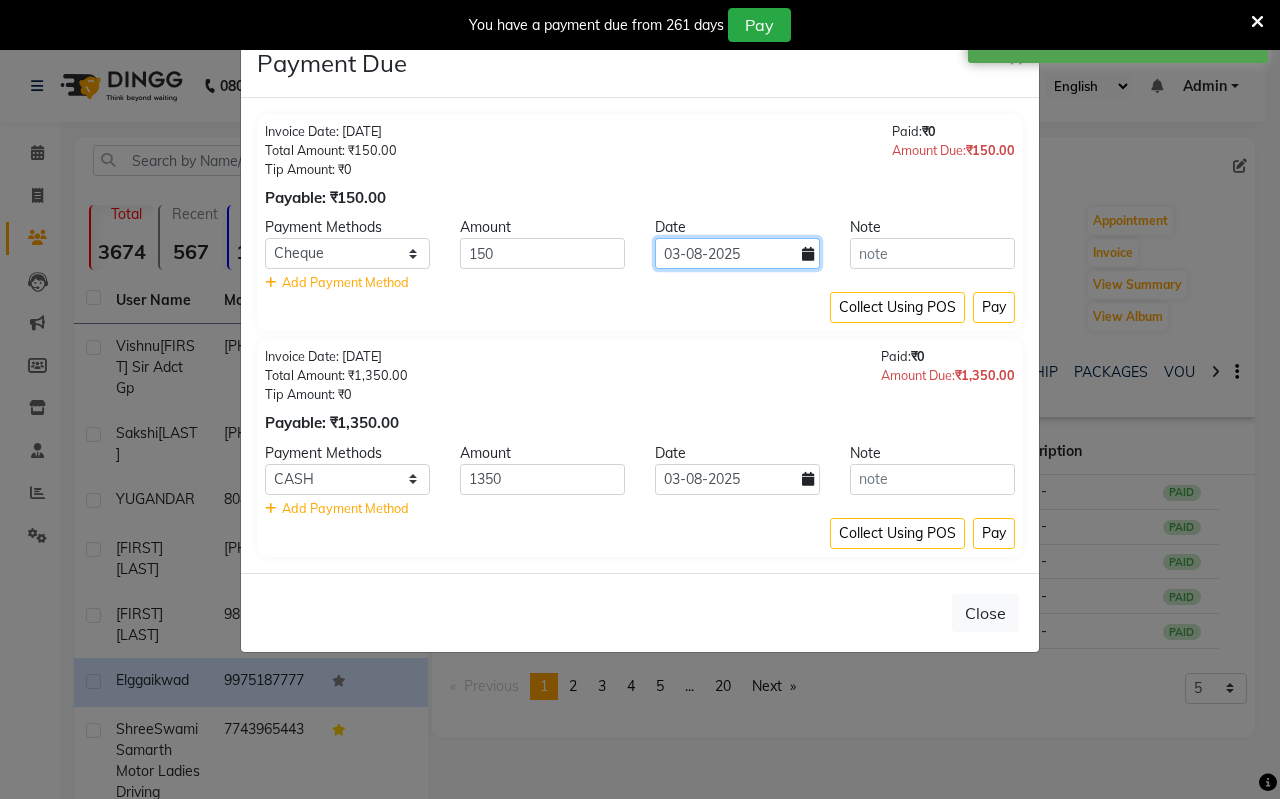 click on "03-08-2025" 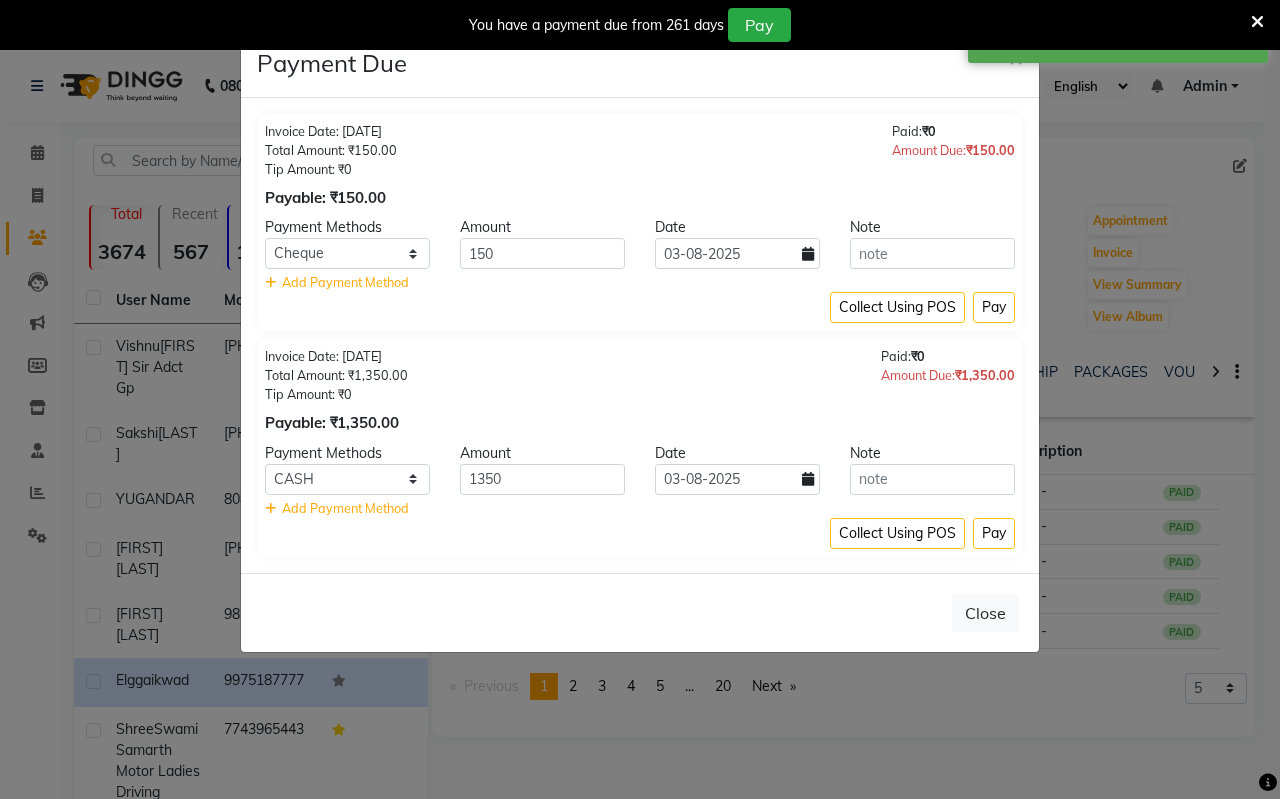 select on "8" 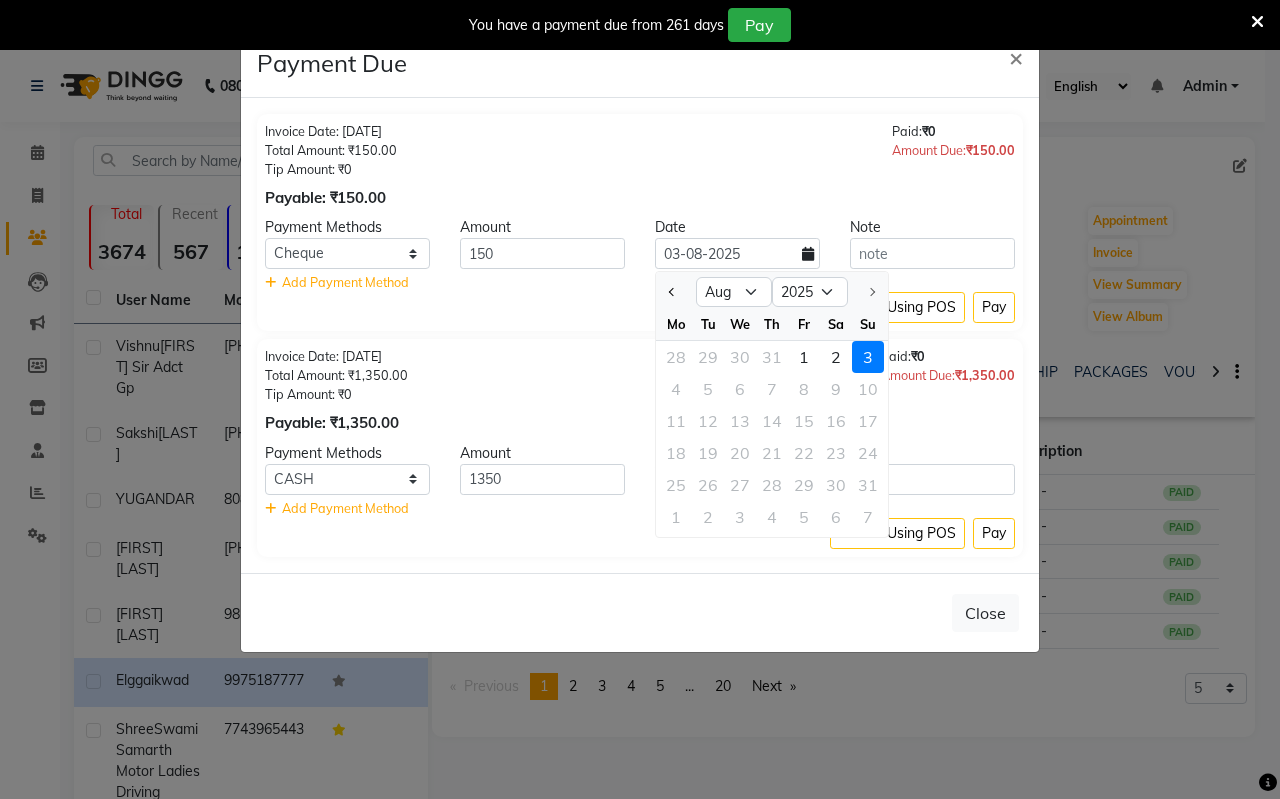 click on "2" 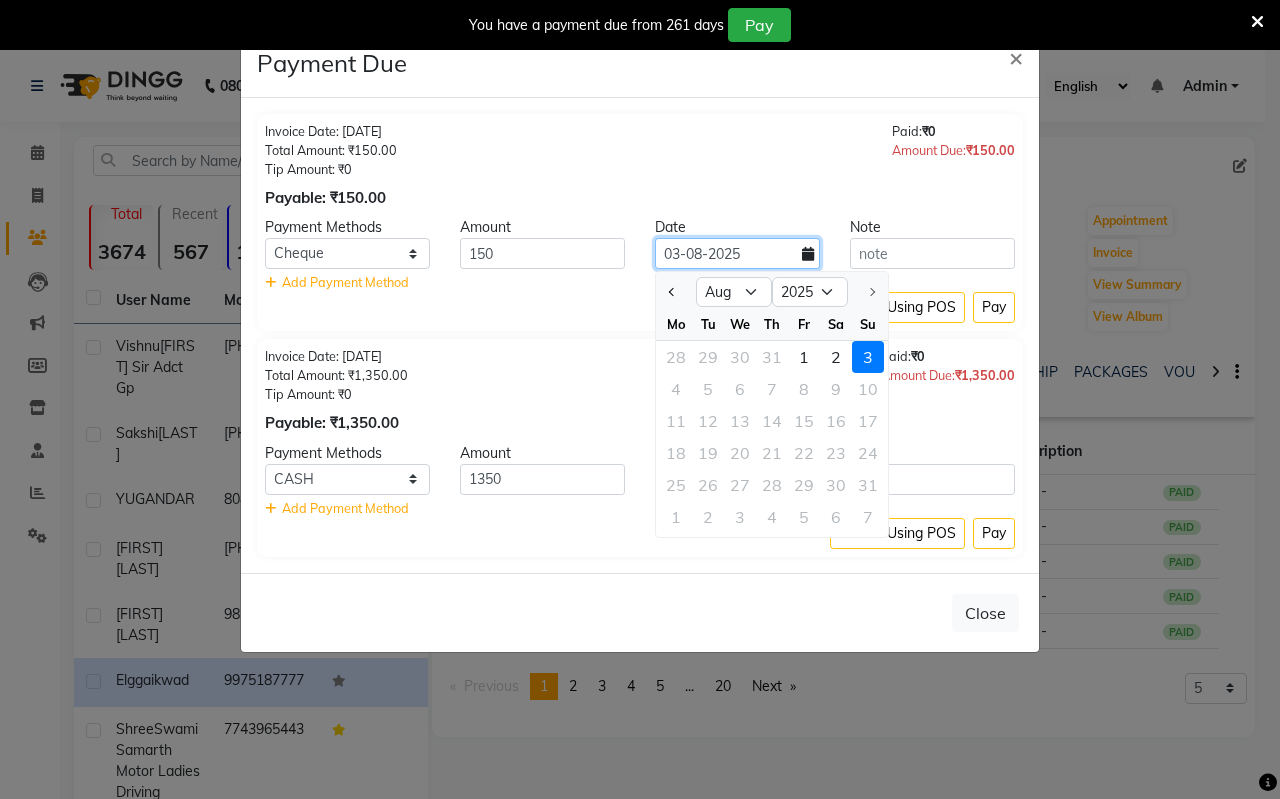 type on "02-08-2025" 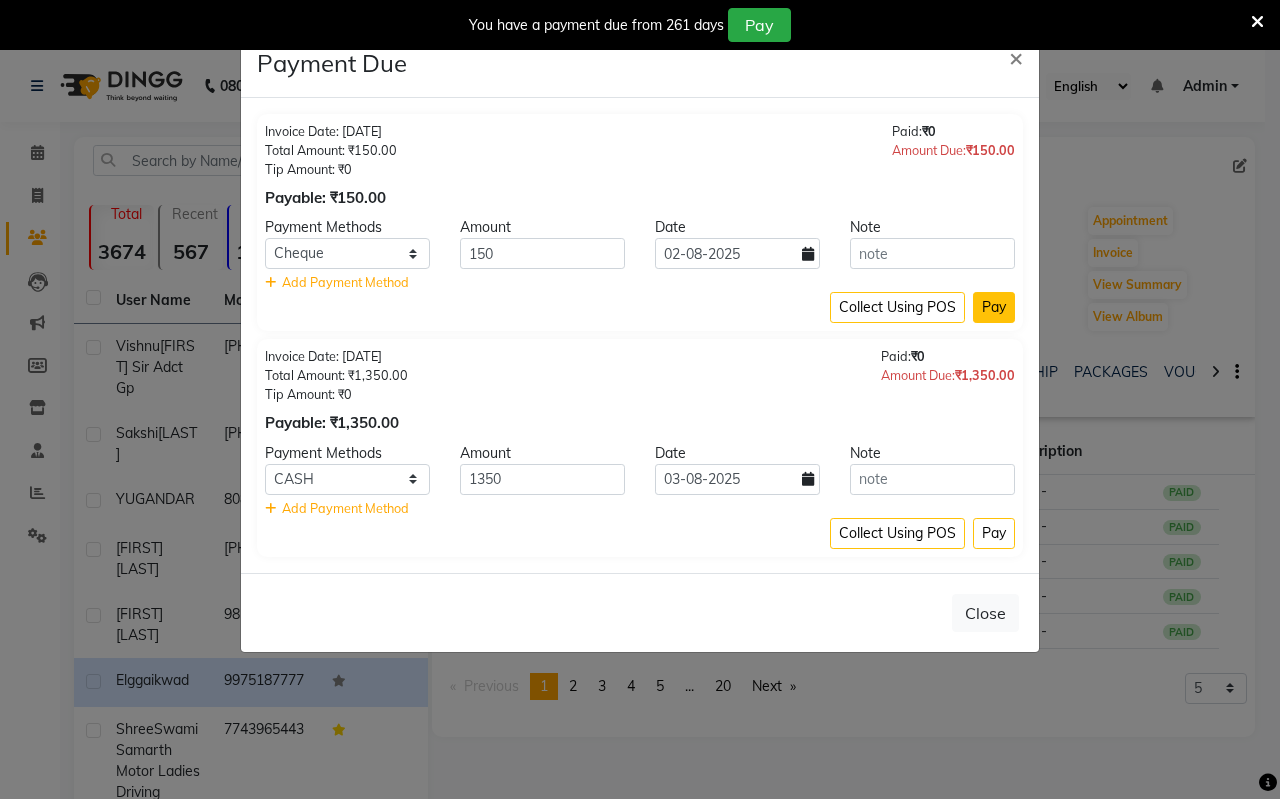 click on "Pay" 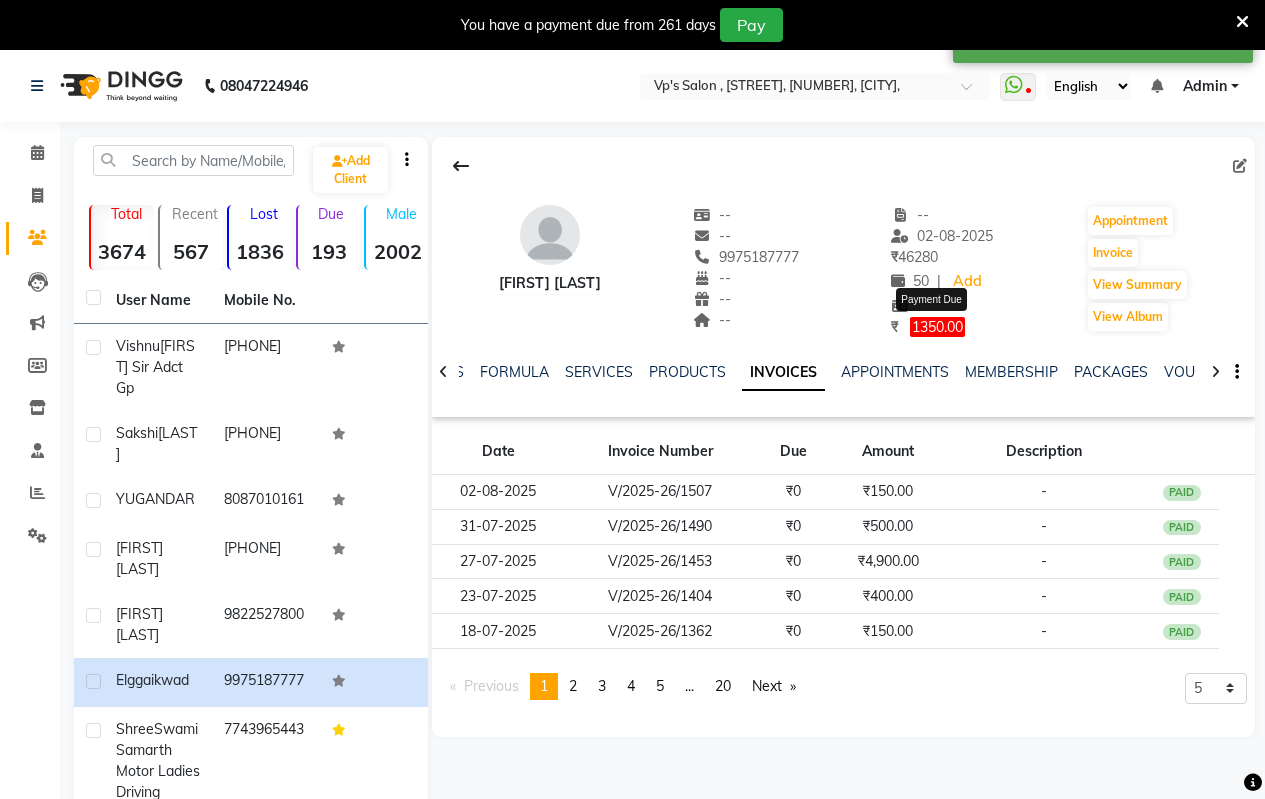 click on "1350.00" 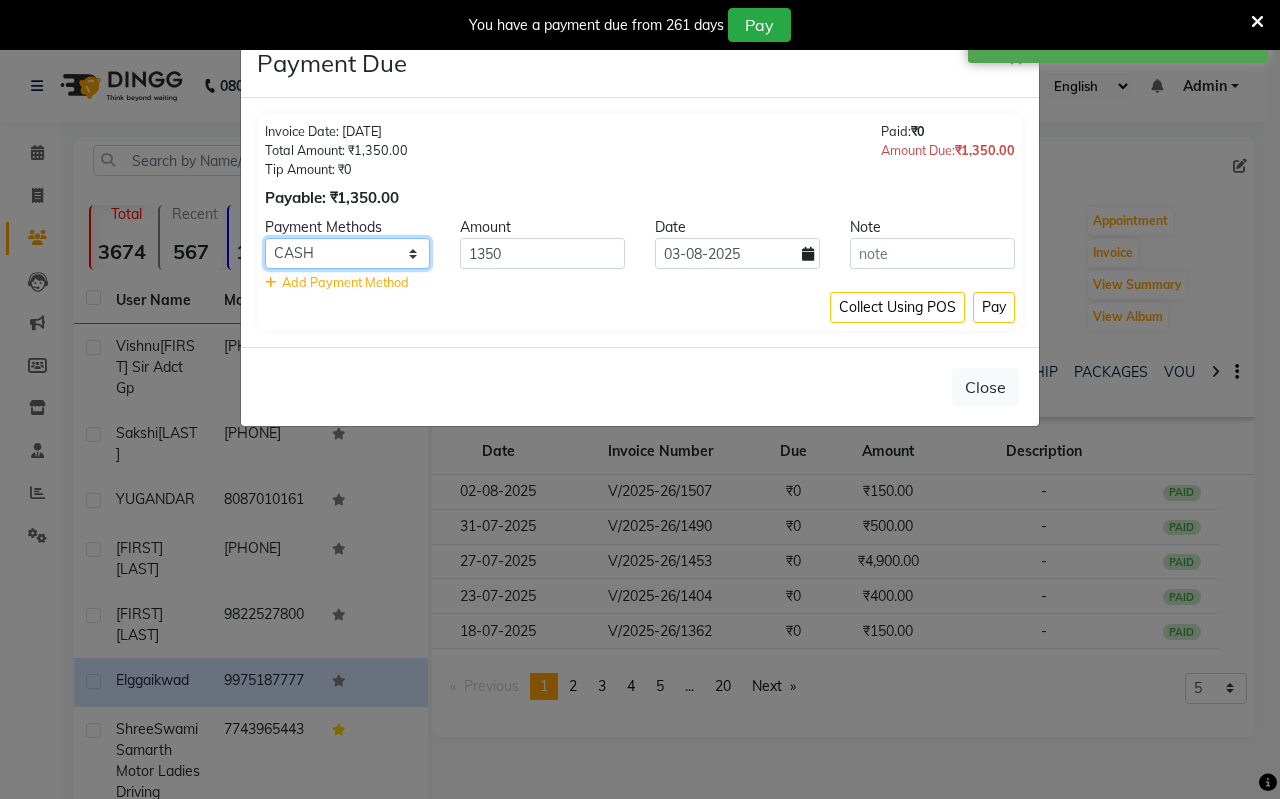 click on "CASH CARD ONLINE CUSTOM GPay PayTM PhonePe UPI NearBuy Loan BharatPay Cheque MosamBee MI Voucher Bank Family Visa Card Master Card BharatPay Card UPI BharatPay Other Cards Juice by MCB MyT Money MariDeal DefiDeal Deal.mu THD TCL CEdge Card M UPI M UPI Axis UPI Union Card (Indian Bank) Card (DL Bank) RS BTC Wellnessta Razorpay Complimentary Nift Spa Finder Spa Week Venmo BFL LoanTap SaveIN GMoney ATH Movil On Account Chamber Gift Card Trade Comp Donation Card on File Envision BRAC Card City Card bKash Credit Card Debit Card Shoutlo LUZO Jazz Cash AmEx Discover Tabby Online W Room Charge Room Charge USD Room Charge Euro Room Charge EGP Room Charge GBP Bajaj Finserv Bad Debts Card: IDFC Card: IOB Coupon Gcash PayMaya Instamojo COnline UOnline SOnline SCard Paypal PPR PPV PPC PPN PPG PPE CAMP Benefit ATH Movil Dittor App Rupay Diners iPrepaid iPackage District App Pine Labs Cash Payment Pnb Bank GPay NT Cash Lash GPay Lash Cash Nail GPay Nail Cash BANKTANSFER Dreamfolks BOB SBI Save-In Nail Card Lash Card" 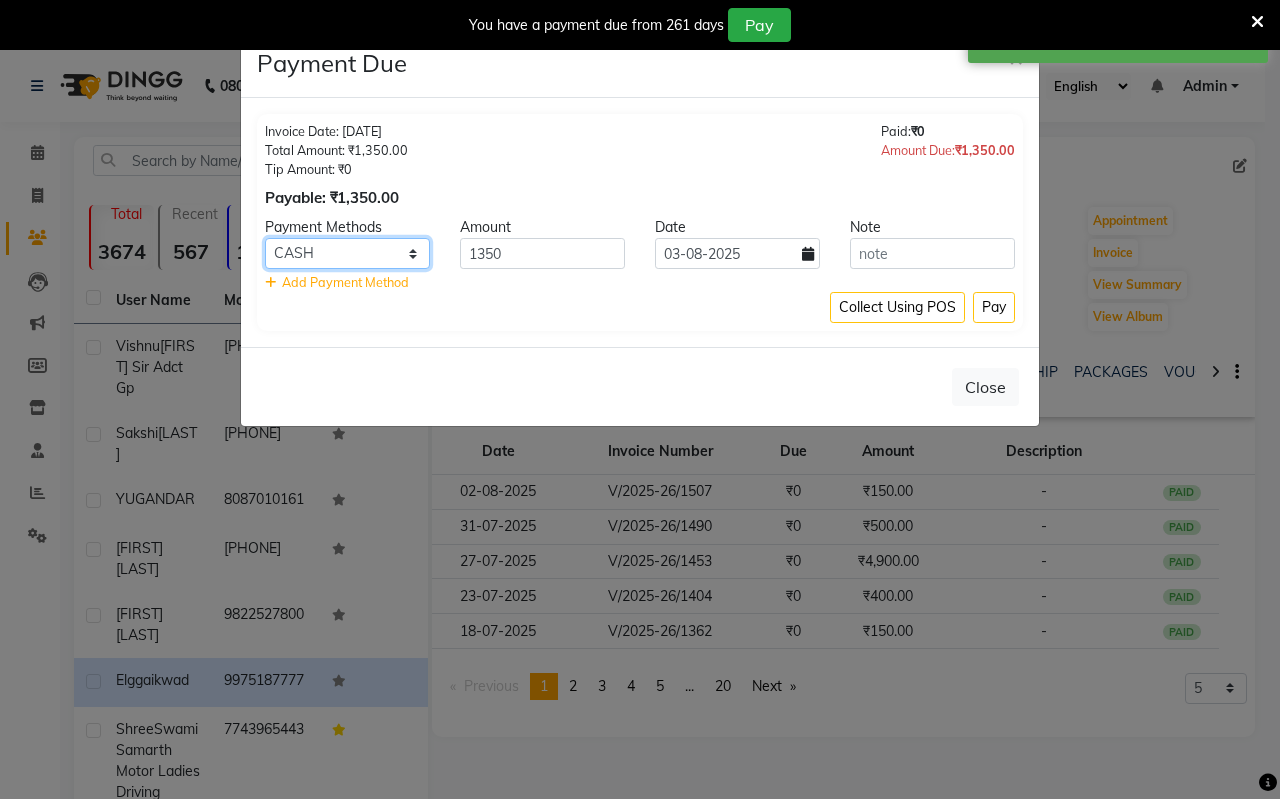 select on "14" 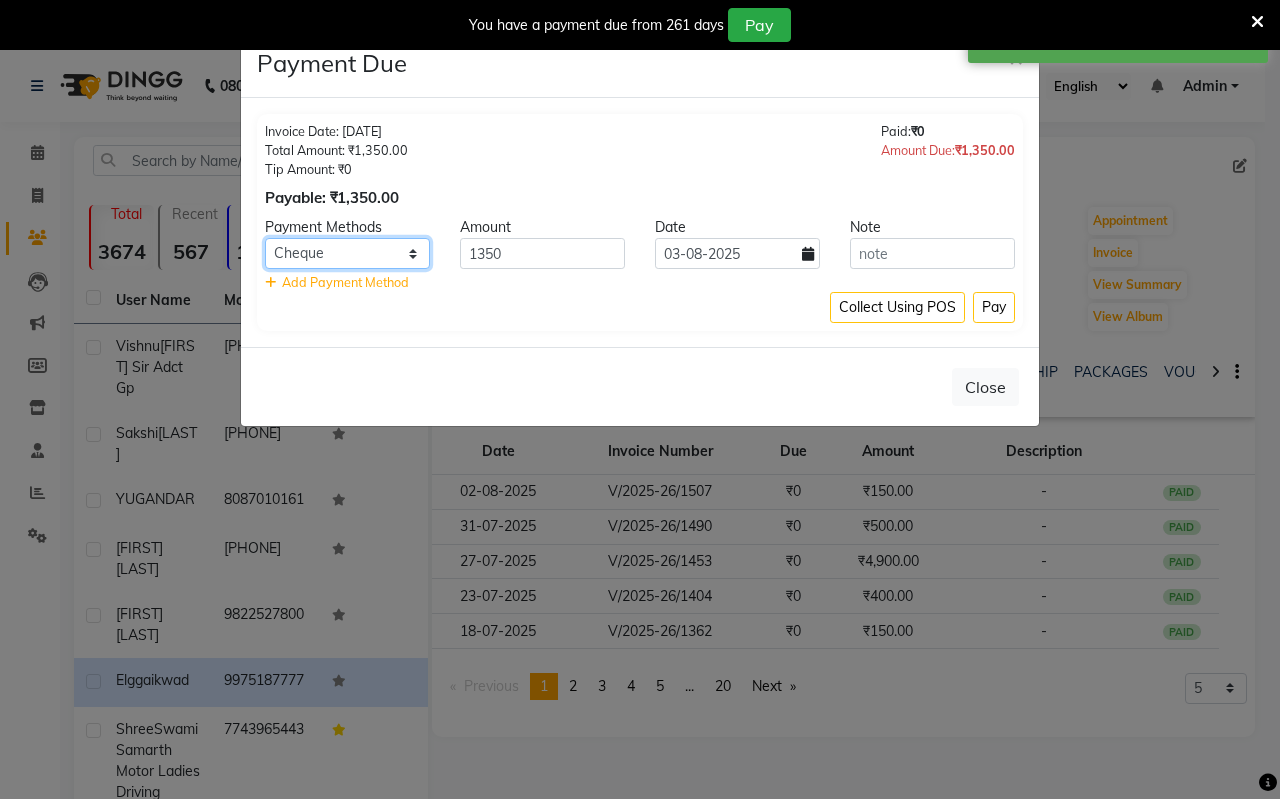 click on "CASH CARD ONLINE CUSTOM GPay PayTM PhonePe UPI NearBuy Loan BharatPay Cheque MosamBee MI Voucher Bank Family Visa Card Master Card BharatPay Card UPI BharatPay Other Cards Juice by MCB MyT Money MariDeal DefiDeal Deal.mu THD TCL CEdge Card M UPI M UPI Axis UPI Union Card (Indian Bank) Card (DL Bank) RS BTC Wellnessta Razorpay Complimentary Nift Spa Finder Spa Week Venmo BFL LoanTap SaveIN GMoney ATH Movil On Account Chamber Gift Card Trade Comp Donation Card on File Envision BRAC Card City Card bKash Credit Card Debit Card Shoutlo LUZO Jazz Cash AmEx Discover Tabby Online W Room Charge Room Charge USD Room Charge Euro Room Charge EGP Room Charge GBP Bajaj Finserv Bad Debts Card: IDFC Card: IOB Coupon Gcash PayMaya Instamojo COnline UOnline SOnline SCard Paypal PPR PPV PPC PPN PPG PPE CAMP Benefit ATH Movil Dittor App Rupay Diners iPrepaid iPackage District App Pine Labs Cash Payment Pnb Bank GPay NT Cash Lash GPay Lash Cash Nail GPay Nail Cash BANKTANSFER Dreamfolks BOB SBI Save-In Nail Card Lash Card" 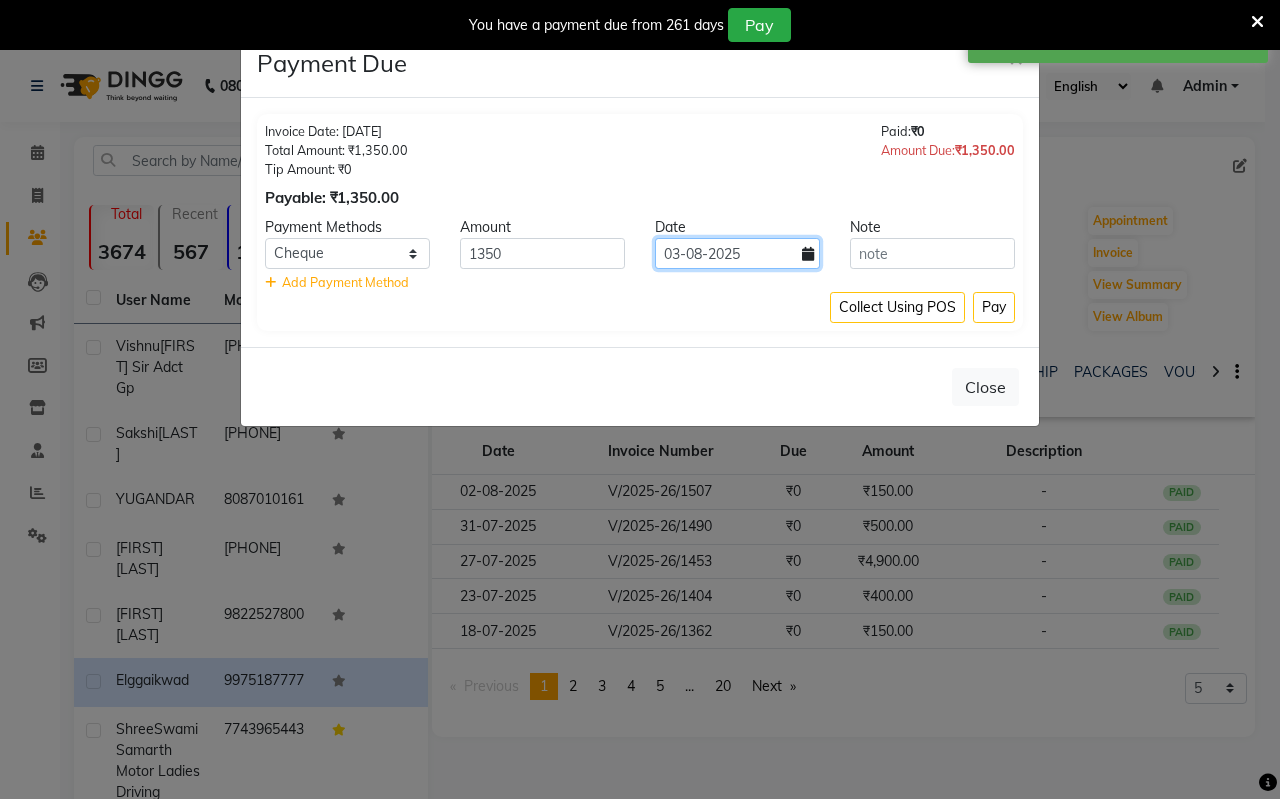 click on "03-08-2025" 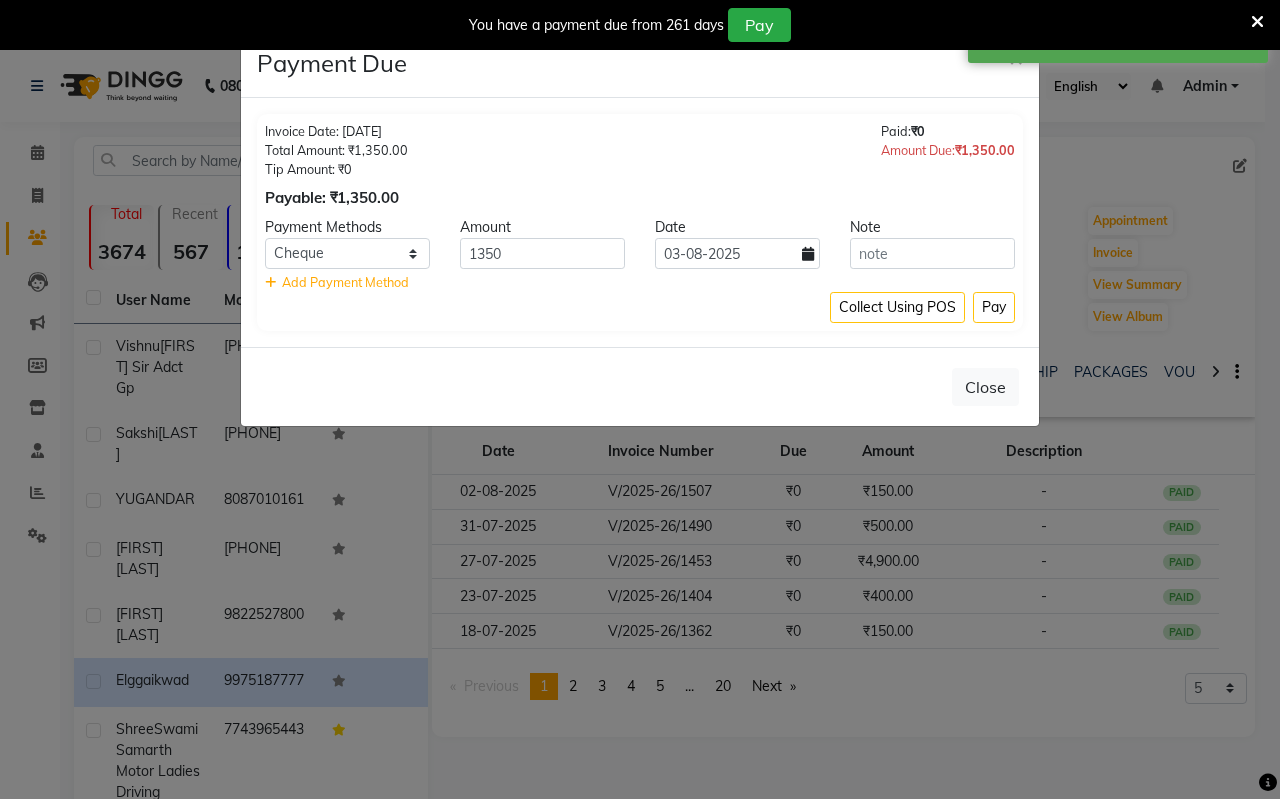 select on "8" 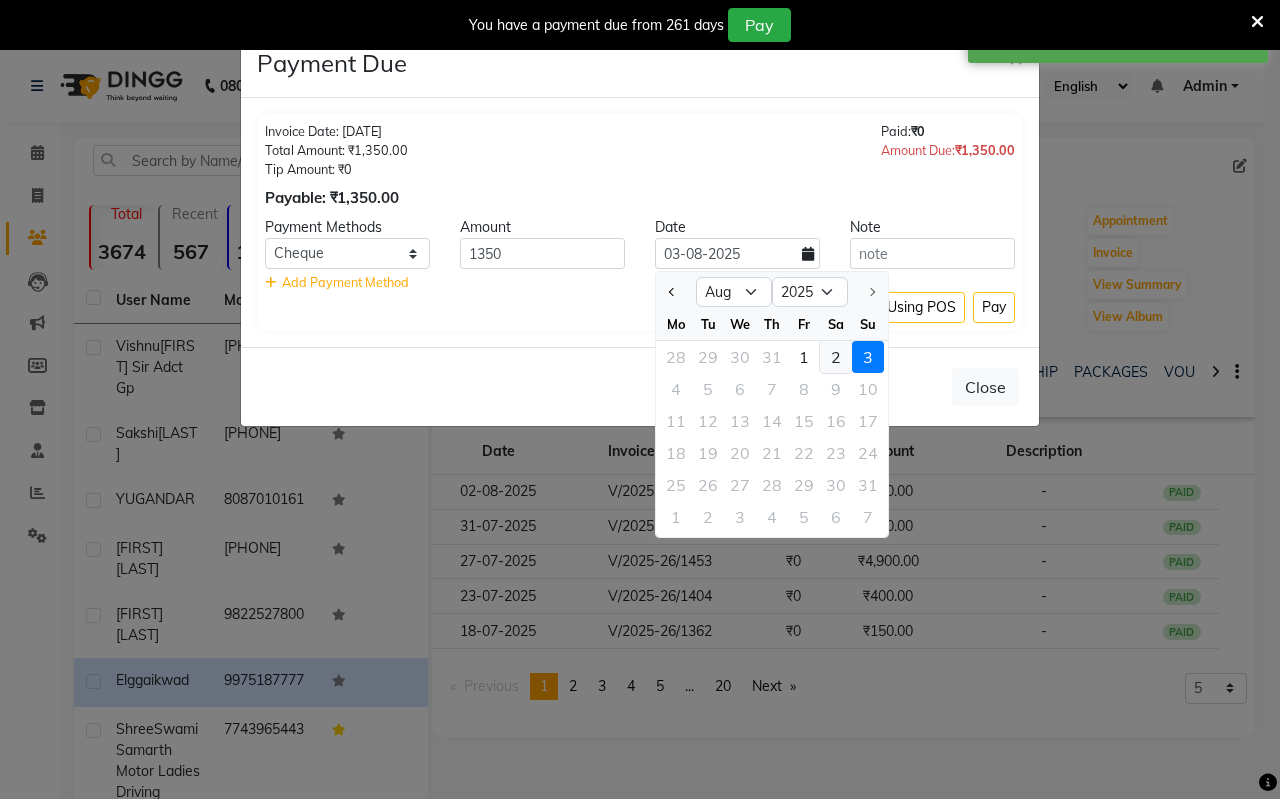 click on "2" 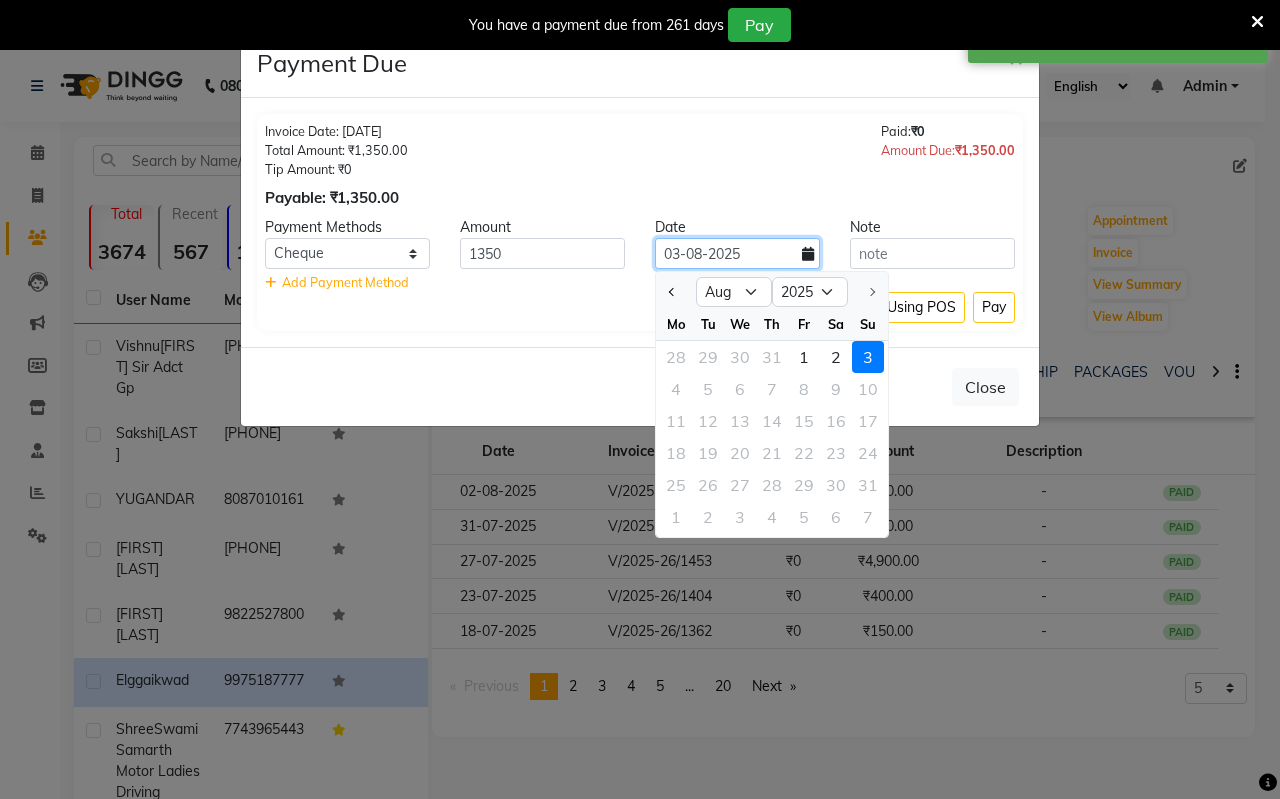 type on "02-08-2025" 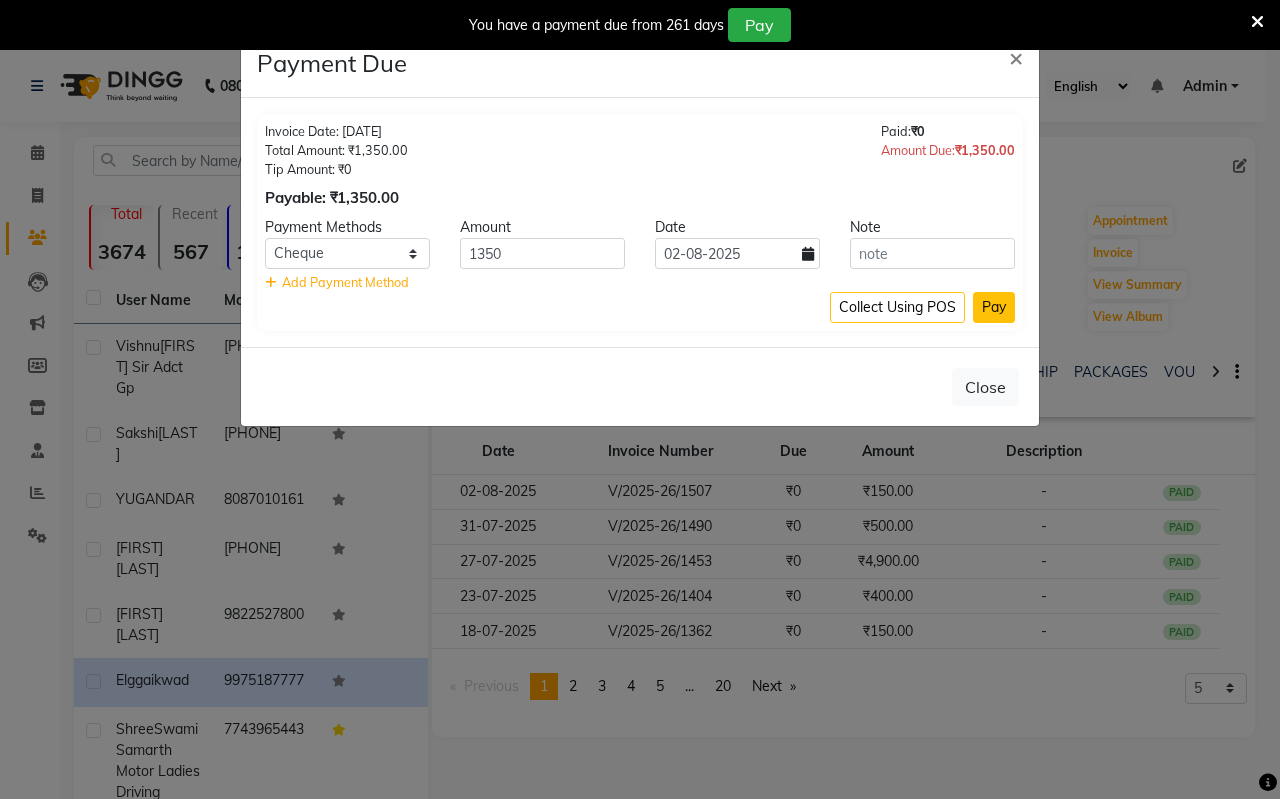 click on "Pay" 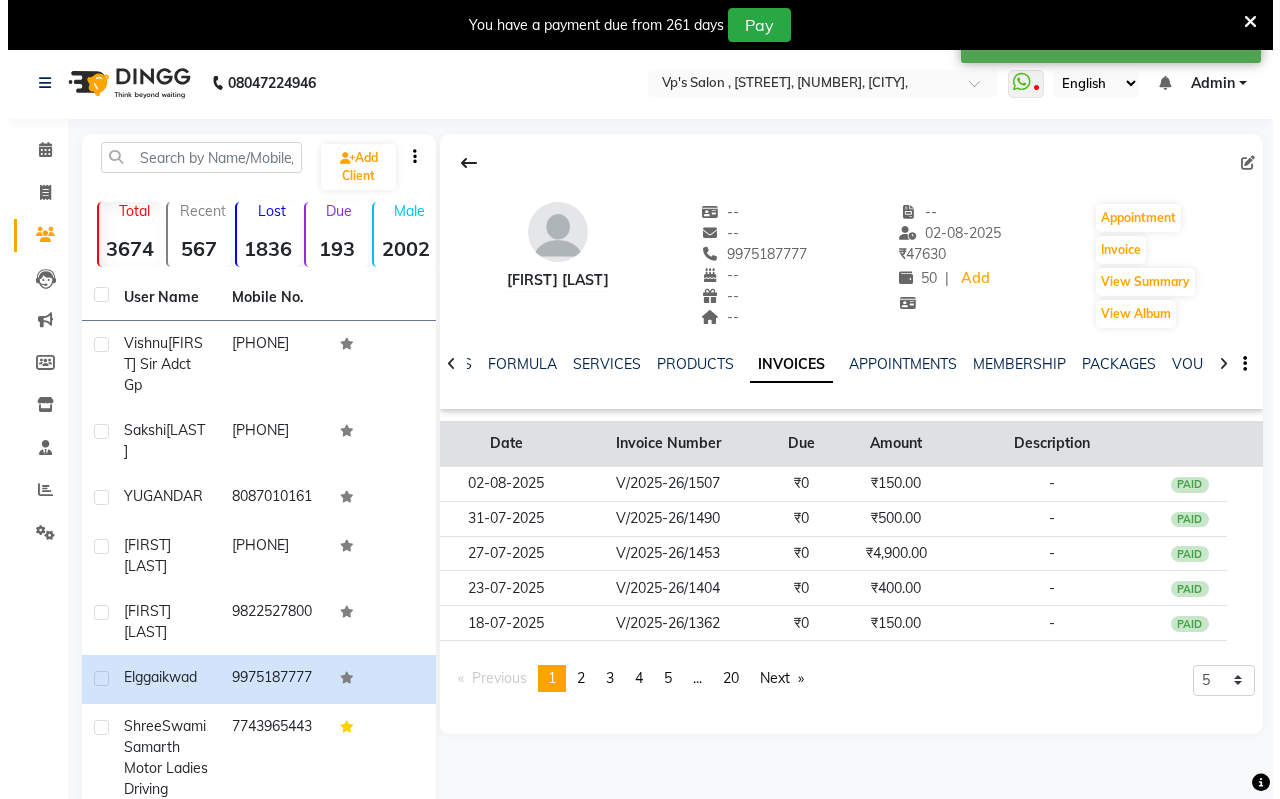 scroll, scrollTop: 0, scrollLeft: 0, axis: both 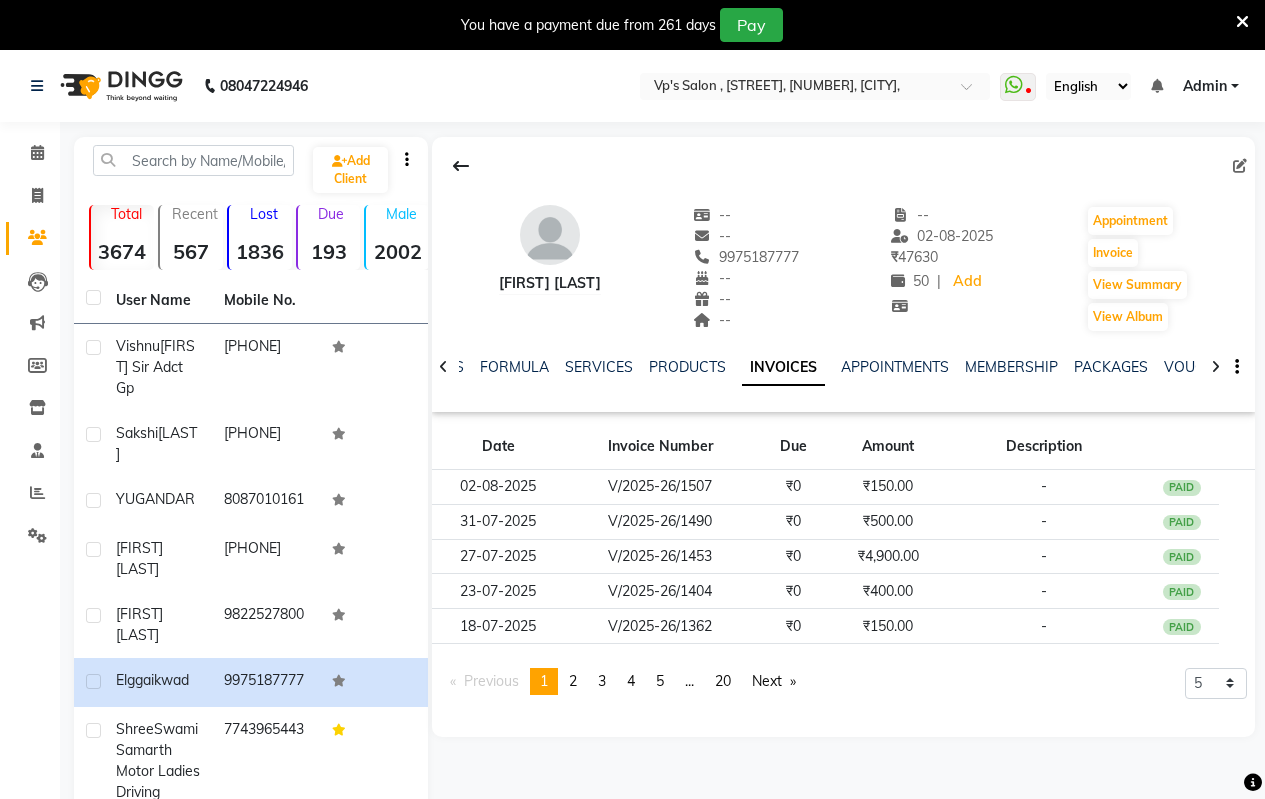 click on "INVOICES" 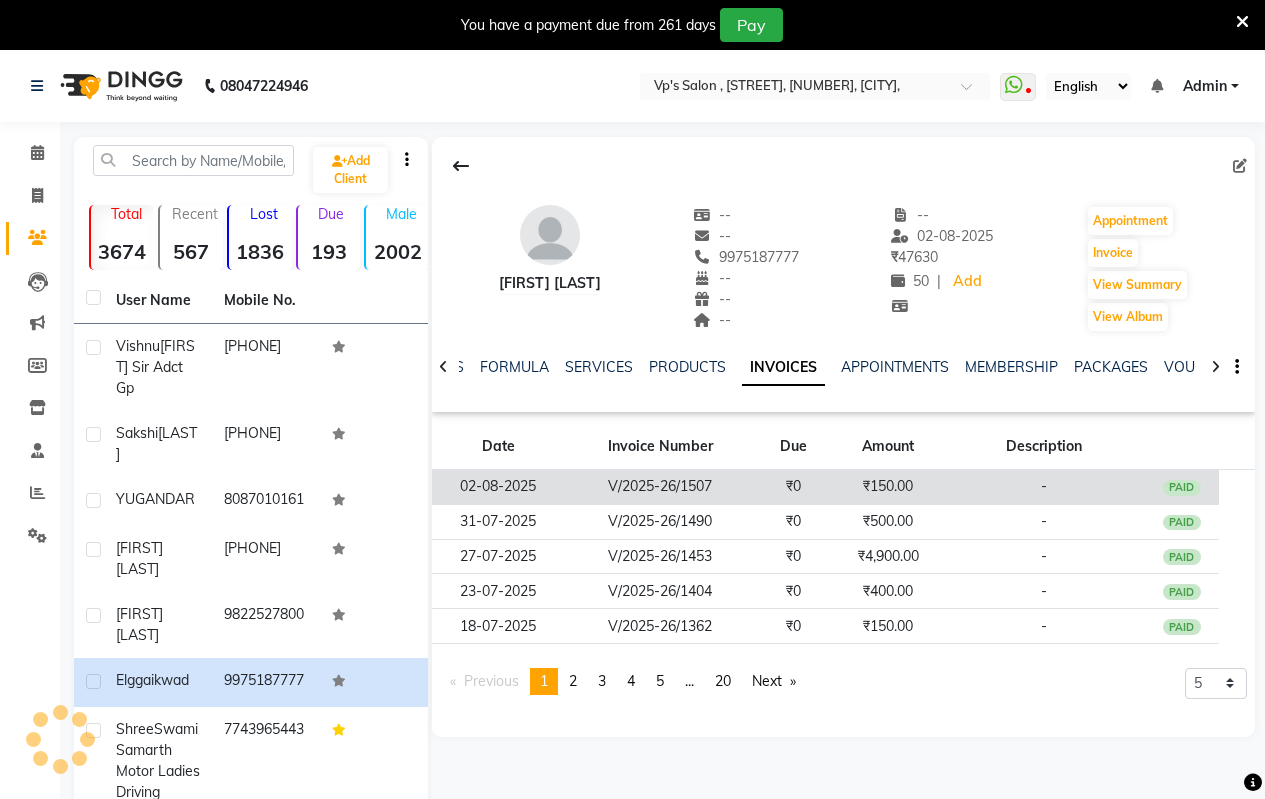 click on "02-08-2025" 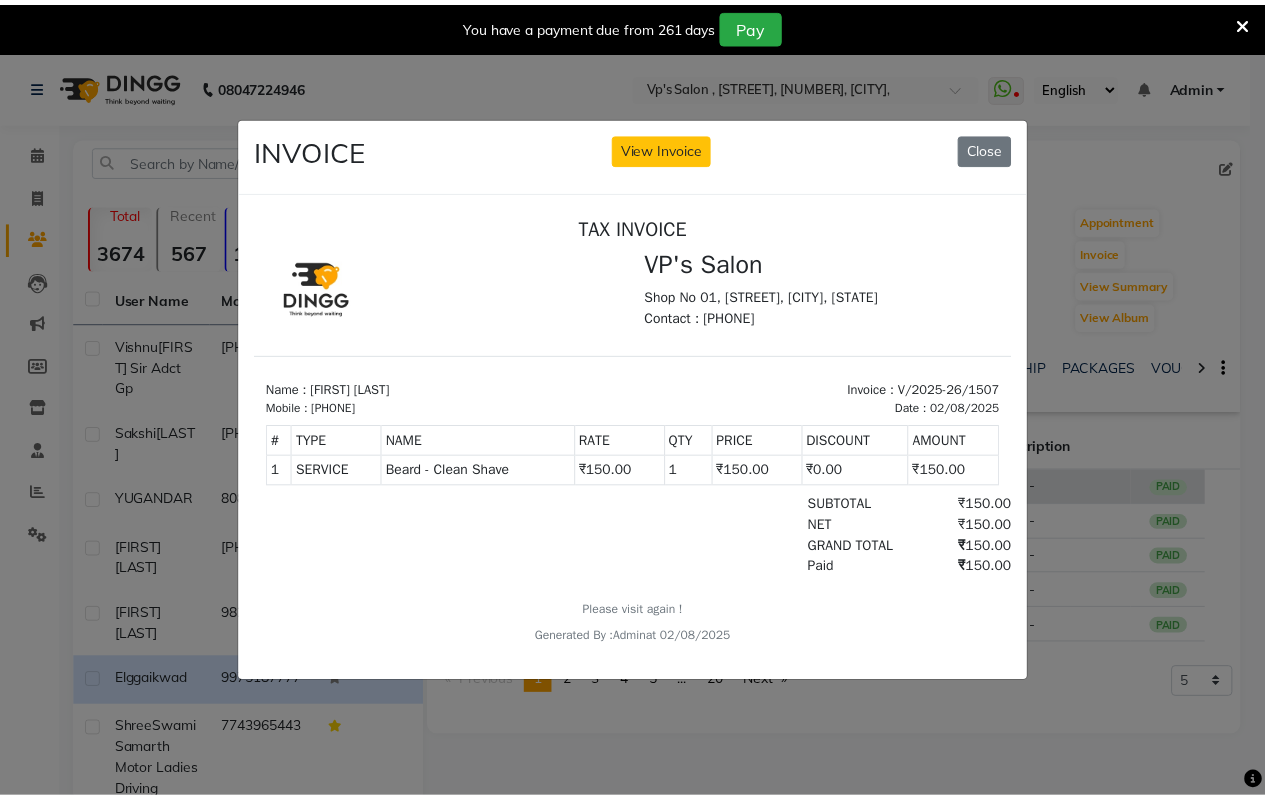 scroll, scrollTop: 0, scrollLeft: 0, axis: both 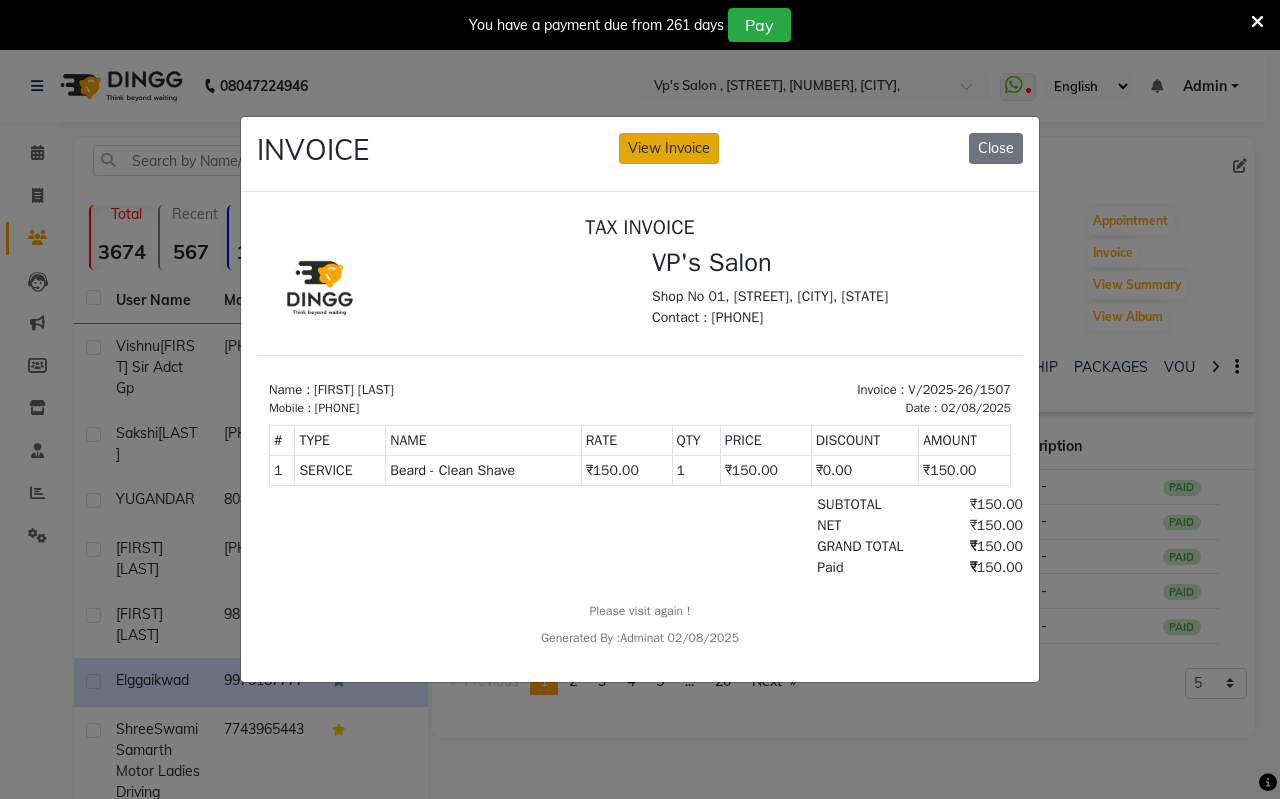 click on "View Invoice" 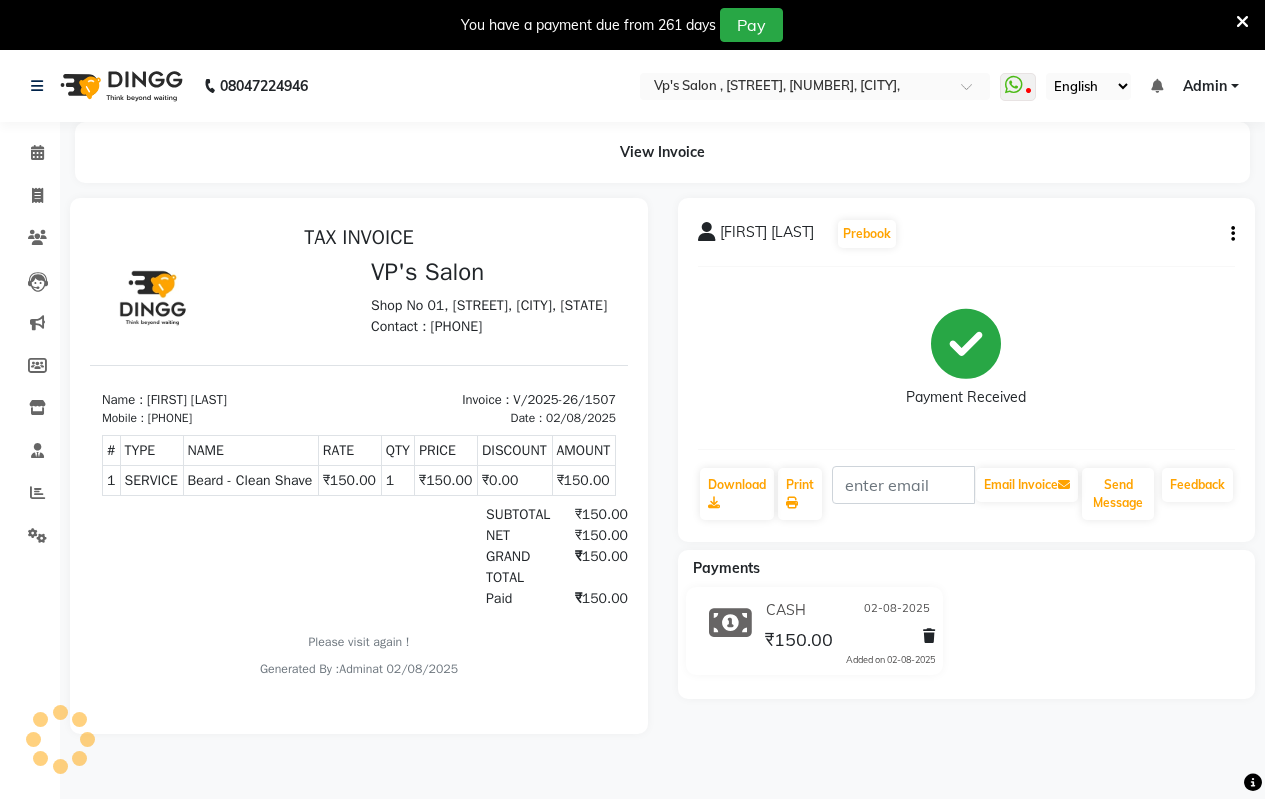 scroll, scrollTop: 0, scrollLeft: 0, axis: both 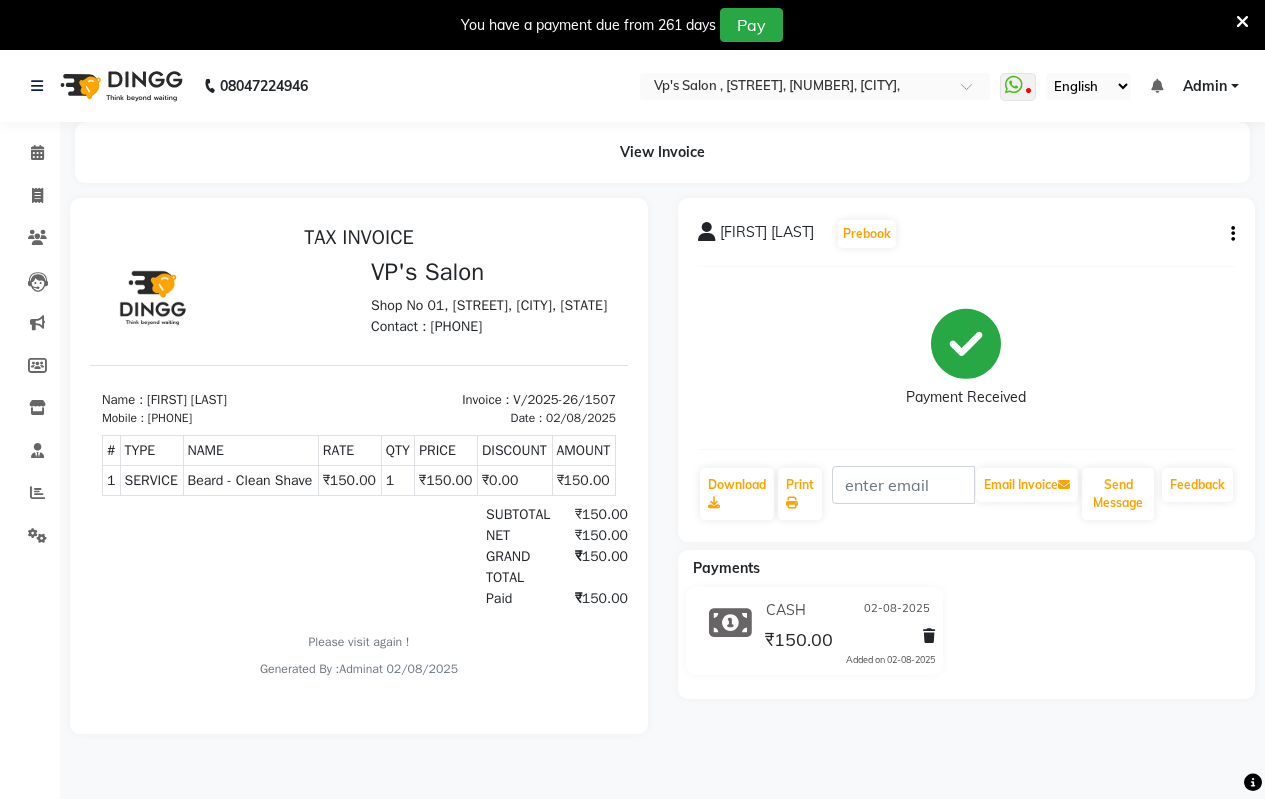 click on "elg gaikwad  Prebook   Payment Received  Download  Print   Email Invoice   Send Message Feedback" 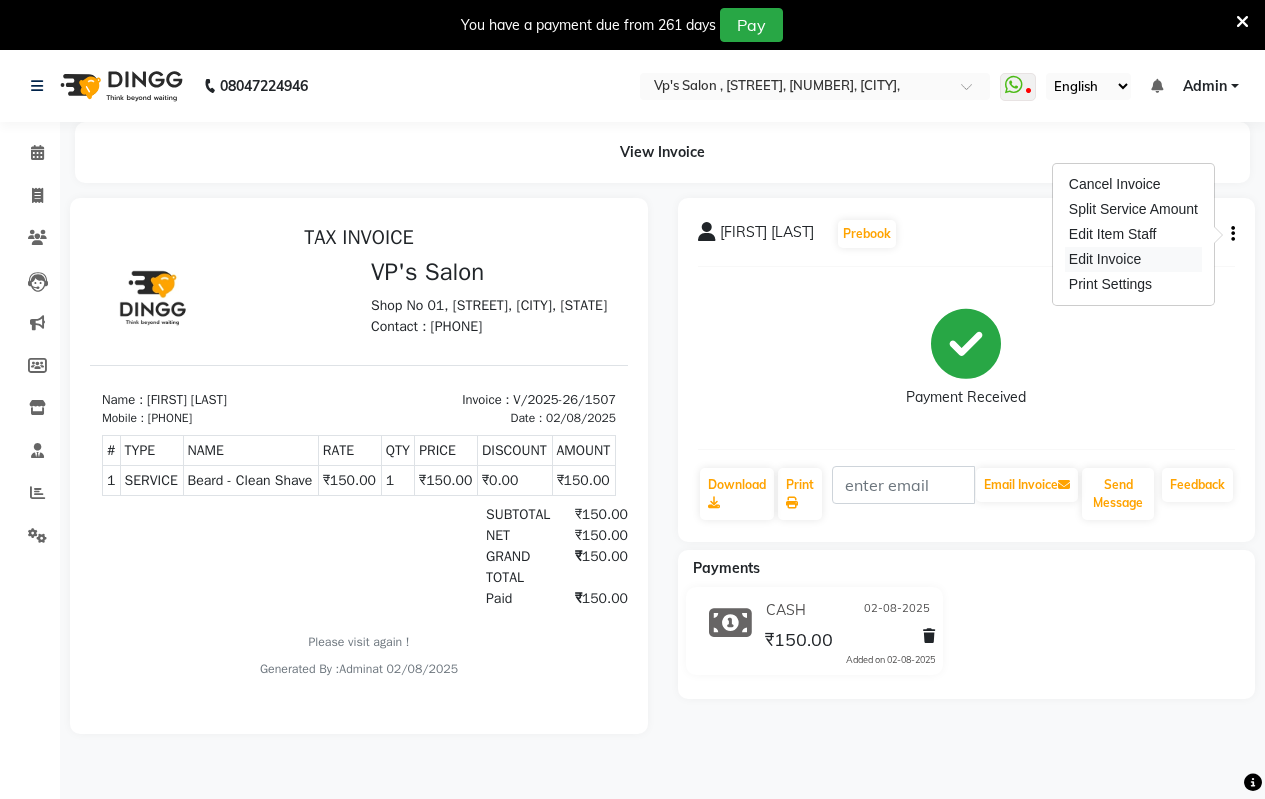 click on "Edit Invoice" at bounding box center [1133, 259] 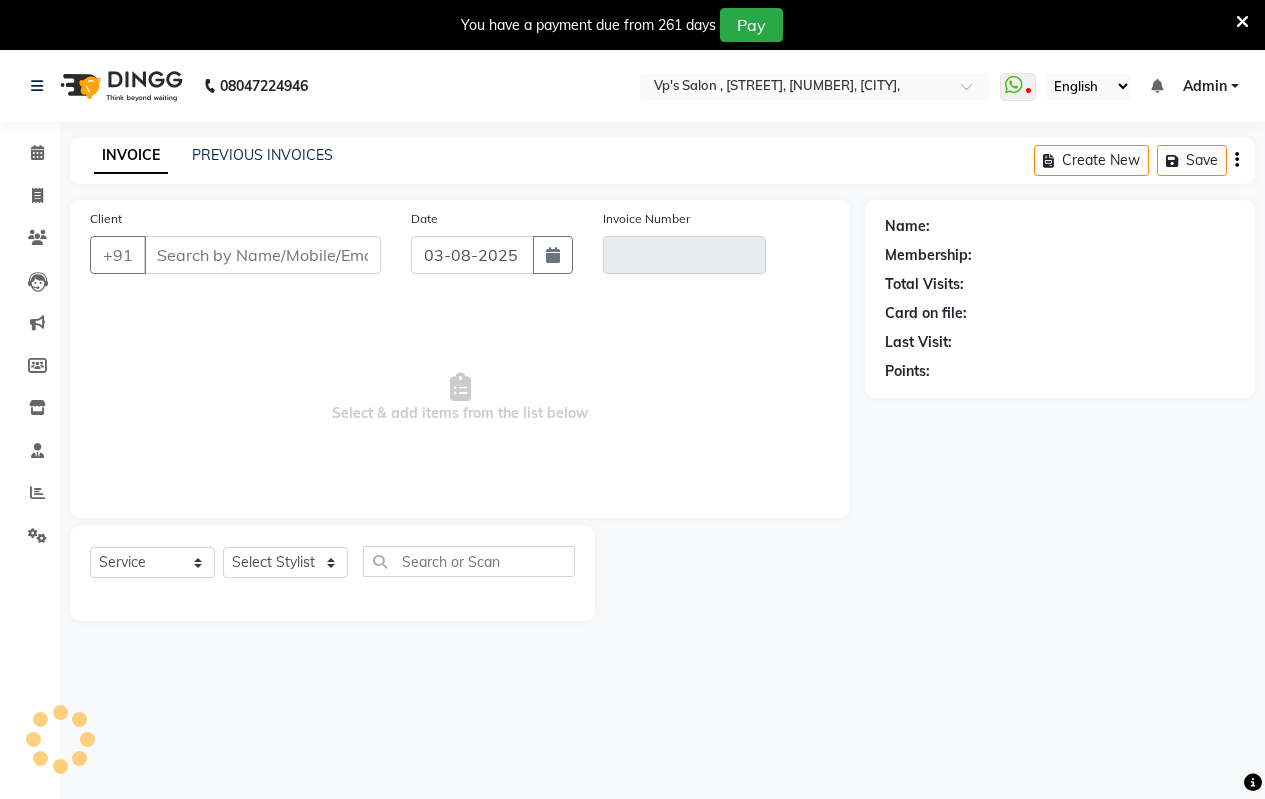 scroll, scrollTop: 50, scrollLeft: 0, axis: vertical 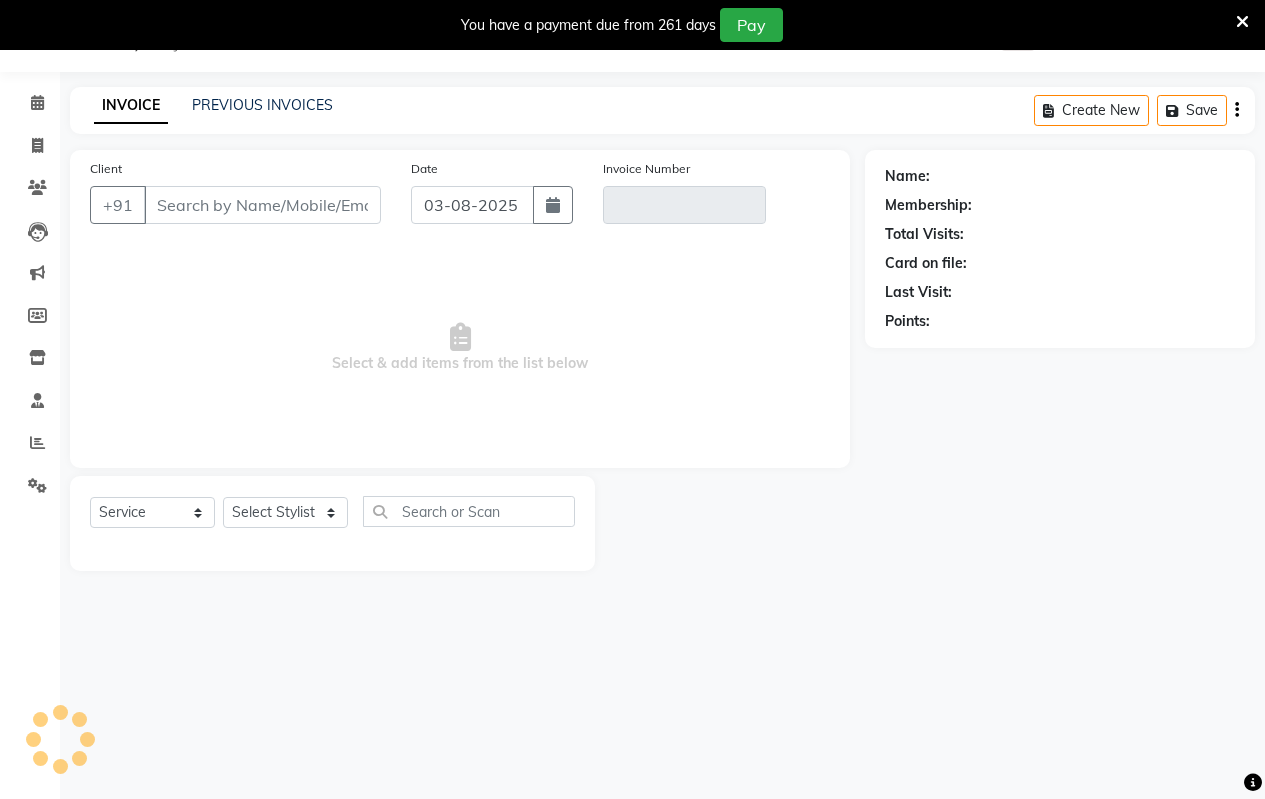 type on "9975187777" 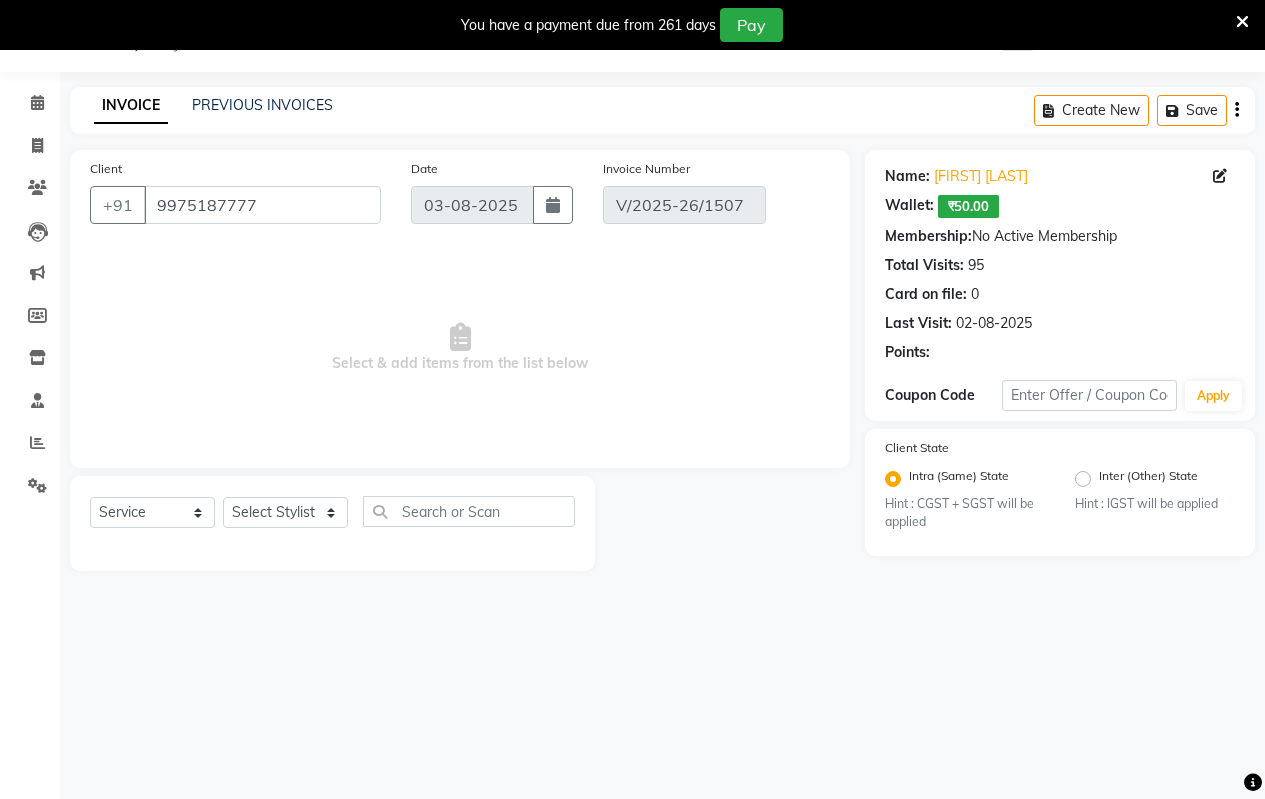 type on "02-08-2025" 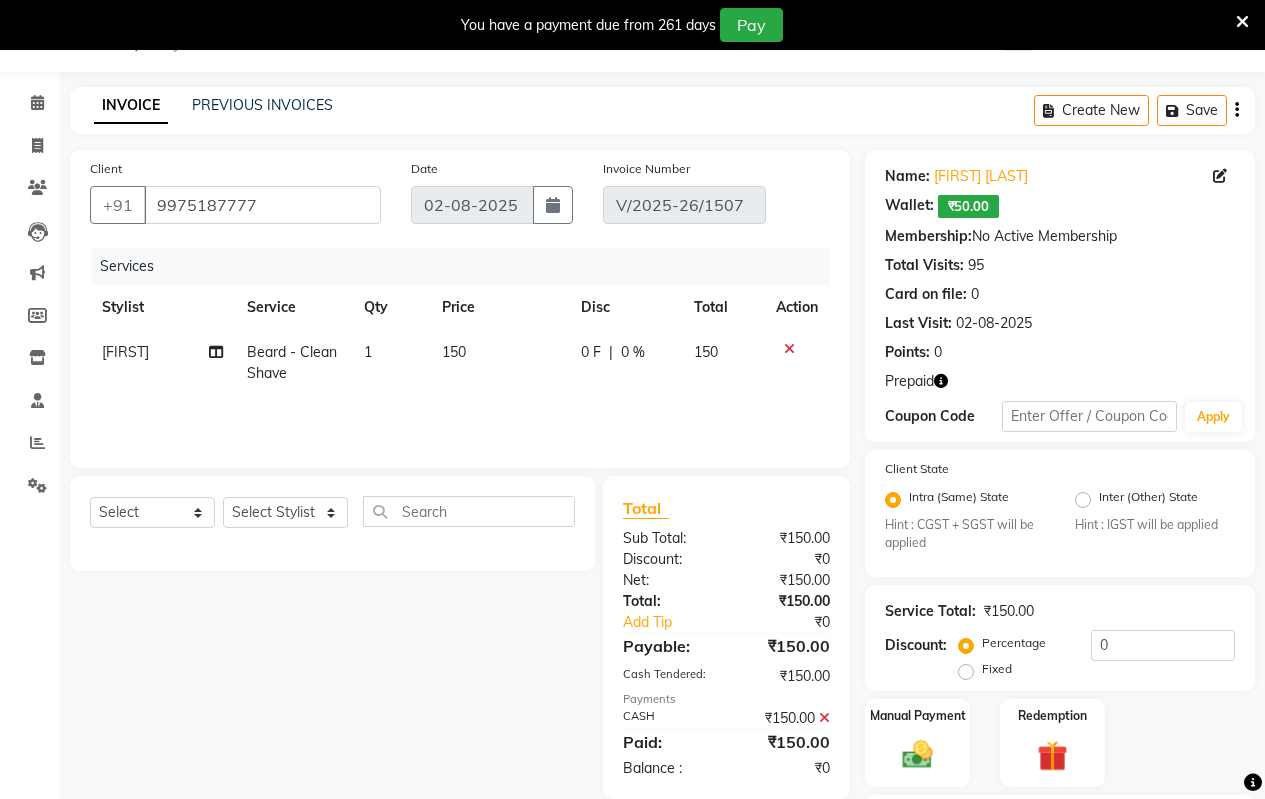 click on "₹50.00" 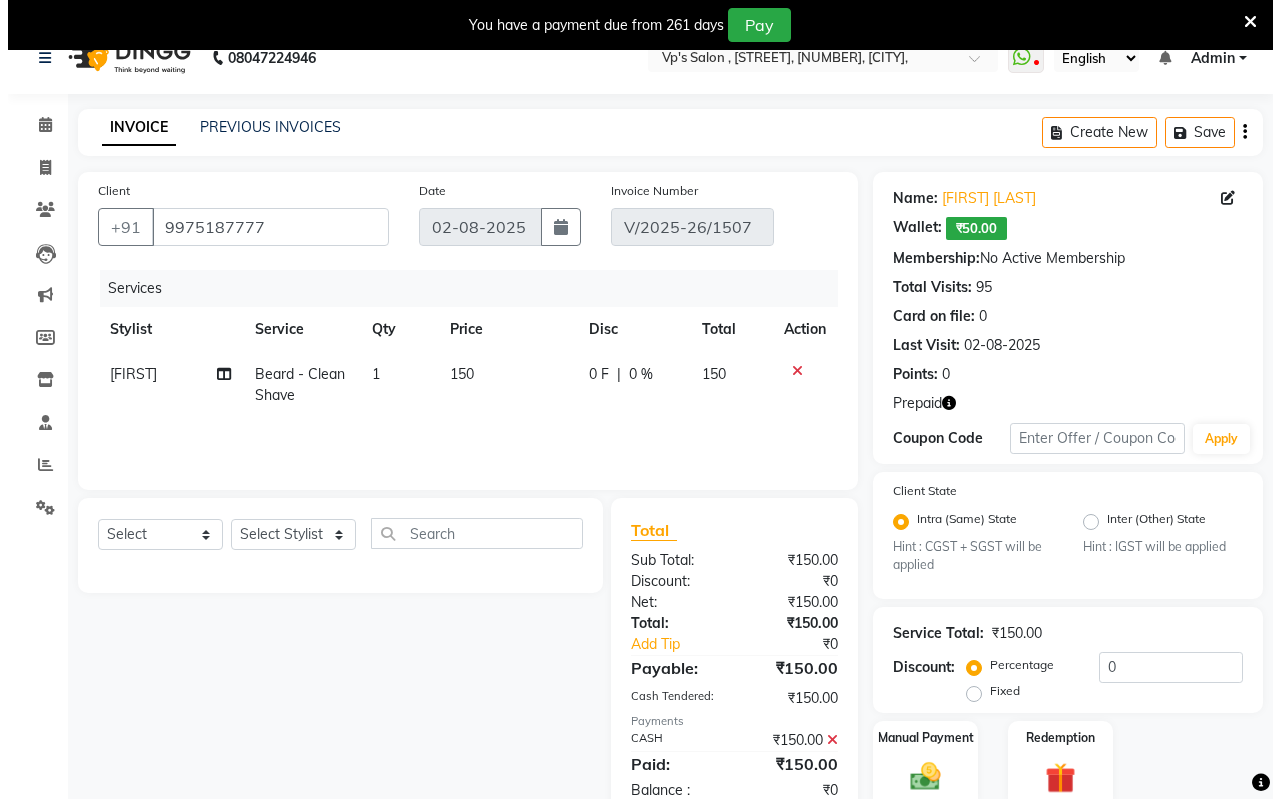 scroll, scrollTop: 0, scrollLeft: 0, axis: both 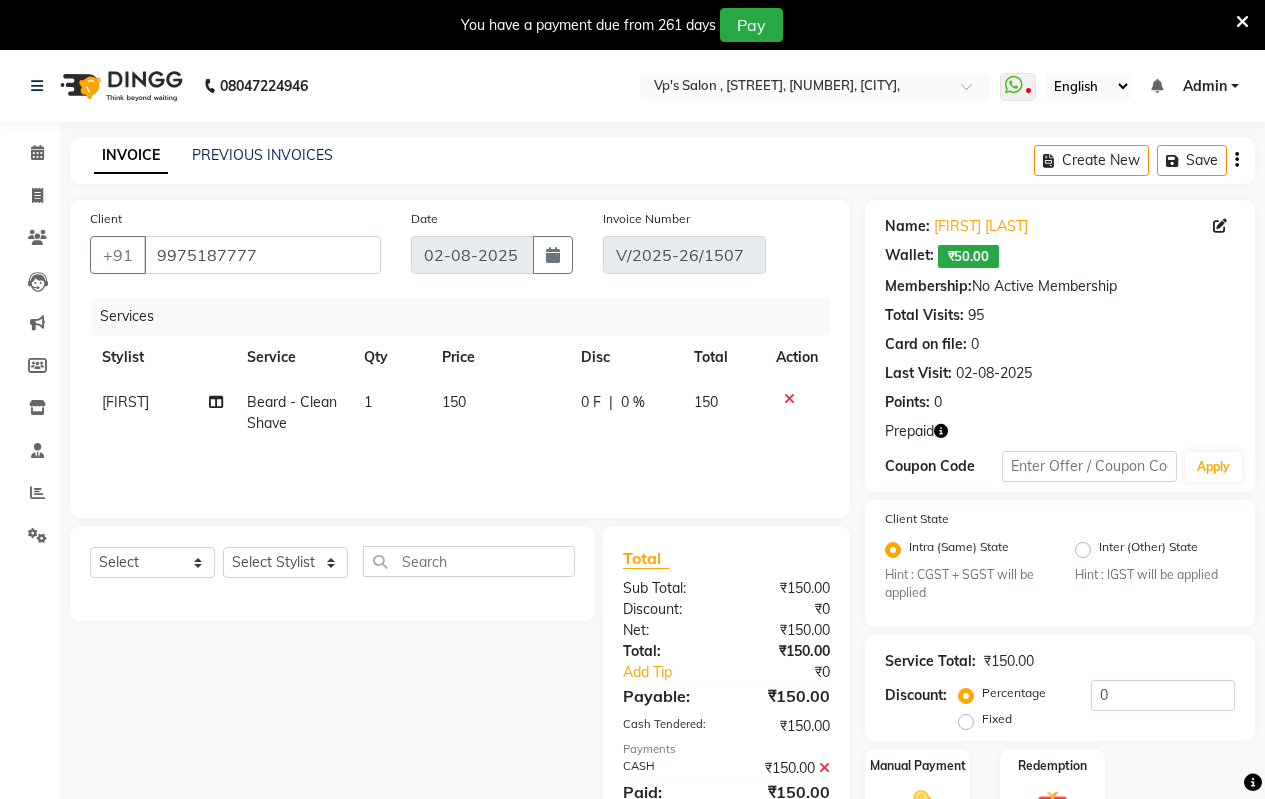 click on "Wallet:" 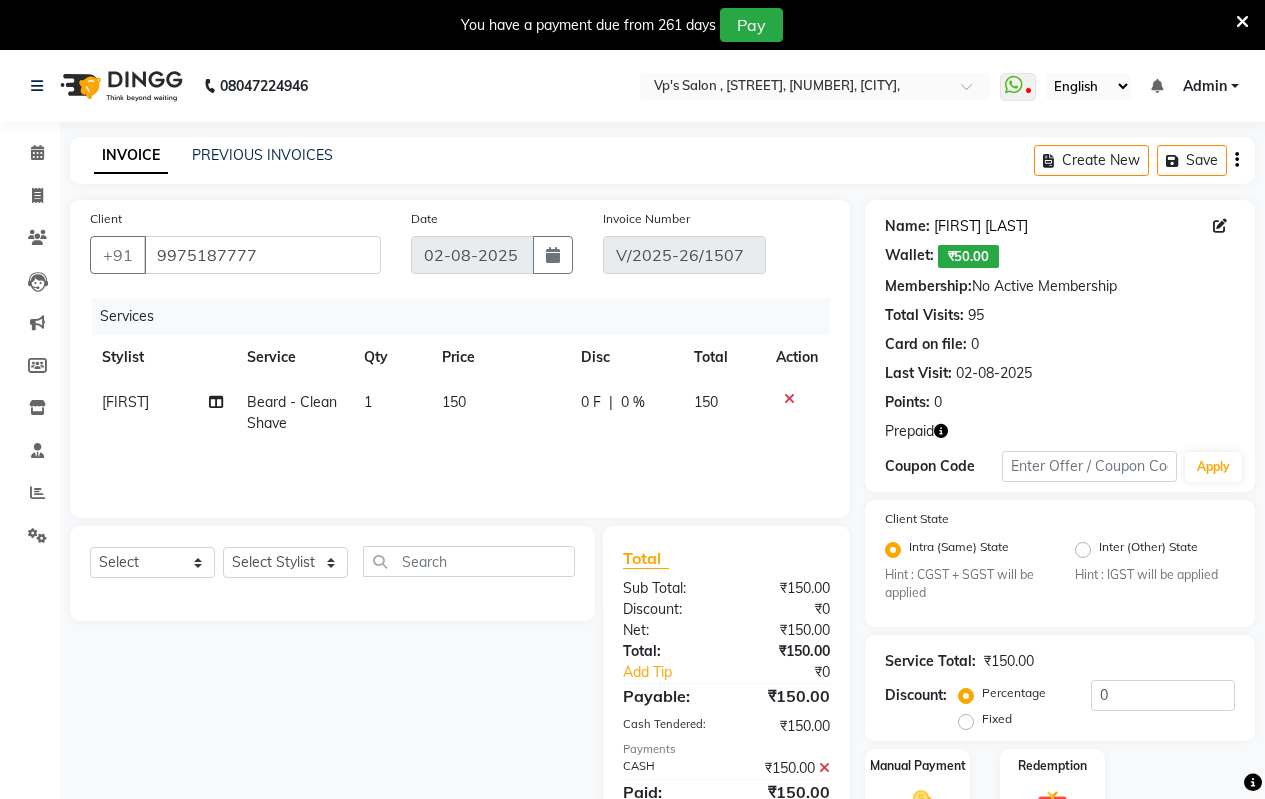 click on "Elg Gaikwad" 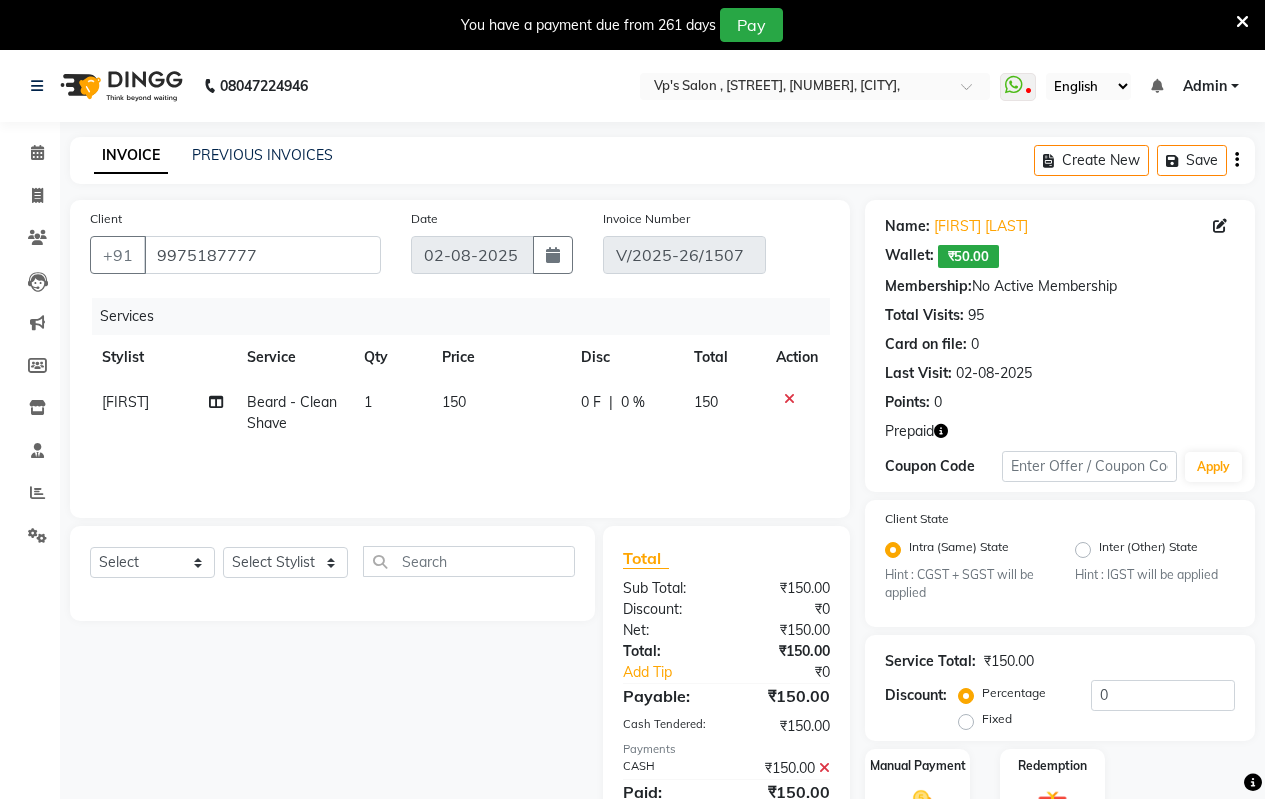 click on "₹50.00" 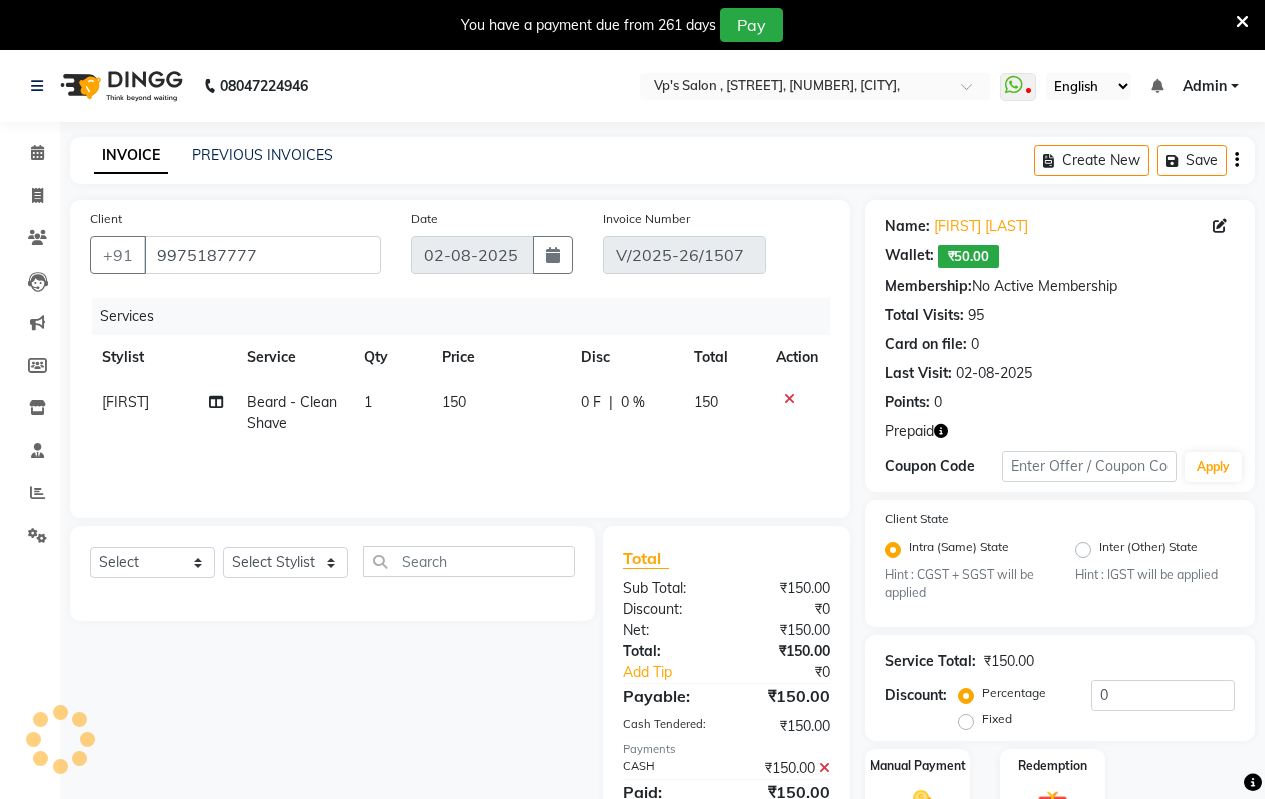 click on "Wallet:" 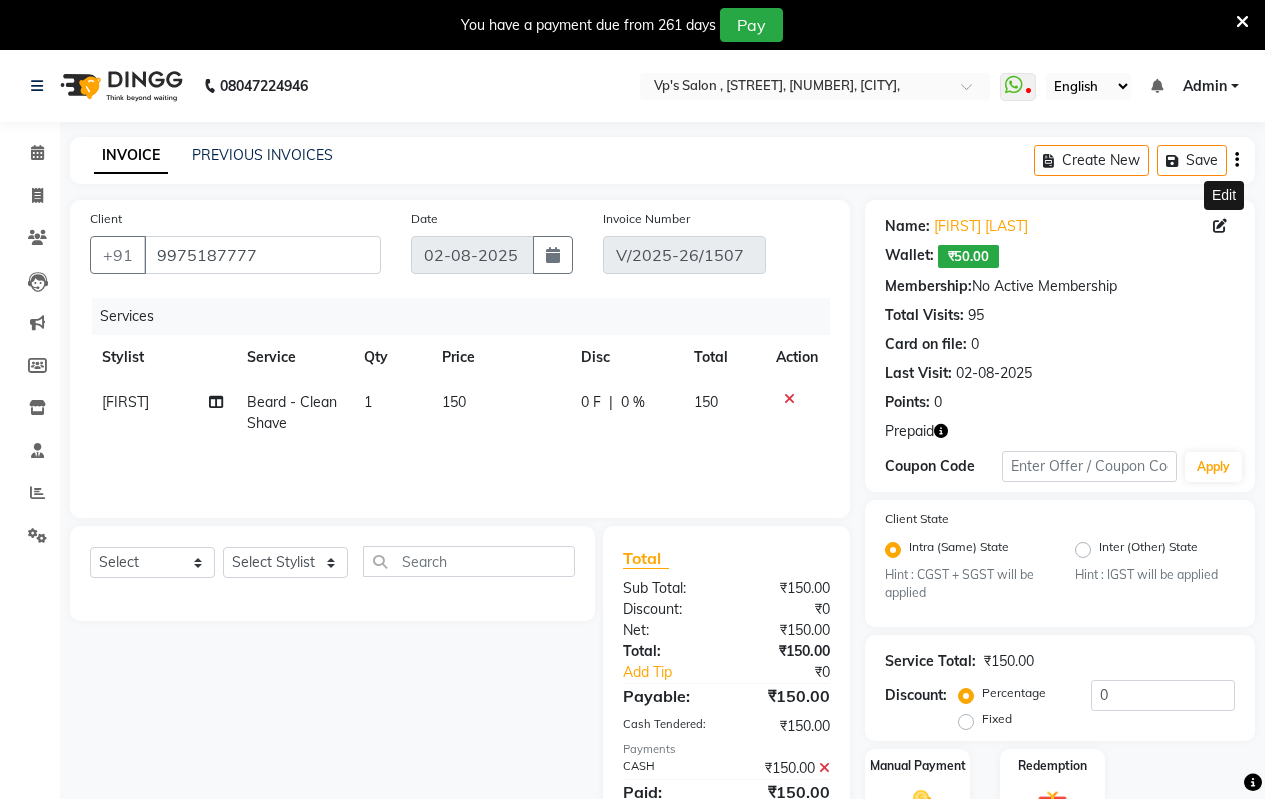 click 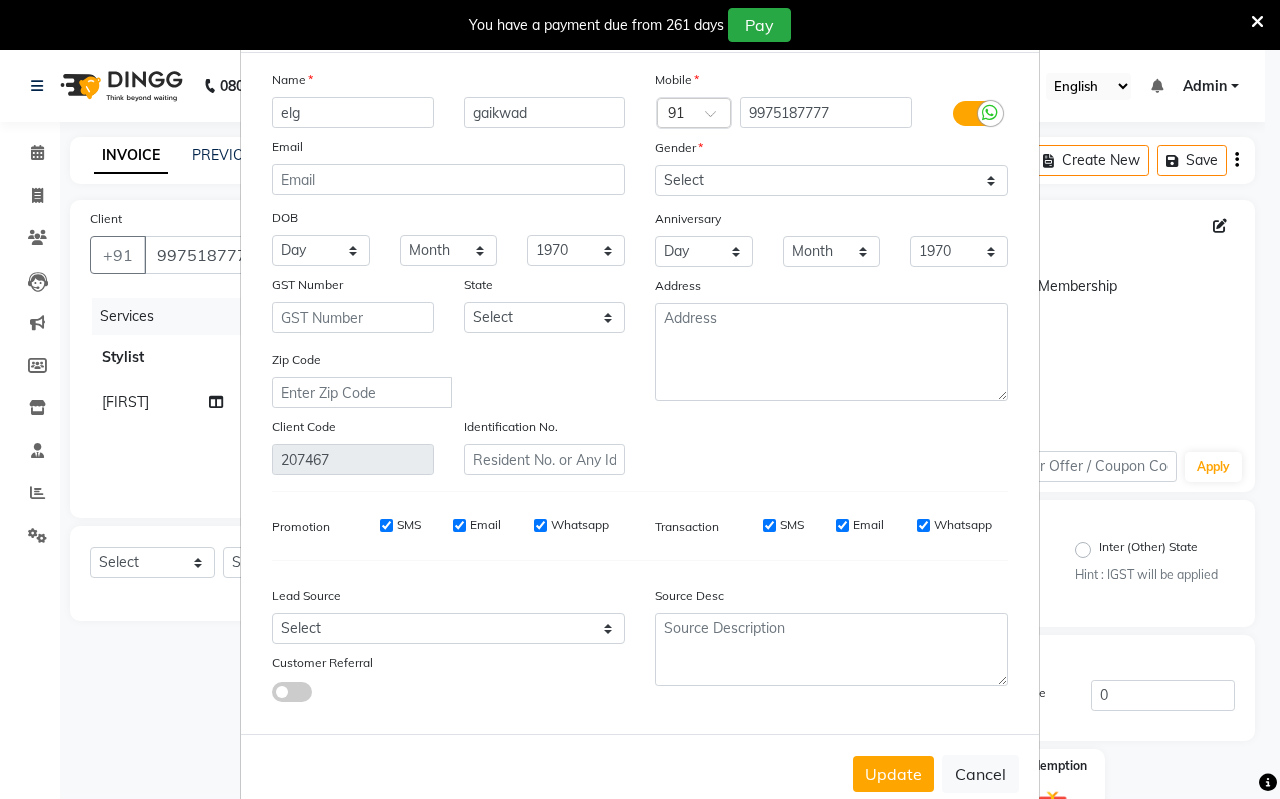 scroll, scrollTop: 88, scrollLeft: 0, axis: vertical 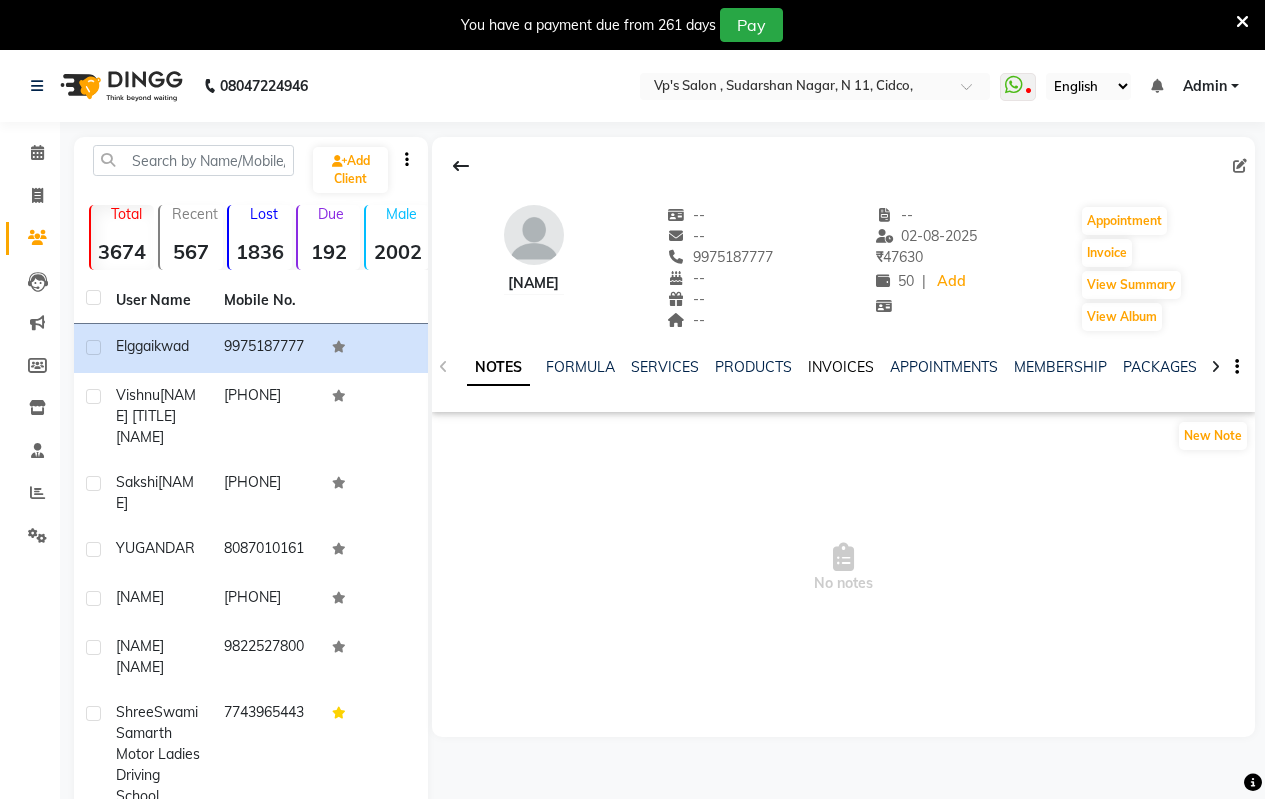 click on "INVOICES" 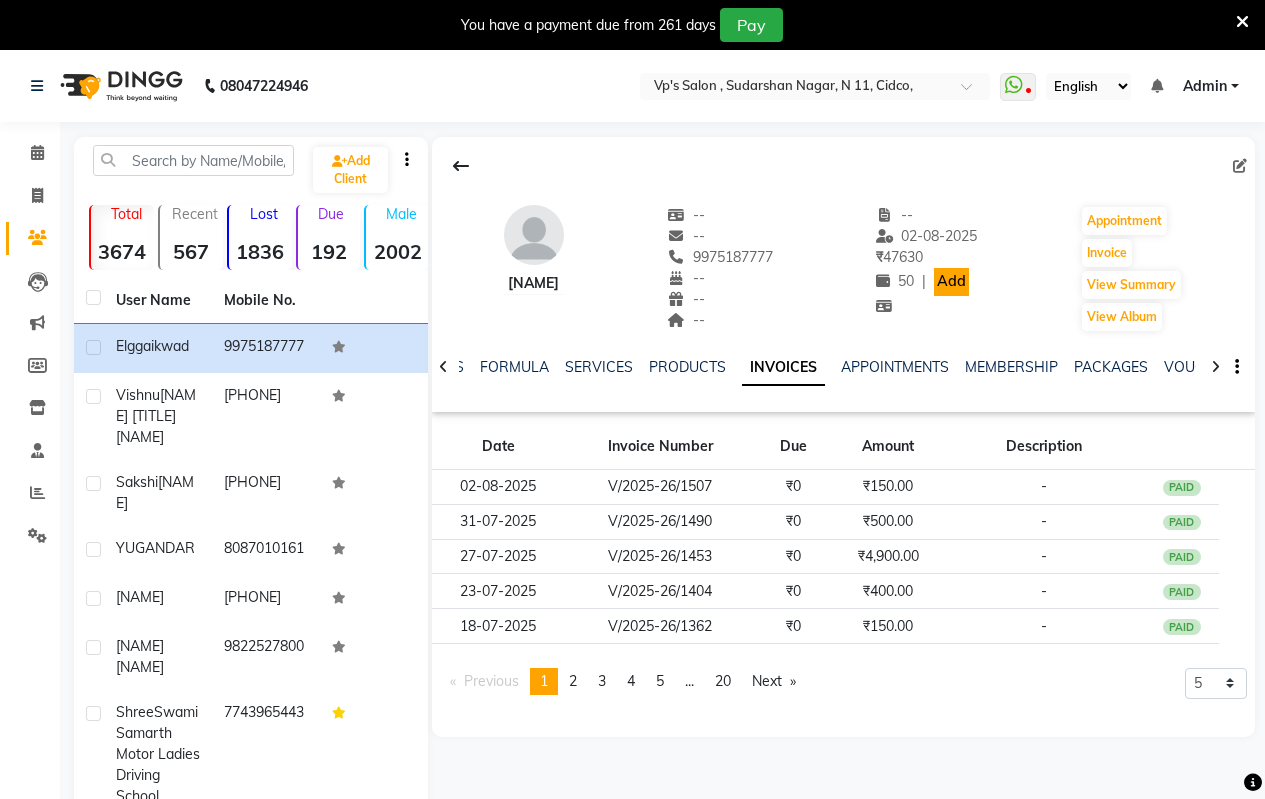 click on "Add" 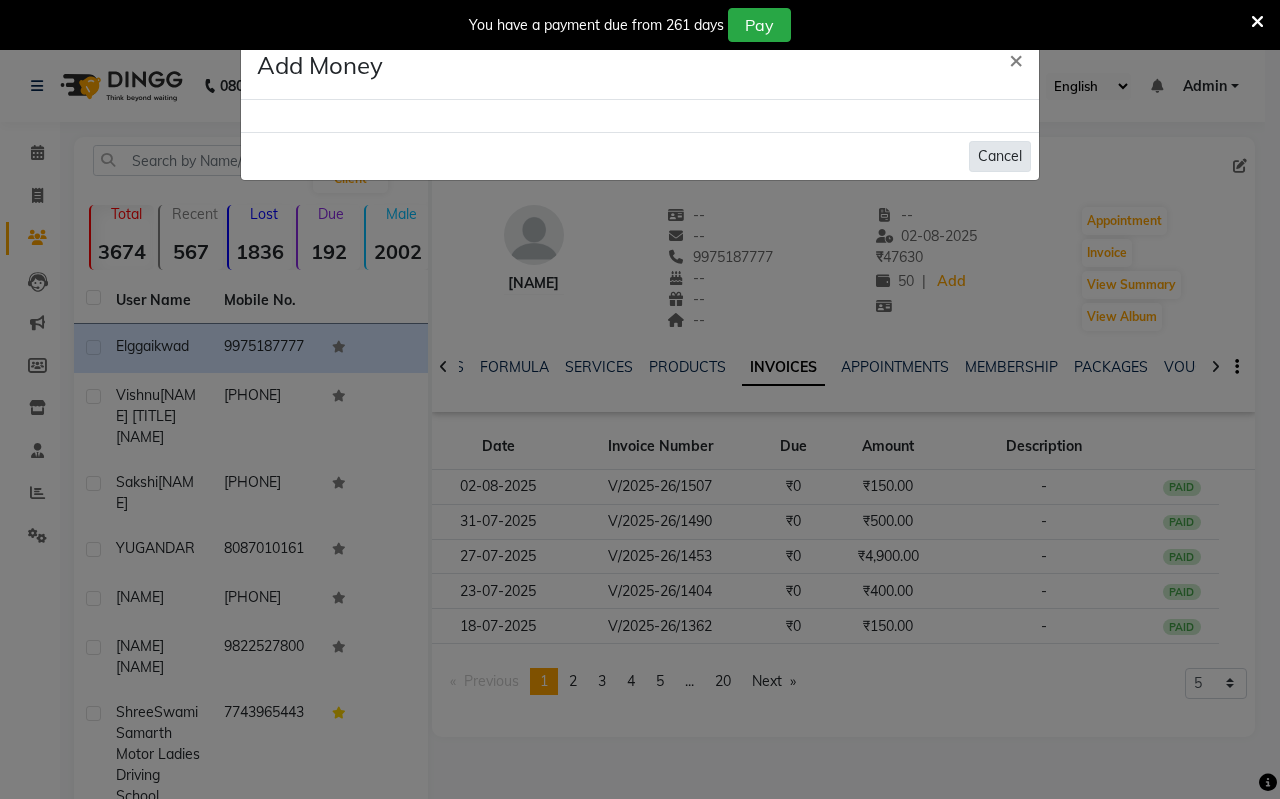 click on "Cancel" 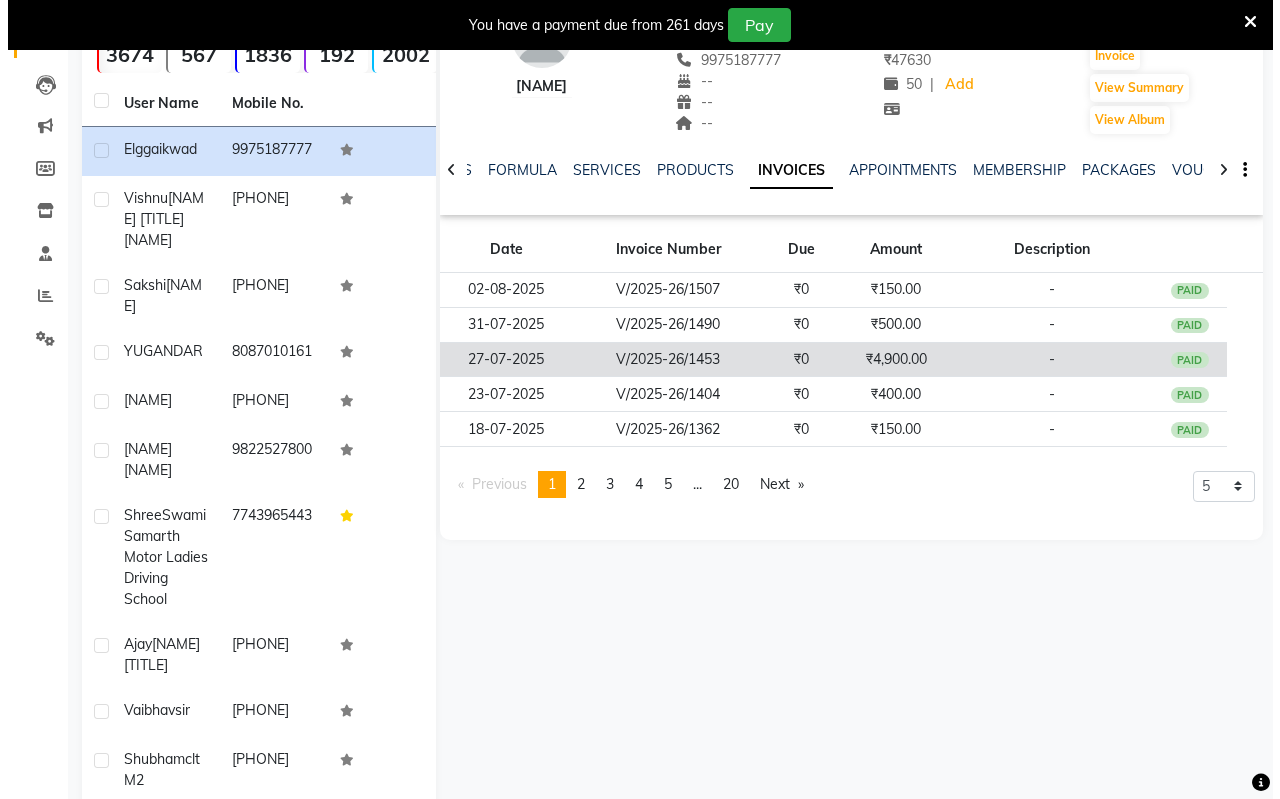 scroll, scrollTop: 0, scrollLeft: 0, axis: both 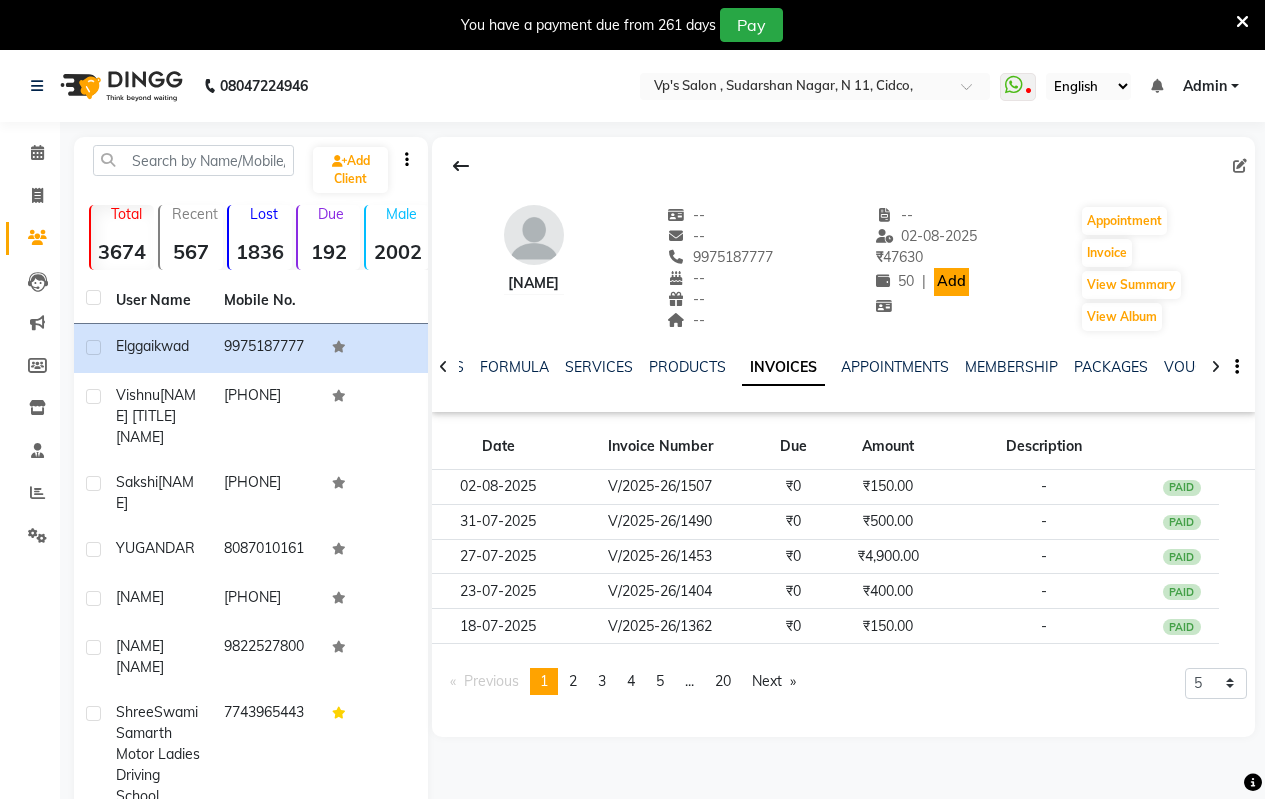 click on "Add" 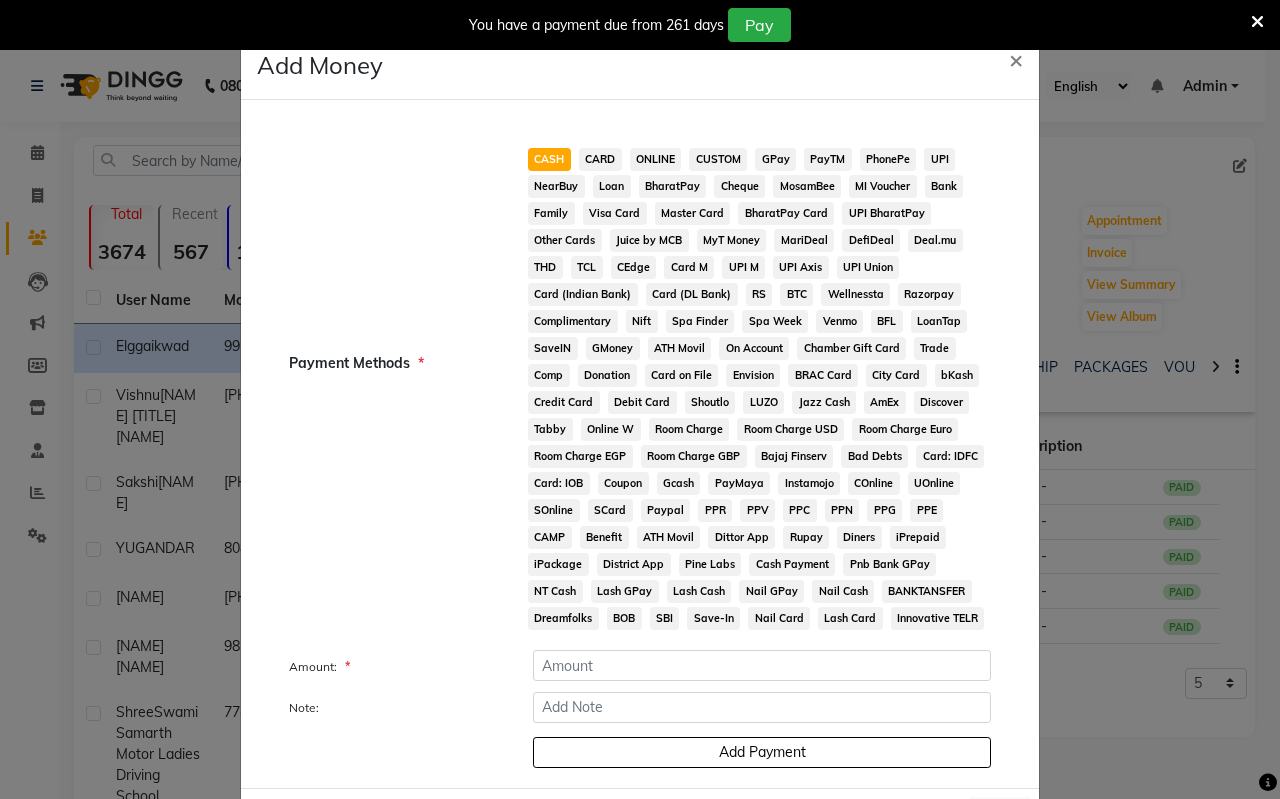 click on "Add Payment" 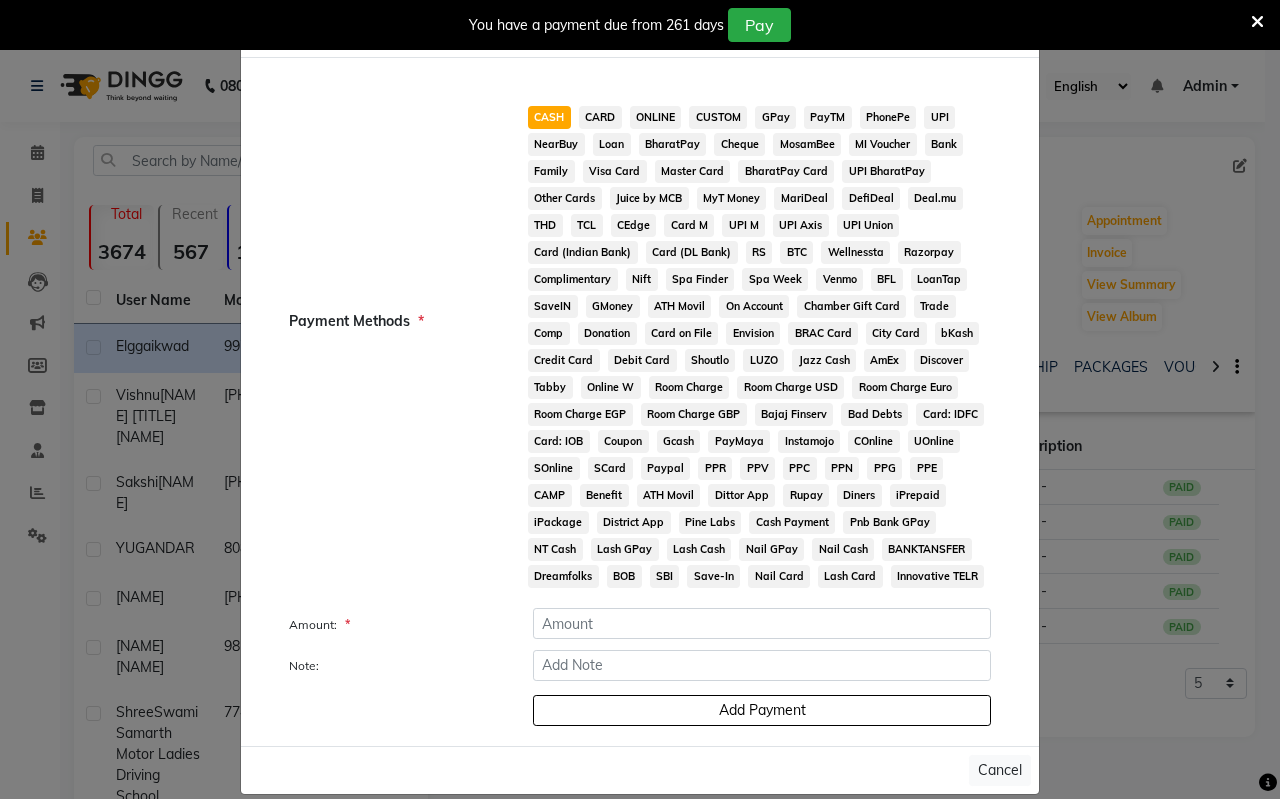 scroll, scrollTop: 66, scrollLeft: 0, axis: vertical 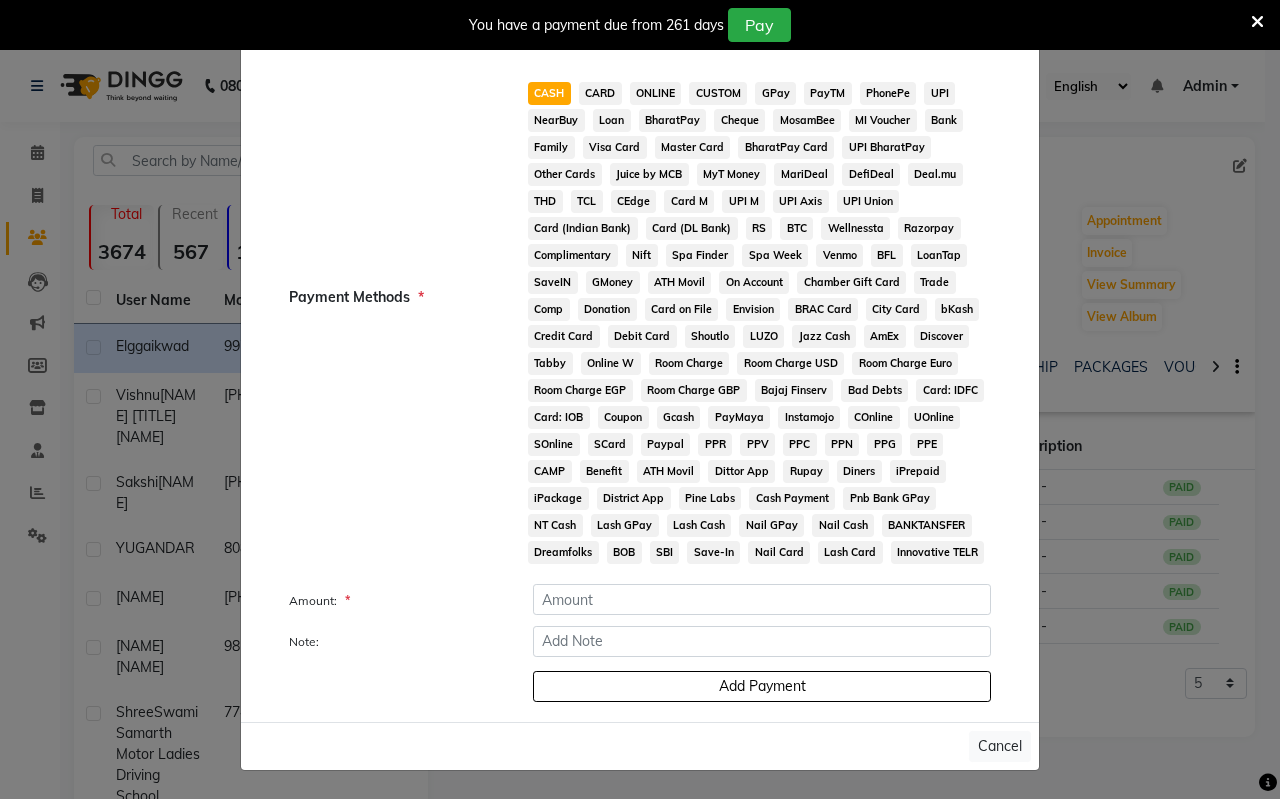 click on "CASH   CARD   ONLINE   CUSTOM   GPay   PayTM   PhonePe   UPI   NearBuy   Loan   BharatPay   Cheque   MosamBee   MI Voucher   Bank   Family   Visa Card   Master Card   BharatPay Card   UPI BharatPay   Other Cards   Juice by MCB   MyT Money   MariDeal   DefiDeal   Deal.mu   THD   TCL   CEdge   Card M   UPI M   UPI Axis   UPI Union   Card (Indian Bank)   Card (DL Bank)   RS   BTC   Wellnessta   Razorpay   Complimentary   Nift   Spa Finder   Spa Week   Venmo   BFL   LoanTap   SaveIN   GMoney   ATH Movil   On Account   Chamber Gift Card   Trade   Comp   Donation   Card on File   Envision   BRAC Card   City Card   bKash   Credit Card   Debit Card   Shoutlo   LUZO   Jazz Cash   AmEx   Discover   Tabby   Online W   Room Charge   Room Charge USD   Room Charge Euro   Room Charge EGP   Room Charge GBP   Bajaj Finserv   Bad Debts   Card: IDFC   Card: IOB   Coupon   Gcash   PayMaya   Instamojo   COnline   UOnline   SOnline   SCard   Paypal   PPR   PPV   PPC   PPN   PPG   PPE   CAMP   Benefit   ATH Movil   Dittor App" 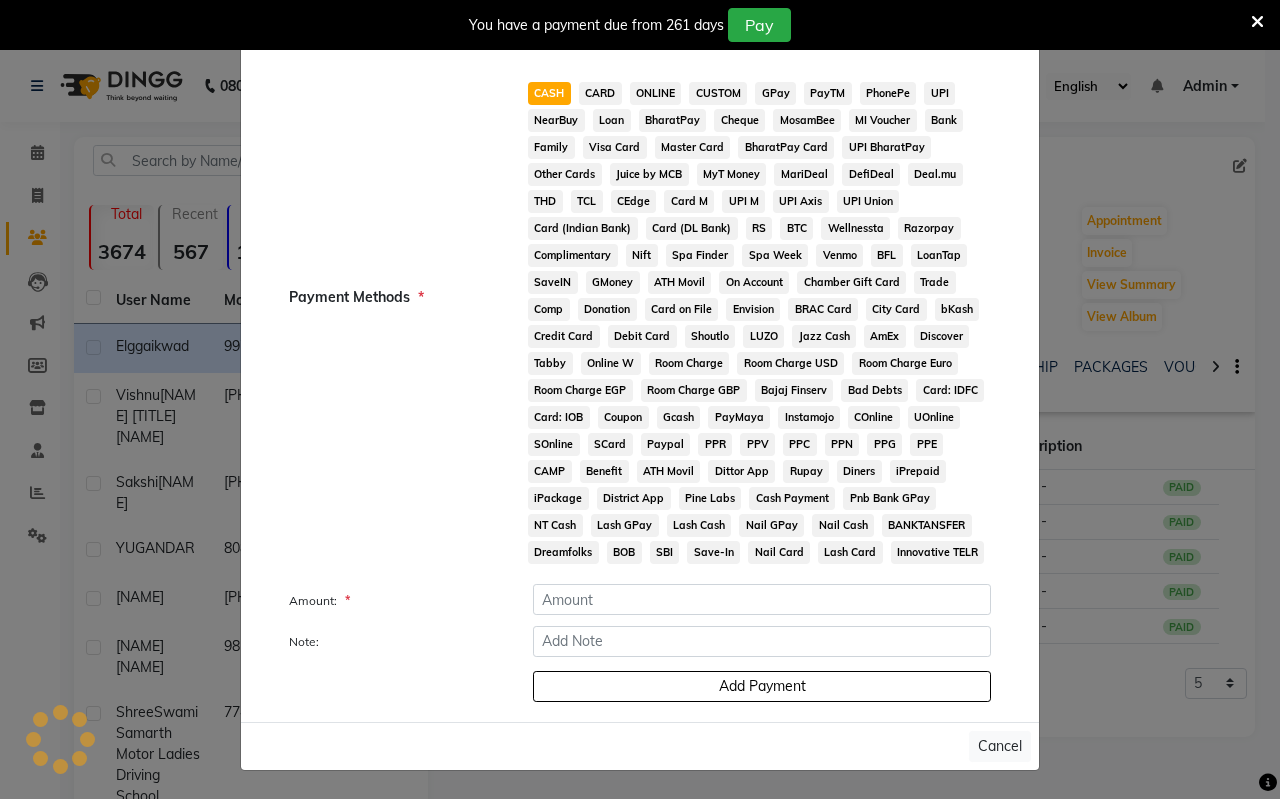 click on "CASH" 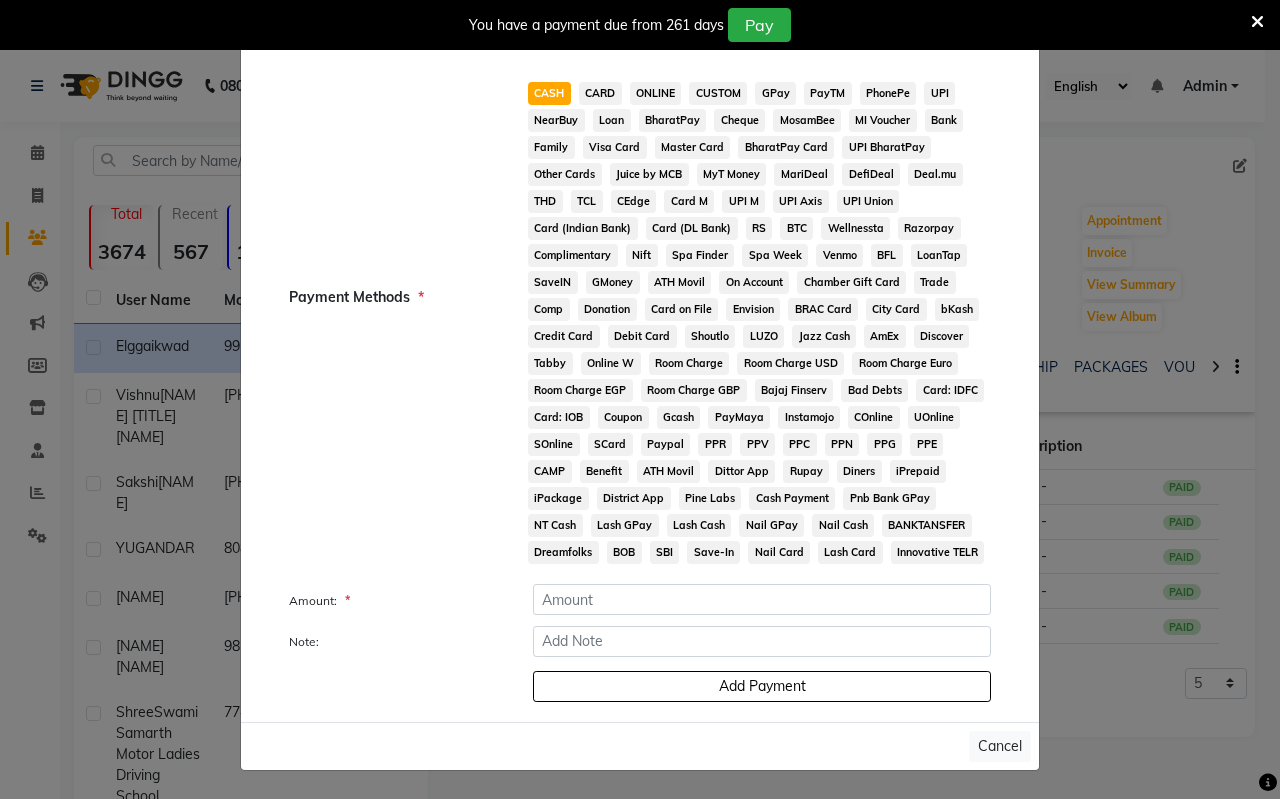 click on "Add Payment" 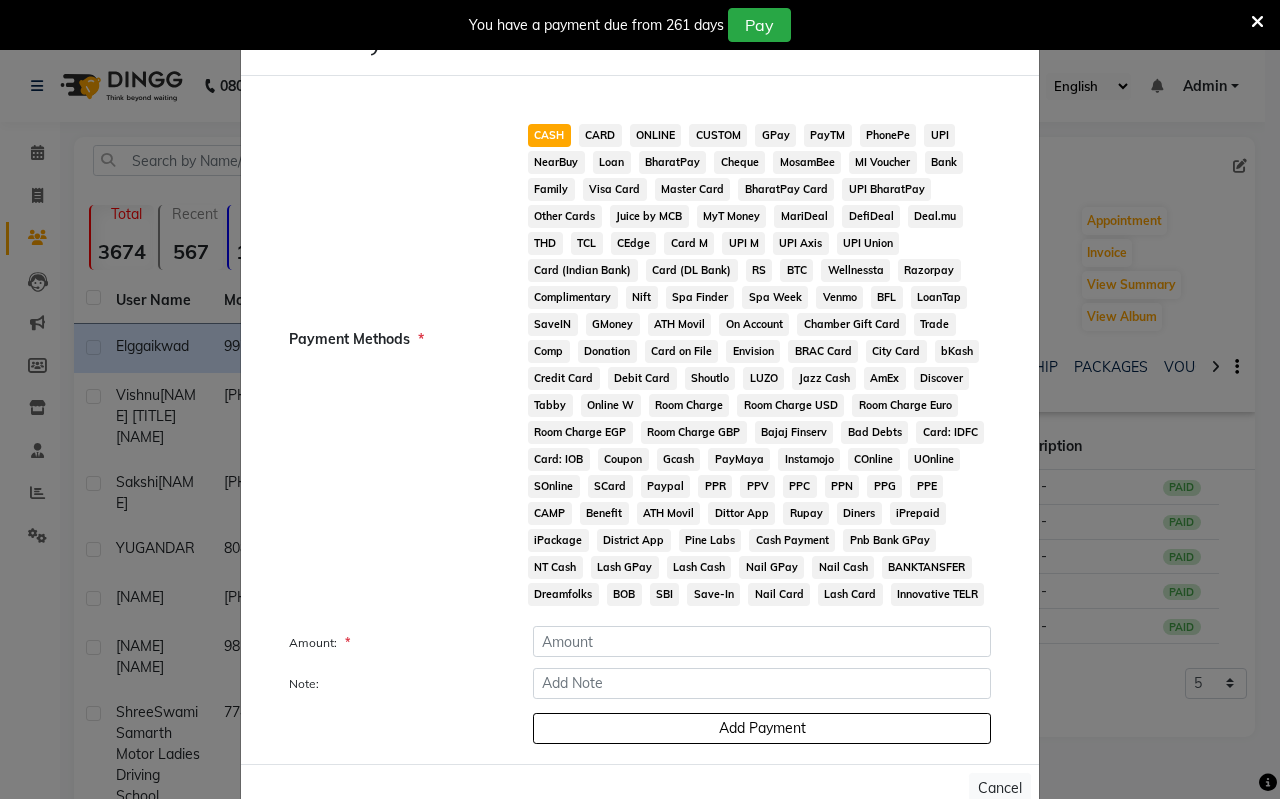 scroll, scrollTop: 0, scrollLeft: 0, axis: both 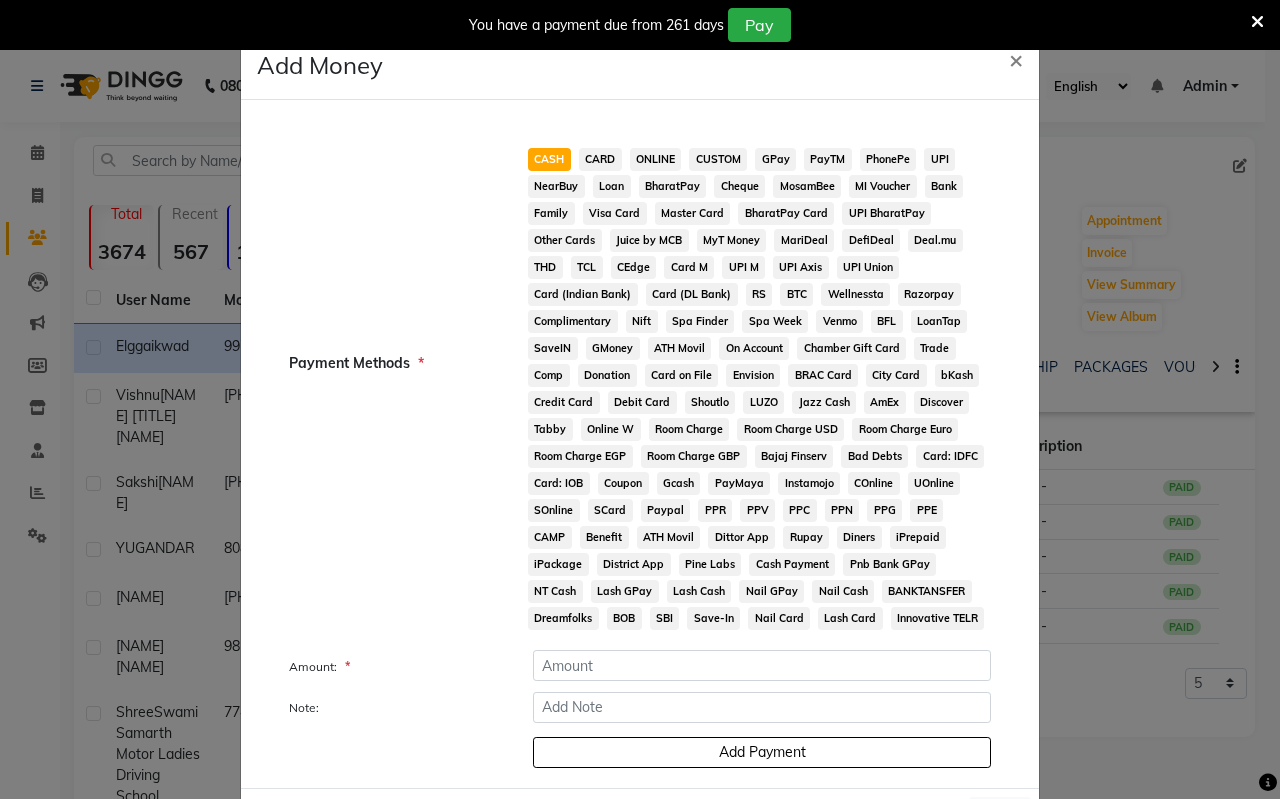 click on "ONLINE" 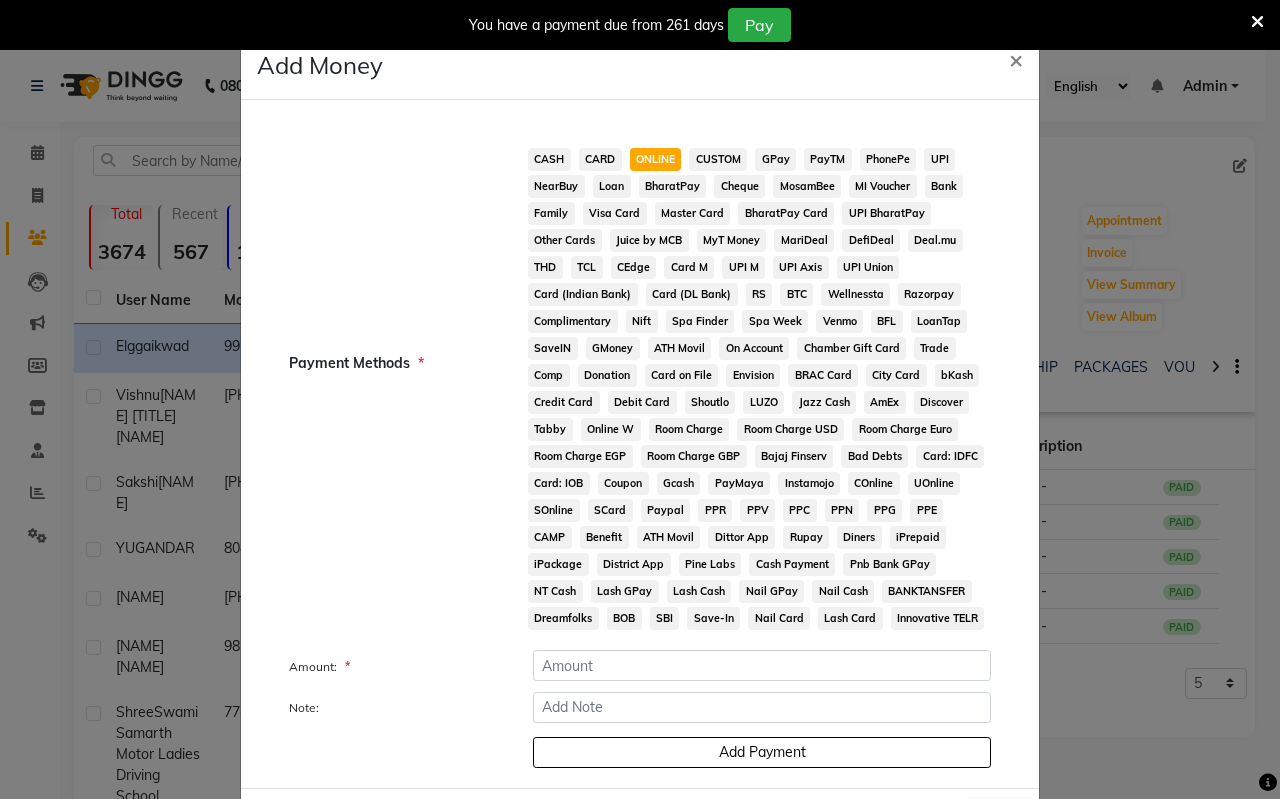 click on "CASH" 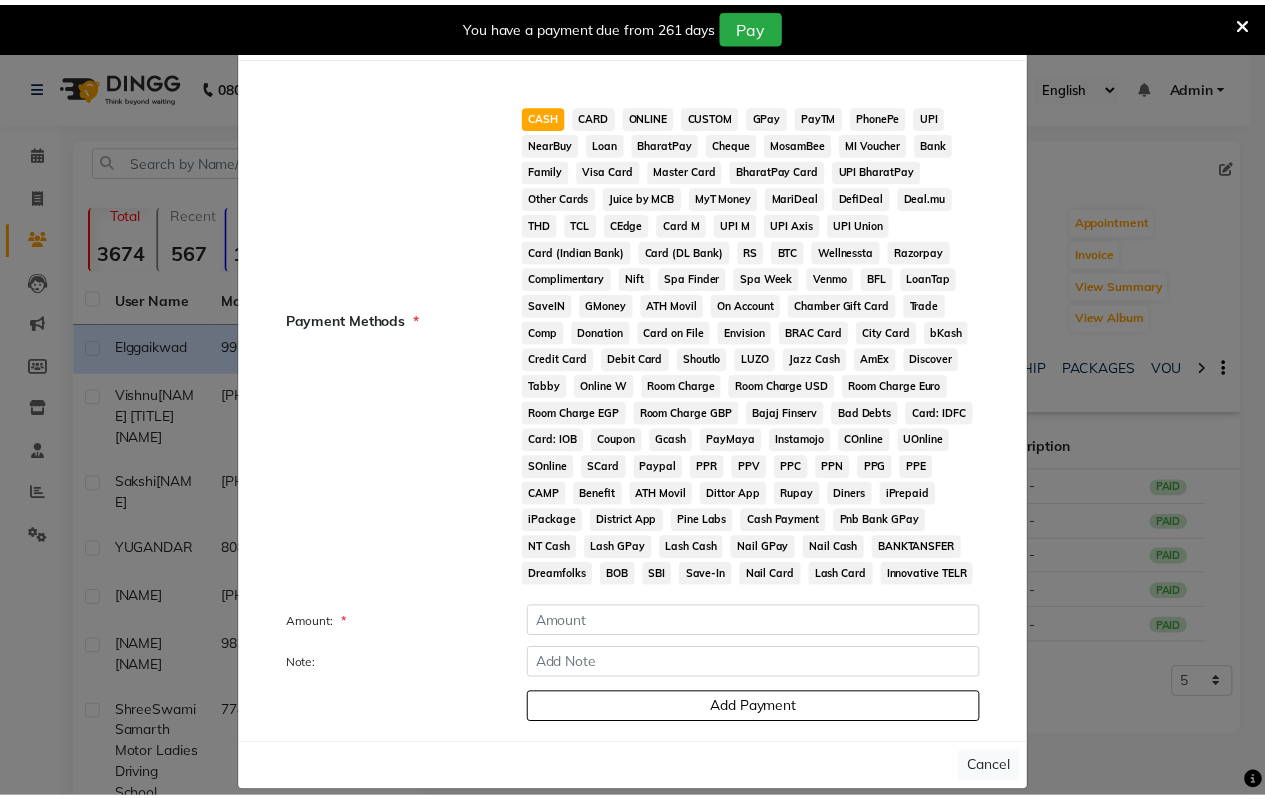 scroll, scrollTop: 66, scrollLeft: 0, axis: vertical 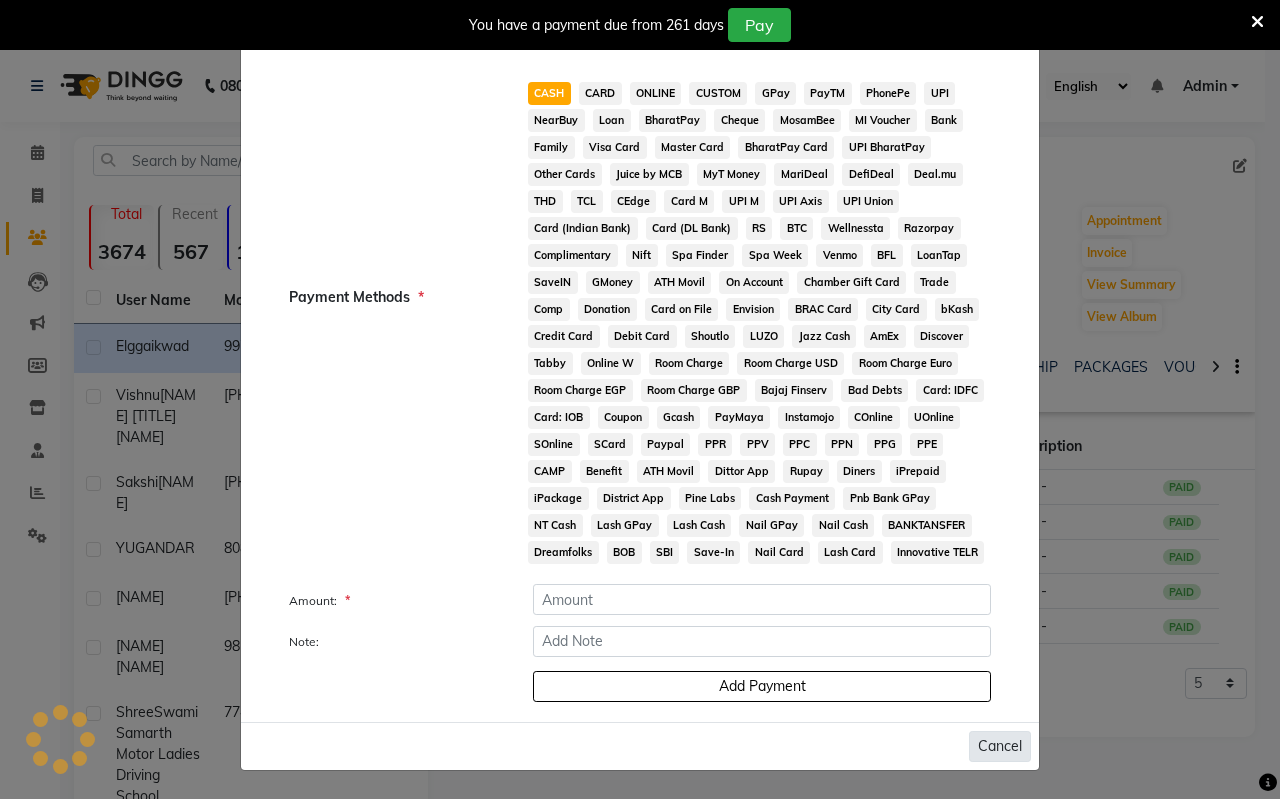 click on "Cancel" 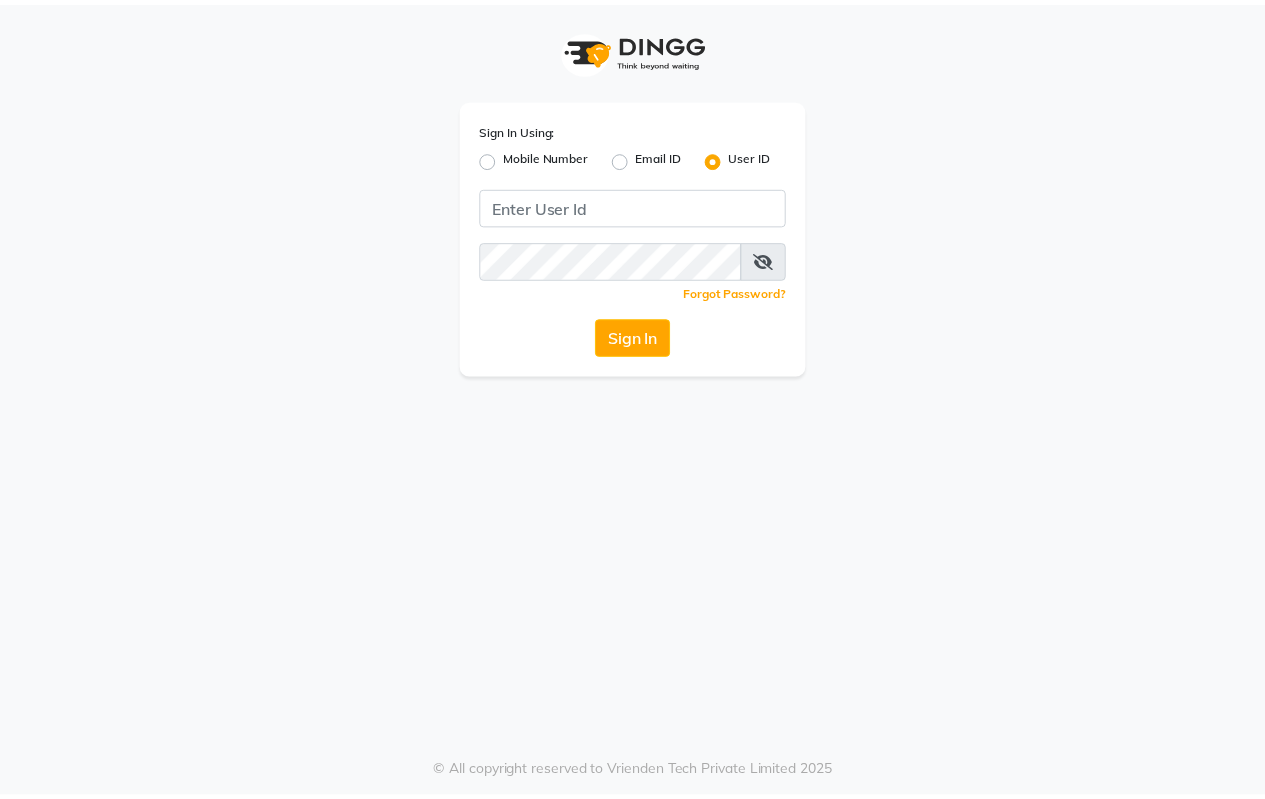 scroll, scrollTop: 0, scrollLeft: 0, axis: both 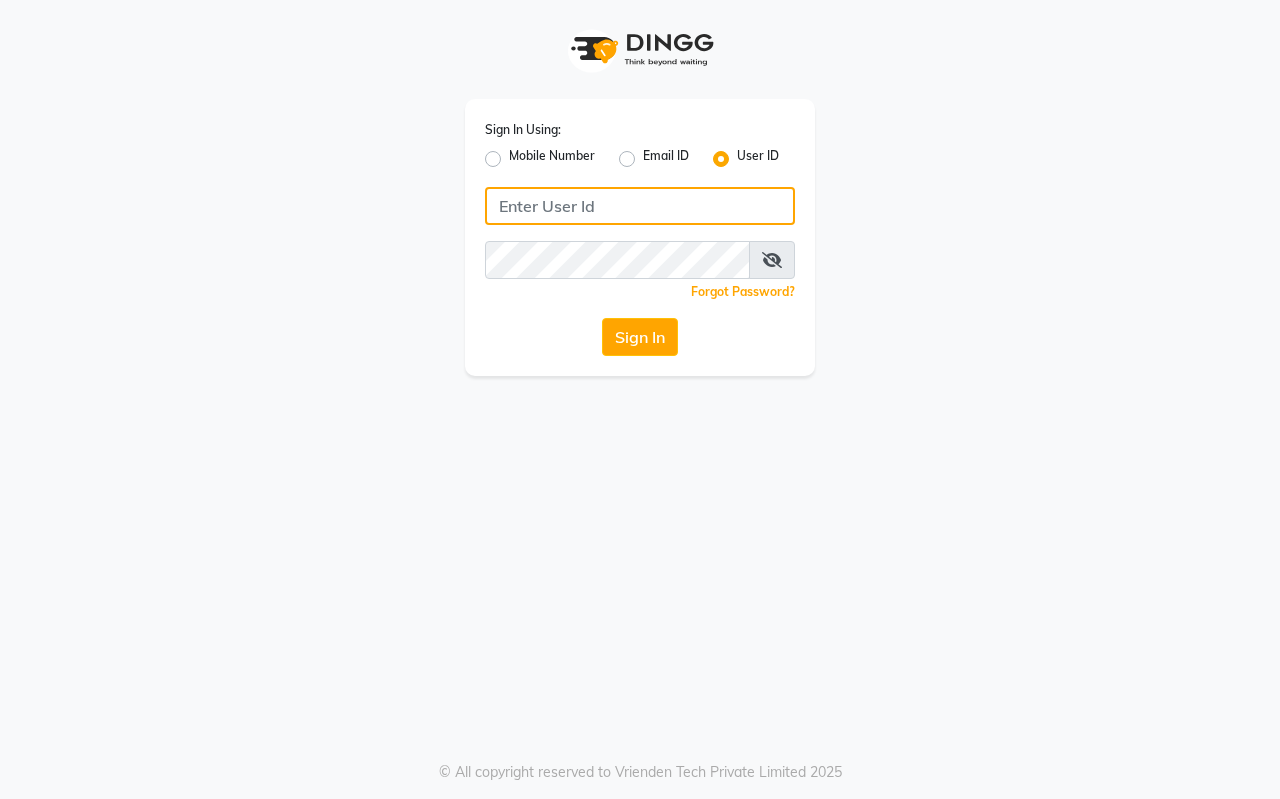 type on "7420902029" 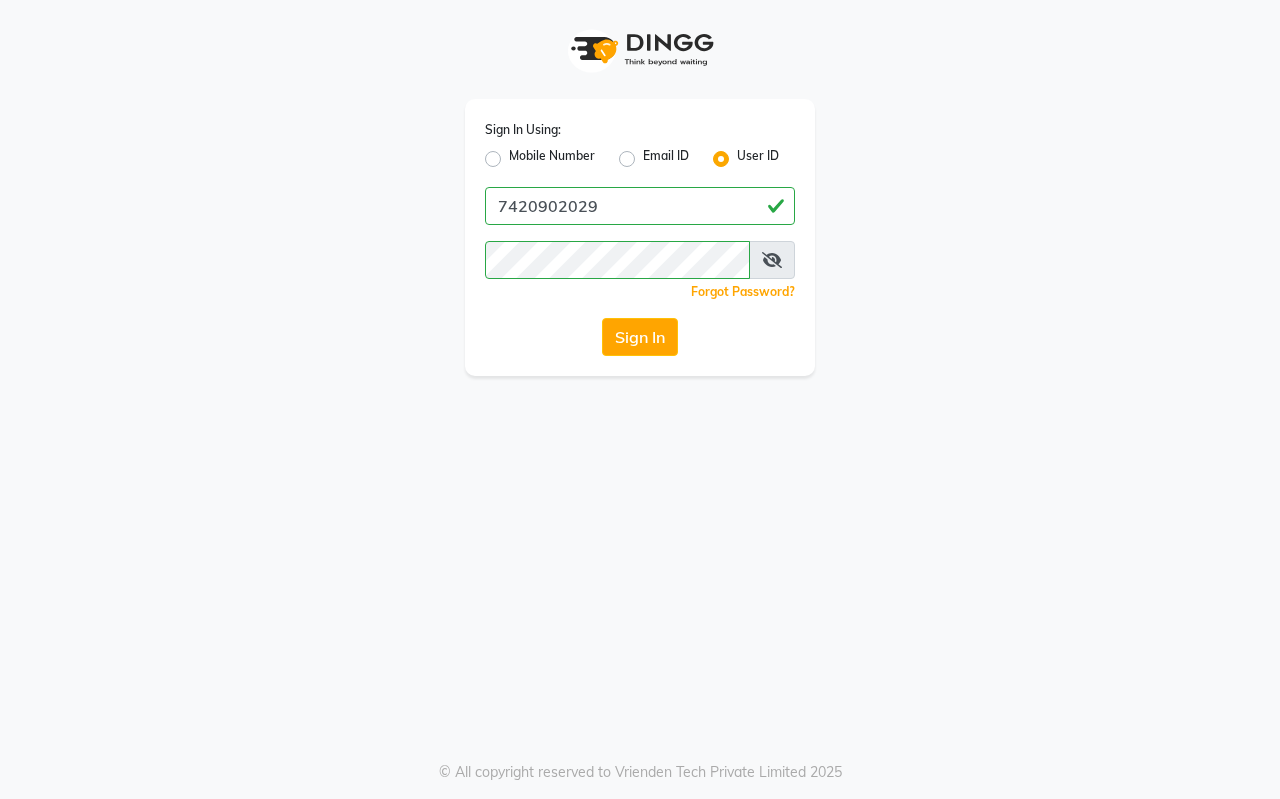 click on "User ID" 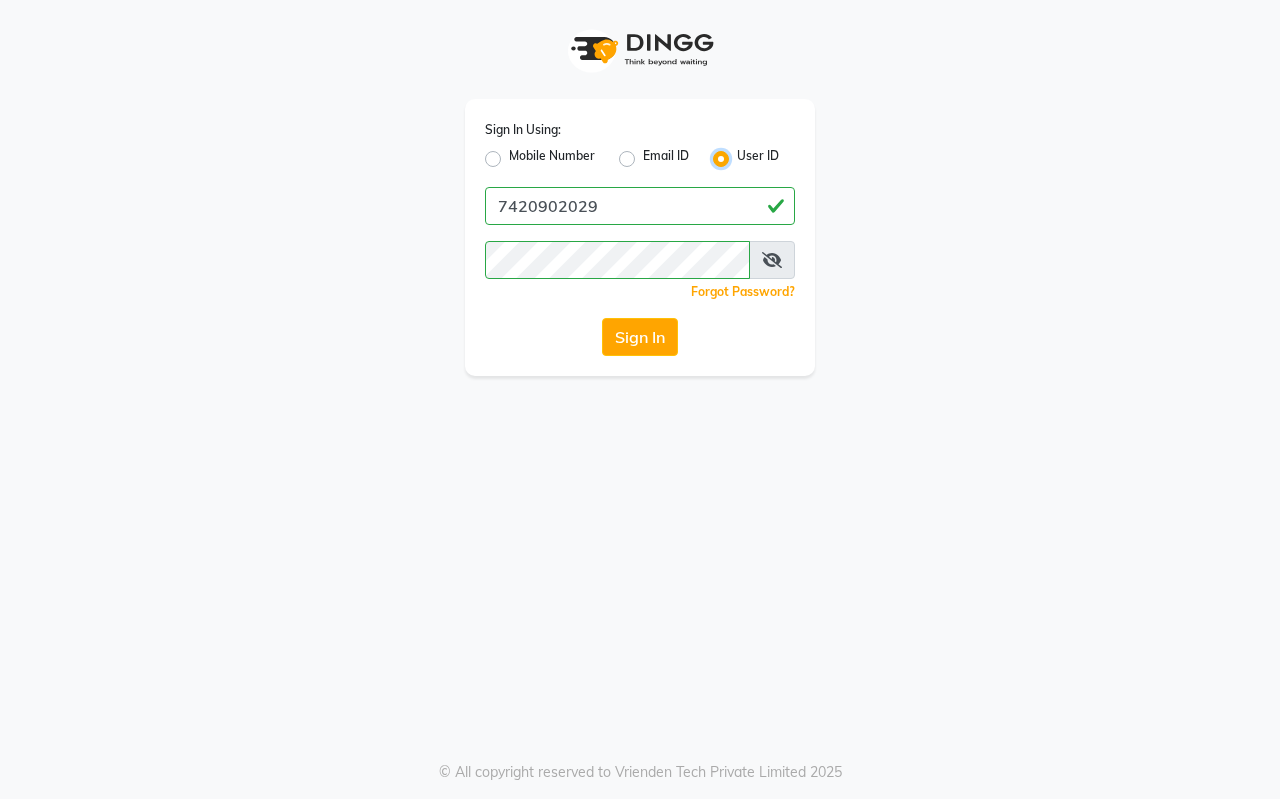 click on "User ID" at bounding box center [743, 153] 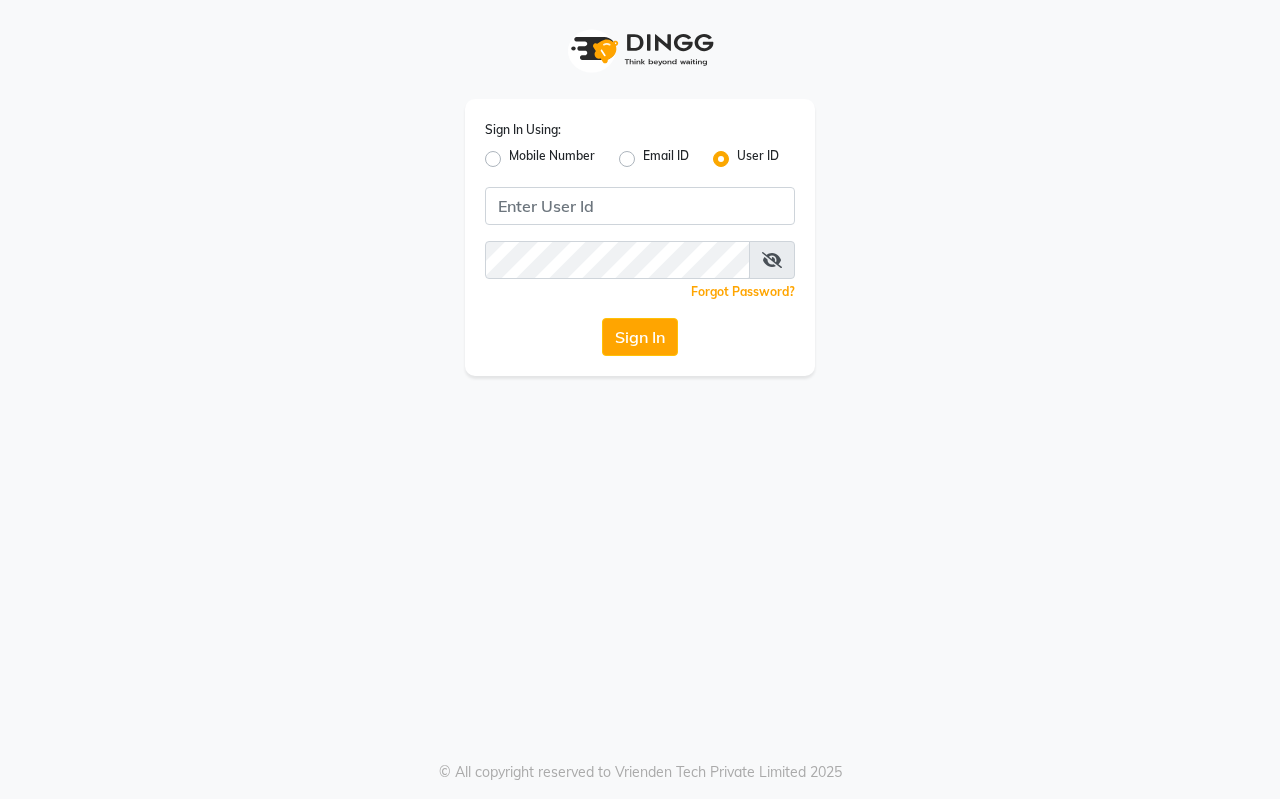 click on "User ID" 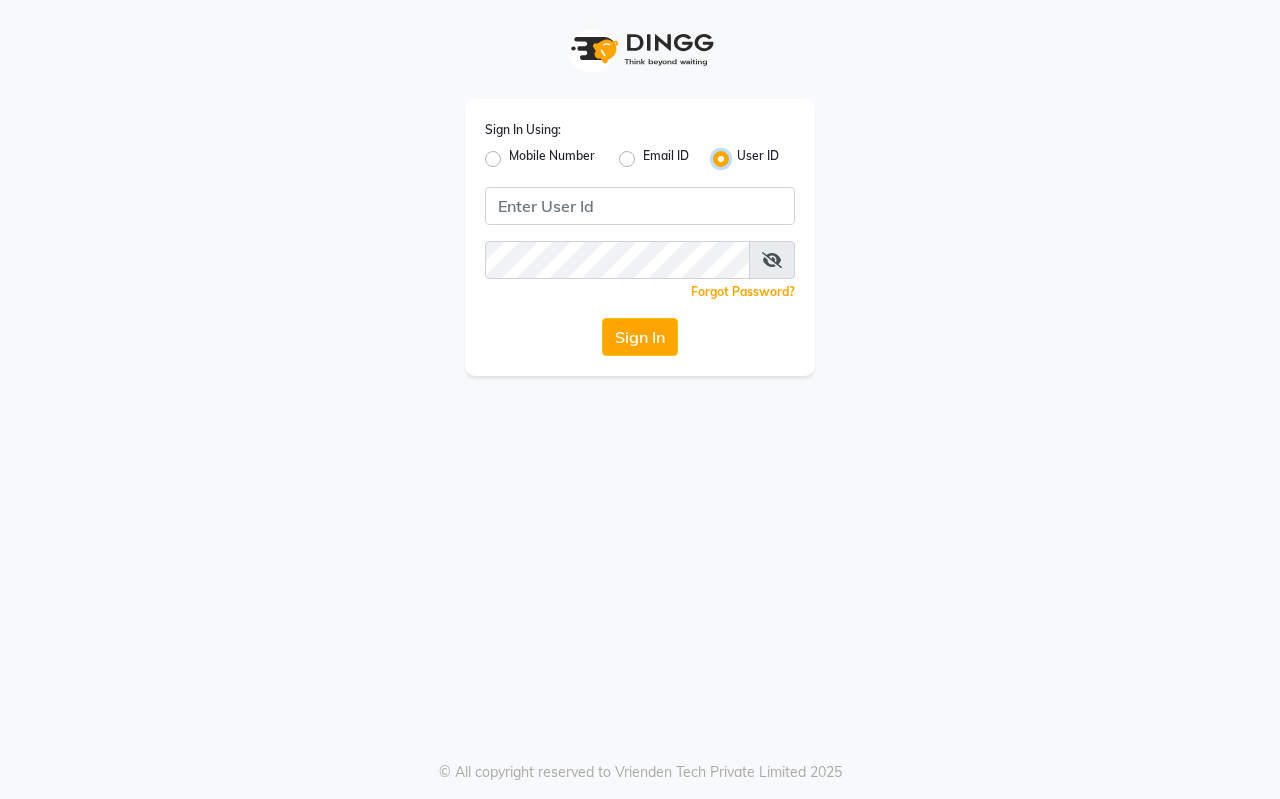 click on "User ID" at bounding box center (743, 153) 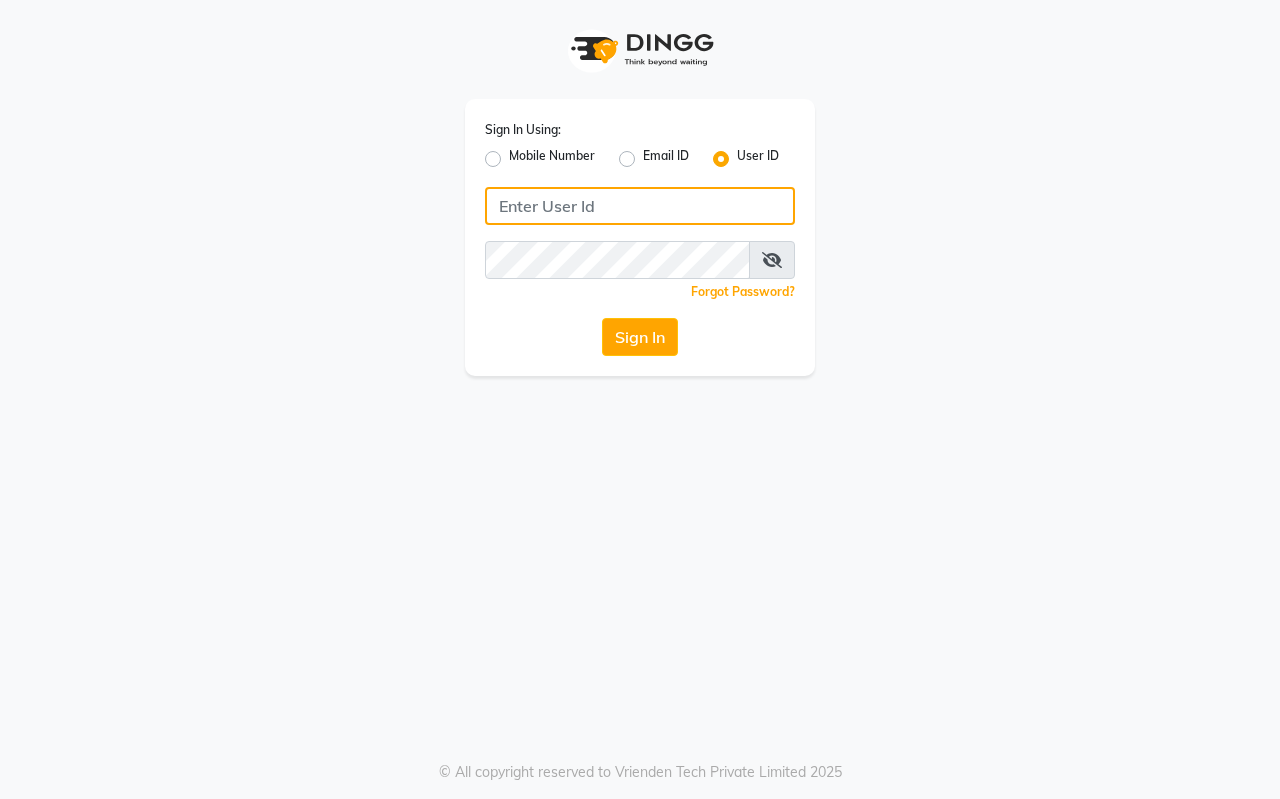 click 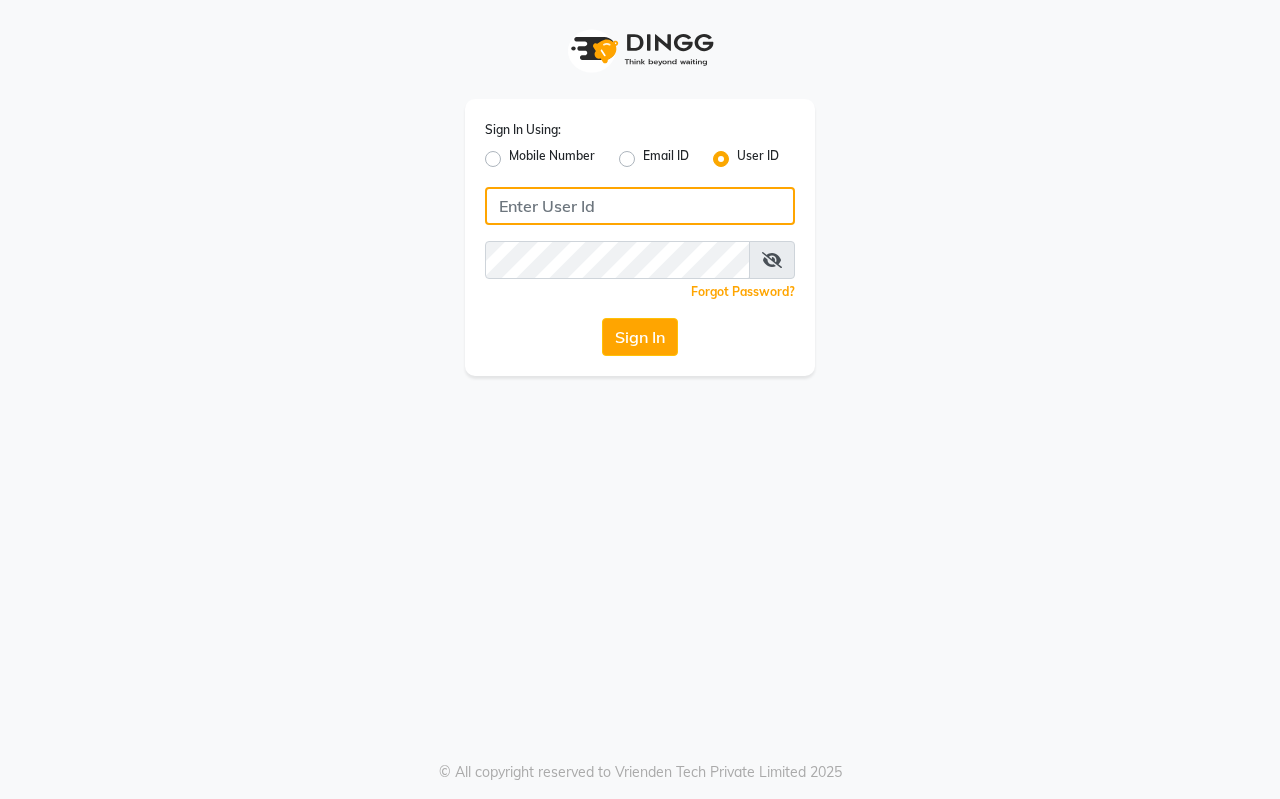 click 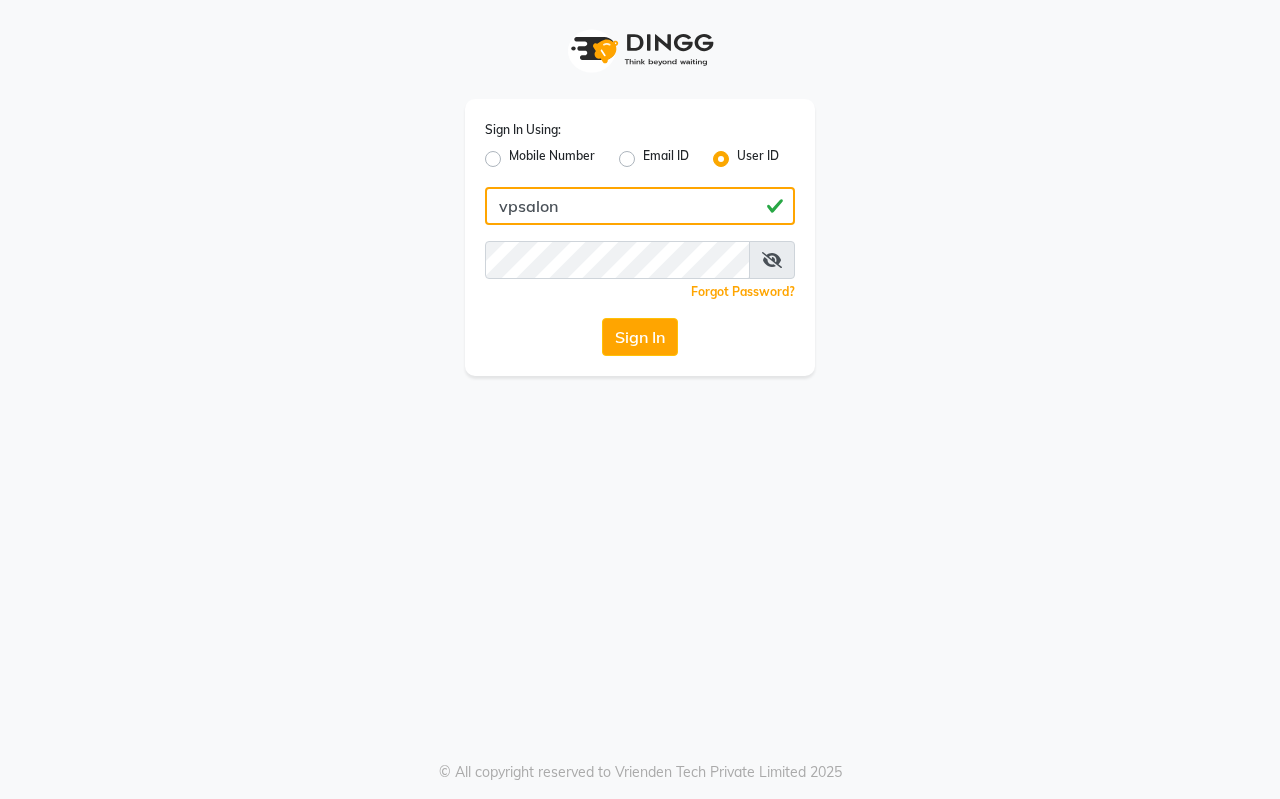 type on "vpsalon" 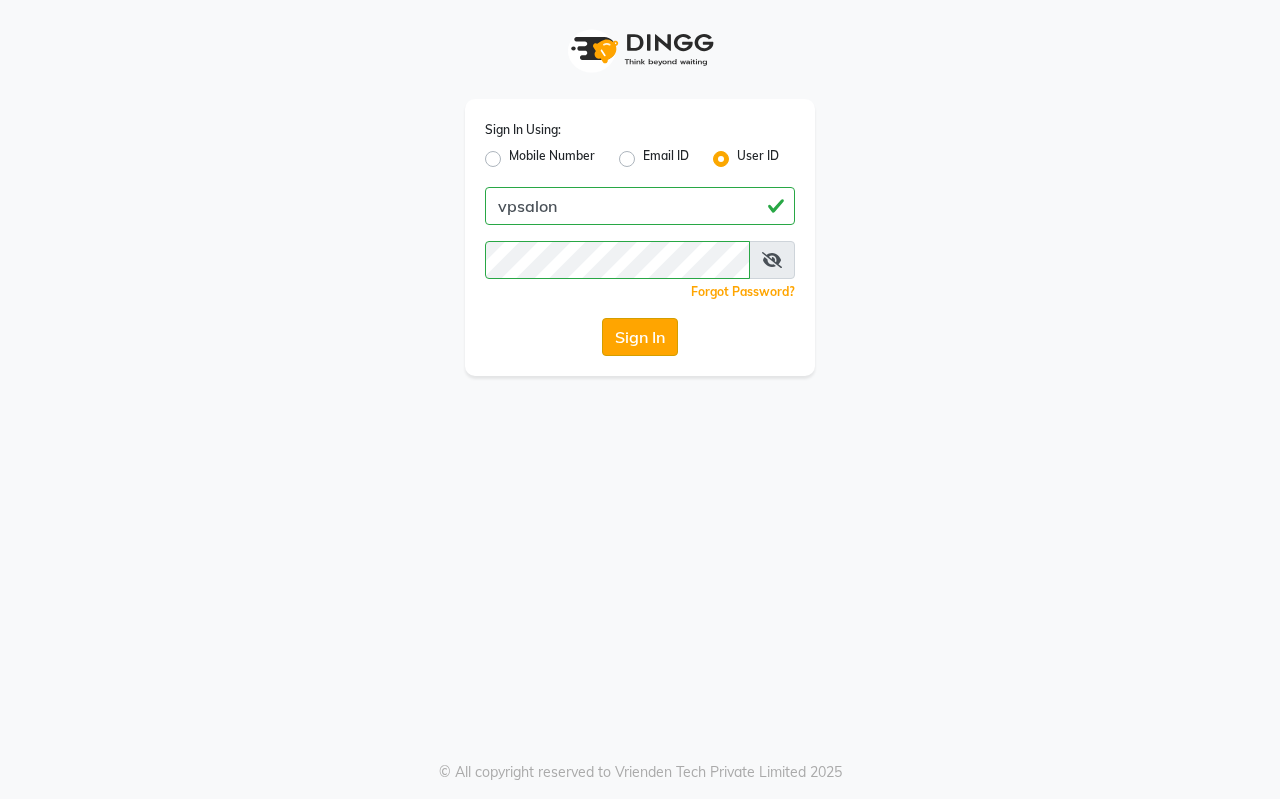 click on "Sign In" 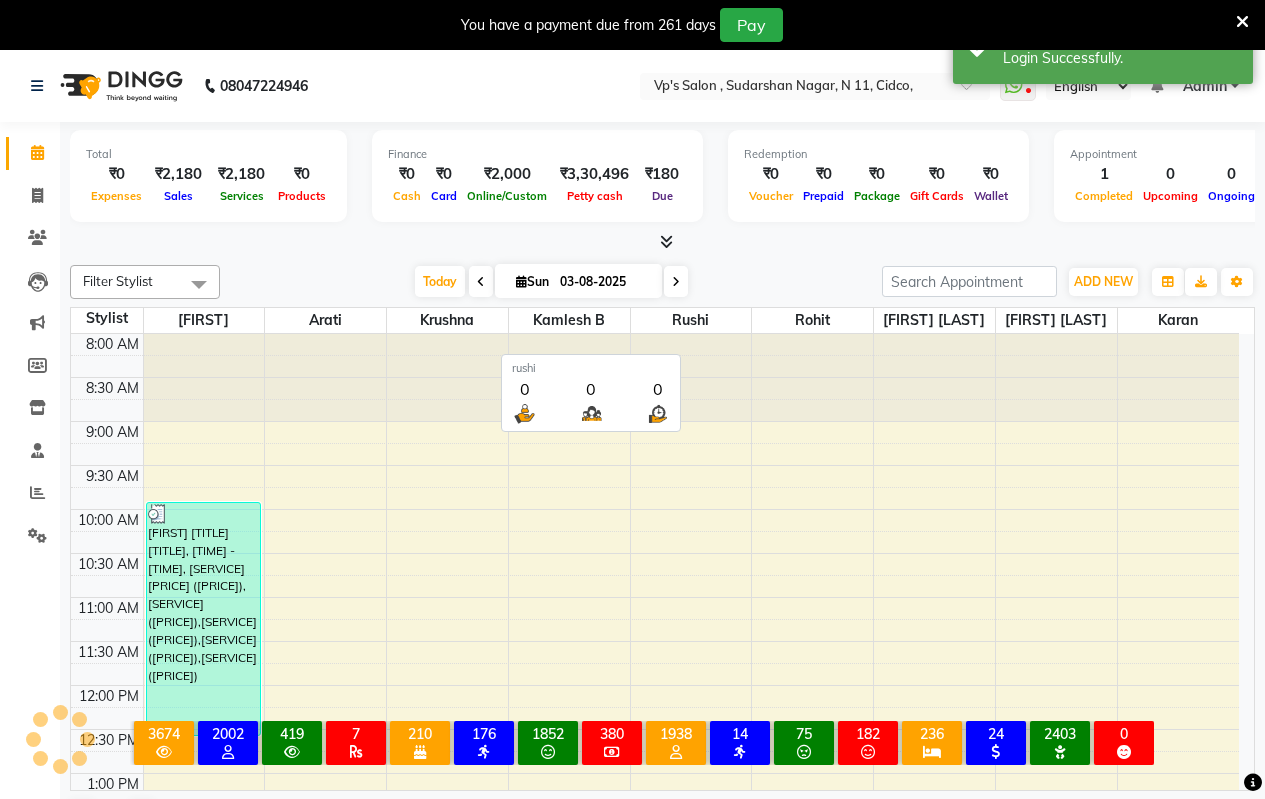 scroll, scrollTop: 0, scrollLeft: 0, axis: both 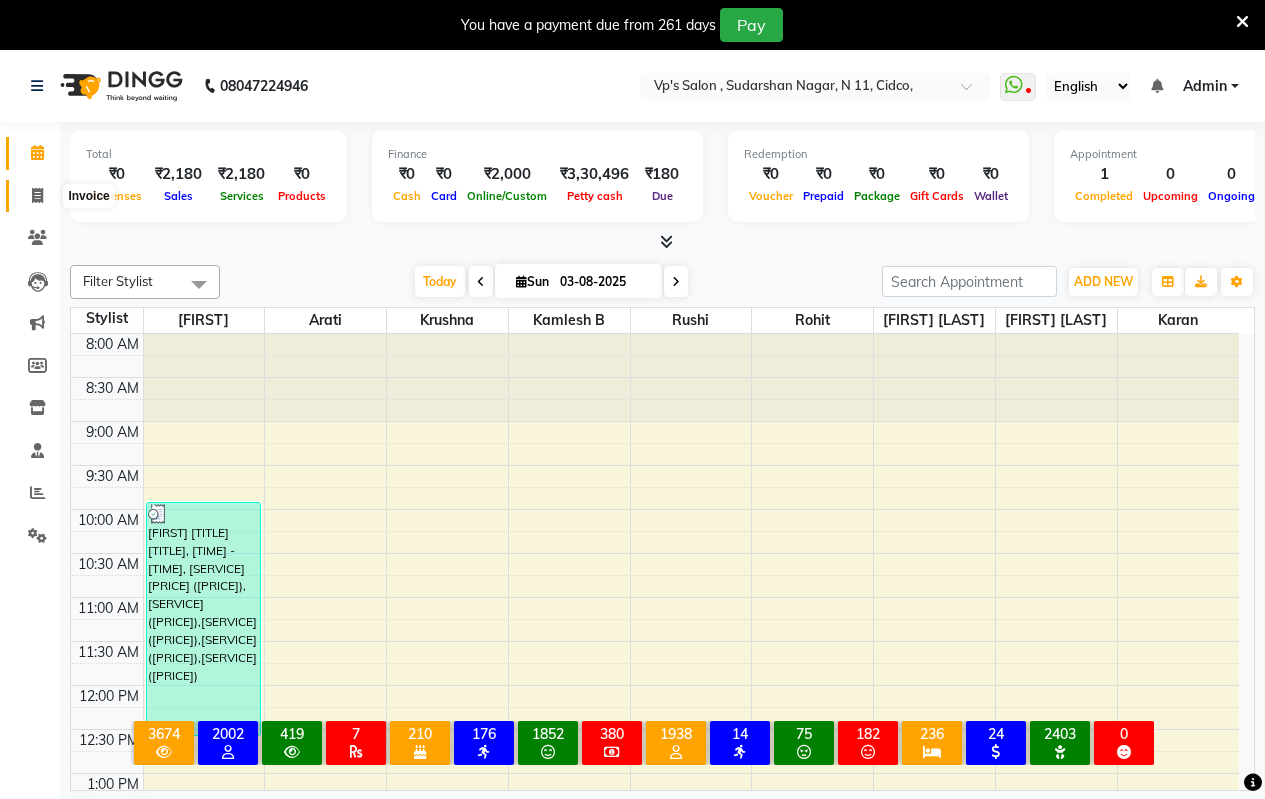 click 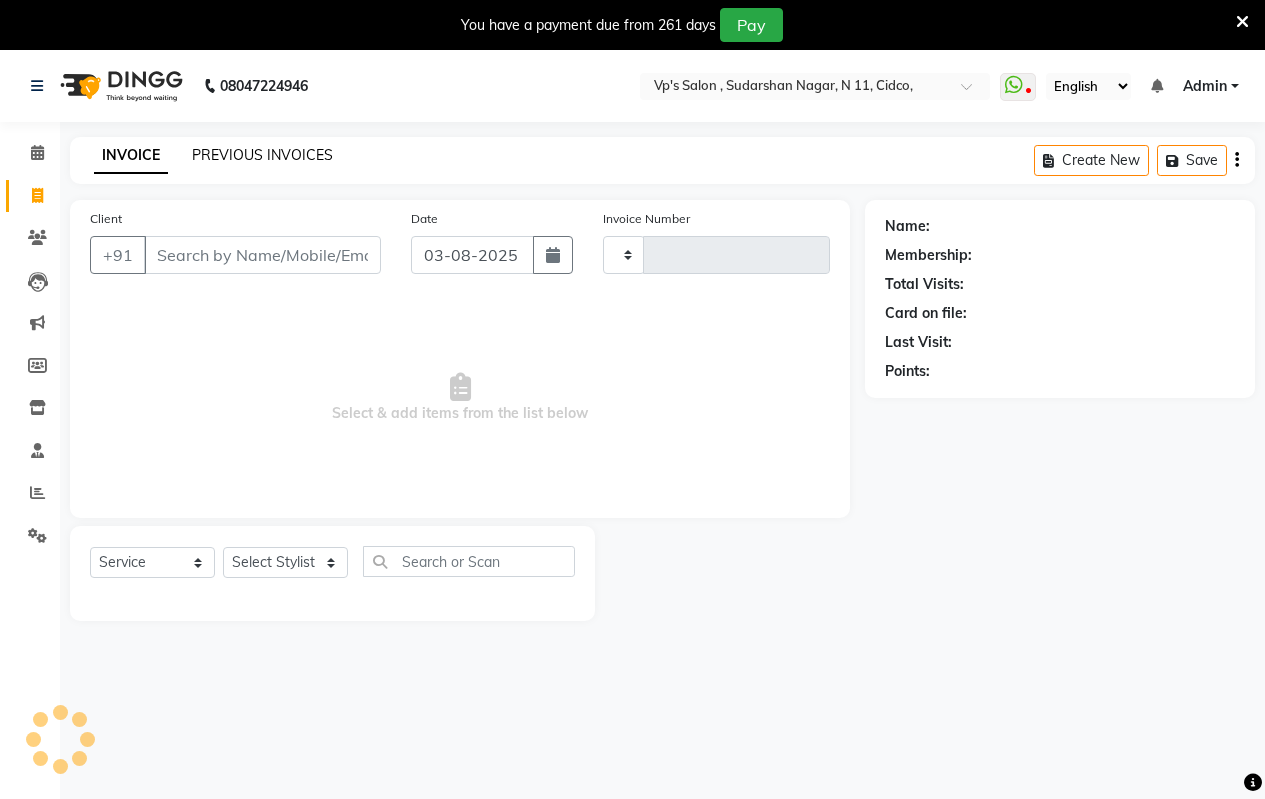 click on "PREVIOUS INVOICES" 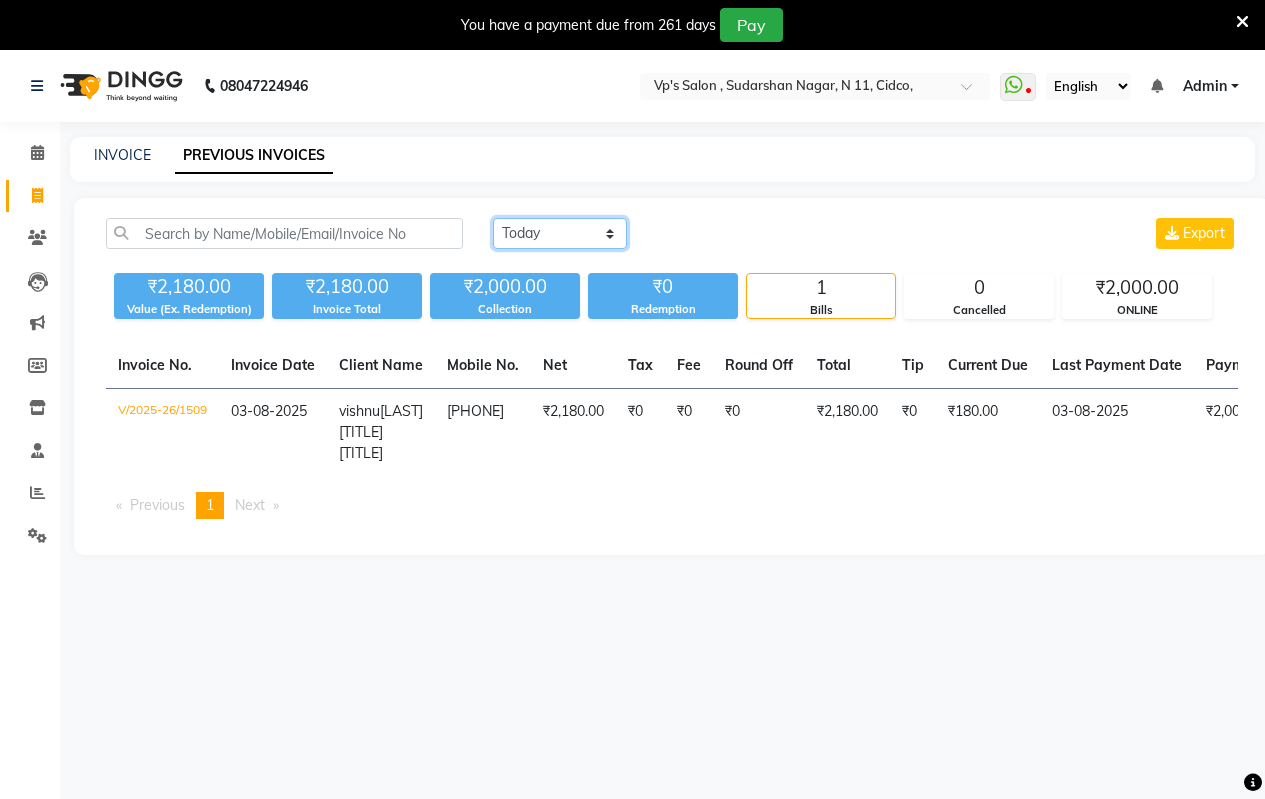 click on "Today Yesterday Custom Range" 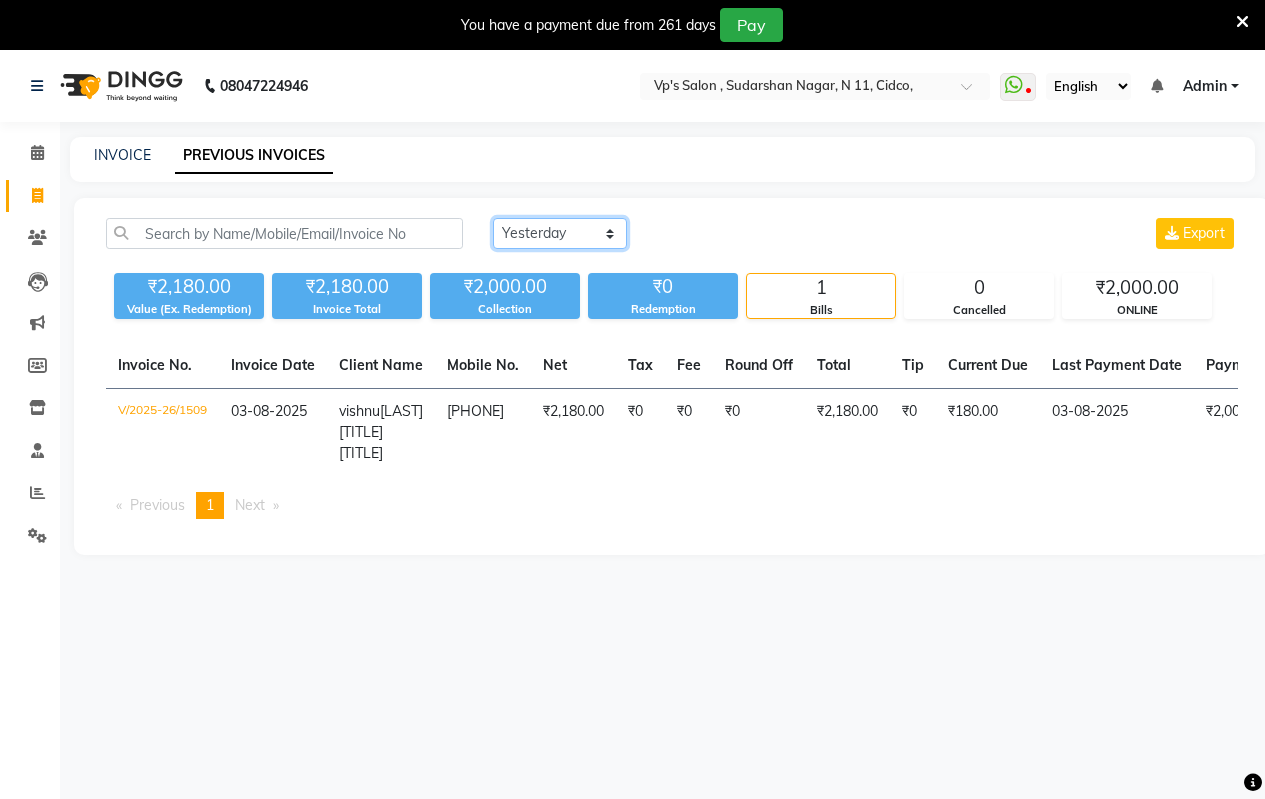 click on "Today Yesterday Custom Range" 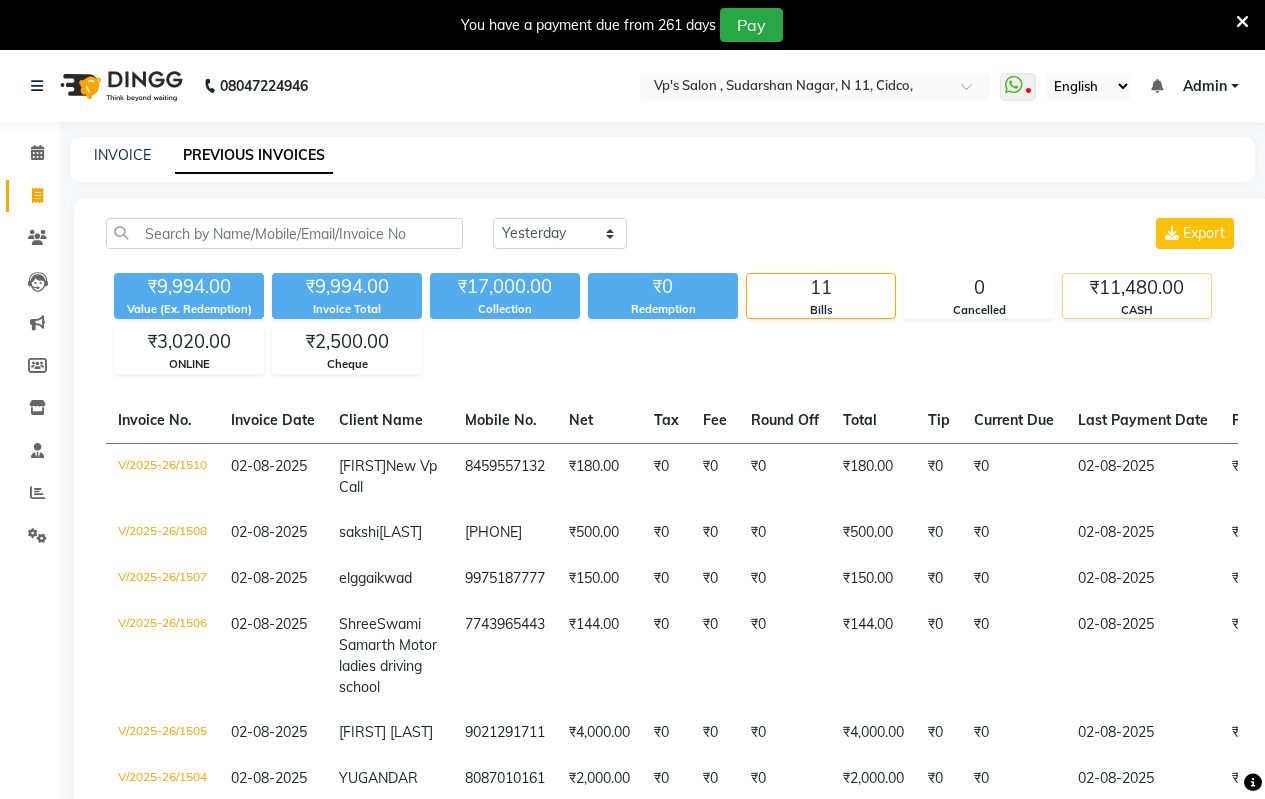 click on "CASH" 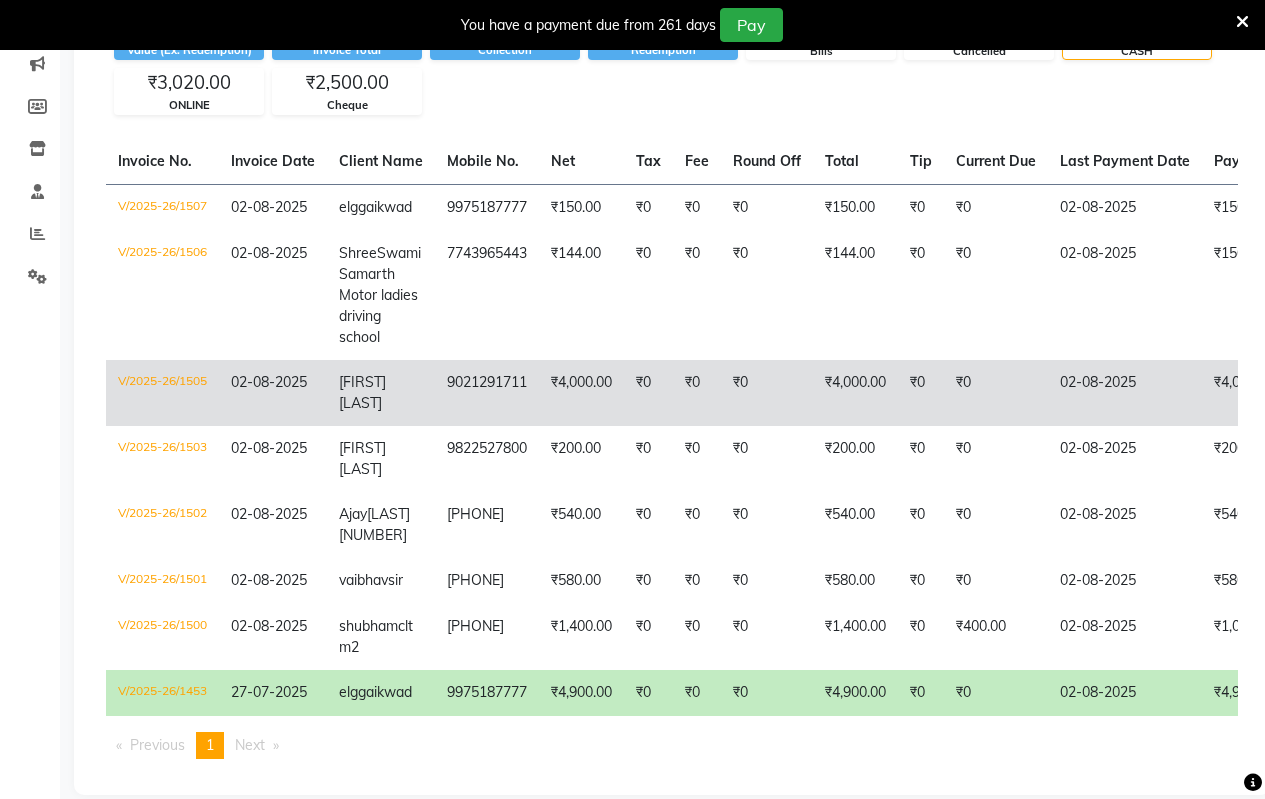 scroll, scrollTop: 300, scrollLeft: 0, axis: vertical 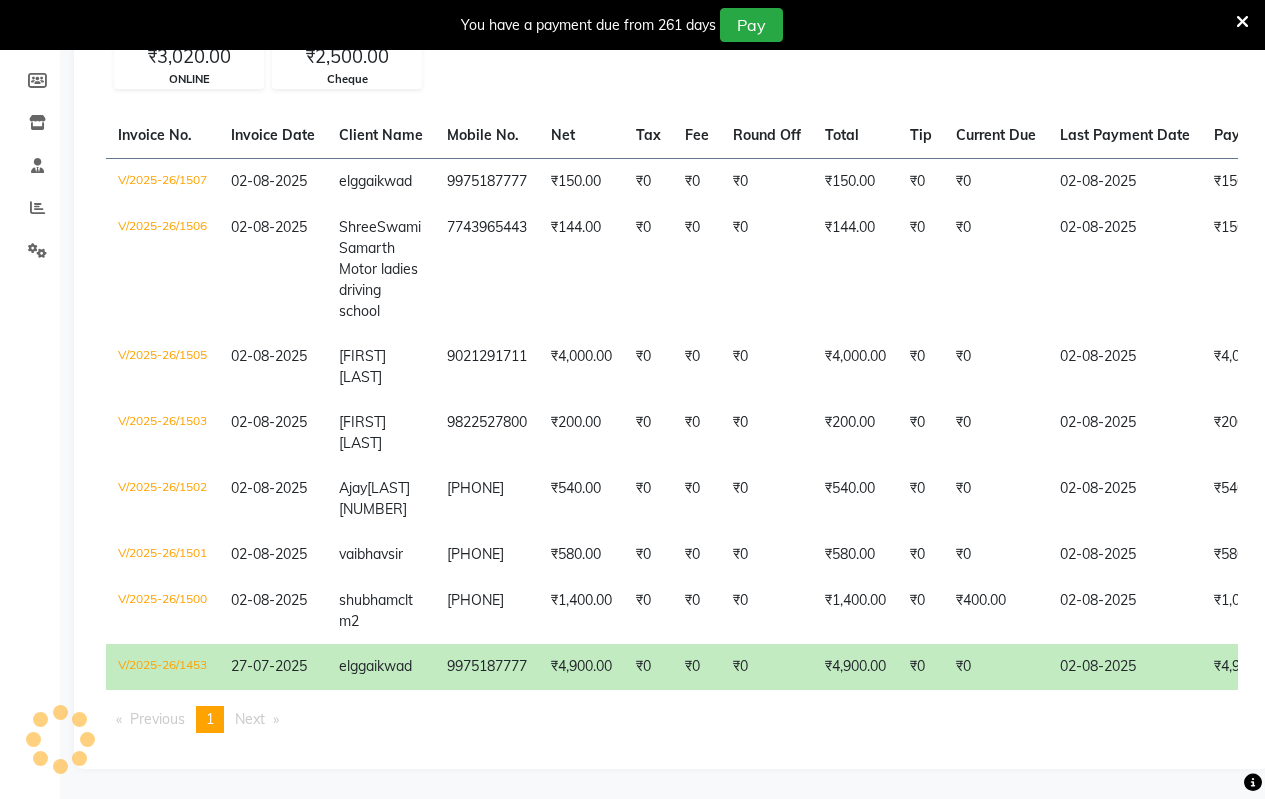 click on "₹0" 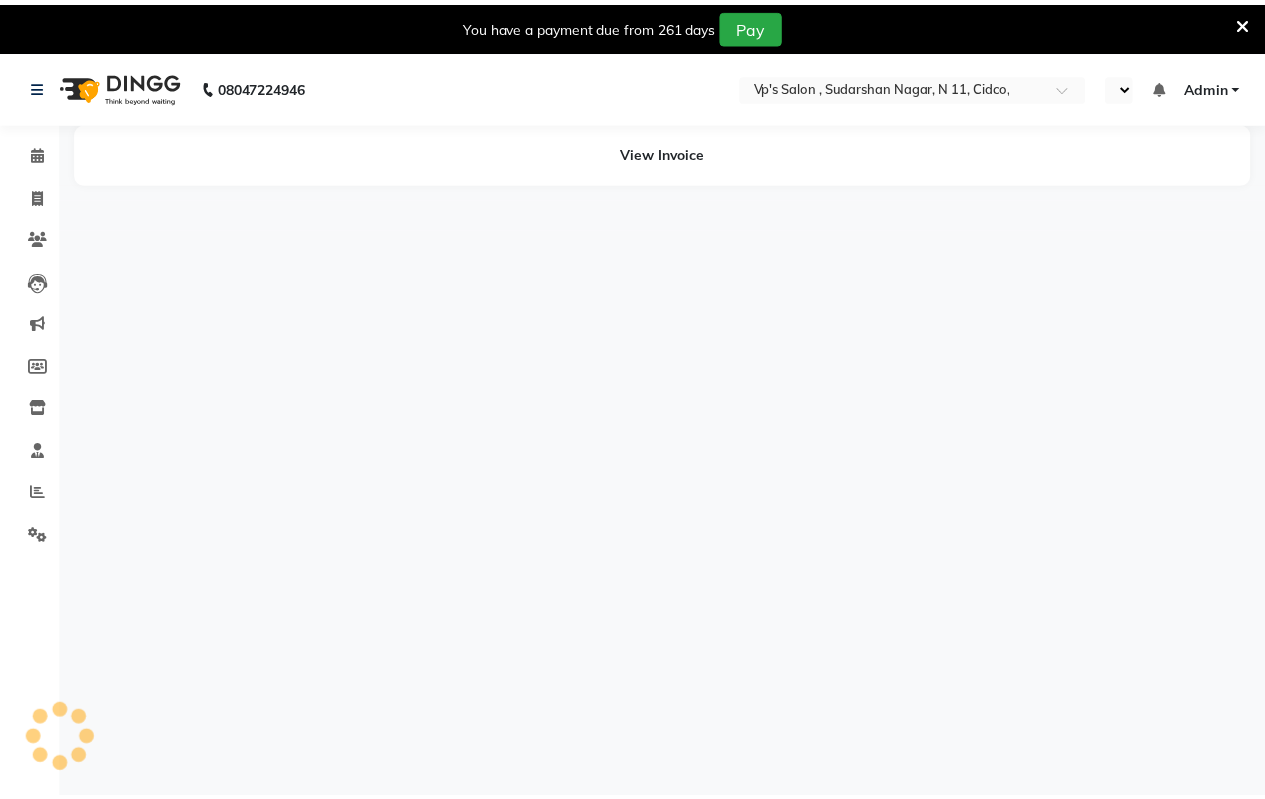 scroll, scrollTop: 0, scrollLeft: 0, axis: both 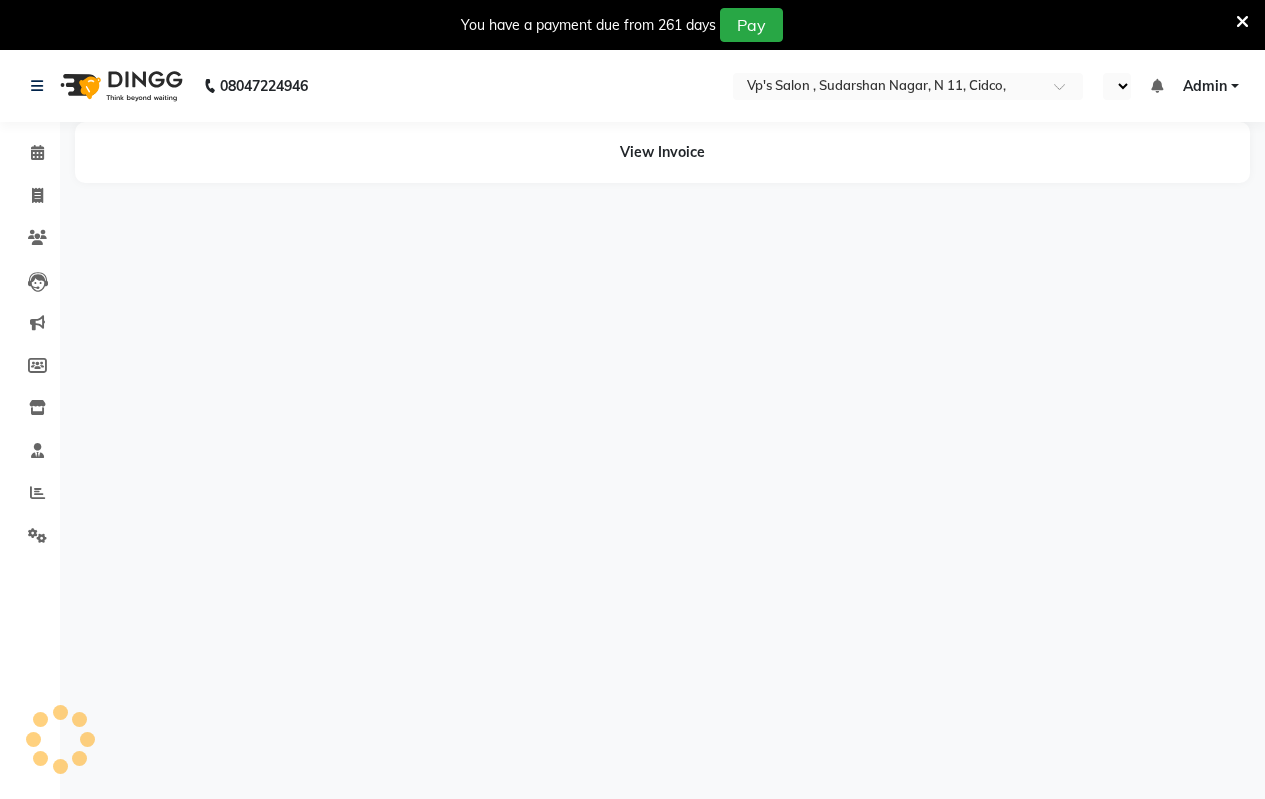 select on "en" 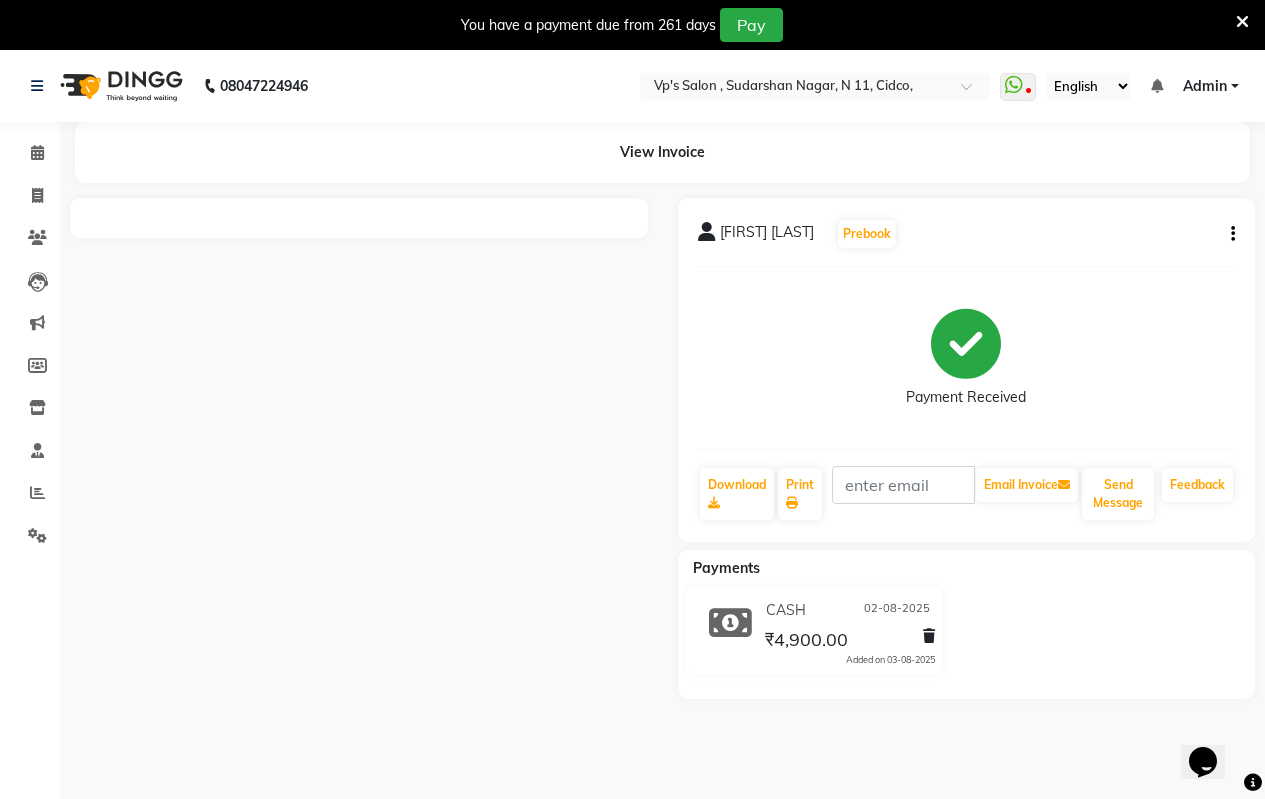 scroll, scrollTop: 0, scrollLeft: 0, axis: both 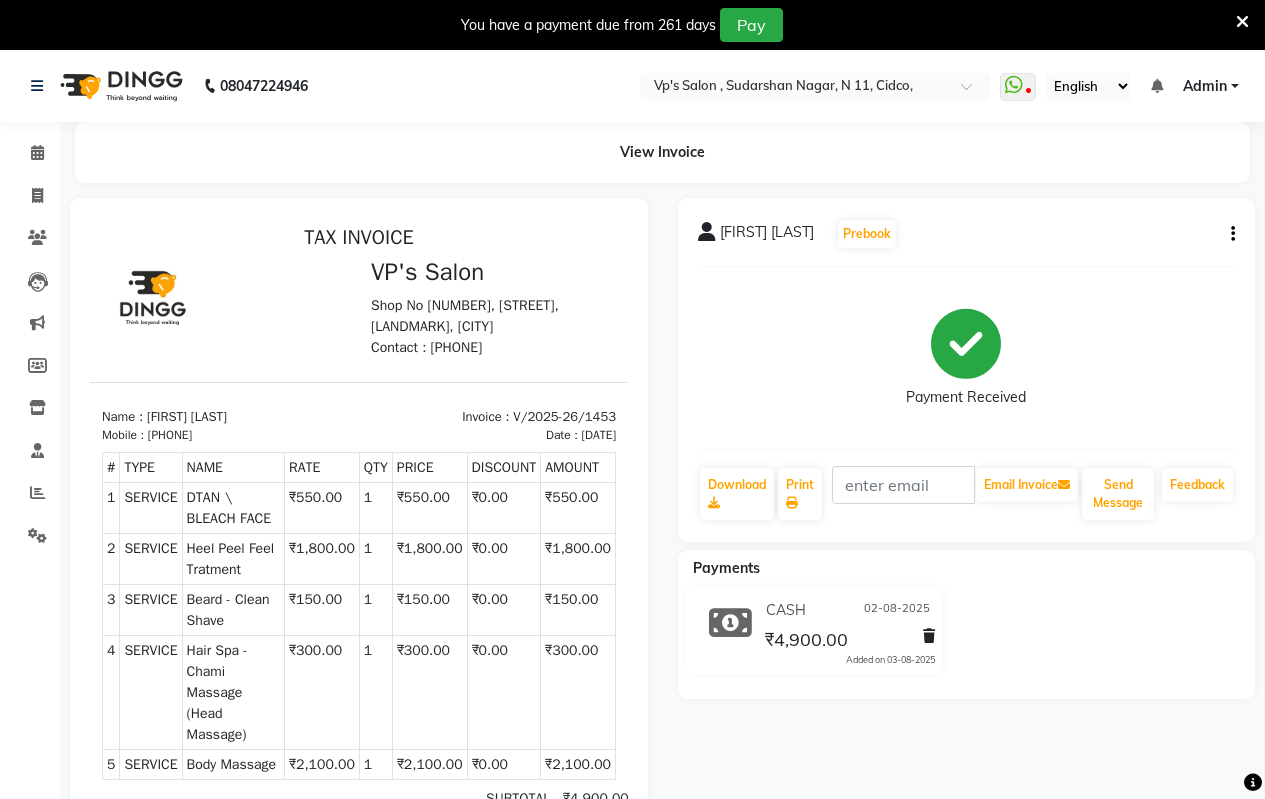 click on "[FIRST] [LAST]  Prebook   Payment Received  Download  Print   Email Invoice   Send Message Feedback" 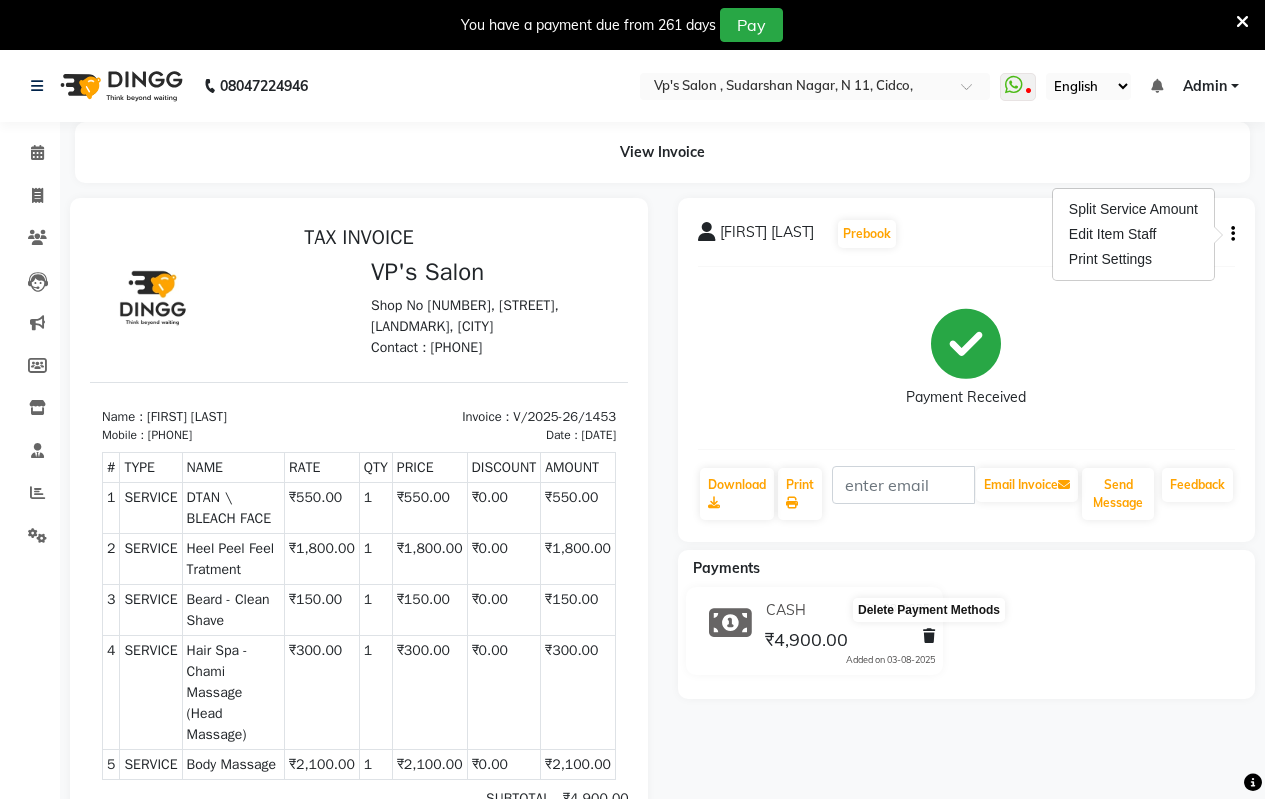 click 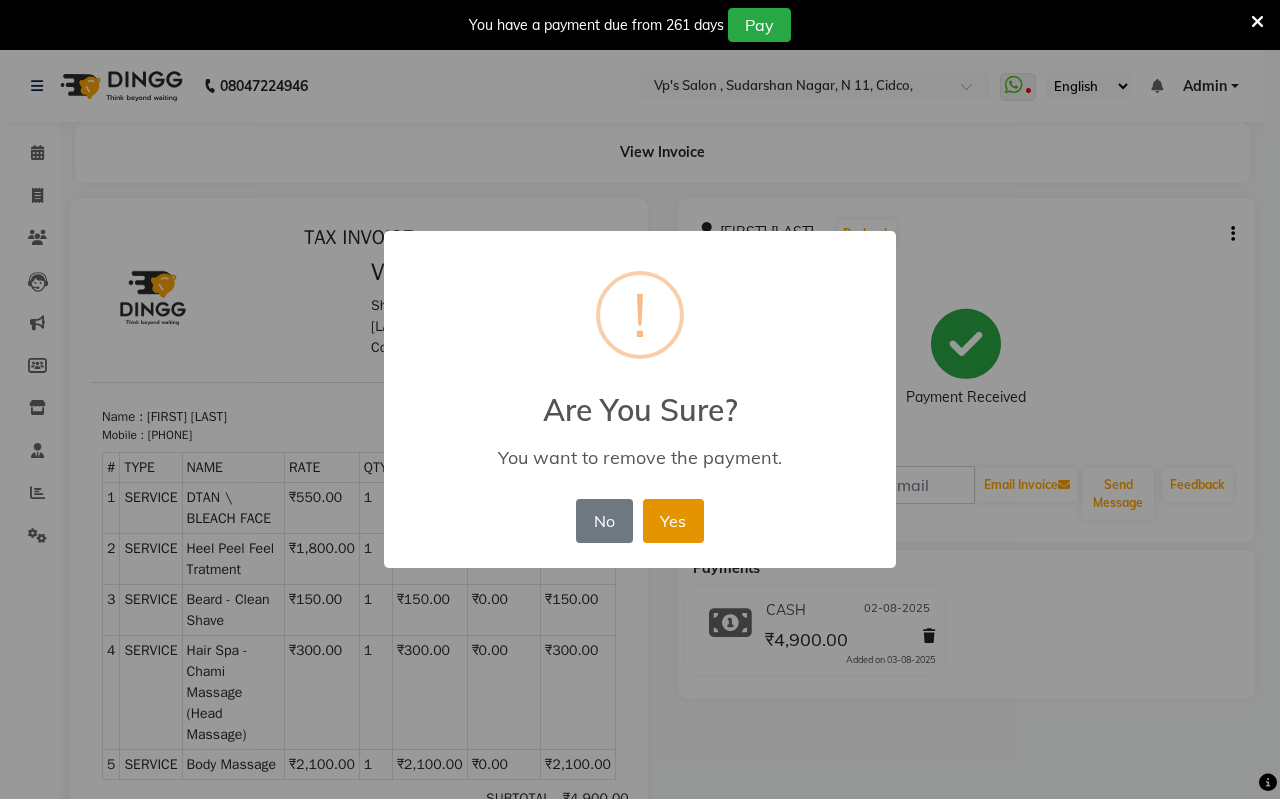 click on "Yes" at bounding box center [673, 521] 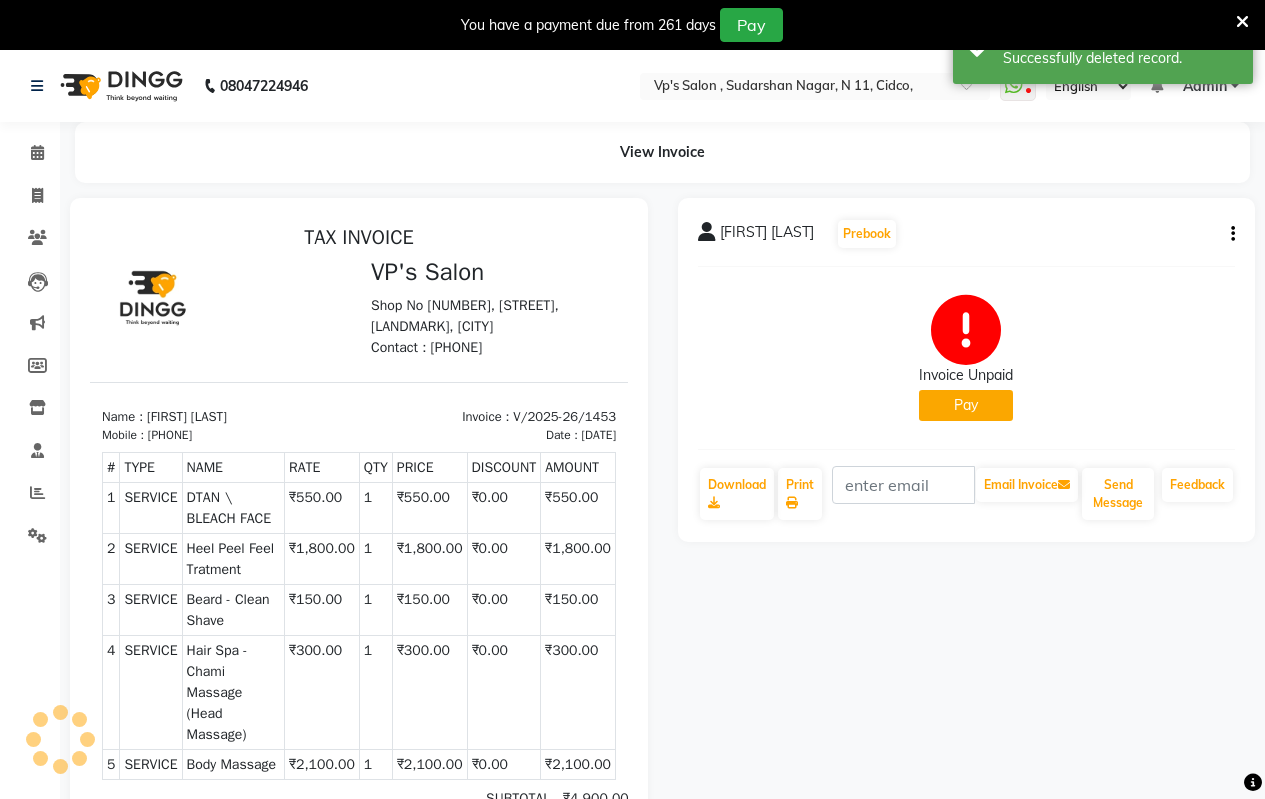 click 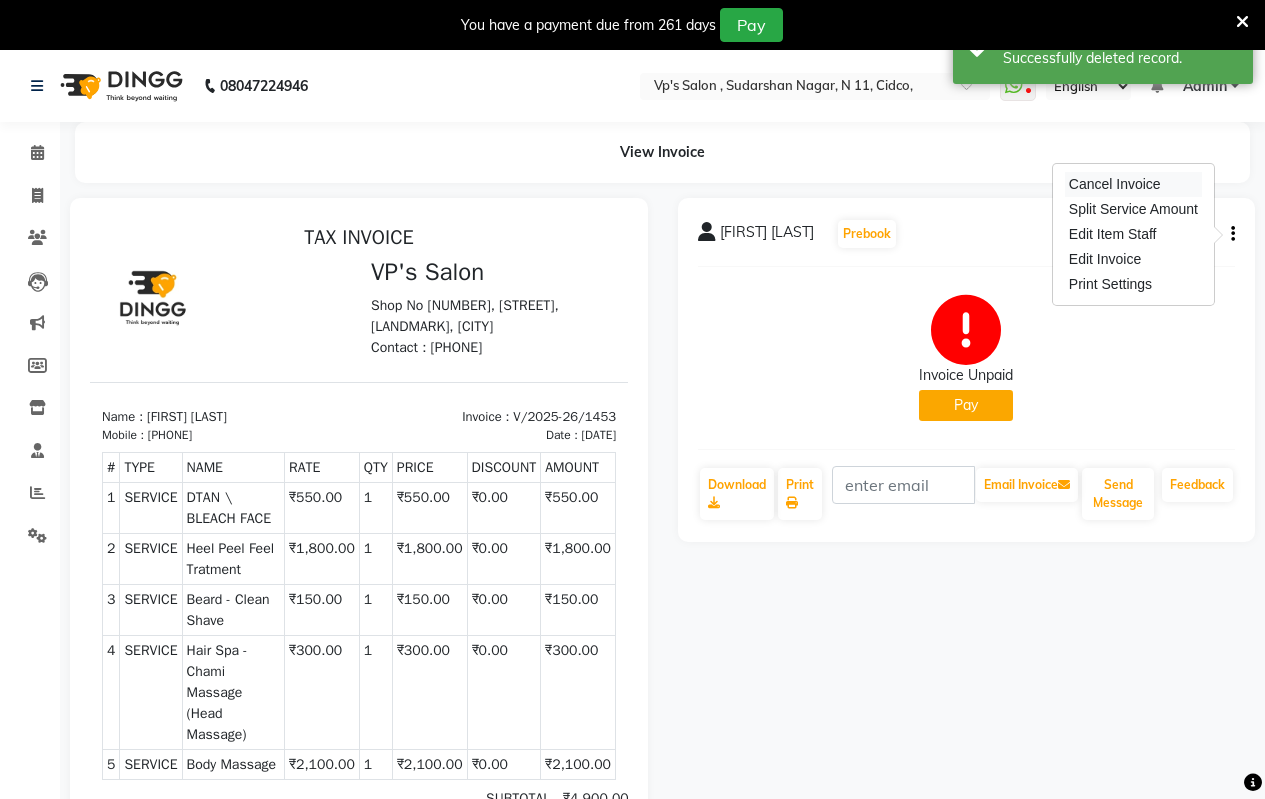click on "Cancel Invoice" at bounding box center (1133, 184) 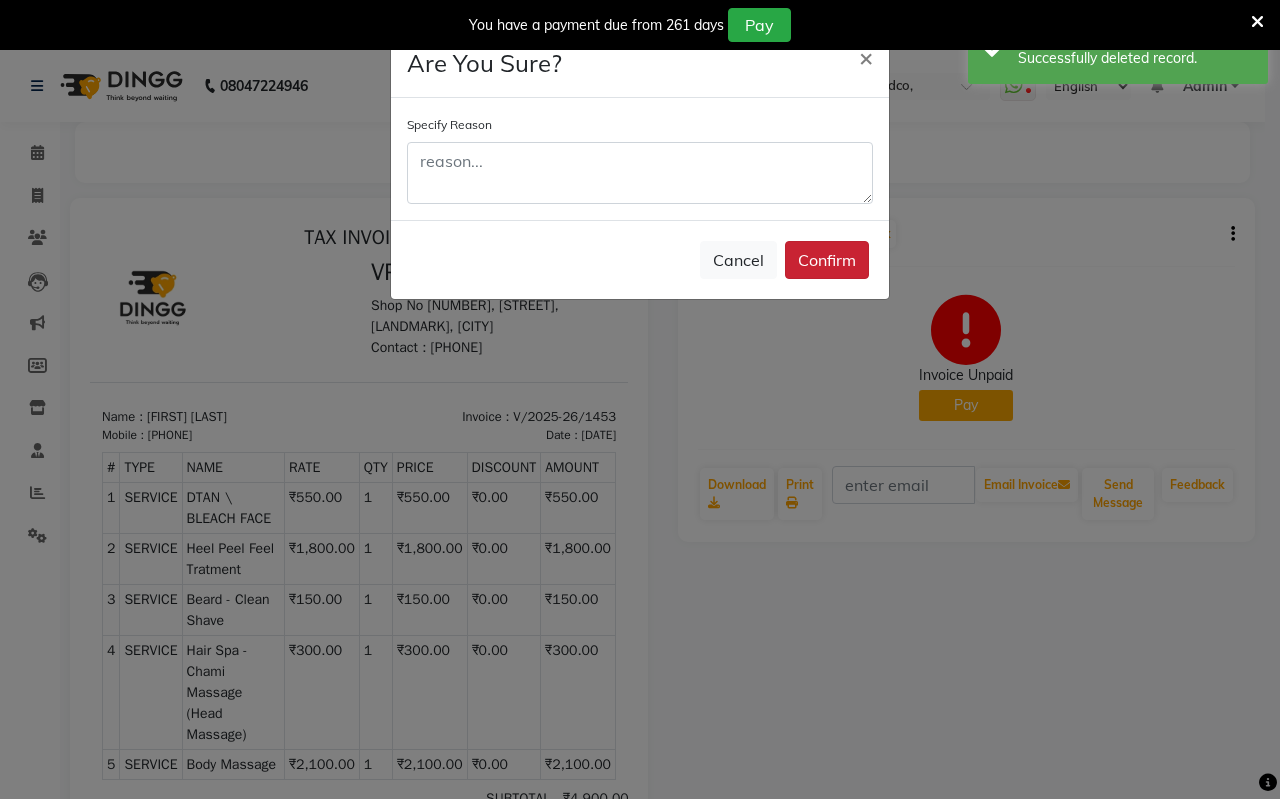 click on "Confirm" 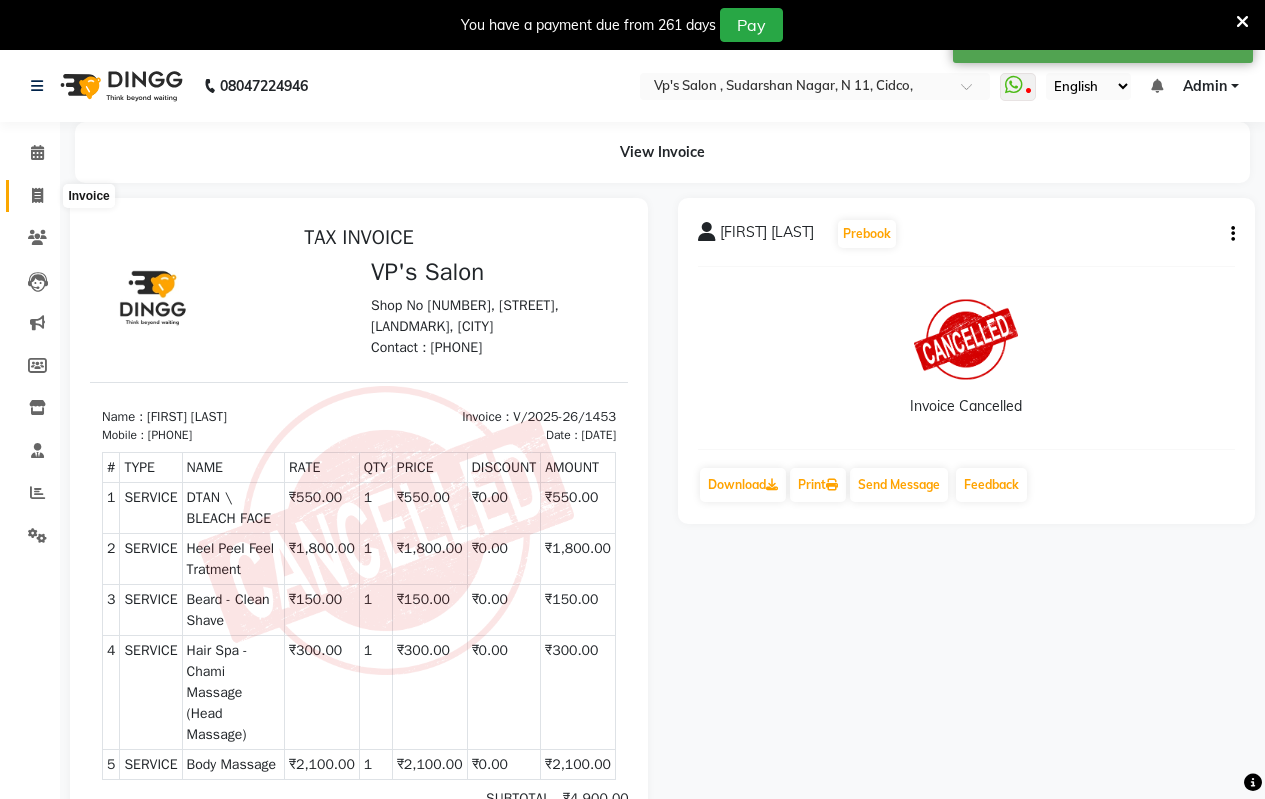 click 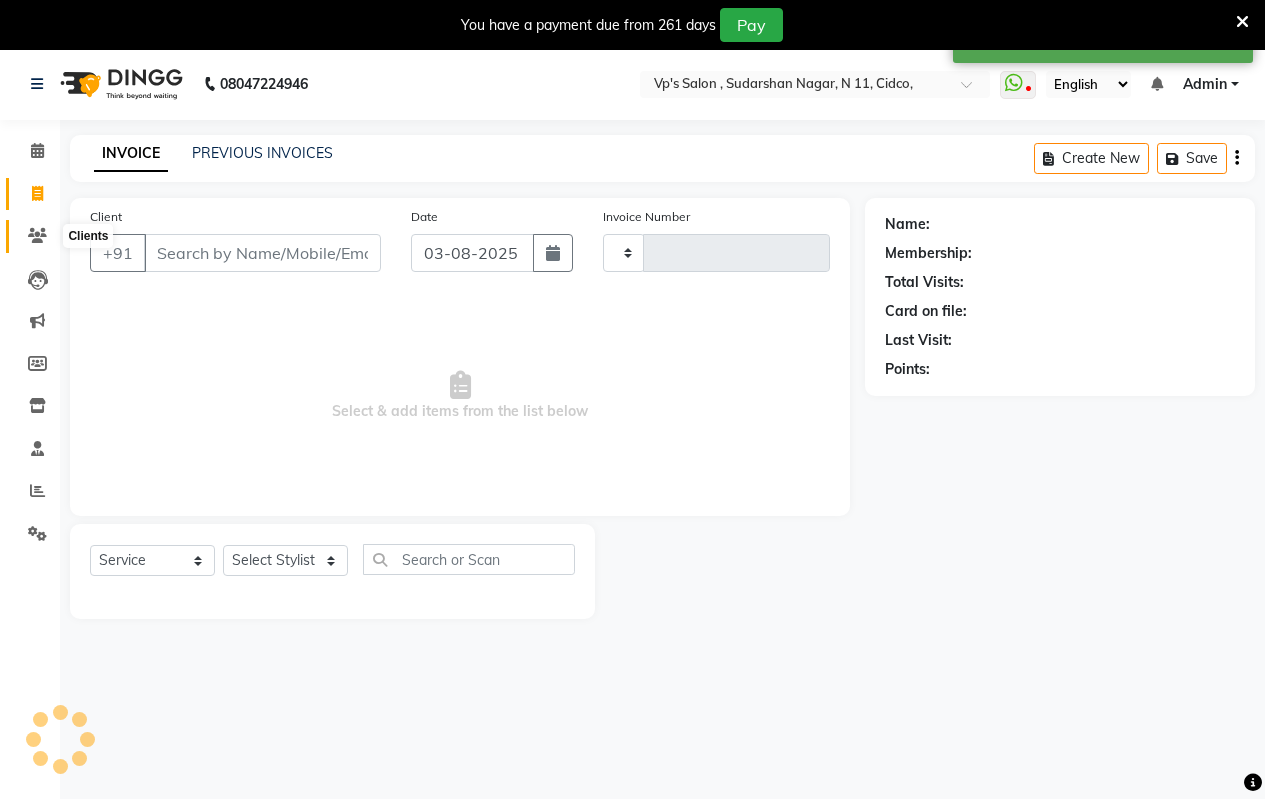 scroll, scrollTop: 50, scrollLeft: 0, axis: vertical 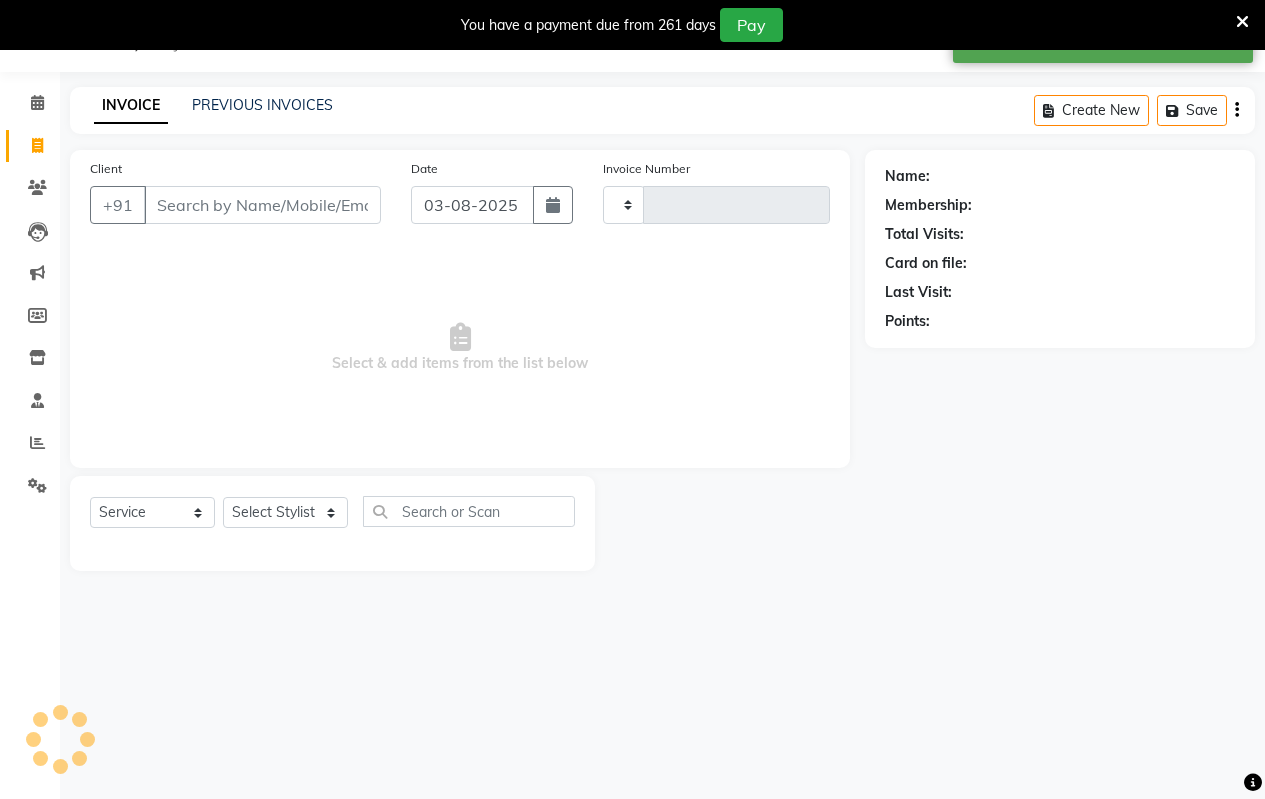 type on "1511" 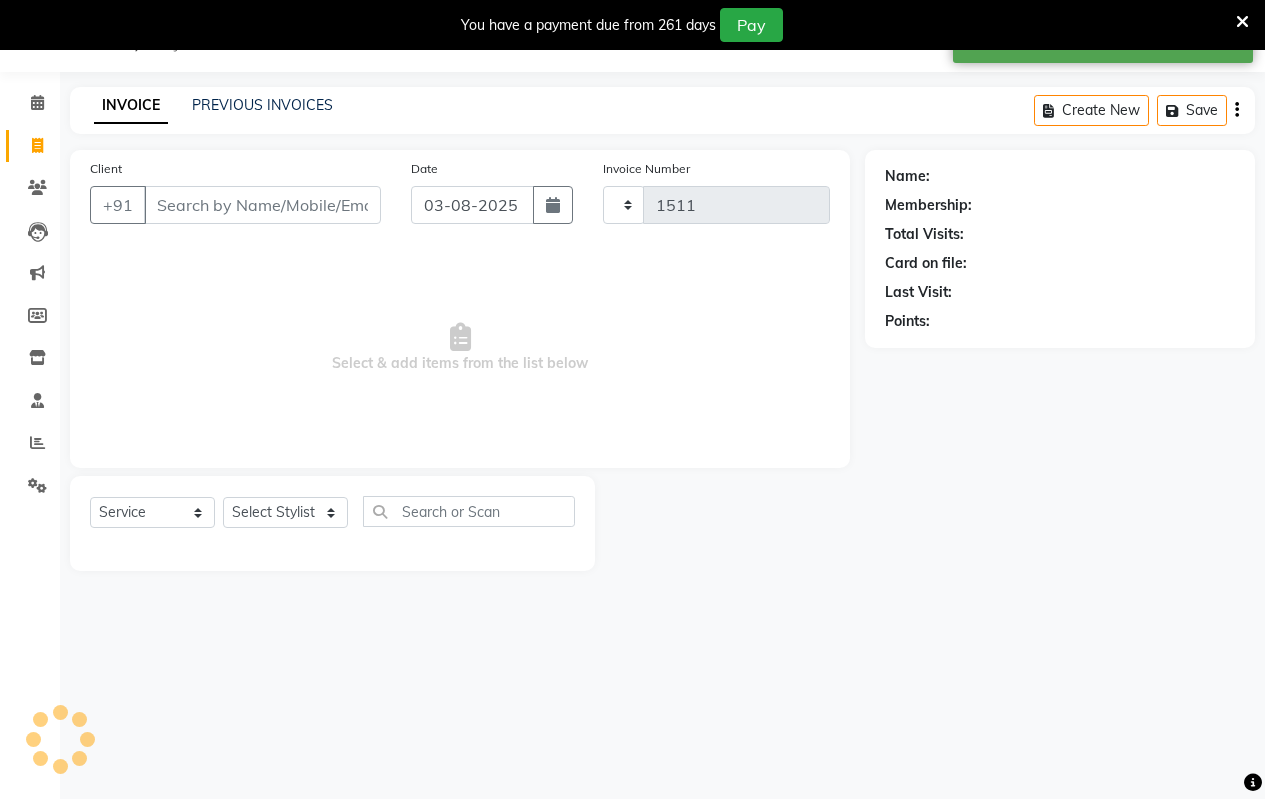 select on "4917" 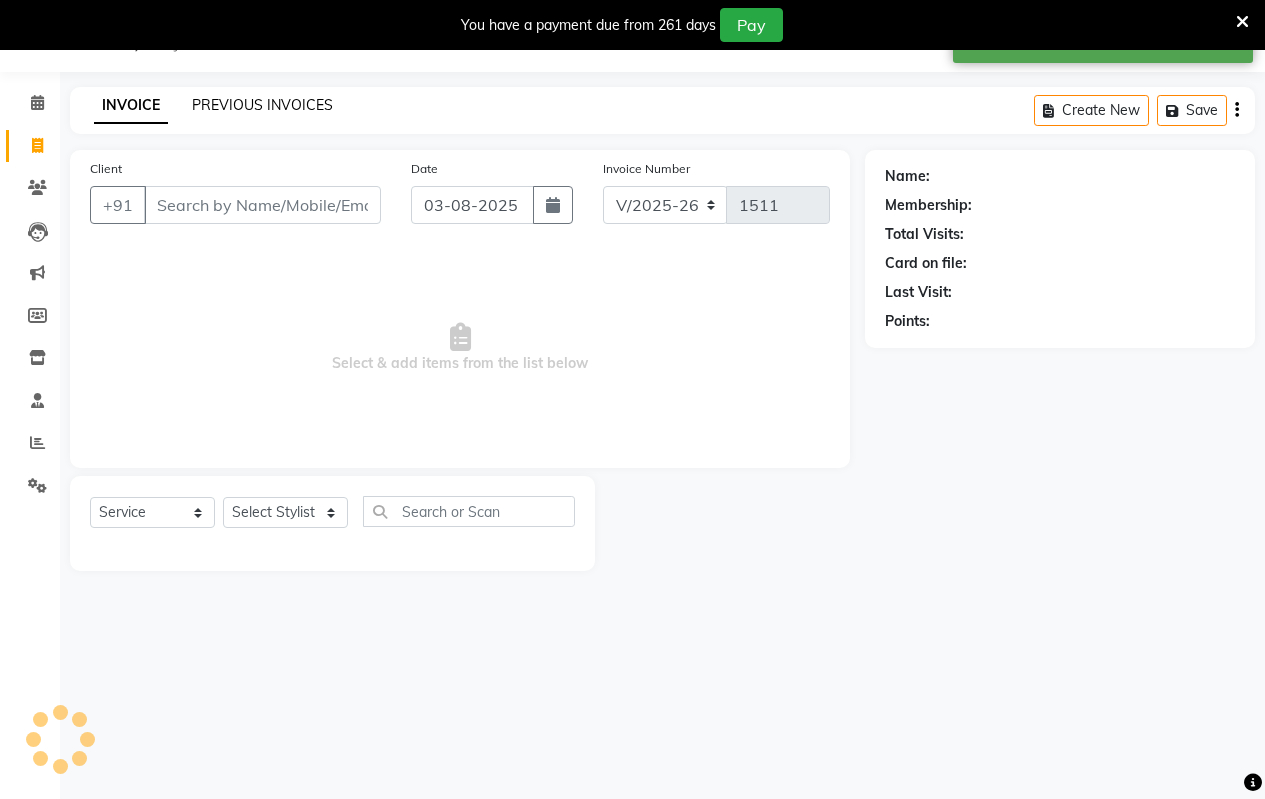 click on "PREVIOUS INVOICES" 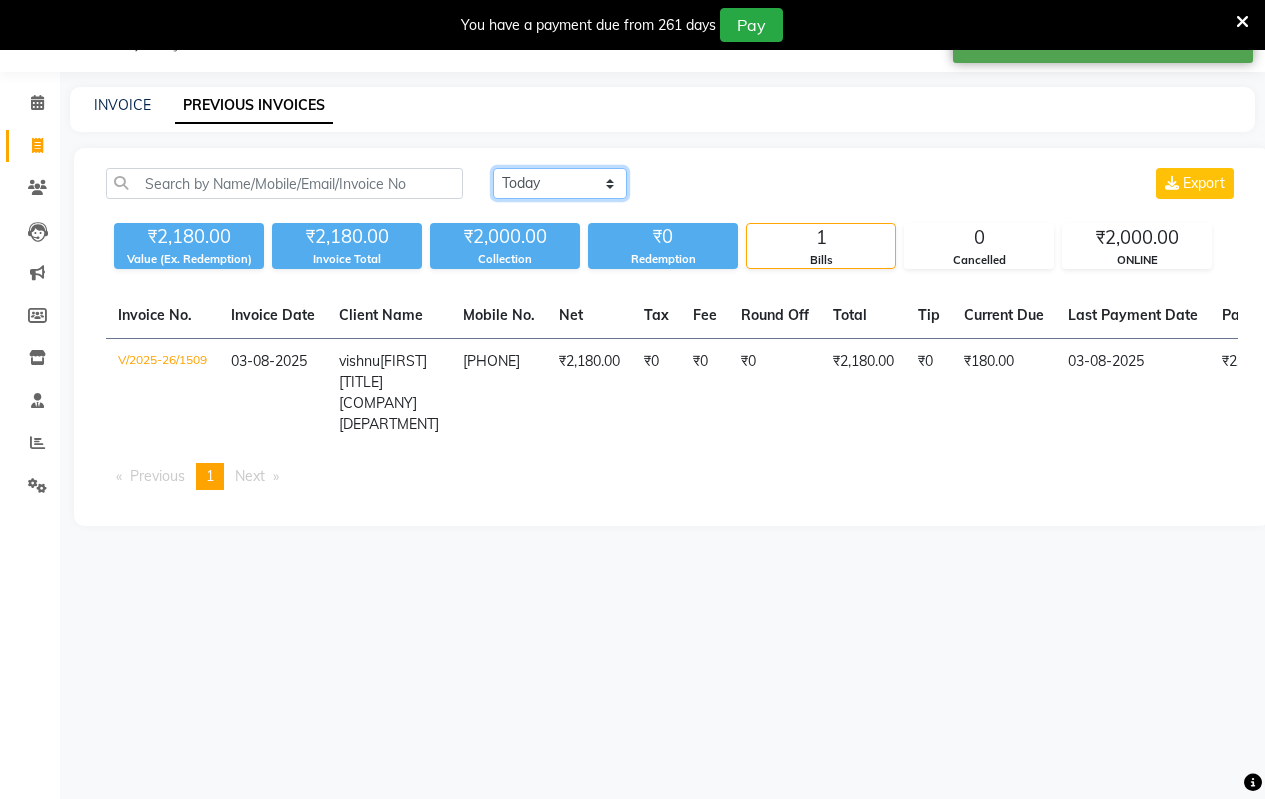 click on "Today Yesterday Custom Range" 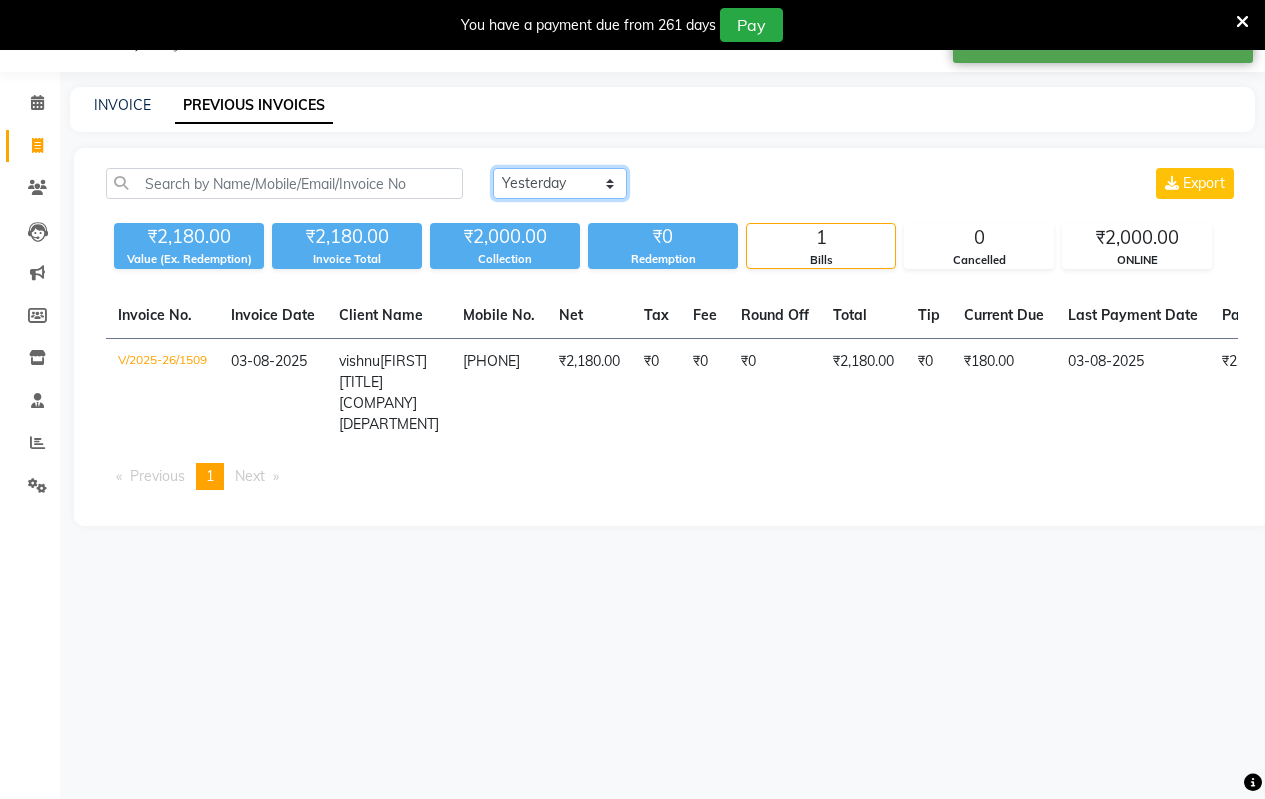 click on "Today Yesterday Custom Range" 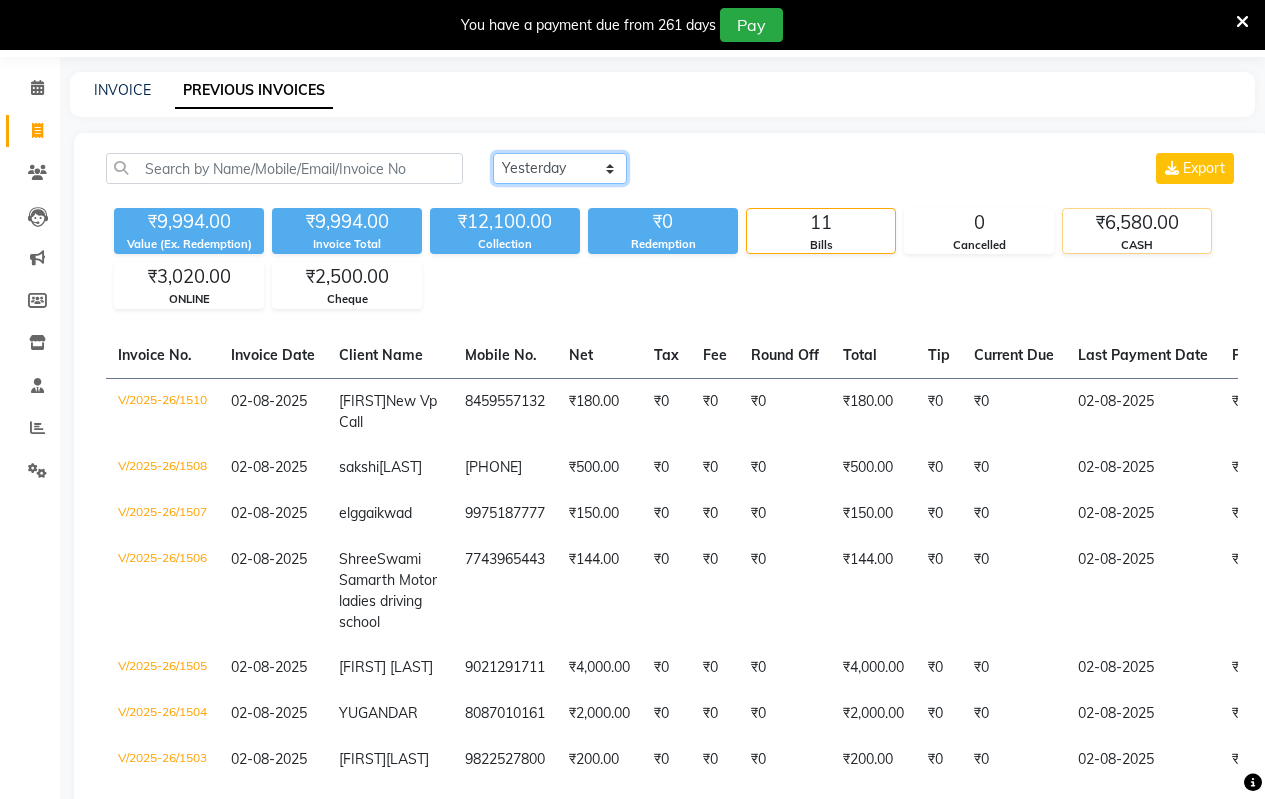 scroll, scrollTop: 29, scrollLeft: 0, axis: vertical 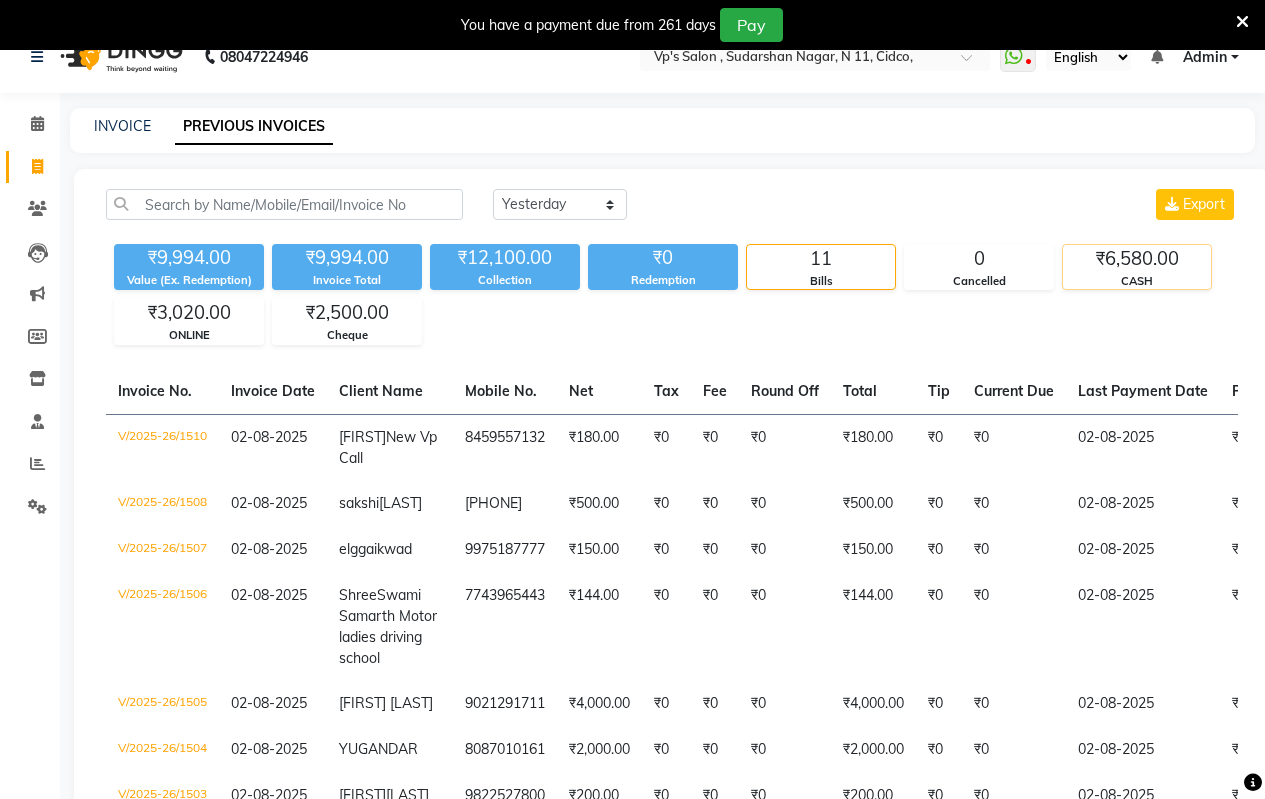 click on "₹6,580.00" 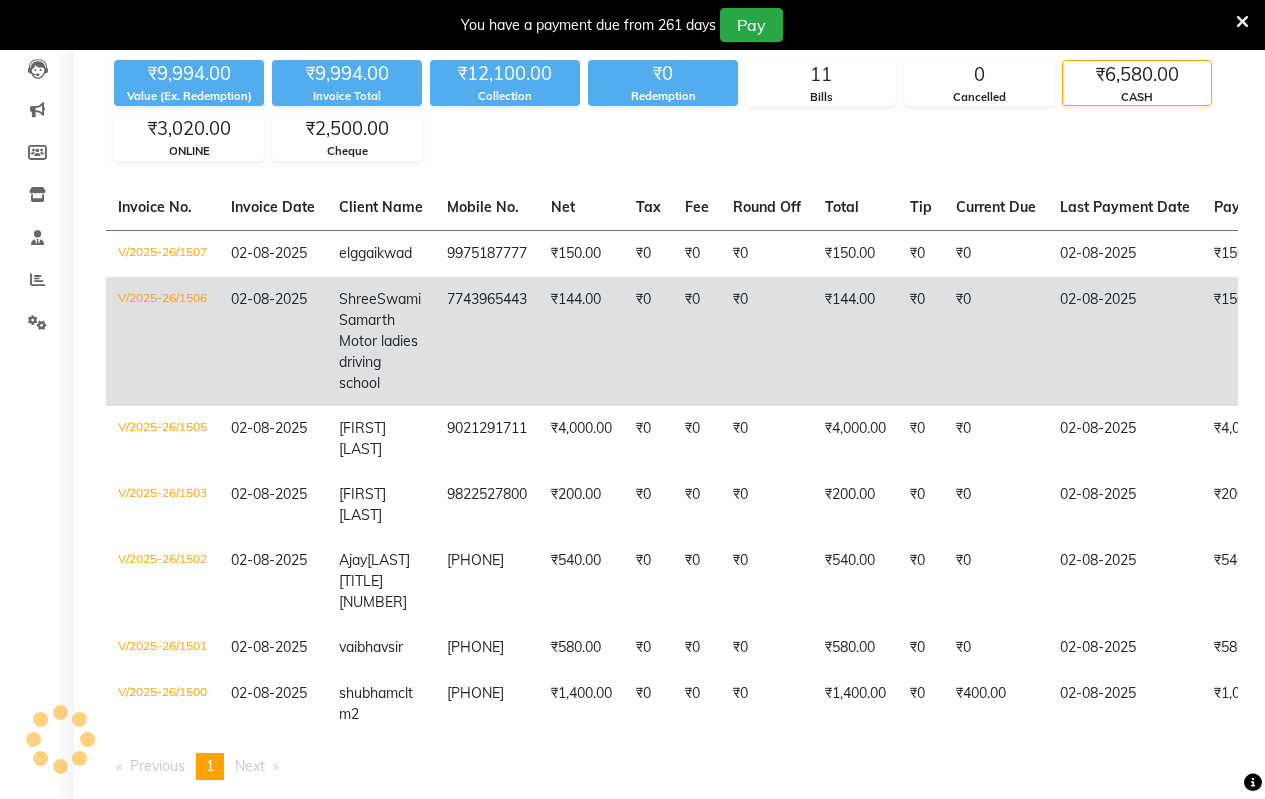 scroll, scrollTop: 229, scrollLeft: 0, axis: vertical 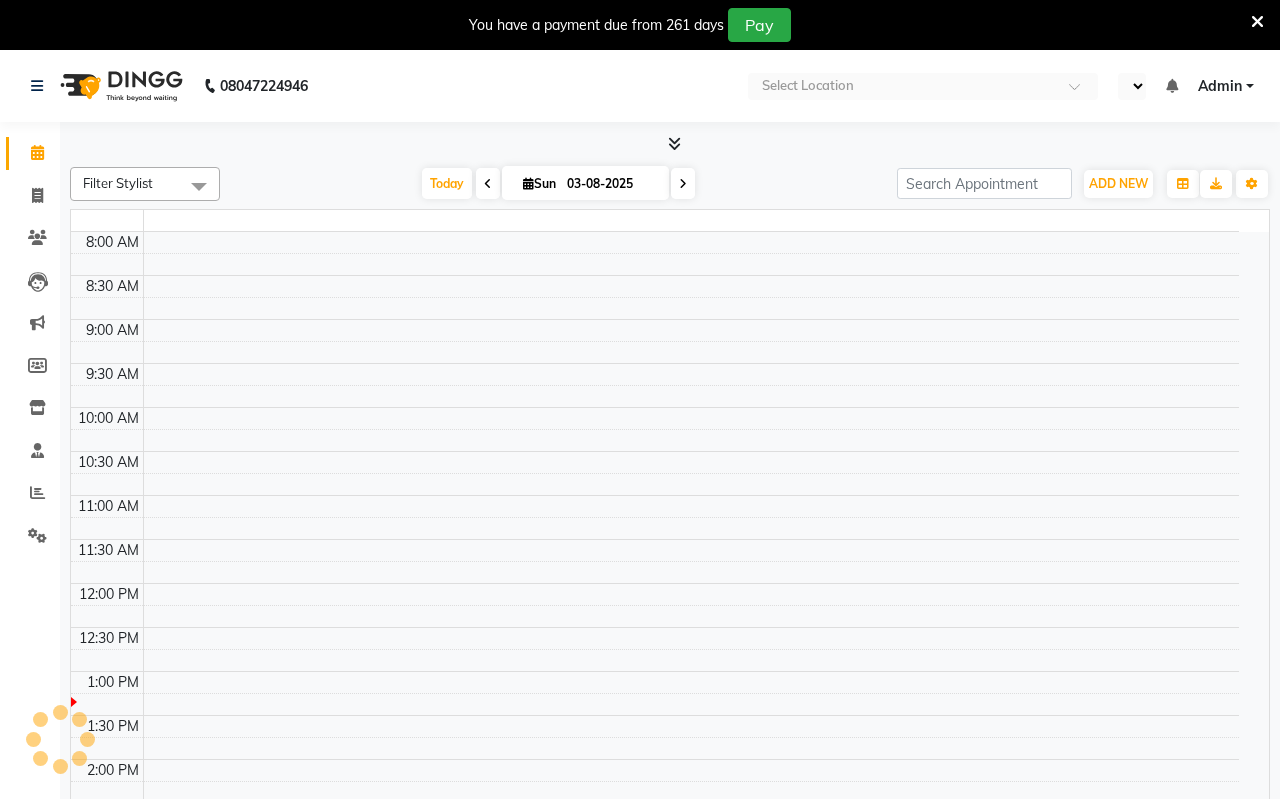 select on "en" 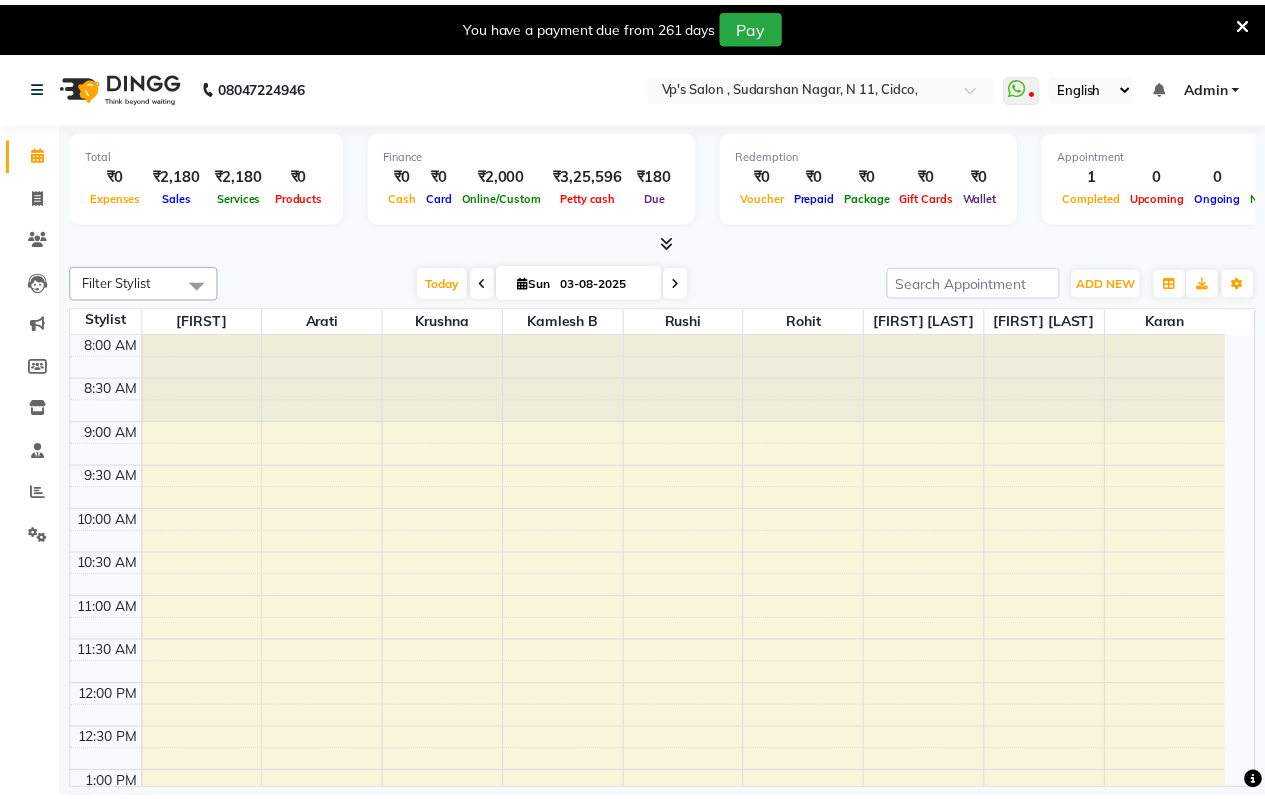 scroll, scrollTop: 0, scrollLeft: 0, axis: both 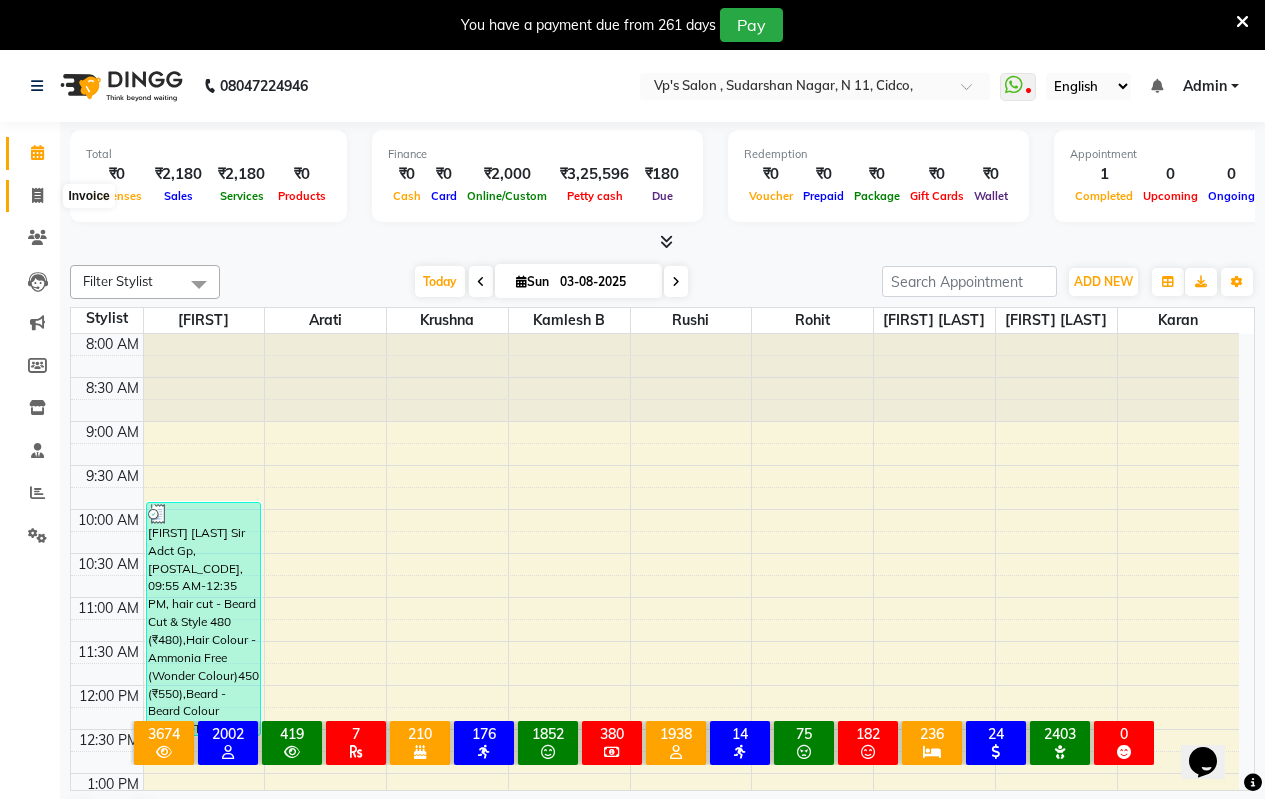 click 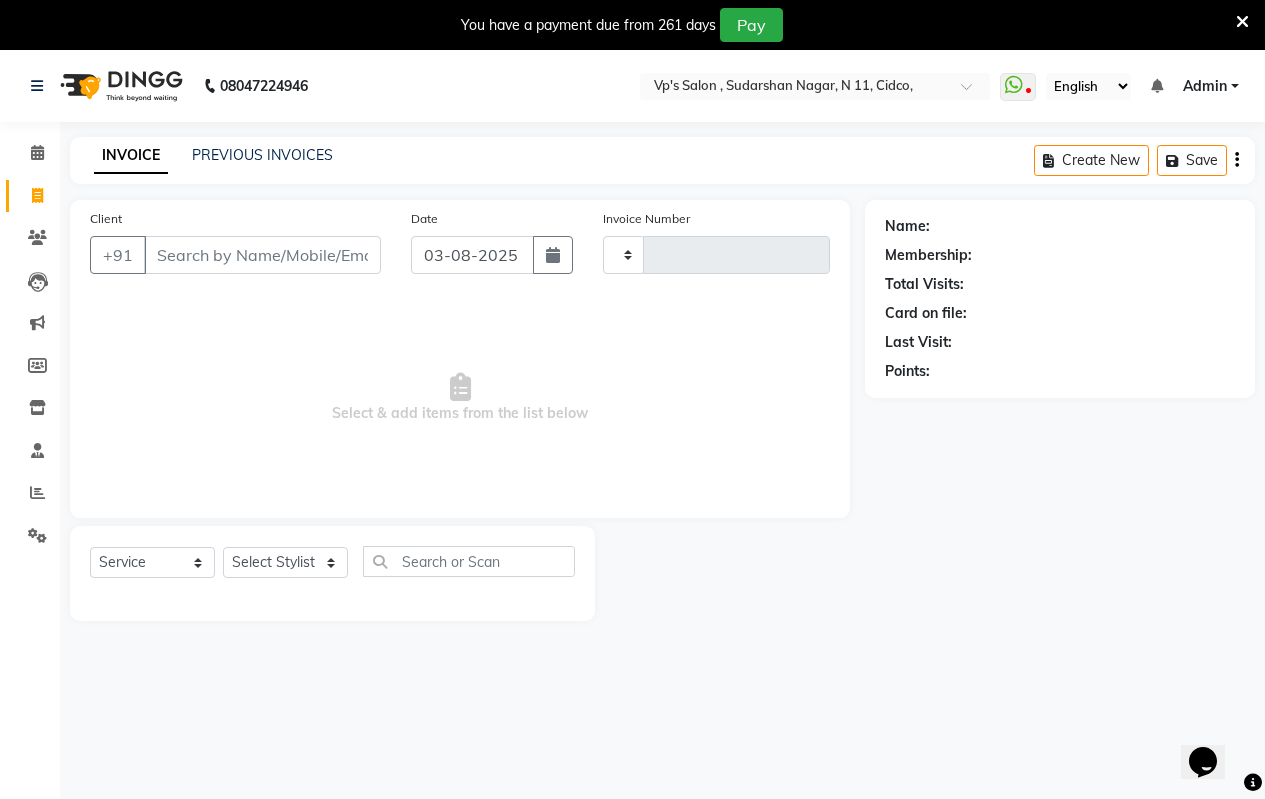 type on "1511" 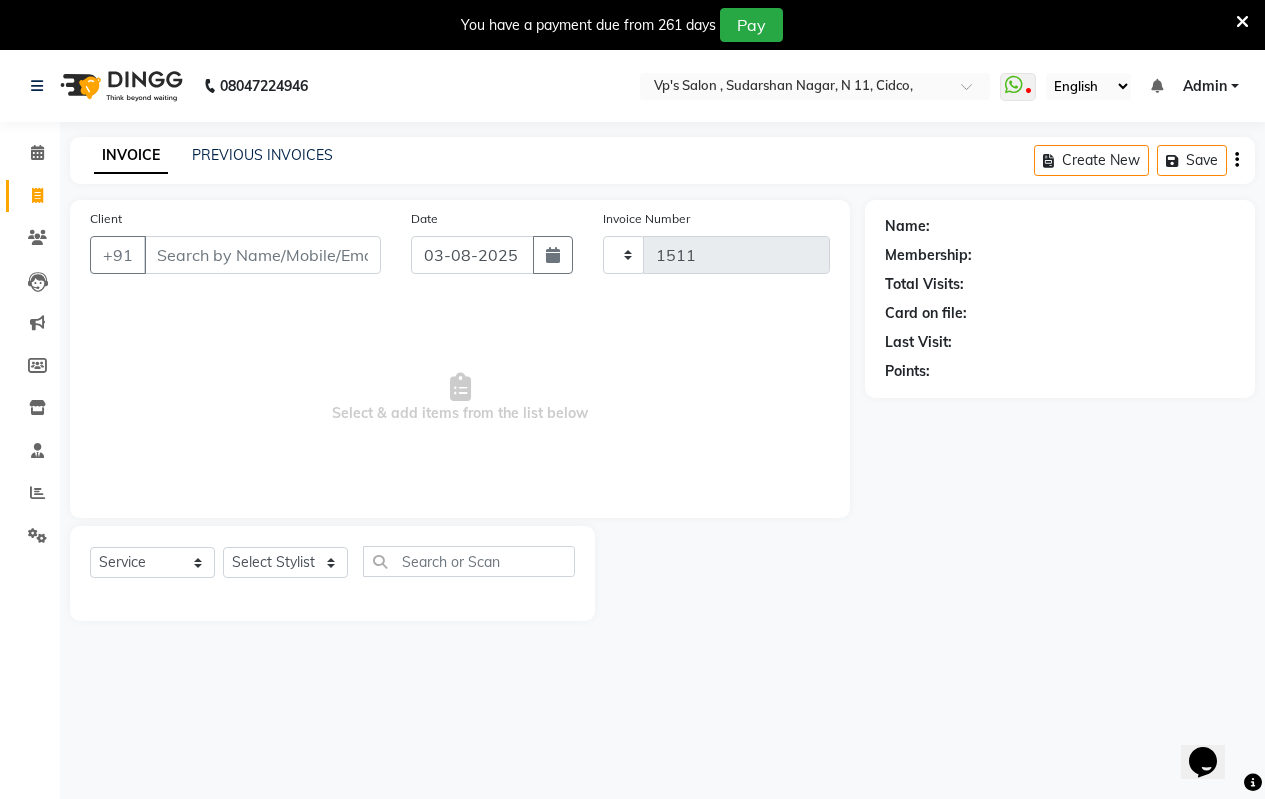 select on "4917" 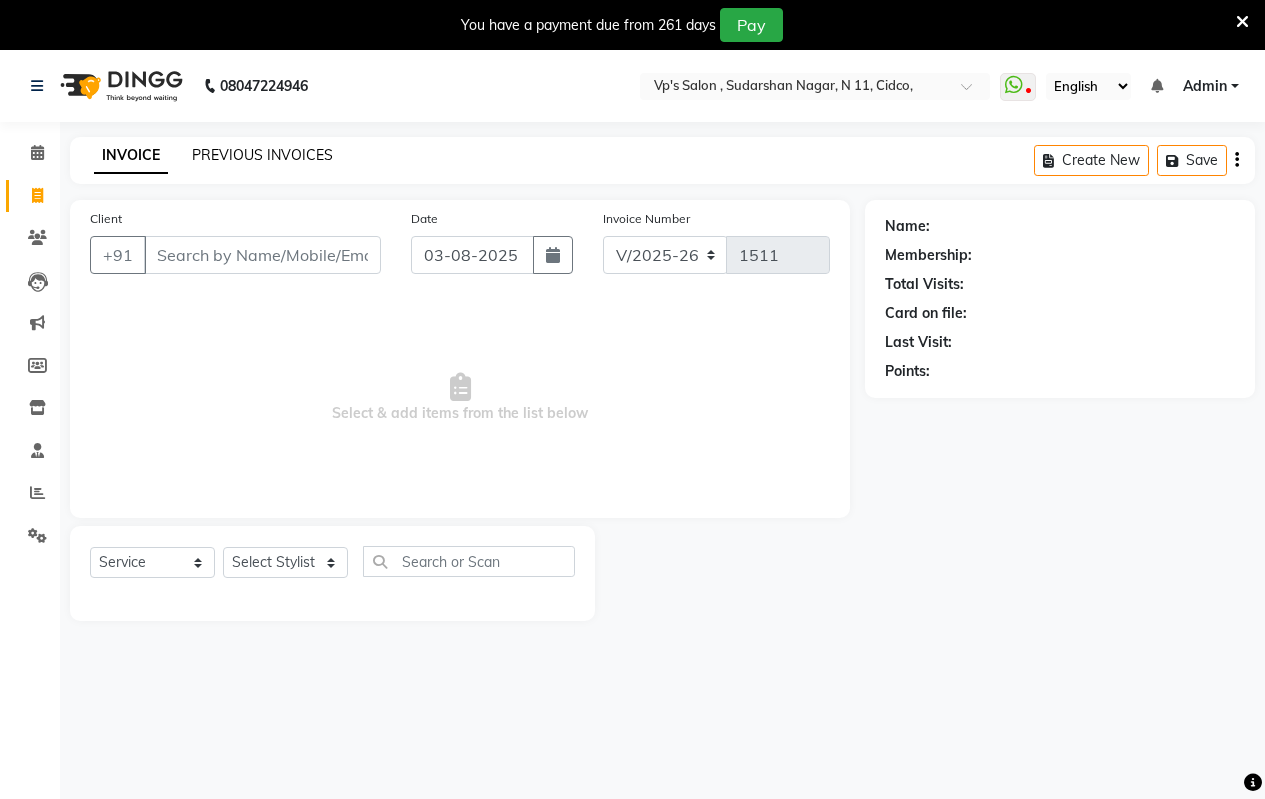 click on "PREVIOUS INVOICES" 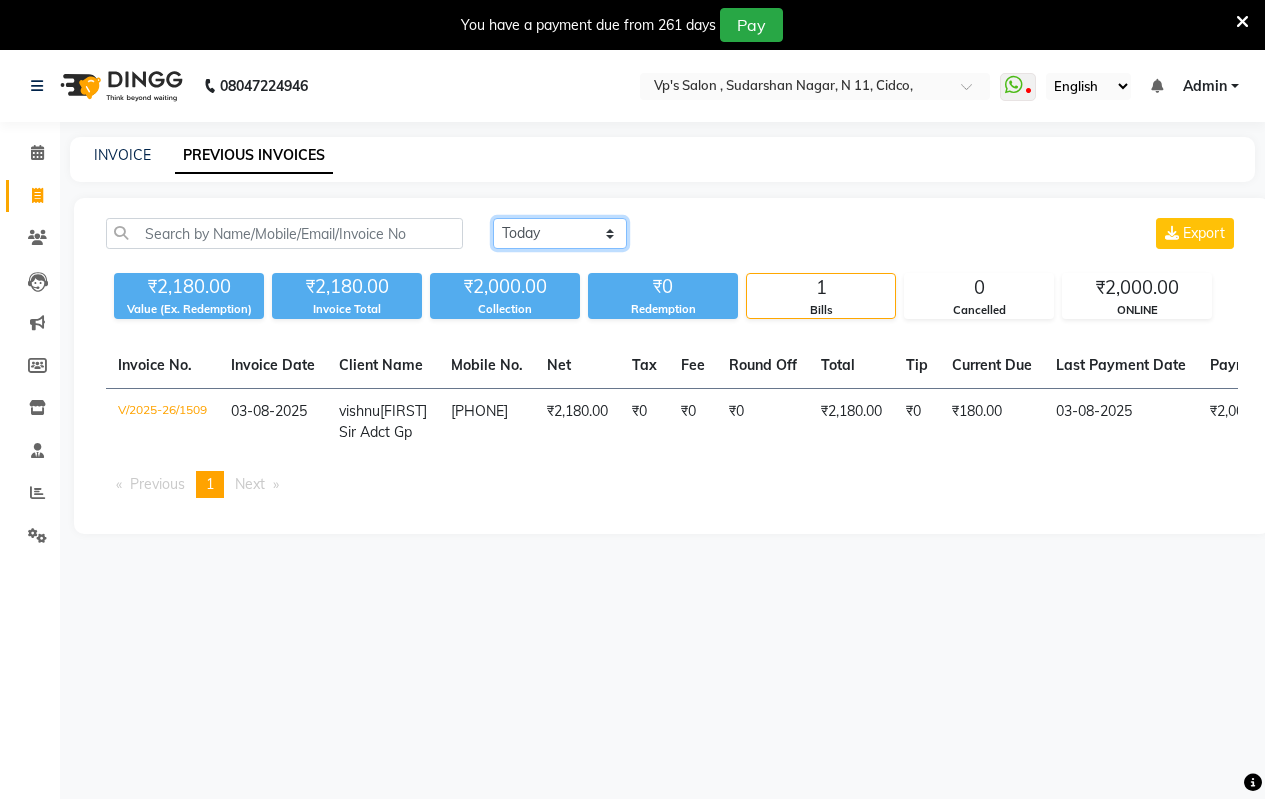 click on "Today Yesterday Custom Range" 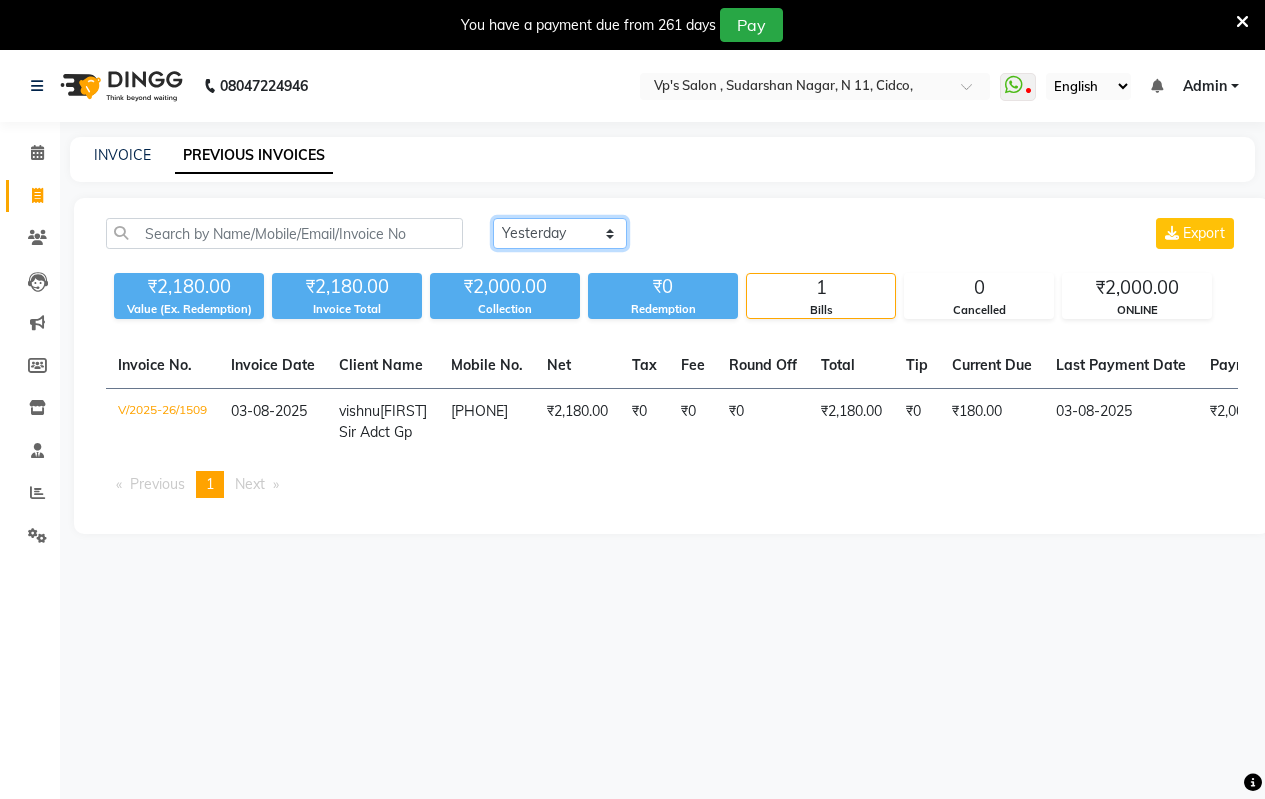 click on "Today Yesterday Custom Range" 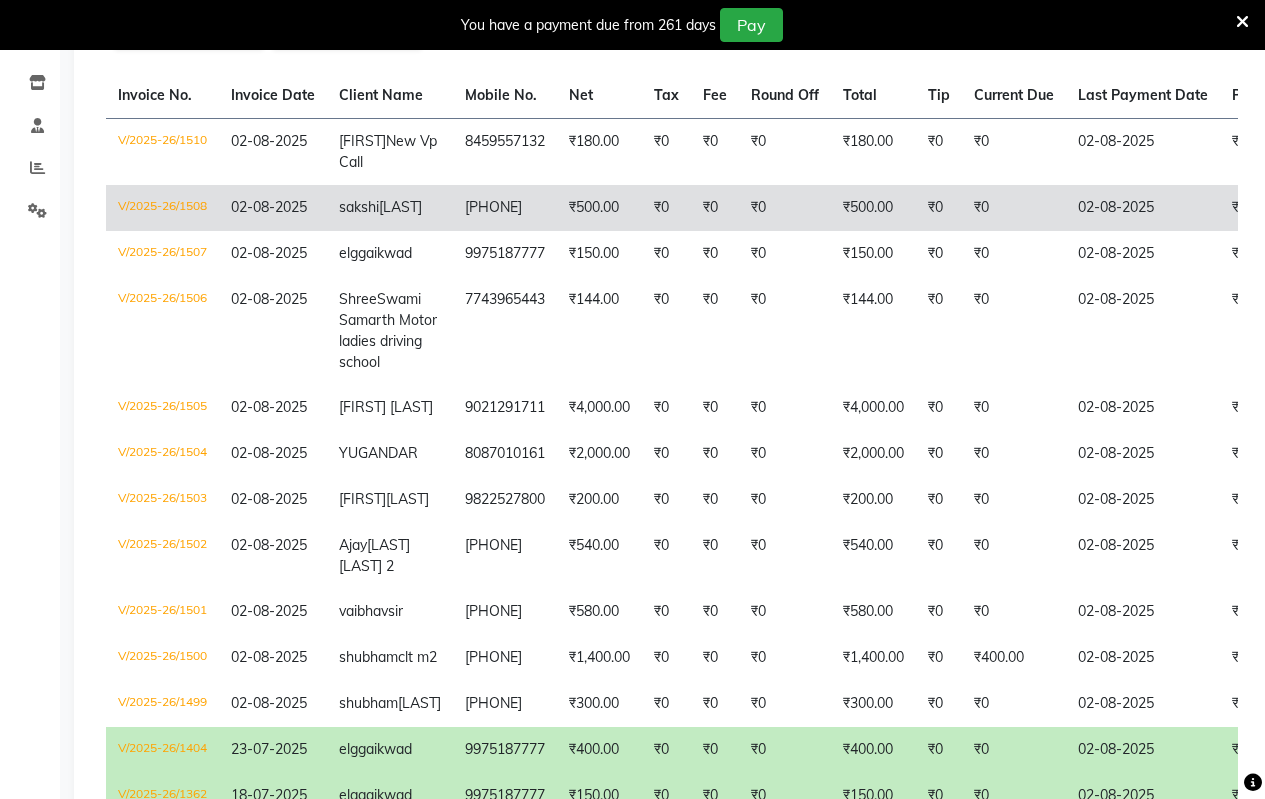 scroll, scrollTop: 0, scrollLeft: 0, axis: both 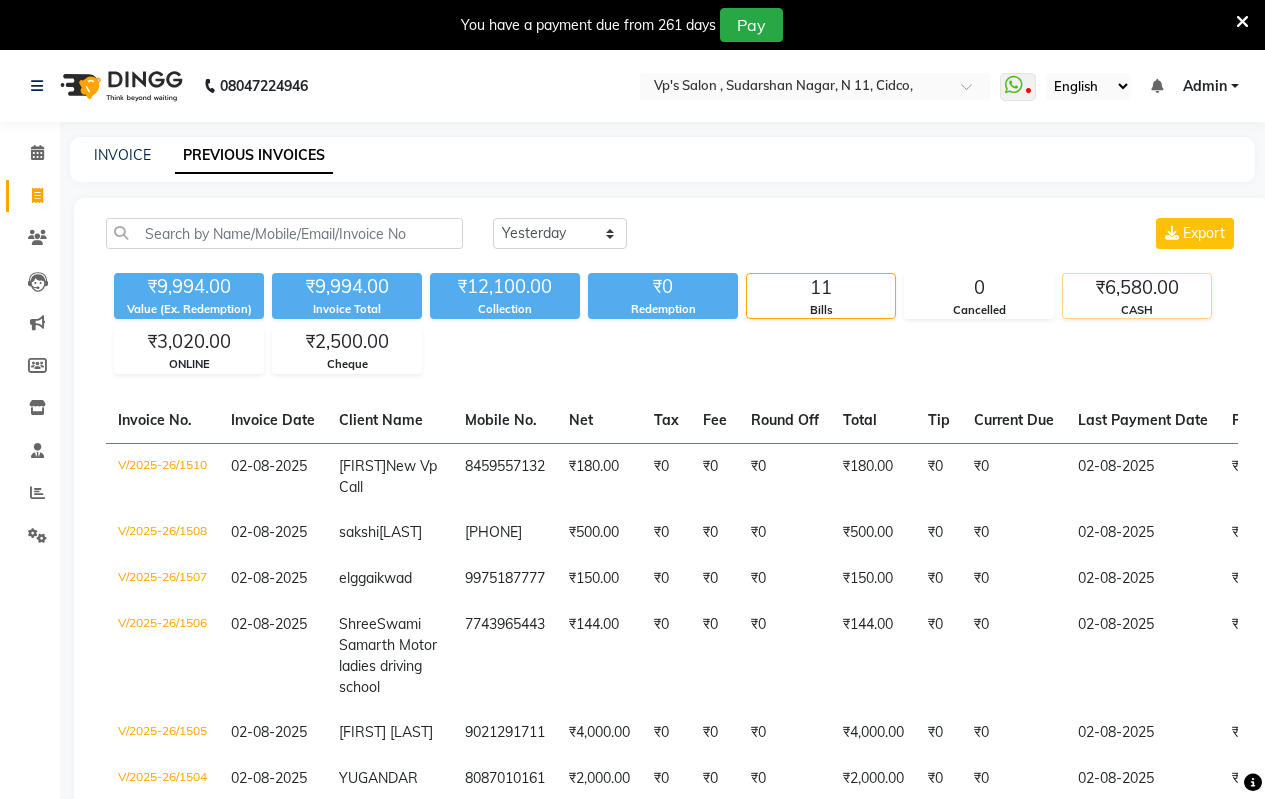 click on "CASH" 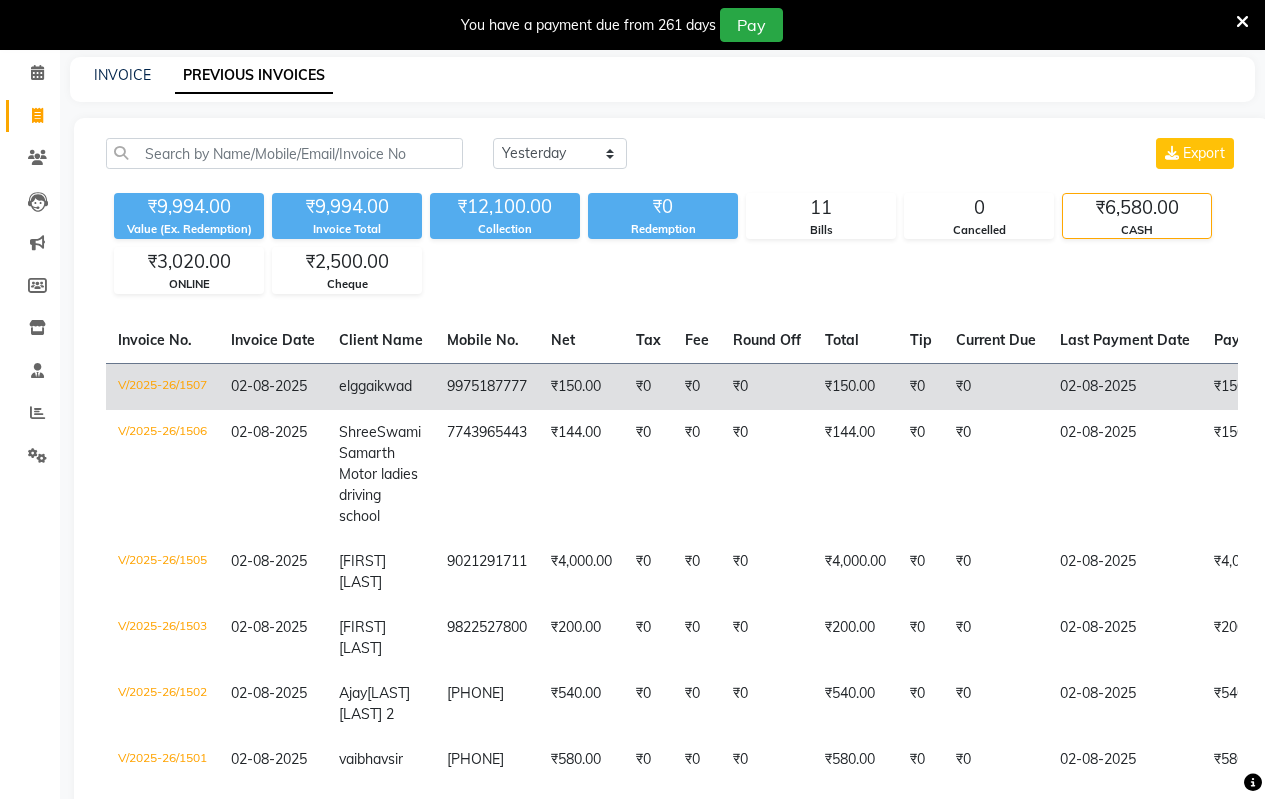 scroll, scrollTop: 0, scrollLeft: 0, axis: both 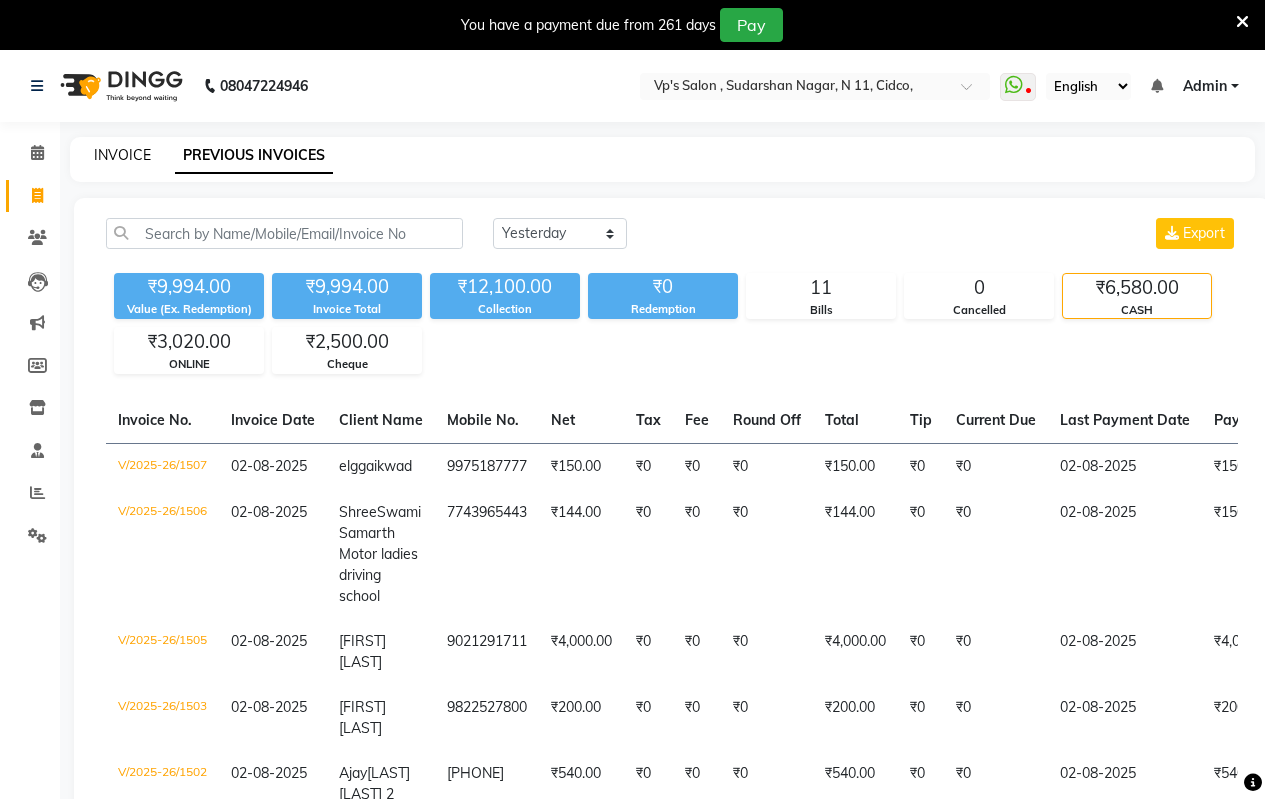 click on "INVOICE" 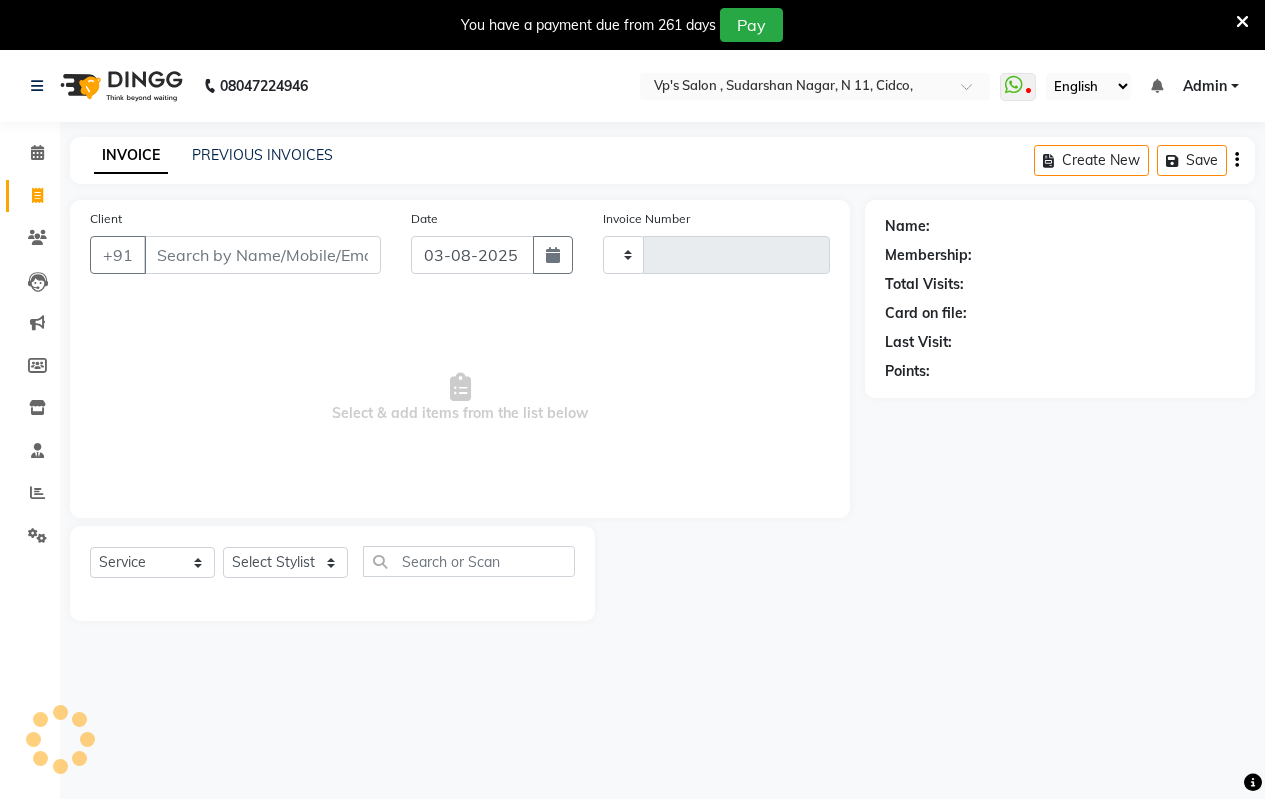 scroll, scrollTop: 50, scrollLeft: 0, axis: vertical 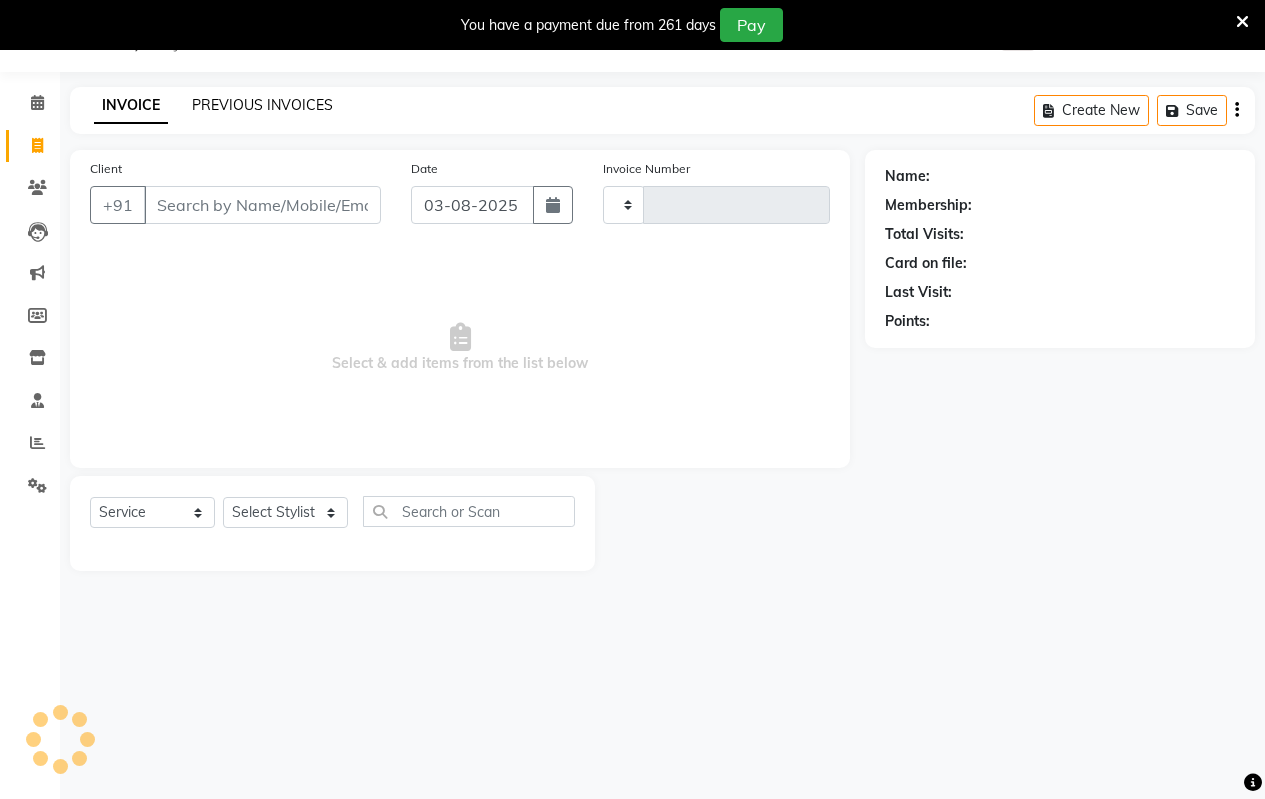 type on "1511" 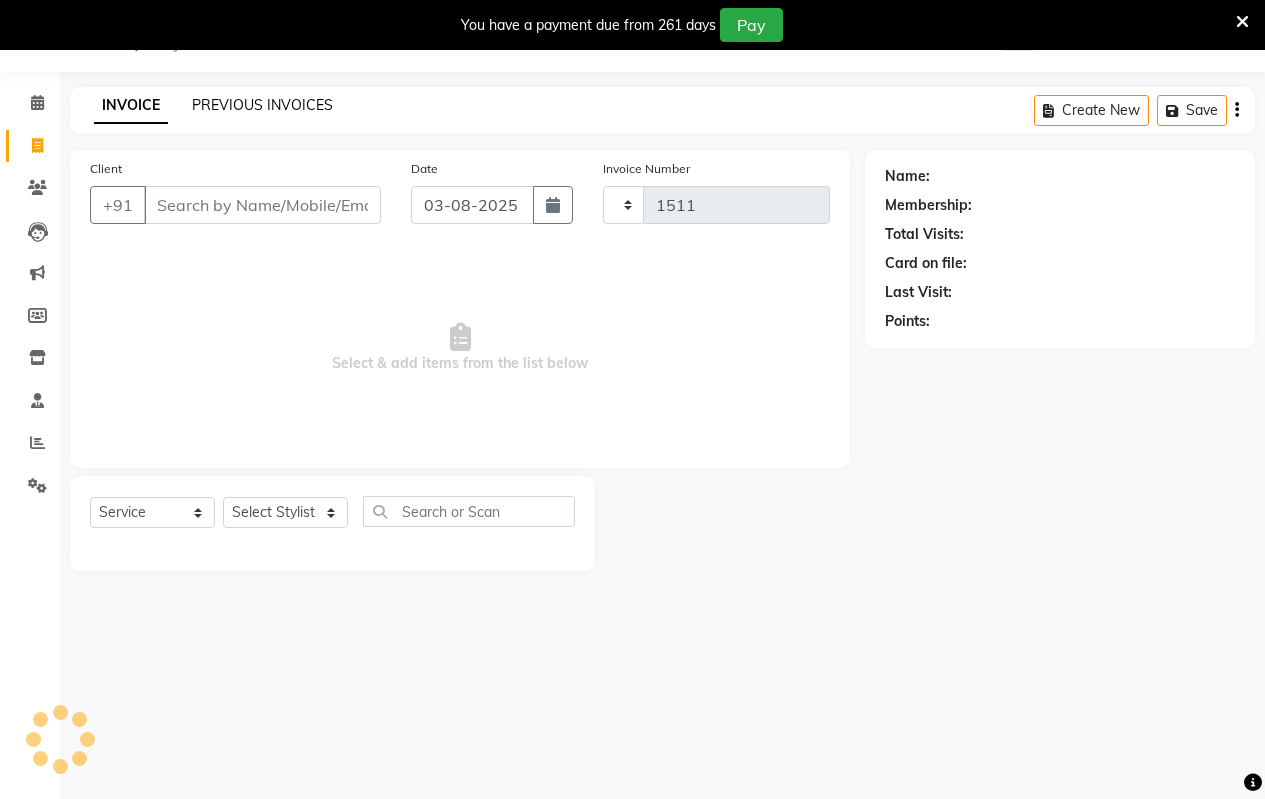 select on "4917" 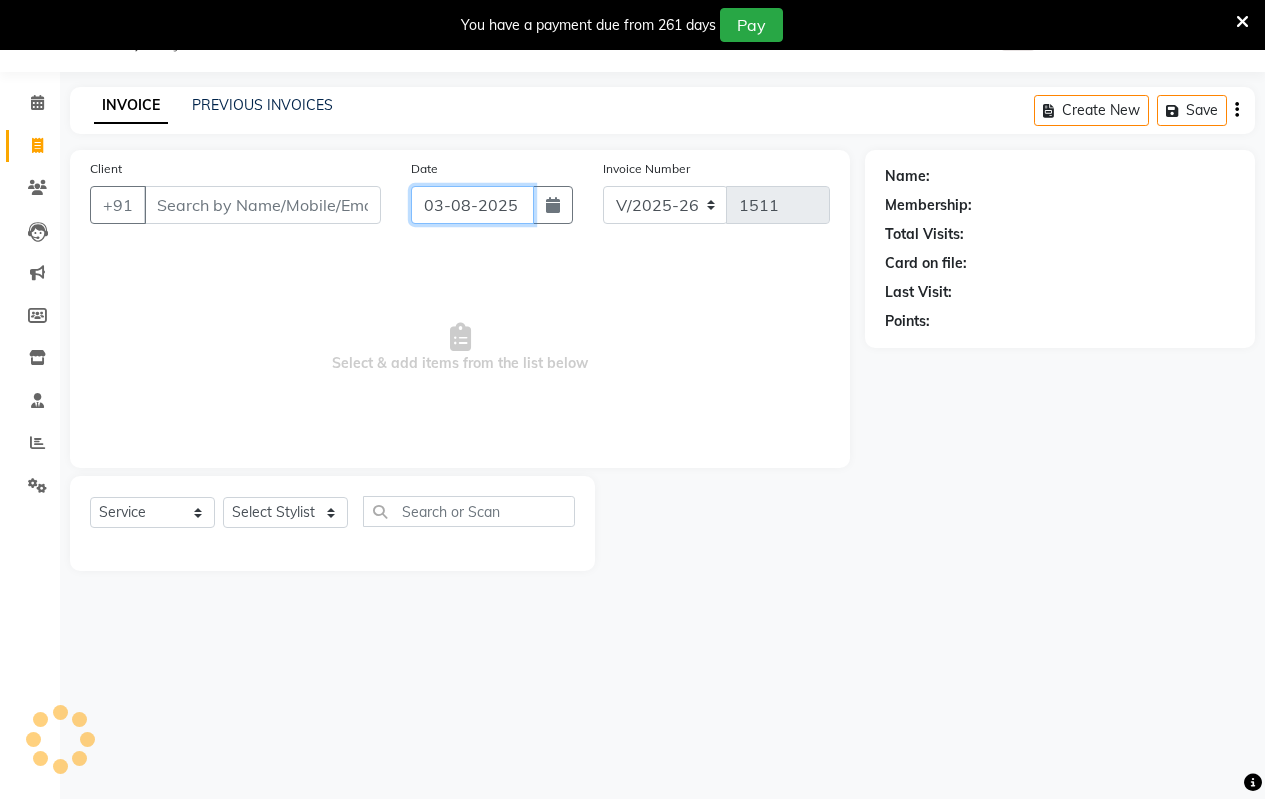 click on "03-08-2025" 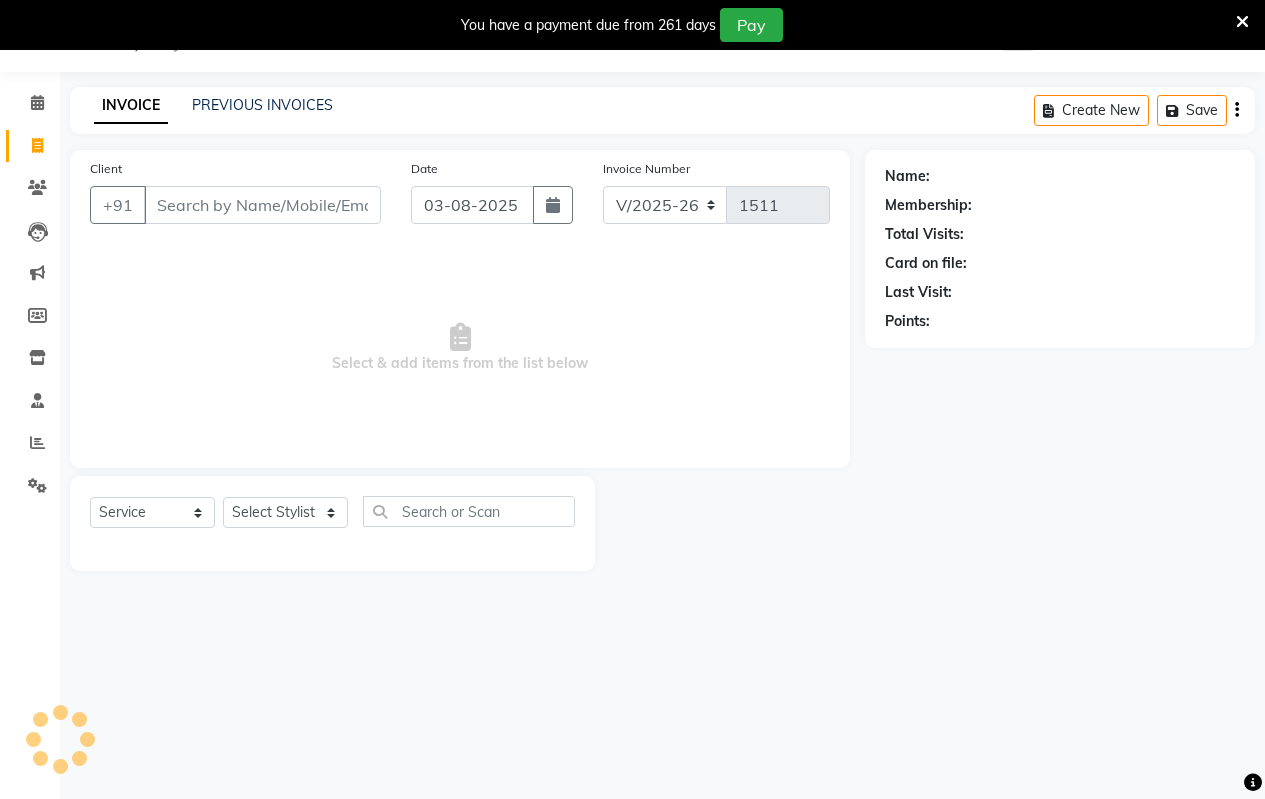 select on "8" 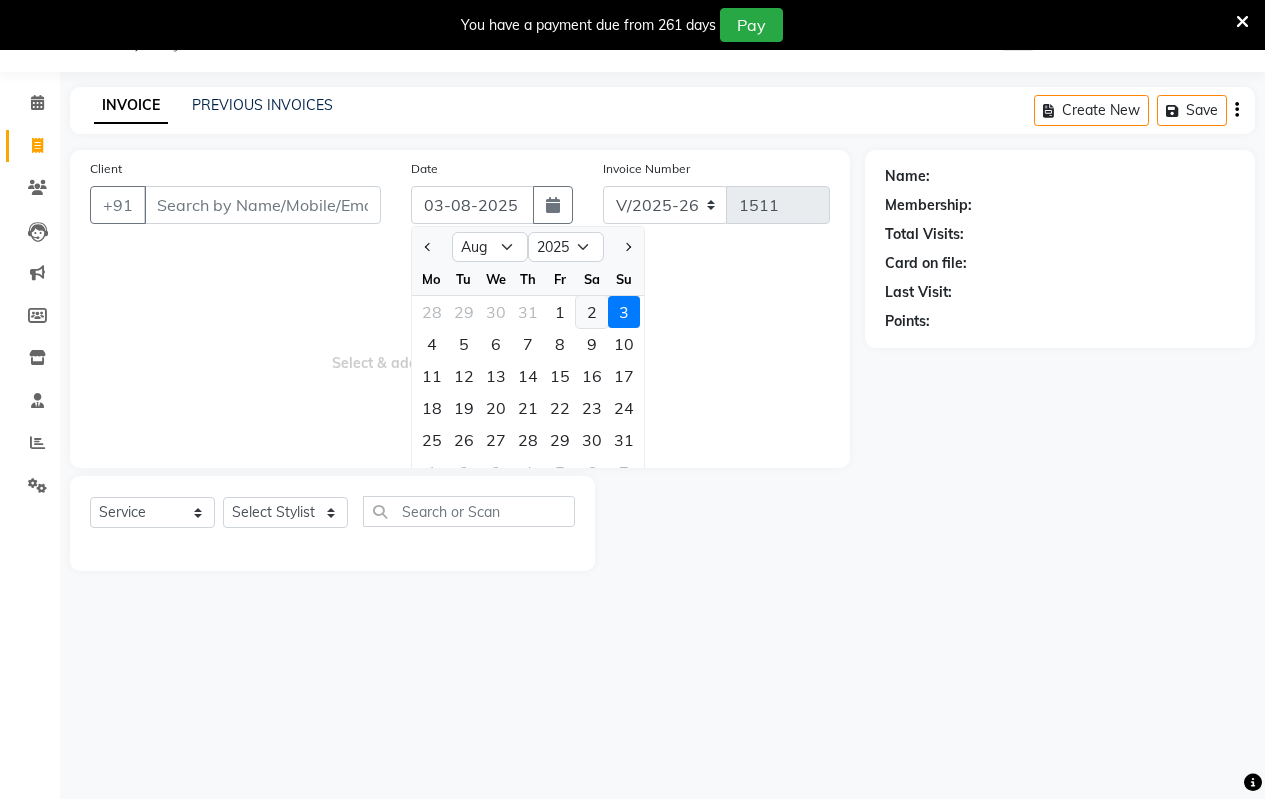 click on "2" 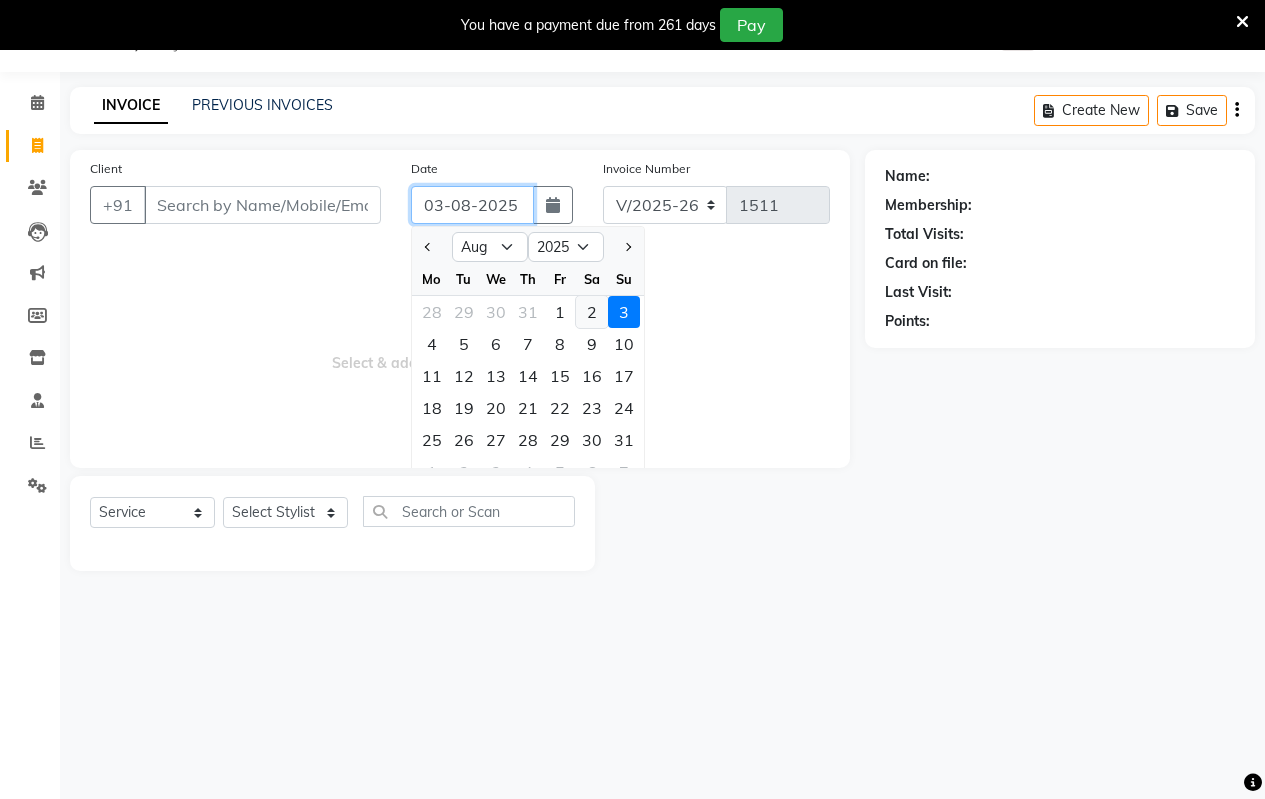 type on "02-08-2025" 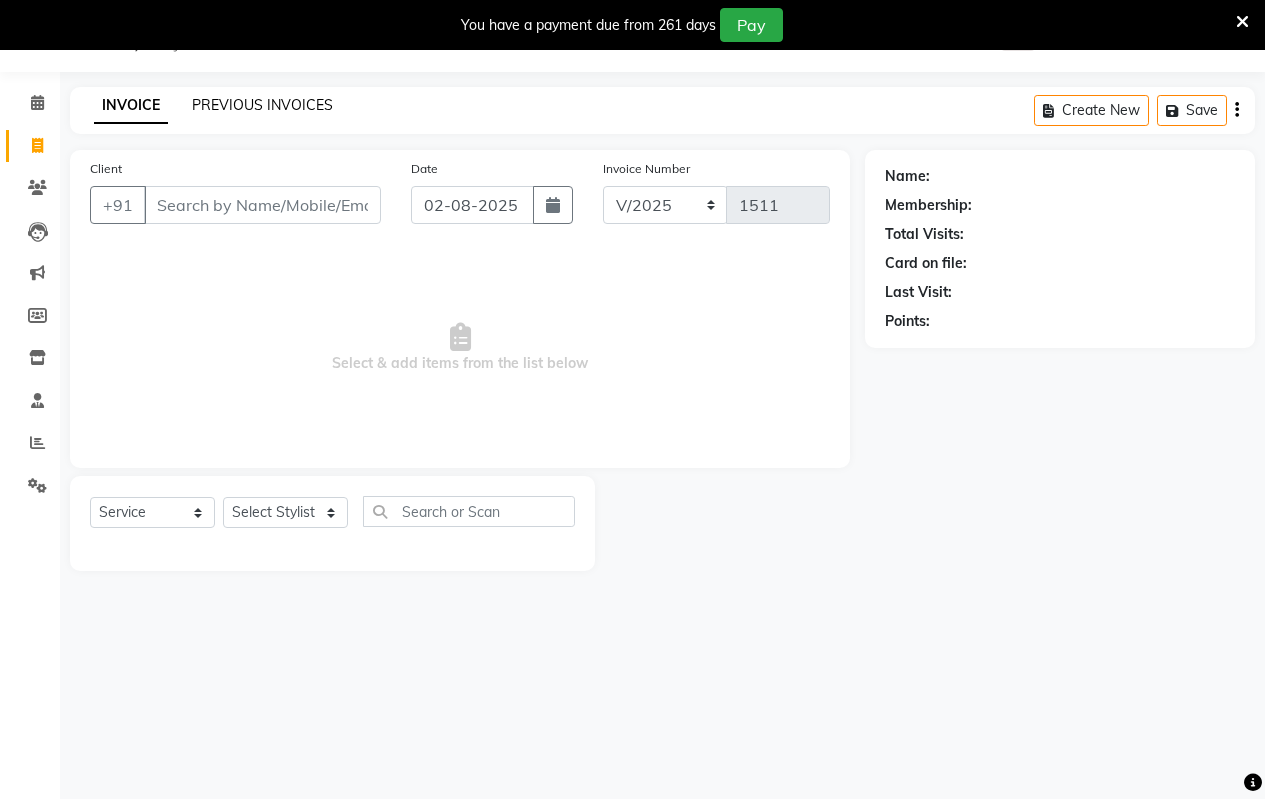 click on "PREVIOUS INVOICES" 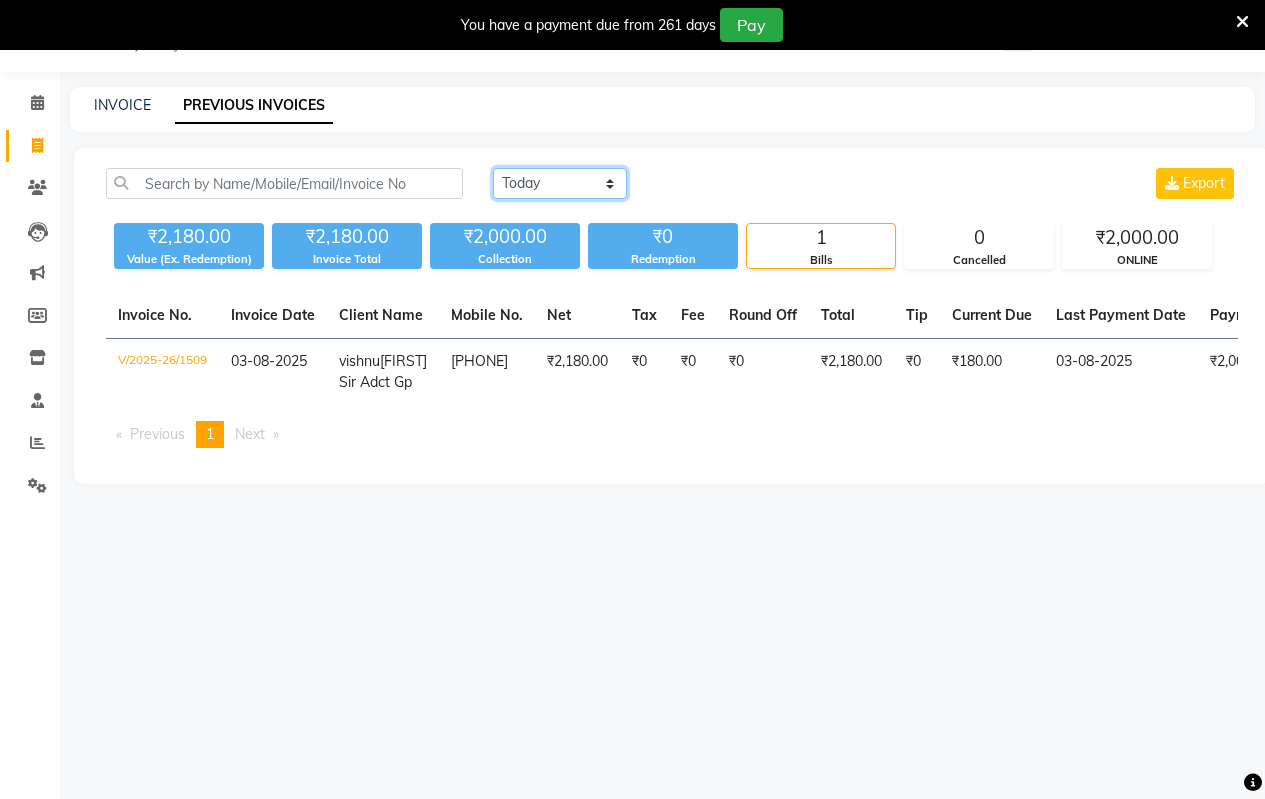 click on "Today Yesterday Custom Range" 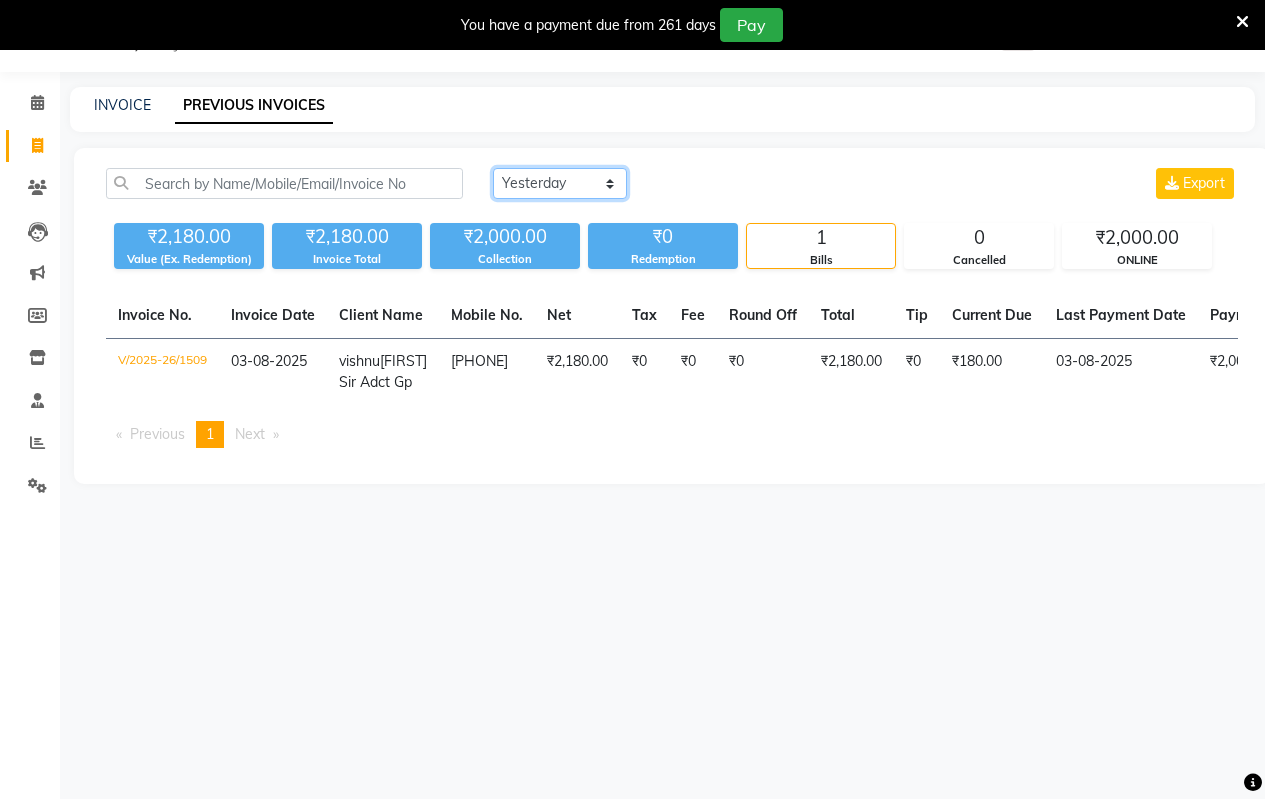 click on "Today Yesterday Custom Range" 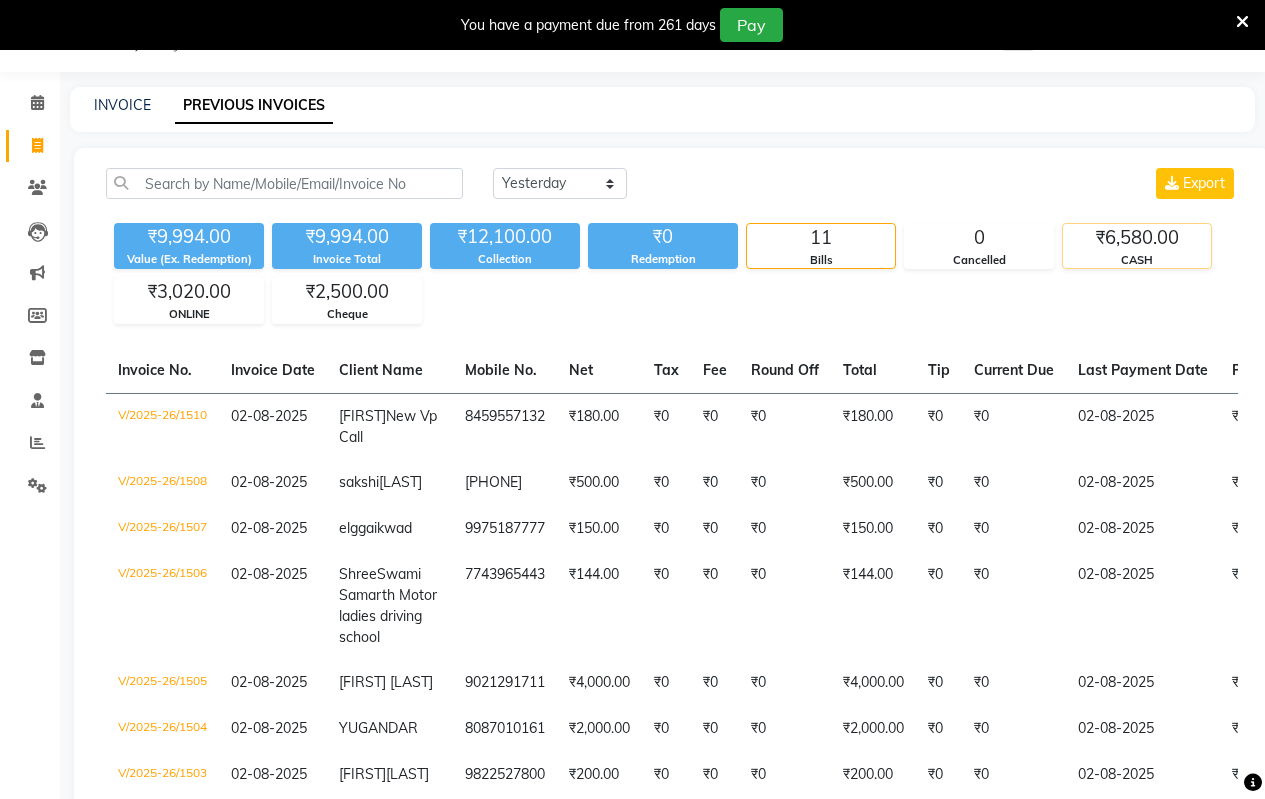 click on "₹6,580.00" 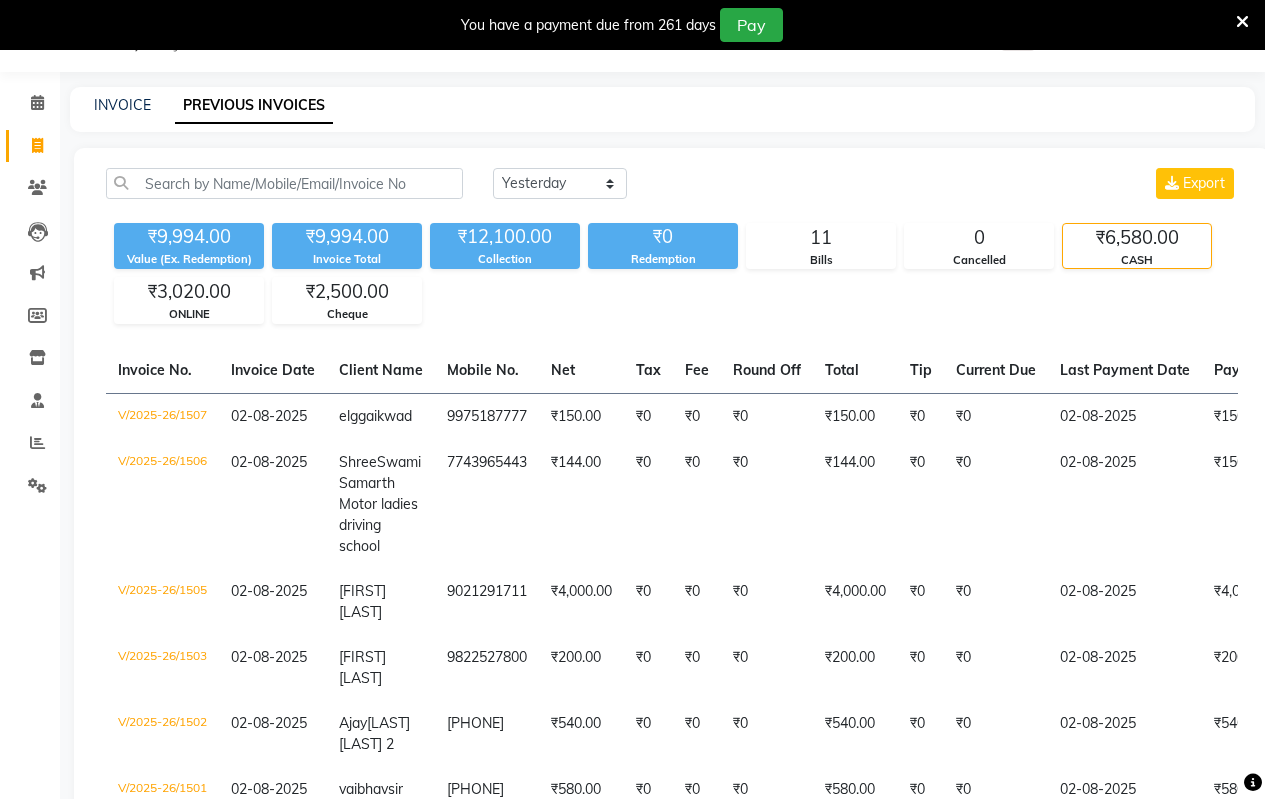 click on "INVOICE" 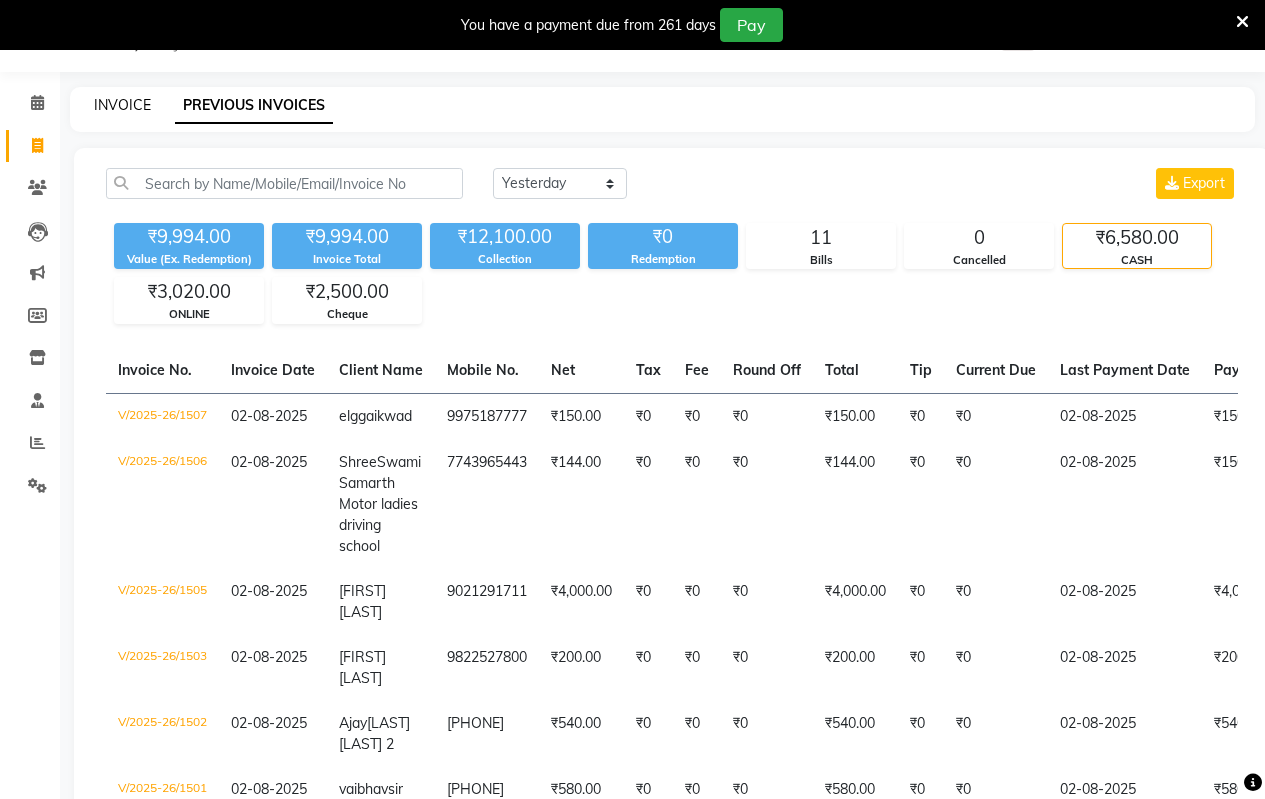 click on "INVOICE" 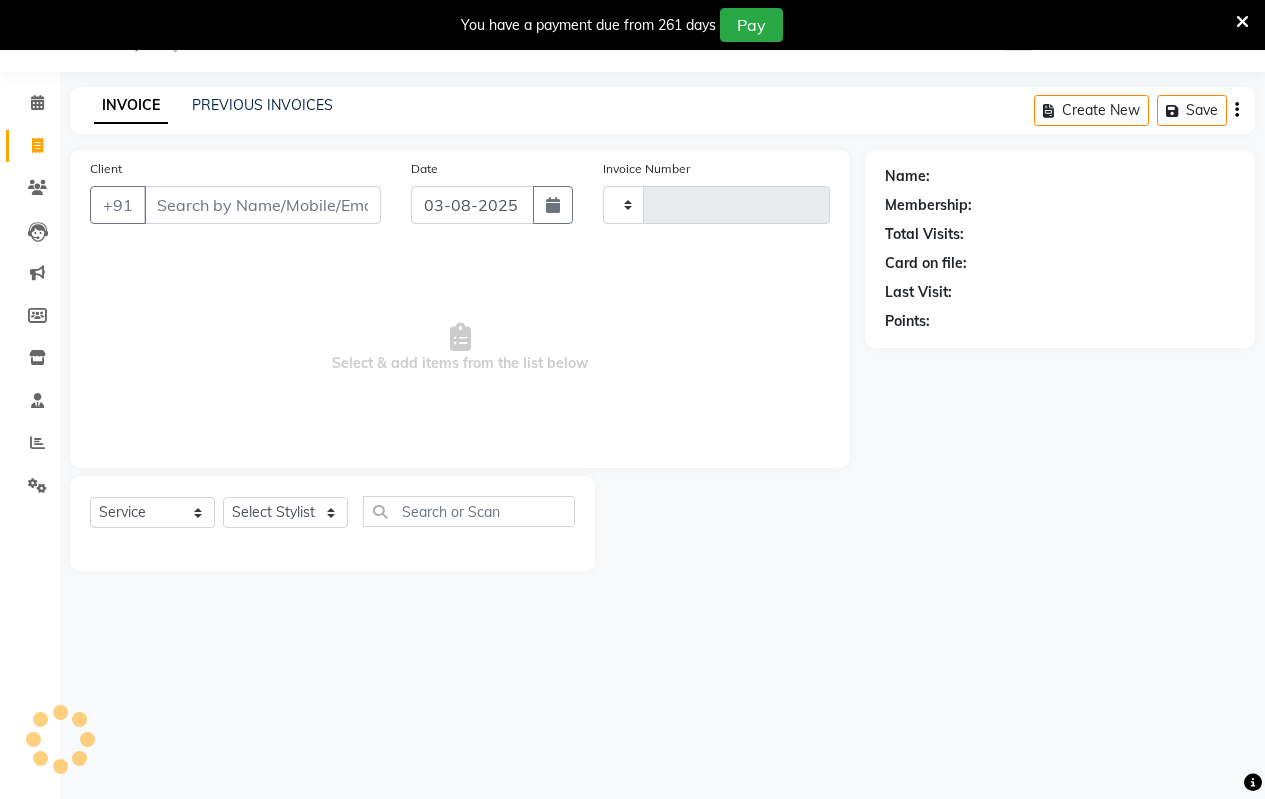 type on "1511" 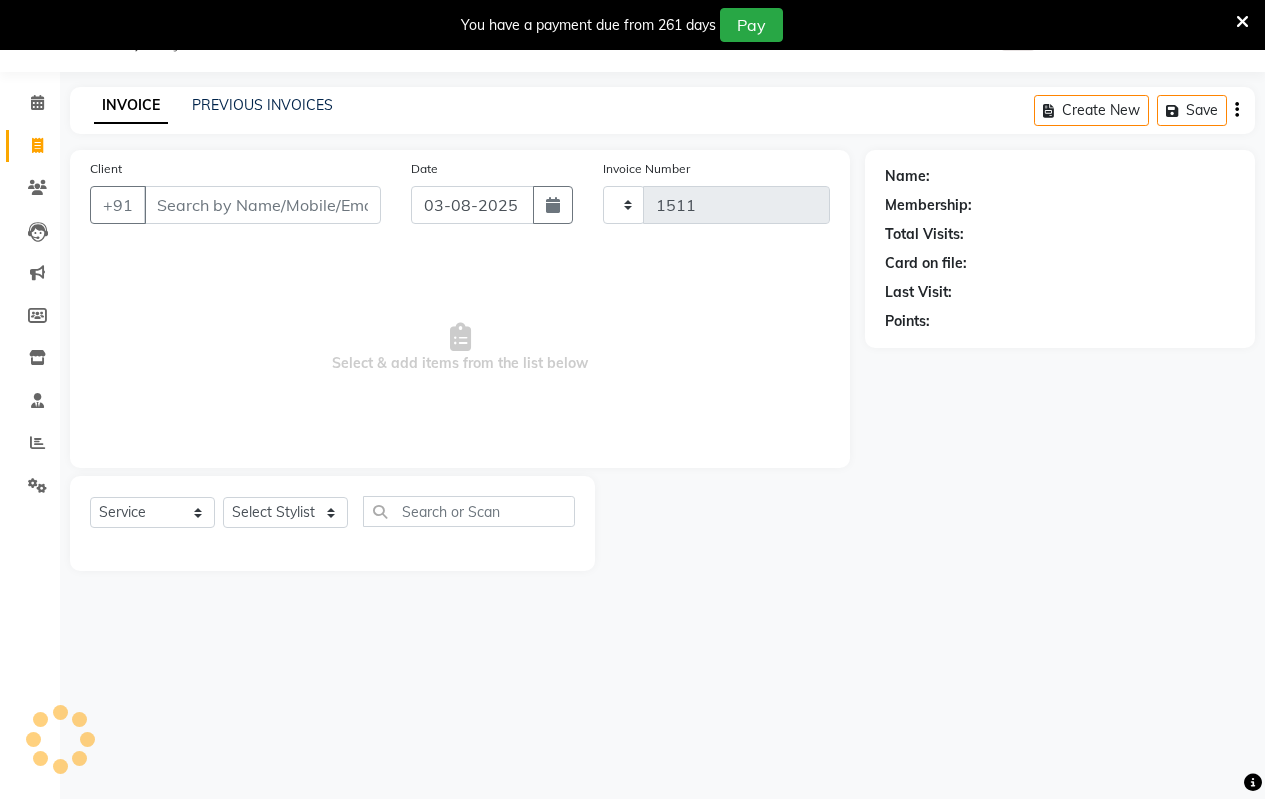 select on "4917" 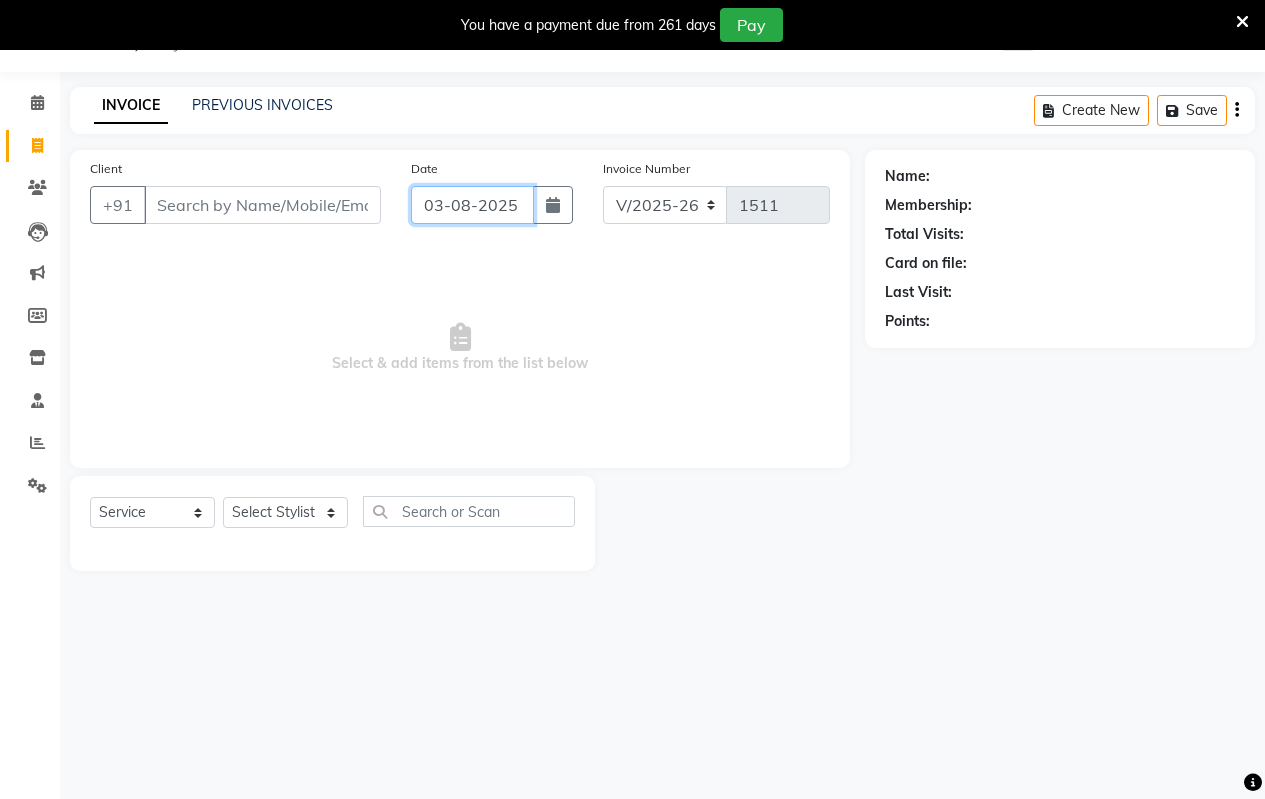 click on "03-08-2025" 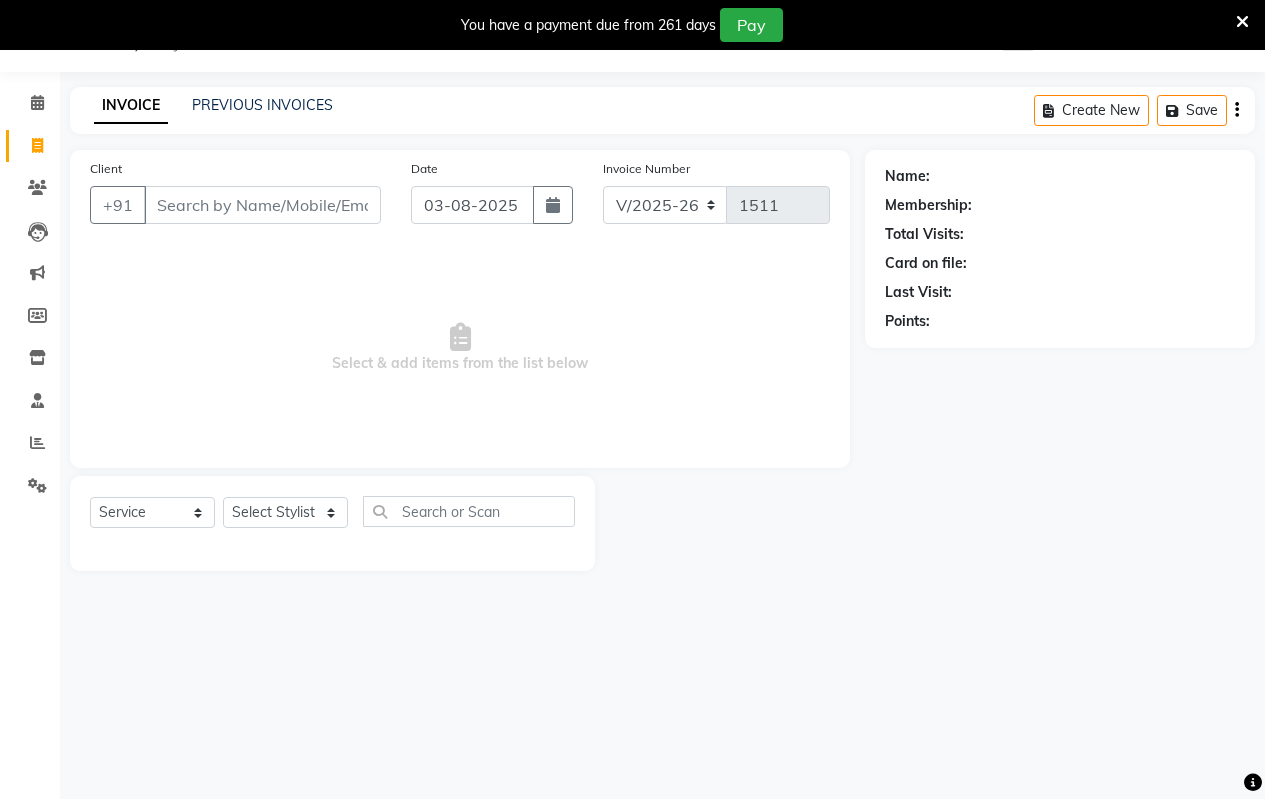 select on "8" 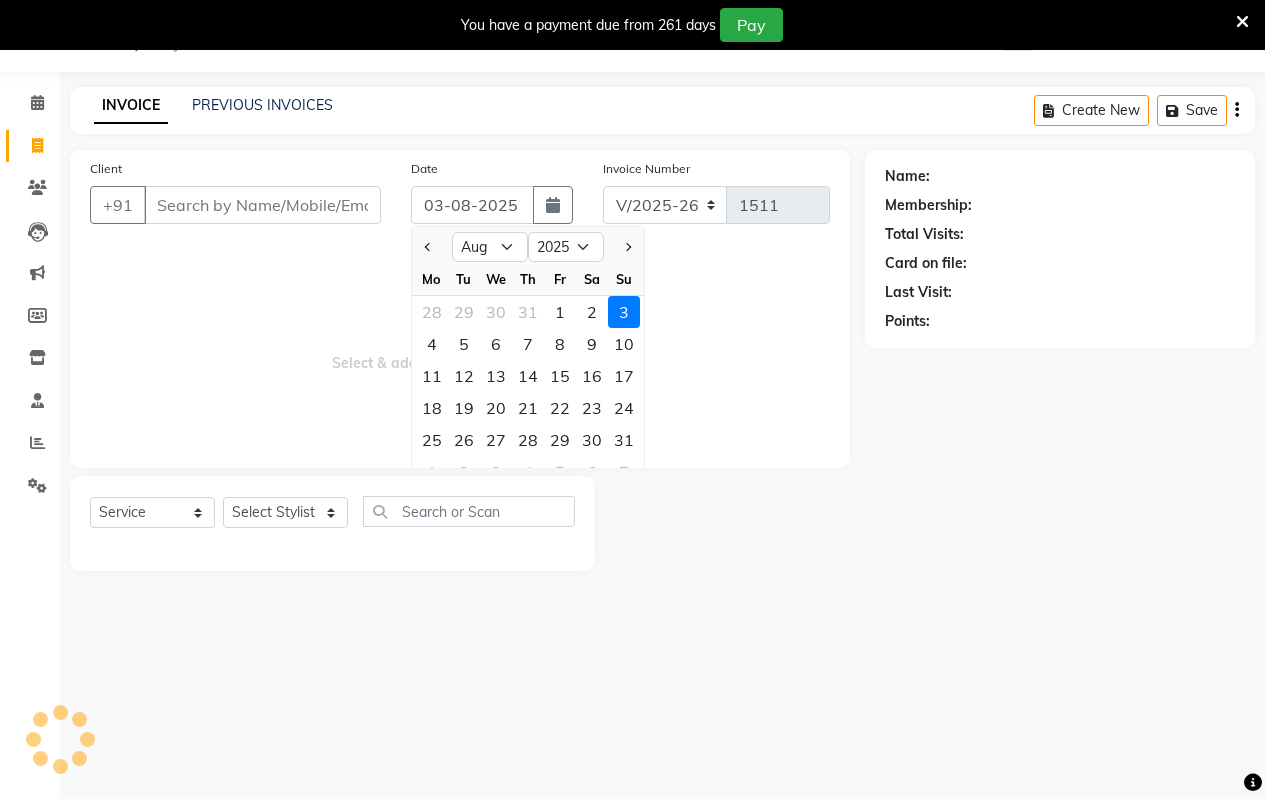 drag, startPoint x: 588, startPoint y: 310, endPoint x: 505, endPoint y: 339, distance: 87.92042 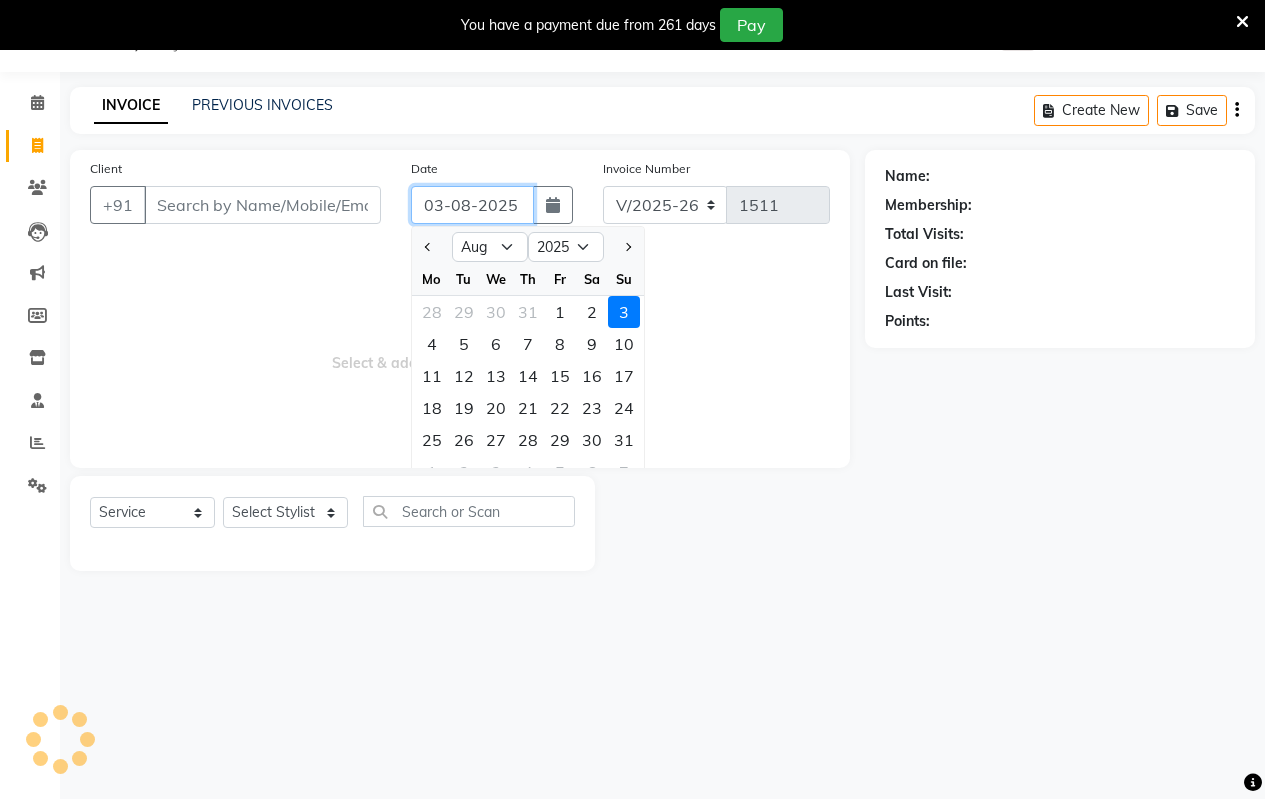 type on "02-08-2025" 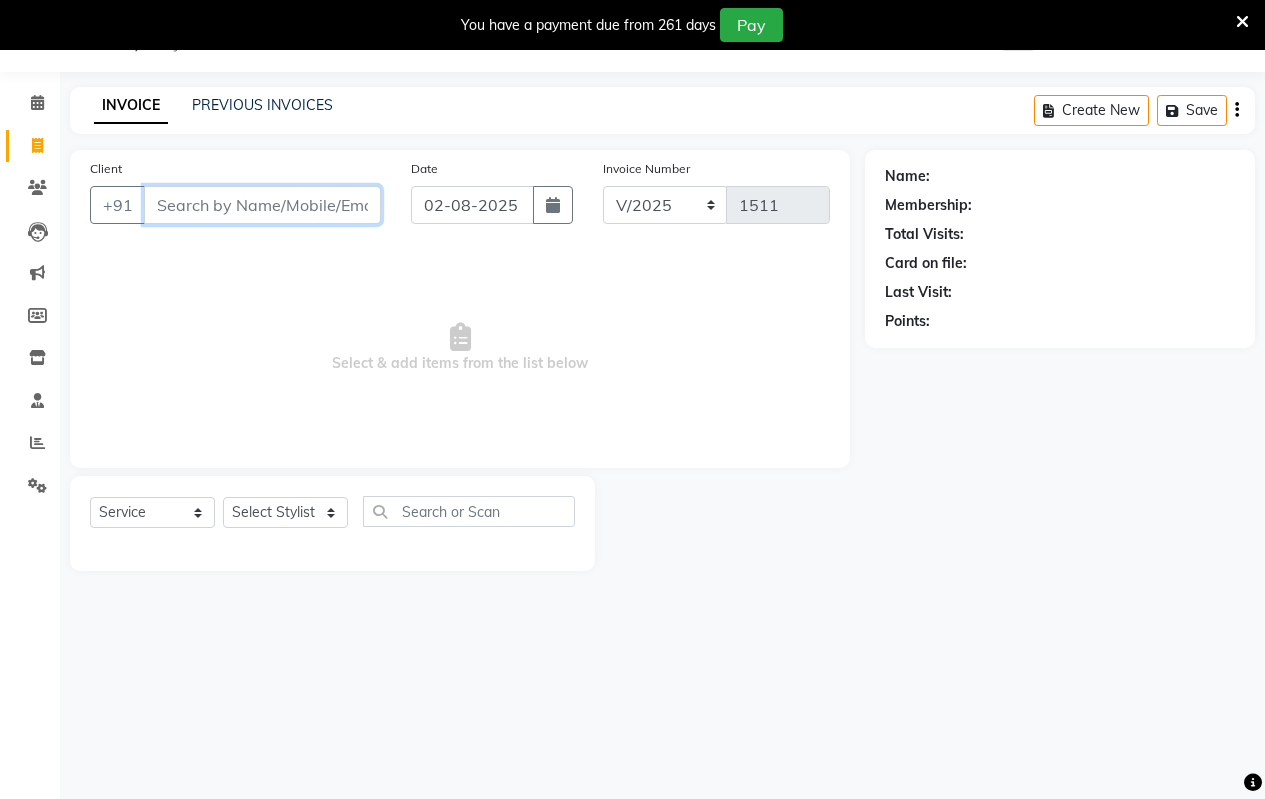 click on "Client" at bounding box center [262, 205] 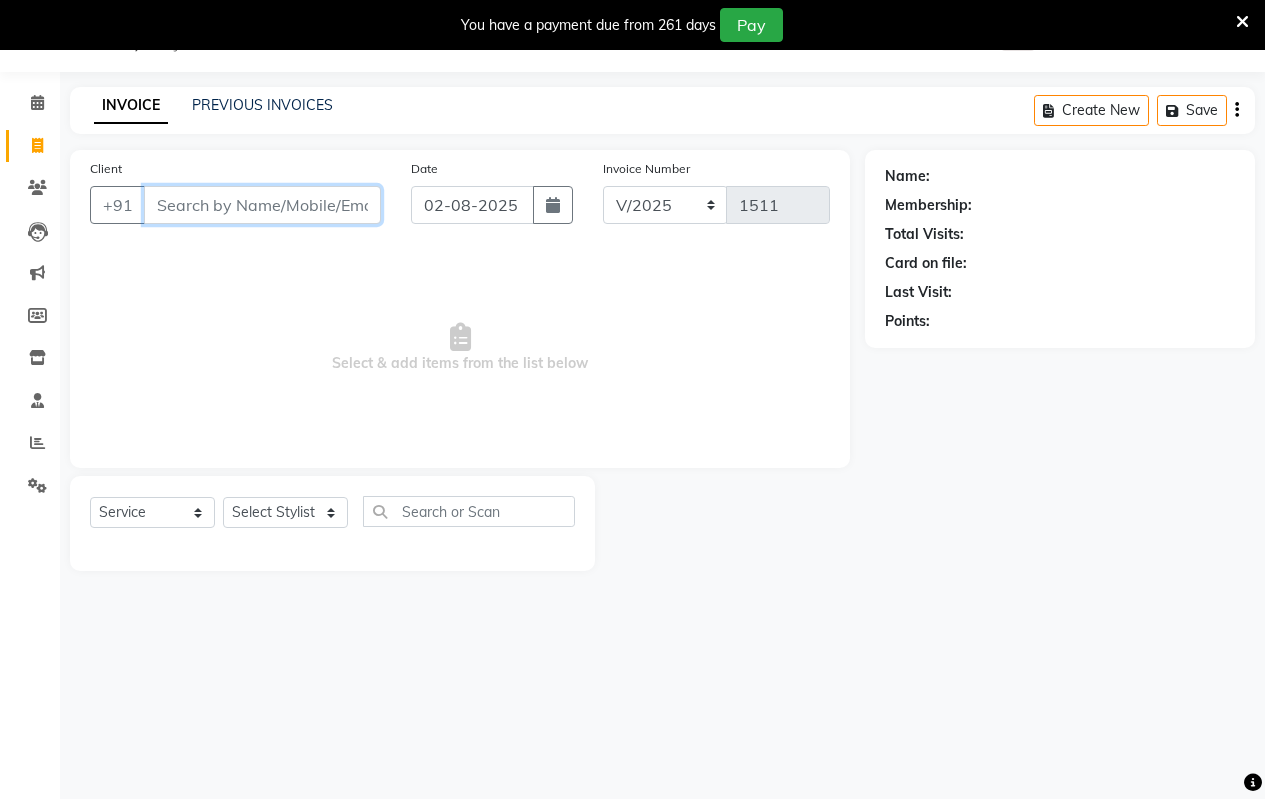 click on "Client" at bounding box center [262, 205] 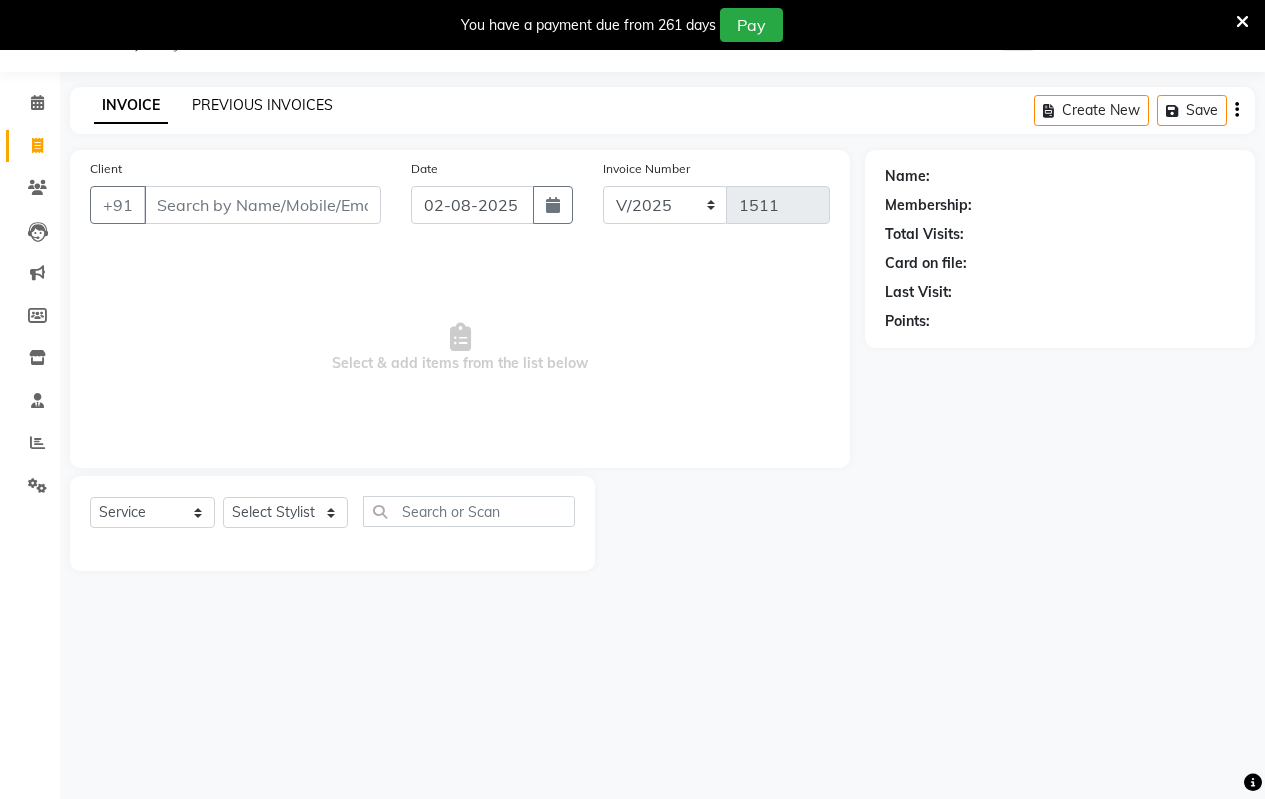 click on "PREVIOUS INVOICES" 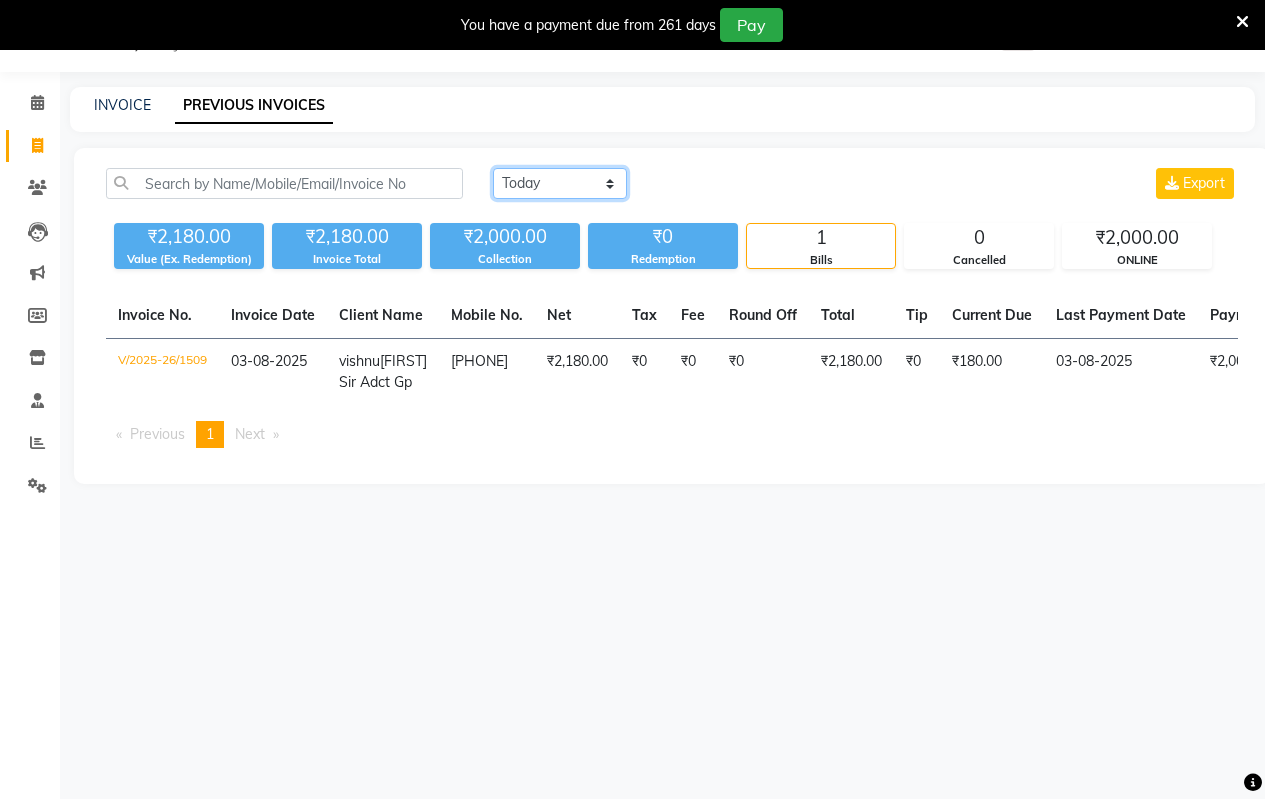 click on "Today Yesterday Custom Range" 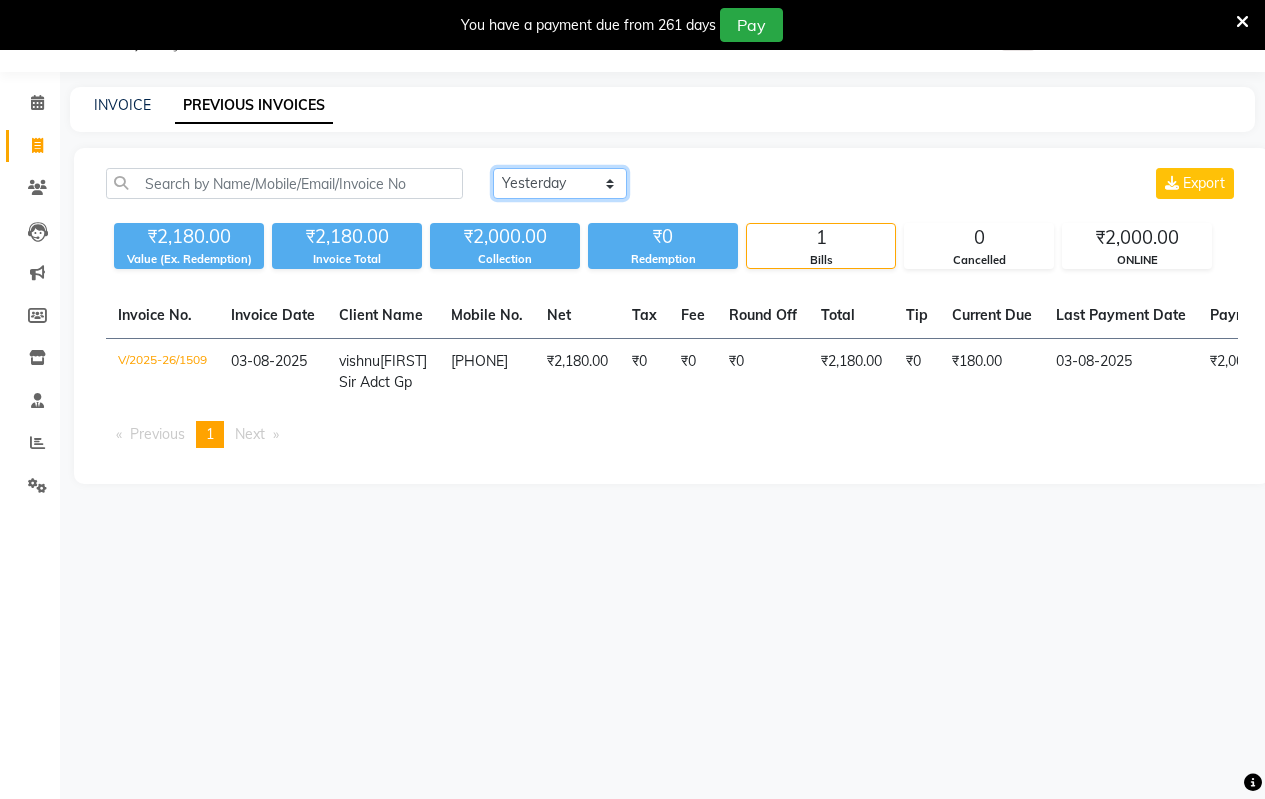 click on "Today Yesterday Custom Range" 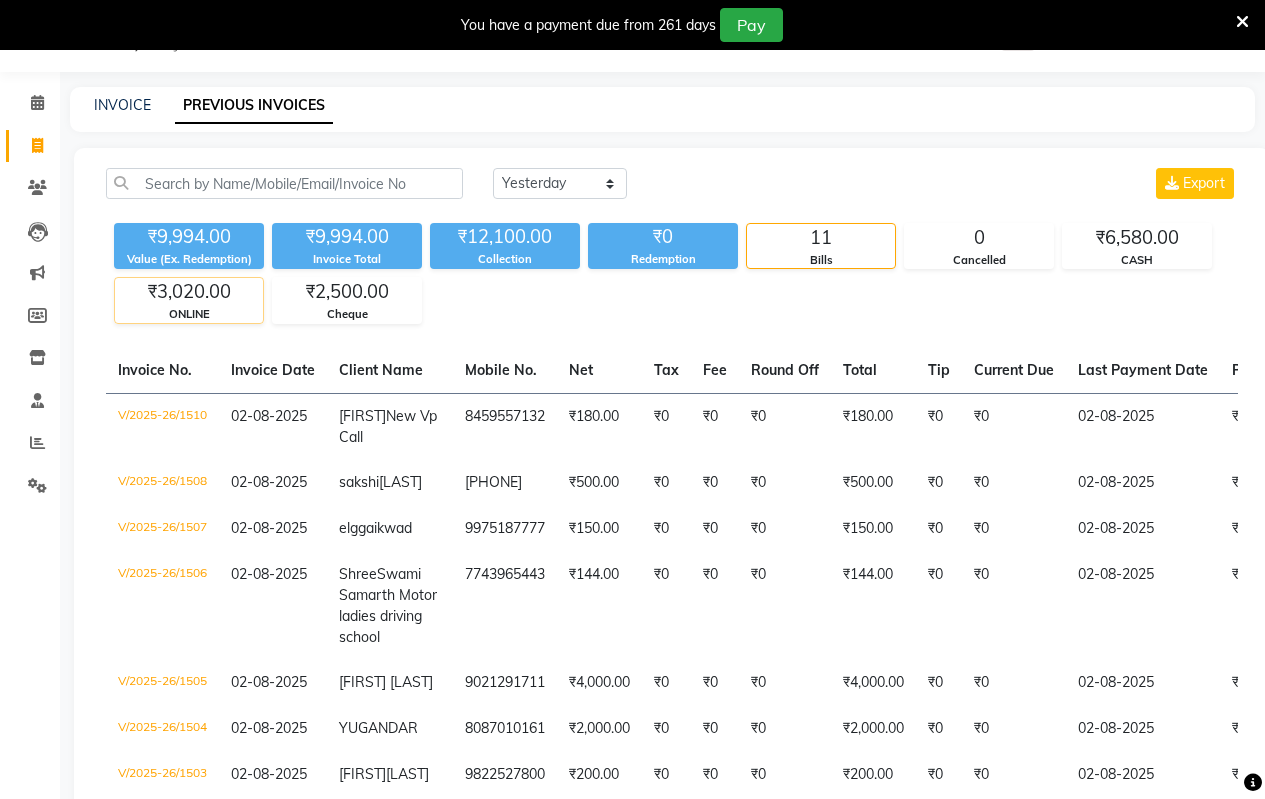 click on "ONLINE" 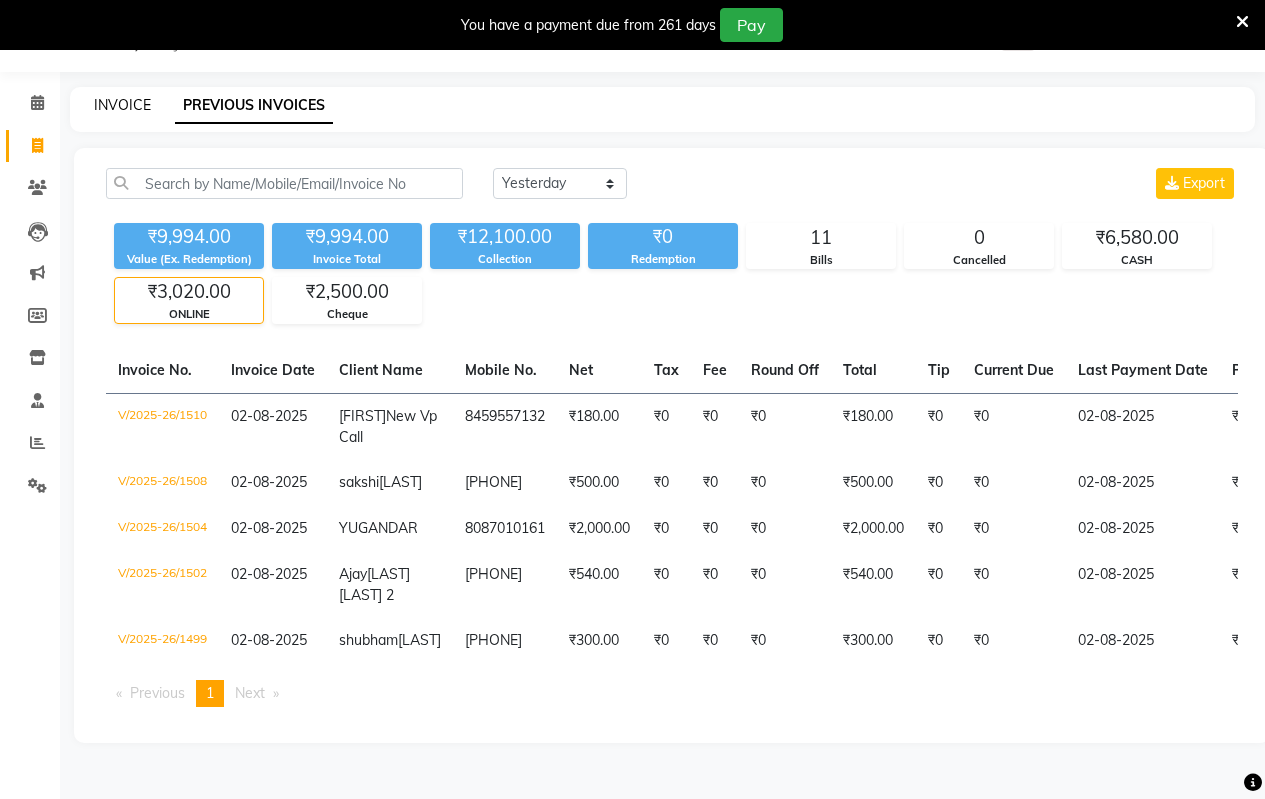 click on "INVOICE" 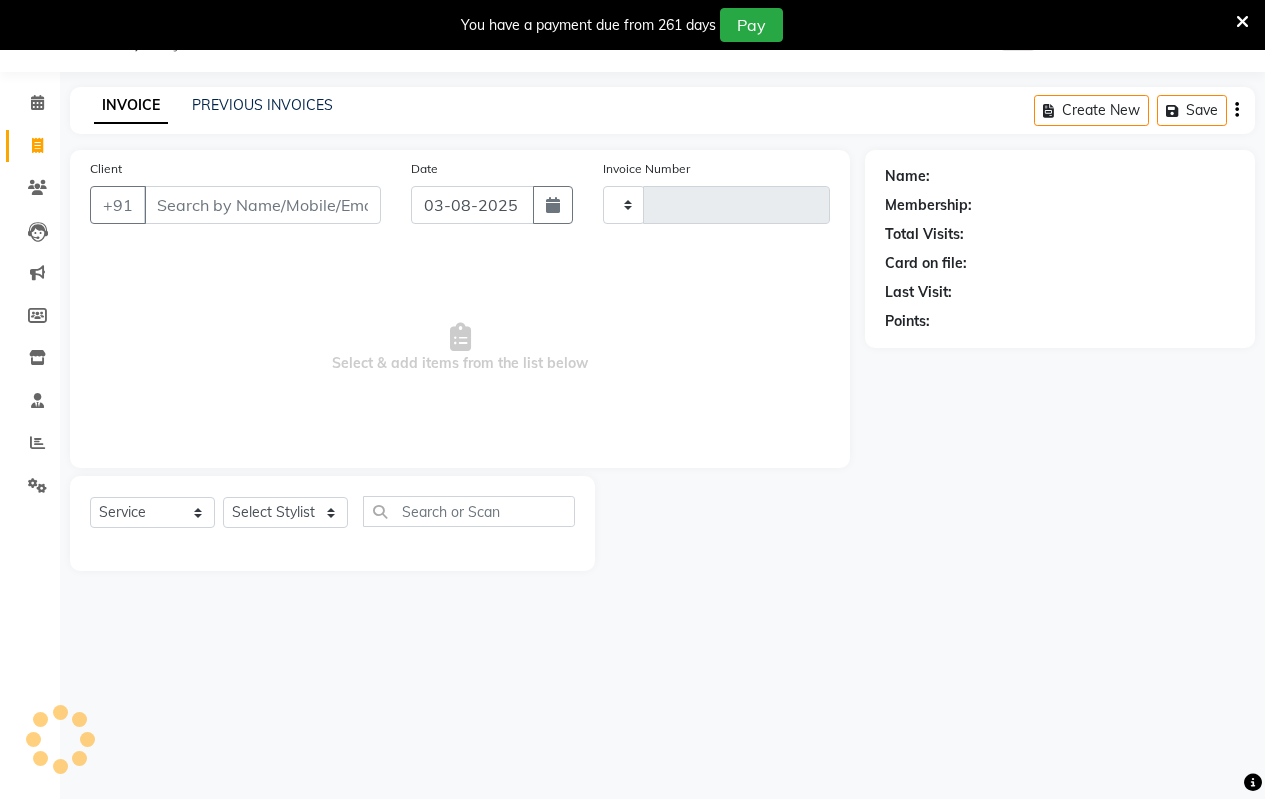type on "1511" 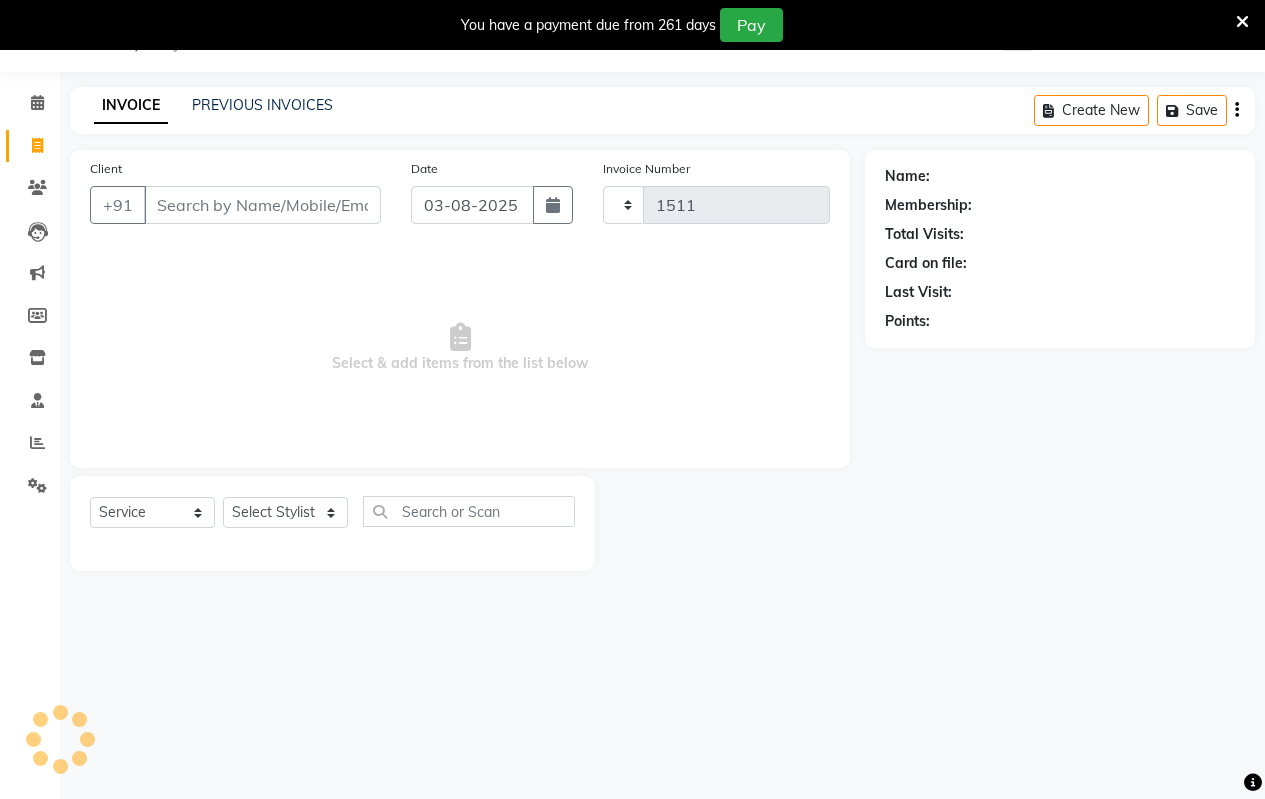 select on "4917" 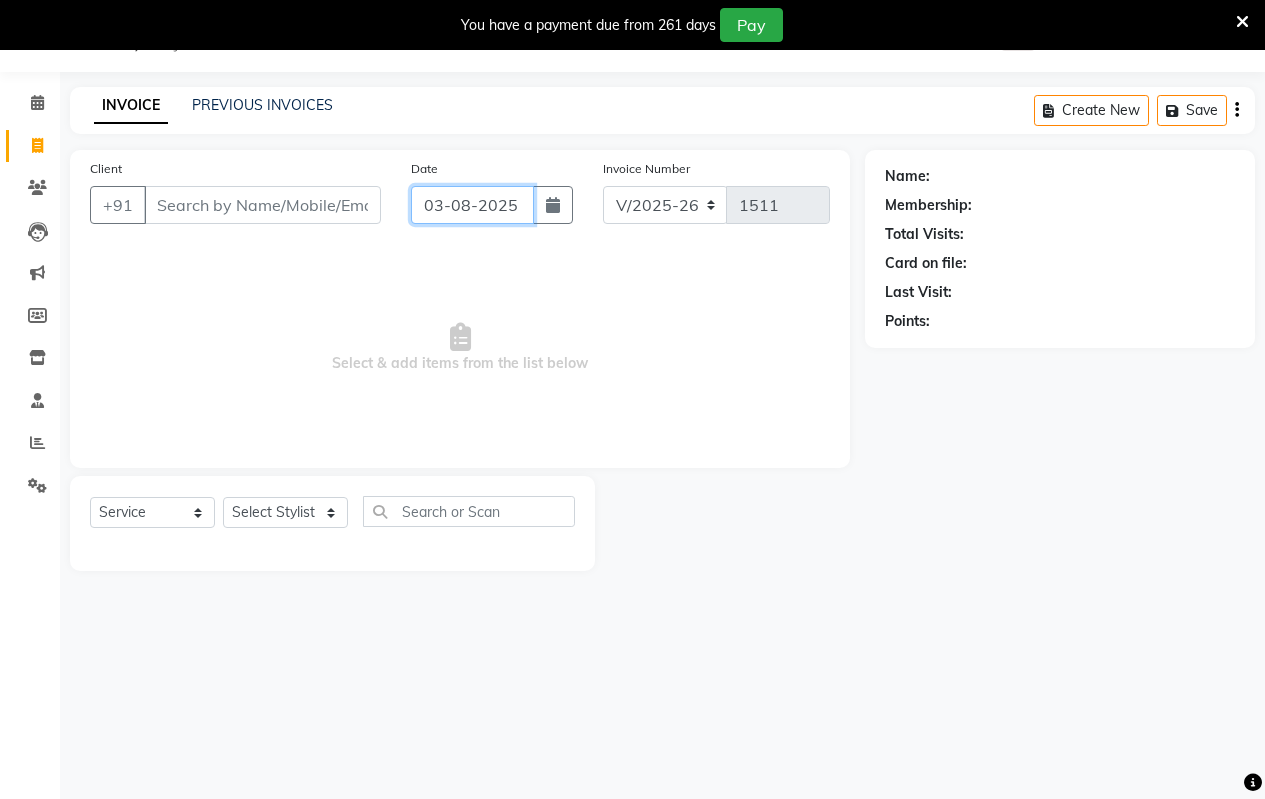click on "03-08-2025" 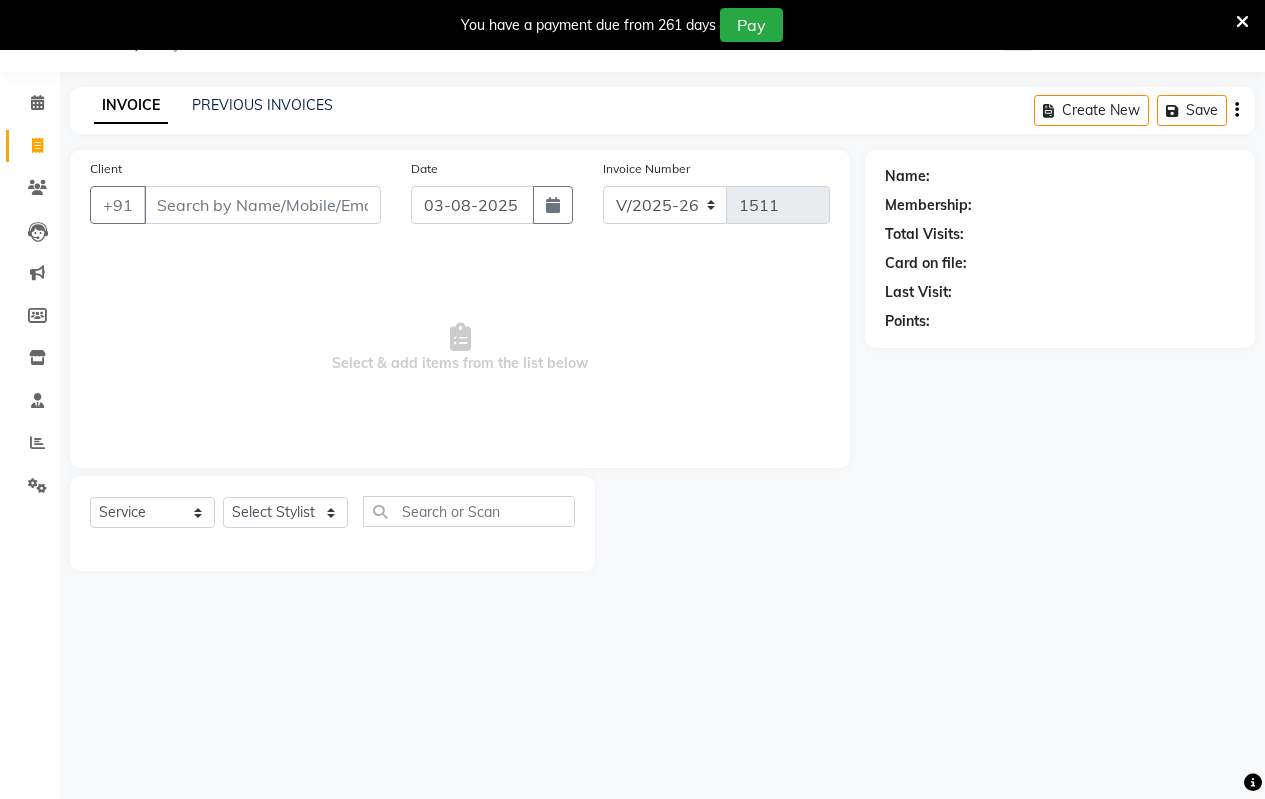 select on "8" 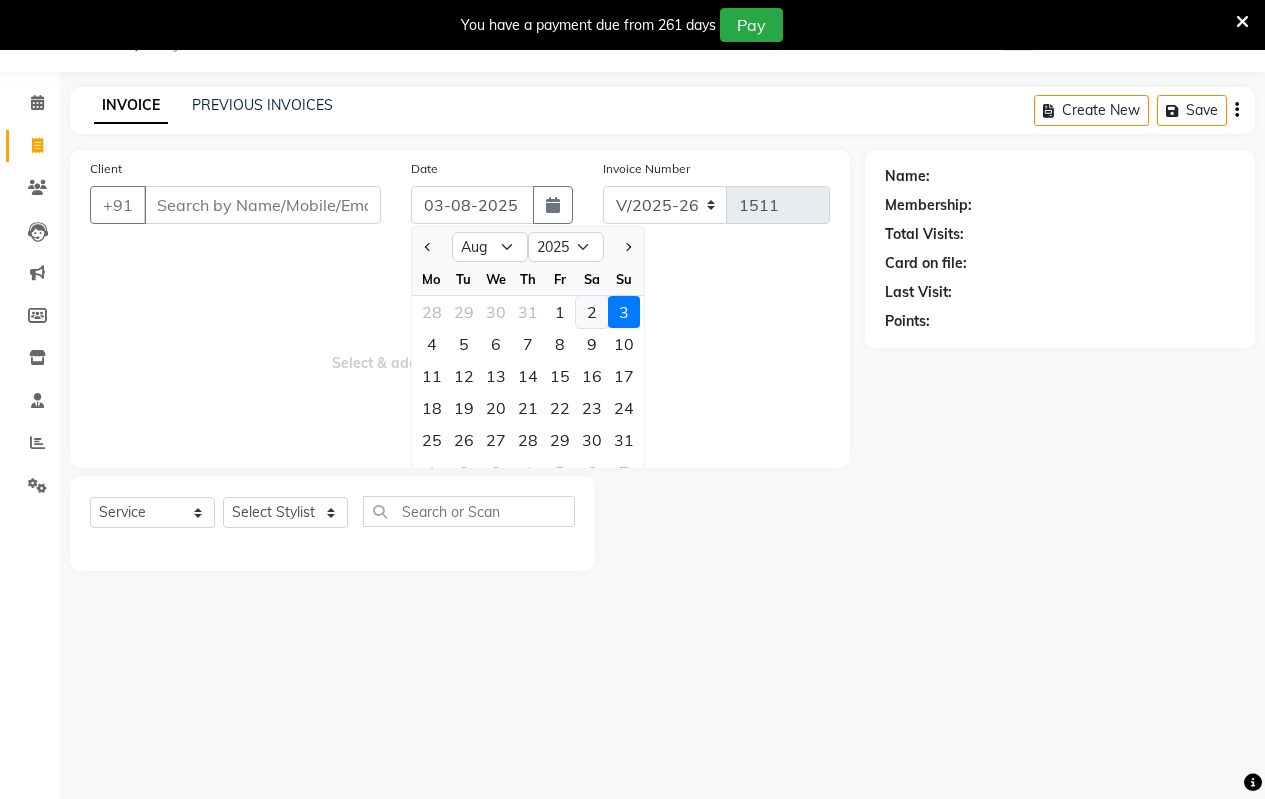 click on "2" 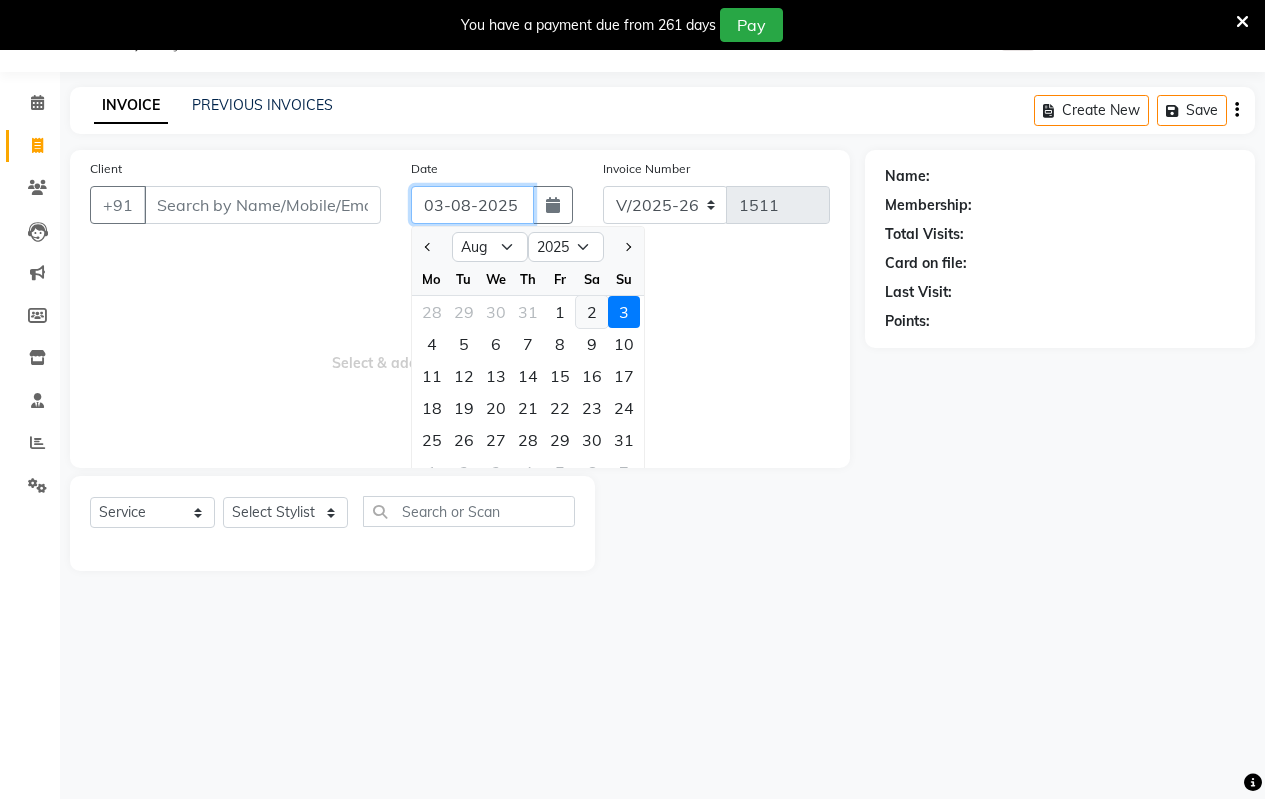 type on "02-08-2025" 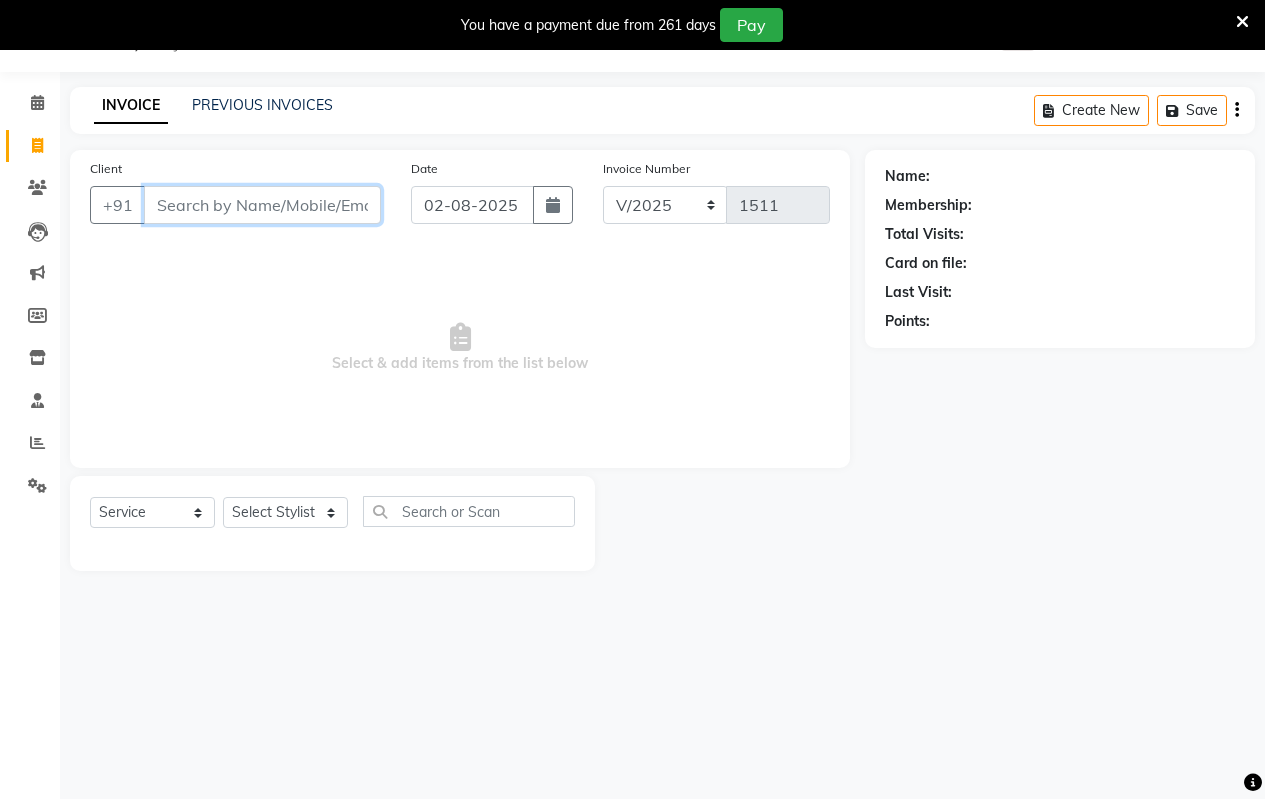 click on "Client" at bounding box center [262, 205] 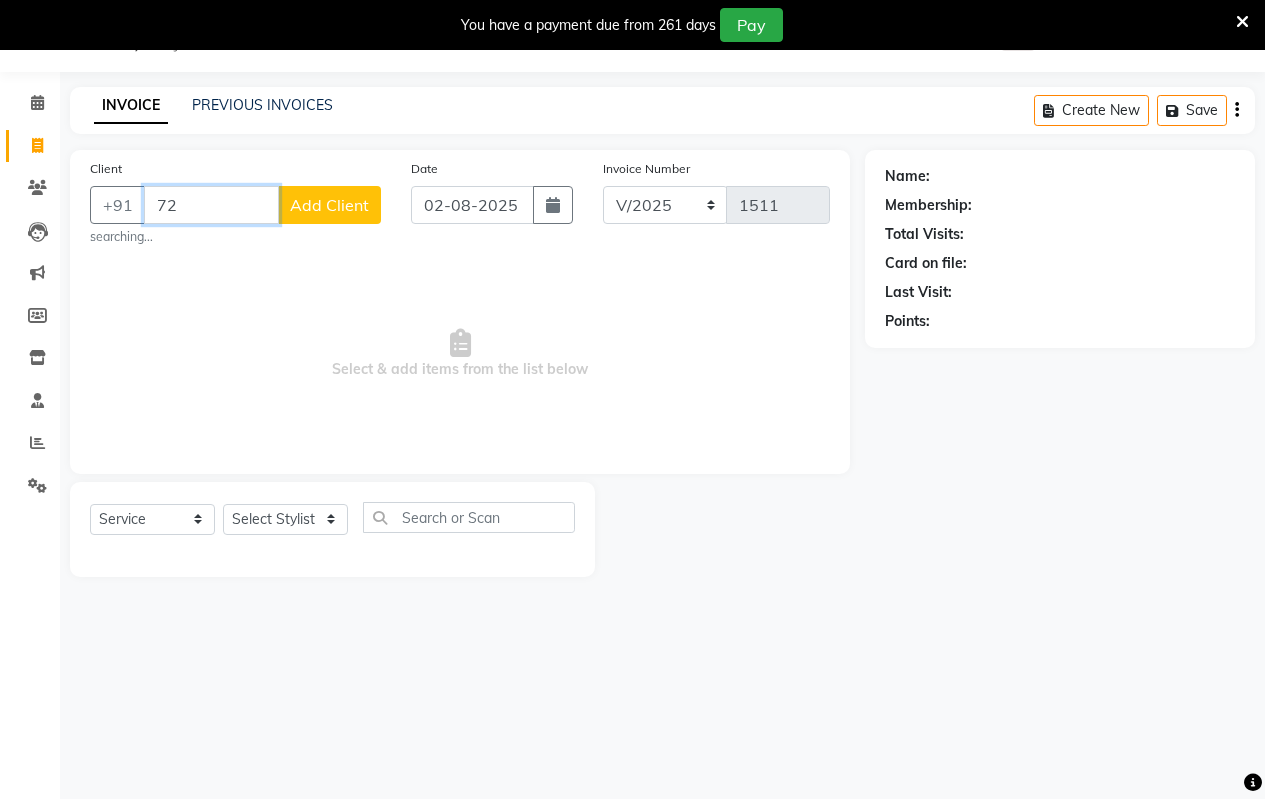 type on "7" 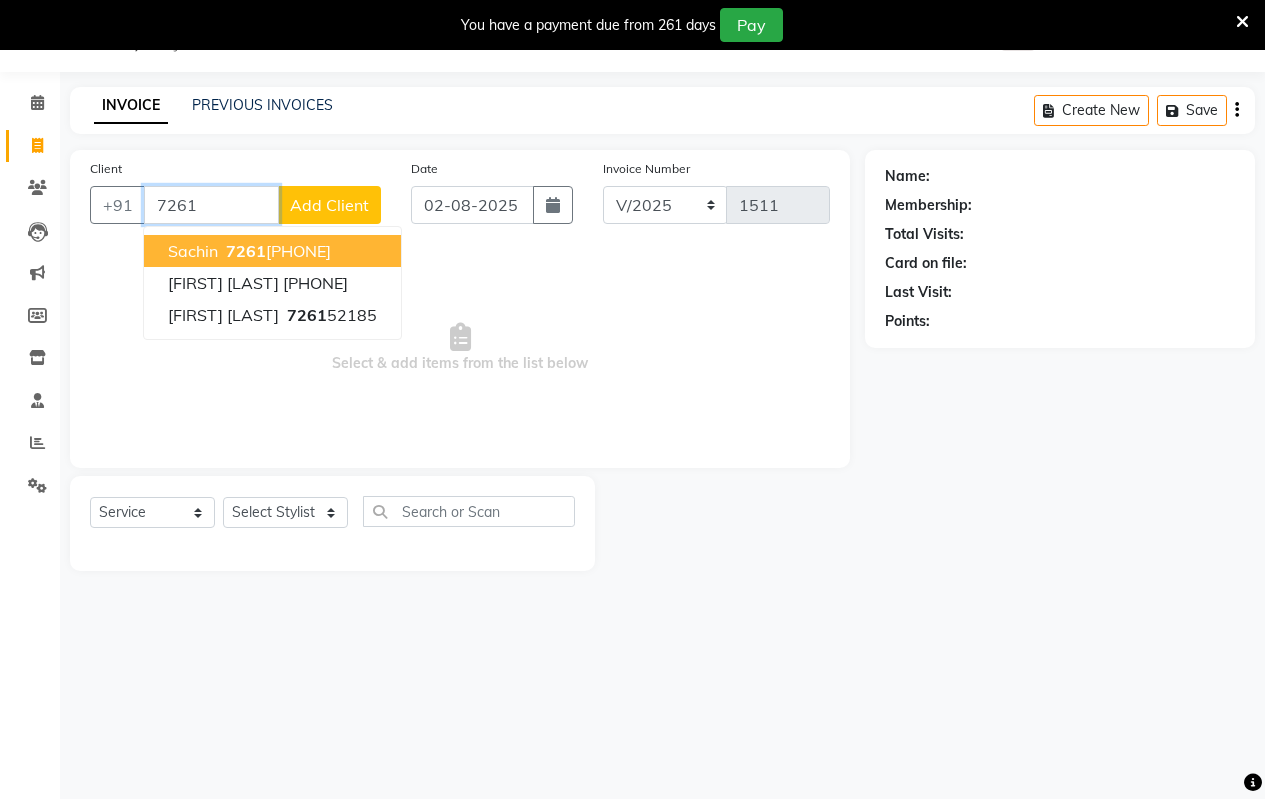 click on "7261" at bounding box center (246, 251) 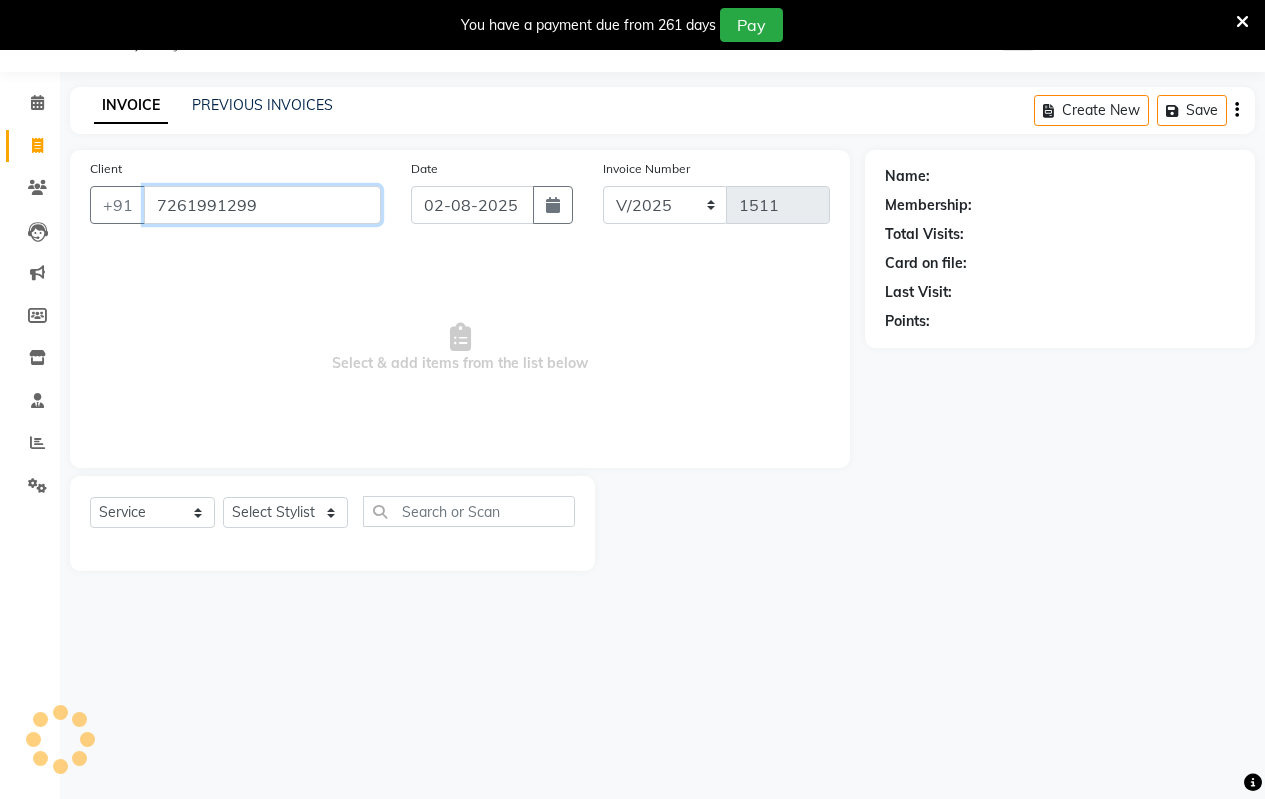 type on "7261991299" 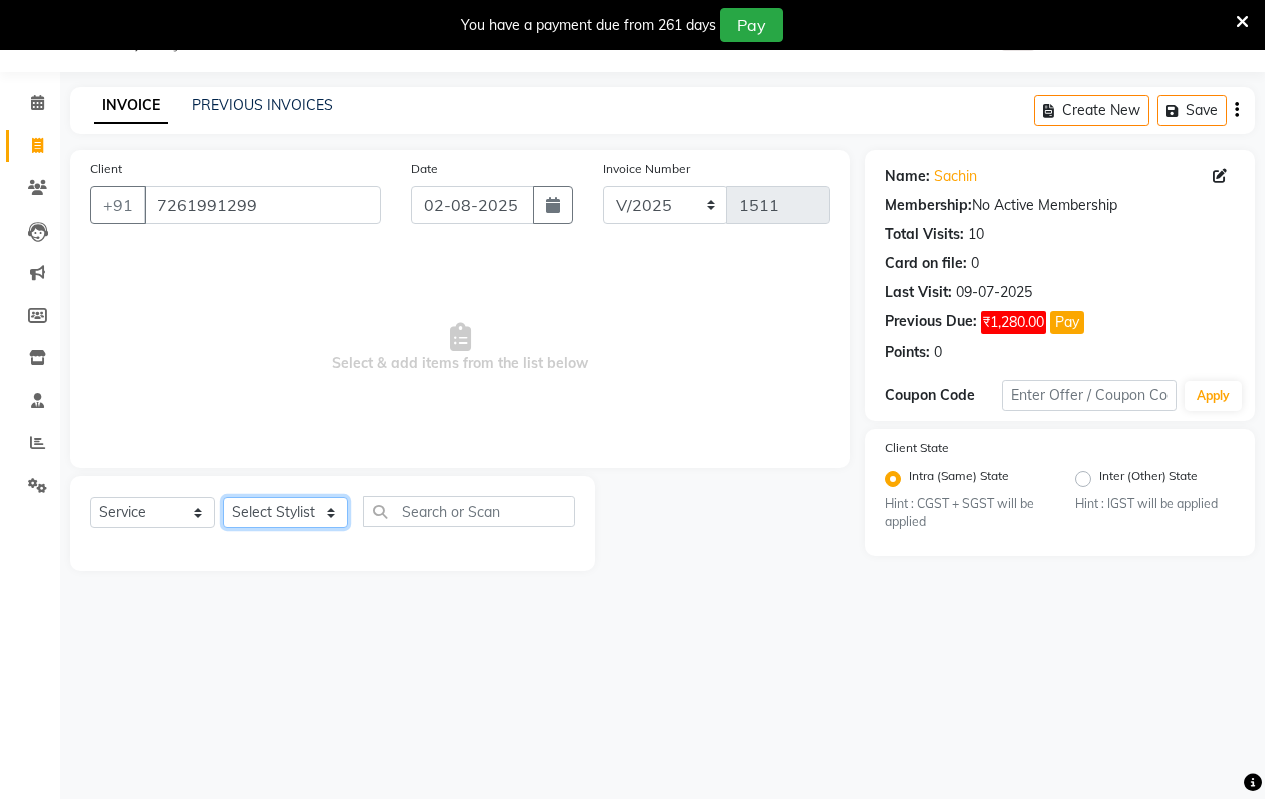 click on "Select Stylist Arati kamlesh b  karan  Krushna pramila jadhav priyanka bawaskar  rohit  rushi  Venesh" 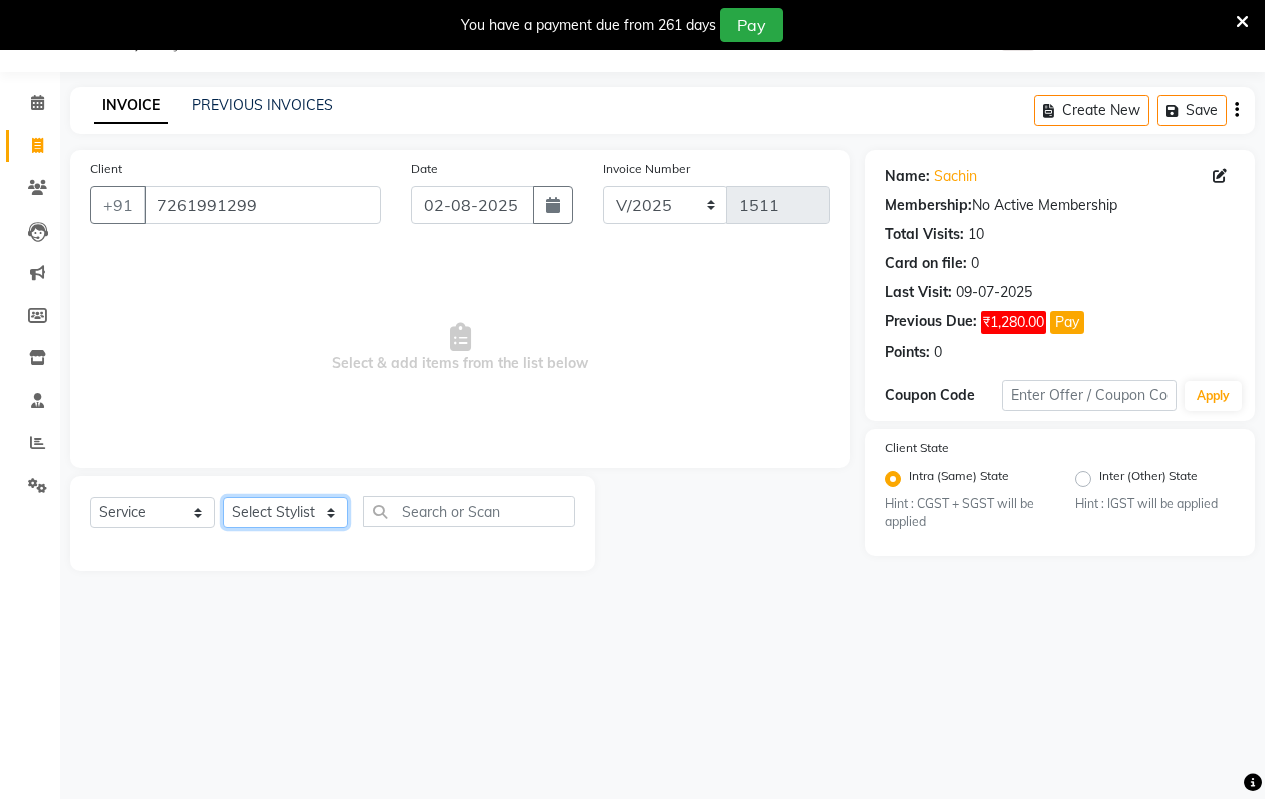 select on "59995" 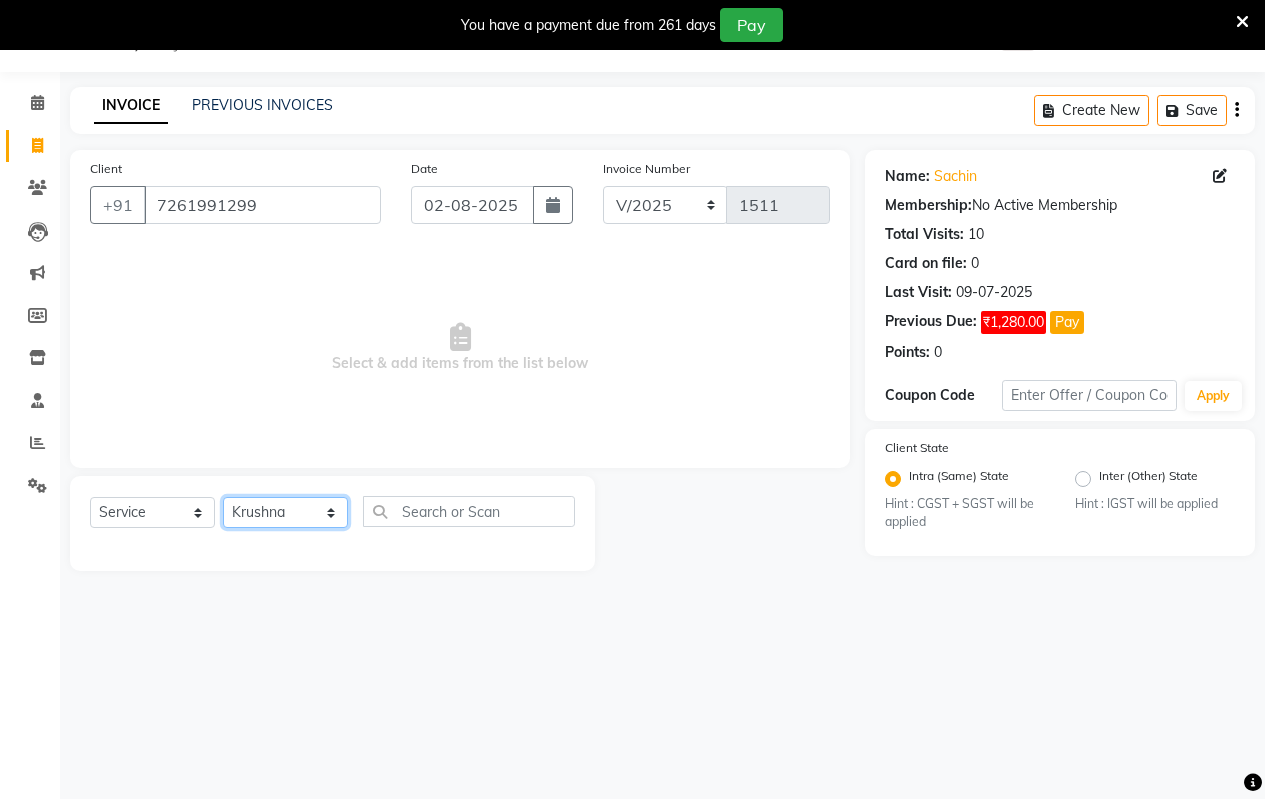 click on "Select Stylist Arati kamlesh b  karan  Krushna pramila jadhav priyanka bawaskar  rohit  rushi  Venesh" 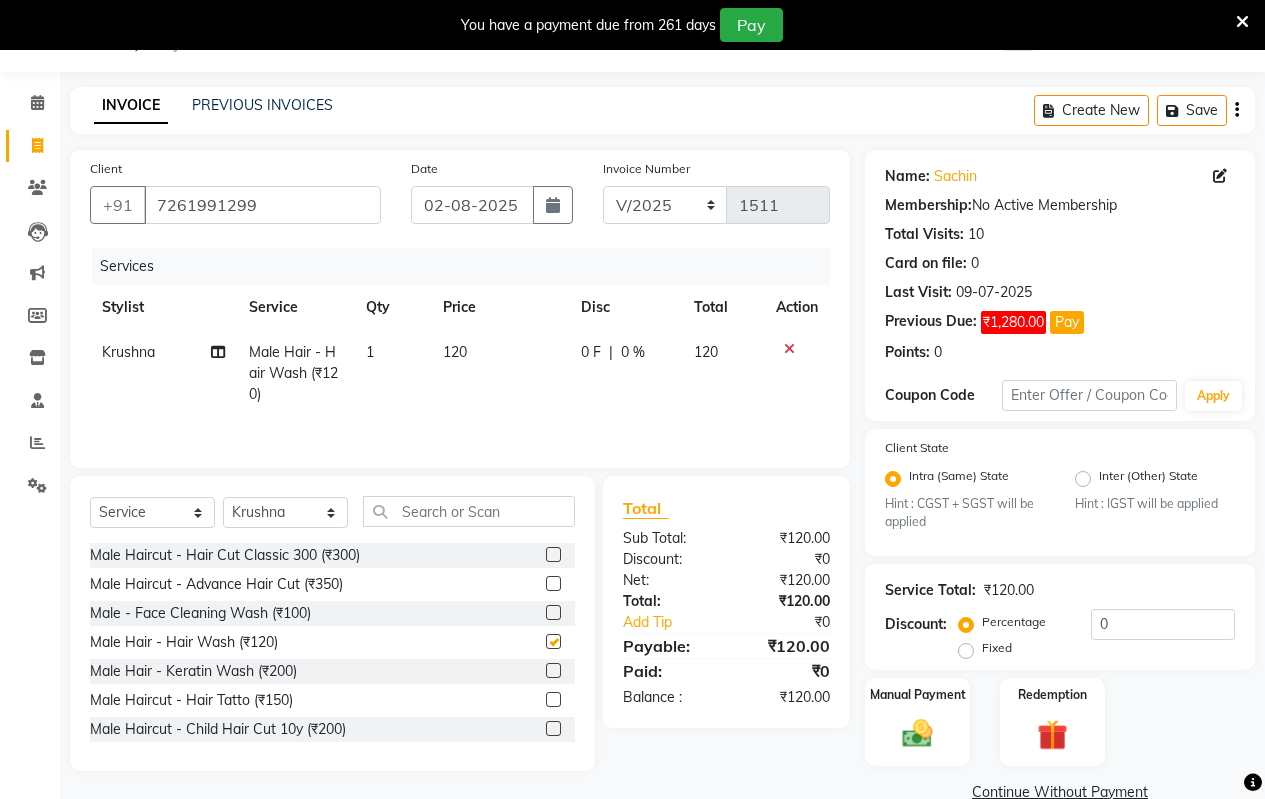 checkbox on "false" 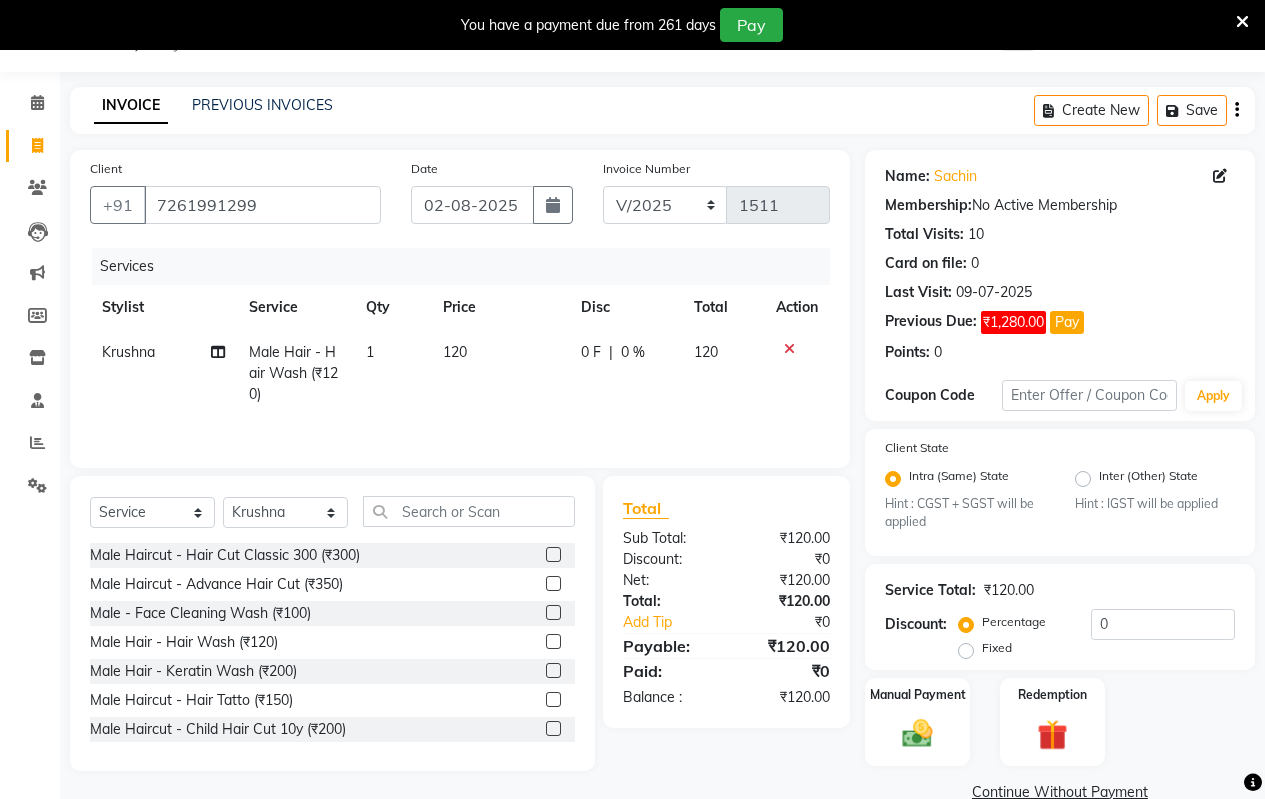 click 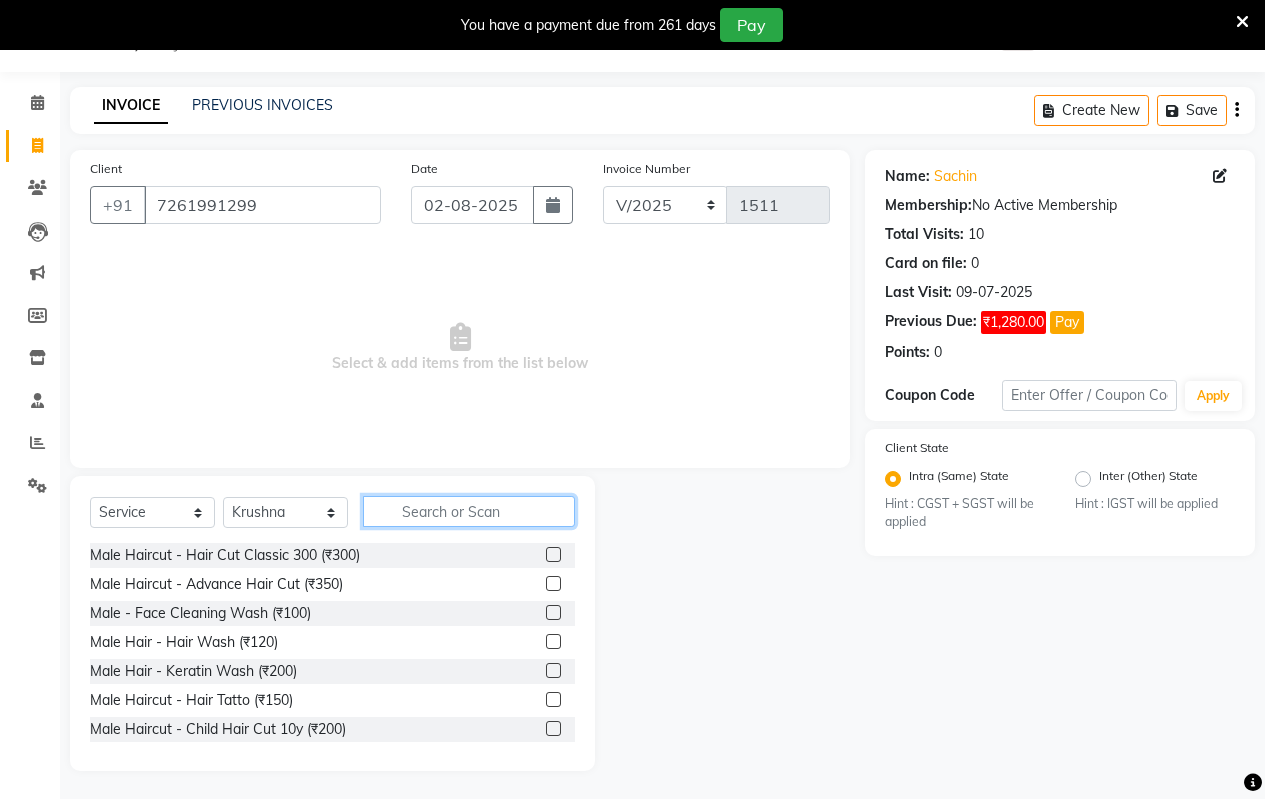 click 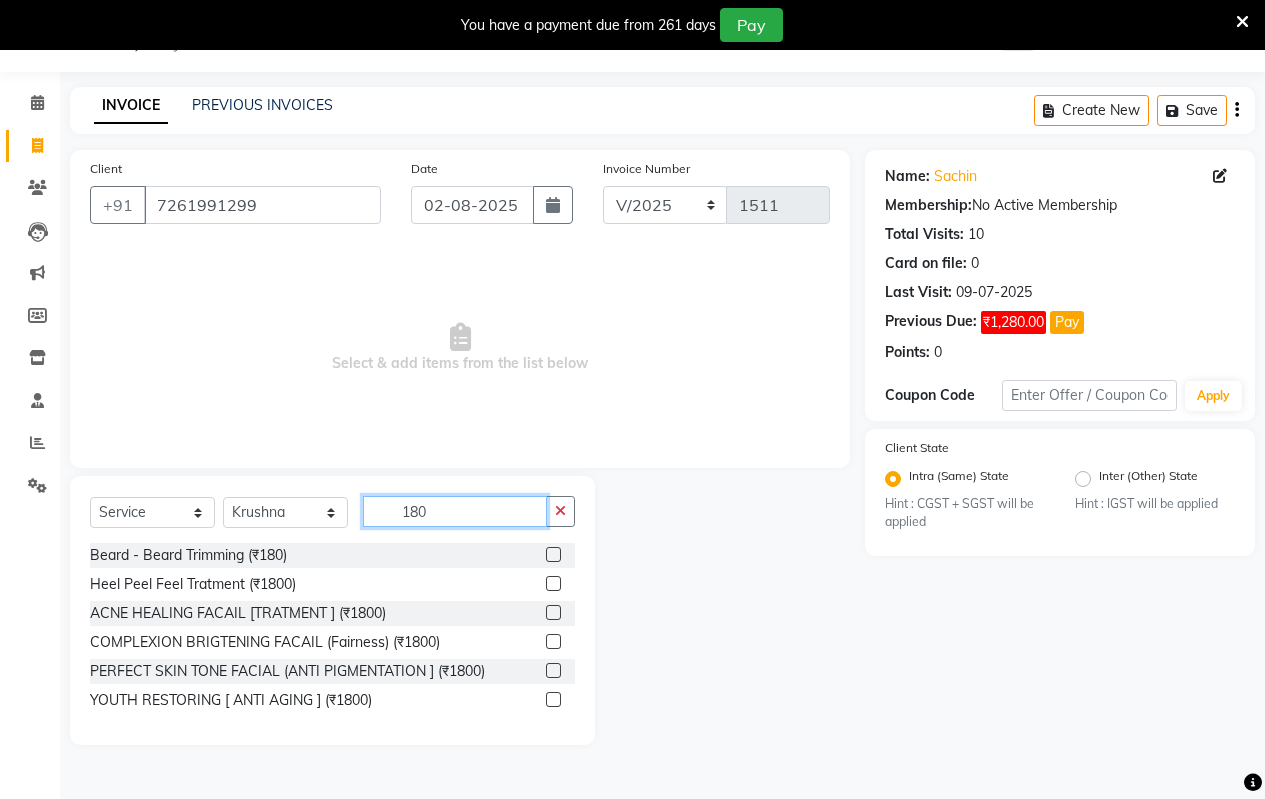 type on "180" 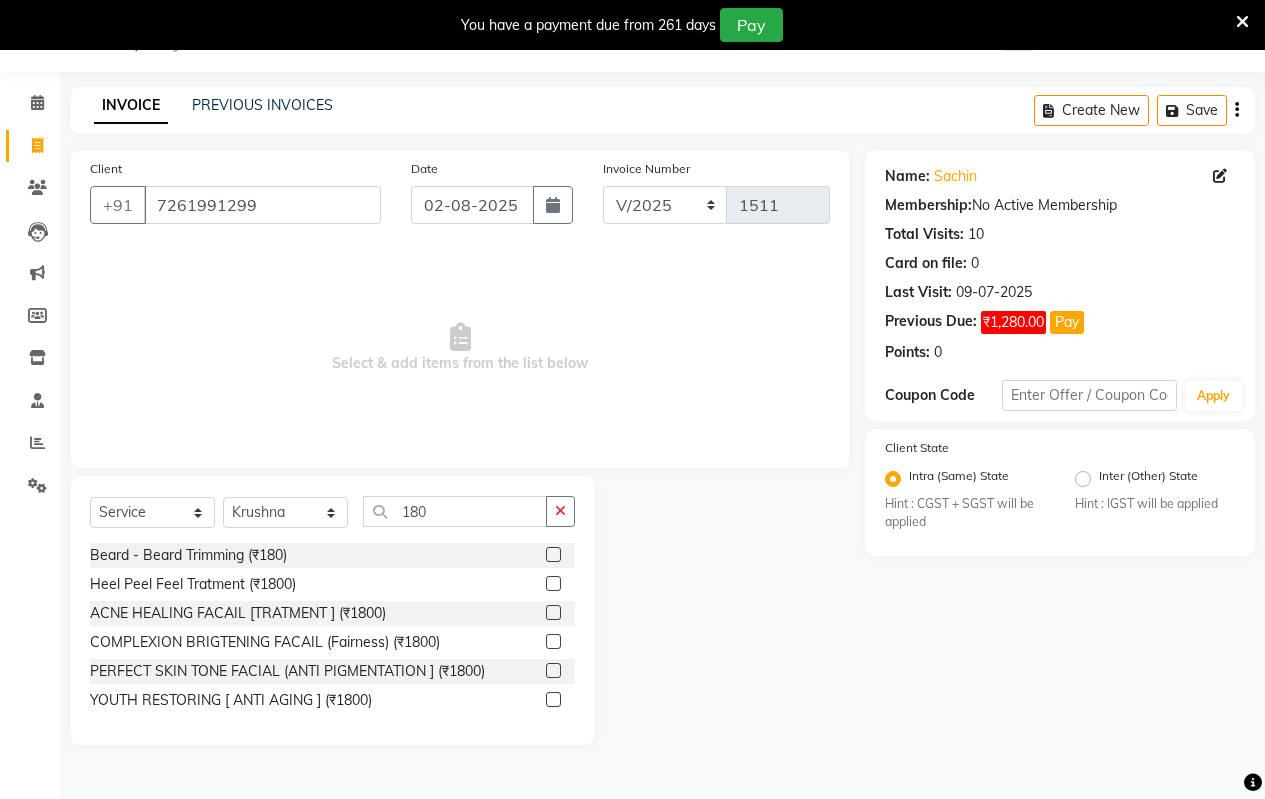click 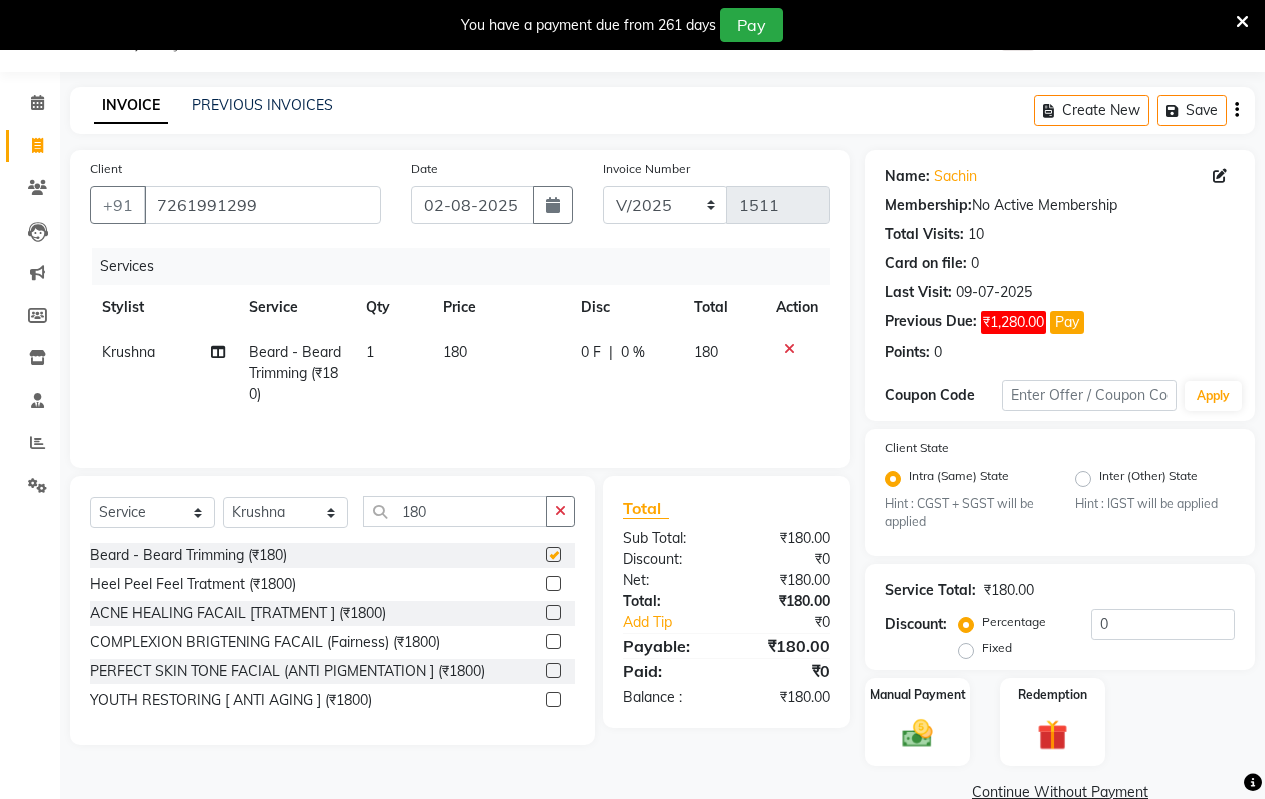 checkbox on "false" 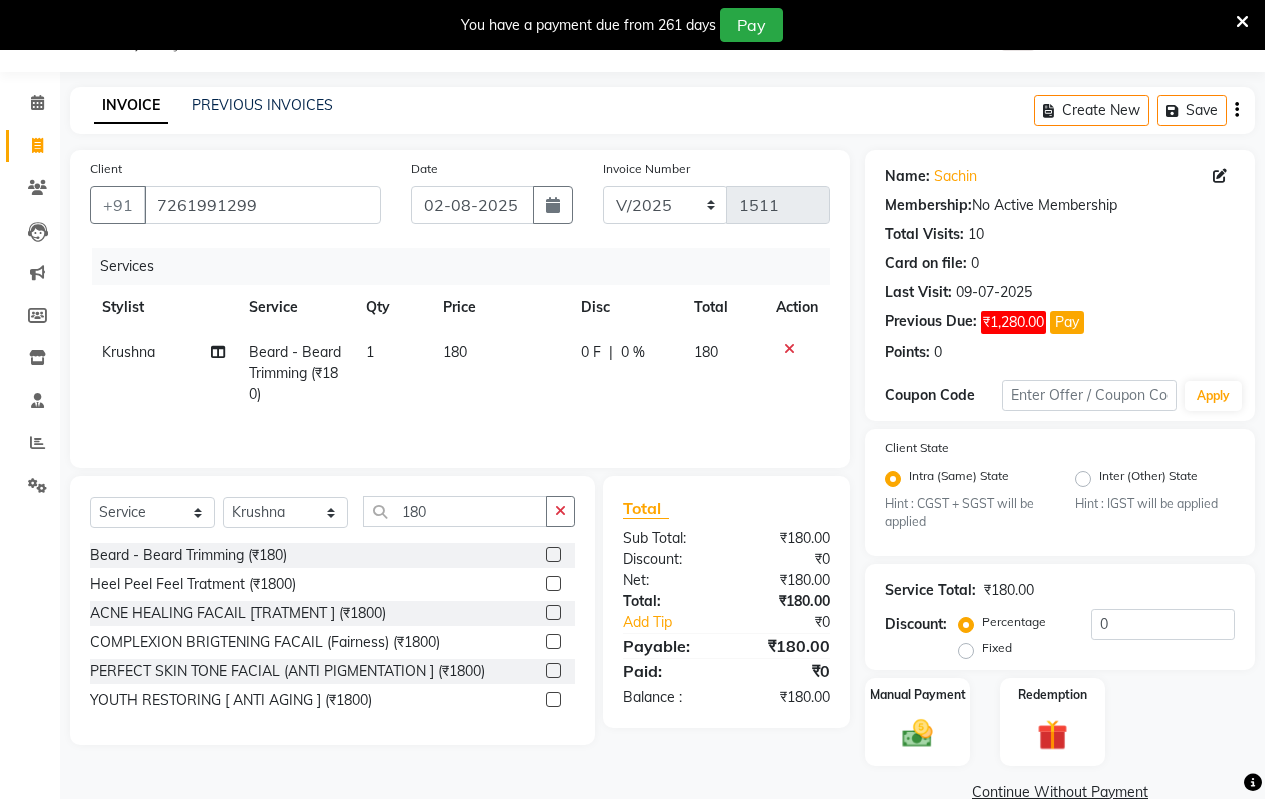 click 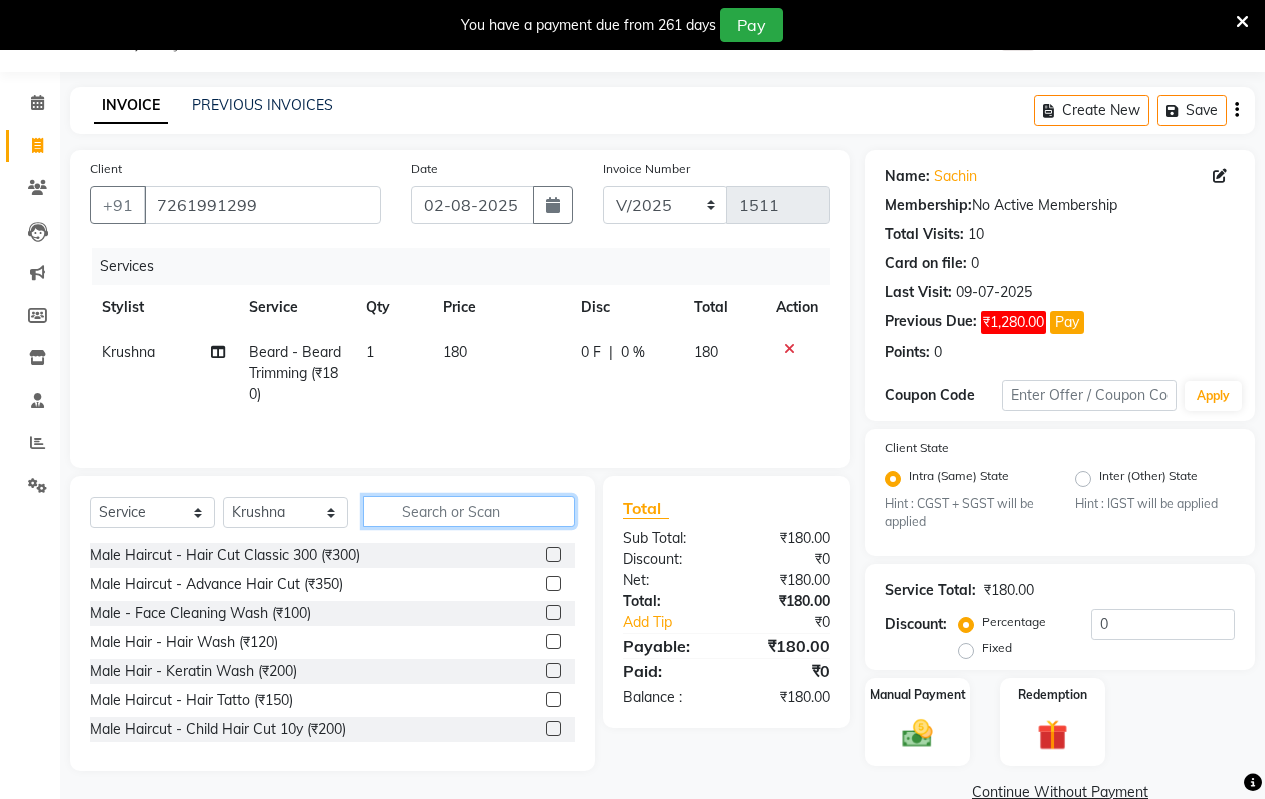 drag, startPoint x: 482, startPoint y: 517, endPoint x: 466, endPoint y: 517, distance: 16 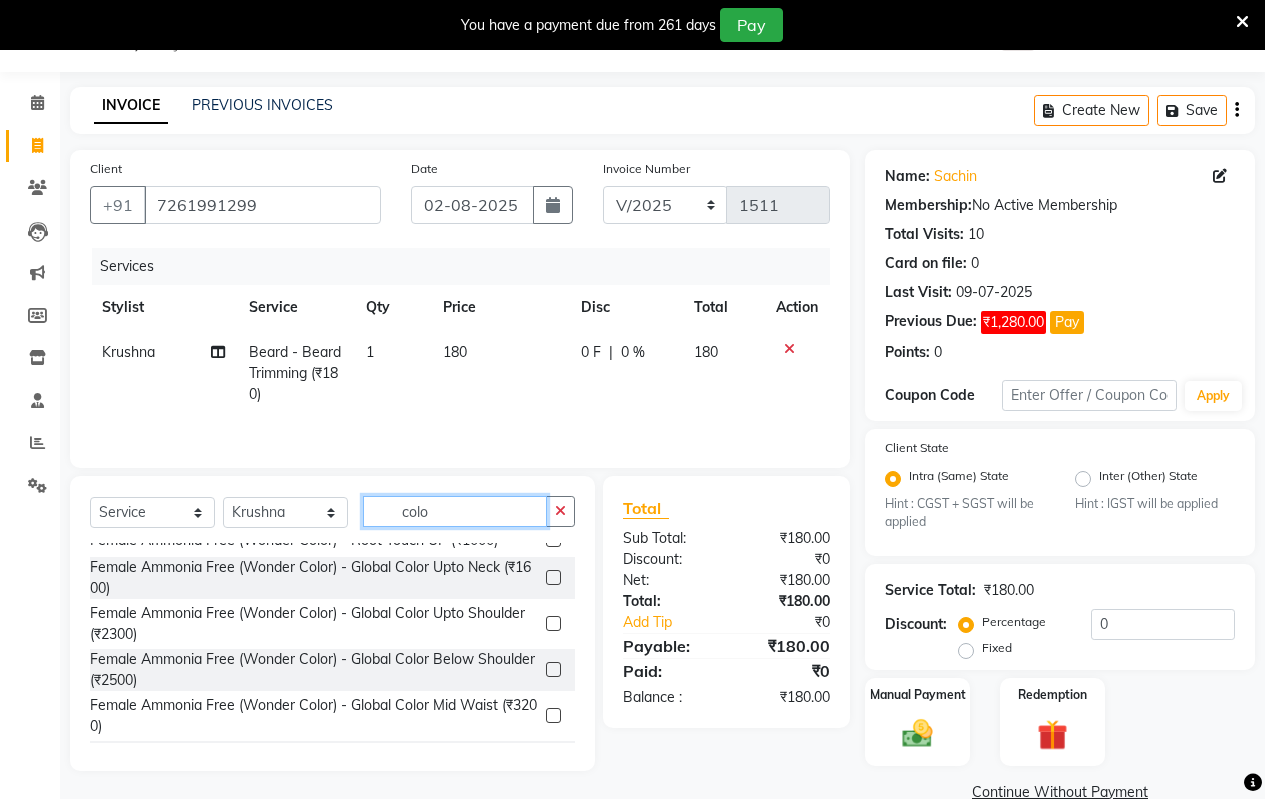 scroll, scrollTop: 697, scrollLeft: 0, axis: vertical 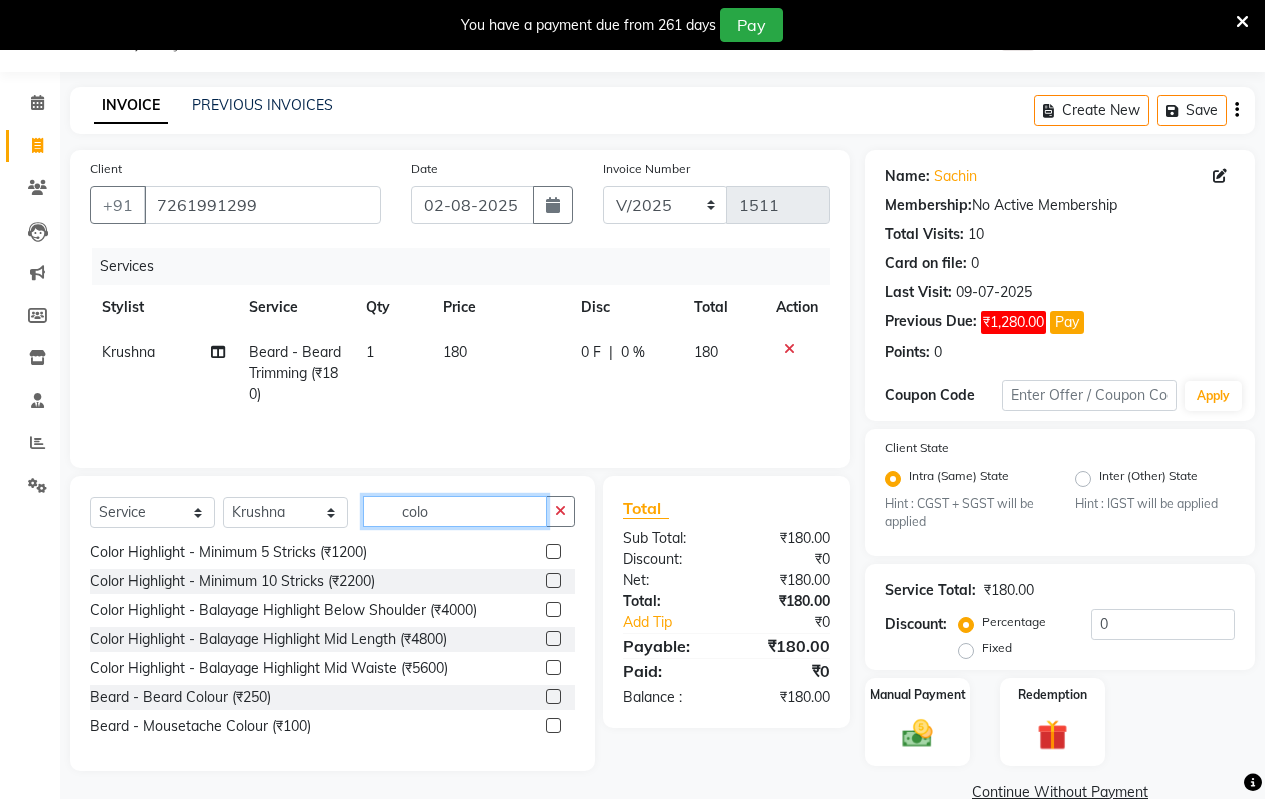 type on "colo" 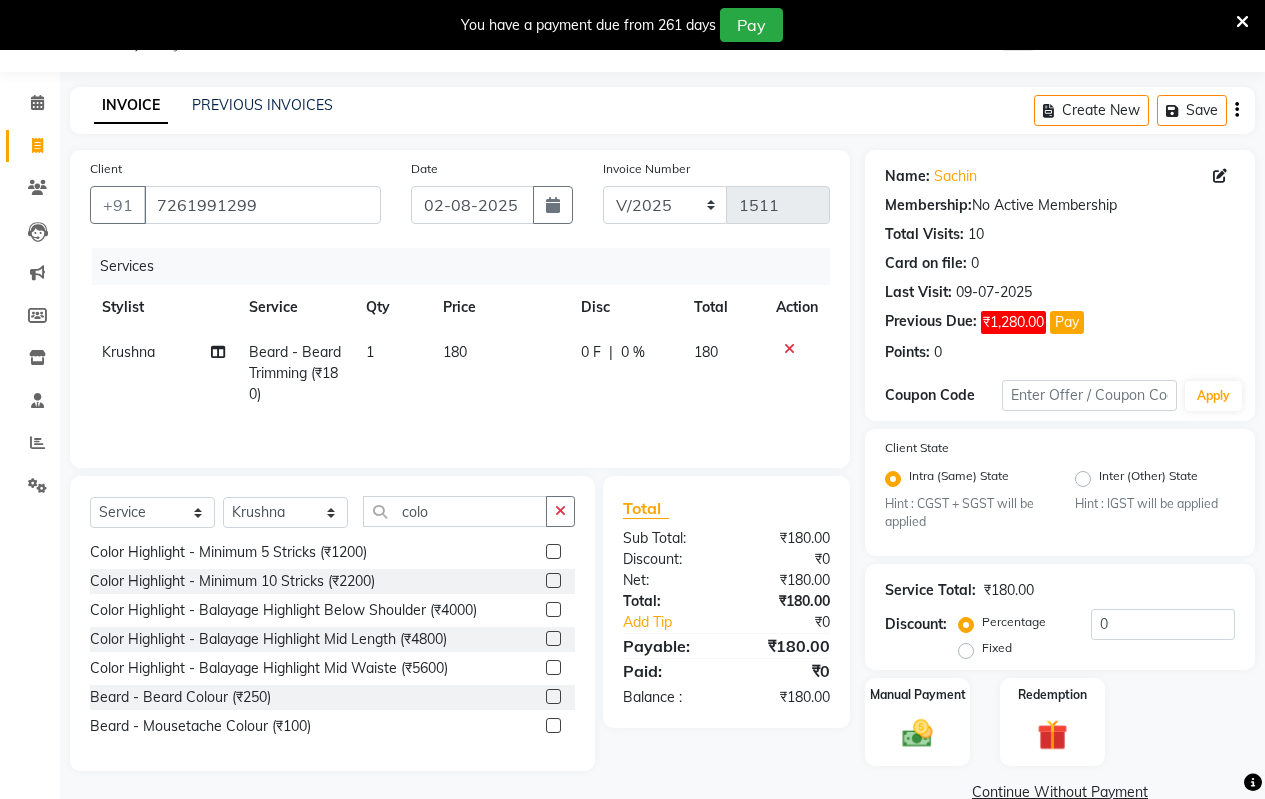 click 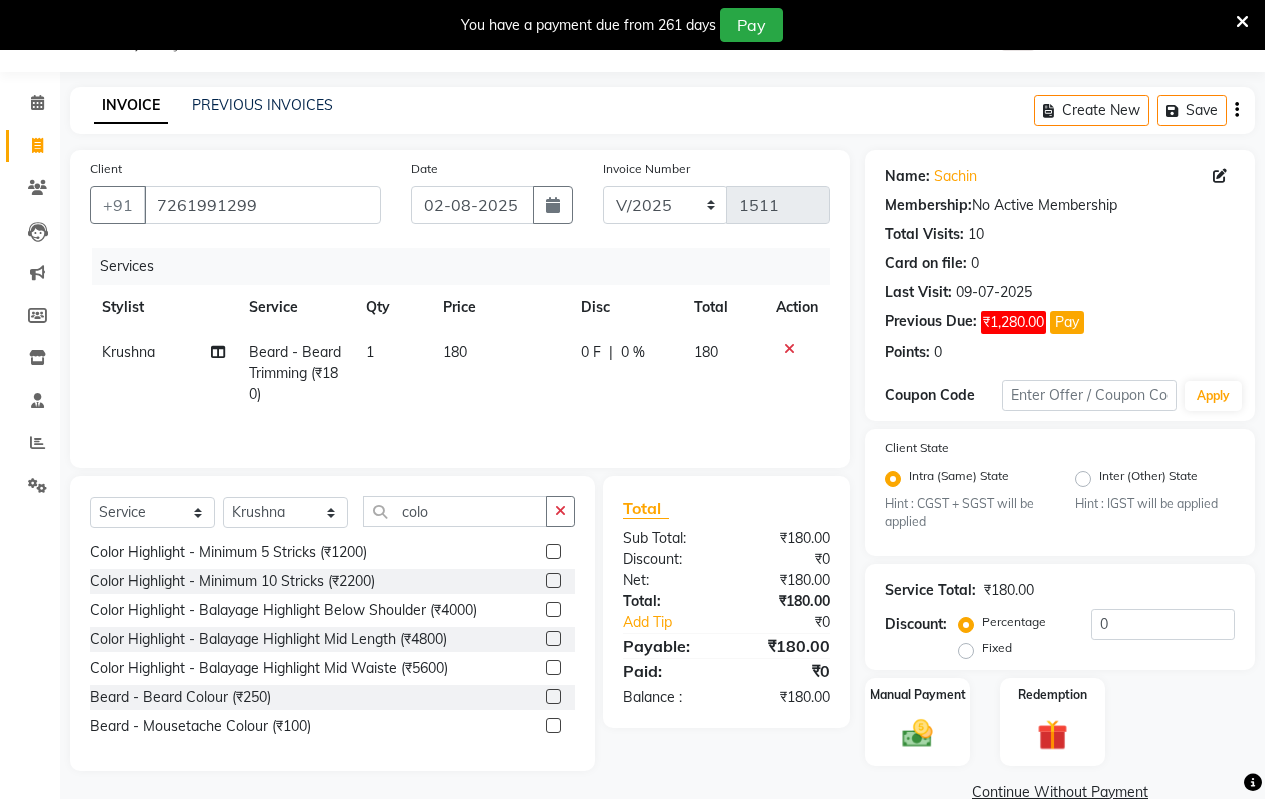 click 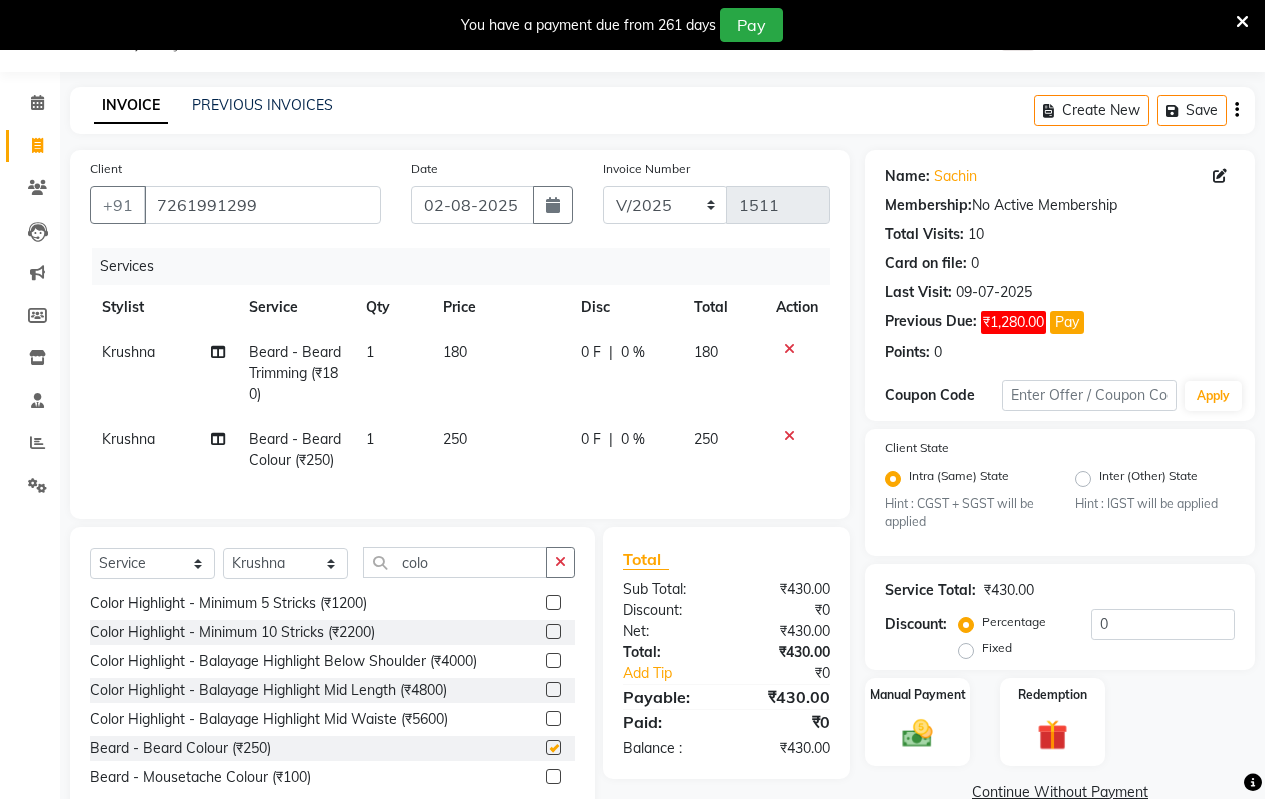 checkbox on "false" 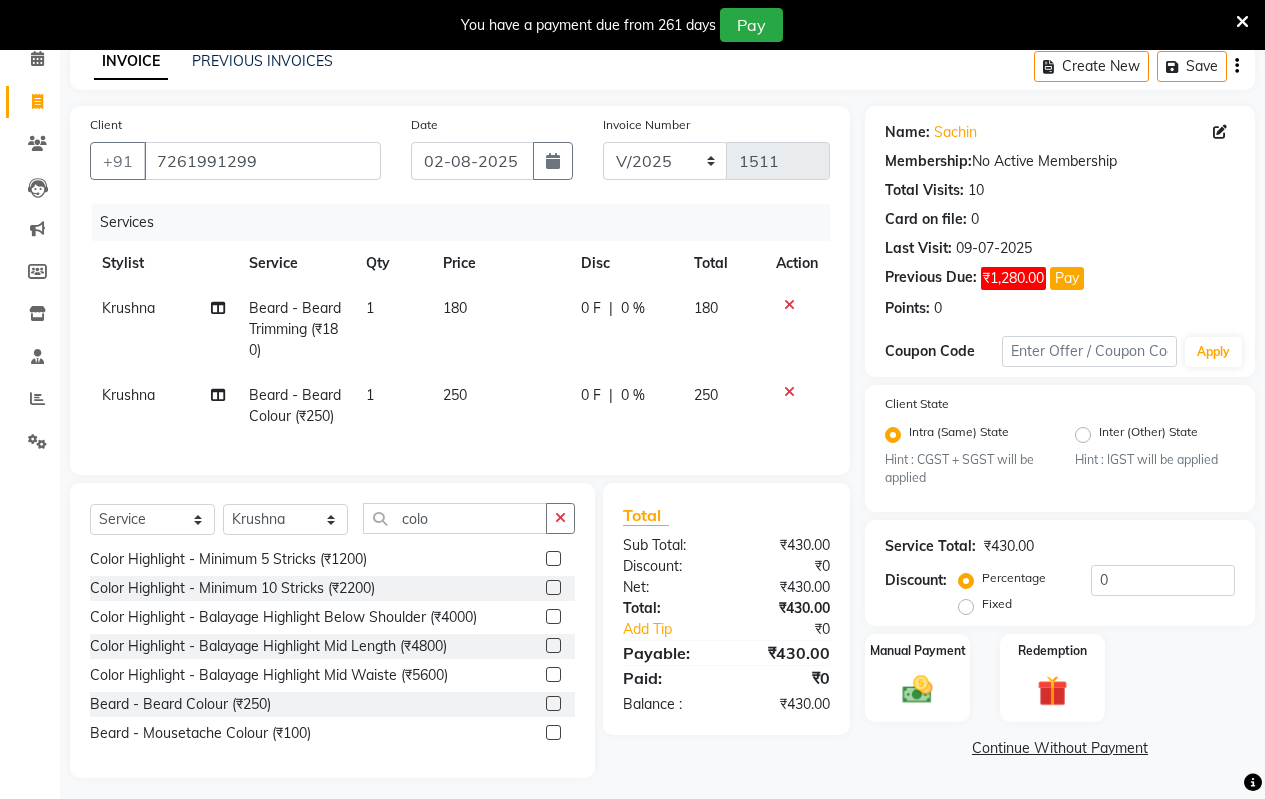scroll, scrollTop: 118, scrollLeft: 0, axis: vertical 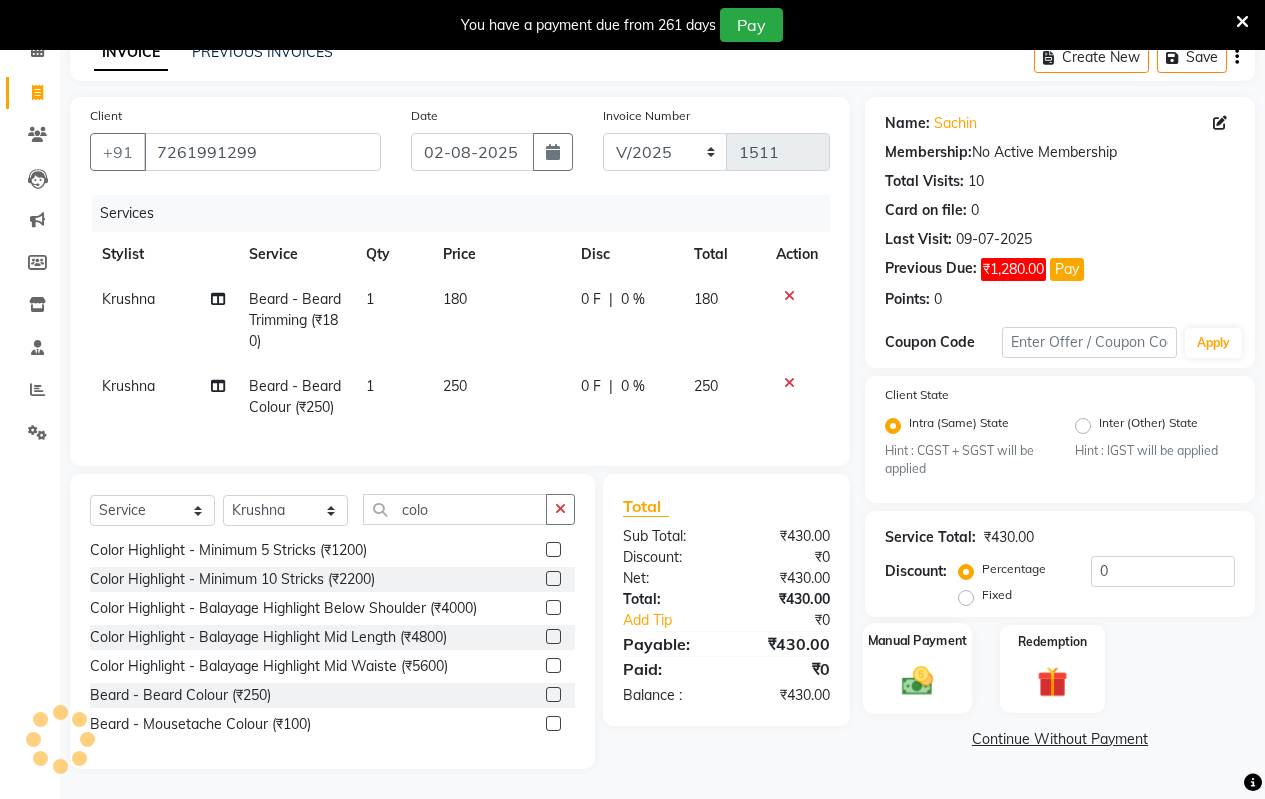 click 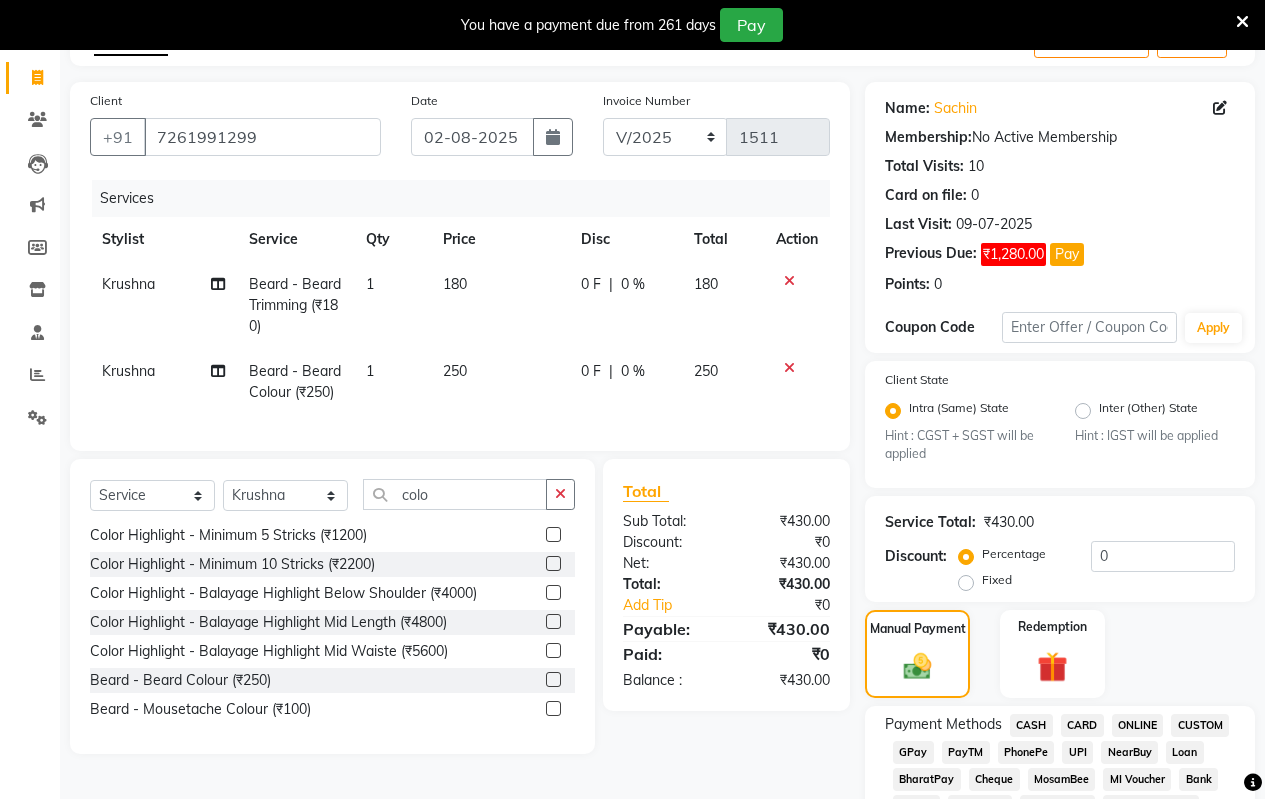 click on "CASH" 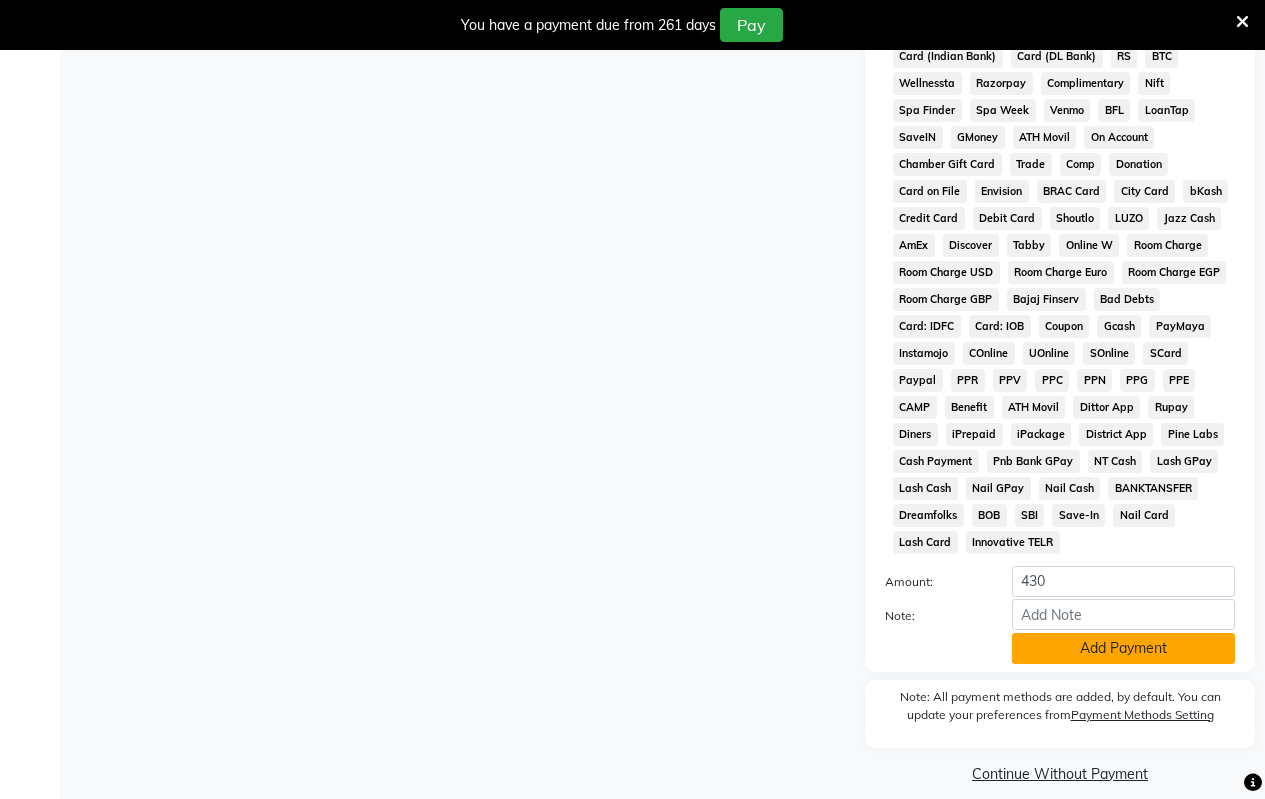 scroll, scrollTop: 996, scrollLeft: 0, axis: vertical 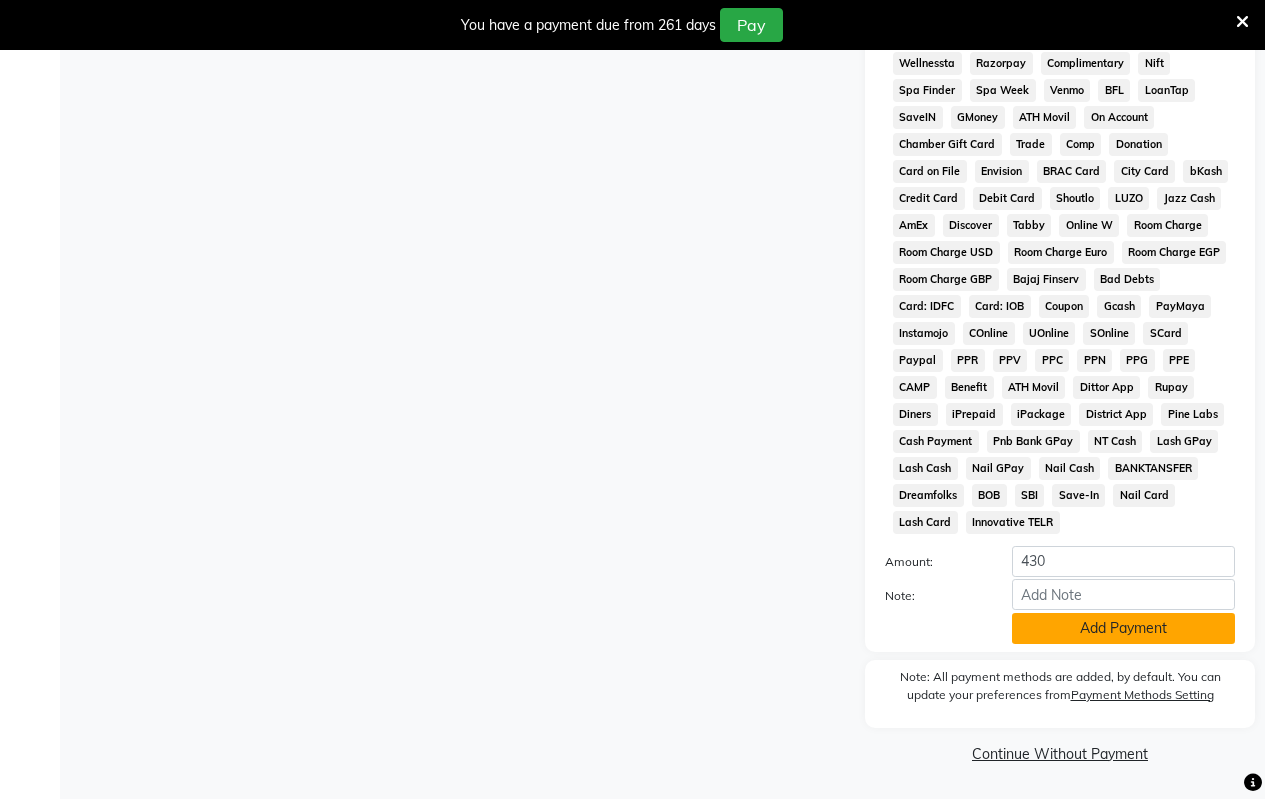 click on "Add Payment" 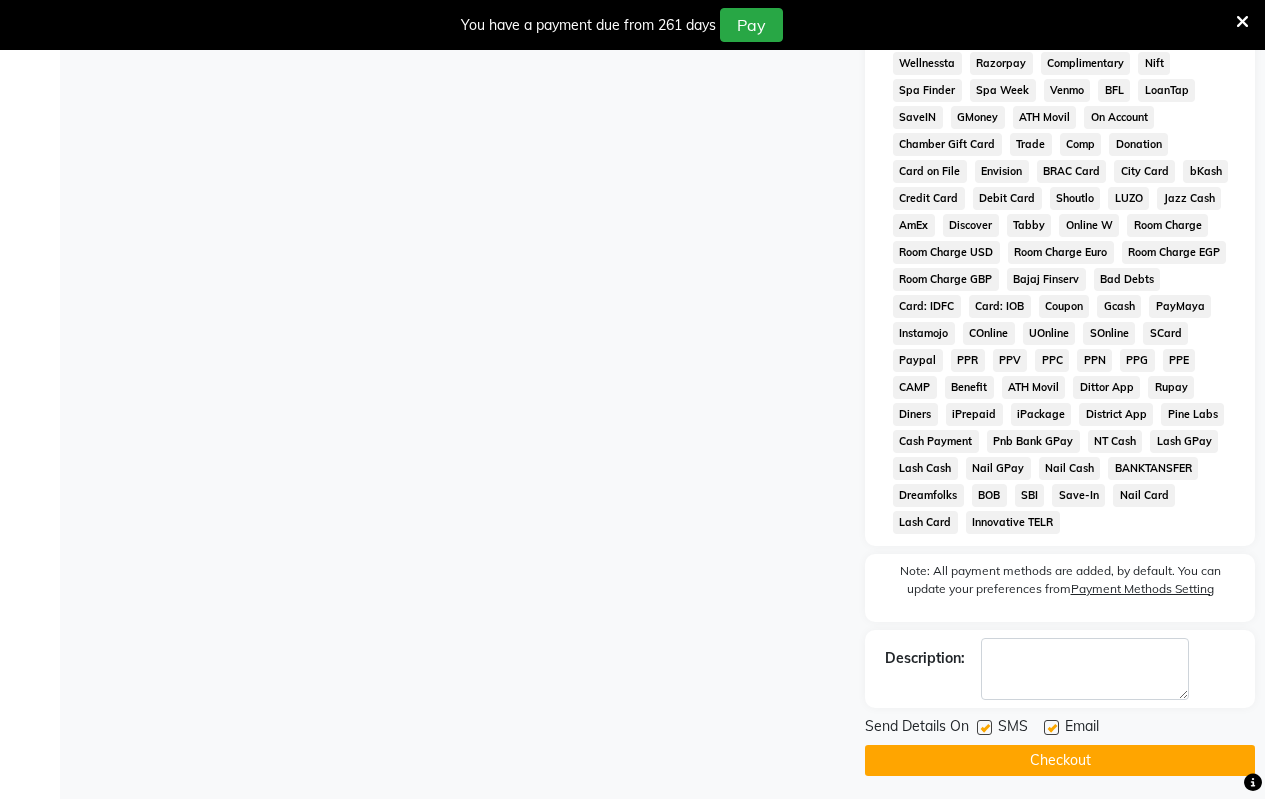 click on "Checkout" 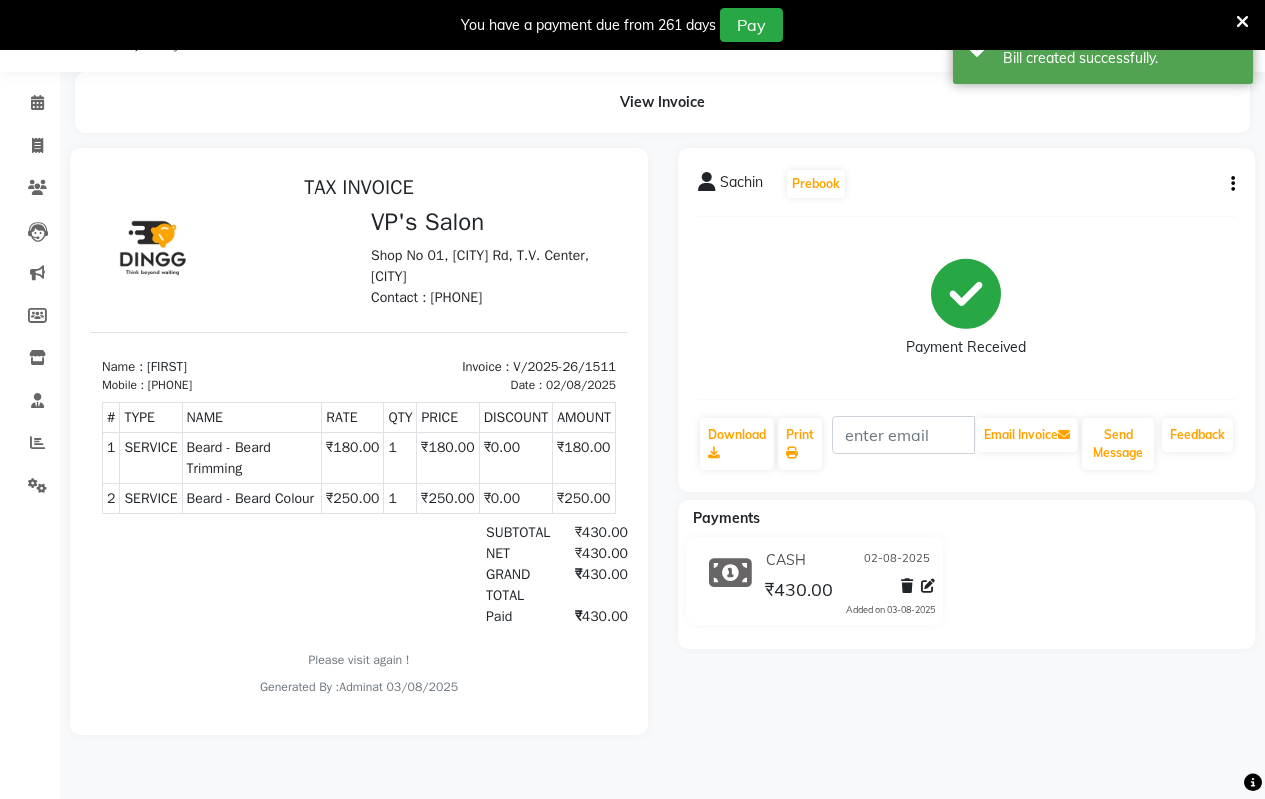 scroll, scrollTop: 0, scrollLeft: 0, axis: both 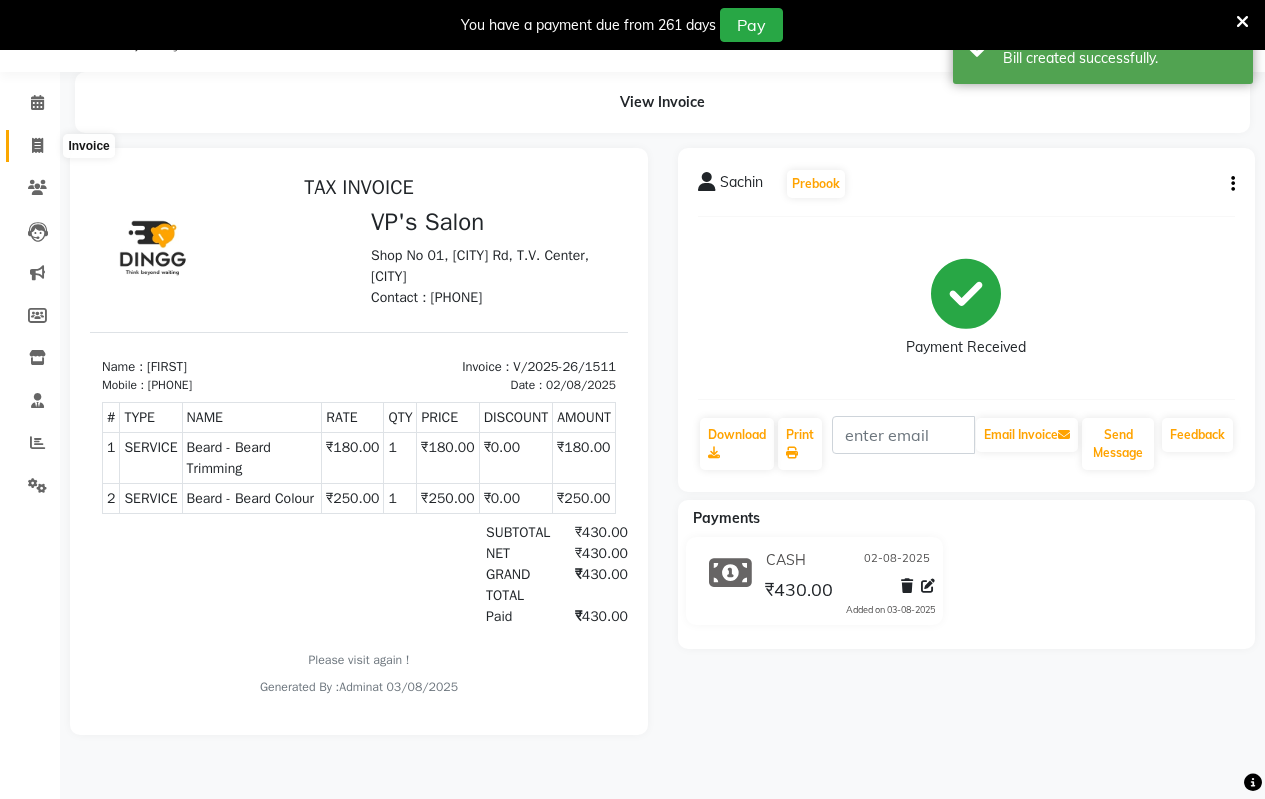 click 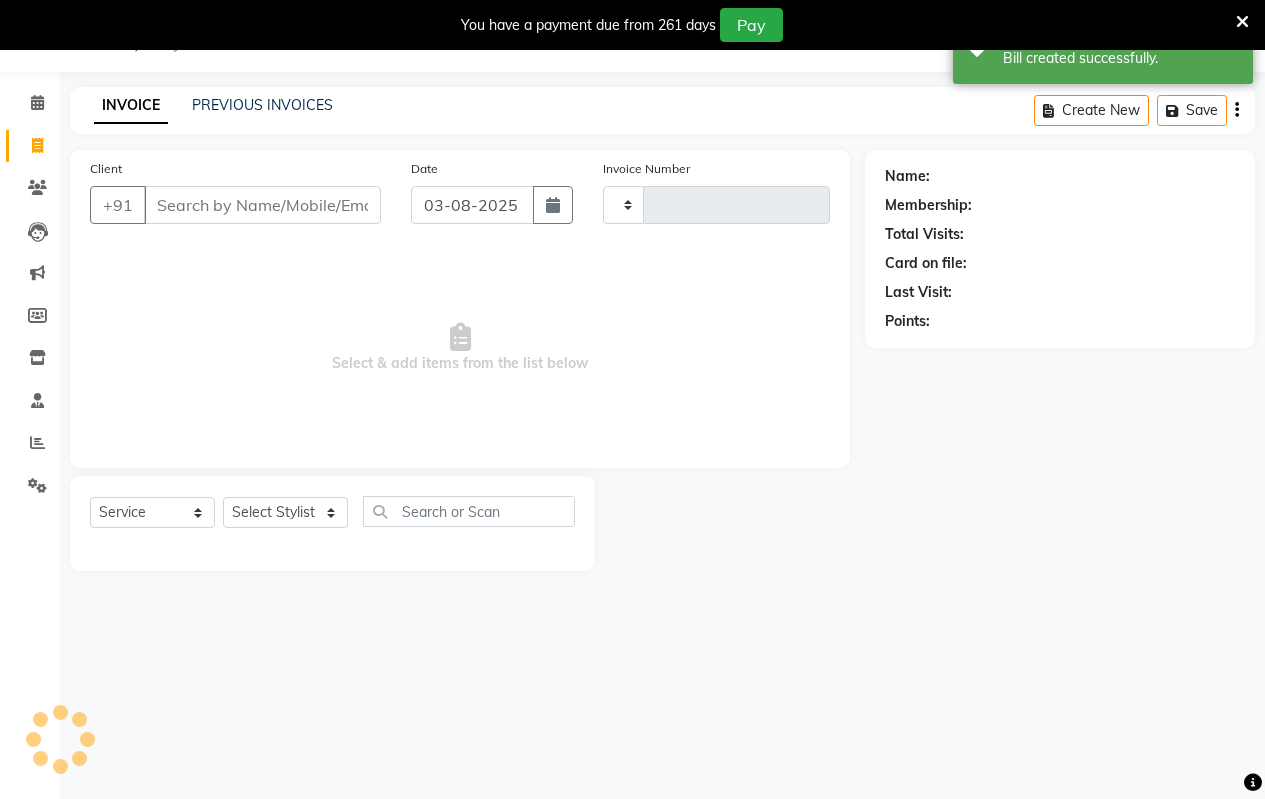 type on "1512" 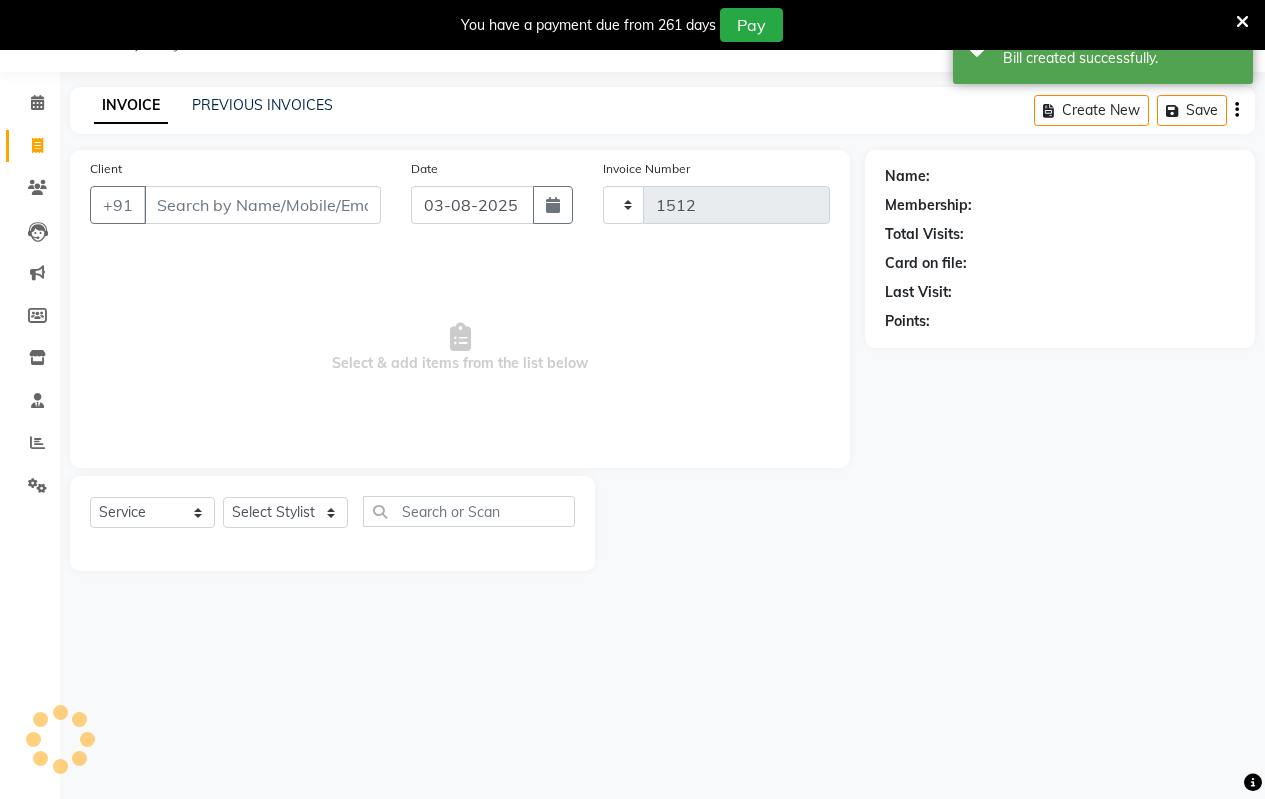 select on "4917" 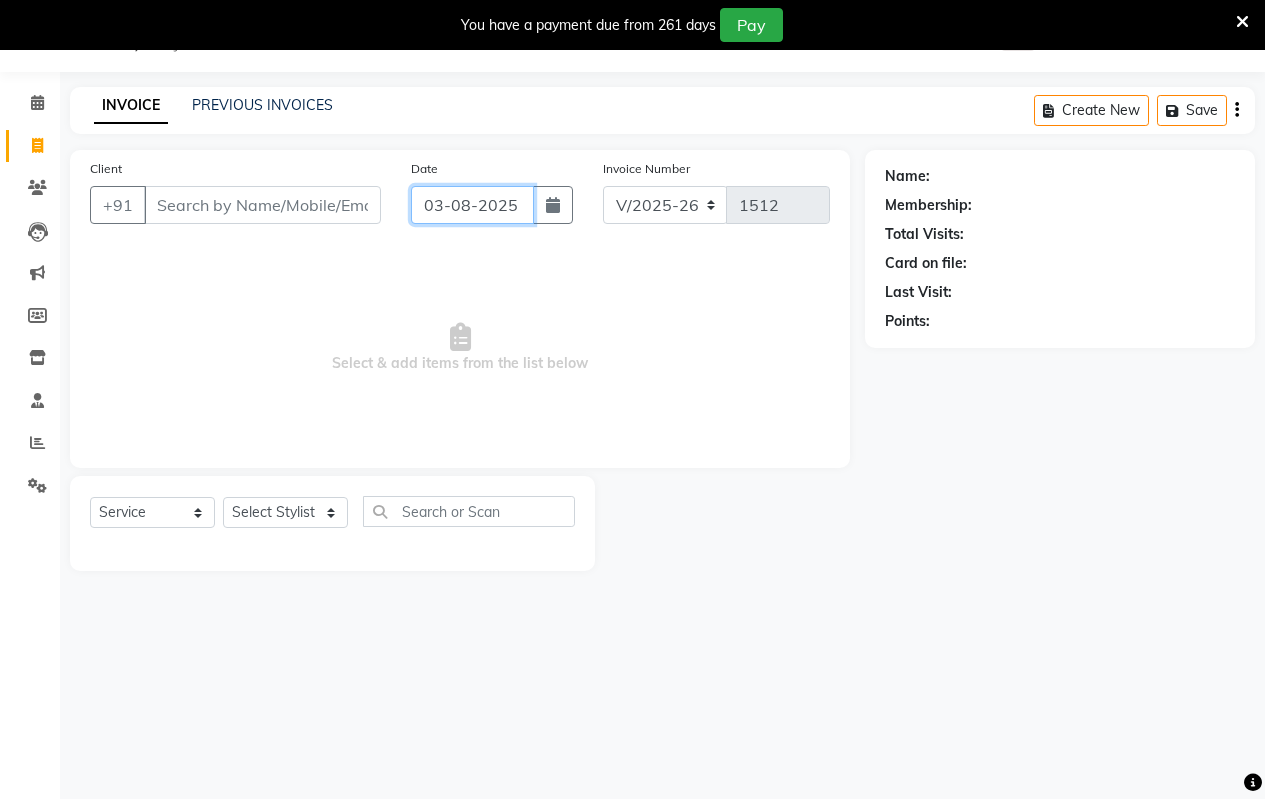 click on "03-08-2025" 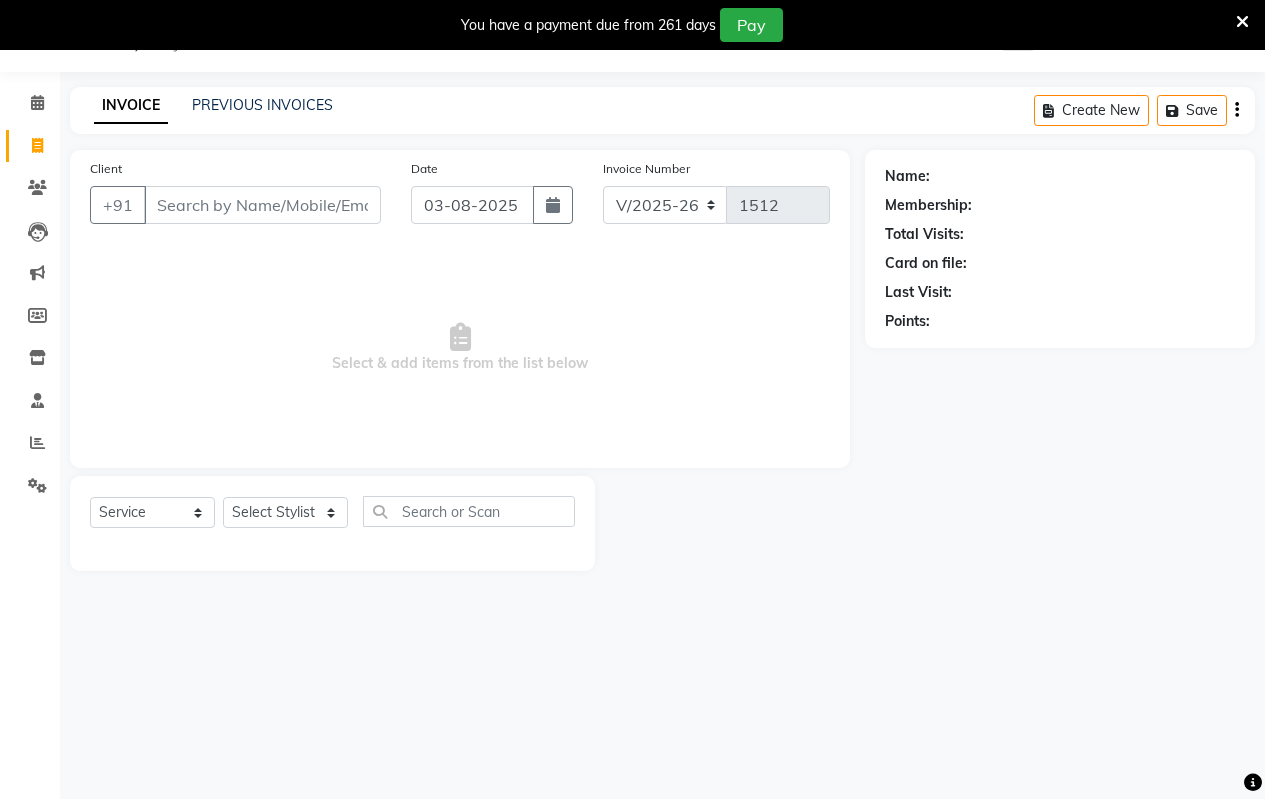 select on "8" 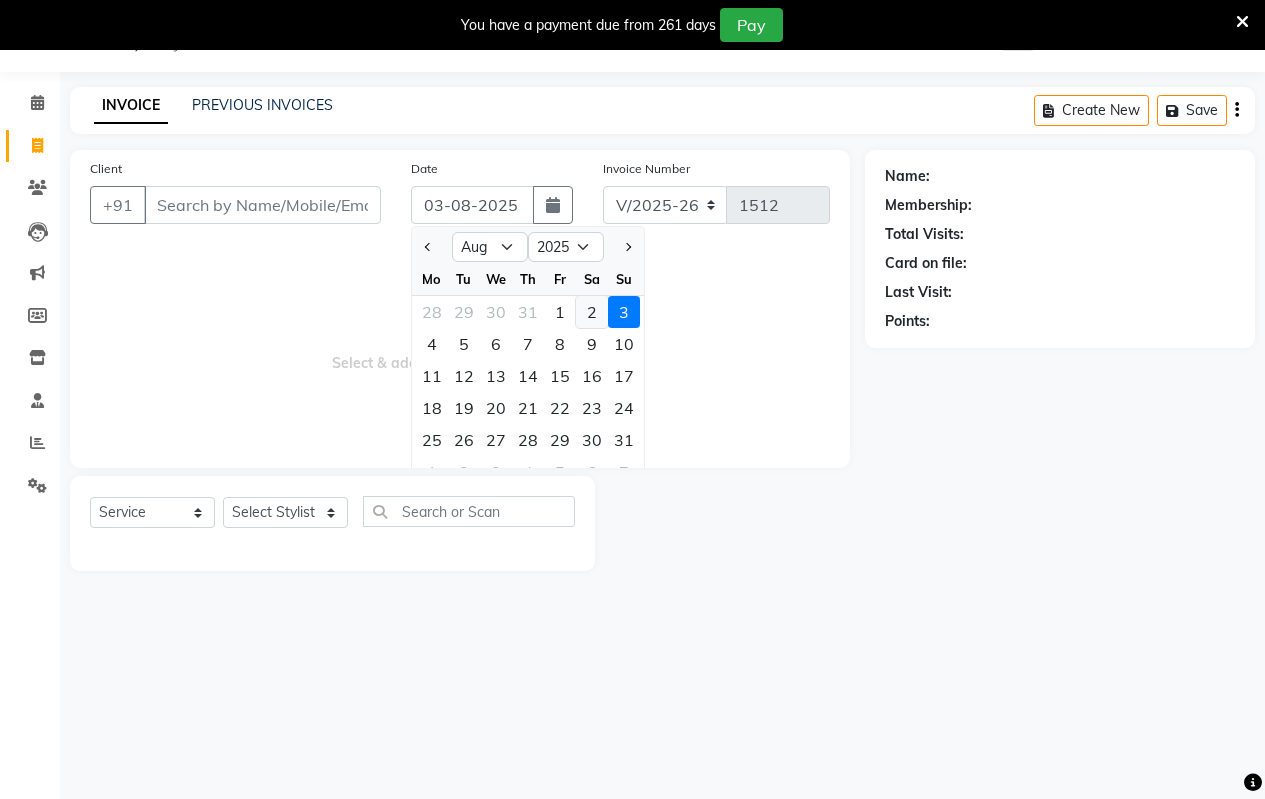 click on "2" 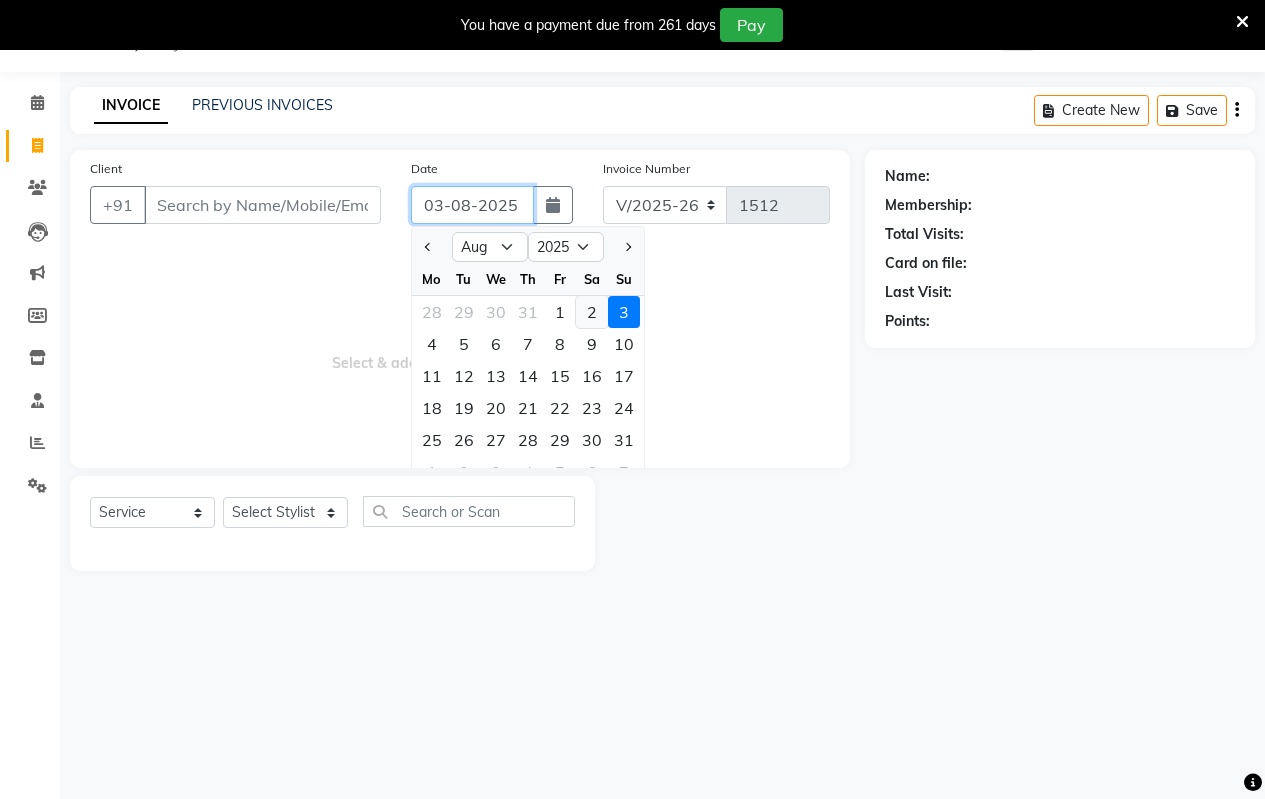 type on "02-08-2025" 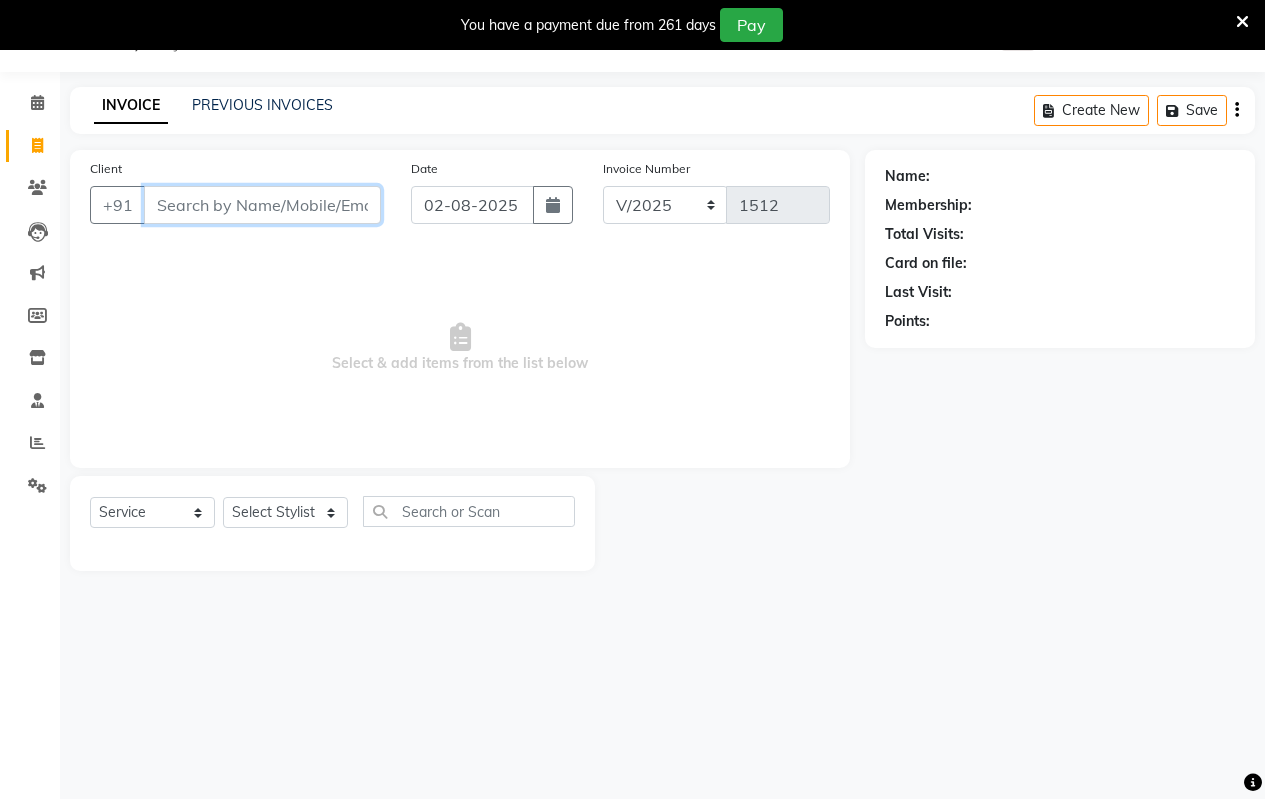 click on "Client" at bounding box center (262, 205) 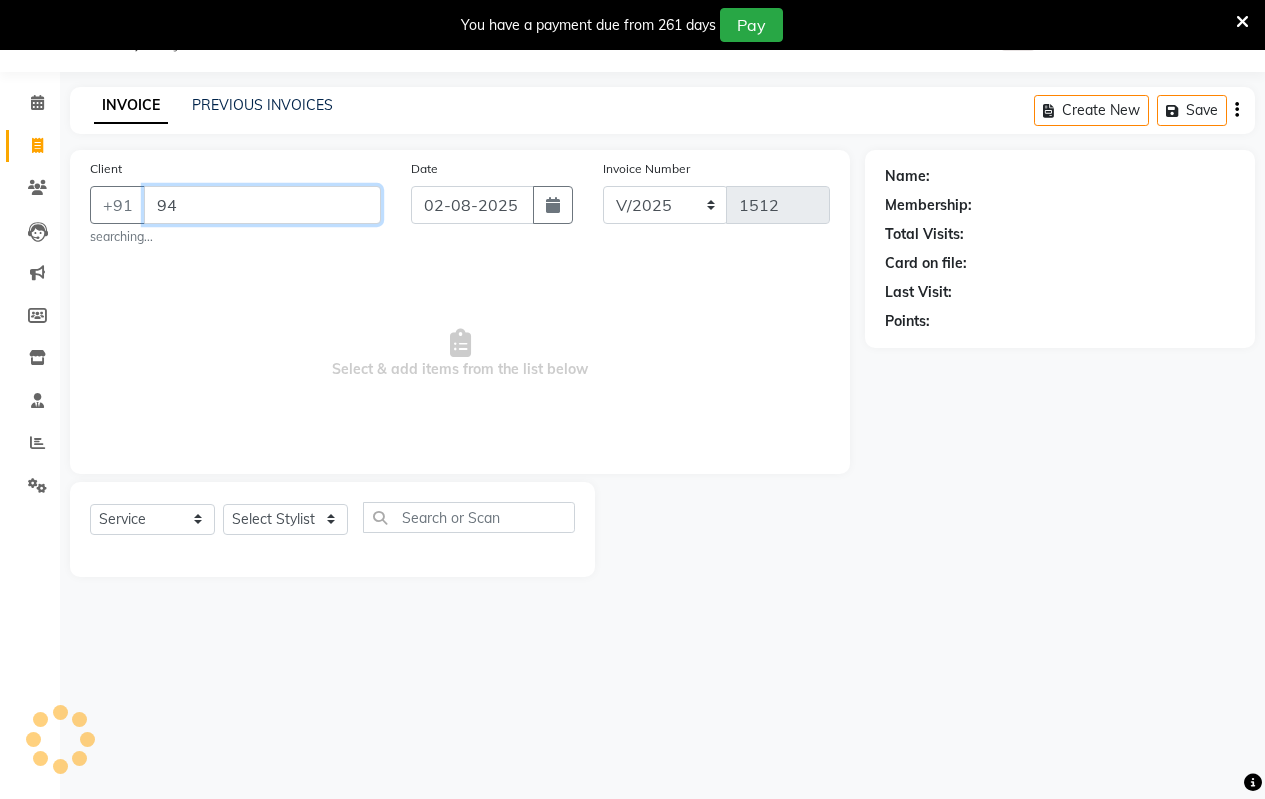 type on "9" 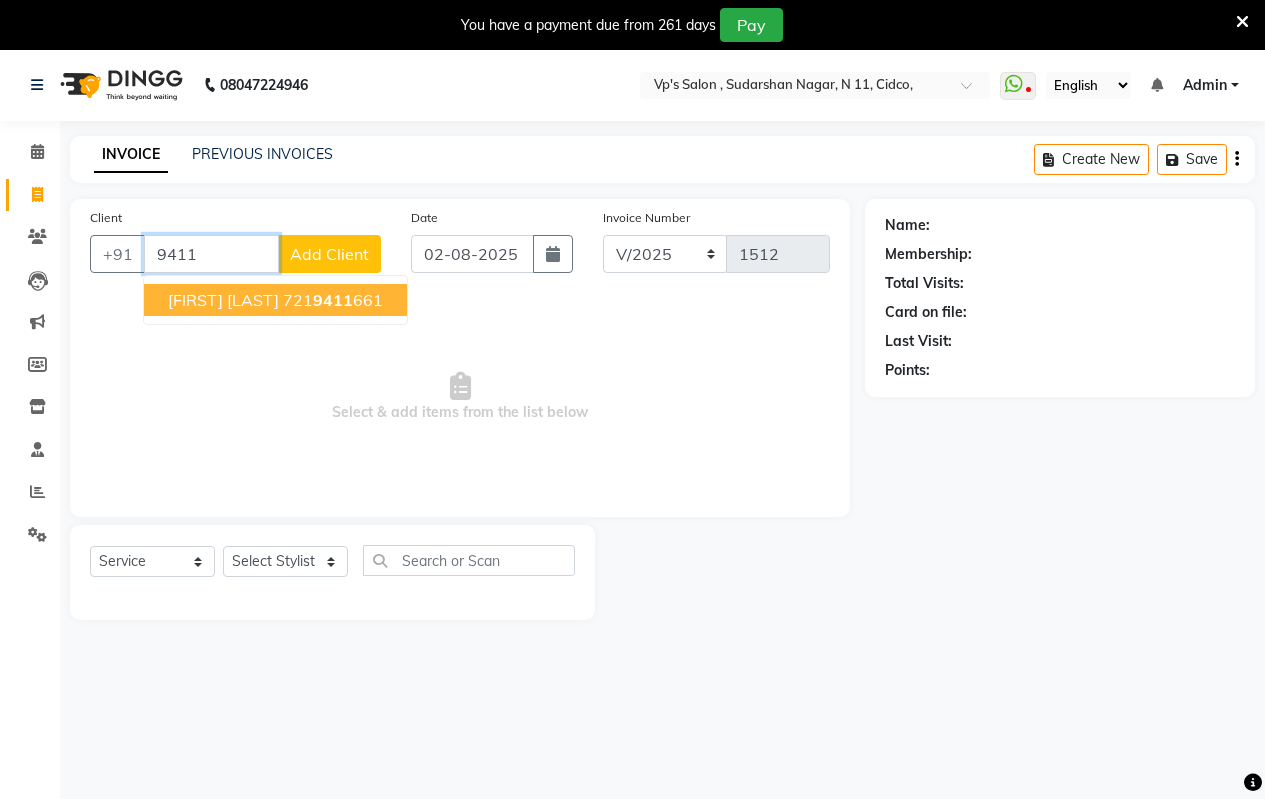 scroll, scrollTop: 0, scrollLeft: 0, axis: both 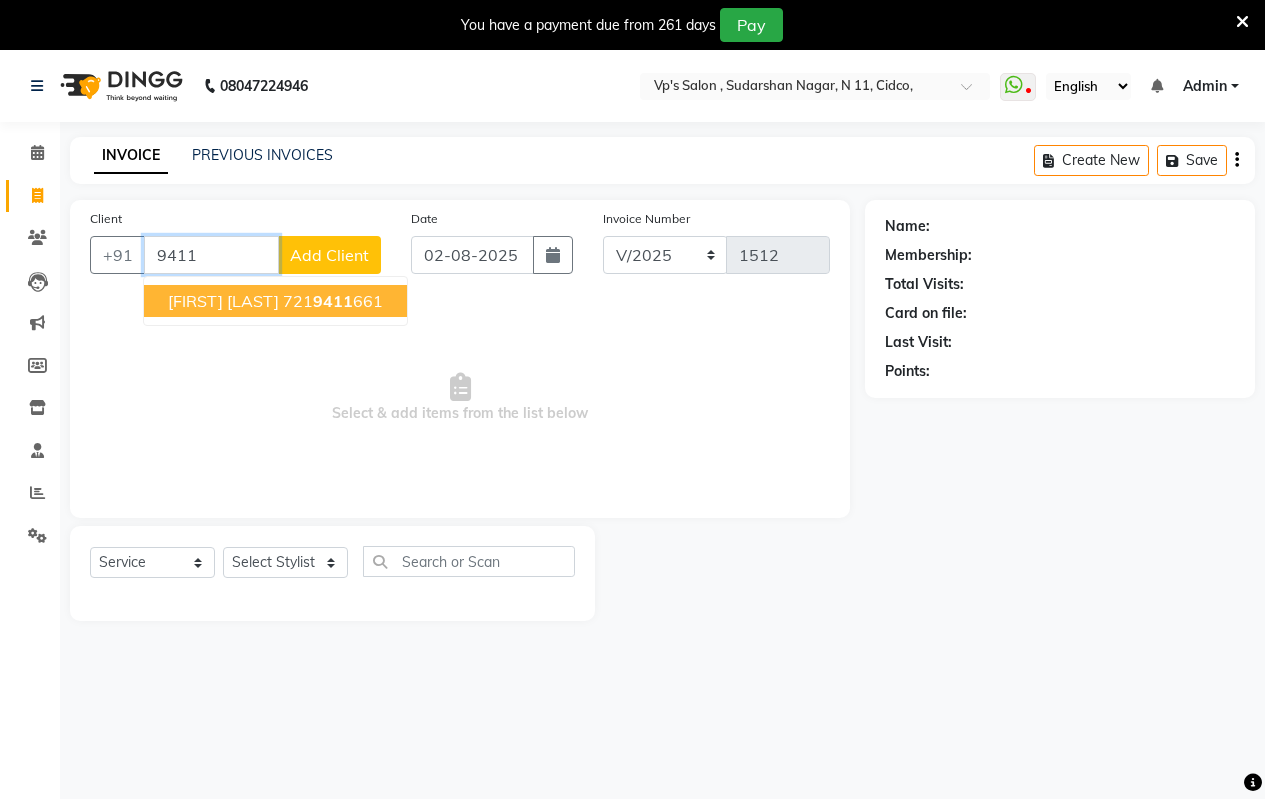 click on "[FIRST] [LAST]" at bounding box center [223, 301] 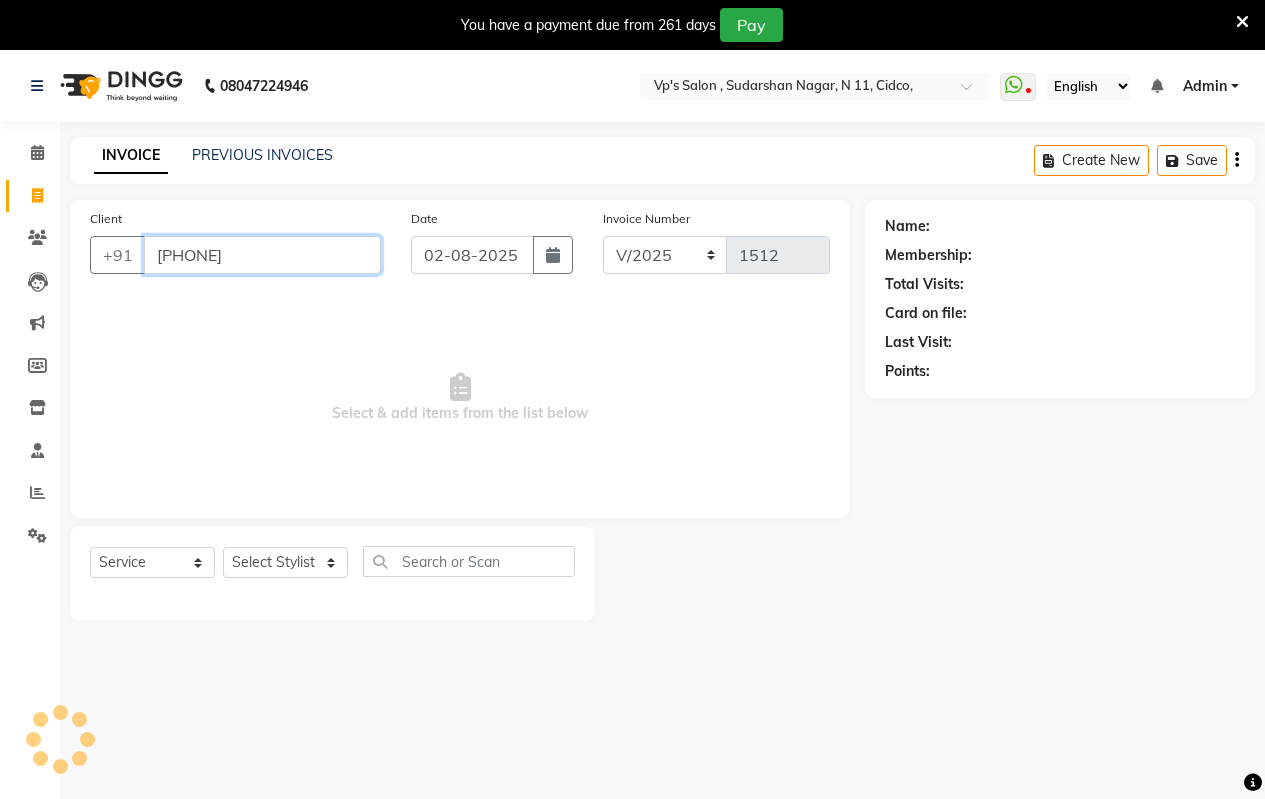 type on "[PHONE]" 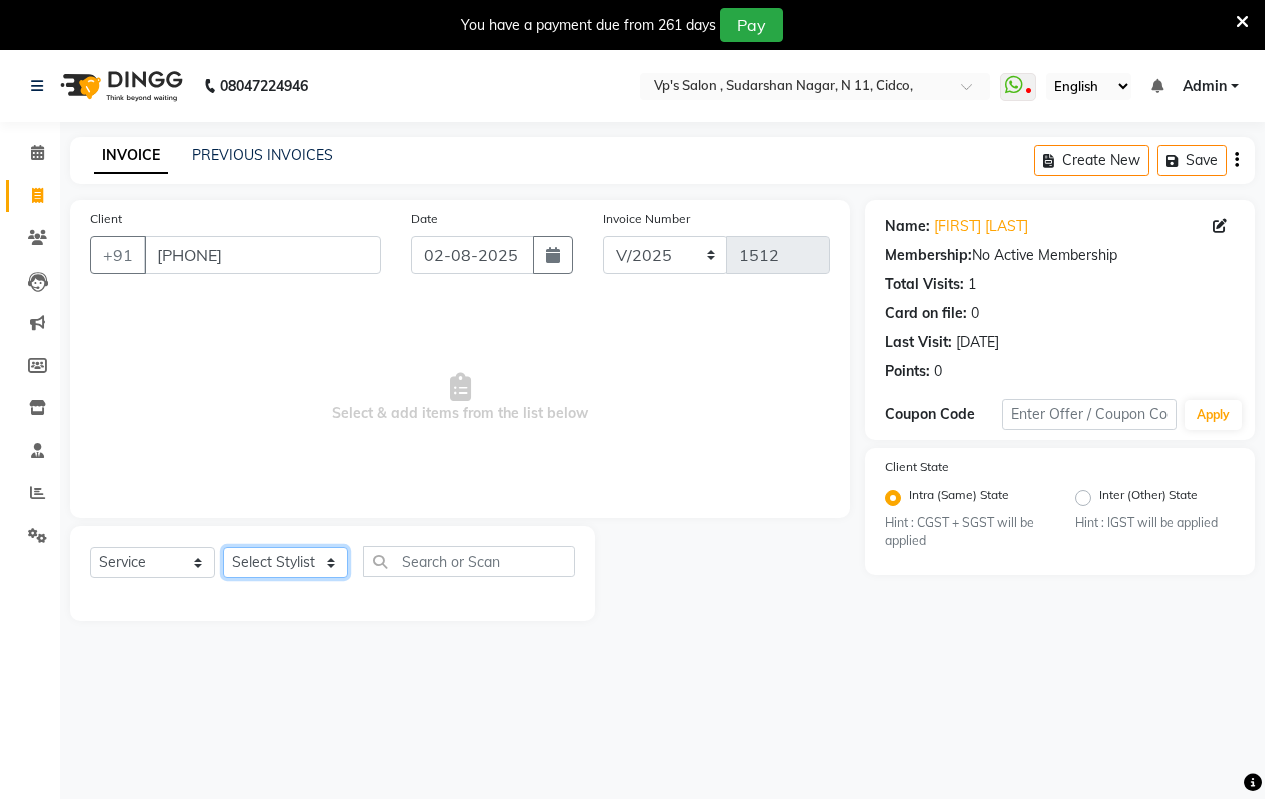 click on "Select Stylist Arati kamlesh b  karan  Krushna pramila jadhav priyanka bawaskar  rohit  rushi  Venesh" 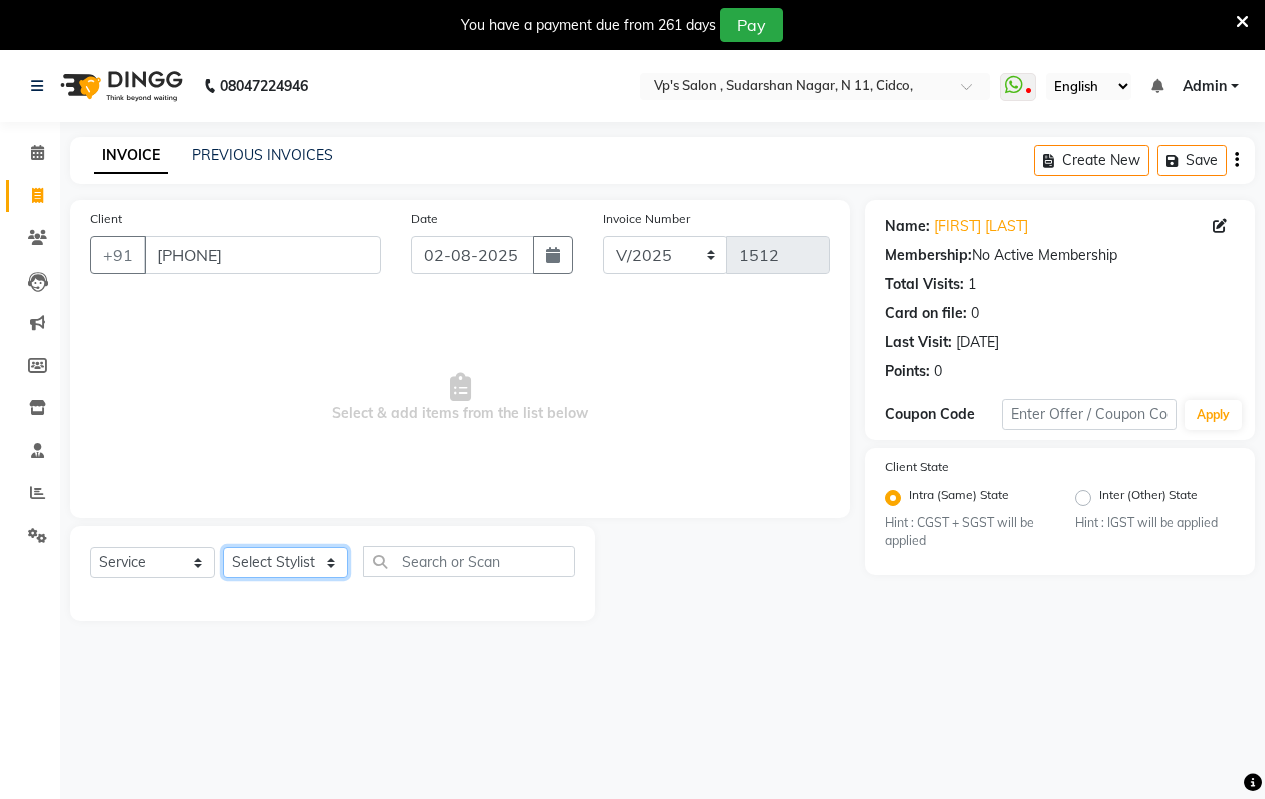 select on "67086" 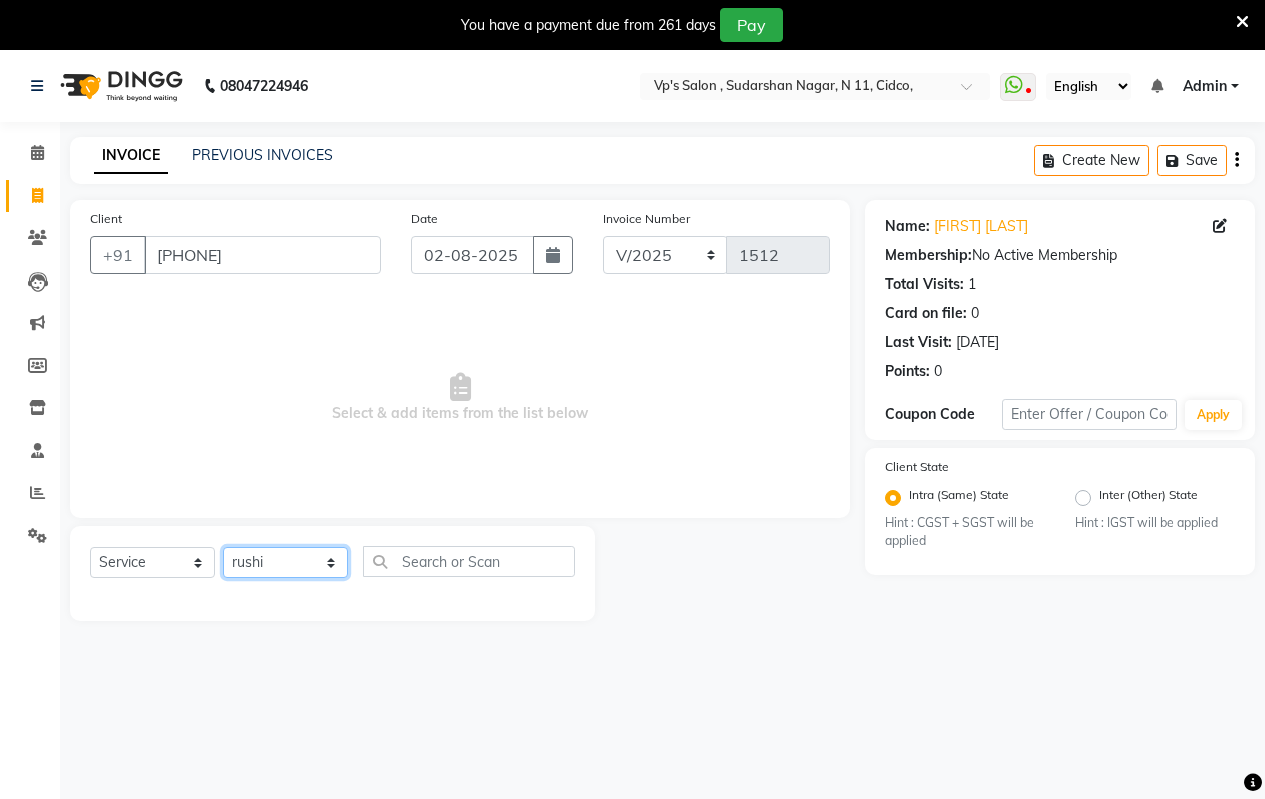 click on "Select Stylist Arati kamlesh b  karan  Krushna pramila jadhav priyanka bawaskar  rohit  rushi  Venesh" 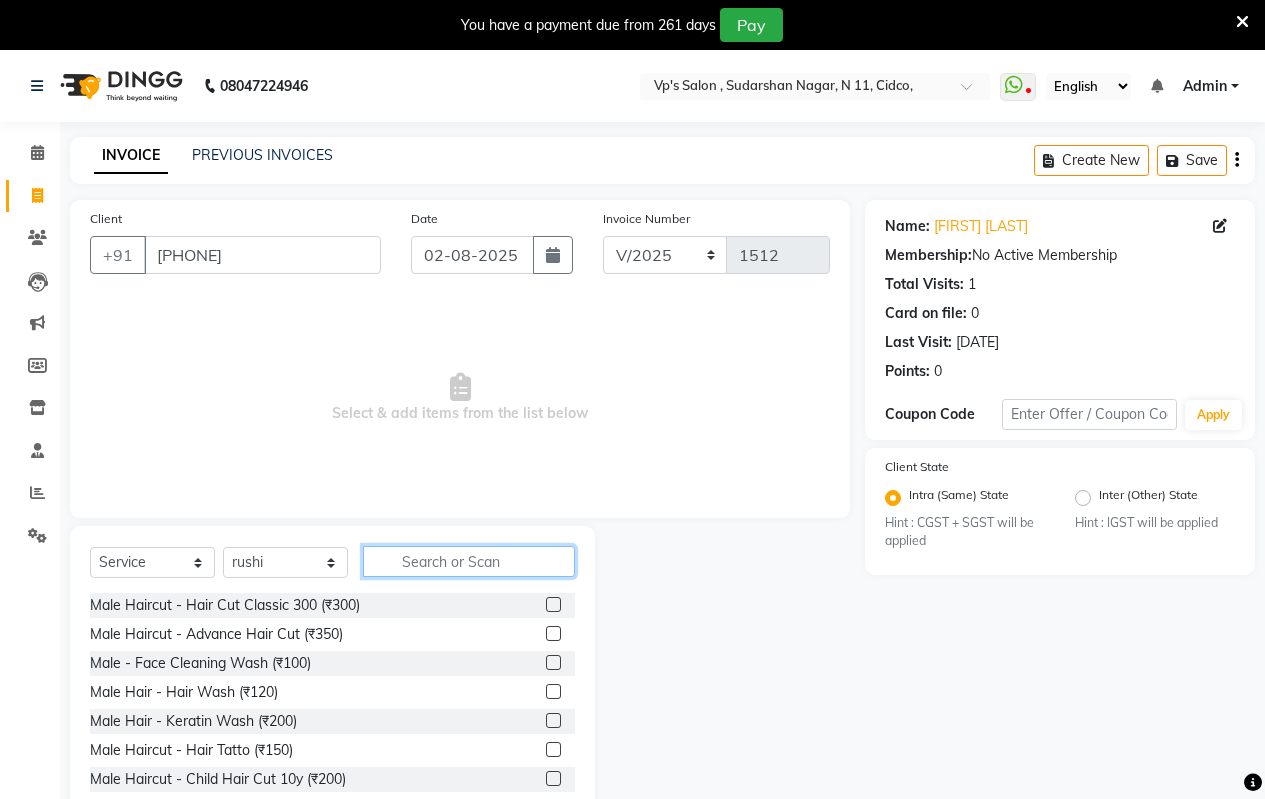click 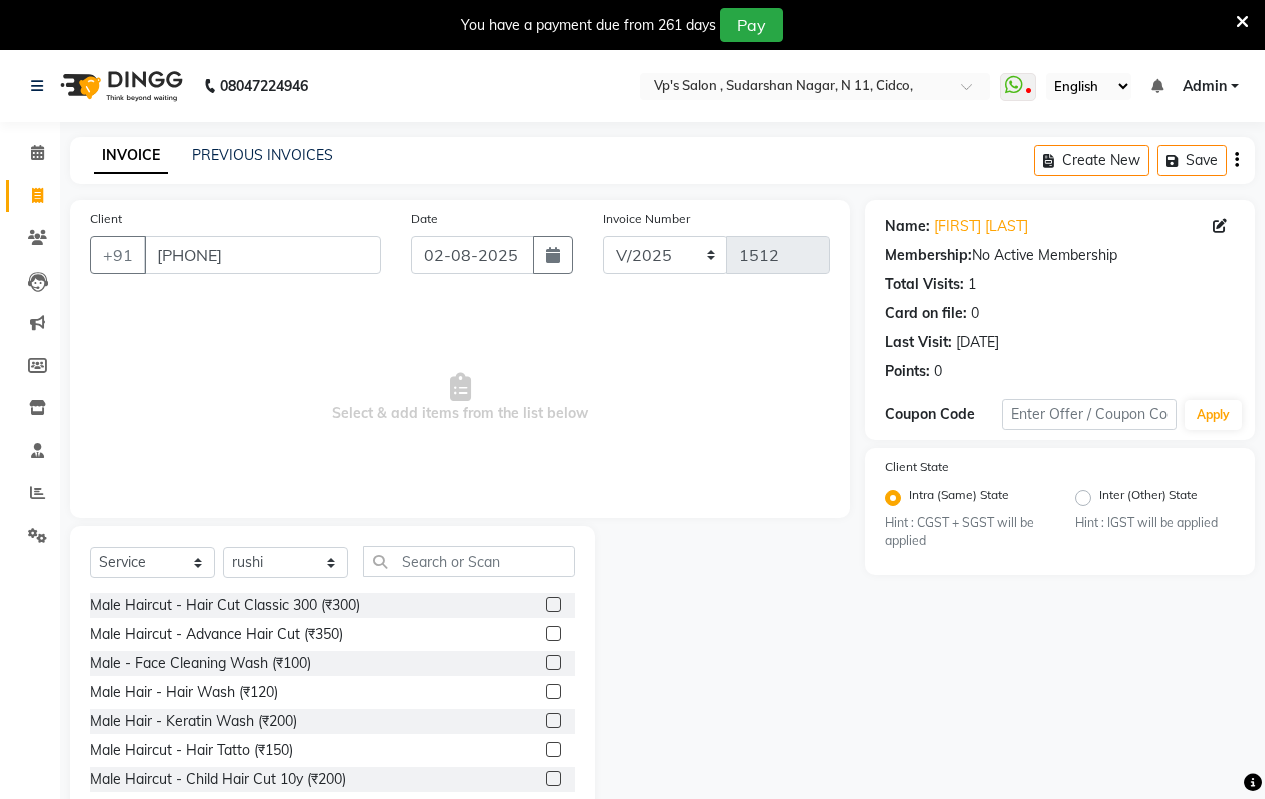 click 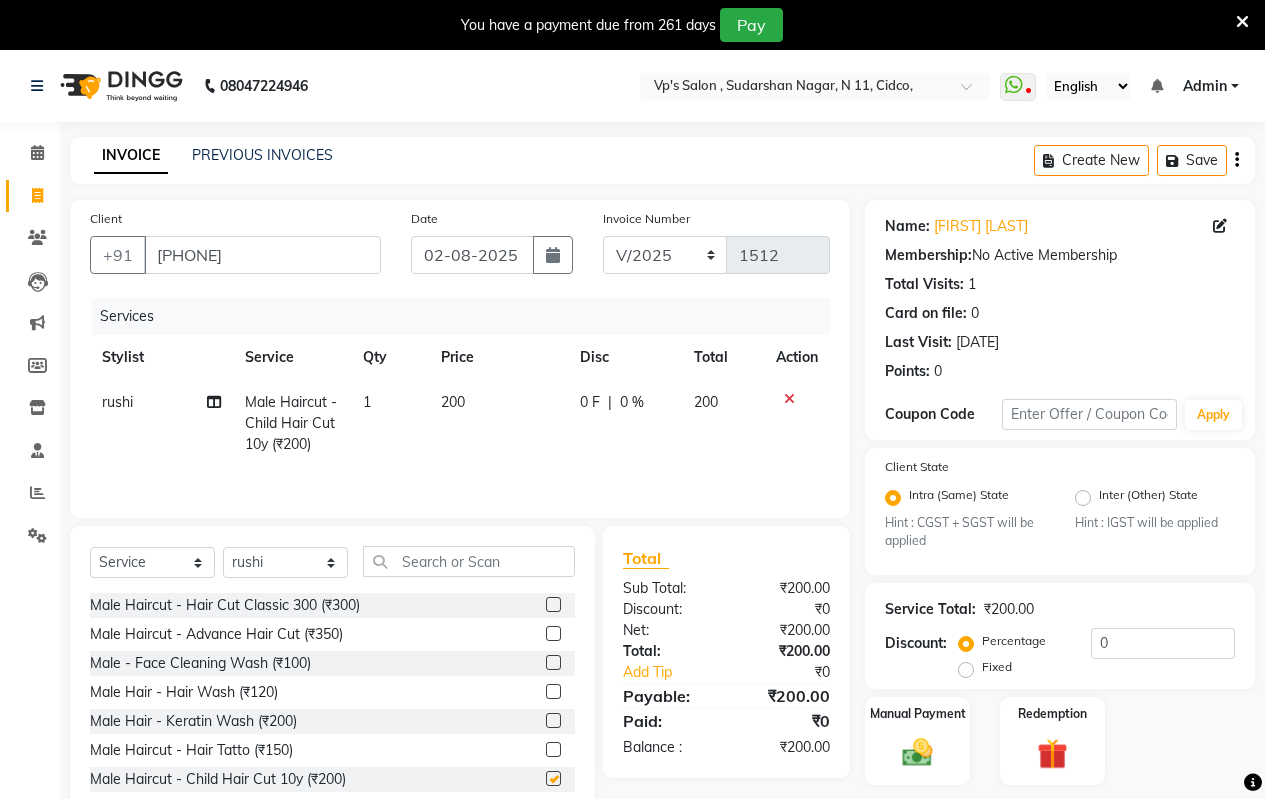checkbox on "false" 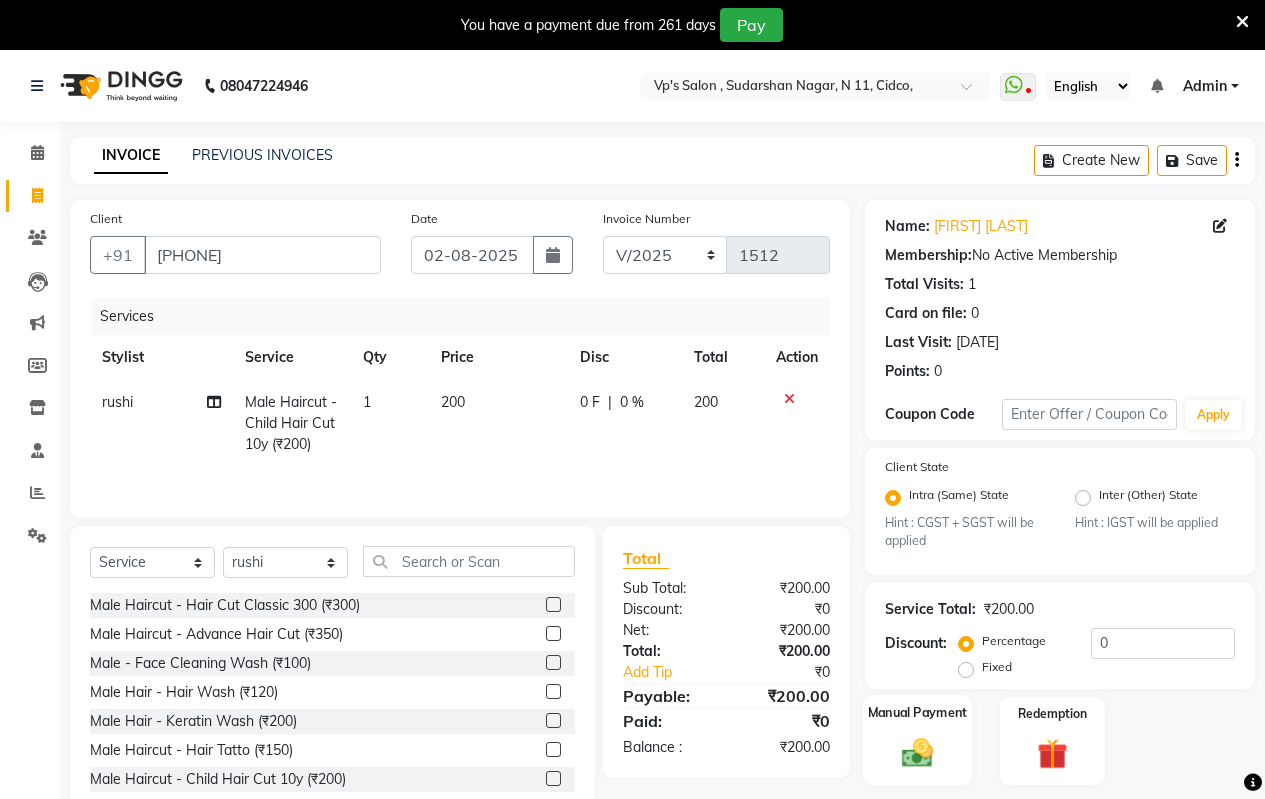 click 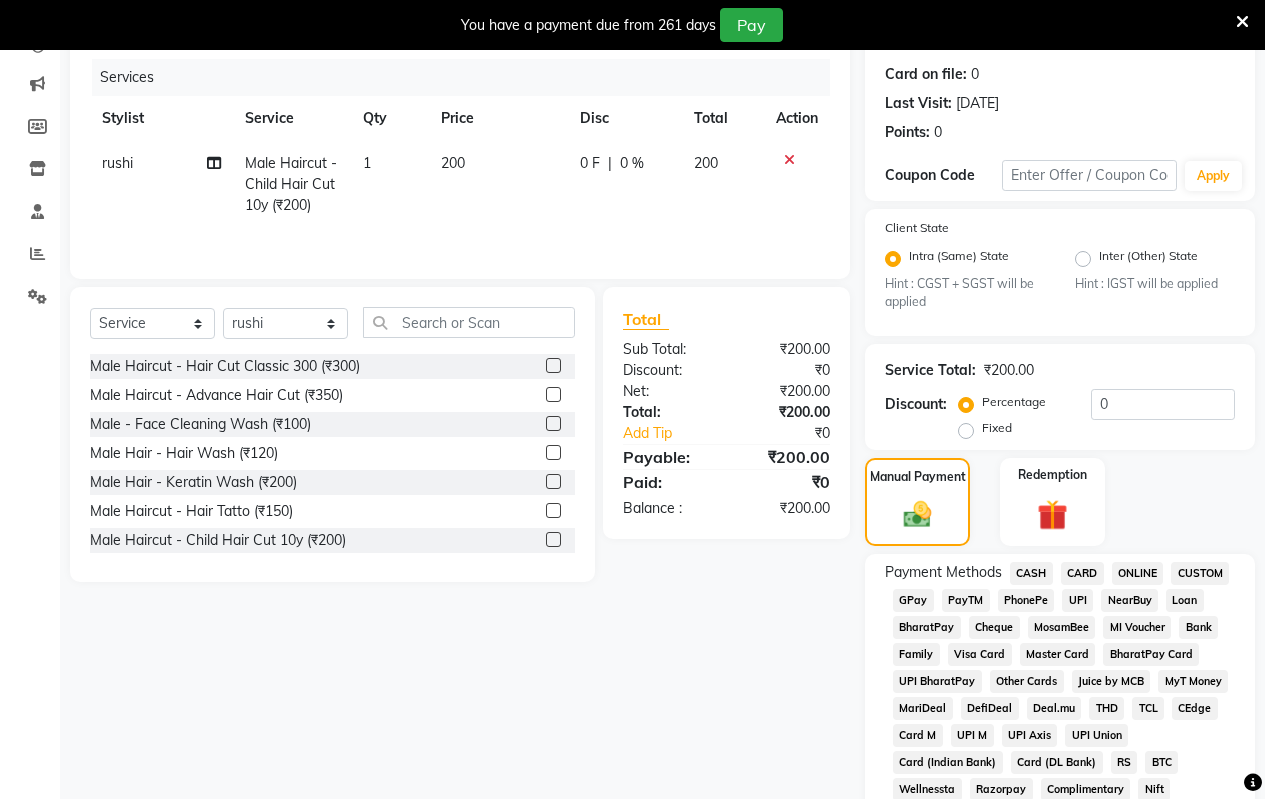 scroll, scrollTop: 600, scrollLeft: 0, axis: vertical 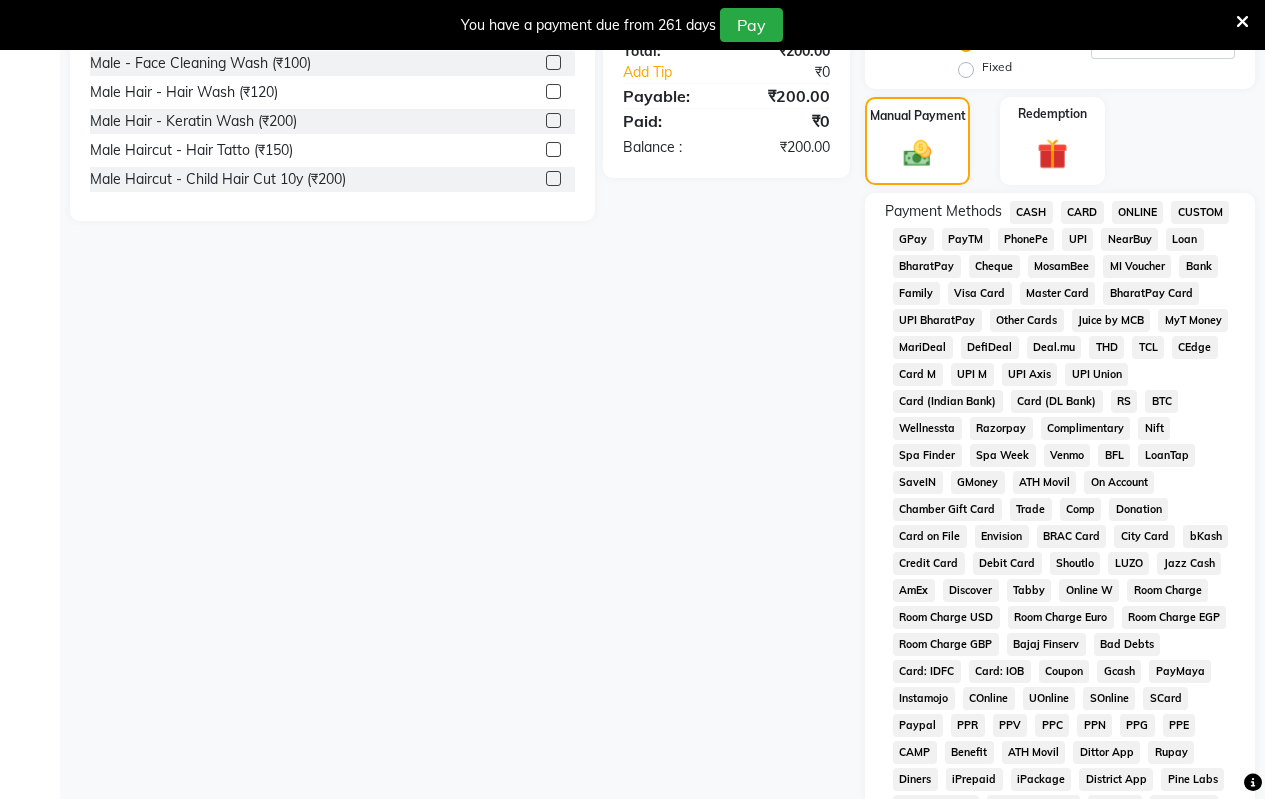 click on "CASH" 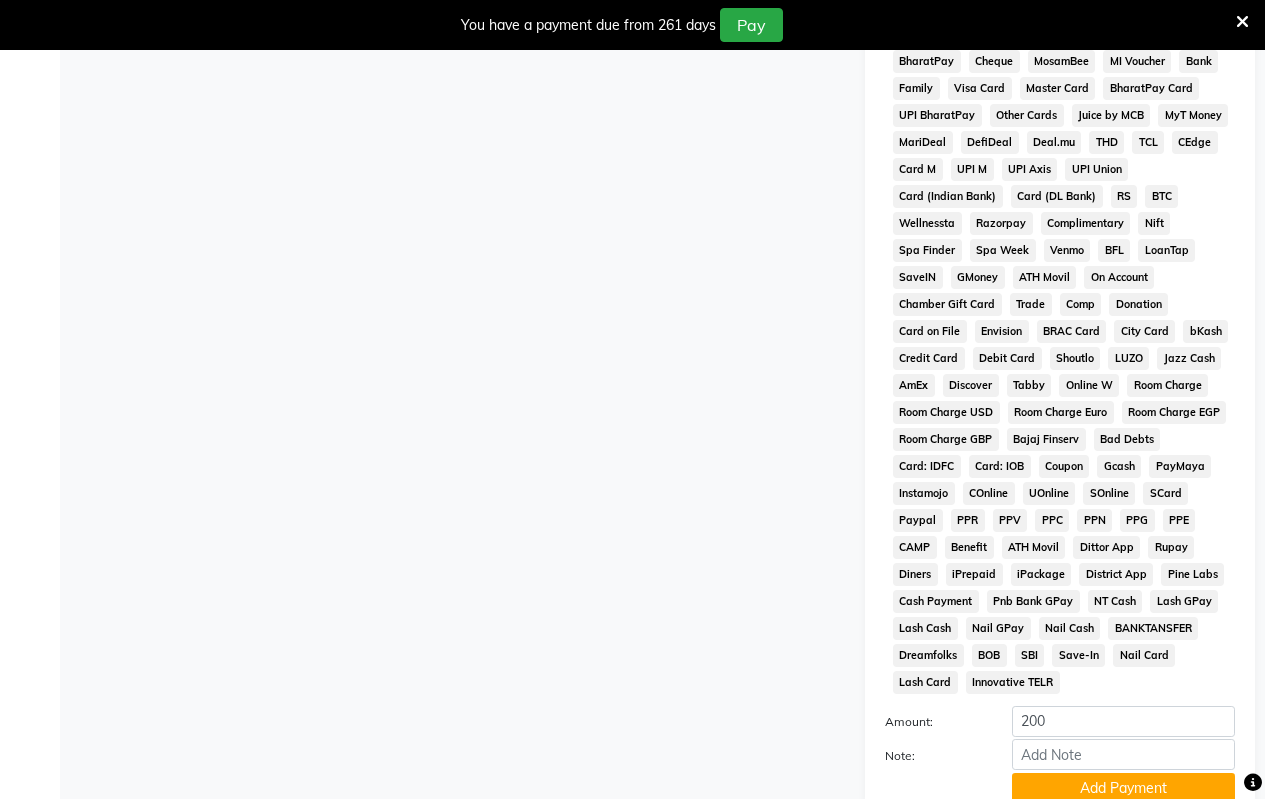 scroll, scrollTop: 965, scrollLeft: 0, axis: vertical 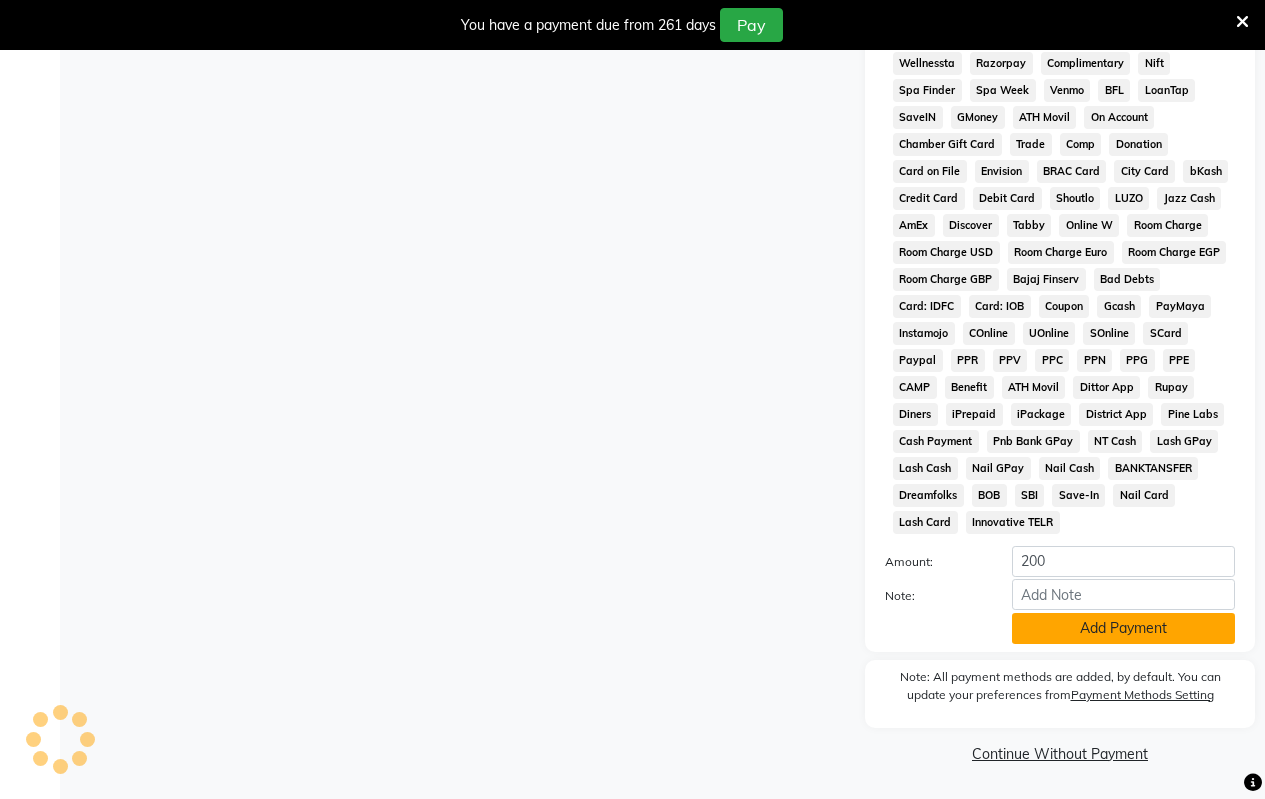 click on "Add Payment" 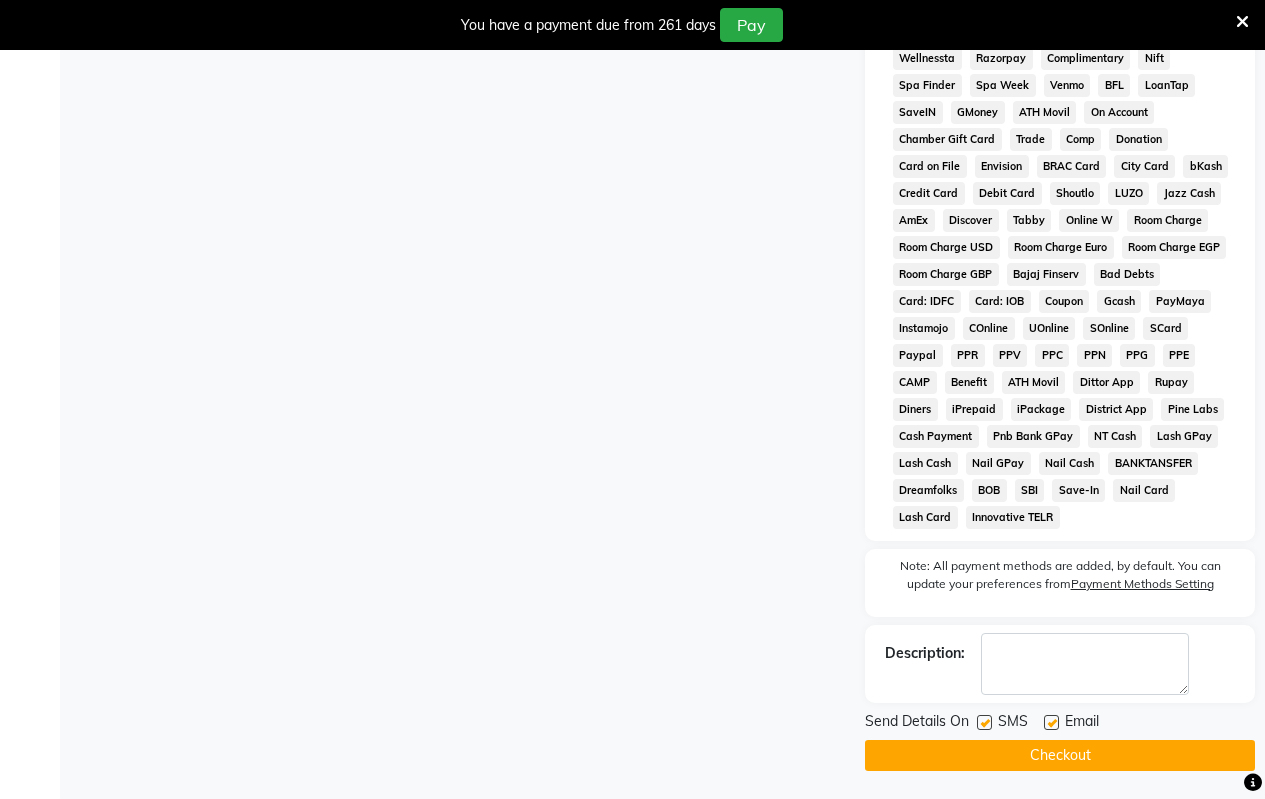 scroll, scrollTop: 972, scrollLeft: 0, axis: vertical 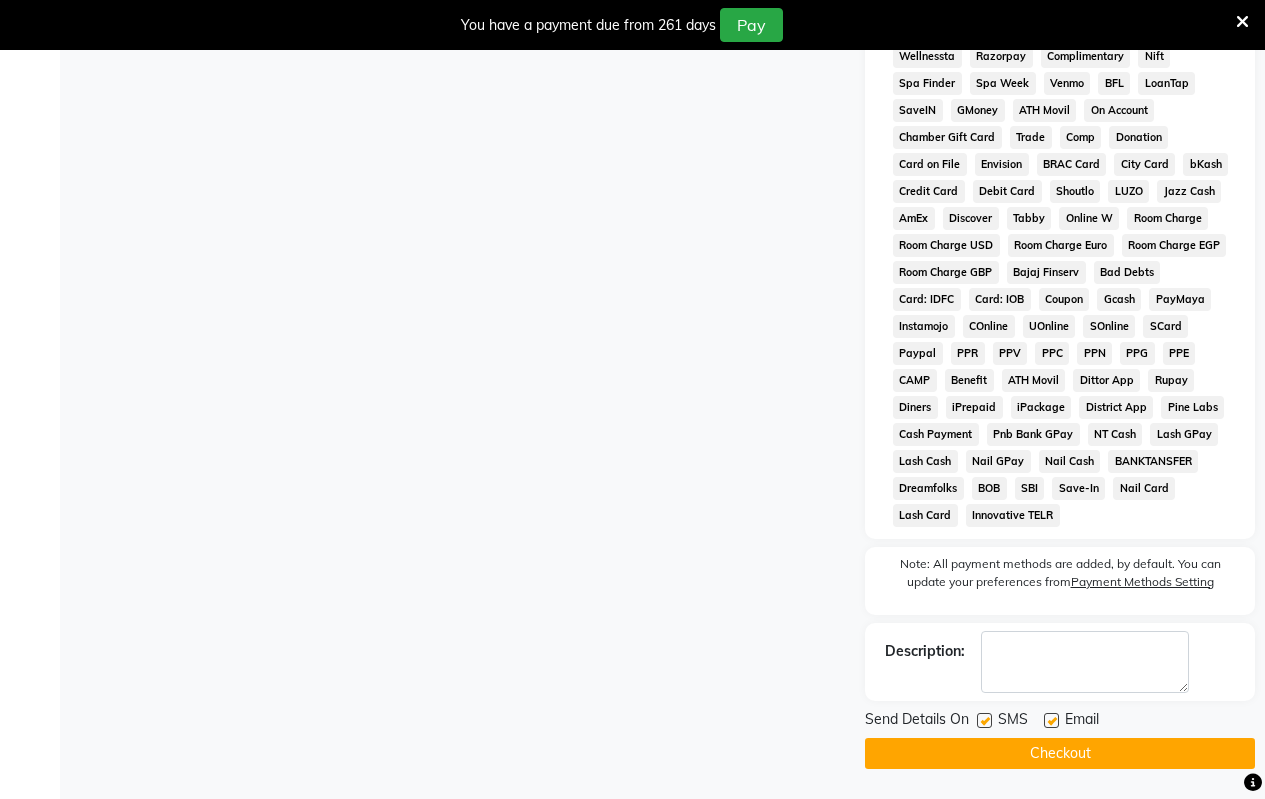 click on "Checkout" 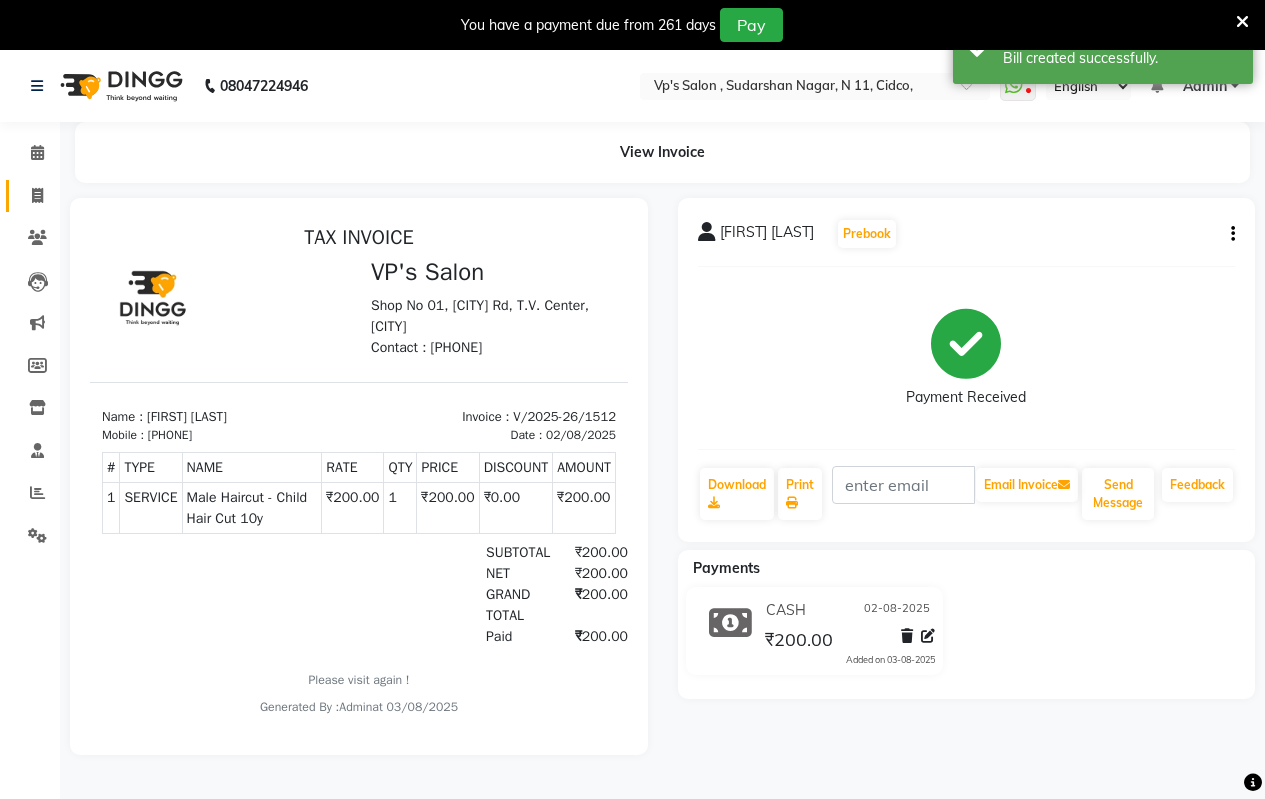 scroll, scrollTop: 0, scrollLeft: 0, axis: both 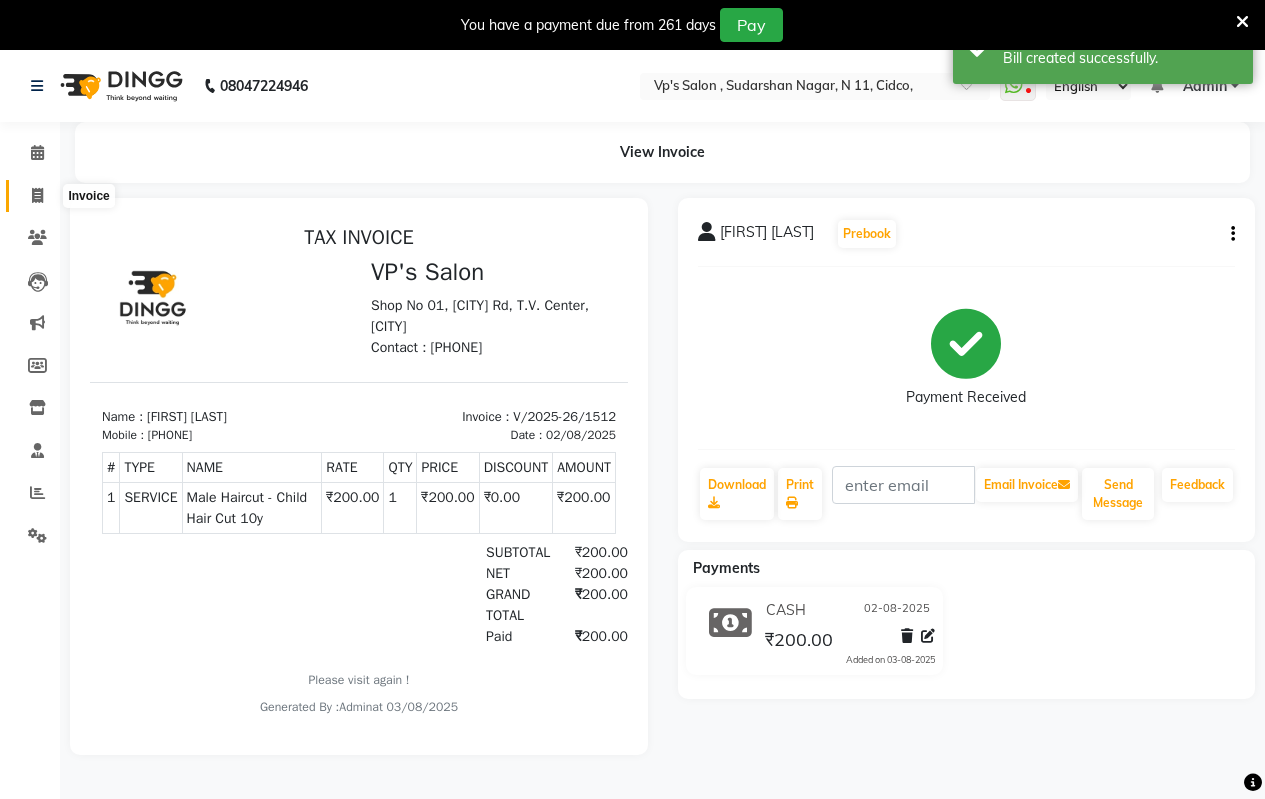 click 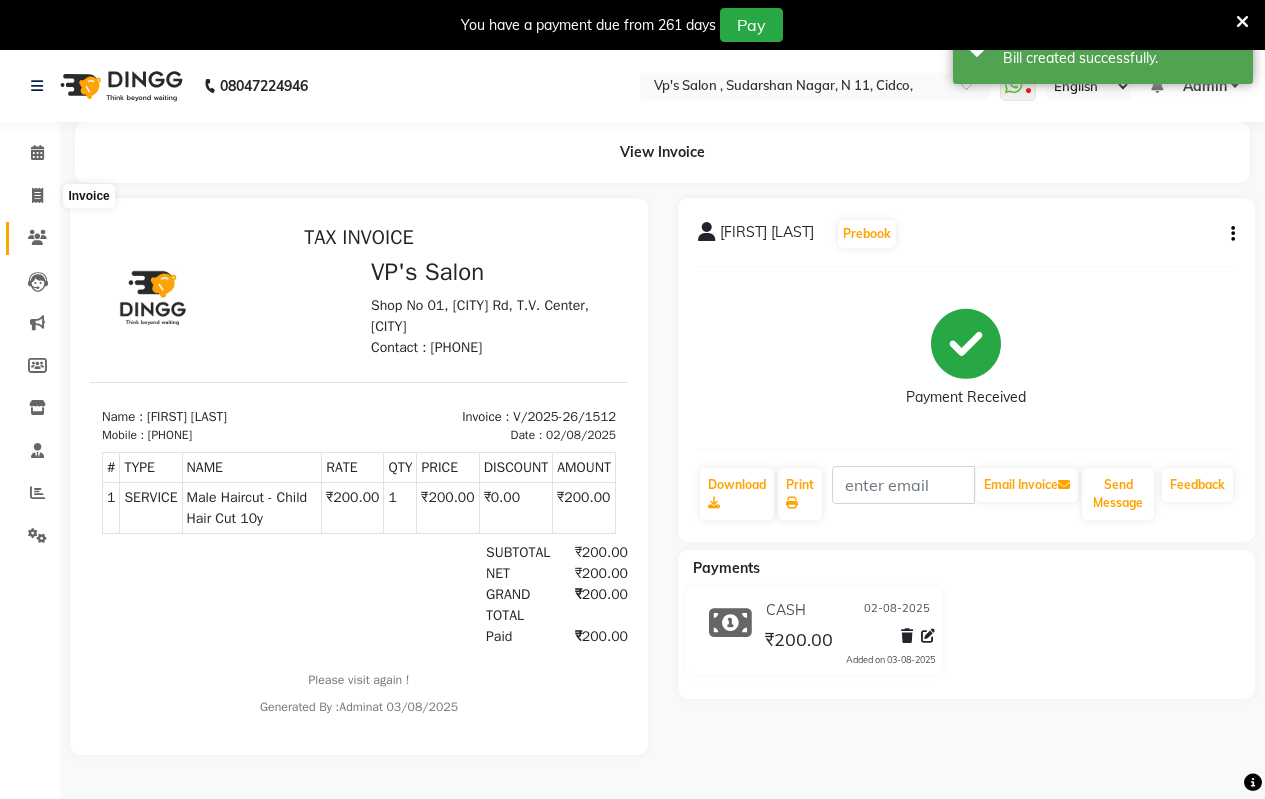select on "service" 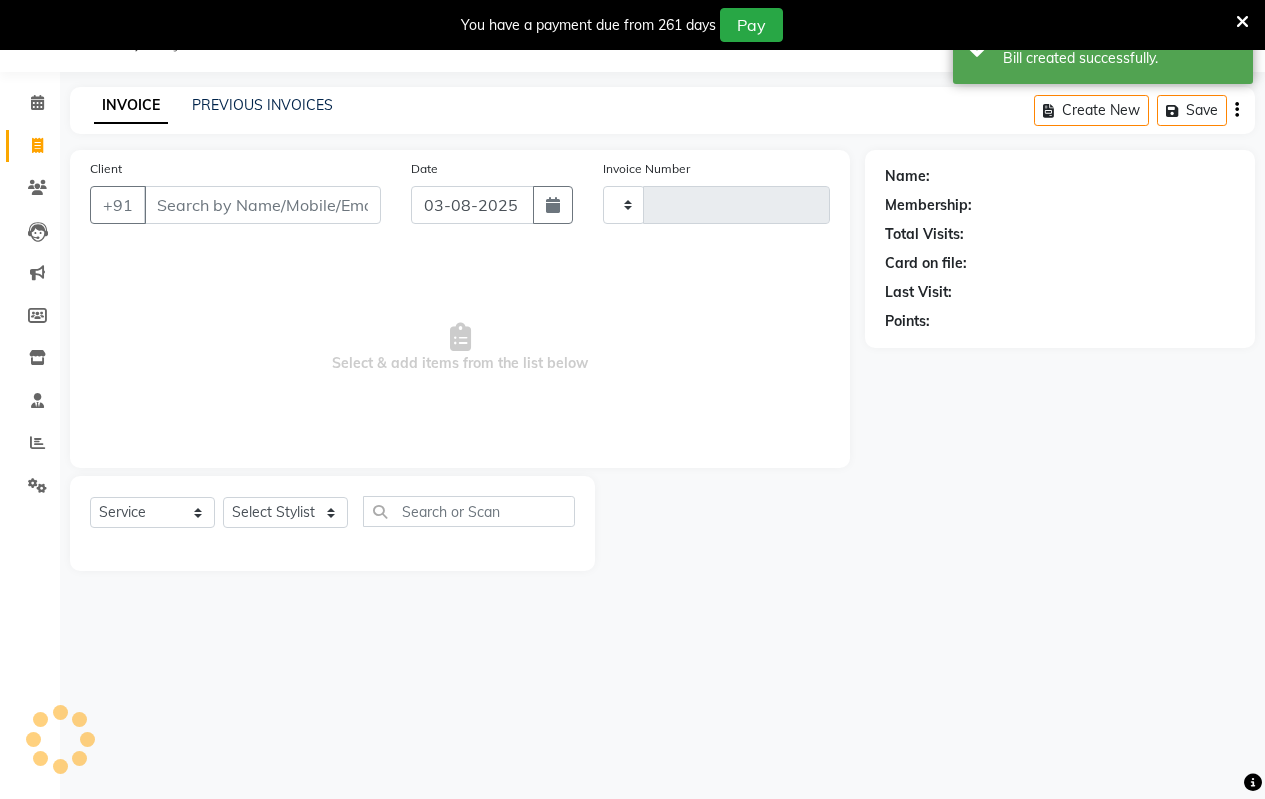 scroll, scrollTop: 6, scrollLeft: 0, axis: vertical 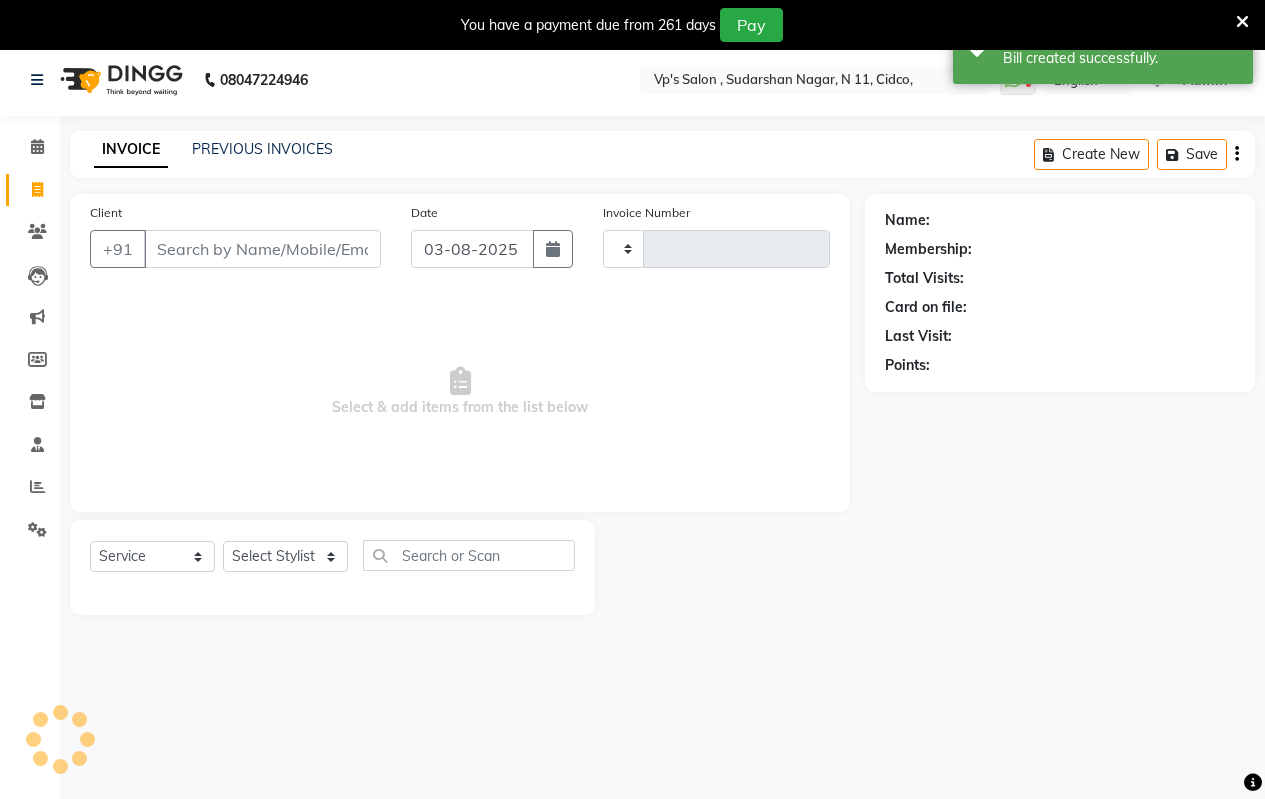 type on "1513" 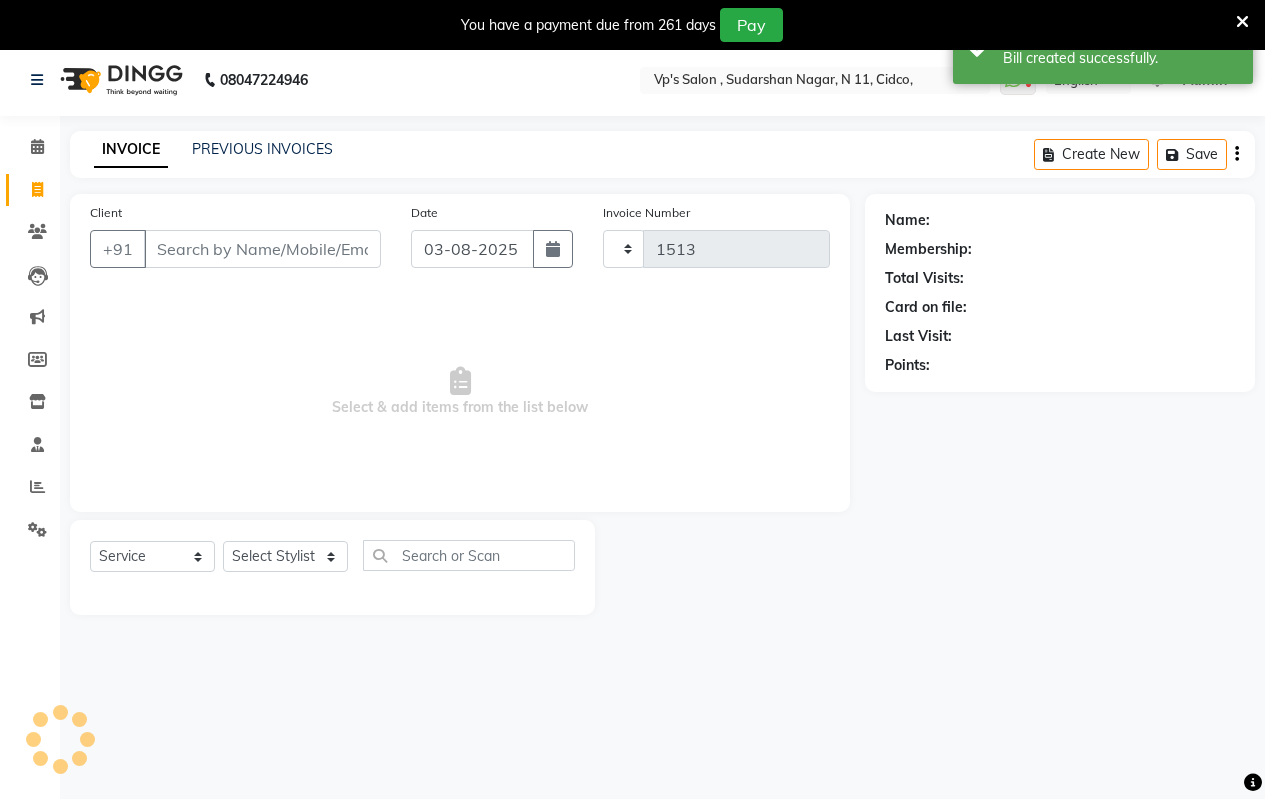 scroll, scrollTop: 0, scrollLeft: 0, axis: both 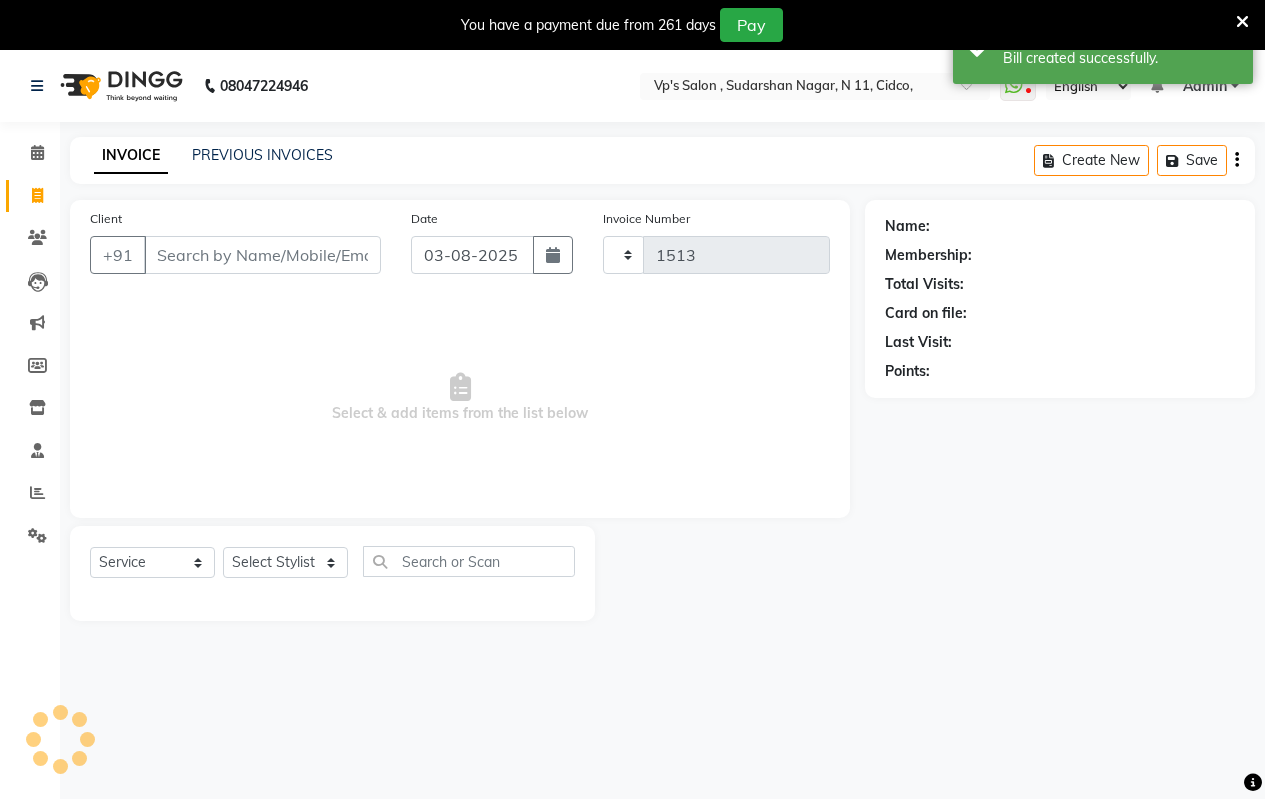 select on "4917" 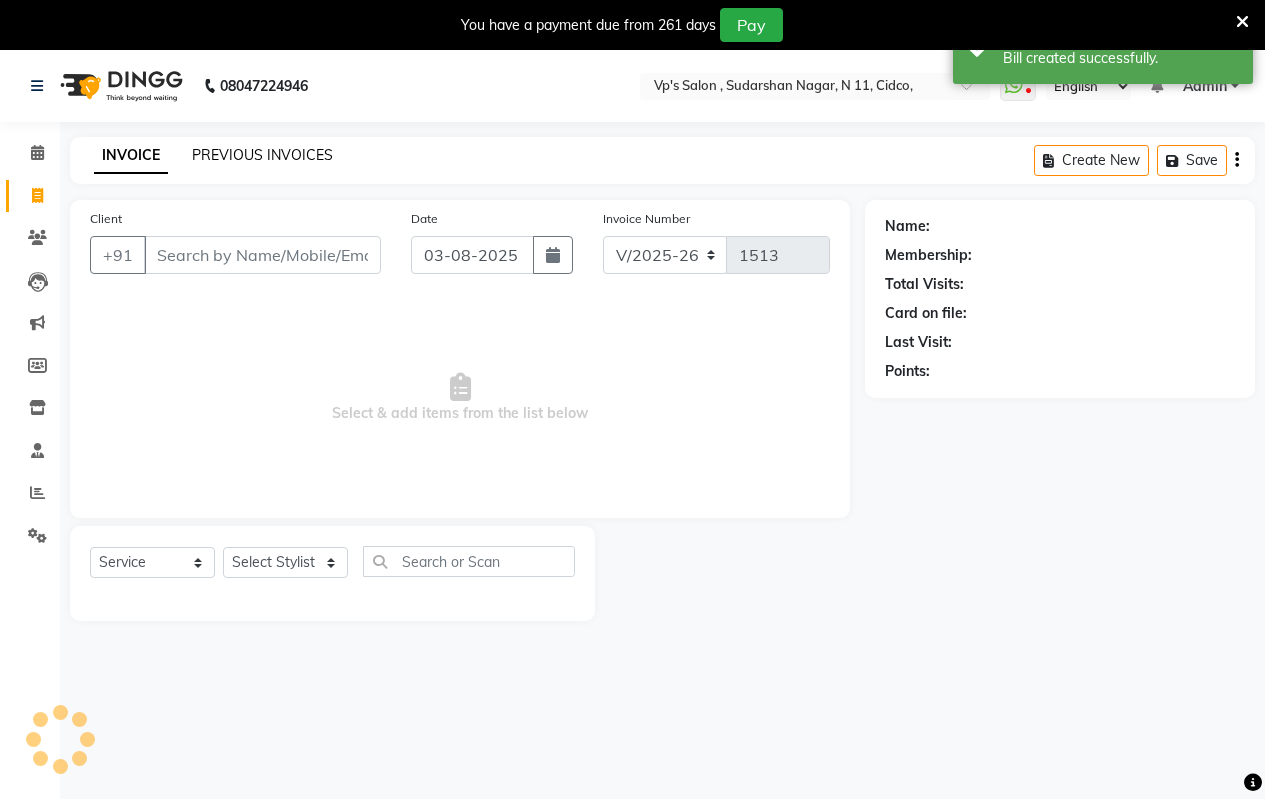 click on "PREVIOUS INVOICES" 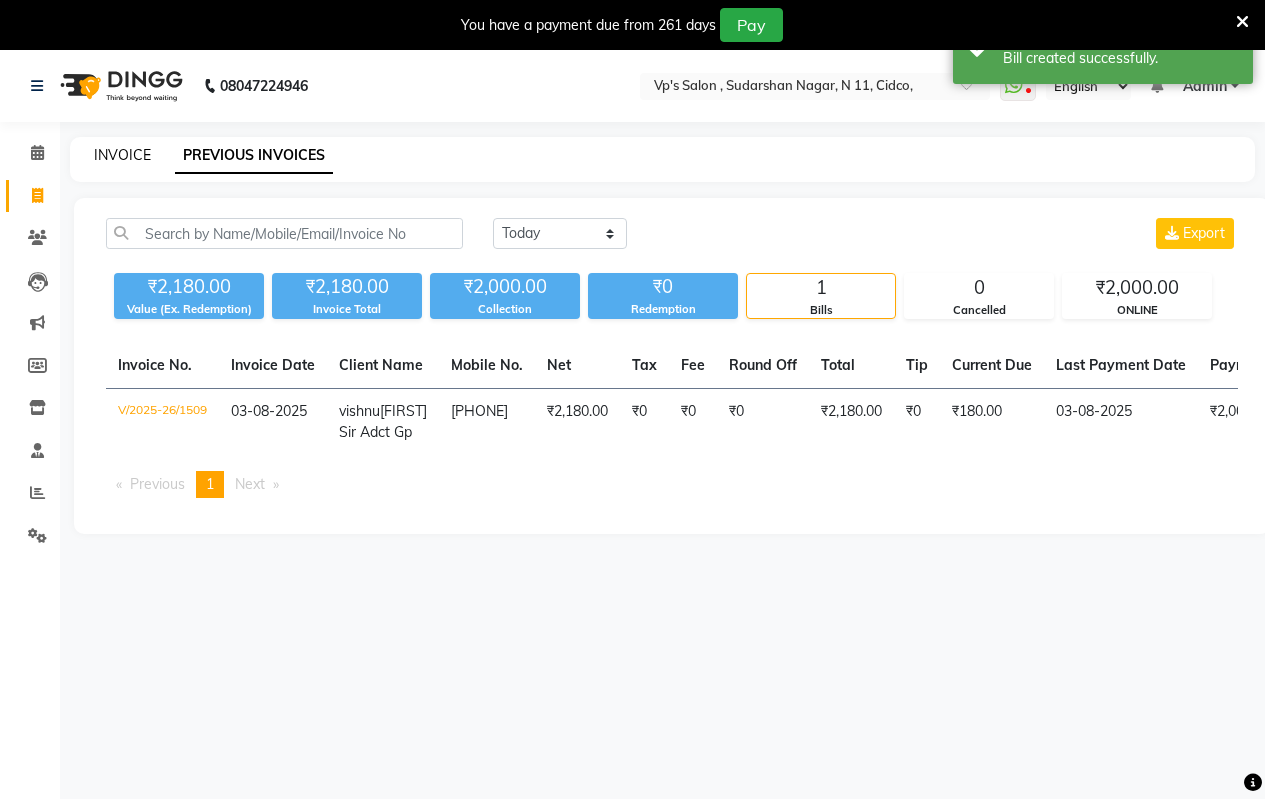 click on "INVOICE" 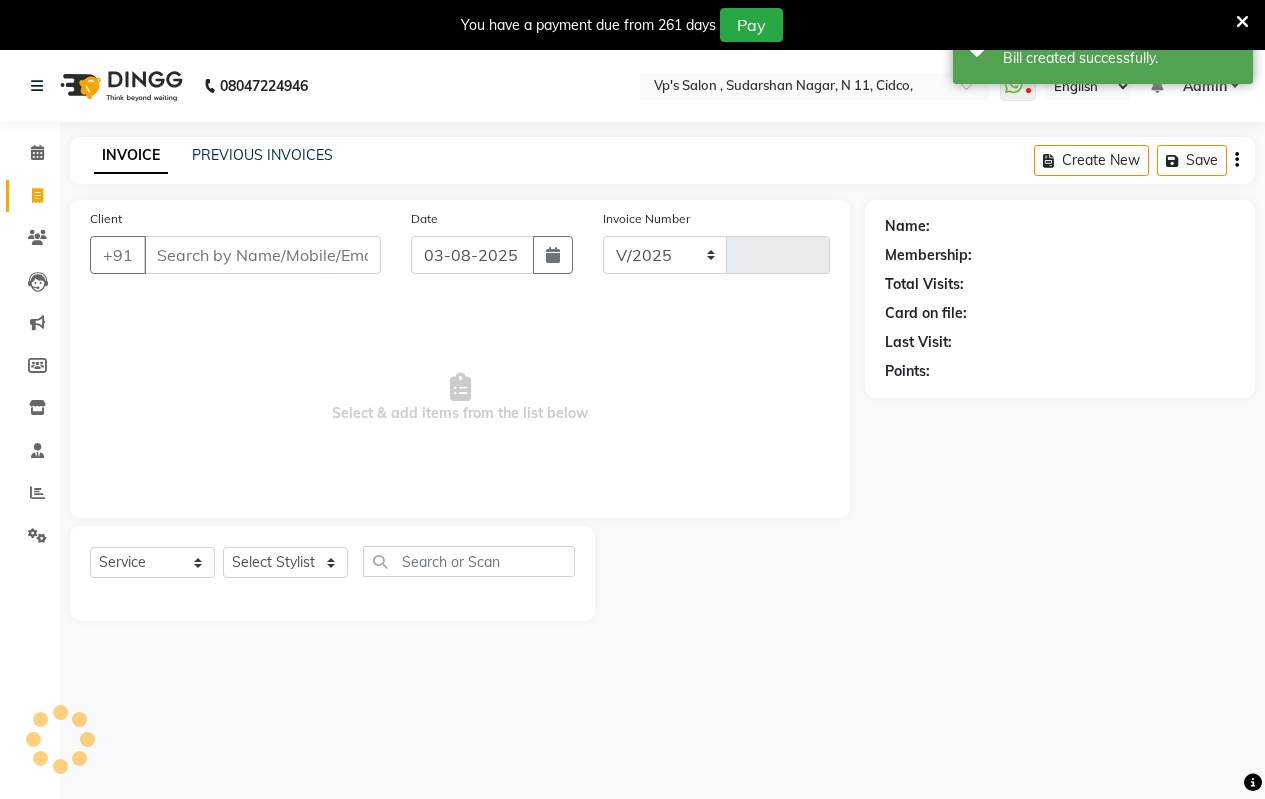 select on "4917" 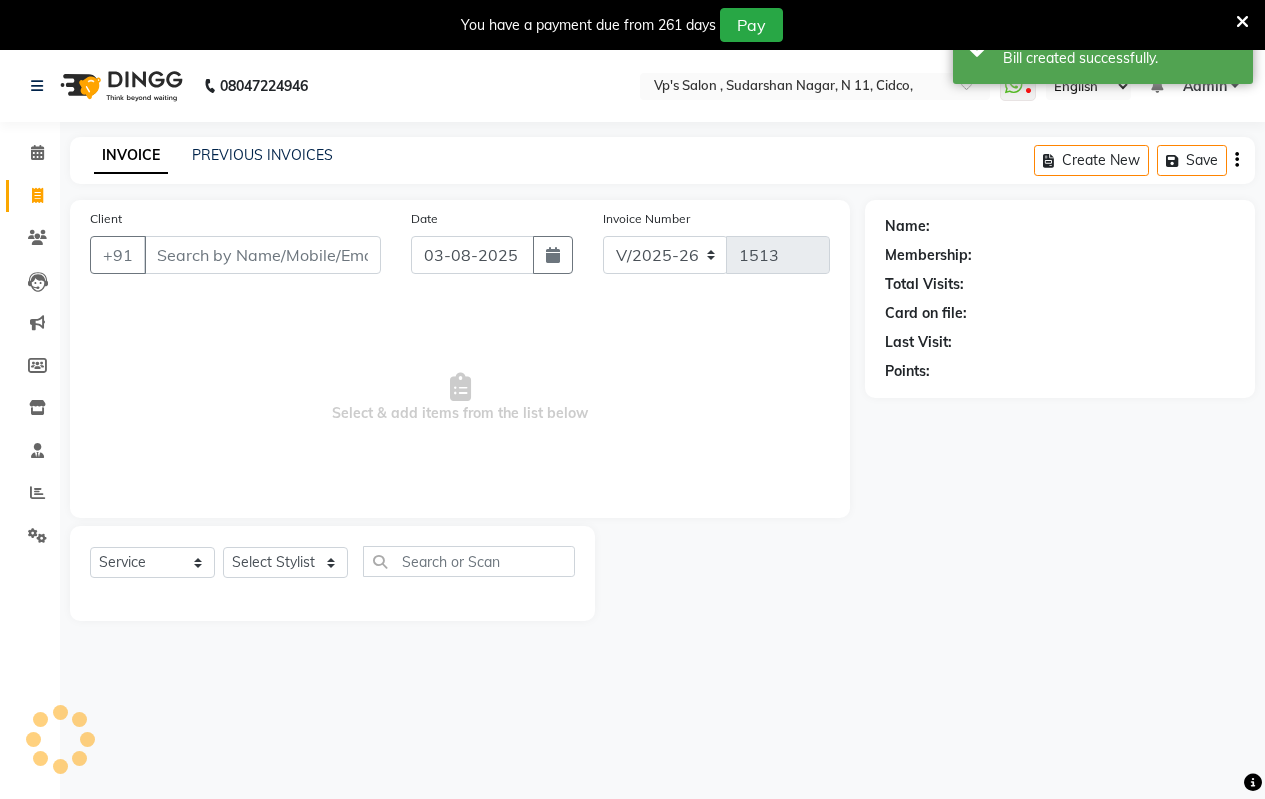 click on "Client" at bounding box center (262, 255) 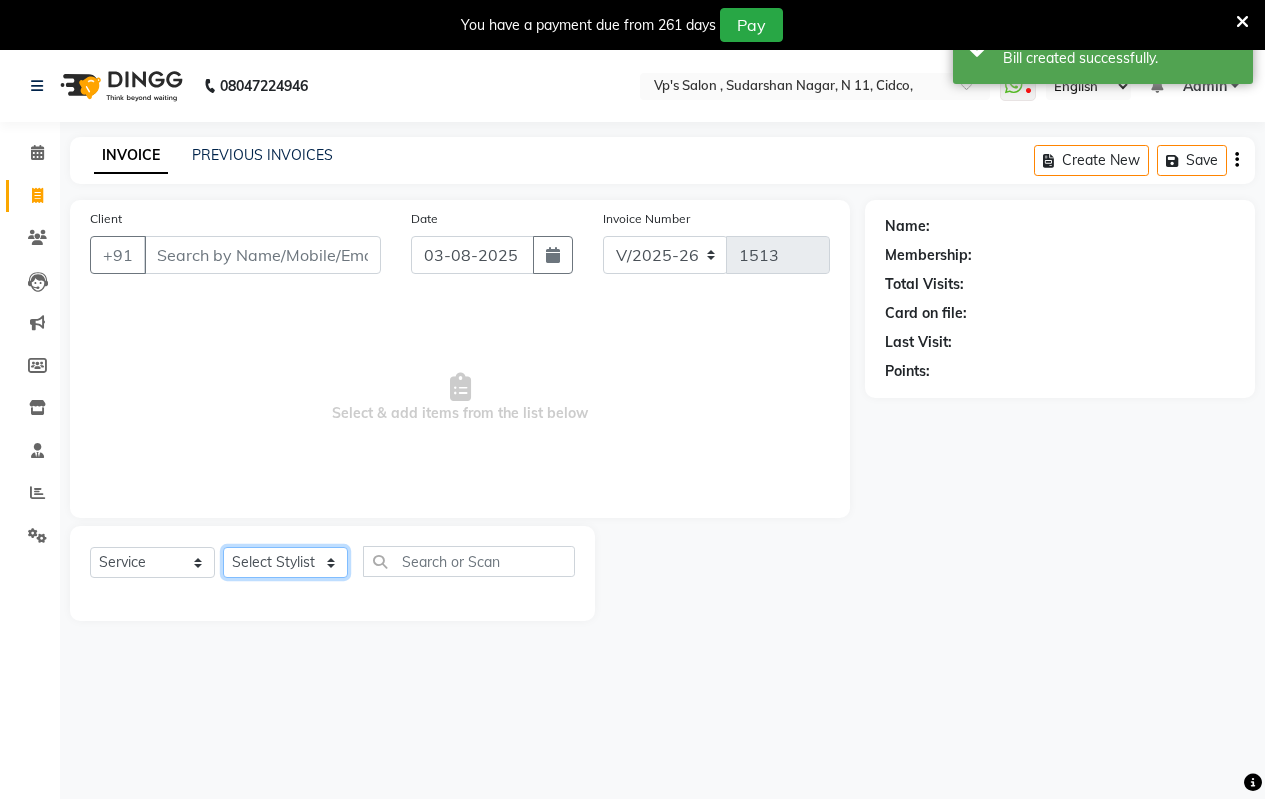 click on "Select Stylist Arati kamlesh b  karan  Krushna pramila jadhav priyanka bawaskar  rohit  rushi  Venesh" 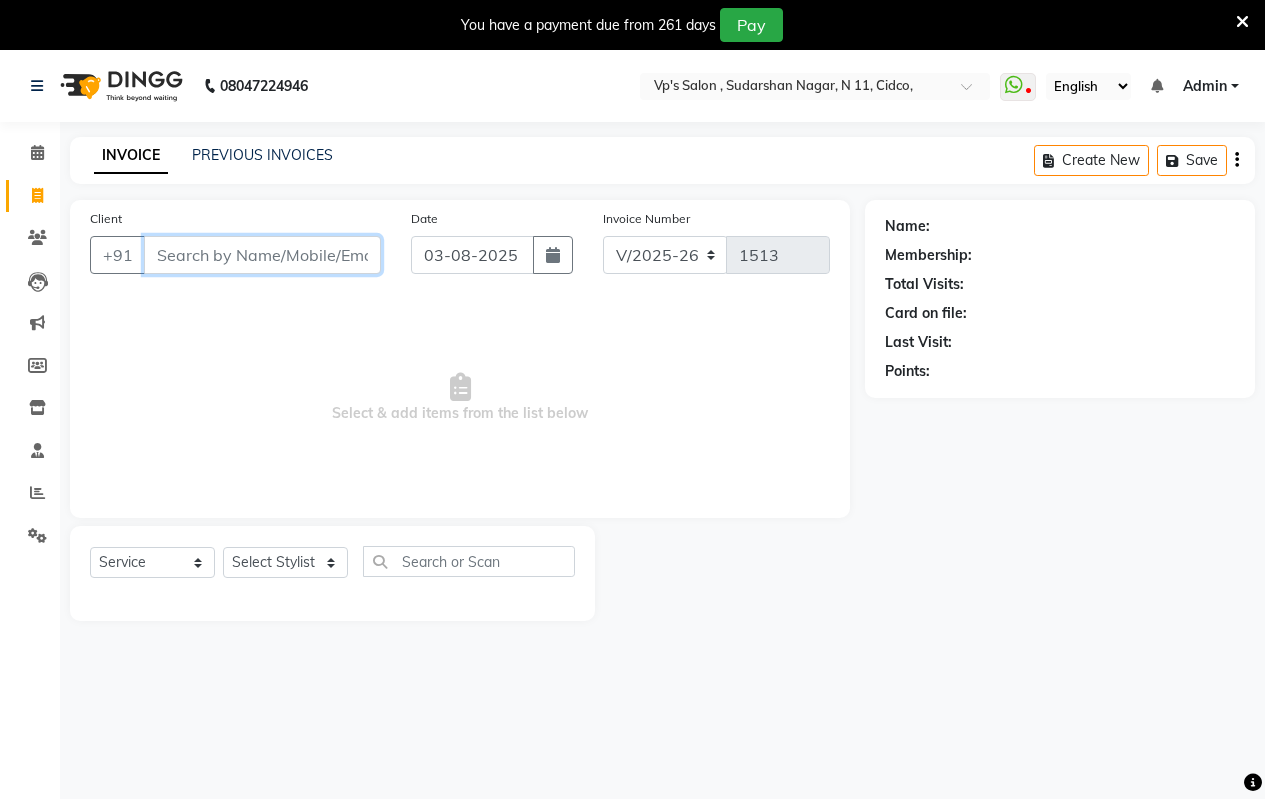 click on "Client" at bounding box center [262, 255] 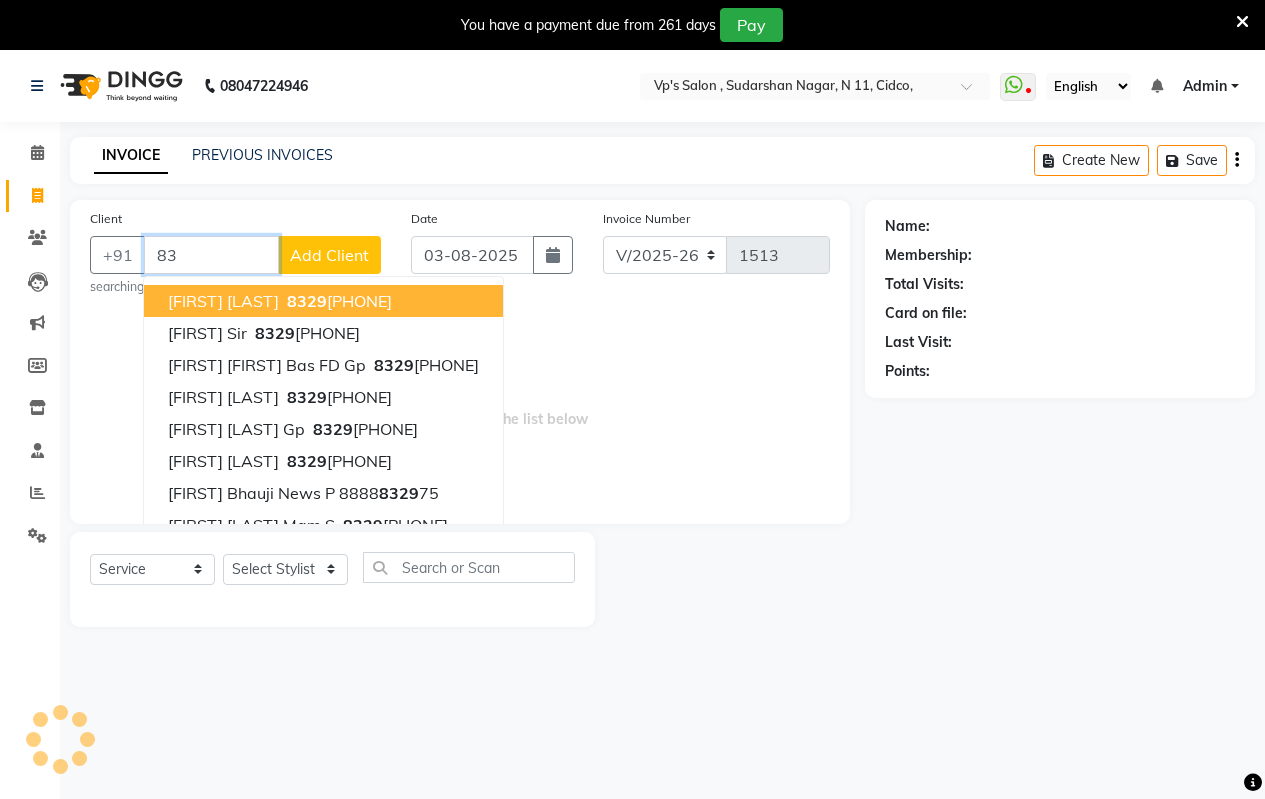 type on "8" 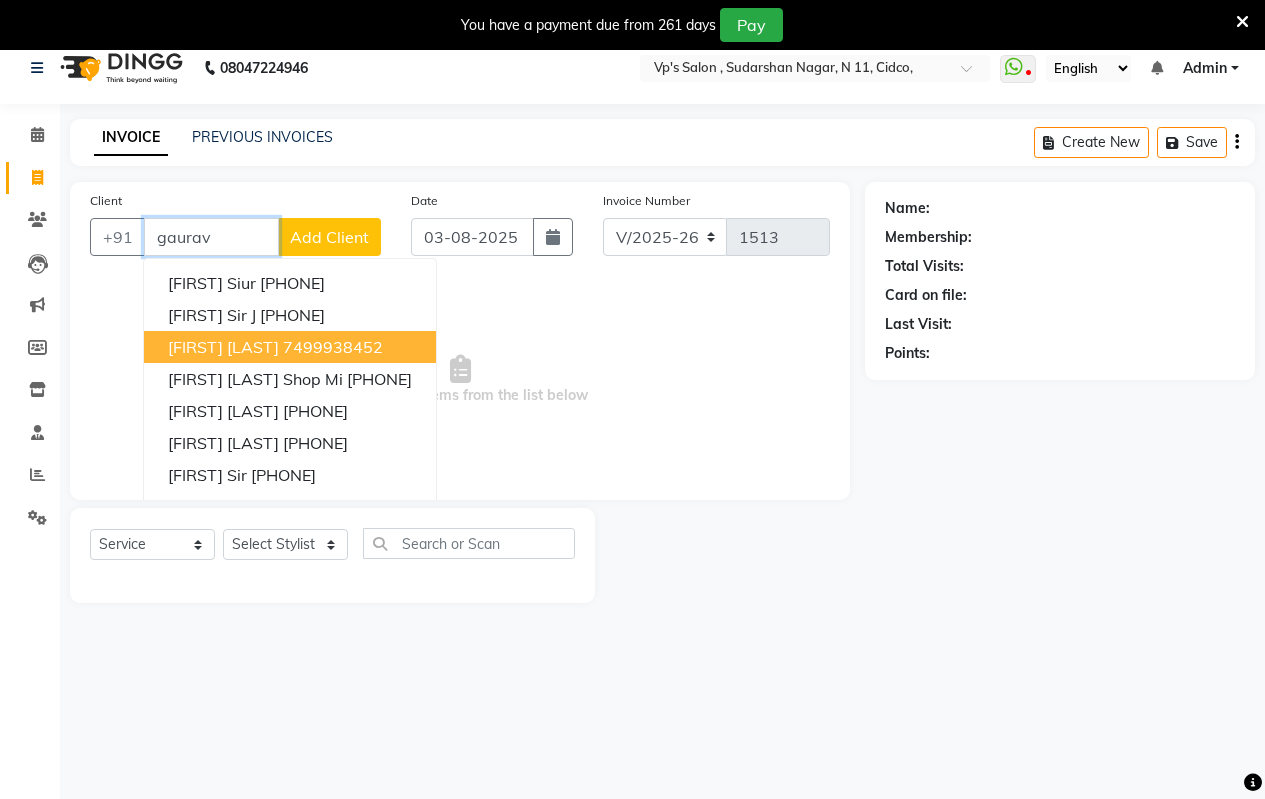 scroll, scrollTop: 0, scrollLeft: 0, axis: both 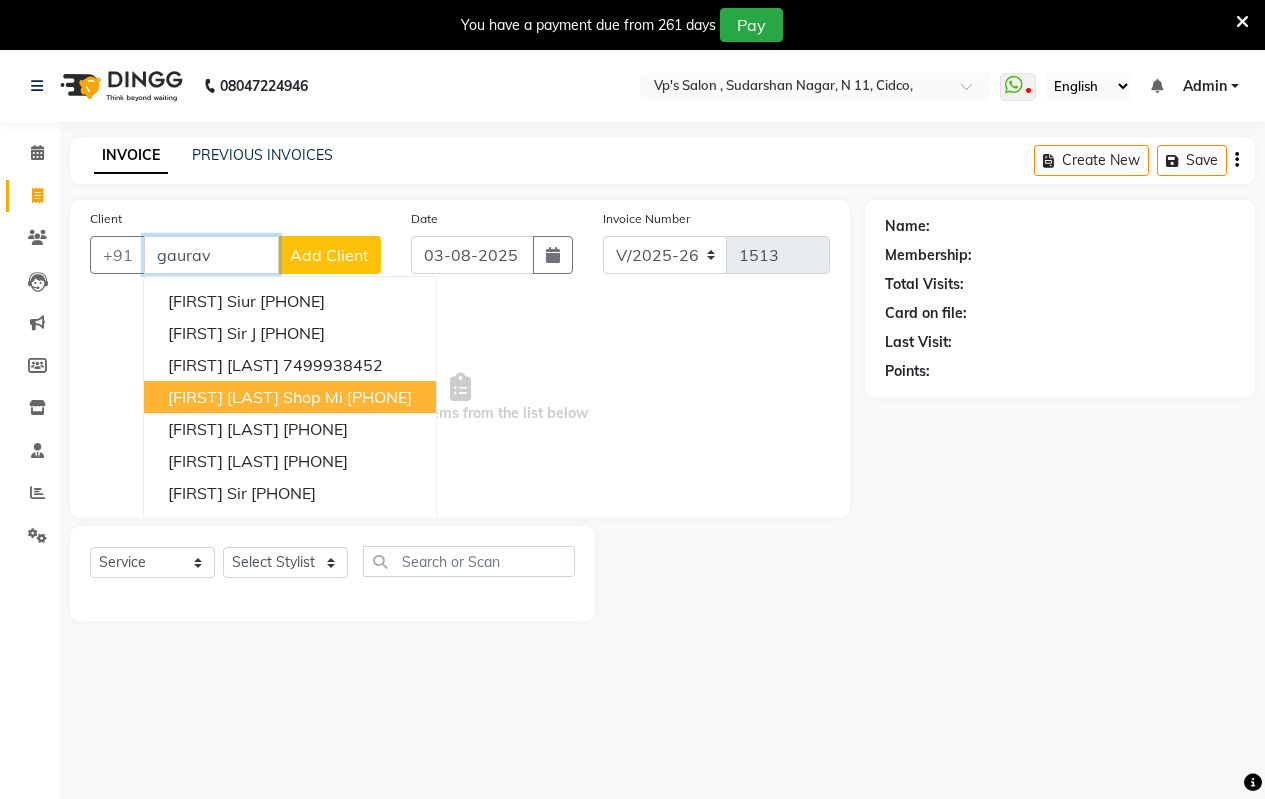 click on "[FIRST] [LAST] Shop Mi [PHONE]" at bounding box center [290, 397] 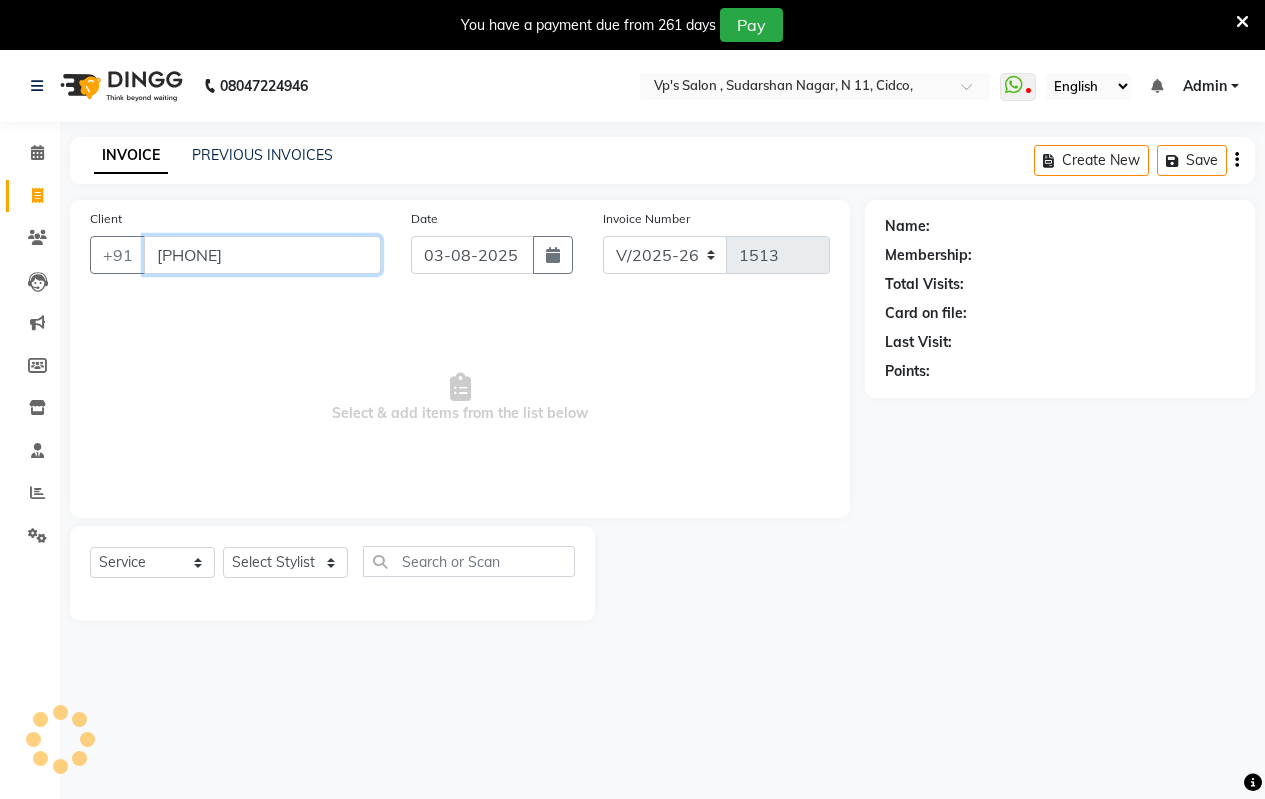 type on "[PHONE]" 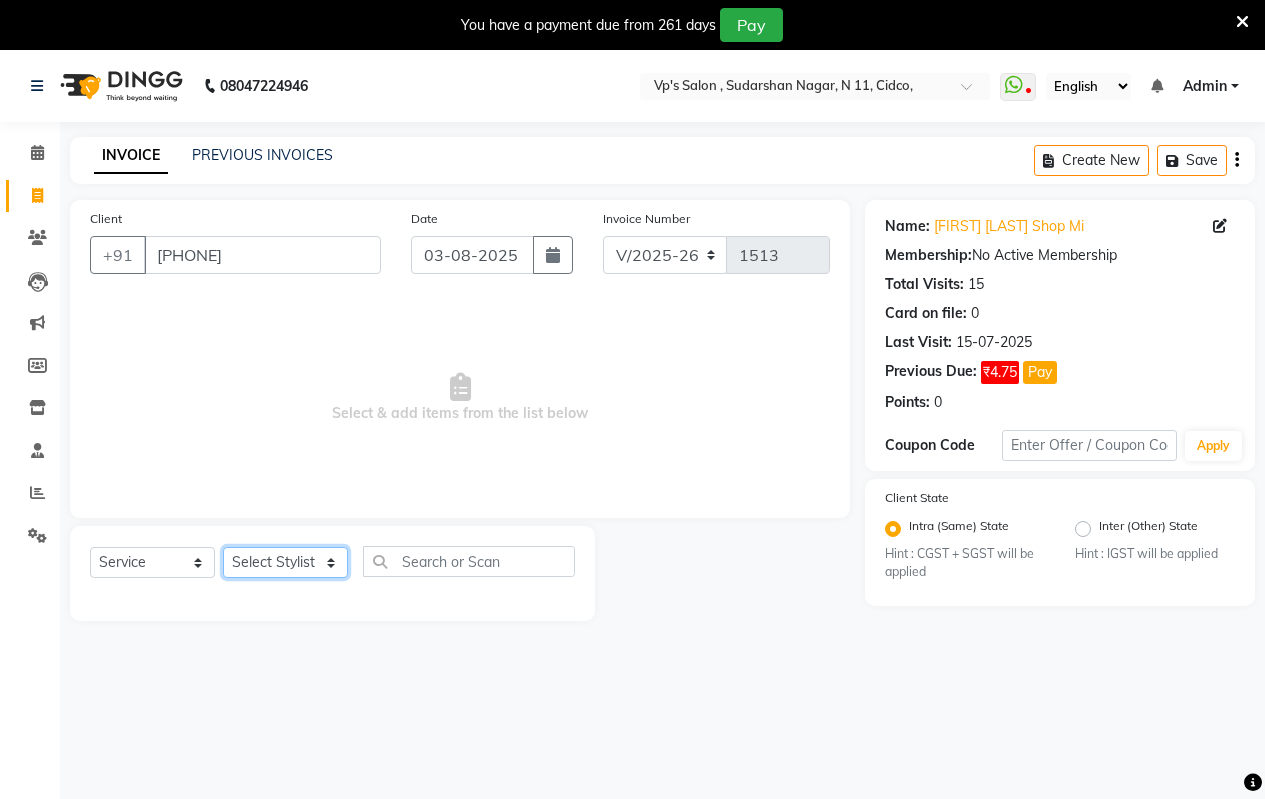 click on "Select Stylist Arati kamlesh b  karan  Krushna pramila jadhav priyanka bawaskar  rohit  rushi  Venesh" 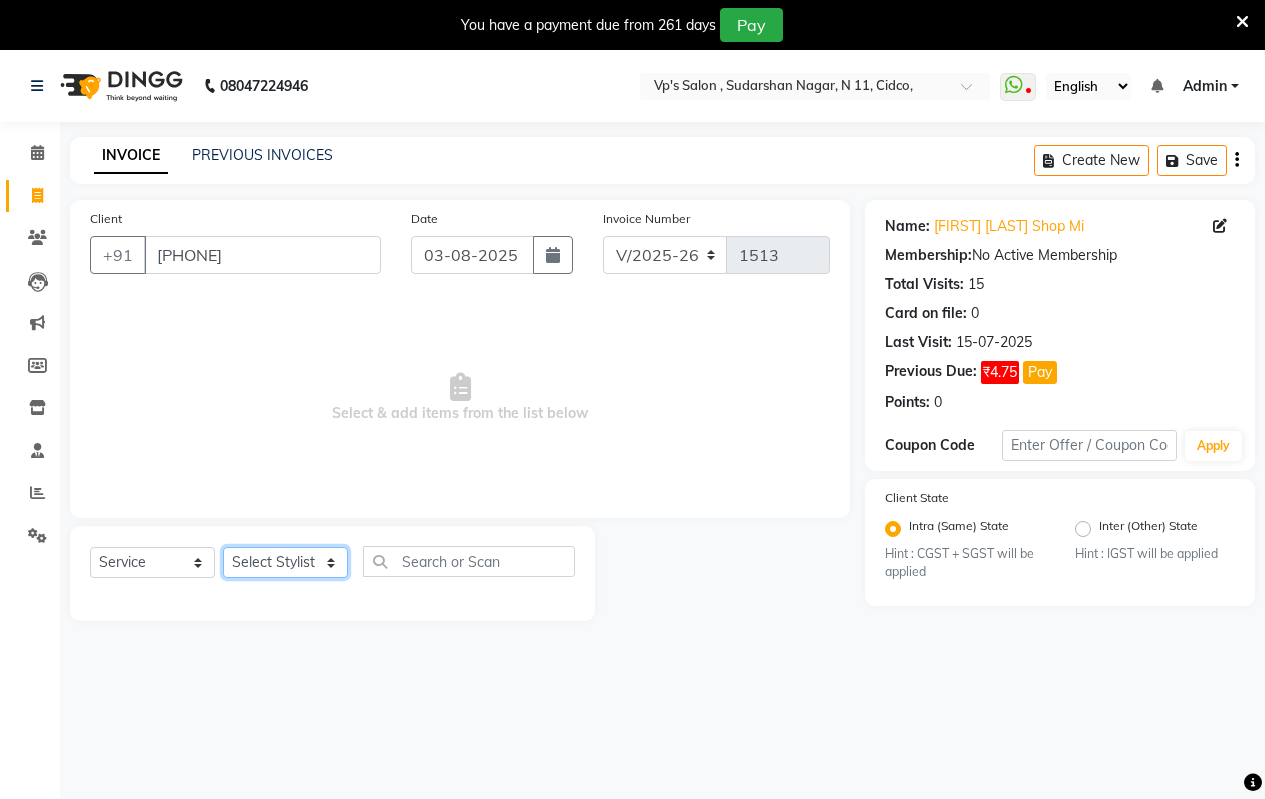 select on "59995" 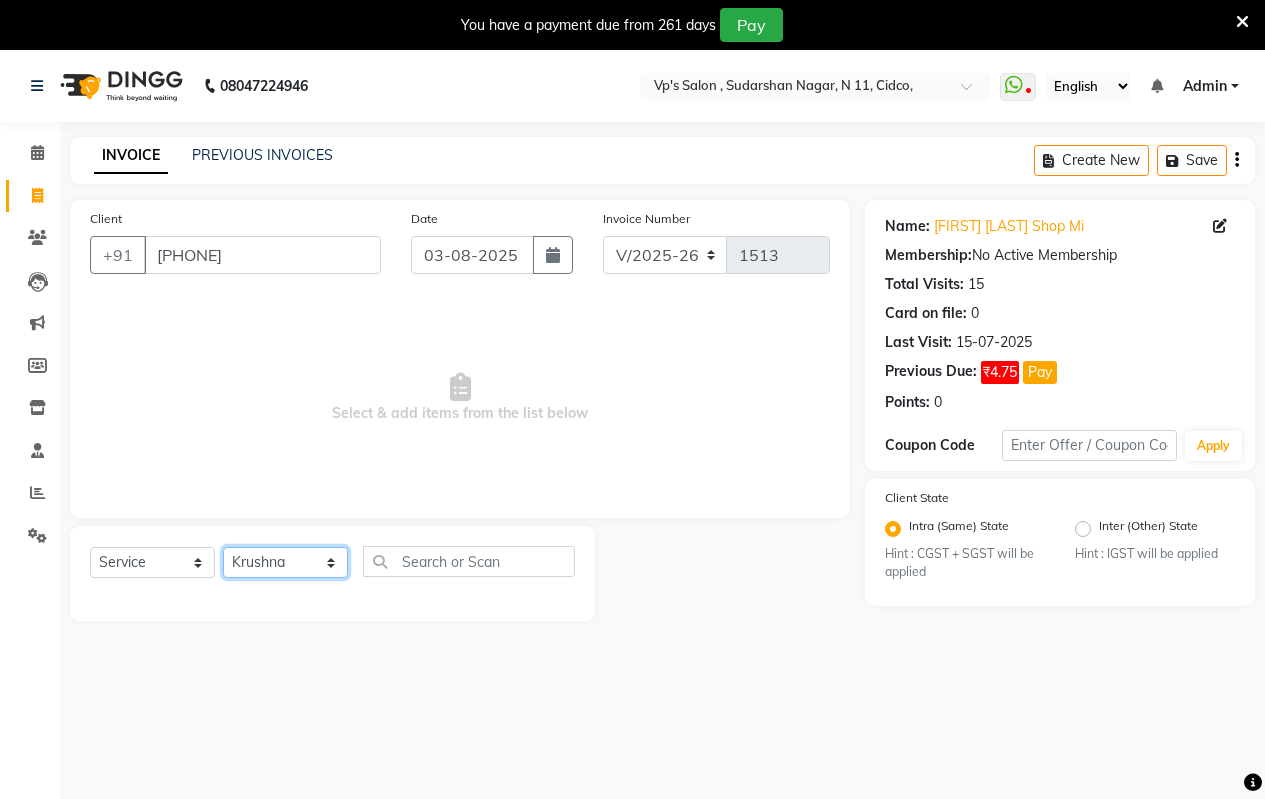 click on "Select Stylist Arati kamlesh b  karan  Krushna pramila jadhav priyanka bawaskar  rohit  rushi  Venesh" 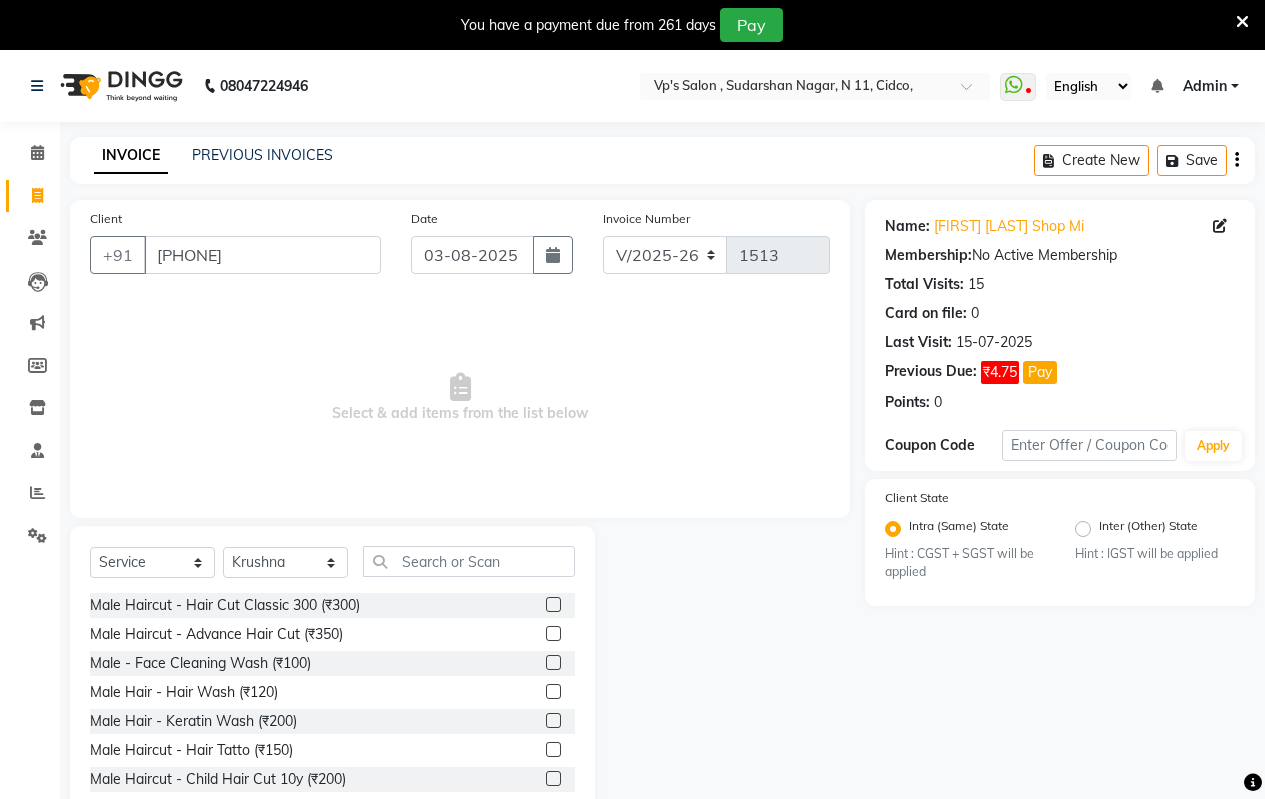 click 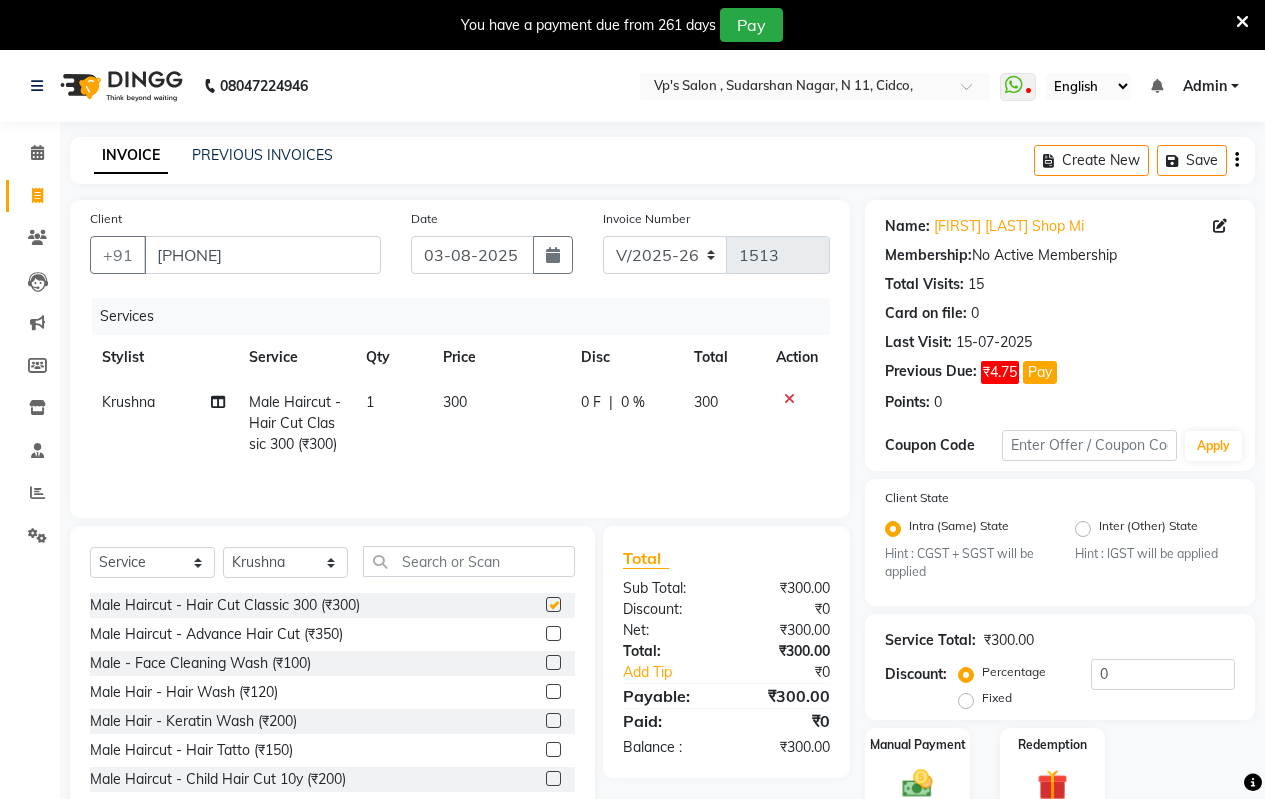checkbox on "false" 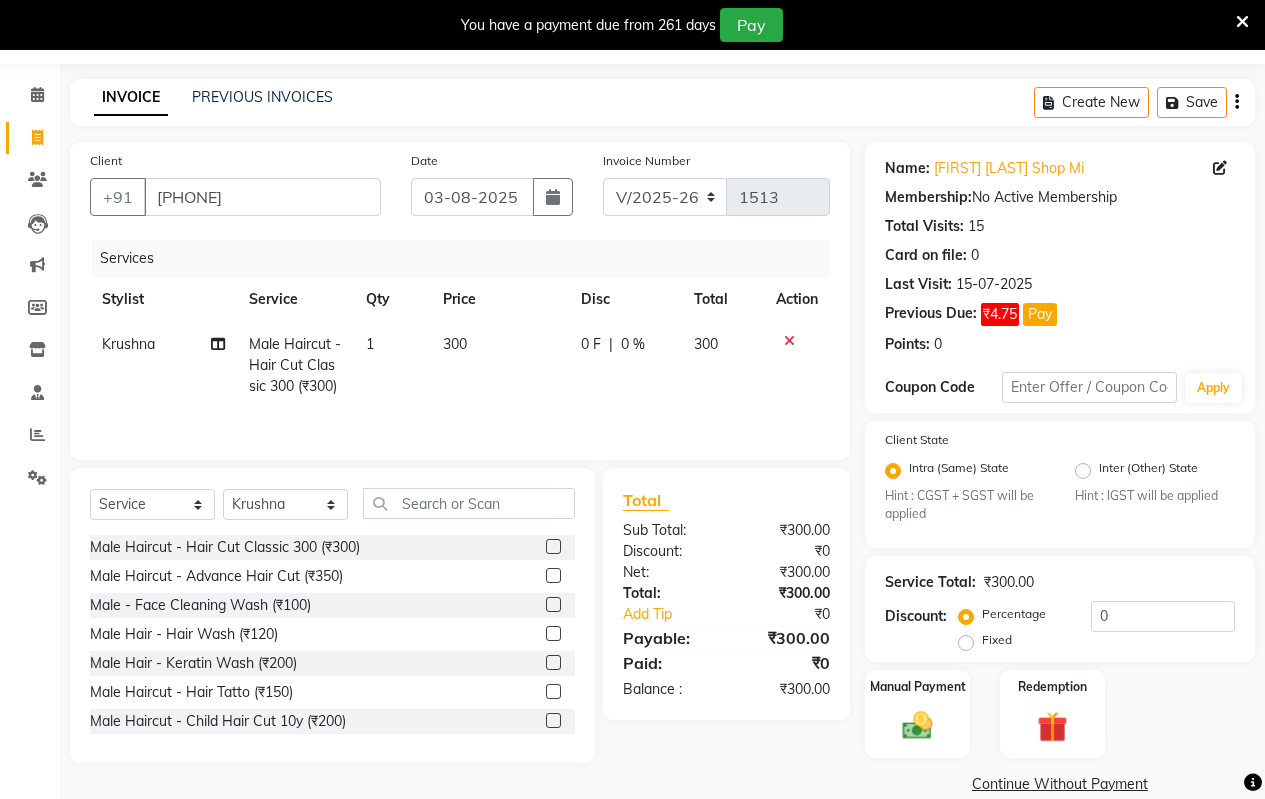 scroll, scrollTop: 88, scrollLeft: 0, axis: vertical 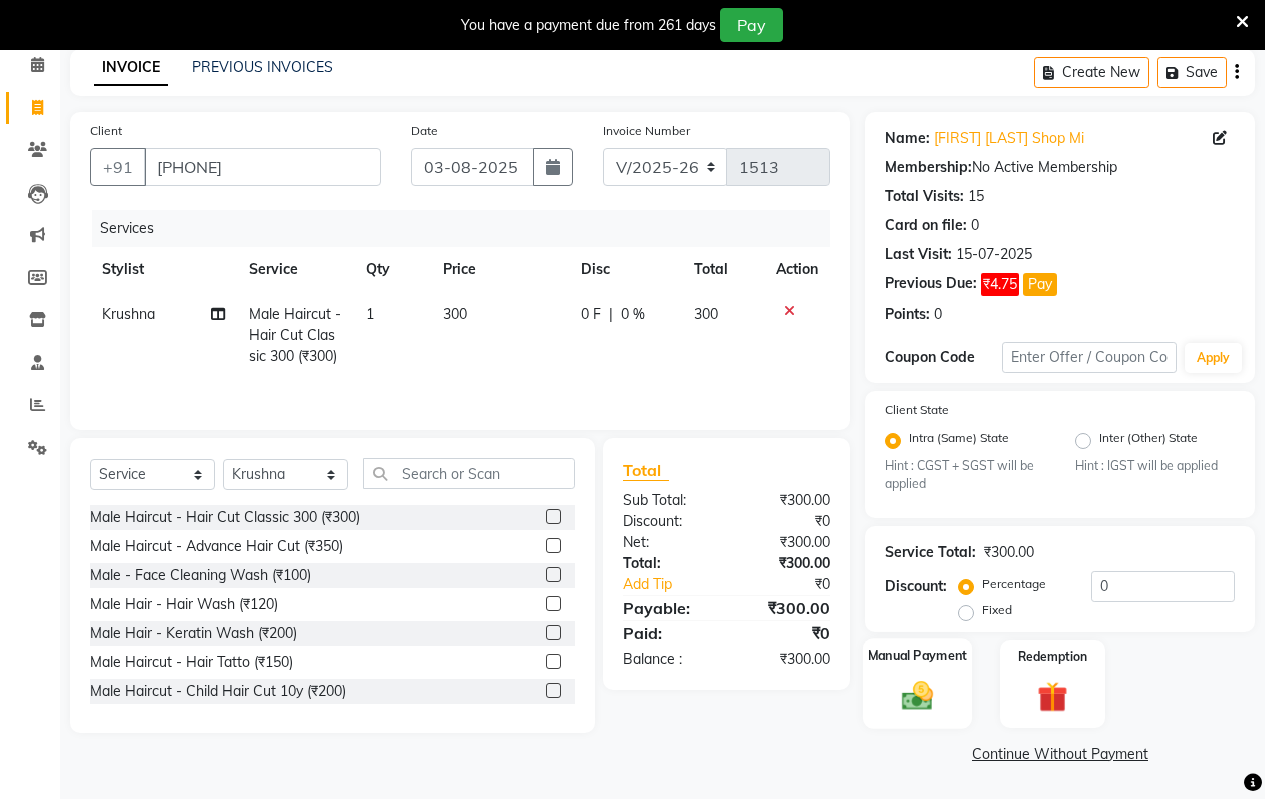click on "Manual Payment" 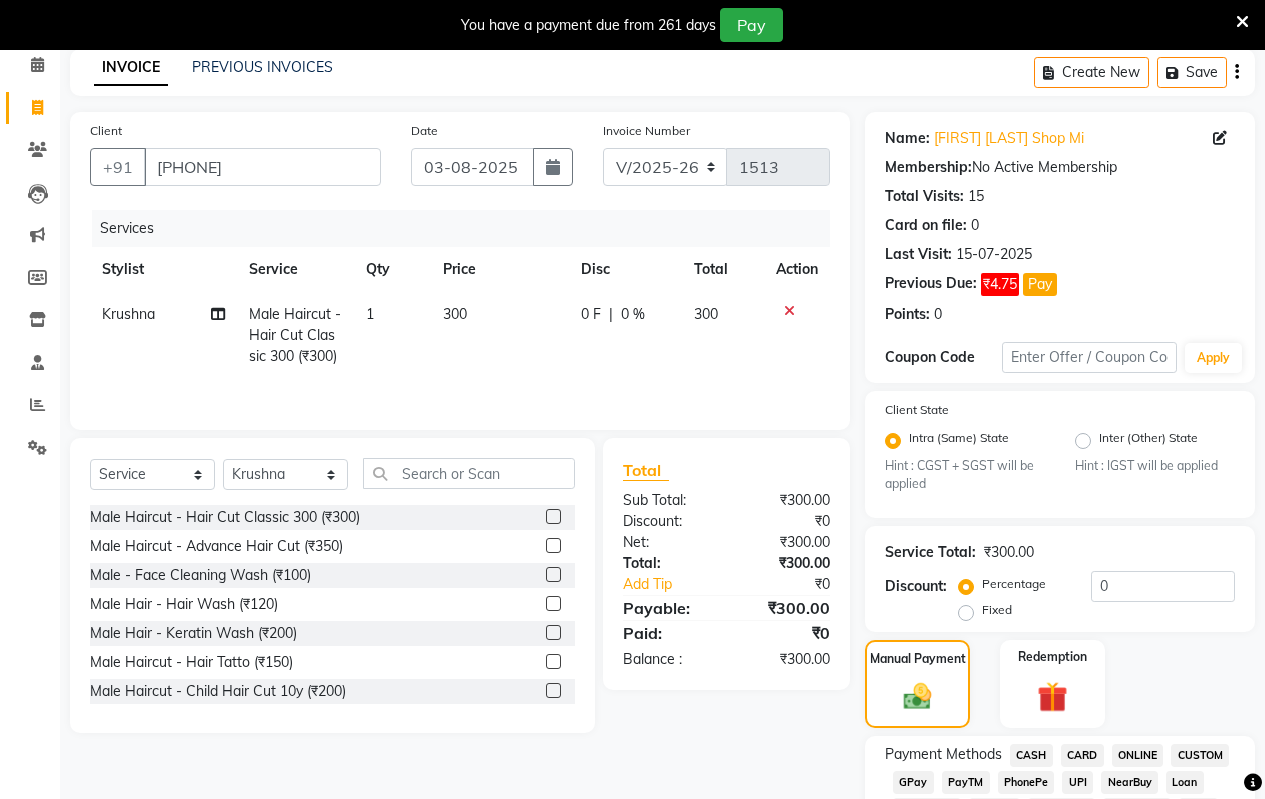 click on "CASH" 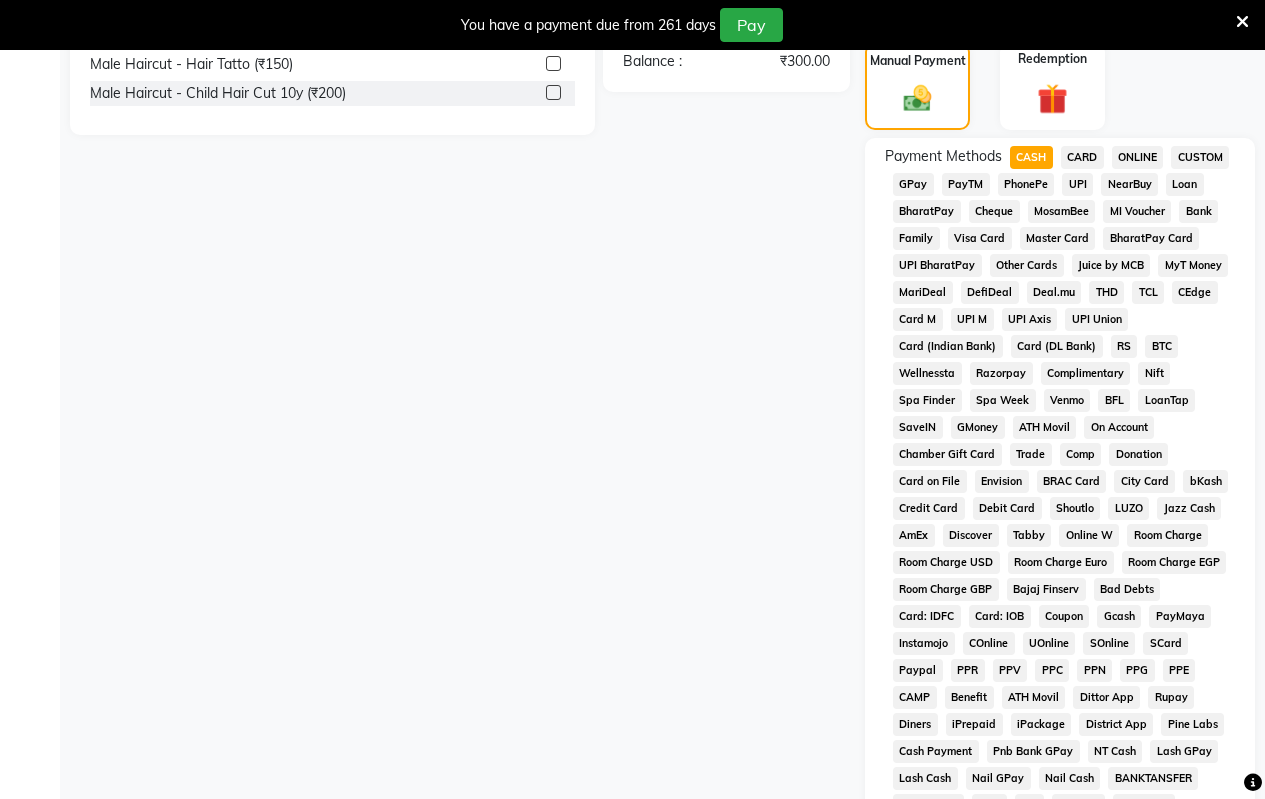 scroll, scrollTop: 996, scrollLeft: 0, axis: vertical 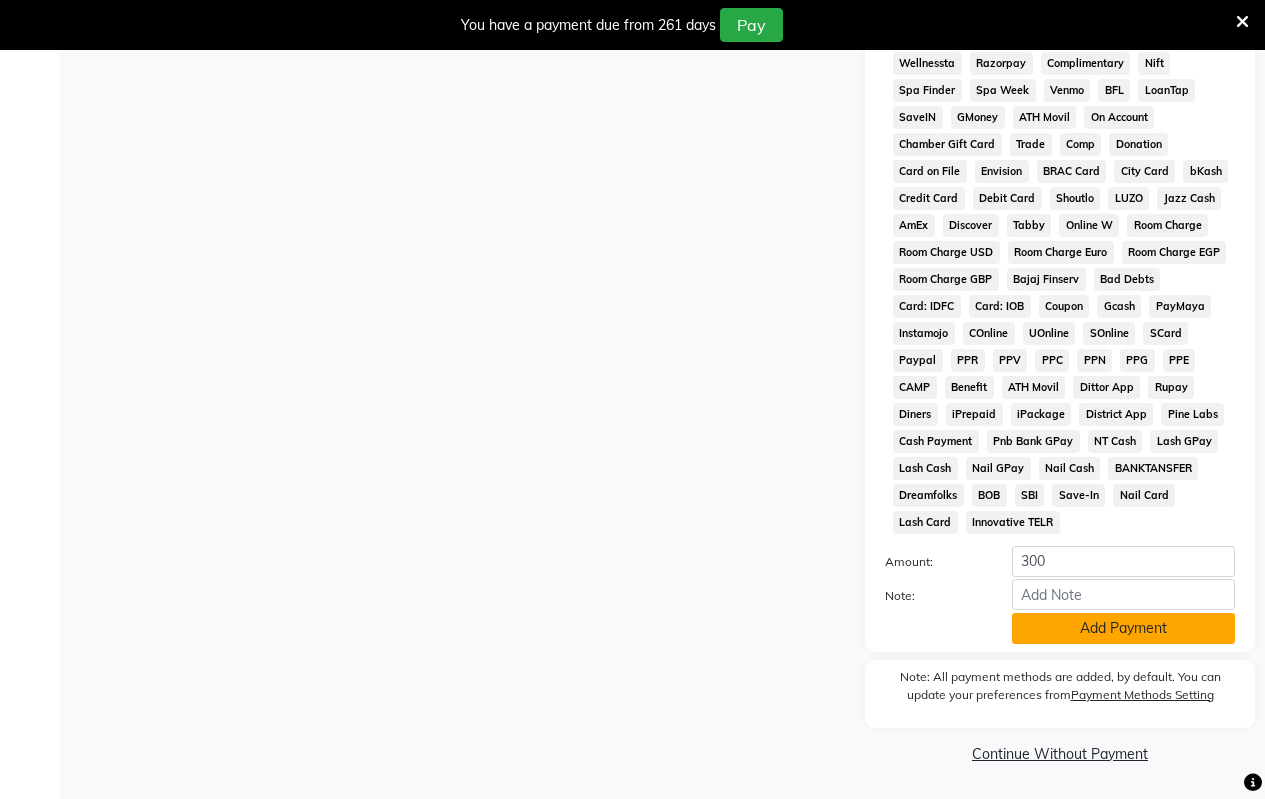 click on "Add Payment" 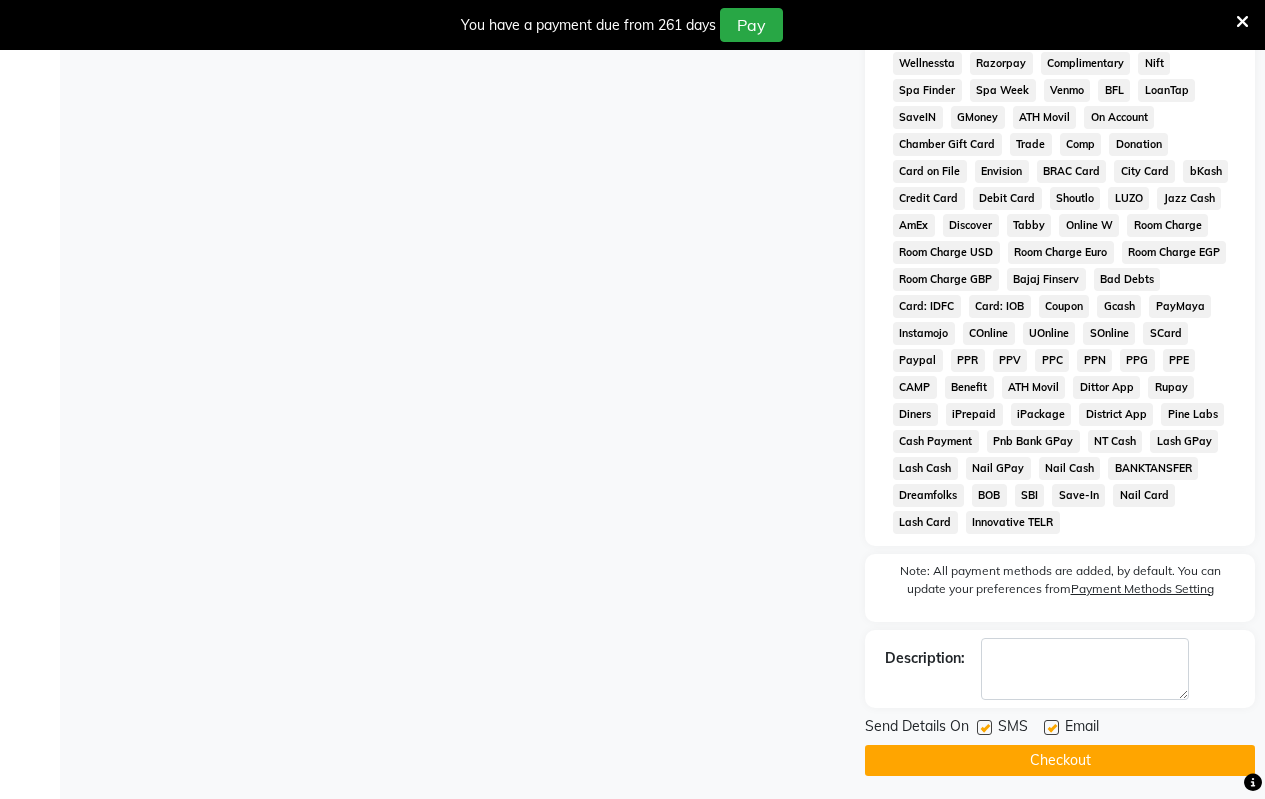 click on "Checkout" 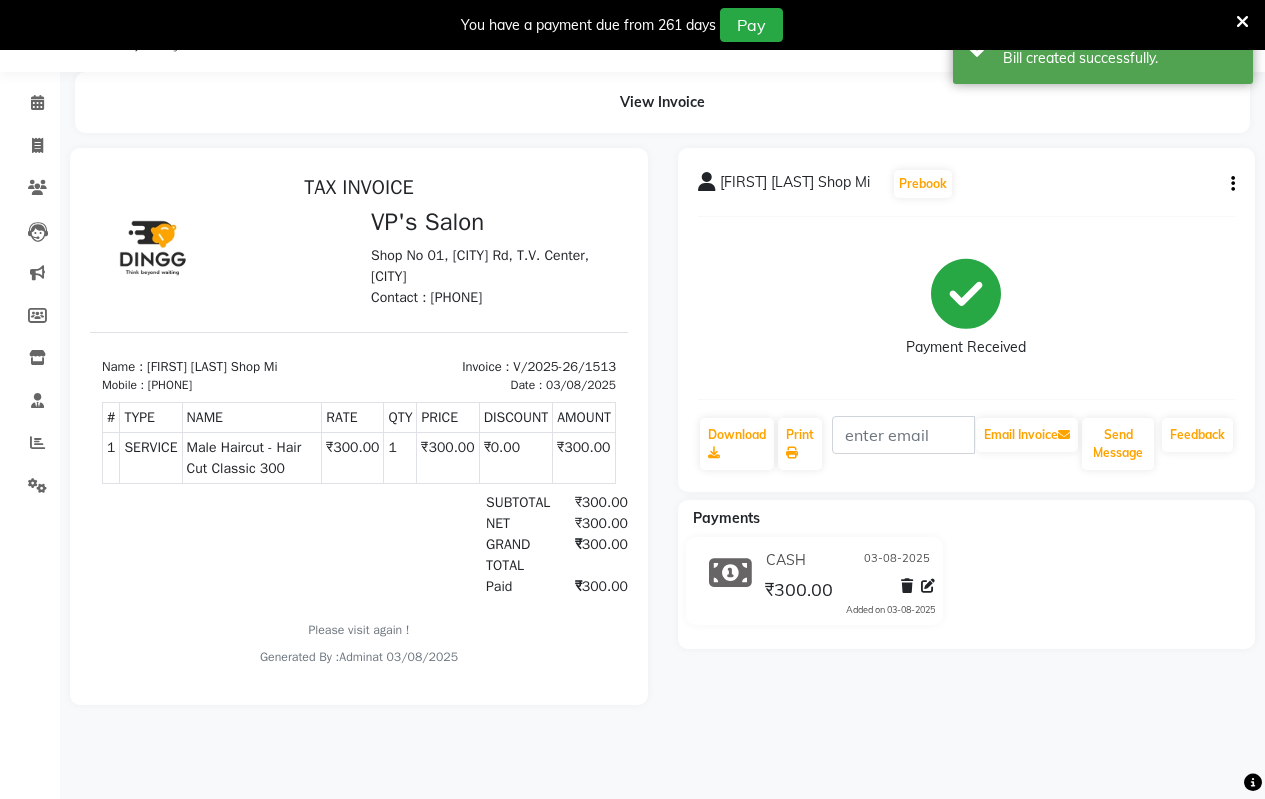 scroll, scrollTop: 0, scrollLeft: 0, axis: both 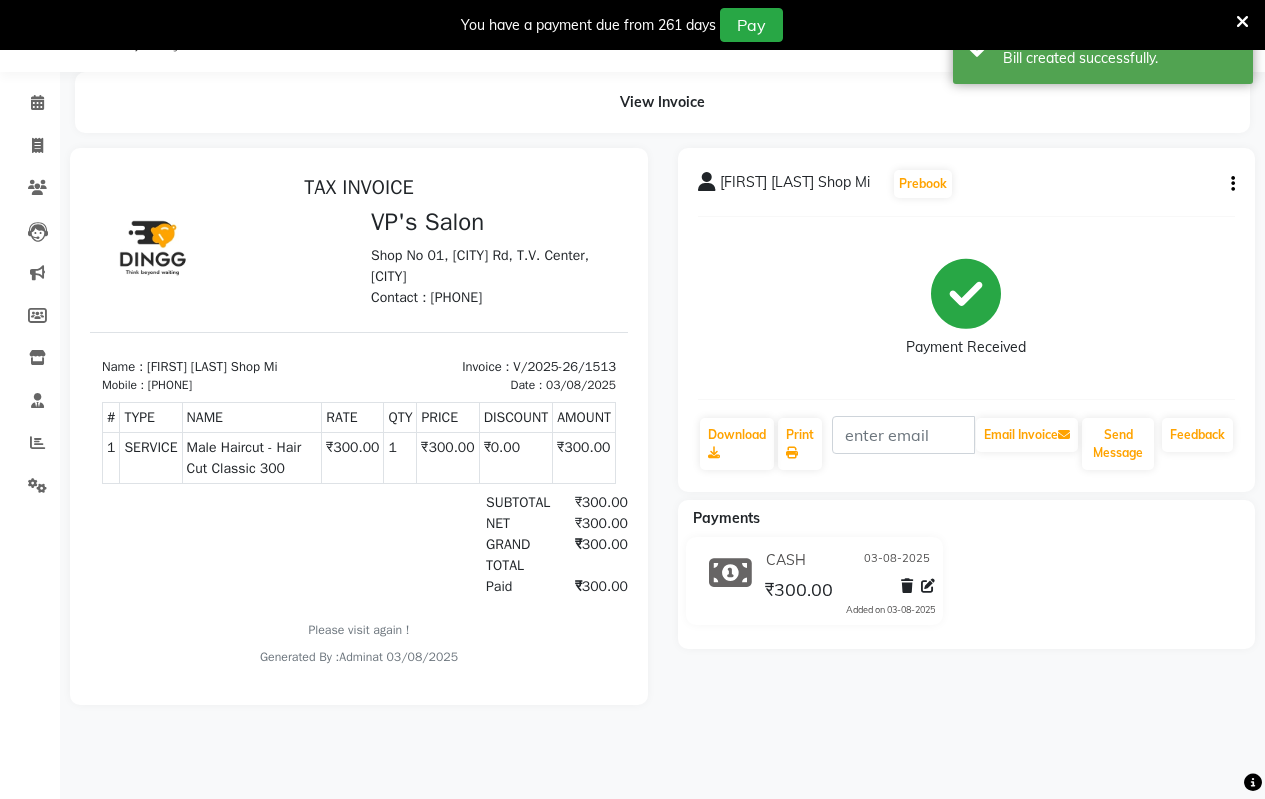 click 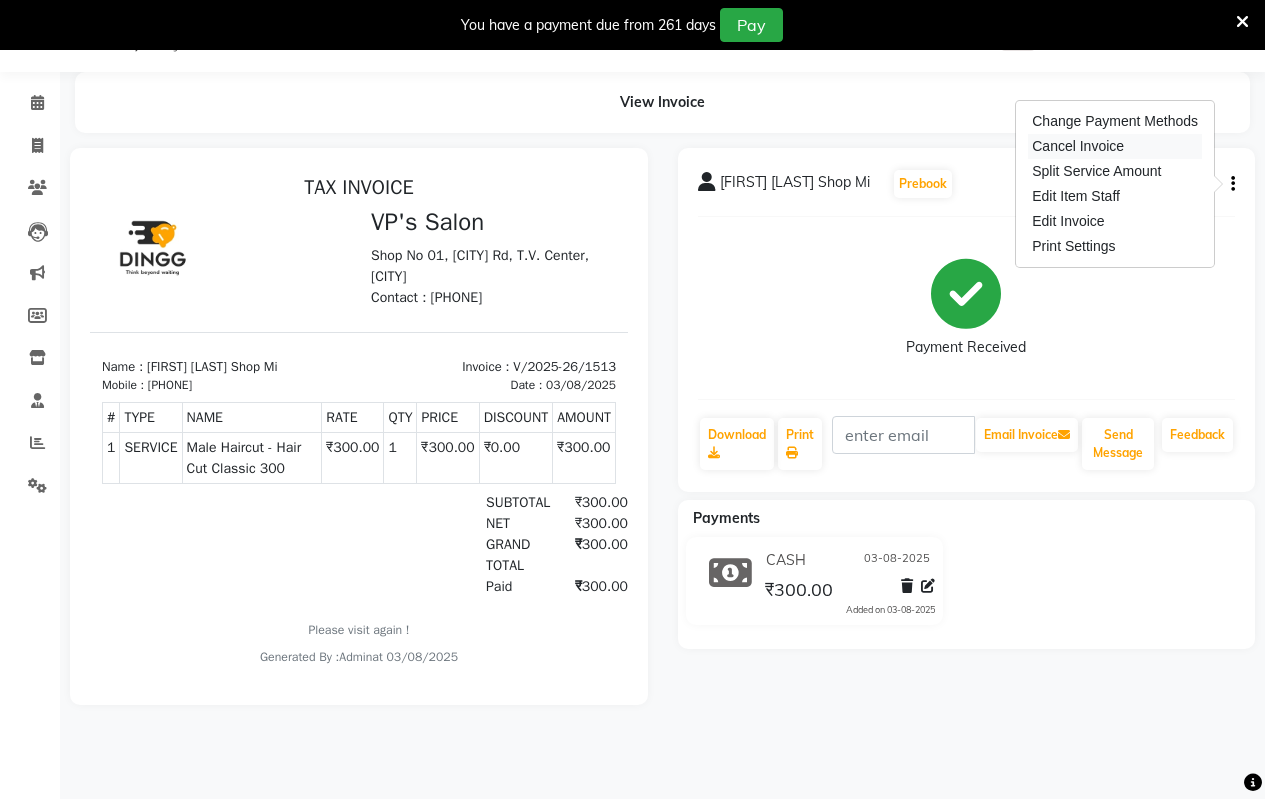 click on "Cancel Invoice" at bounding box center (1115, 146) 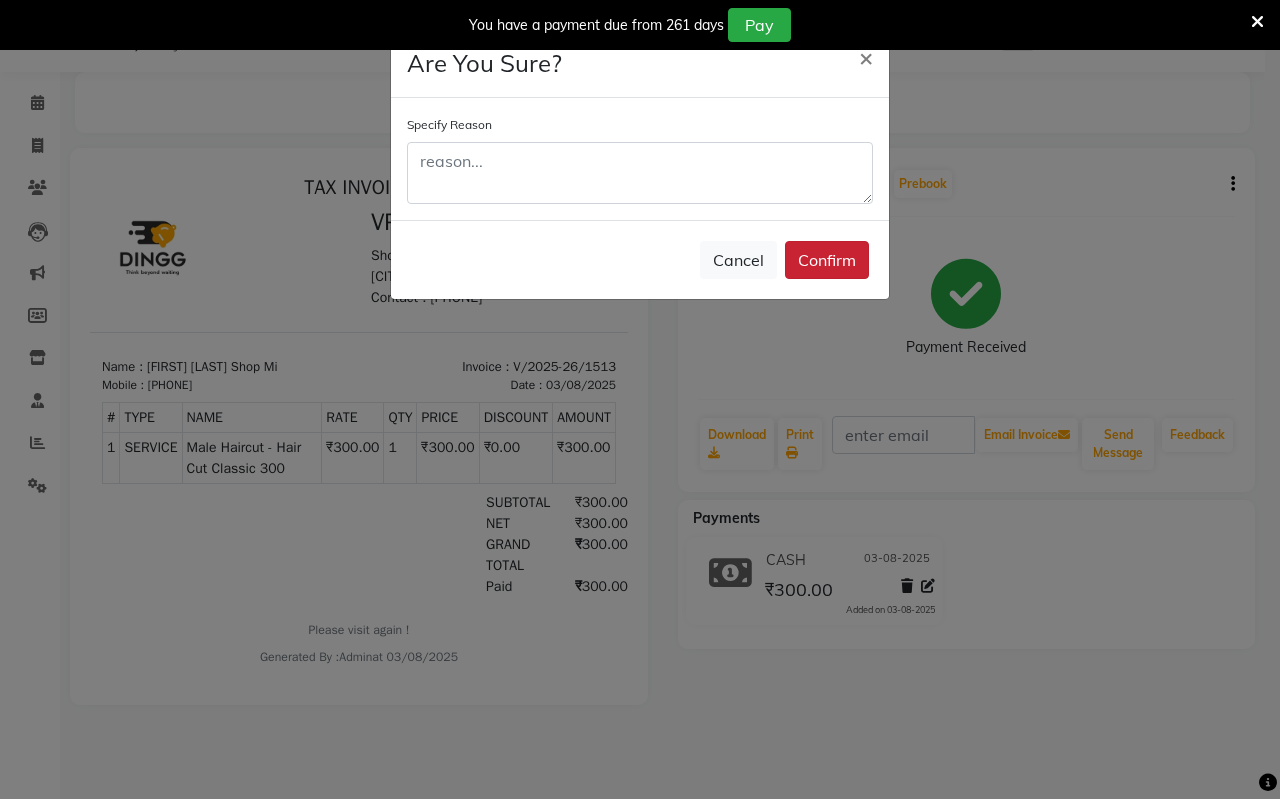 click on "Confirm" 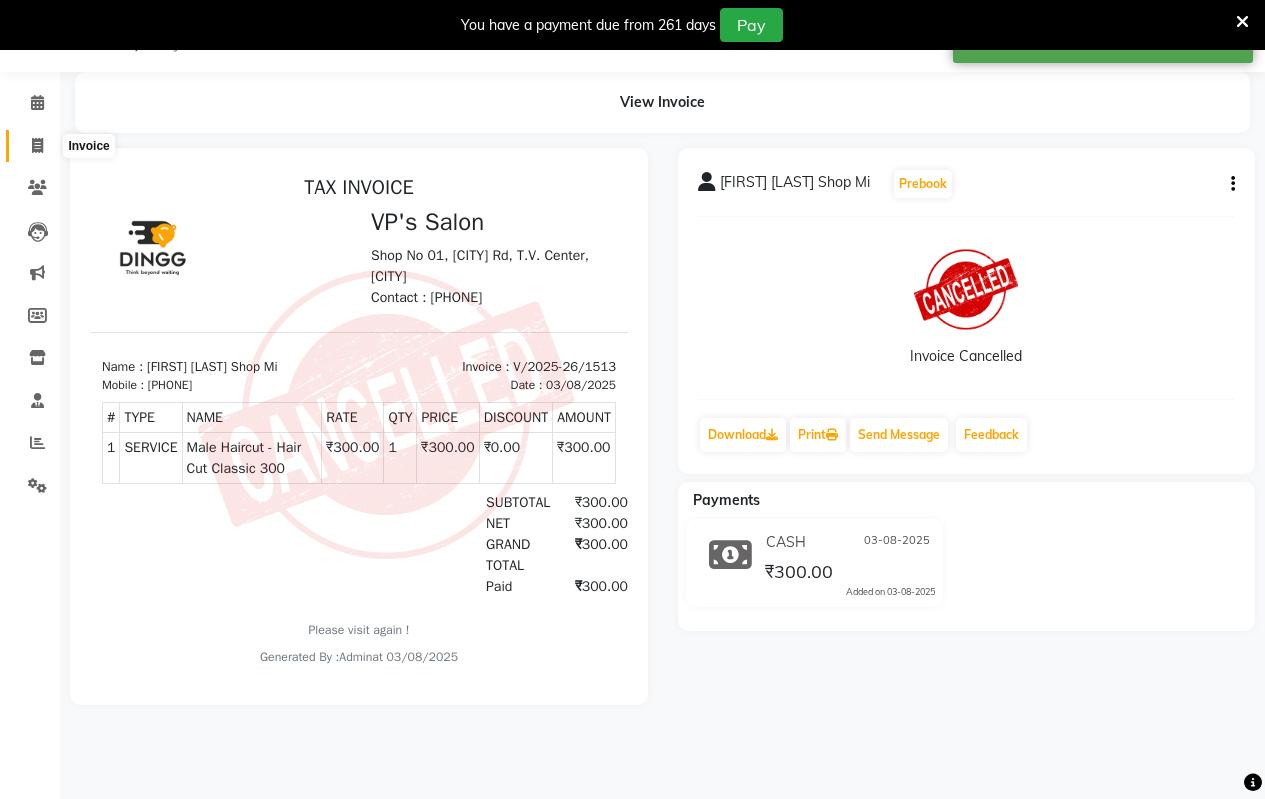 click 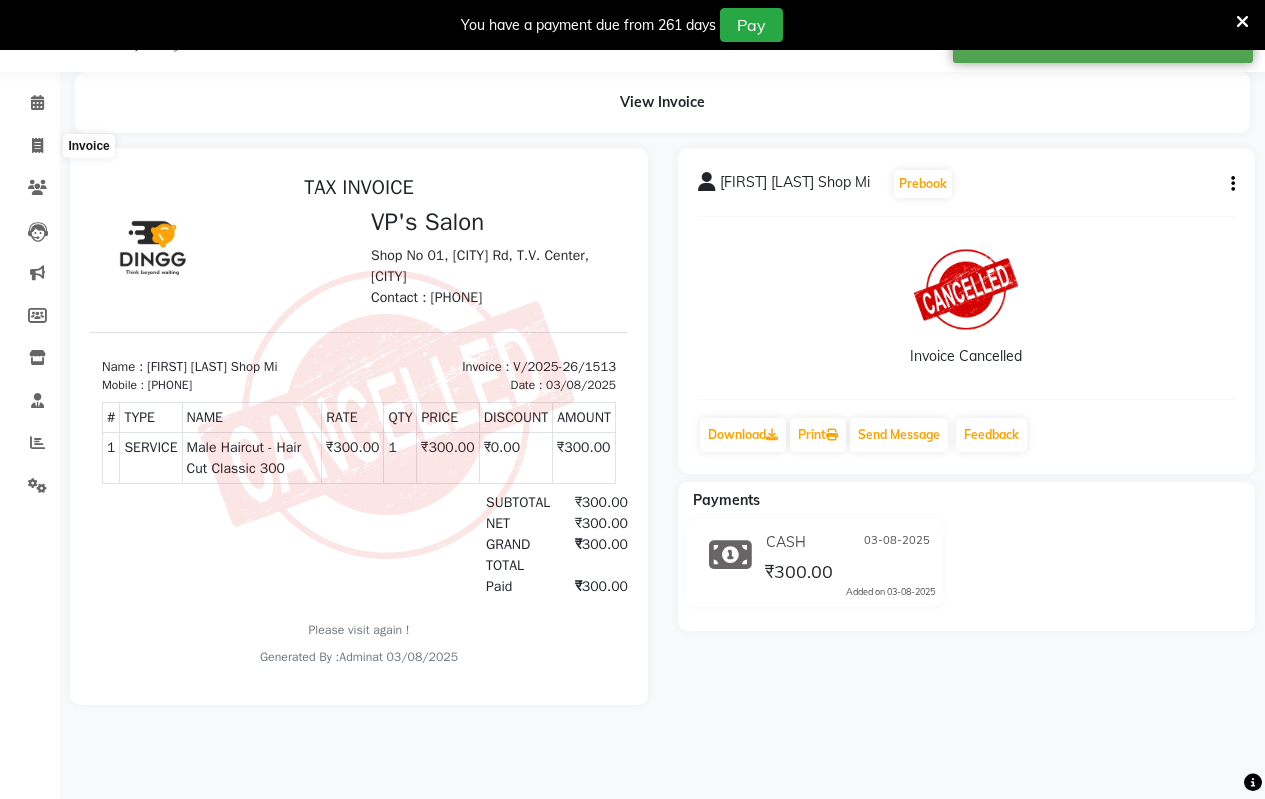 select on "service" 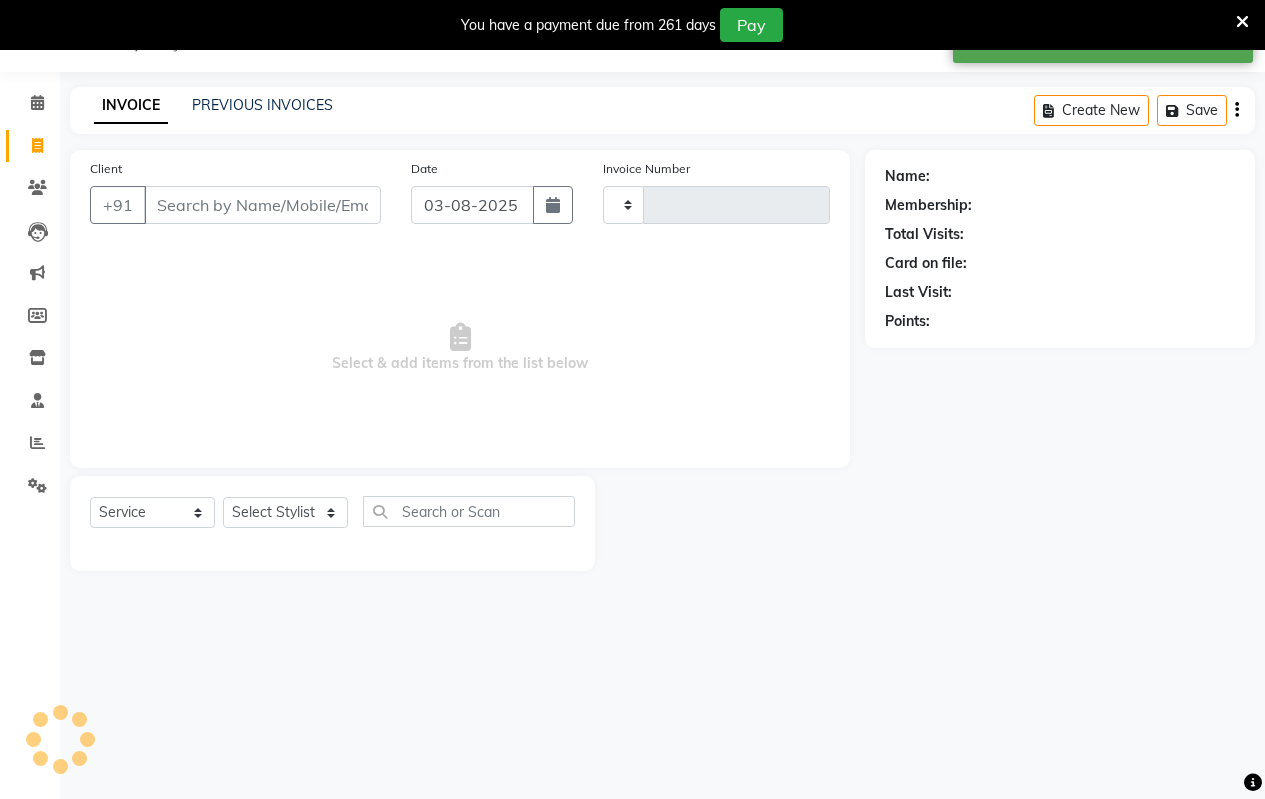 type on "1514" 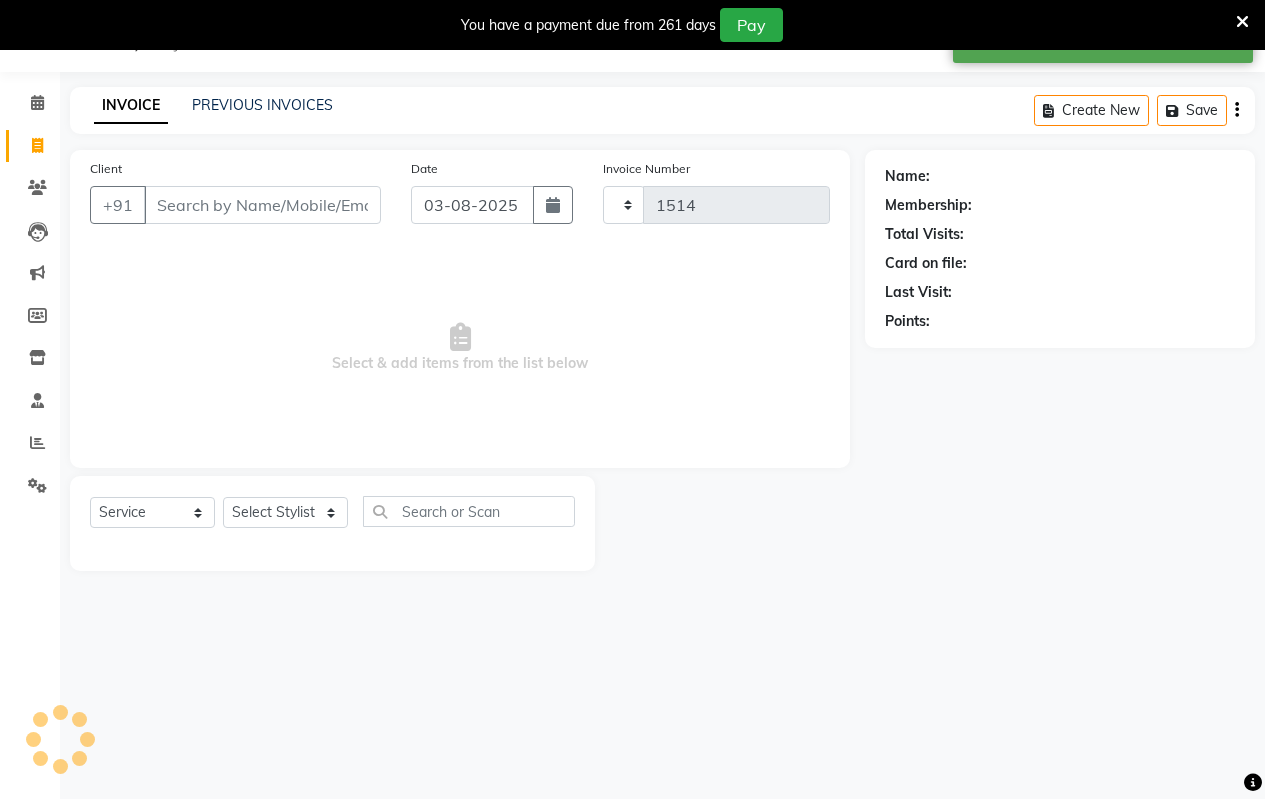 select on "4917" 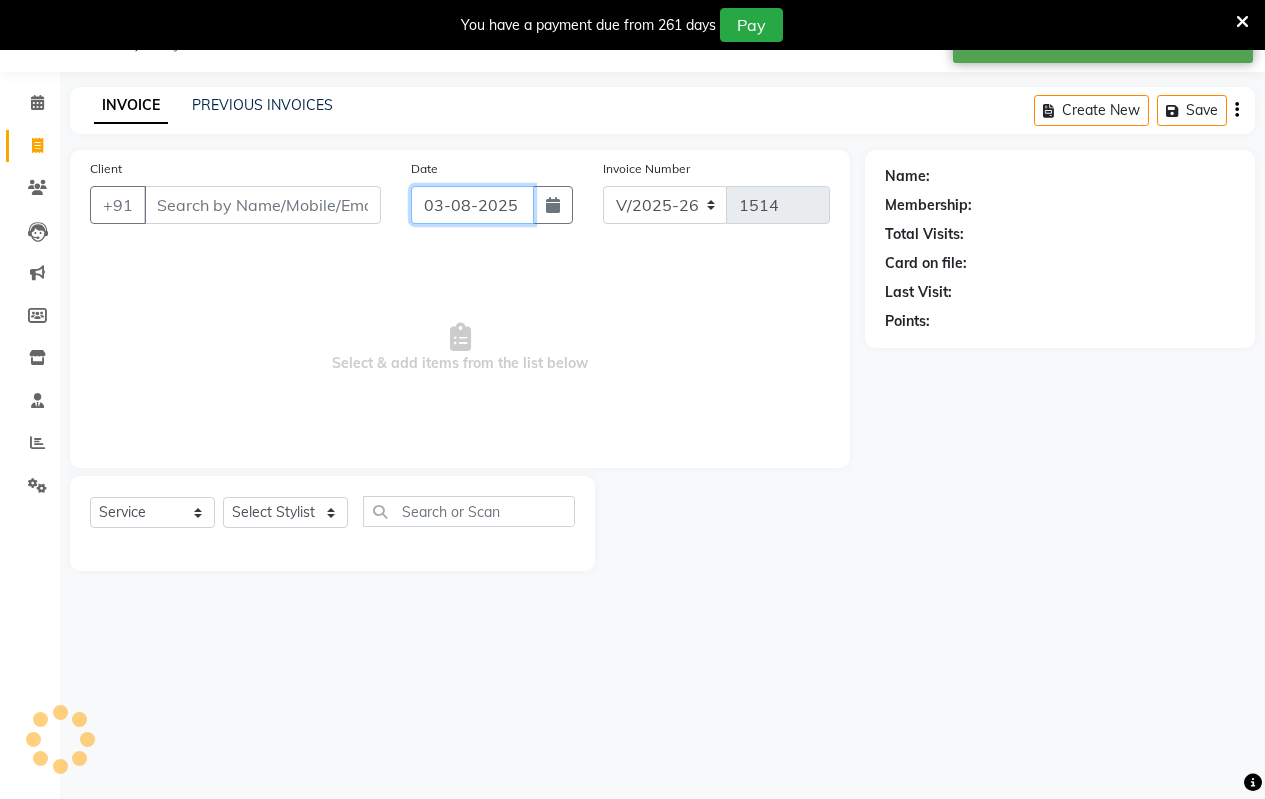 drag, startPoint x: 438, startPoint y: 202, endPoint x: 453, endPoint y: 225, distance: 27.45906 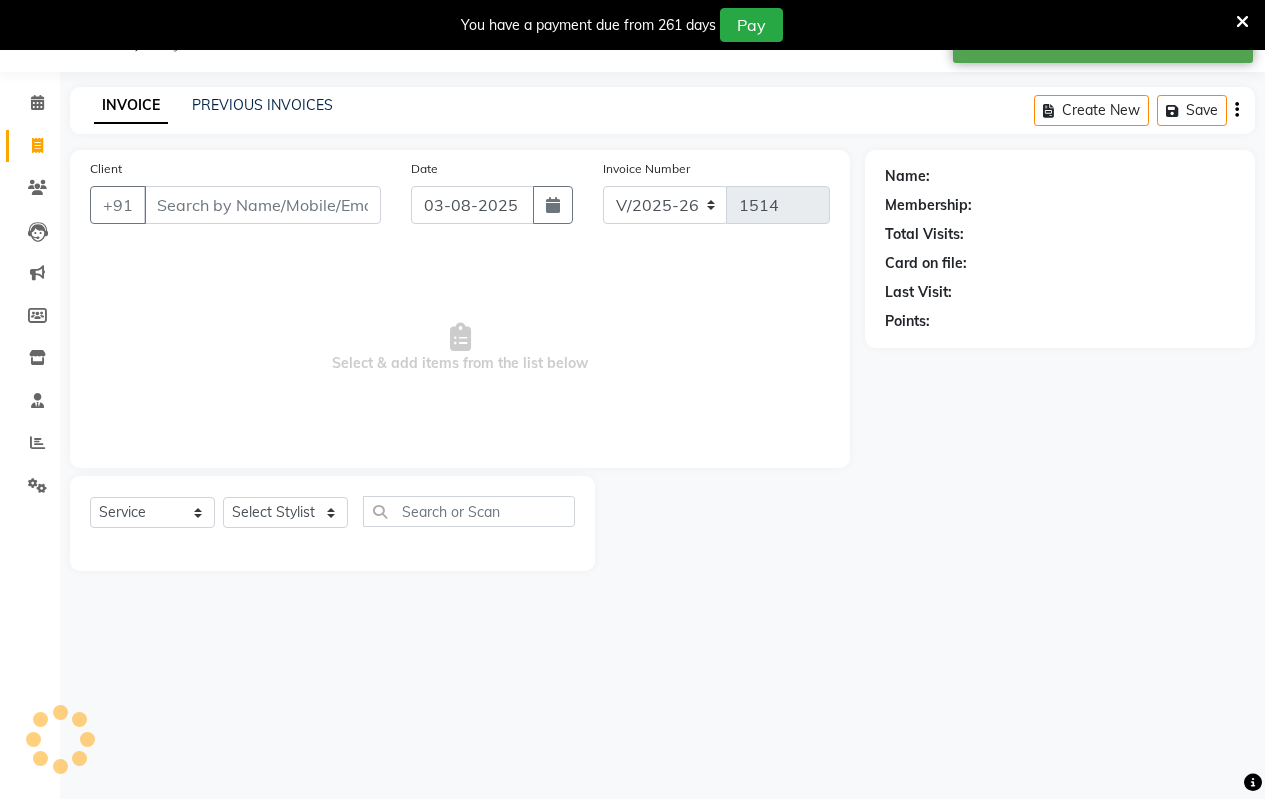 select on "8" 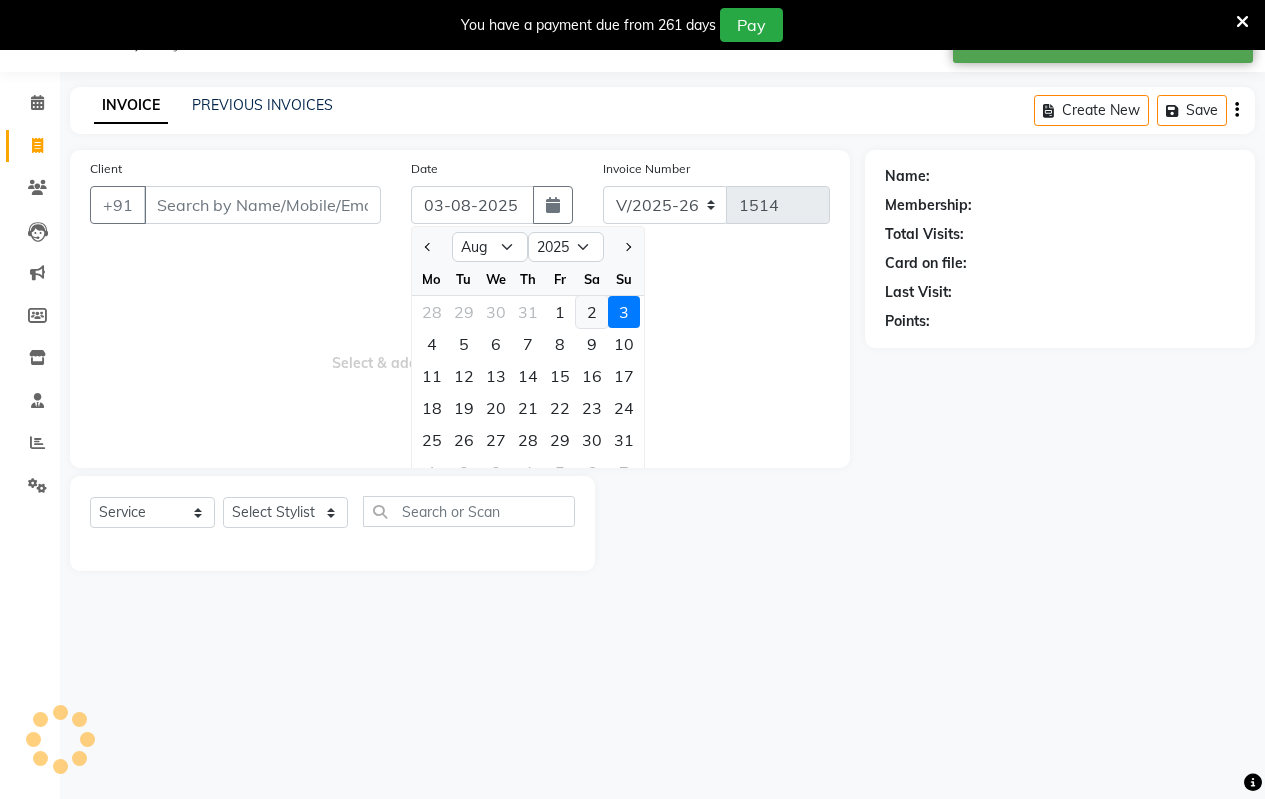 click on "2" 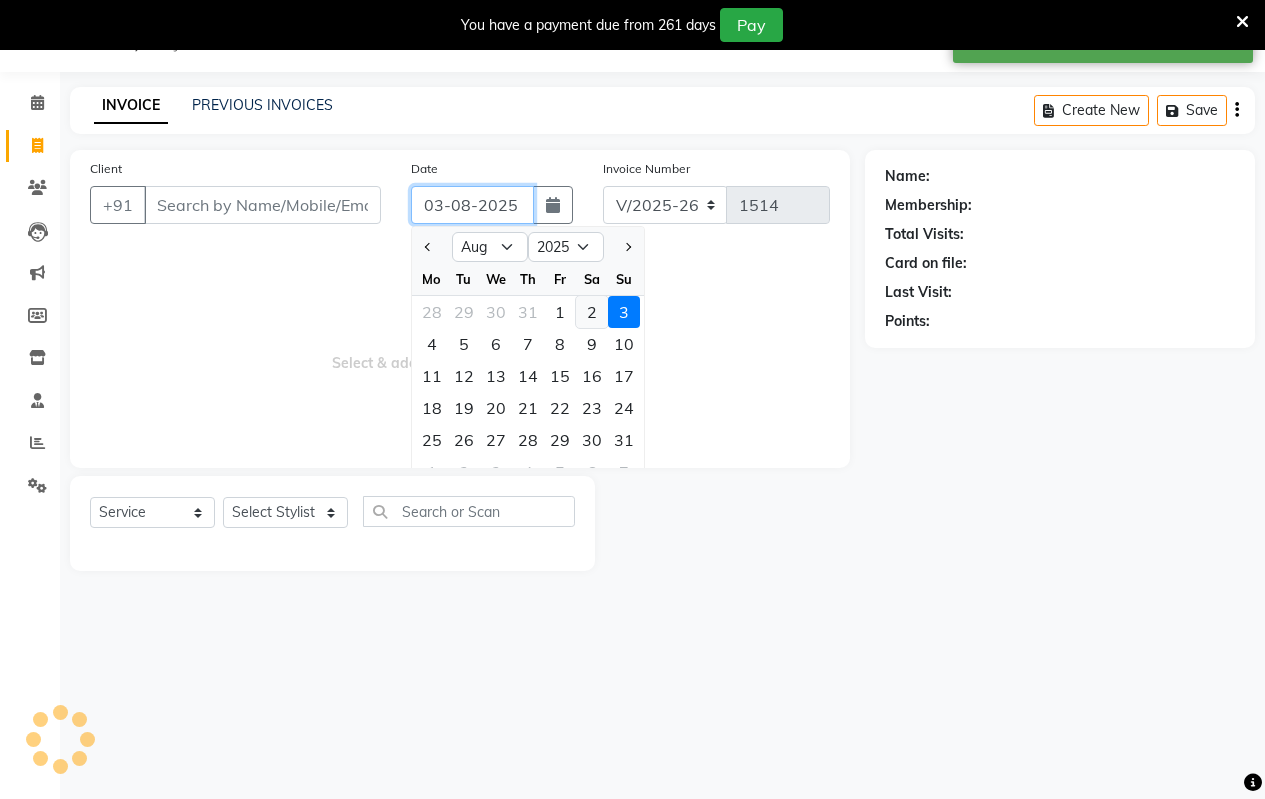 type on "02-08-2025" 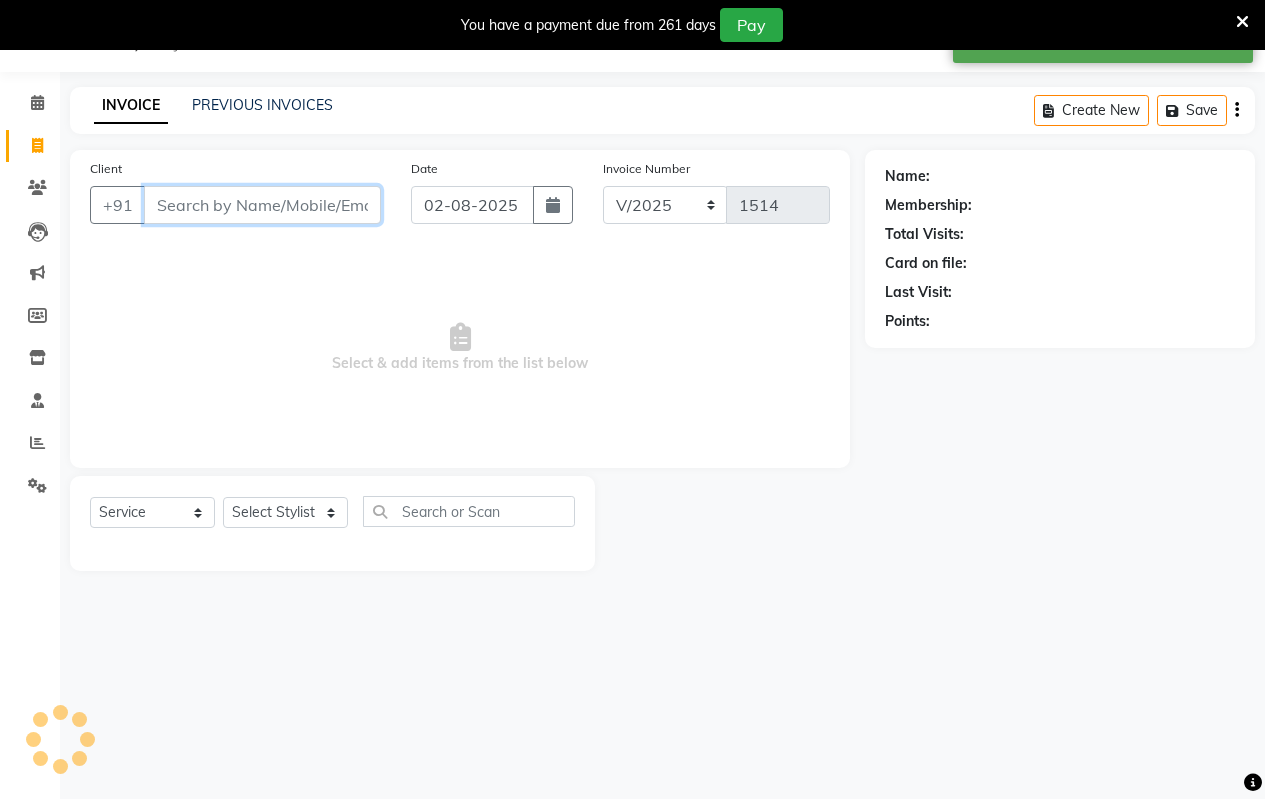 click on "Client" at bounding box center [262, 205] 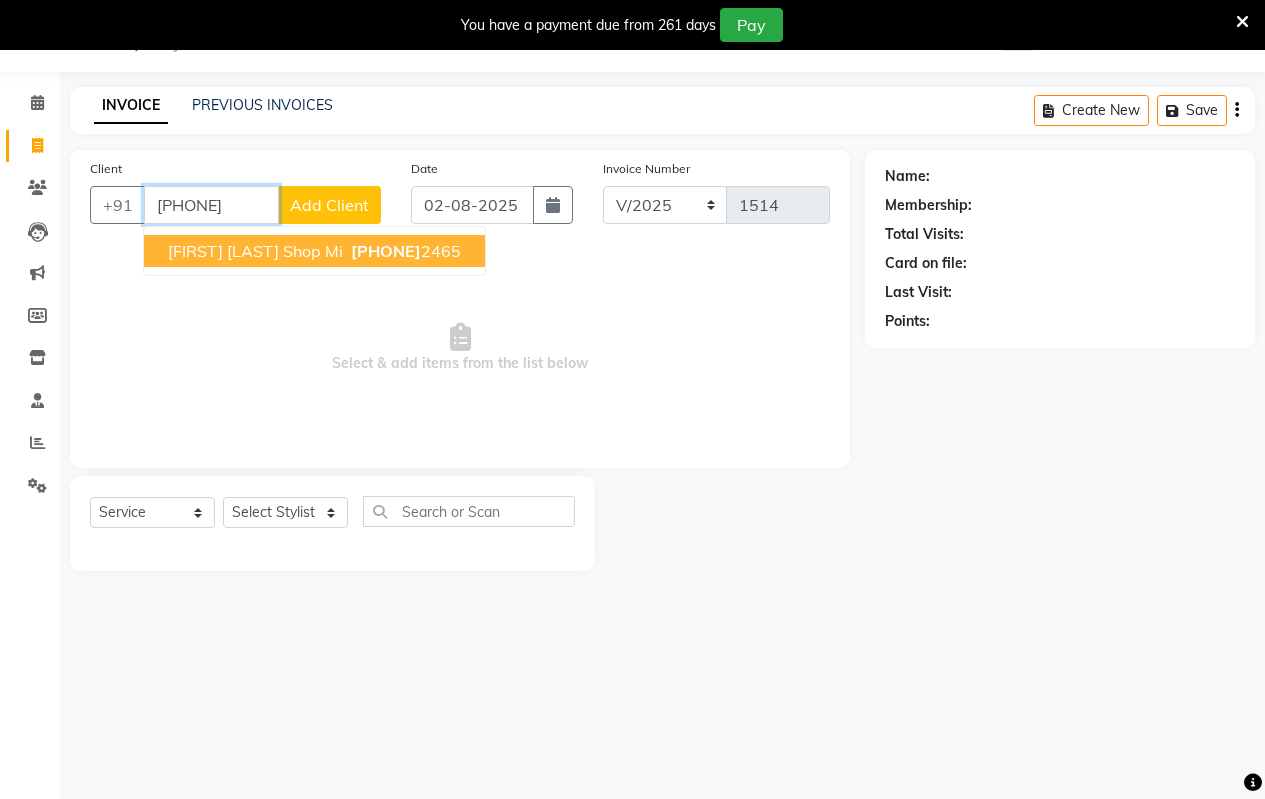 click on "[FIRST] [LAST] Shop Mi" at bounding box center [255, 251] 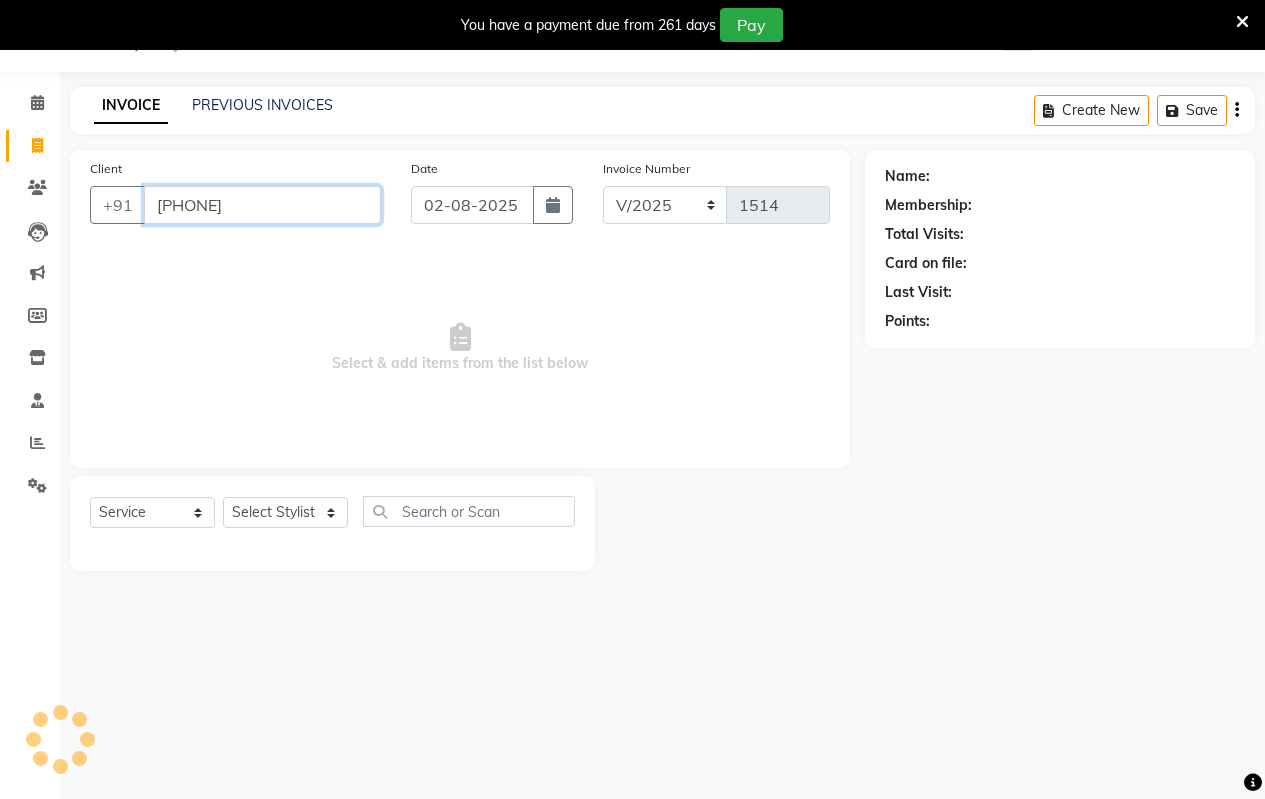 type on "[PHONE]" 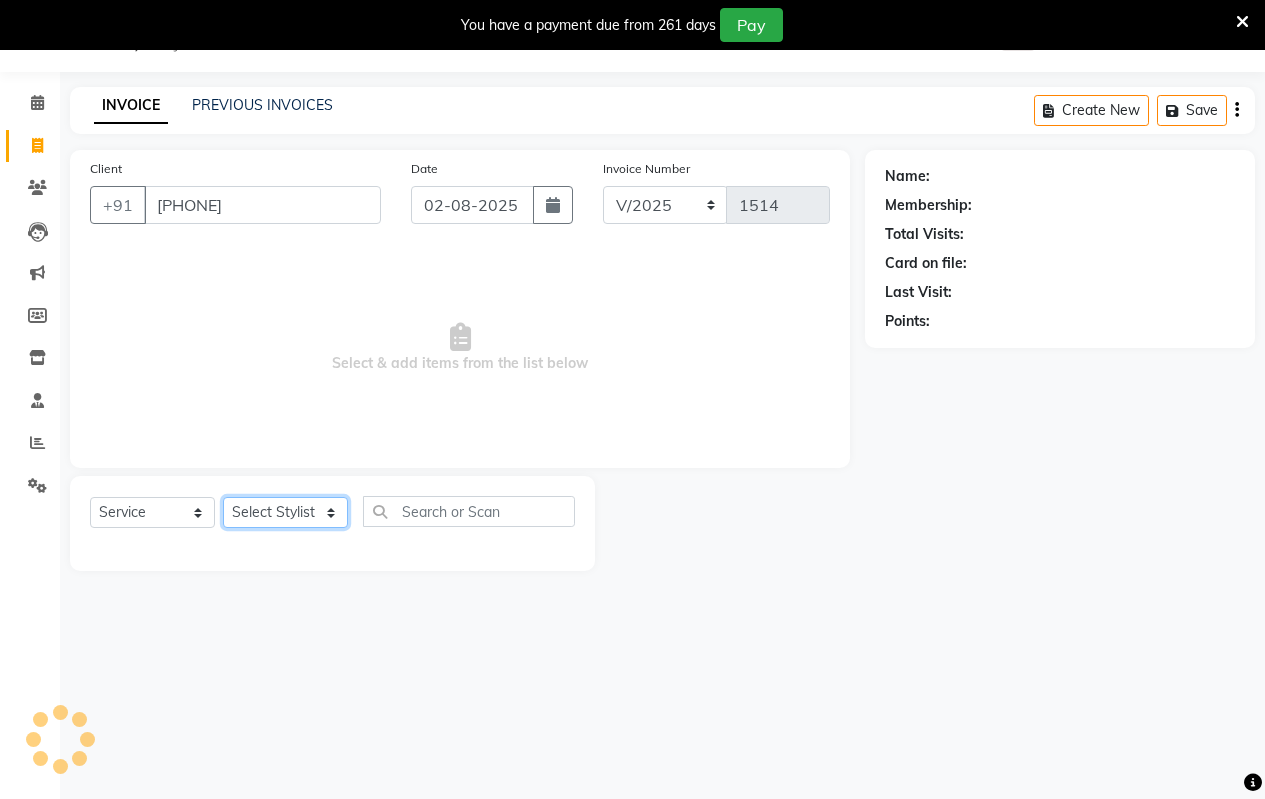 click on "Select Stylist Arati kamlesh b  karan  Krushna pramila jadhav priyanka bawaskar  rohit  rushi  Venesh" 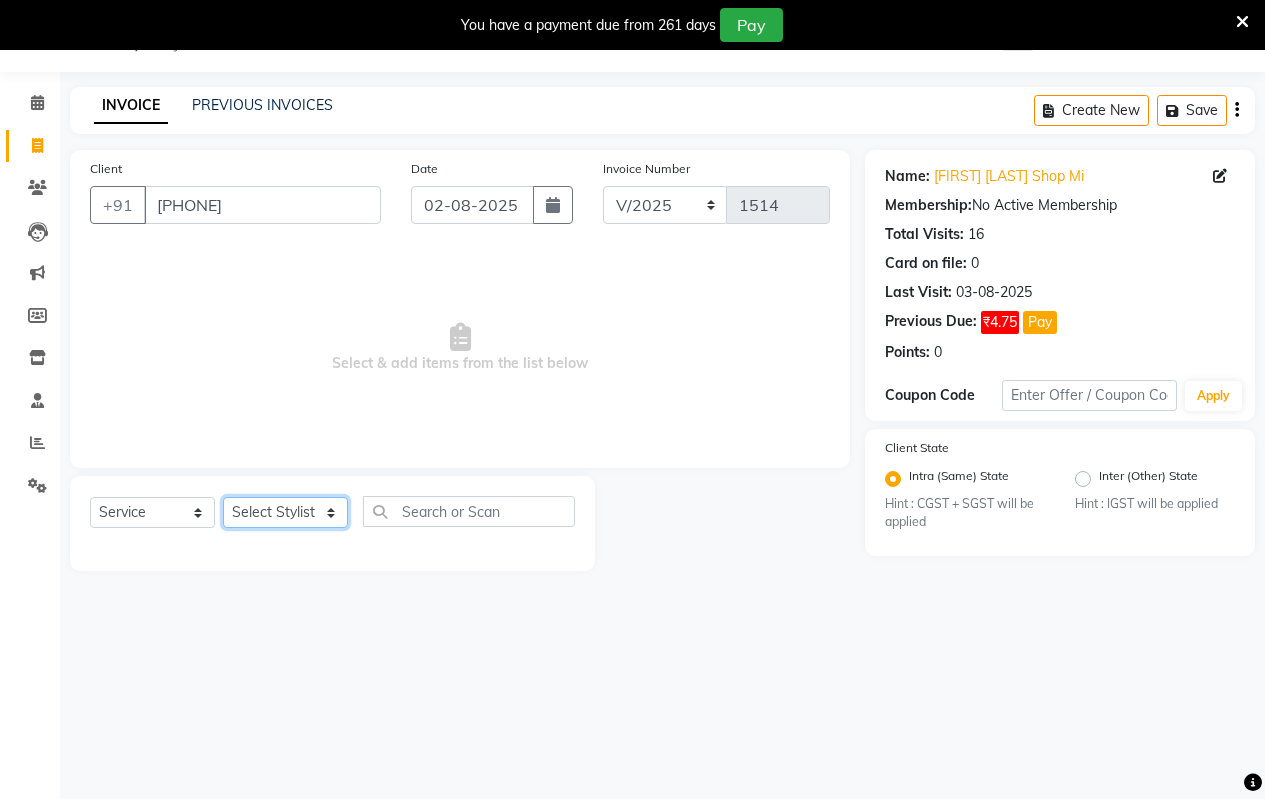 select on "59995" 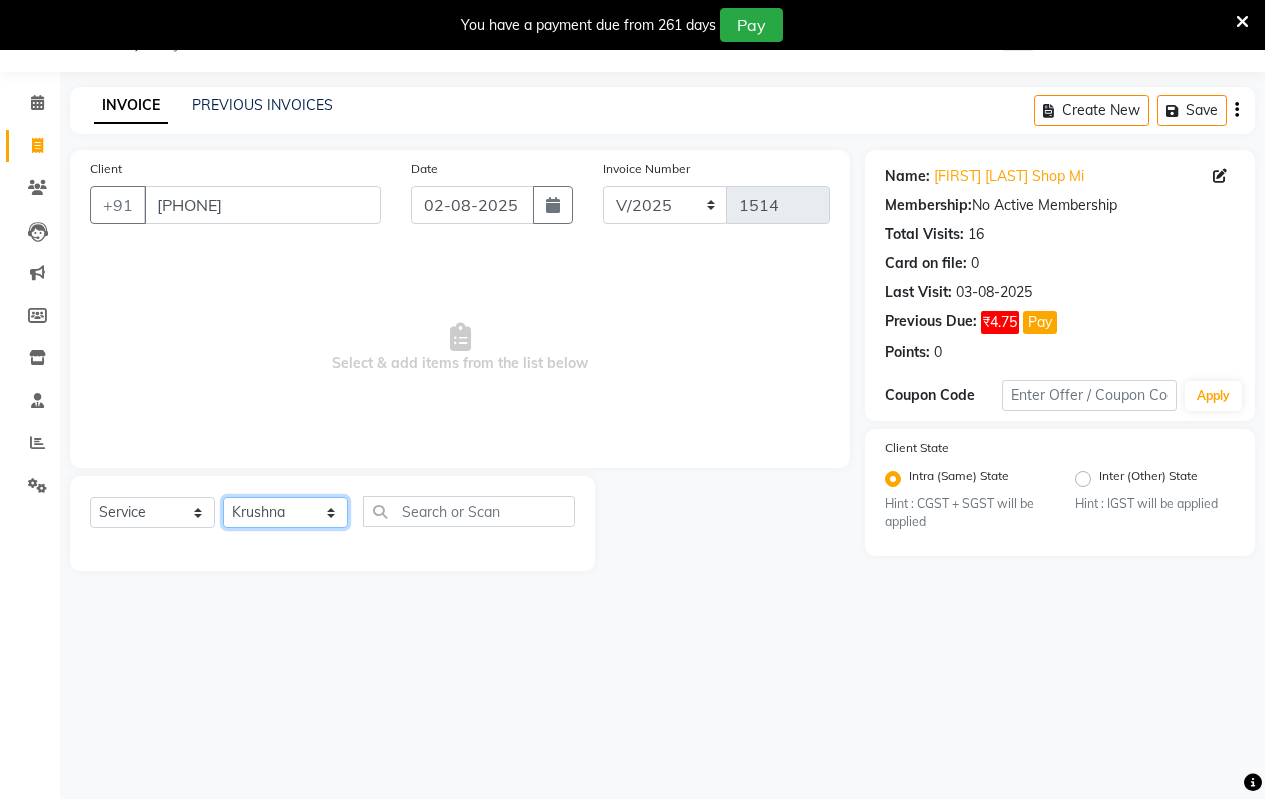 click on "Select Stylist Arati kamlesh b  karan  Krushna pramila jadhav priyanka bawaskar  rohit  rushi  Venesh" 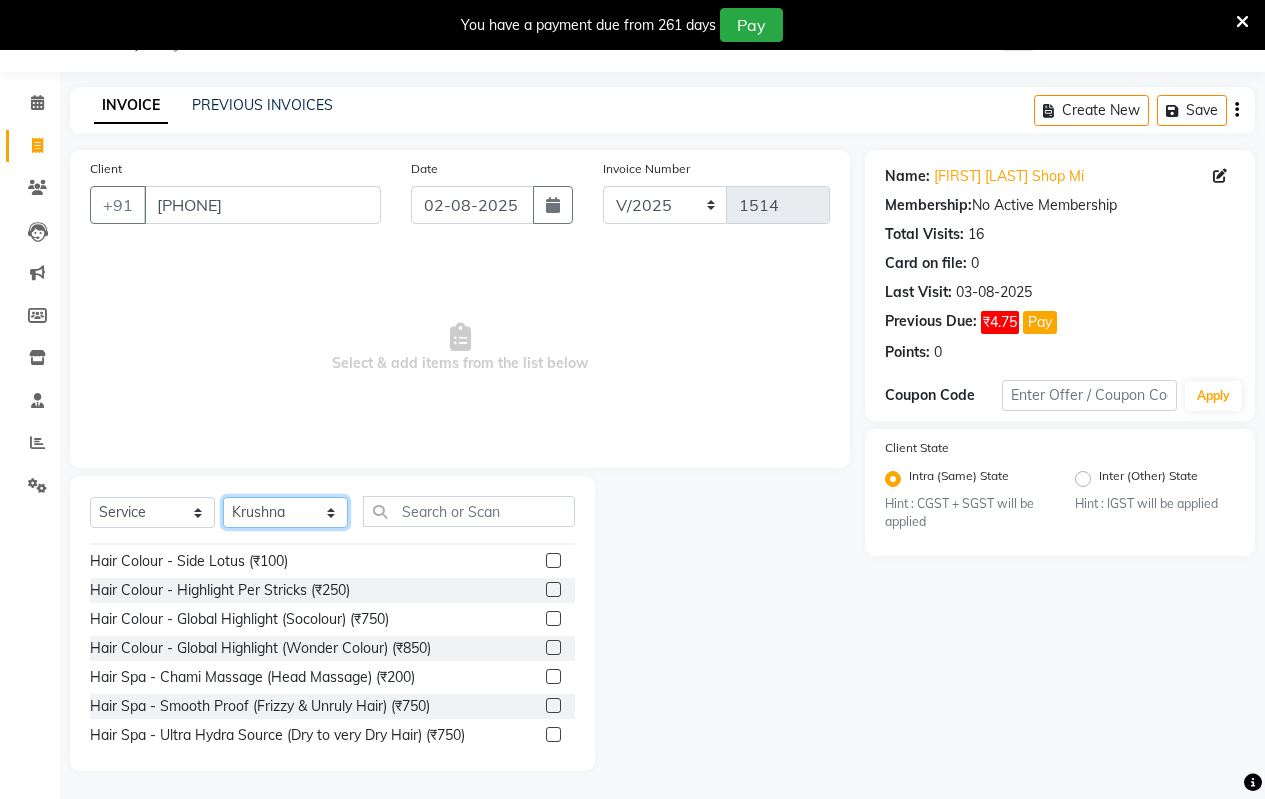 scroll, scrollTop: 0, scrollLeft: 0, axis: both 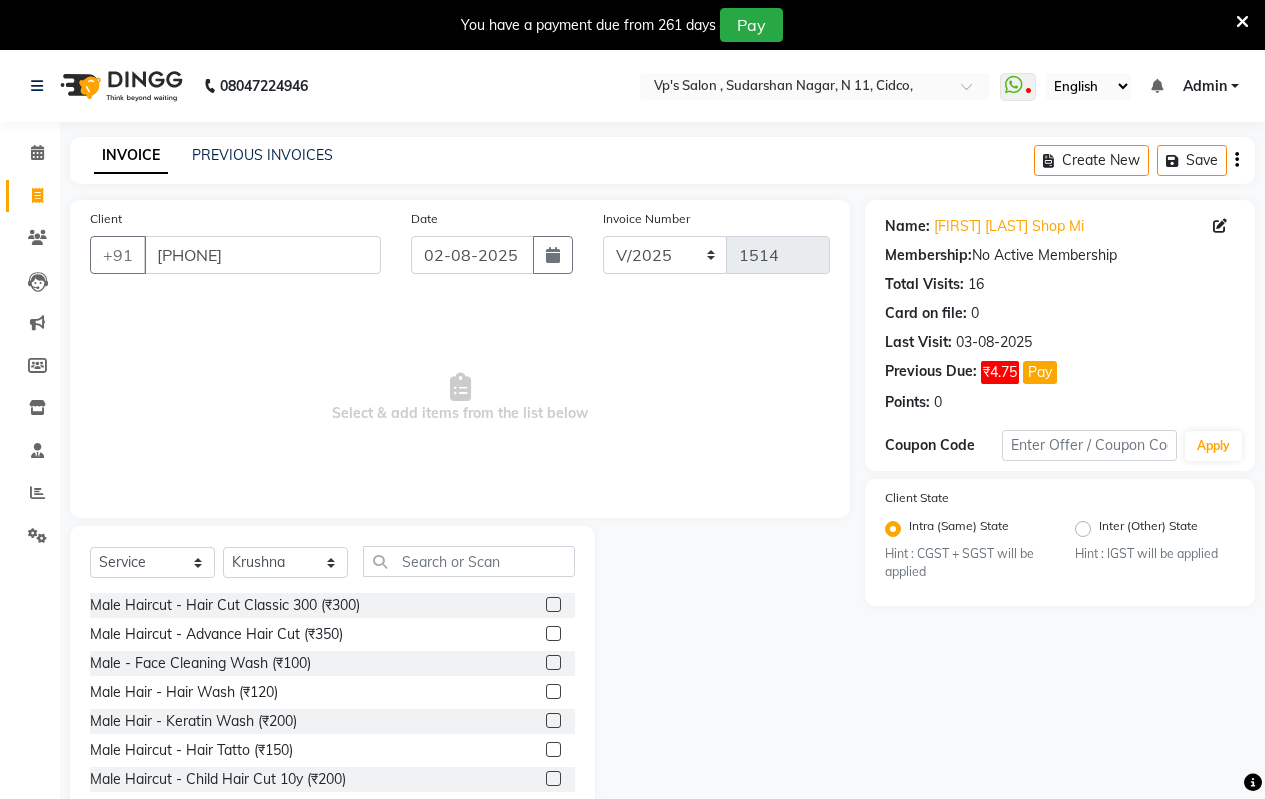 click 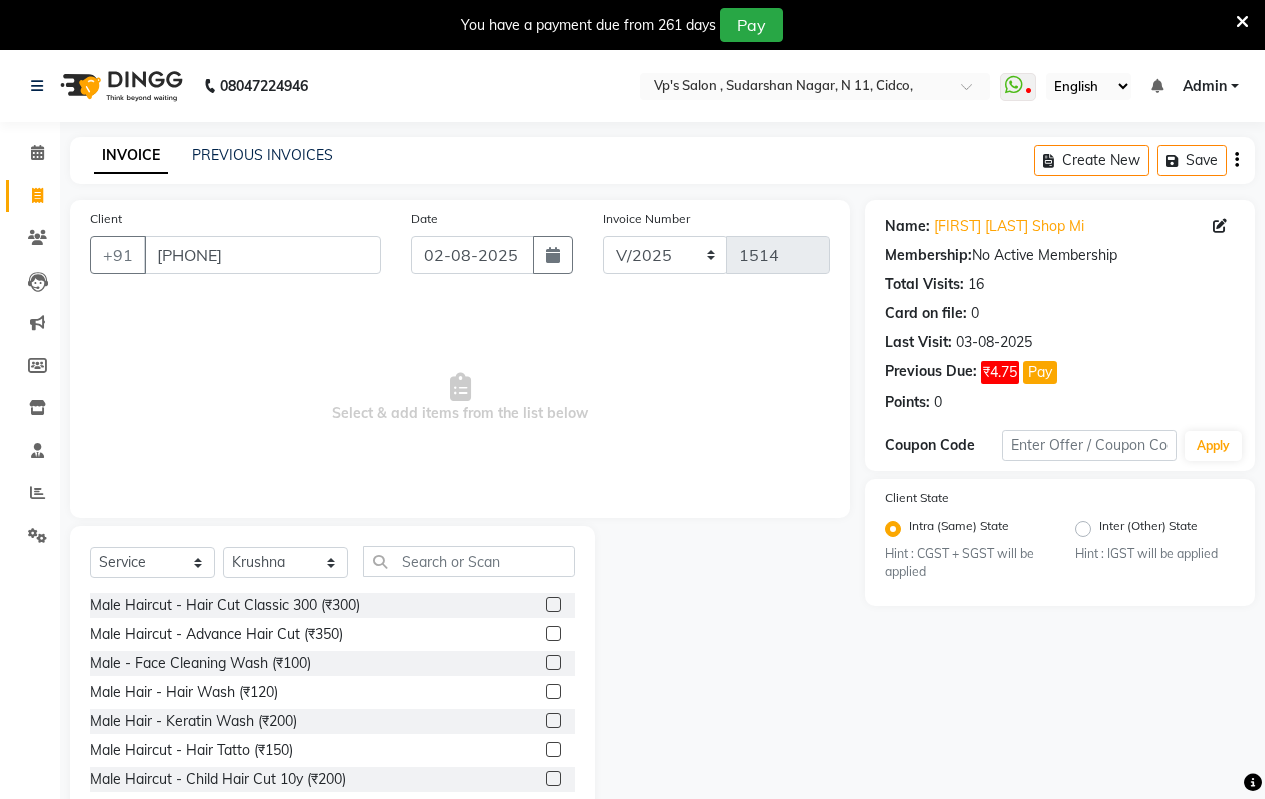 click at bounding box center (552, 605) 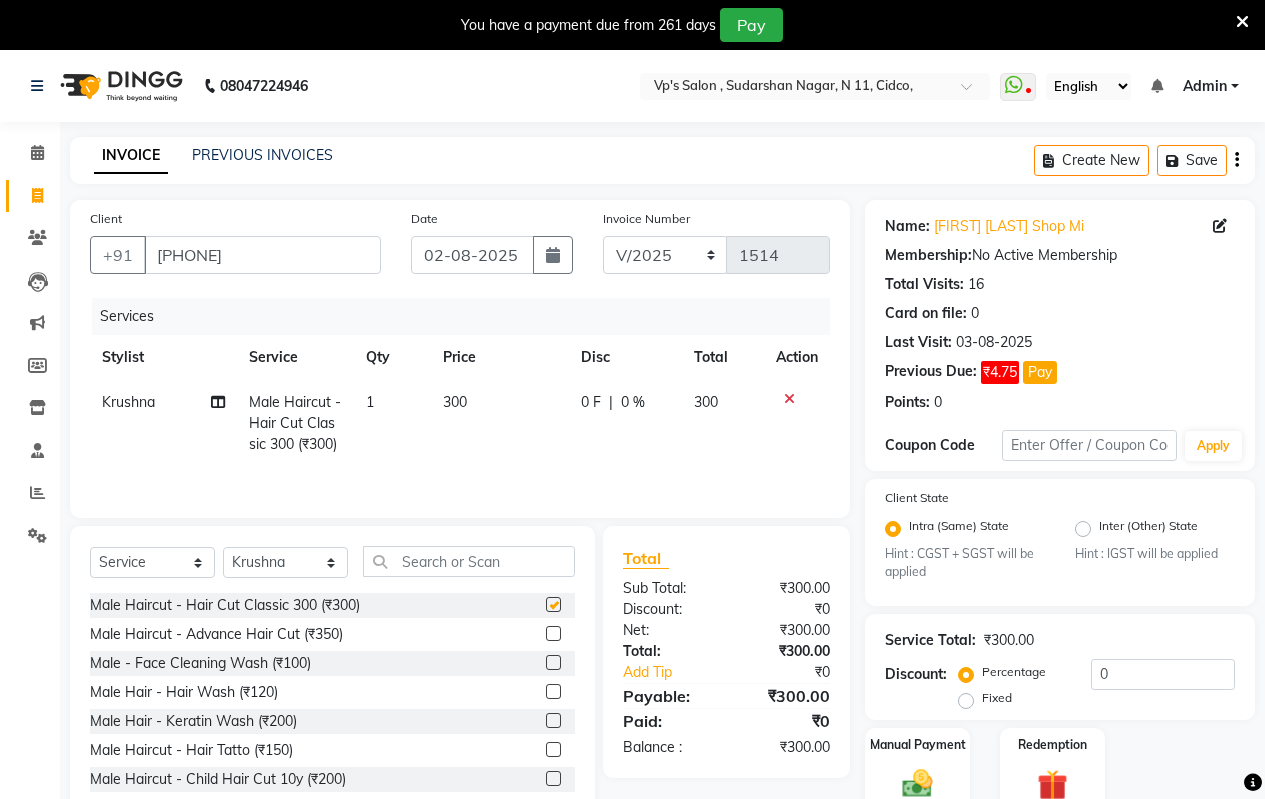 checkbox on "false" 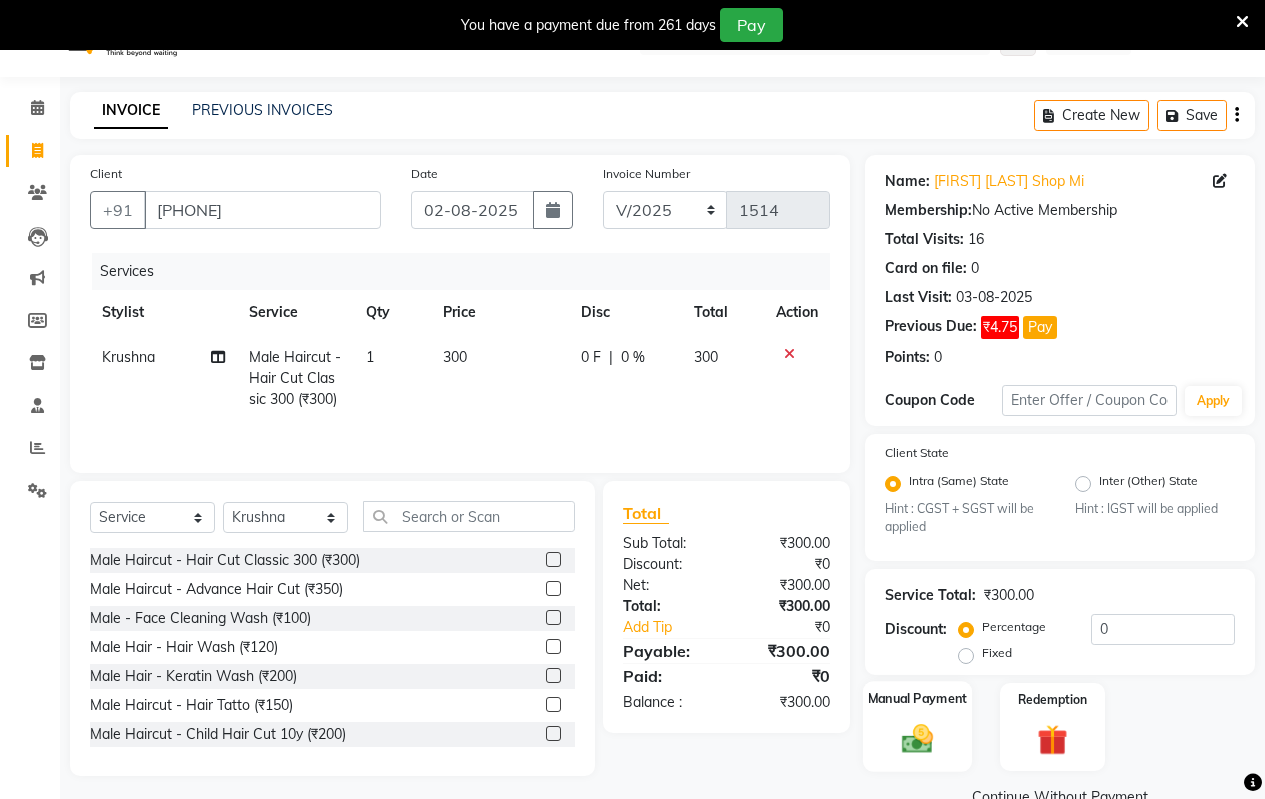 scroll, scrollTop: 88, scrollLeft: 0, axis: vertical 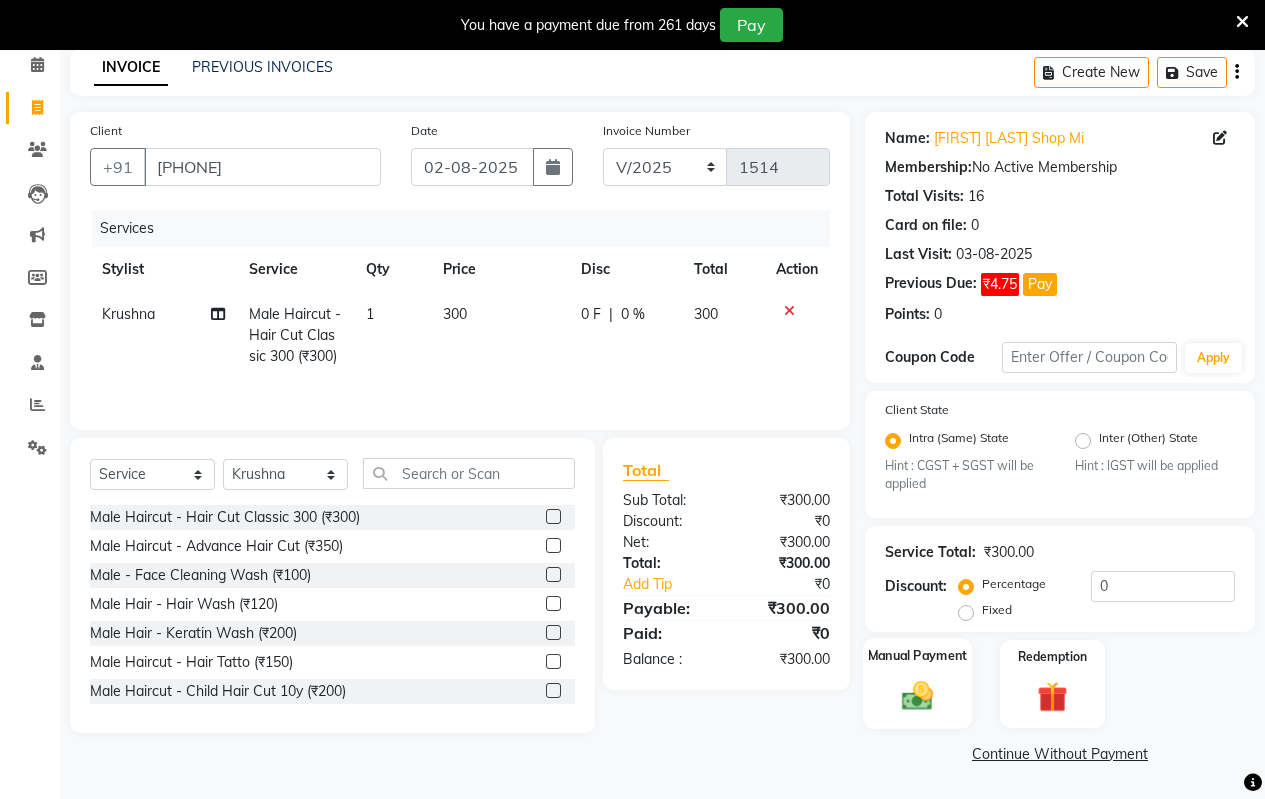 click 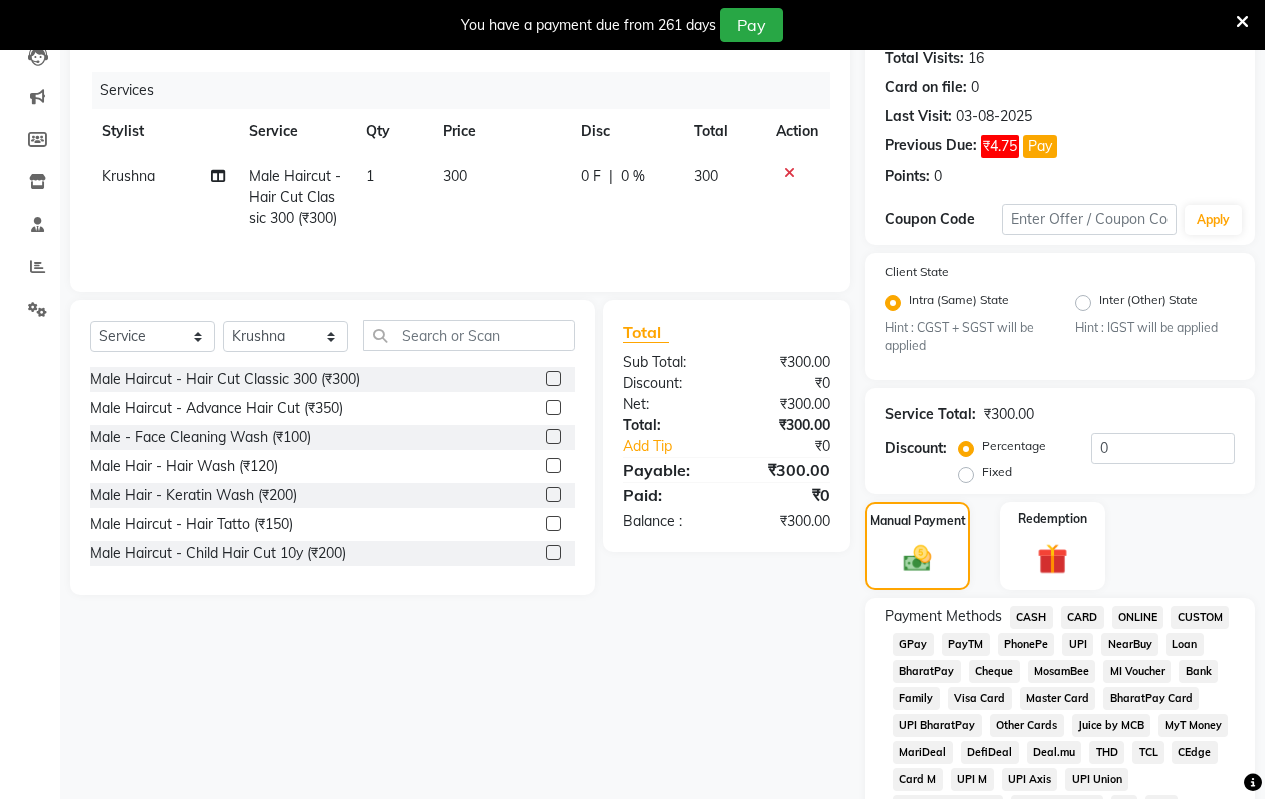 scroll, scrollTop: 388, scrollLeft: 0, axis: vertical 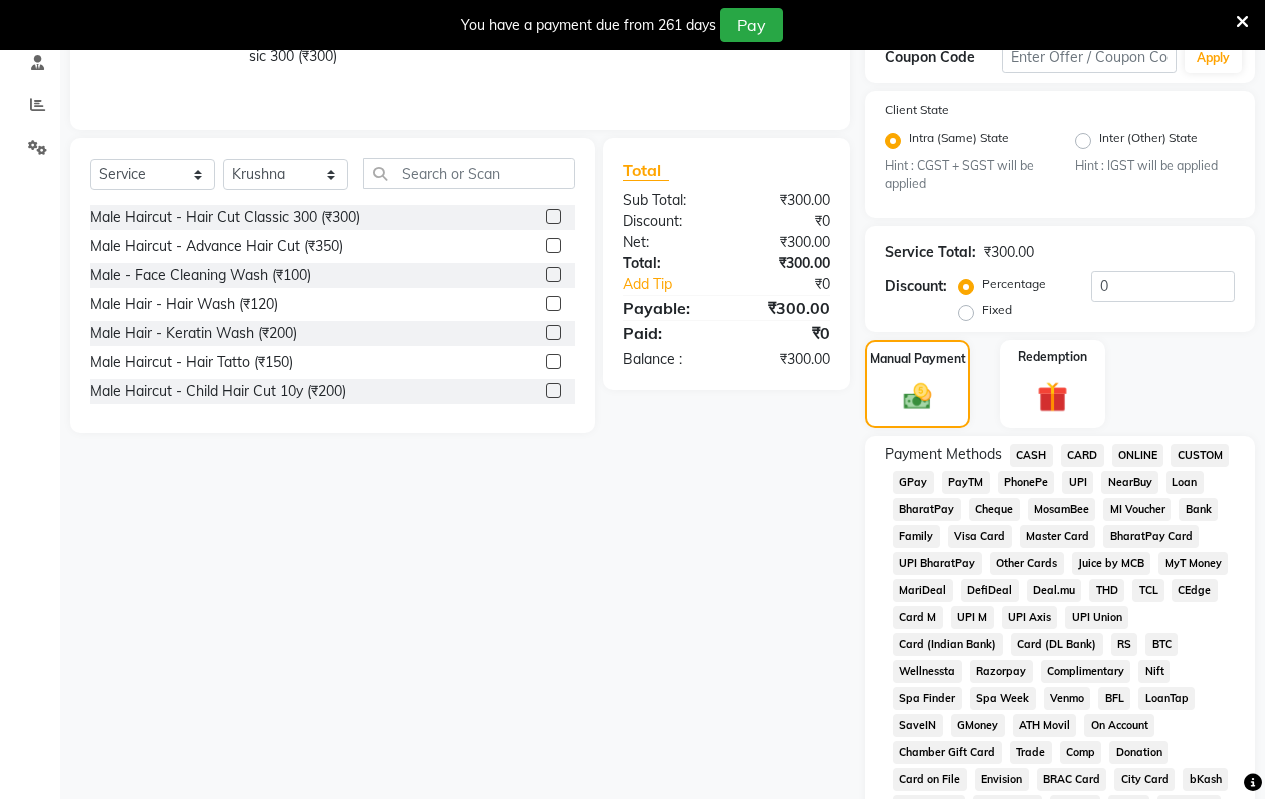 click on "CASH" 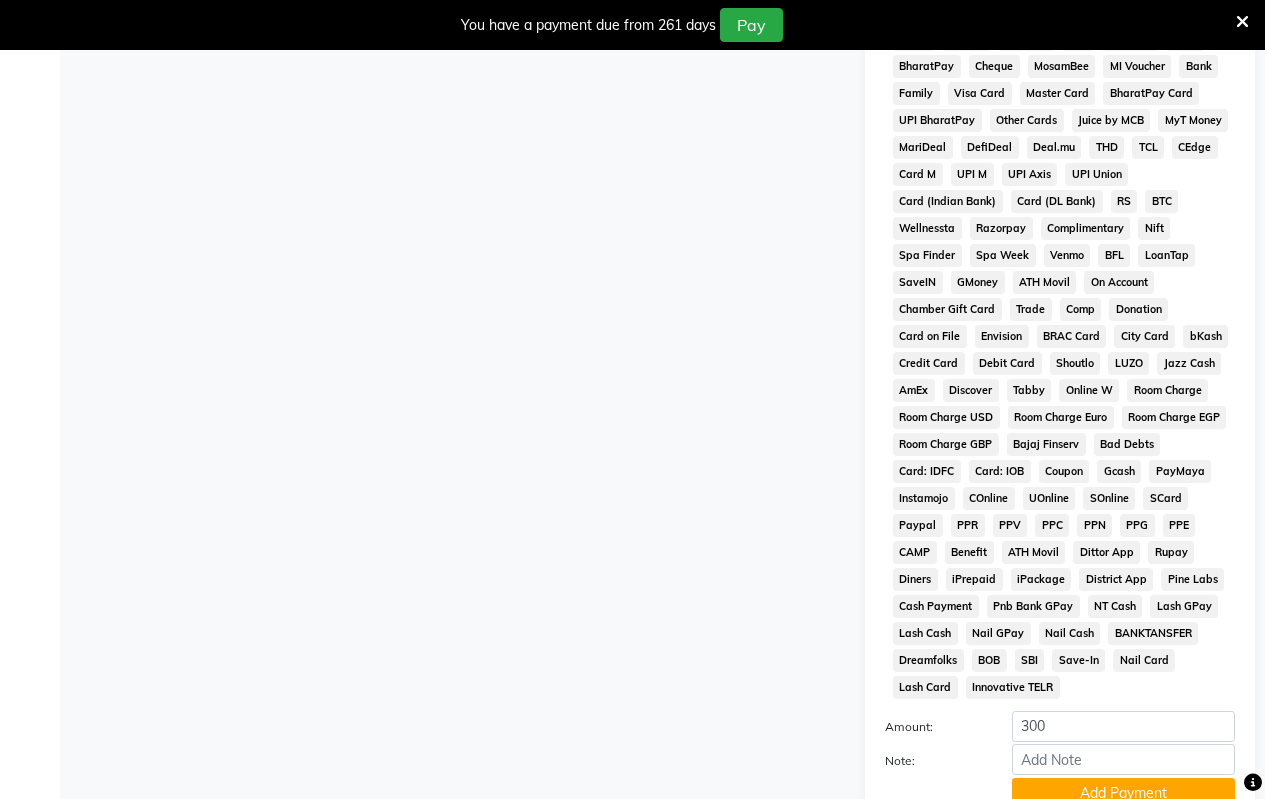 scroll, scrollTop: 988, scrollLeft: 0, axis: vertical 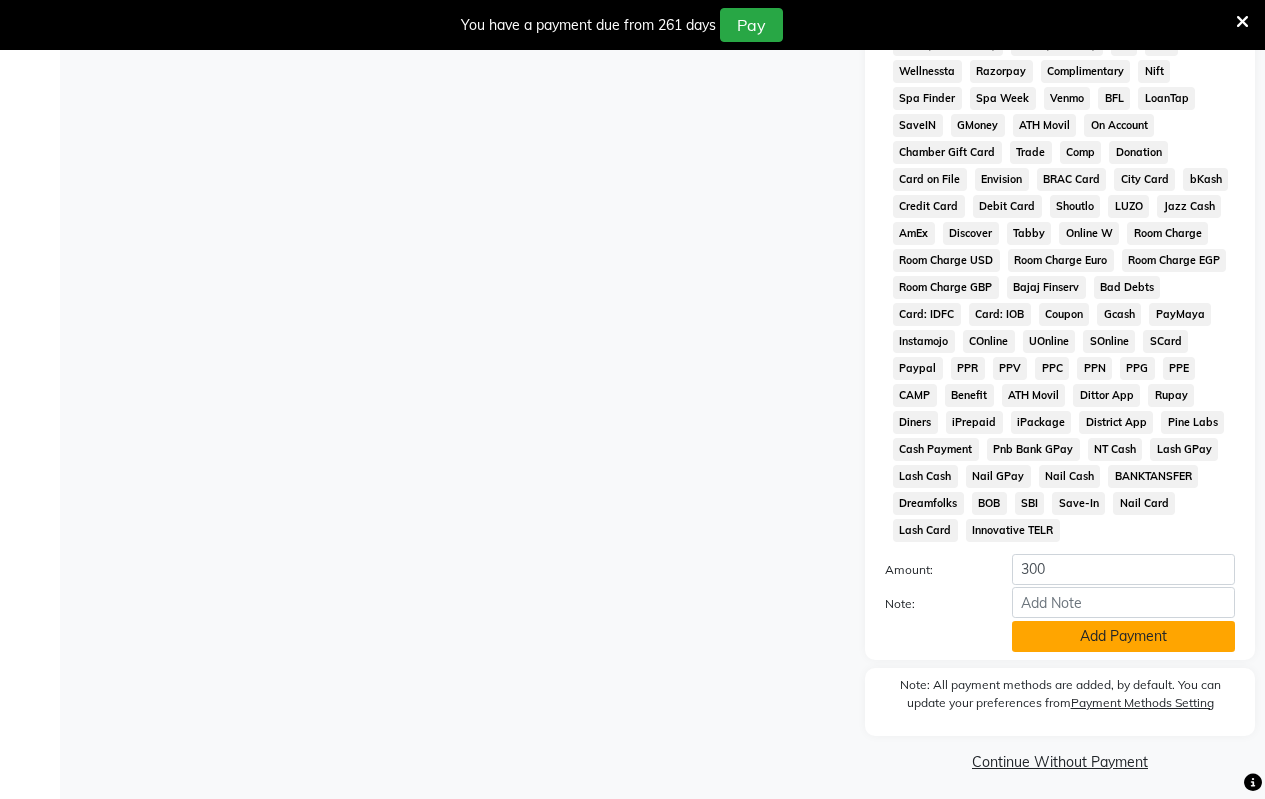 click on "Add Payment" 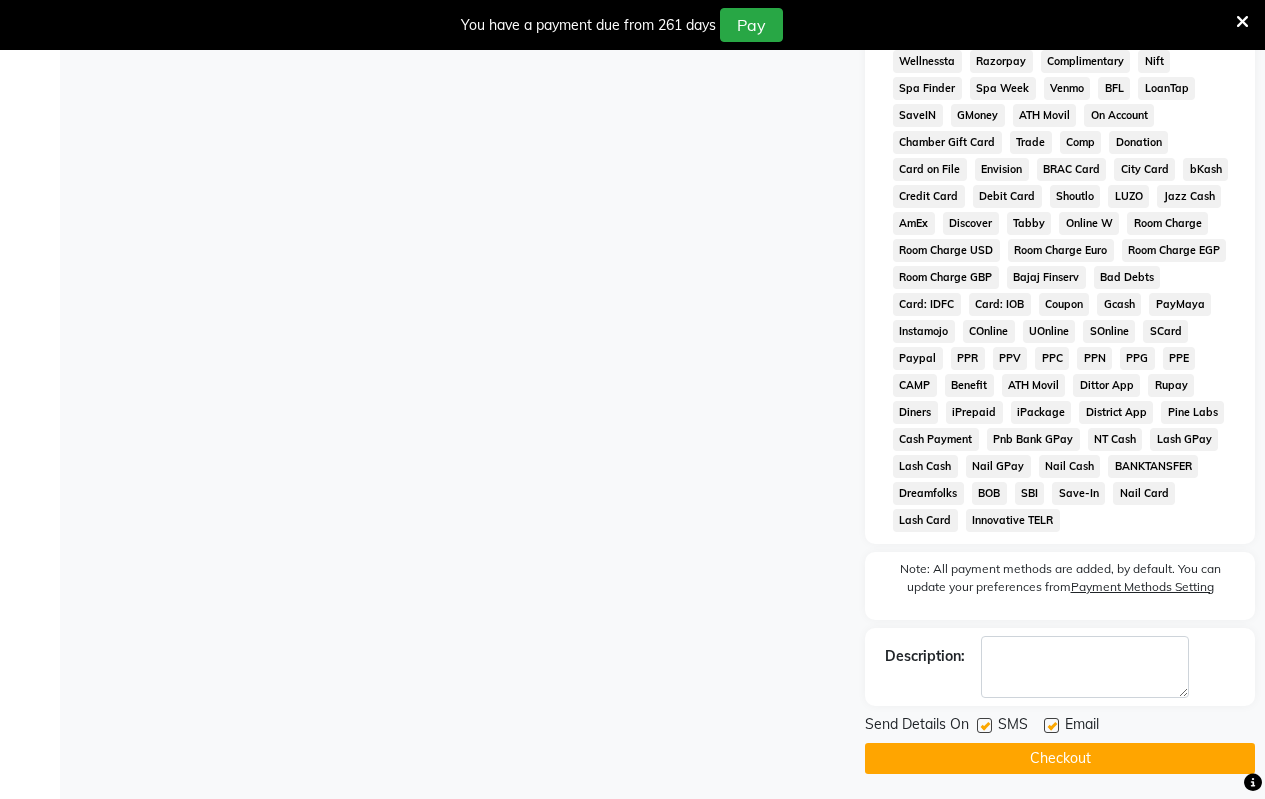 scroll, scrollTop: 1003, scrollLeft: 0, axis: vertical 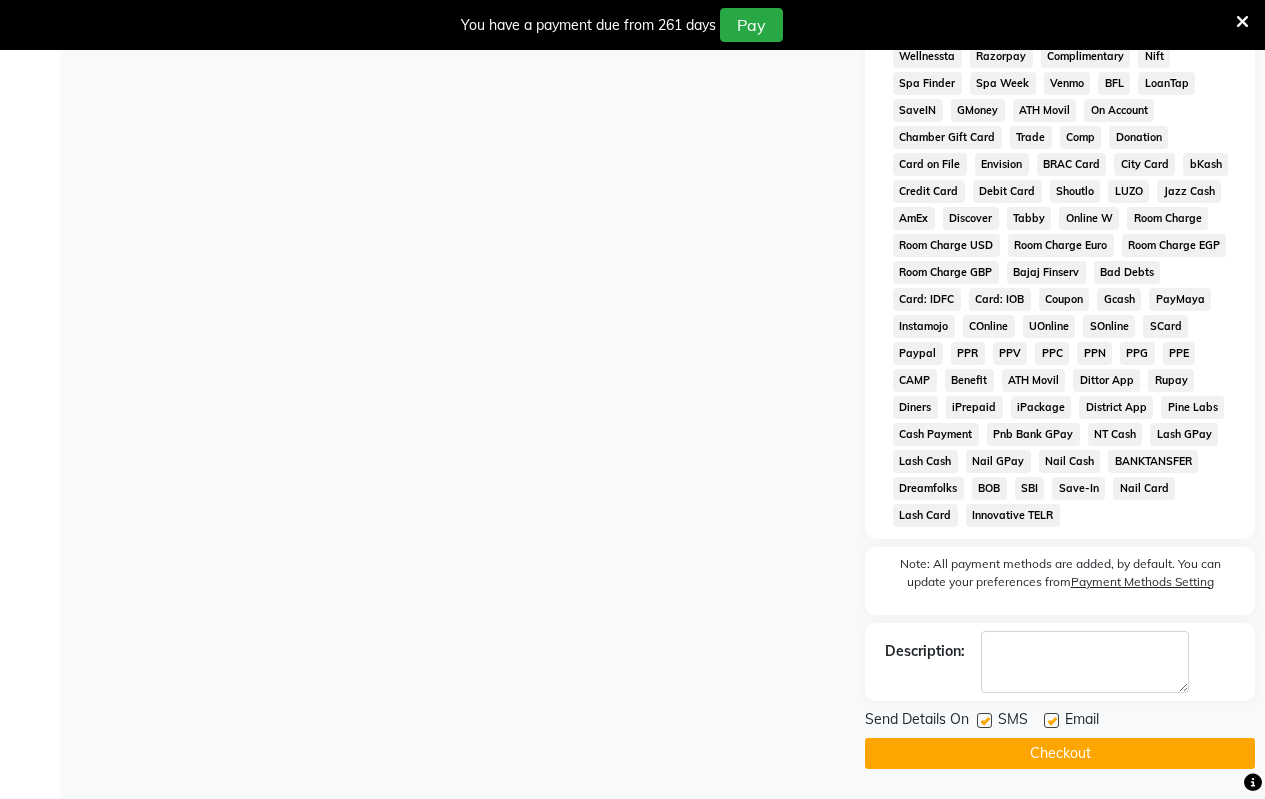 click on "Checkout" 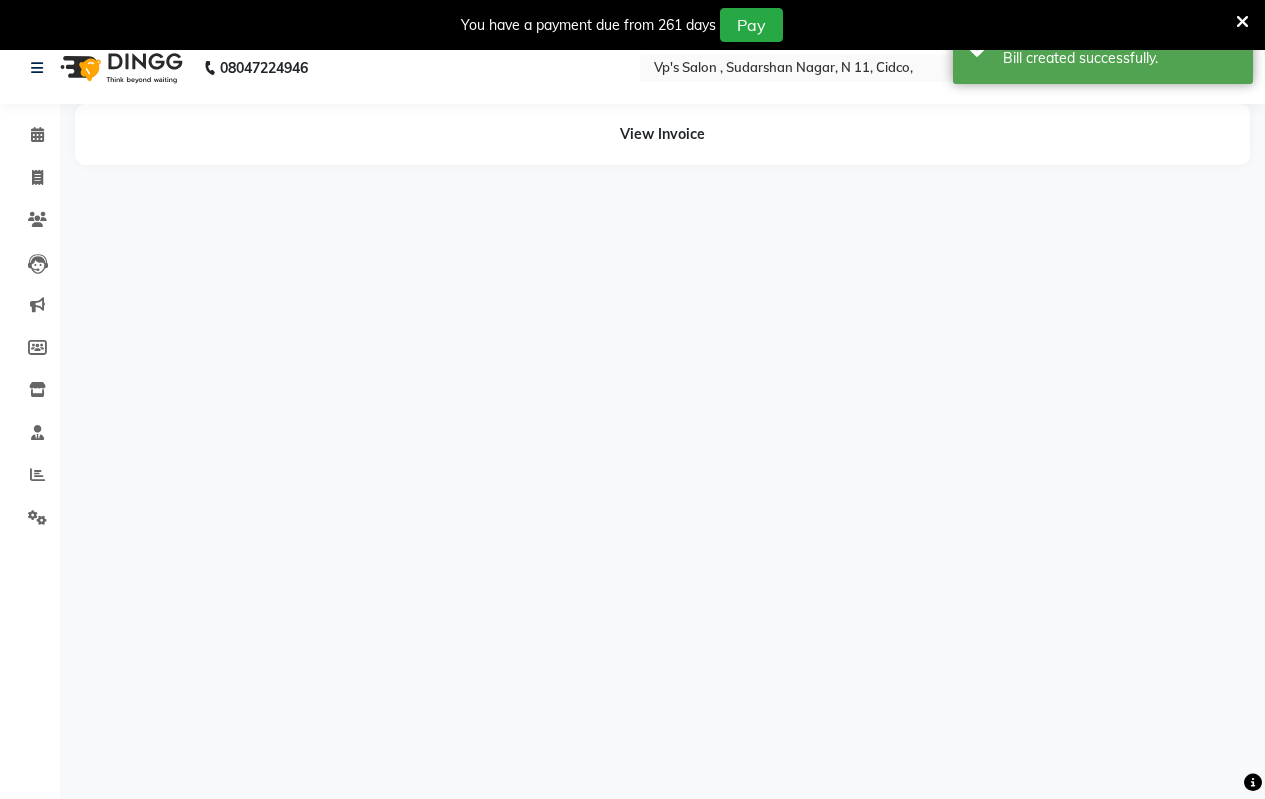 scroll, scrollTop: 0, scrollLeft: 0, axis: both 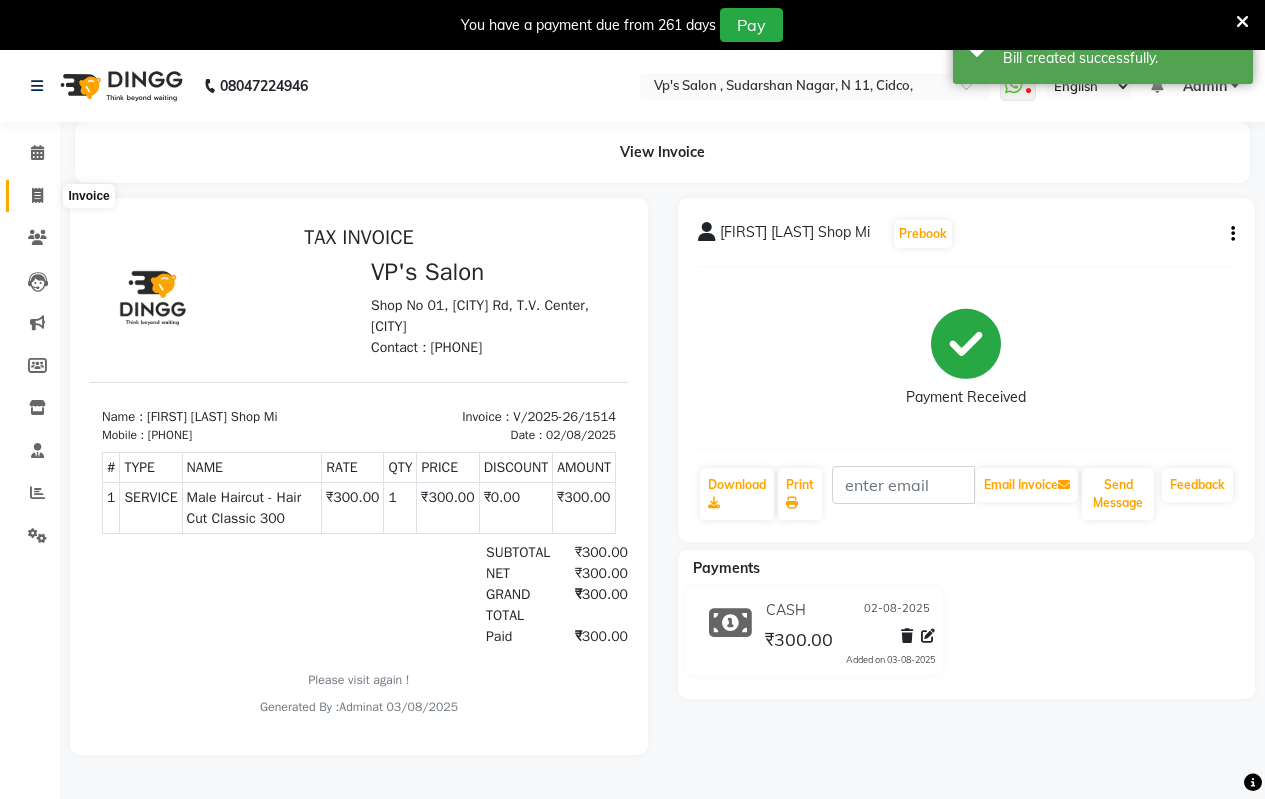 click 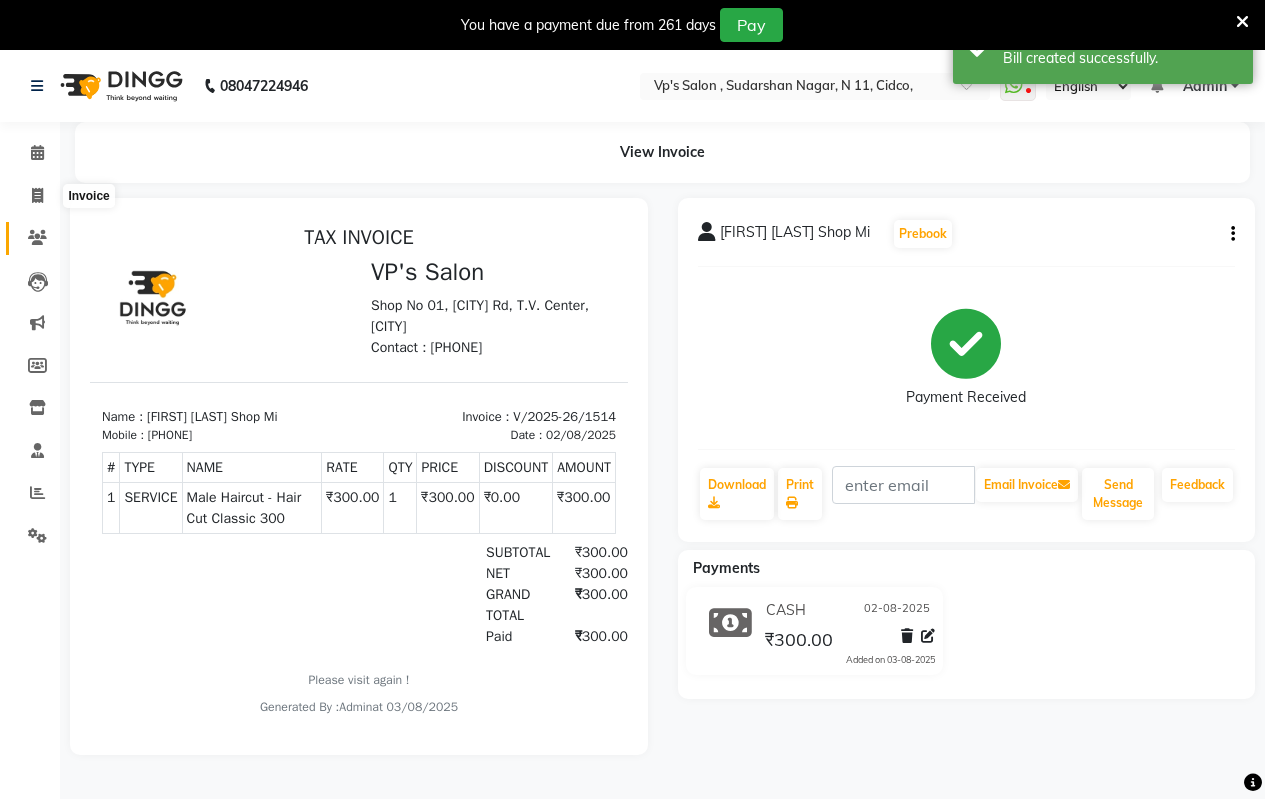 select on "service" 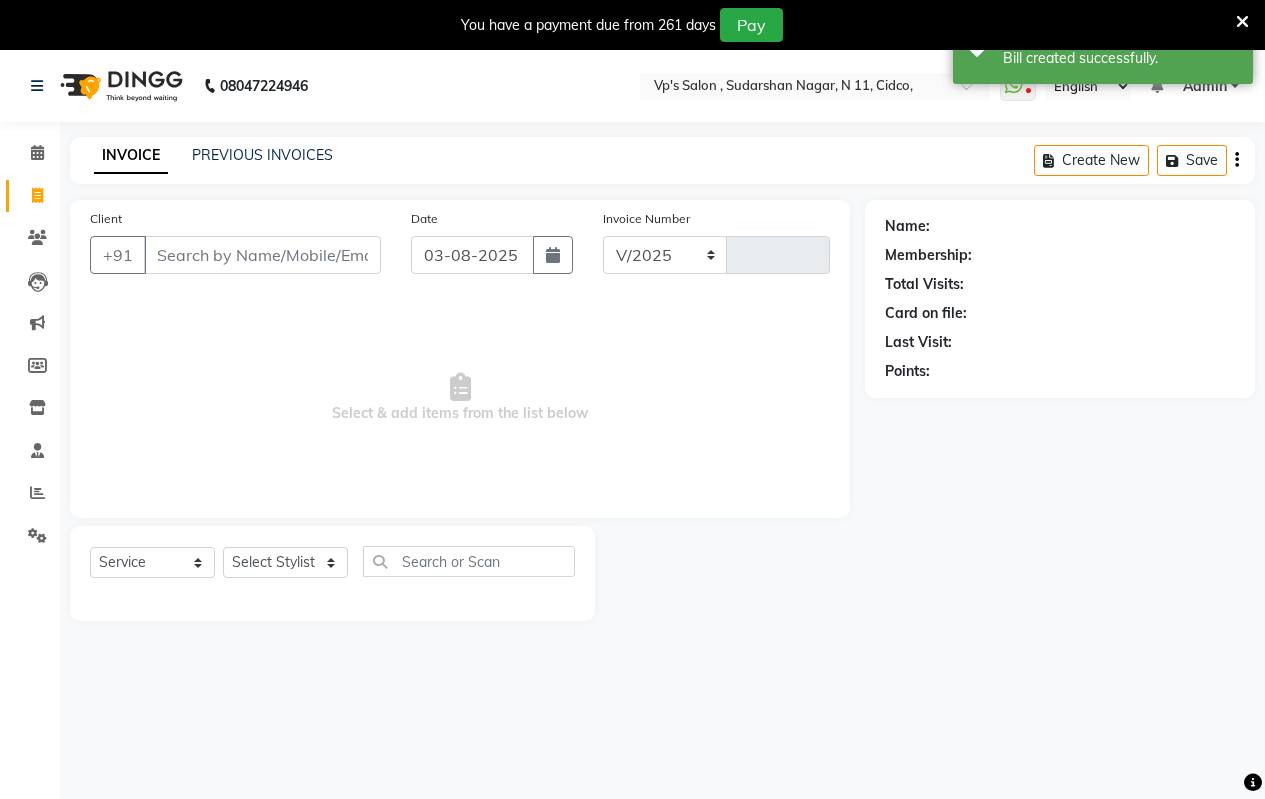 select on "4917" 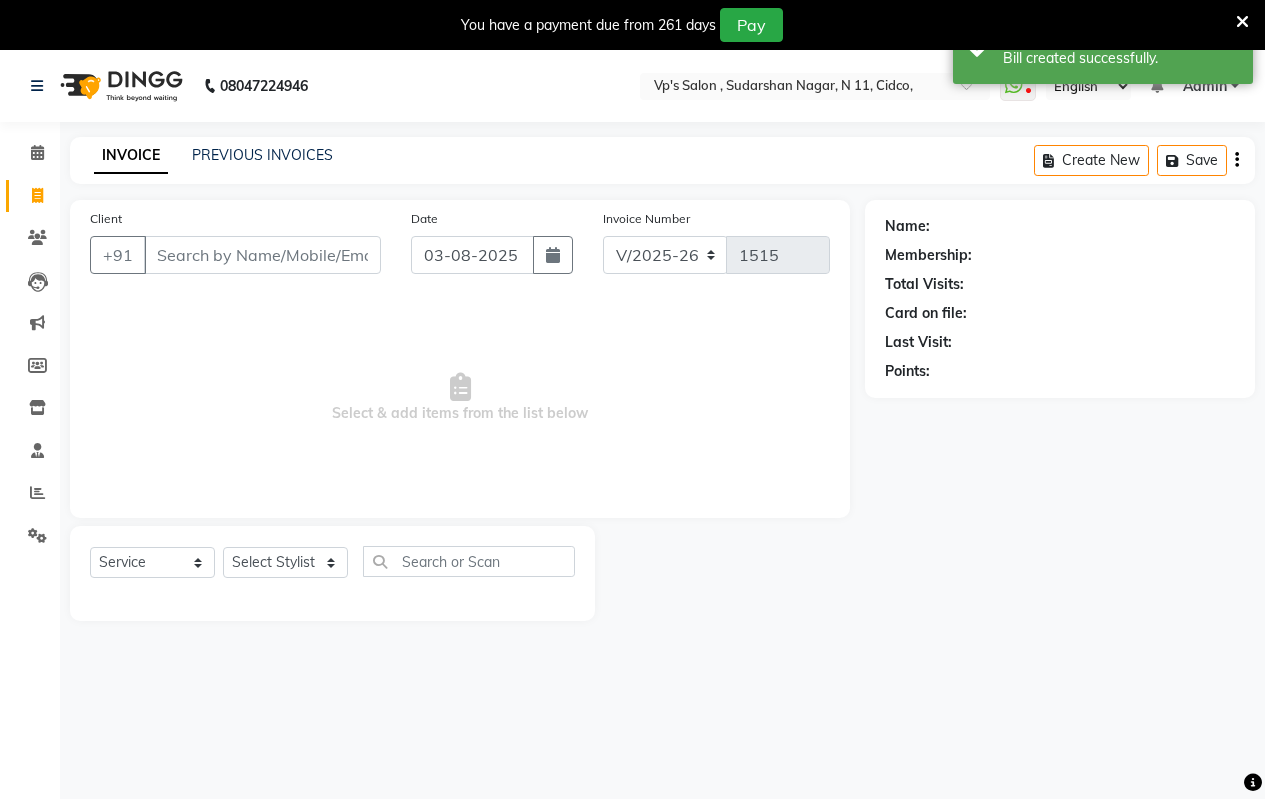 scroll, scrollTop: 50, scrollLeft: 0, axis: vertical 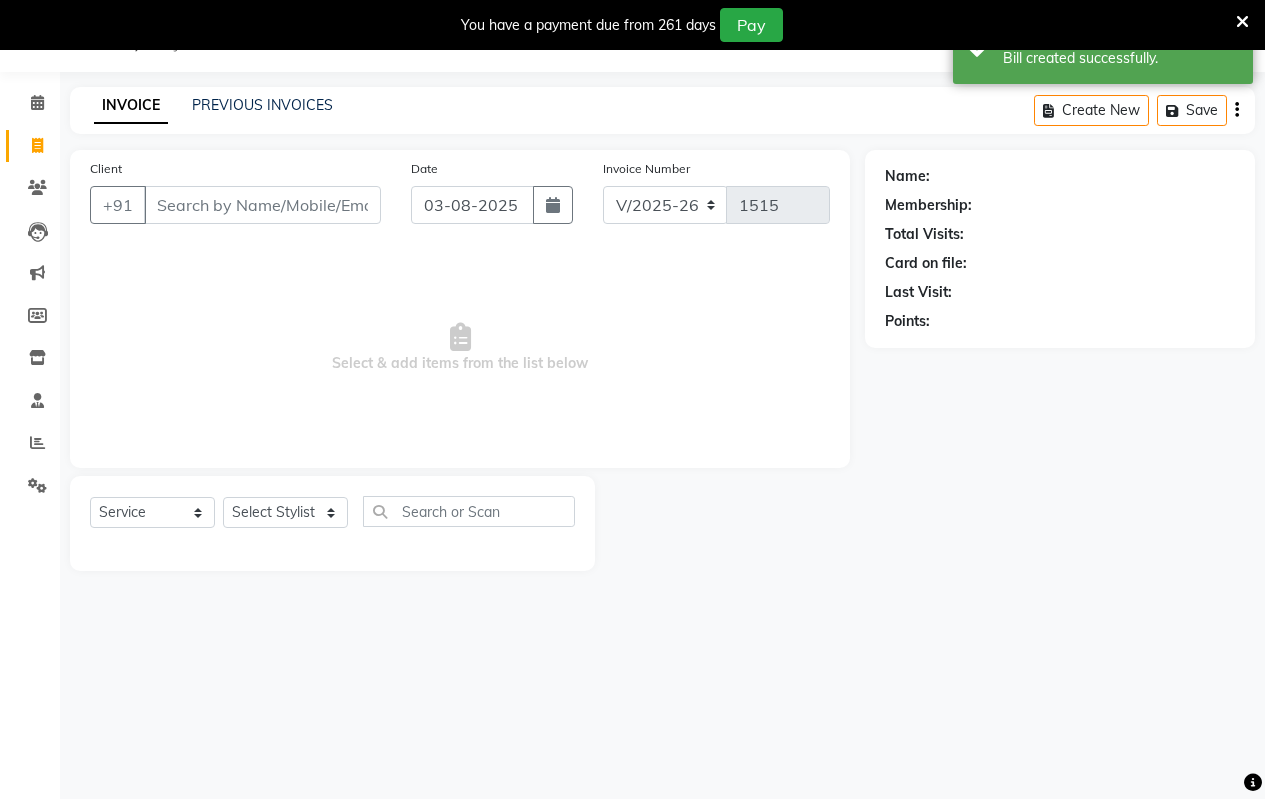 click on "PREVIOUS INVOICES" 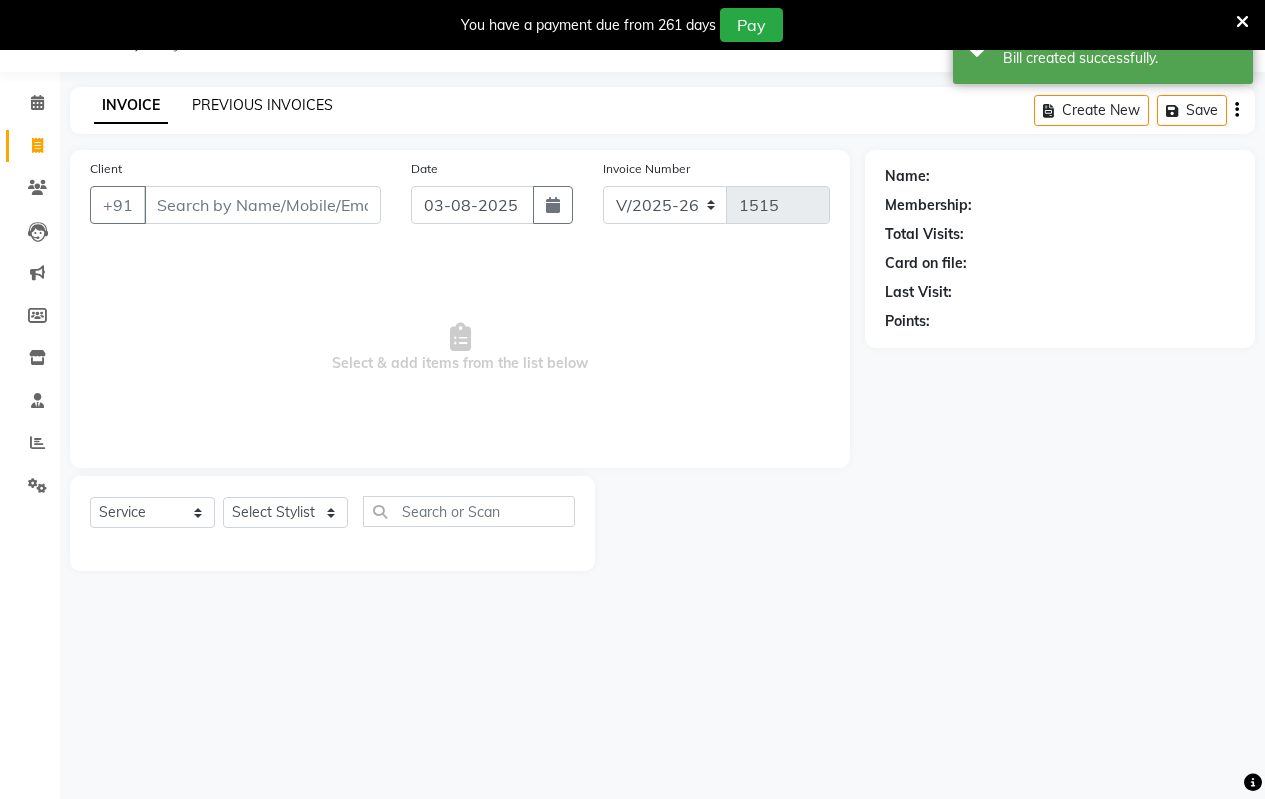 click on "PREVIOUS INVOICES" 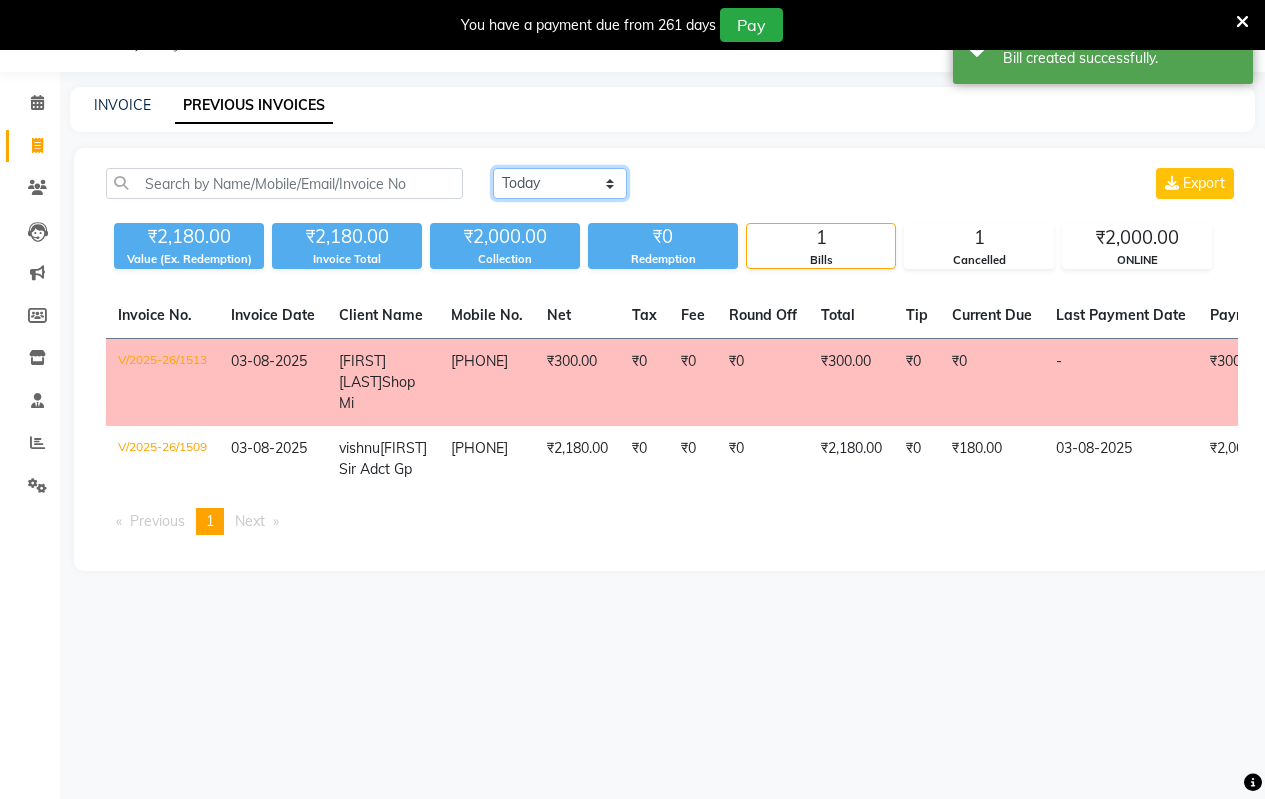 click on "Today Yesterday Custom Range" 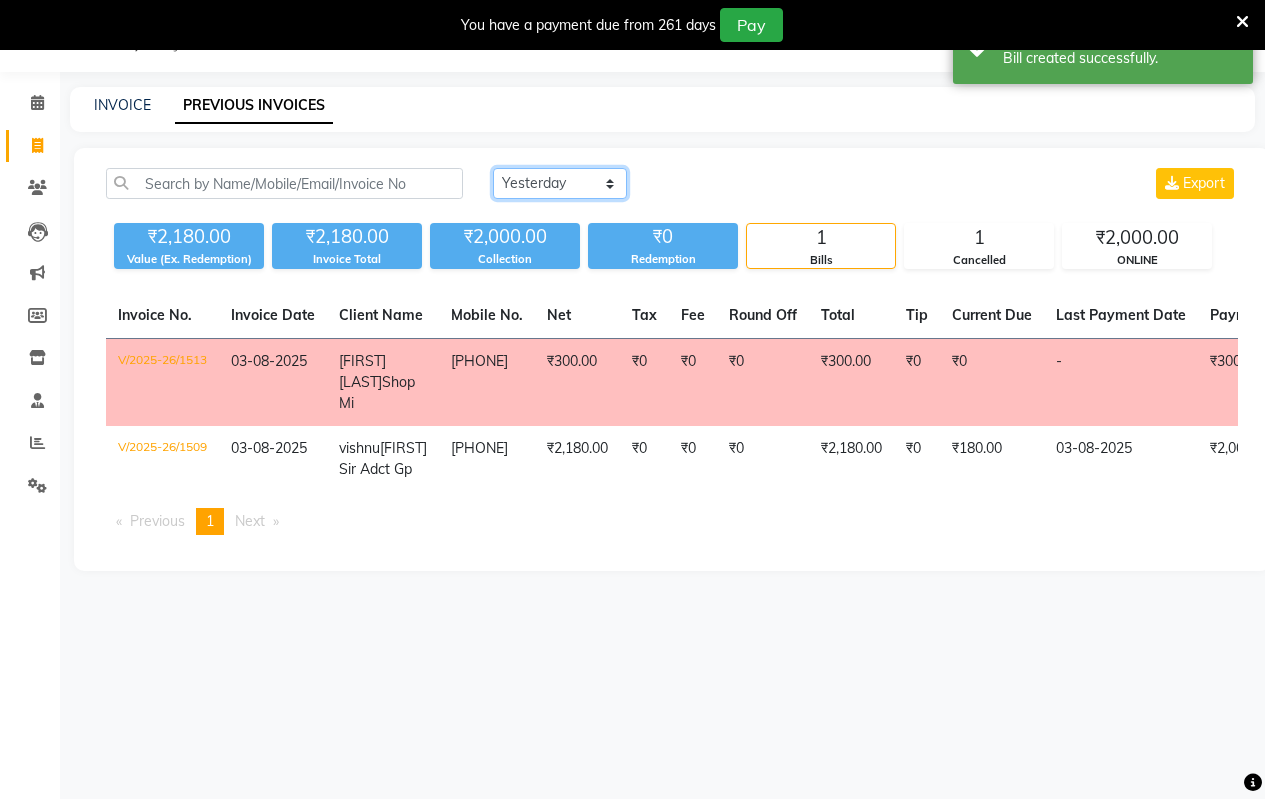 click on "Today Yesterday Custom Range" 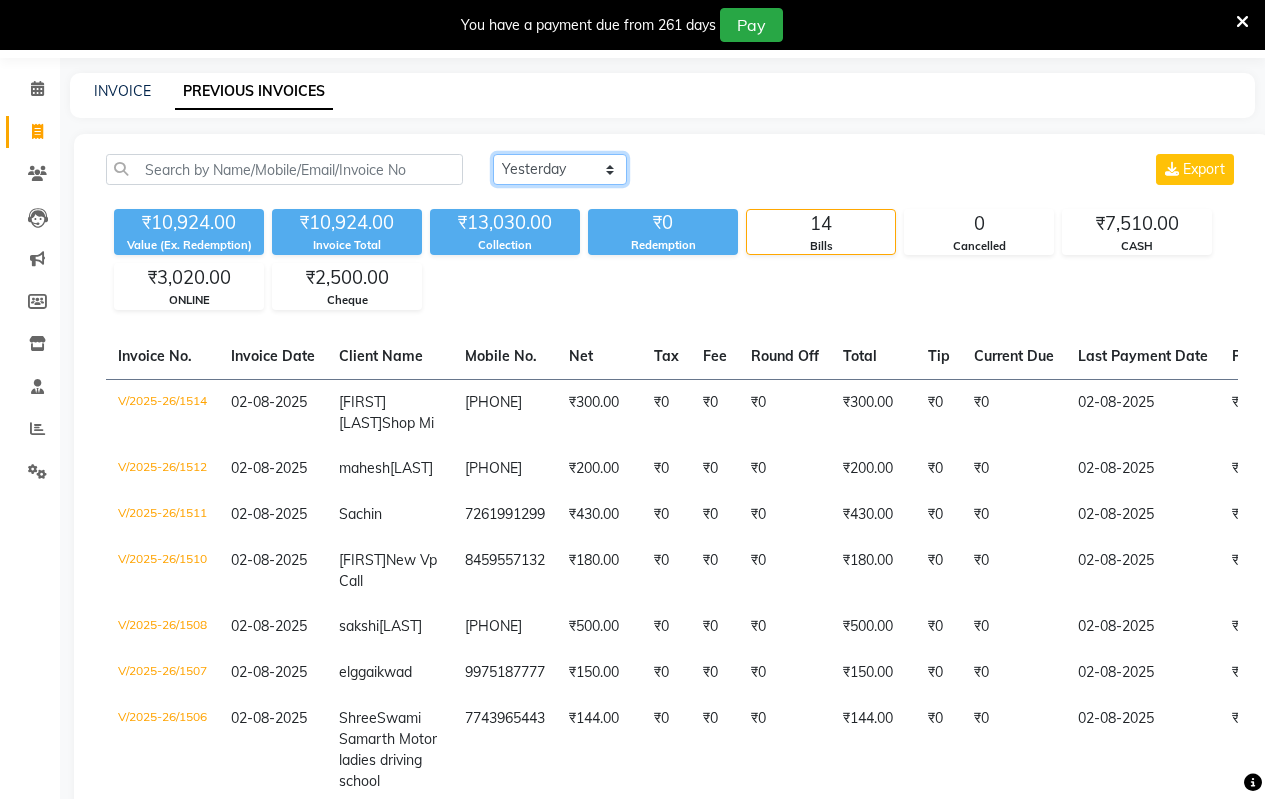 scroll, scrollTop: 100, scrollLeft: 0, axis: vertical 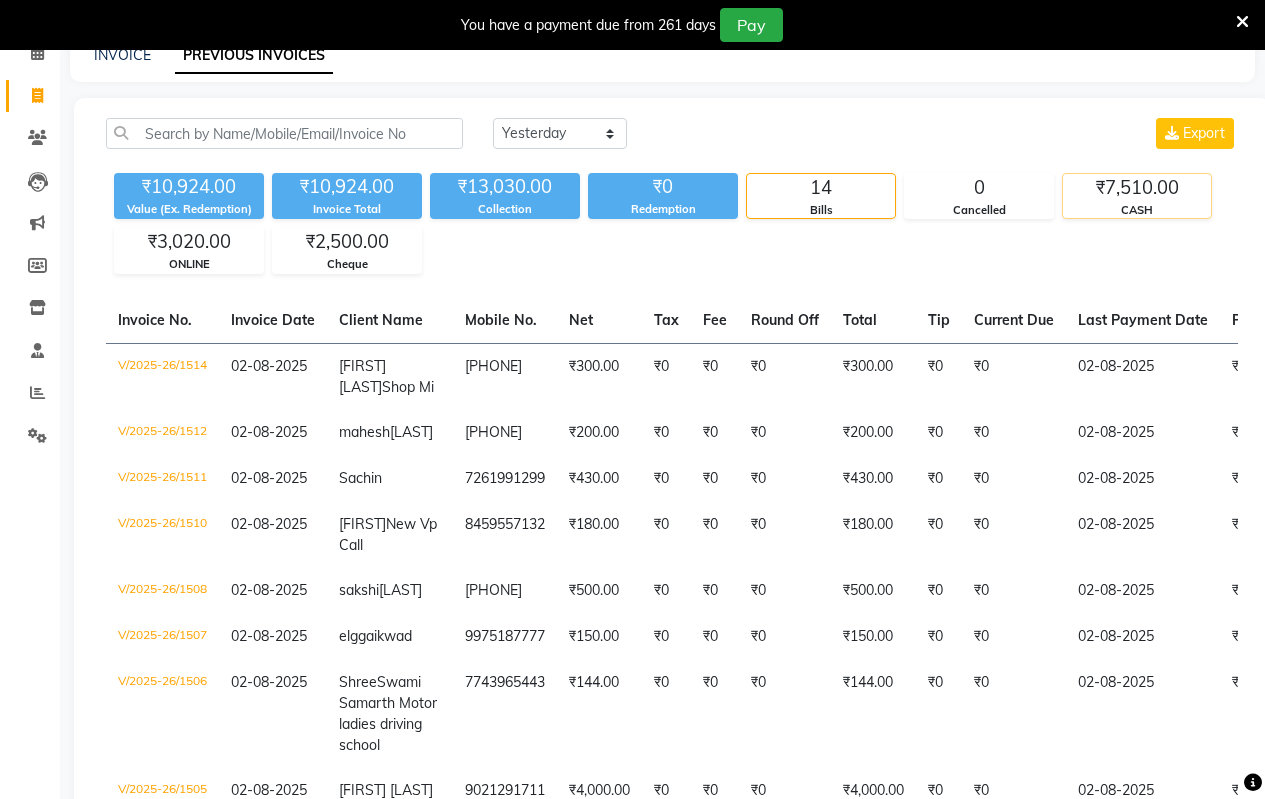 click on "CASH" 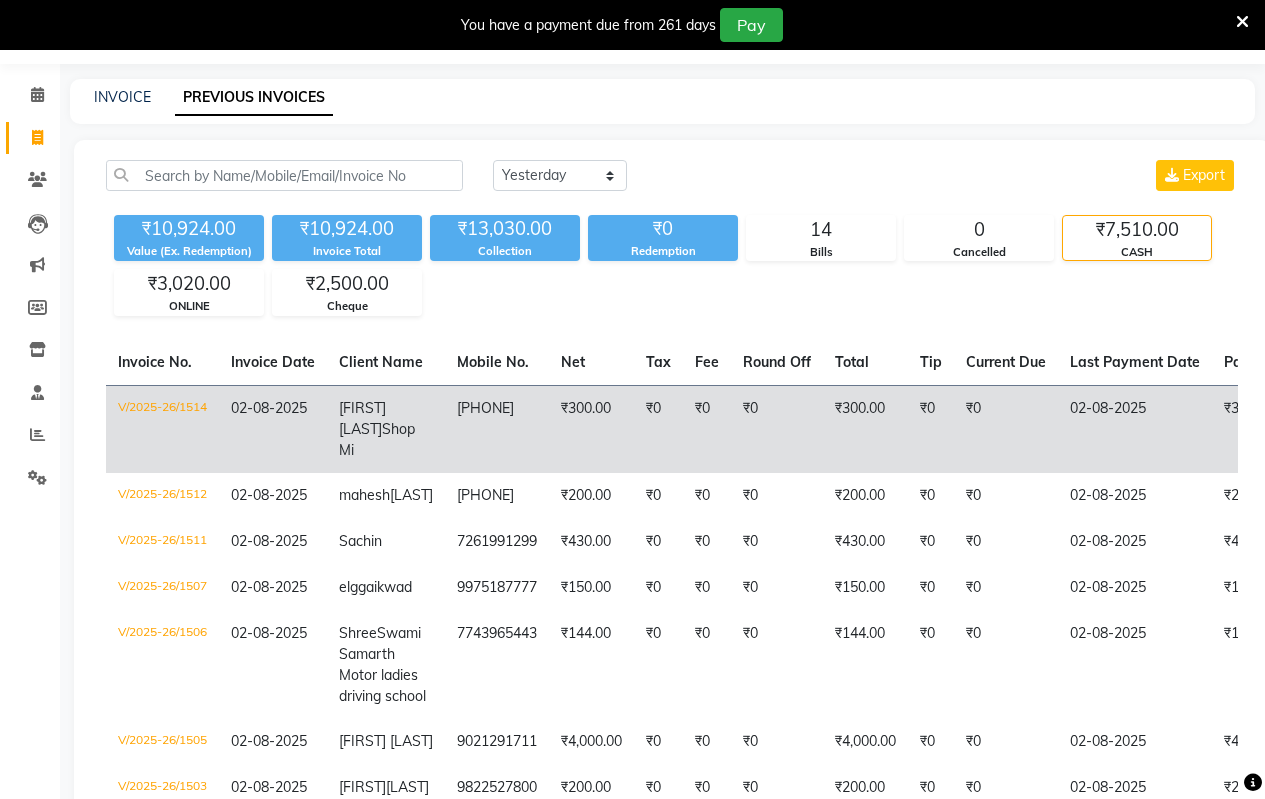 scroll, scrollTop: 0, scrollLeft: 0, axis: both 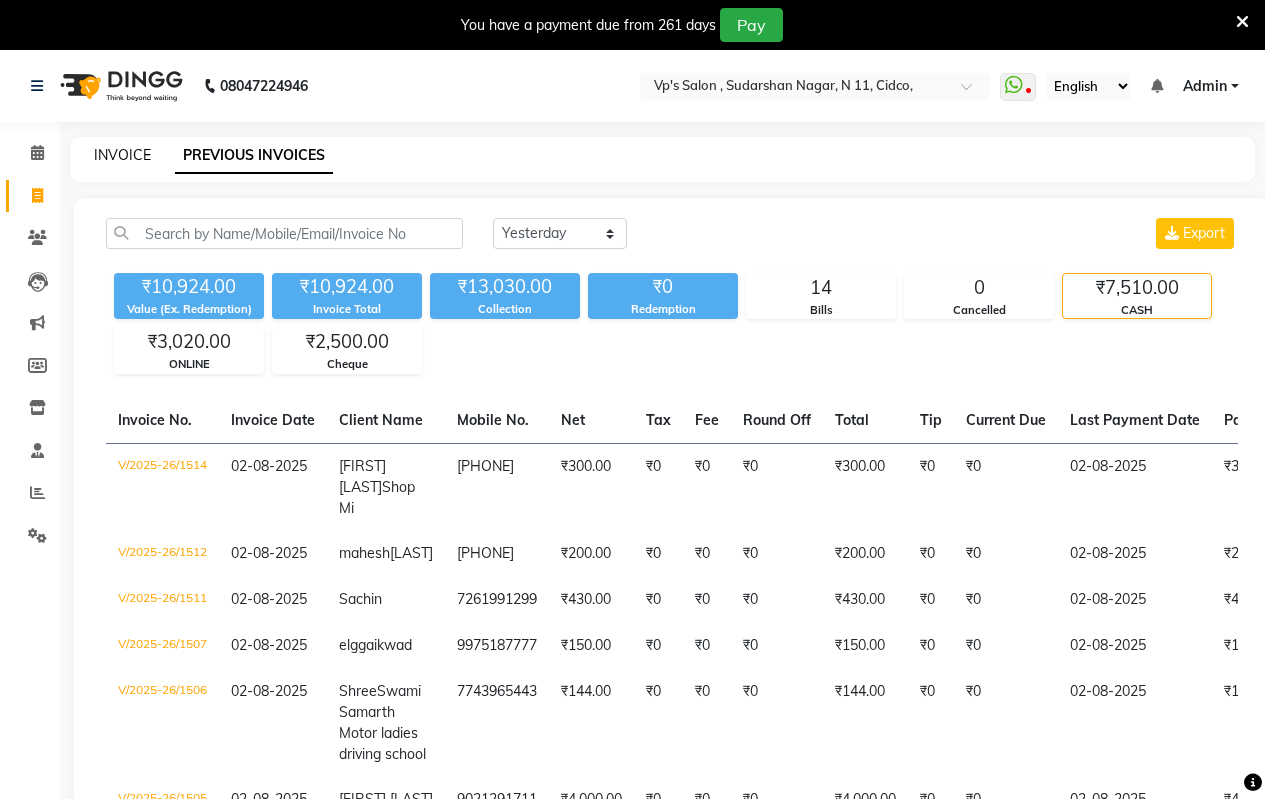 click on "INVOICE" 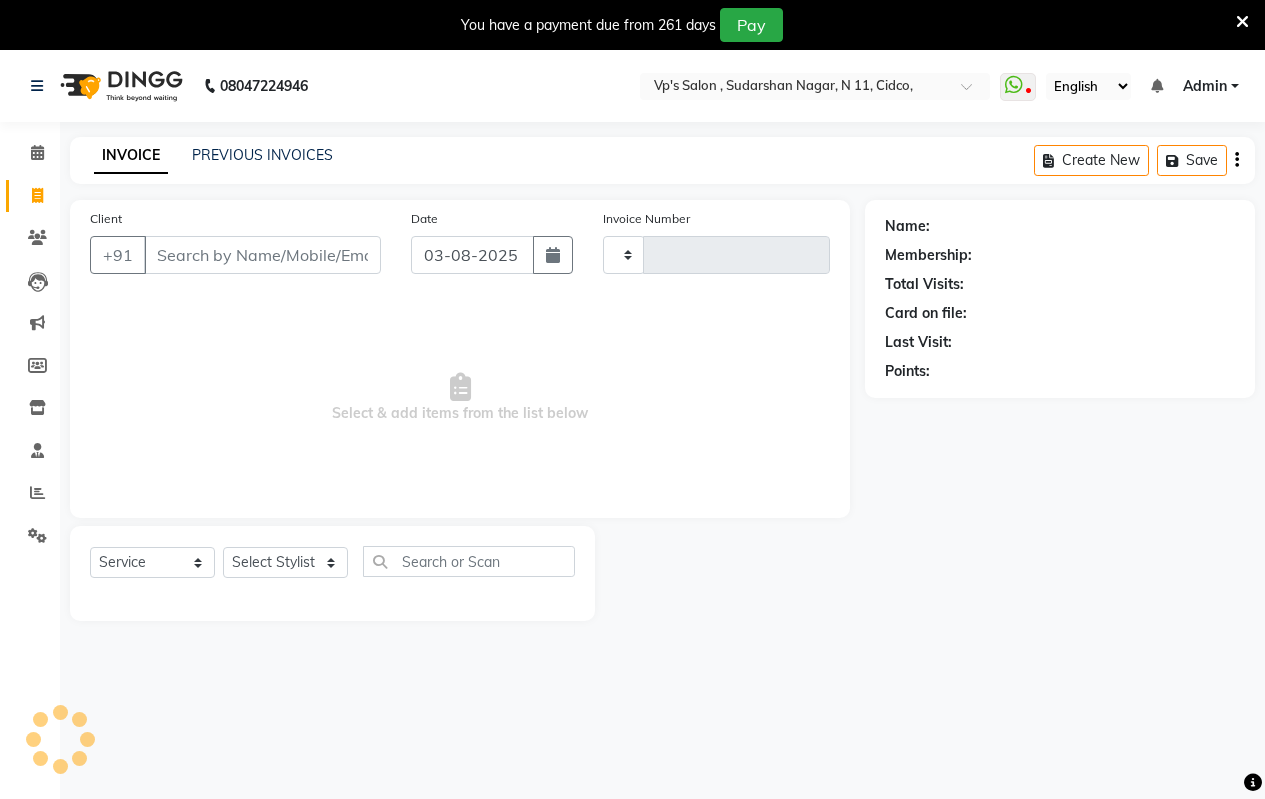 scroll, scrollTop: 50, scrollLeft: 0, axis: vertical 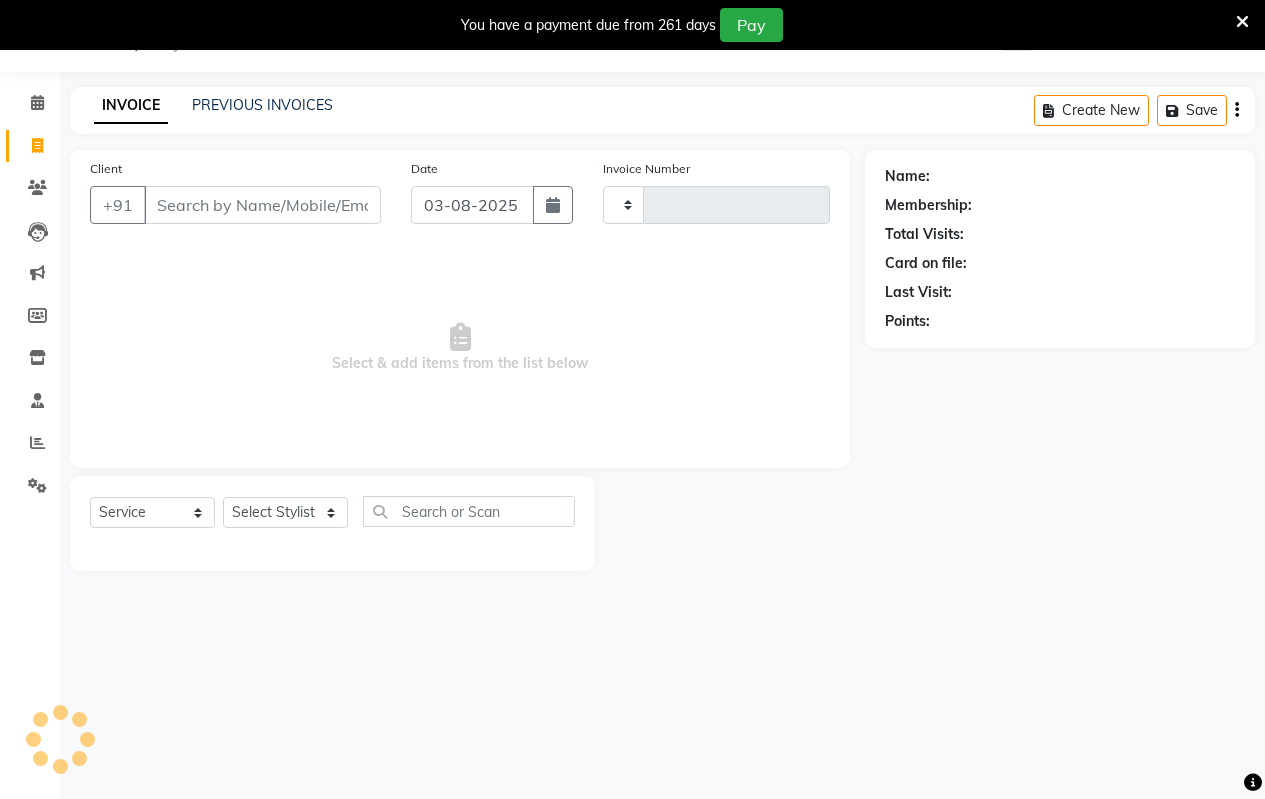 type on "1515" 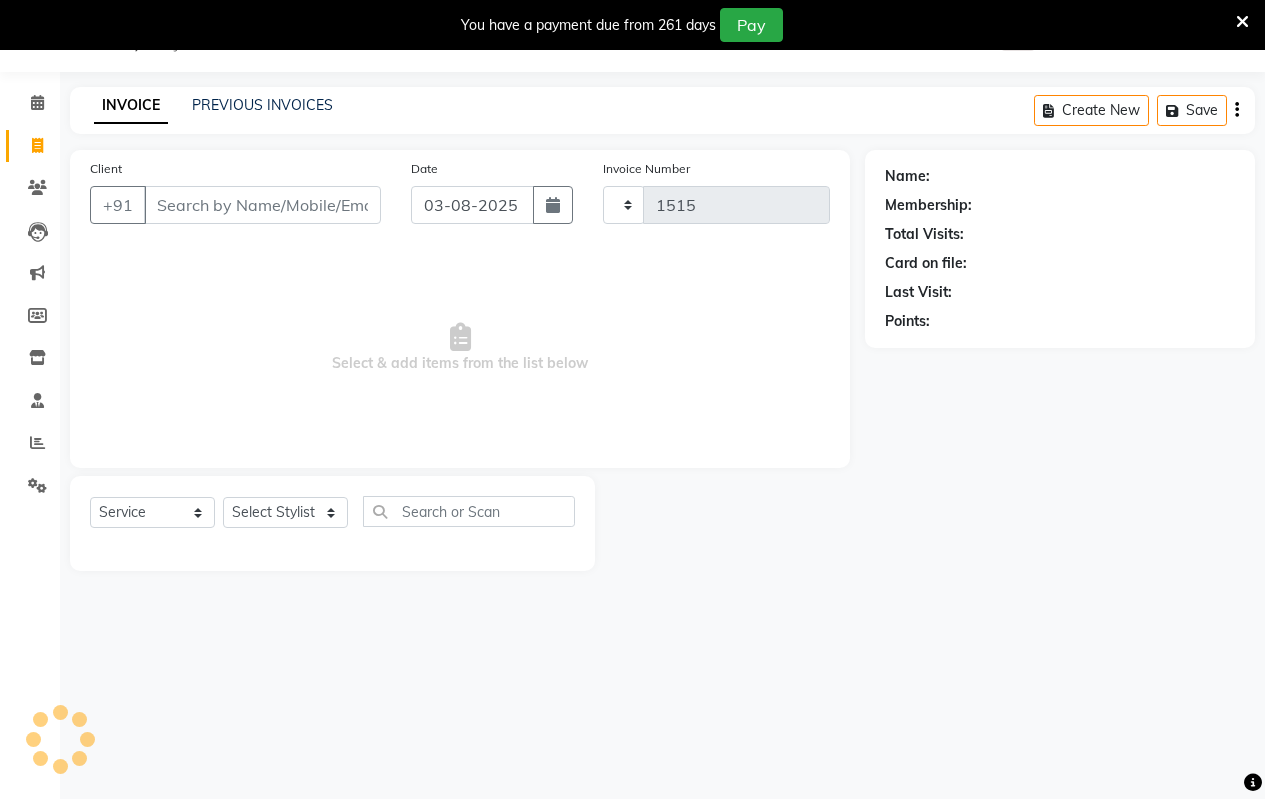 select on "4917" 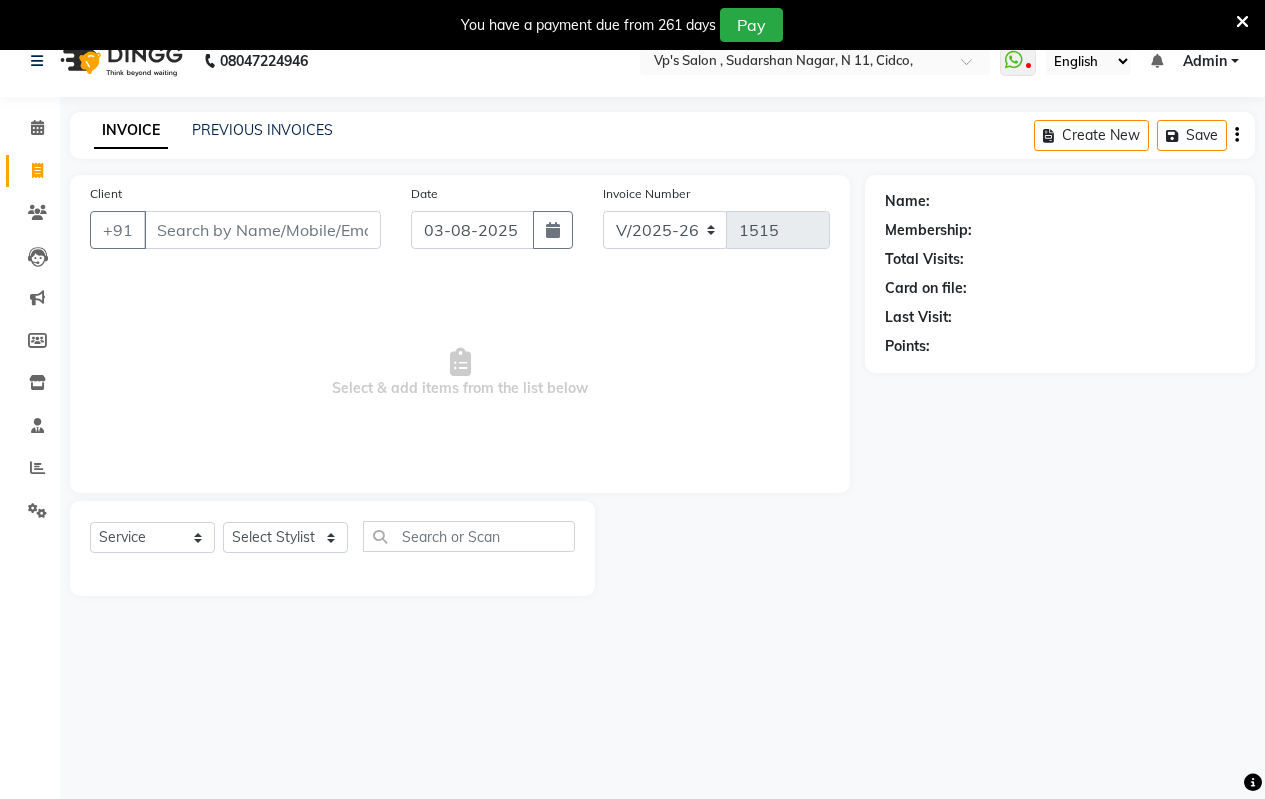 scroll, scrollTop: 0, scrollLeft: 0, axis: both 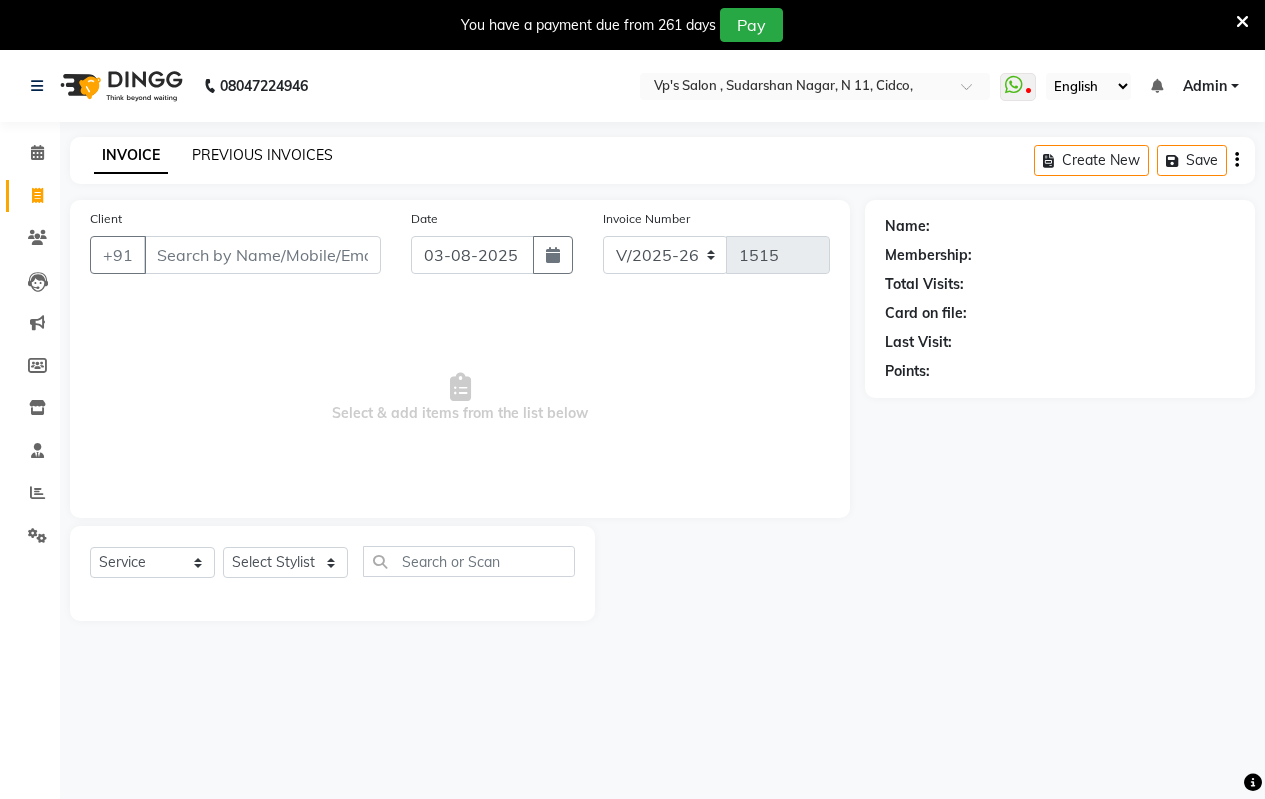 click on "PREVIOUS INVOICES" 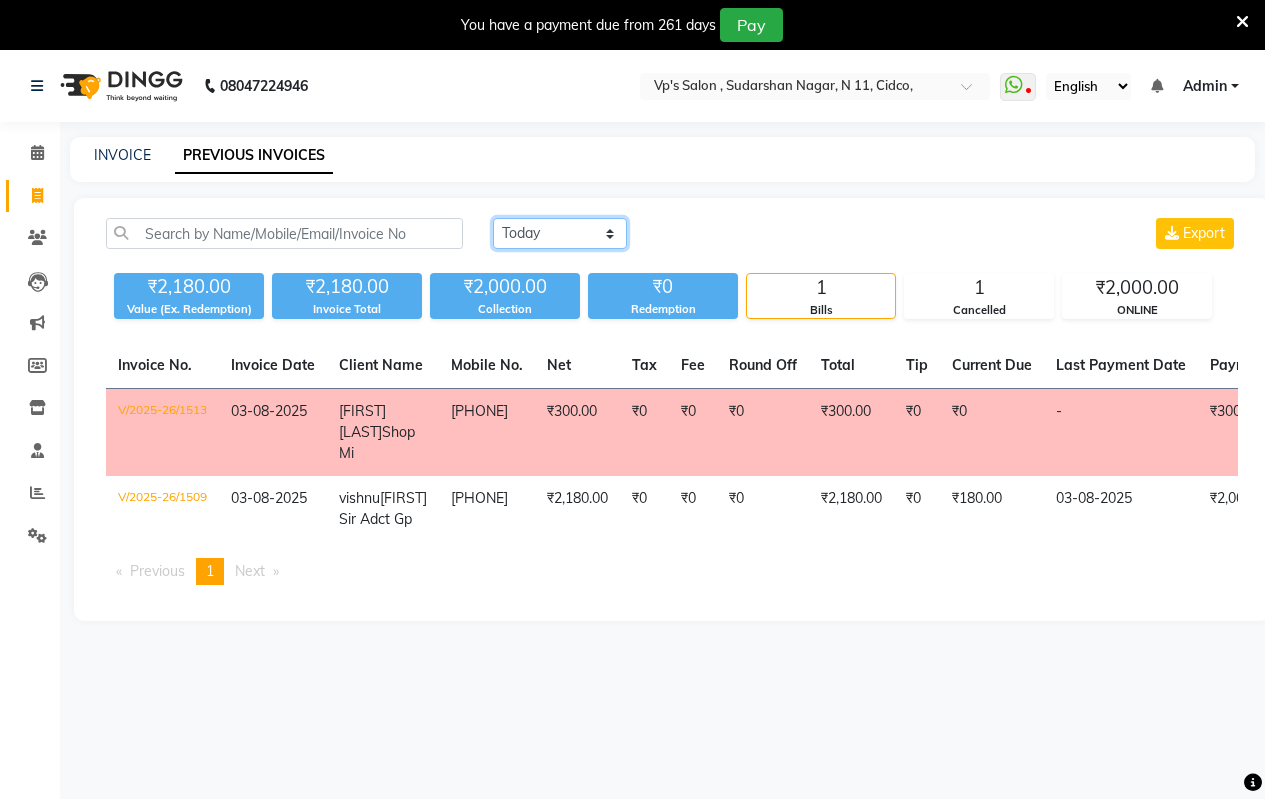 click on "Today Yesterday Custom Range" 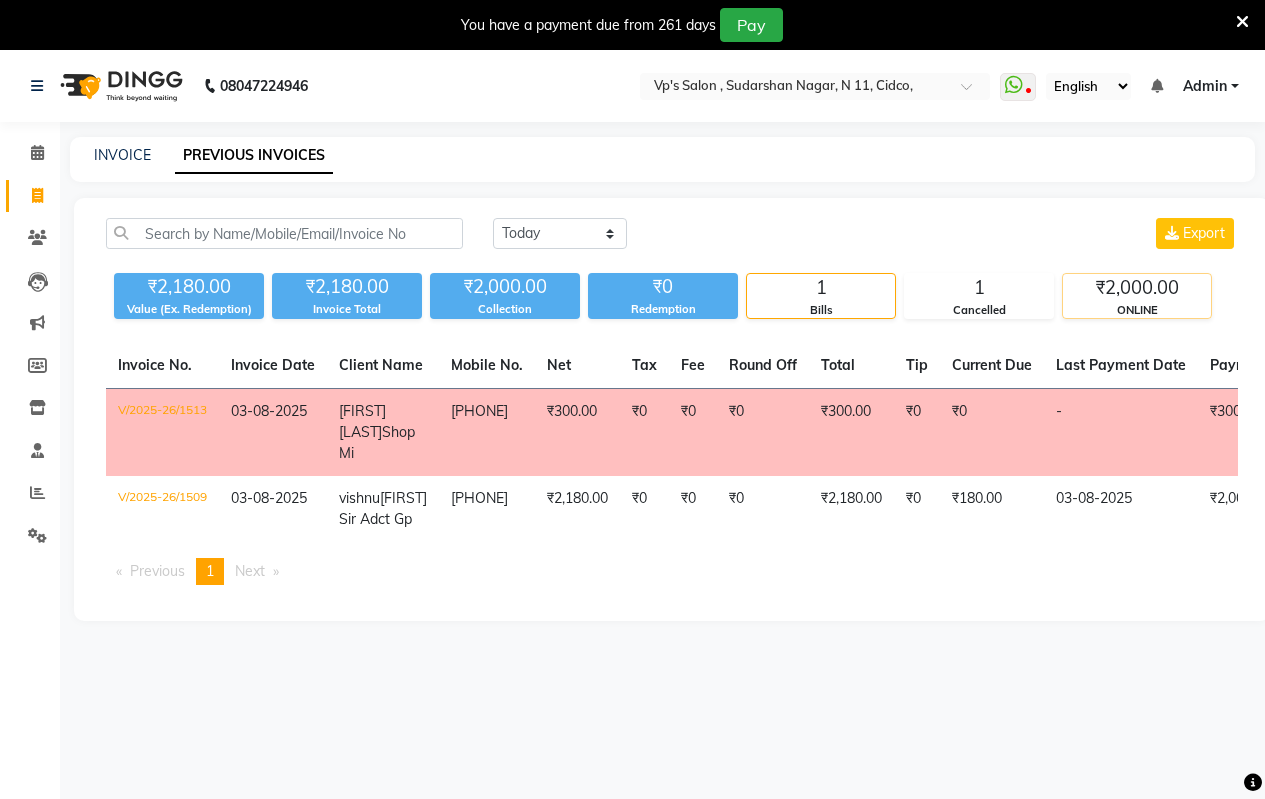 click on "ONLINE" 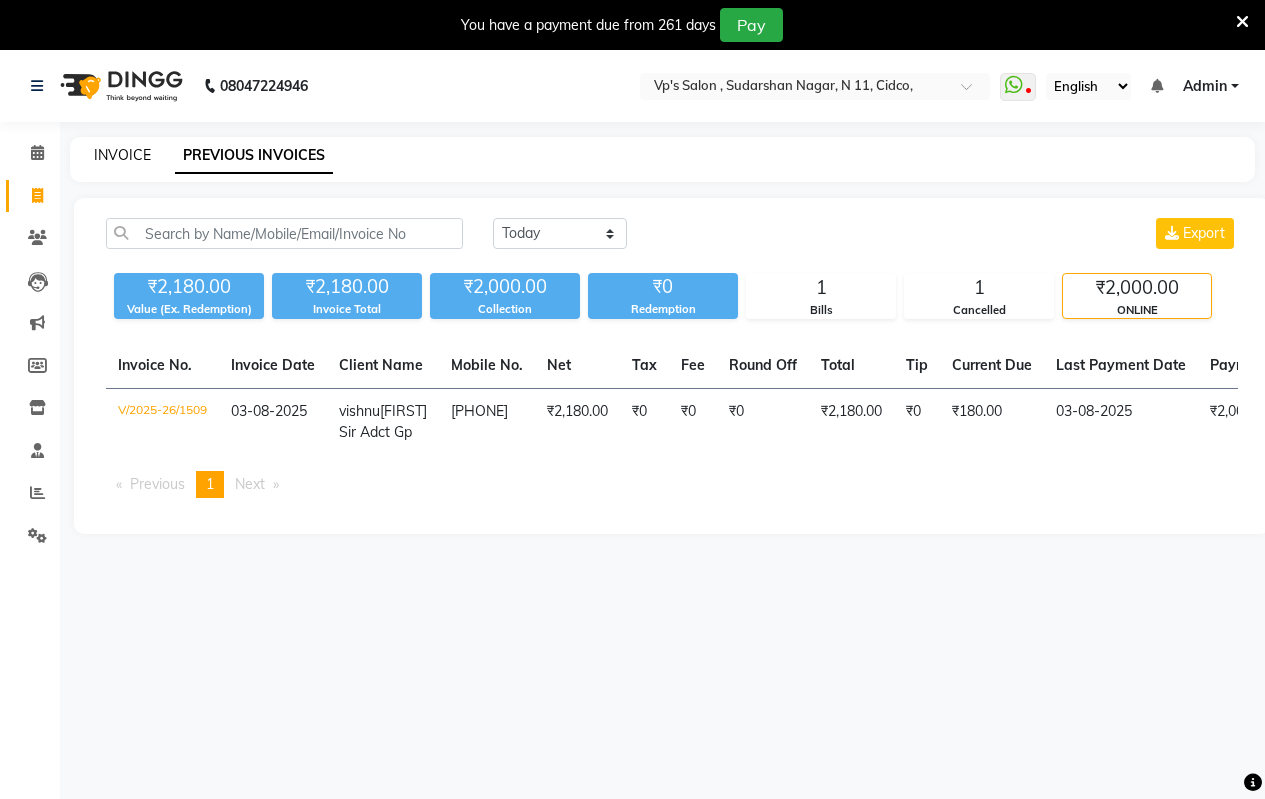 click on "INVOICE" 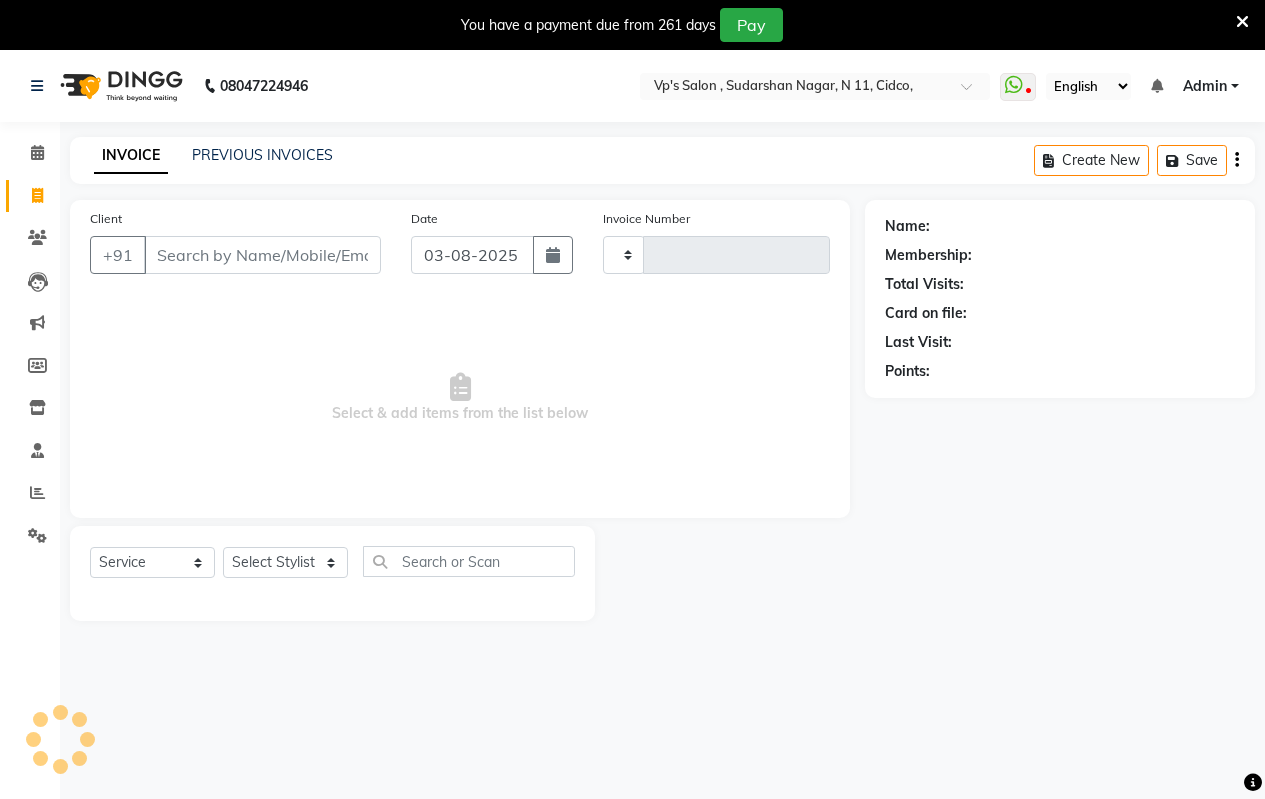 type on "1515" 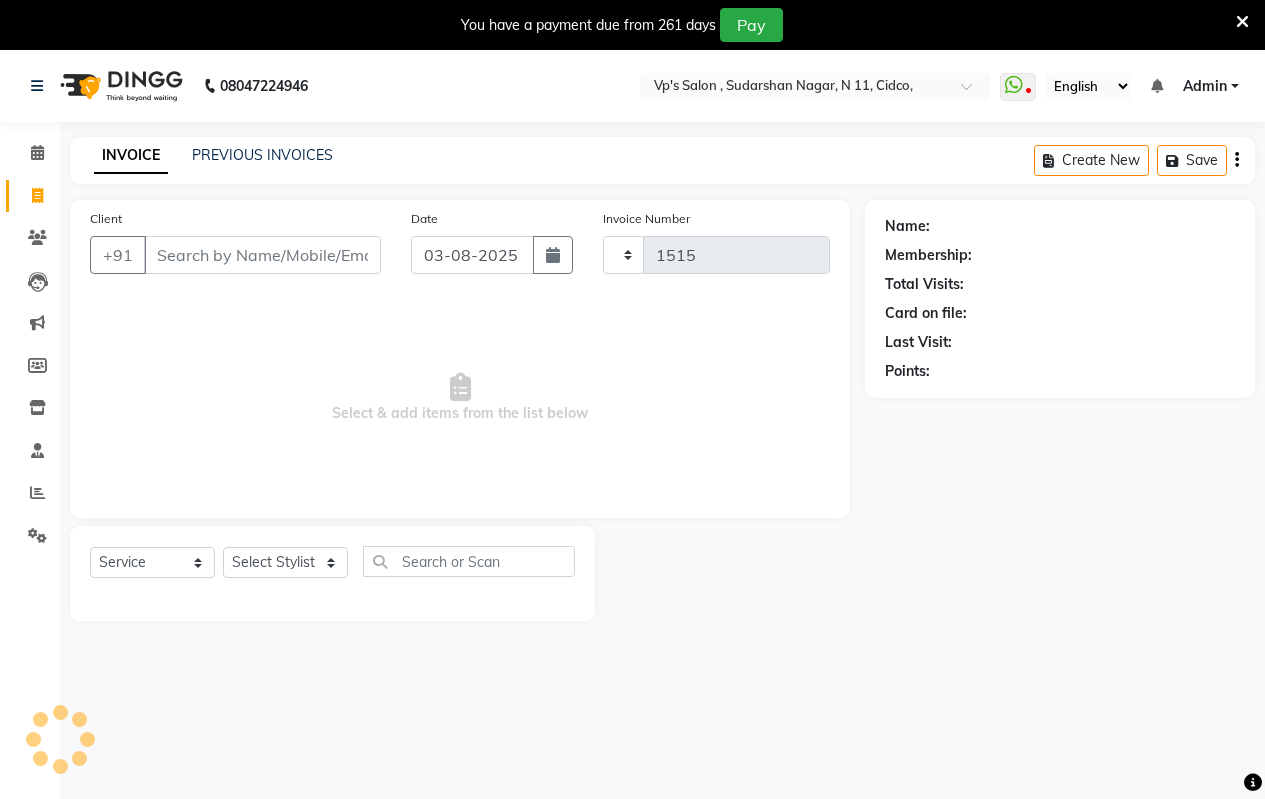 select on "4917" 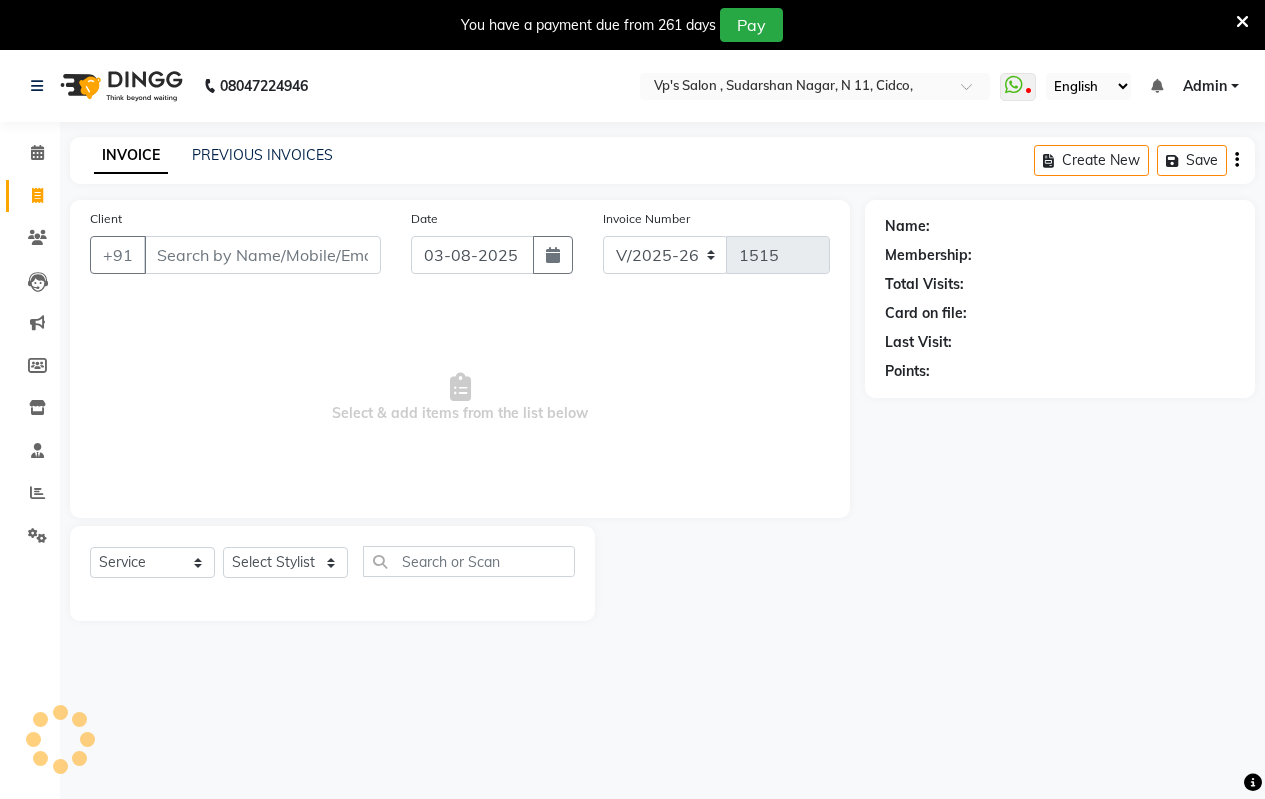 click on "Client" at bounding box center [262, 255] 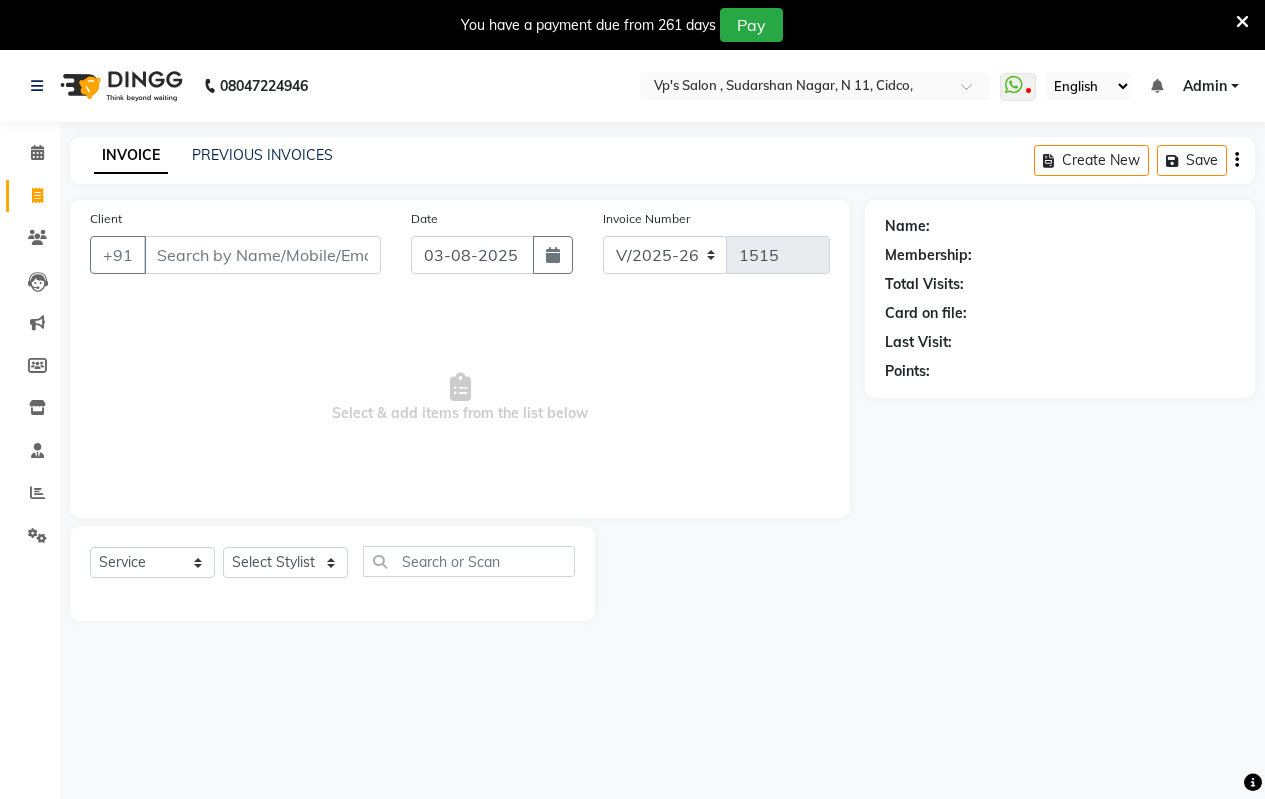 click on "Client" at bounding box center (262, 255) 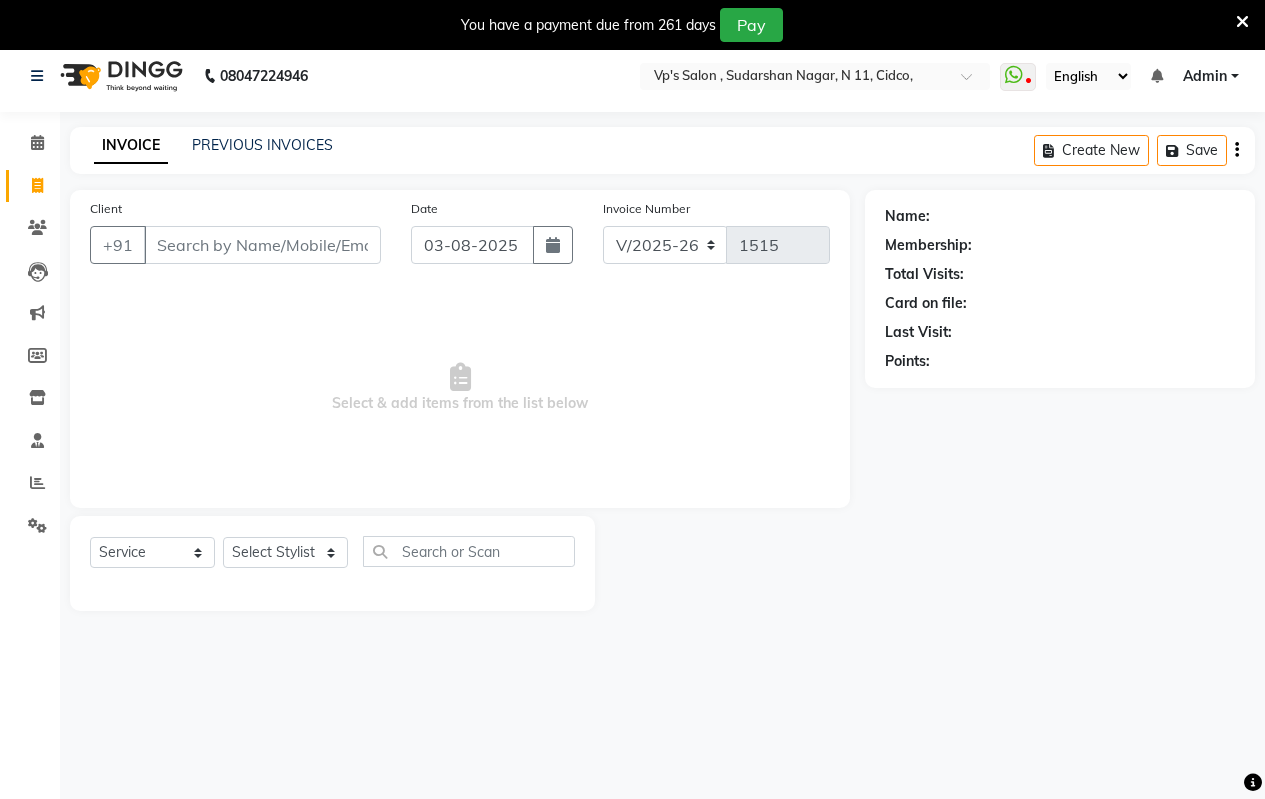 scroll, scrollTop: 3, scrollLeft: 0, axis: vertical 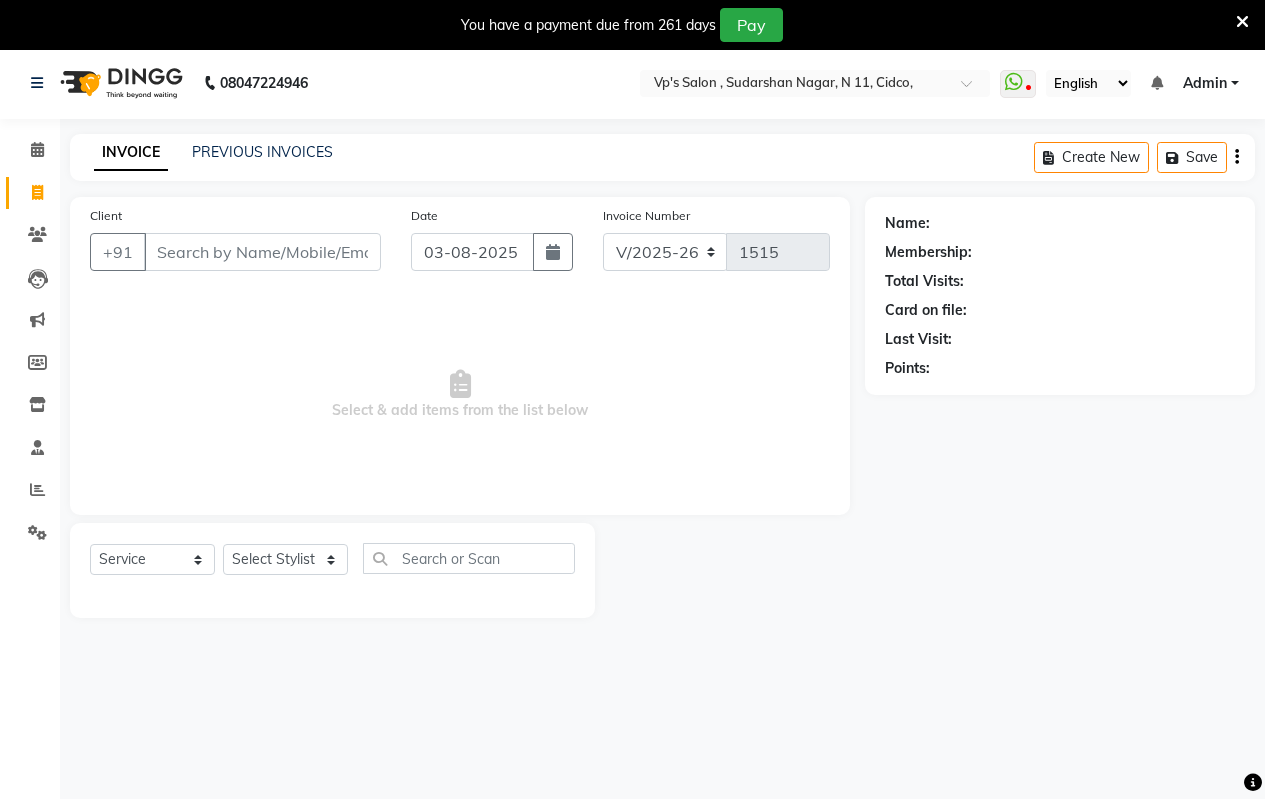 click on "Client +91" 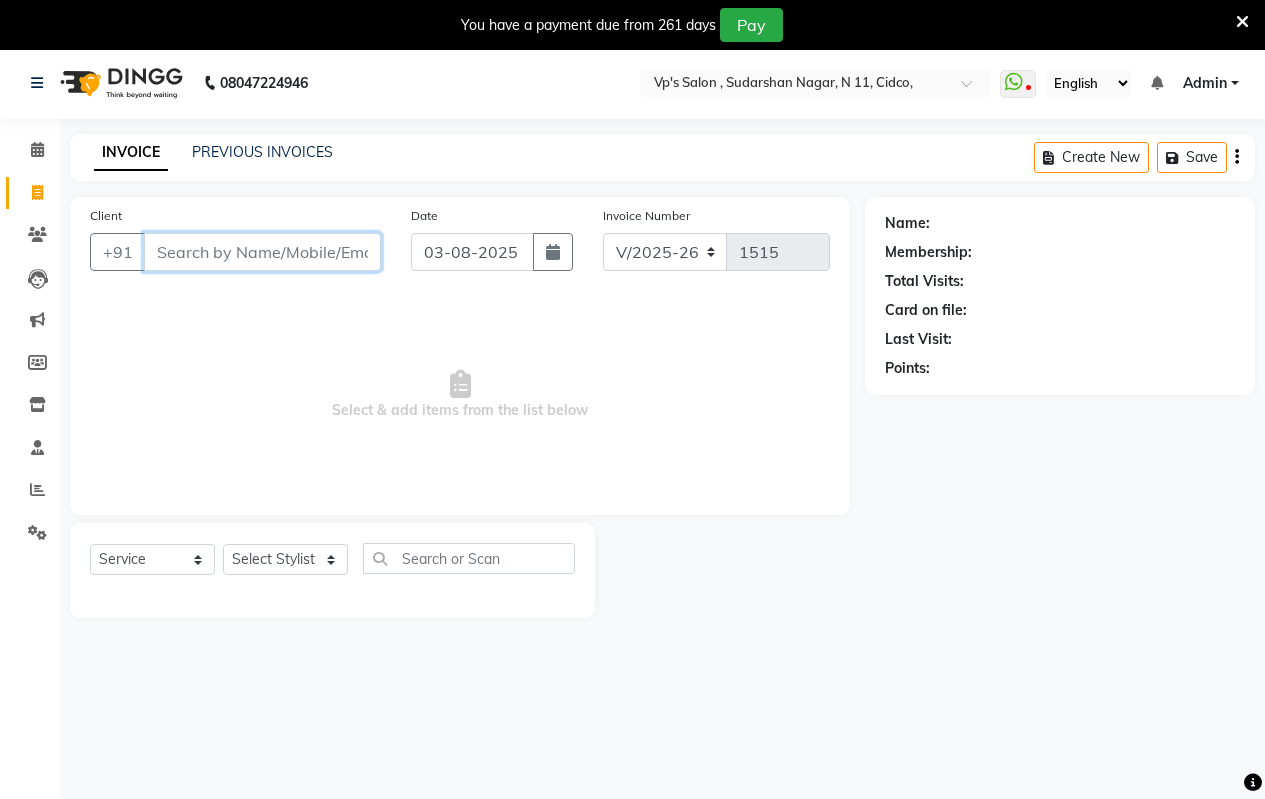click on "Client" at bounding box center (262, 252) 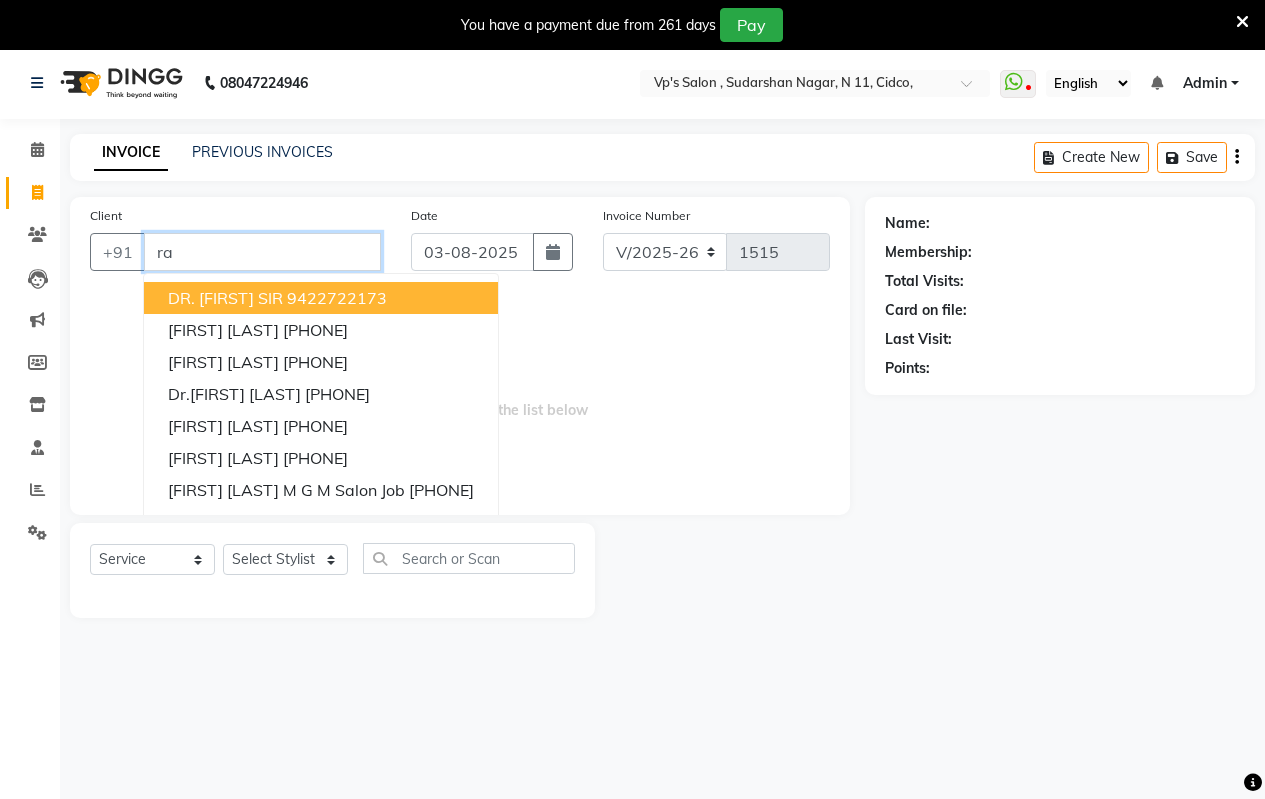 type on "r" 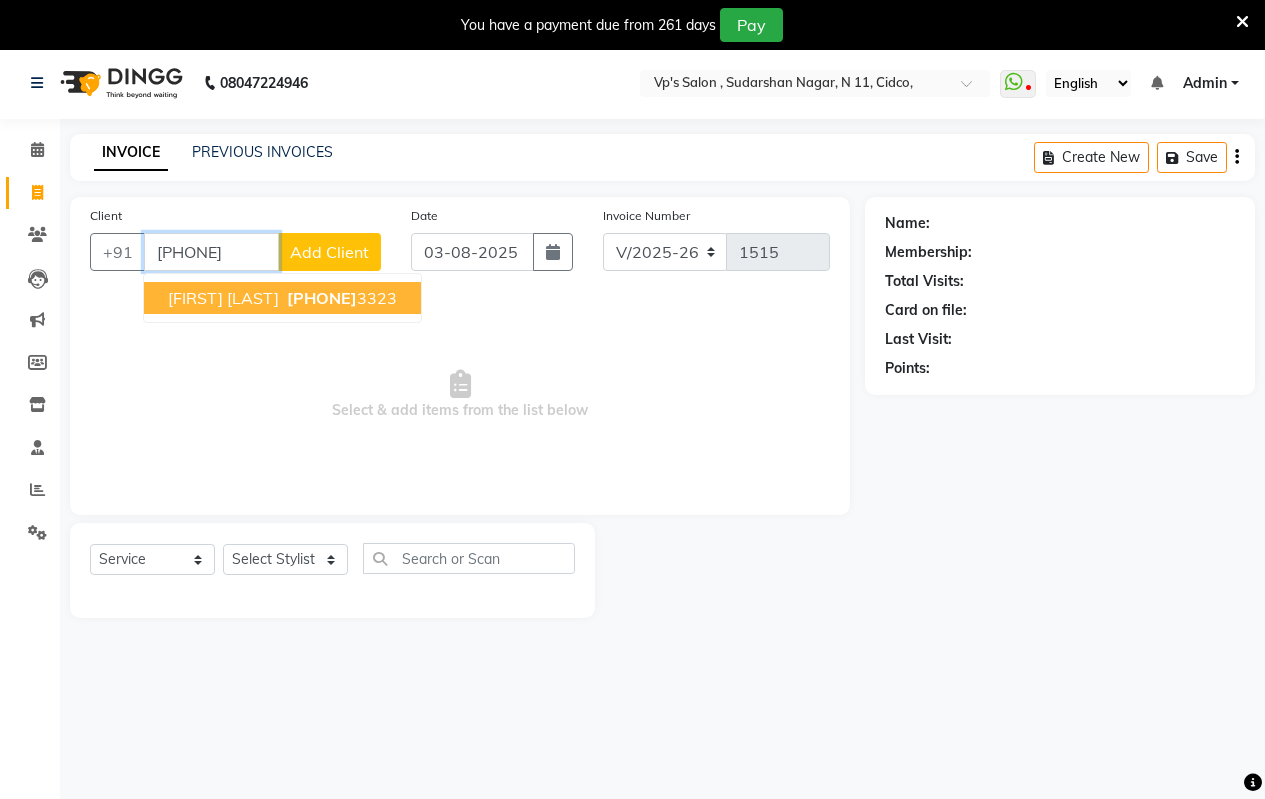 click on "[FIRST] [LAST]" at bounding box center (223, 298) 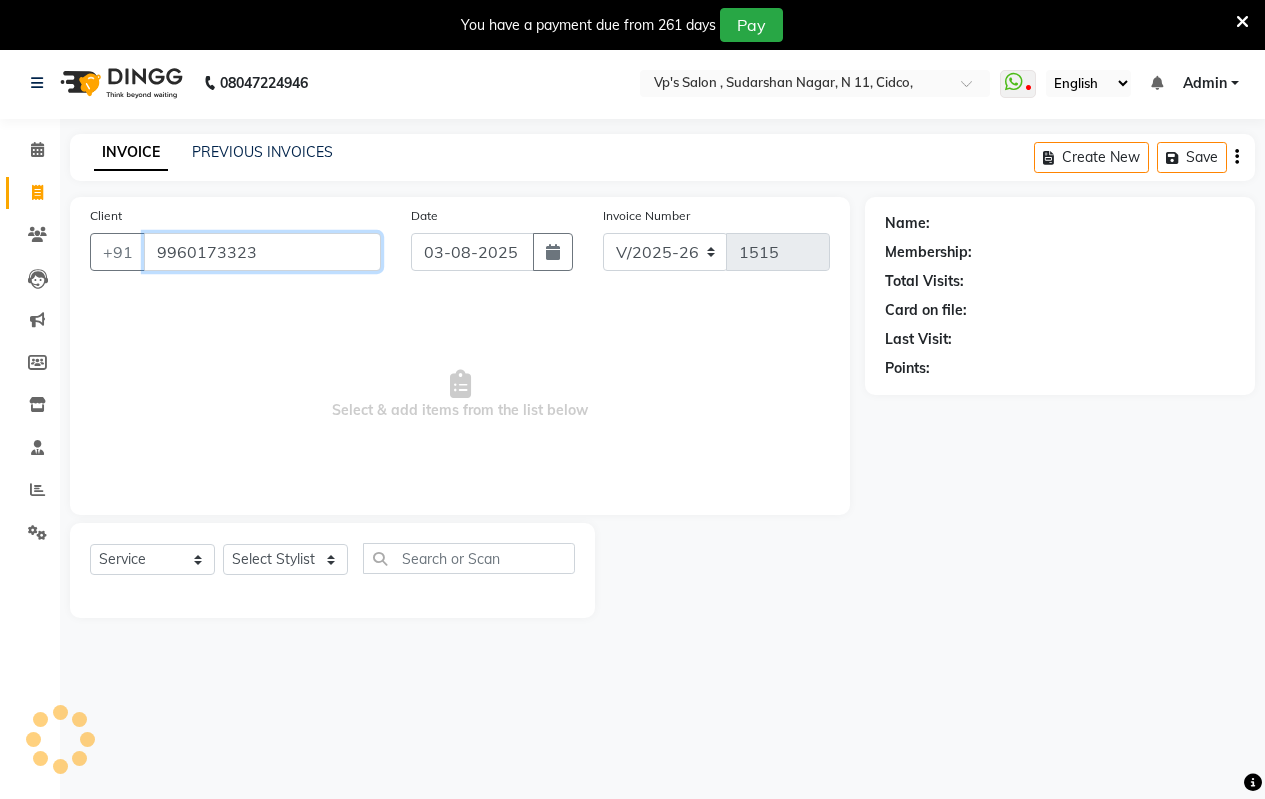 type on "9960173323" 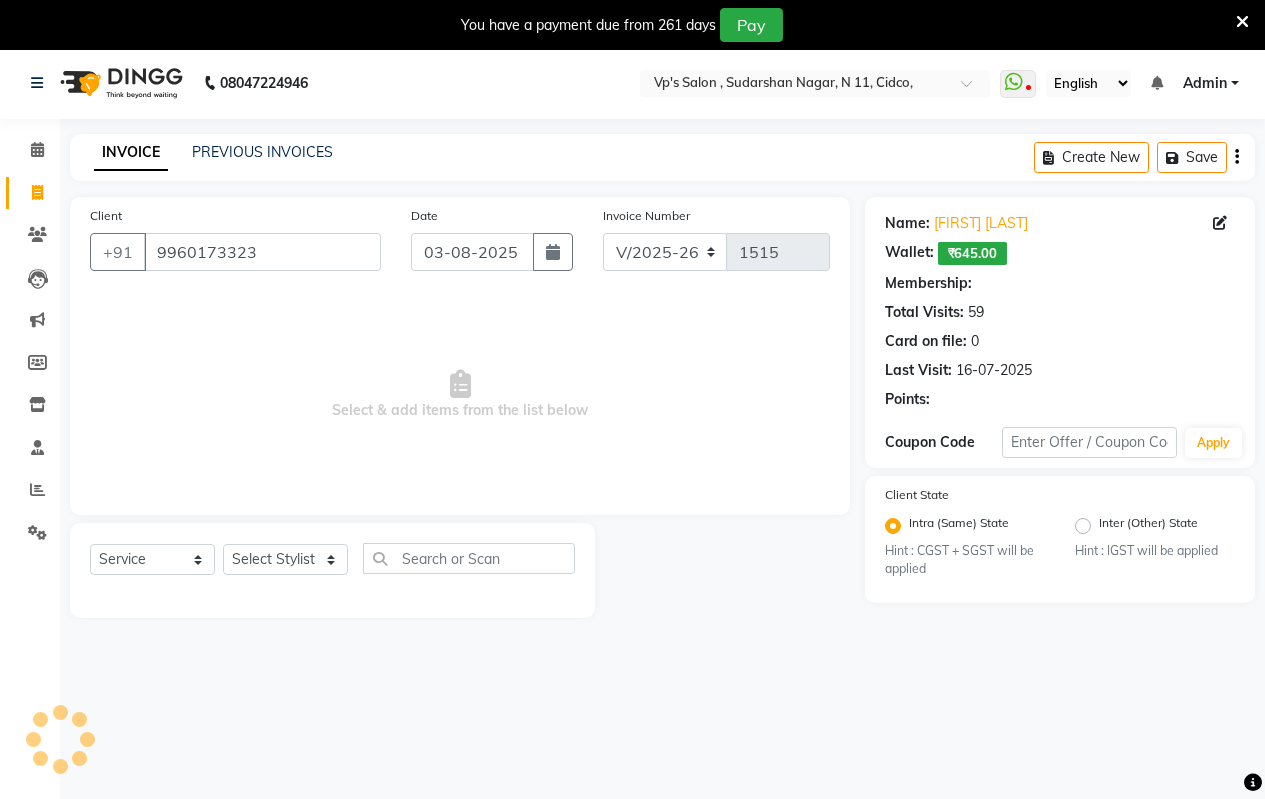 select on "1: Object" 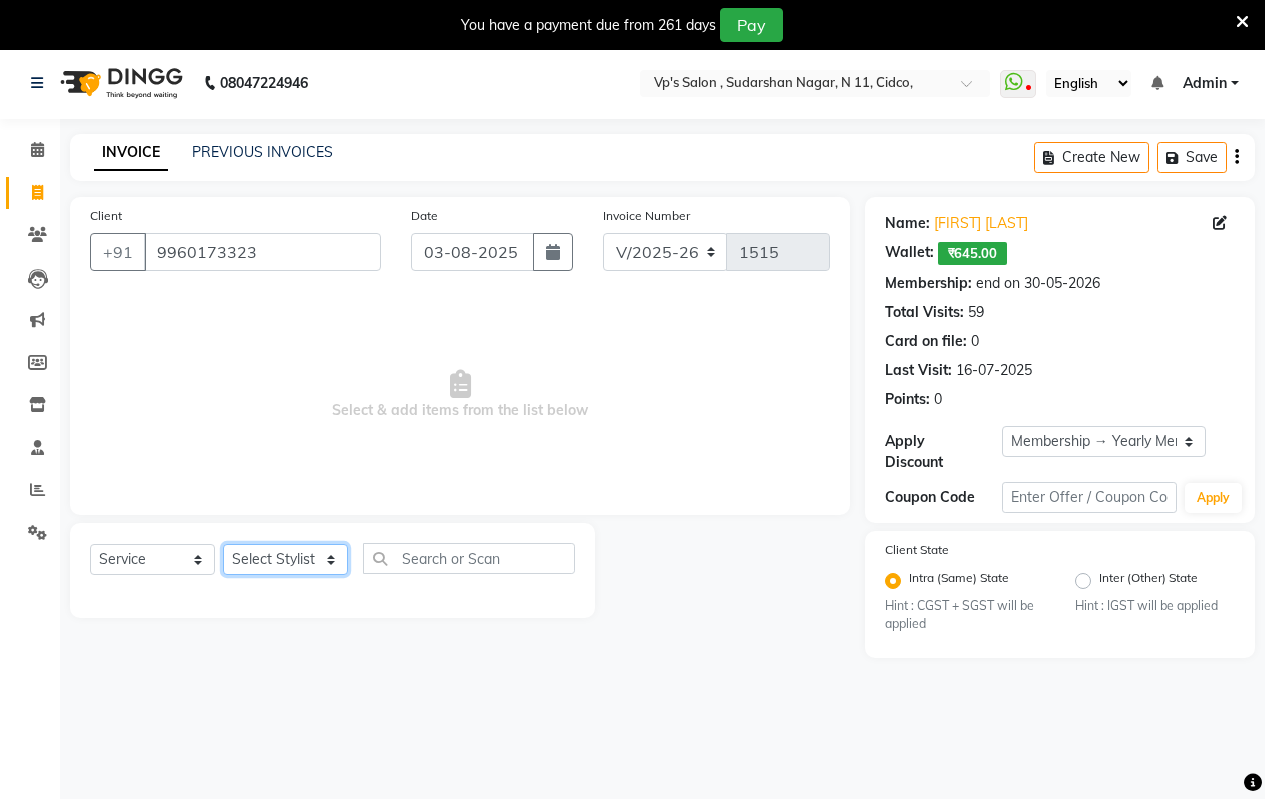 click on "Select Stylist Arati kamlesh b  karan  Krushna pramila jadhav priyanka bawaskar  rohit  rushi  Venesh" 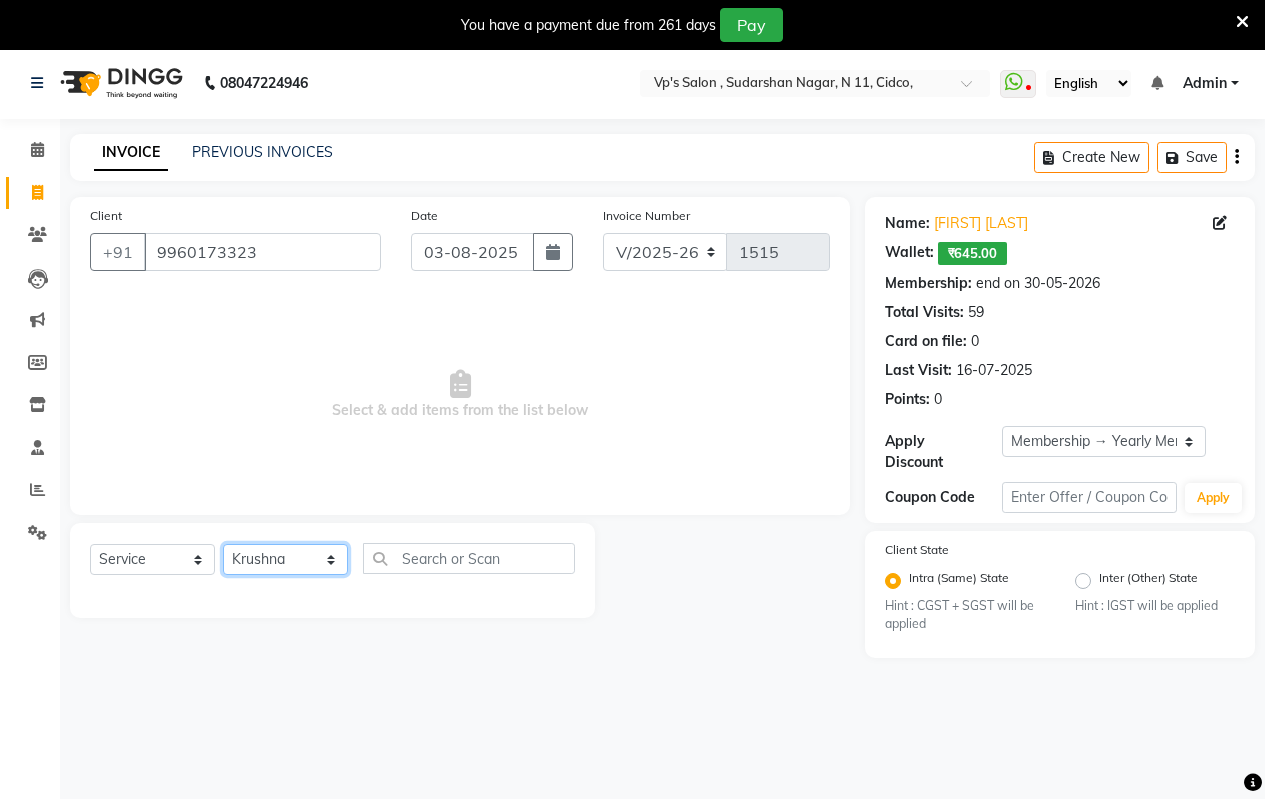 click on "Select Stylist Arati kamlesh b  karan  Krushna pramila jadhav priyanka bawaskar  rohit  rushi  Venesh" 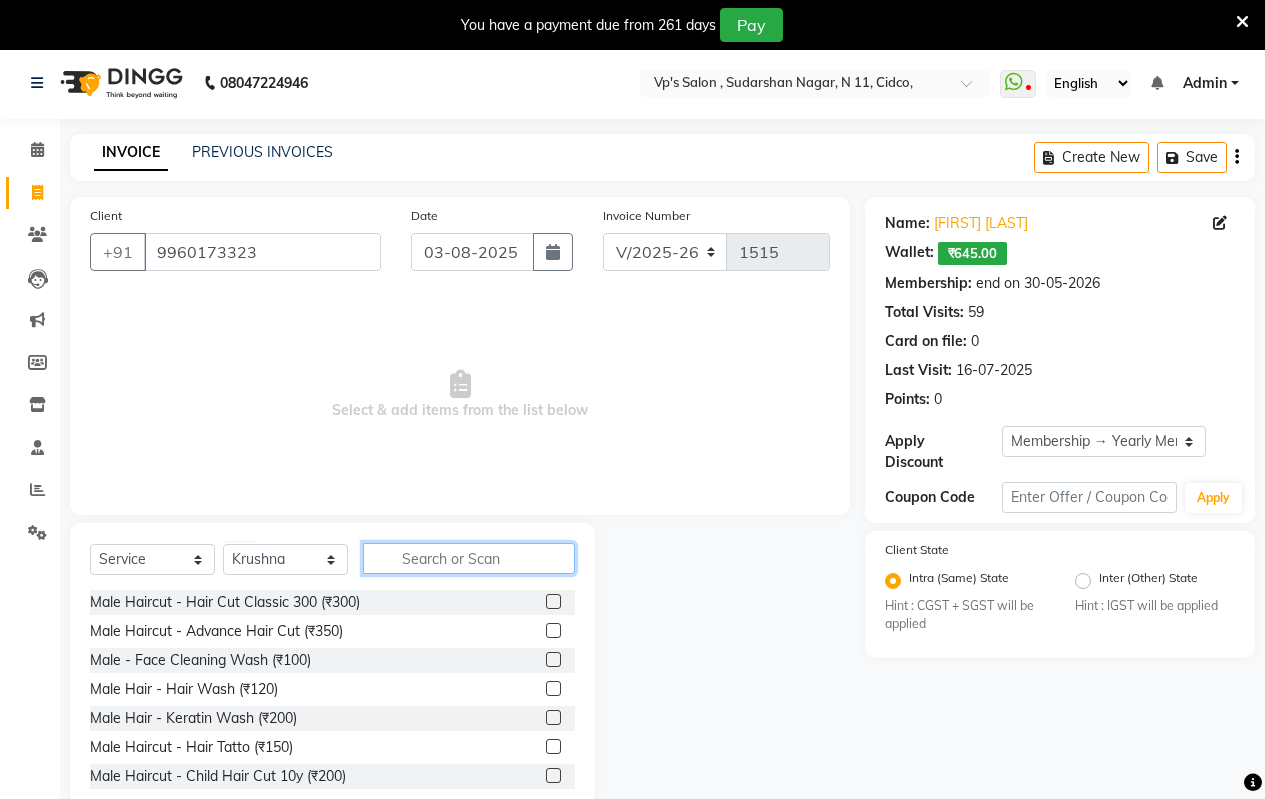 click 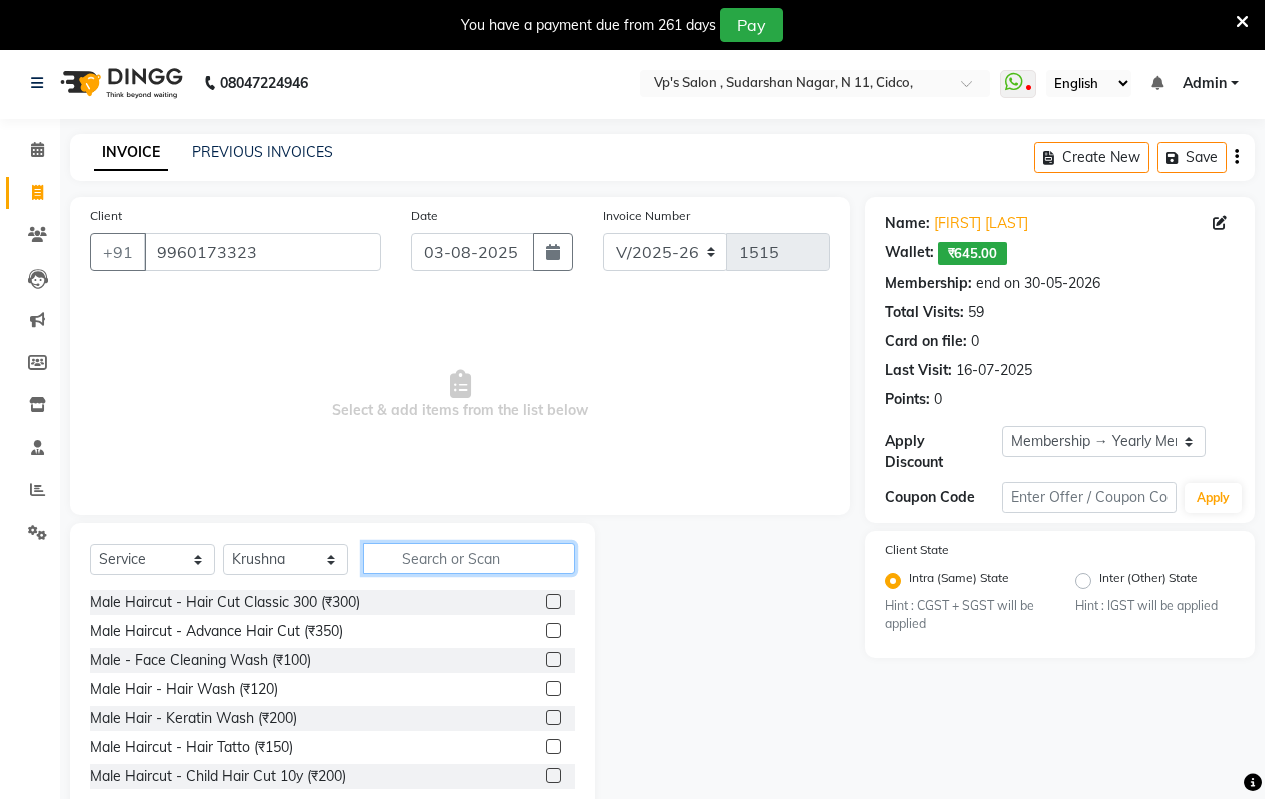 click 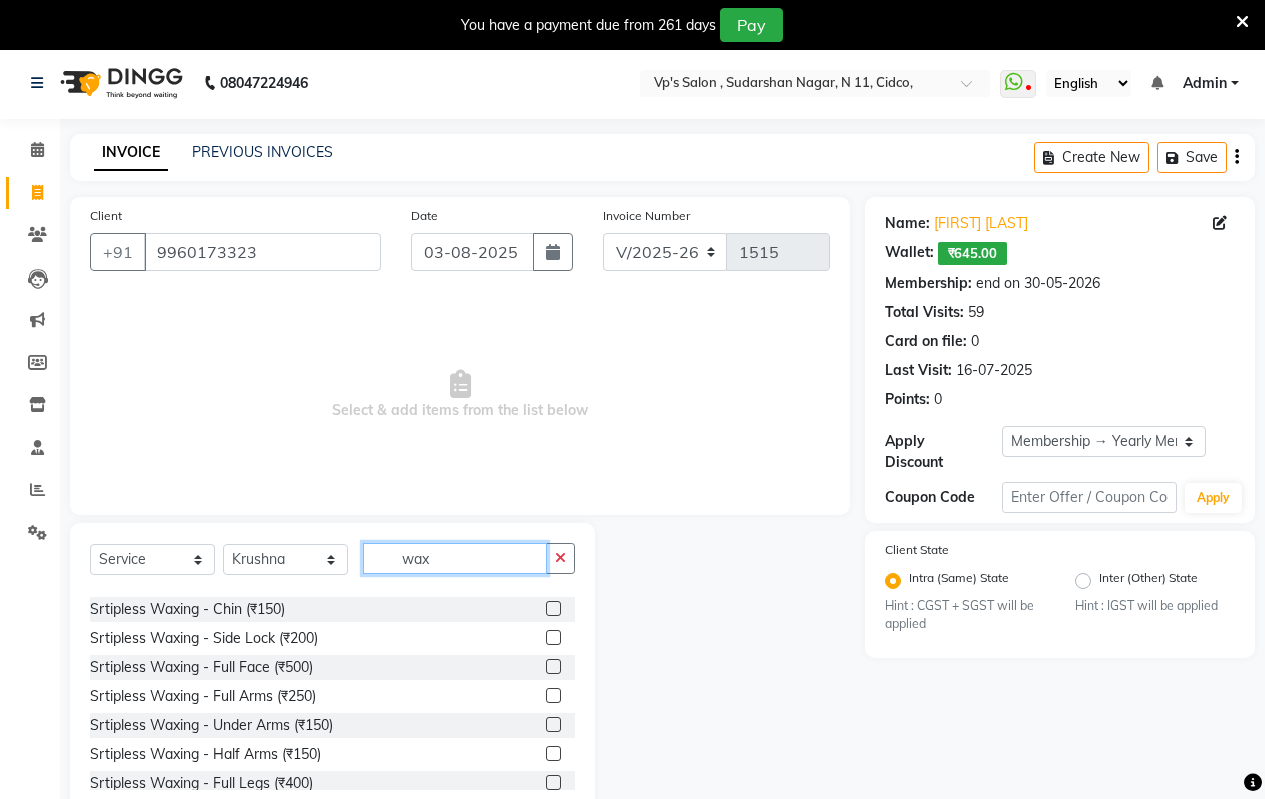 scroll, scrollTop: 100, scrollLeft: 0, axis: vertical 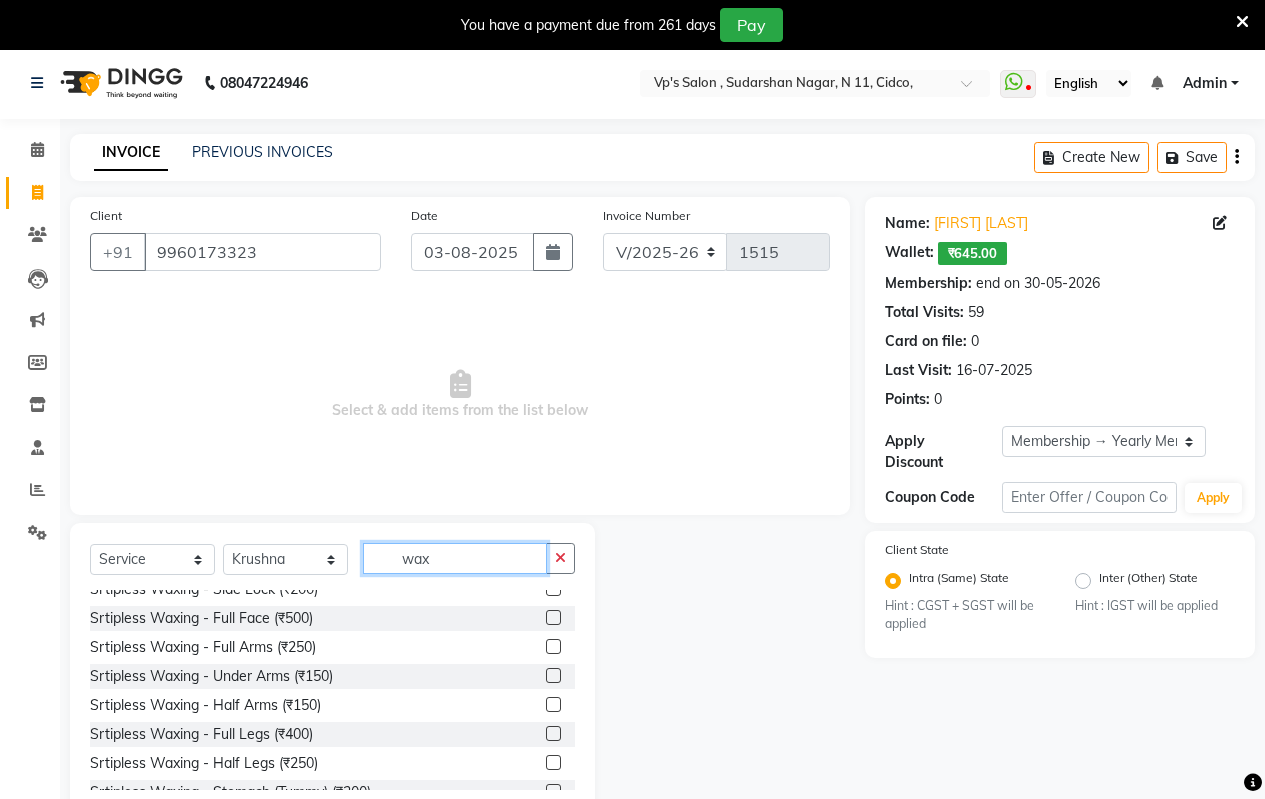 type on "wax" 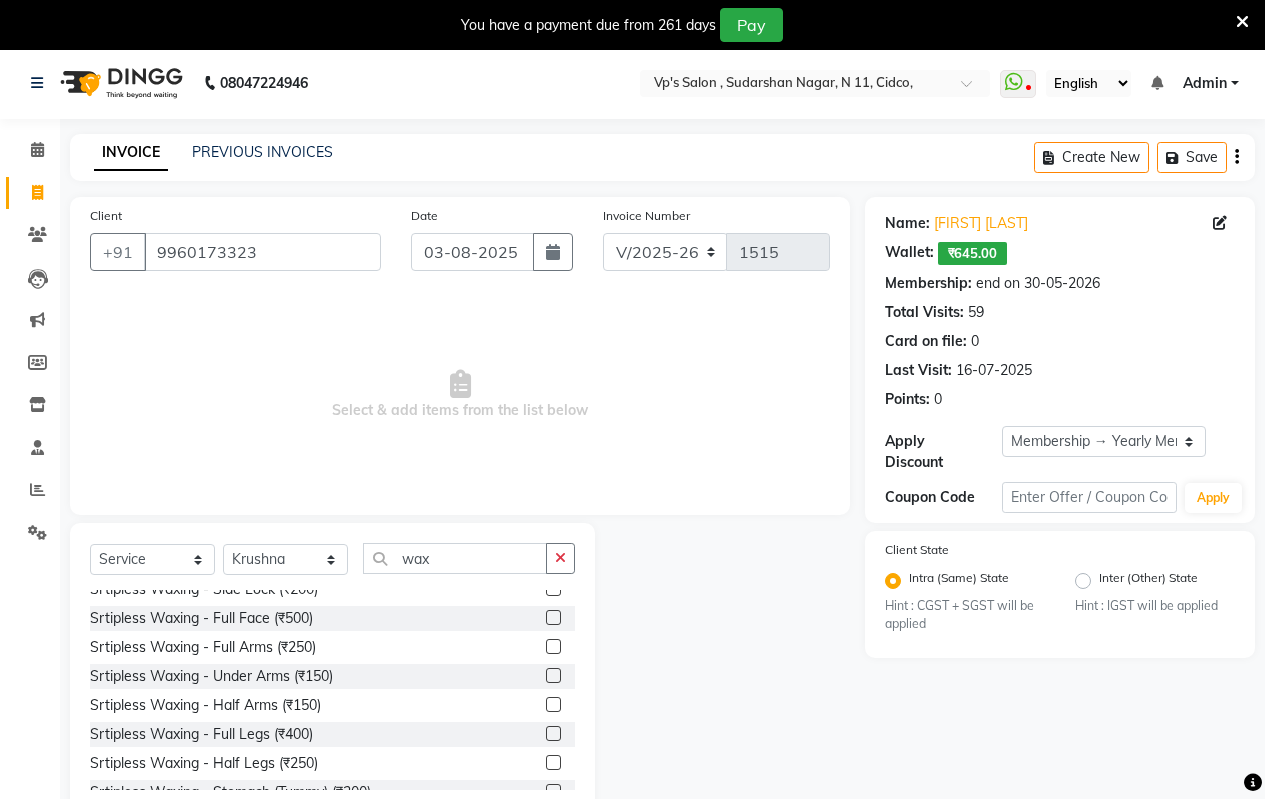 click 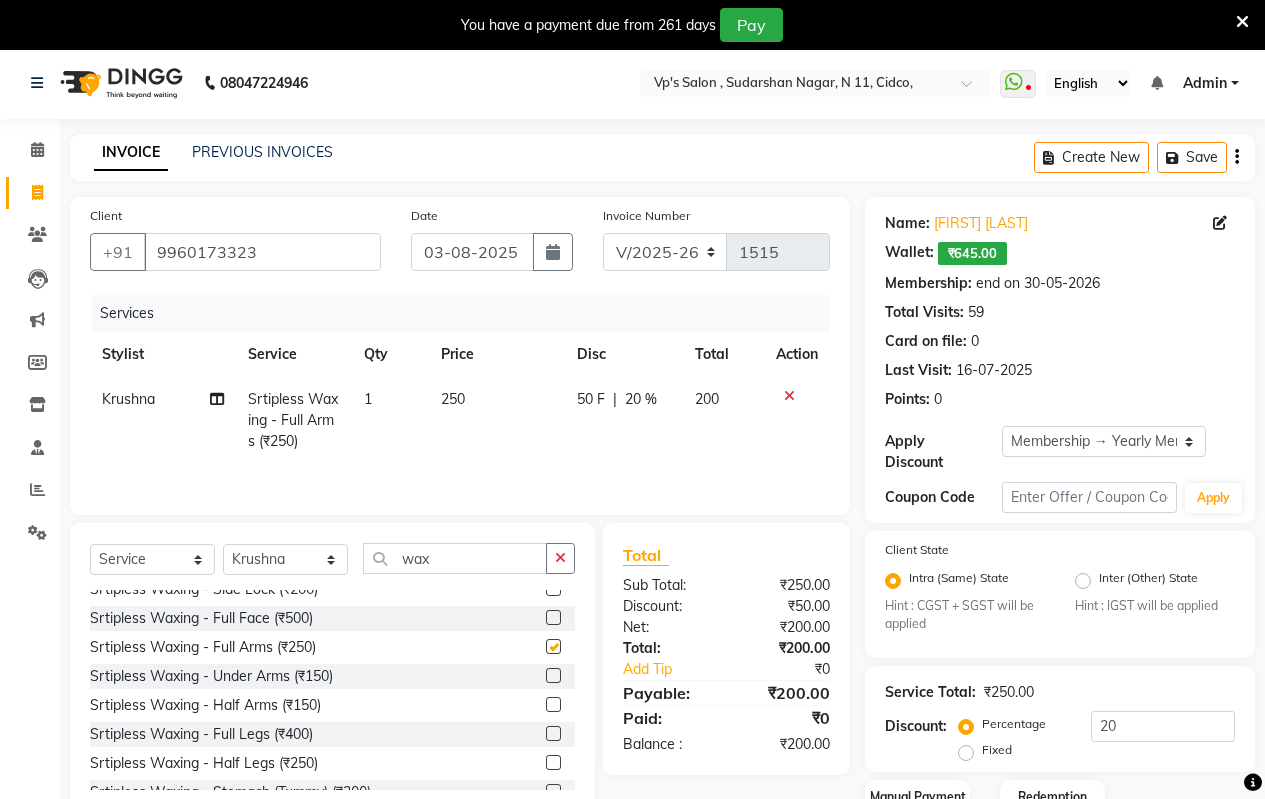 checkbox on "false" 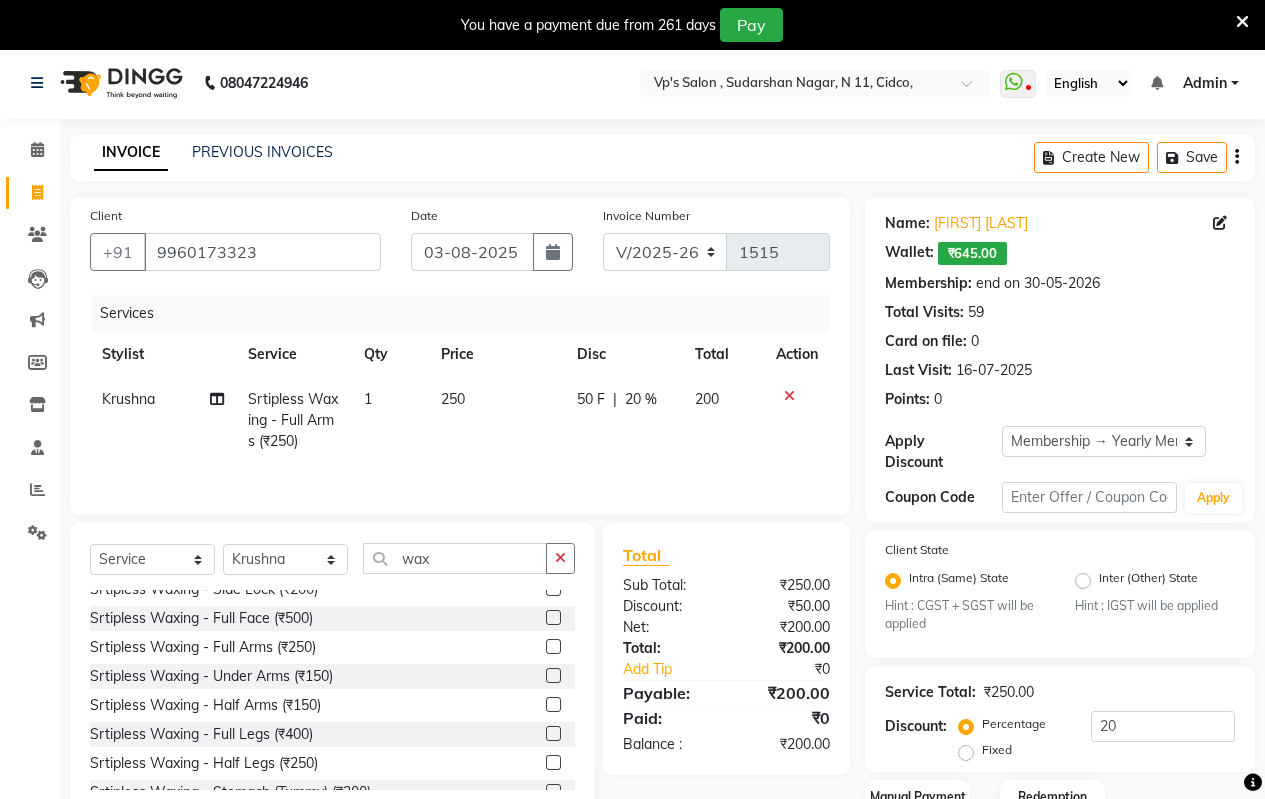 click on "250" 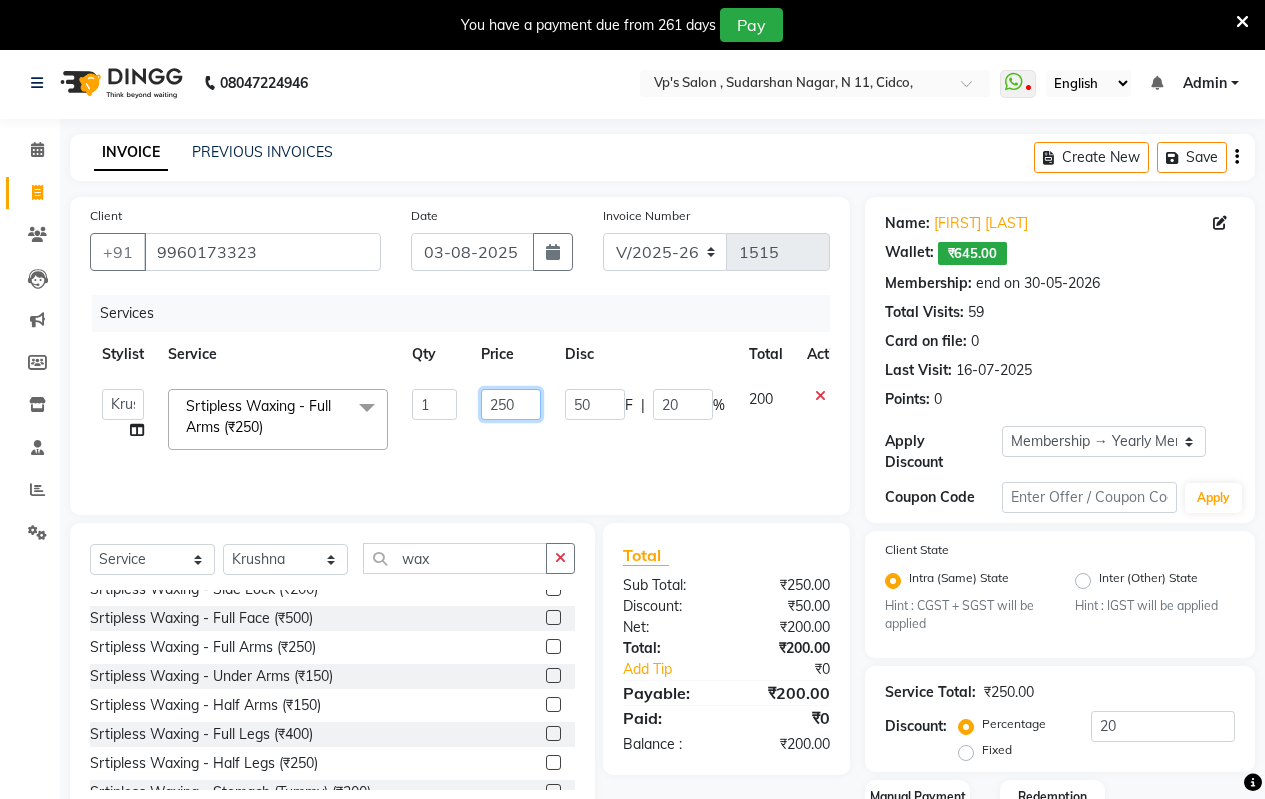 click on "250" 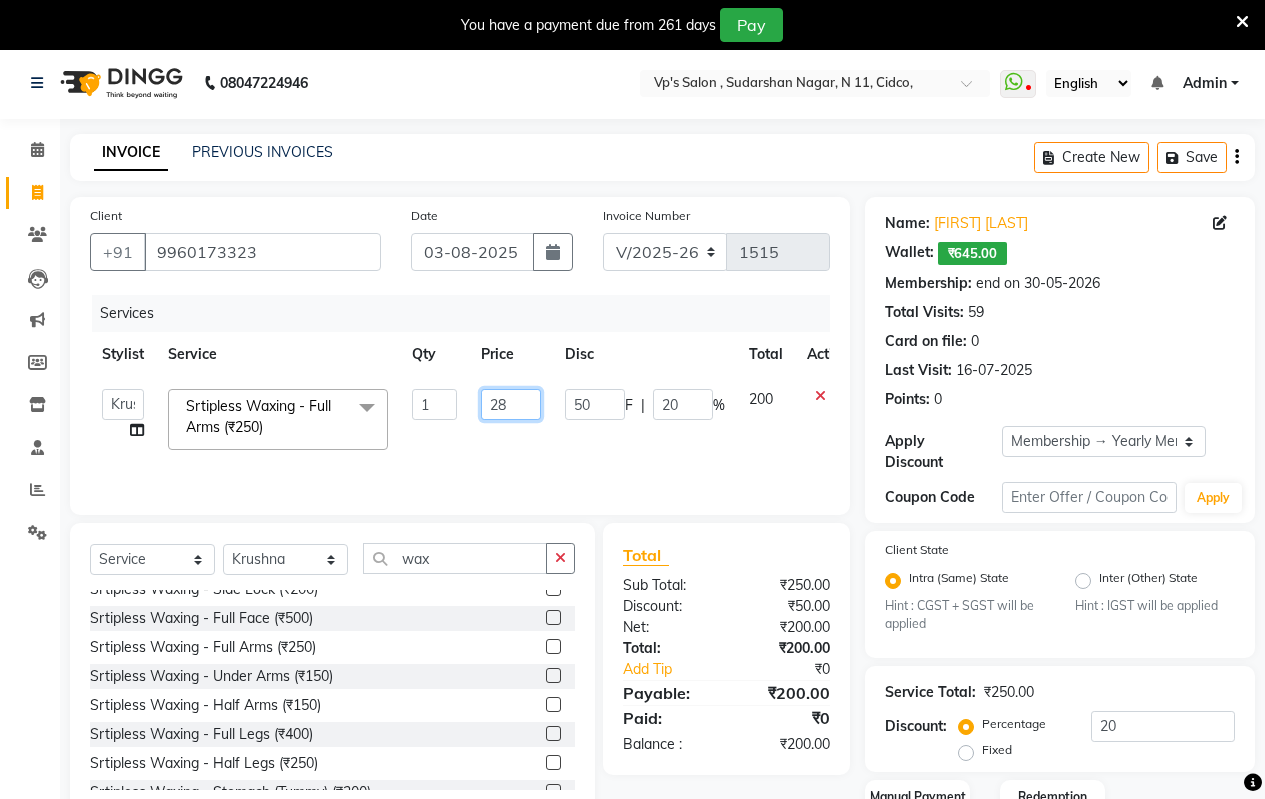 type on "280" 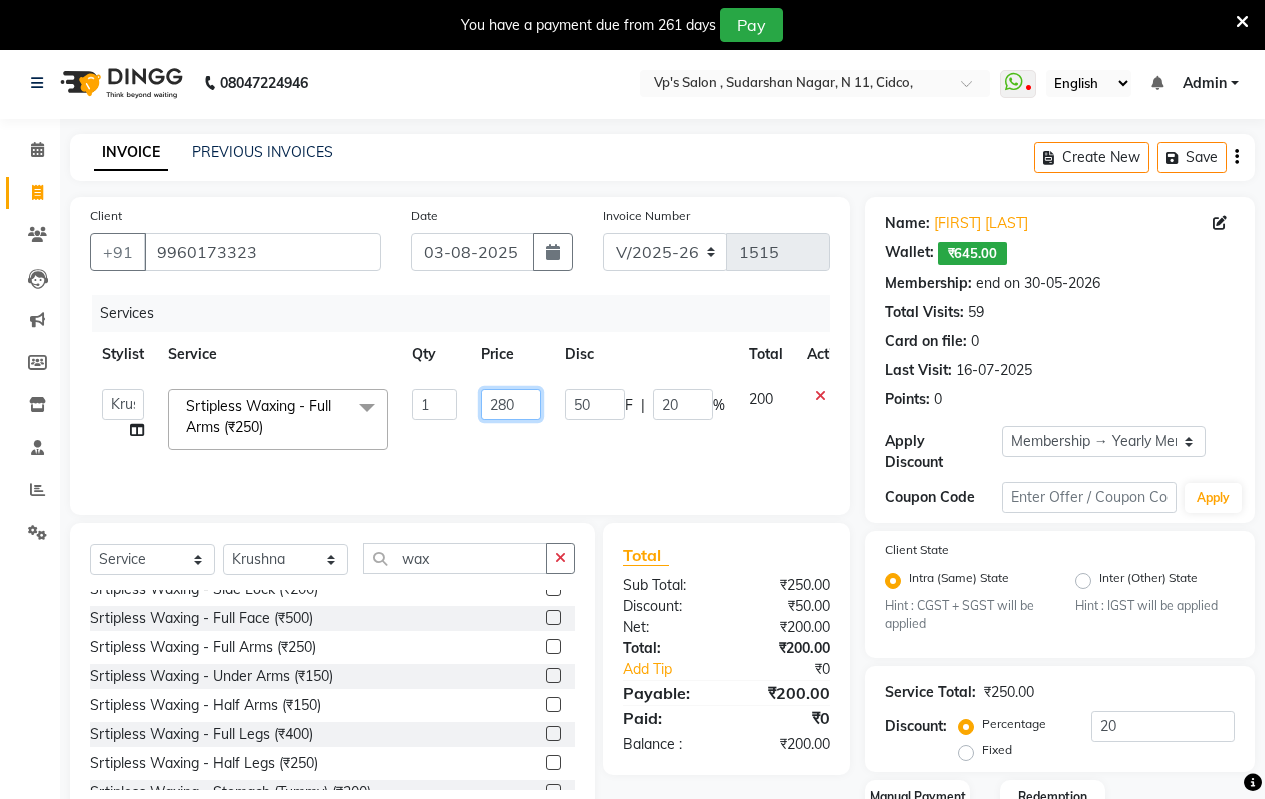 scroll, scrollTop: 100, scrollLeft: 0, axis: vertical 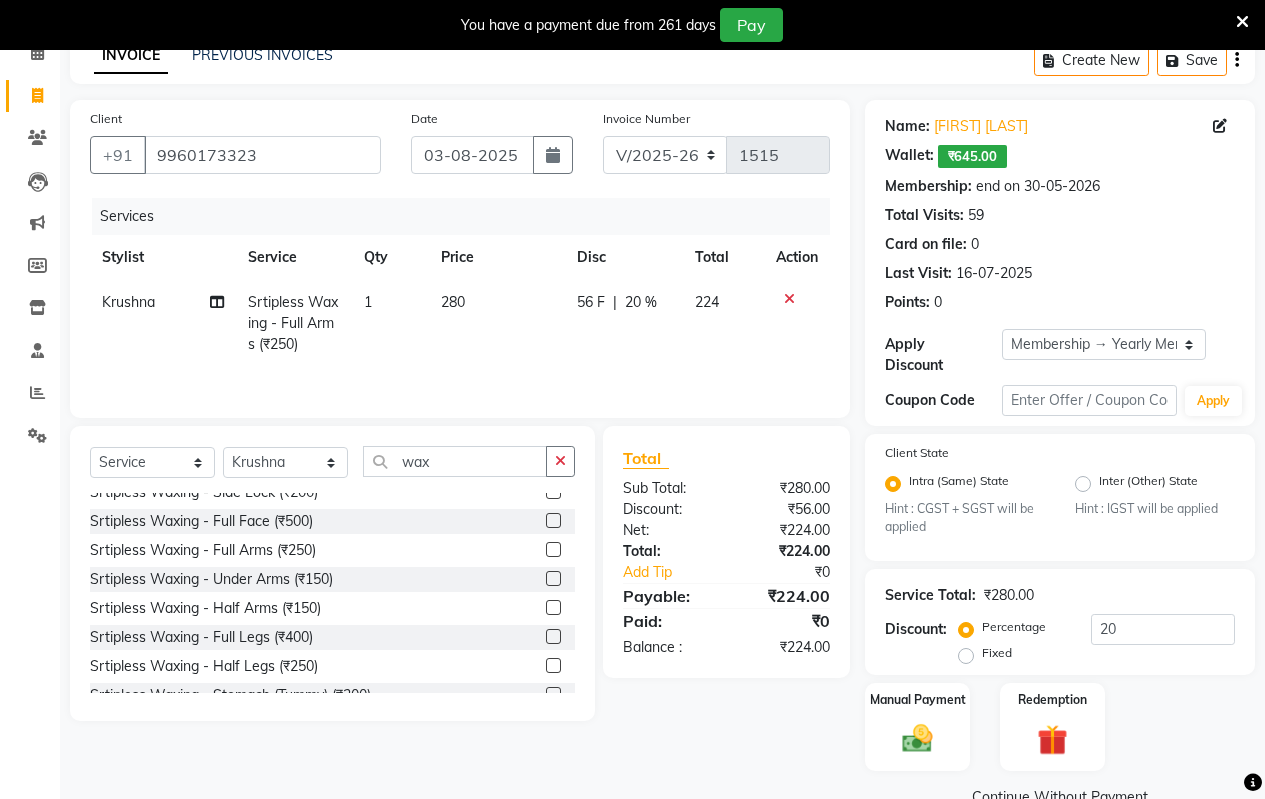 click on "56 F | 20 %" 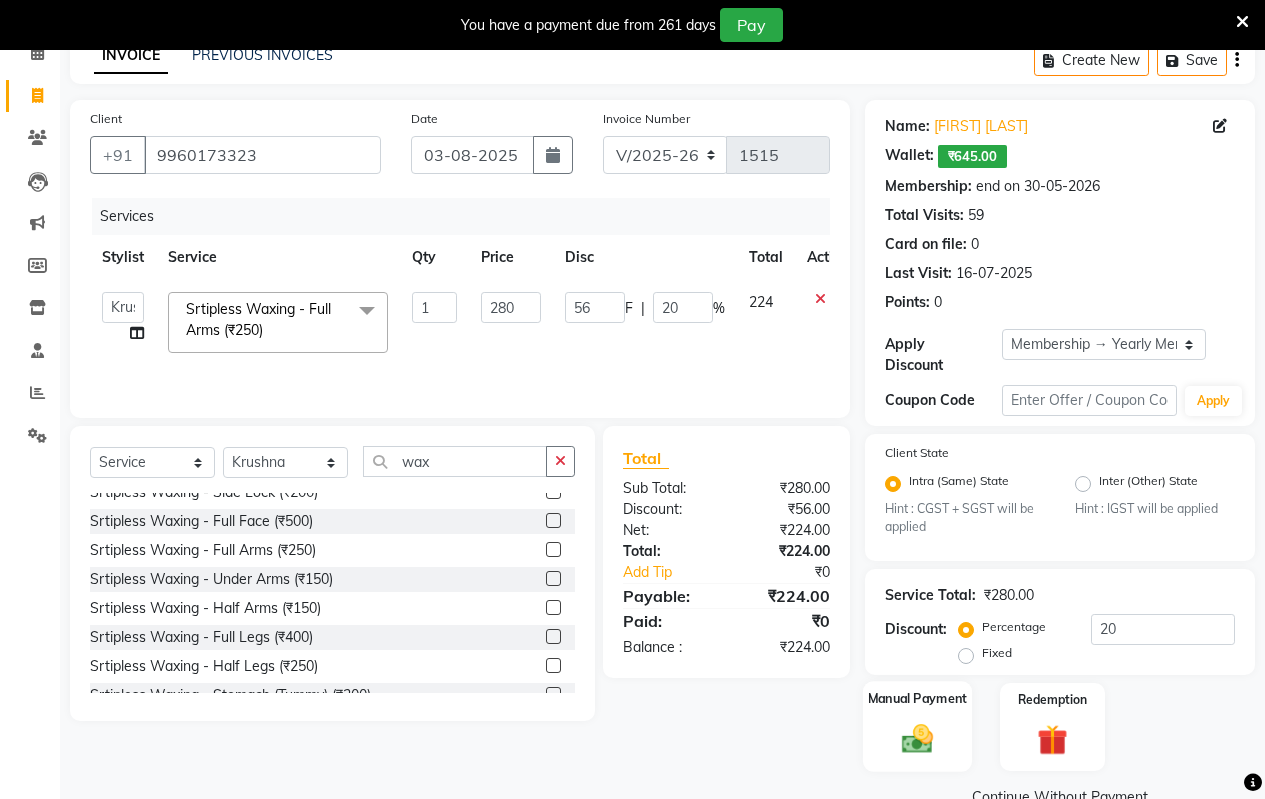 click on "Manual Payment" 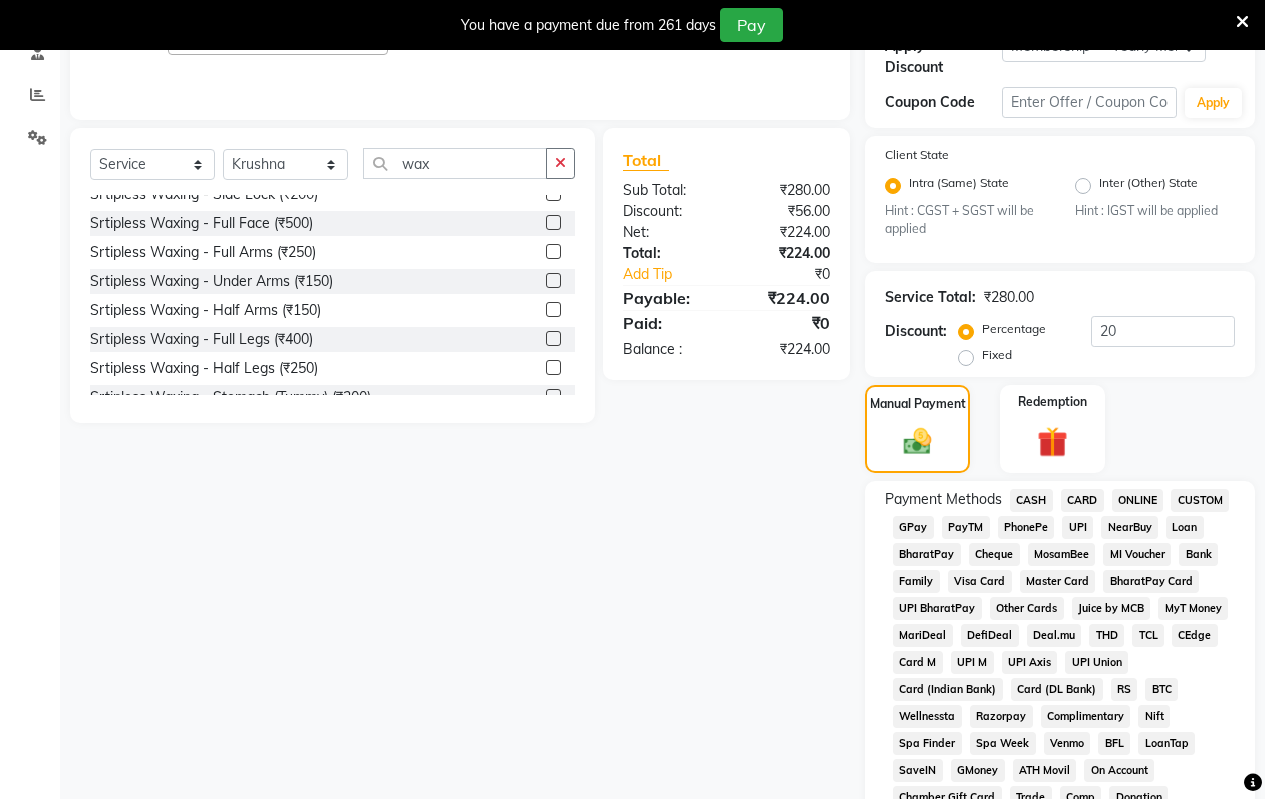 scroll, scrollTop: 400, scrollLeft: 0, axis: vertical 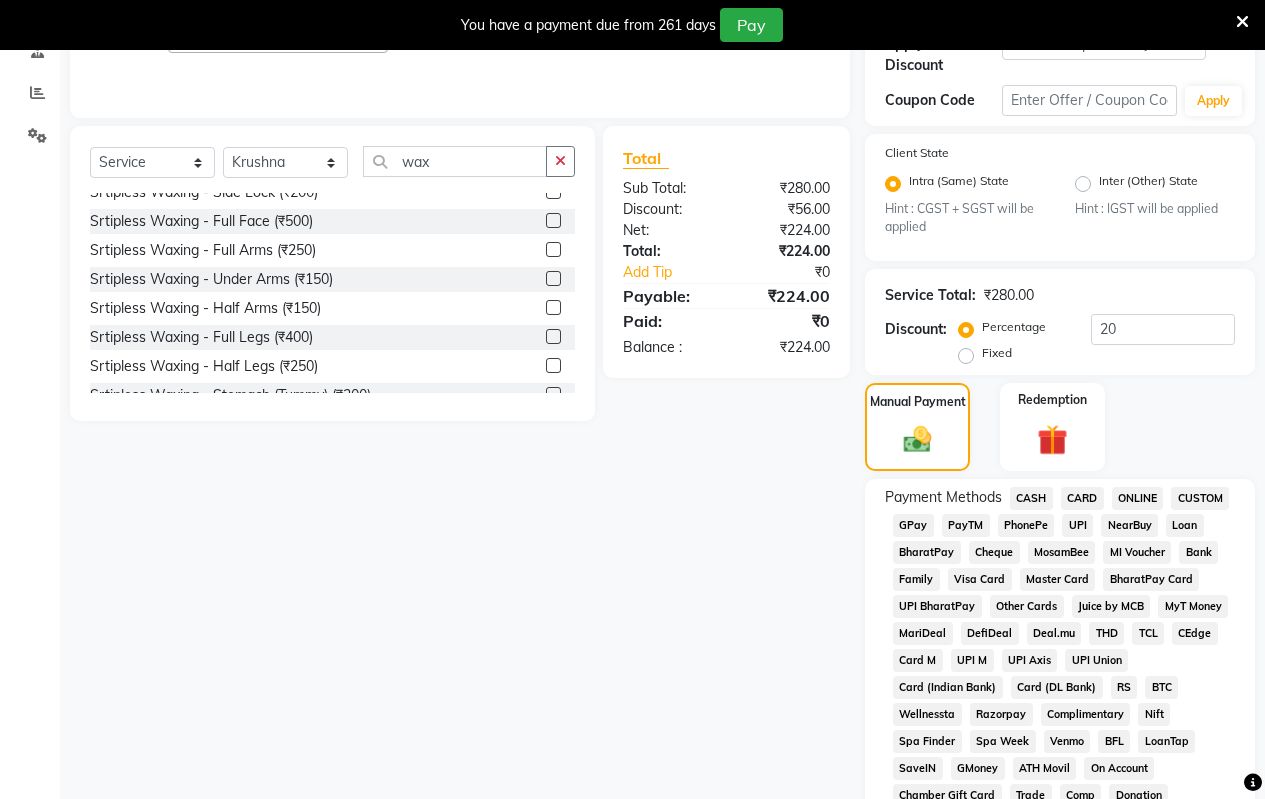click on "ONLINE" 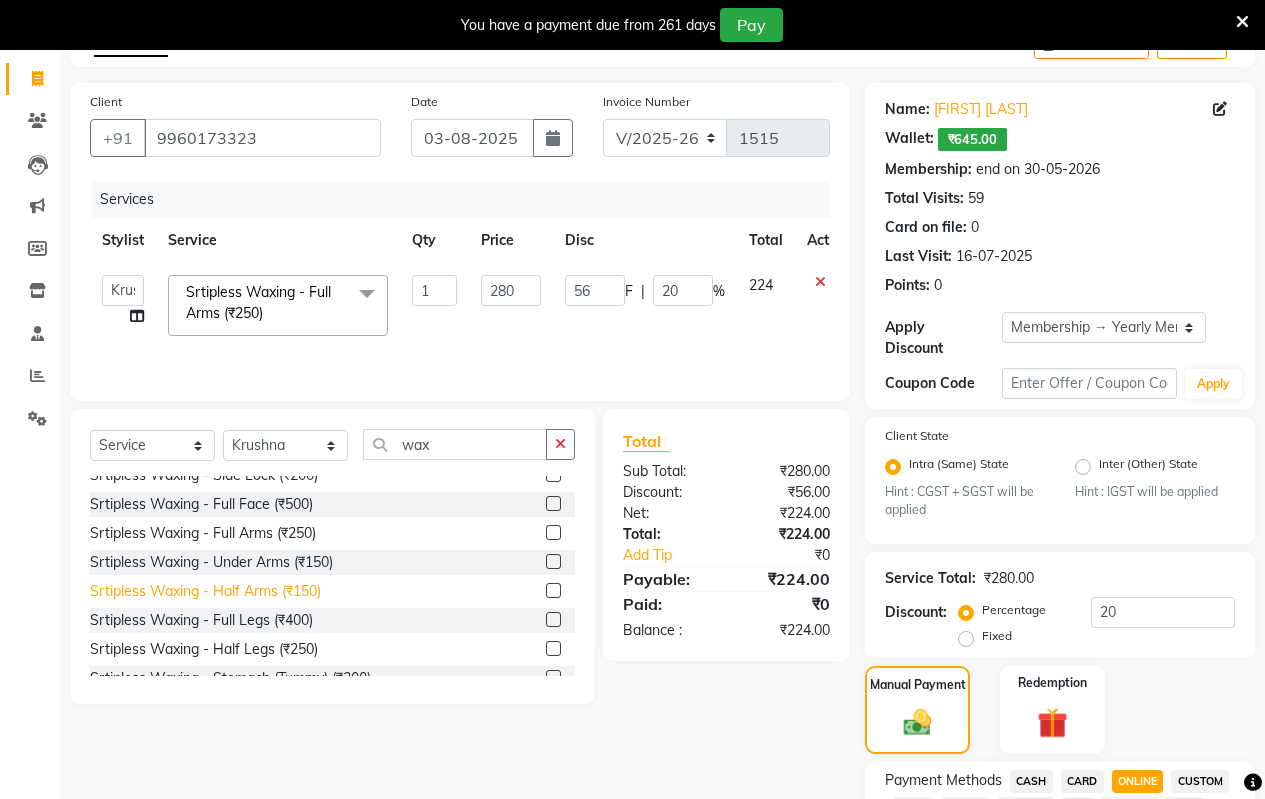 scroll, scrollTop: 100, scrollLeft: 0, axis: vertical 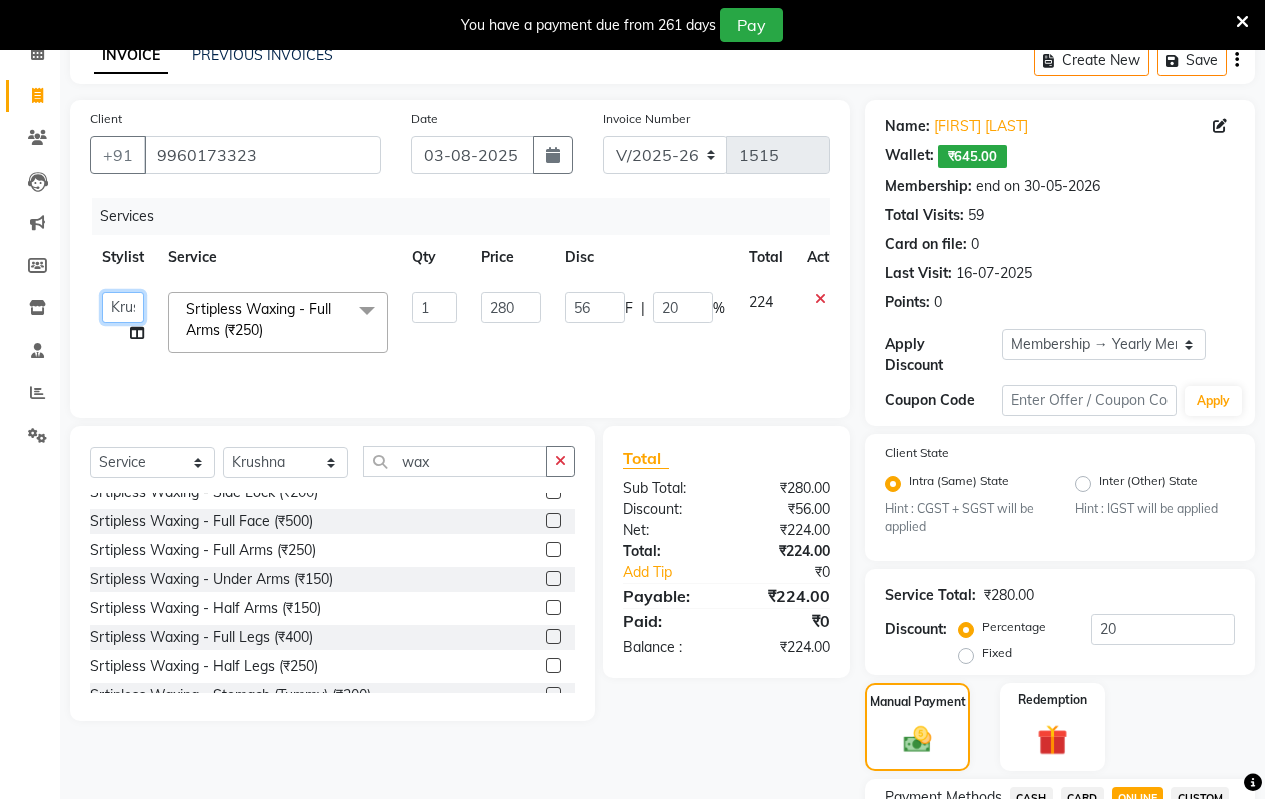 click on "[NAME]" 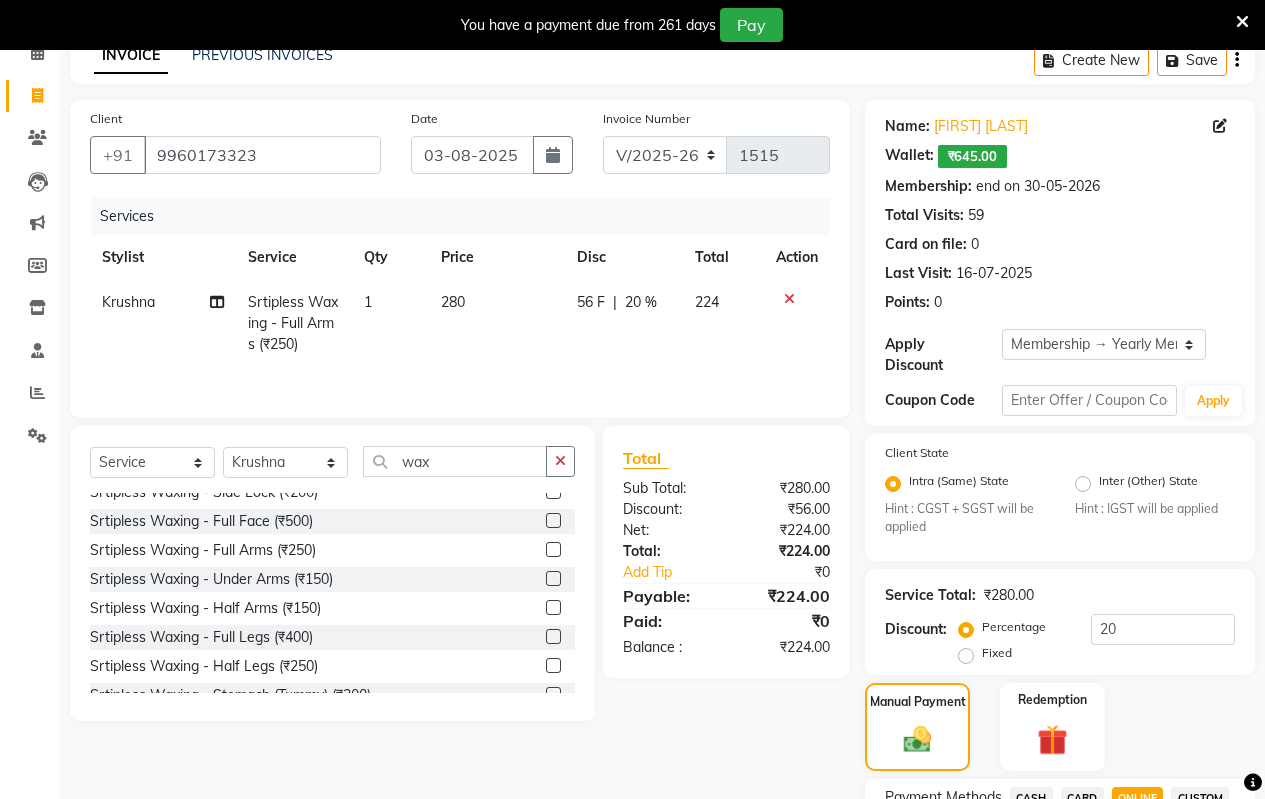 click on "Stylist Service Qty Price Disc Total Action" 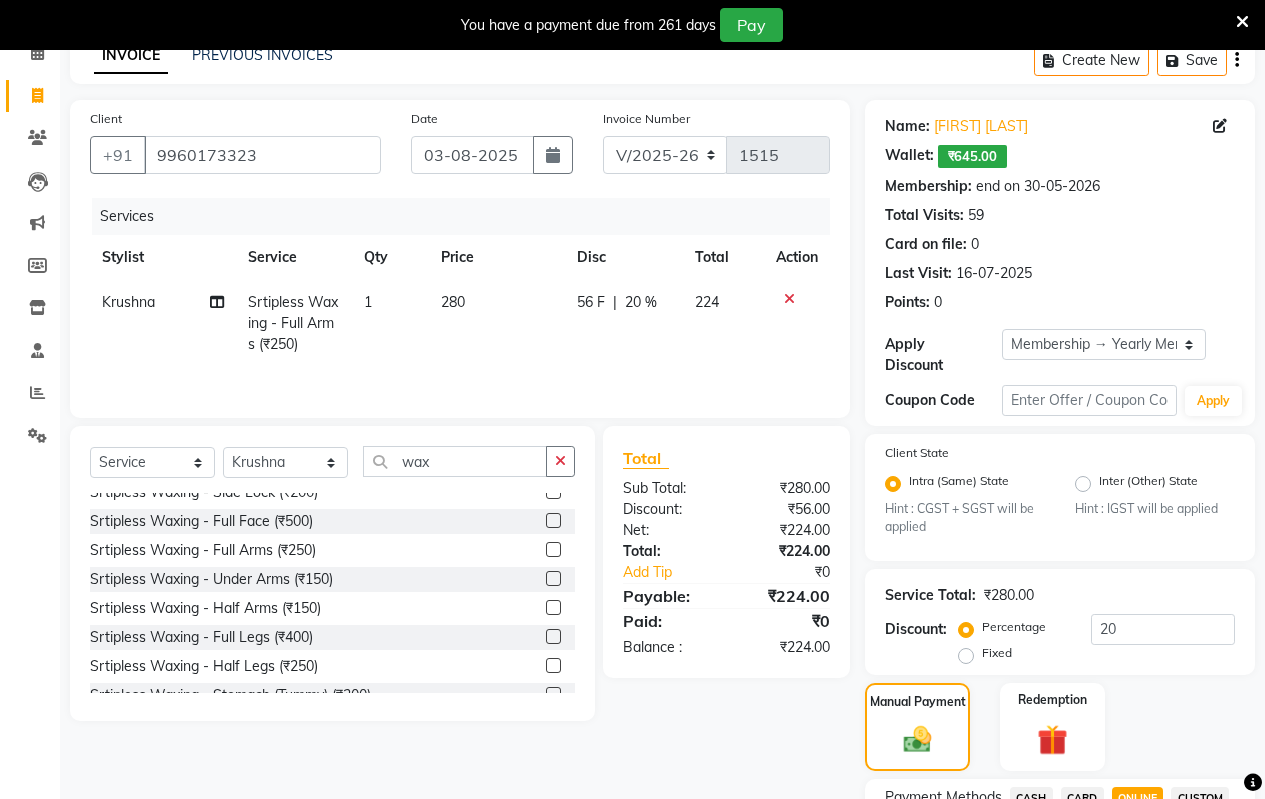 click on "[FIRST] Split Commission" 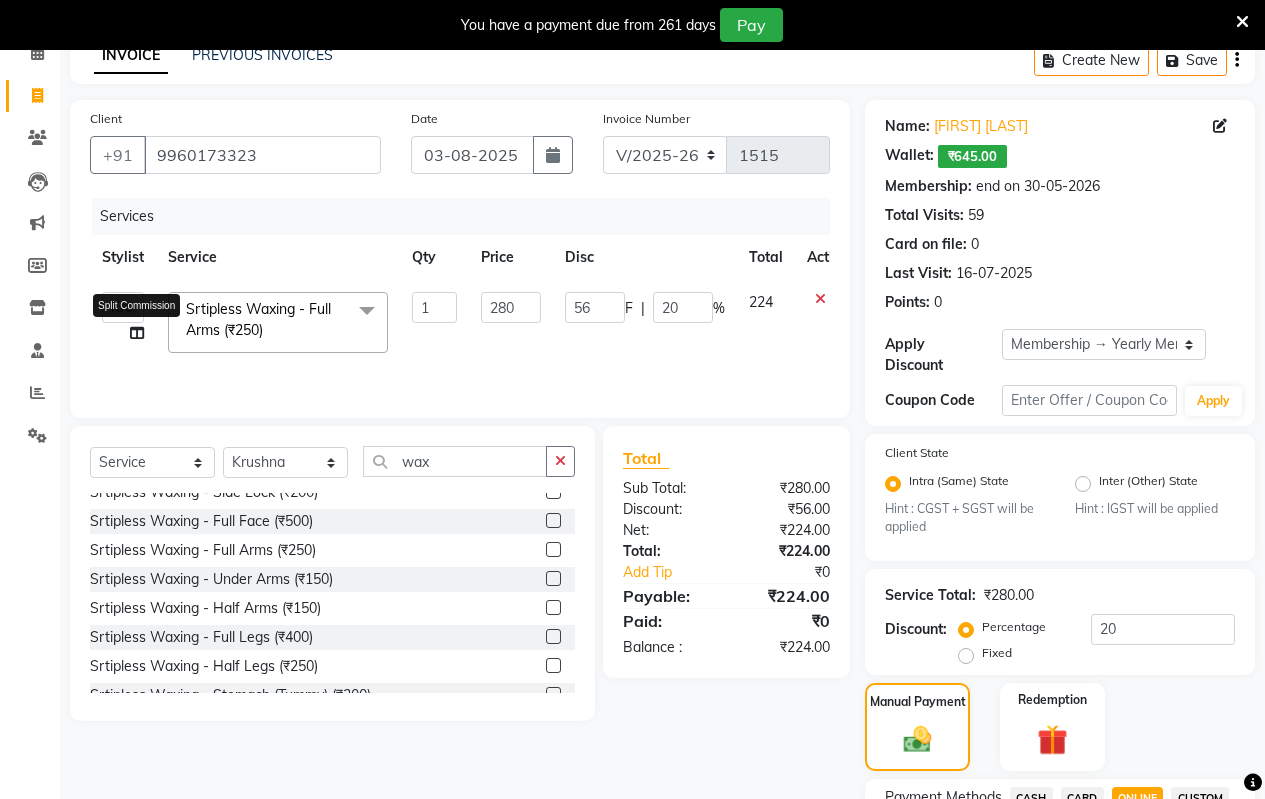 click 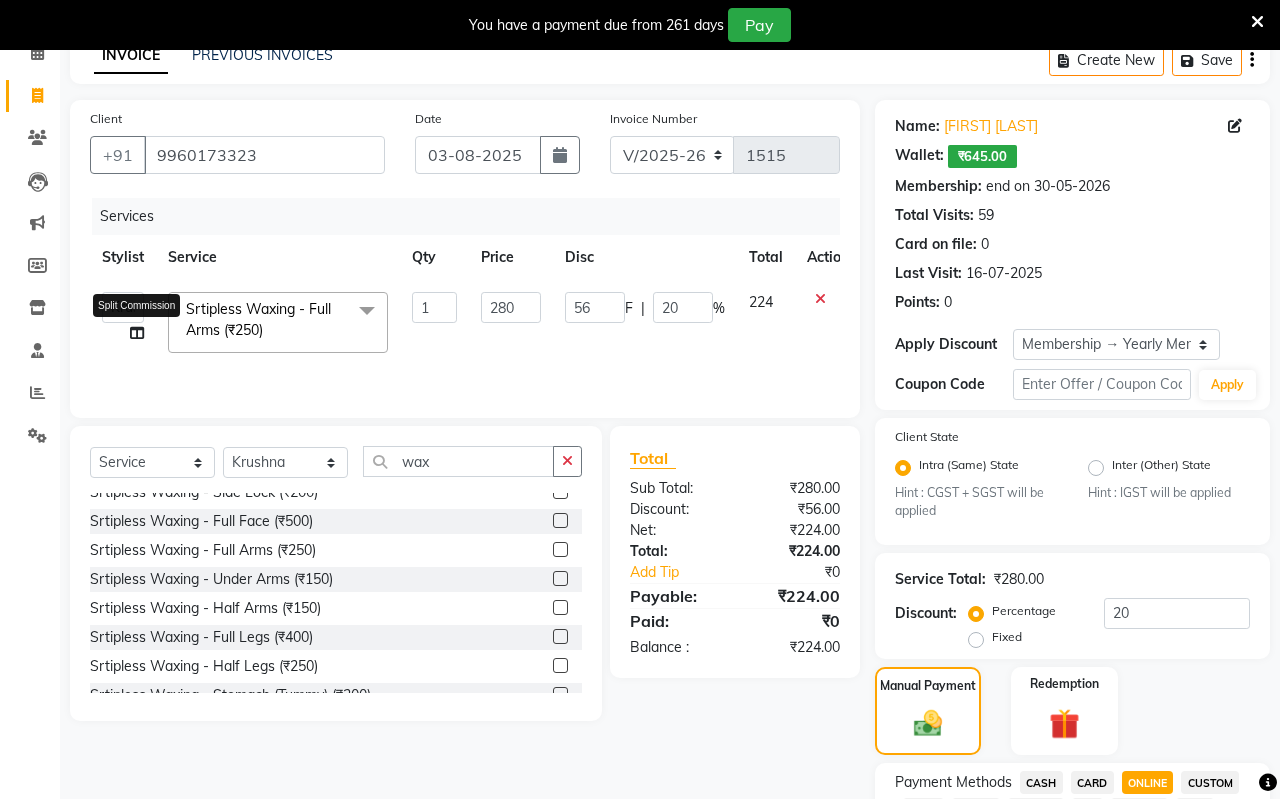 select on "59995" 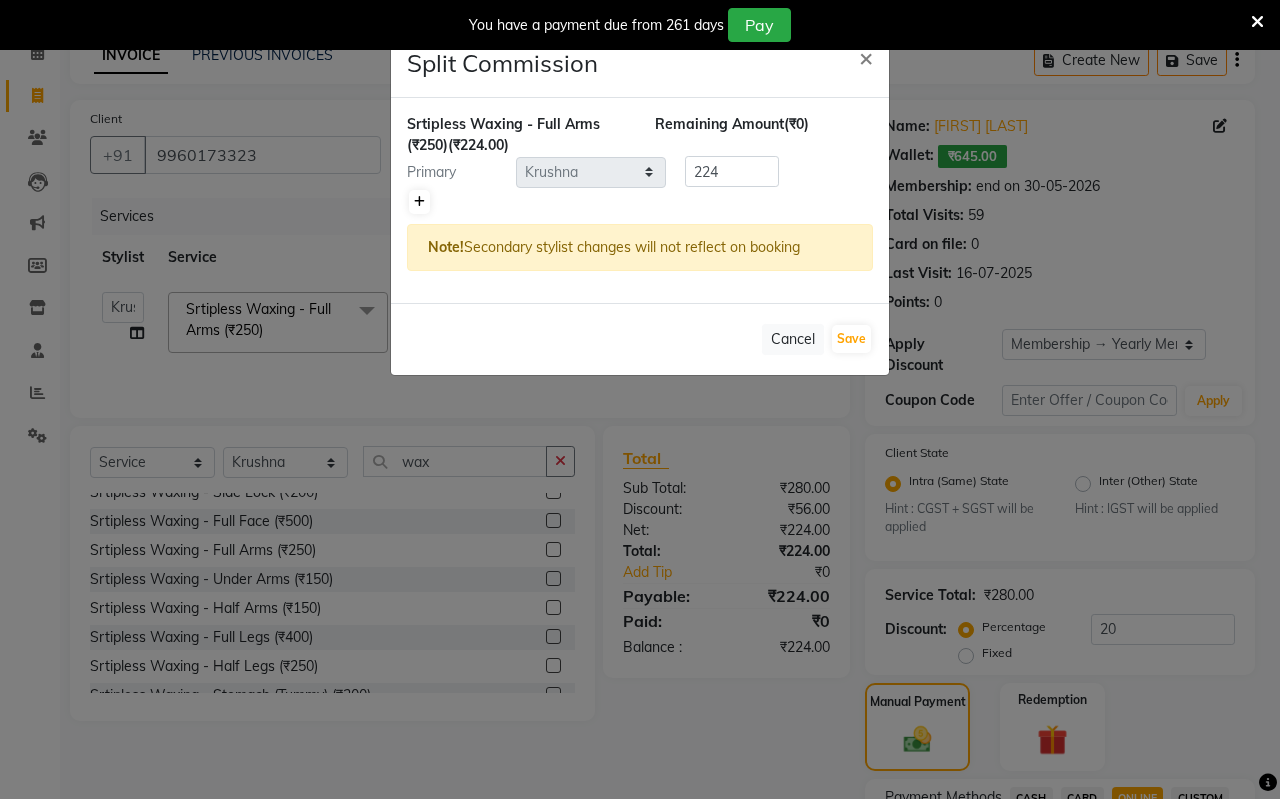click 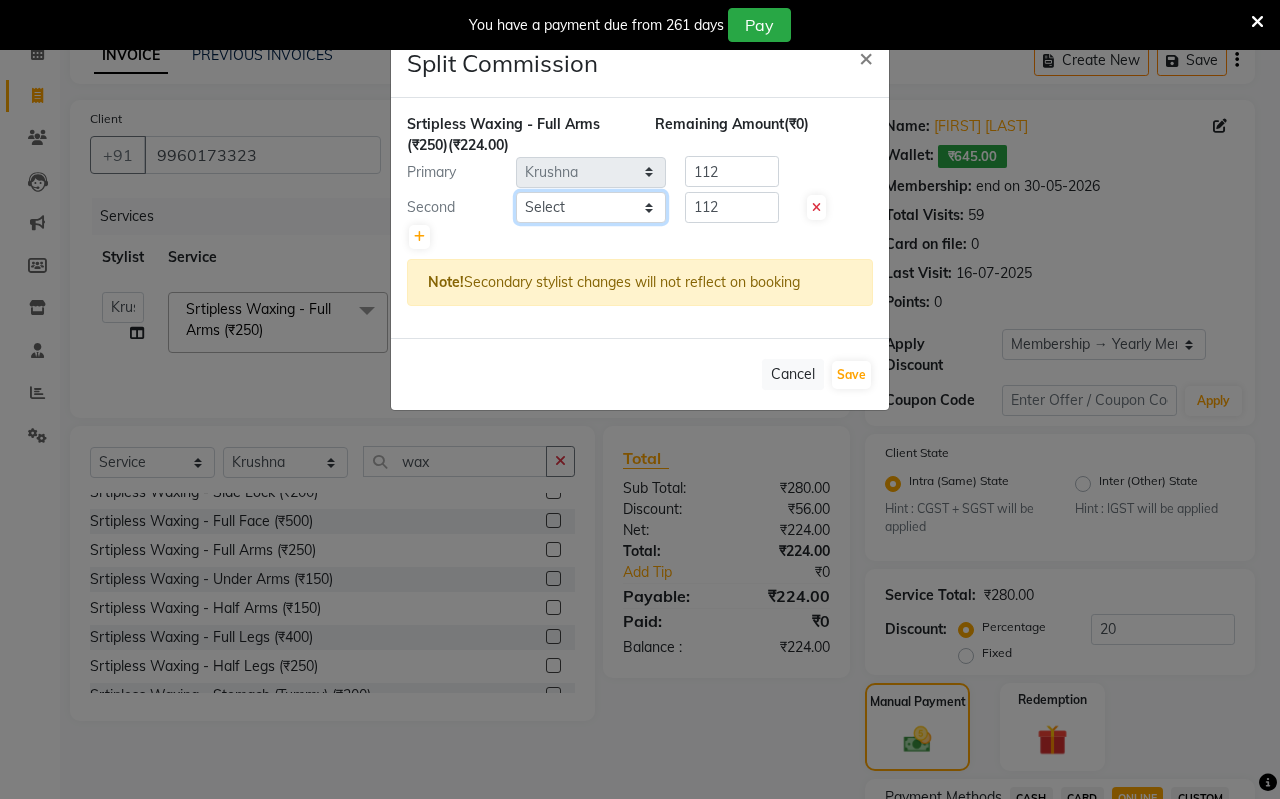 click on "Select [NAME]" 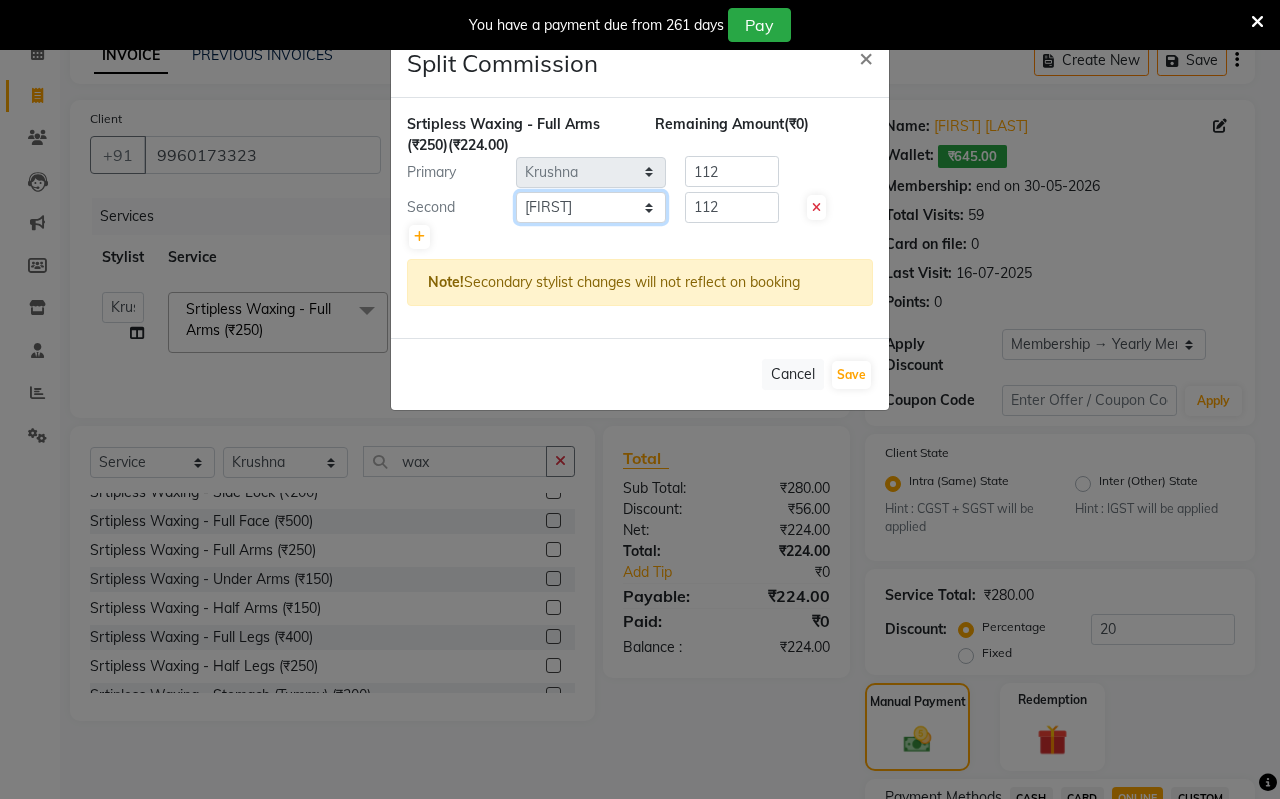 click on "Select [NAME]" 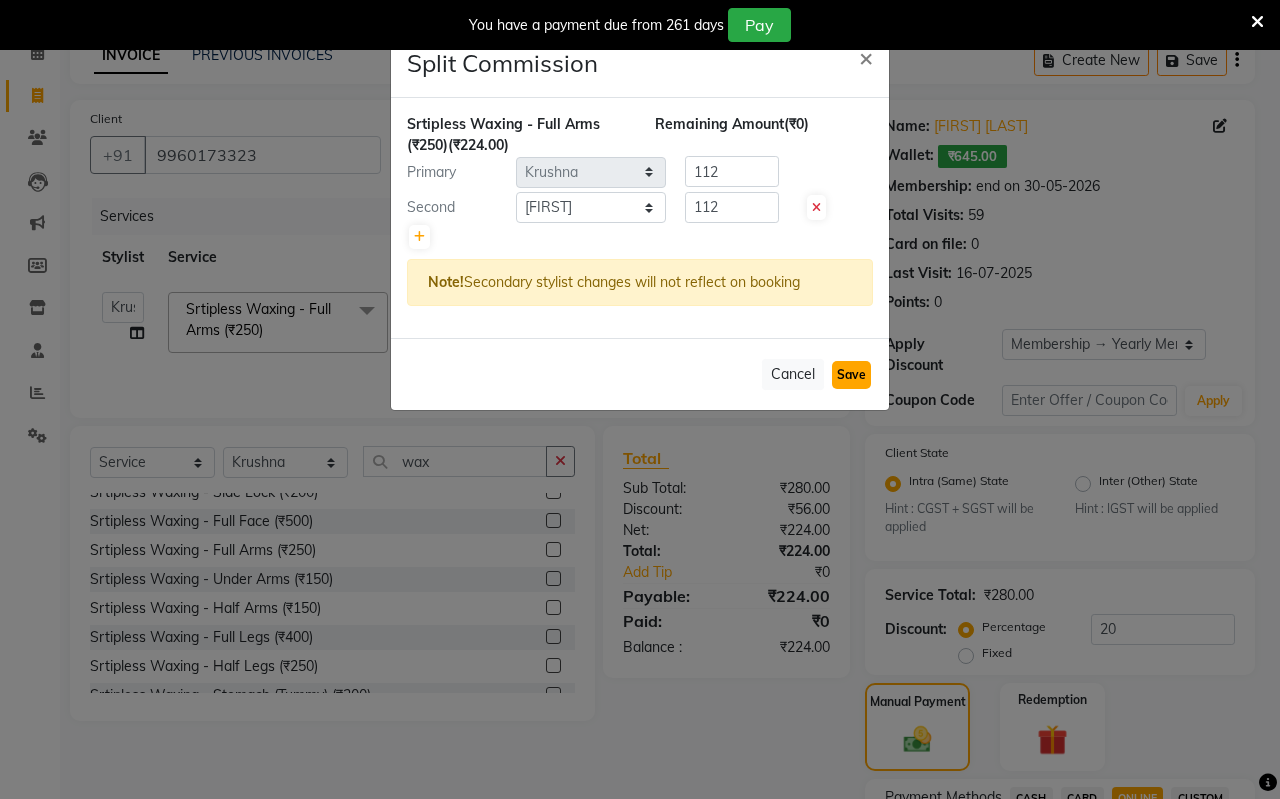 click on "Save" 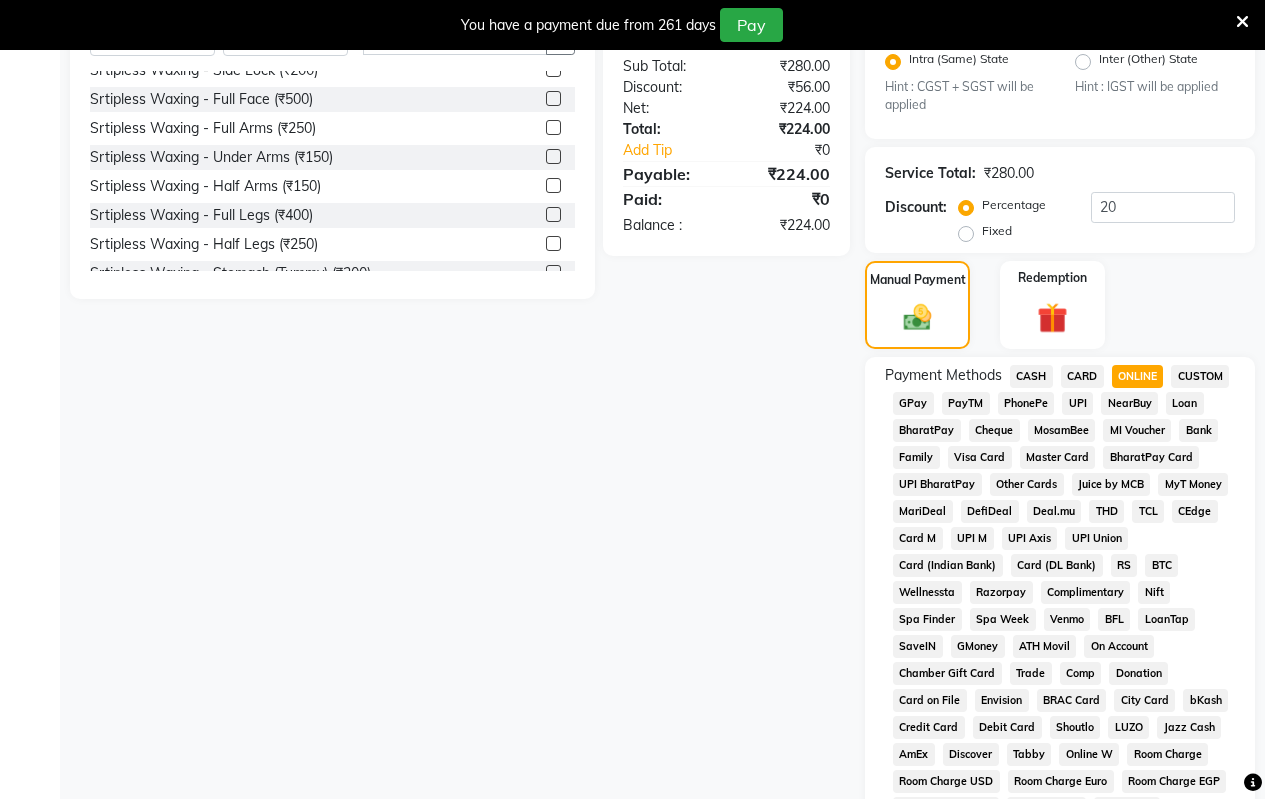 scroll, scrollTop: 900, scrollLeft: 0, axis: vertical 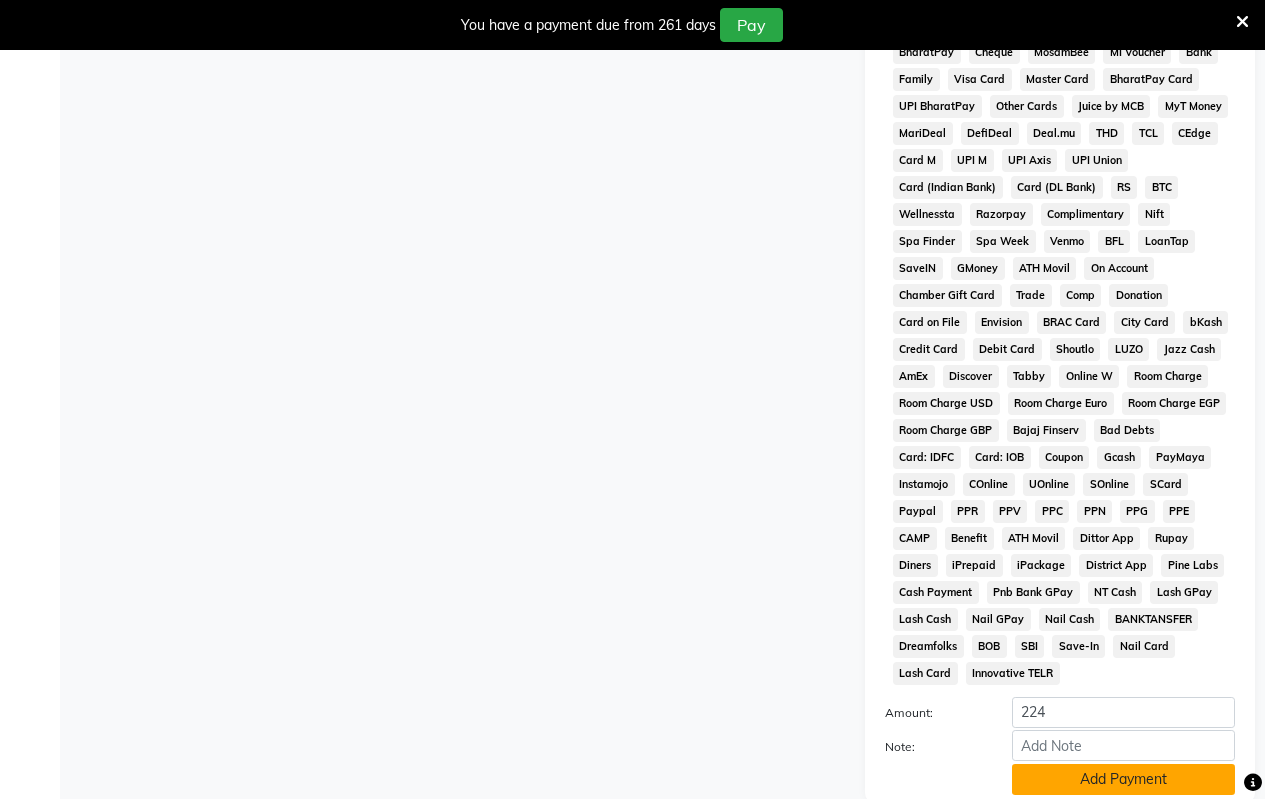 click on "Add Payment" 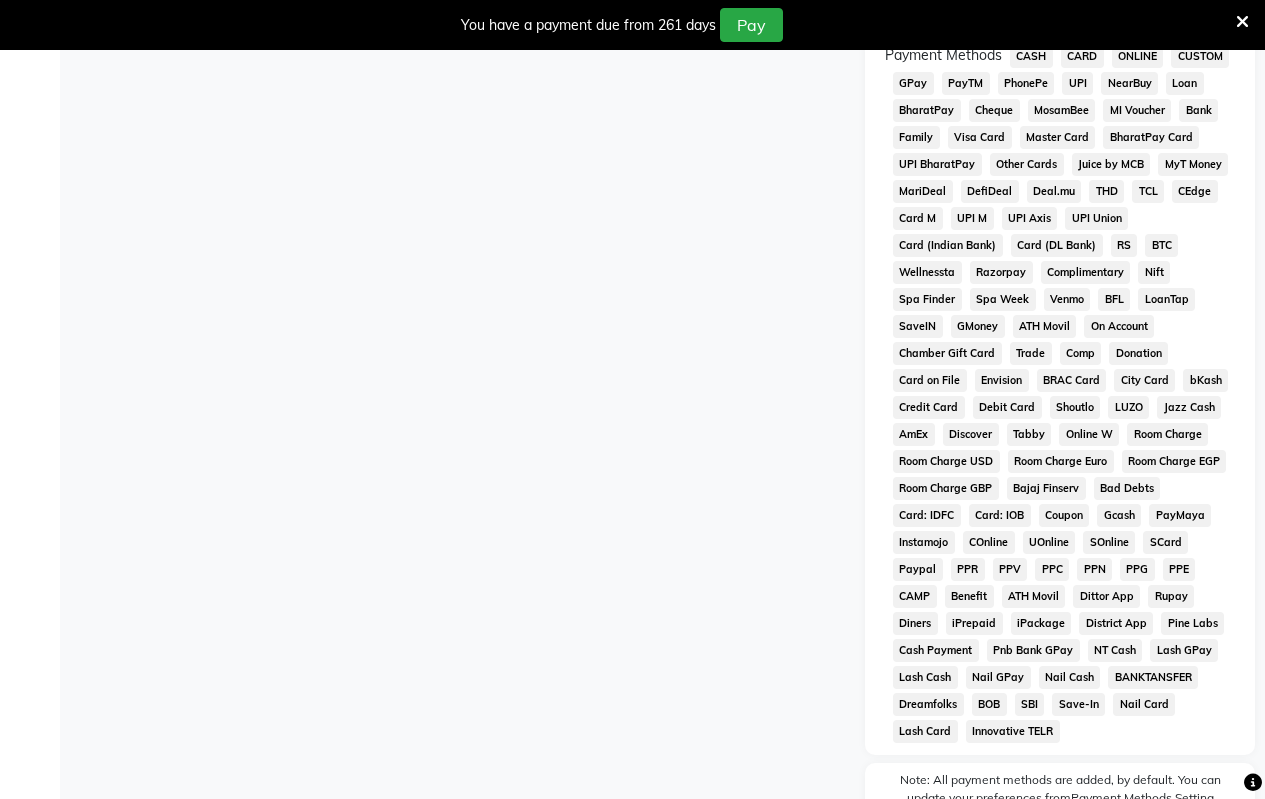 scroll, scrollTop: 1042, scrollLeft: 0, axis: vertical 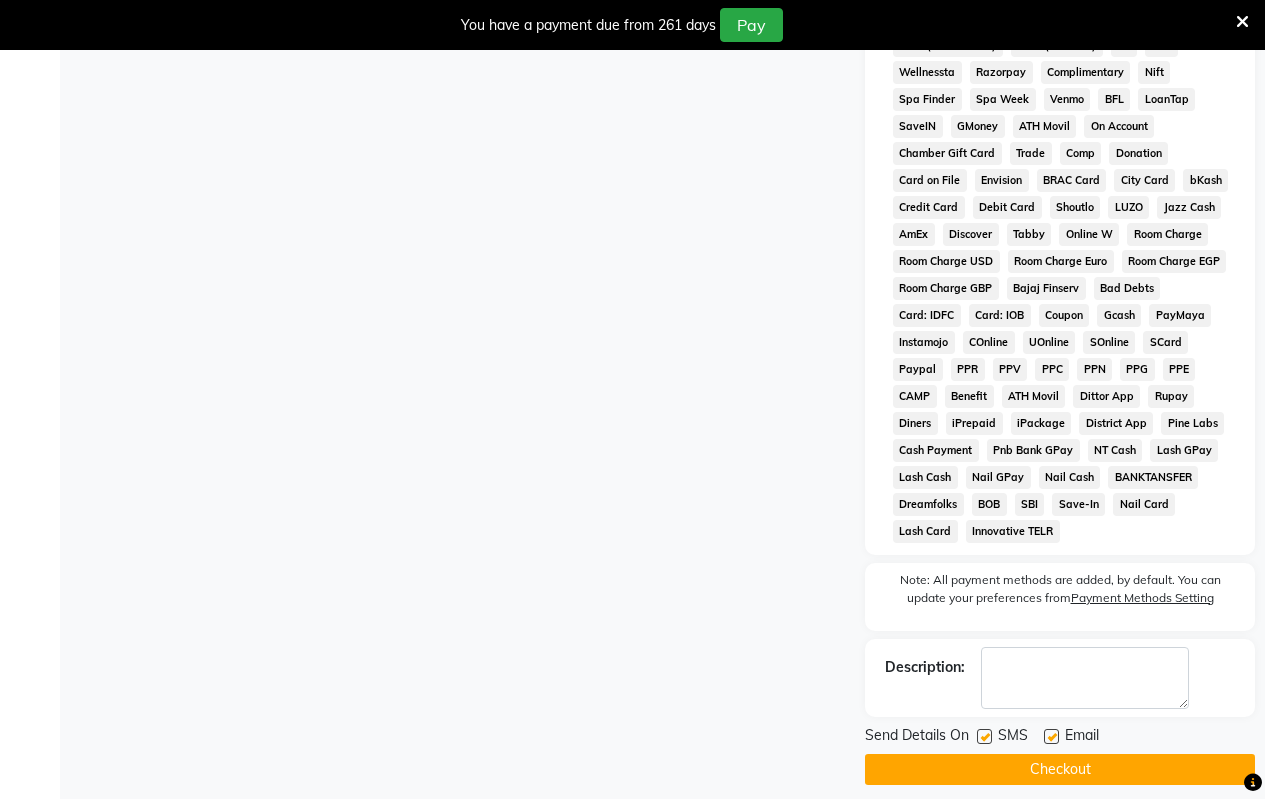 click on "Checkout" 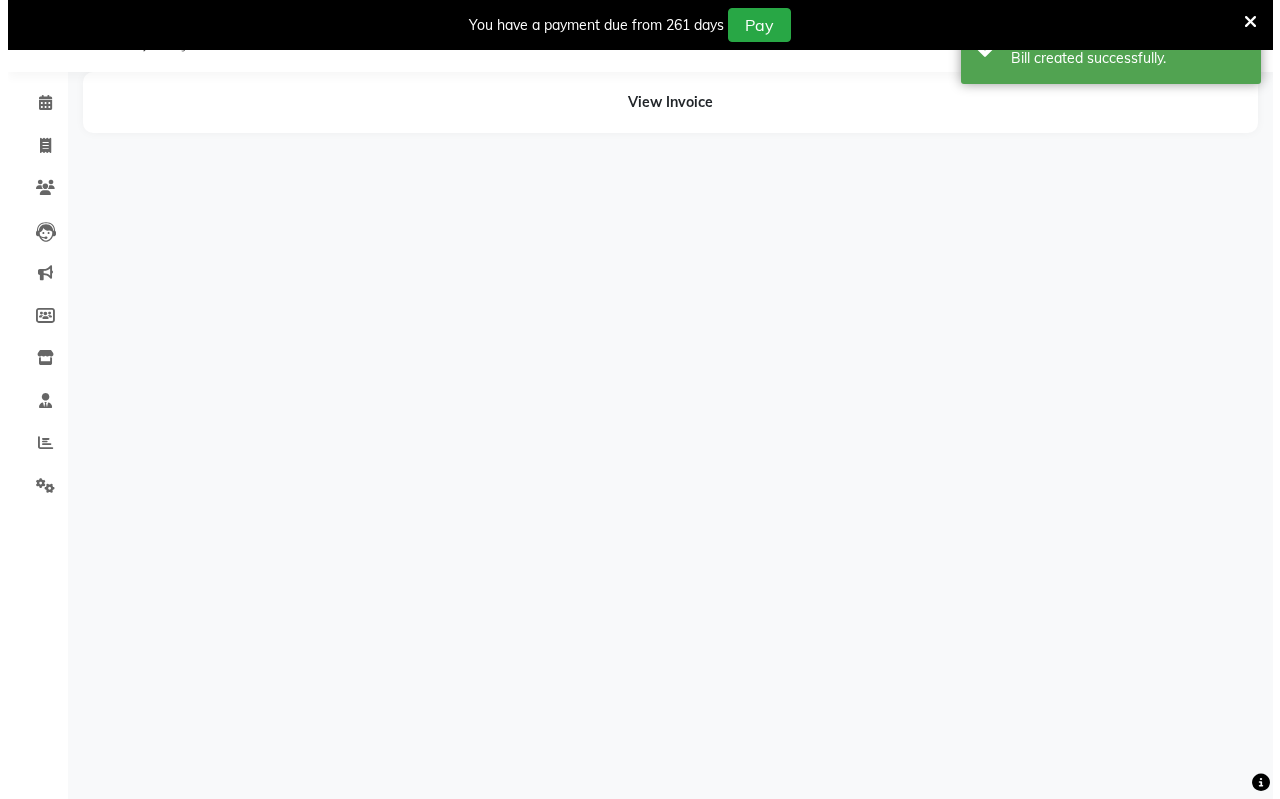 scroll, scrollTop: 50, scrollLeft: 0, axis: vertical 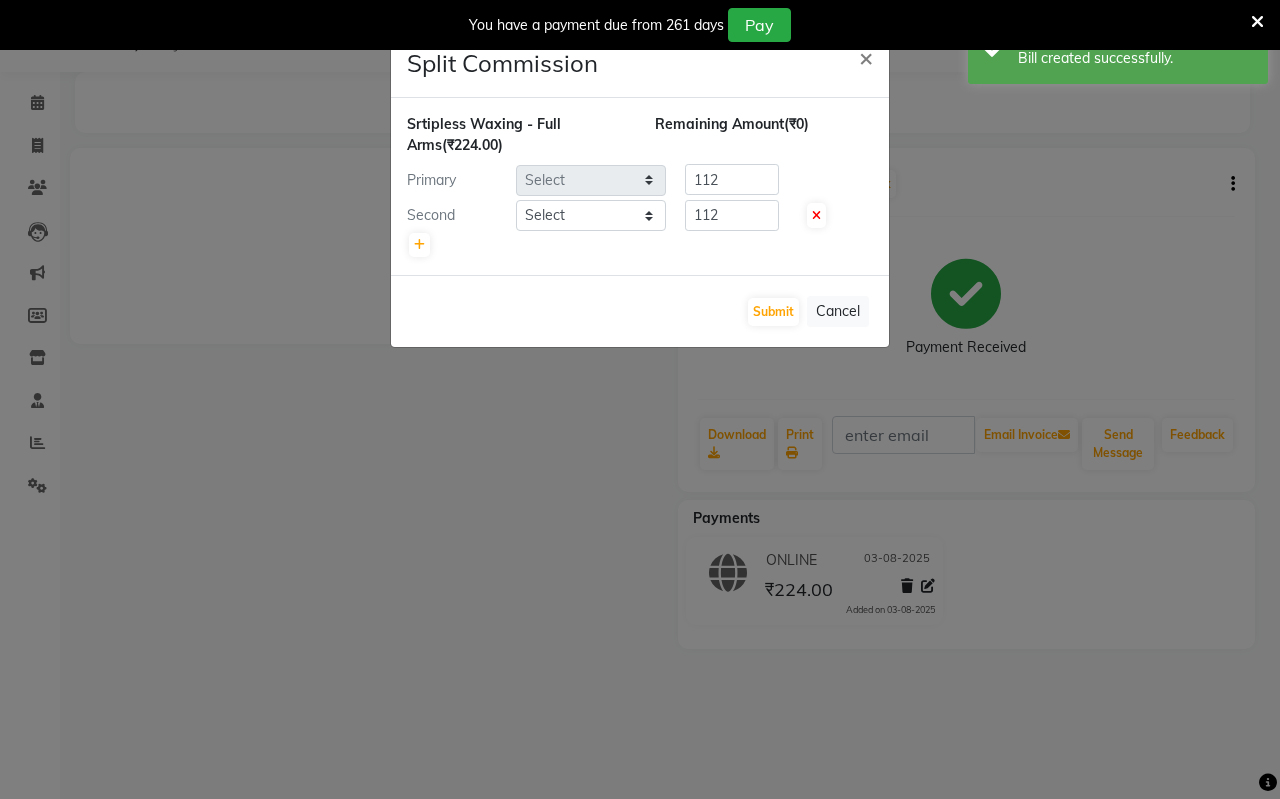 select on "59995" 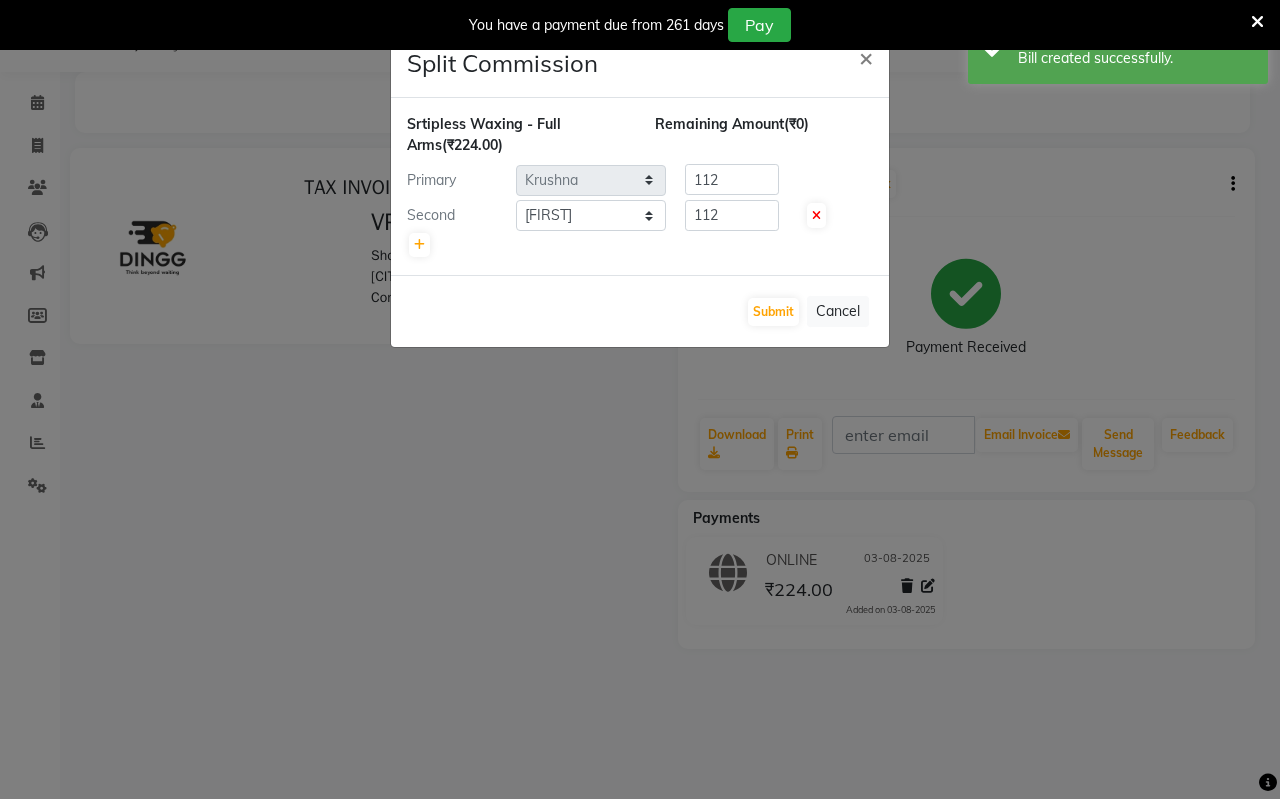 scroll, scrollTop: 0, scrollLeft: 0, axis: both 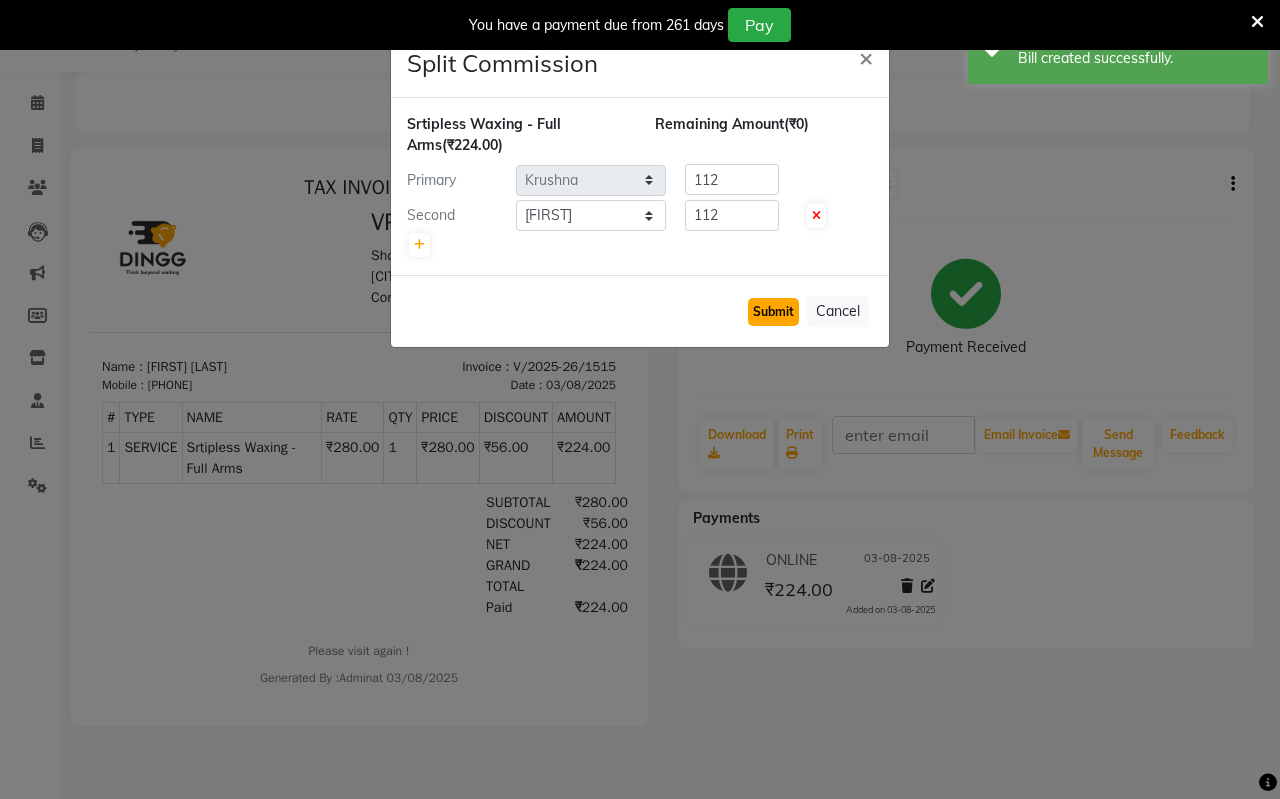 click on "Submit" 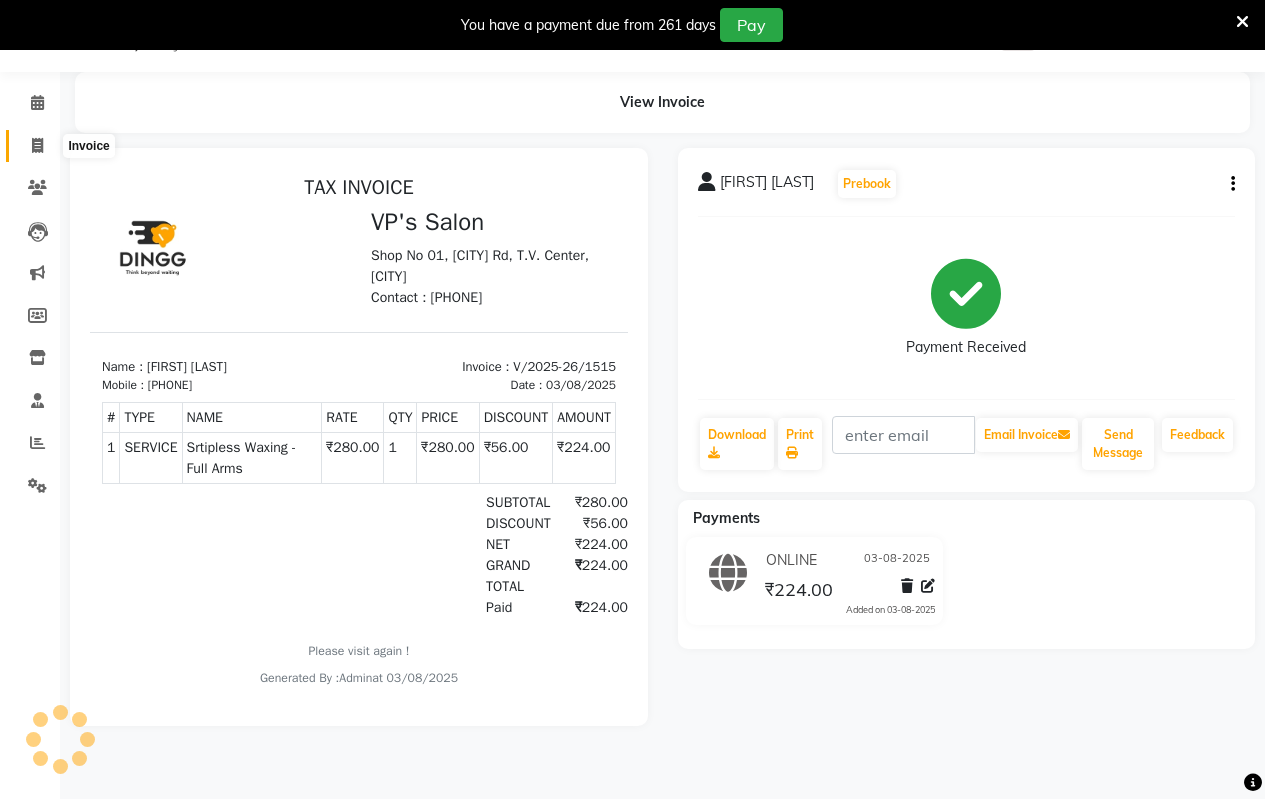click 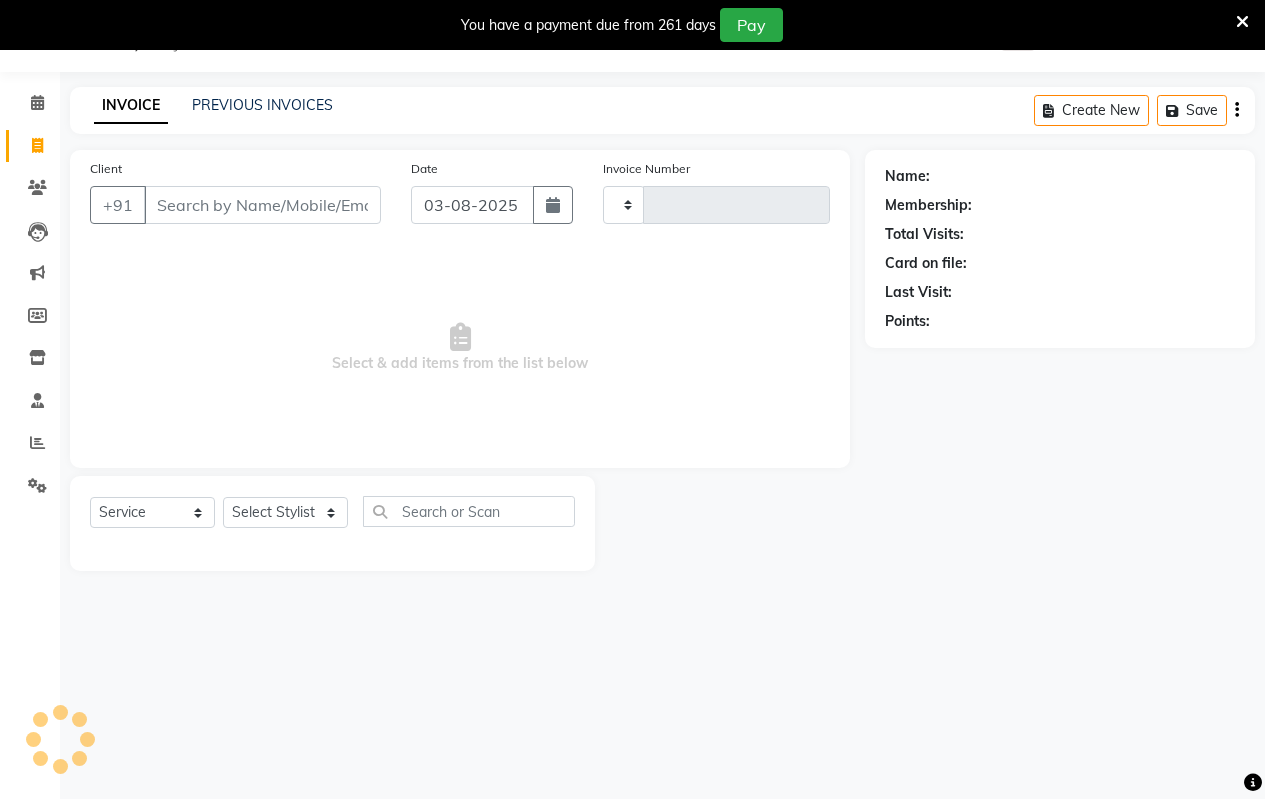 type on "1516" 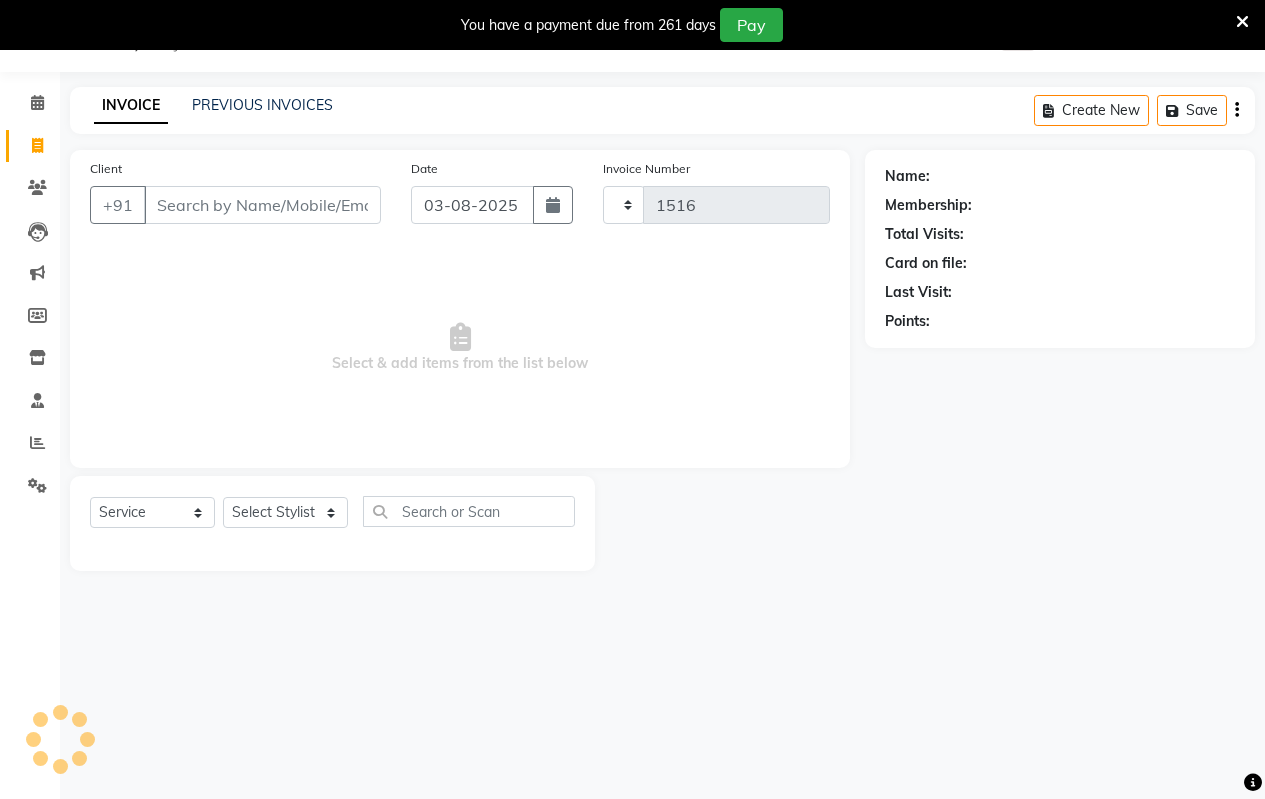 select on "4917" 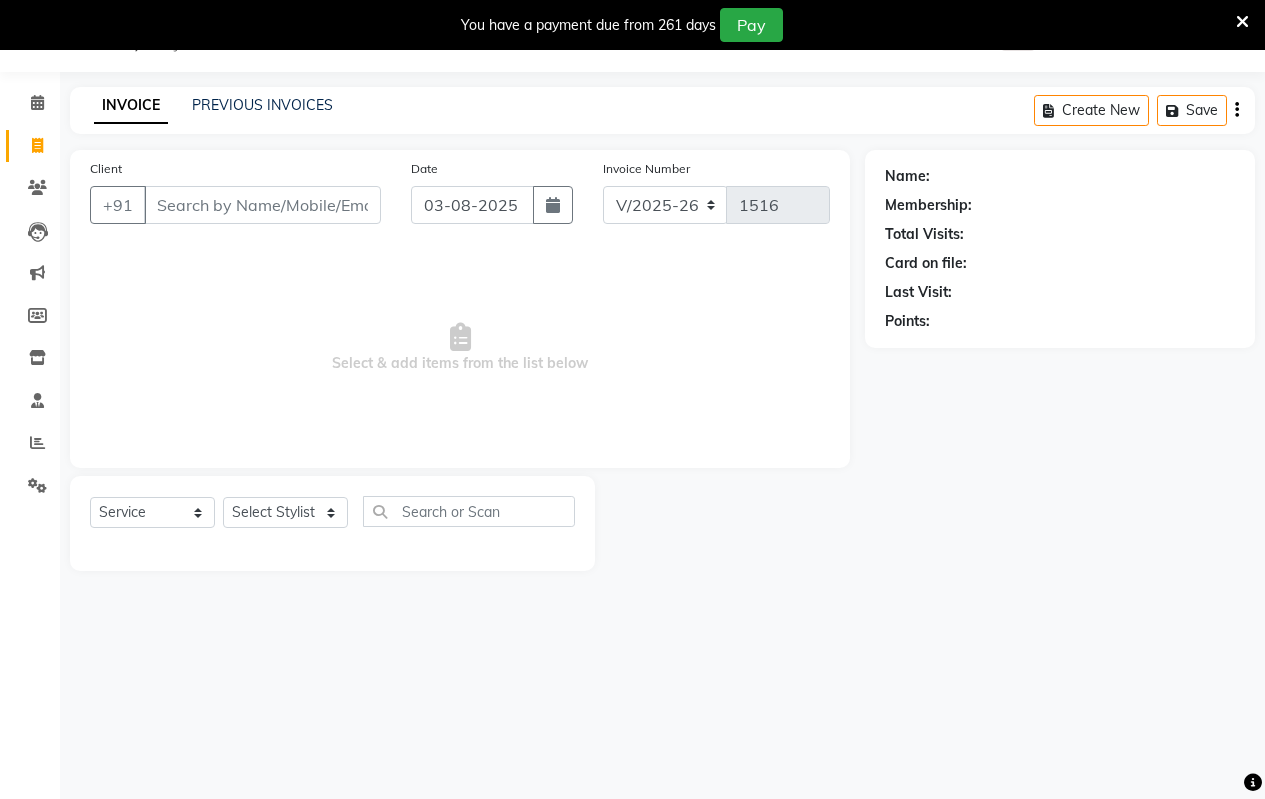 click on "Client" at bounding box center [262, 205] 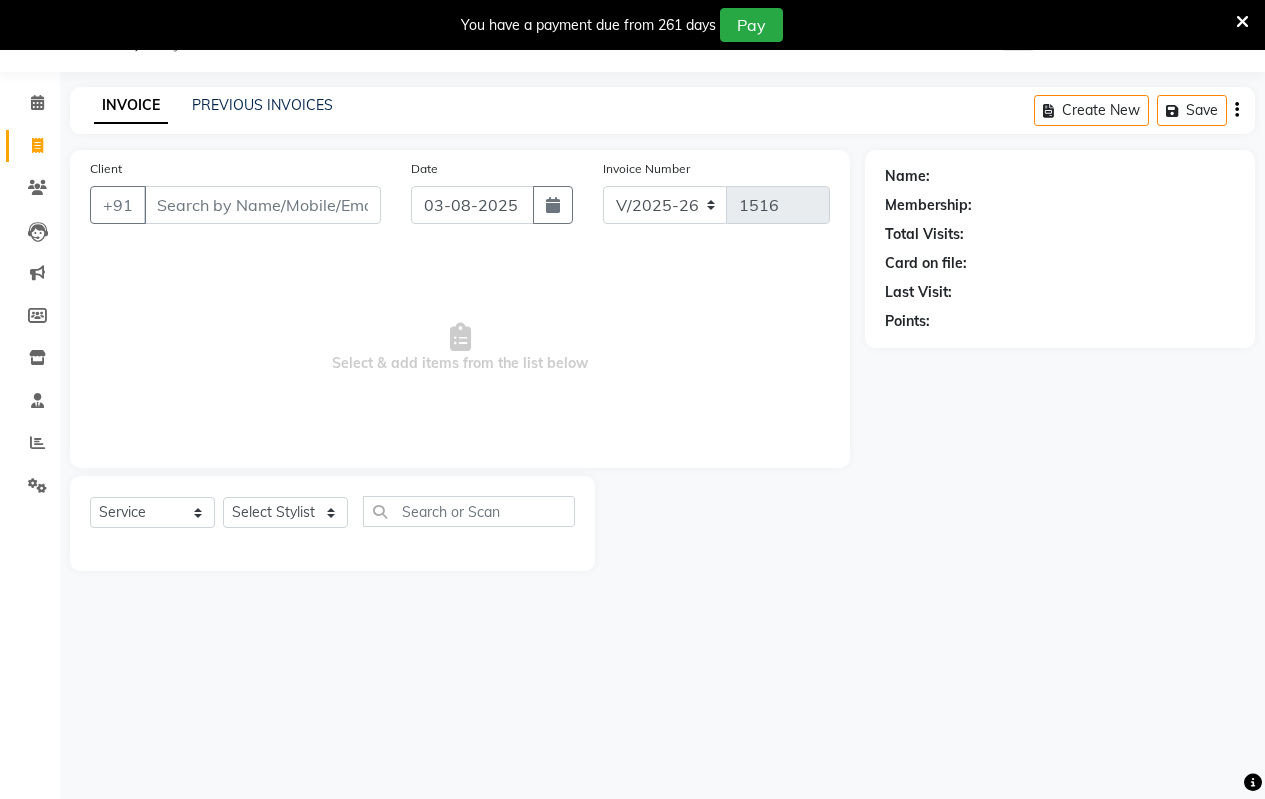 click on "Client" at bounding box center (262, 205) 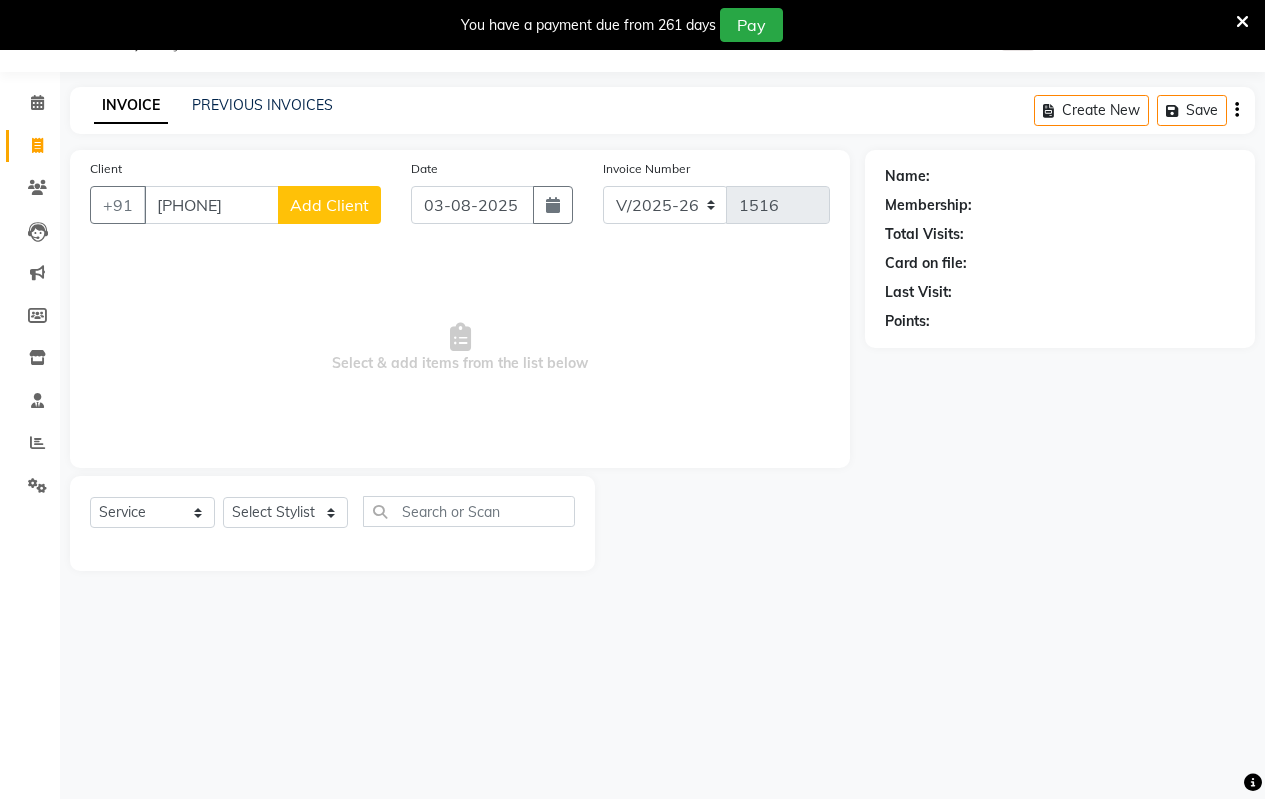type on "[PHONE]" 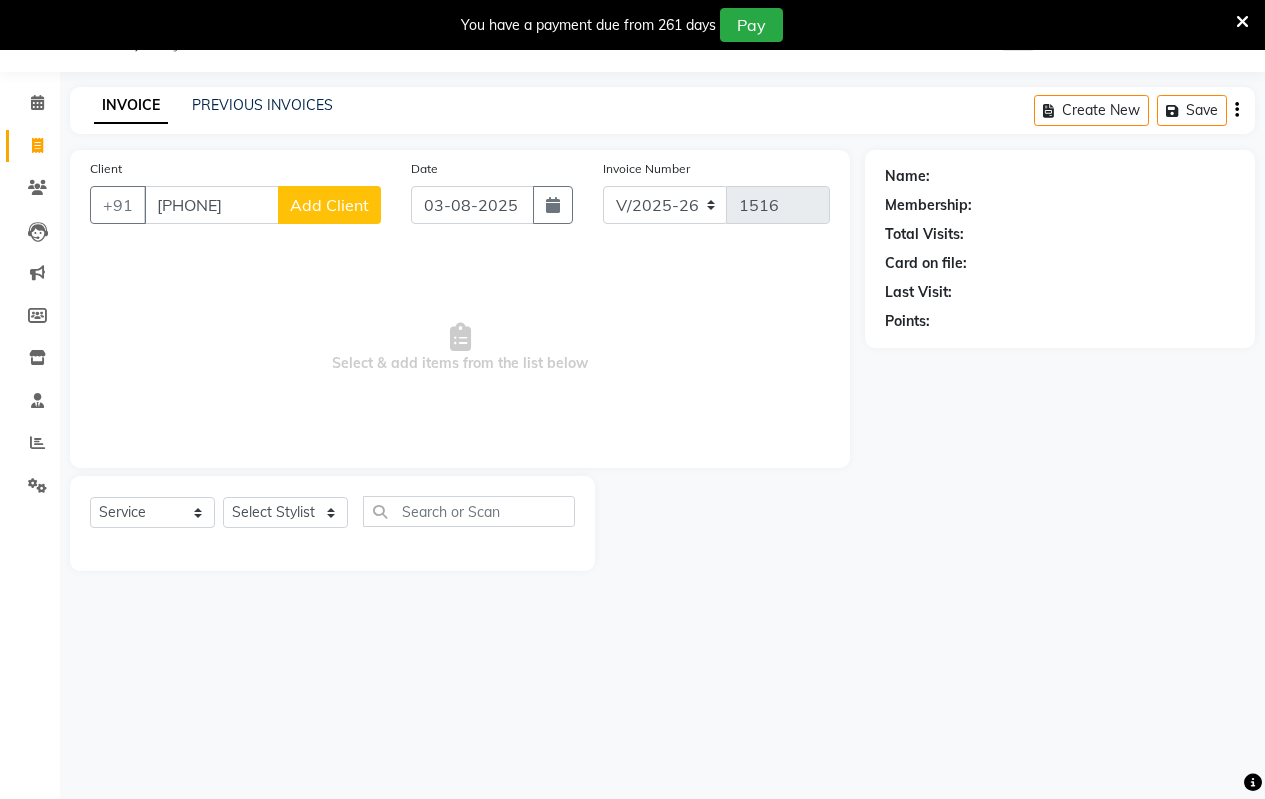 click on "Add Client" 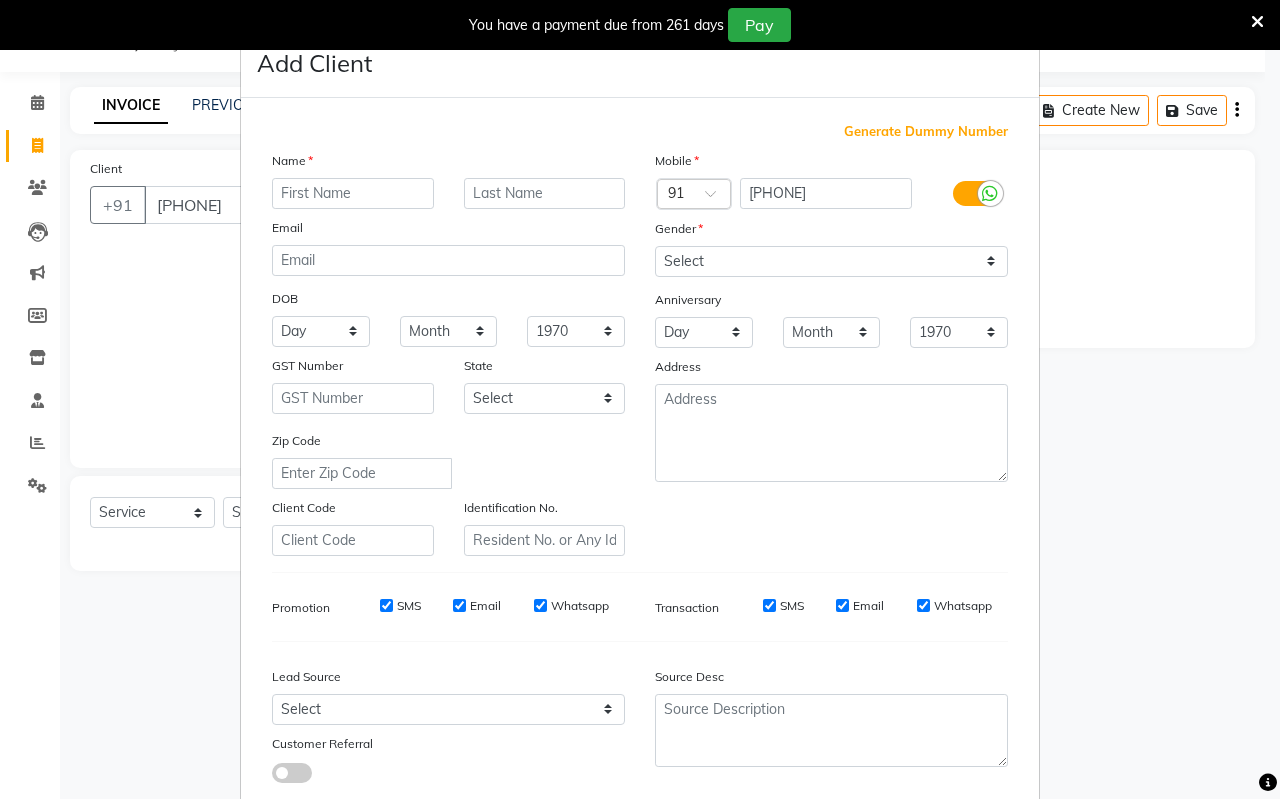 click at bounding box center [353, 193] 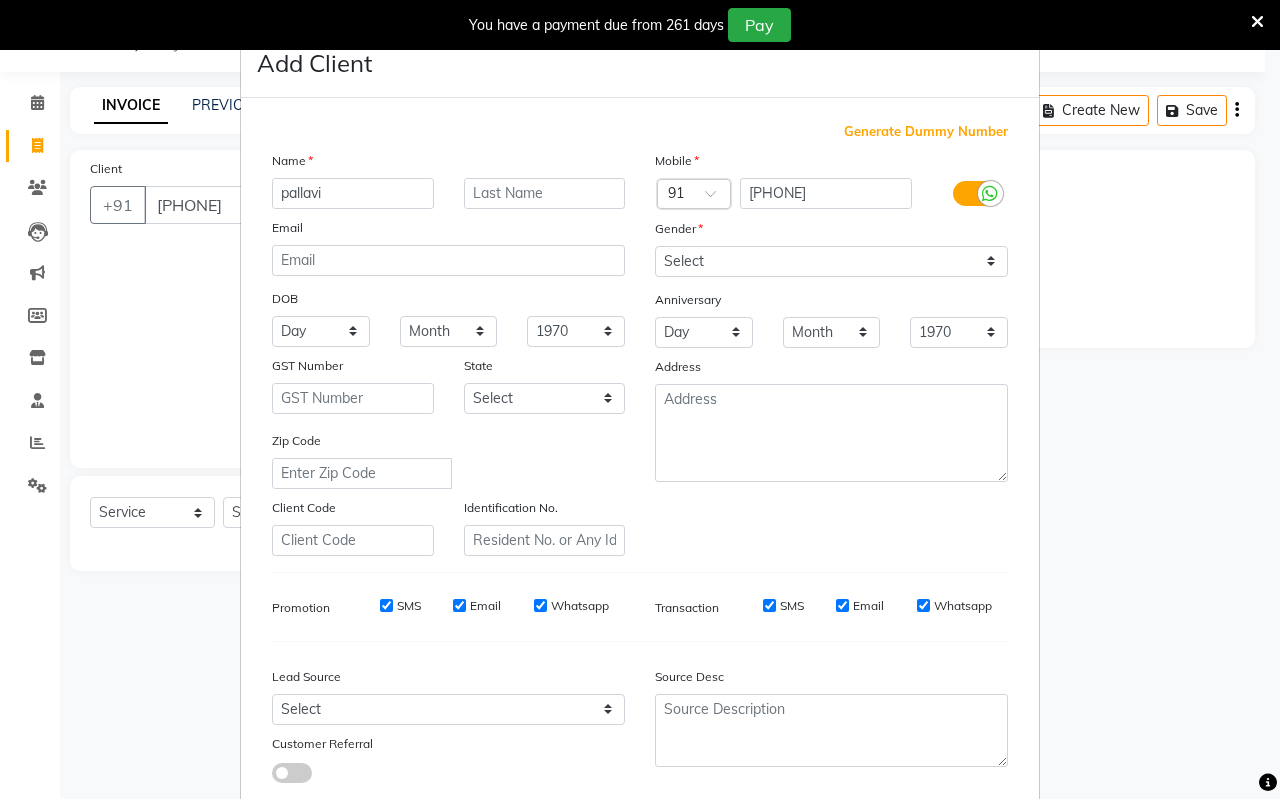type on "pallavi" 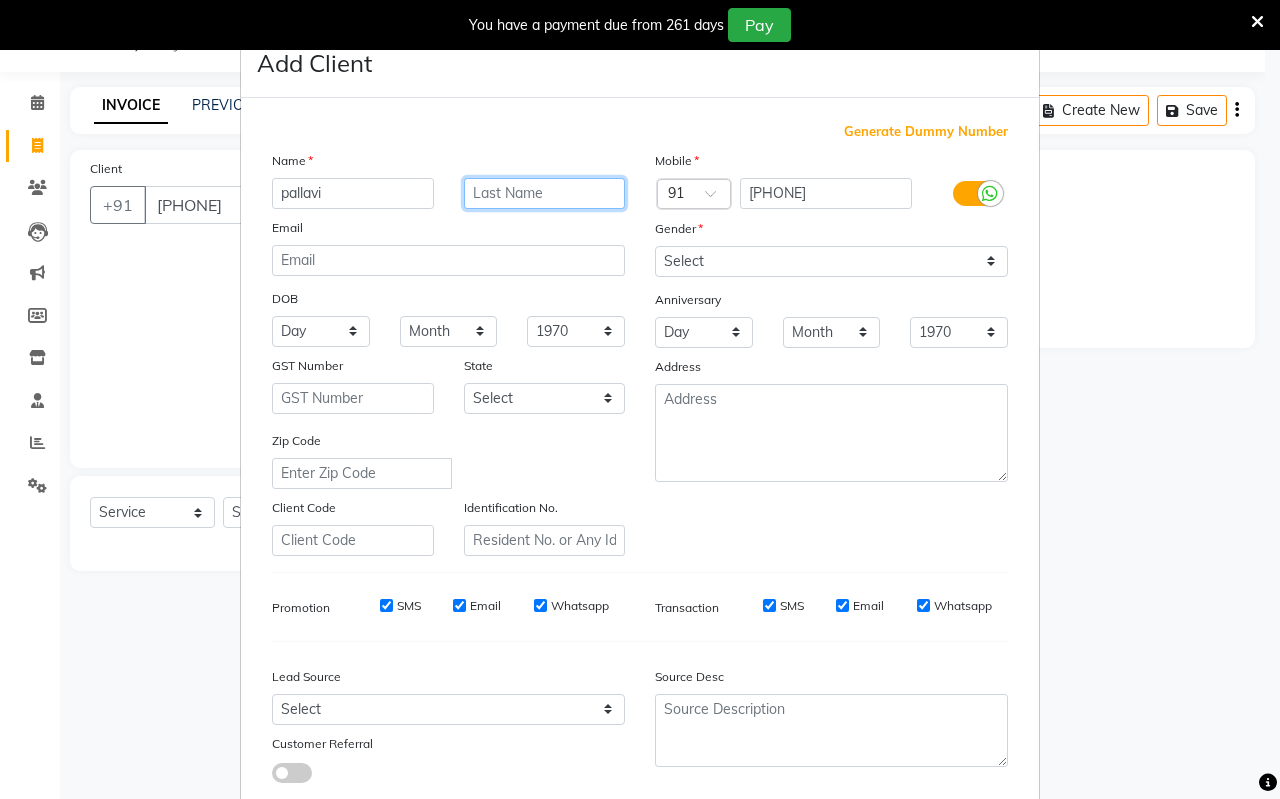 click at bounding box center [545, 193] 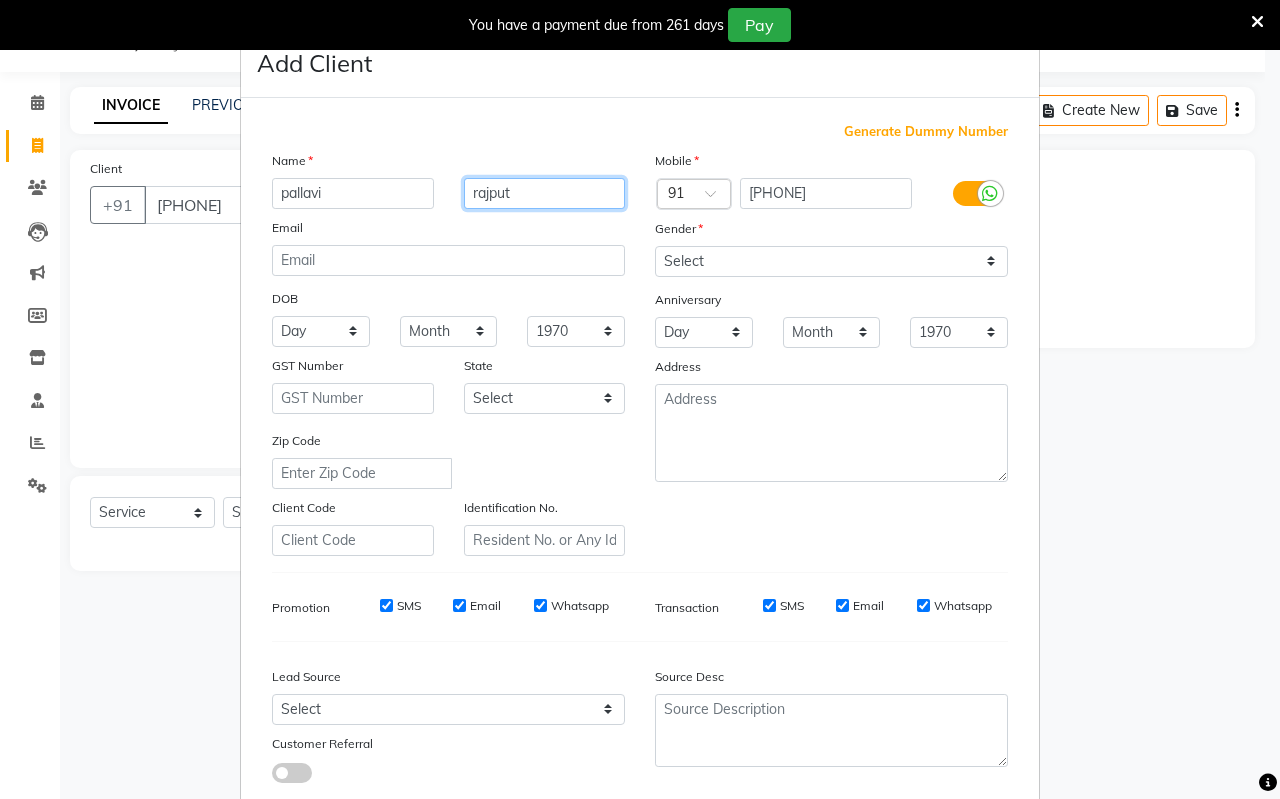type on "rajput" 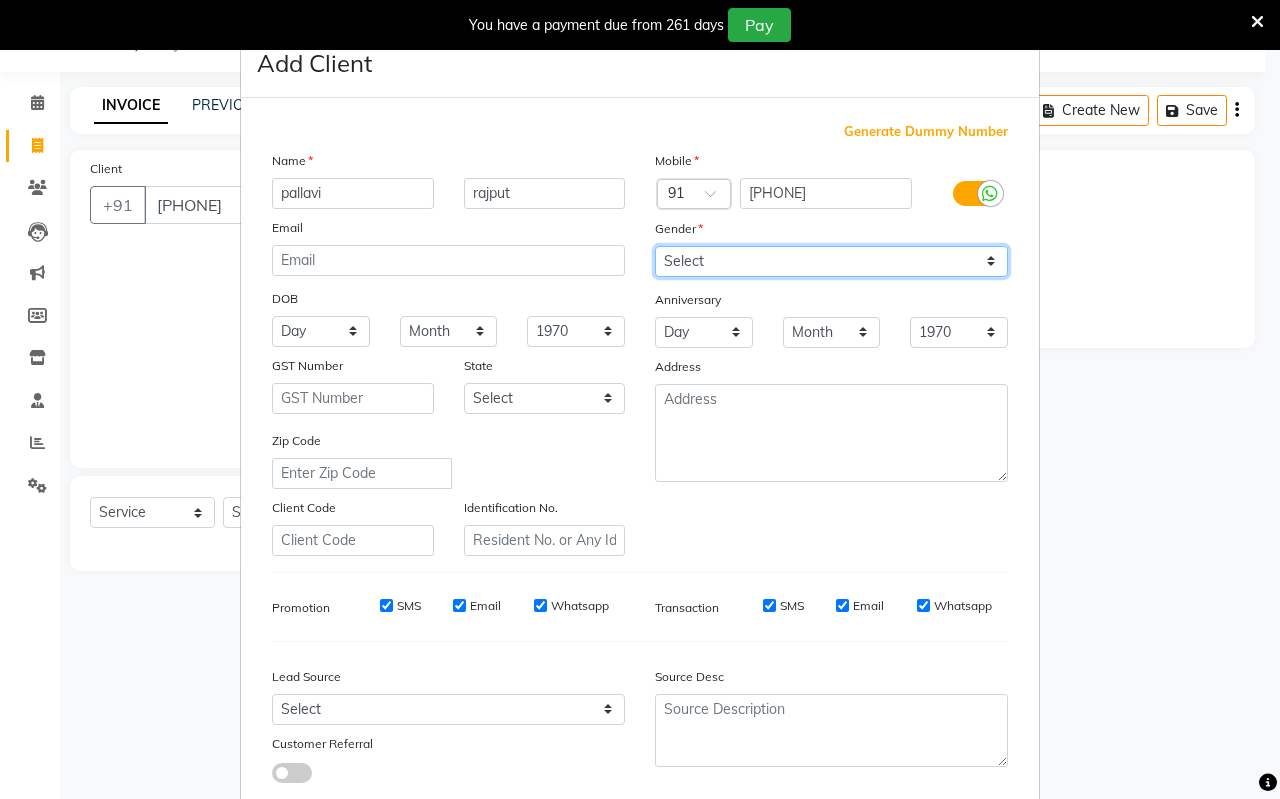 click on "Select Male Female Other Prefer Not To Say" at bounding box center [831, 261] 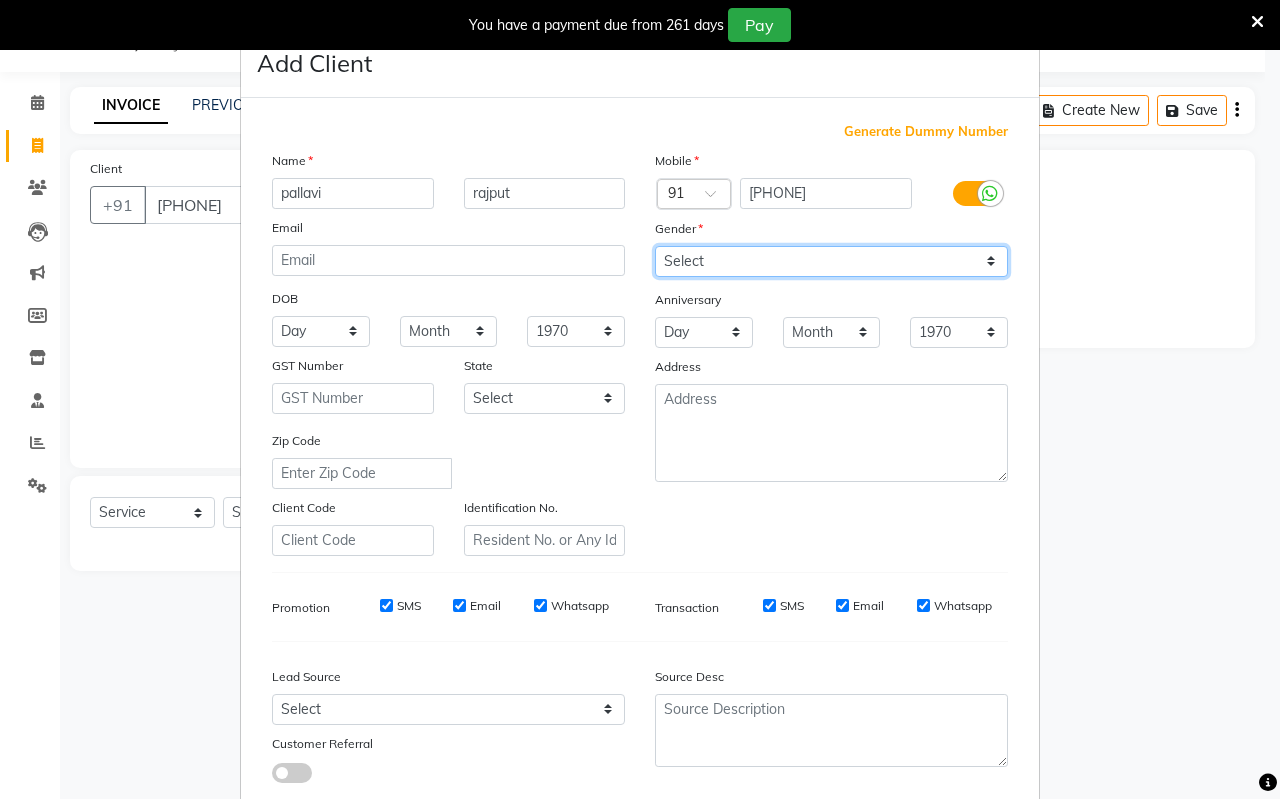 select on "female" 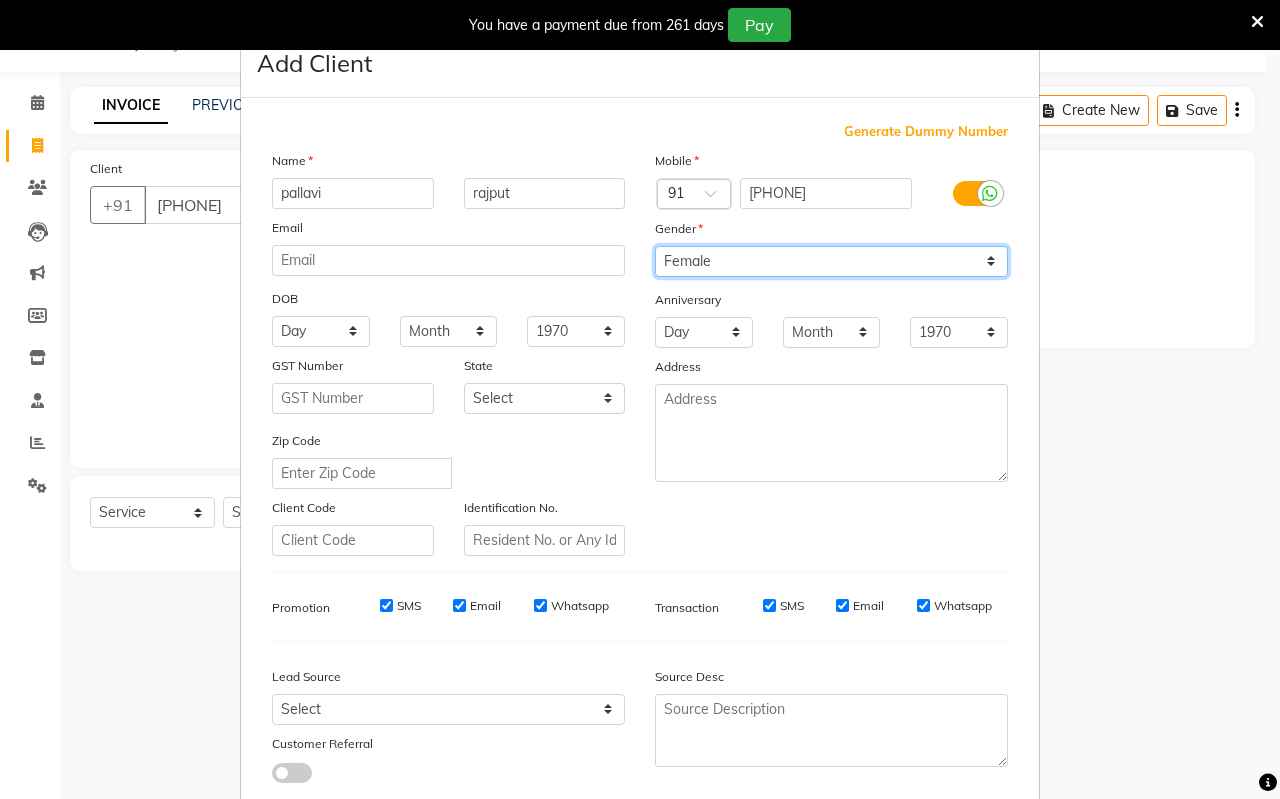 click on "Select Male Female Other Prefer Not To Say" at bounding box center [831, 261] 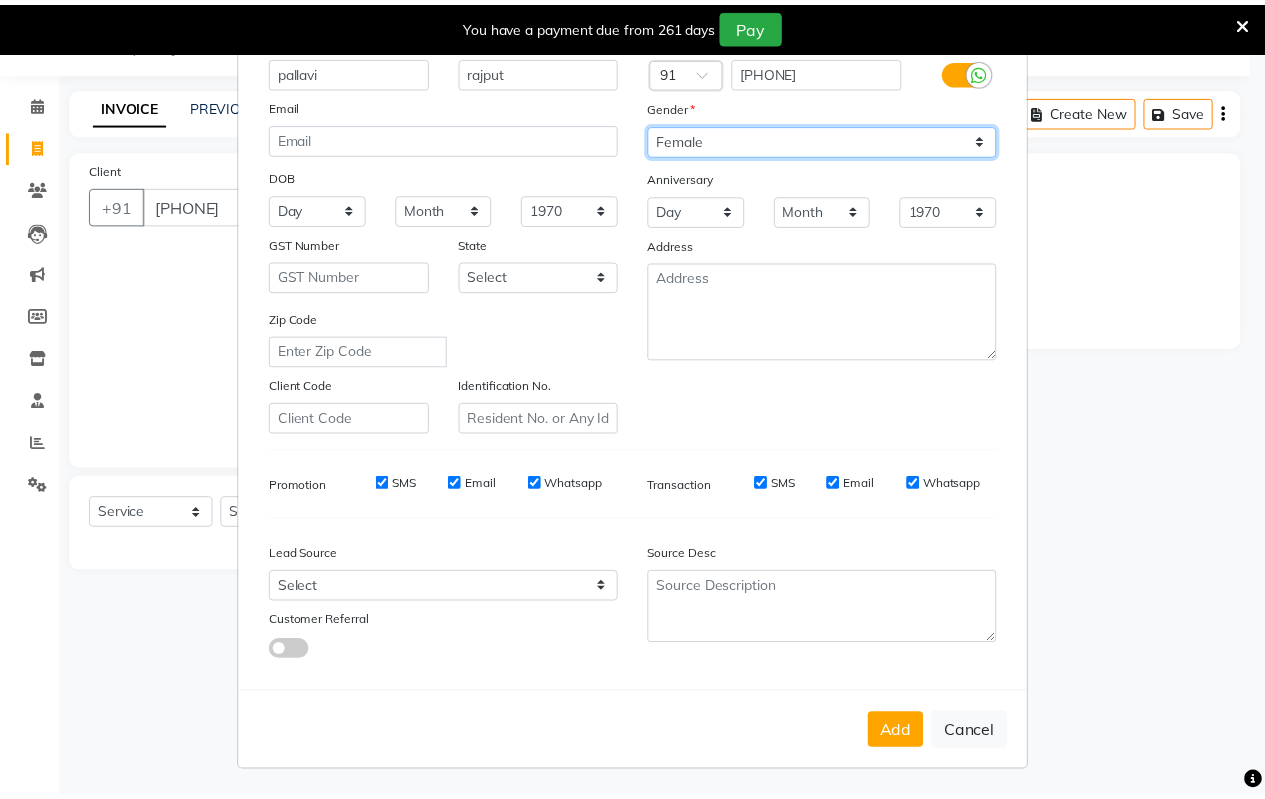 scroll, scrollTop: 124, scrollLeft: 0, axis: vertical 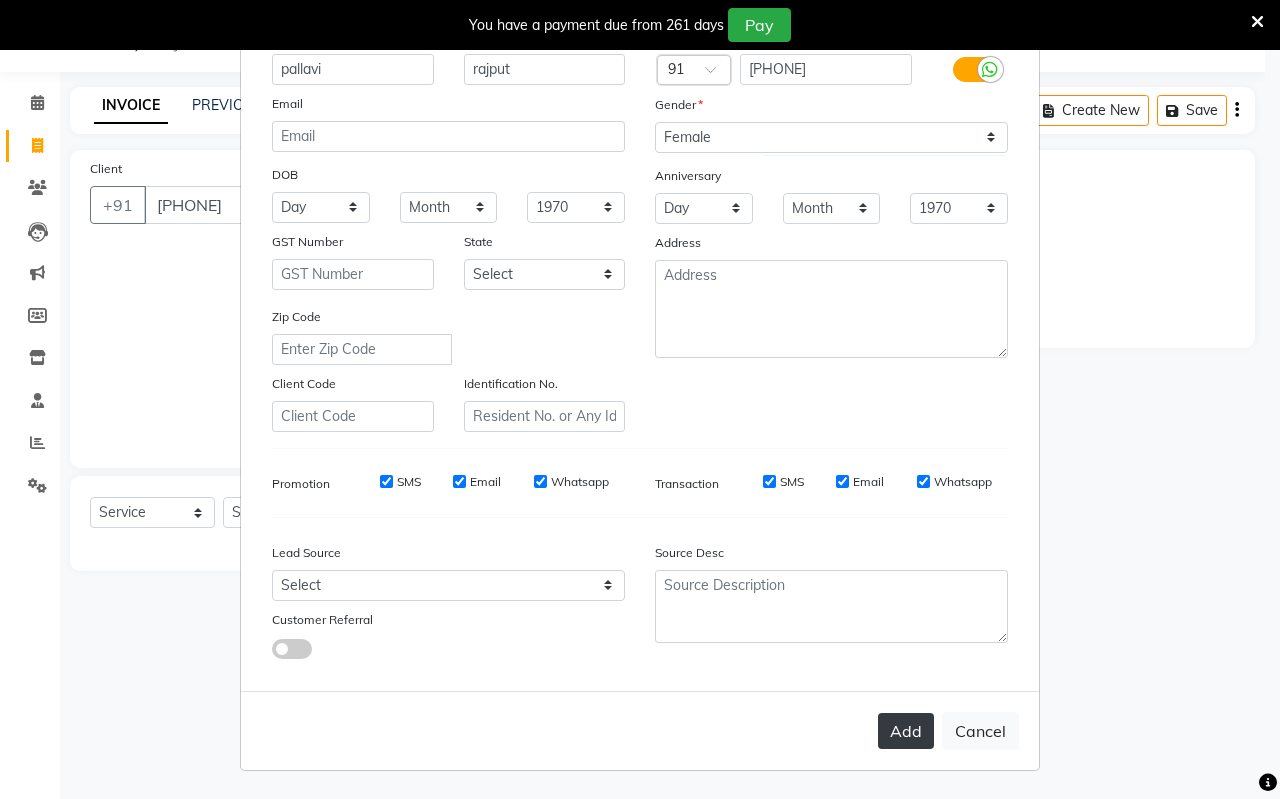 click on "Add" at bounding box center [906, 731] 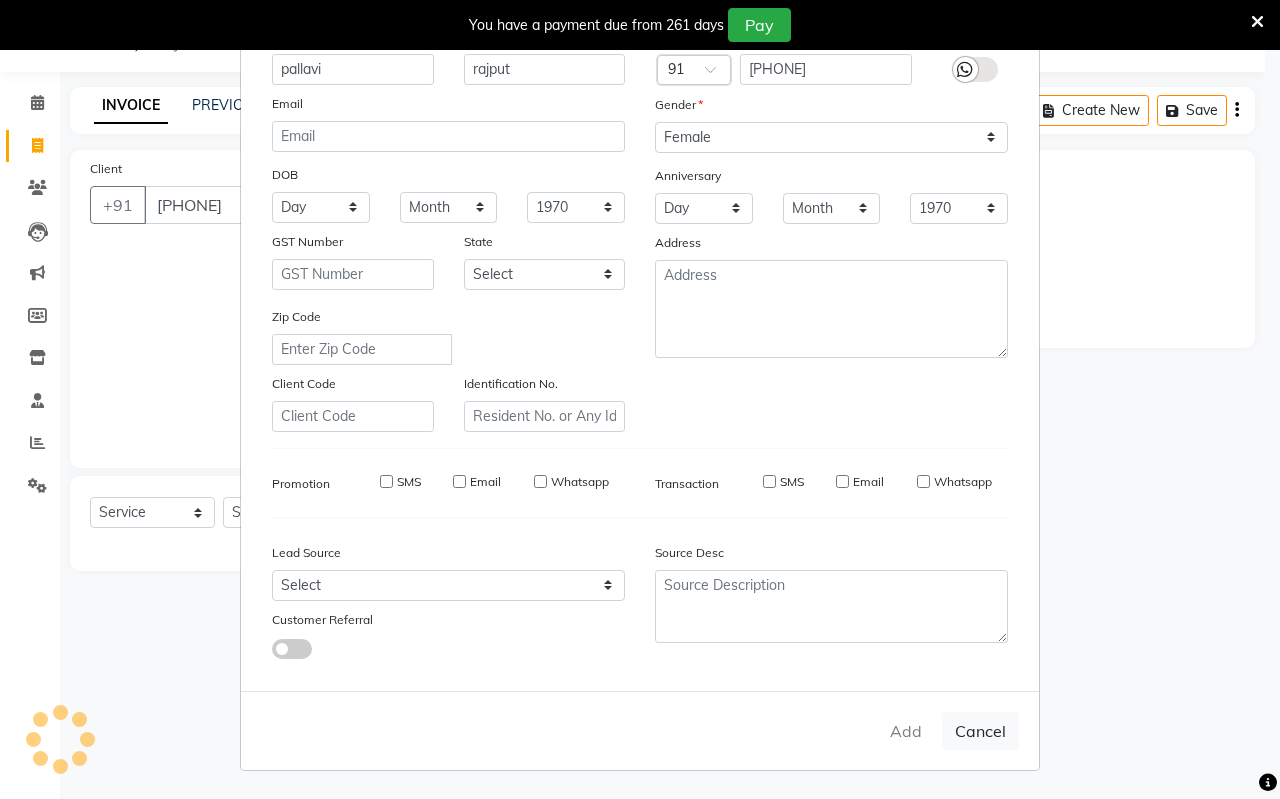 type 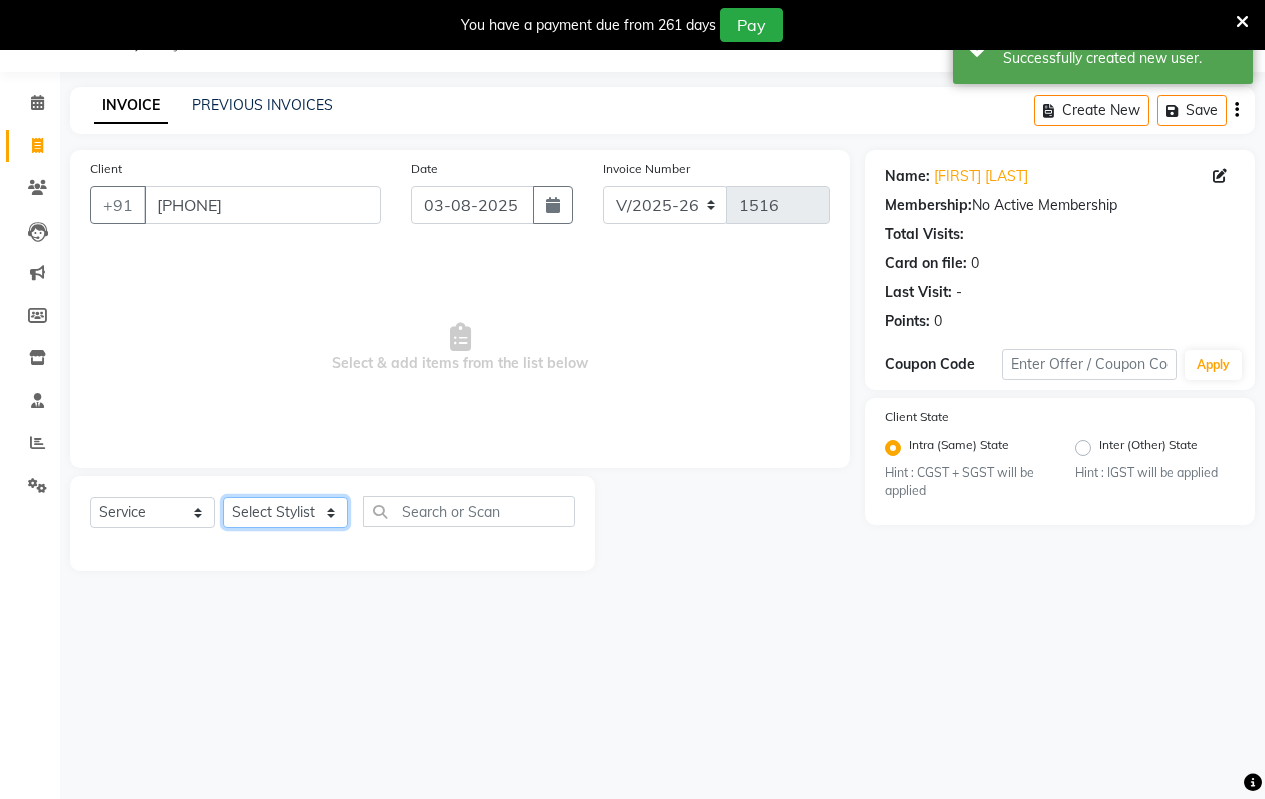click on "Select Stylist Arati kamlesh b  karan  Krushna pramila jadhav priyanka bawaskar  rohit  rushi  Venesh" 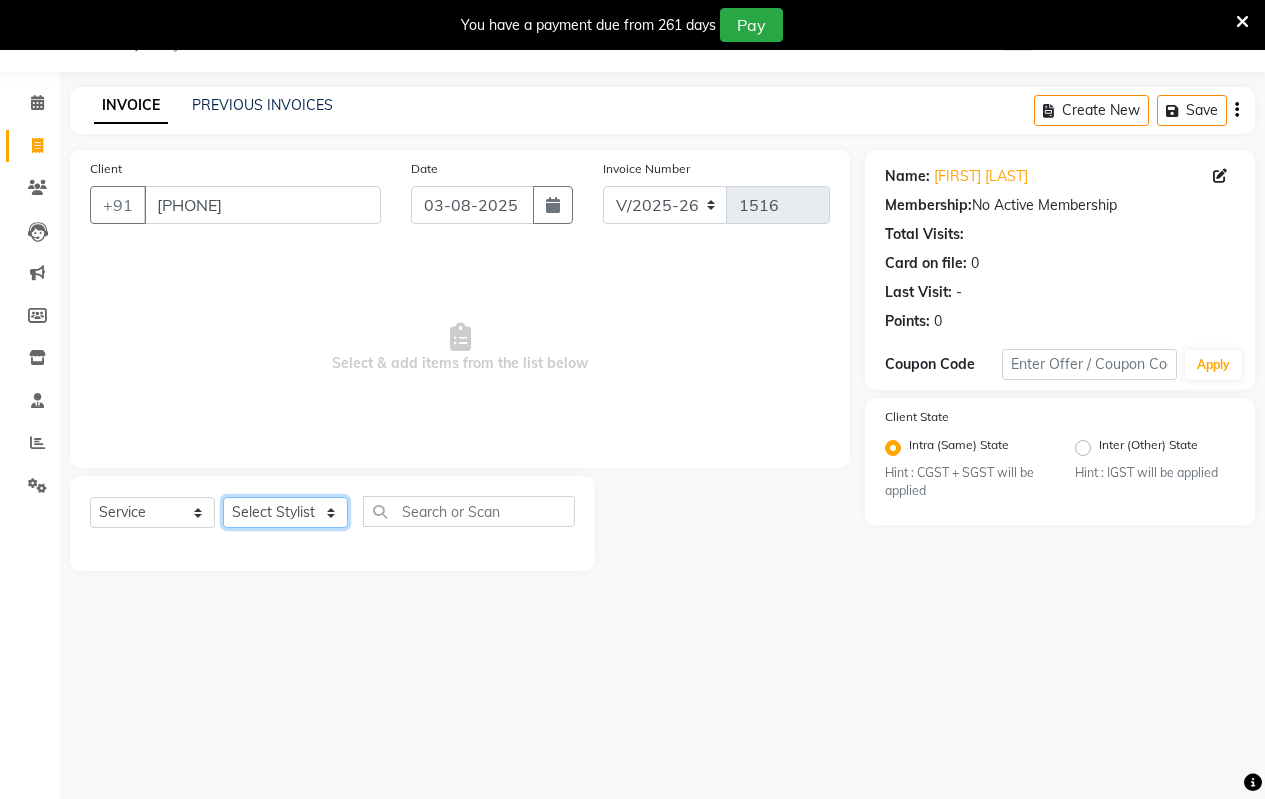 select on "30153" 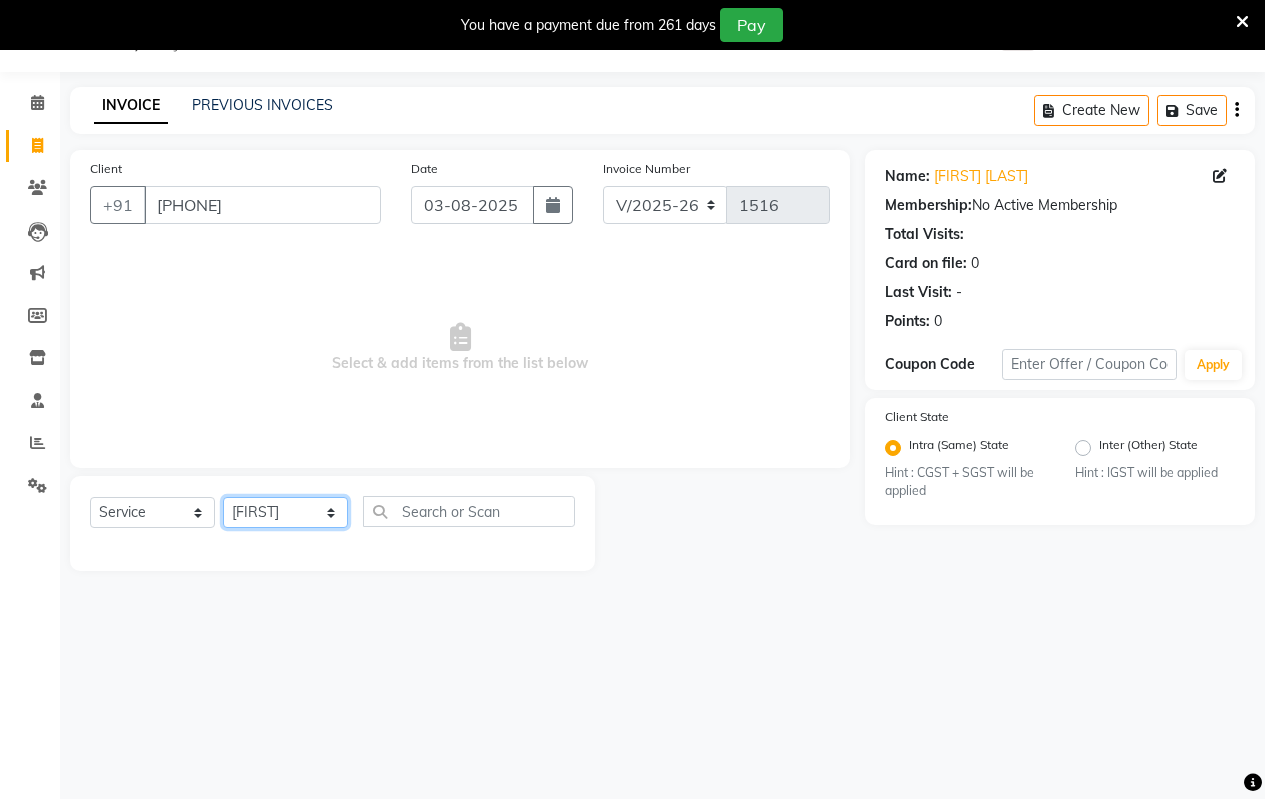 click on "Select Stylist Arati kamlesh b  karan  Krushna pramila jadhav priyanka bawaskar  rohit  rushi  Venesh" 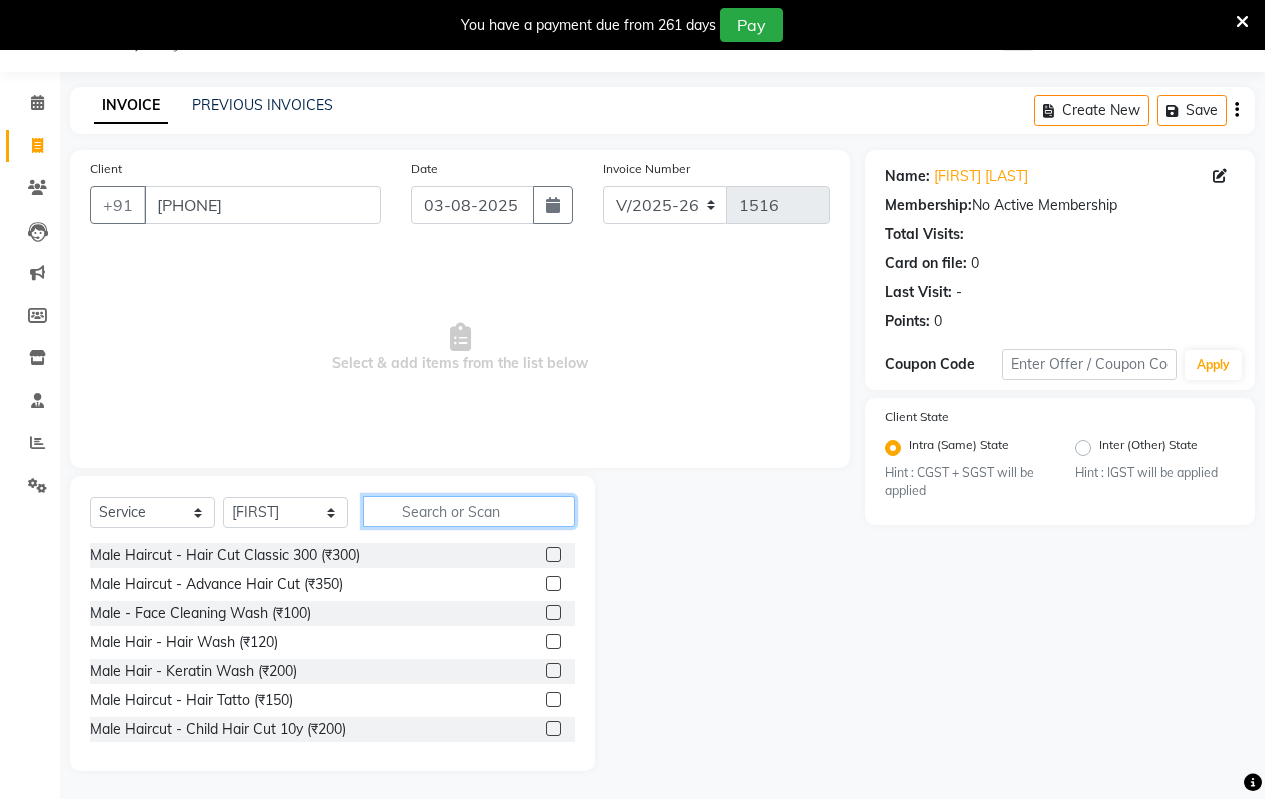 click 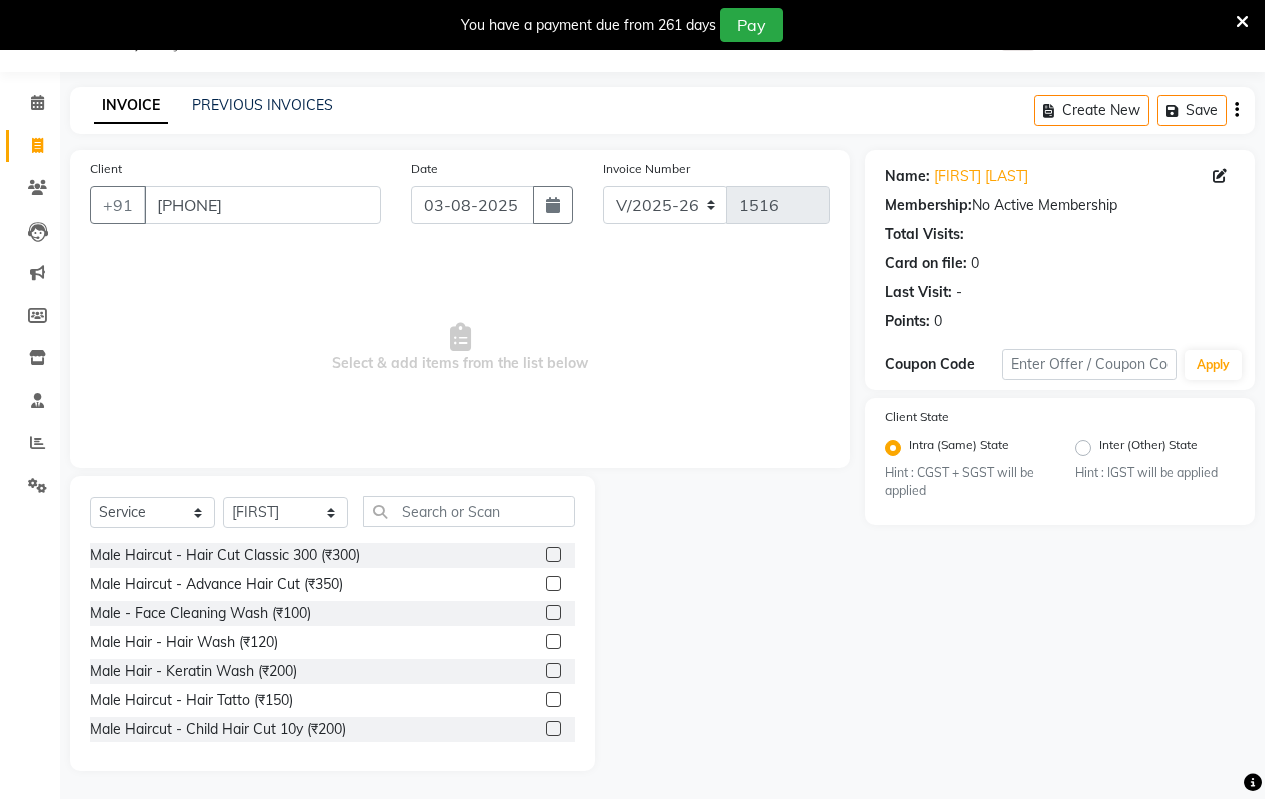 click 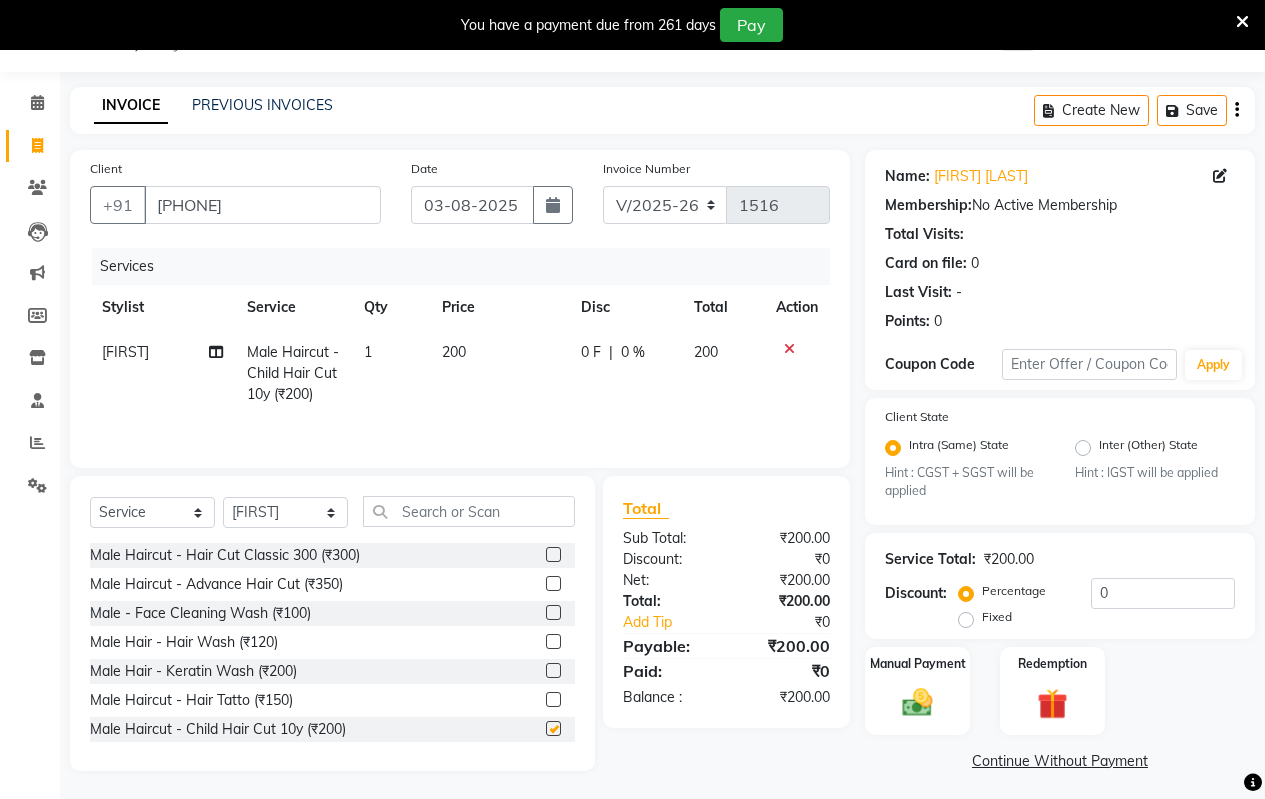 checkbox on "false" 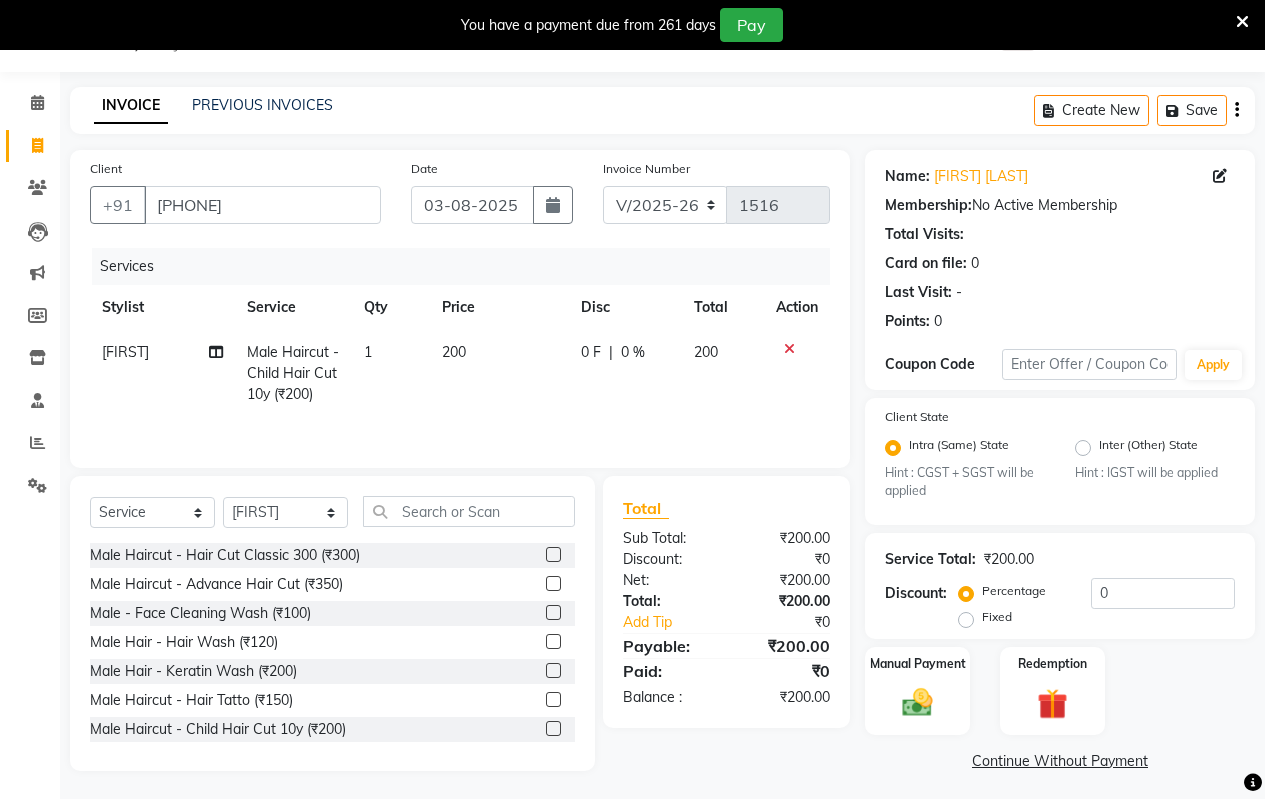 click on "200" 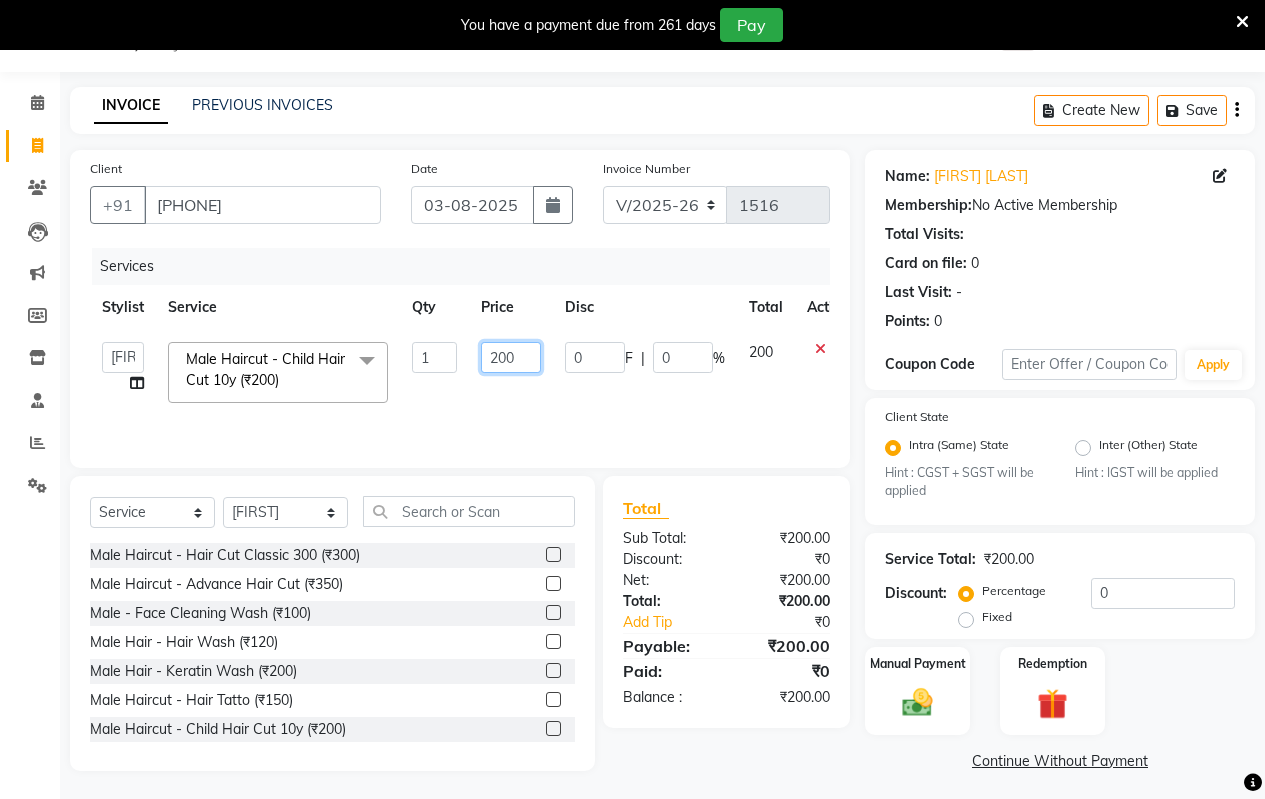 click on "200" 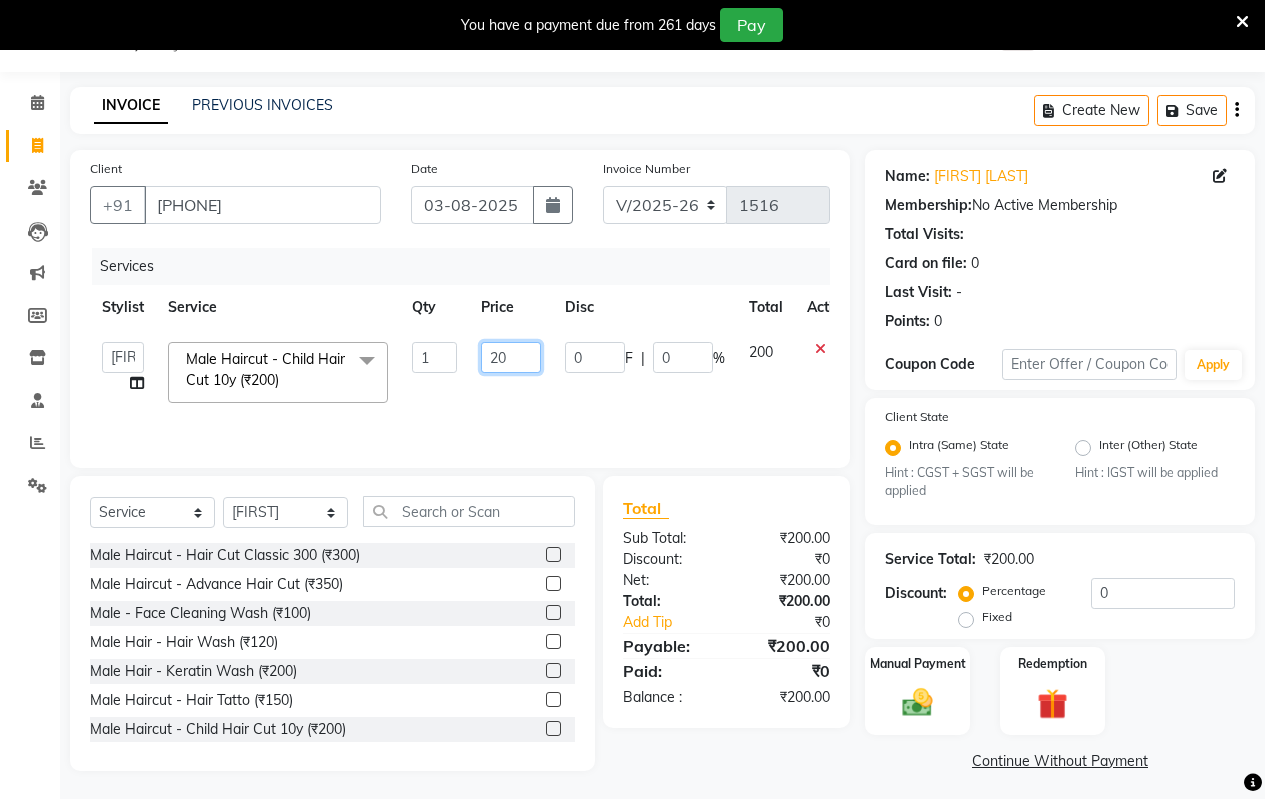 type on "2" 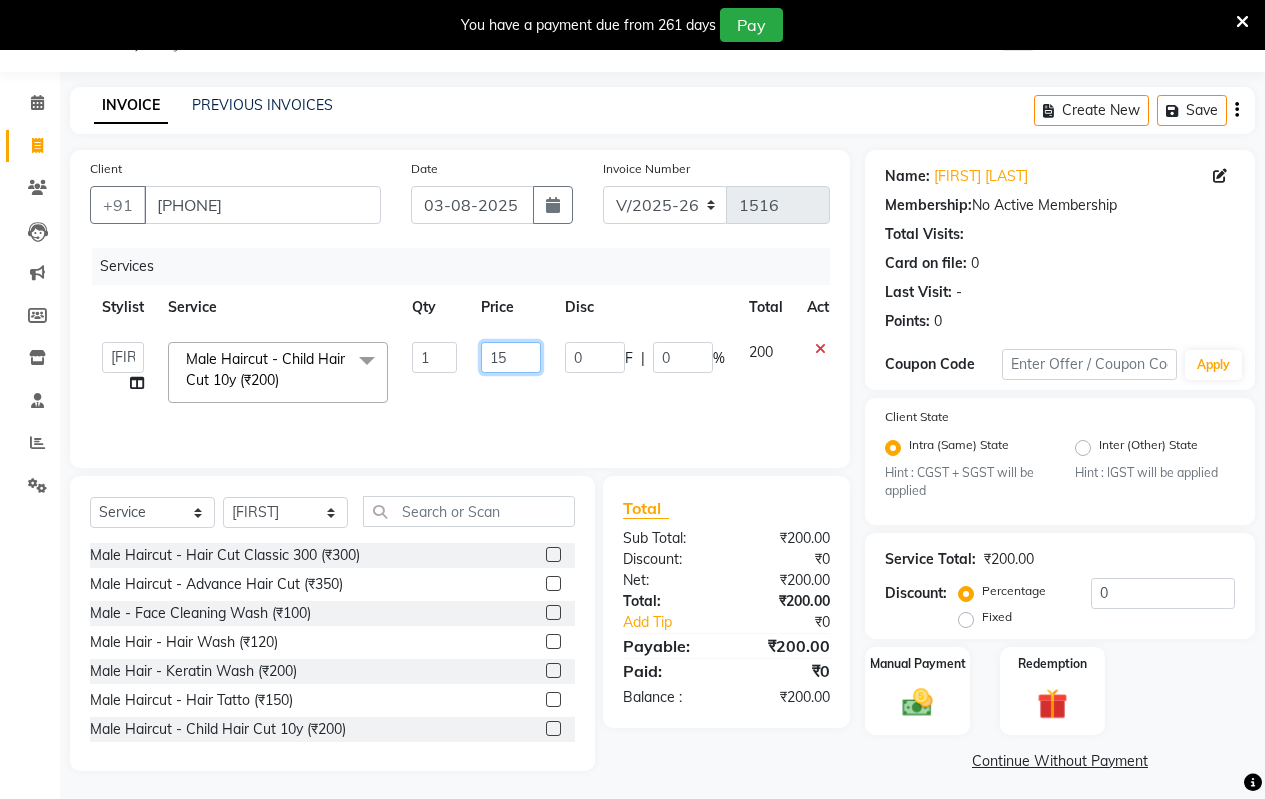 type on "150" 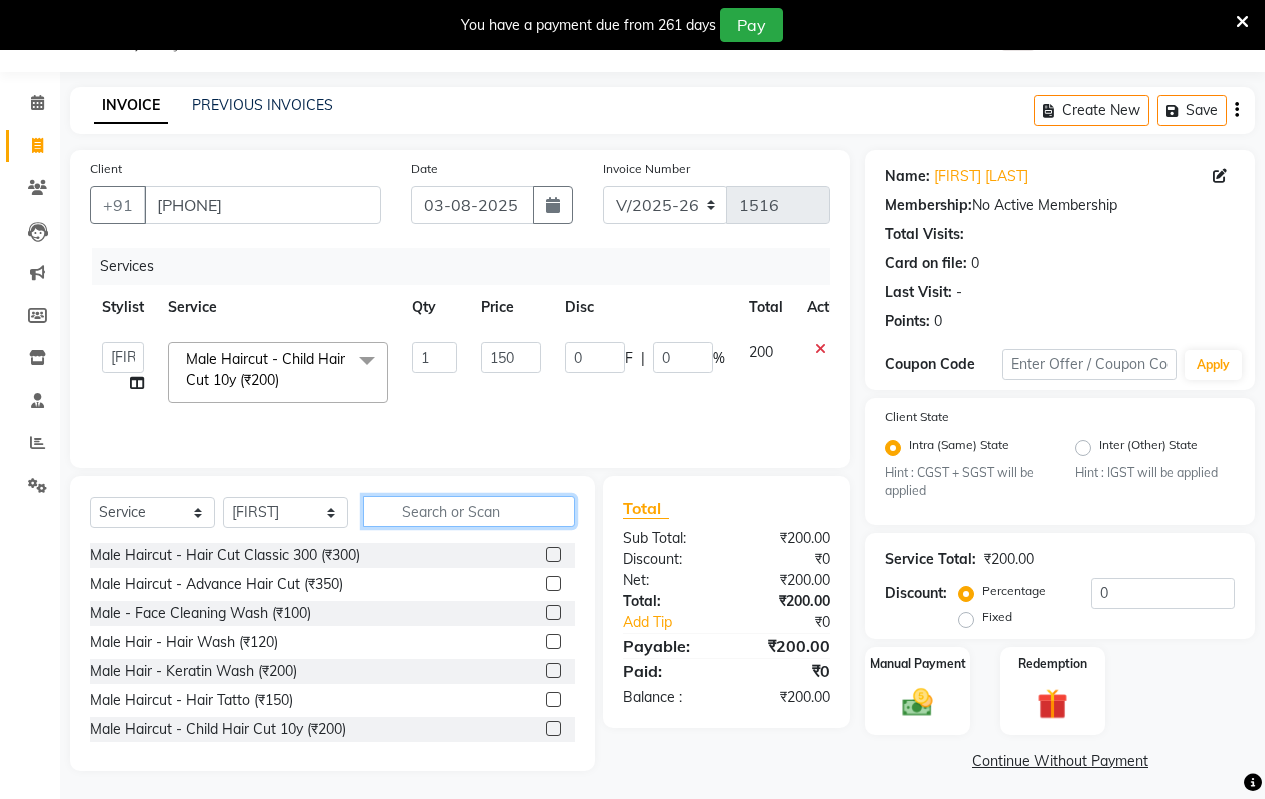 click 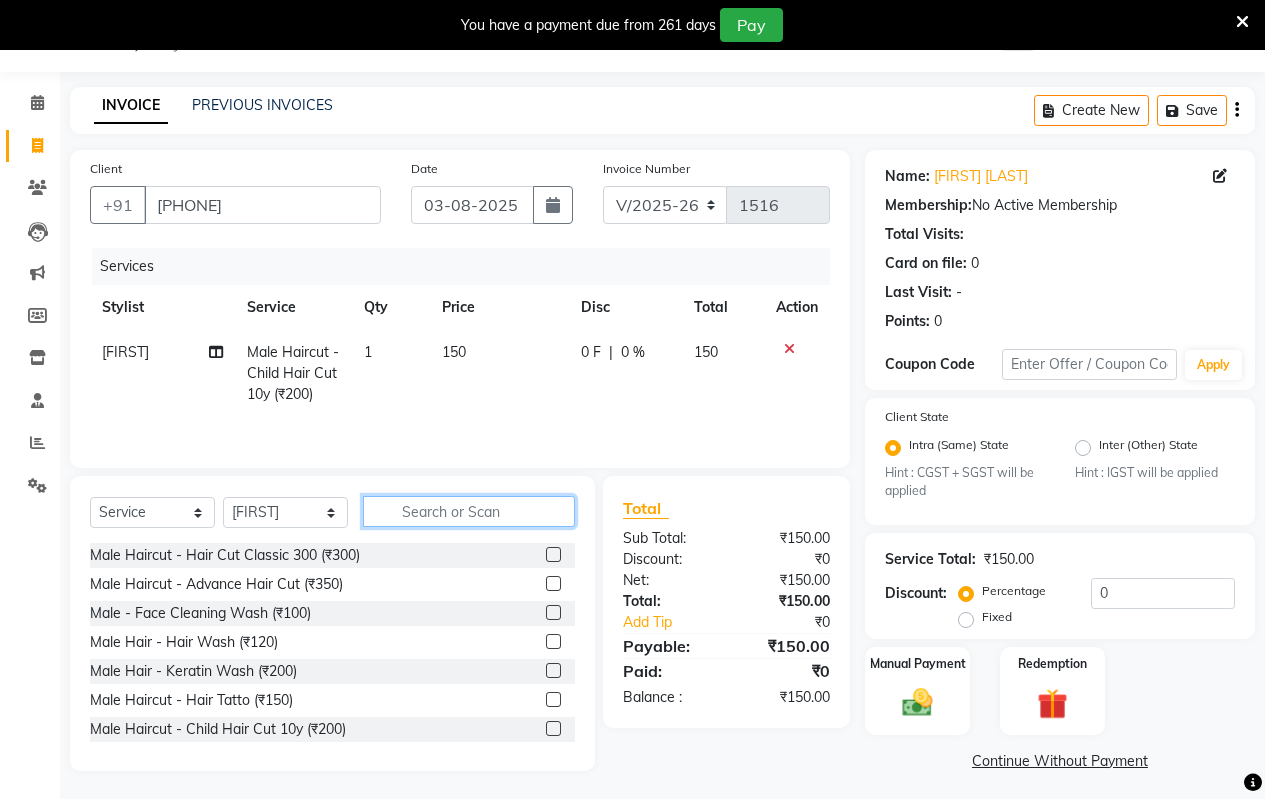 click 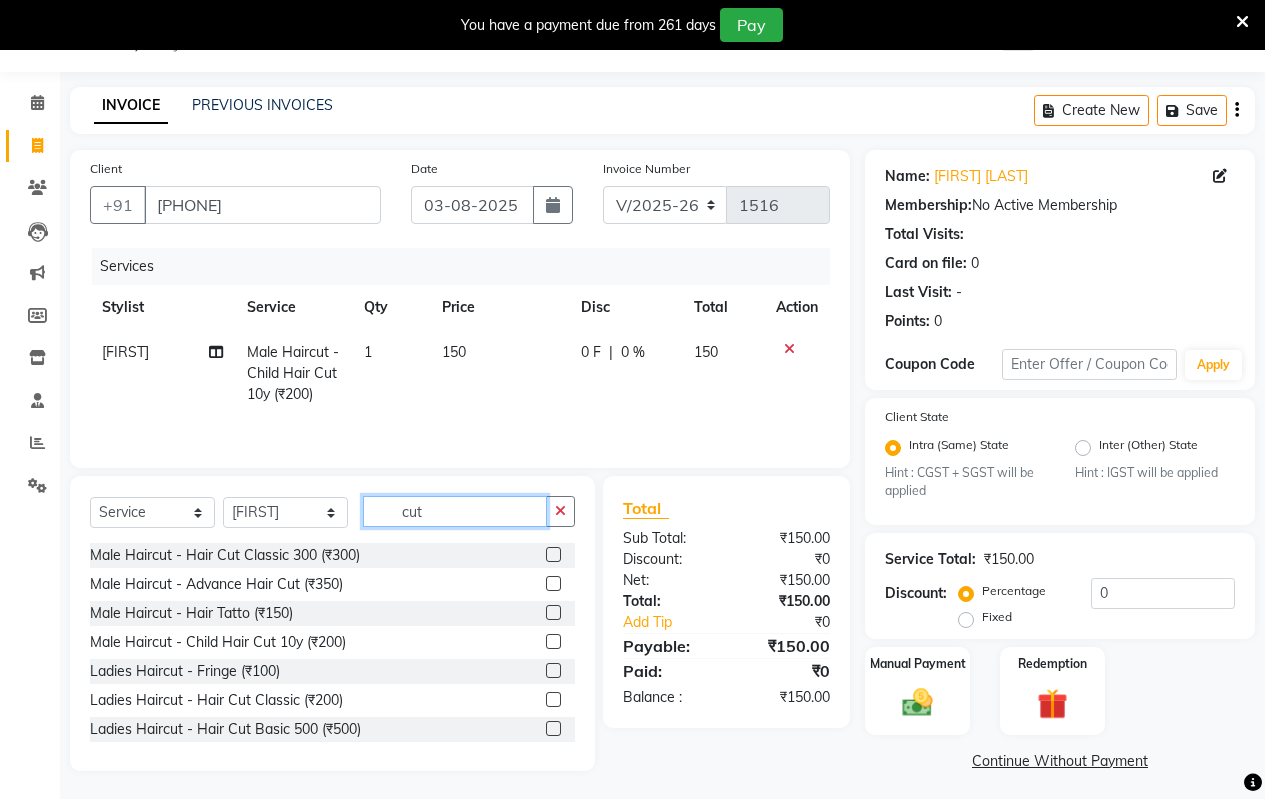 type on "cut" 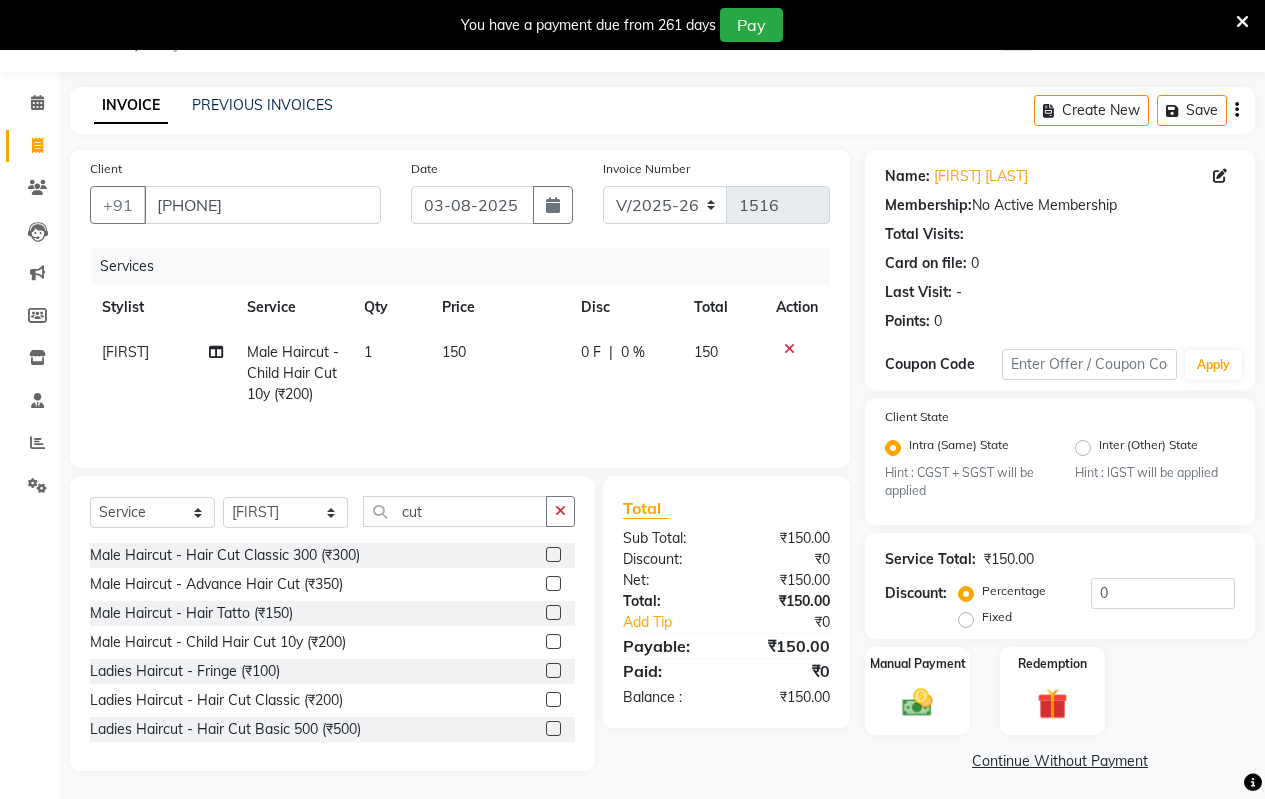 click 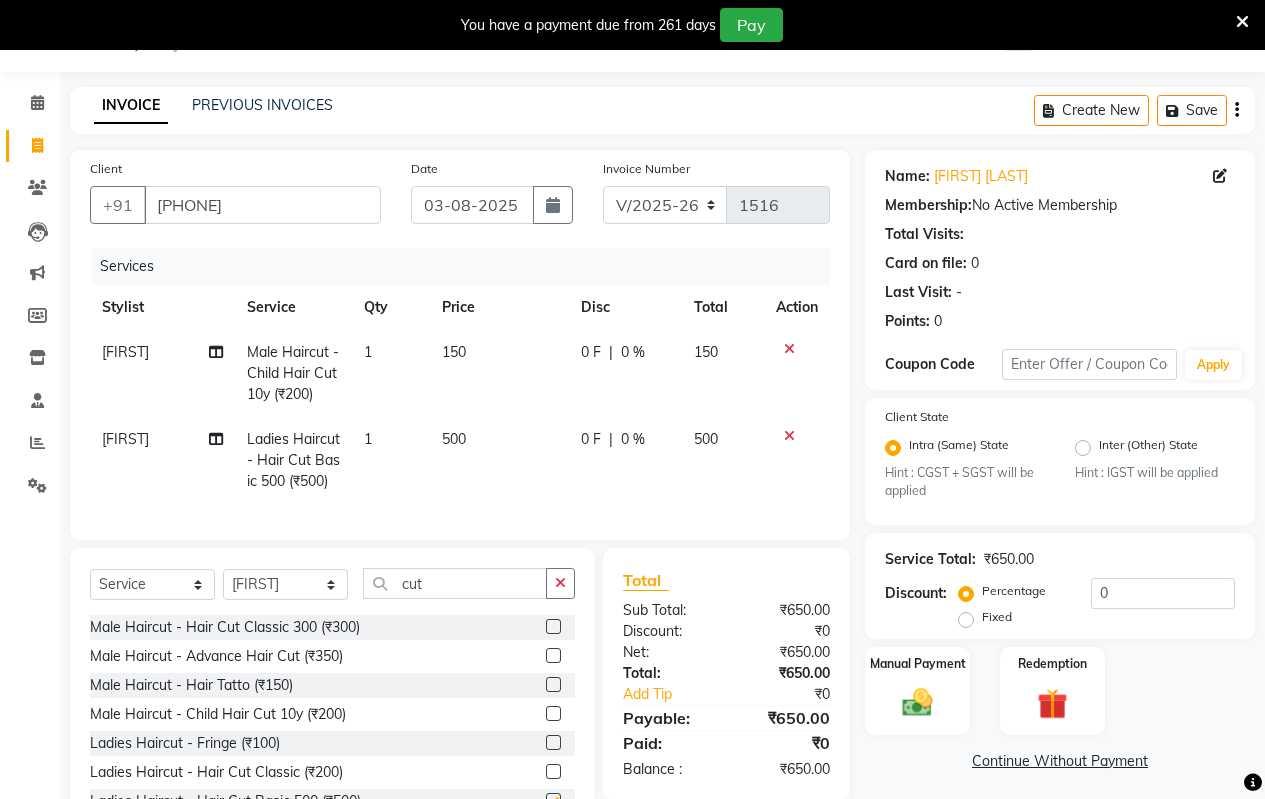 checkbox on "false" 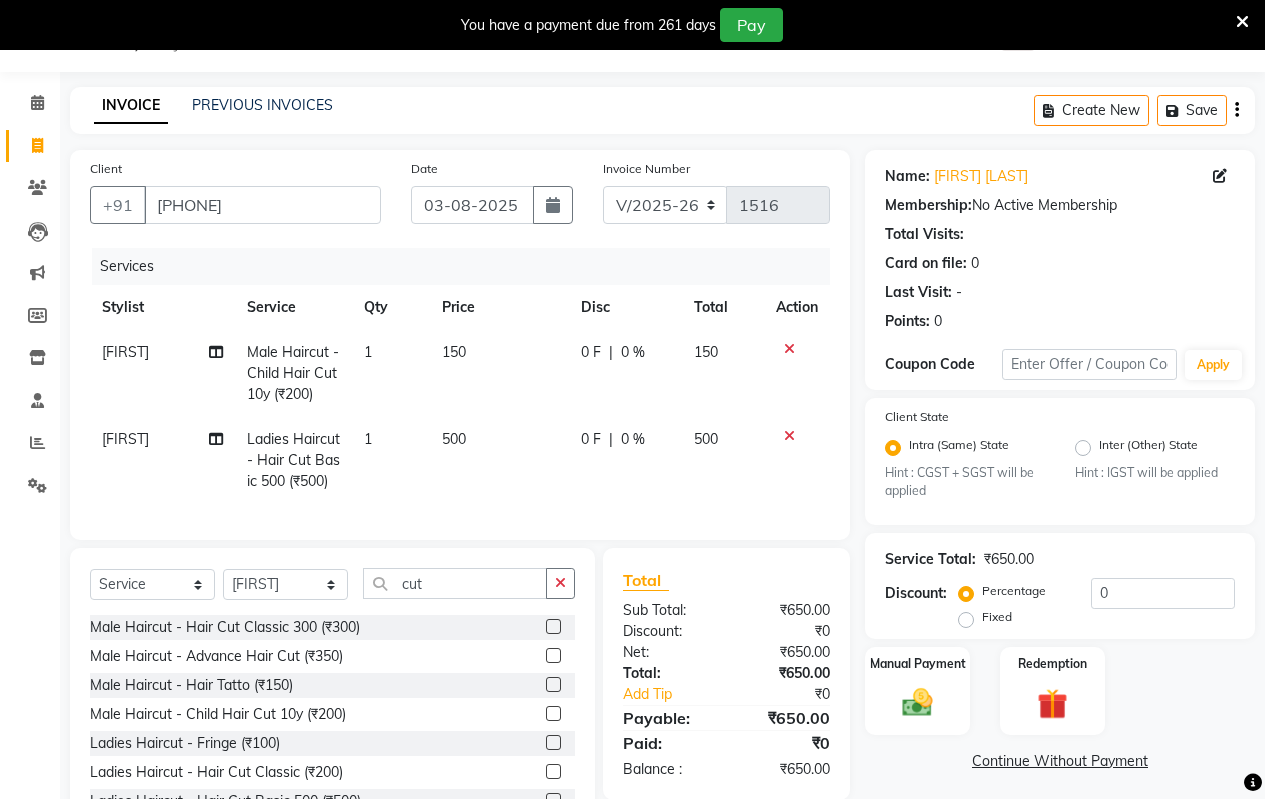 click on "500" 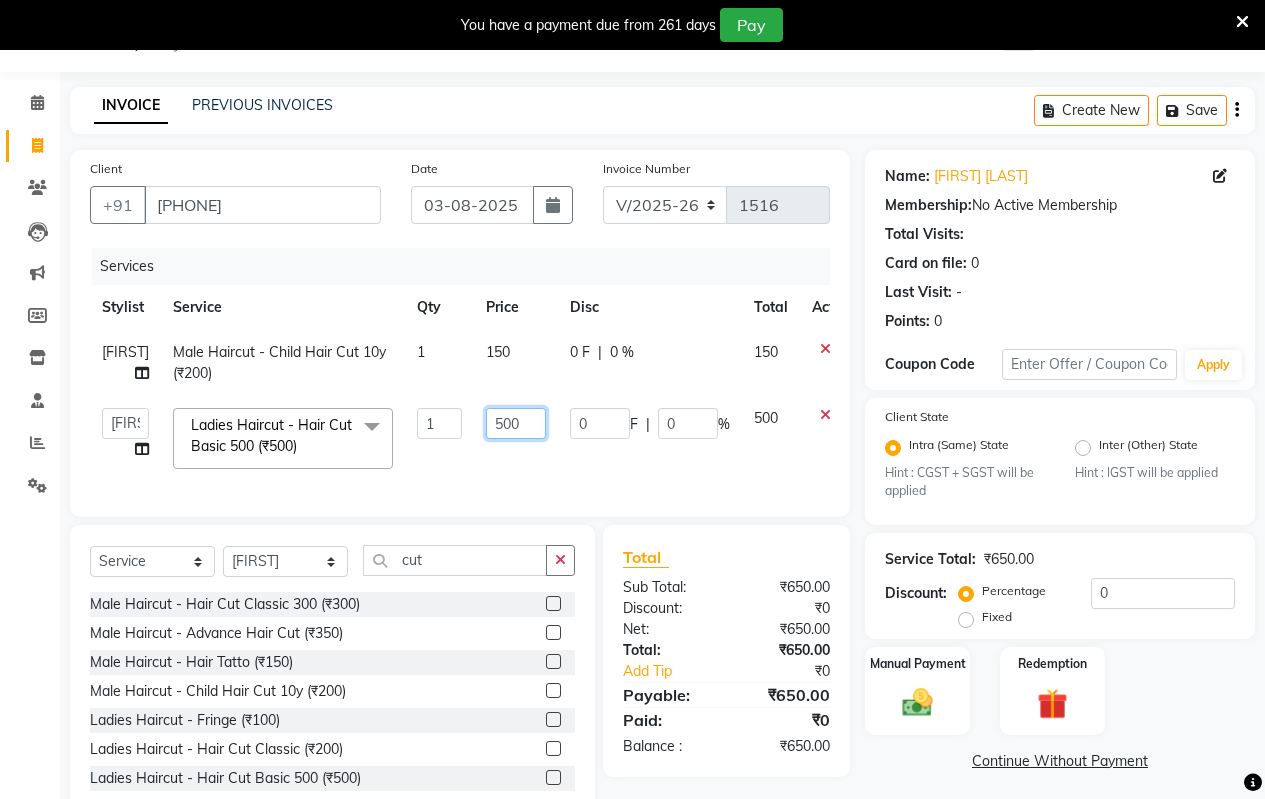 click on "500" 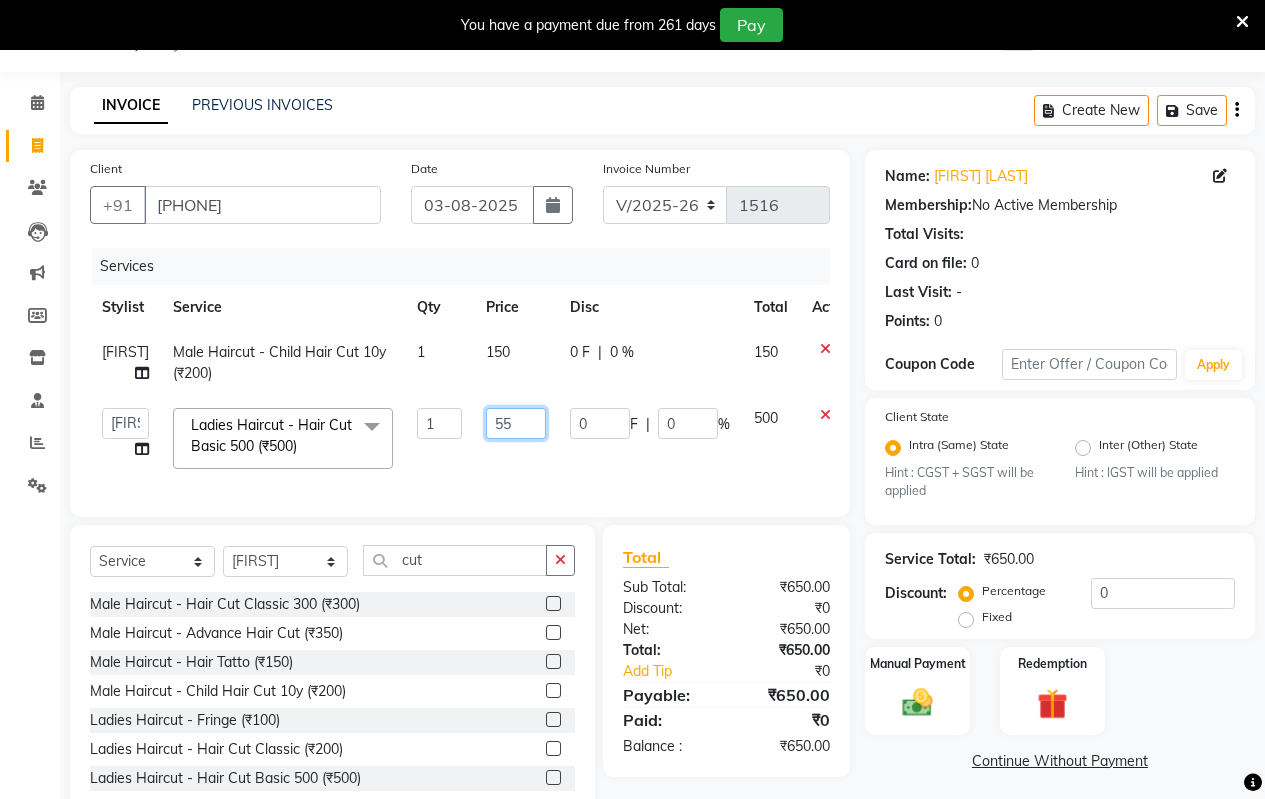 type on "550" 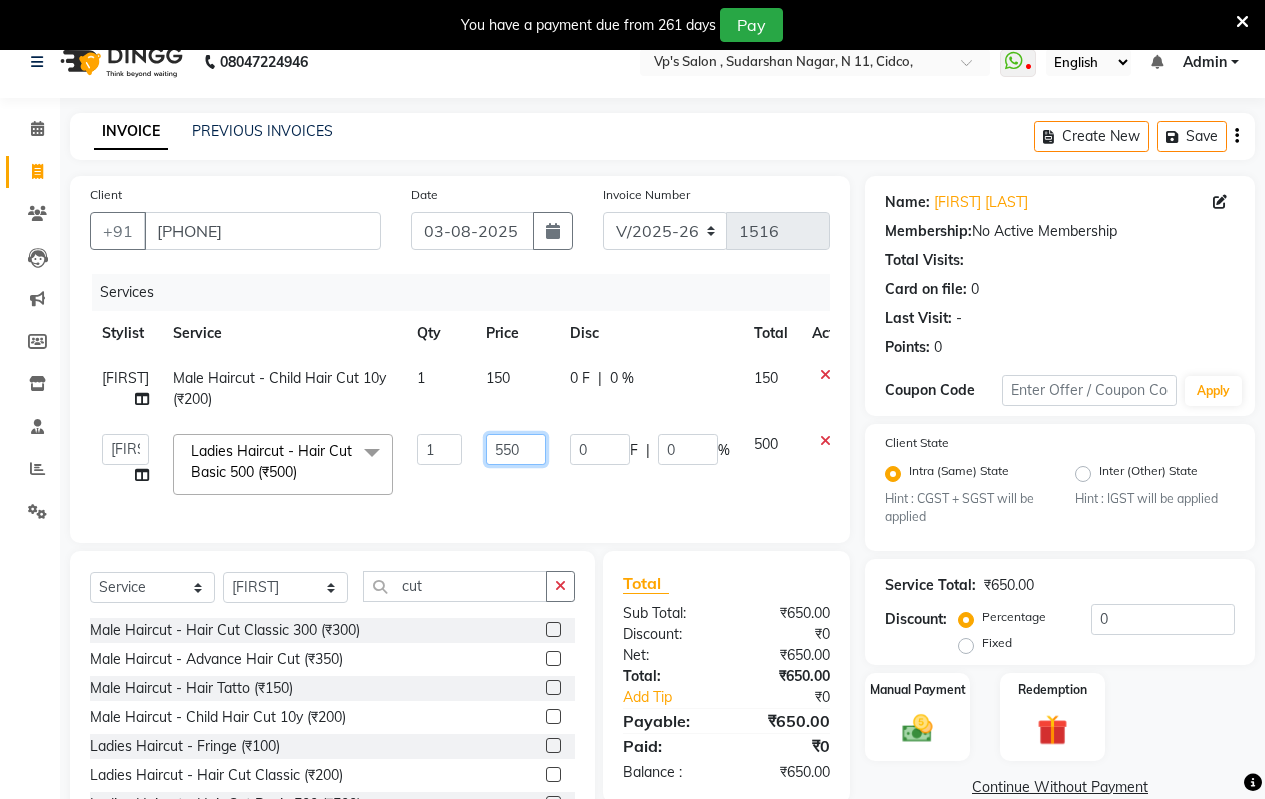 scroll, scrollTop: 0, scrollLeft: 0, axis: both 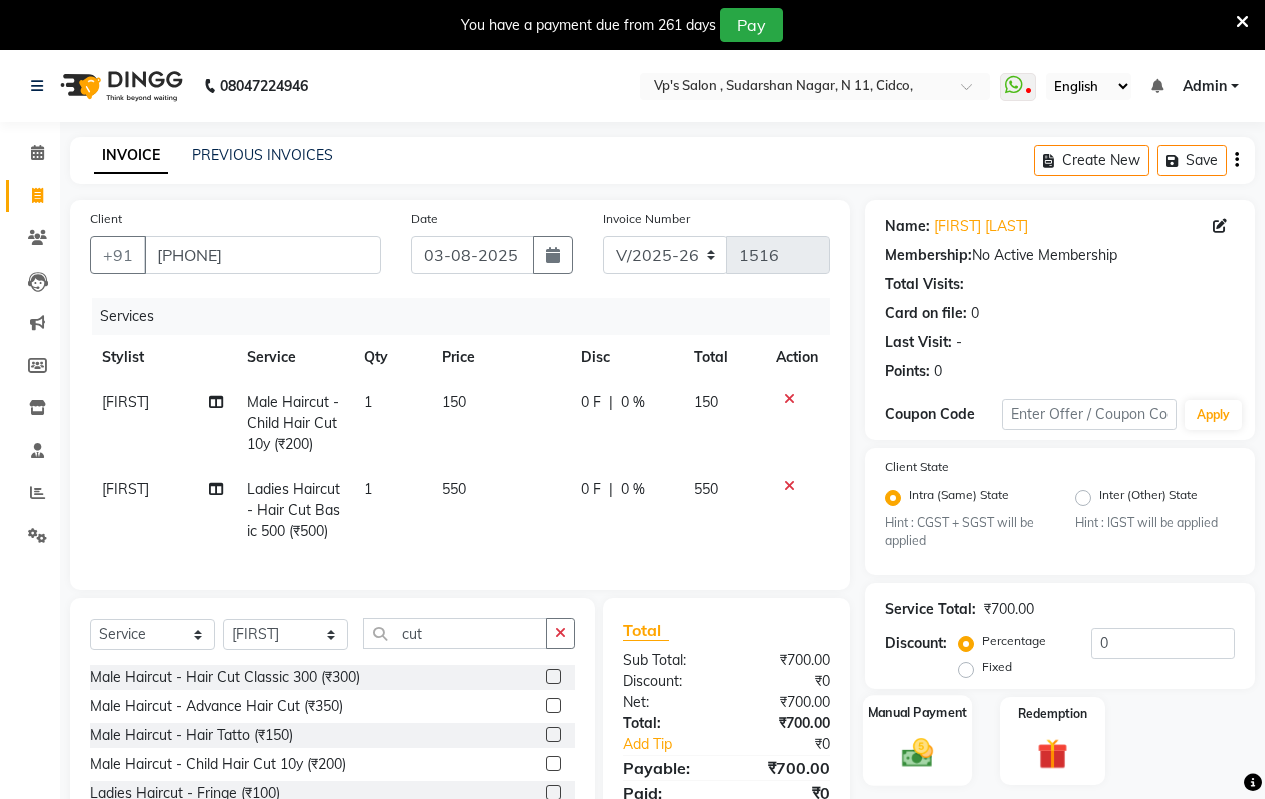 click 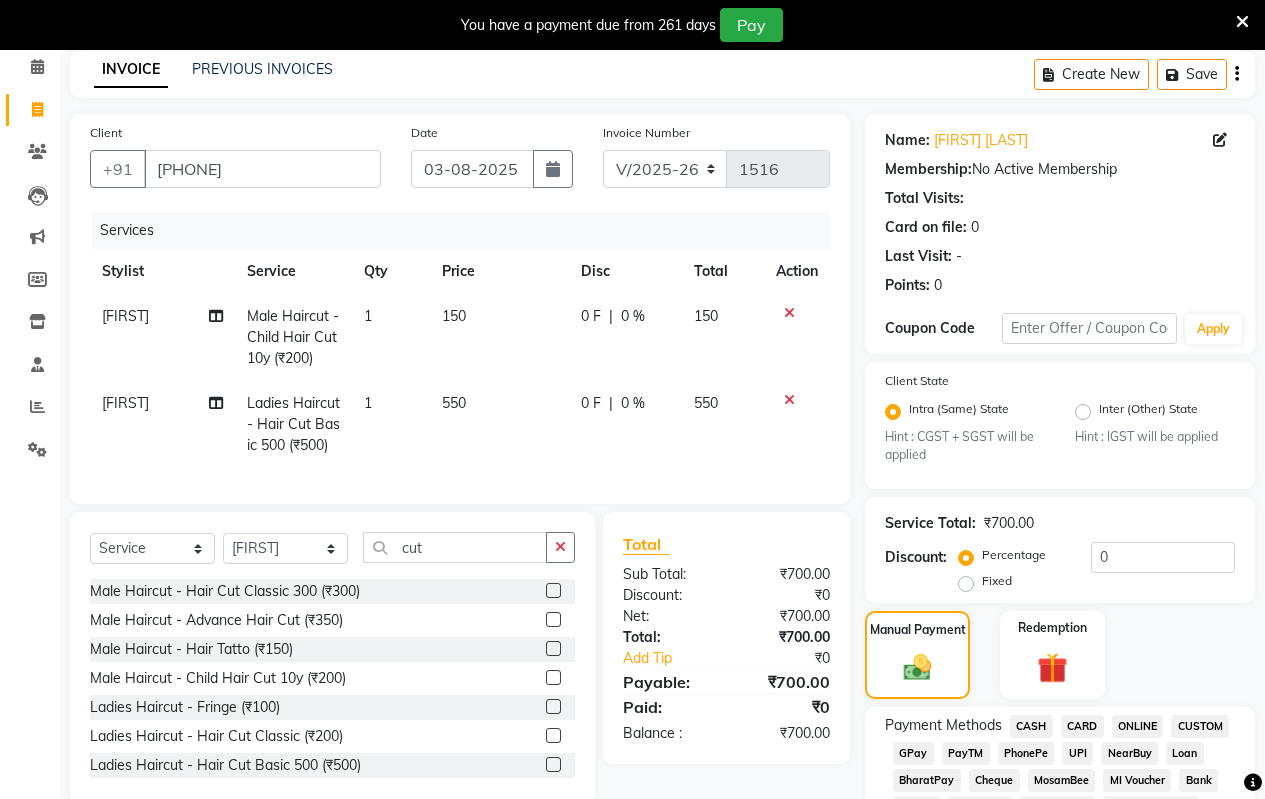 scroll, scrollTop: 500, scrollLeft: 0, axis: vertical 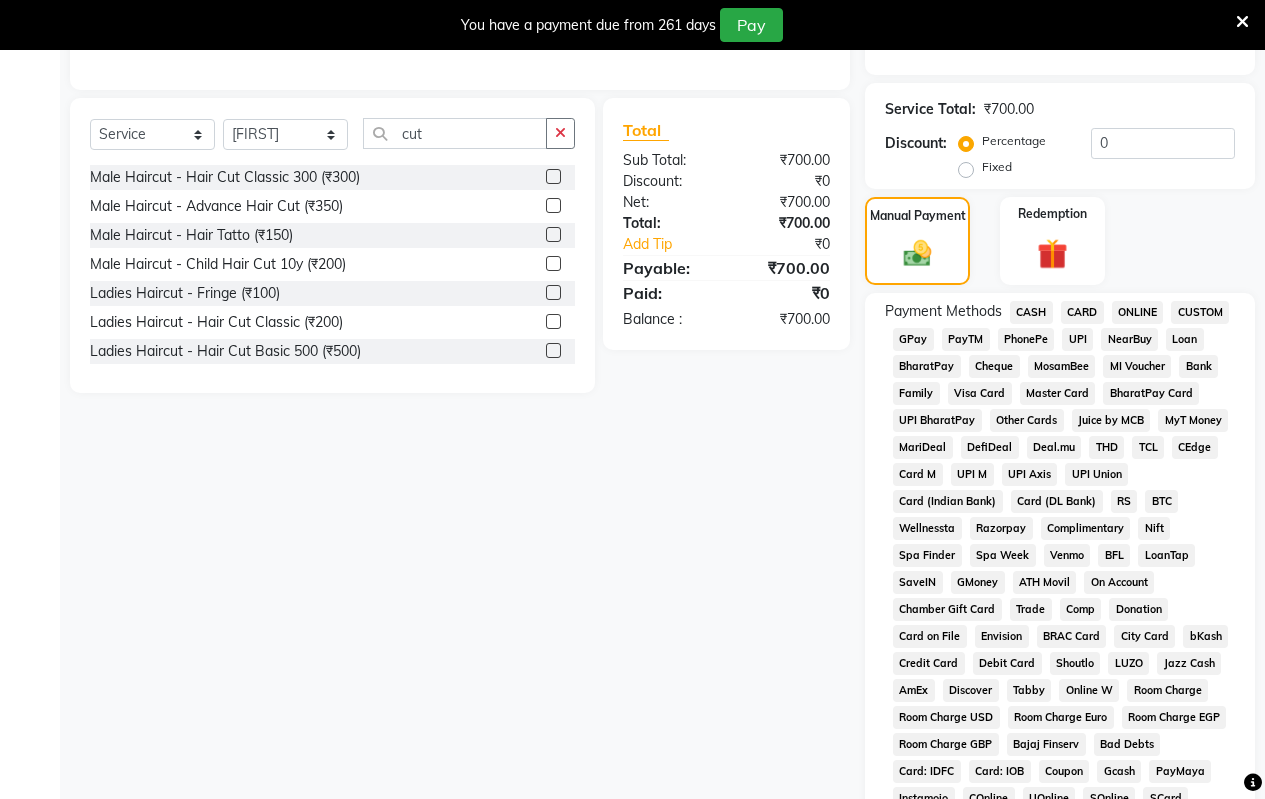 click on "CASH" 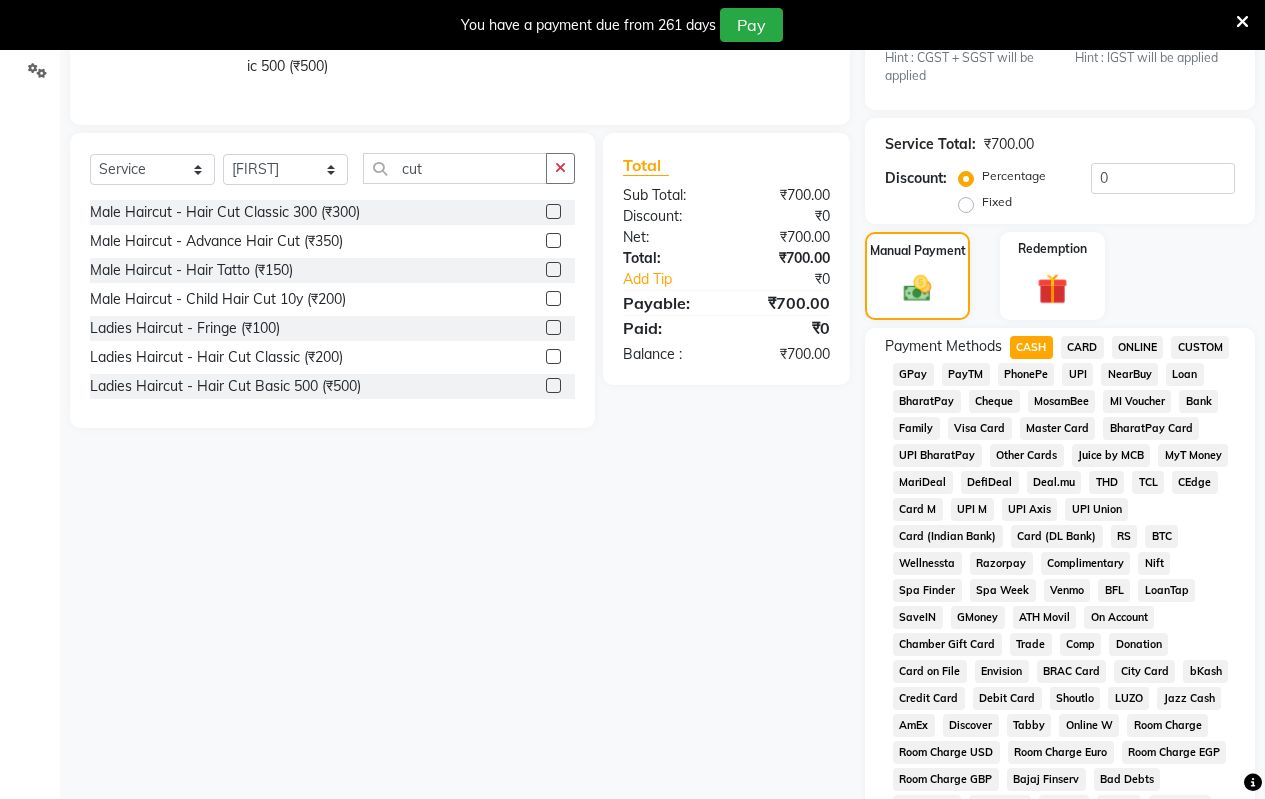 scroll, scrollTop: 165, scrollLeft: 0, axis: vertical 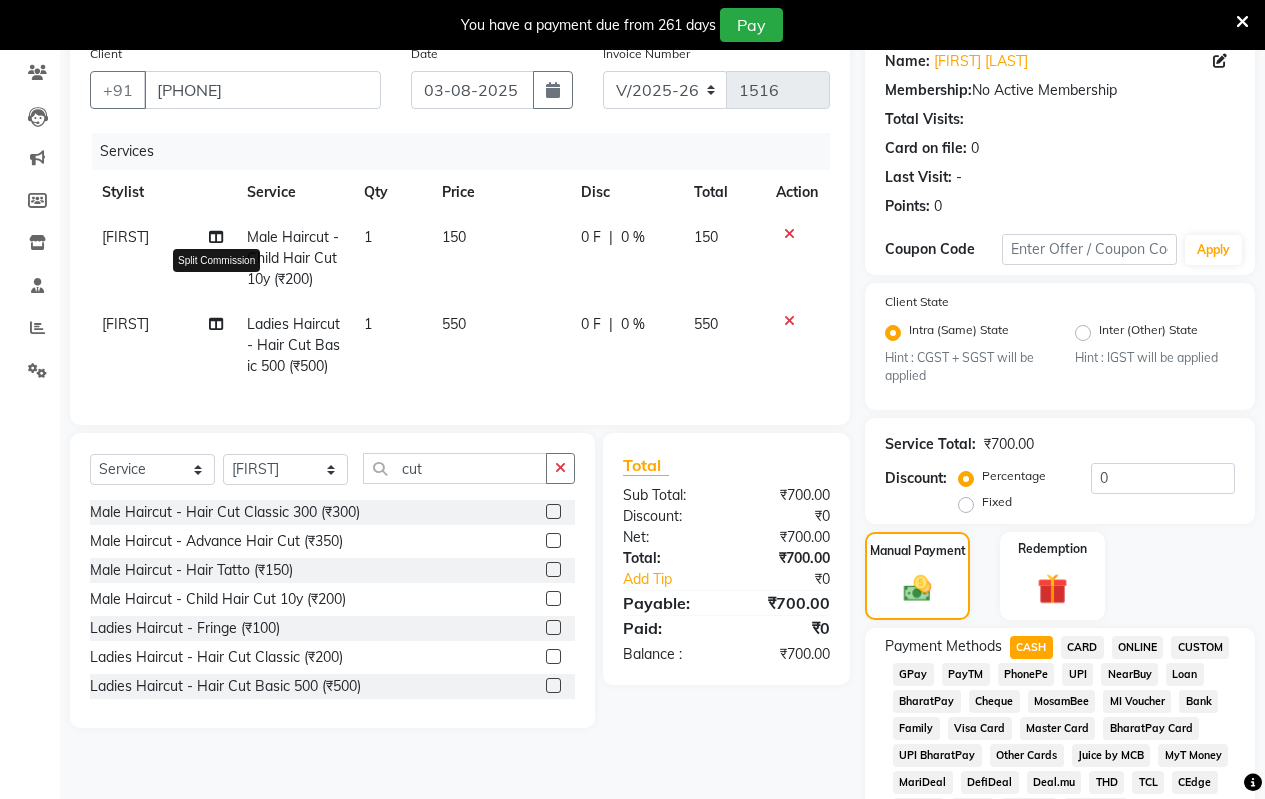 click 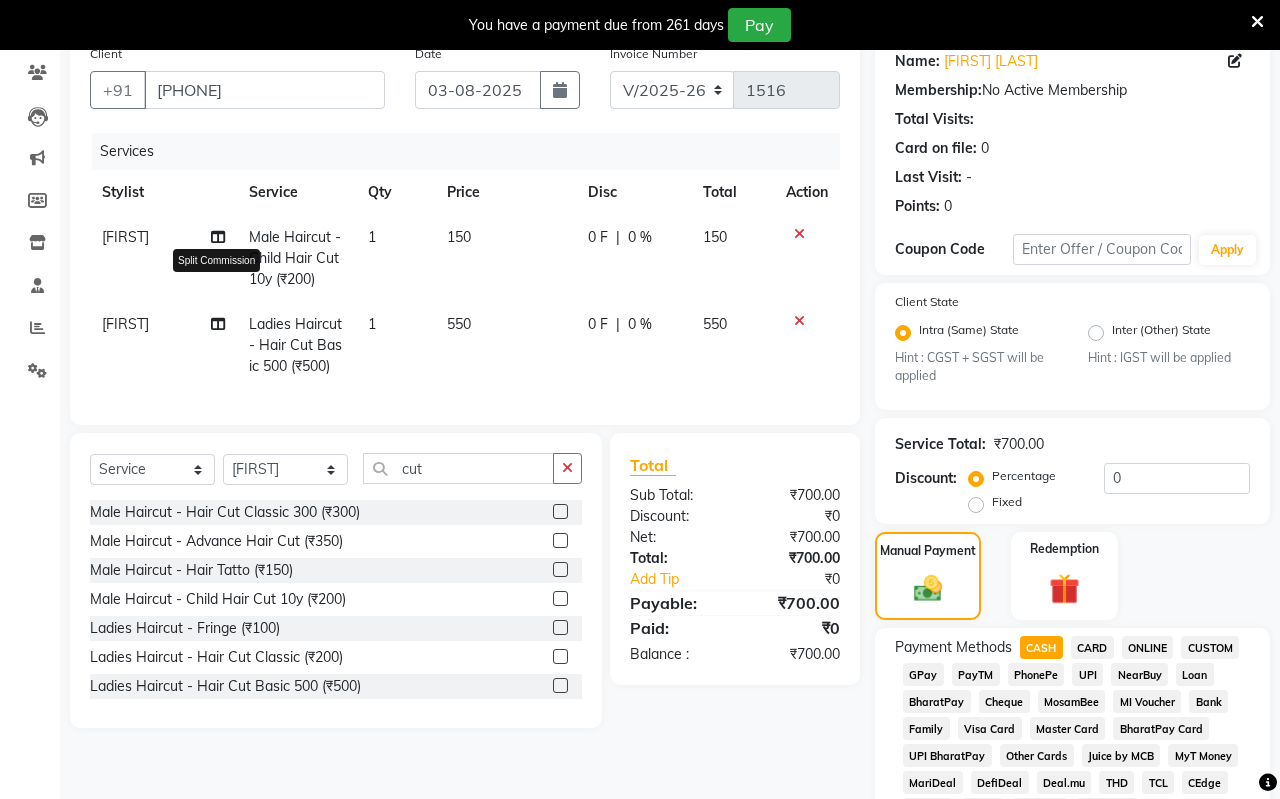 select on "30153" 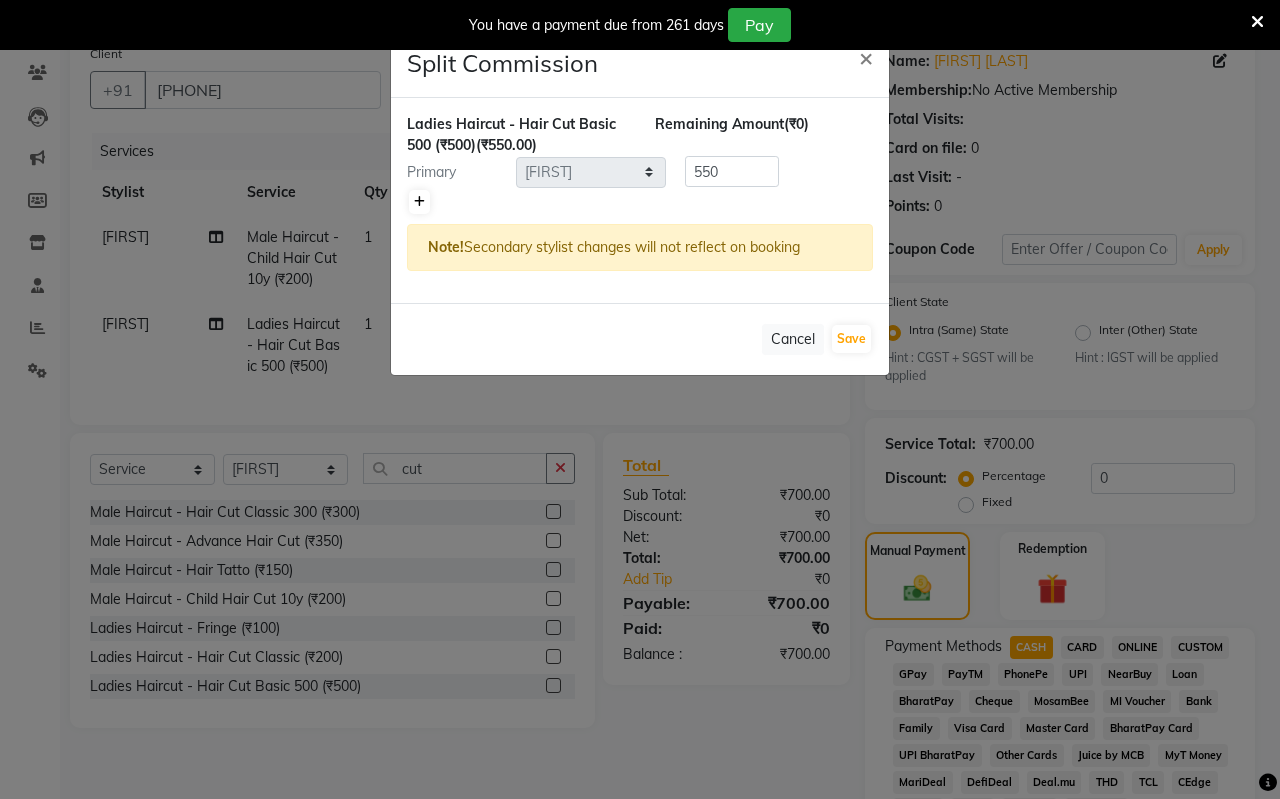 click 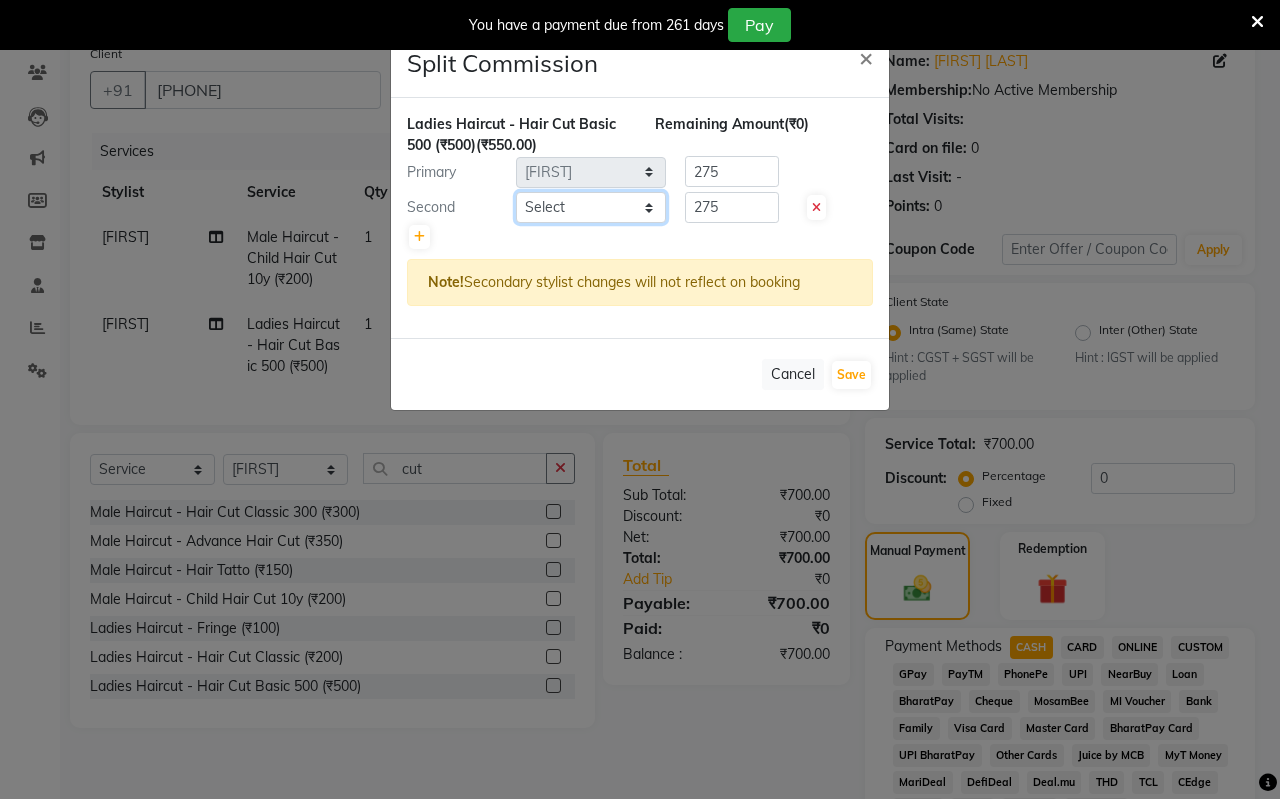 click on "Select [NAME]" 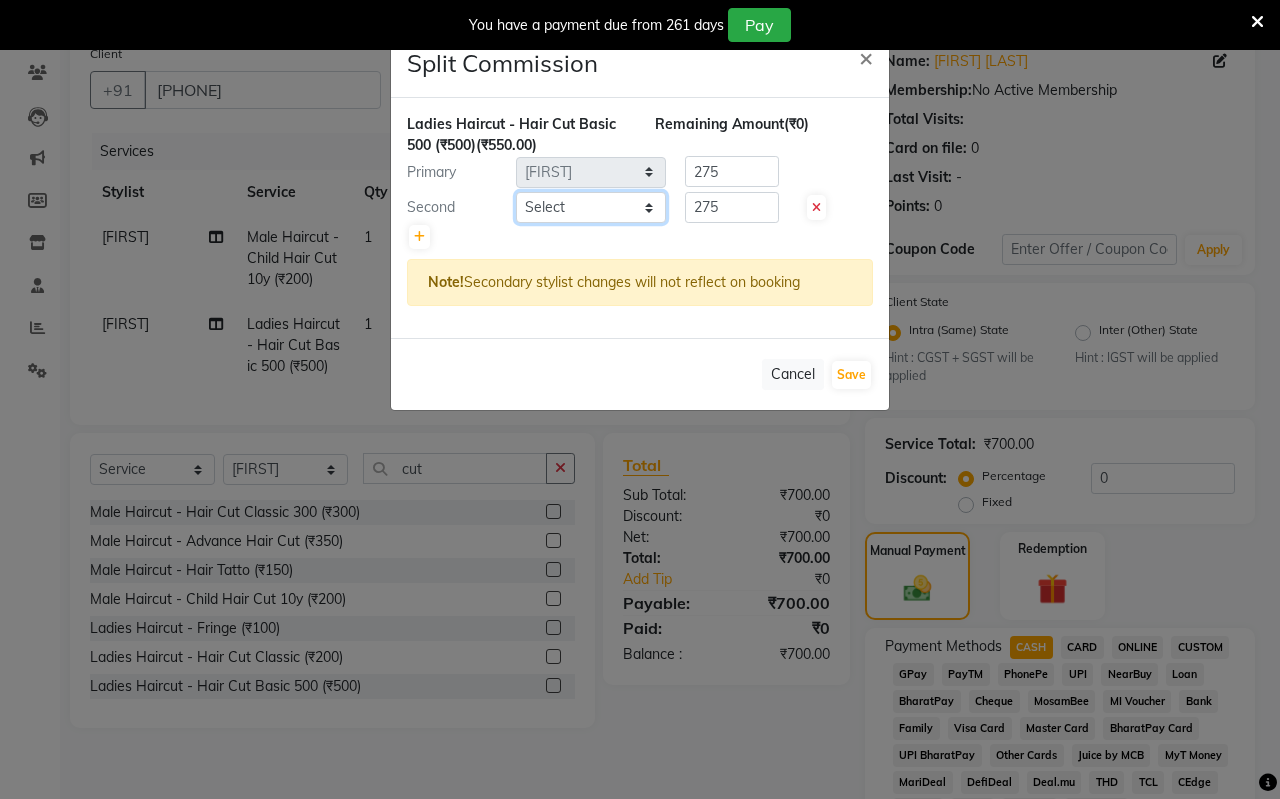 select on "71690" 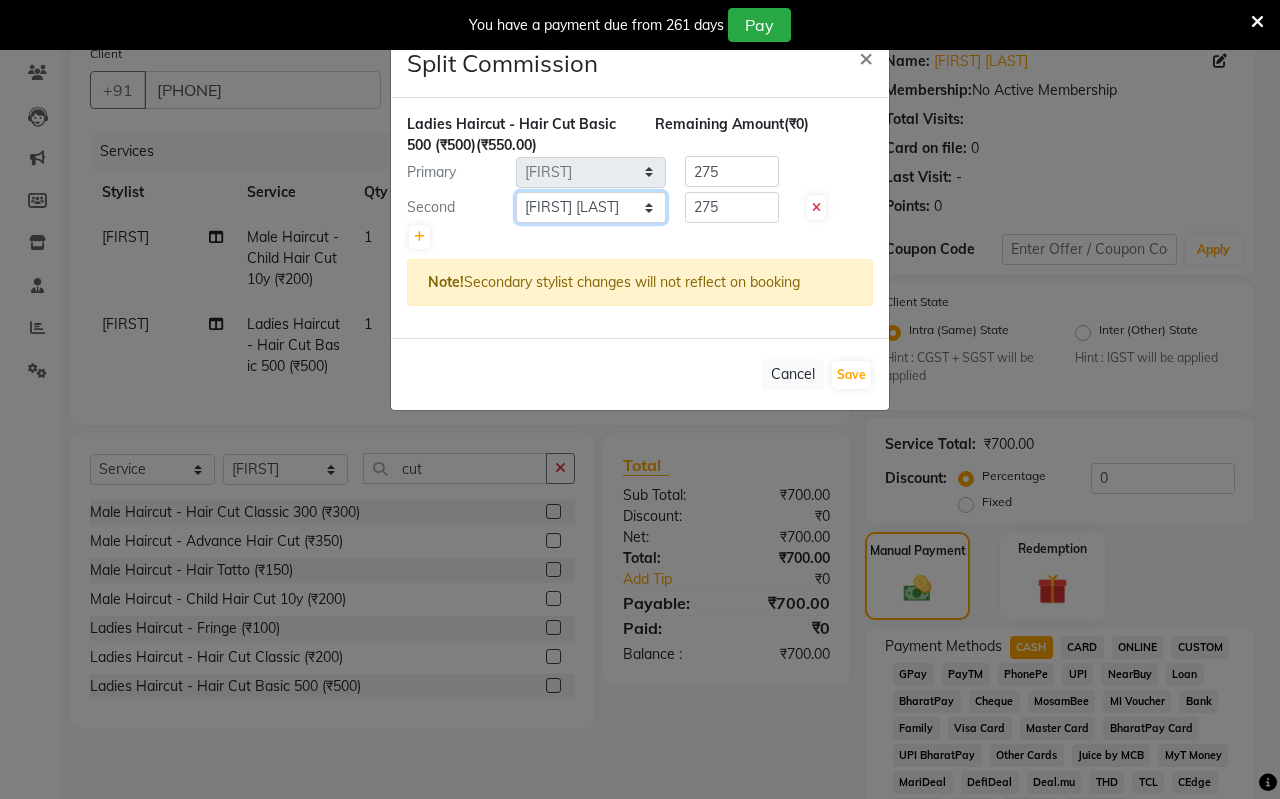 click on "Select [NAME]" 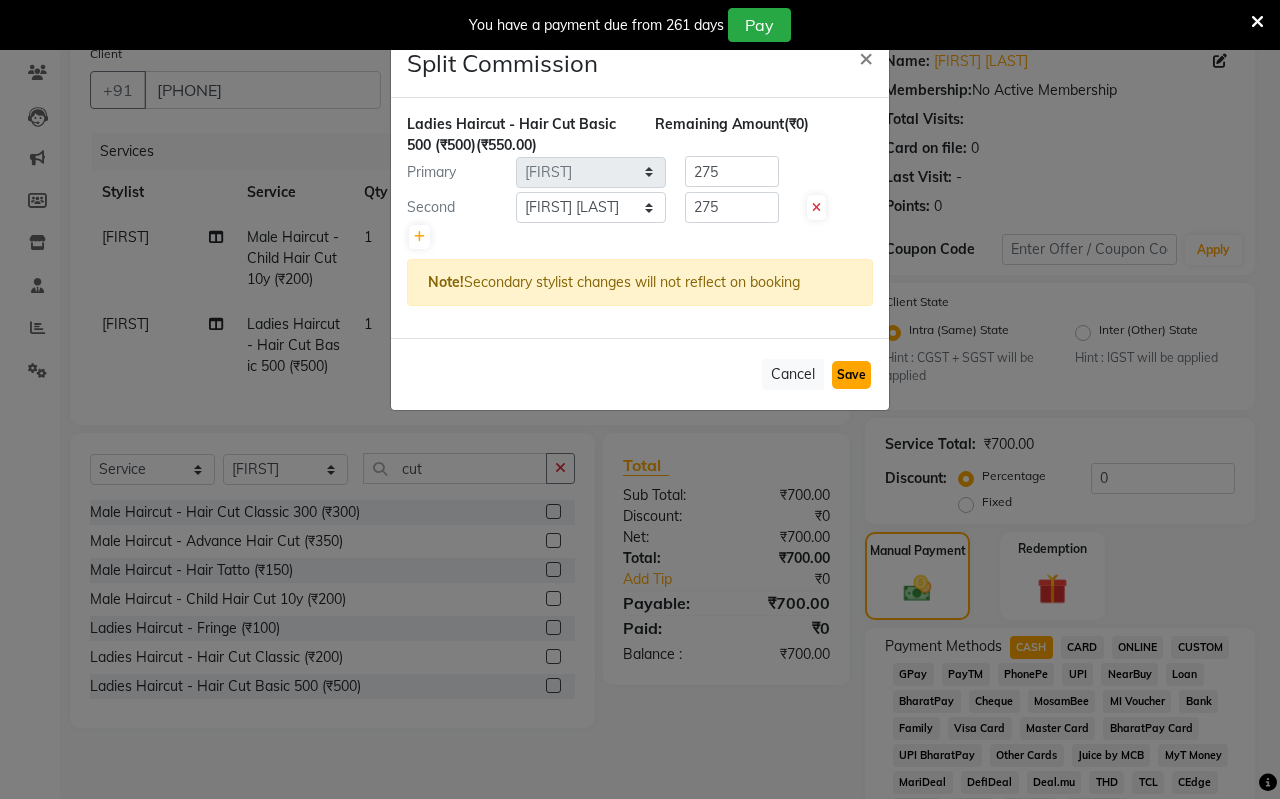 click on "Save" 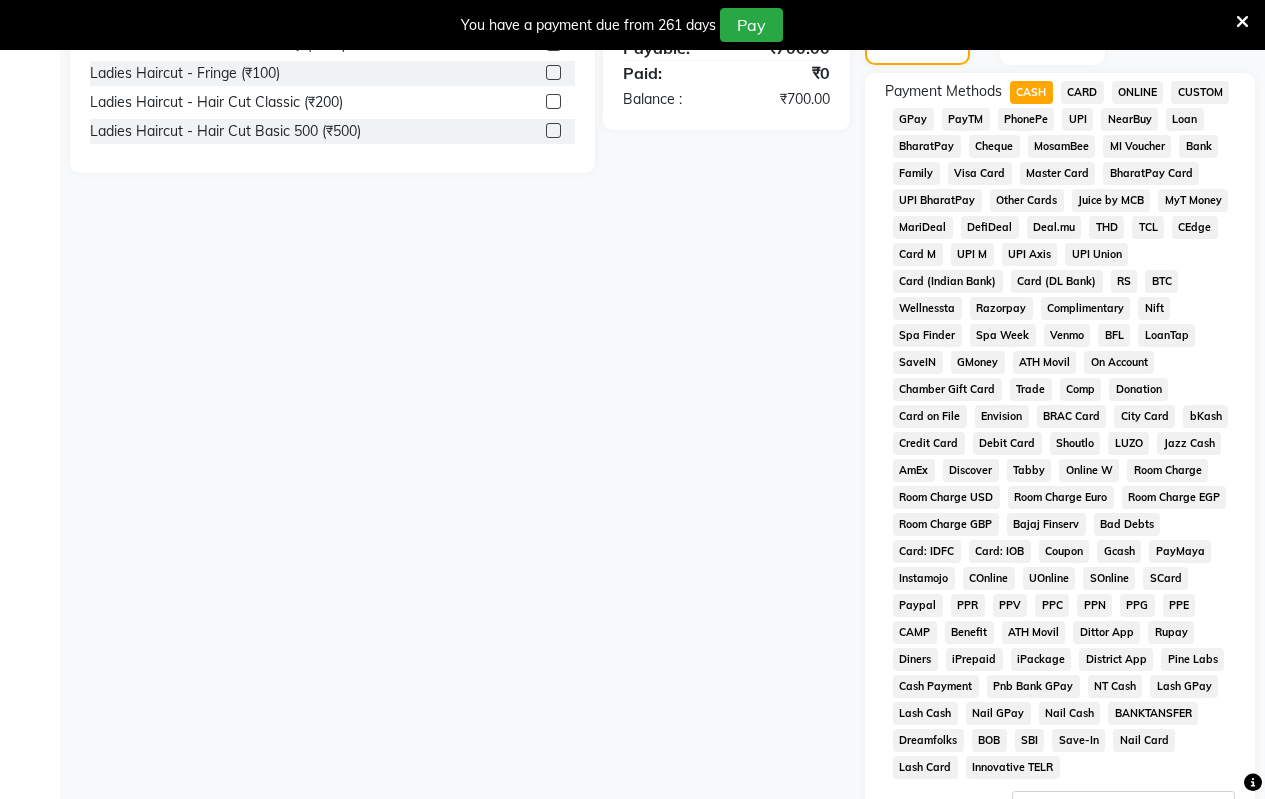 scroll, scrollTop: 965, scrollLeft: 0, axis: vertical 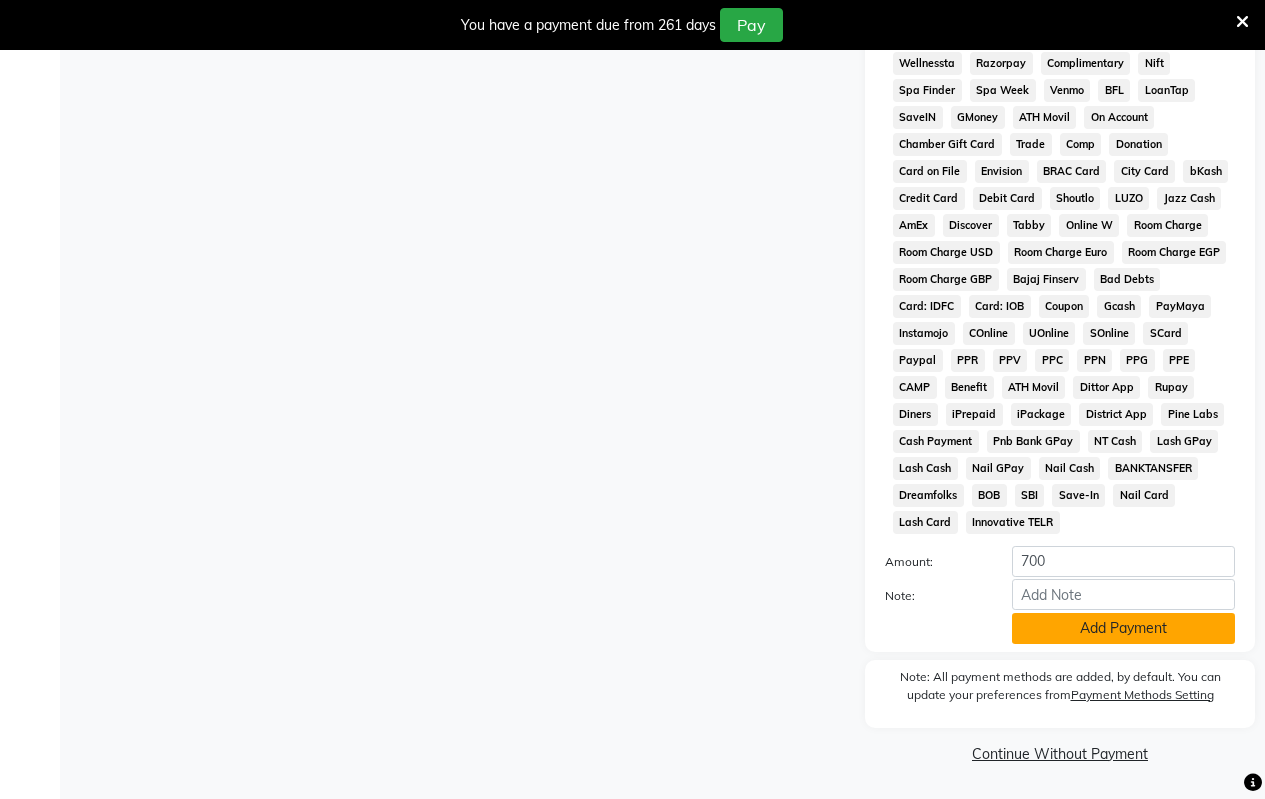 click on "Add Payment" 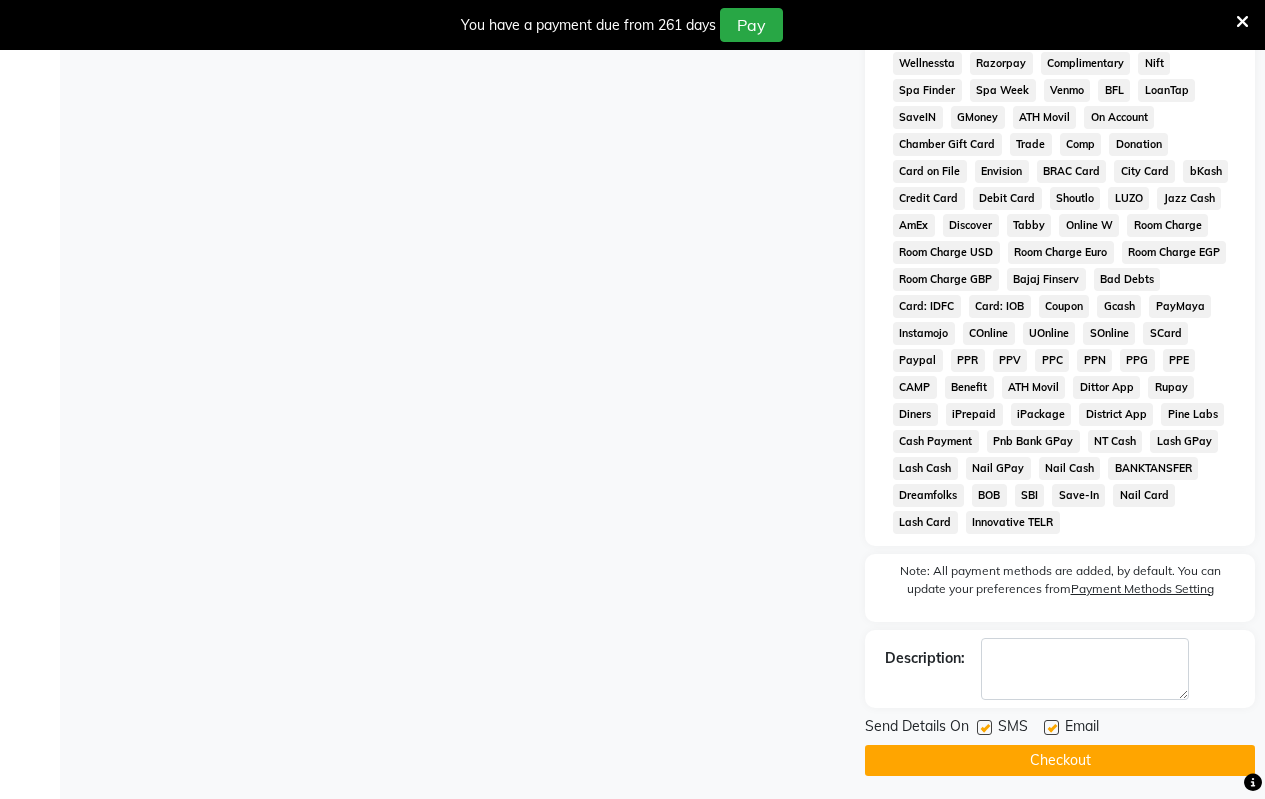 click on "Checkout" 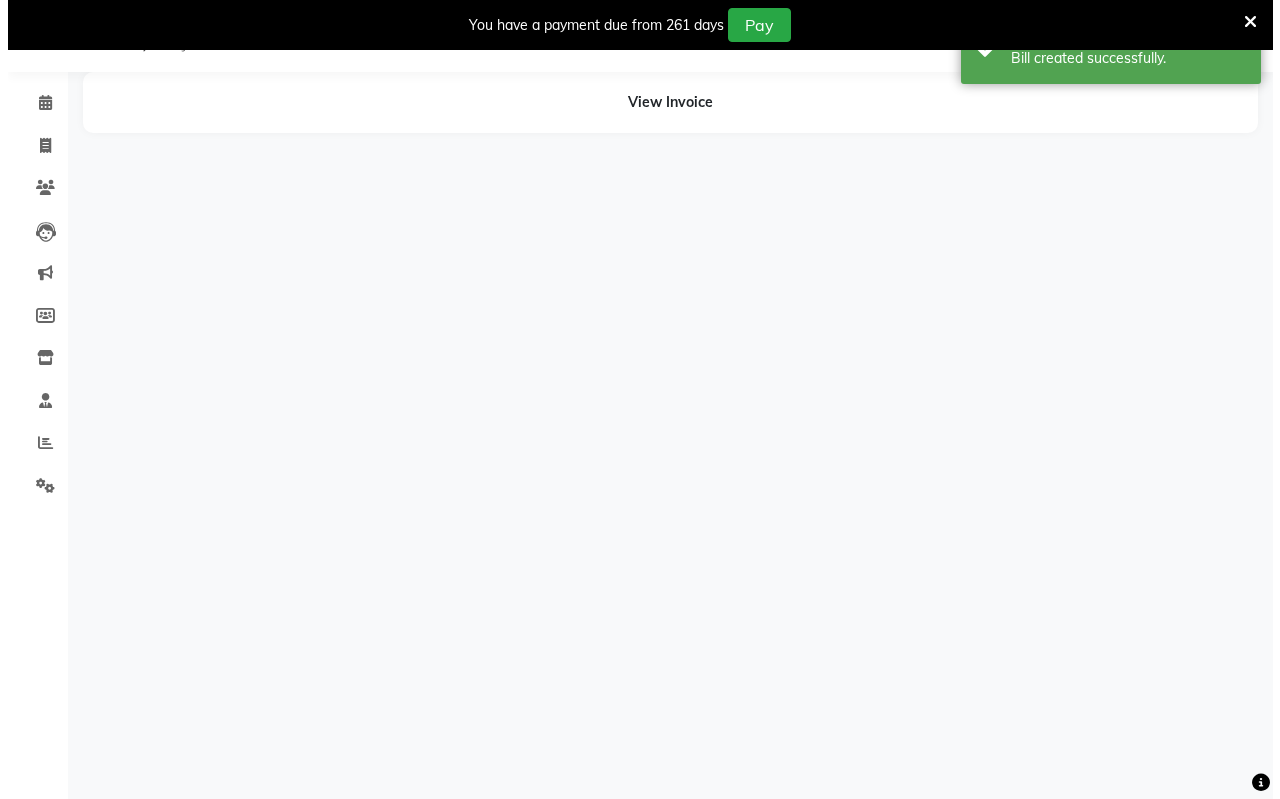 scroll, scrollTop: 50, scrollLeft: 0, axis: vertical 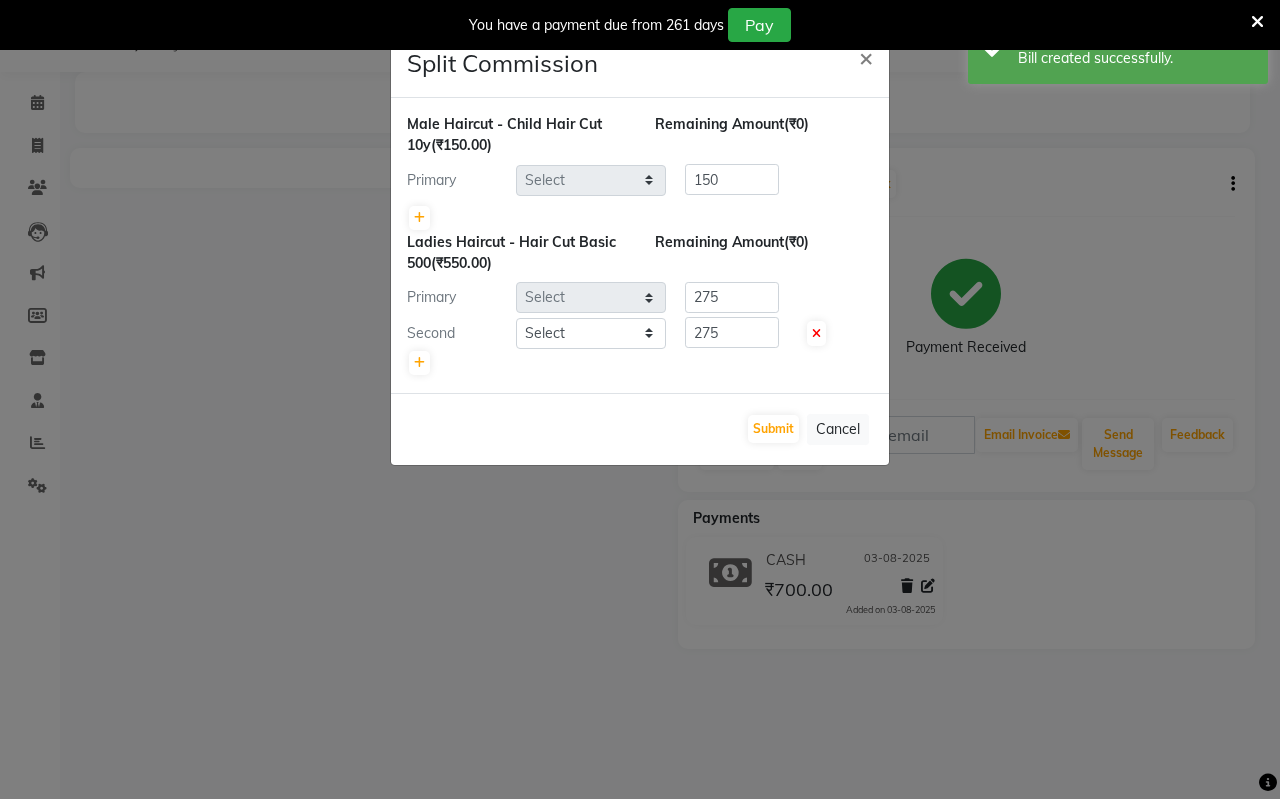 select on "30153" 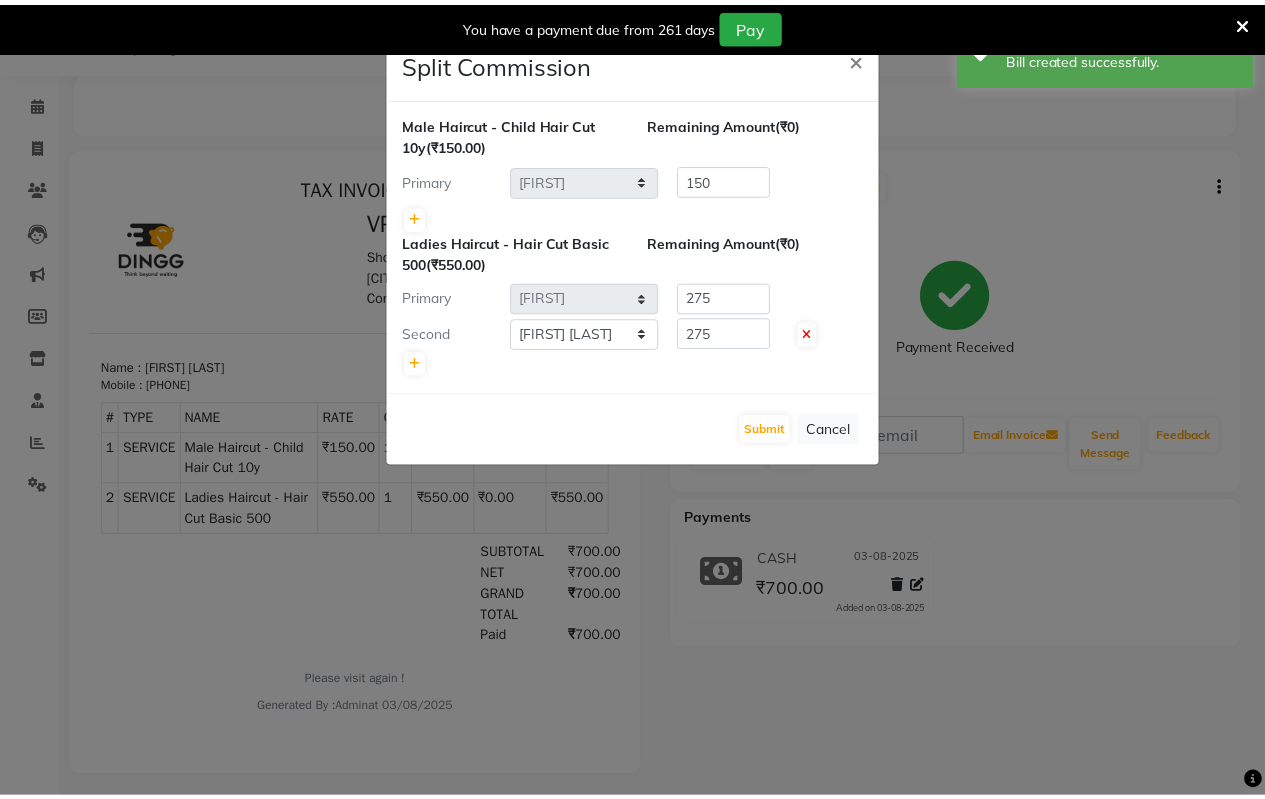 scroll, scrollTop: 0, scrollLeft: 0, axis: both 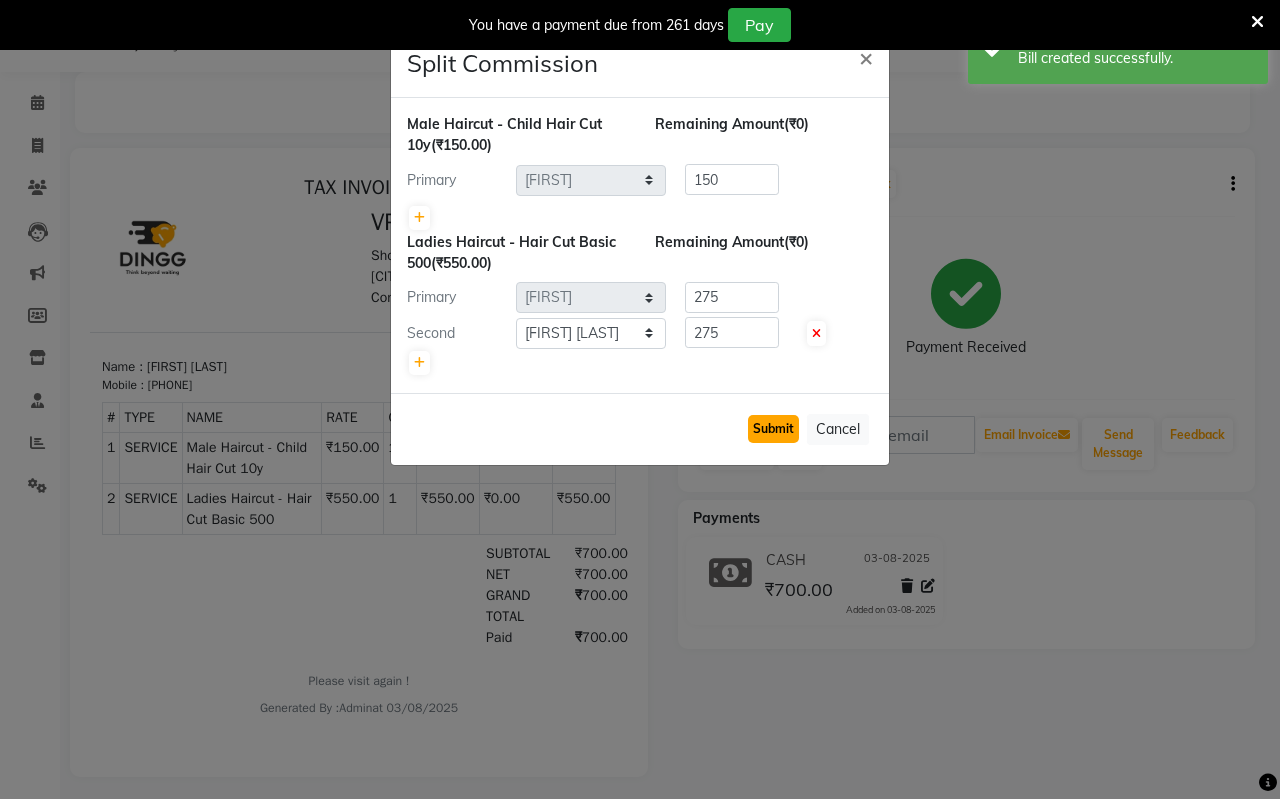 click on "Submit" 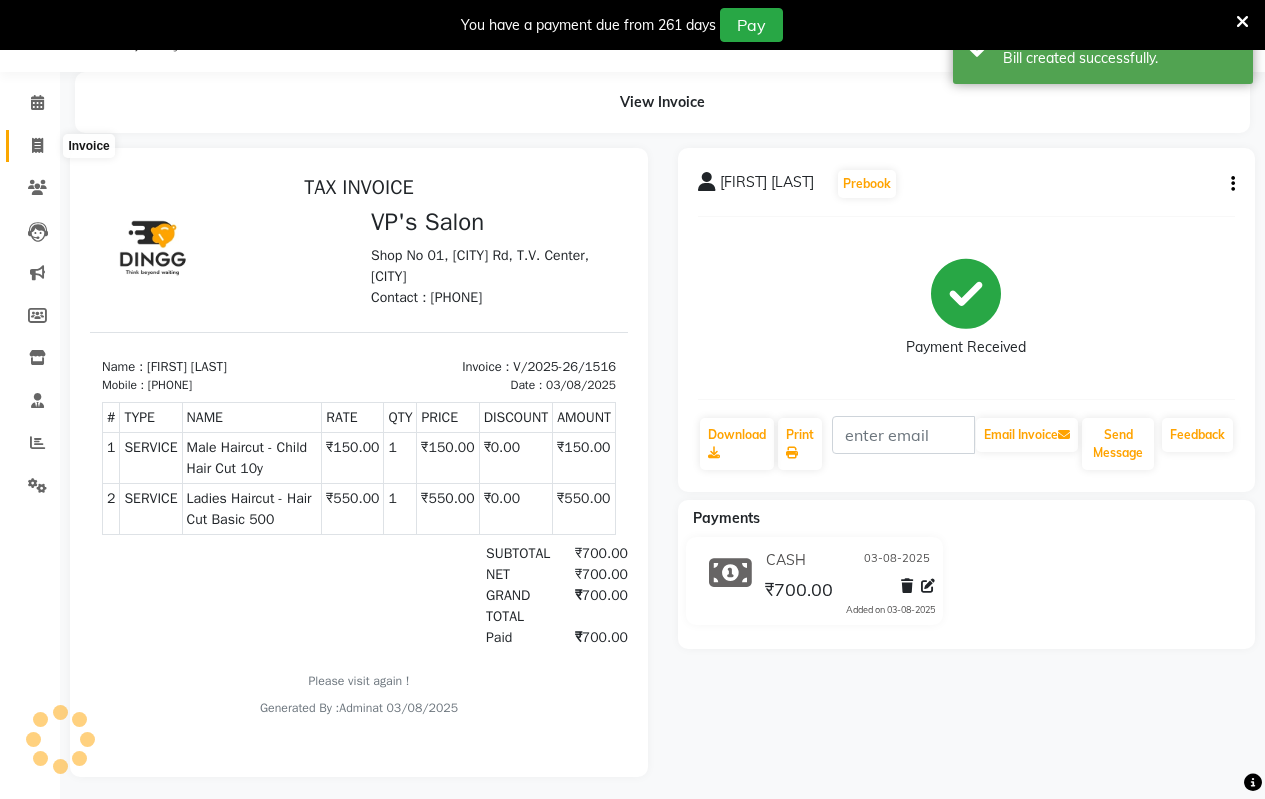 click 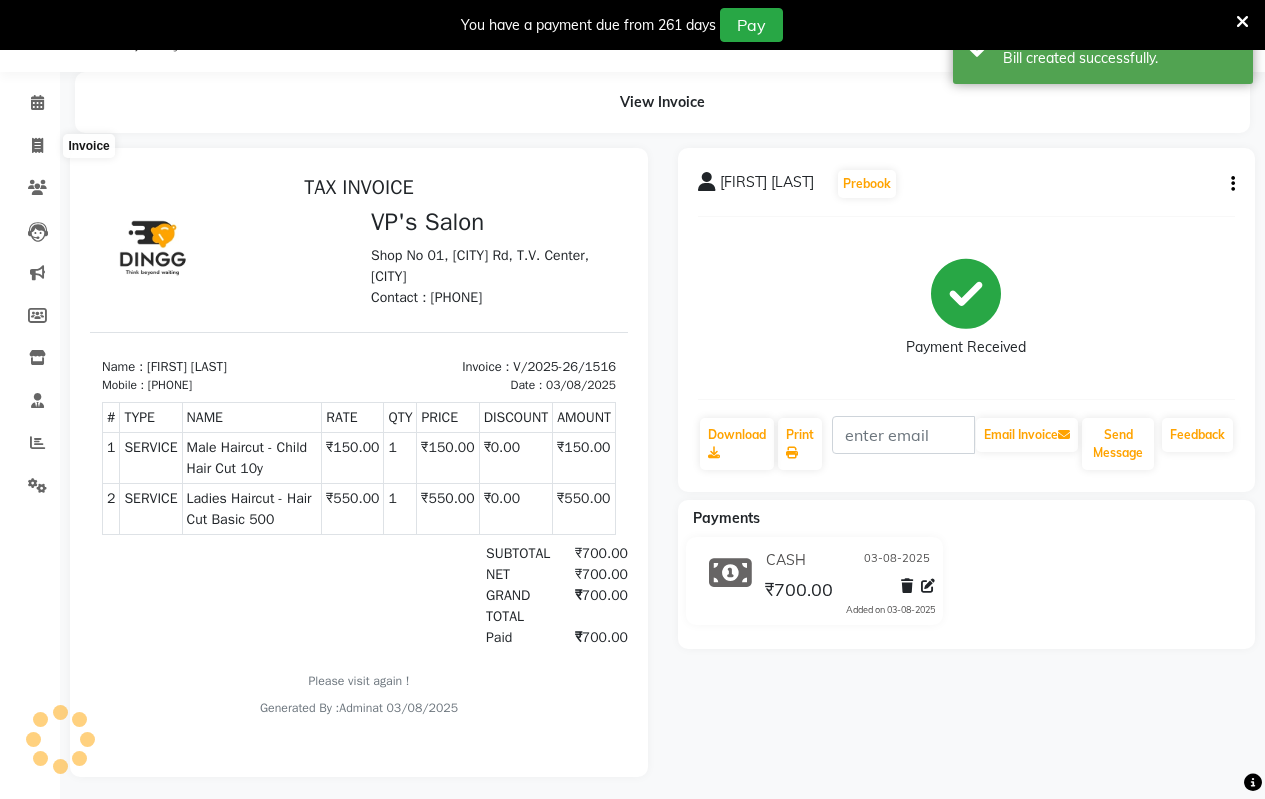 select on "service" 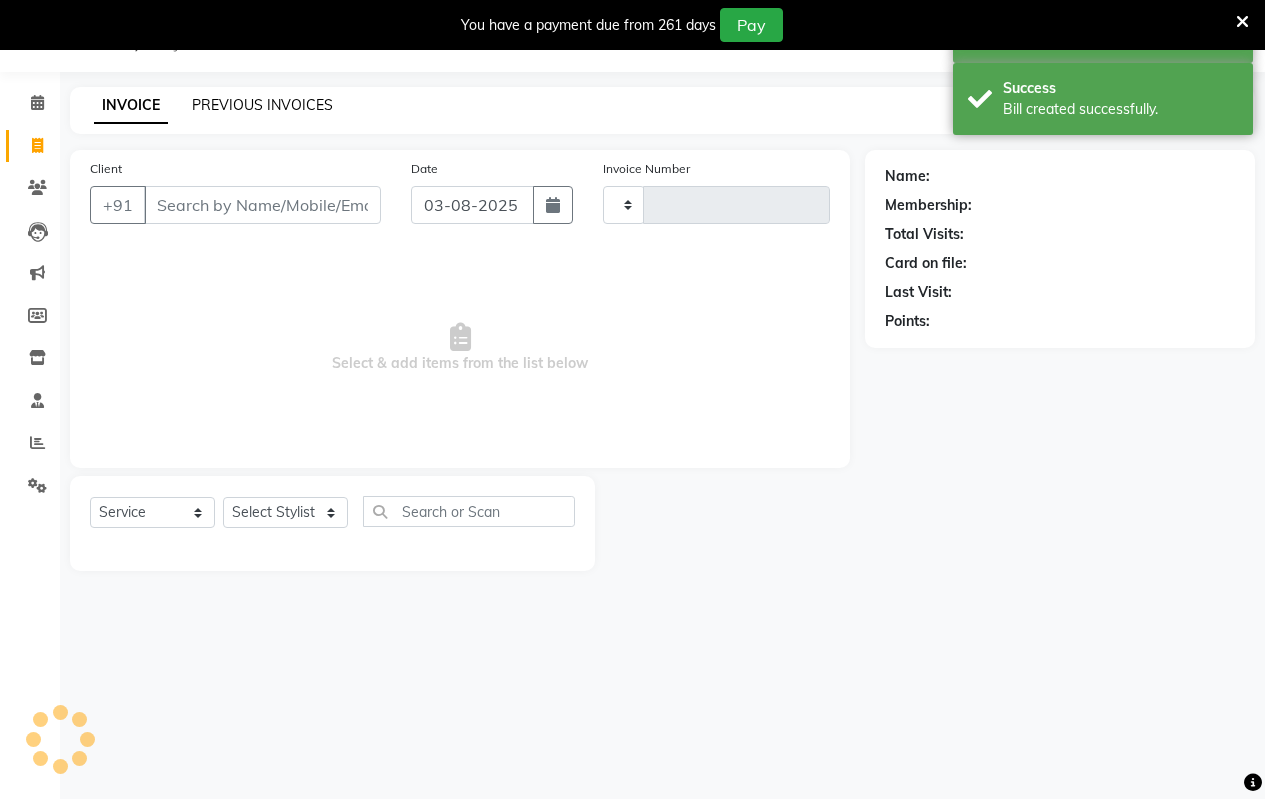 click on "PREVIOUS INVOICES" 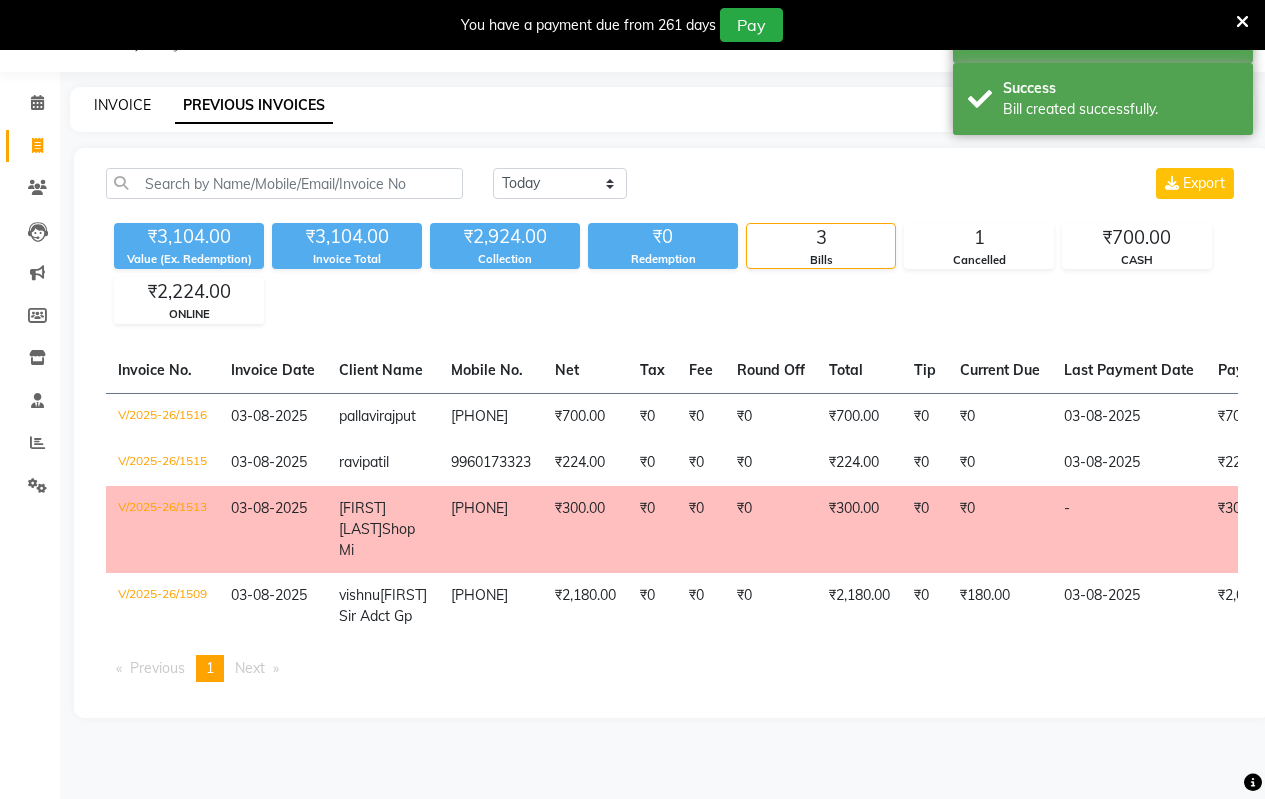 click on "INVOICE" 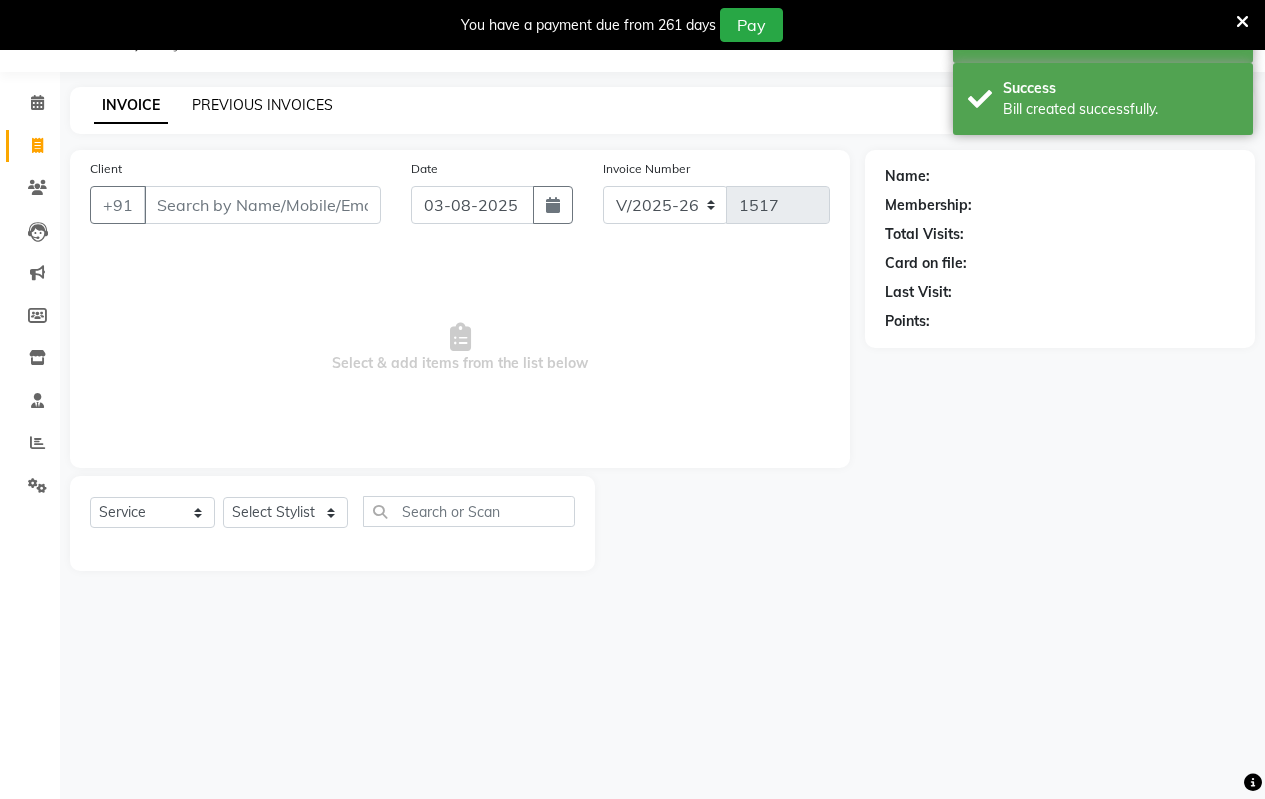 click on "PREVIOUS INVOICES" 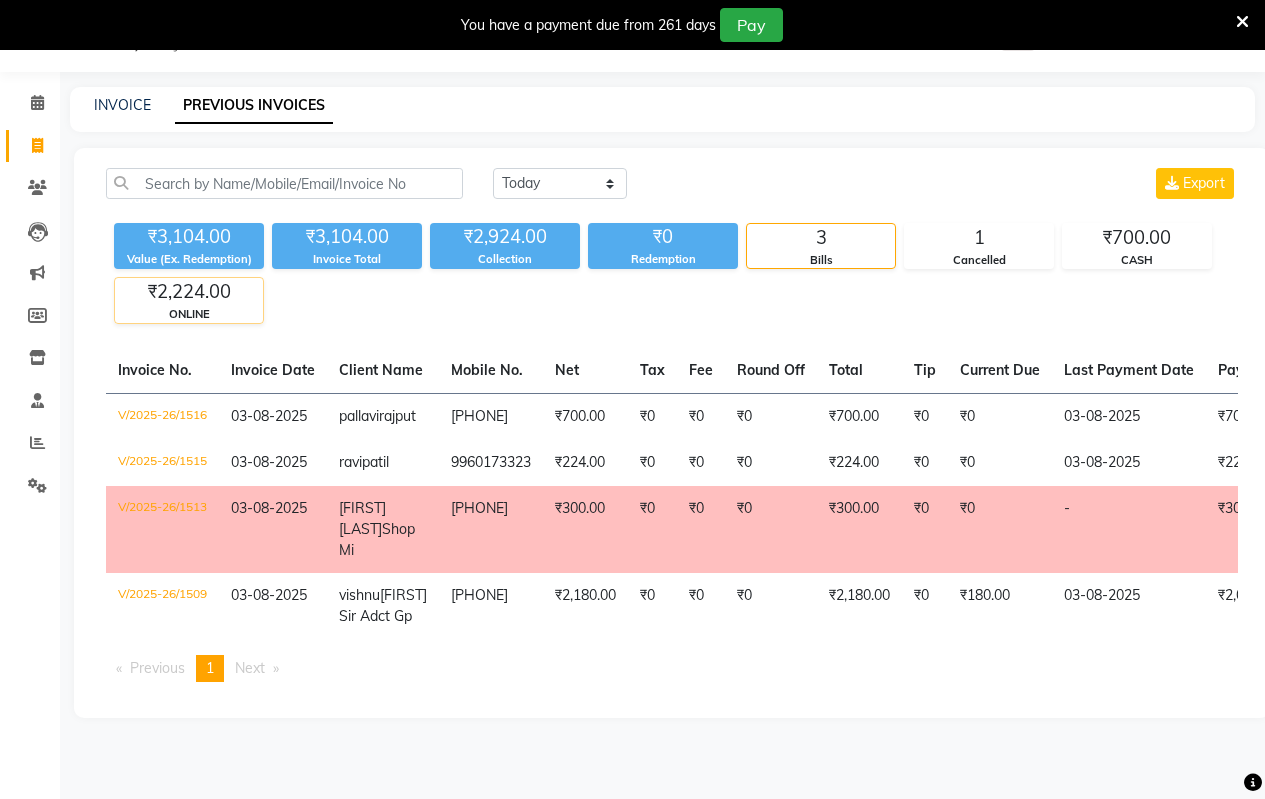 click on "ONLINE" 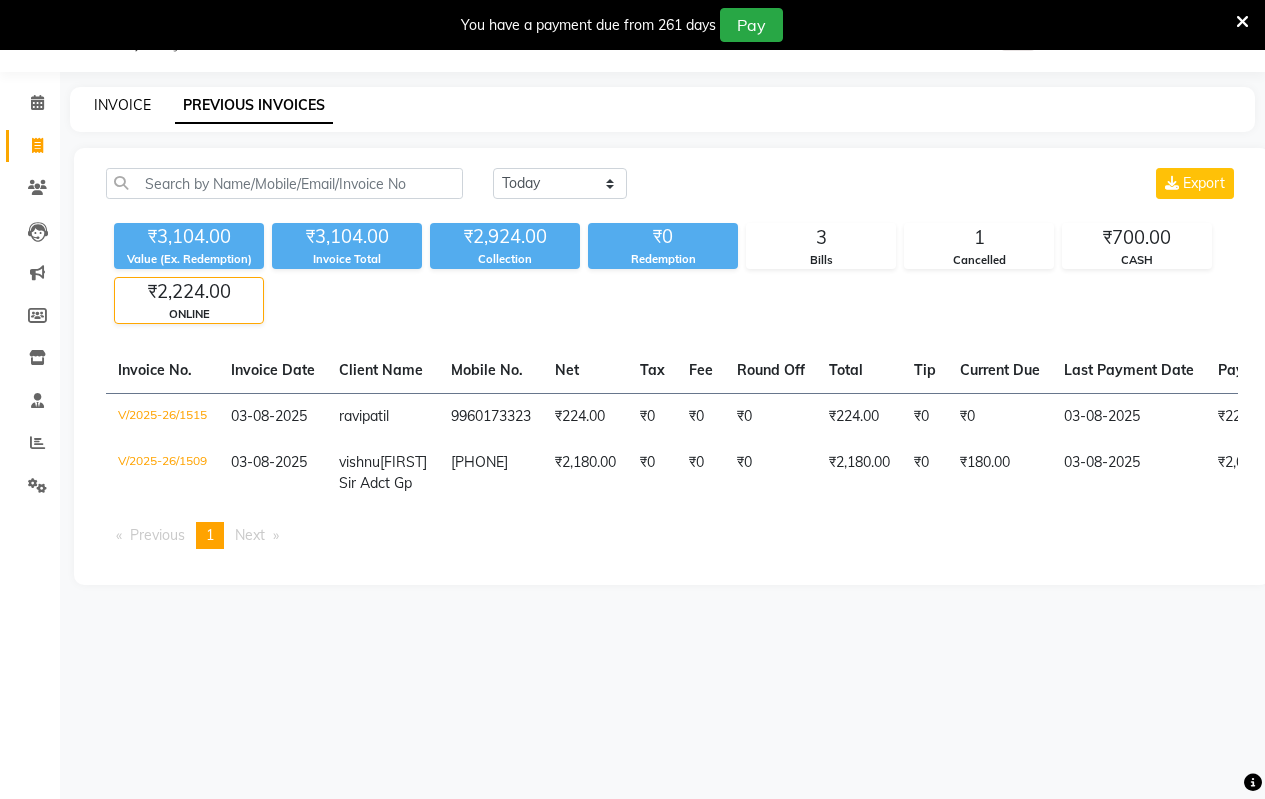 drag, startPoint x: 113, startPoint y: 92, endPoint x: 113, endPoint y: 109, distance: 17 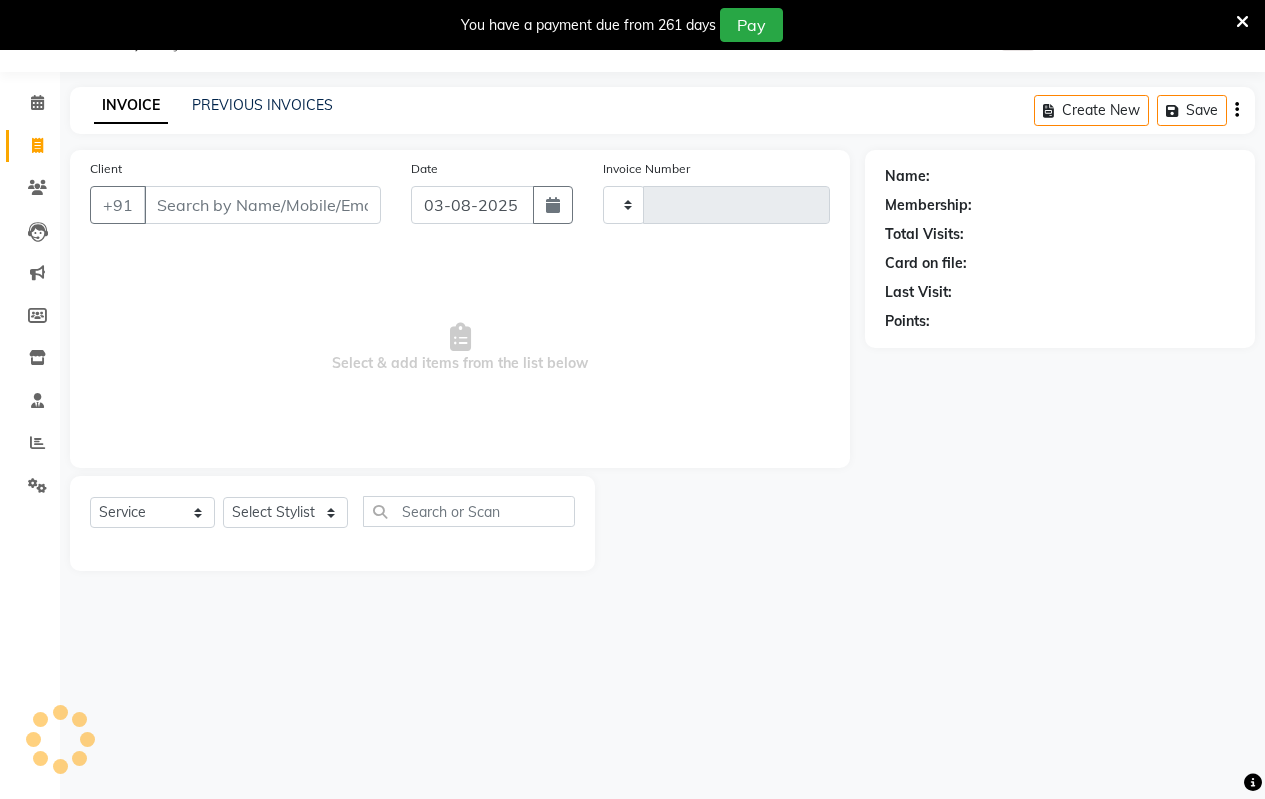 type on "1517" 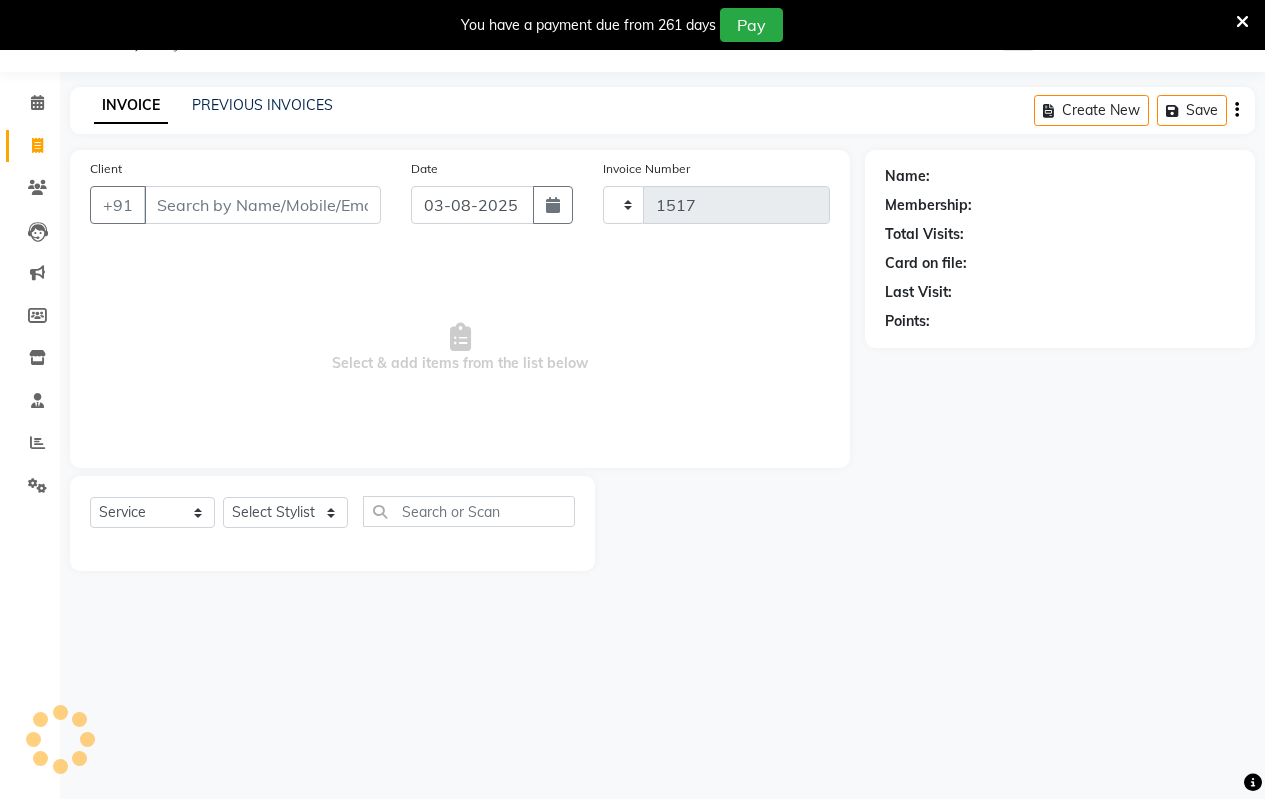 select on "4917" 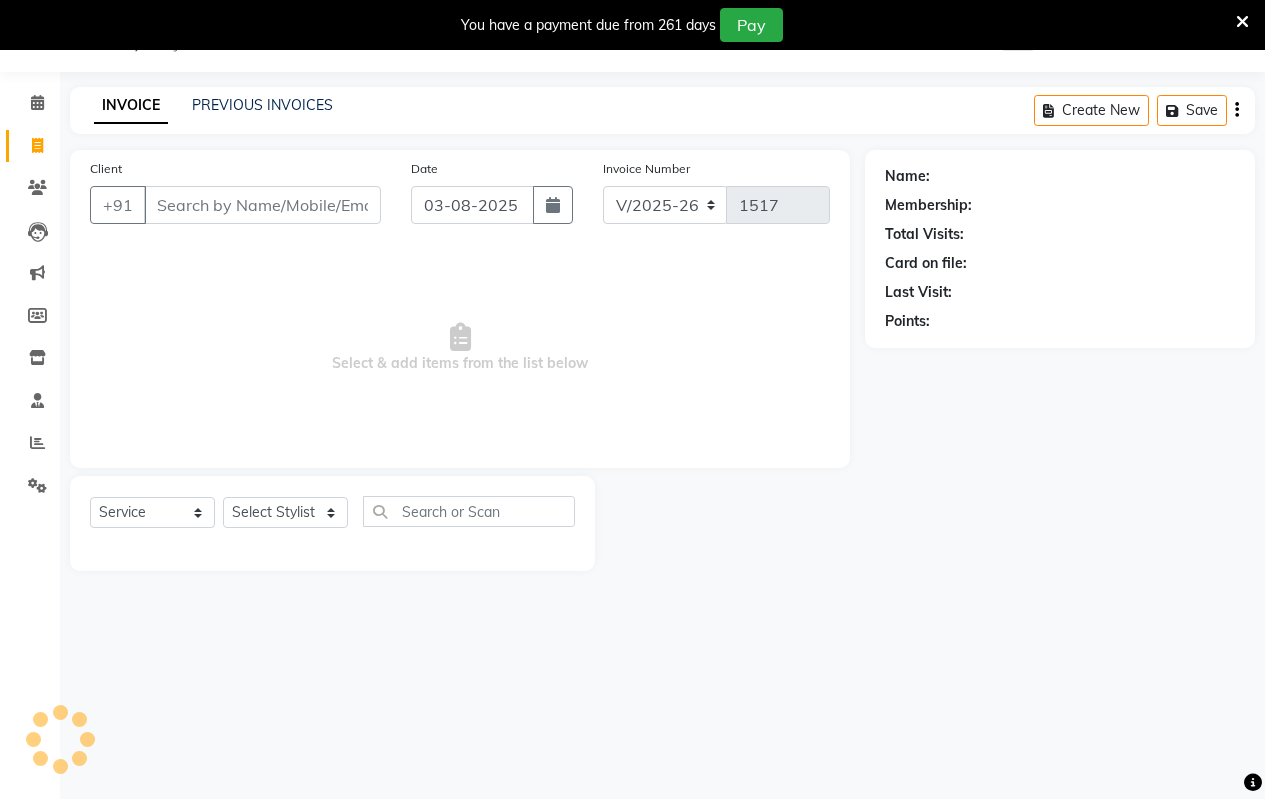 click on "Client" at bounding box center [262, 205] 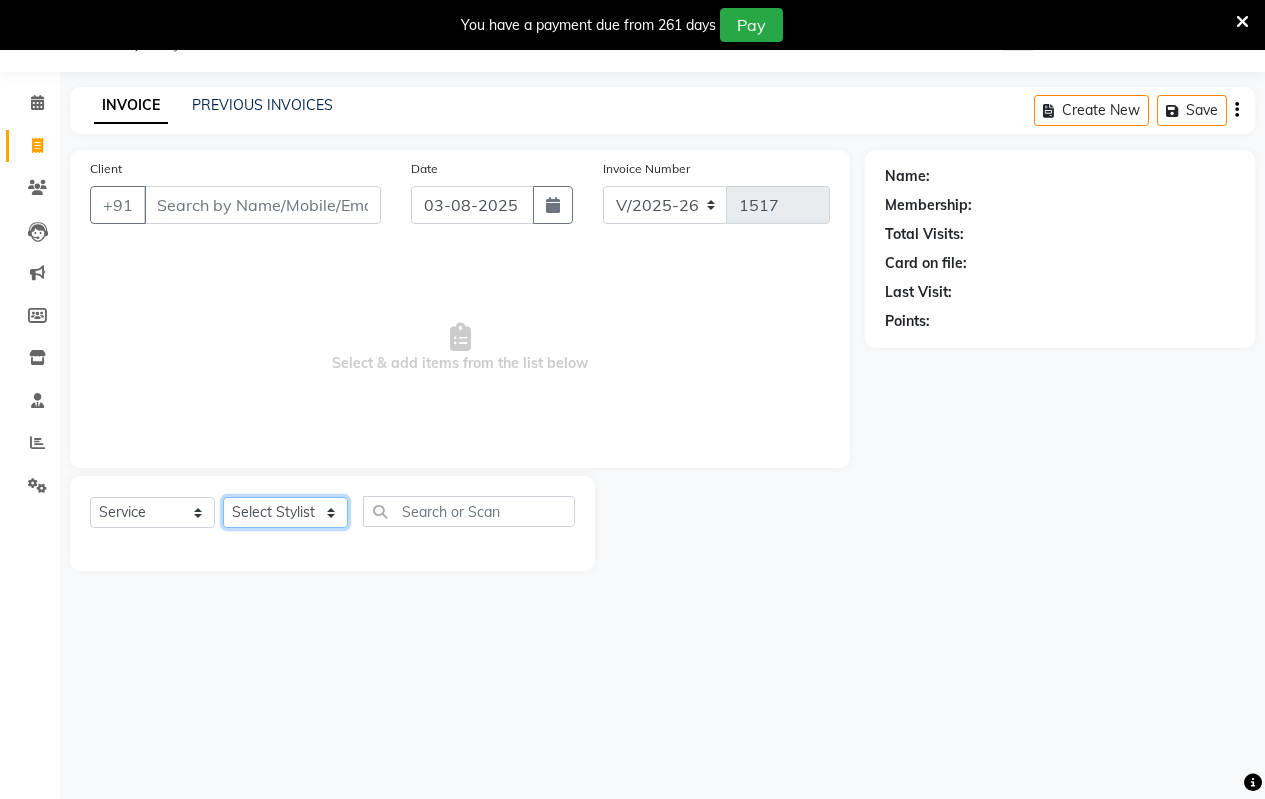 click on "Select Stylist Arati kamlesh b  karan  Krushna pramila jadhav priyanka bawaskar  rohit  rushi  Venesh" 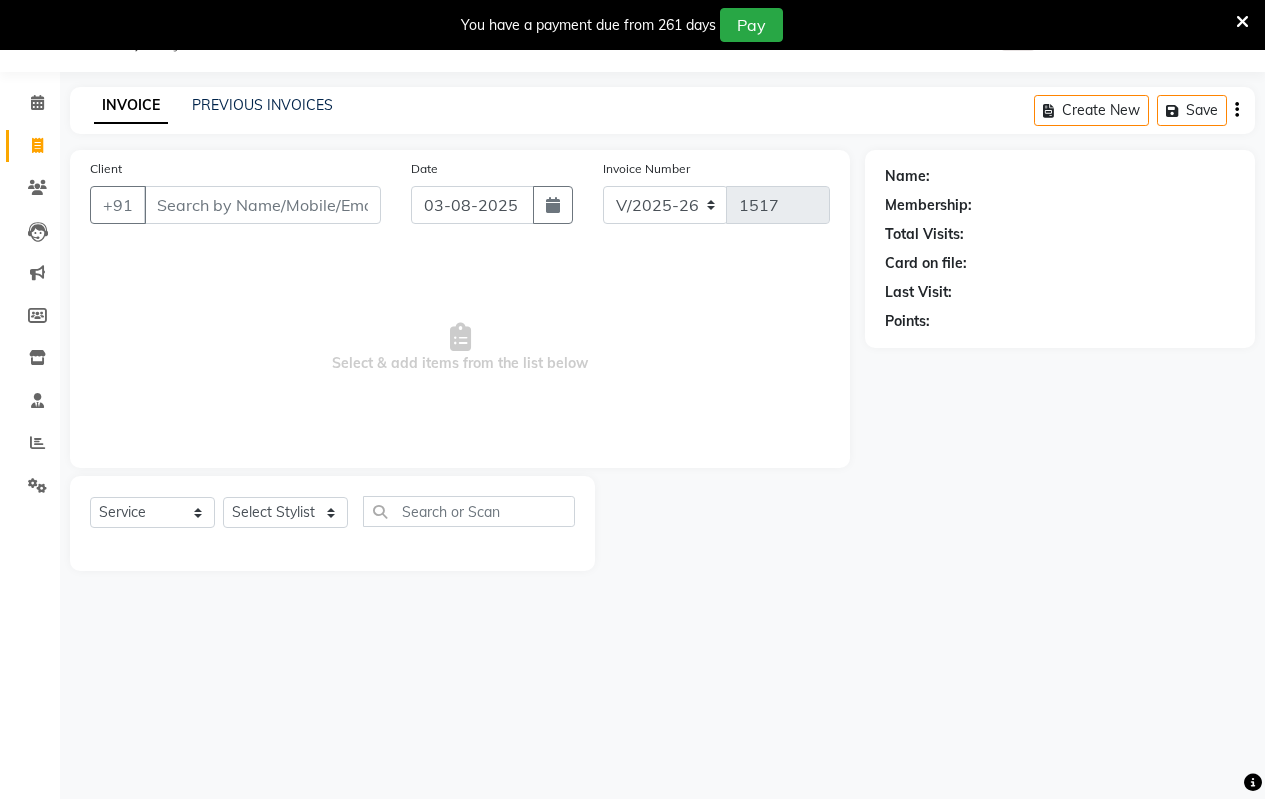 click on "Select & add items from the list below" at bounding box center (460, 348) 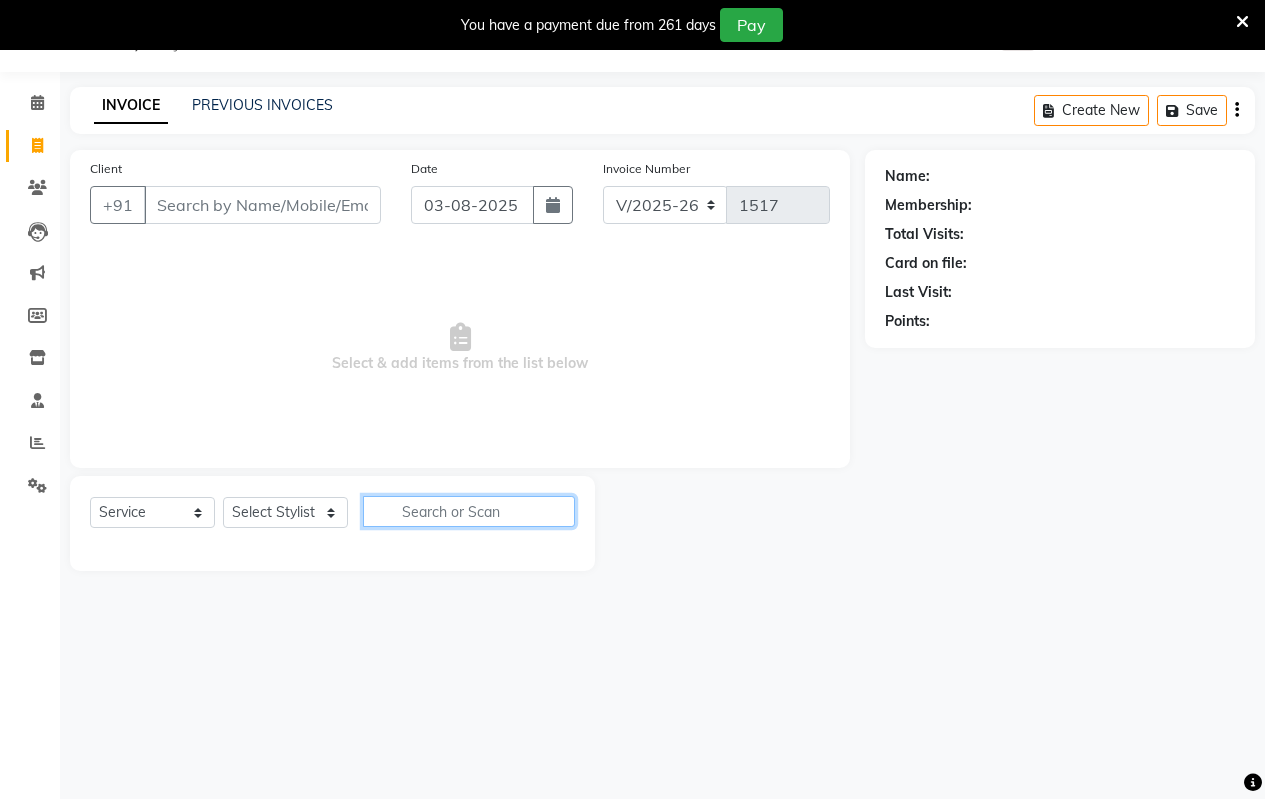 click 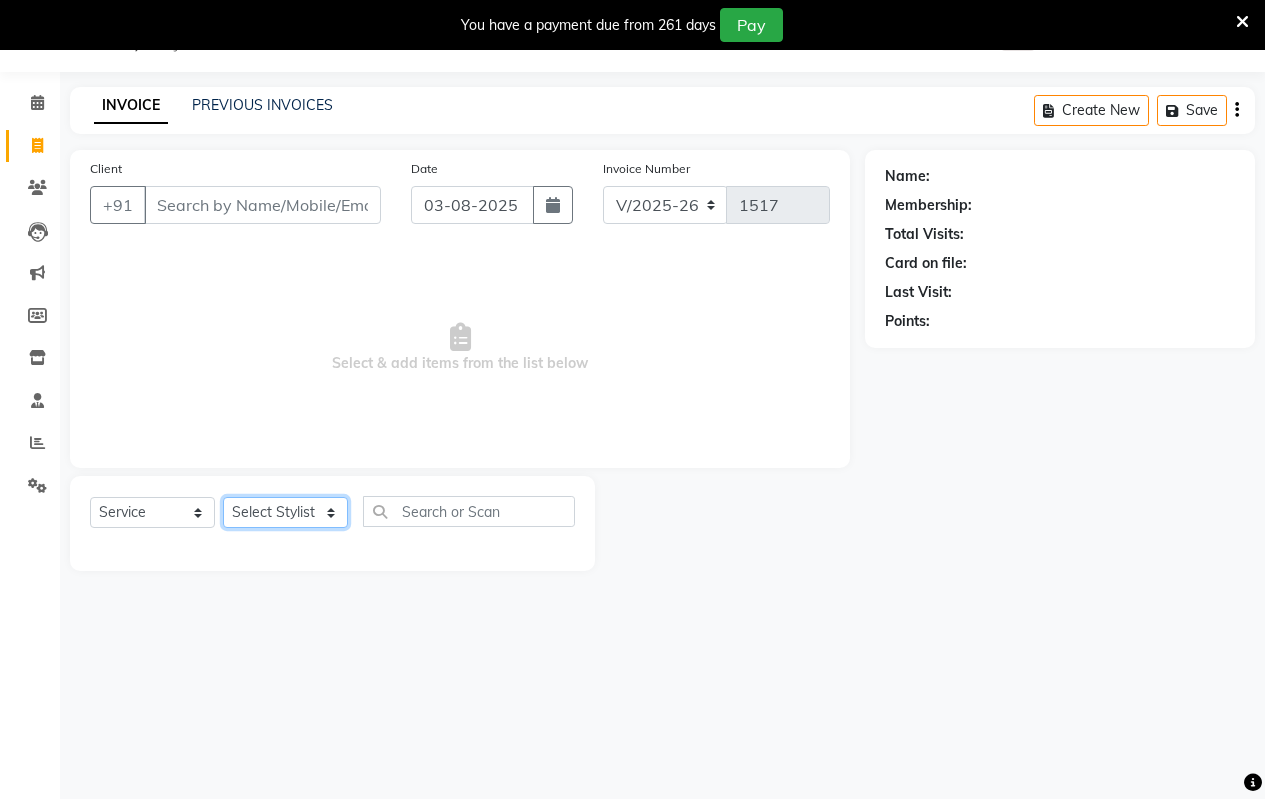 click on "Select Stylist Arati kamlesh b  karan  Krushna pramila jadhav priyanka bawaskar  rohit  rushi  Venesh" 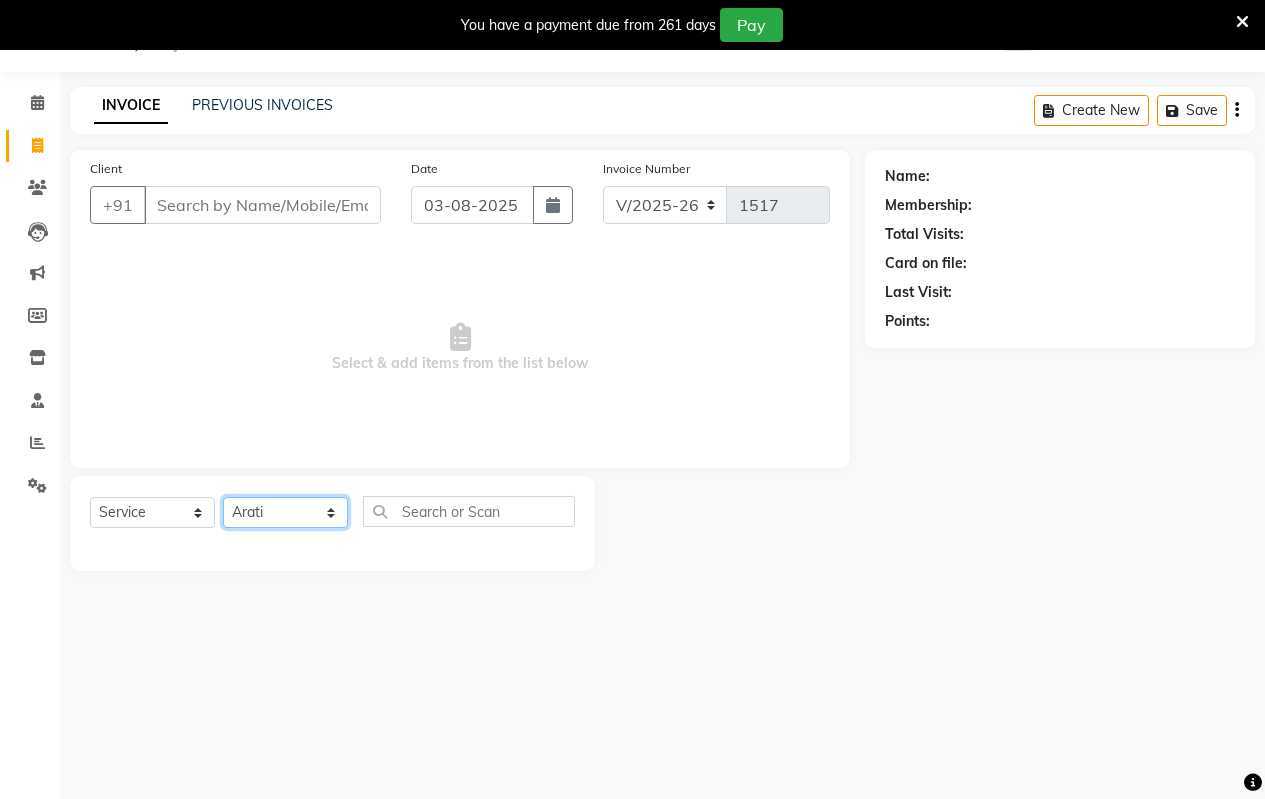 click on "Select Stylist Arati kamlesh b  karan  Krushna pramila jadhav priyanka bawaskar  rohit  rushi  Venesh" 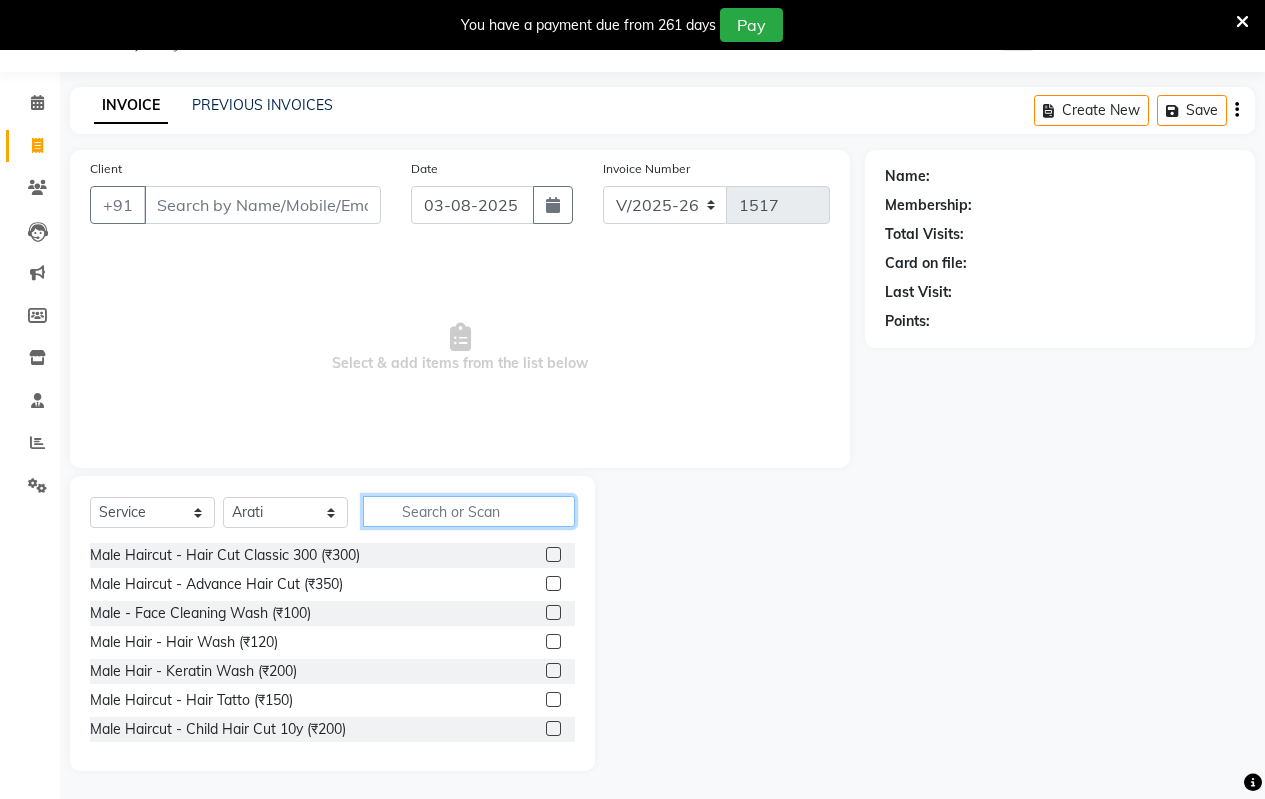 click 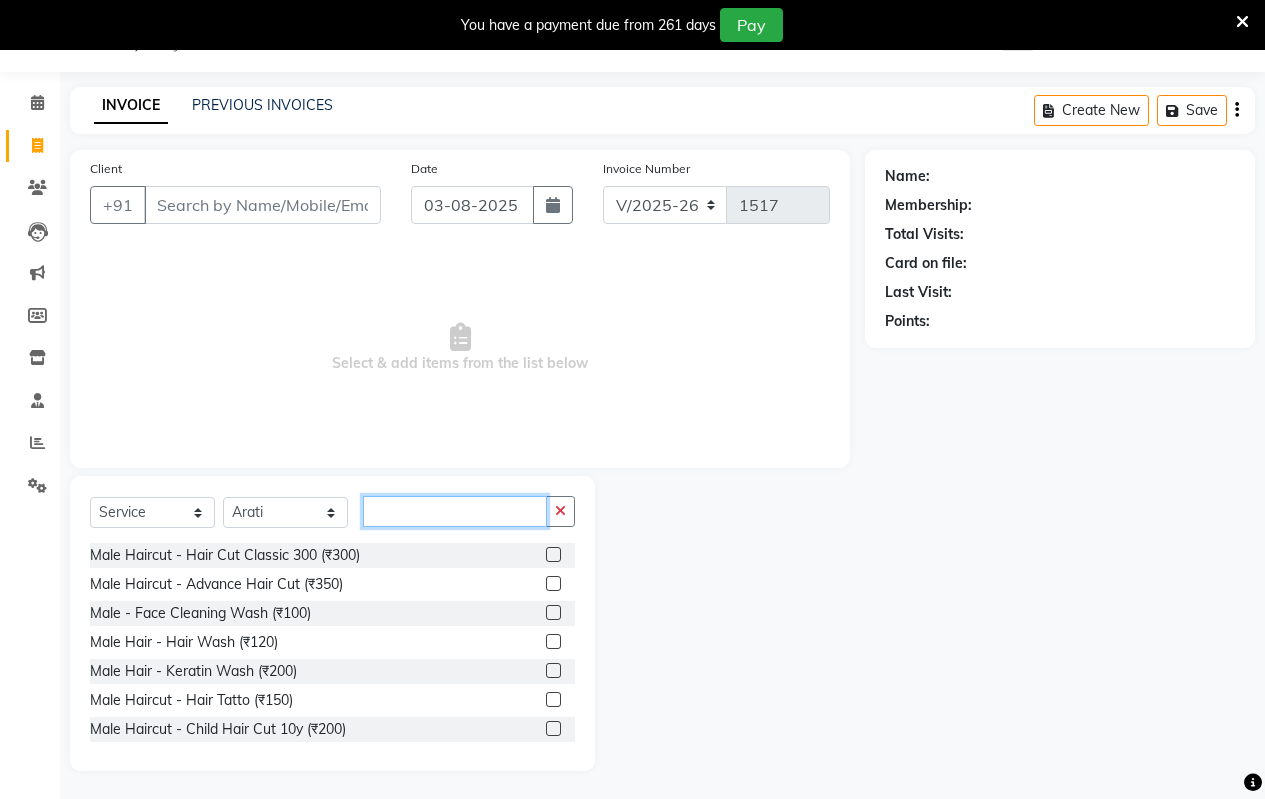 type 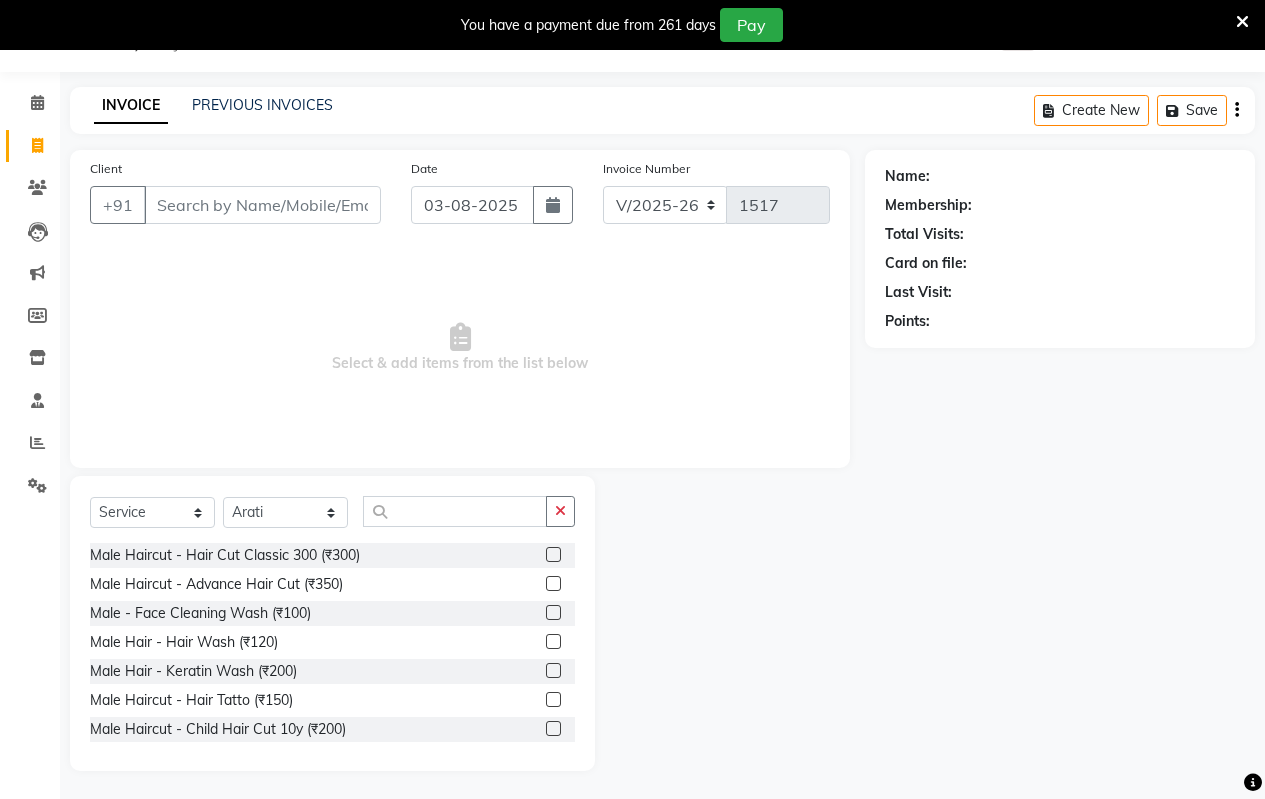 click on "Calendar  Invoice  Clients  Leads   Marketing  Members  Inventory  Staff  Reports  Settings Completed InProgress Upcoming Dropped Tentative Check-In Confirm Bookings Generate Report Segments Page Builder" 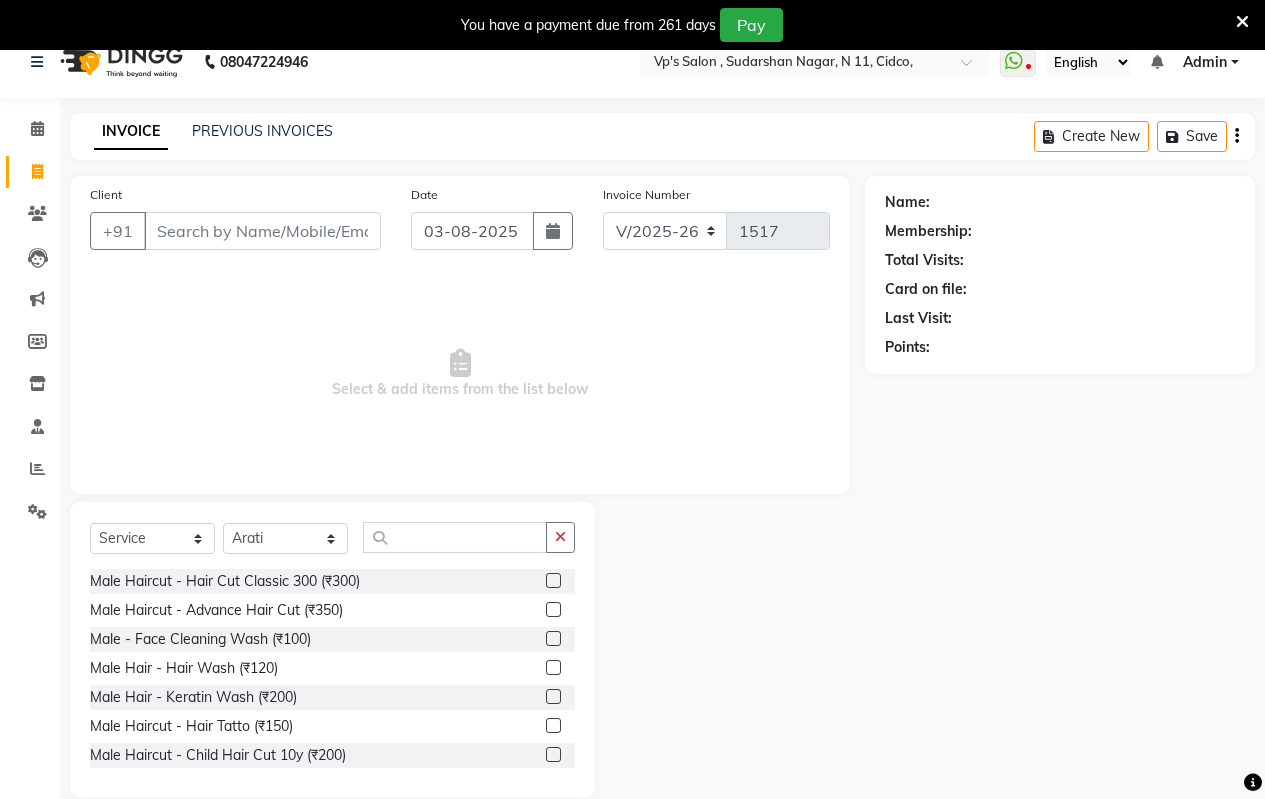 scroll, scrollTop: 0, scrollLeft: 0, axis: both 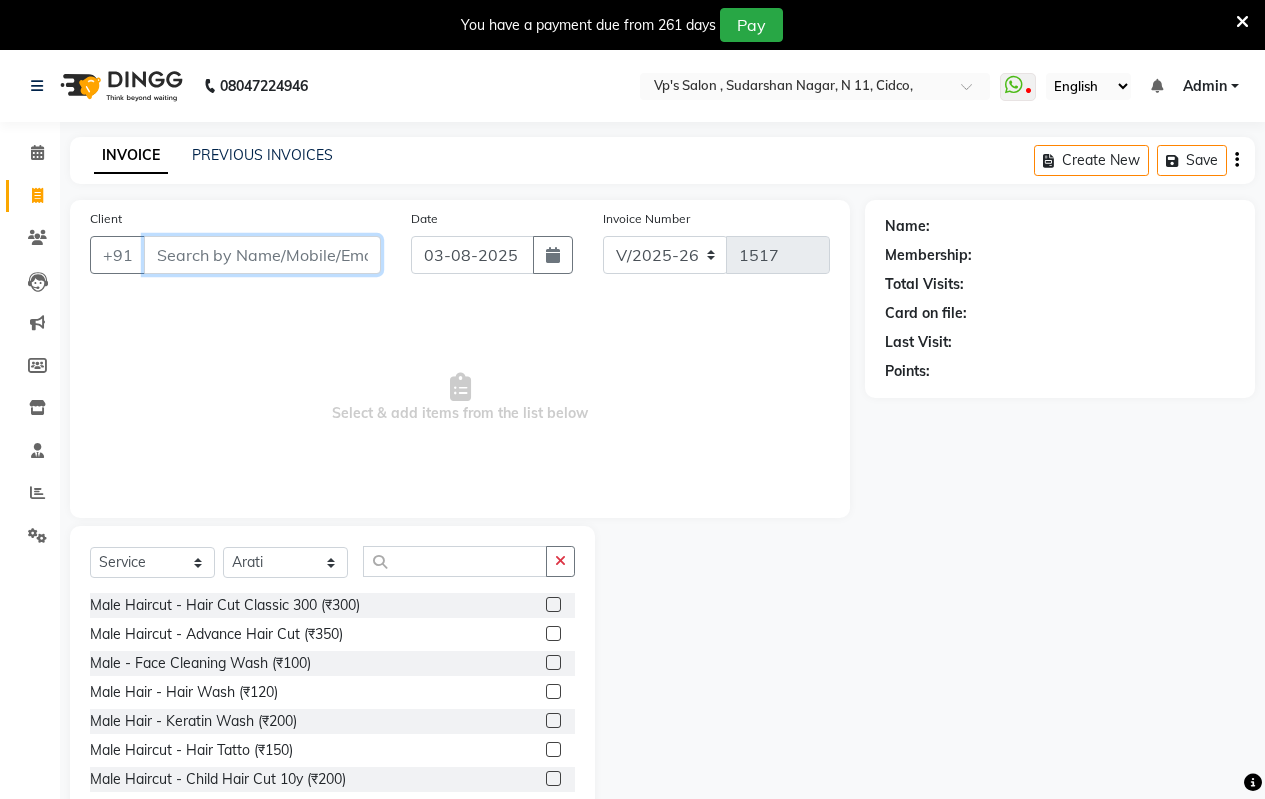 click on "Client" at bounding box center (262, 255) 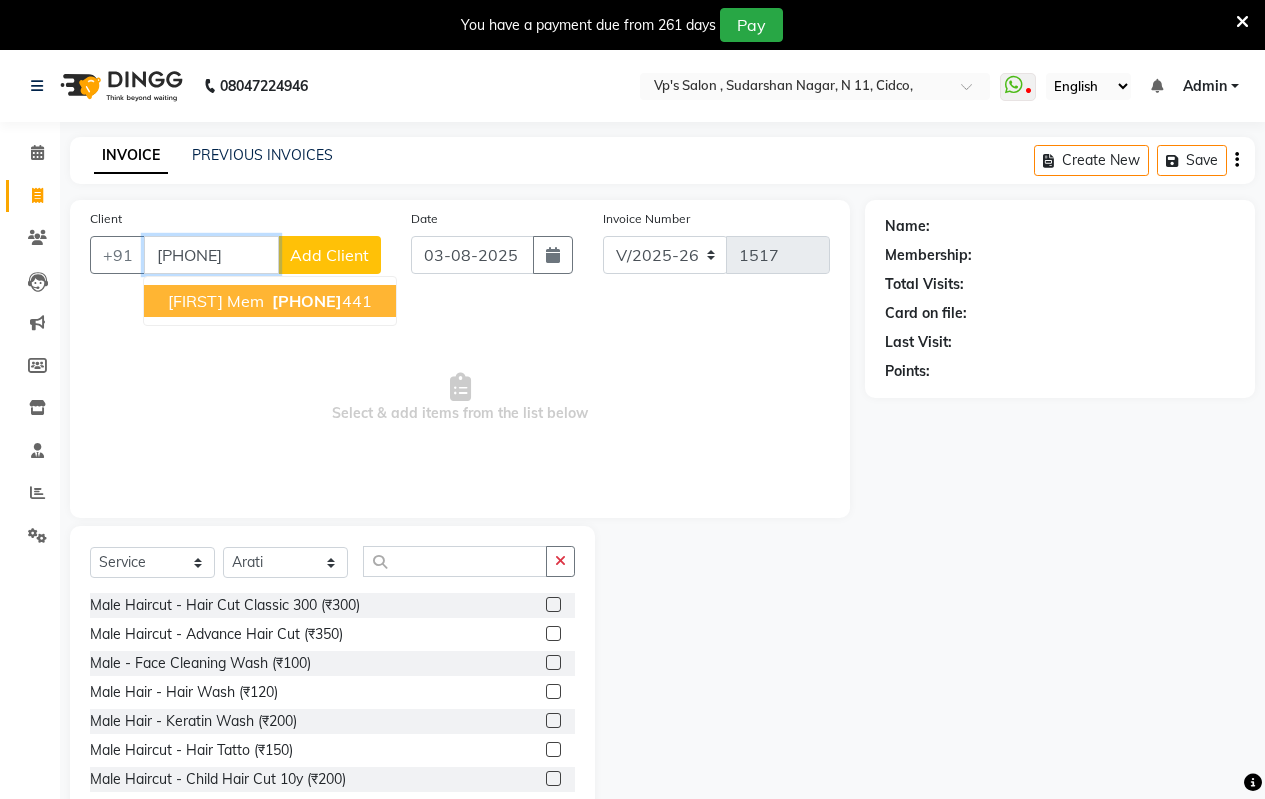click on "[FIRST] mem" at bounding box center (216, 301) 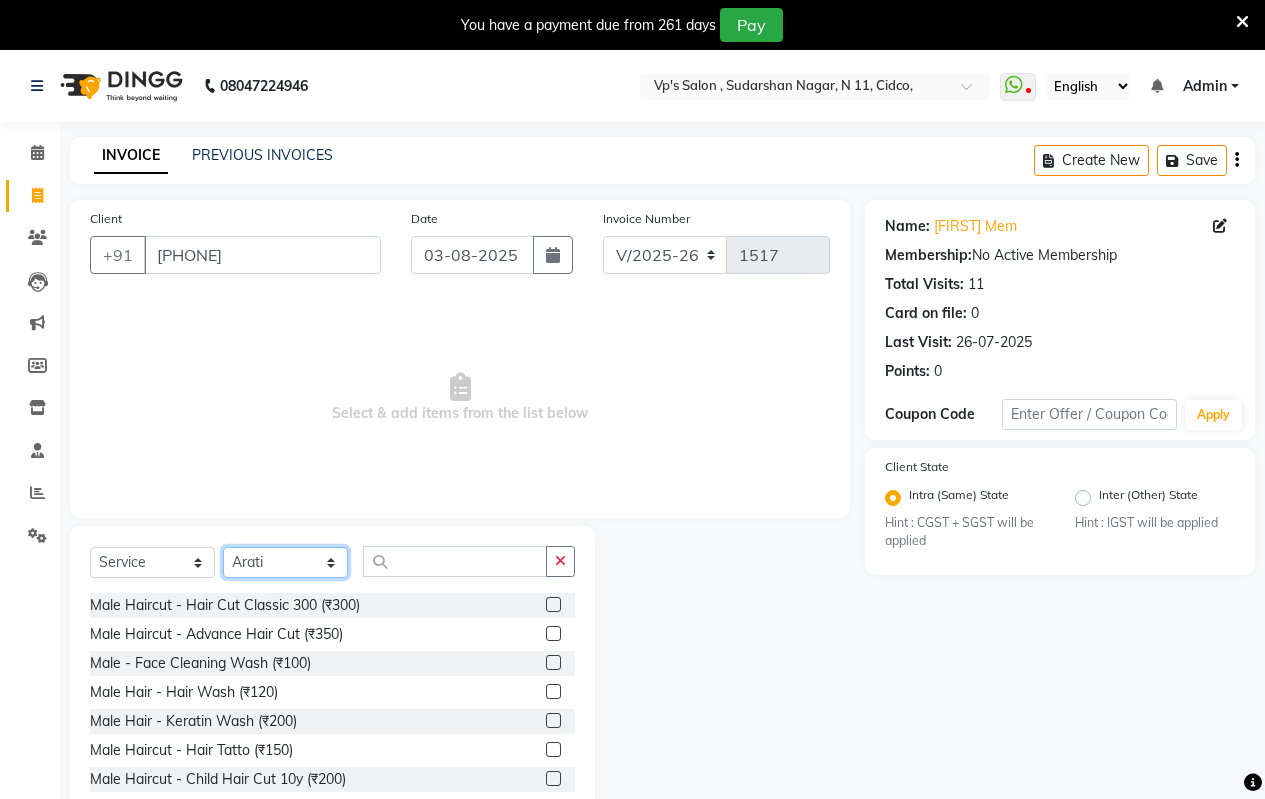 click on "Select Stylist Arati kamlesh b  karan  Krushna pramila jadhav priyanka bawaskar  rohit  rushi  Venesh" 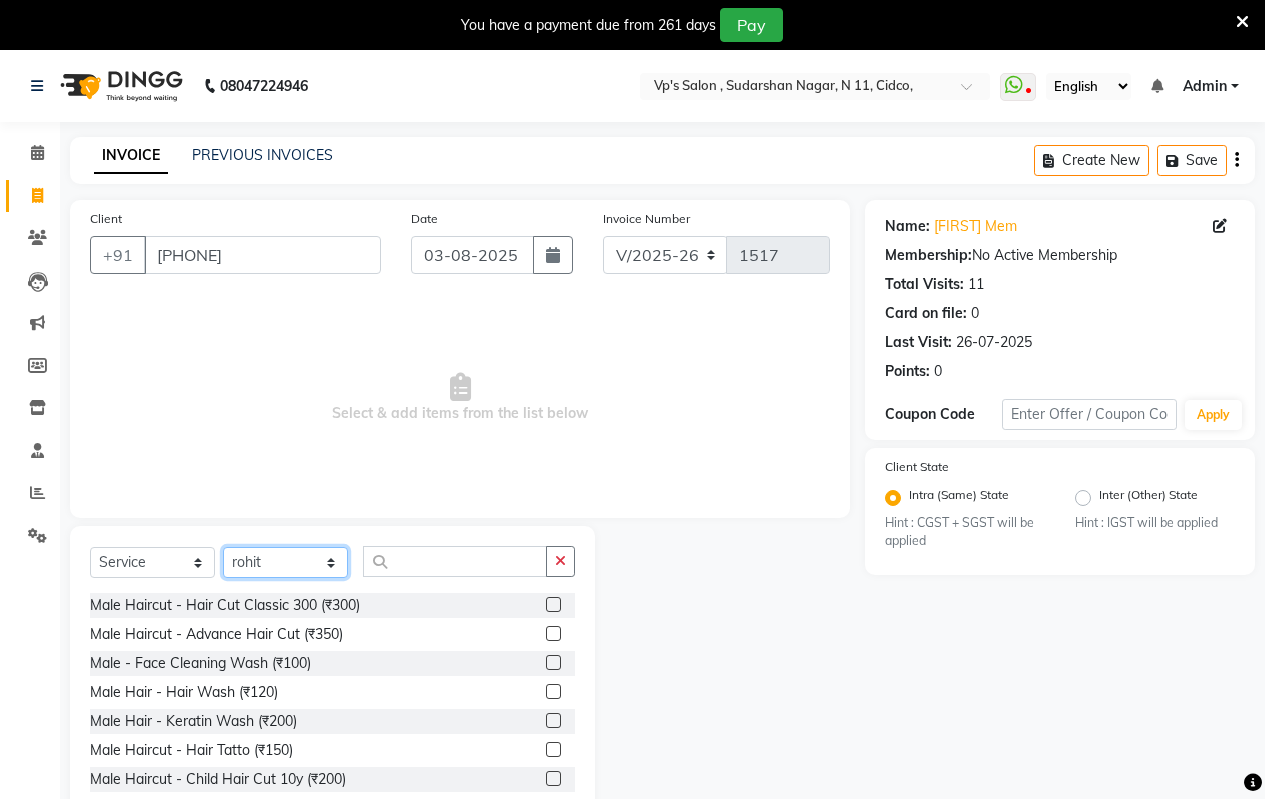 click on "Select Stylist Arati kamlesh b  karan  Krushna pramila jadhav priyanka bawaskar  rohit  rushi  Venesh" 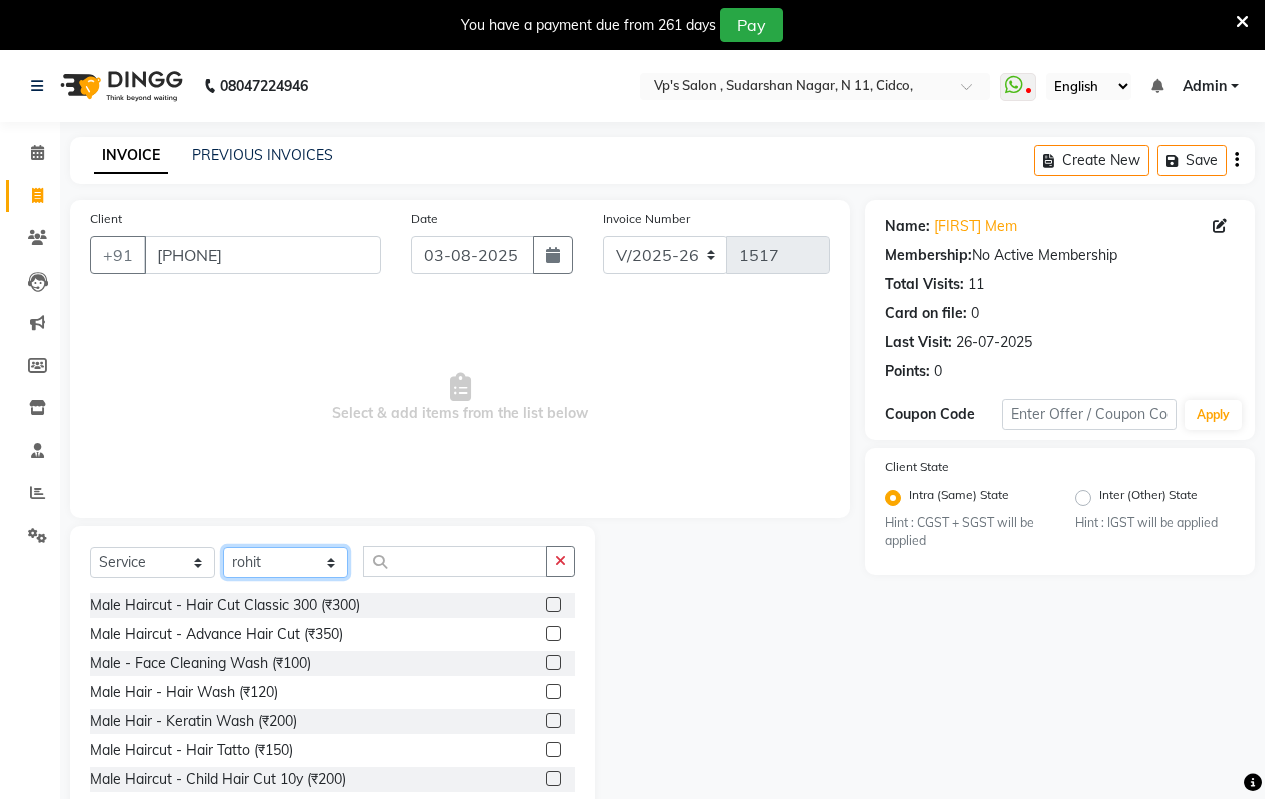 select on "80905" 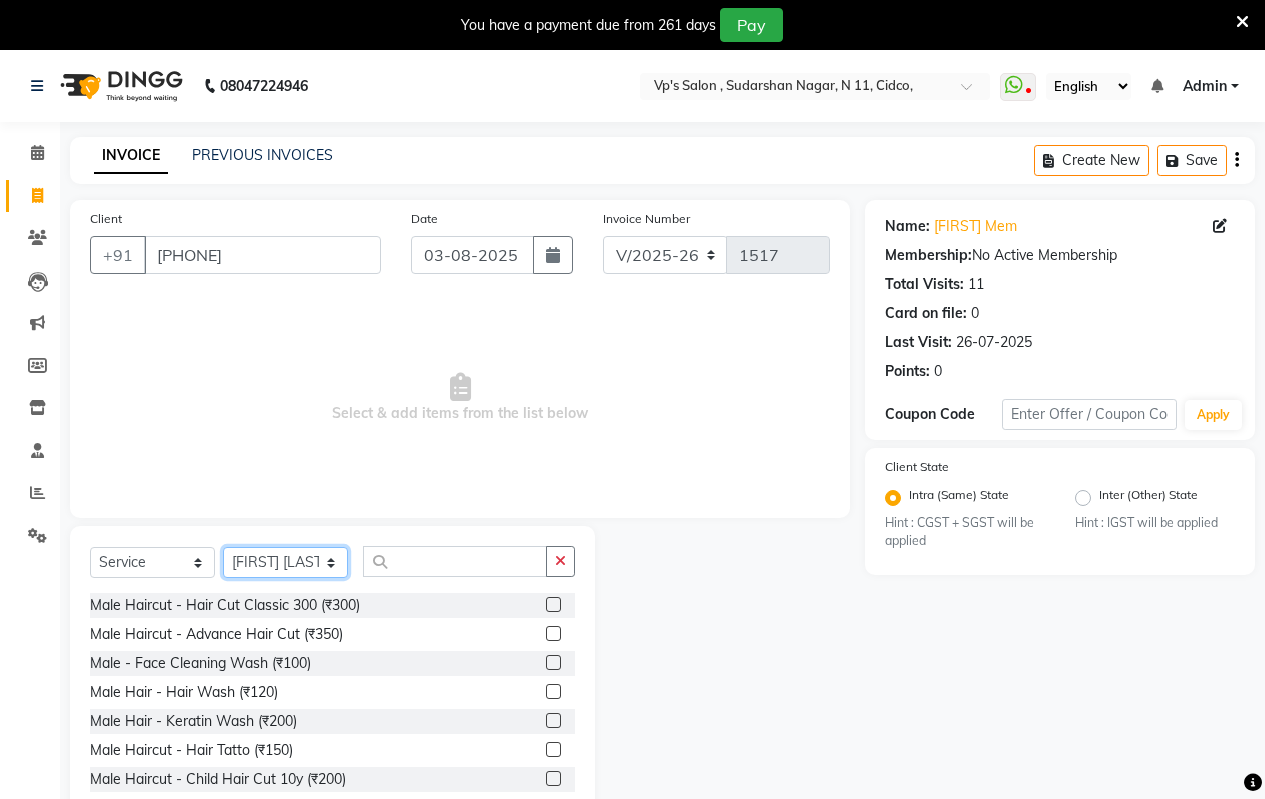 click on "Select Stylist Arati kamlesh b  karan  Krushna pramila jadhav priyanka bawaskar  rohit  rushi  Venesh" 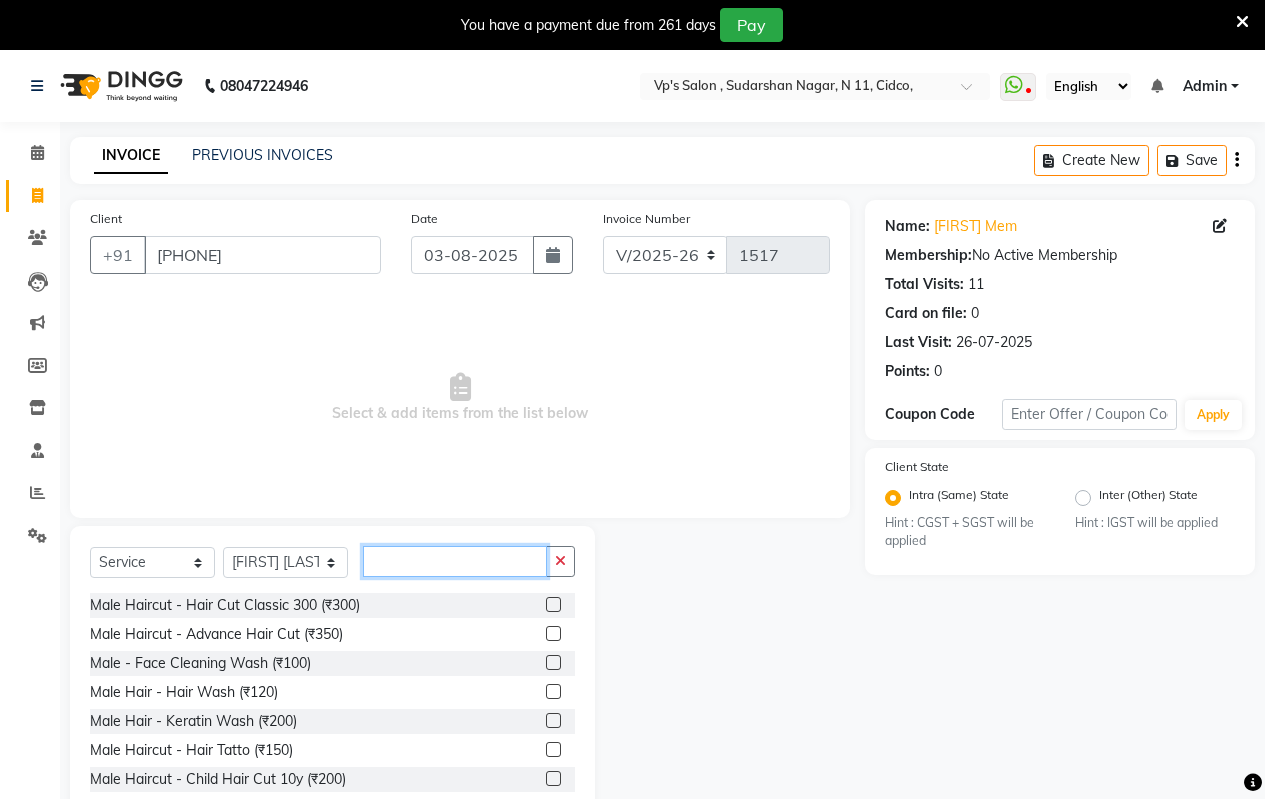 click 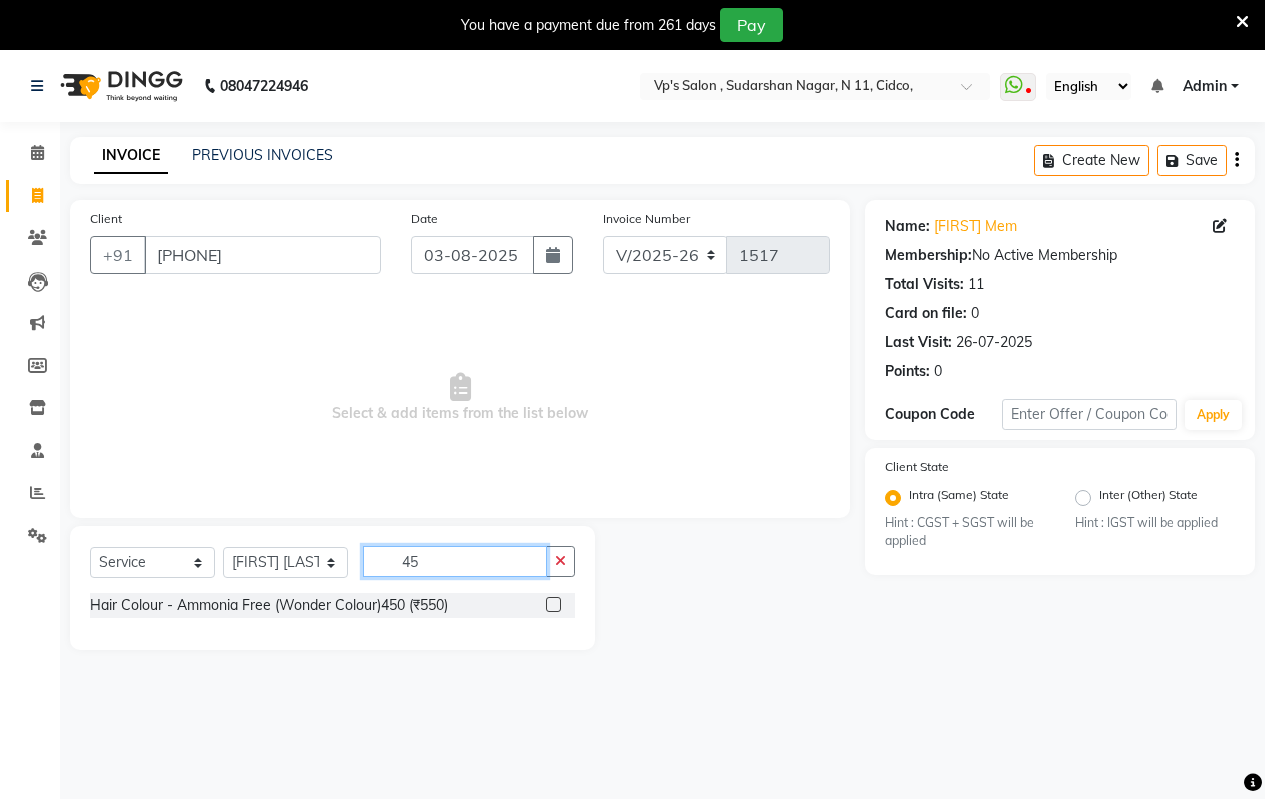 type on "4" 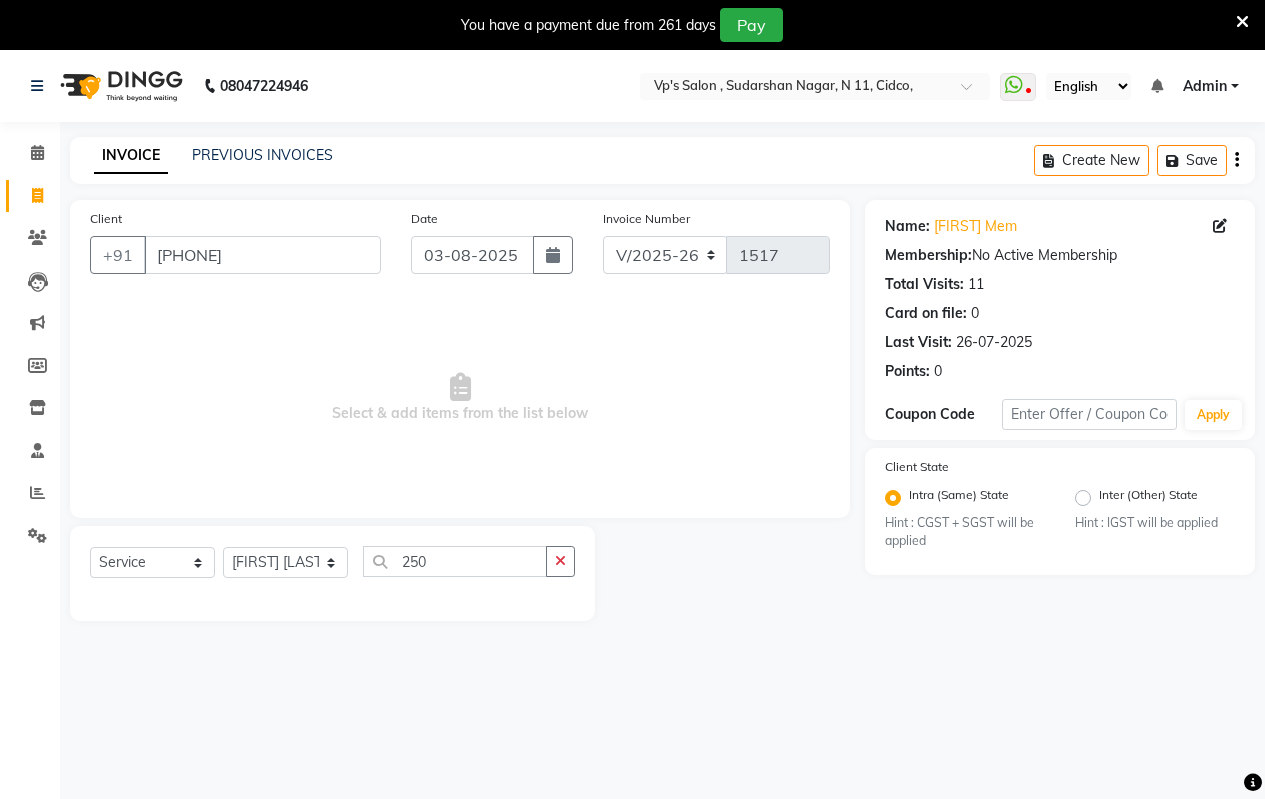 click on "Select Service Product Membership Package Voucher Prepaid Gift Card Select Stylist [NAME] 250" 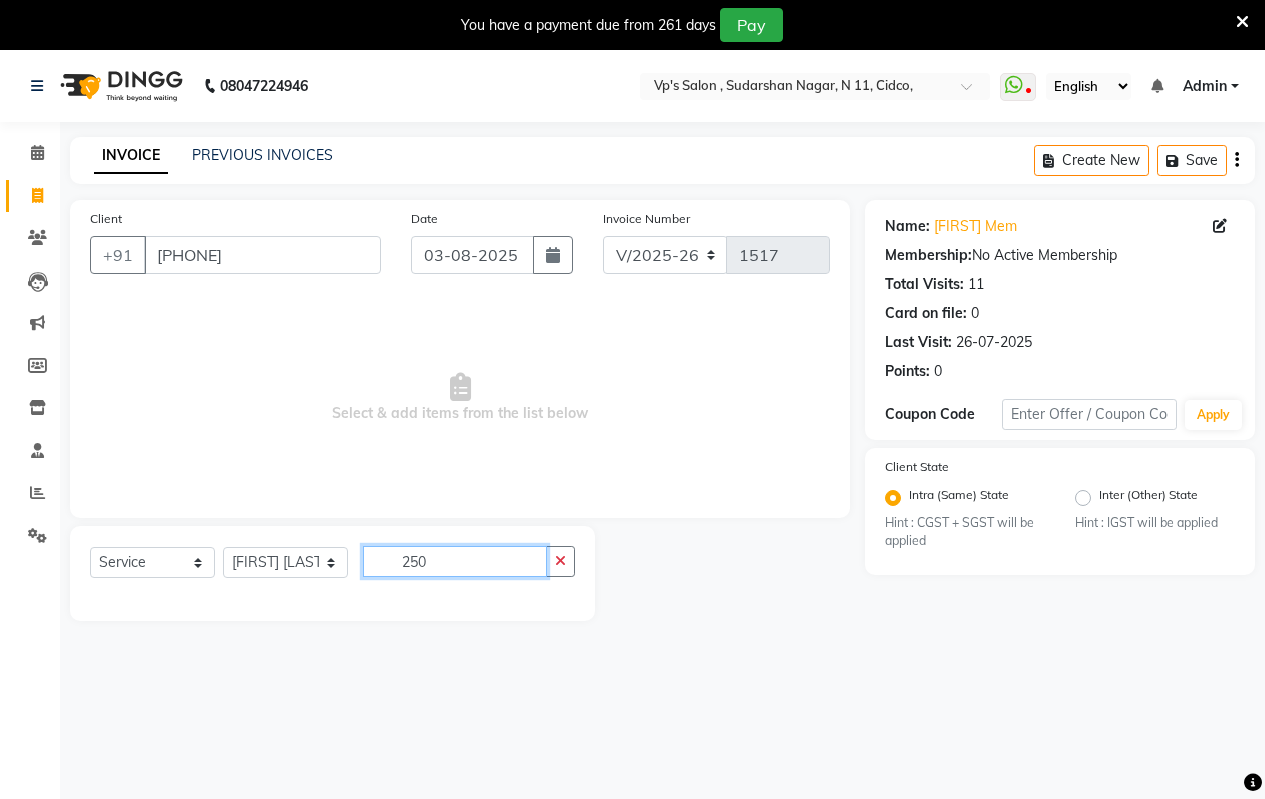 click on "250" 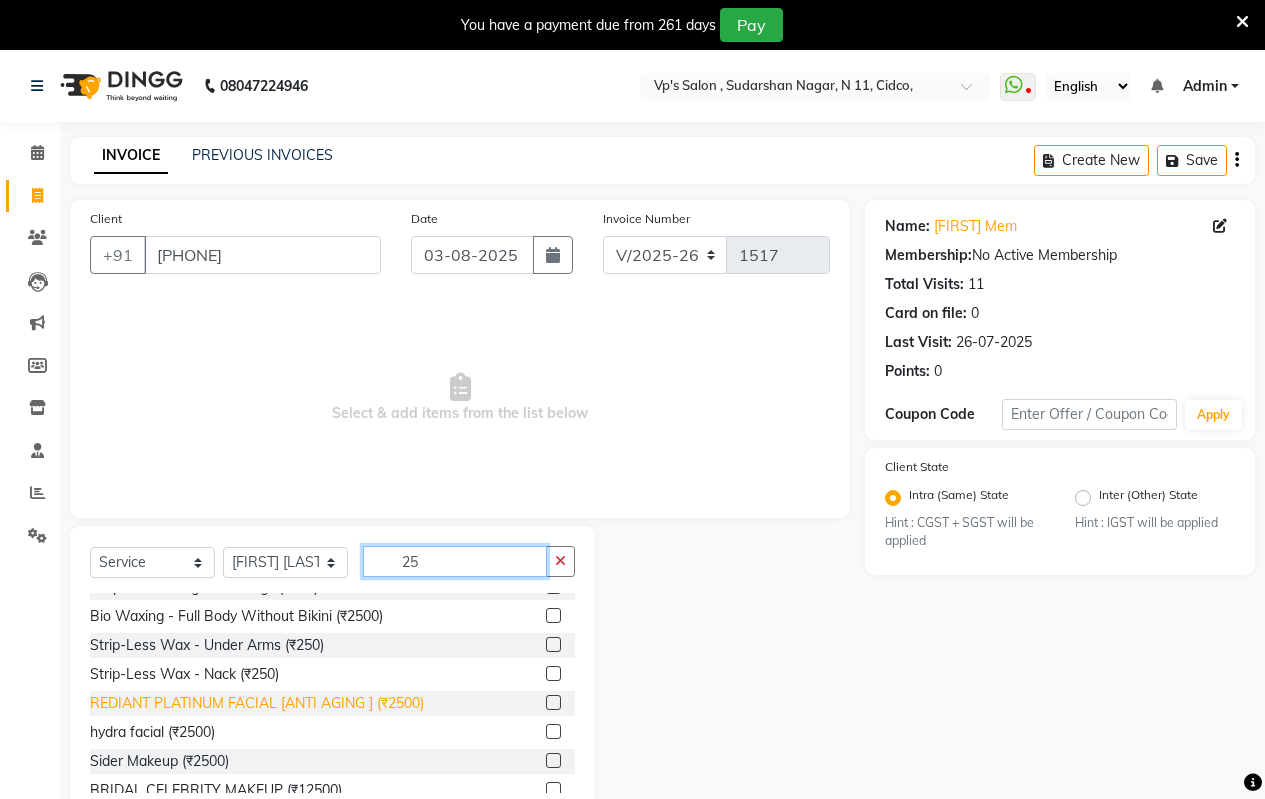 scroll, scrollTop: 339, scrollLeft: 0, axis: vertical 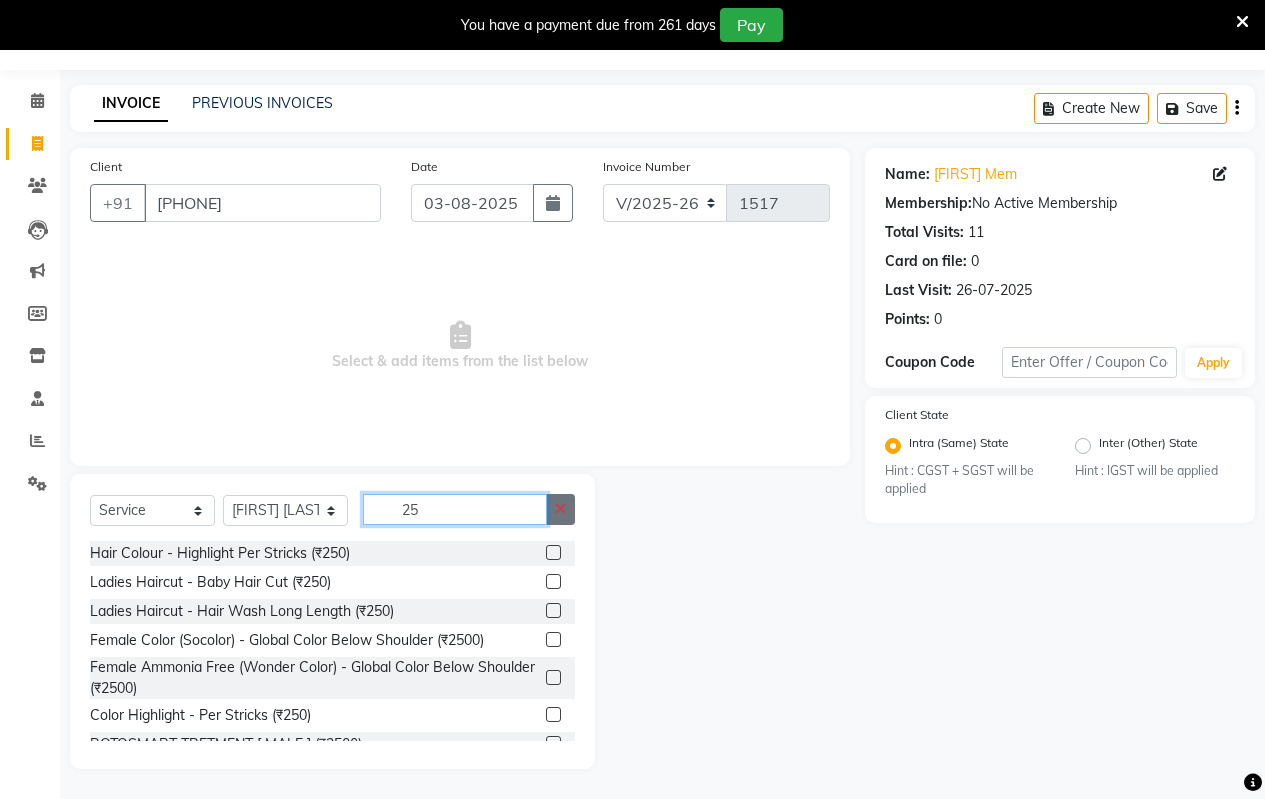 type on "25" 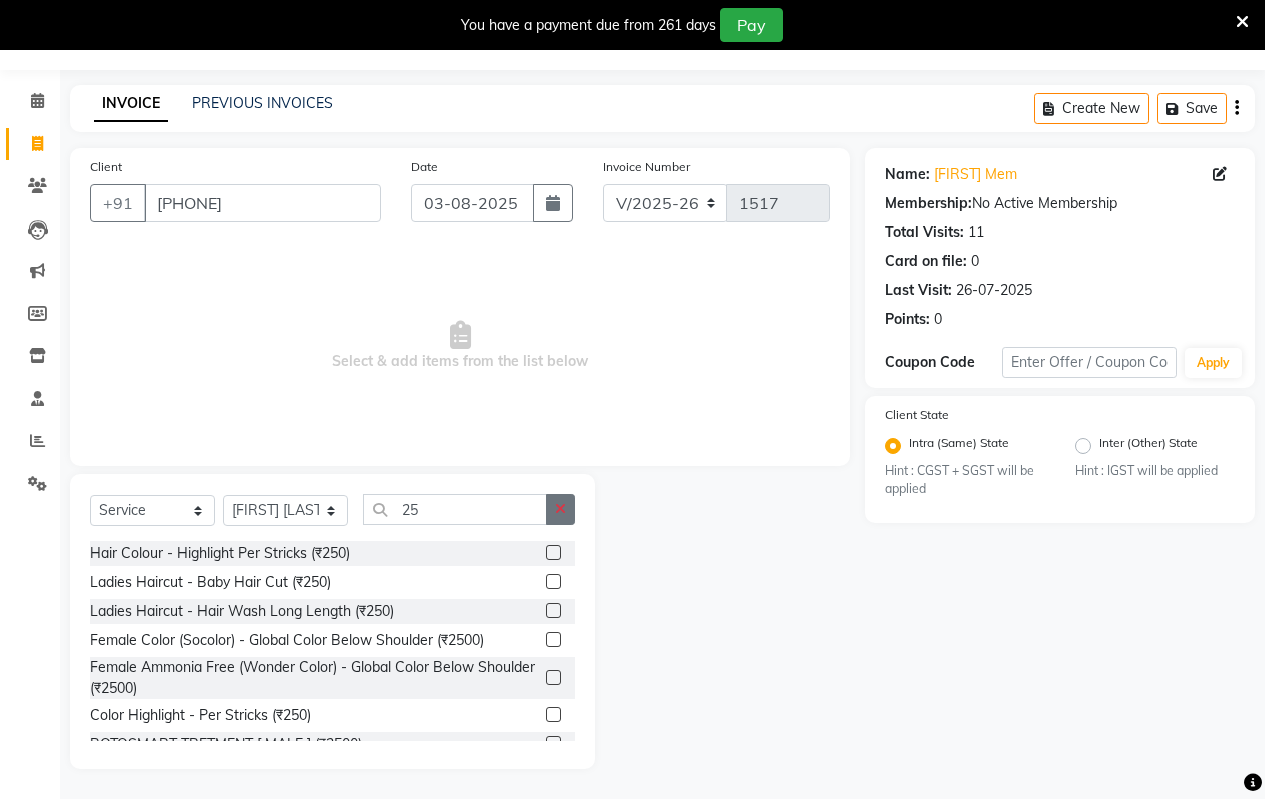 click 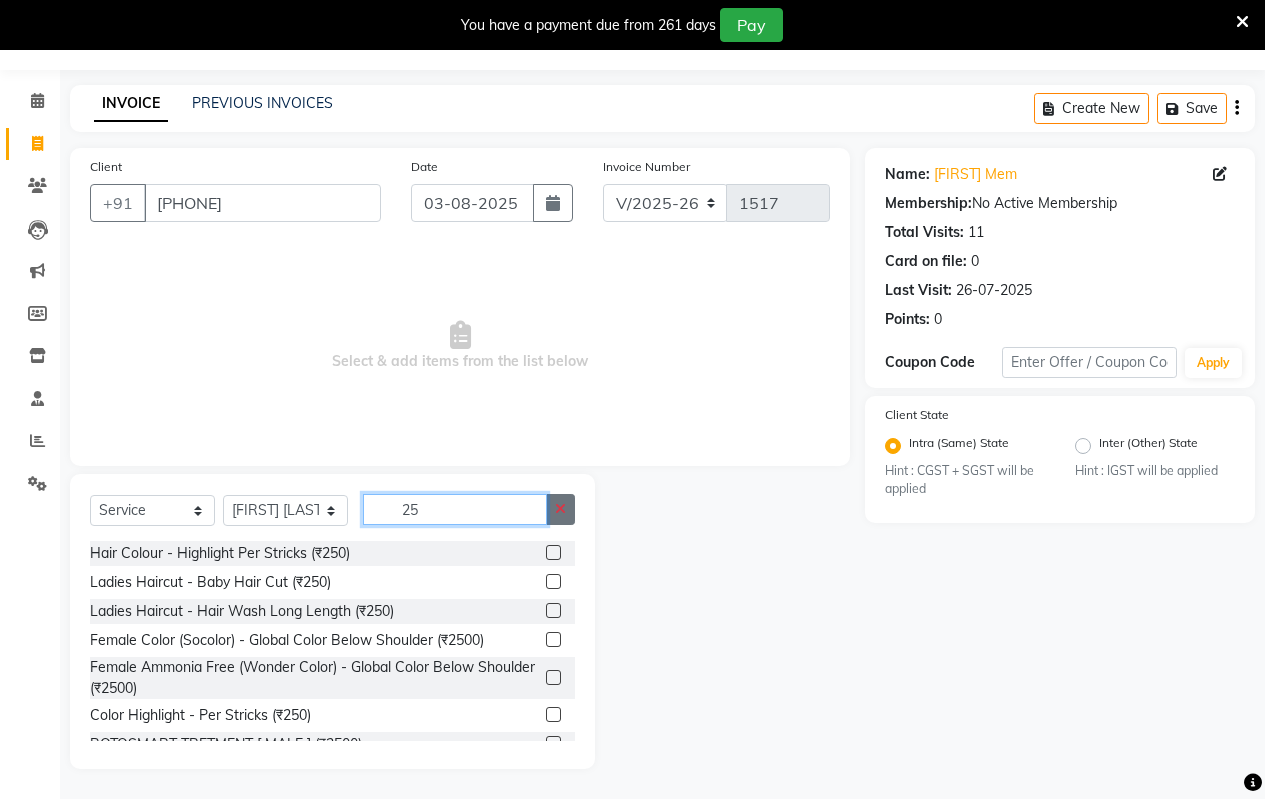 type 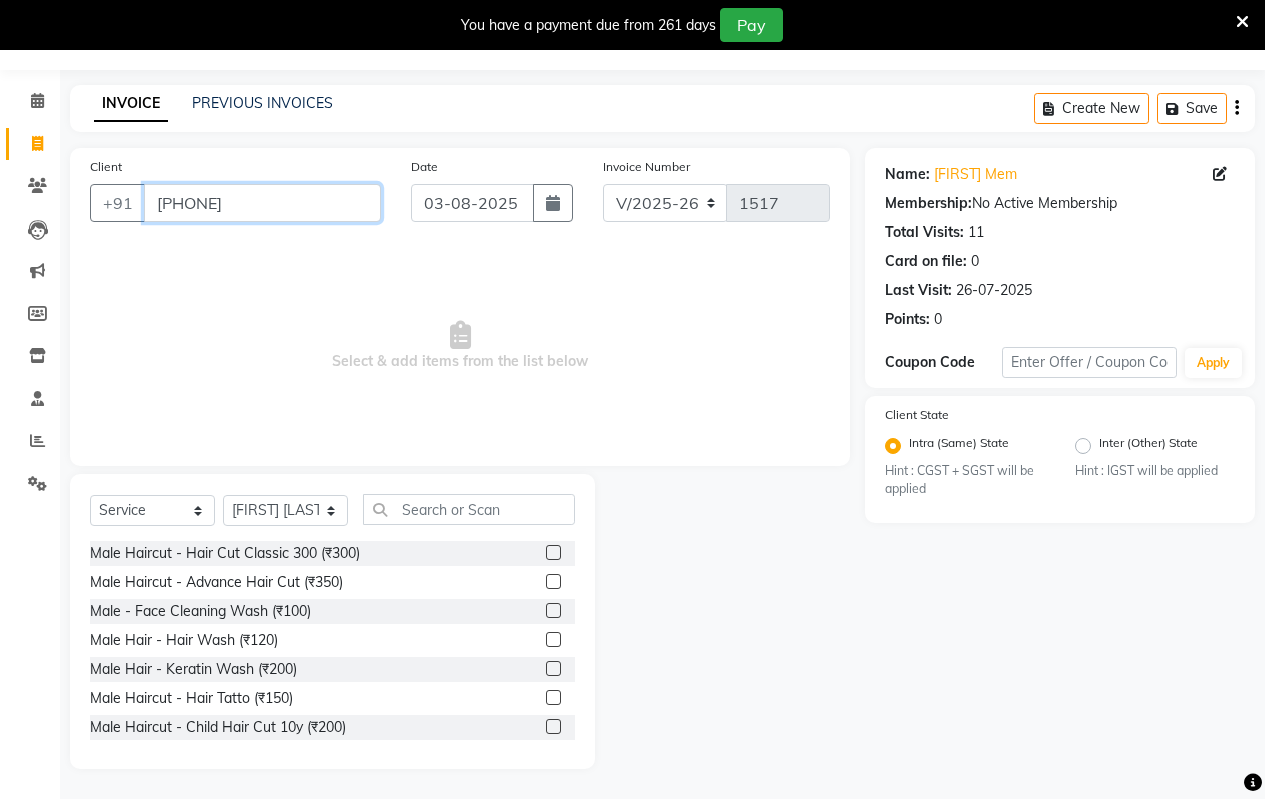 click on "[PHONE]" at bounding box center [262, 203] 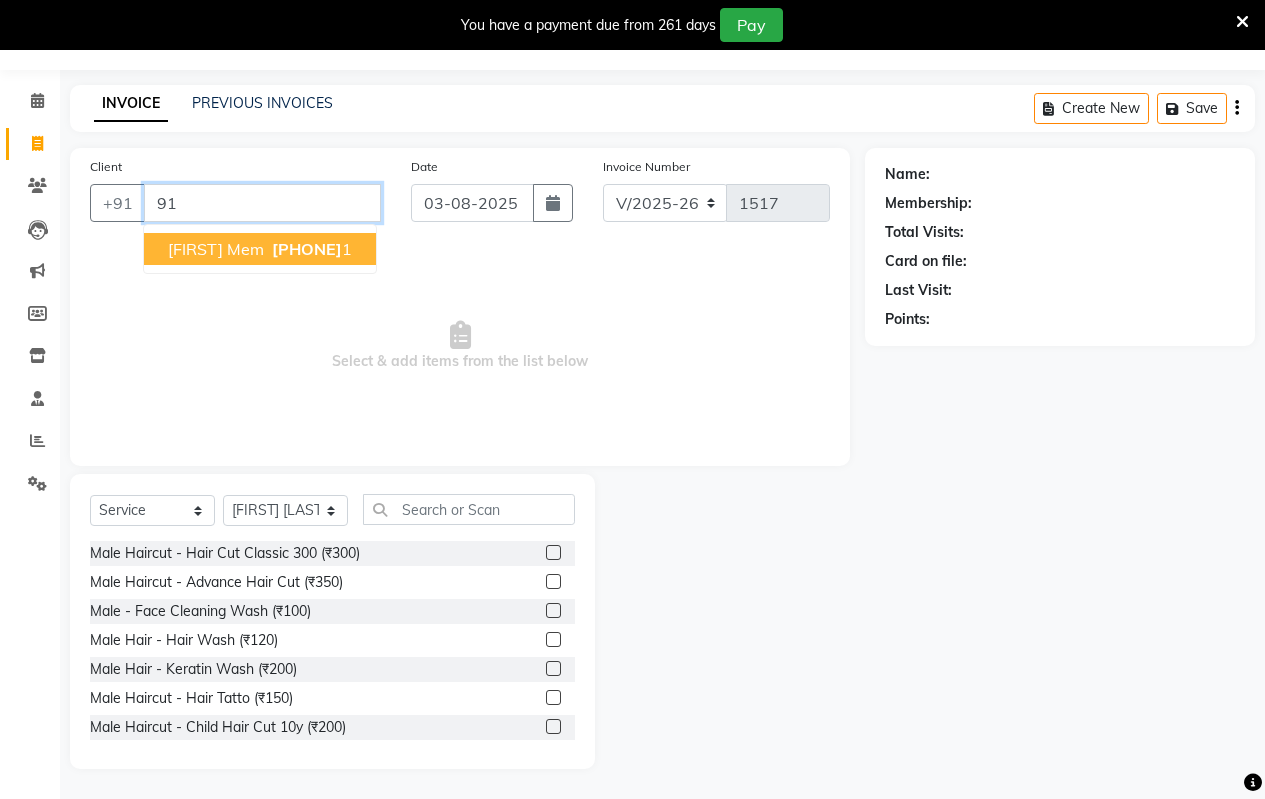 type on "9" 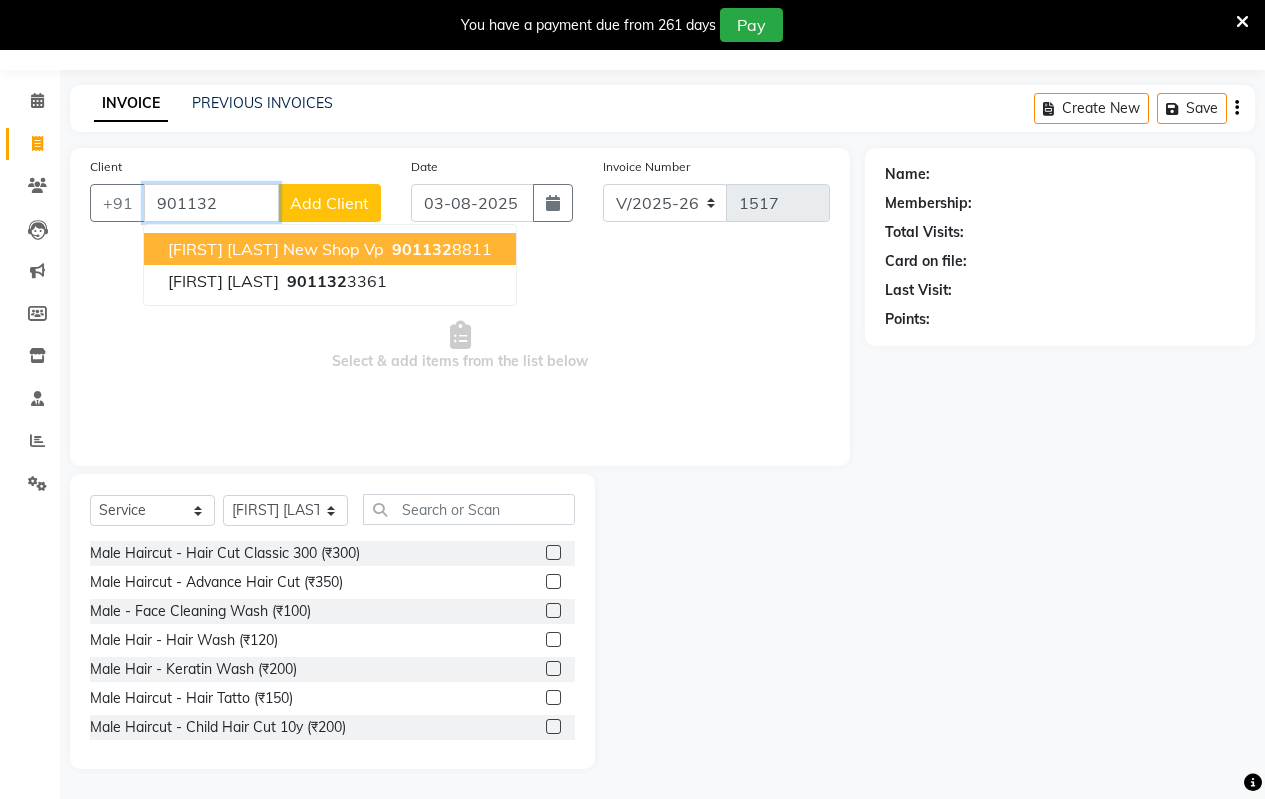 click on "[FIRST] [LAST] New Shop Vp" at bounding box center (276, 249) 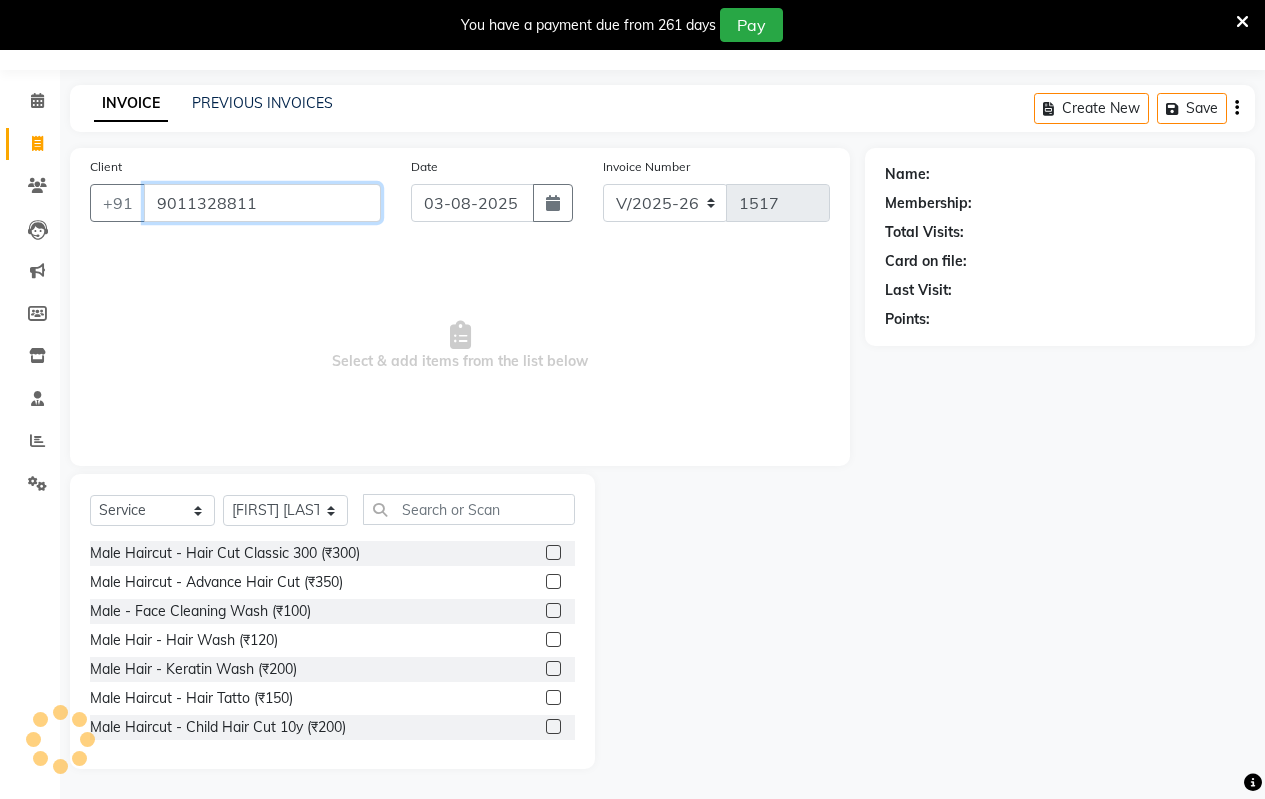 type on "9011328811" 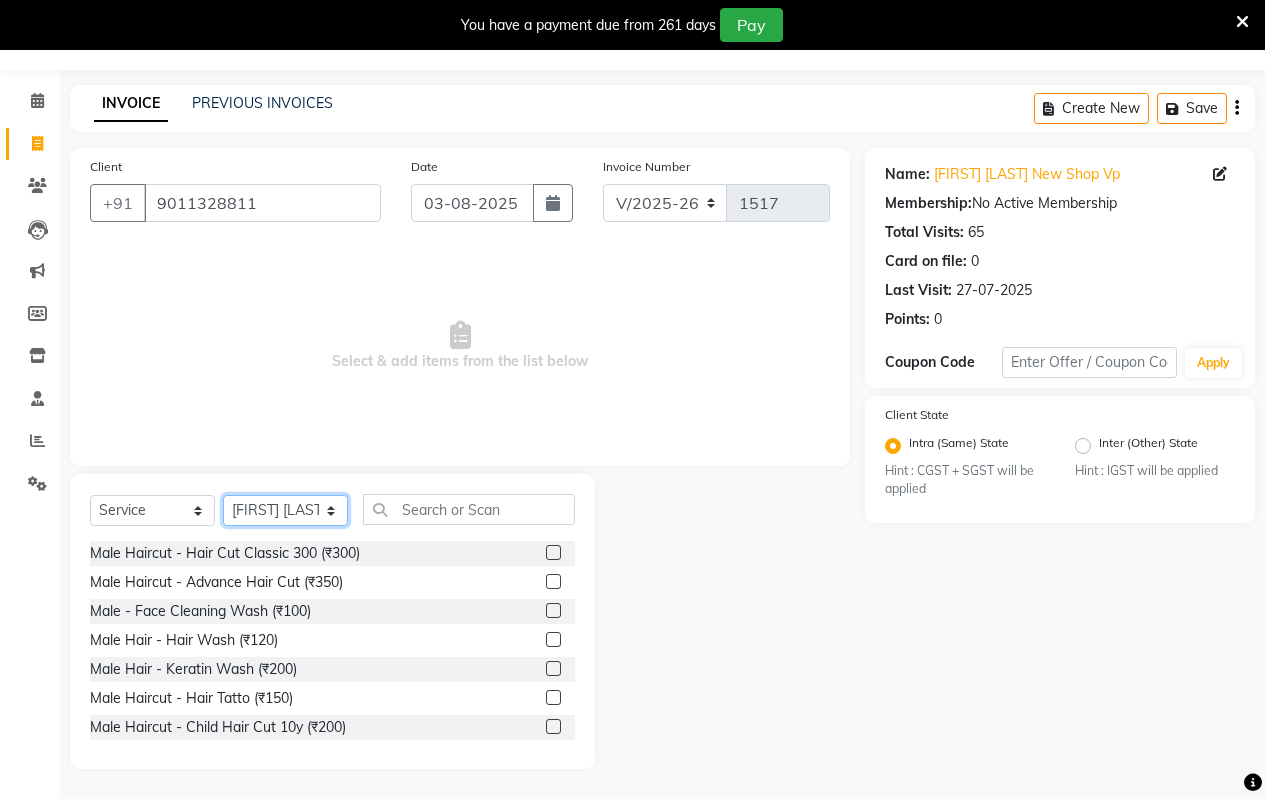 click on "Select Stylist Arati kamlesh b  karan  Krushna pramila jadhav priyanka bawaskar  rohit  rushi  Venesh" 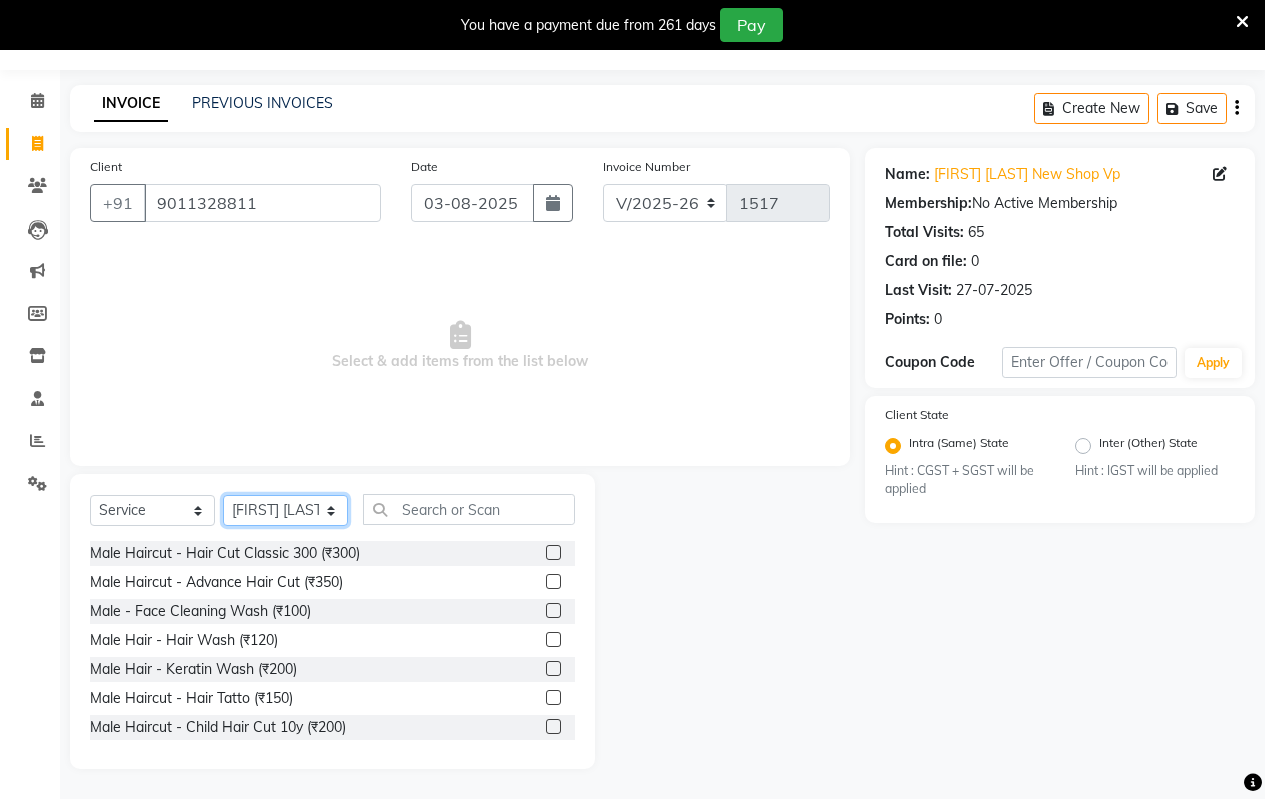select on "59995" 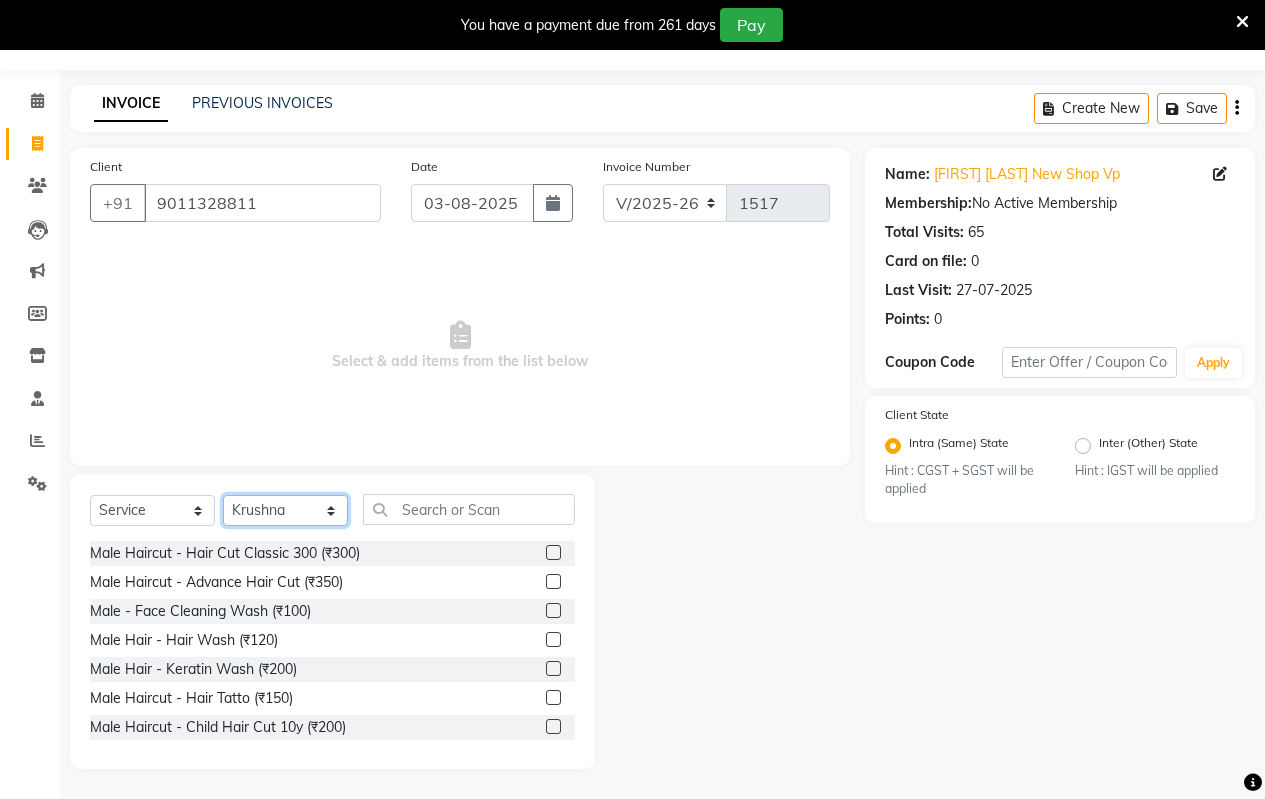 click on "Select Stylist Arati kamlesh b  karan  Krushna pramila jadhav priyanka bawaskar  rohit  rushi  Venesh" 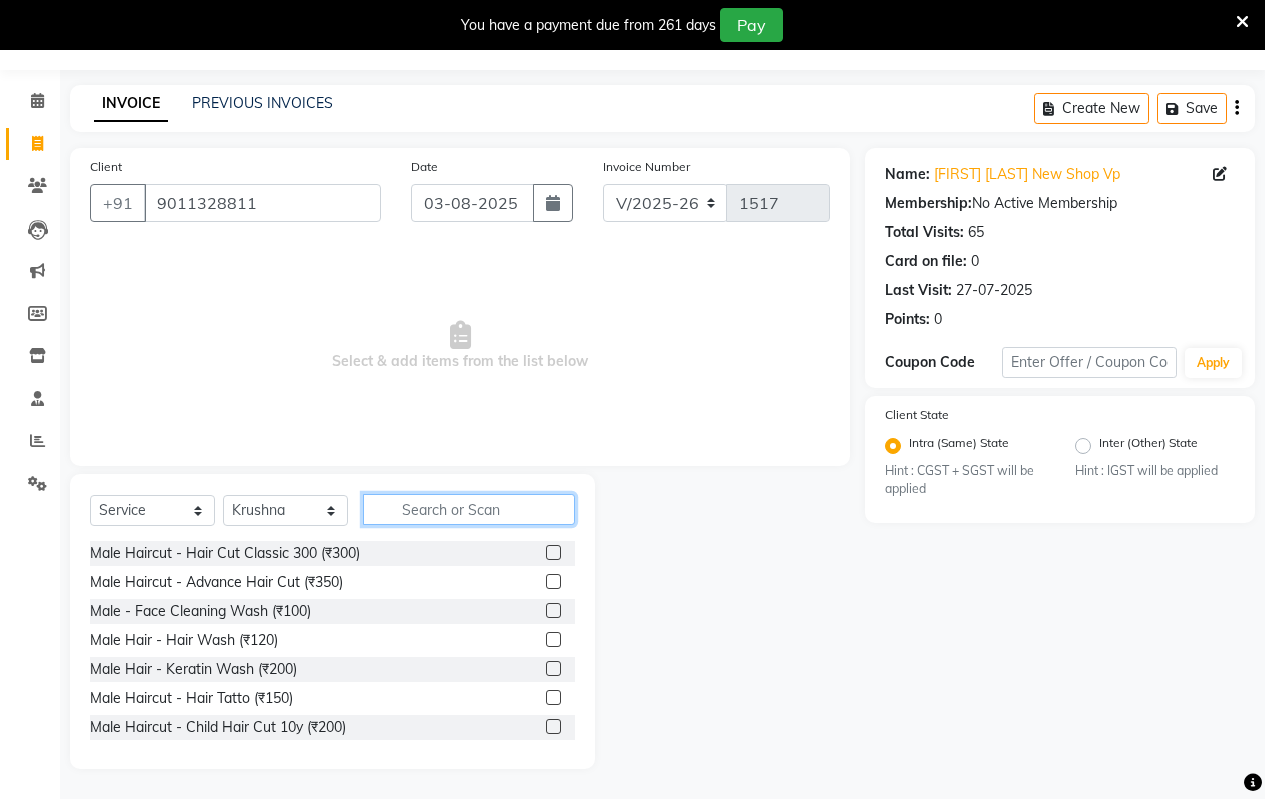 click 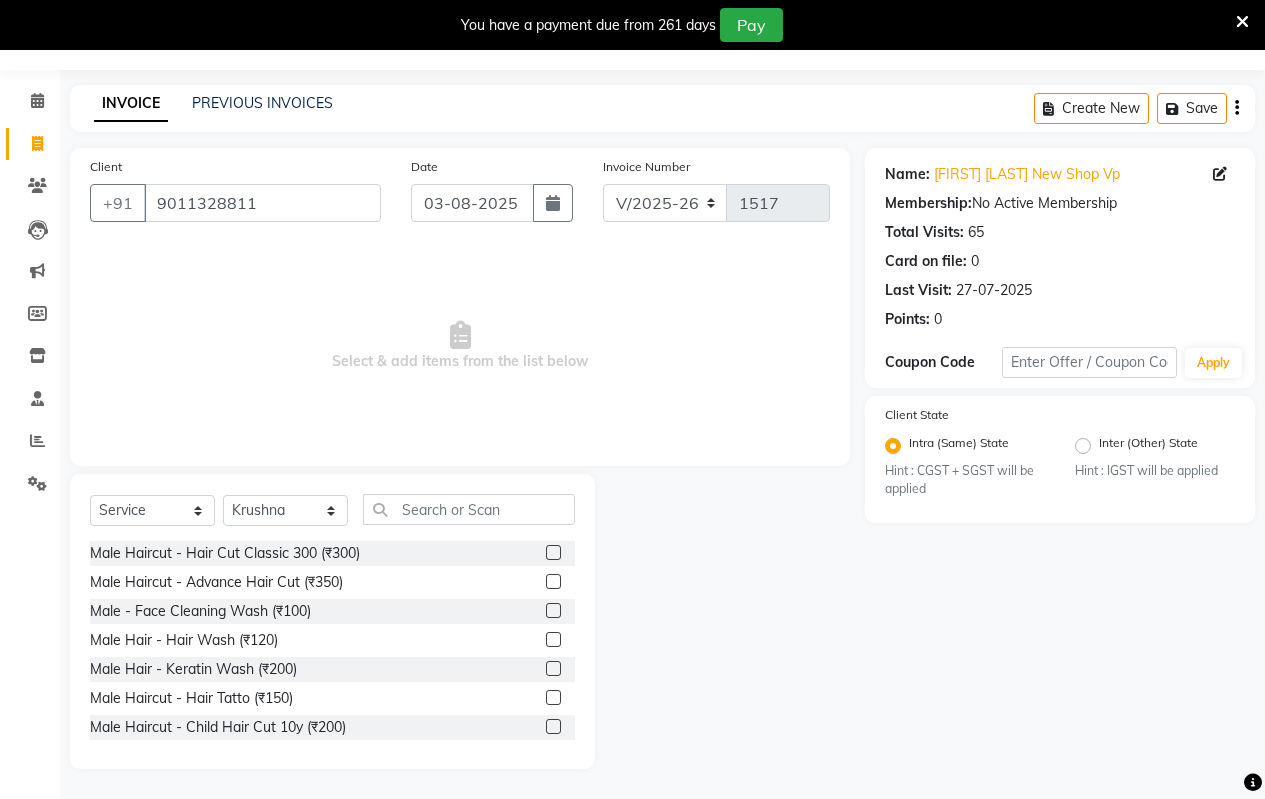 click 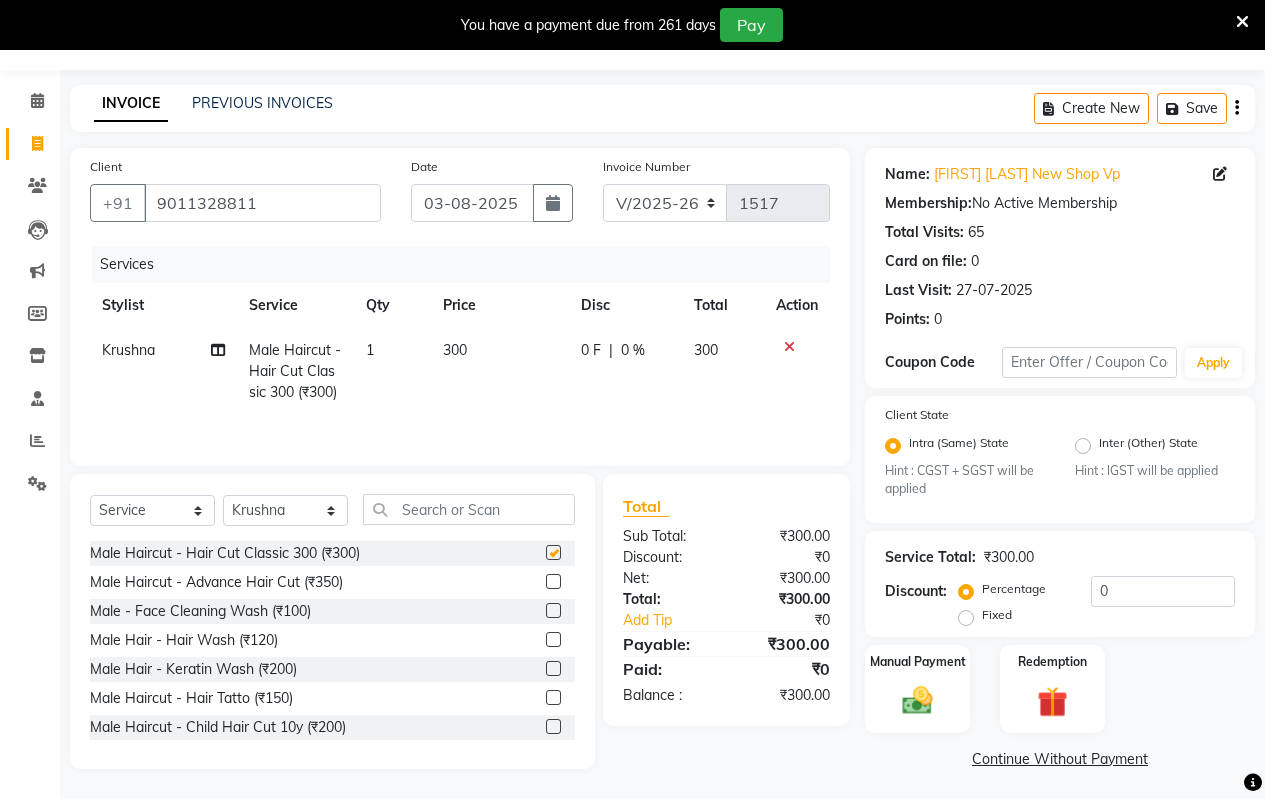 checkbox on "false" 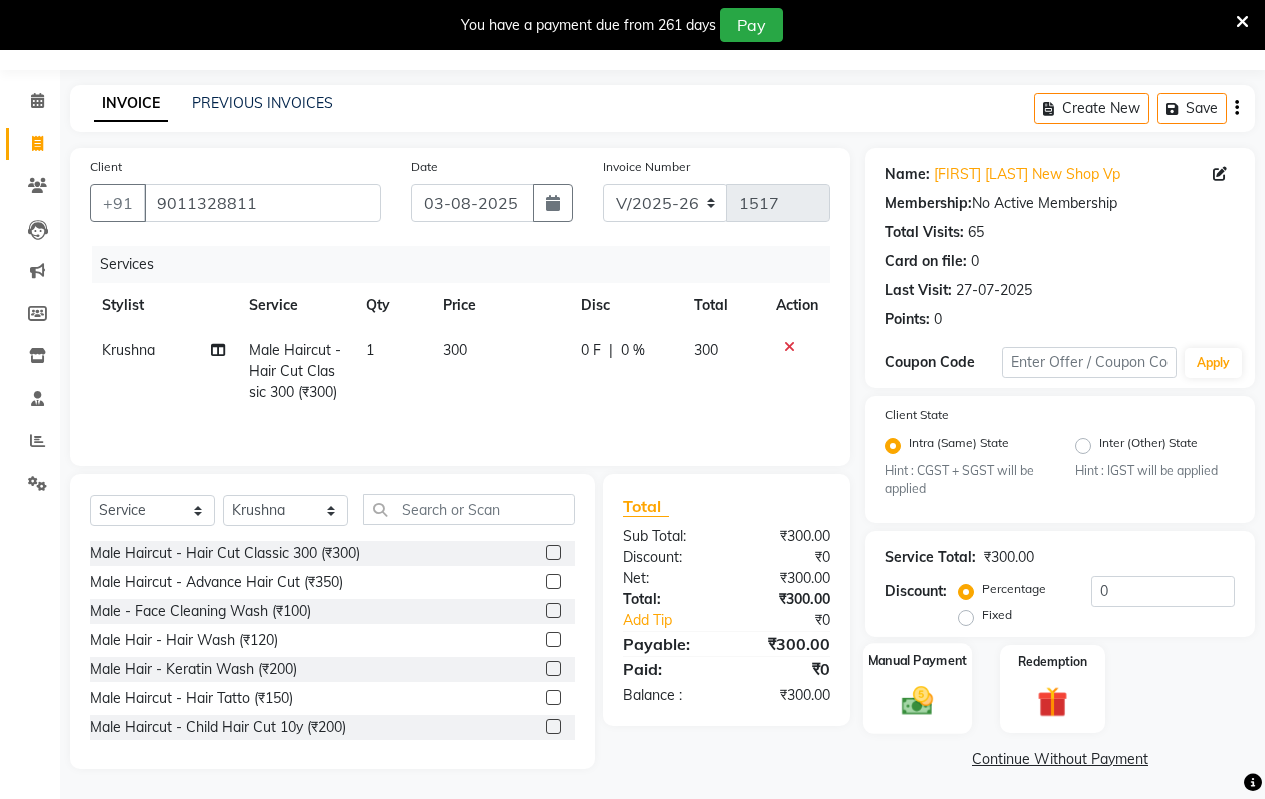 click on "Manual Payment" 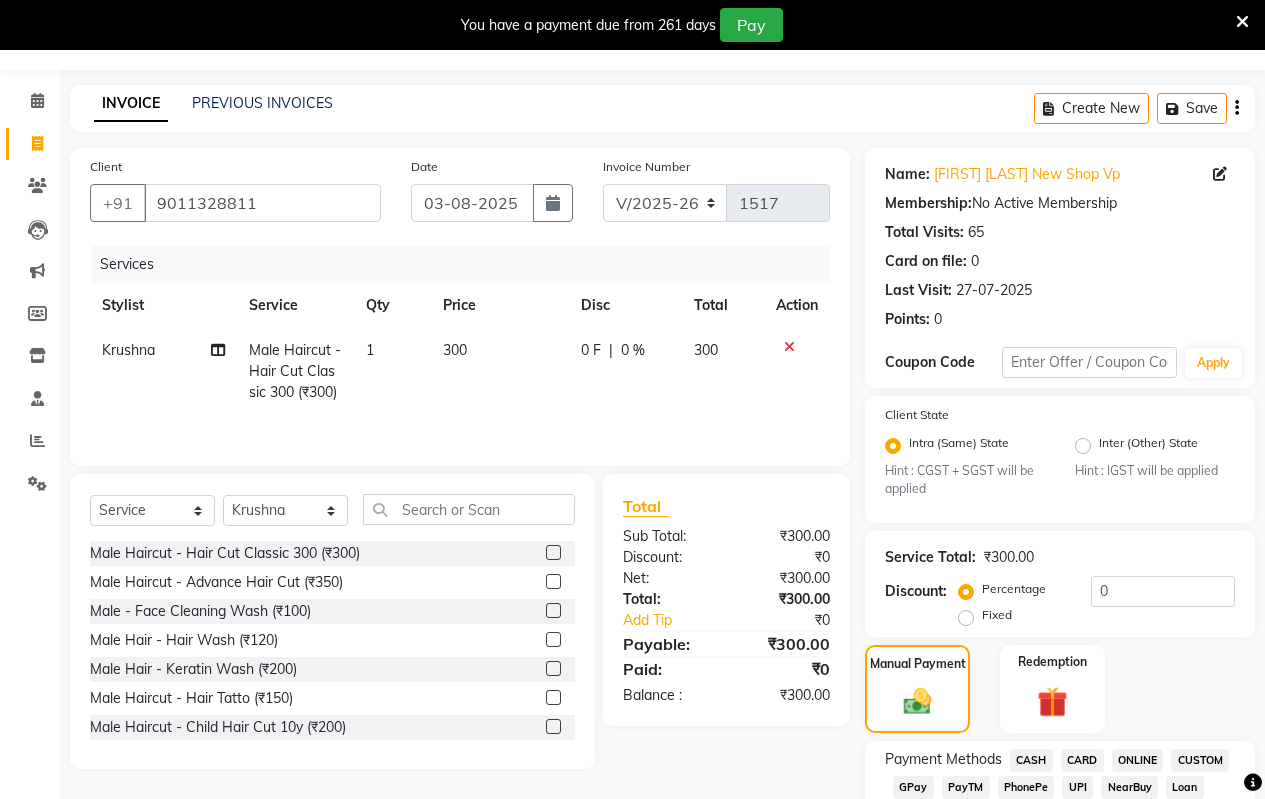 click on "300" 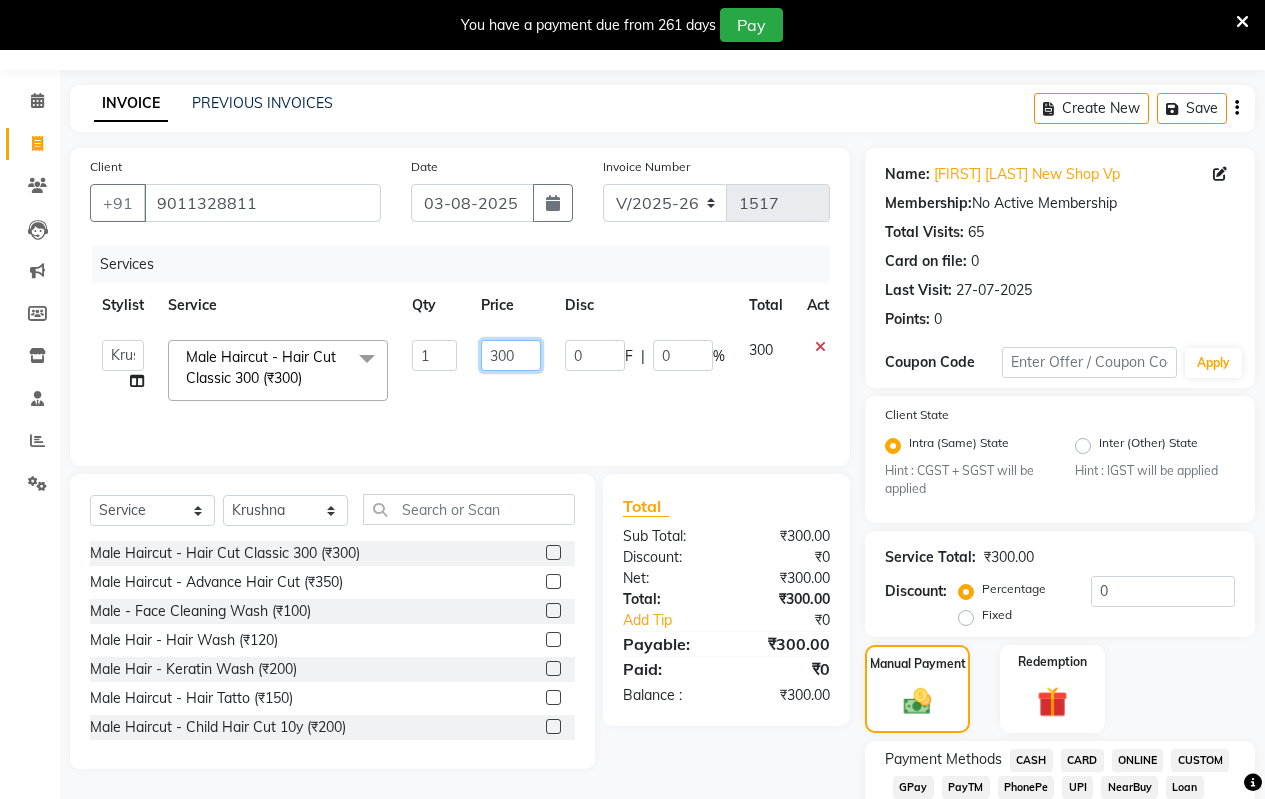 click on "300" 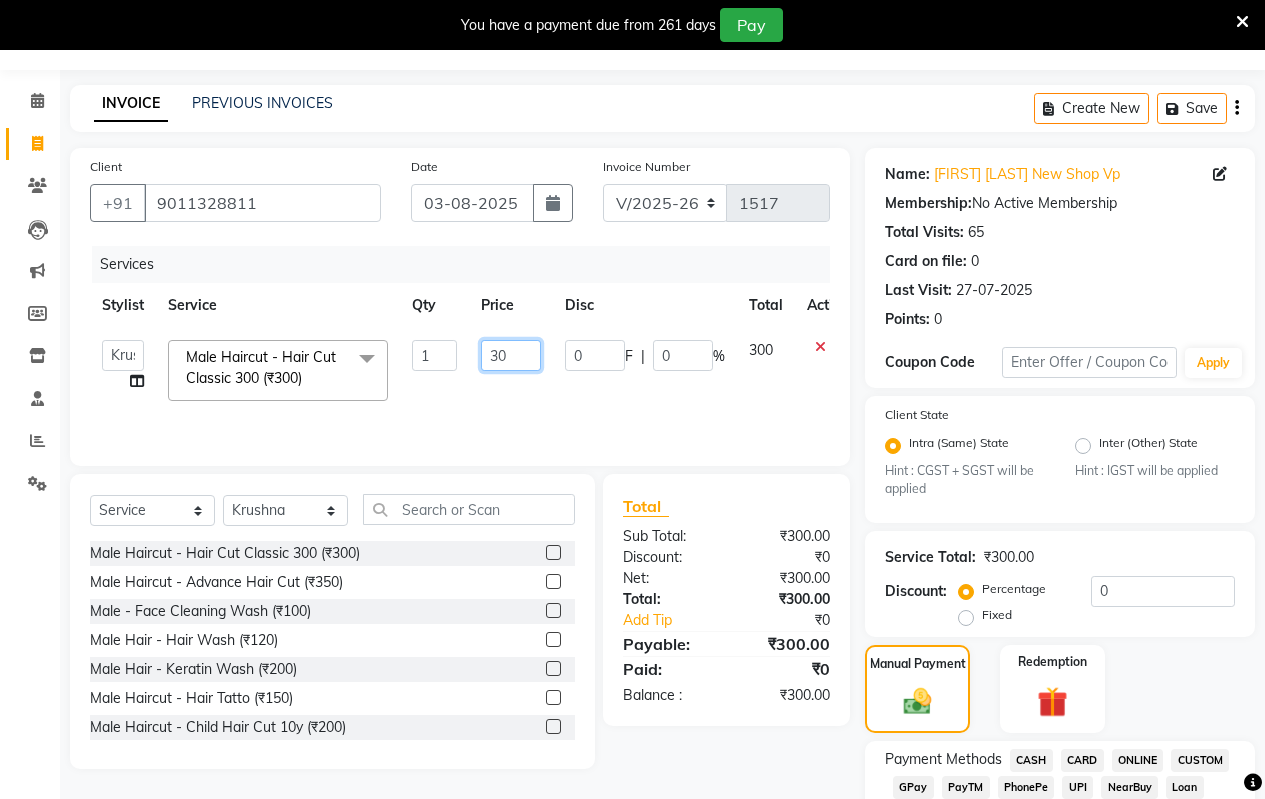 type on "3" 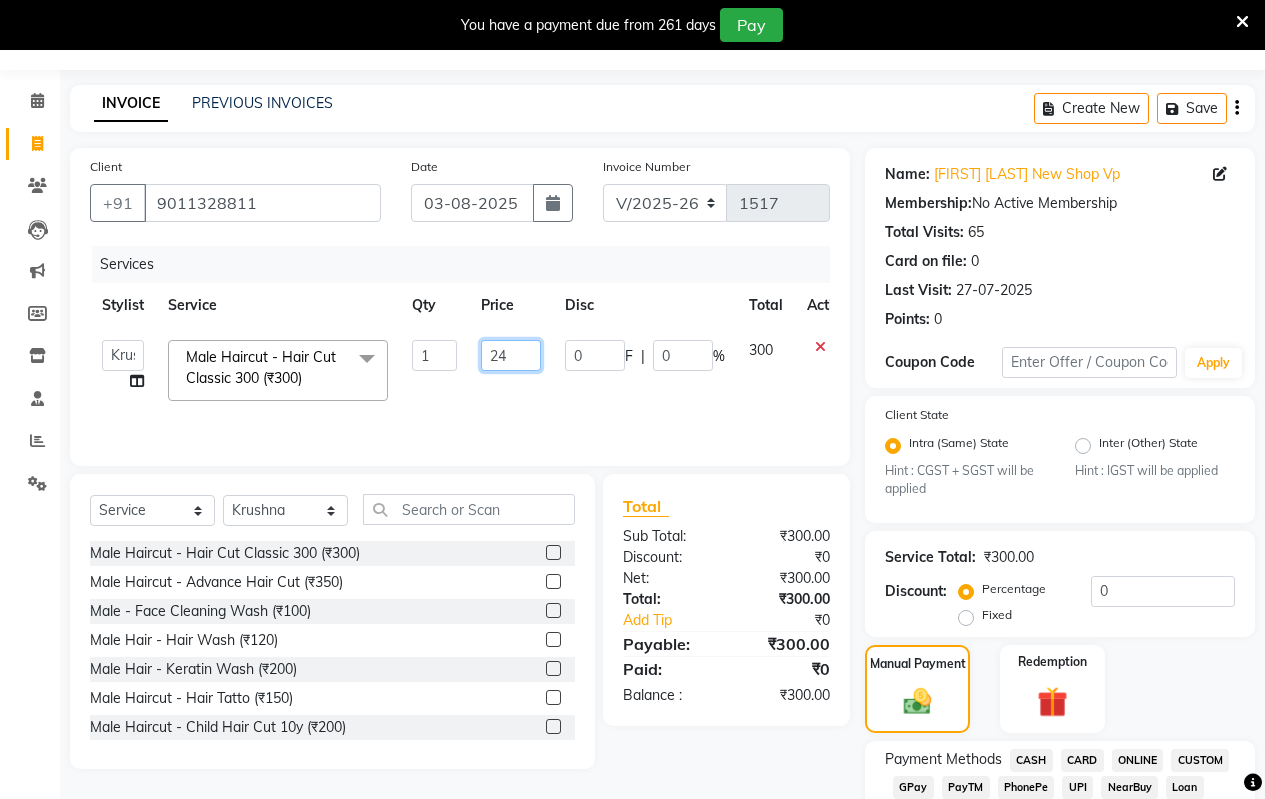 type on "240" 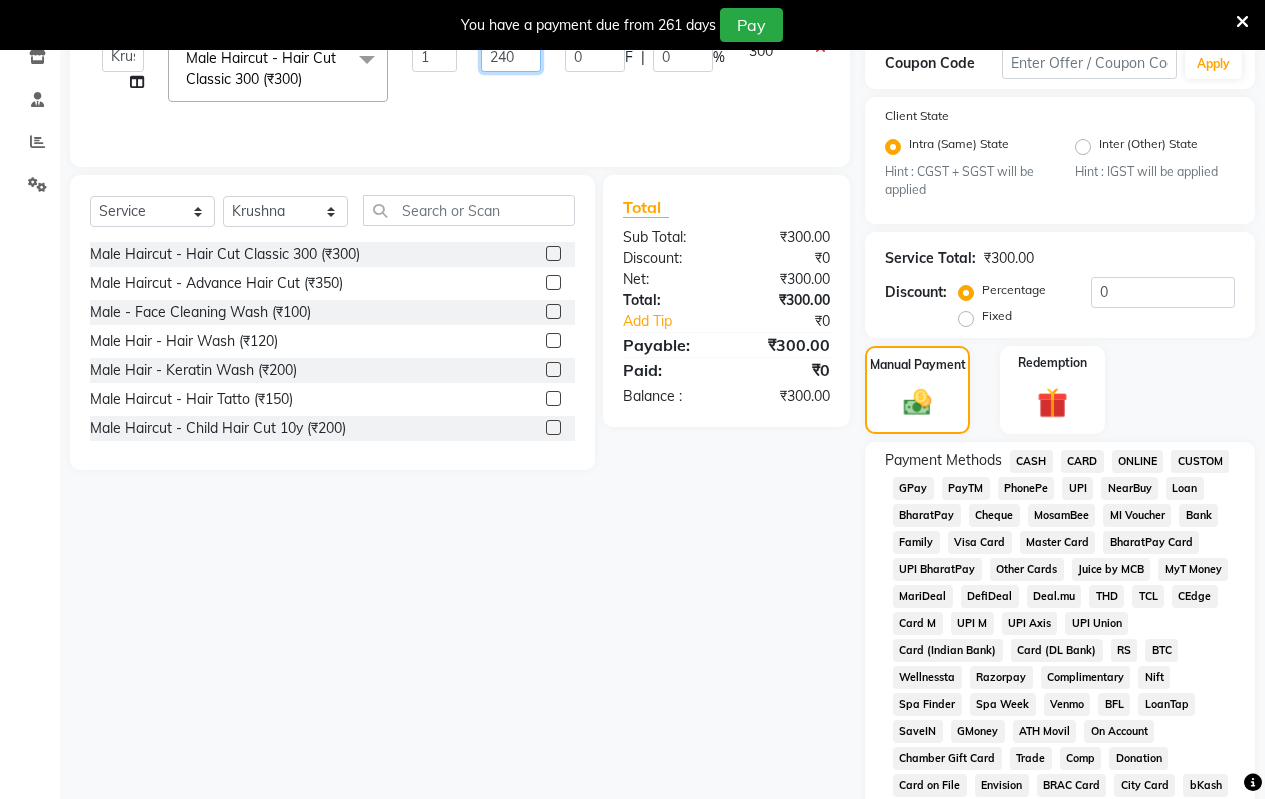 scroll, scrollTop: 352, scrollLeft: 0, axis: vertical 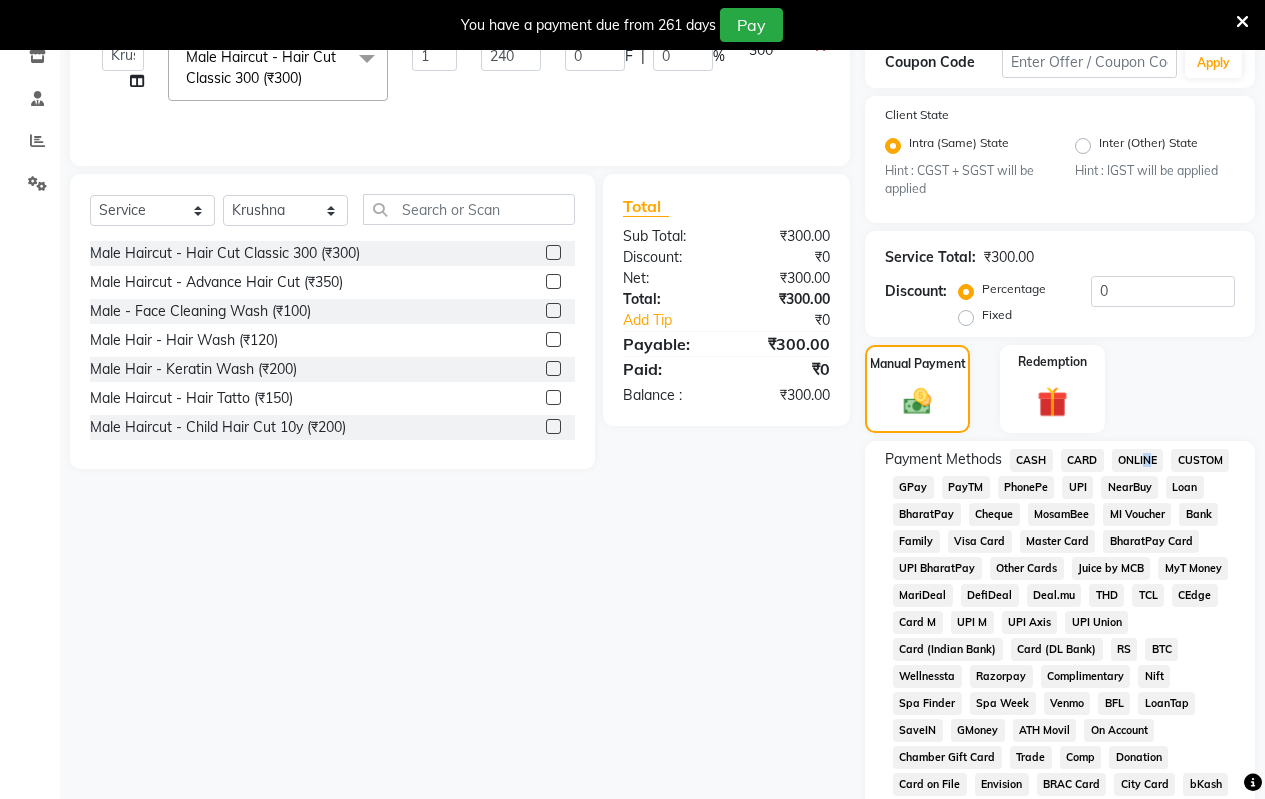 click on "ONLINE" 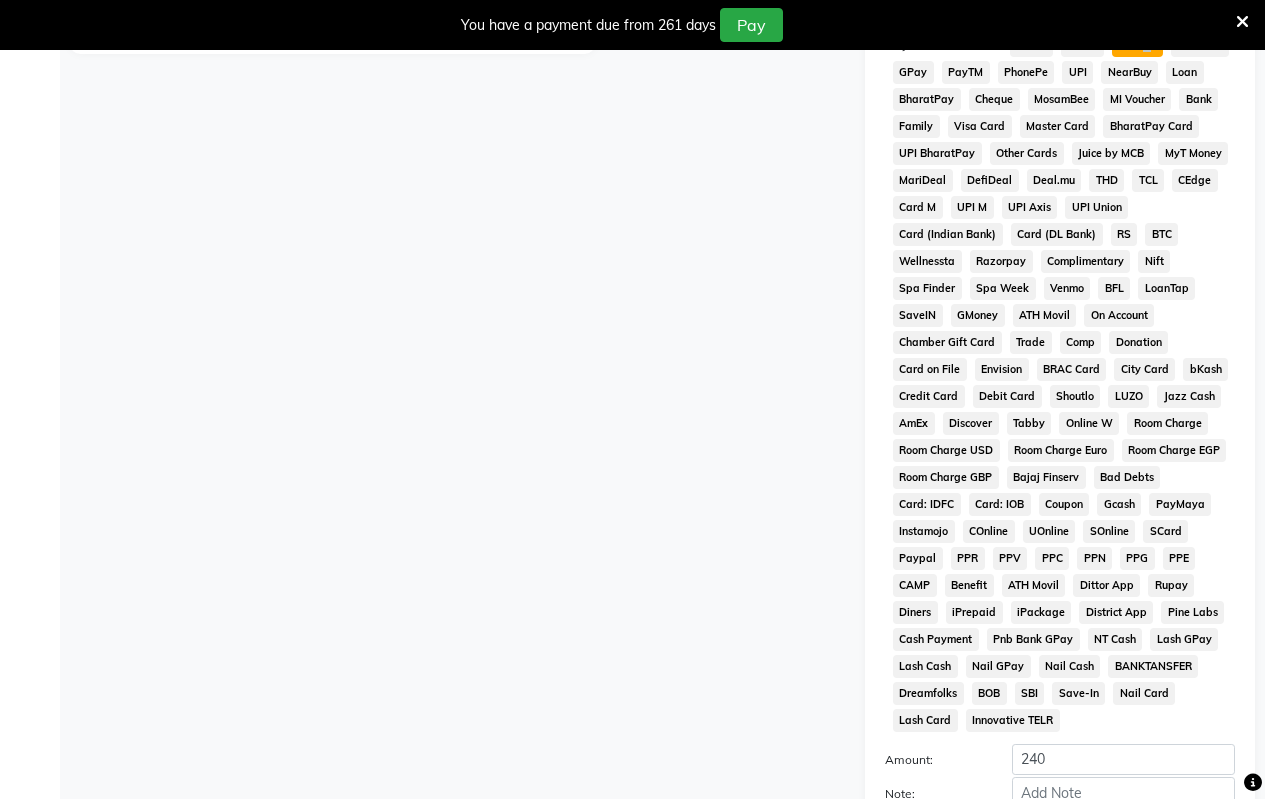 scroll, scrollTop: 965, scrollLeft: 0, axis: vertical 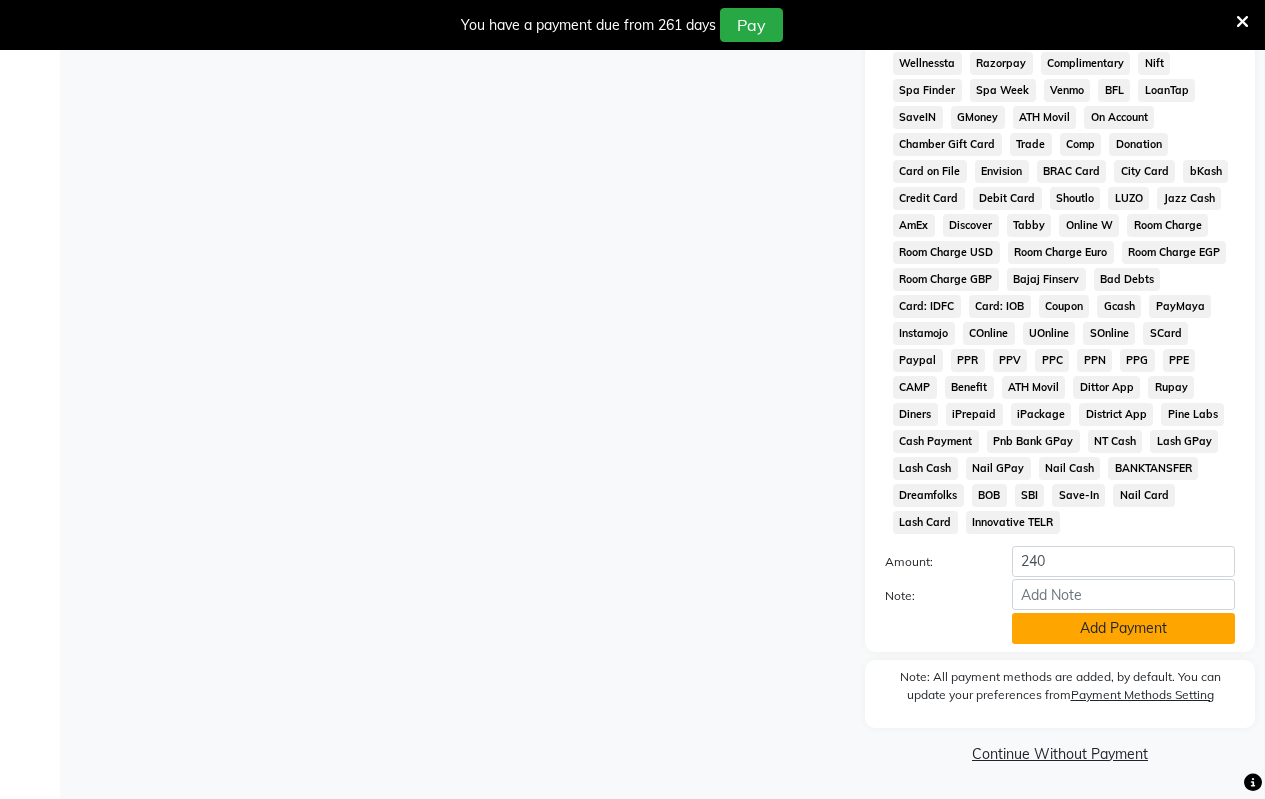 click on "Add Payment" 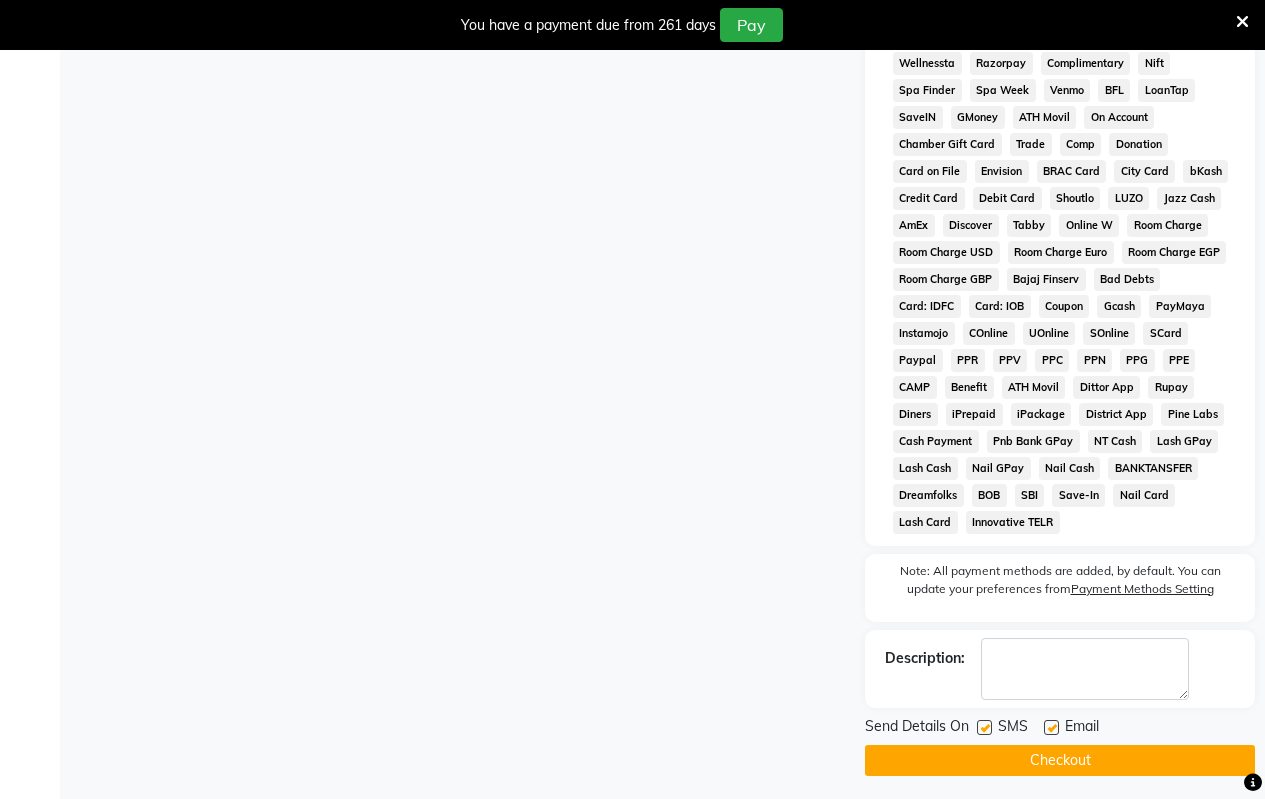 click on "Checkout" 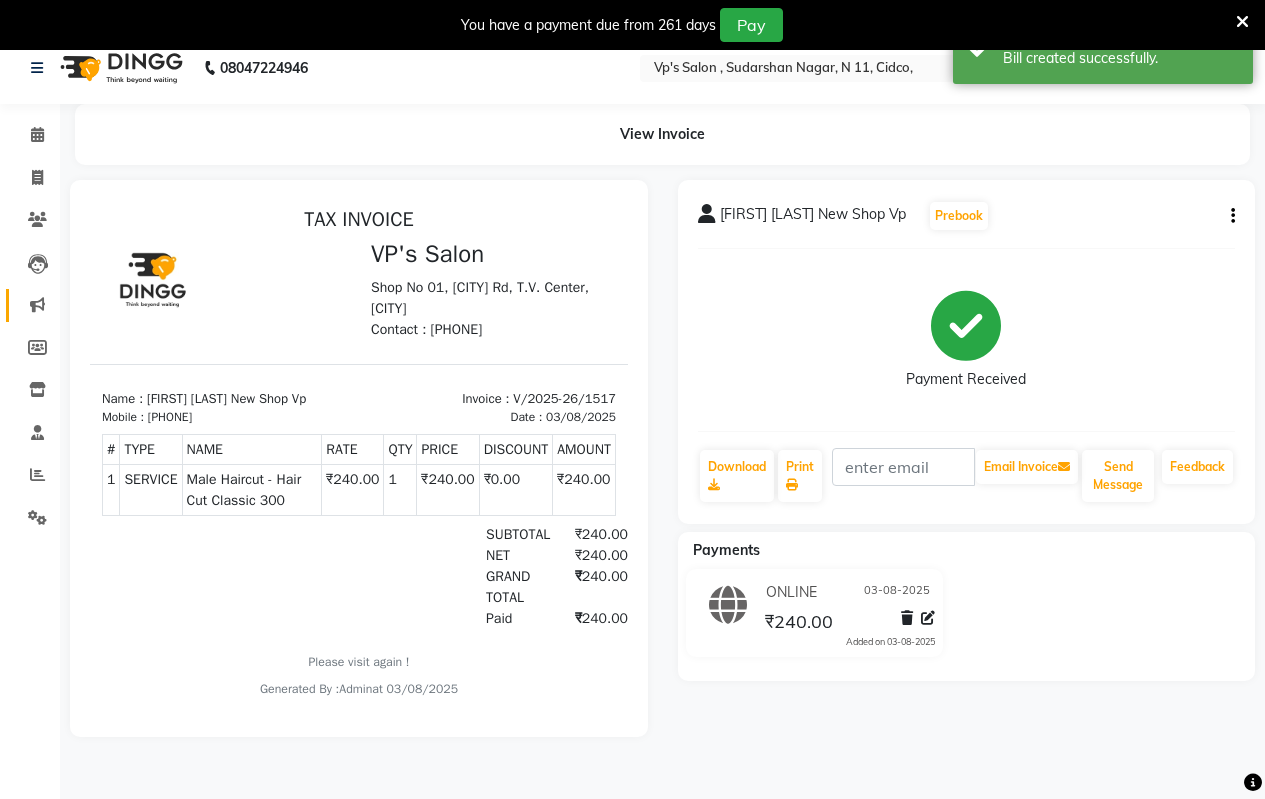 scroll, scrollTop: 0, scrollLeft: 0, axis: both 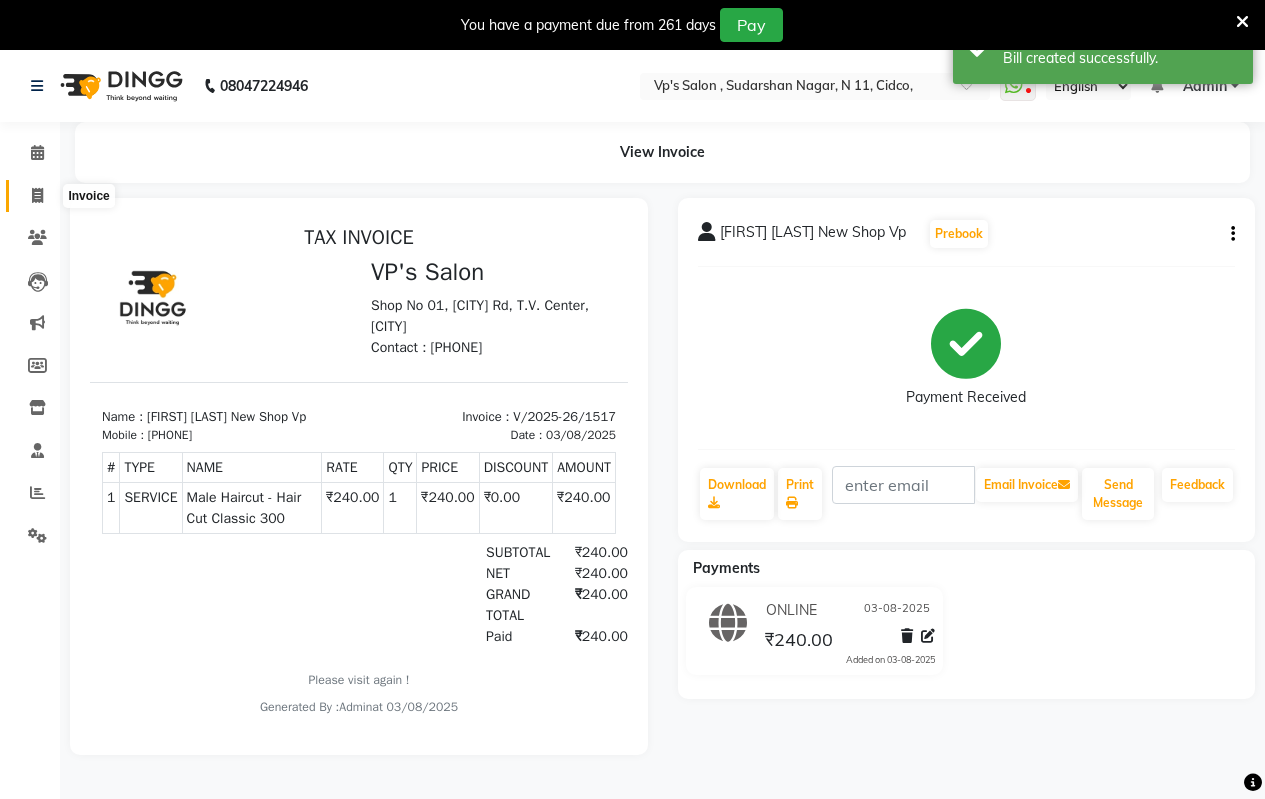 click 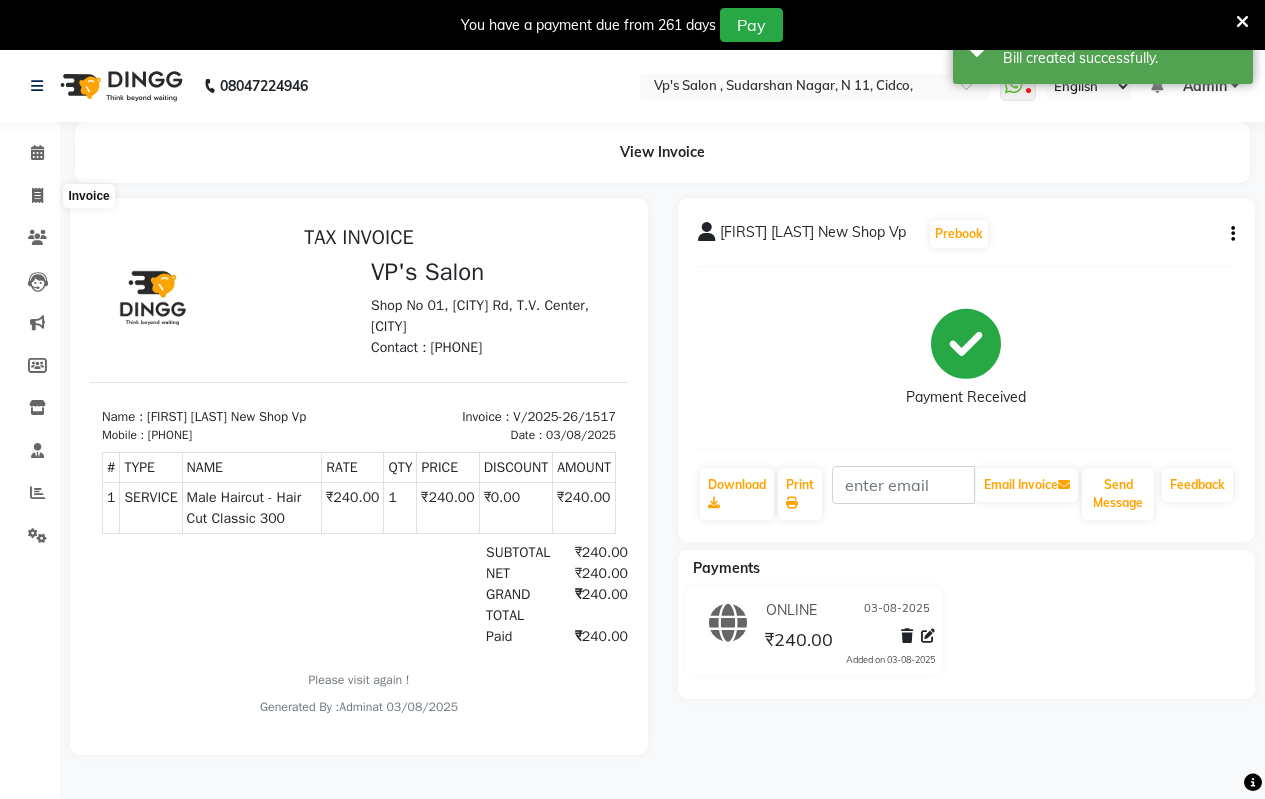 select on "service" 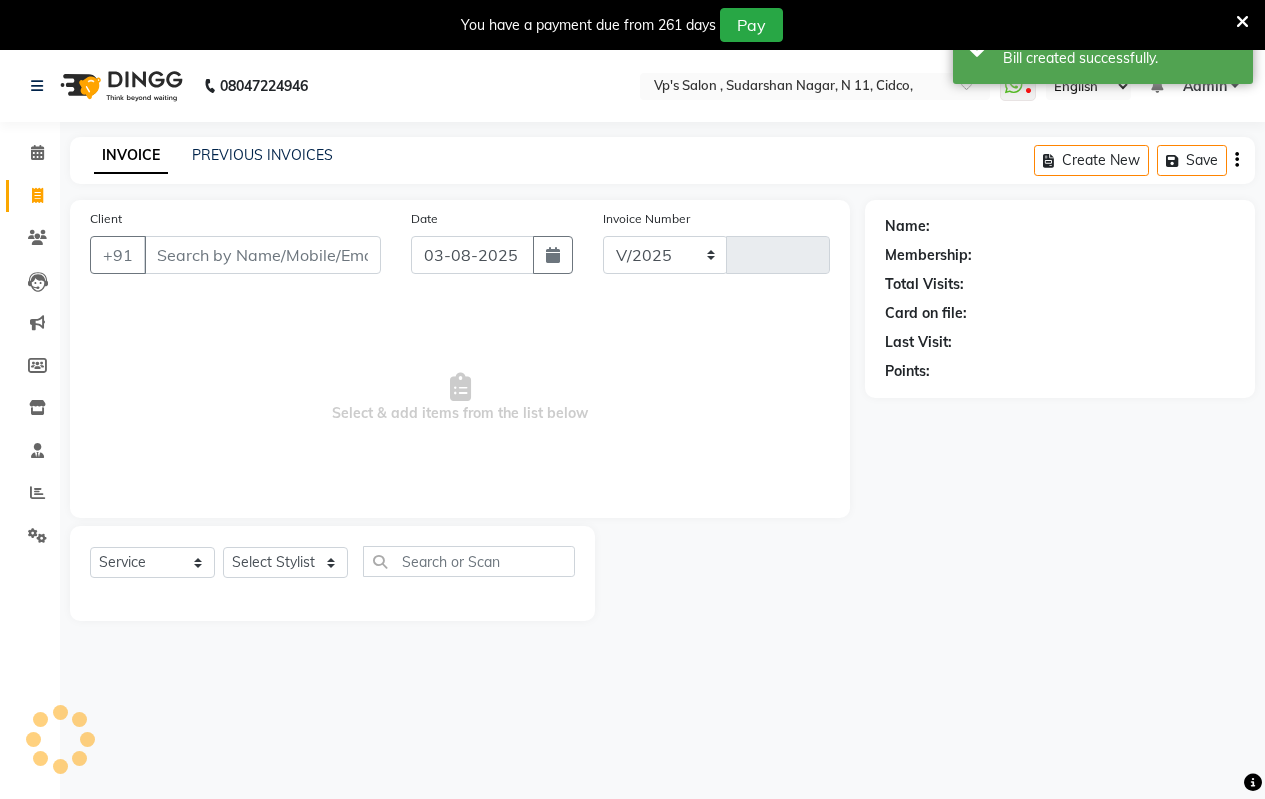 scroll, scrollTop: 9, scrollLeft: 0, axis: vertical 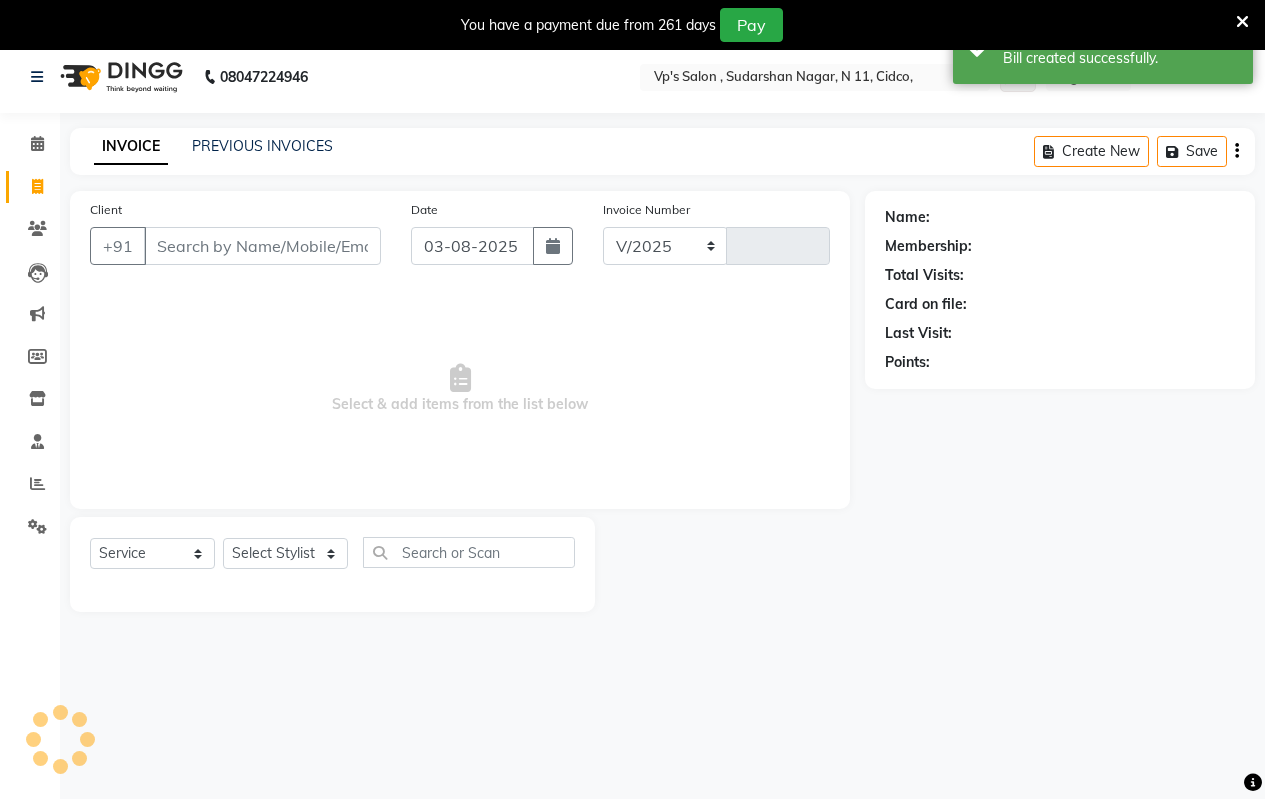 select on "4917" 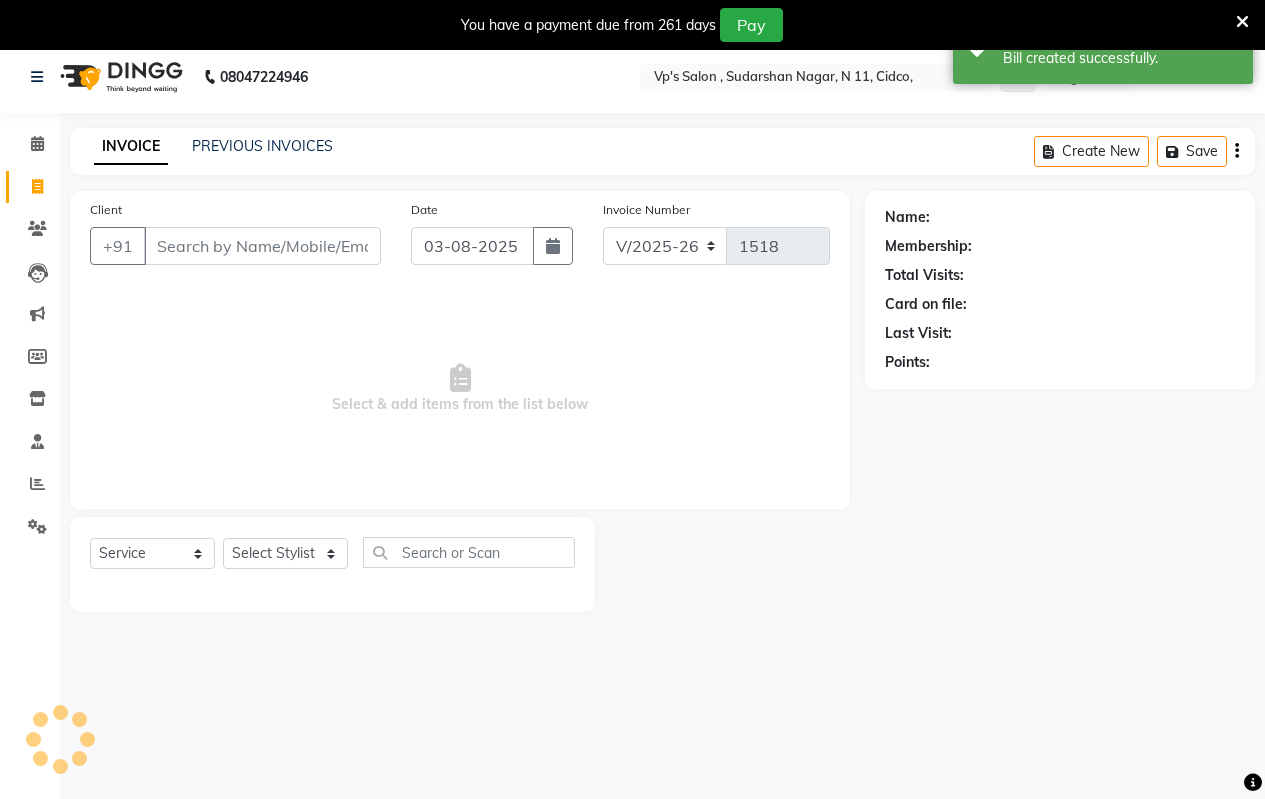 click on "INVOICE PREVIOUS INVOICES Create New   Save" 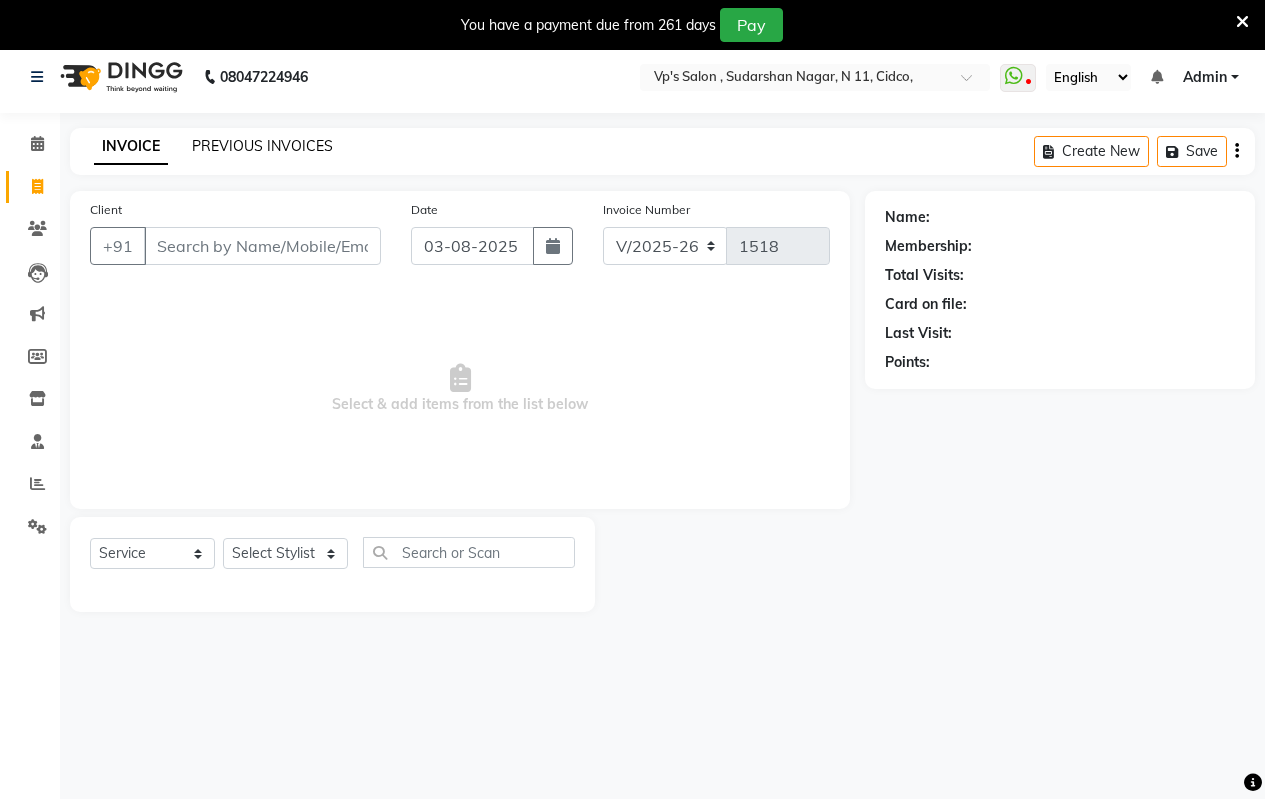 click on "PREVIOUS INVOICES" 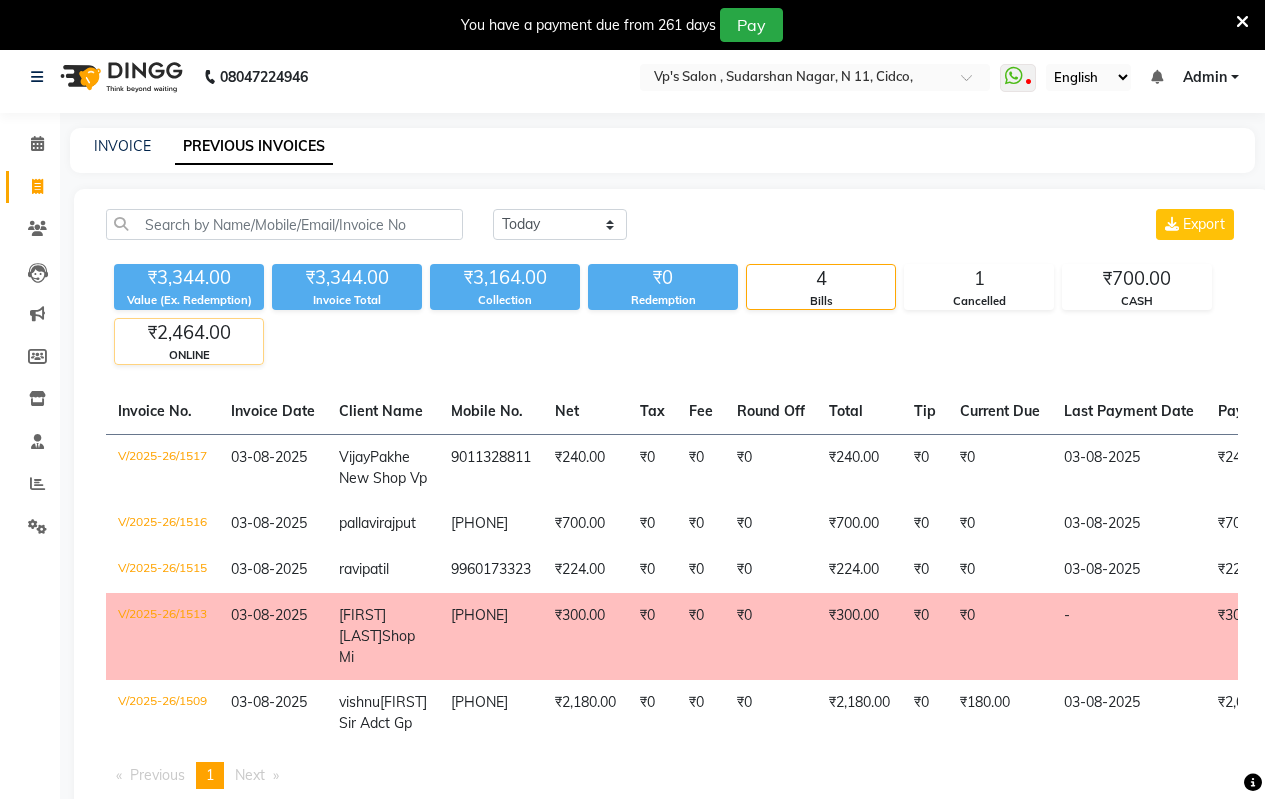 click on "₹2,464.00" 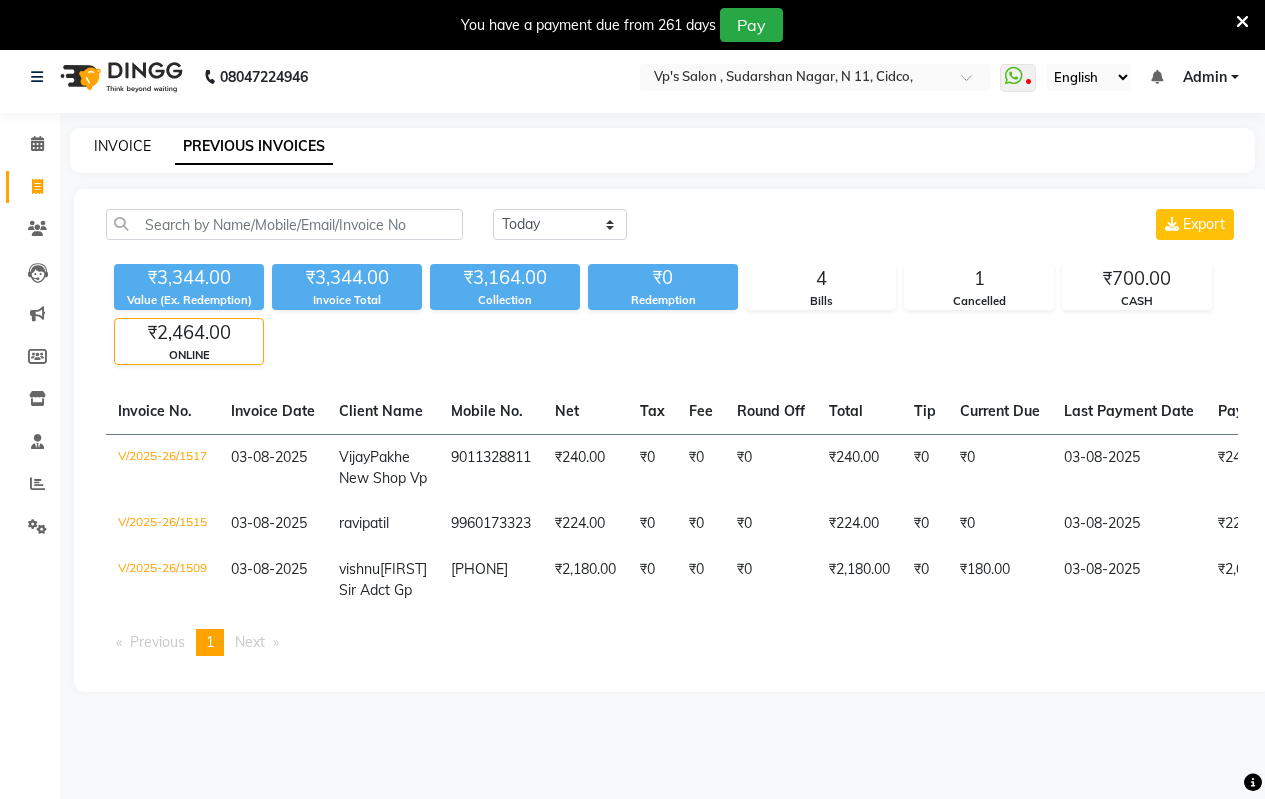 click on "INVOICE" 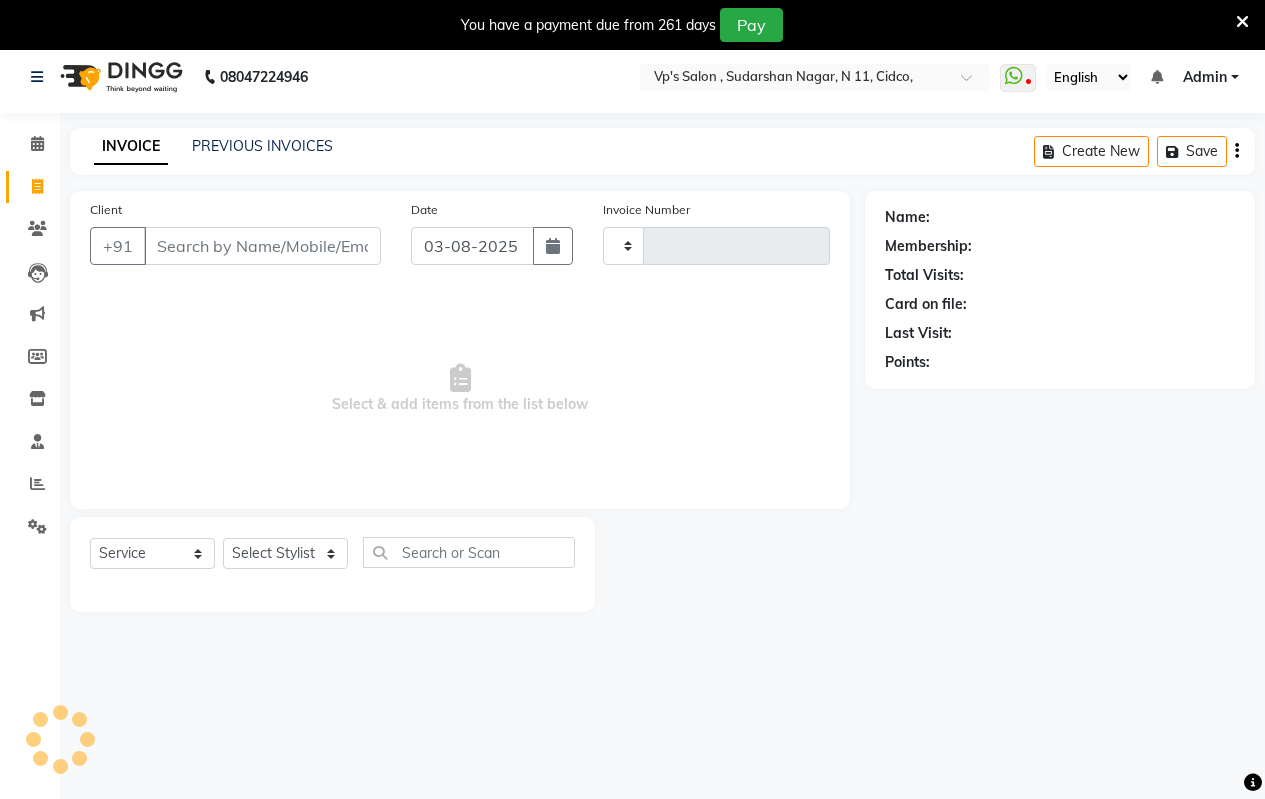scroll, scrollTop: 50, scrollLeft: 0, axis: vertical 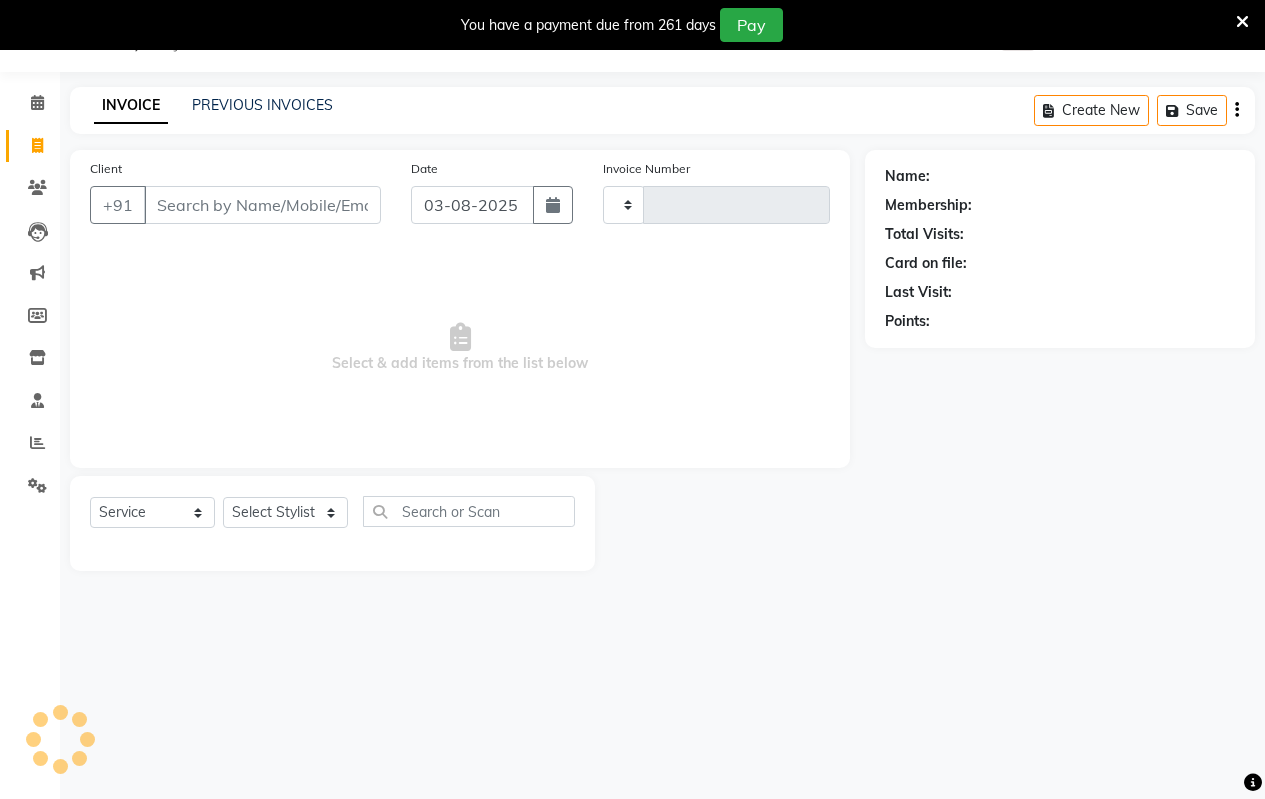 type on "1518" 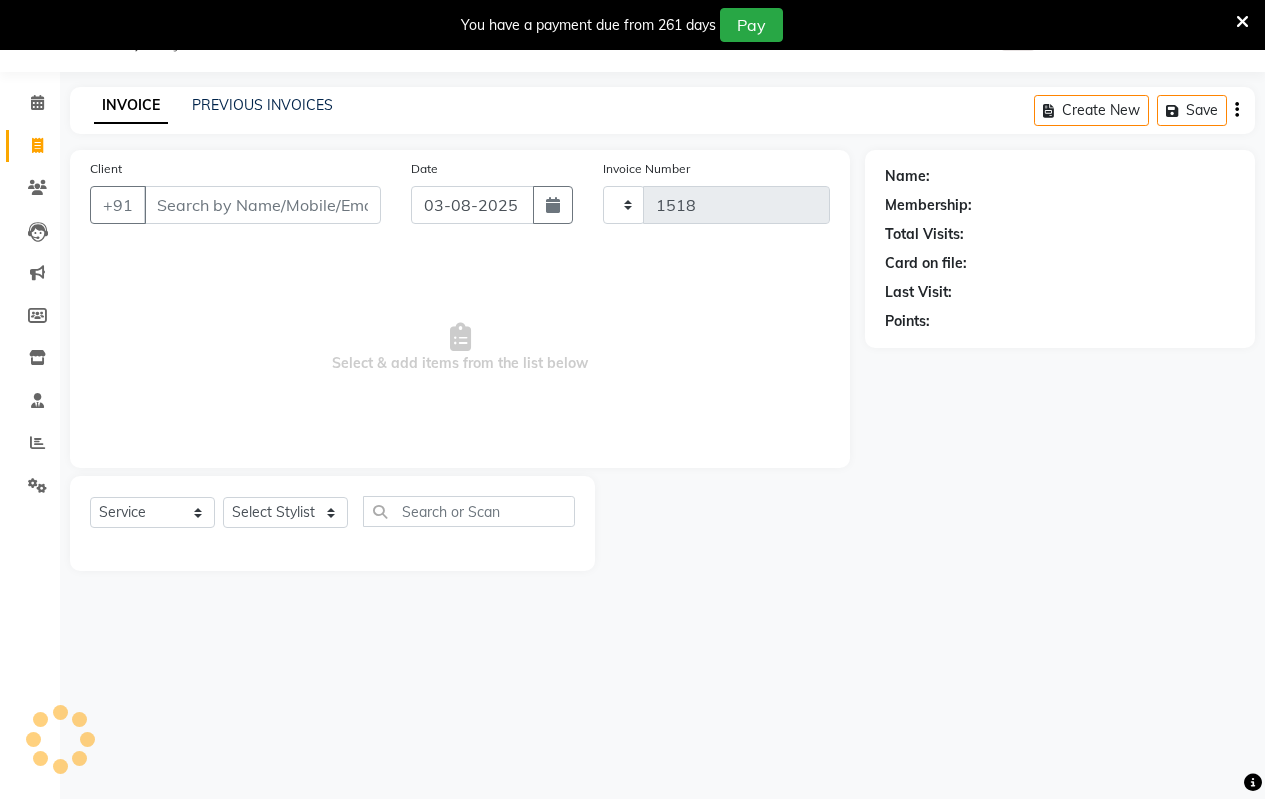 select on "4917" 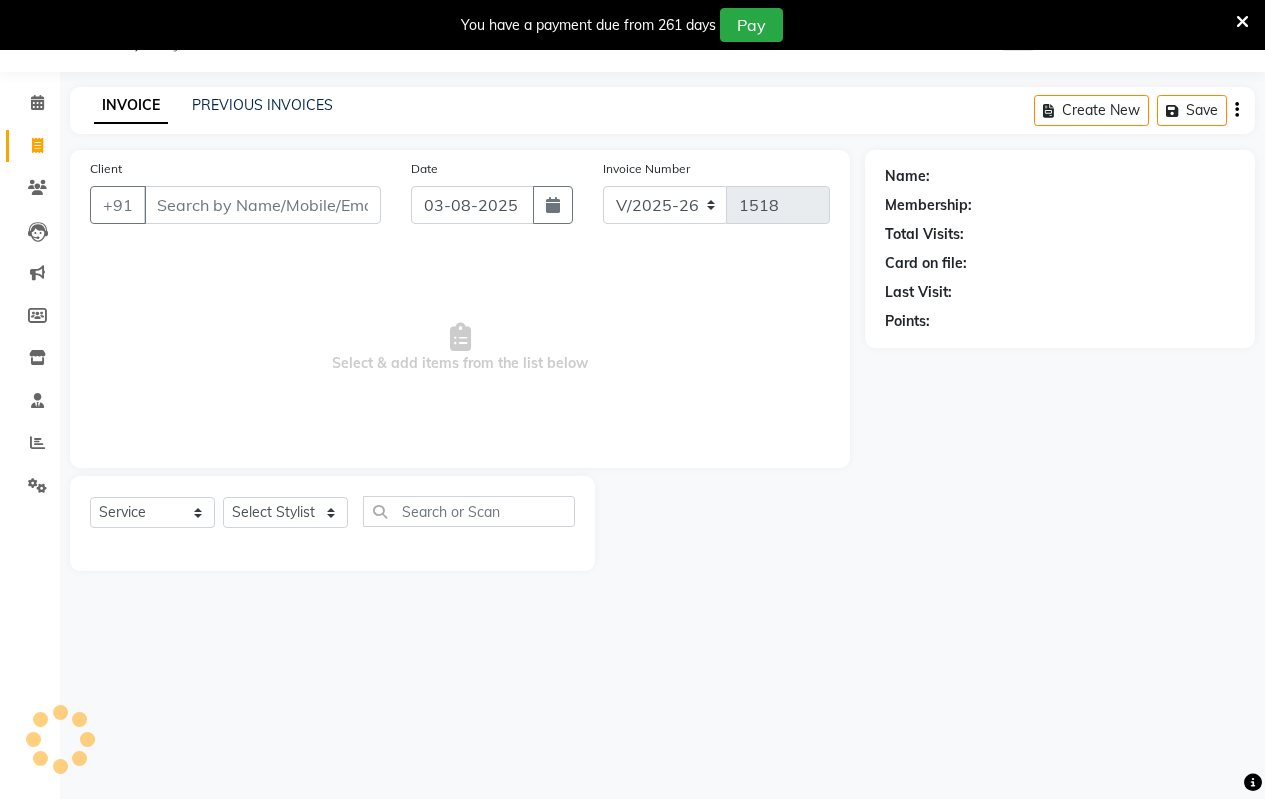 click on "Client" at bounding box center [262, 205] 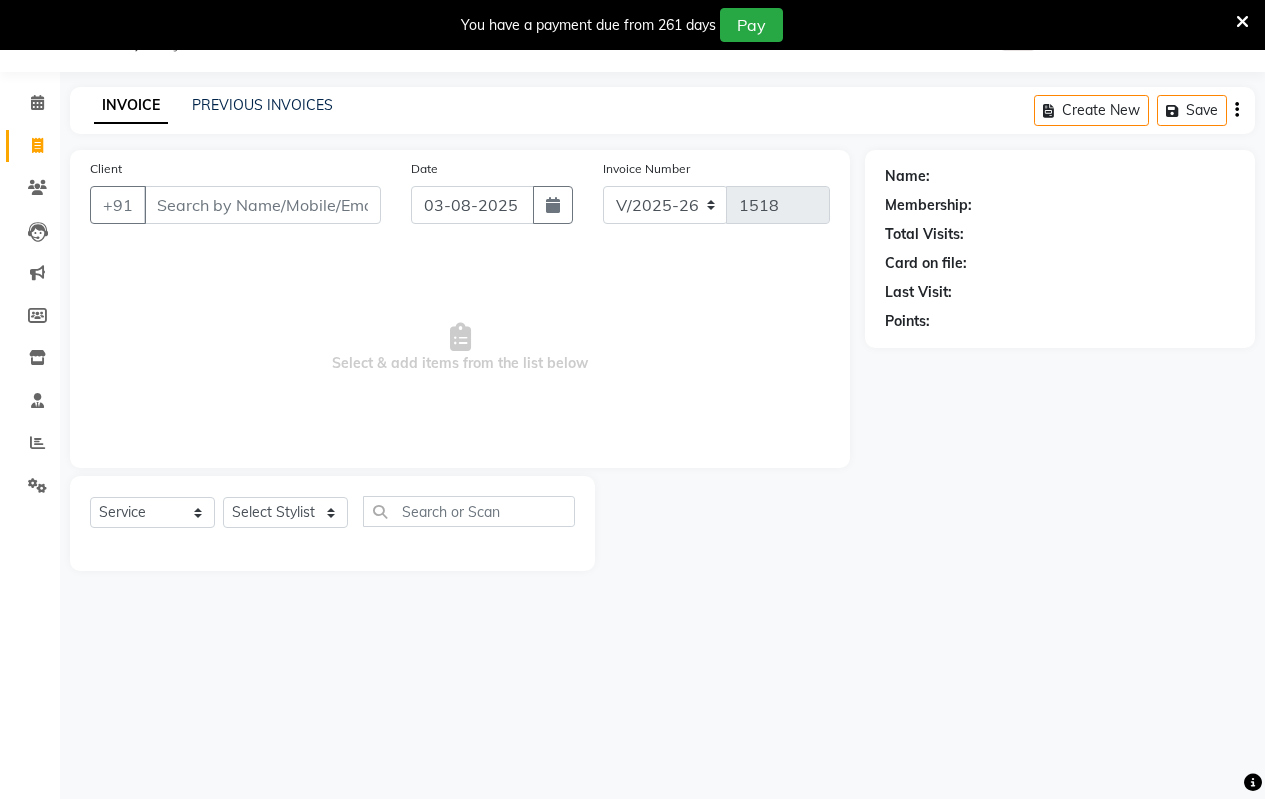 click on "INVOICE PREVIOUS INVOICES Create New   Save" 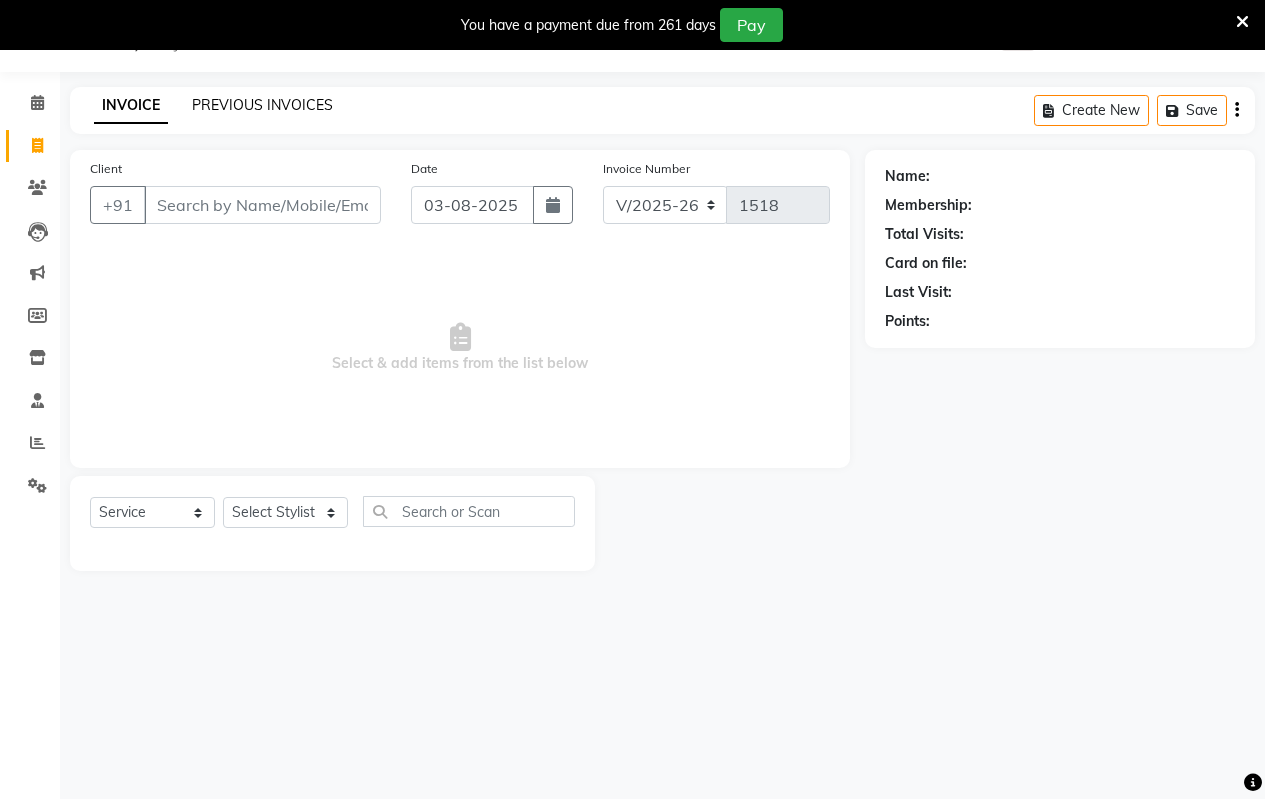 click on "PREVIOUS INVOICES" 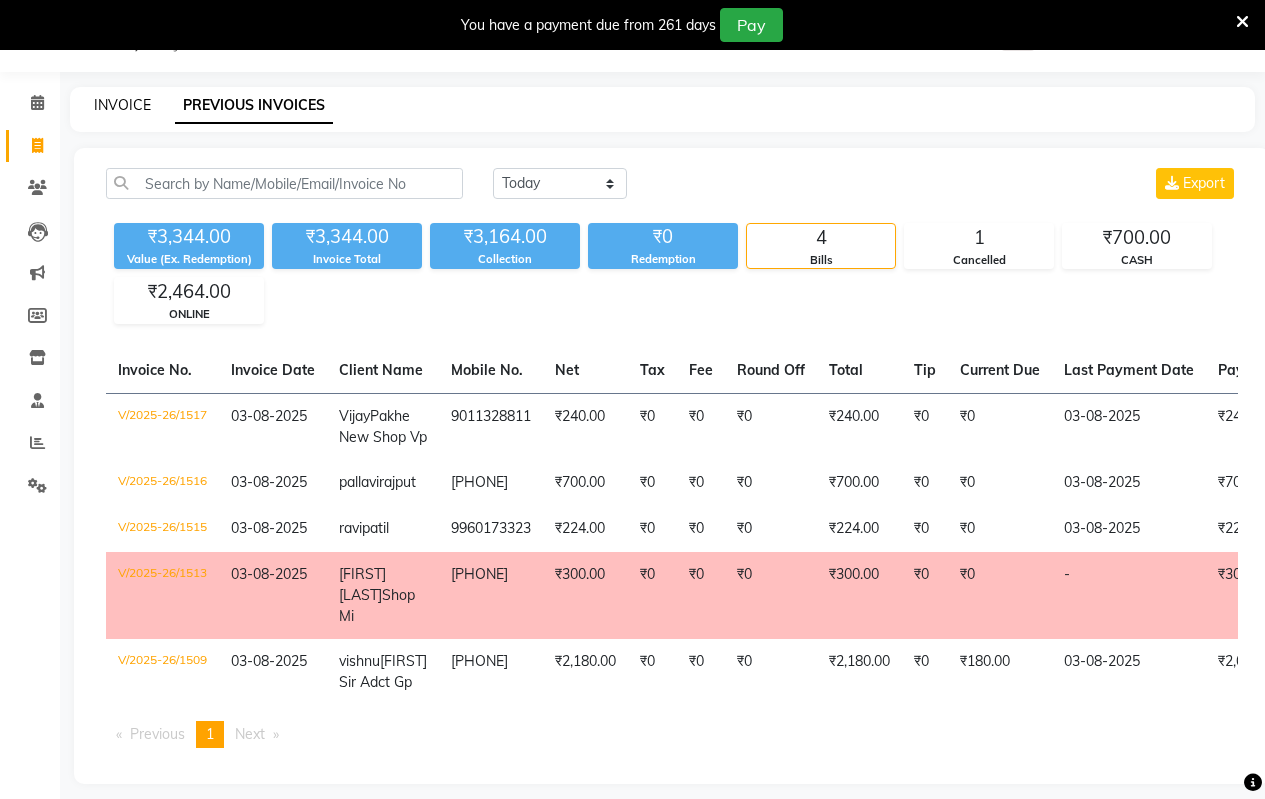 click on "INVOICE" 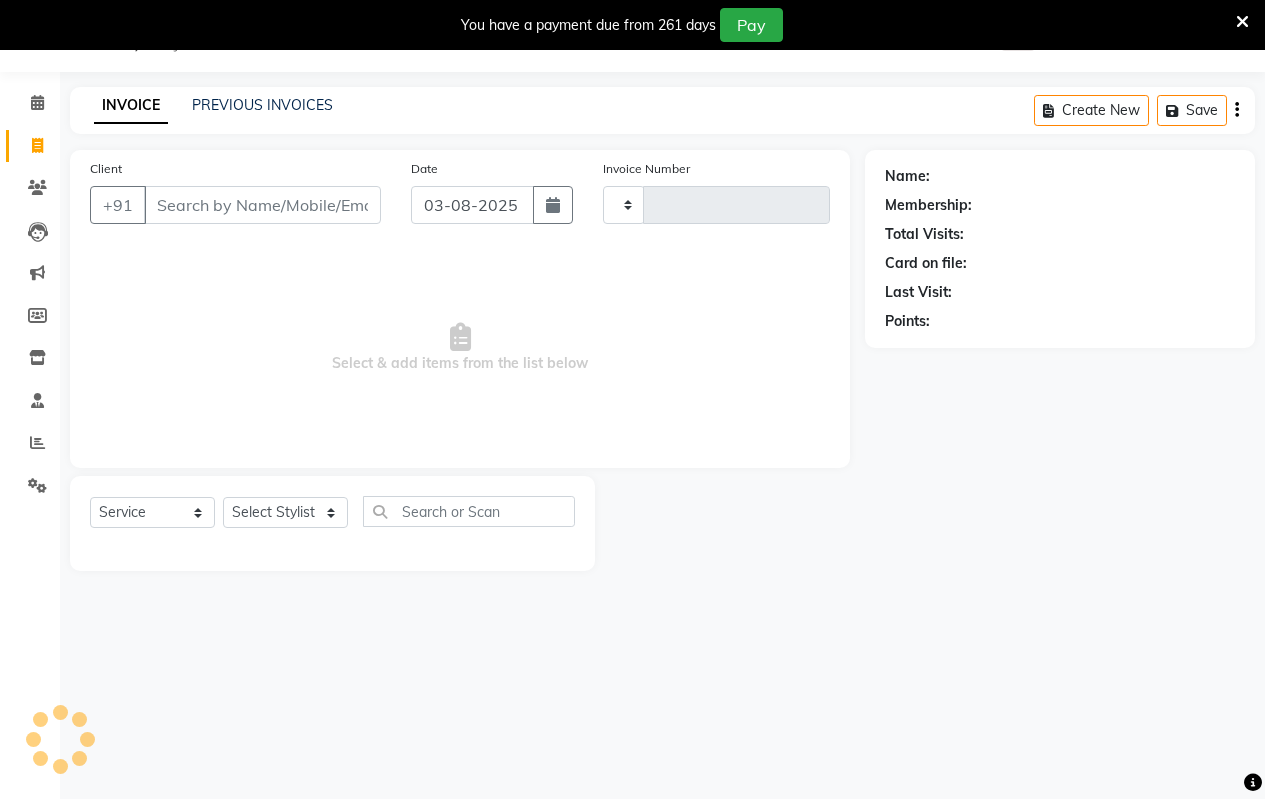 type on "1518" 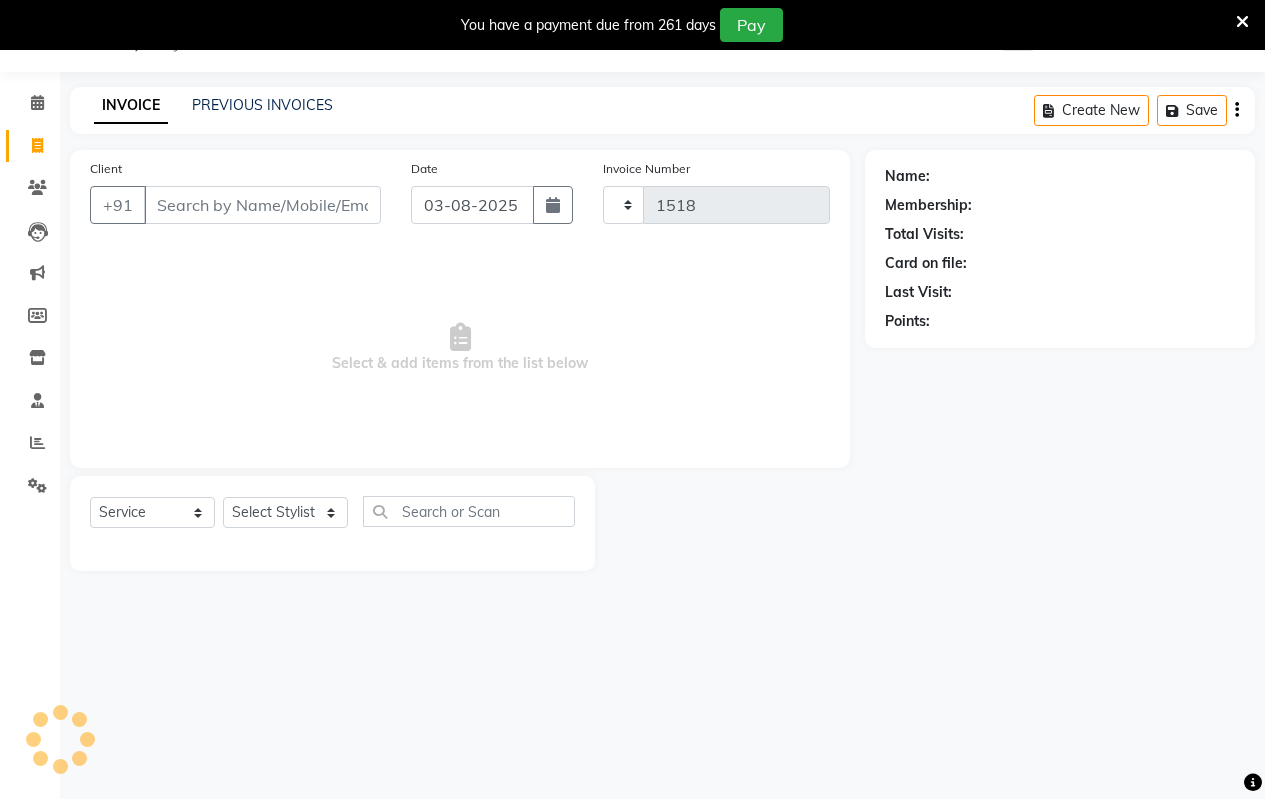 select on "4917" 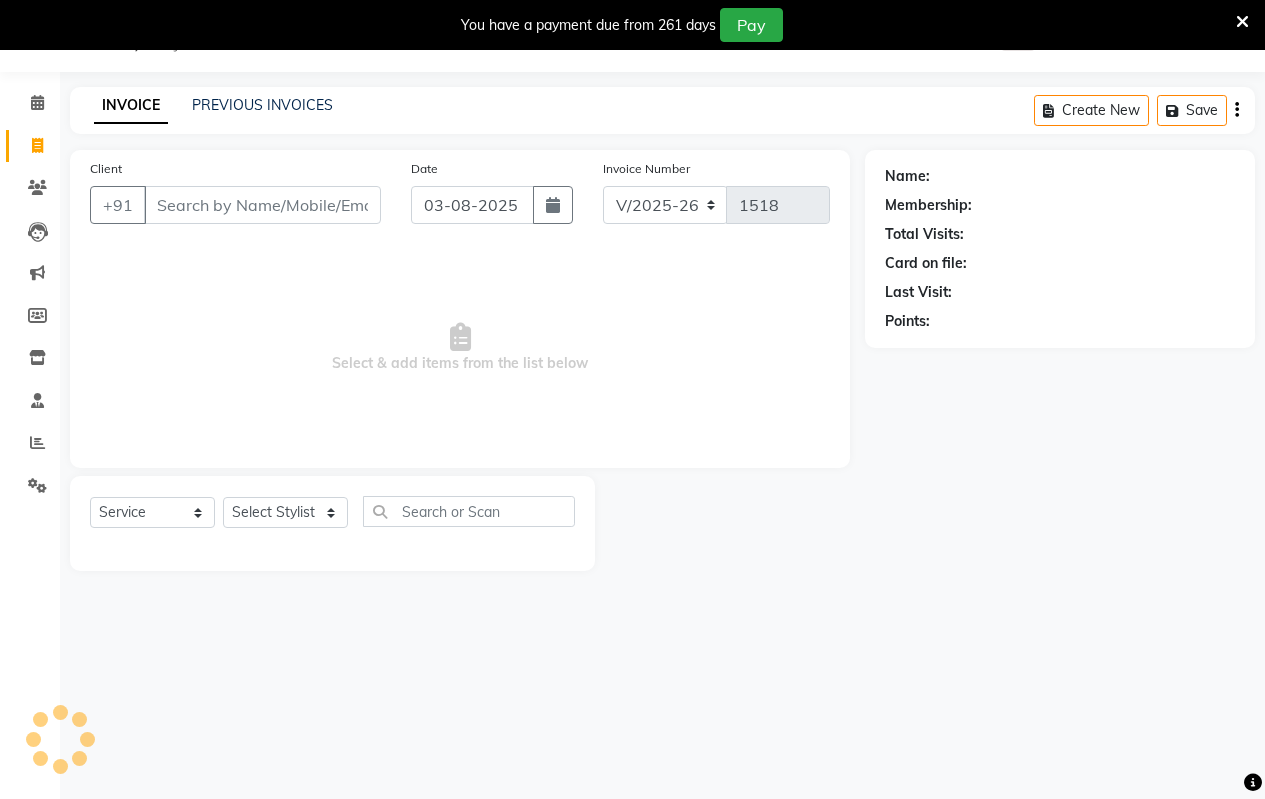 click on "Client" at bounding box center (262, 205) 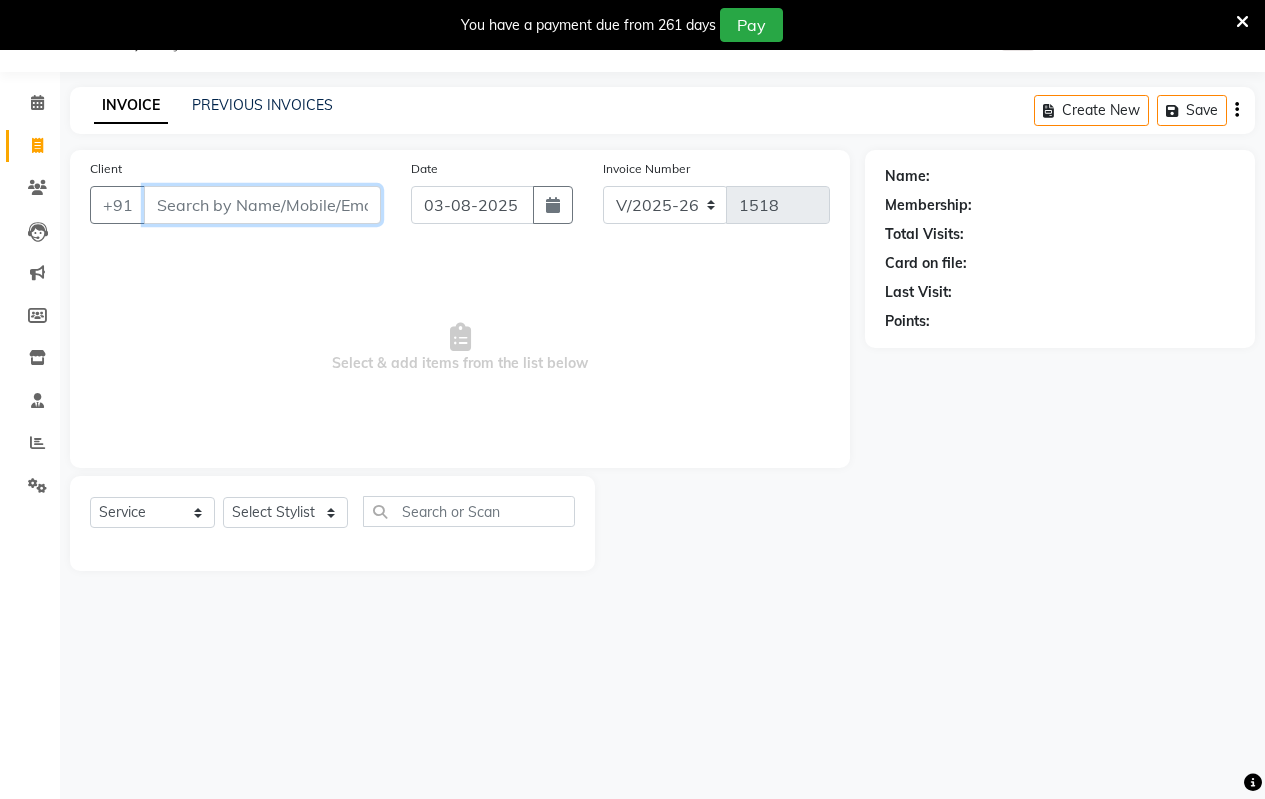 click on "Client" at bounding box center (262, 205) 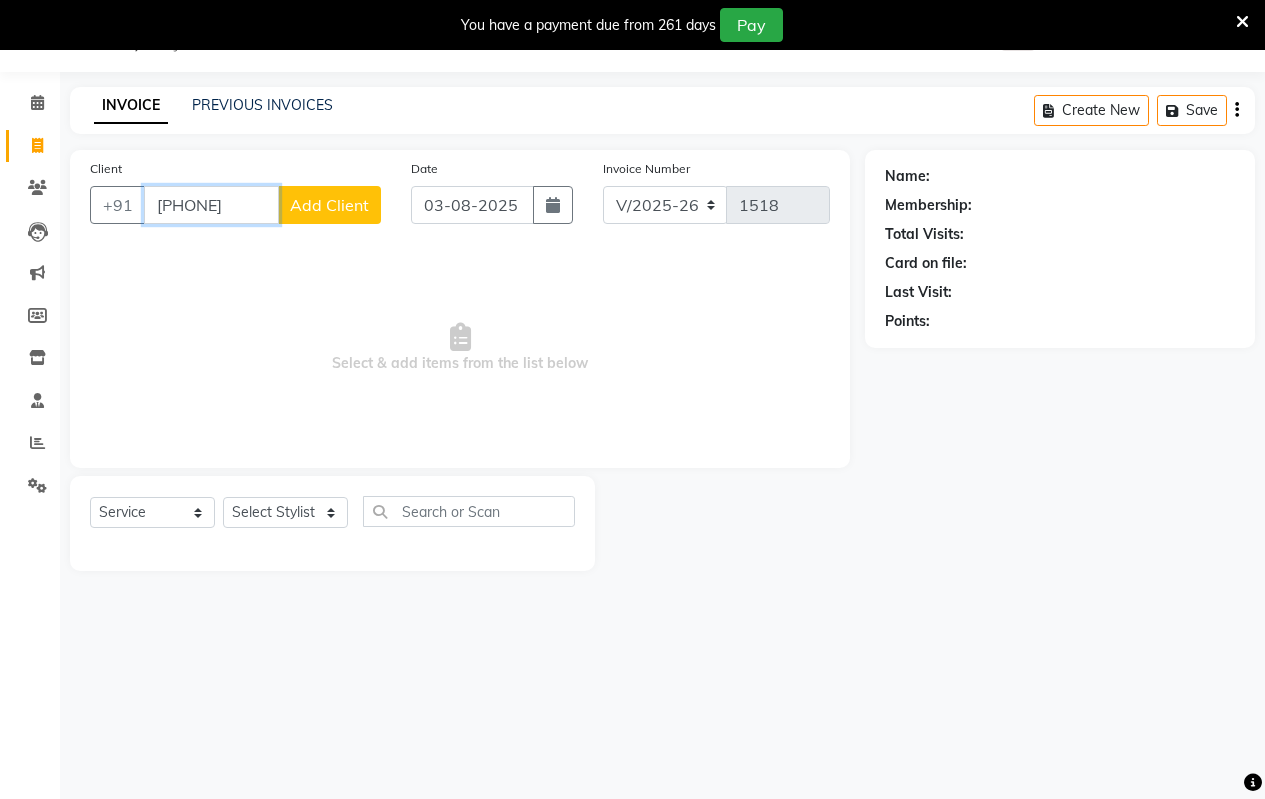 click on "[PHONE]" at bounding box center (211, 205) 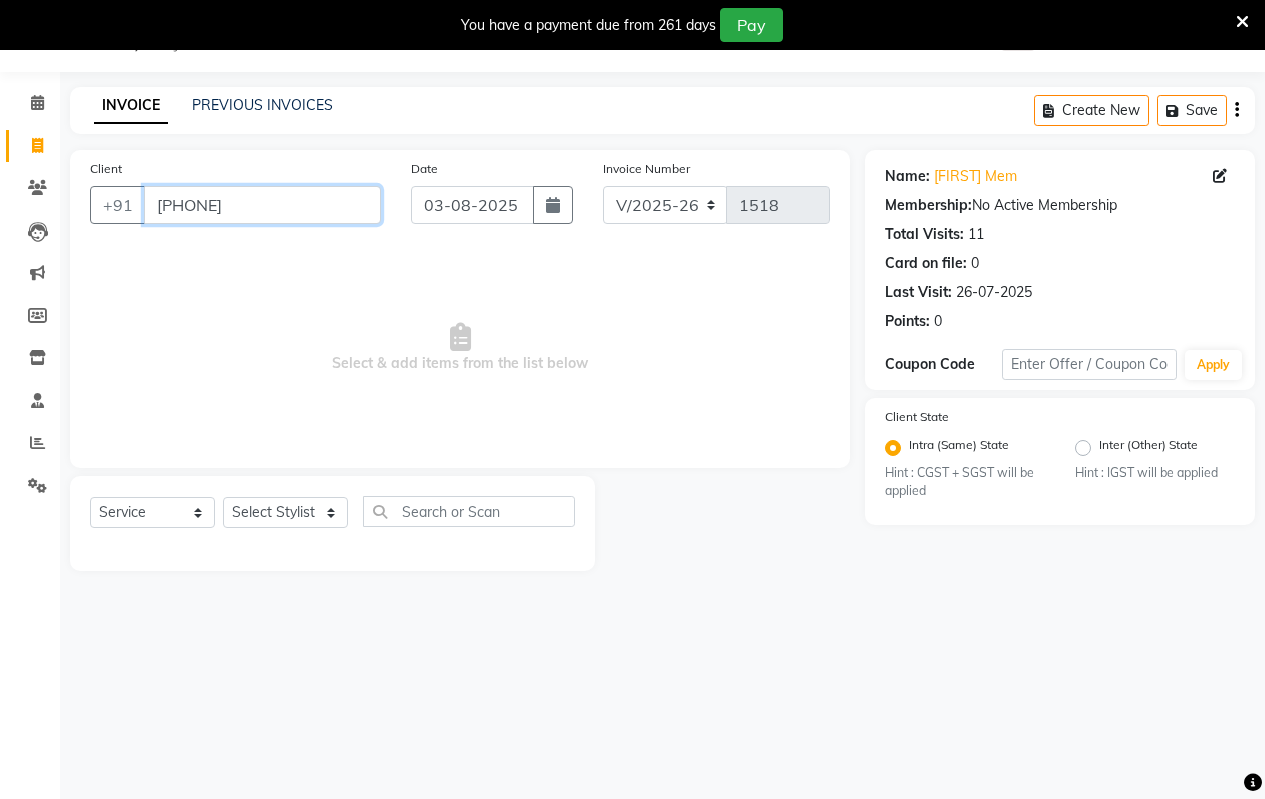 click on "[PHONE]" at bounding box center (262, 205) 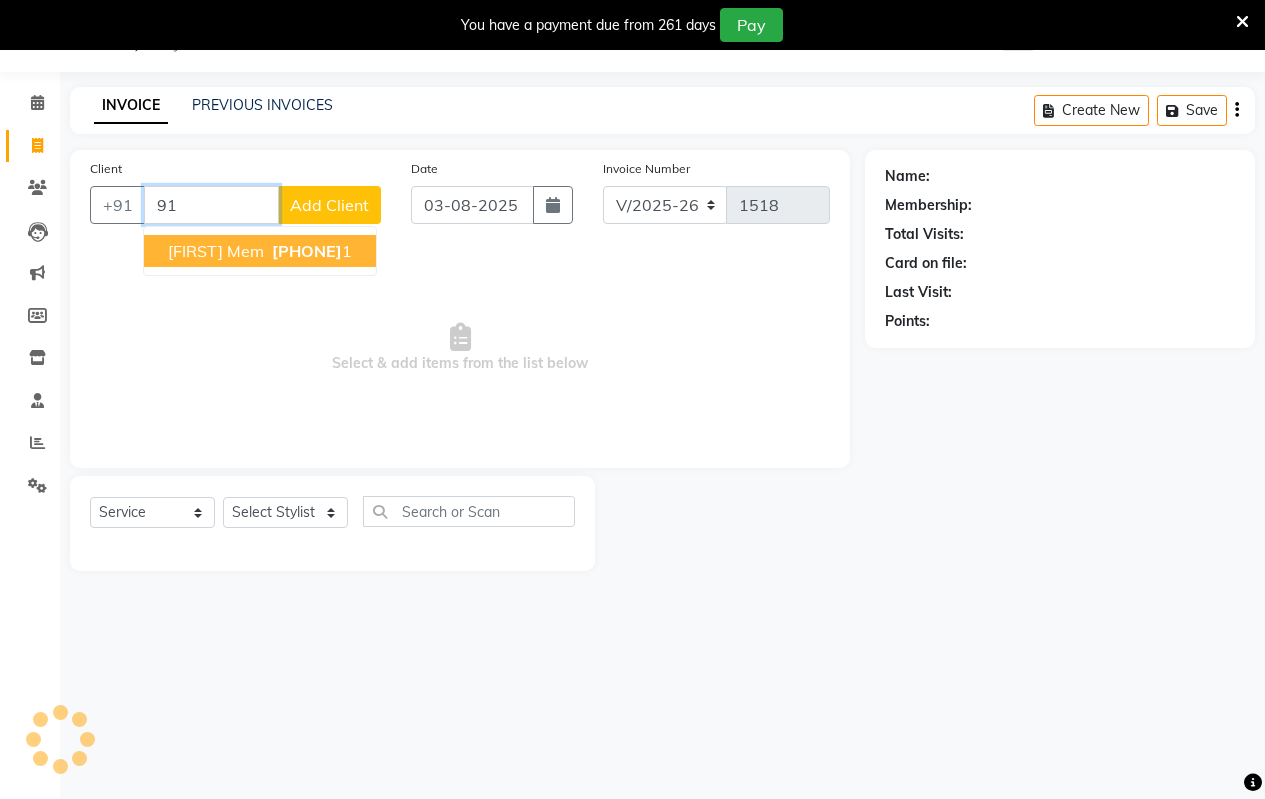 type on "9" 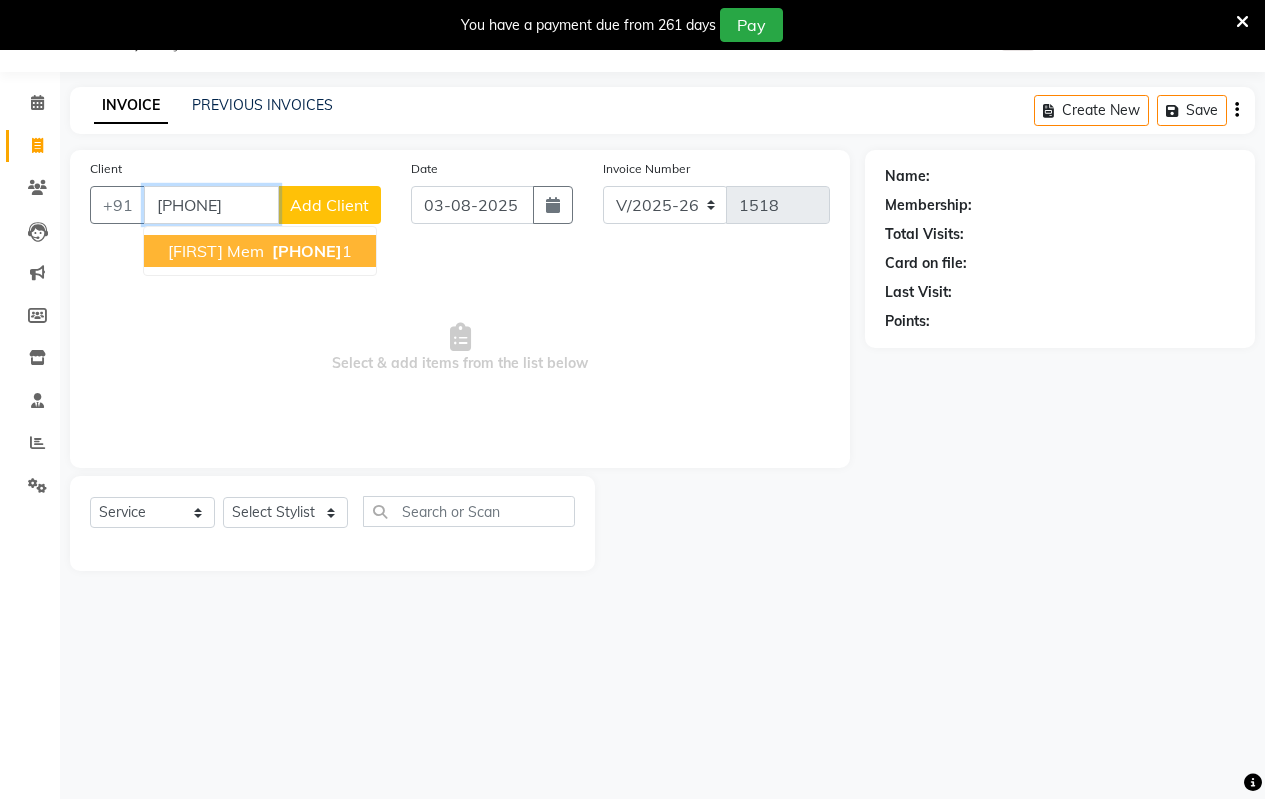 click on "[PHONE]" at bounding box center [307, 251] 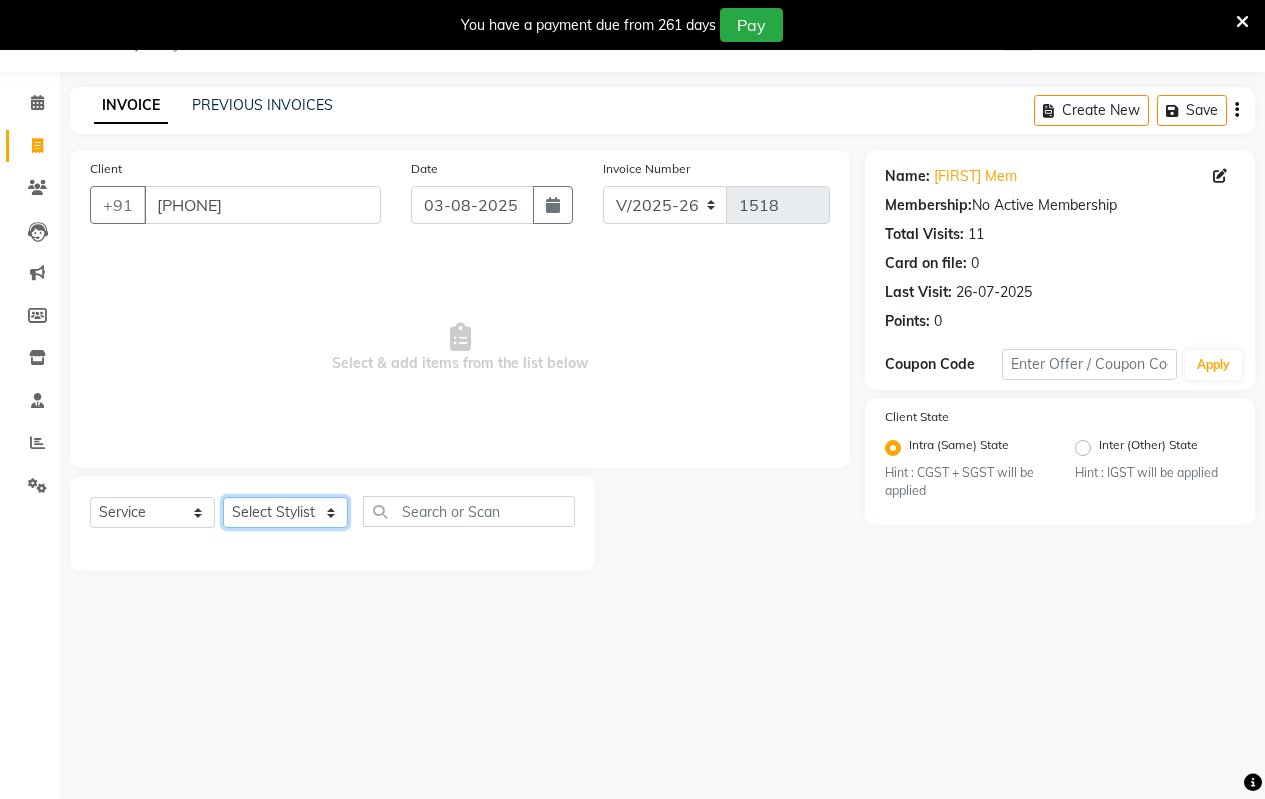 click on "Select Stylist Arati kamlesh b  karan  Krushna pramila jadhav priyanka bawaskar  rohit  rushi  Venesh" 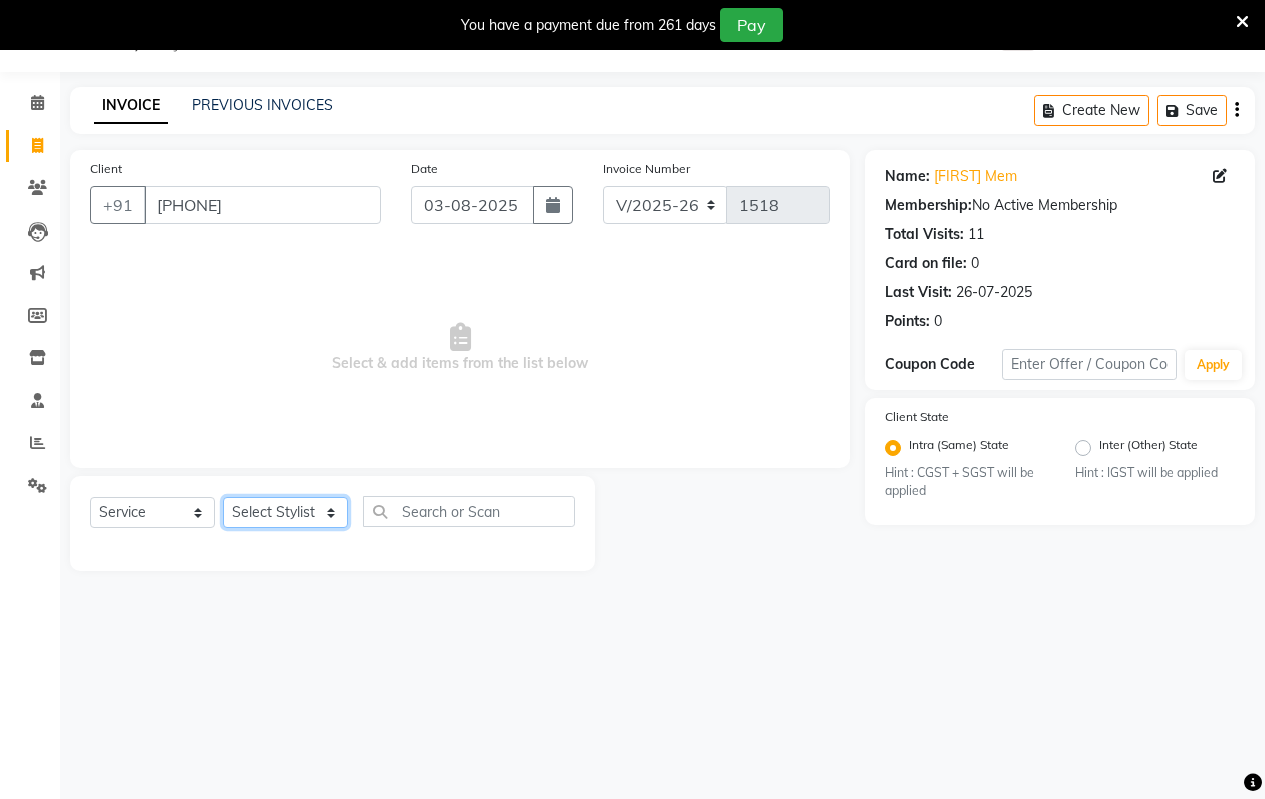 select on "80905" 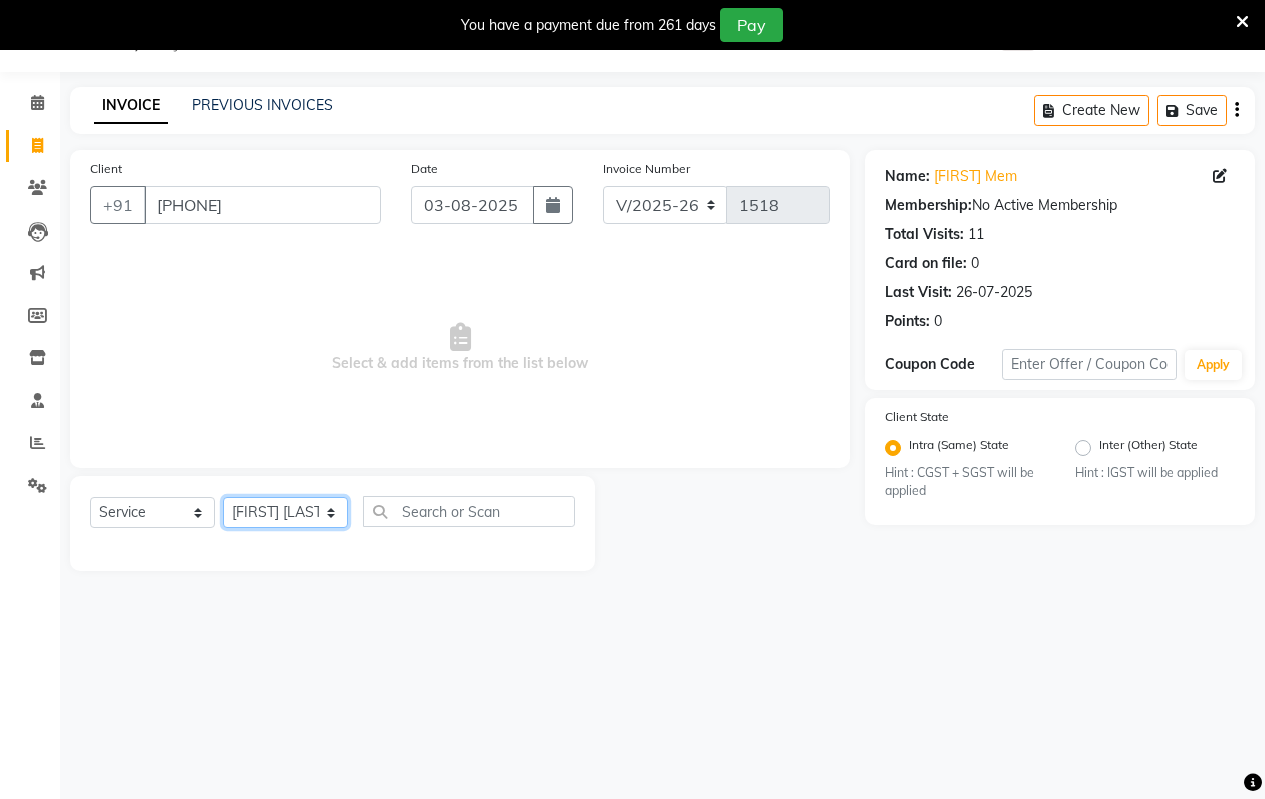 click on "Select Stylist Arati kamlesh b  karan  Krushna pramila jadhav priyanka bawaskar  rohit  rushi  Venesh" 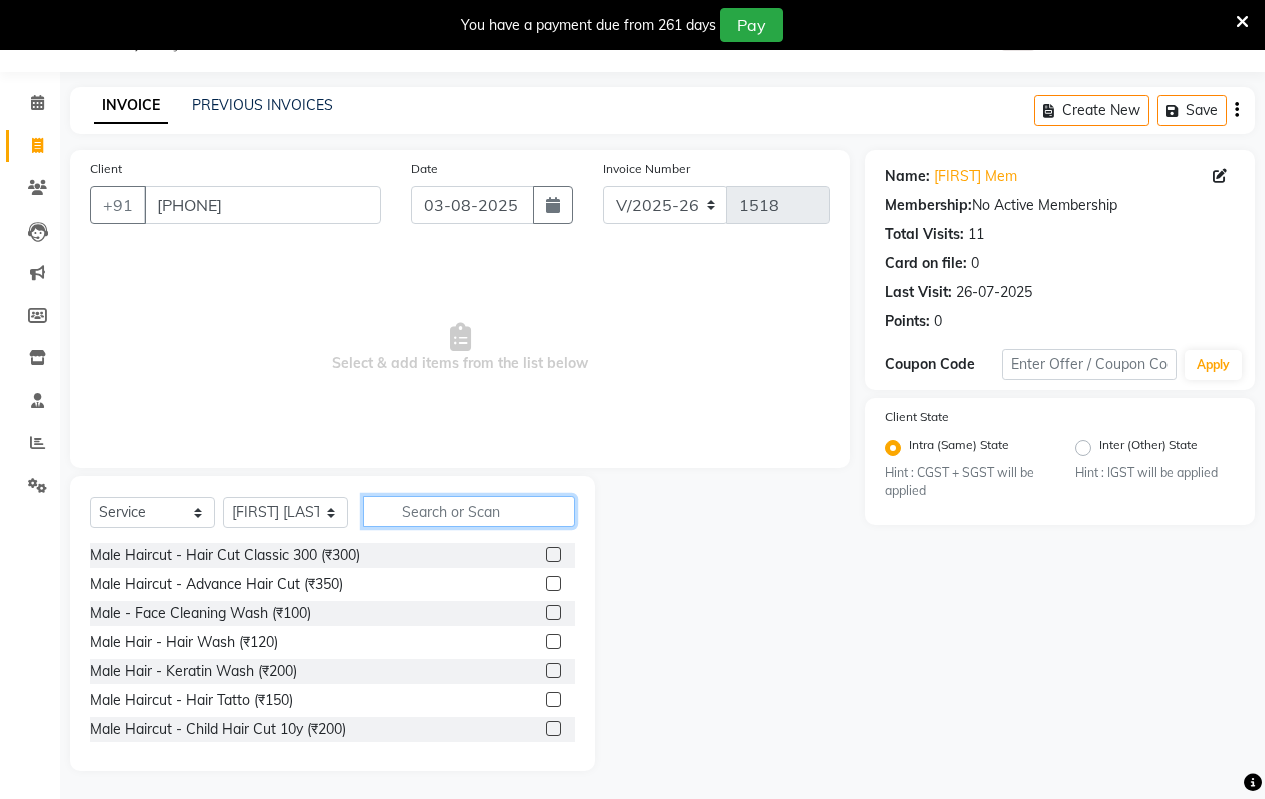 click 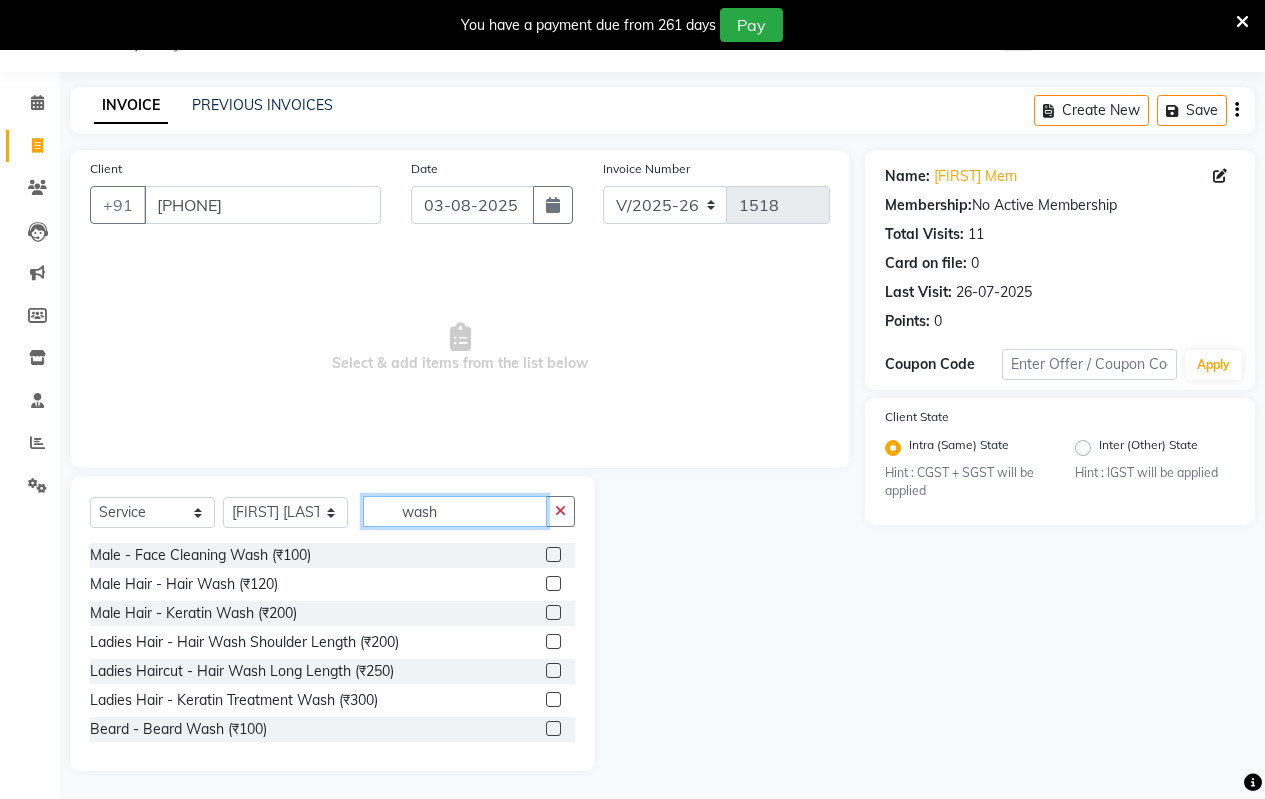 type on "wash" 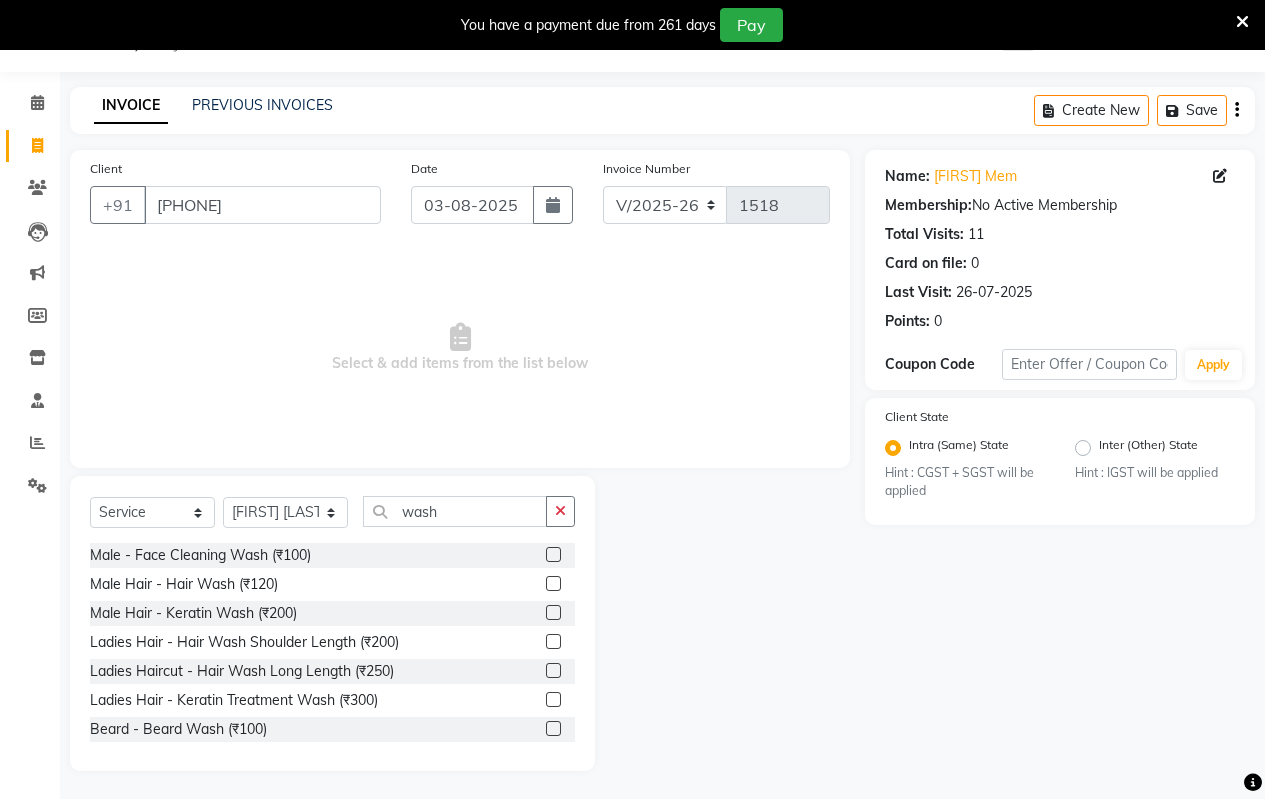 click 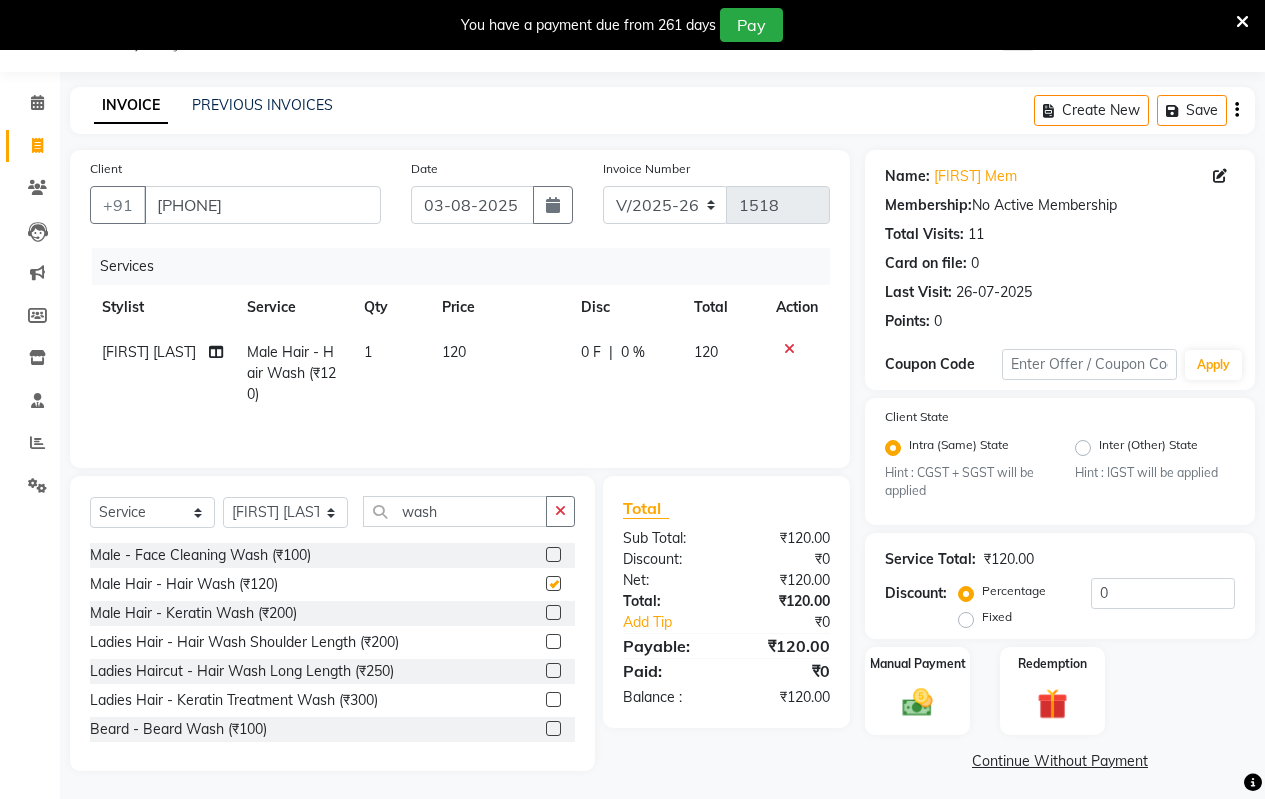 checkbox on "false" 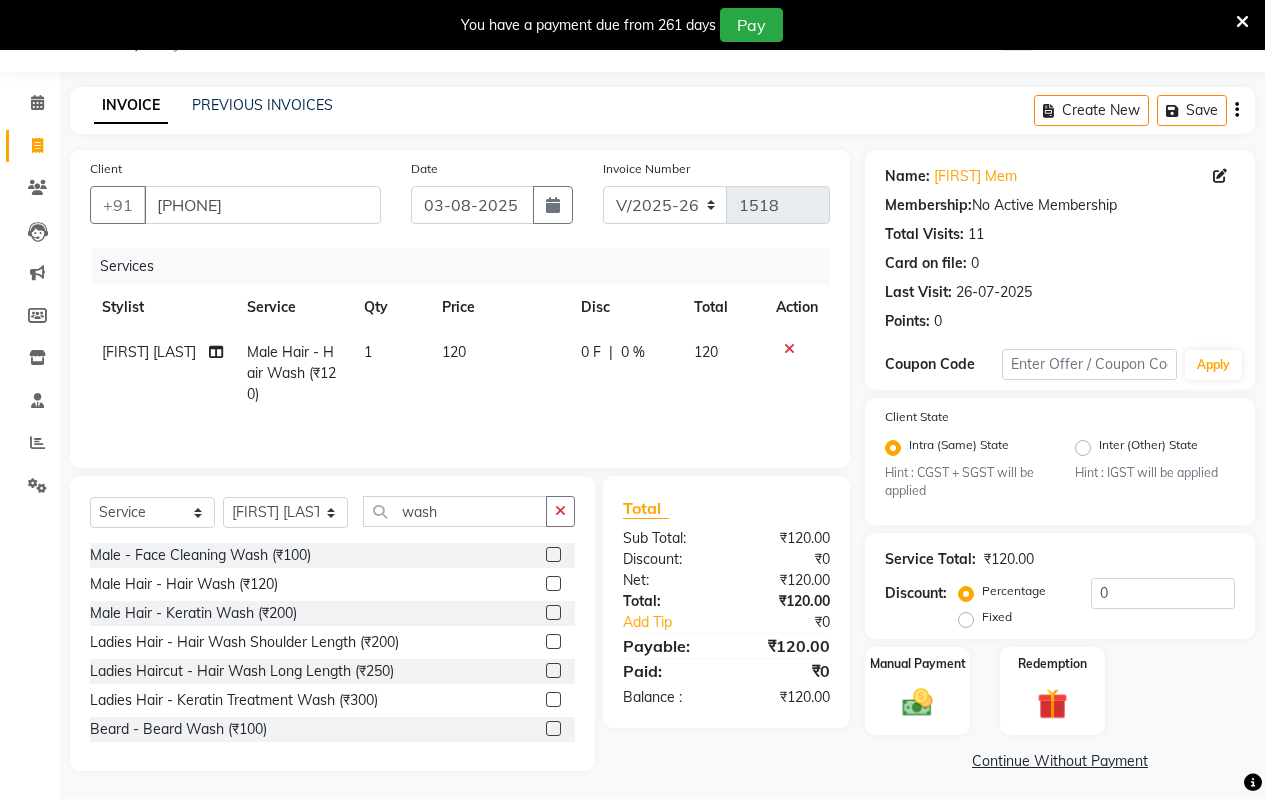 click on "120" 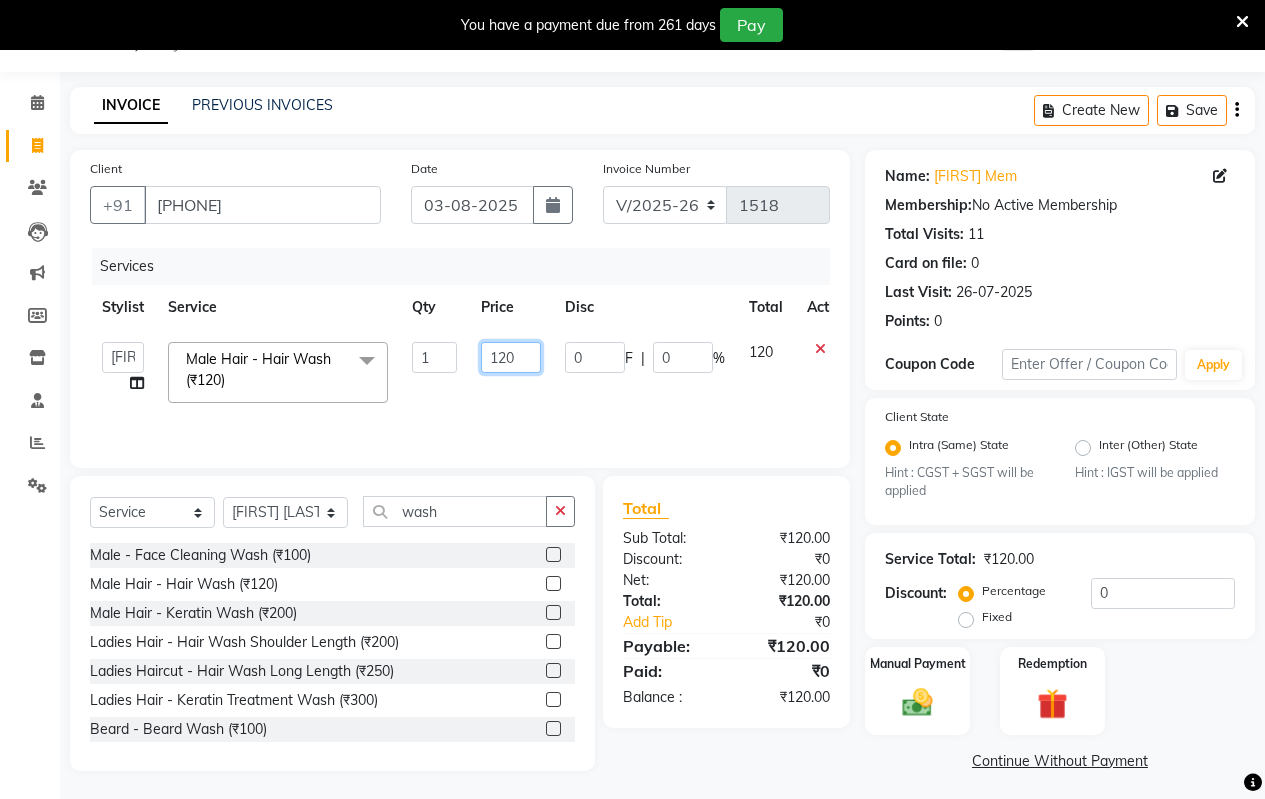 click on "120" 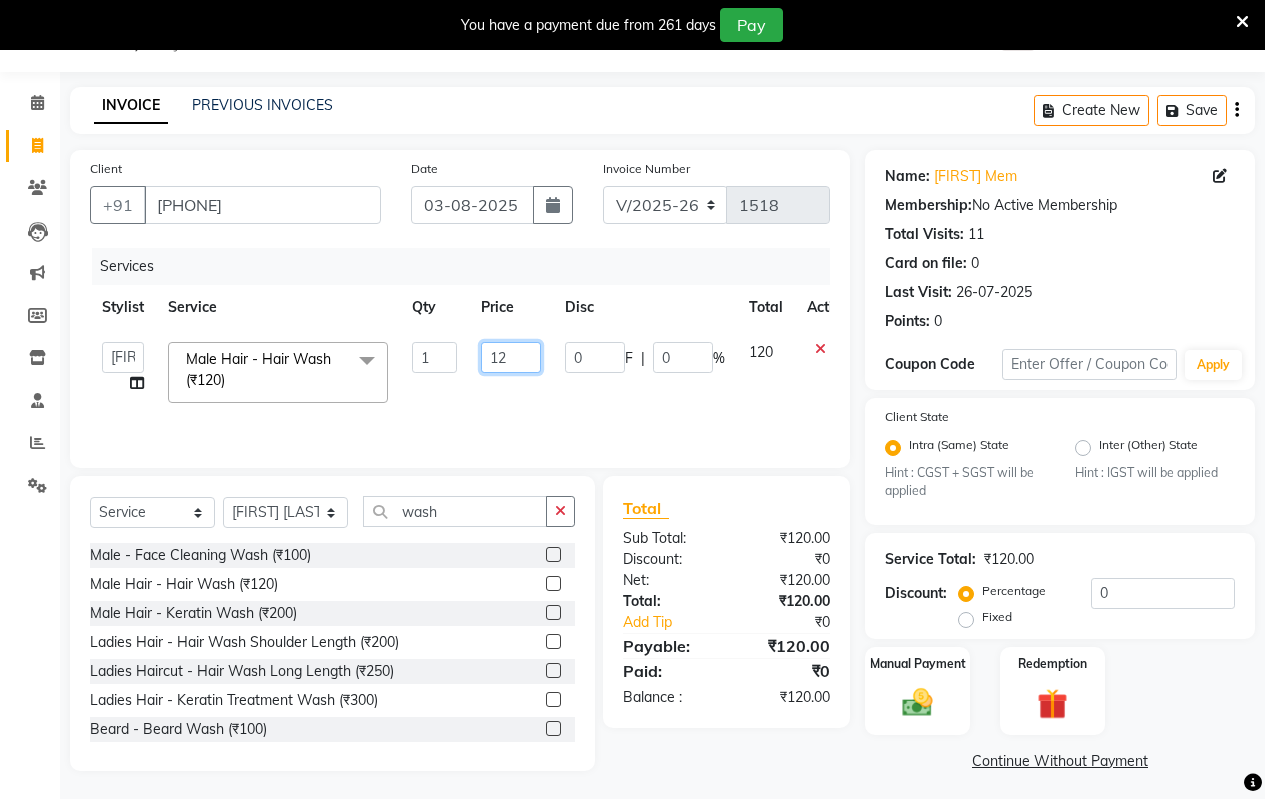 type on "1" 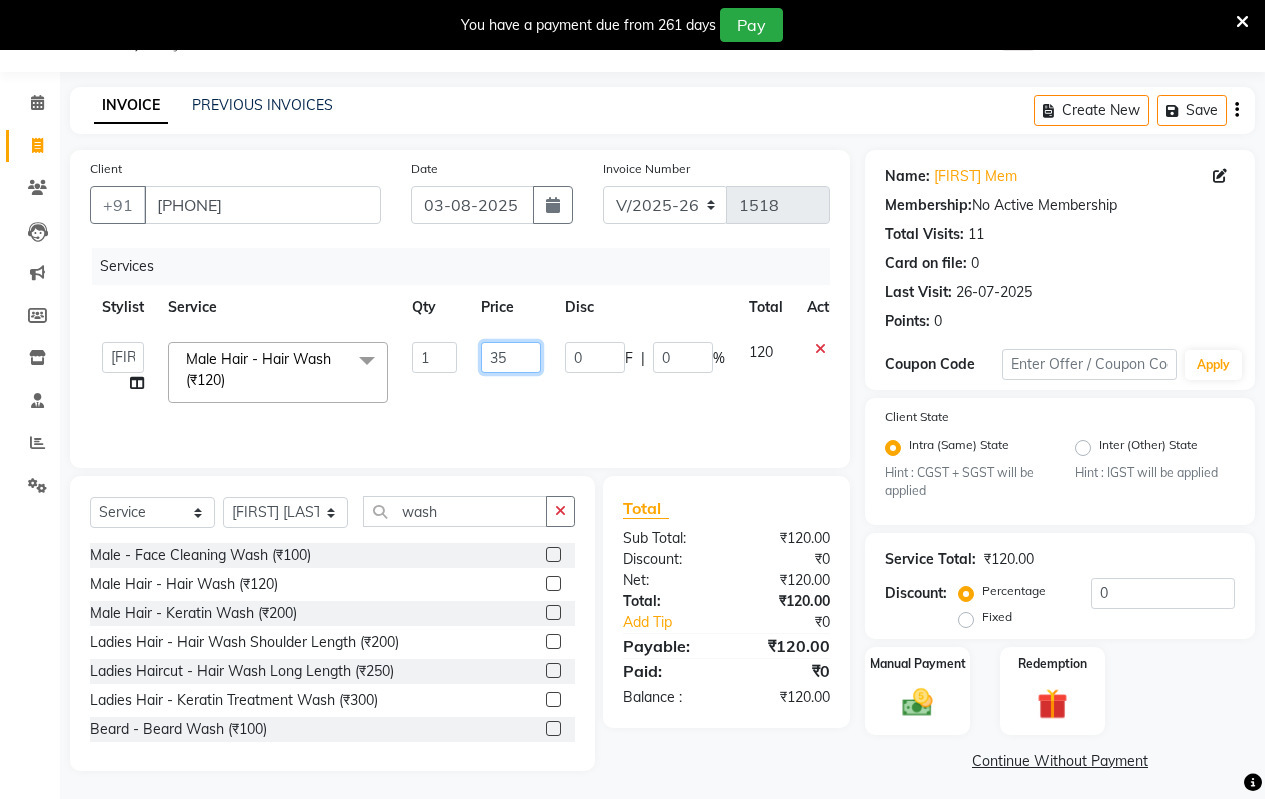 type on "350" 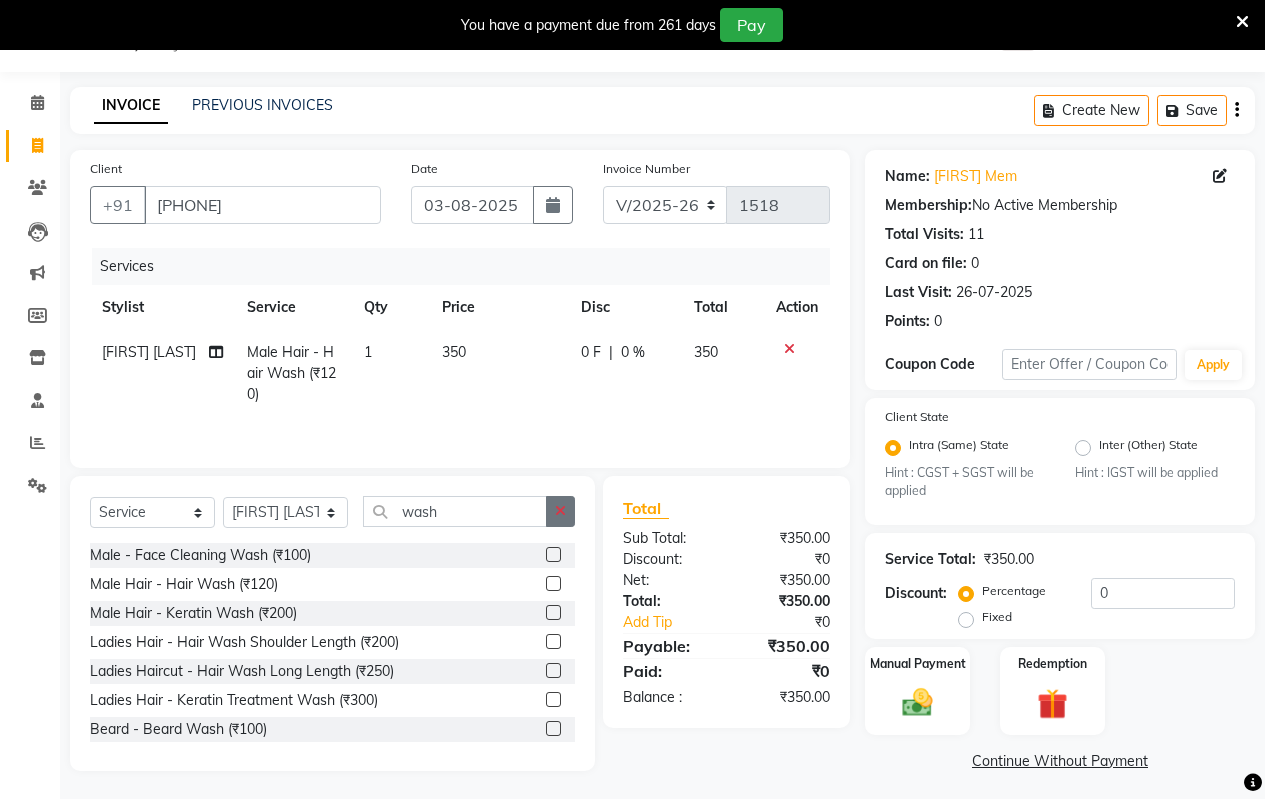 click 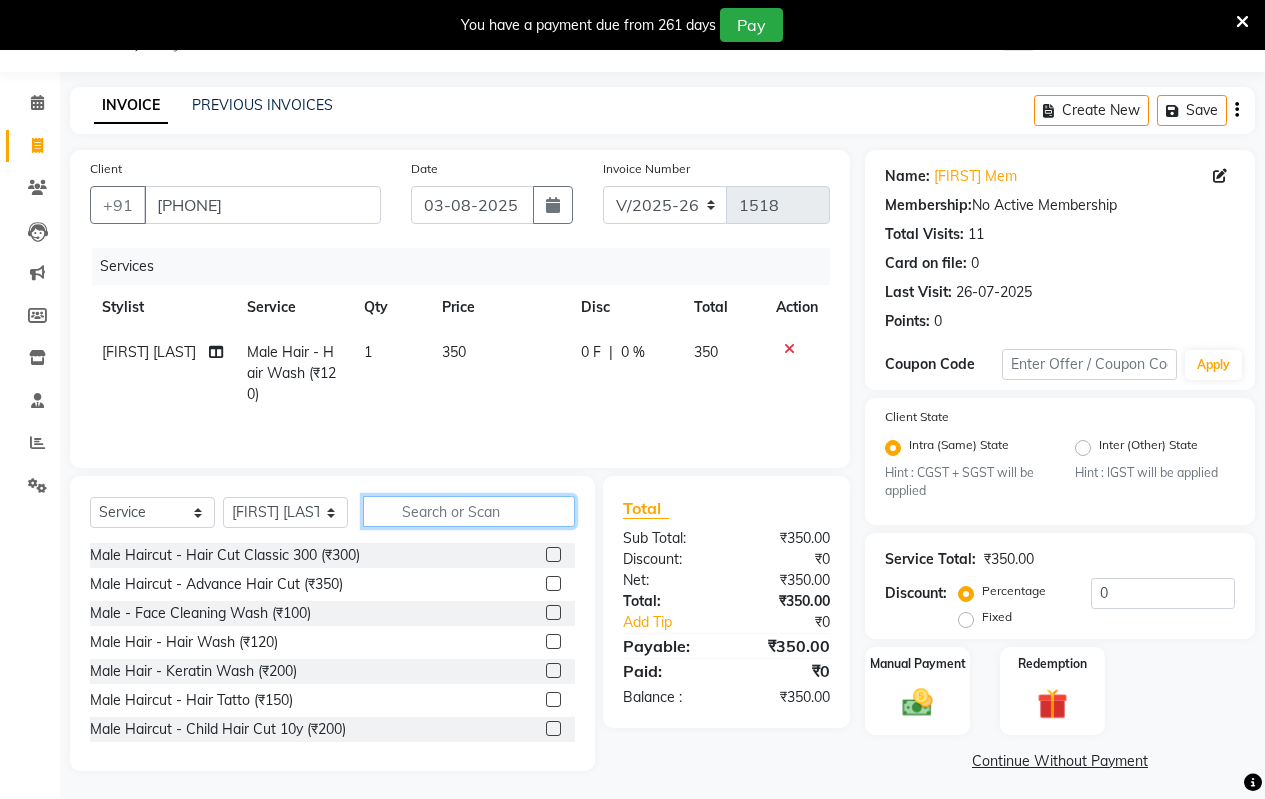 click 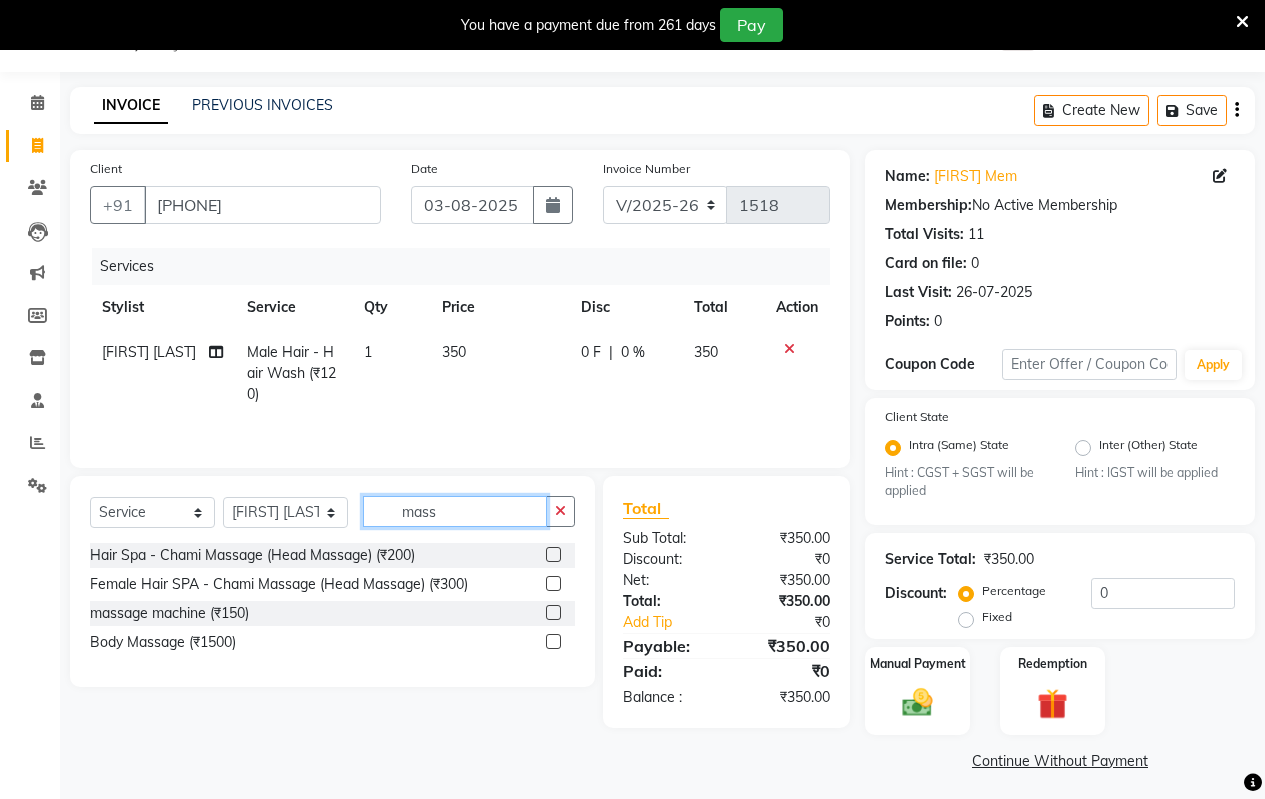 type on "mass" 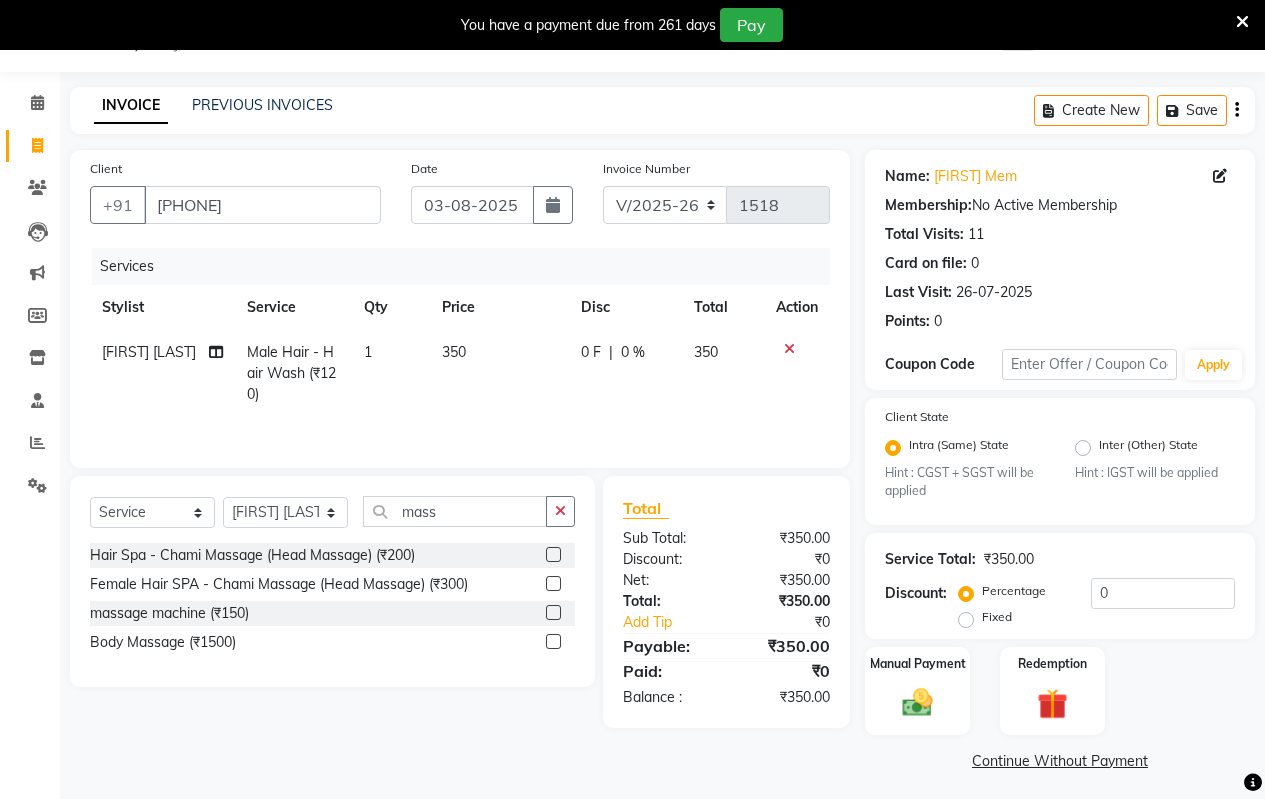 click 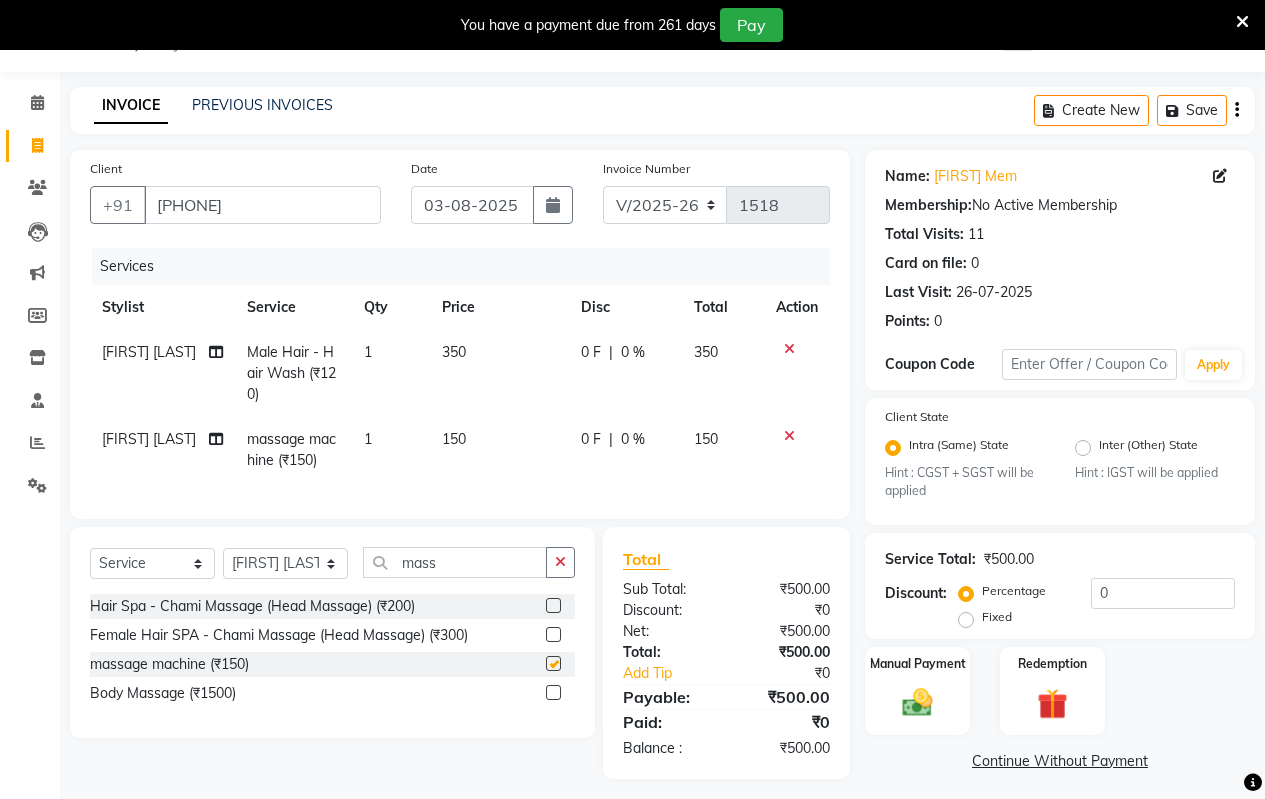 checkbox on "false" 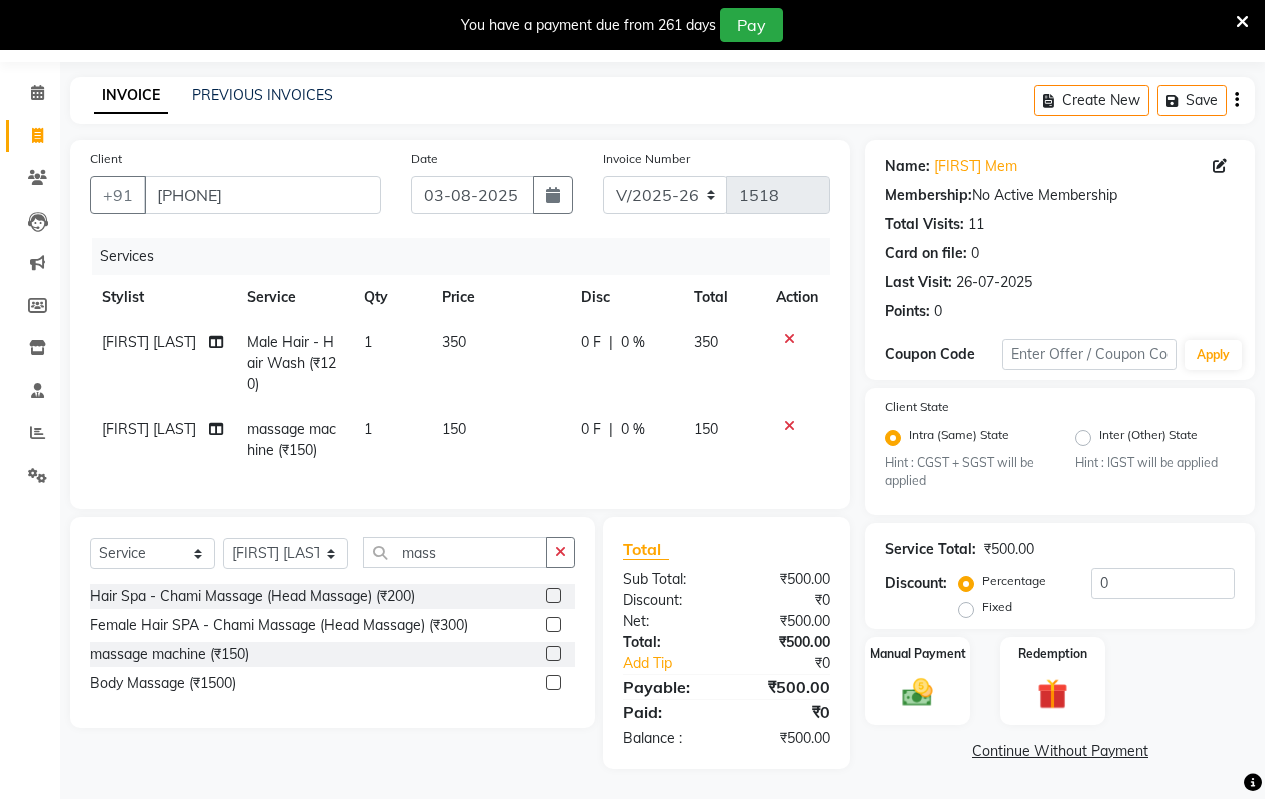 scroll, scrollTop: 75, scrollLeft: 0, axis: vertical 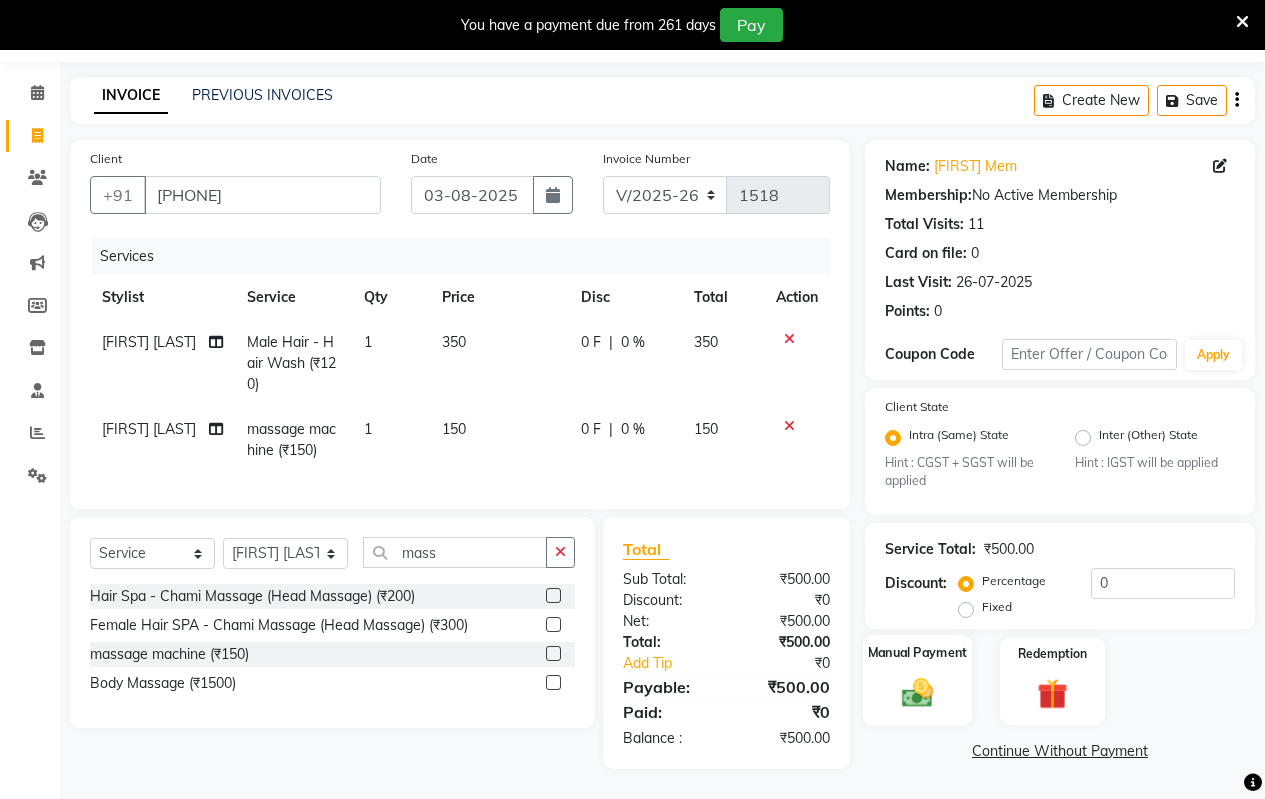 click on "Manual Payment" 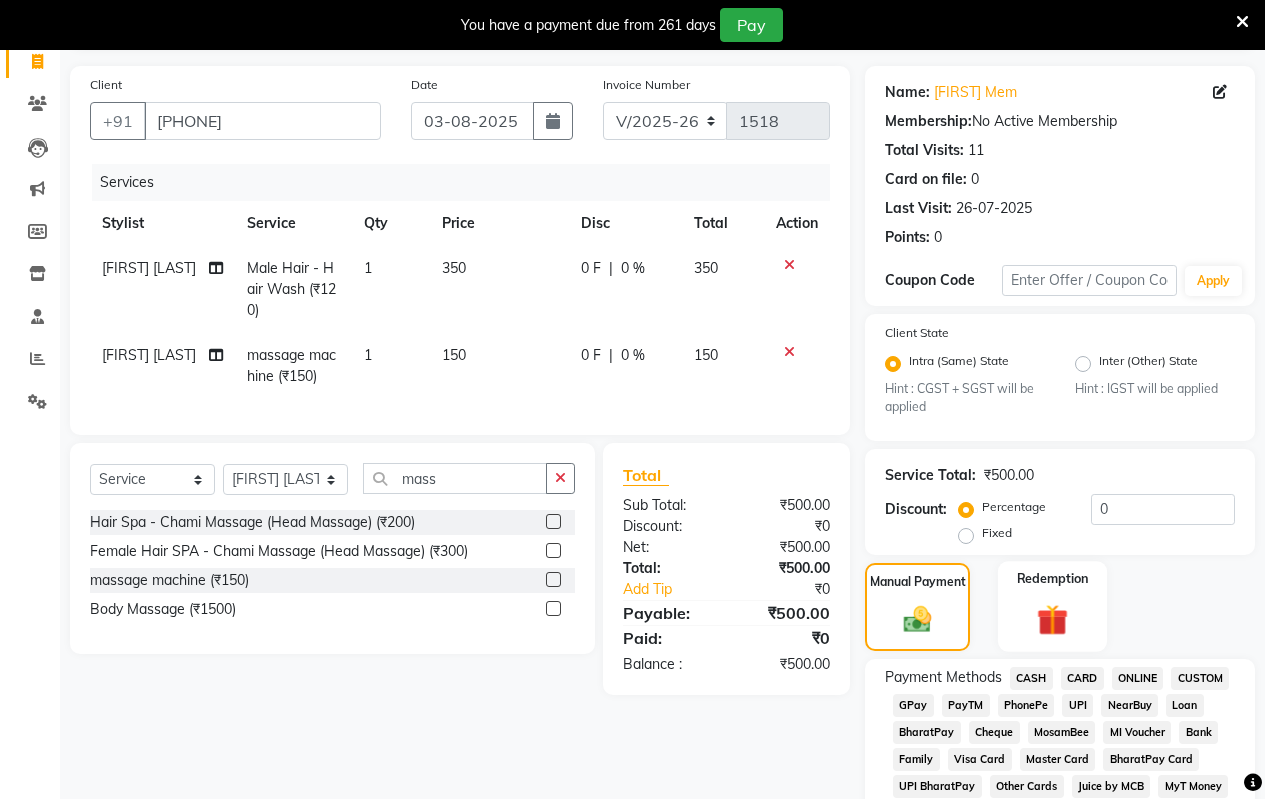 scroll, scrollTop: 59, scrollLeft: 0, axis: vertical 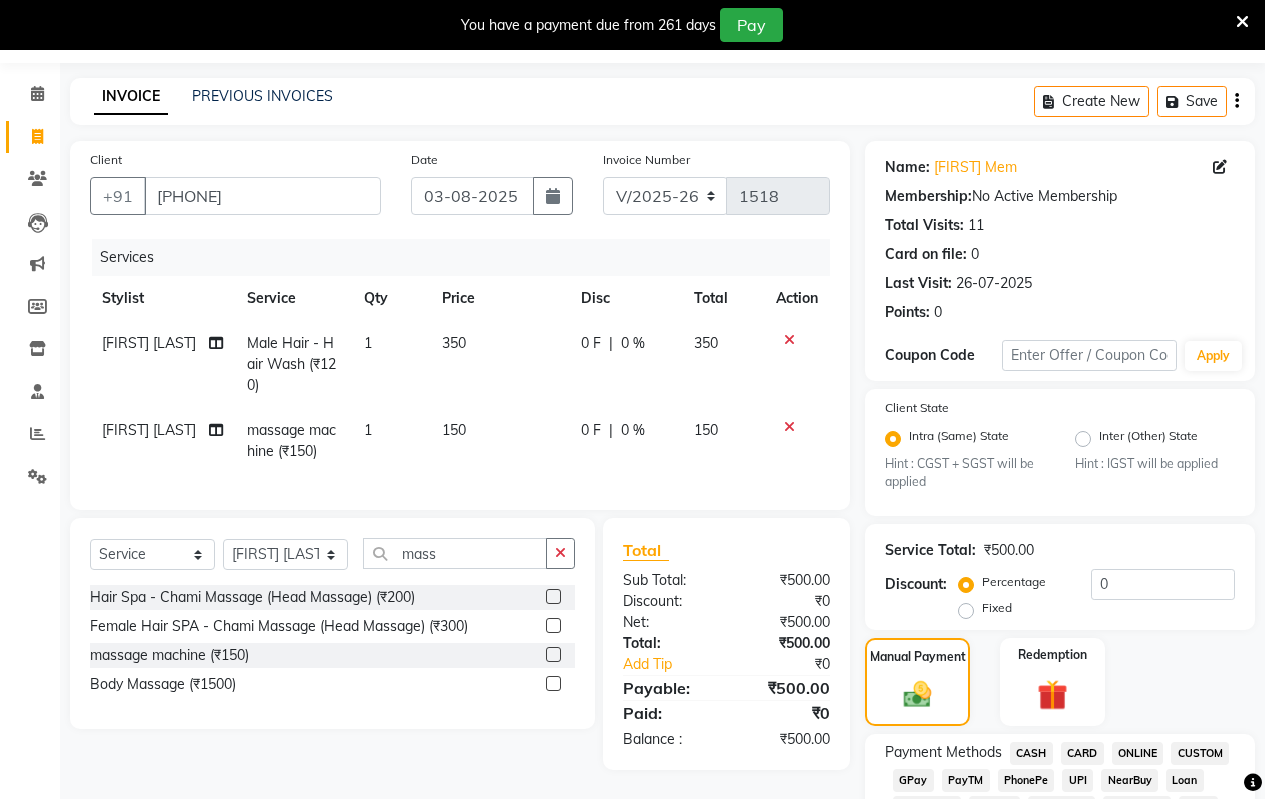 click on "ONLINE" 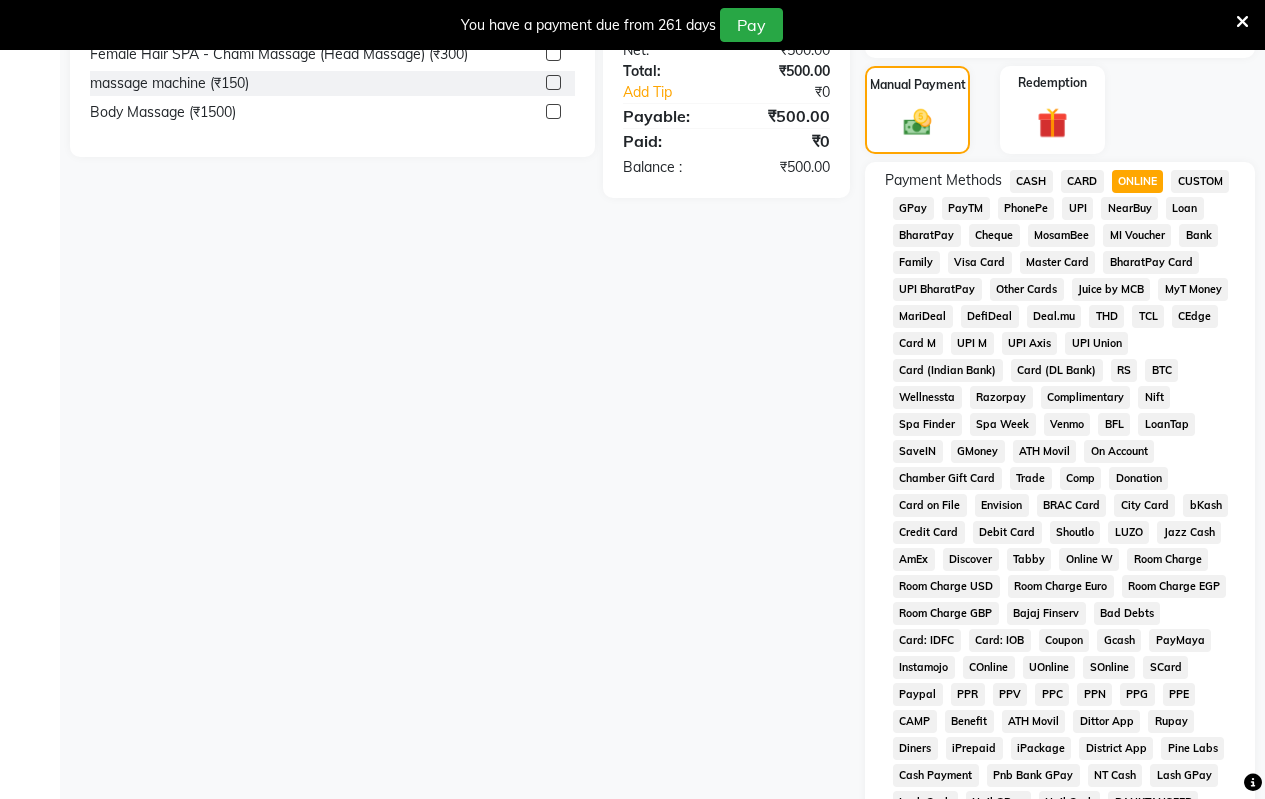 scroll, scrollTop: 959, scrollLeft: 0, axis: vertical 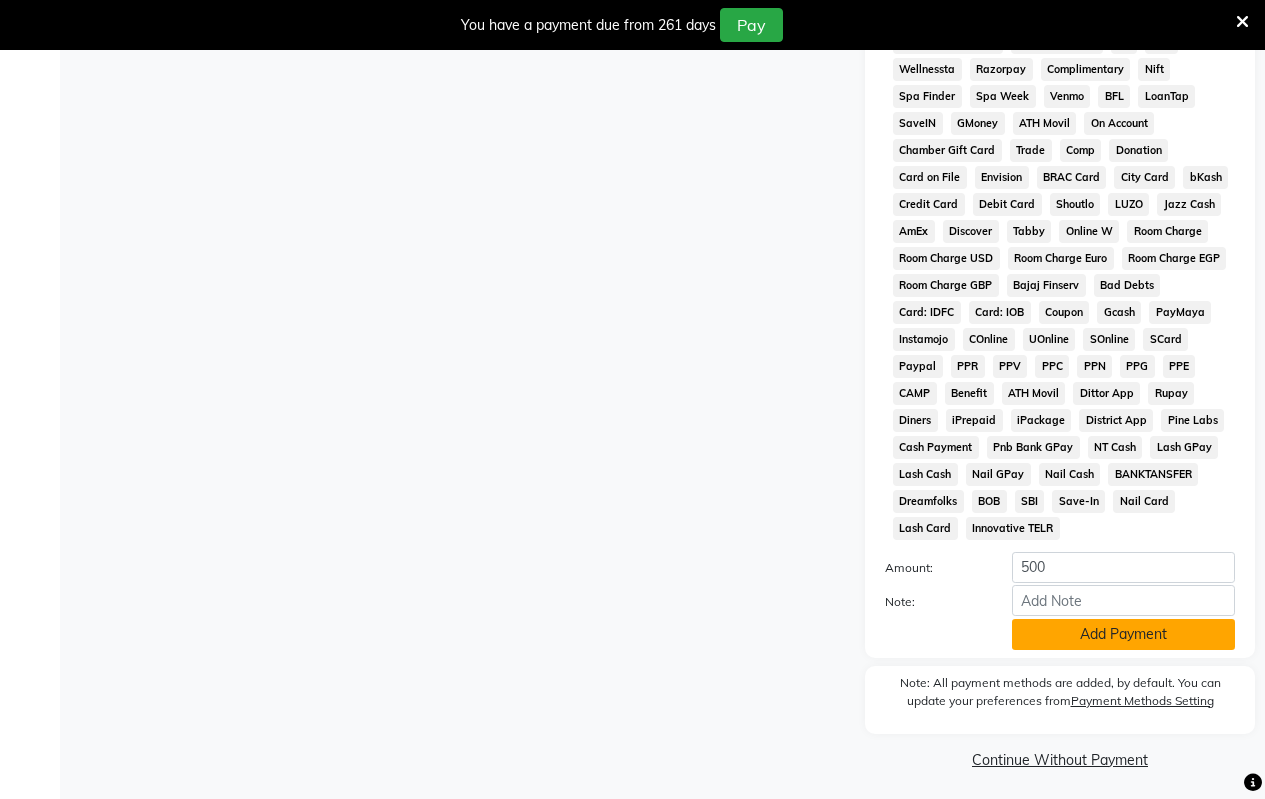 click on "Add Payment" 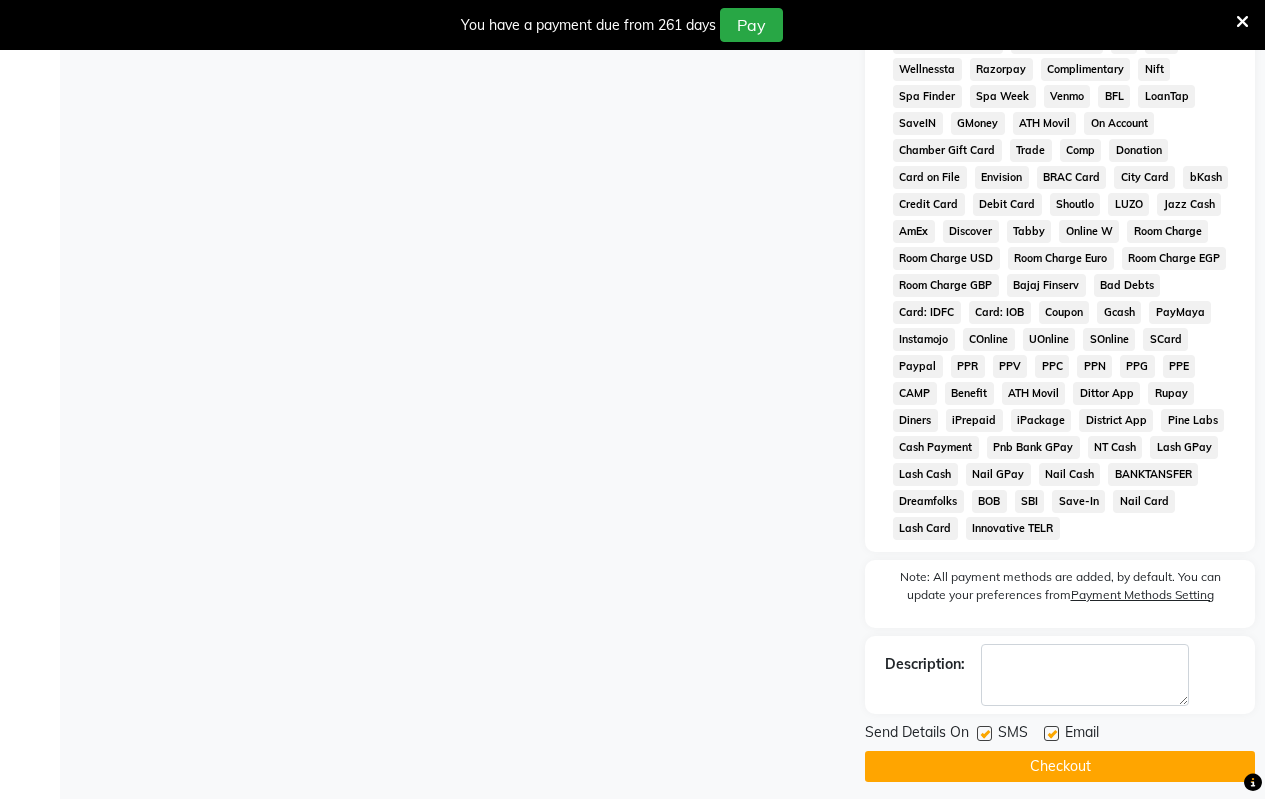 click on "Checkout" 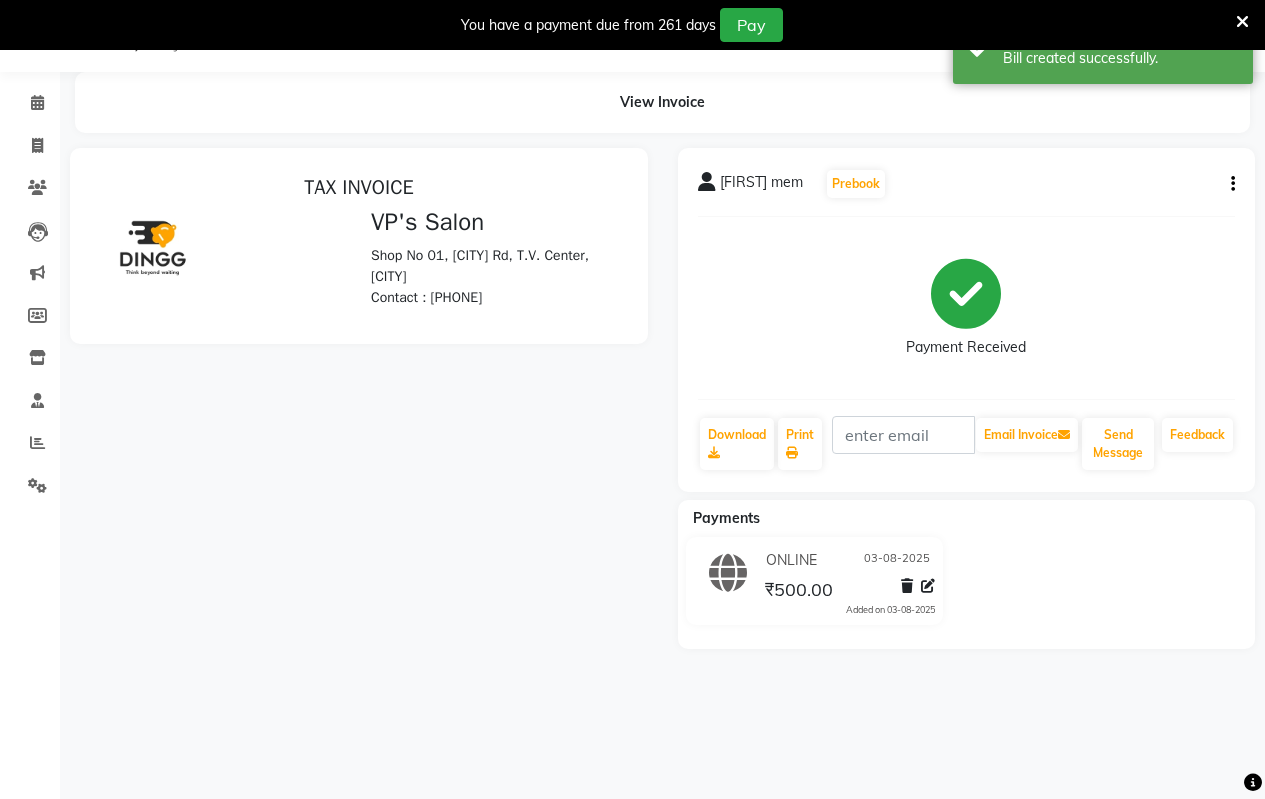 scroll, scrollTop: 0, scrollLeft: 0, axis: both 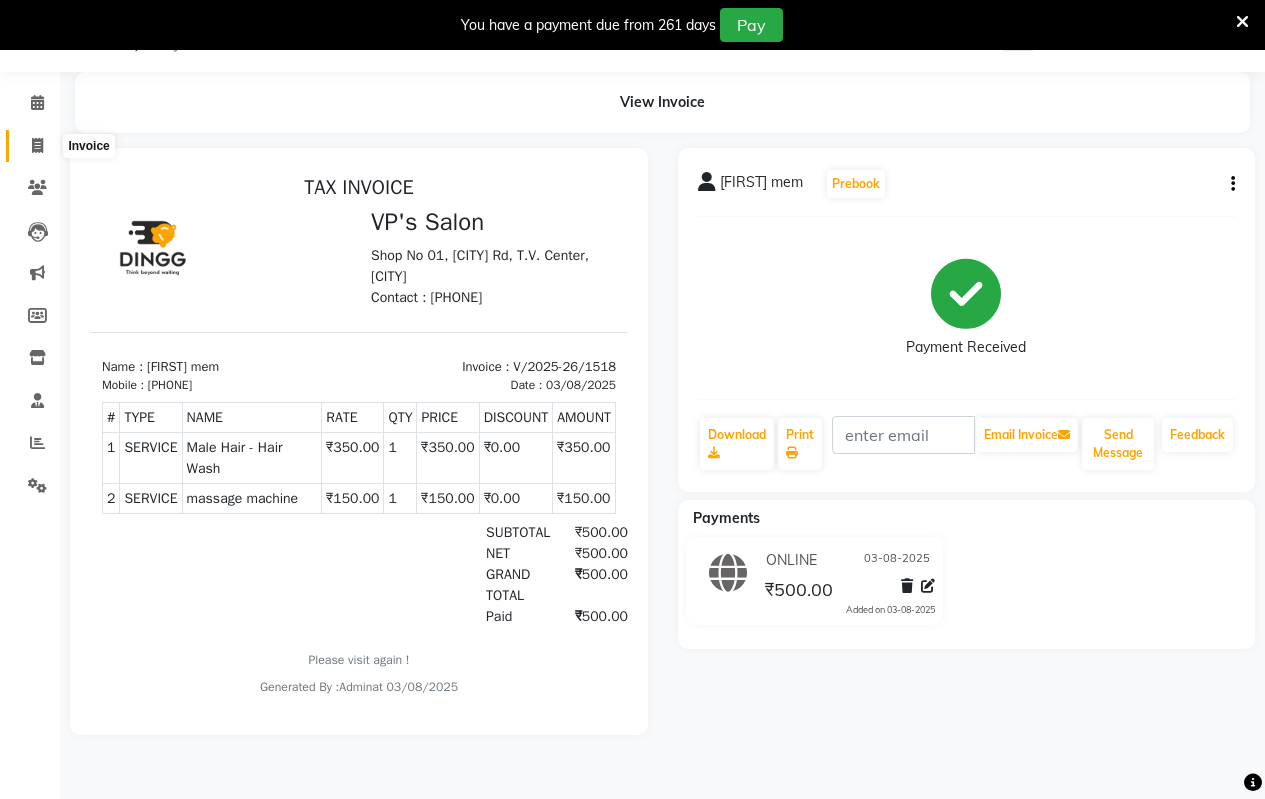 click 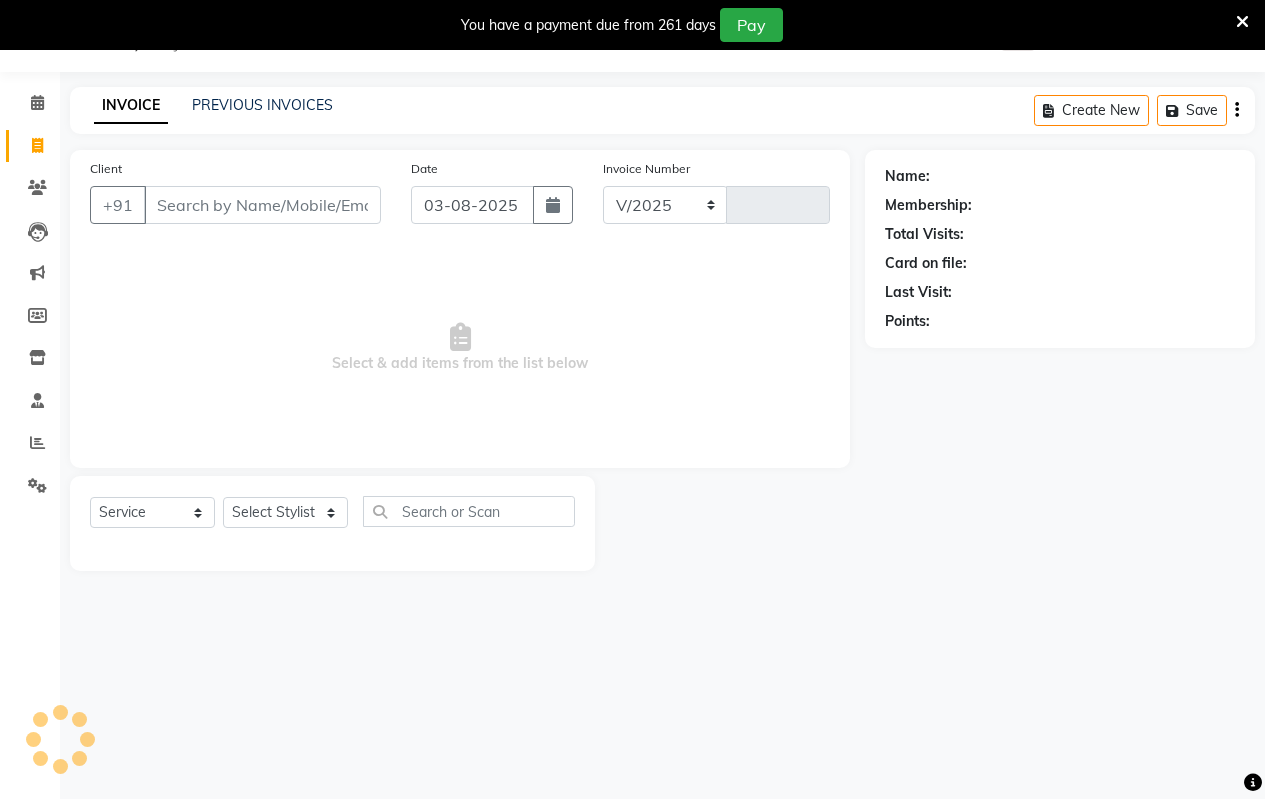select on "4917" 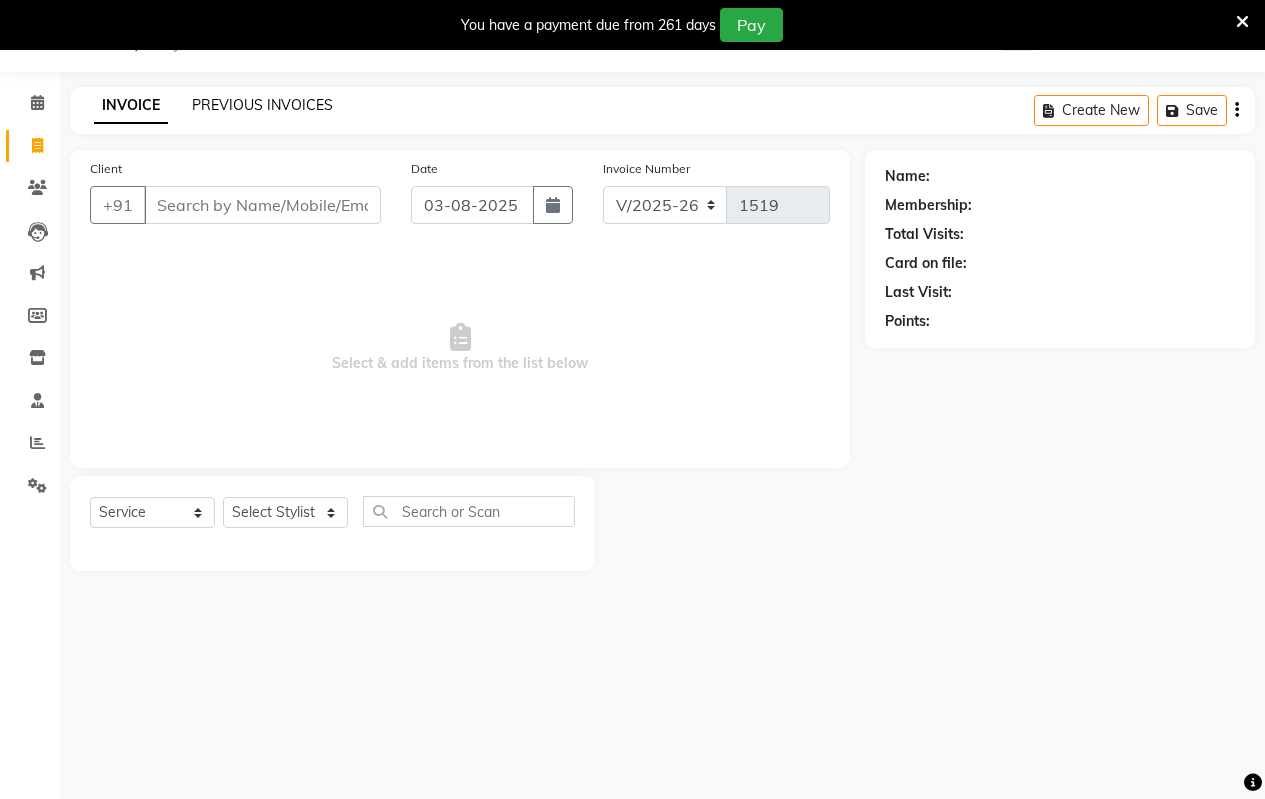 click on "PREVIOUS INVOICES" 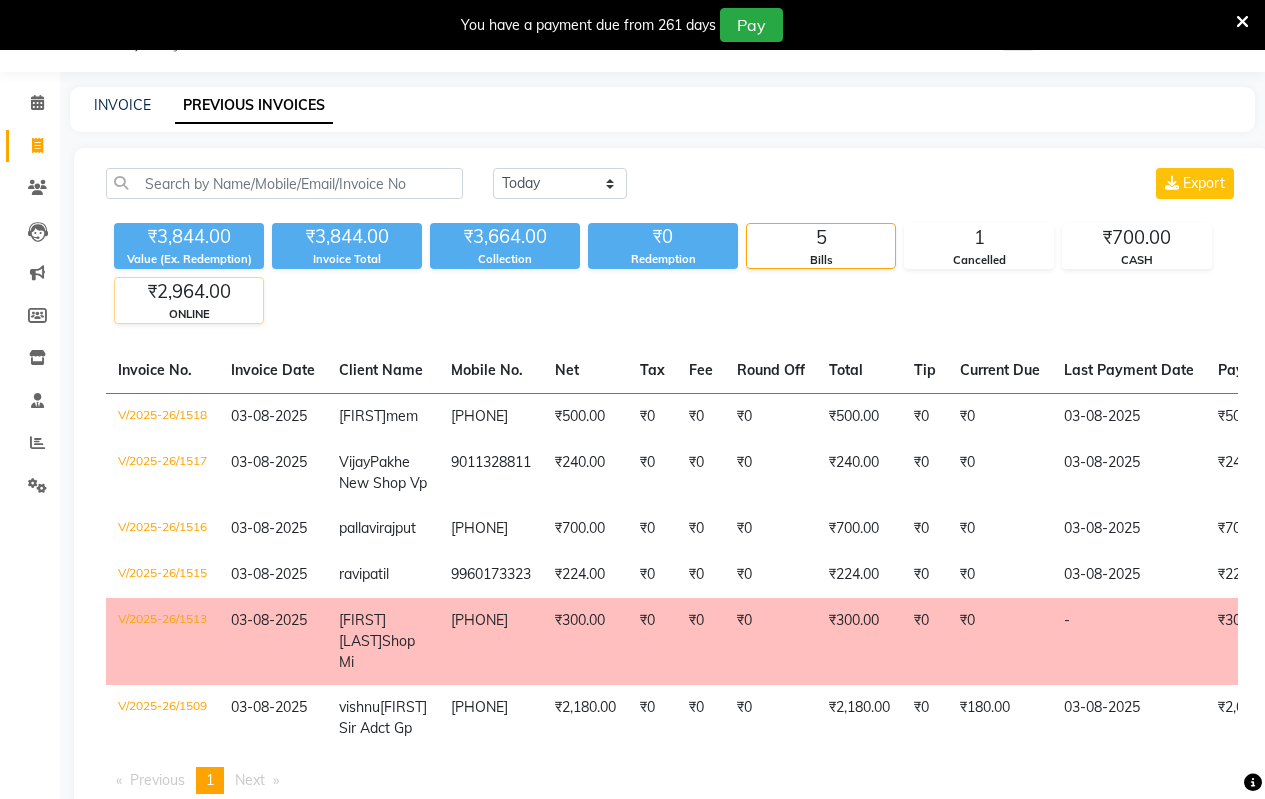 click on "₹2,964.00" 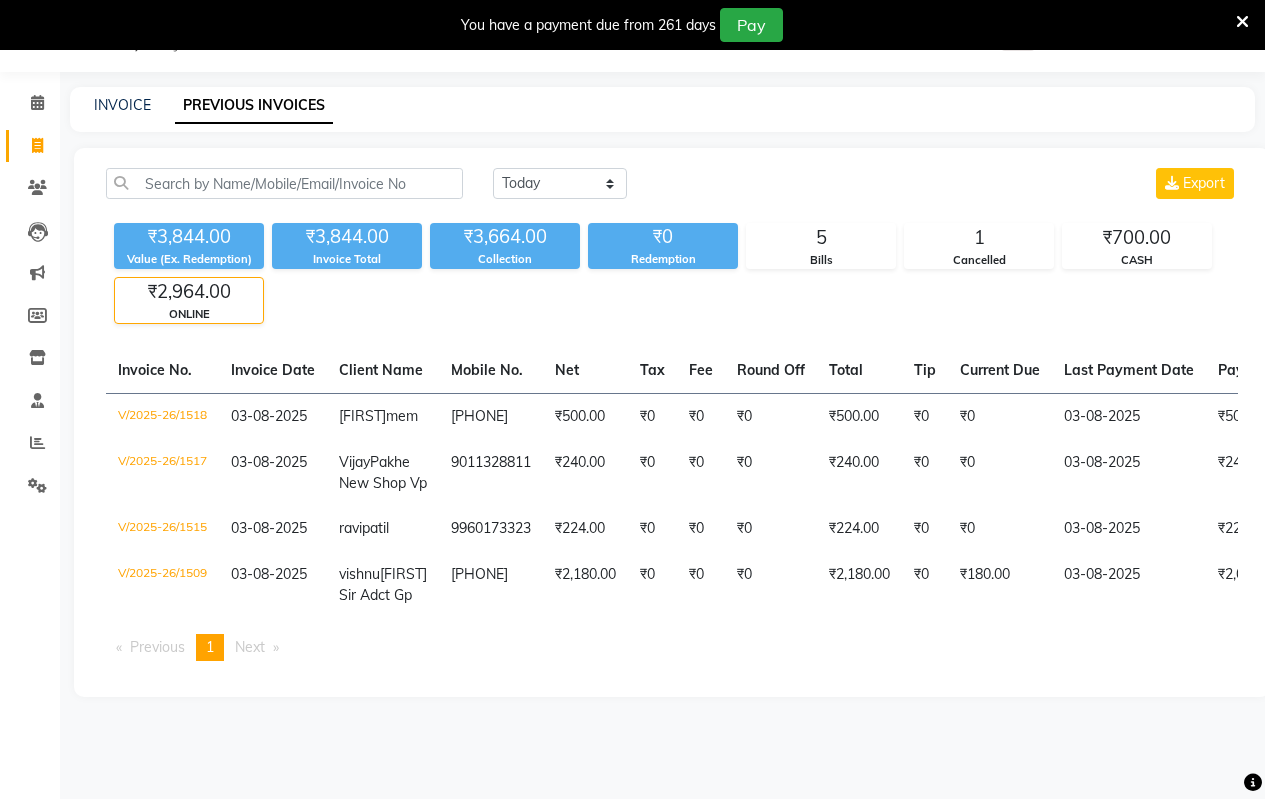 click on "INVOICE PREVIOUS INVOICES" 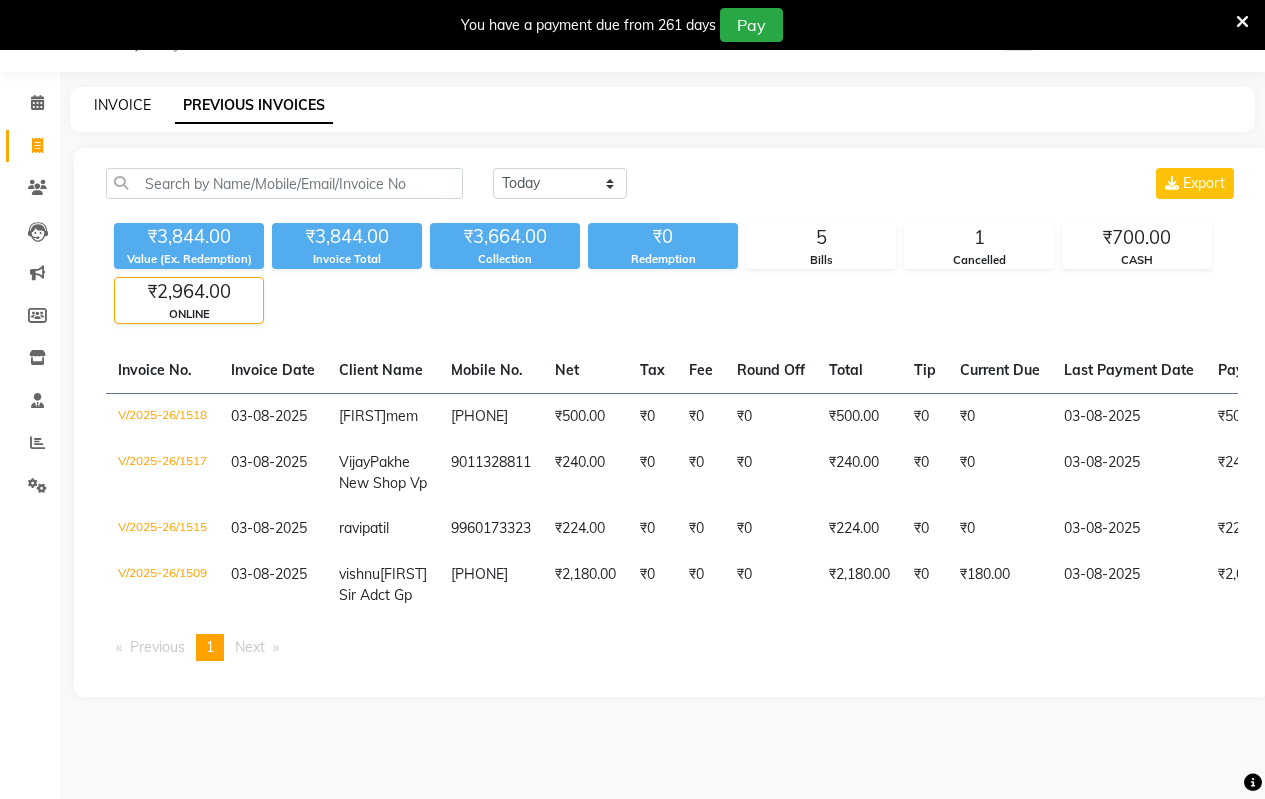 click on "INVOICE" 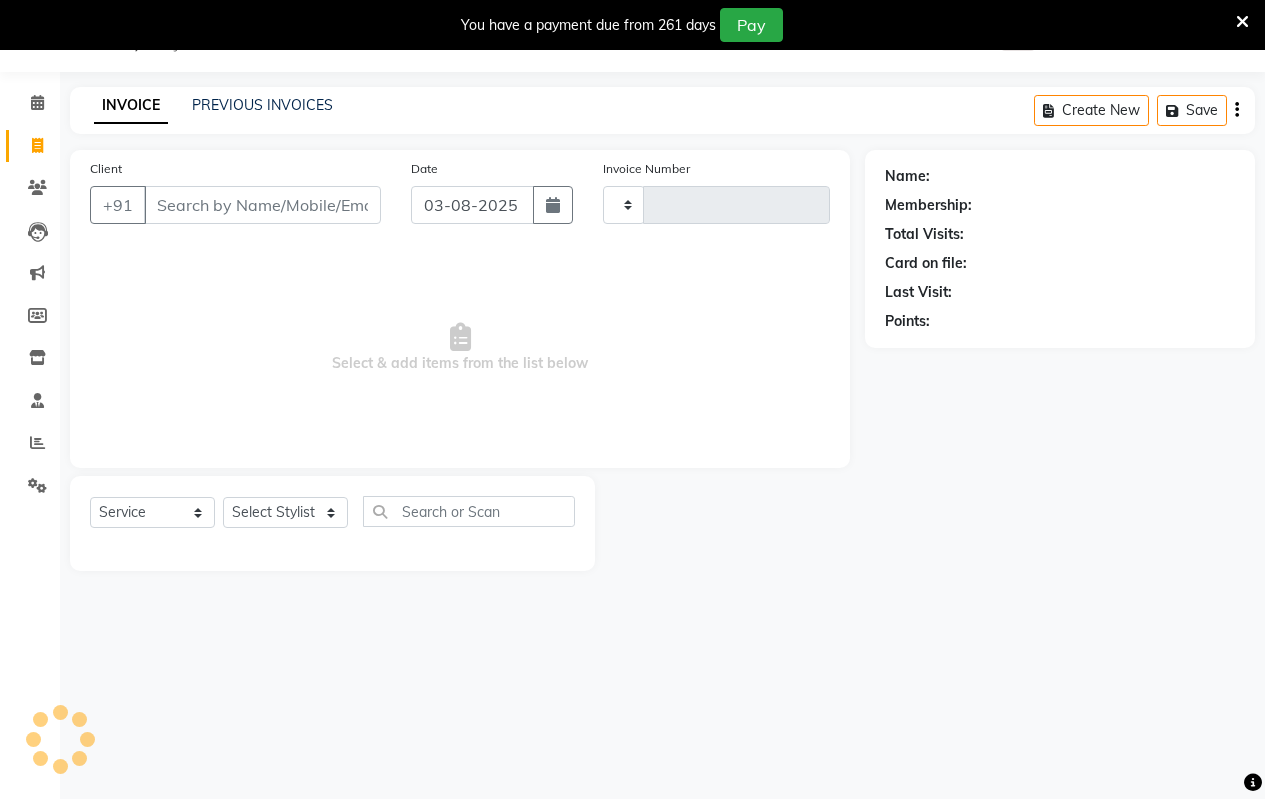 type on "1519" 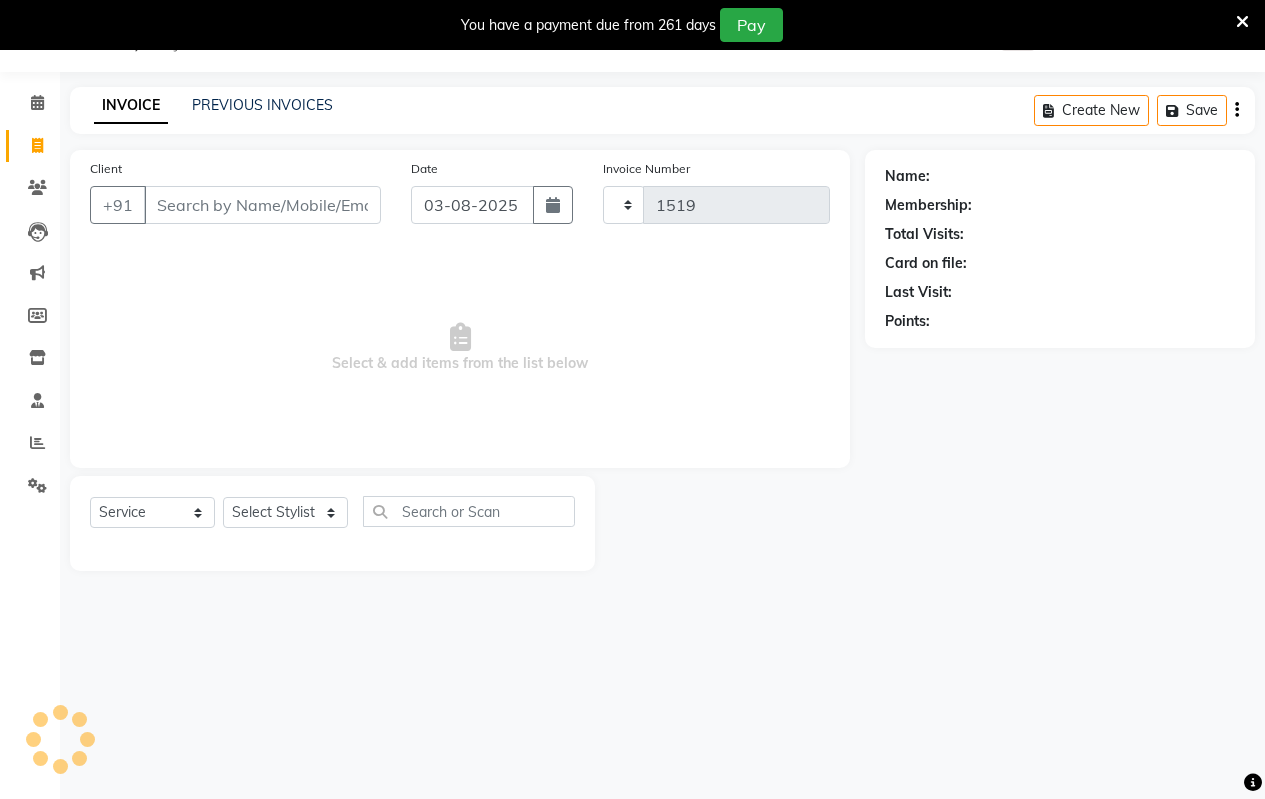 select on "4917" 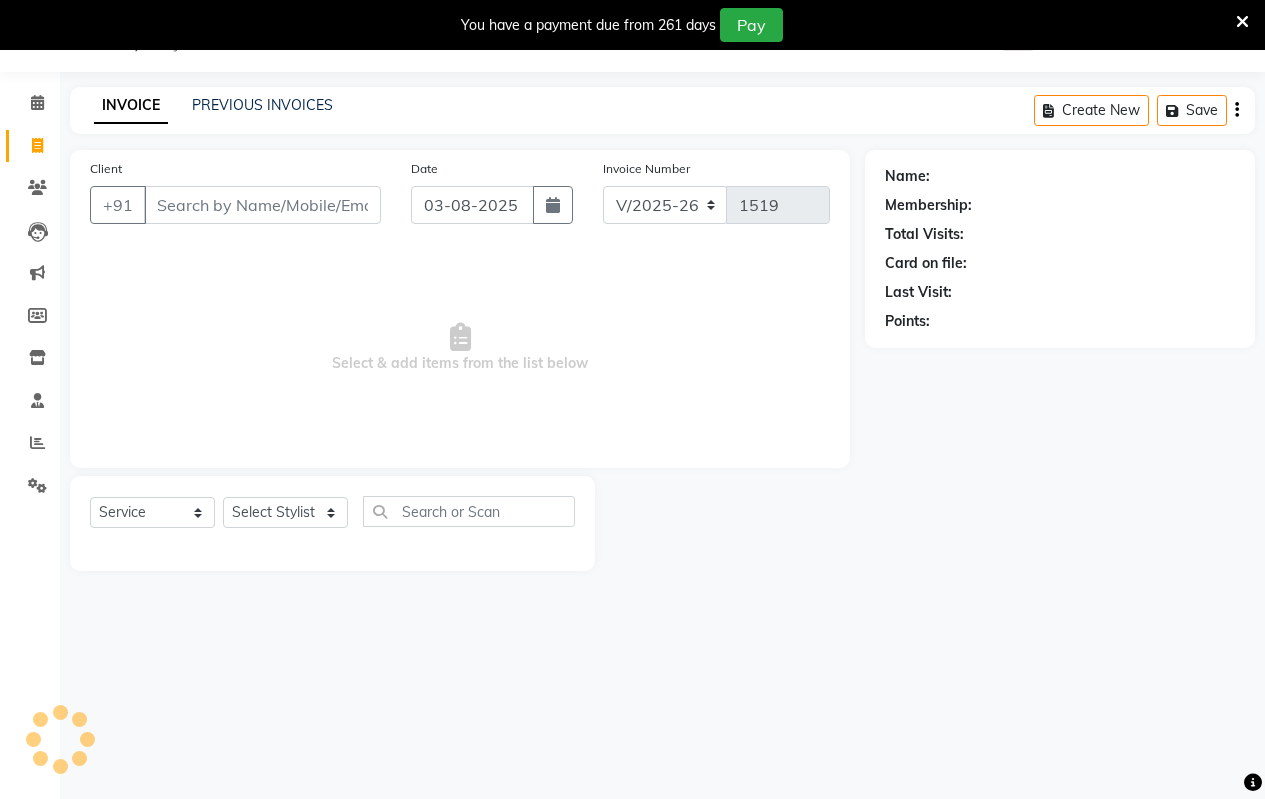 click on "Client" at bounding box center (262, 205) 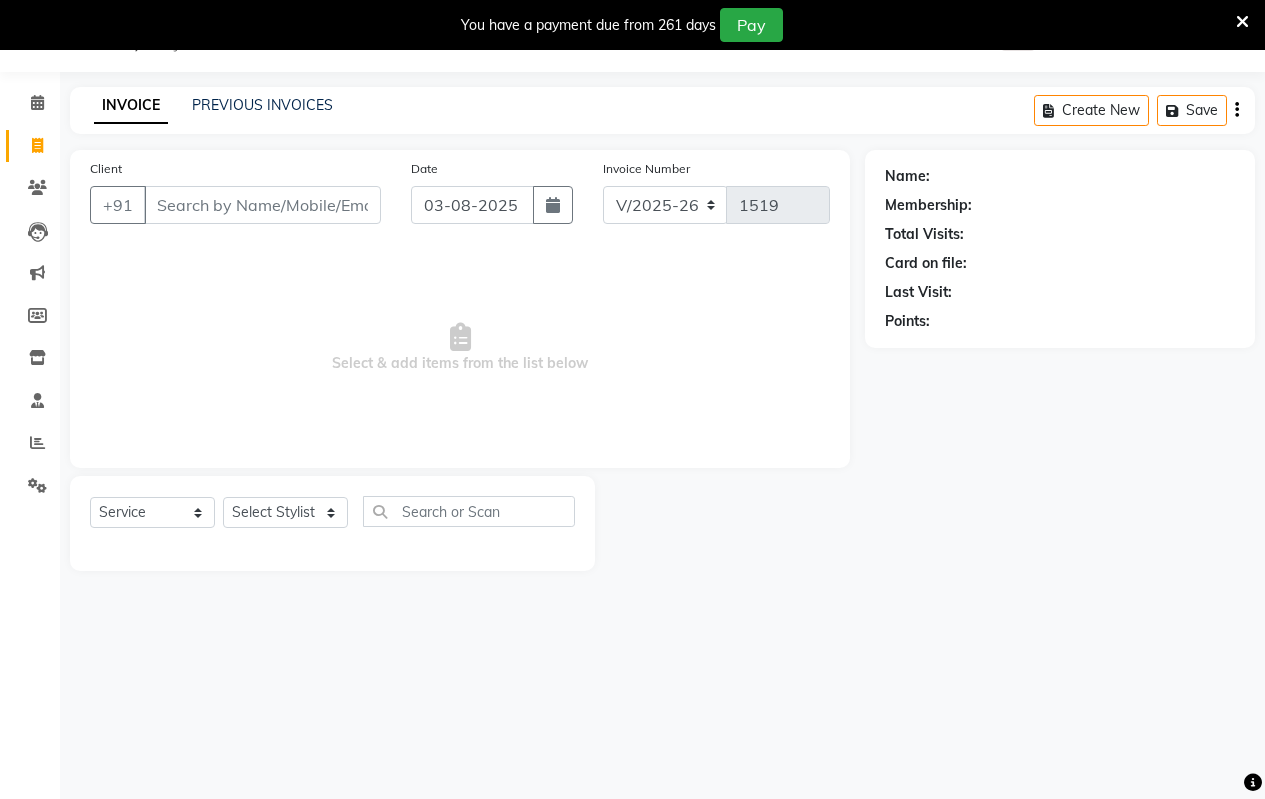 click on "PREVIOUS INVOICES" 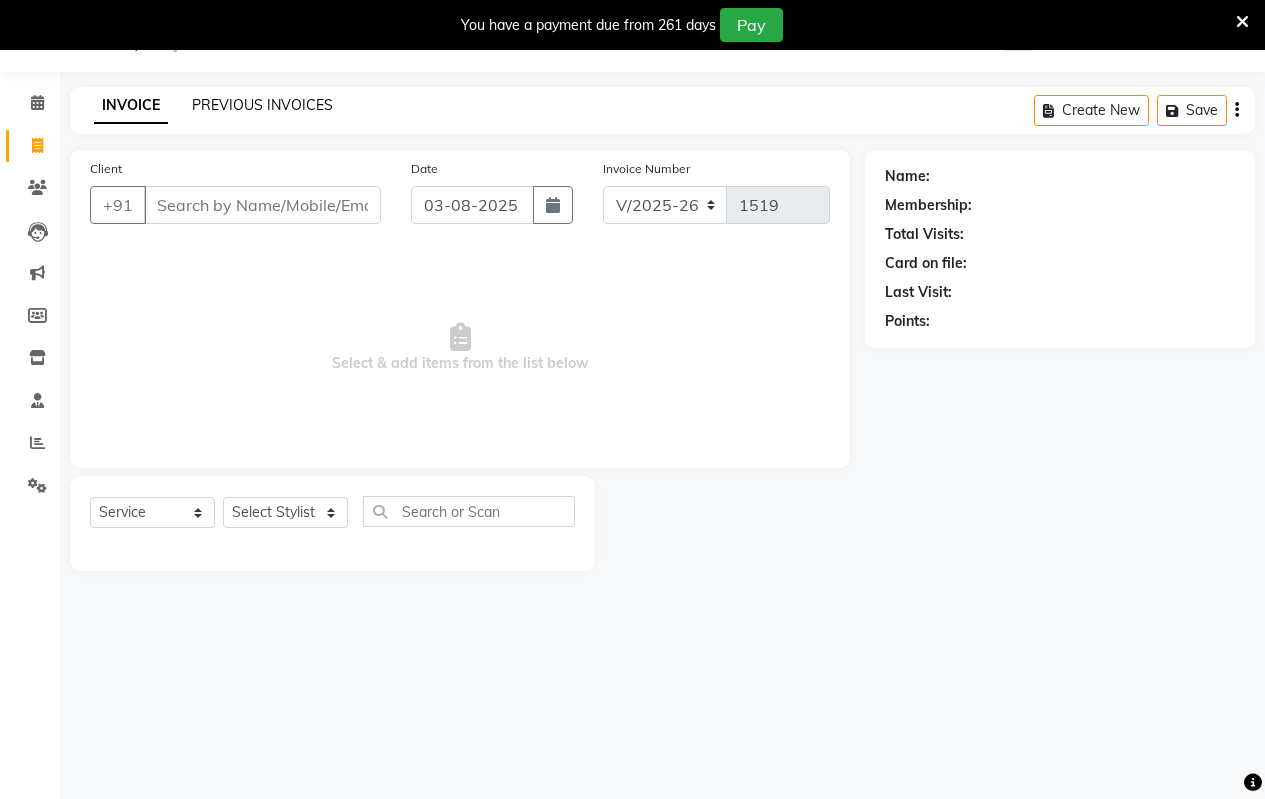 click on "PREVIOUS INVOICES" 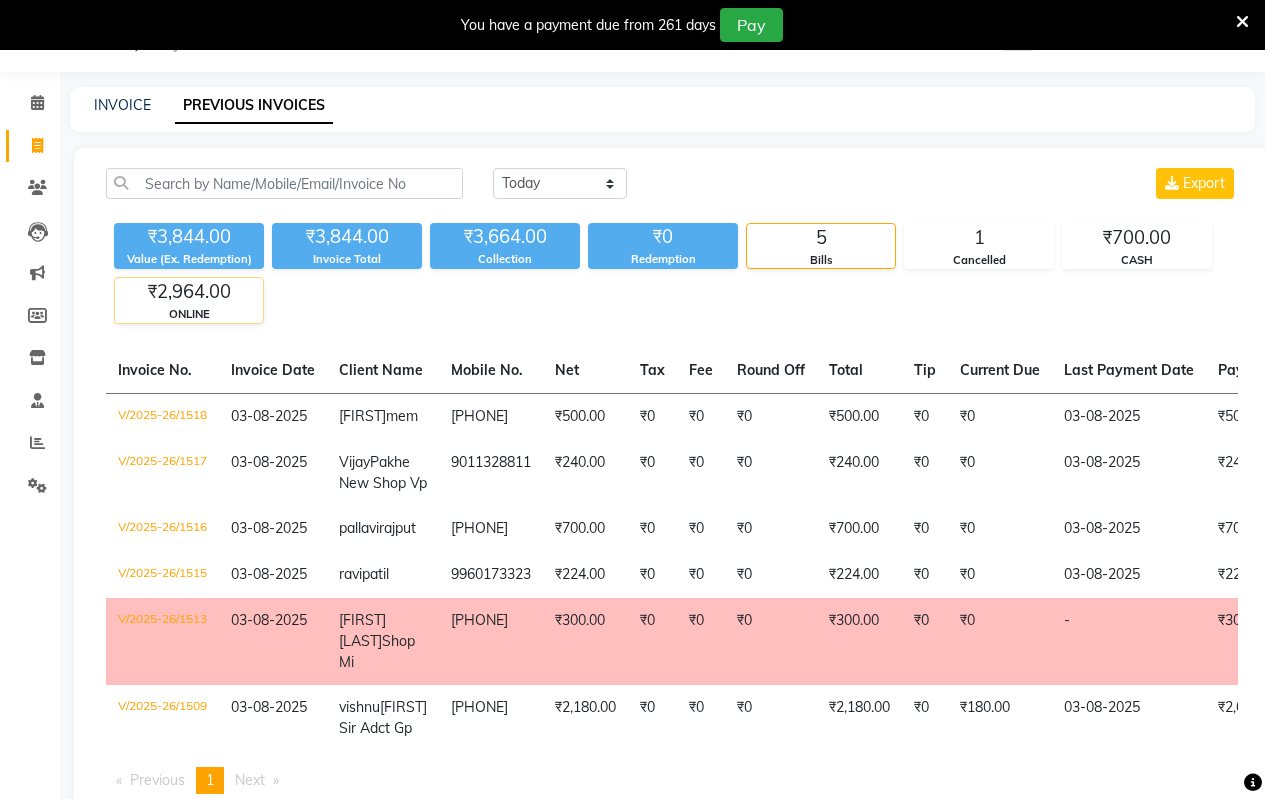 click on "ONLINE" 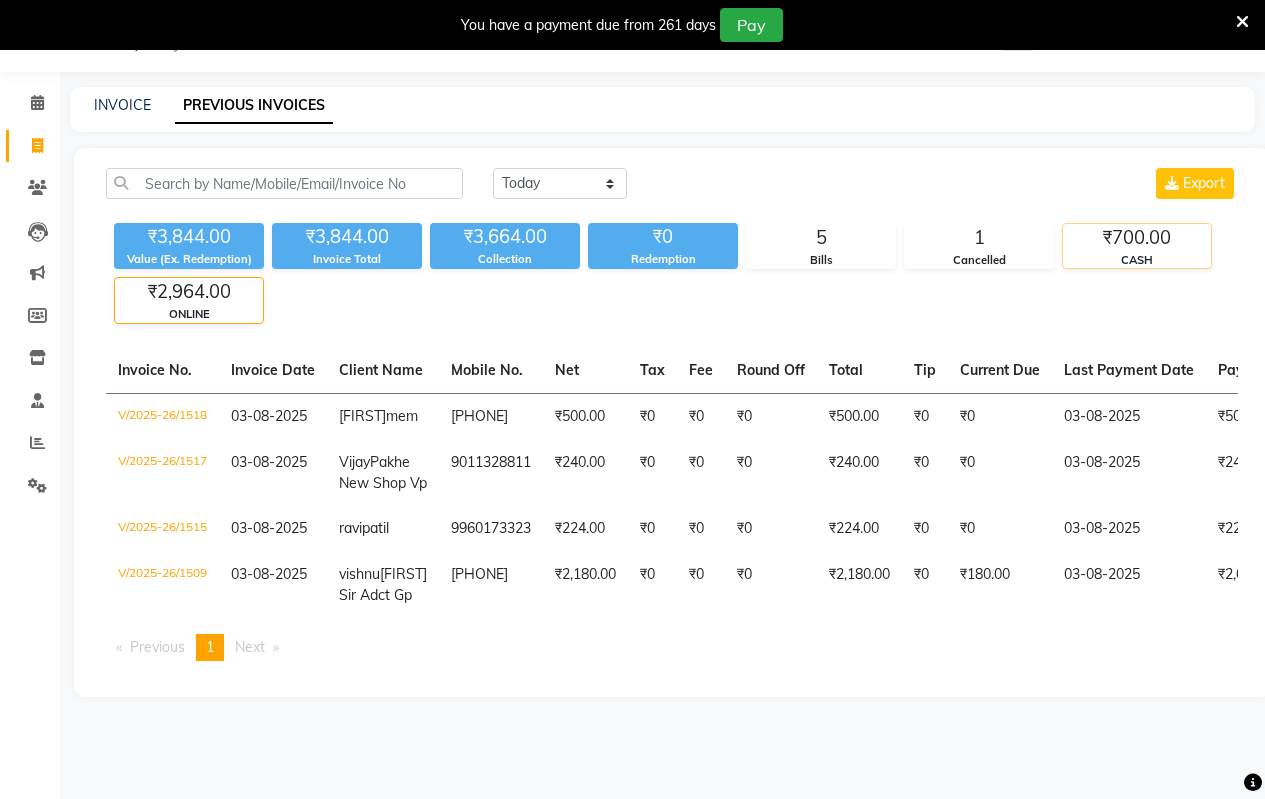 click on "CASH" 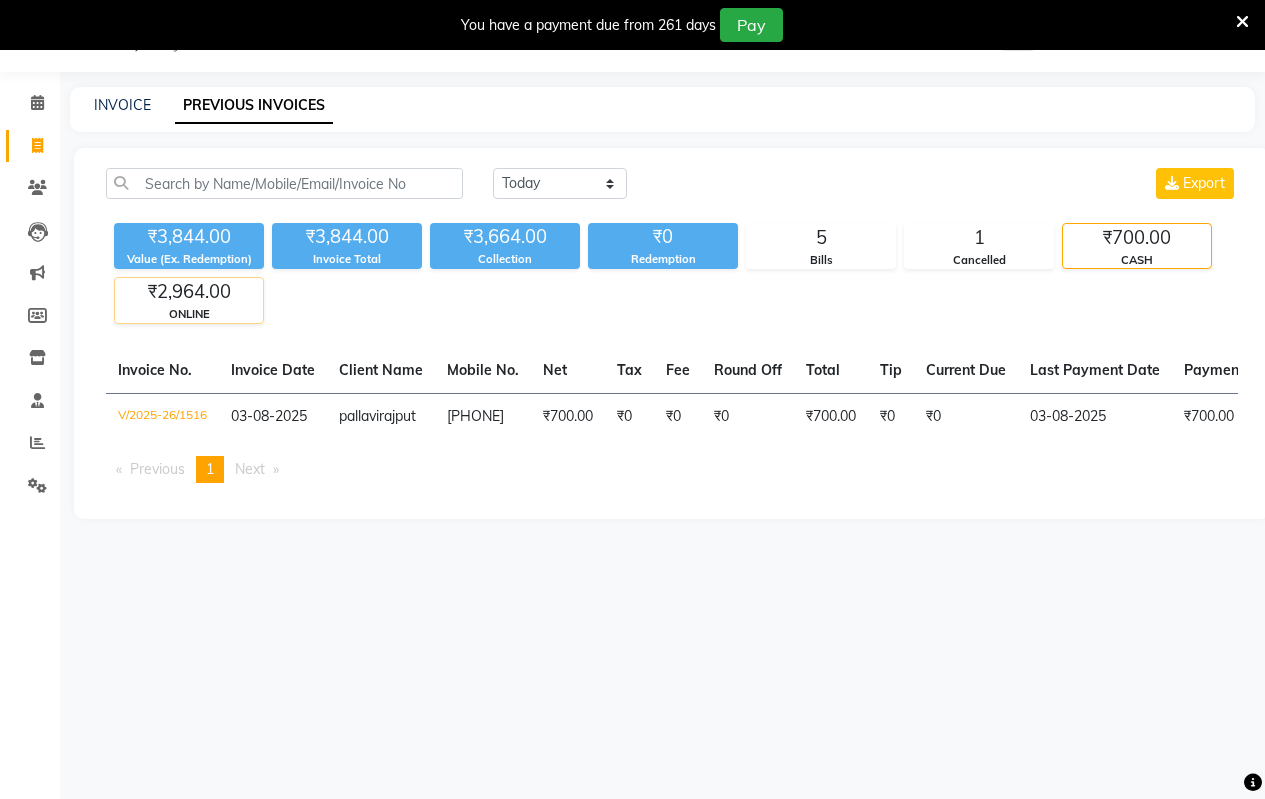 click on "ONLINE" 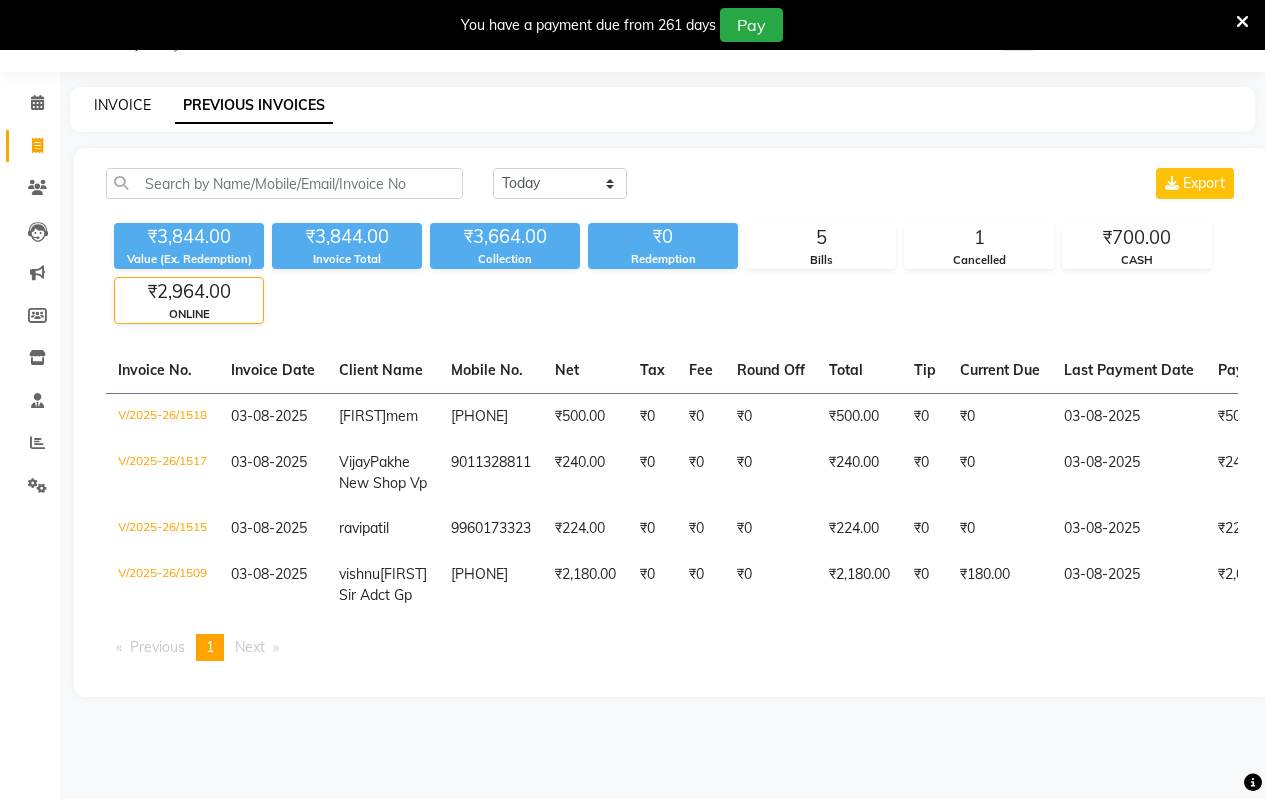 click on "INVOICE" 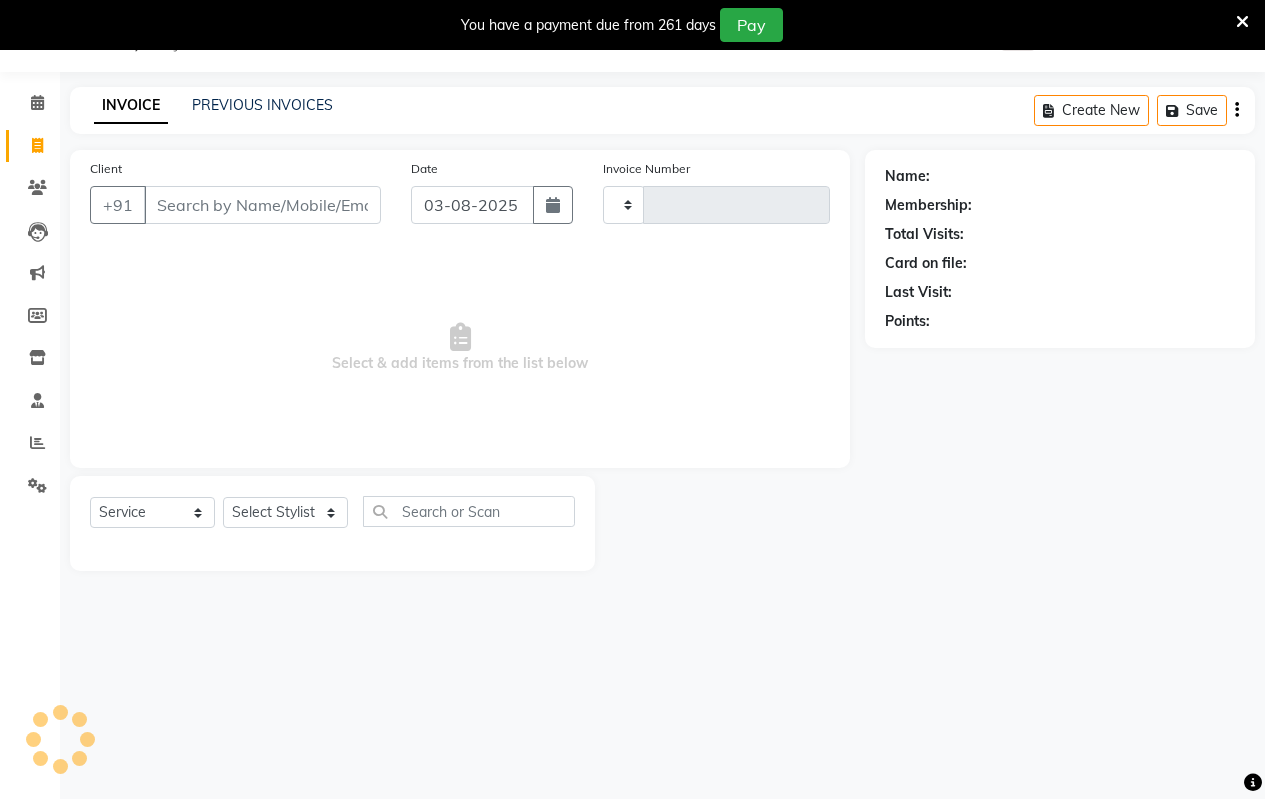 type on "1519" 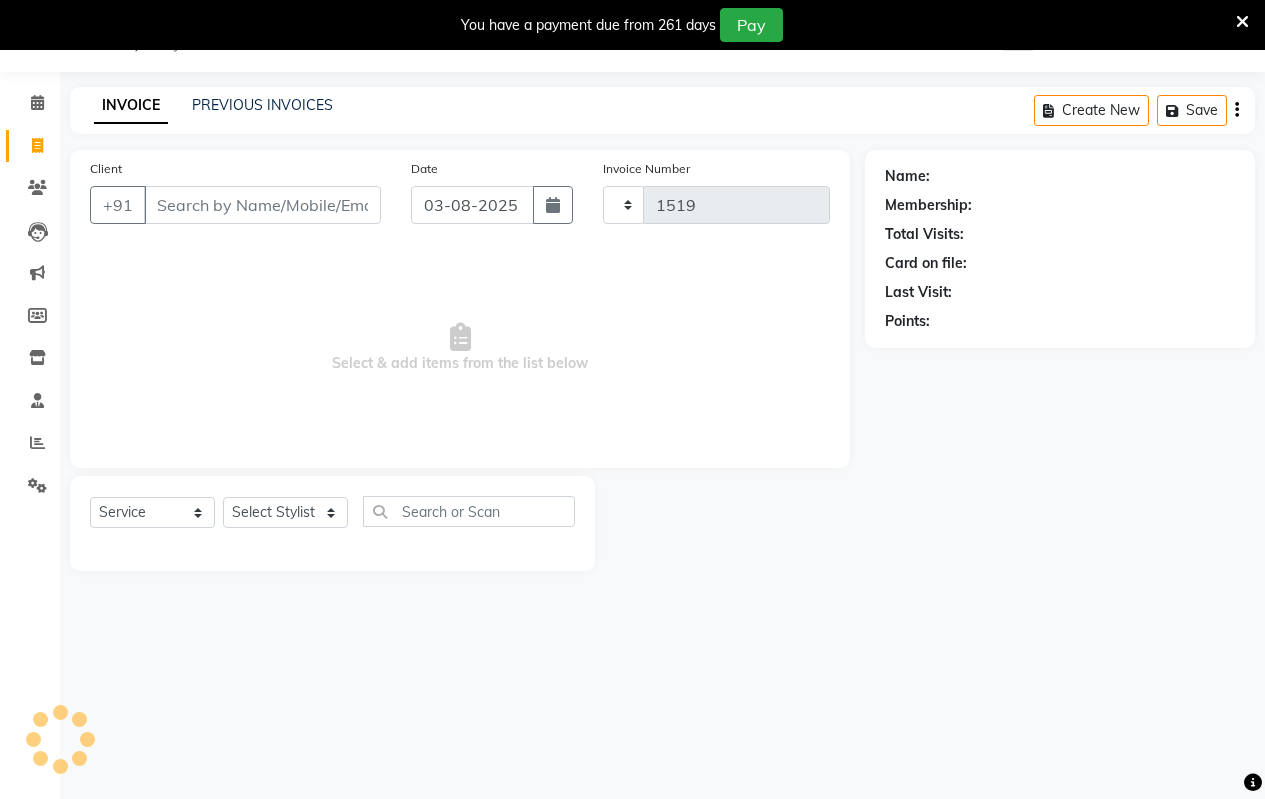 select on "4917" 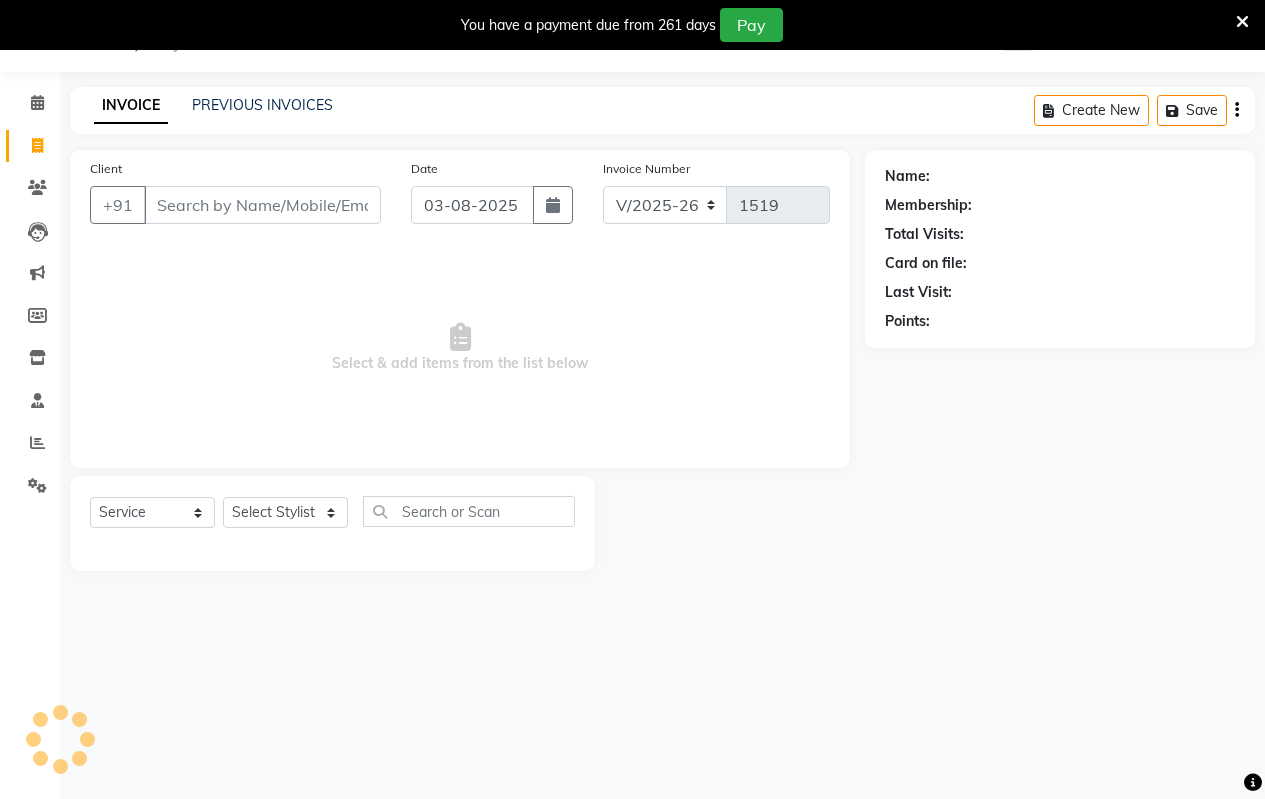 click on "Client" at bounding box center (262, 205) 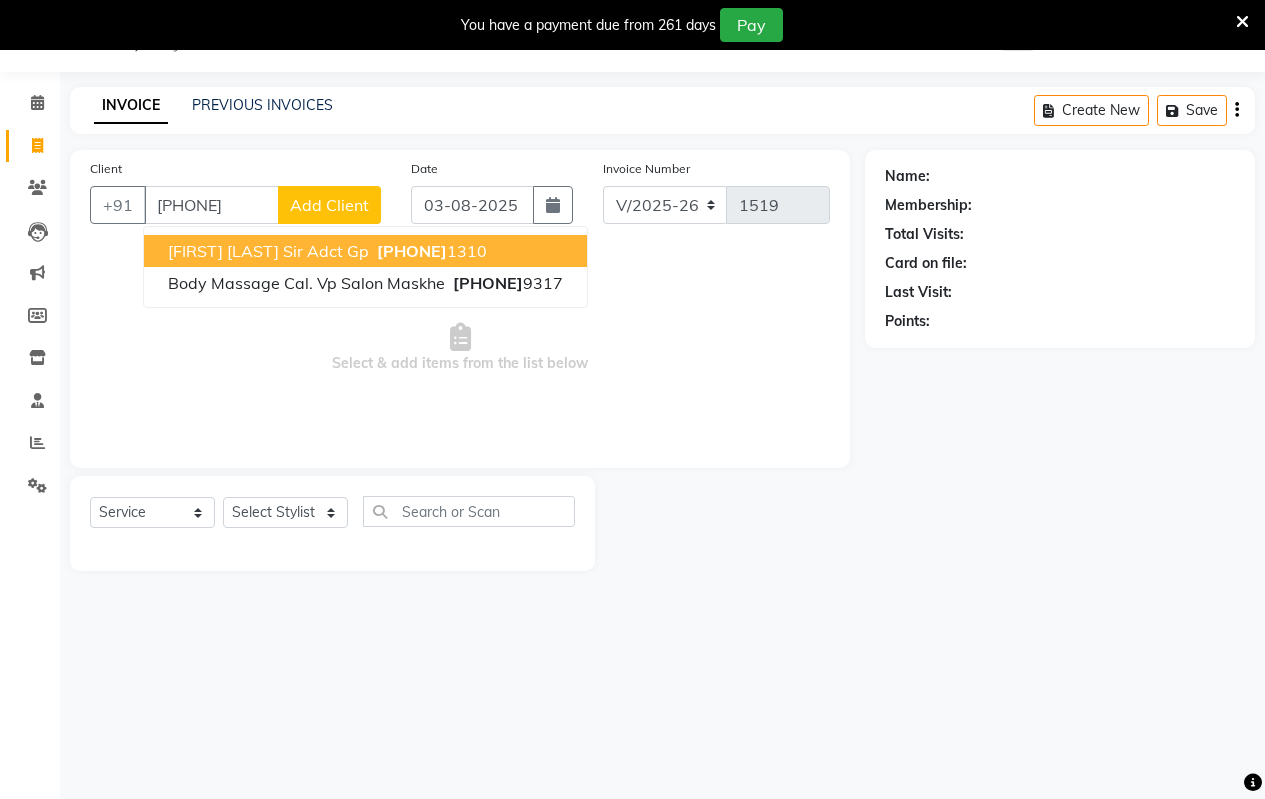 click on "[FIRST] [LAST] Sir Adct Gp" at bounding box center [268, 251] 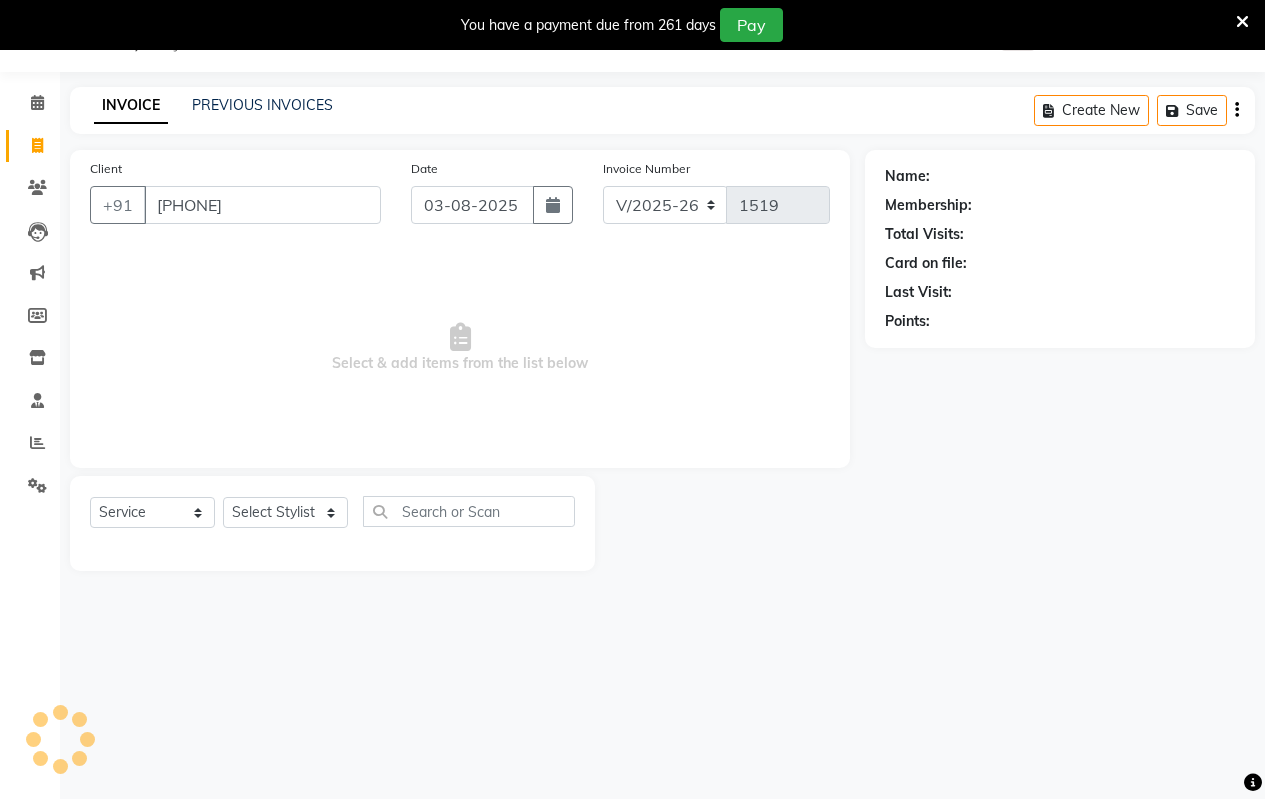 type on "[PHONE]" 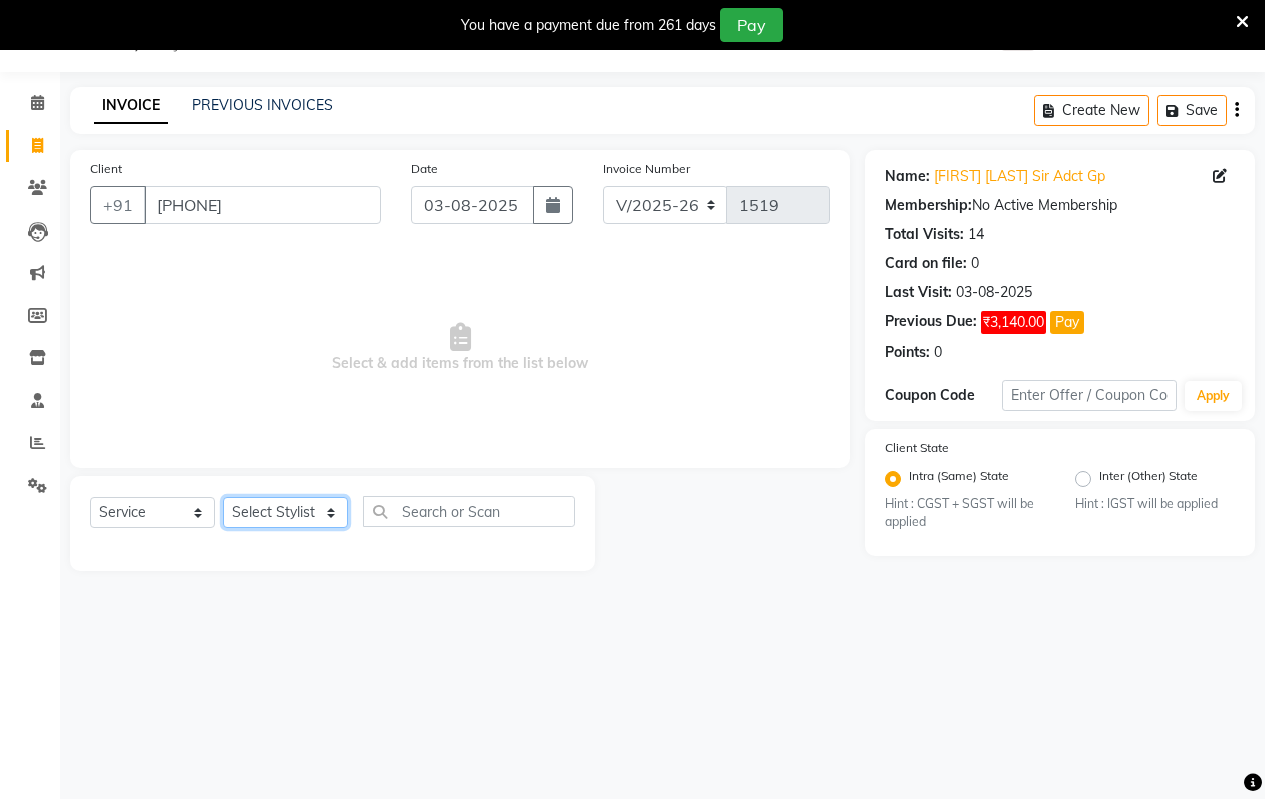 click on "Select Stylist Arati kamlesh b  karan  Krushna pramila jadhav priyanka bawaskar  rohit  rushi  Venesh" 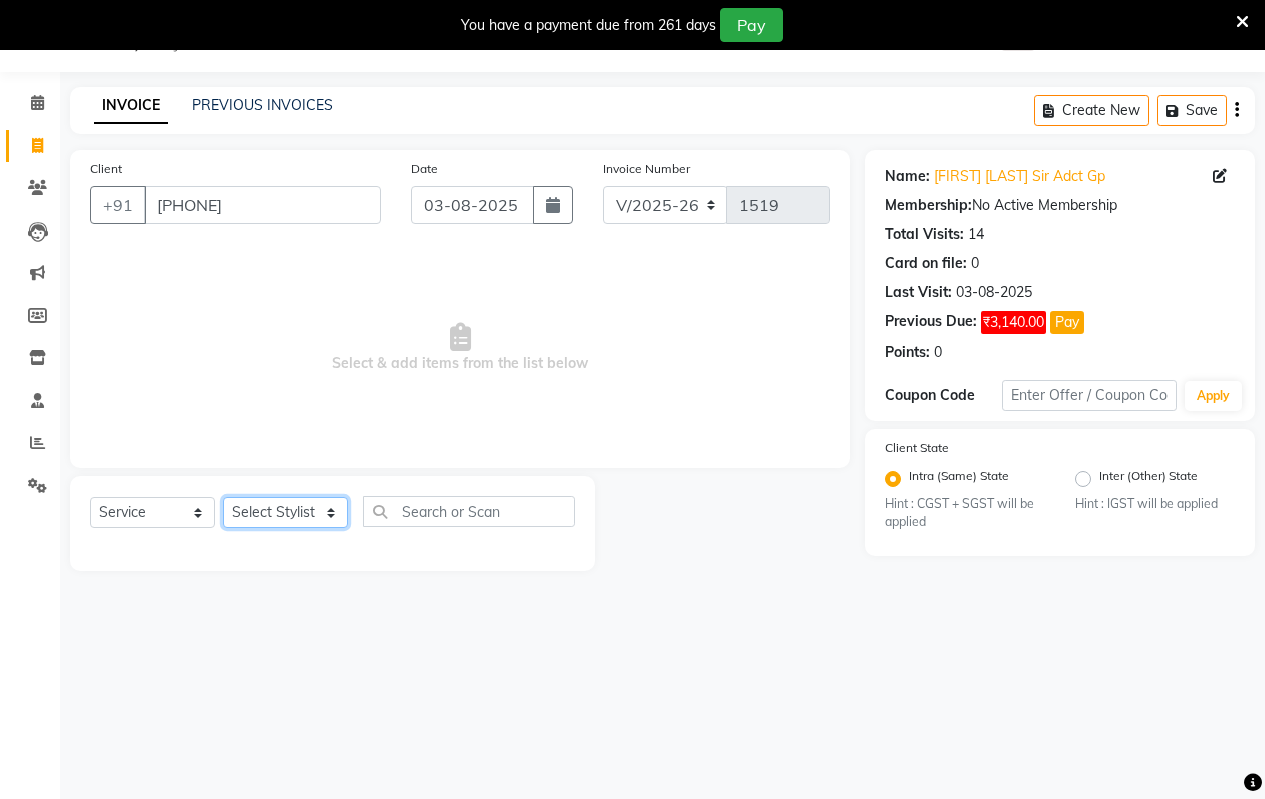 select on "30153" 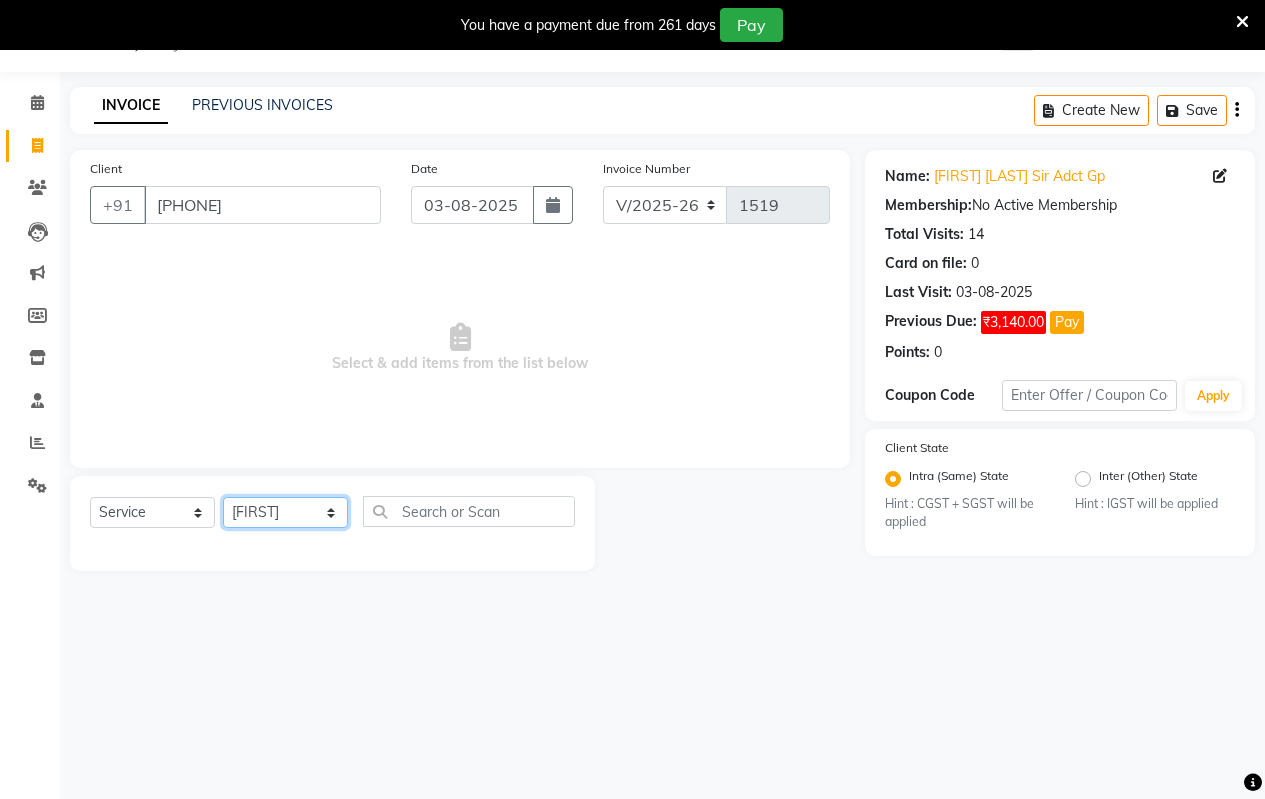 click on "Select Stylist Arati kamlesh b  karan  Krushna pramila jadhav priyanka bawaskar  rohit  rushi  Venesh" 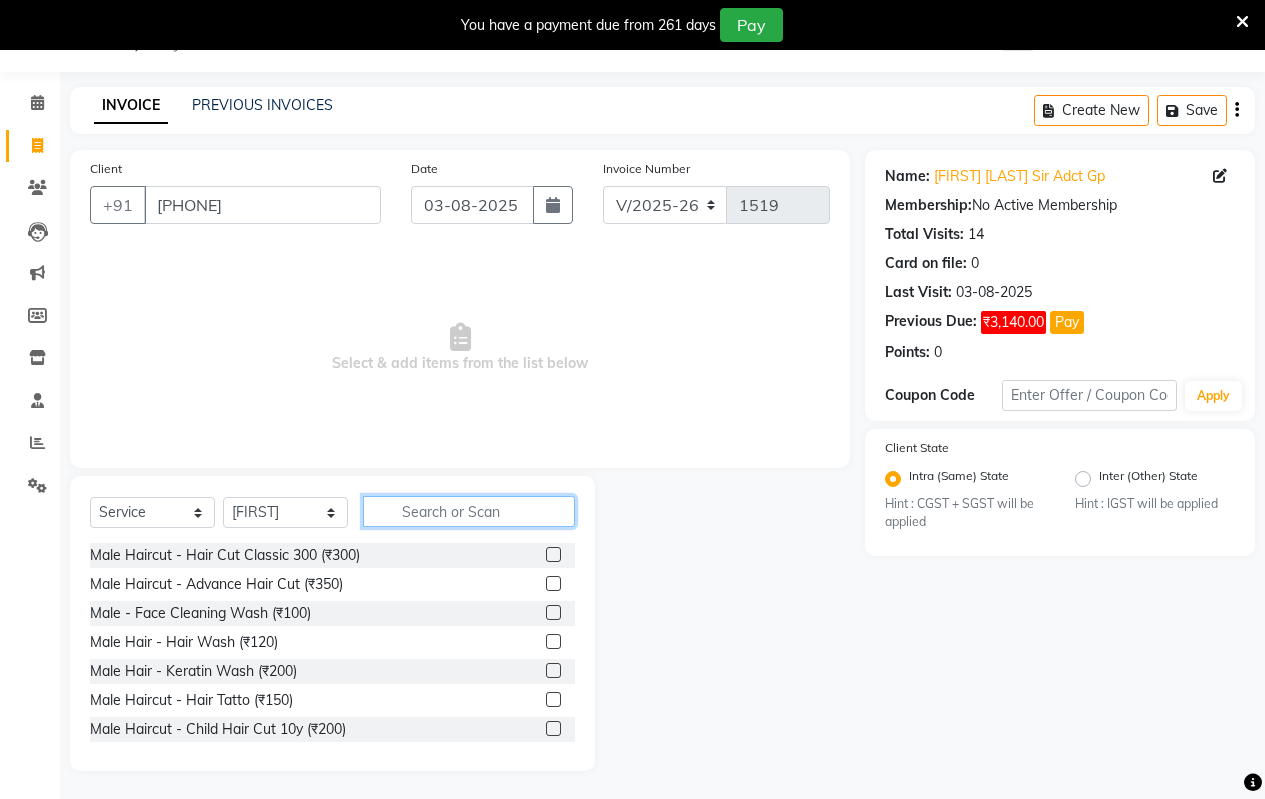 click 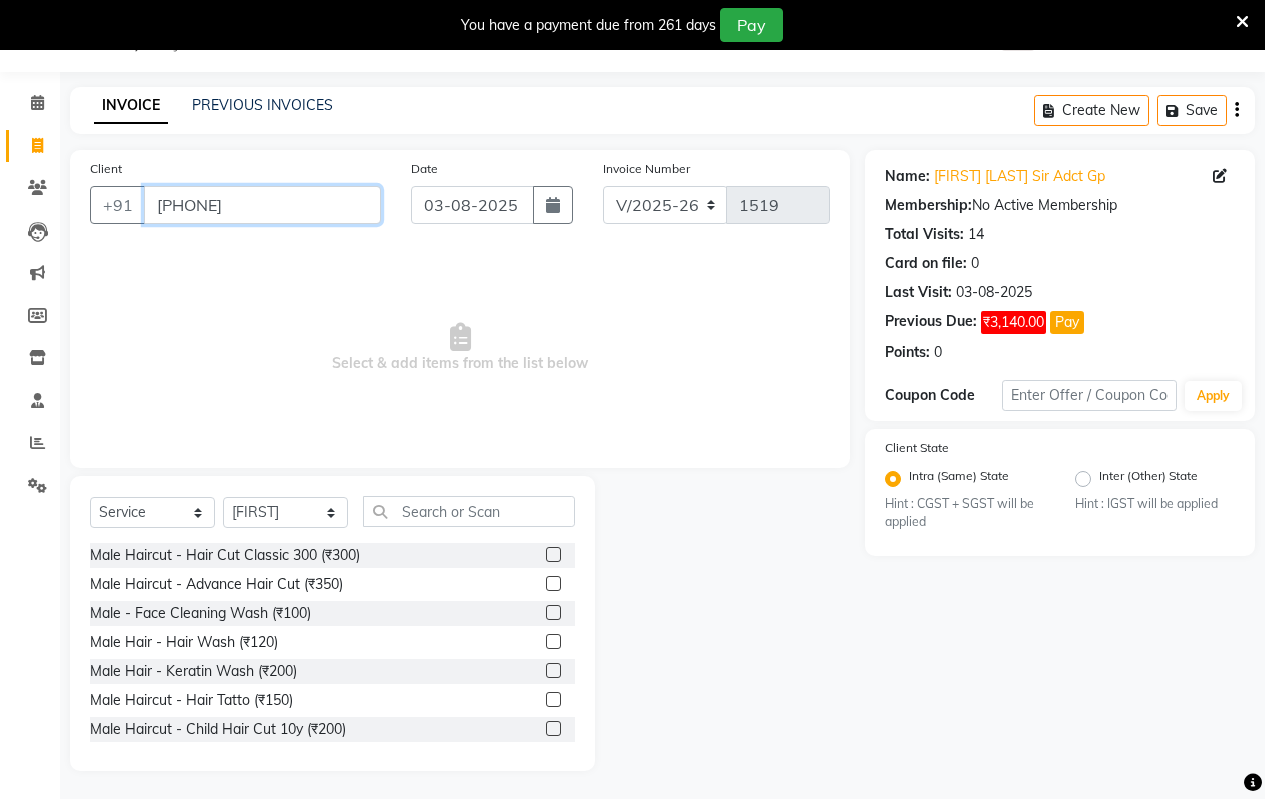click on "[PHONE]" at bounding box center (262, 205) 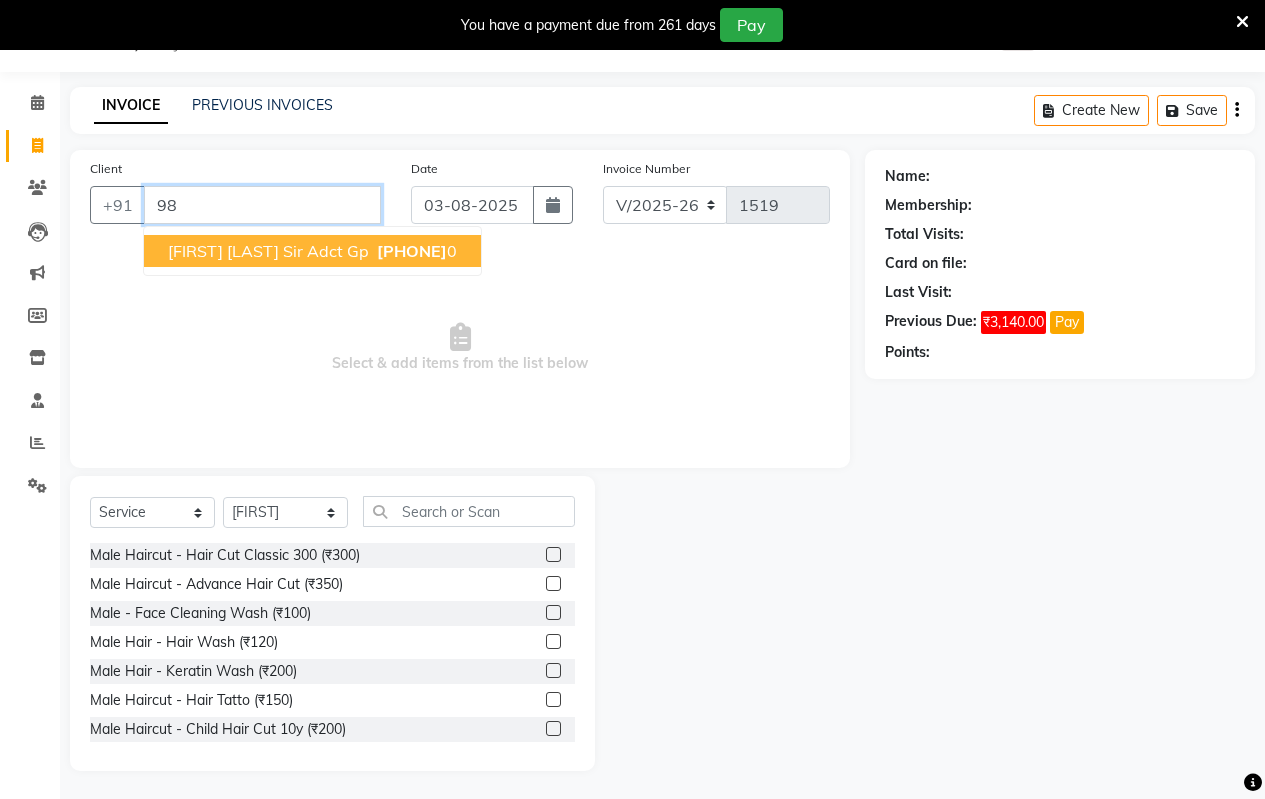 type on "9" 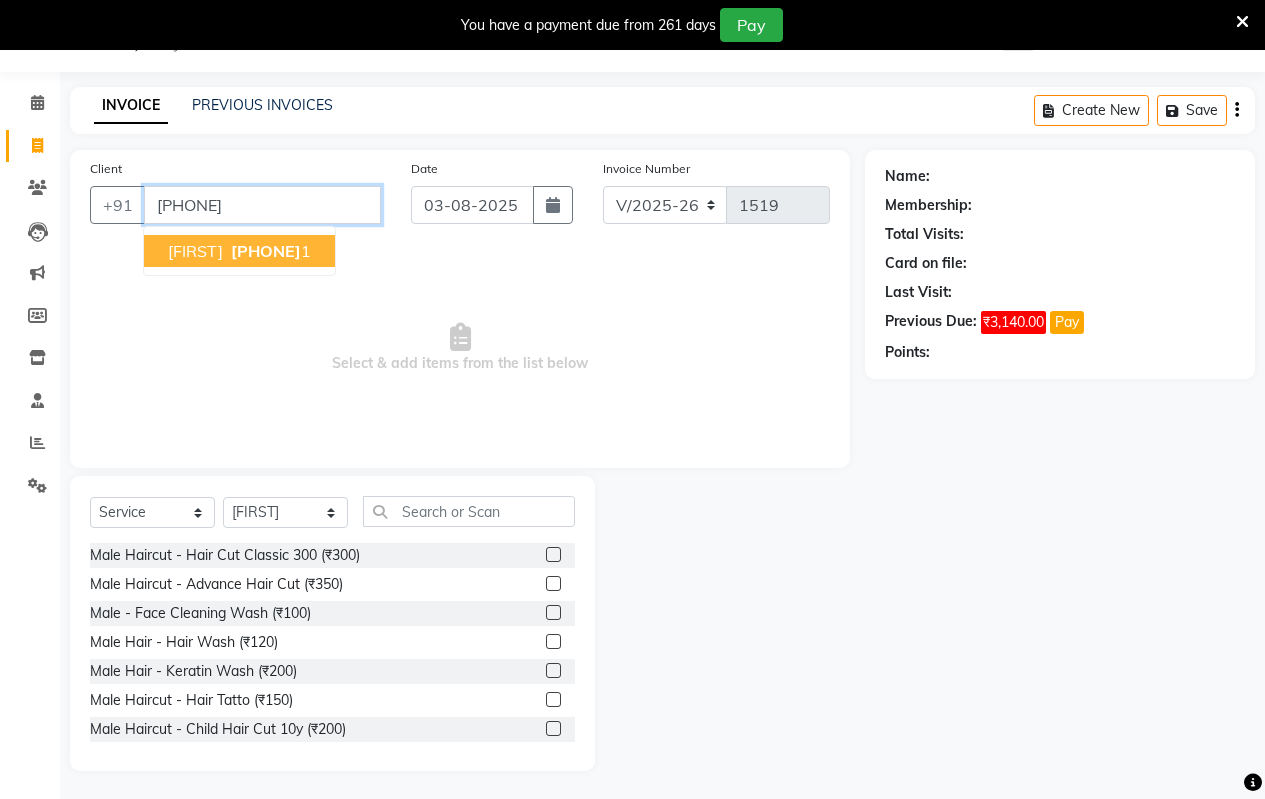 type on "[PHONE]" 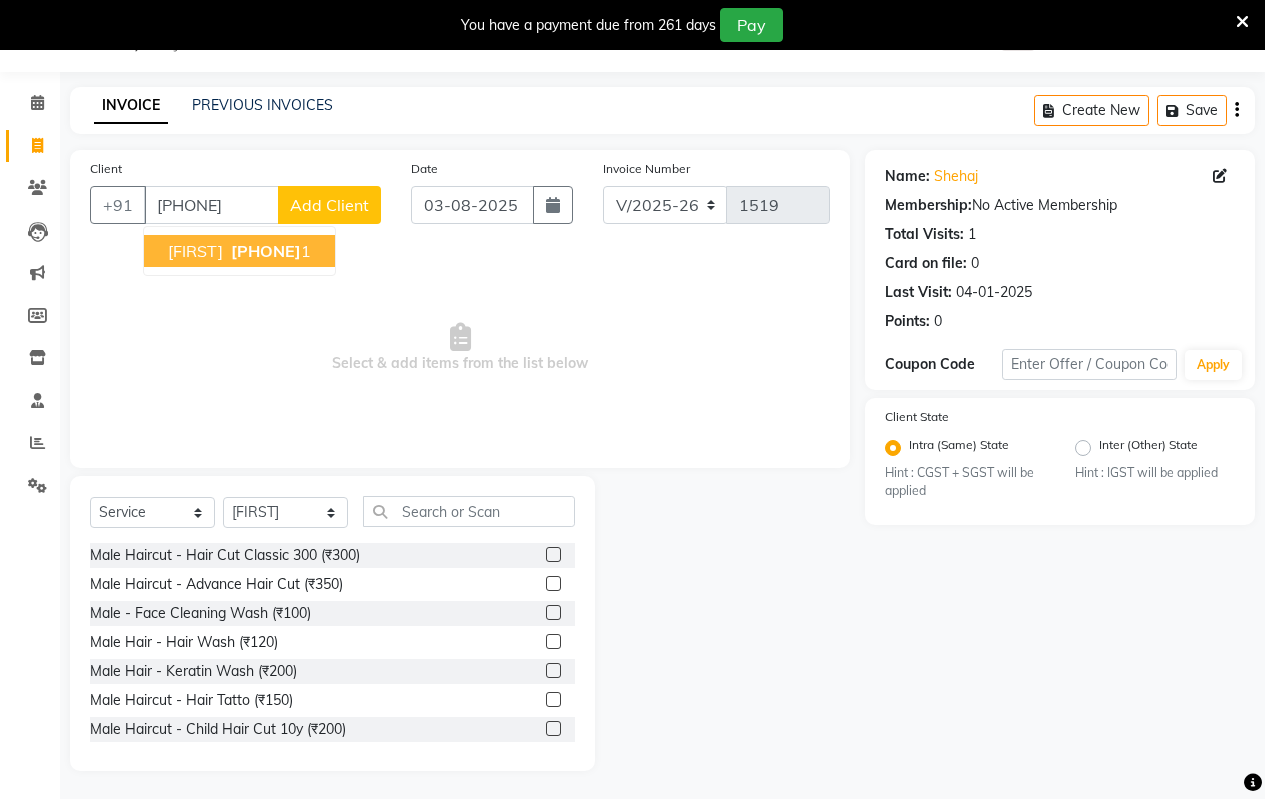 click on "[PHONE]" at bounding box center [266, 251] 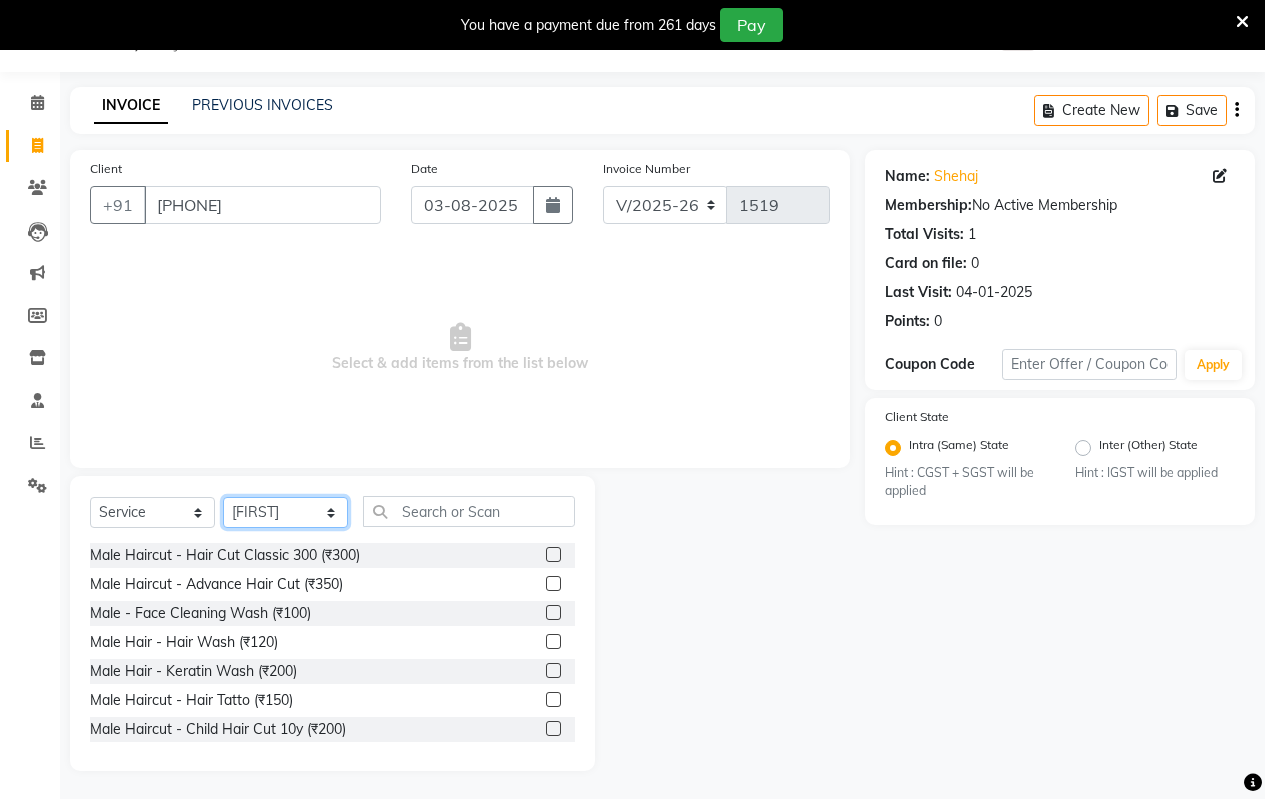 click on "Select Stylist Arati kamlesh b  karan  Krushna pramila jadhav priyanka bawaskar  rohit  rushi  Venesh" 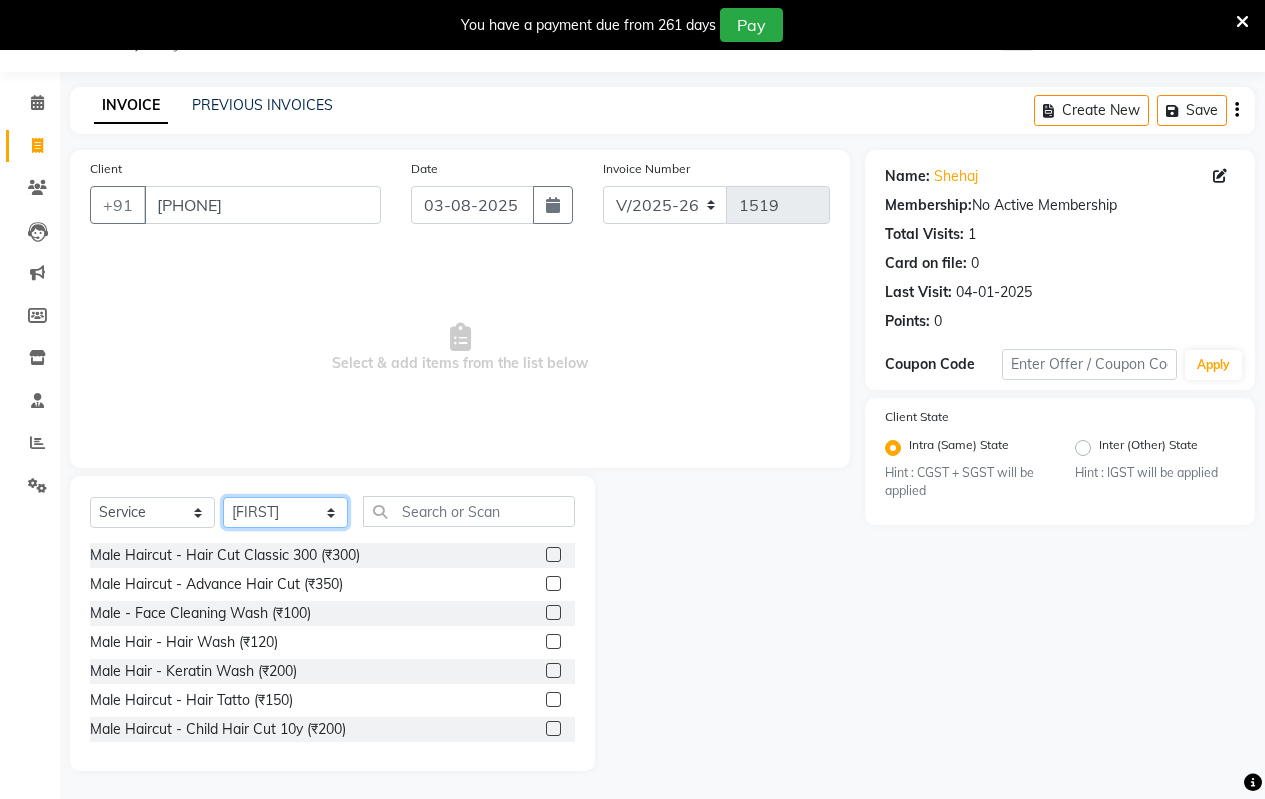 select on "62675" 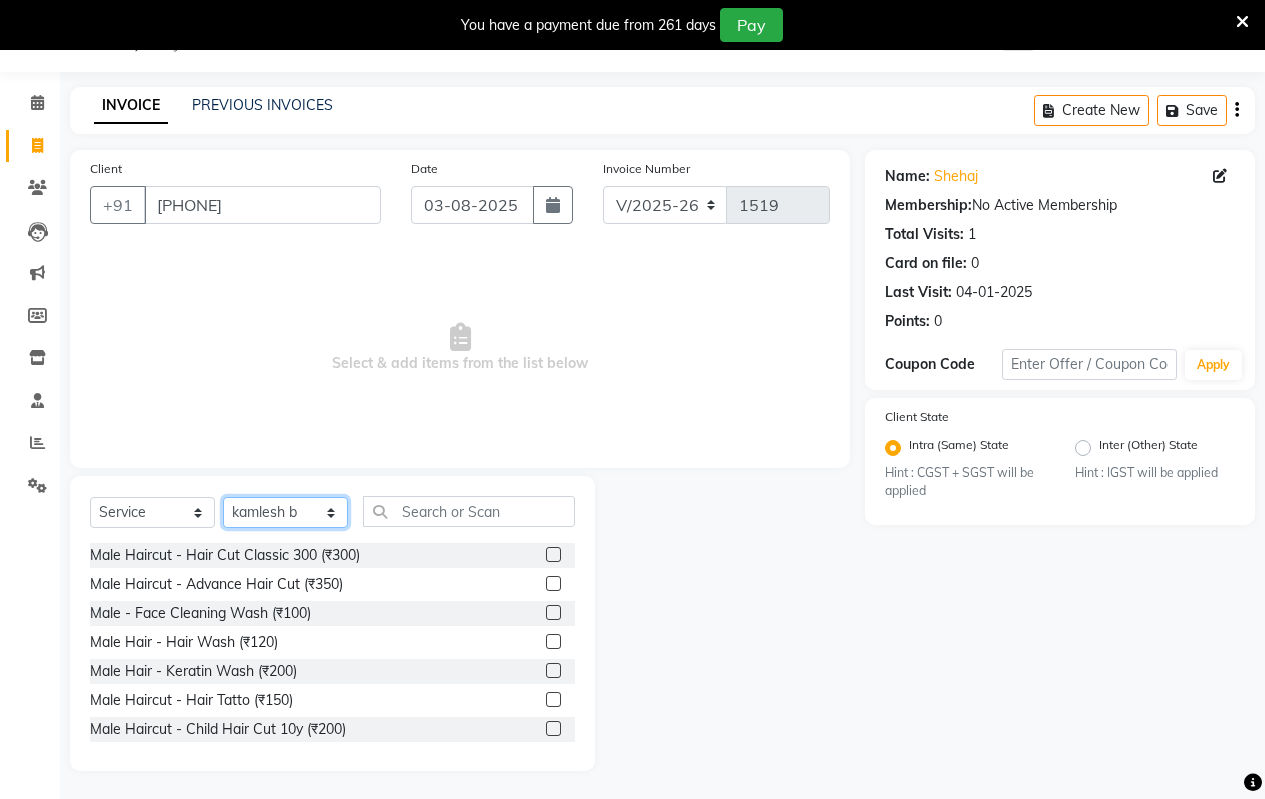 click on "Select Stylist Arati kamlesh b  karan  Krushna pramila jadhav priyanka bawaskar  rohit  rushi  Venesh" 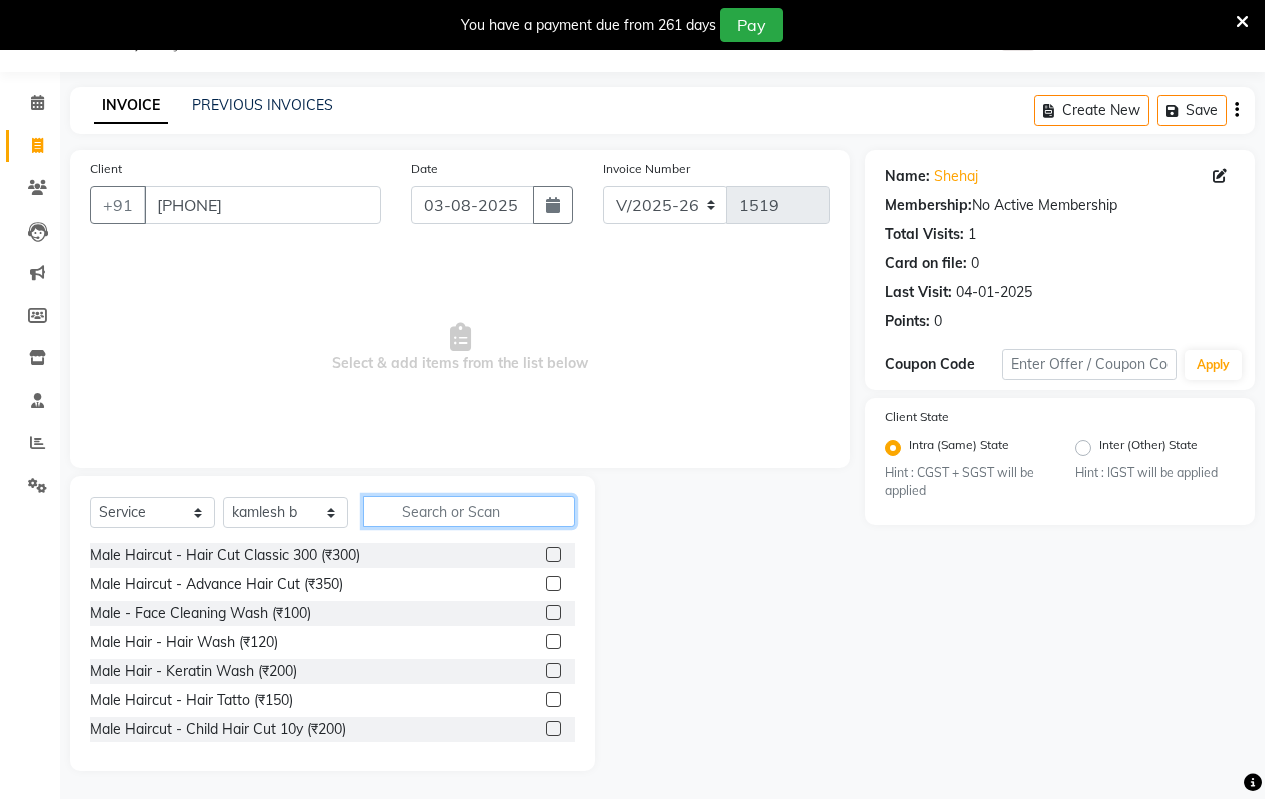 click 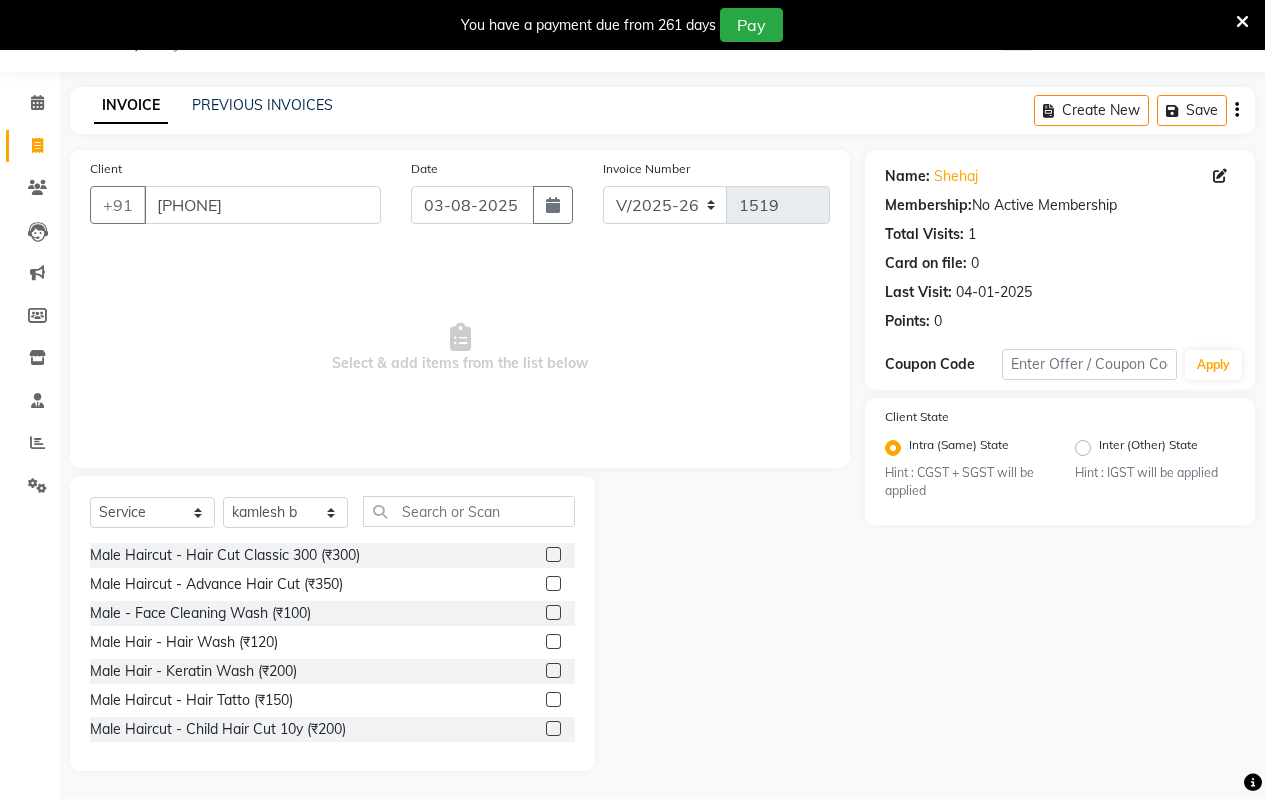 click 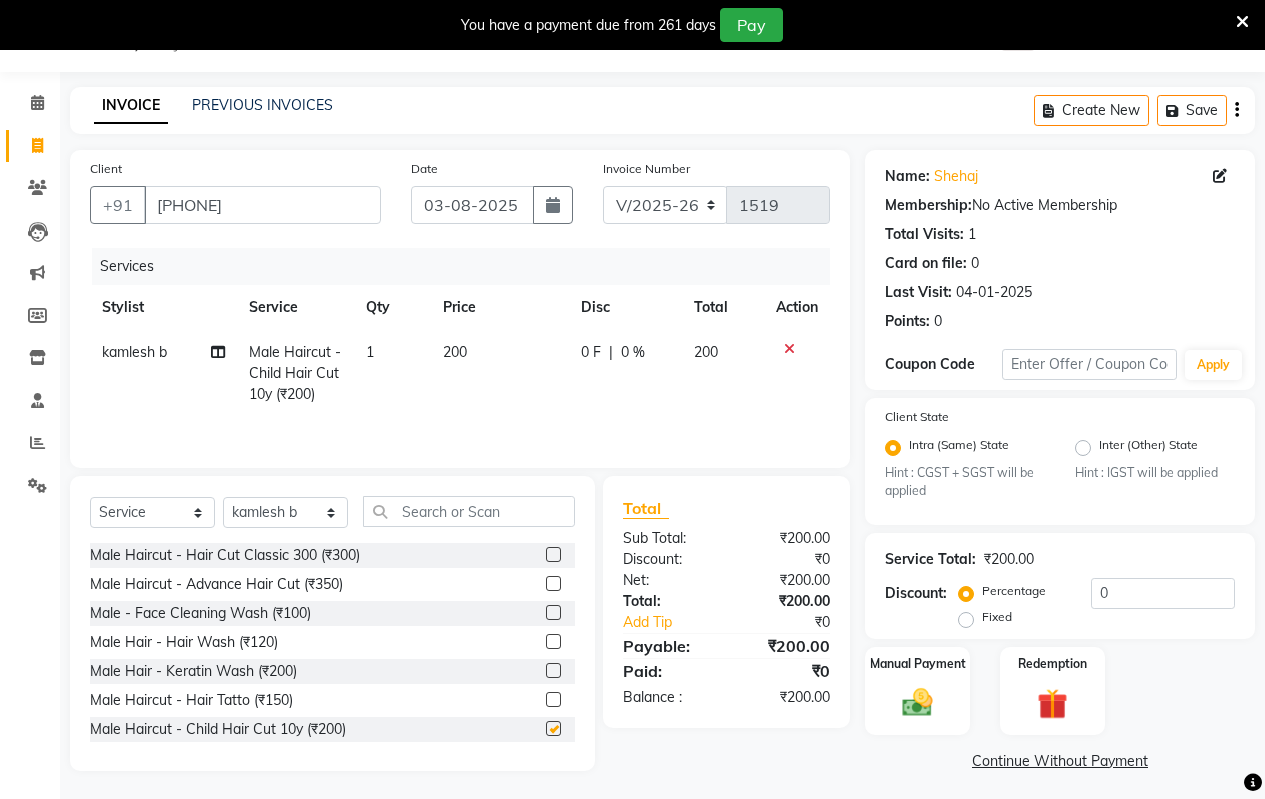 checkbox on "false" 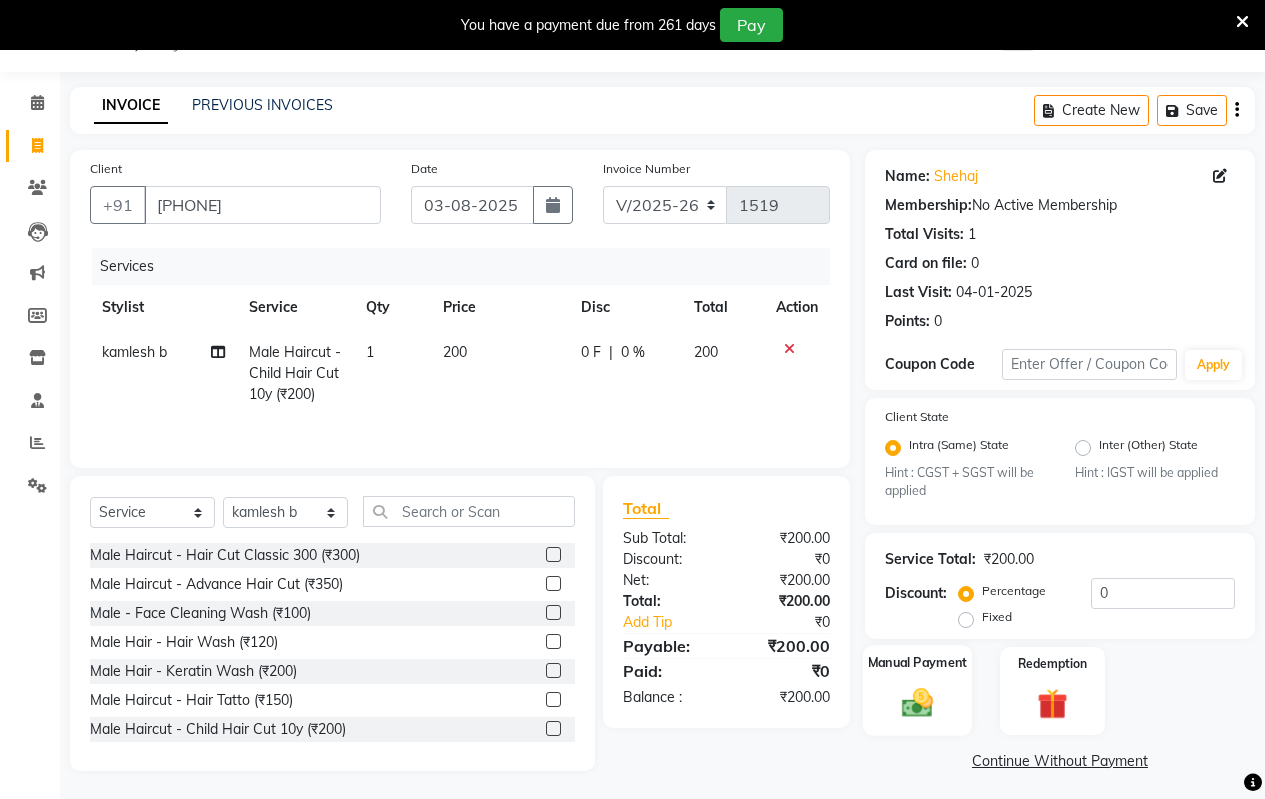 click on "Manual Payment" 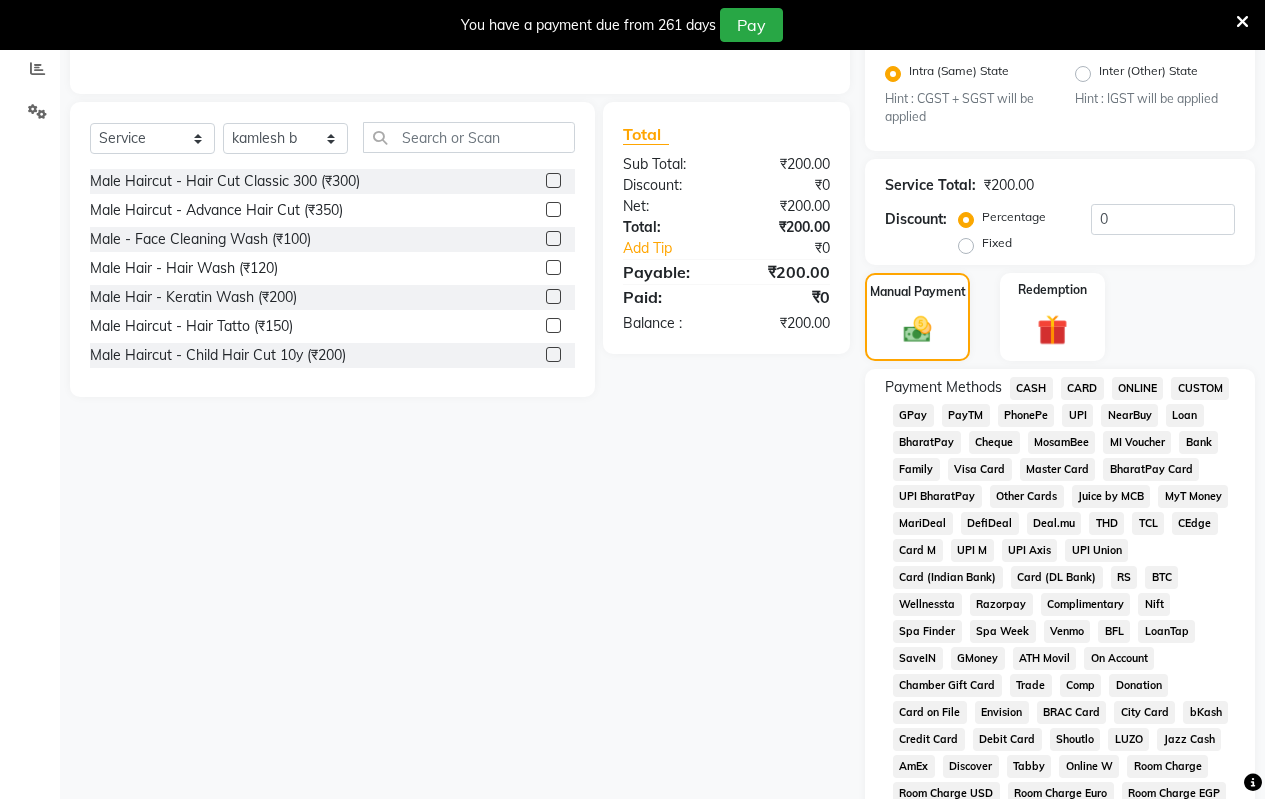 scroll, scrollTop: 550, scrollLeft: 0, axis: vertical 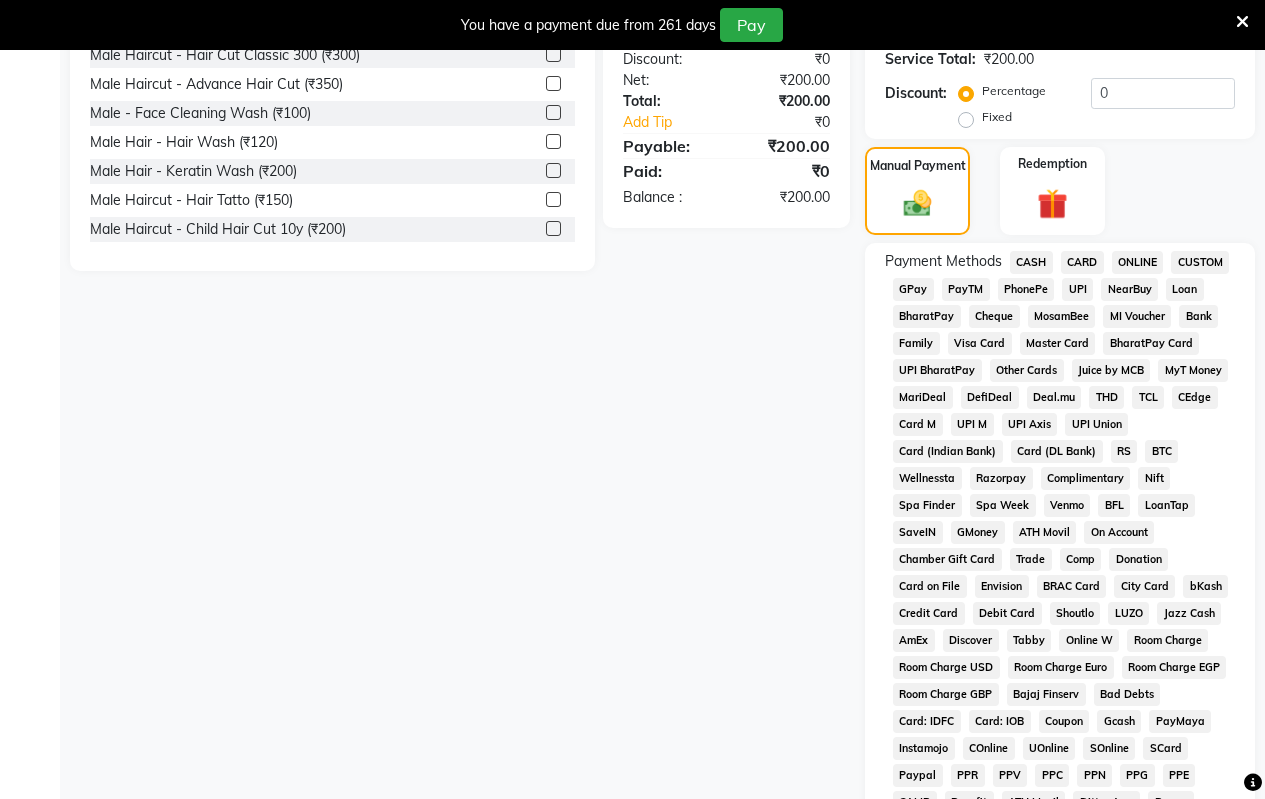click on "CASH" 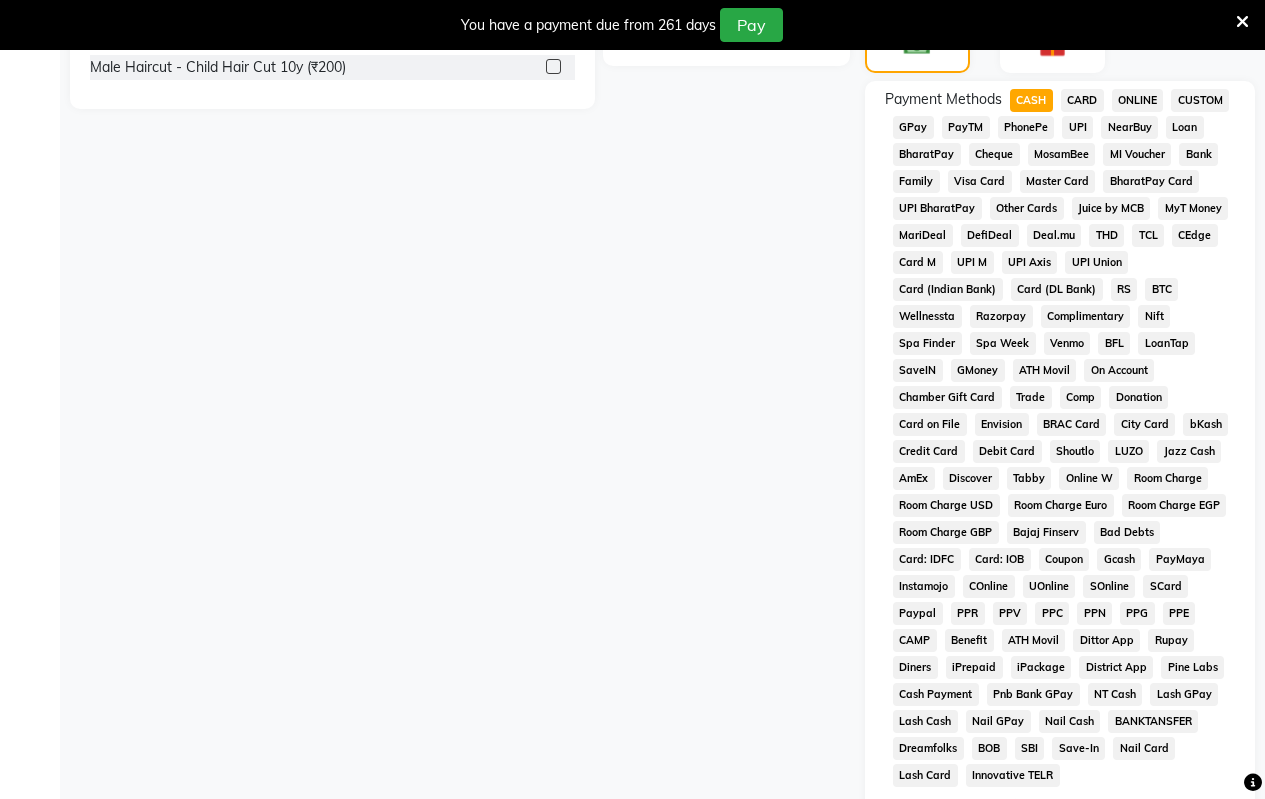 scroll, scrollTop: 965, scrollLeft: 0, axis: vertical 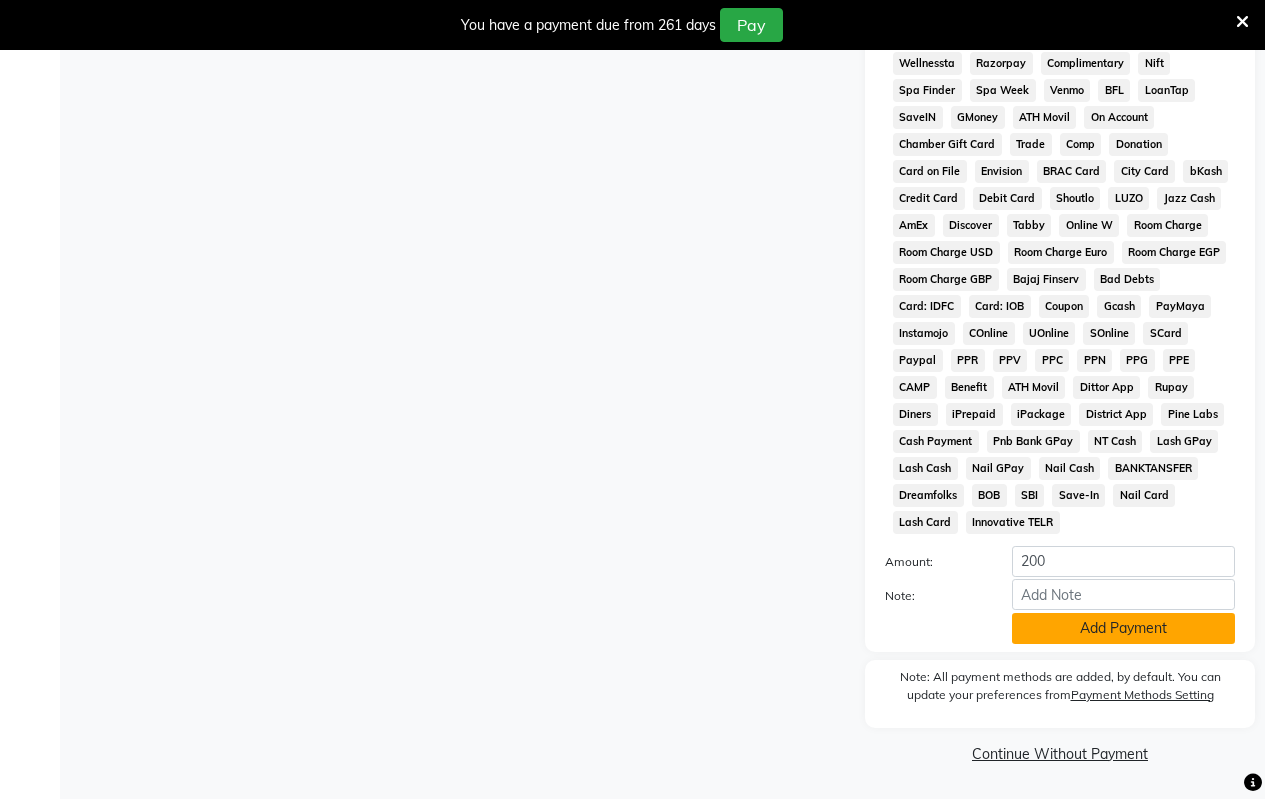 click on "Add Payment" 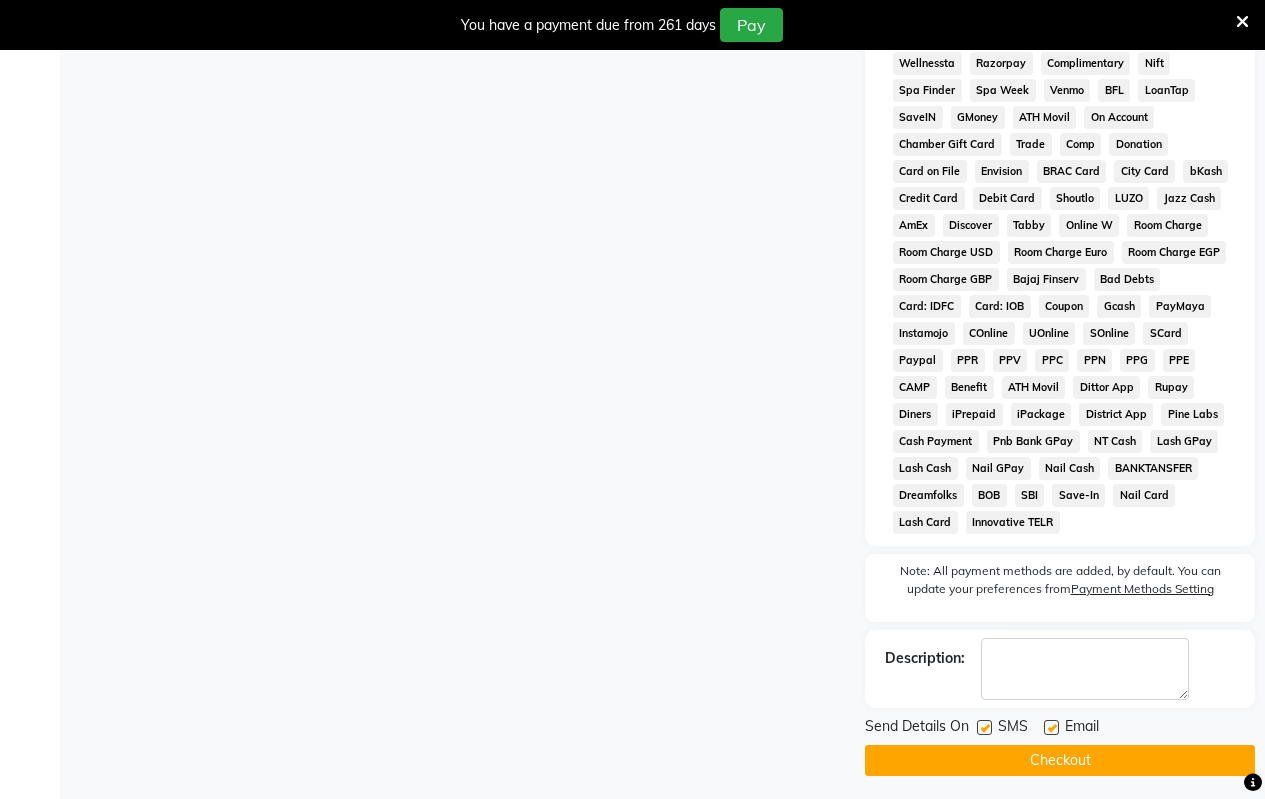 click on "Checkout" 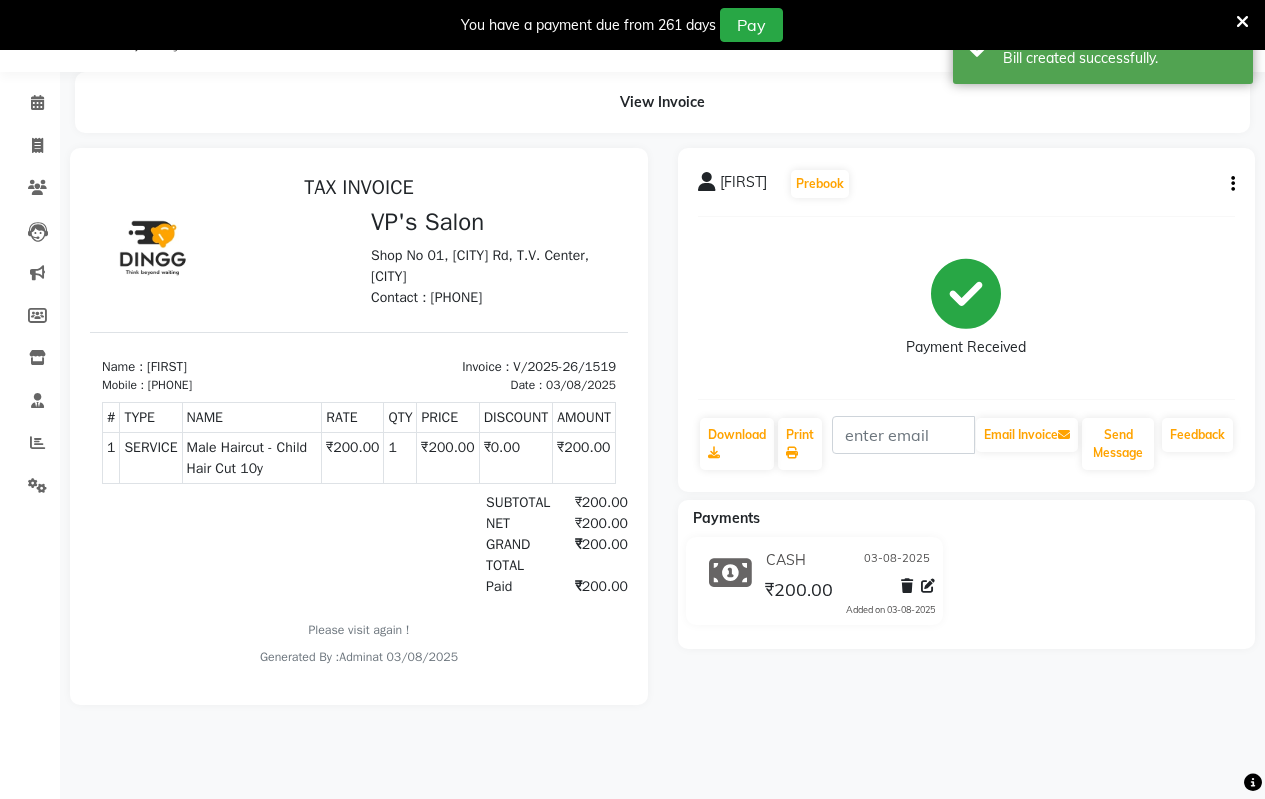 scroll, scrollTop: 0, scrollLeft: 0, axis: both 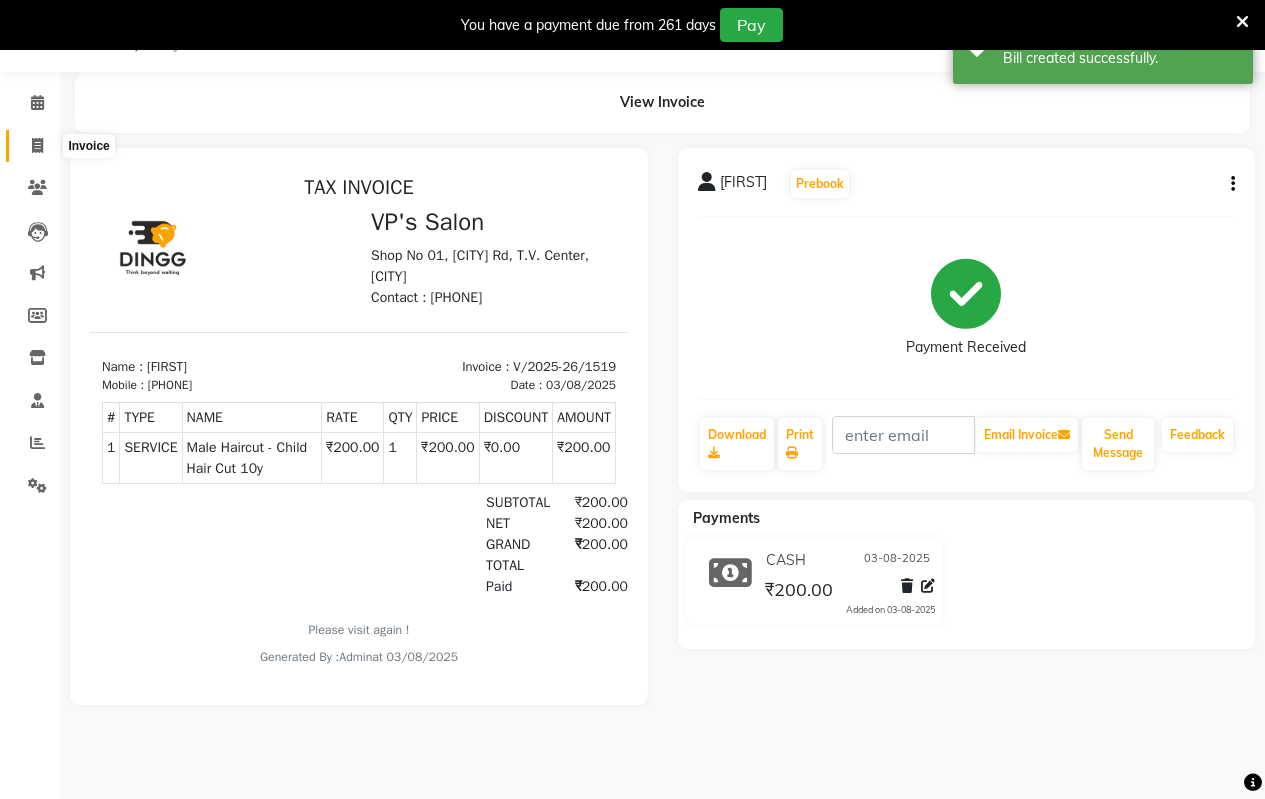 click 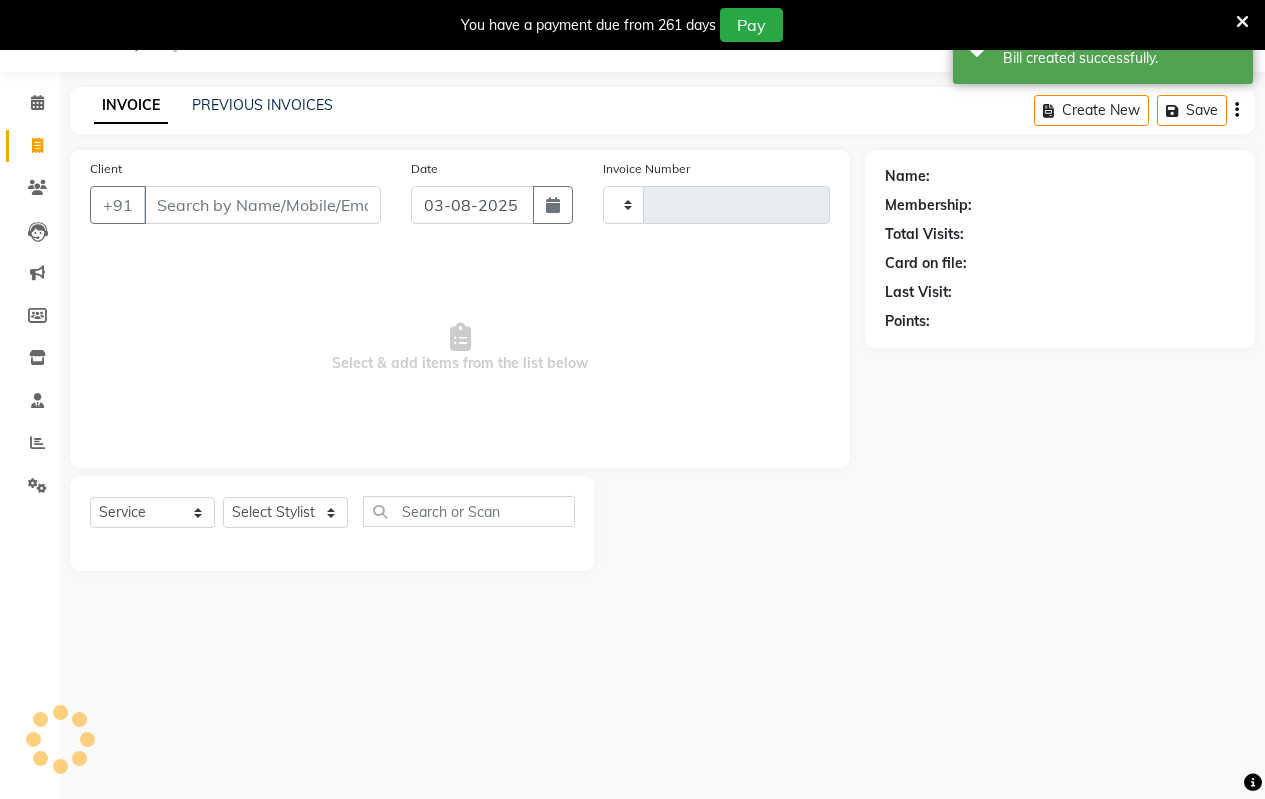 type on "1520" 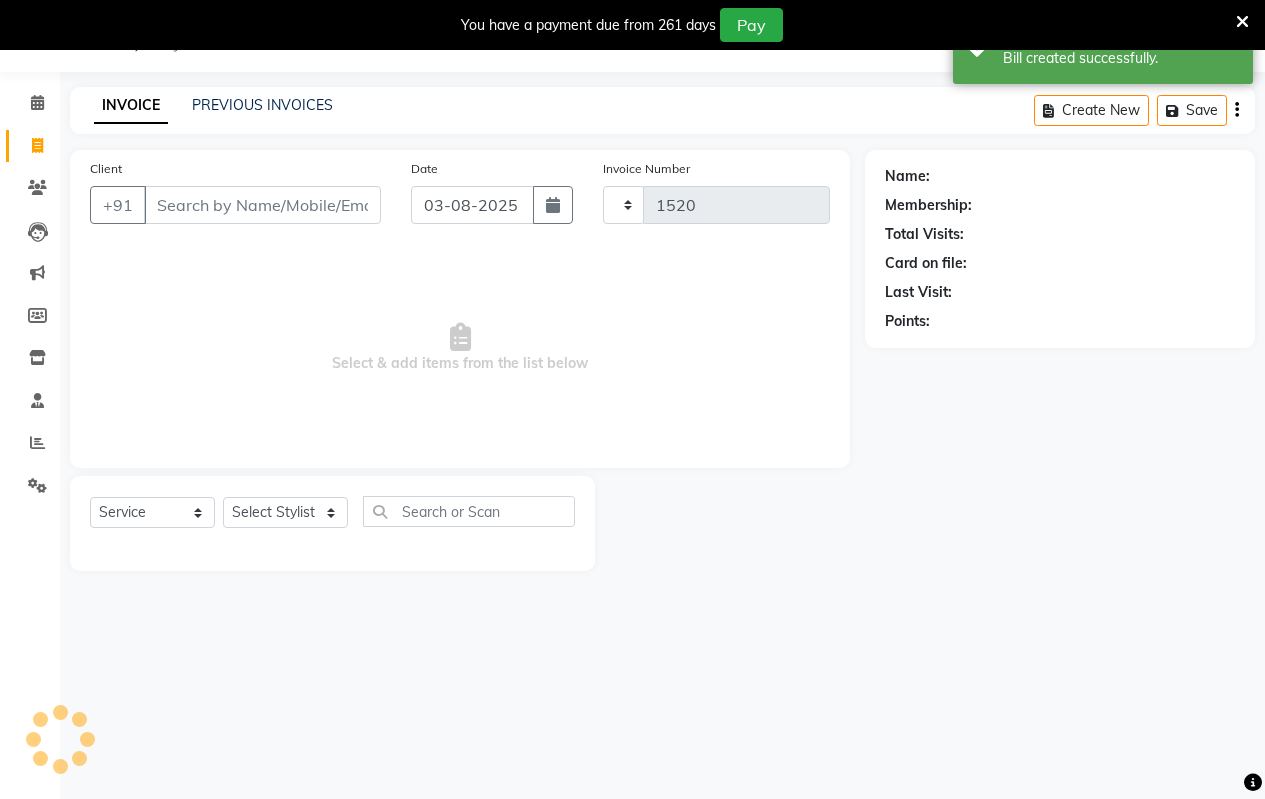 select on "4917" 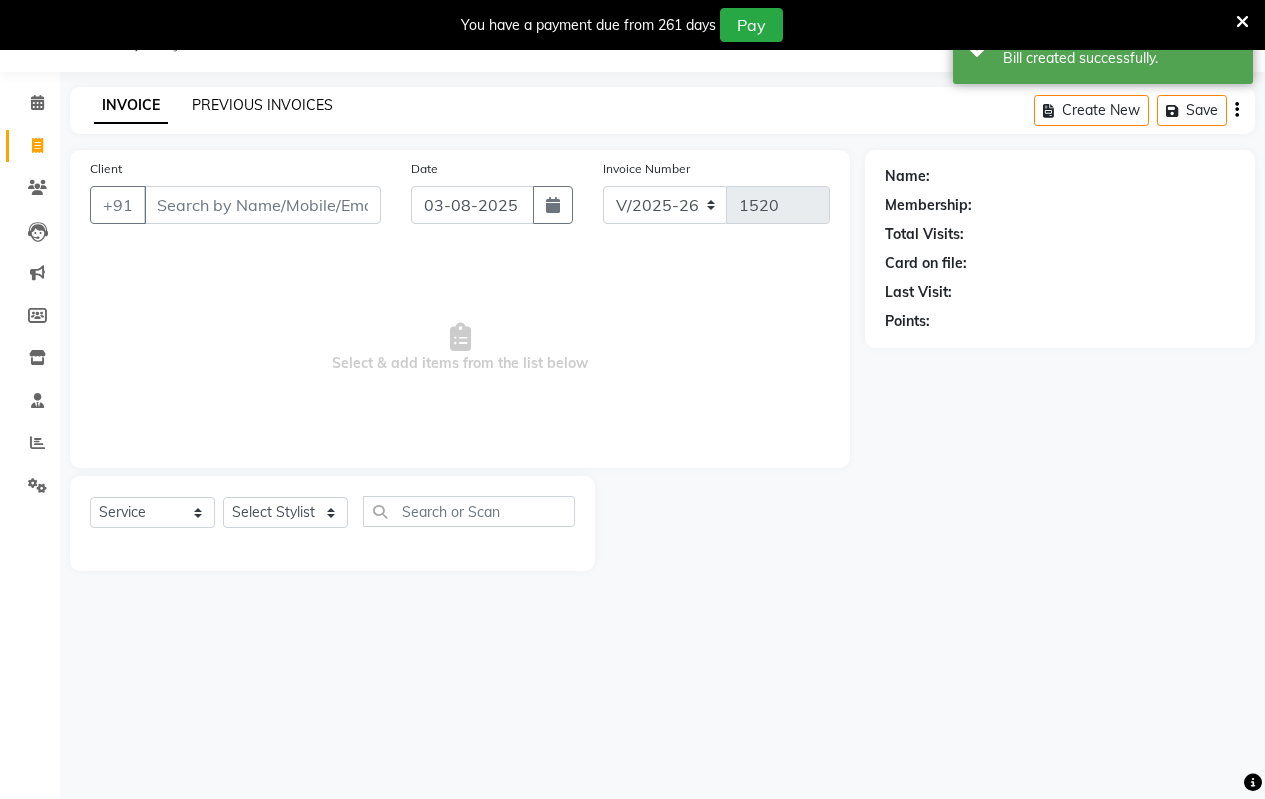click on "PREVIOUS INVOICES" 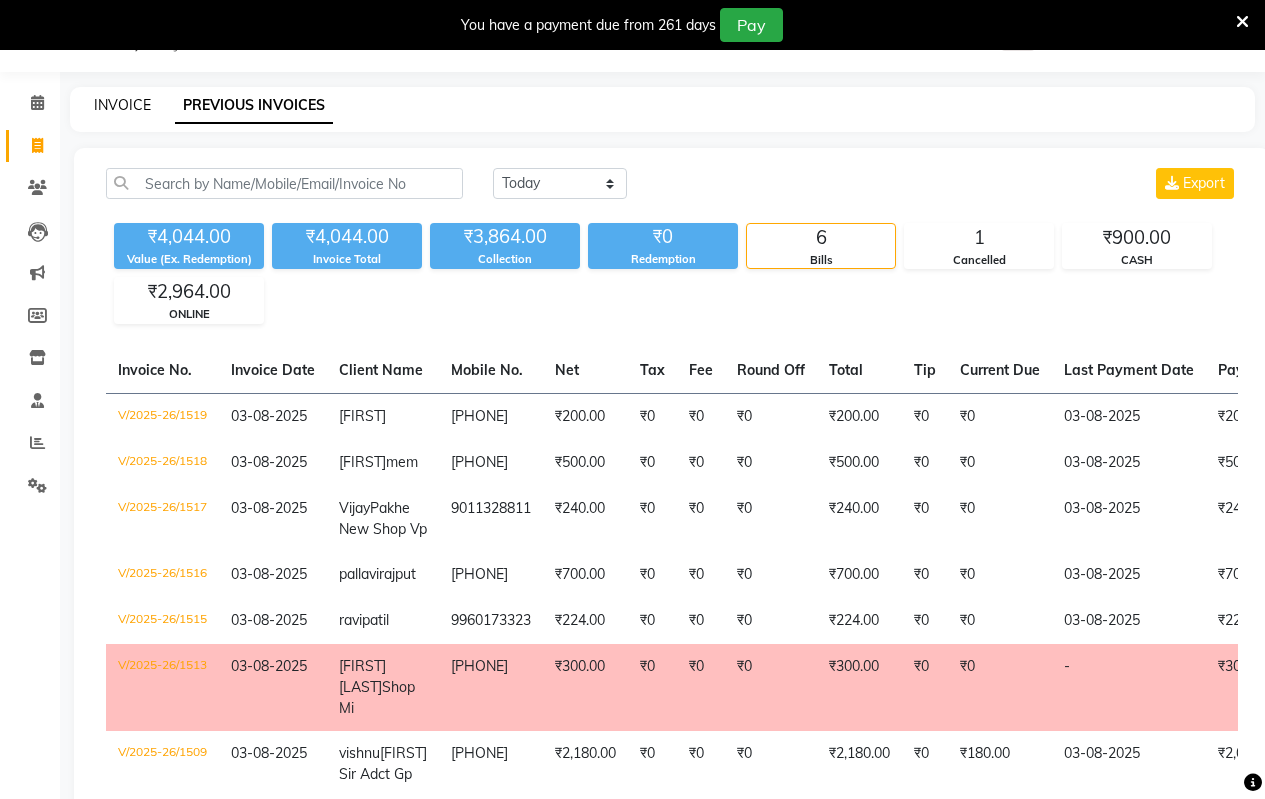 click on "INVOICE" 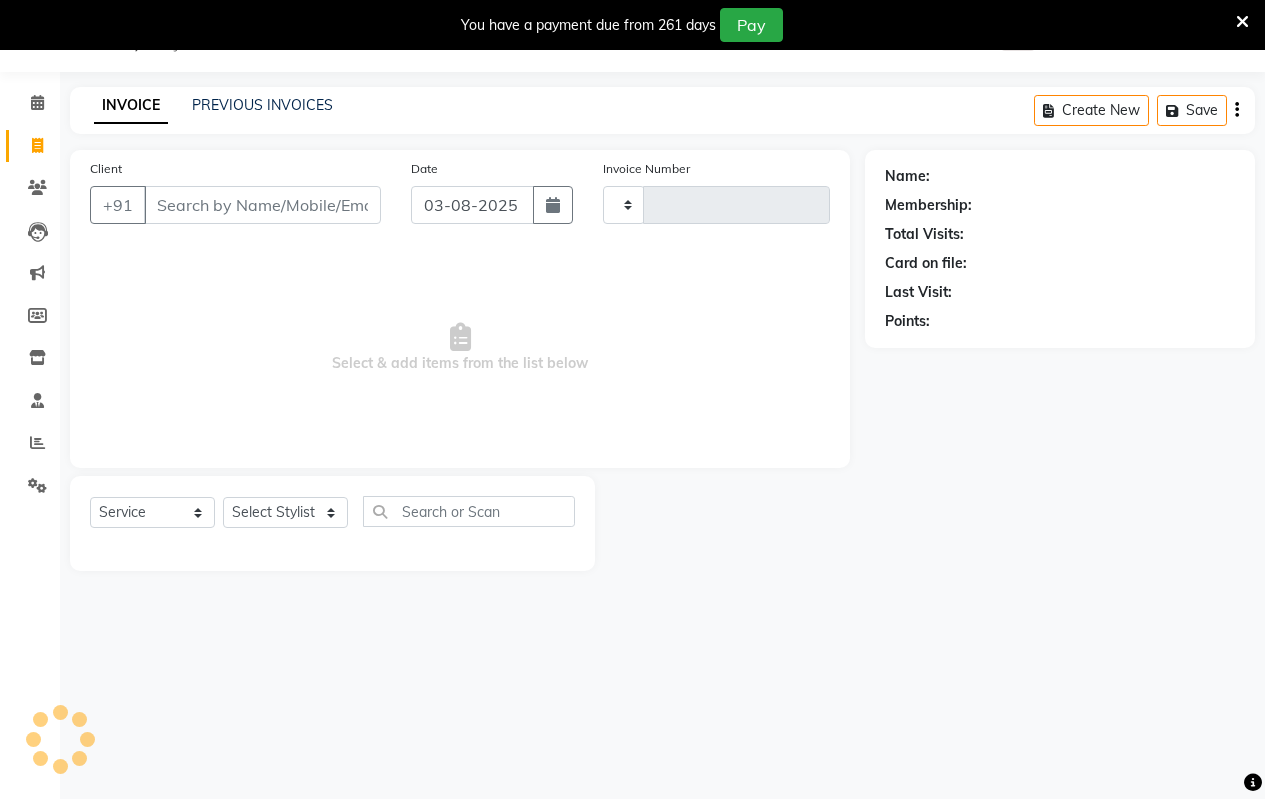 type on "1520" 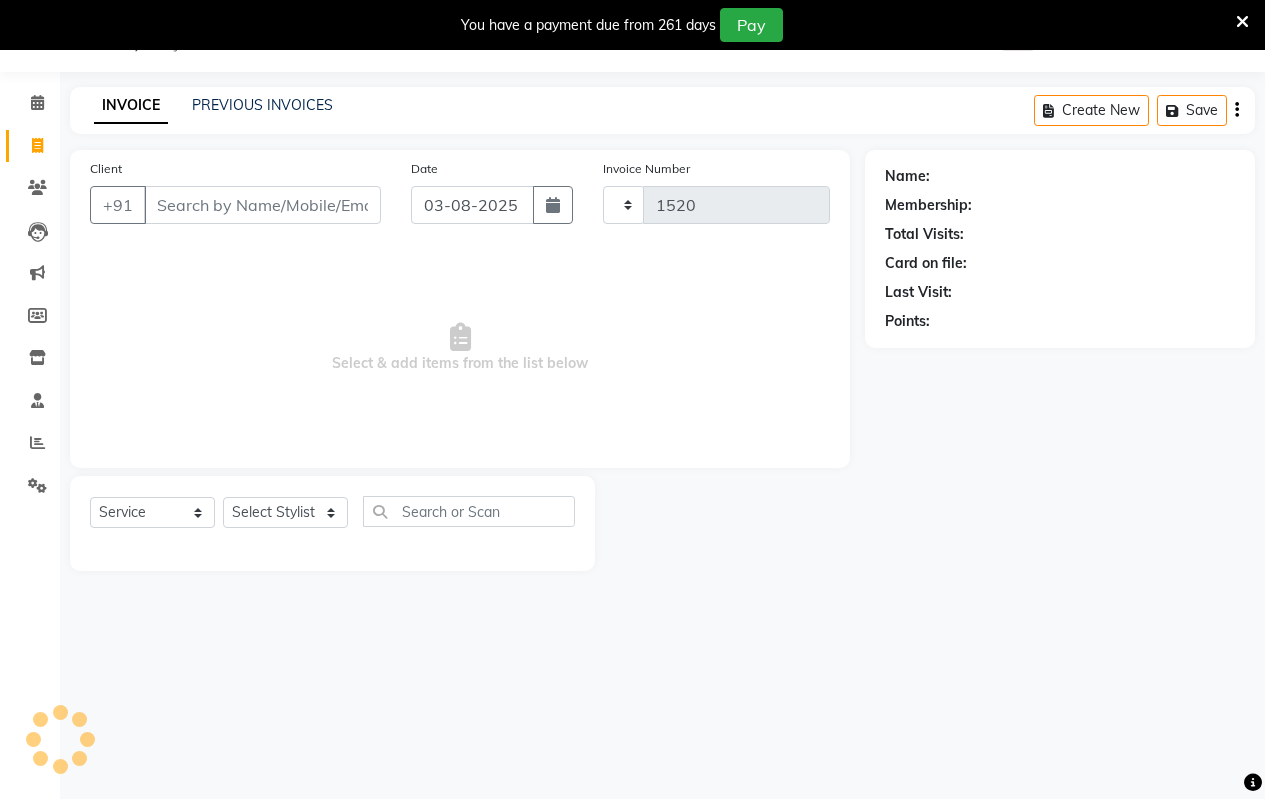 select on "4917" 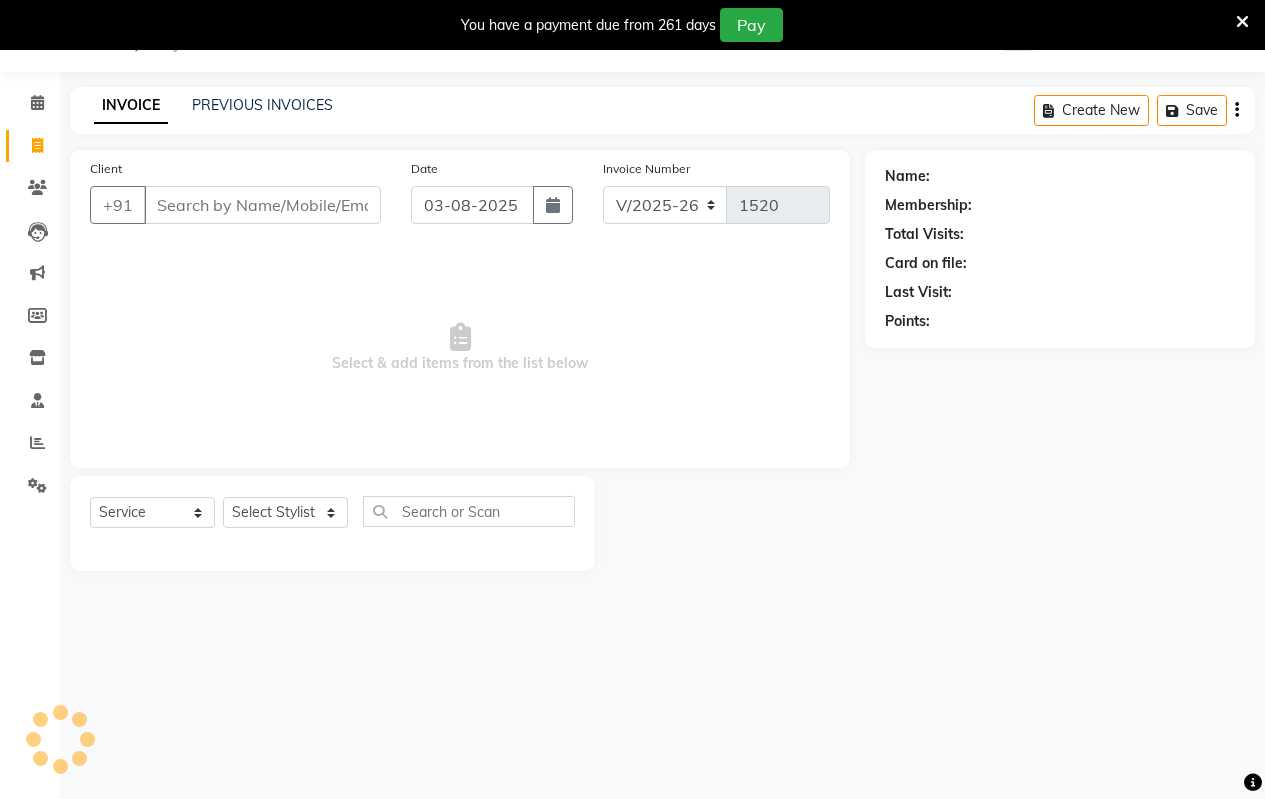 click on "Client" at bounding box center [262, 205] 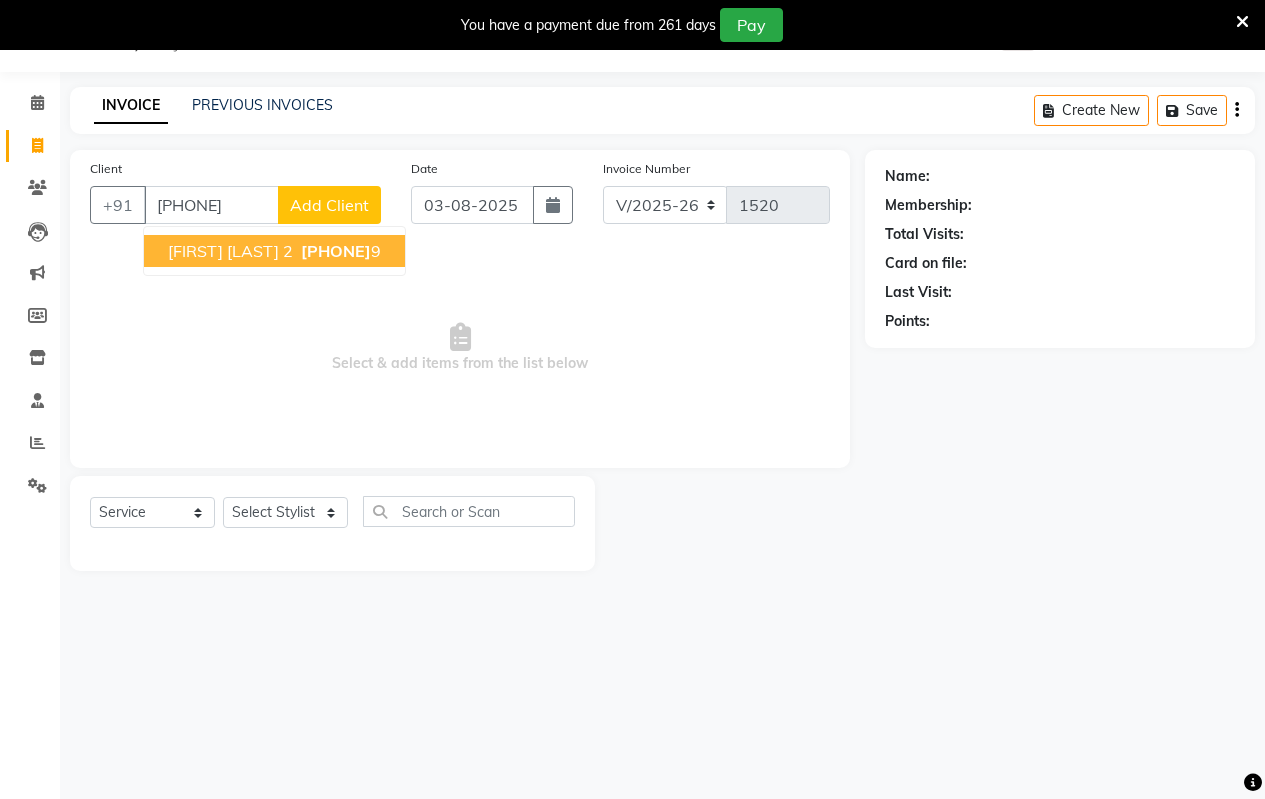 type on "[PHONE]" 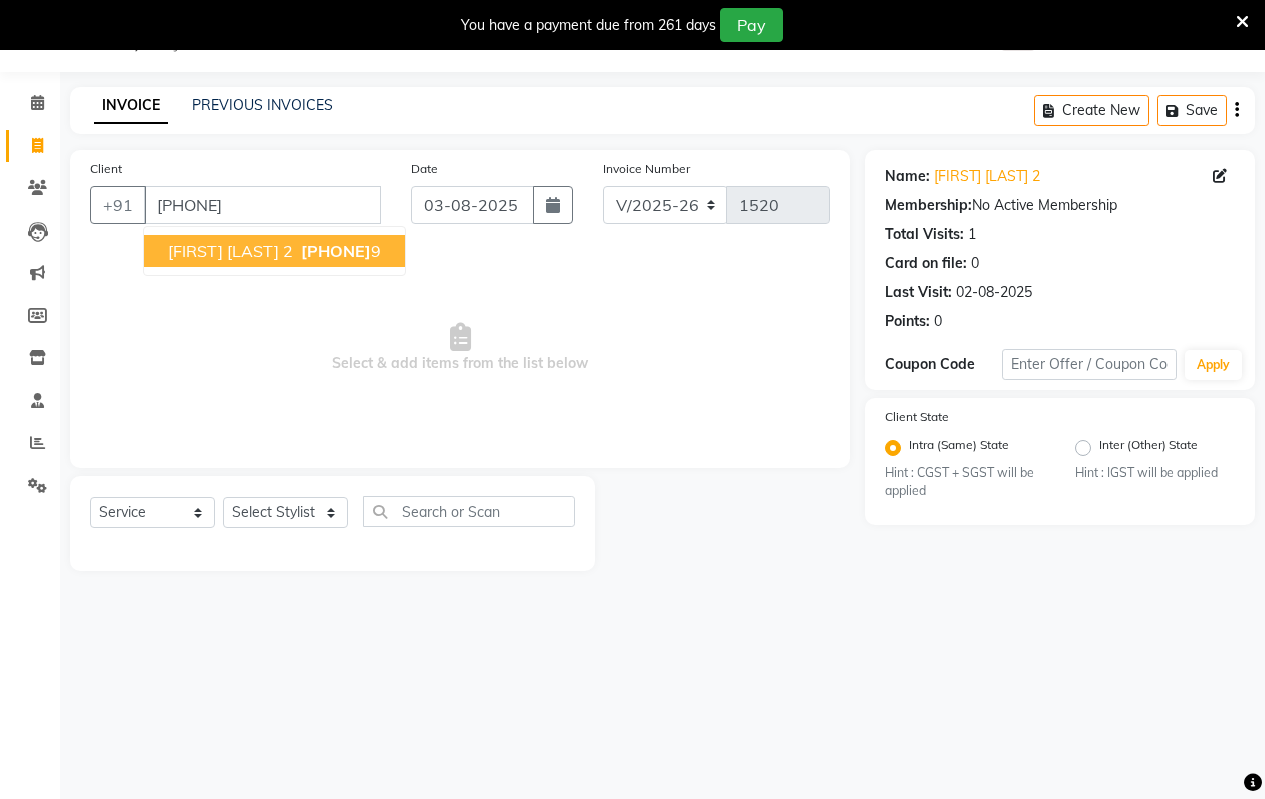 click on "[FIRST] [LAST] 2" at bounding box center [230, 251] 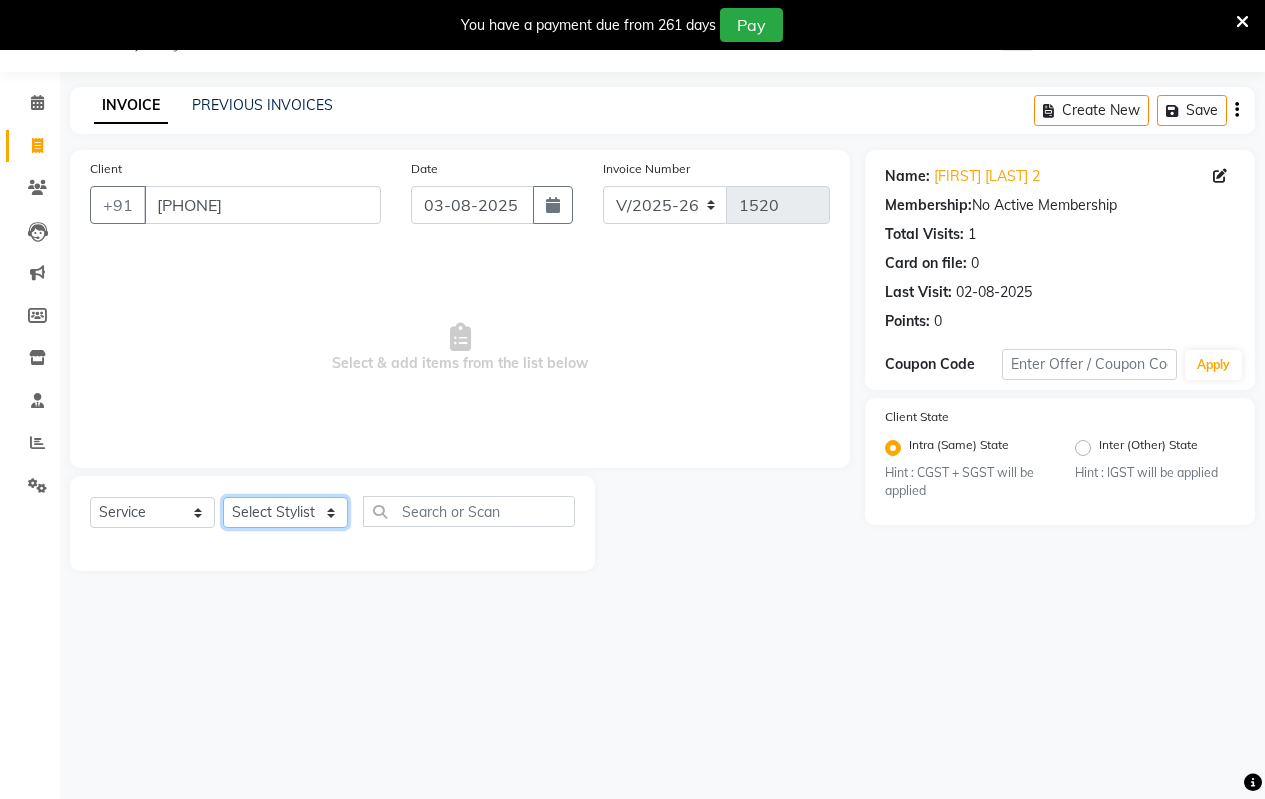 click on "Select Stylist Arati kamlesh b  karan  Krushna pramila jadhav priyanka bawaskar  rohit  rushi  Venesh" 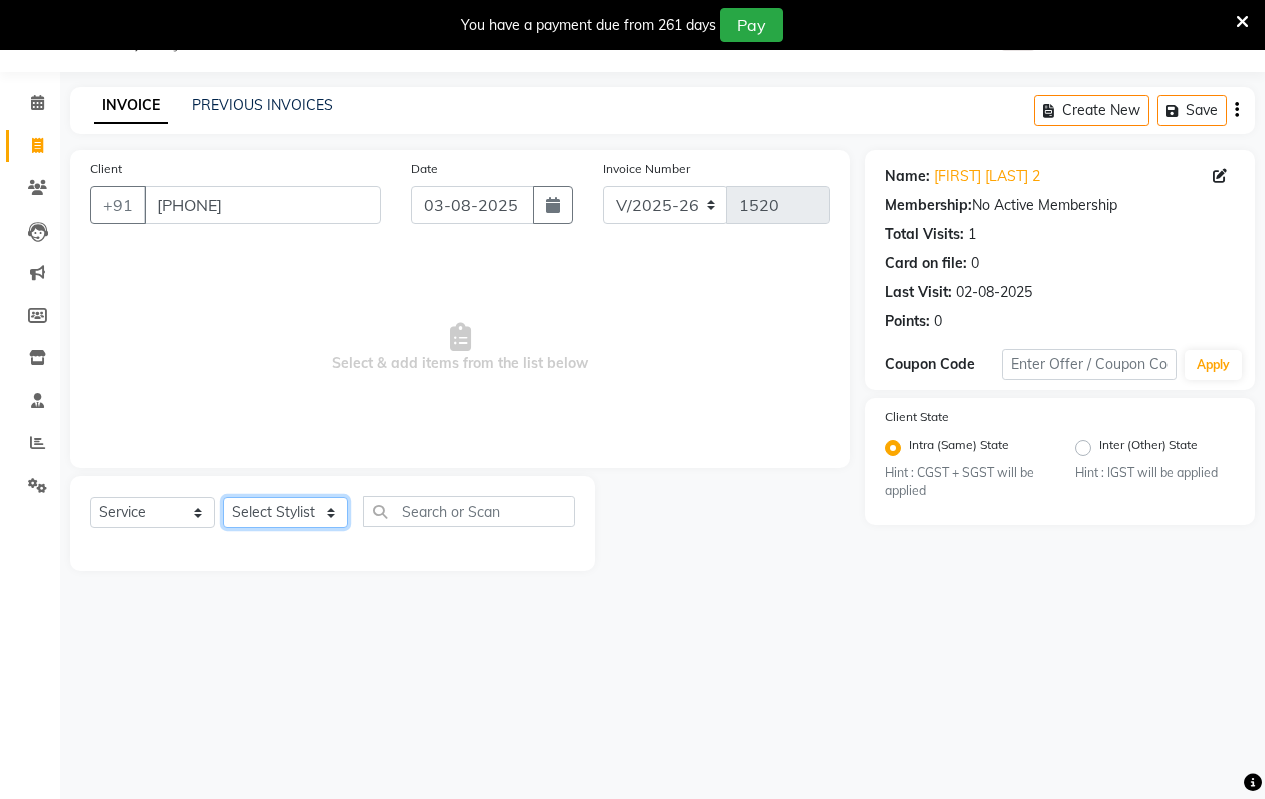 select on "30153" 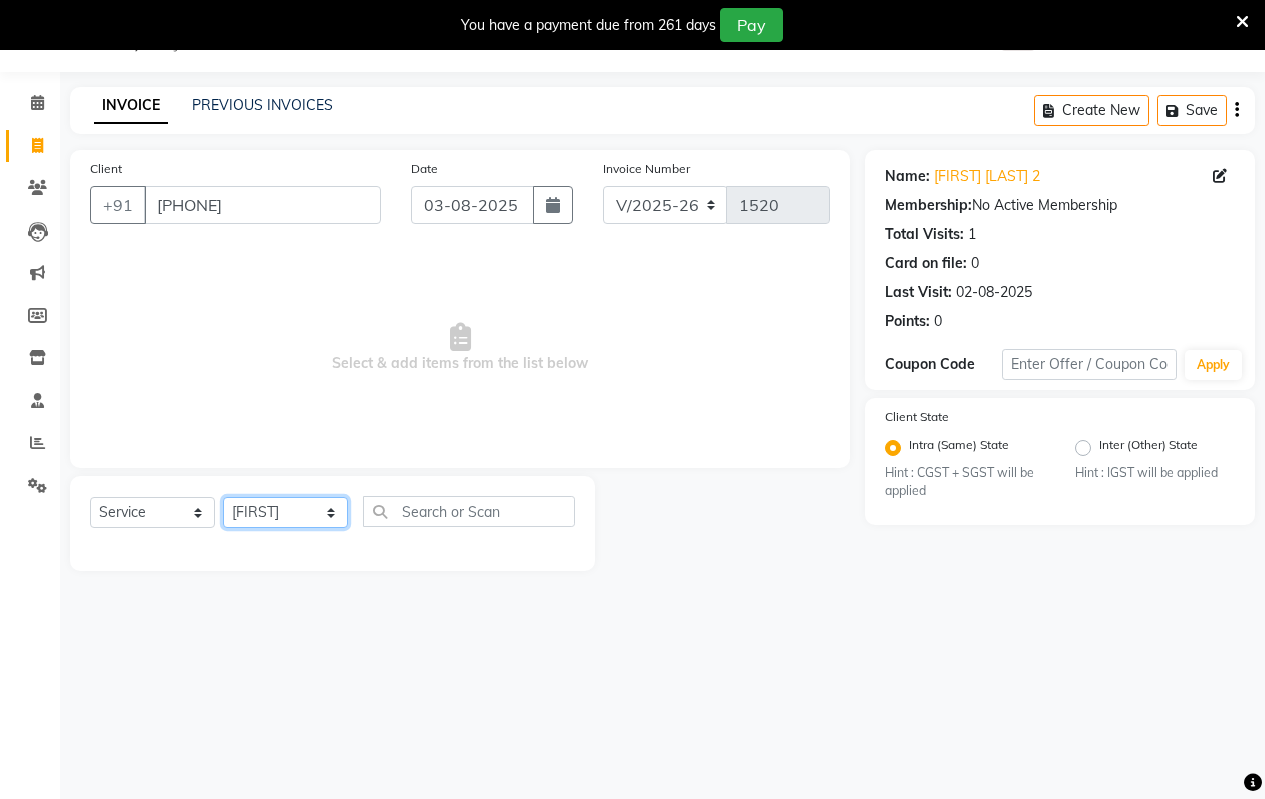 click on "Select Stylist Arati kamlesh b  karan  Krushna pramila jadhav priyanka bawaskar  rohit  rushi  Venesh" 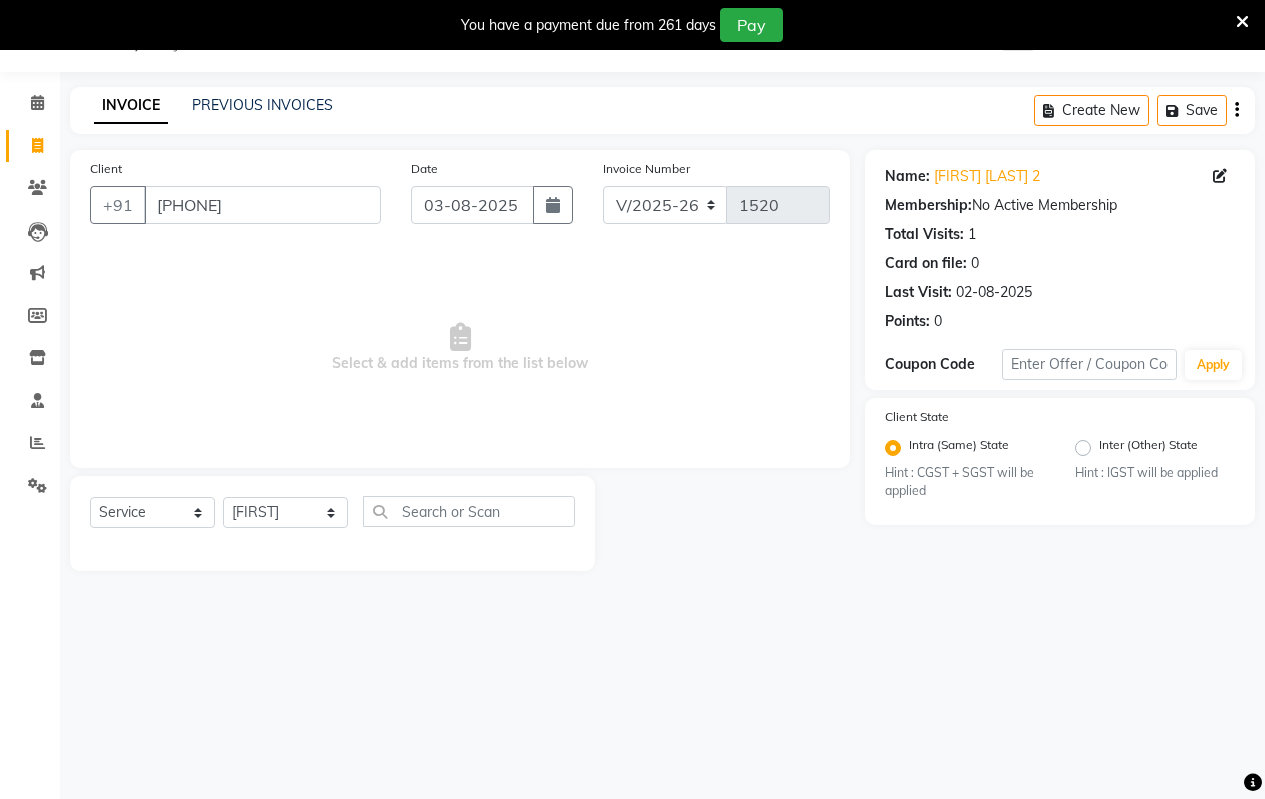 click on "INVOICE PREVIOUS INVOICES Create New Save Client +91 [PHONE] Date [DATE] Invoice Number V/2025 V/2025-26 1520 Select & add items from the list below Select Service Product Membership Package Voucher Prepaid Gift Card Select Stylist [NAME] Name: [FIRST] [LAST] Membership: No Active Membership Total Visits: Card on file: Last Visit: [DATE] Points: Coupon Code Apply Client State Intra (Same) State Hint : CGST + SGST will be applied Inter (Other) State Hint : IGST will be applied" 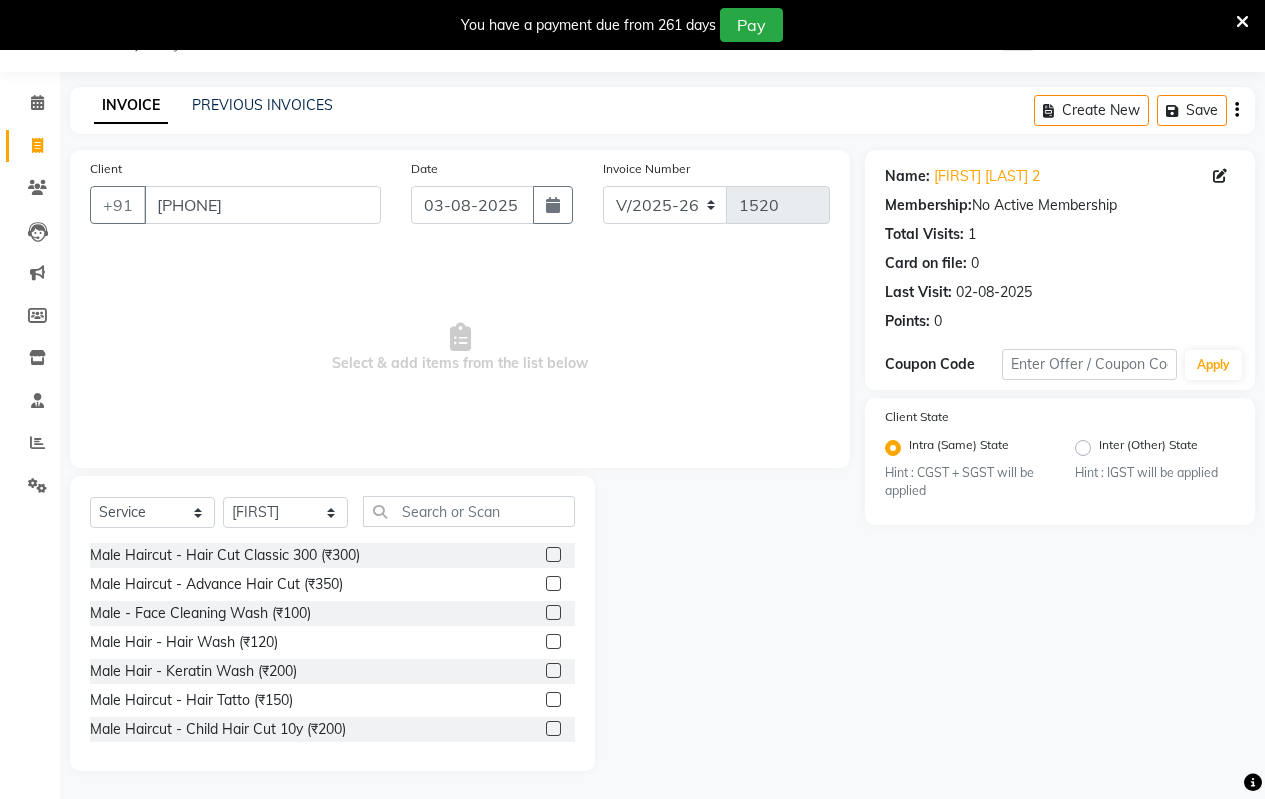 click 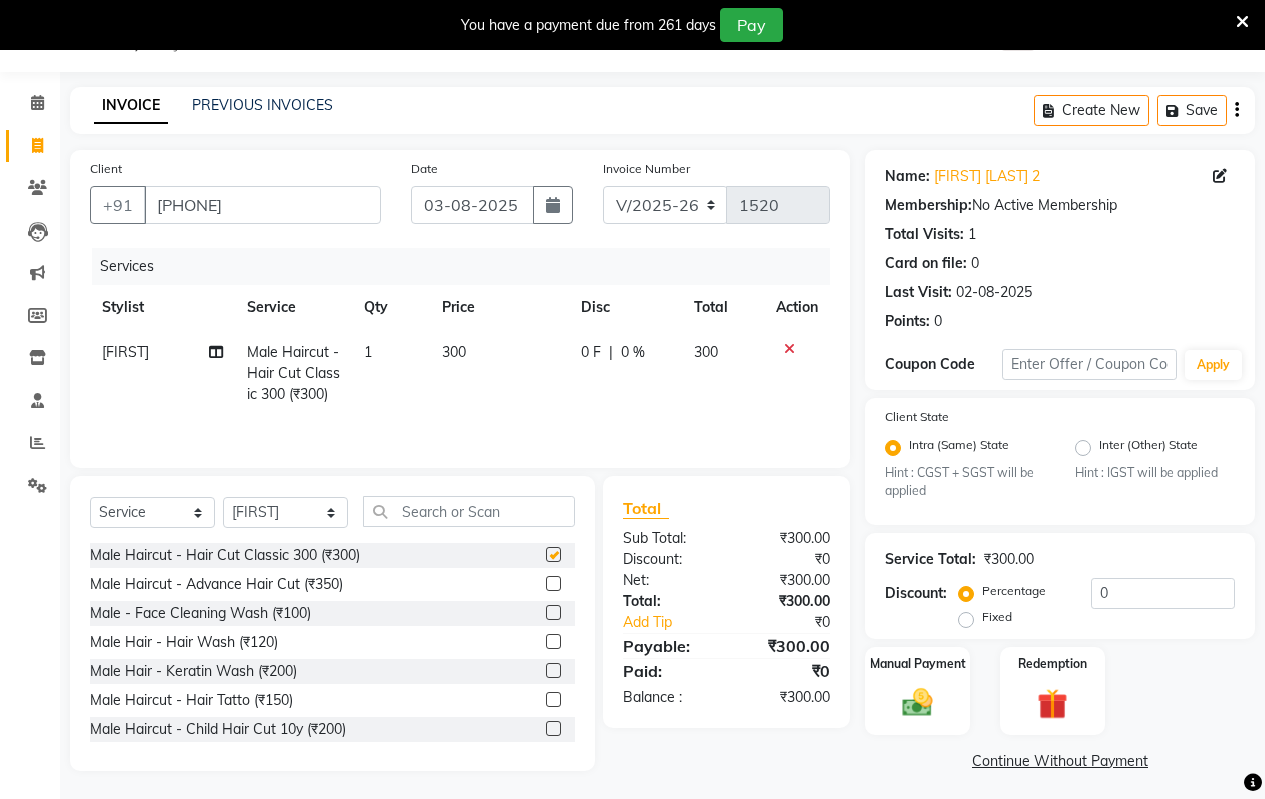 checkbox on "false" 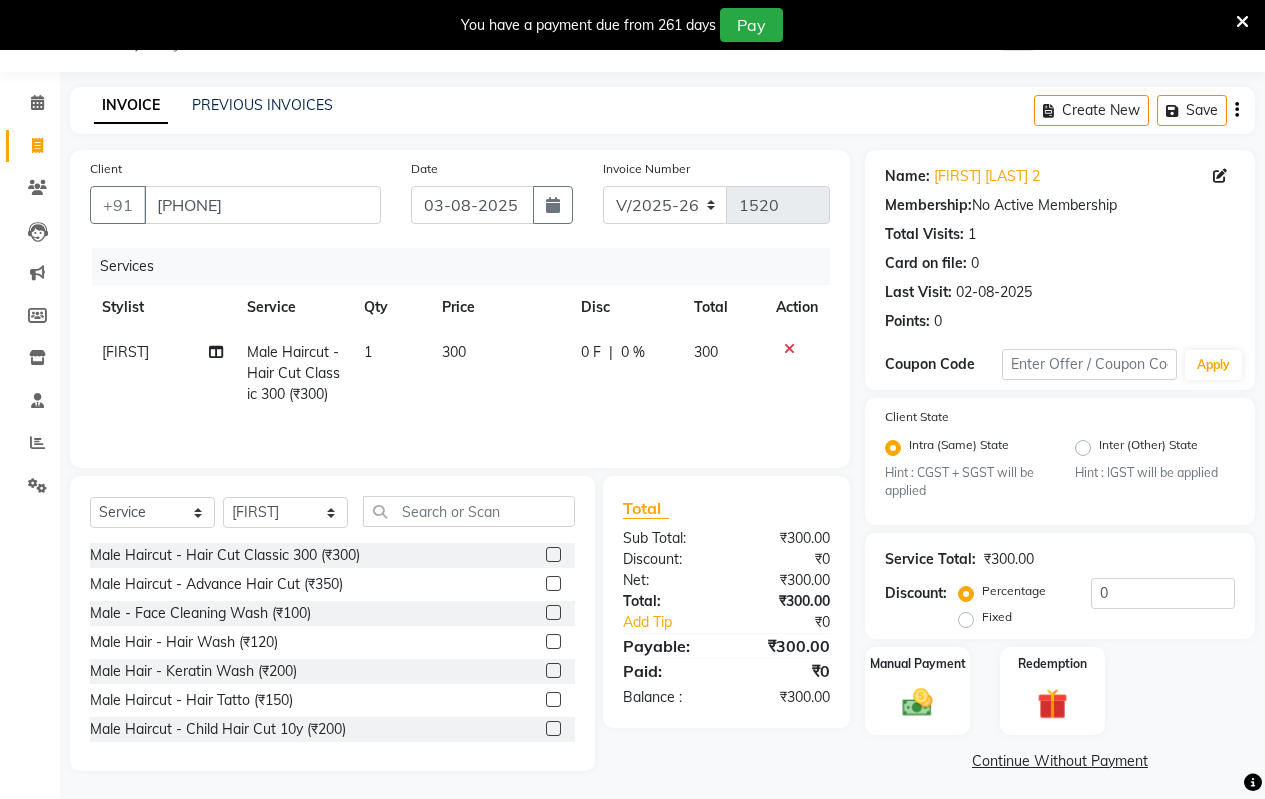 click on "1" 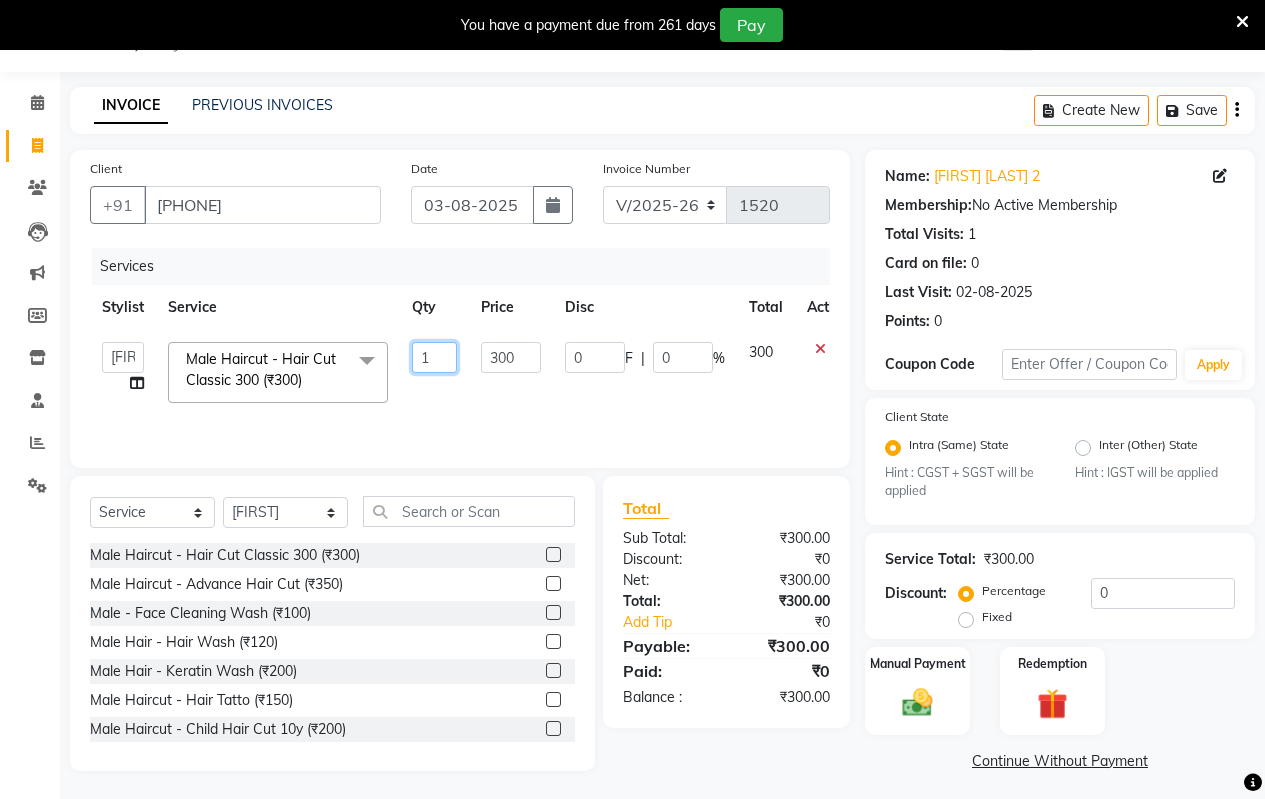 click on "1" 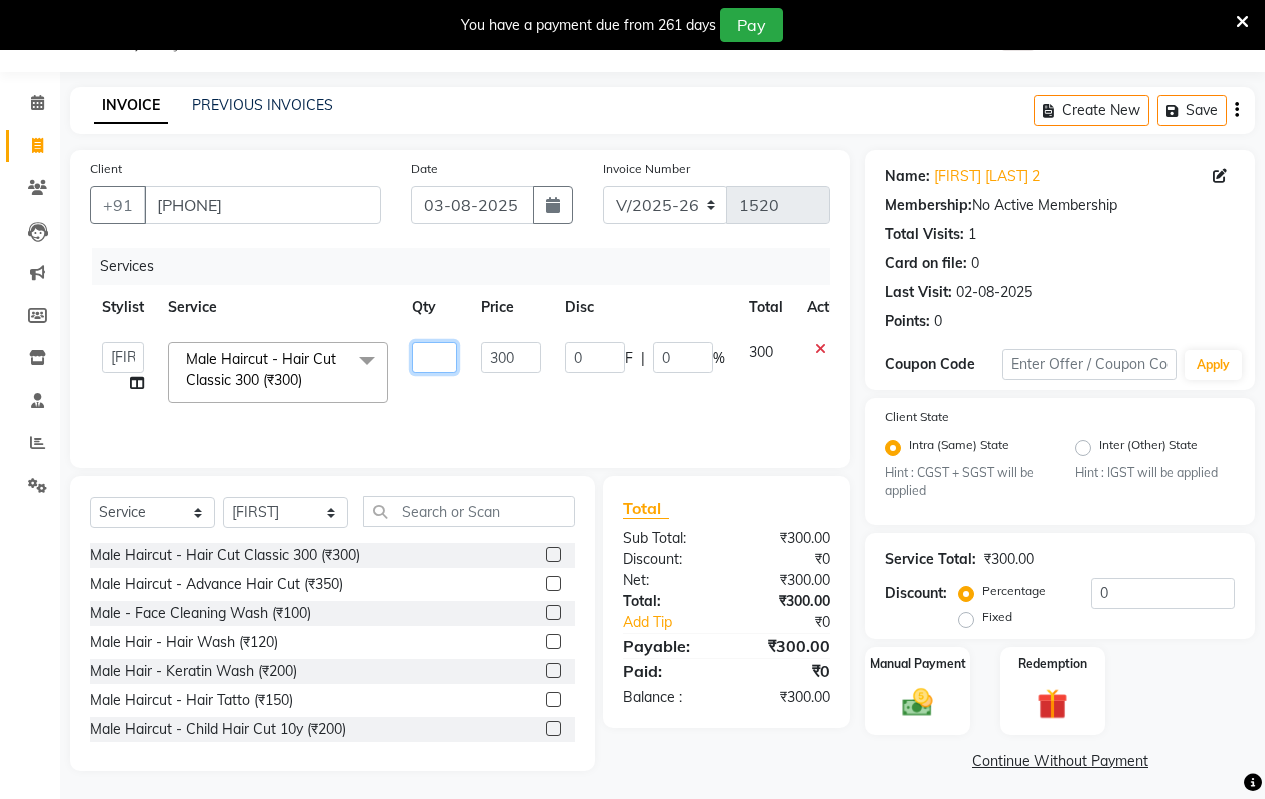 type on "5" 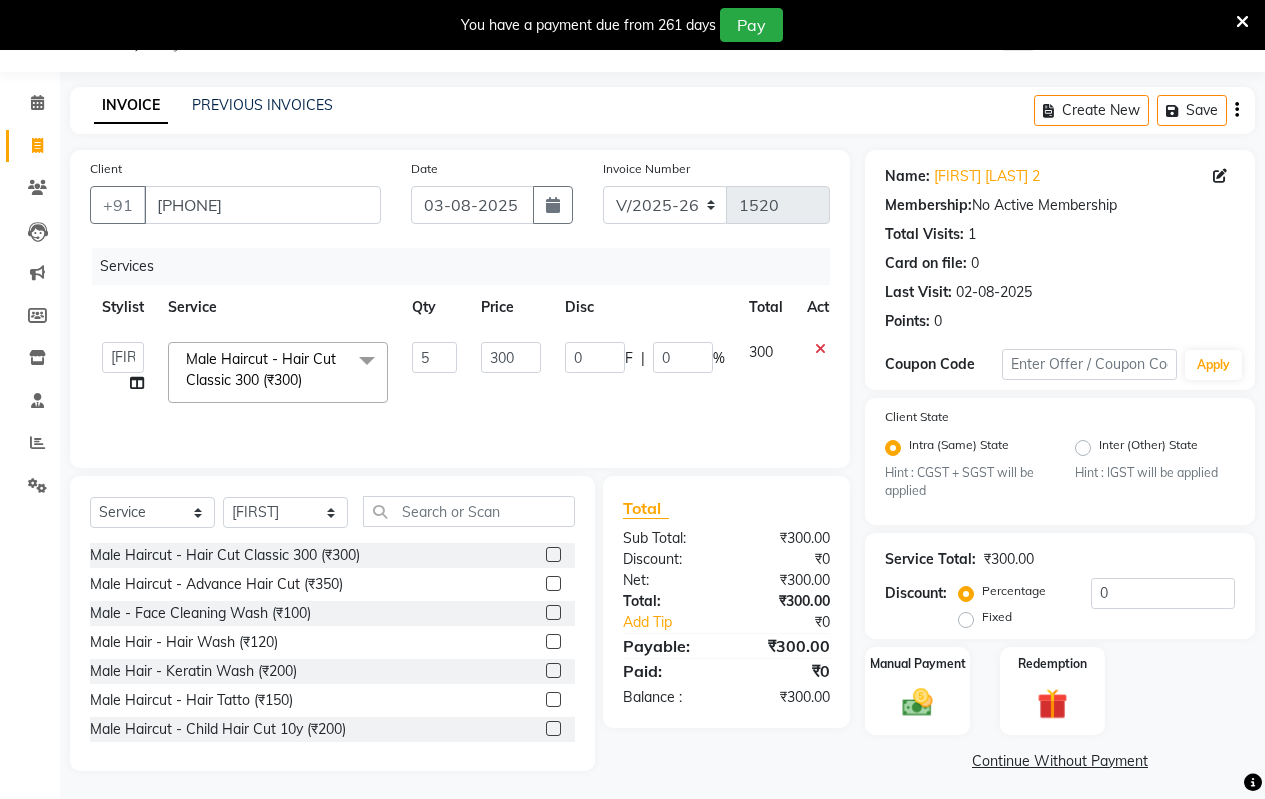 click on "[NAME]" 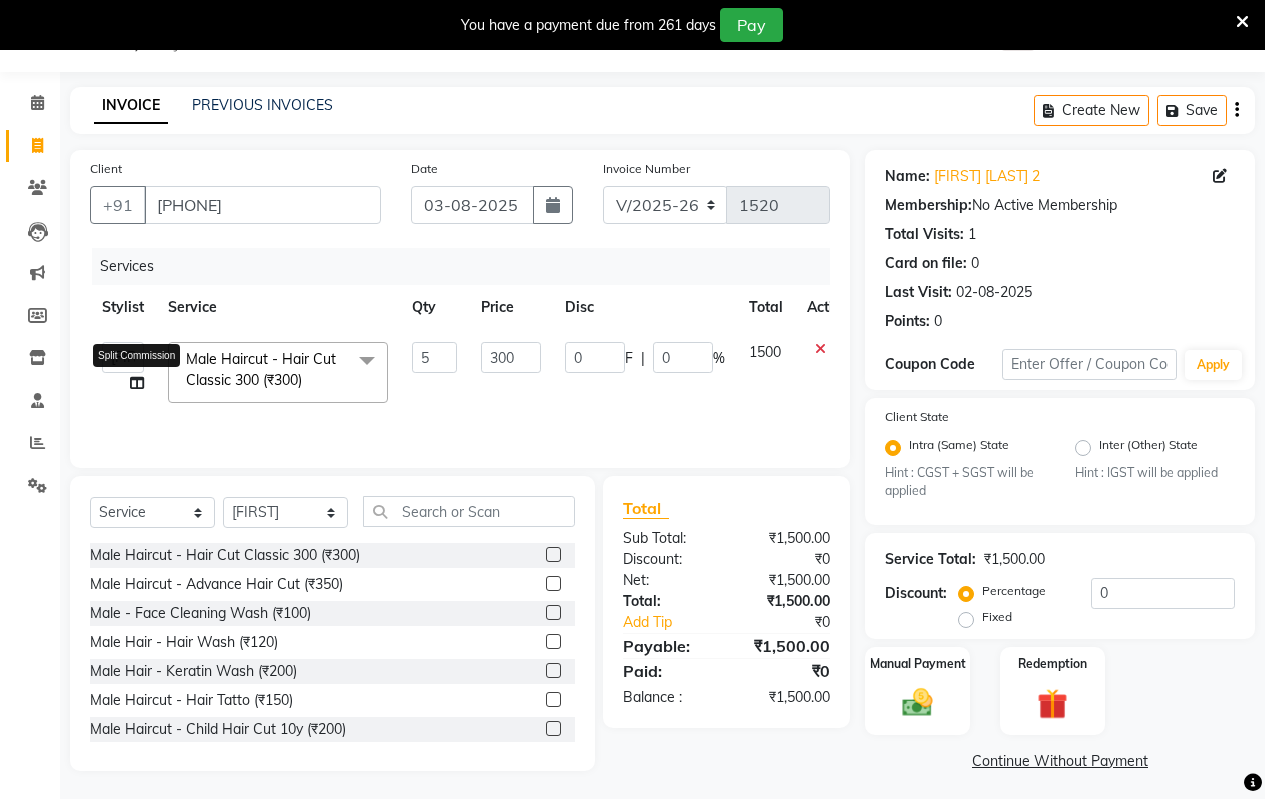 click 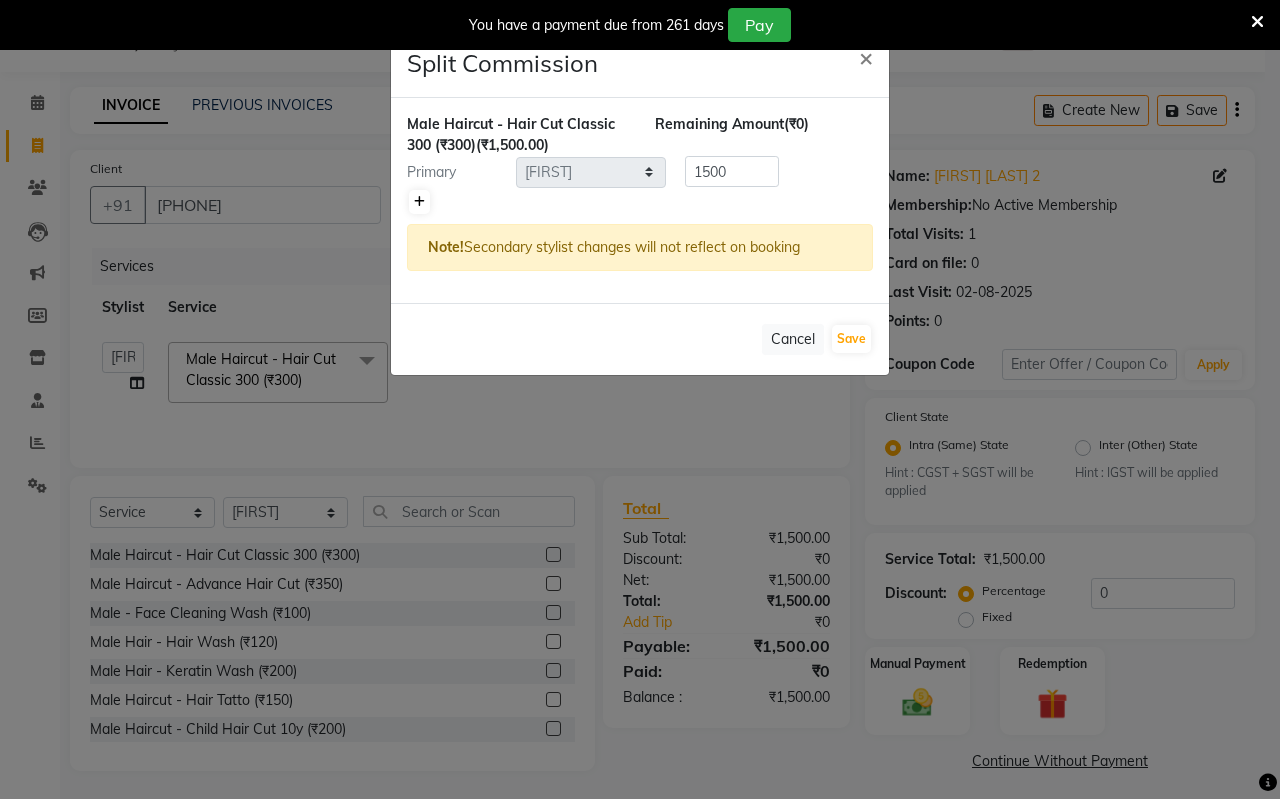 click 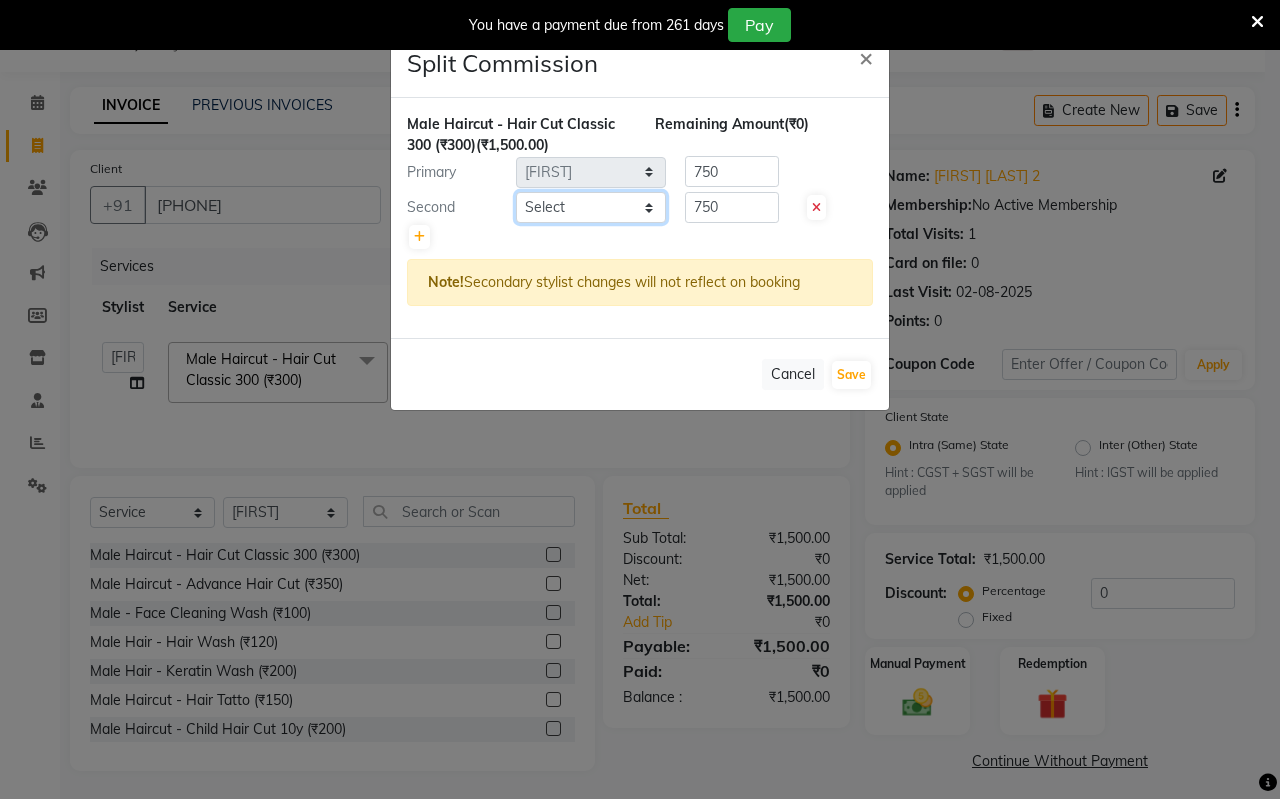 click on "Select [NAME]" 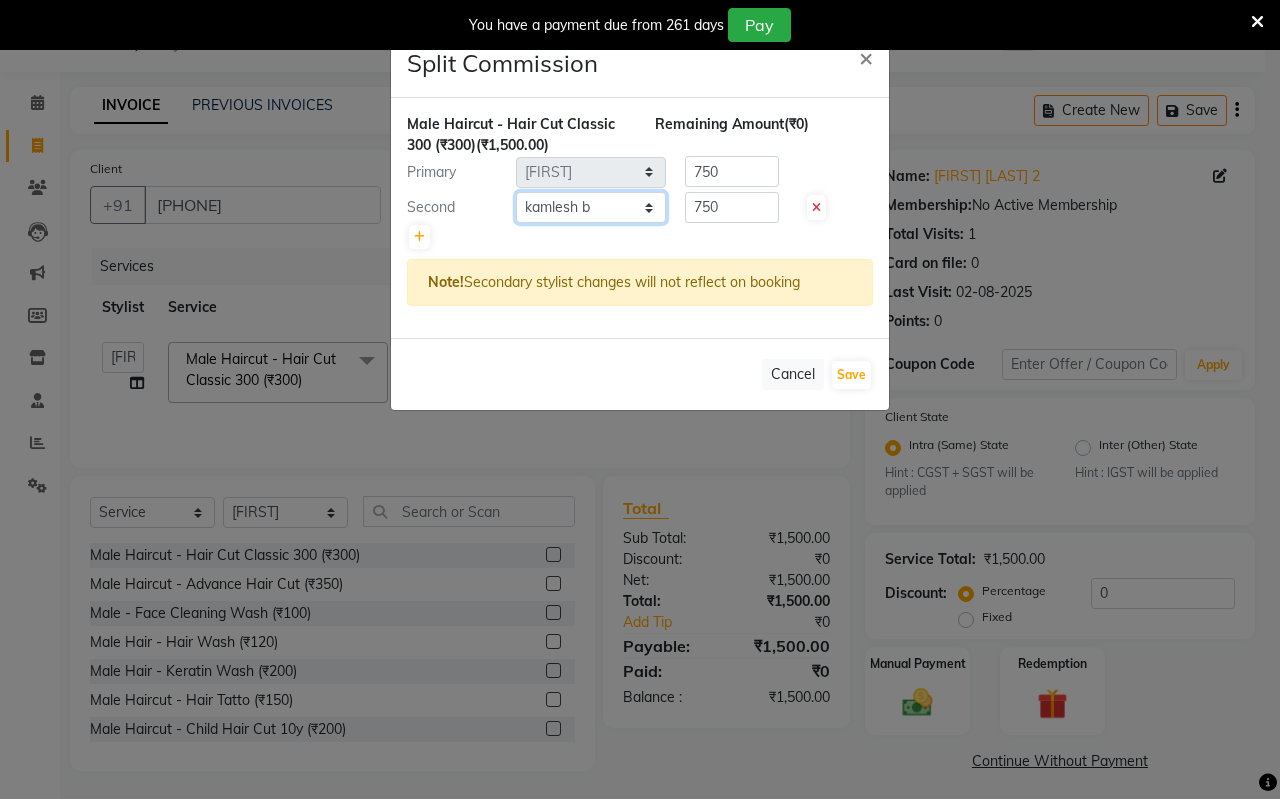 click on "Select [NAME]" 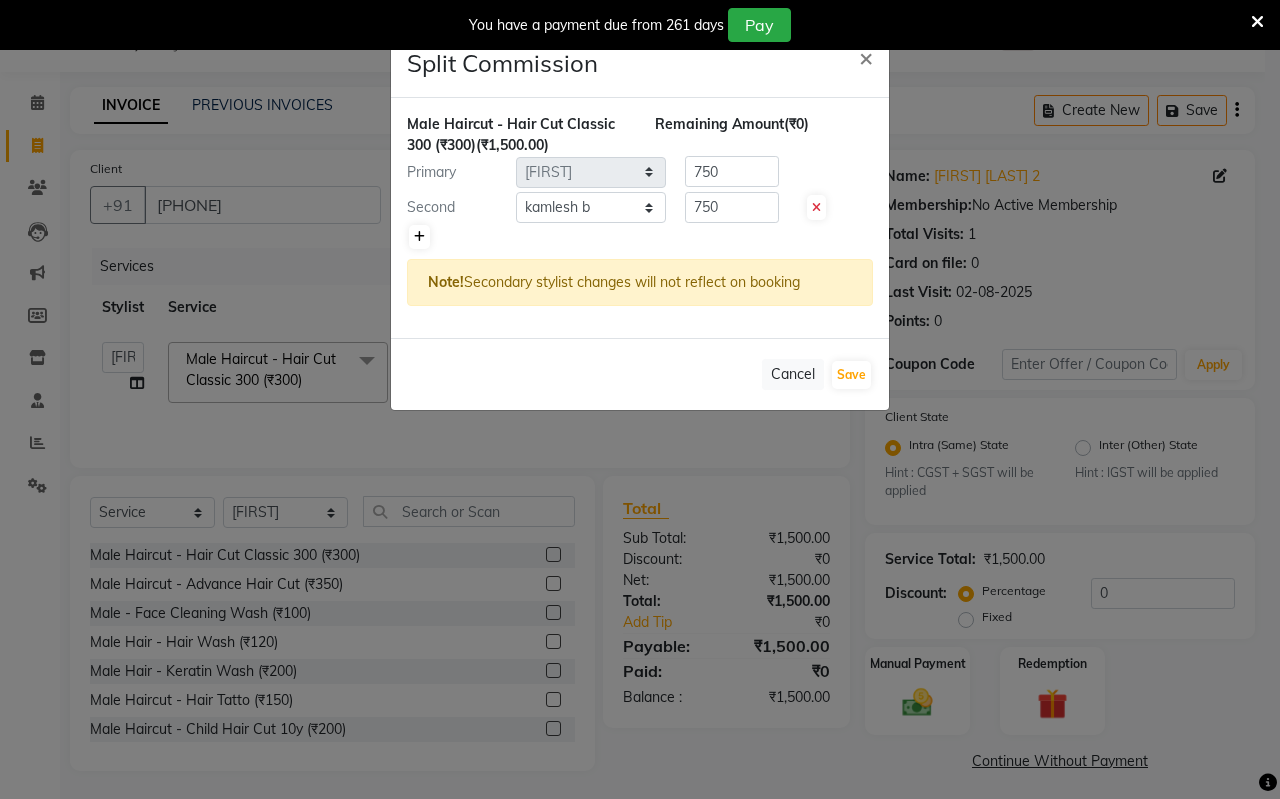 click 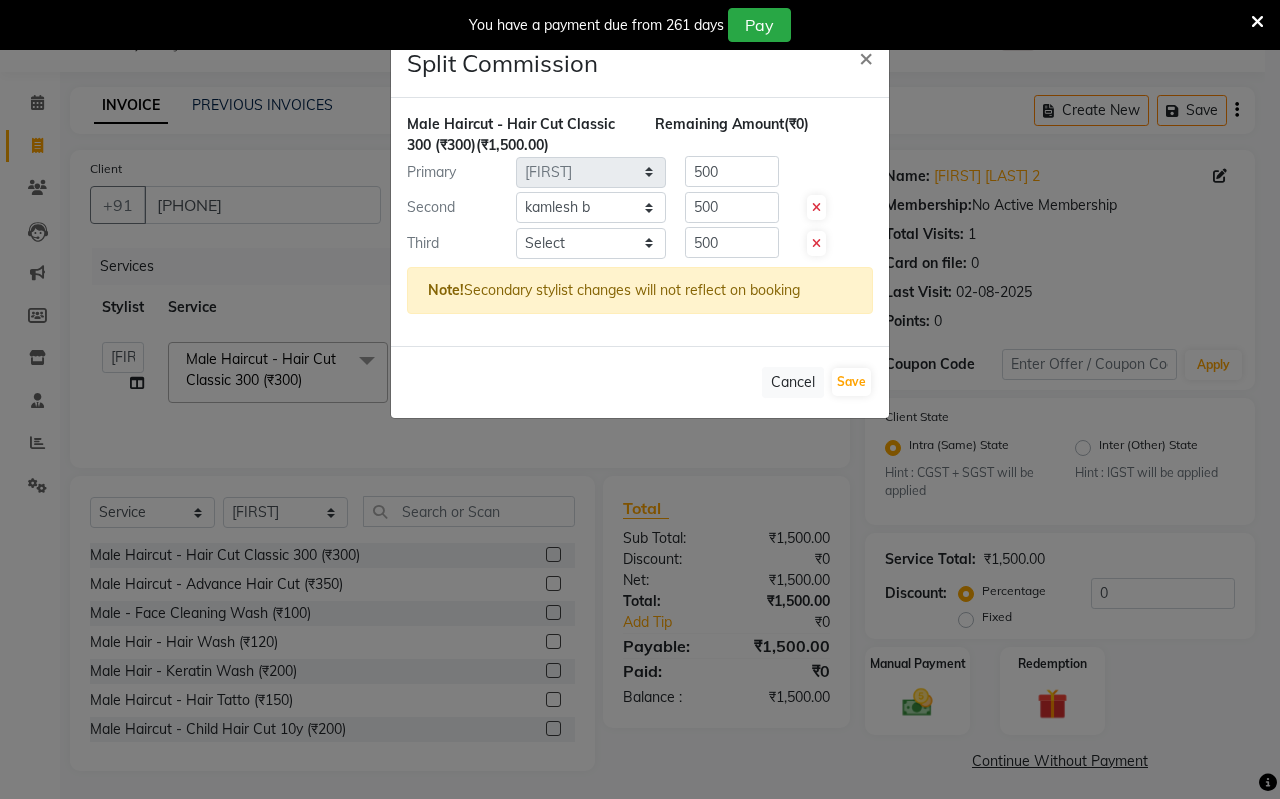click on "Split Commission × Male Haircut - Hair Cut Classic 300 (₹300)  (₹1,500.00) Remaining Amount  (₹0) Primary Select  [NAME]   [NAME]    [NAME]    [NAME]   [NAME]   [NAME]    [NAME]    [NAME]  500 Second Select  [NAME]   [NAME]    [NAME]    [NAME]   [NAME]   [NAME]    [NAME]    [NAME]  500 Third Select  [NAME]   [NAME]    [NAME]    [NAME]   [NAME]   [NAME]    [NAME]    [NAME]  500 Note!  Secondary stylist changes will not reflect on booking   Cancel   Save" 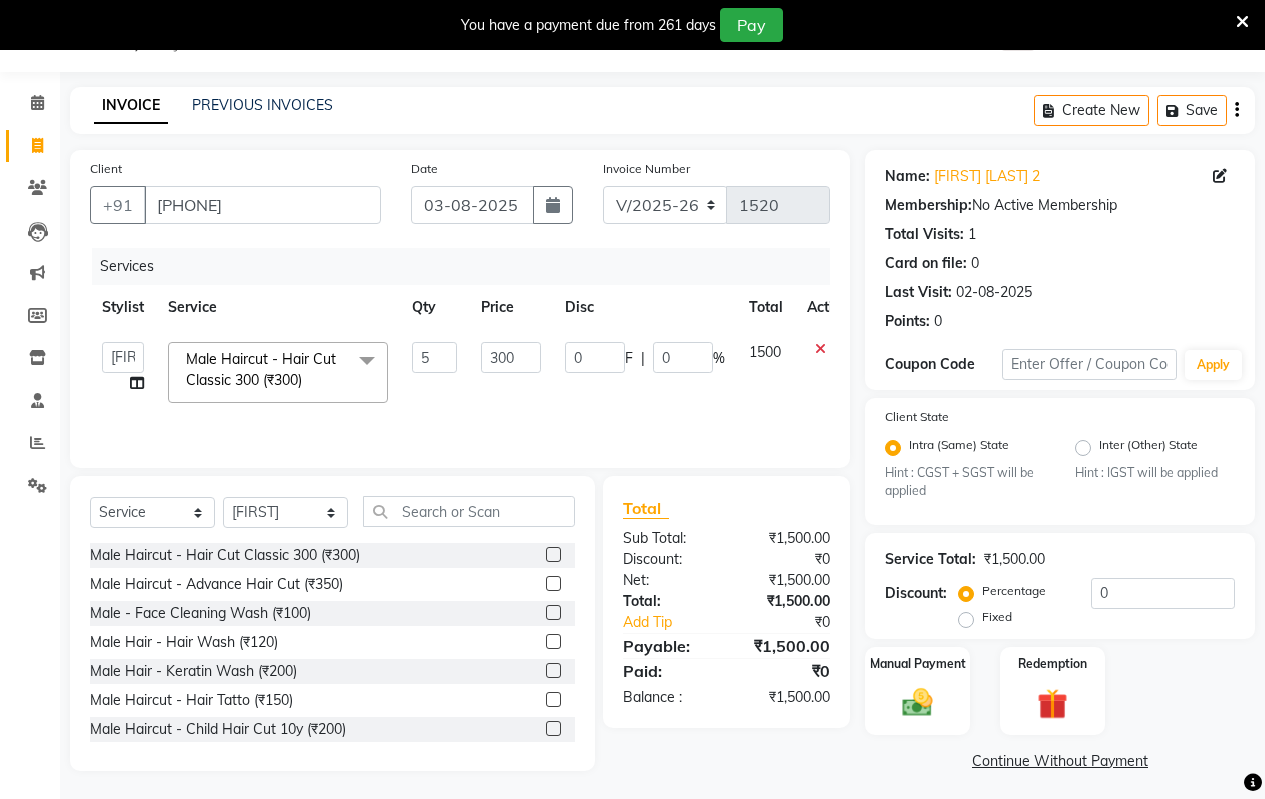 click on "1500" 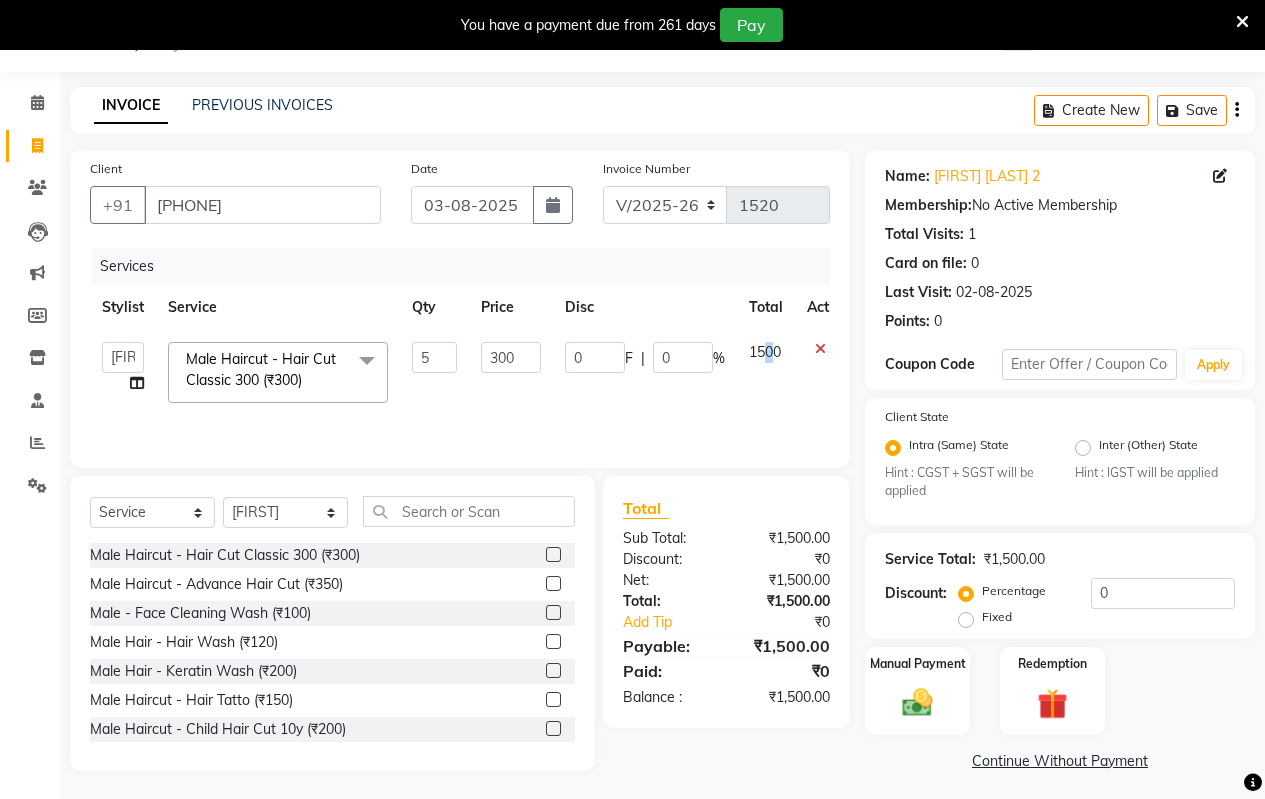 click on "1500" 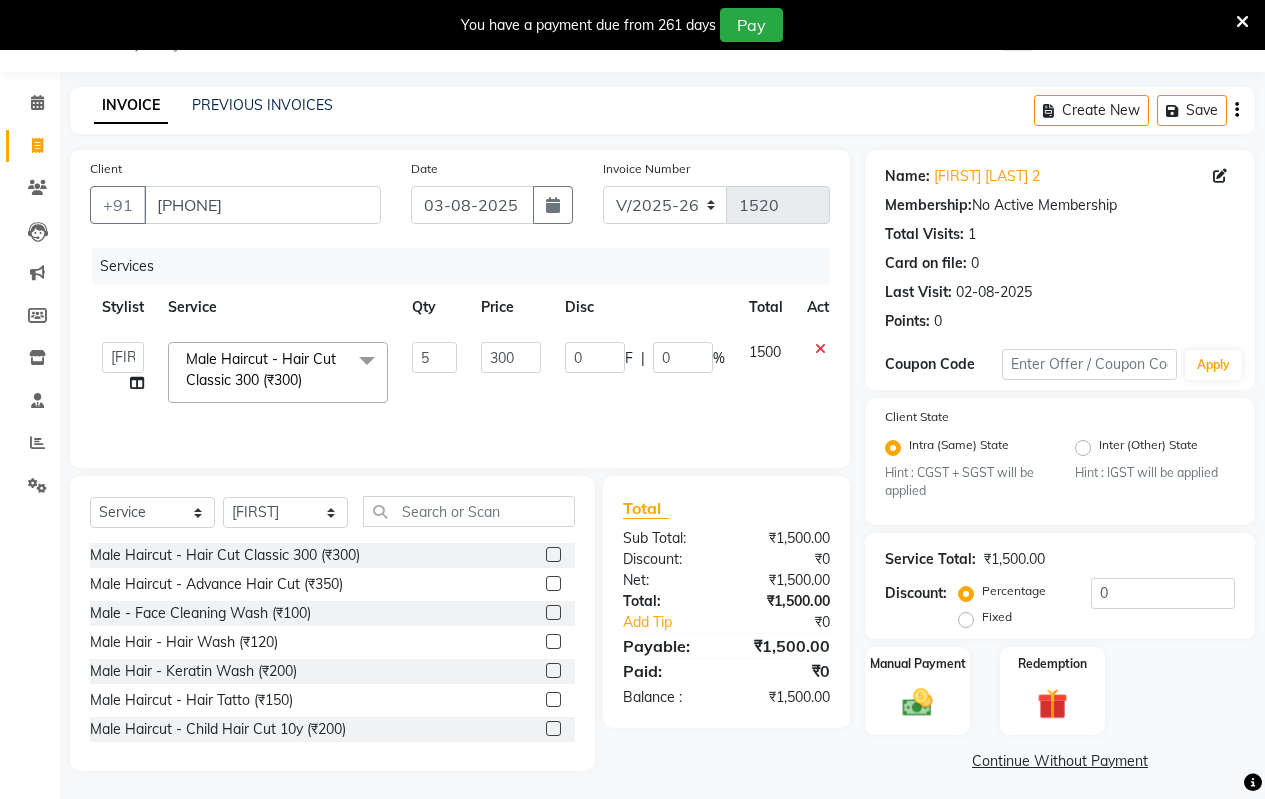 click on "1500" 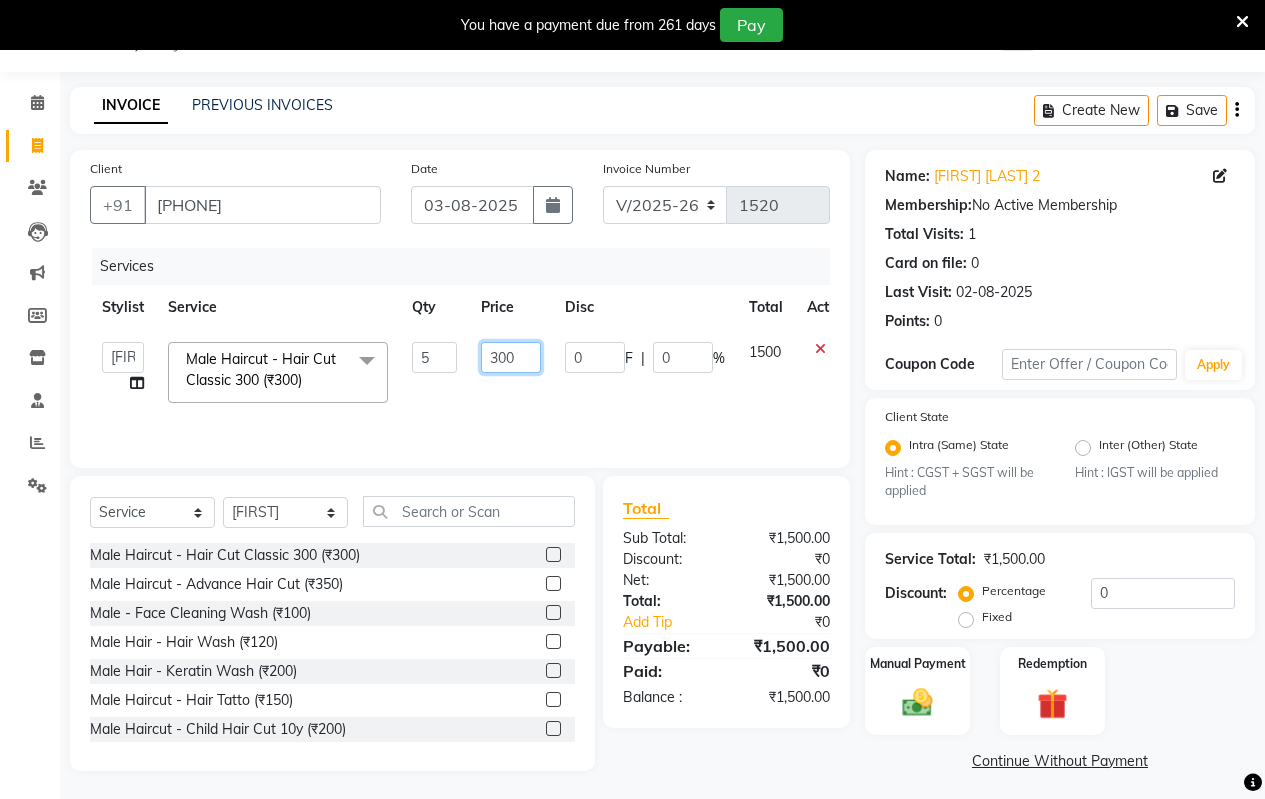 click on "300" 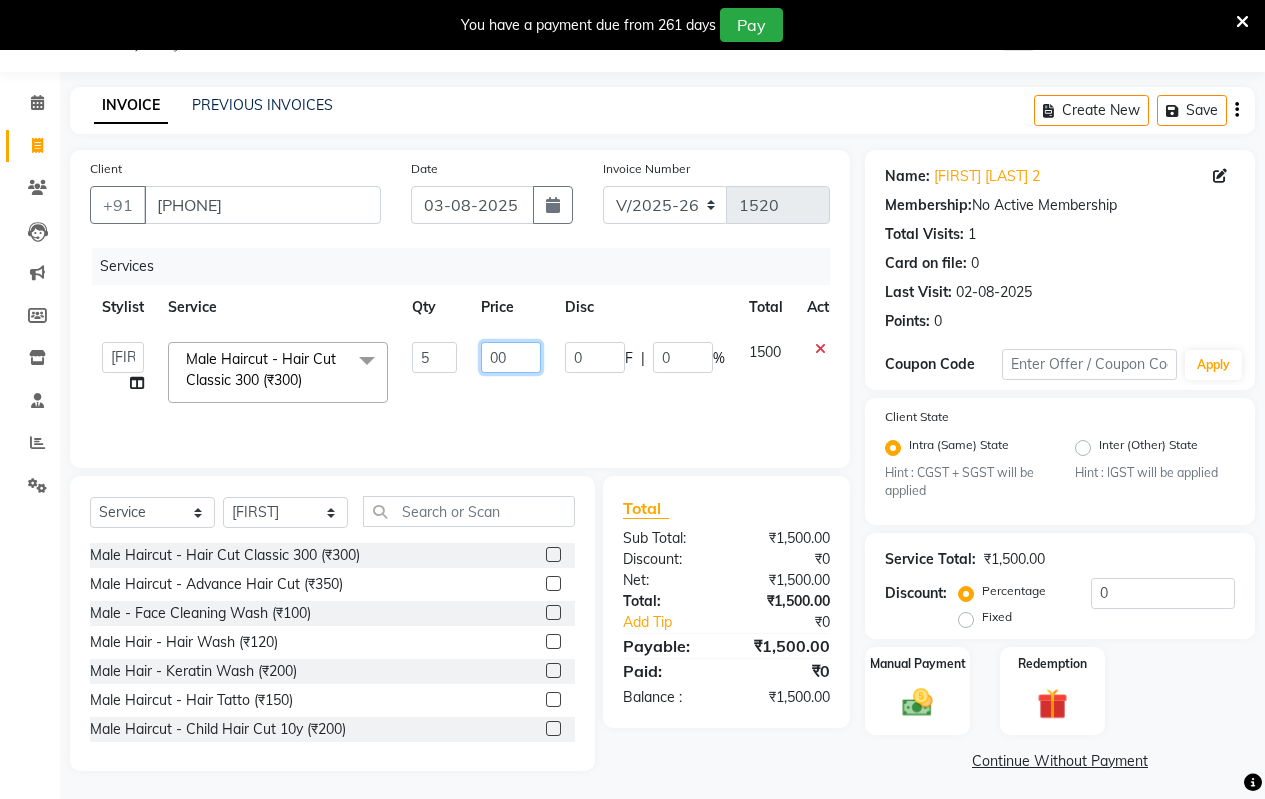 click on "00" 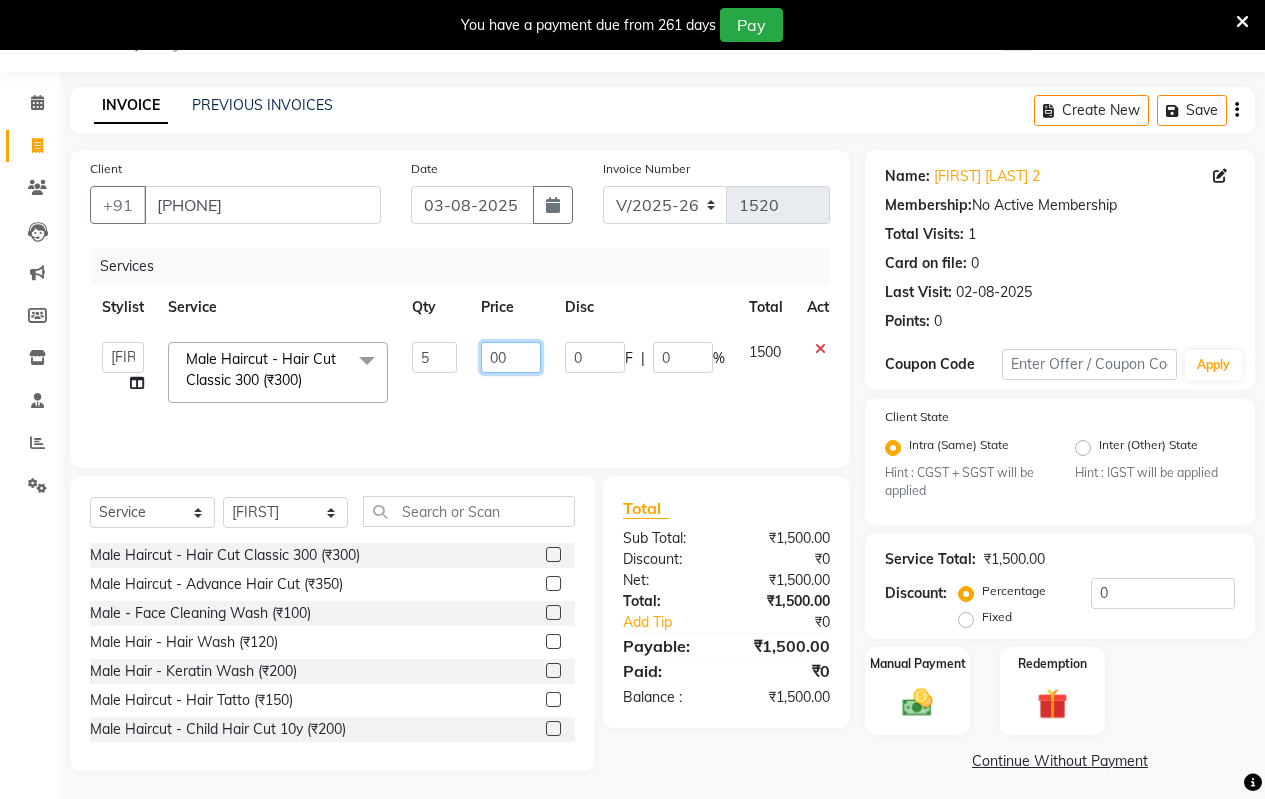 type on "0" 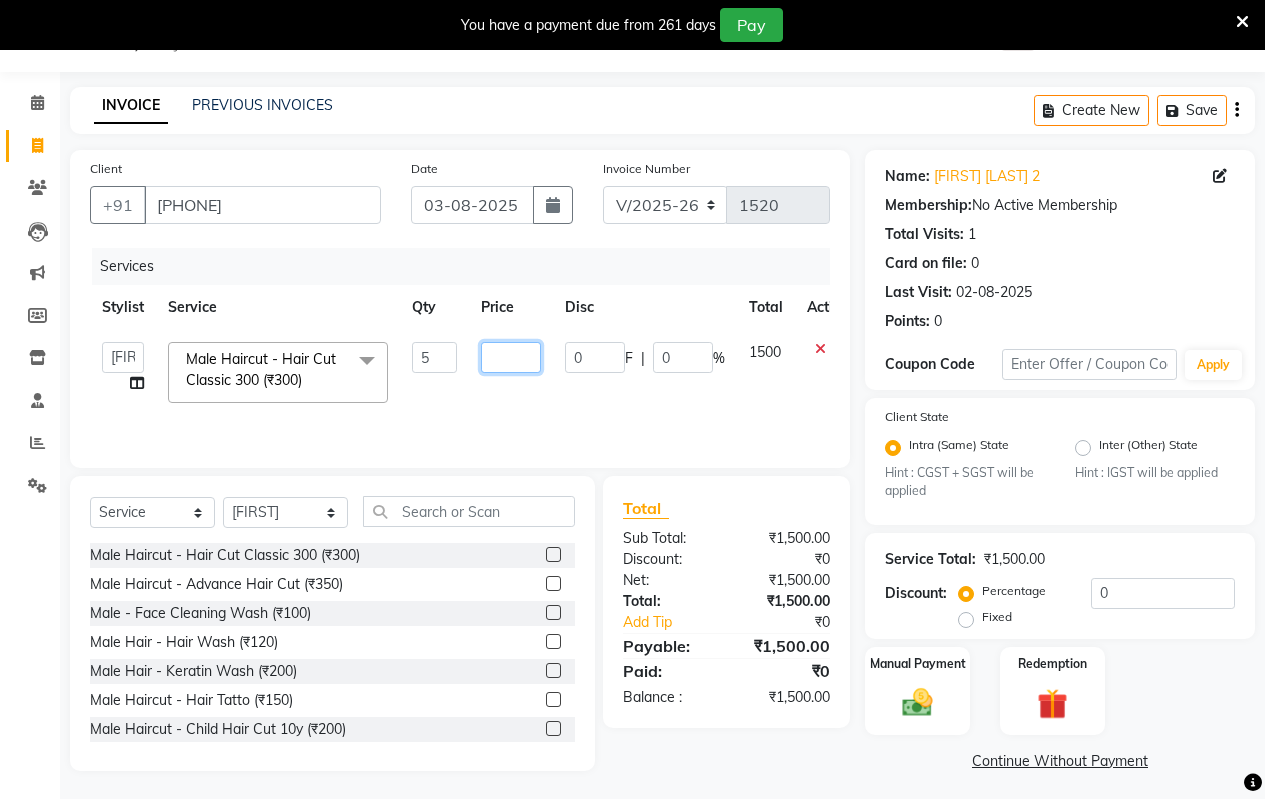 click 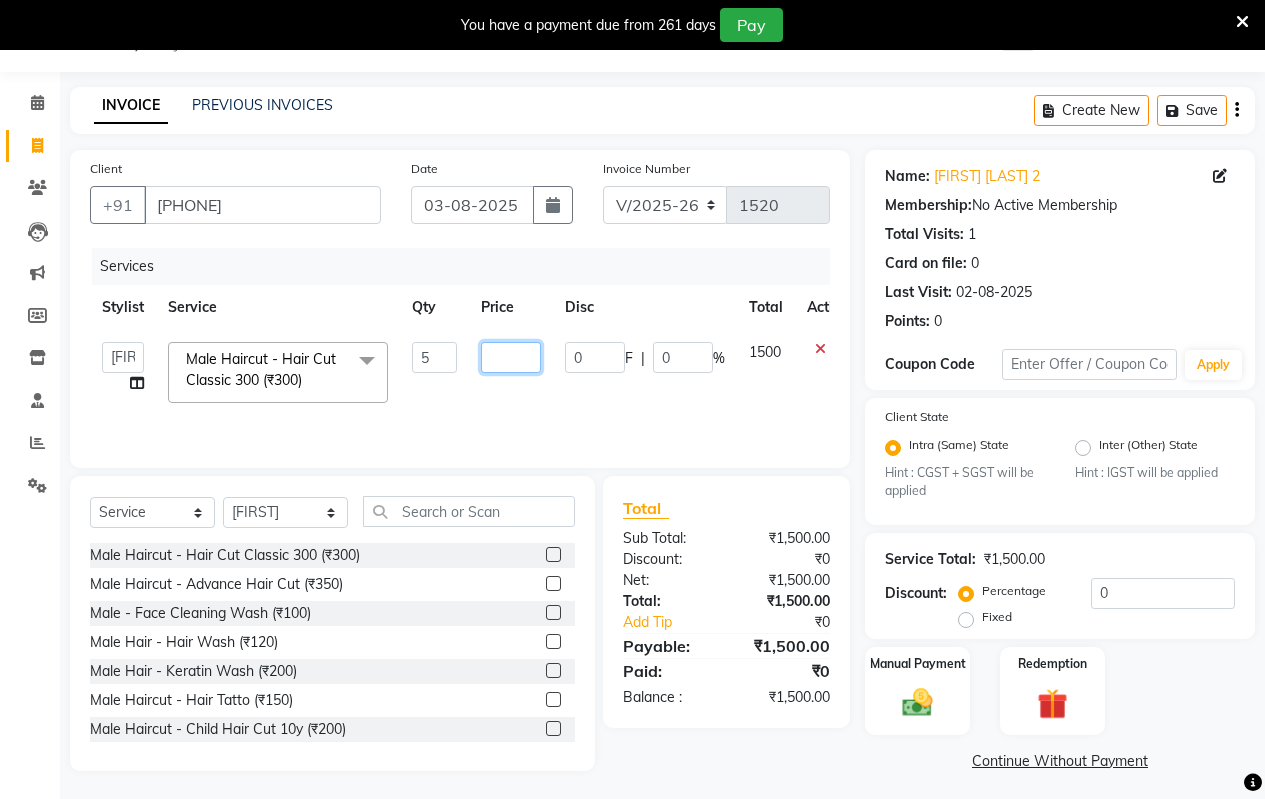 type on "4" 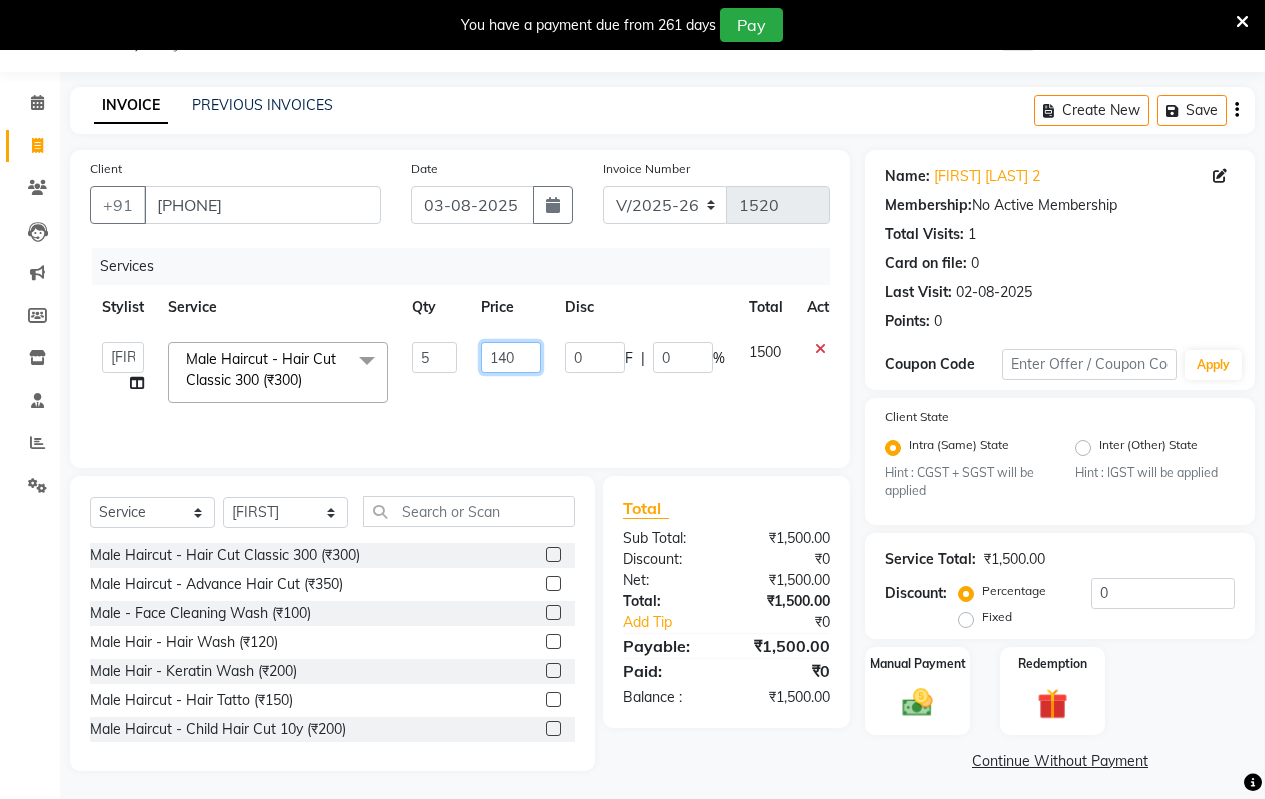 type 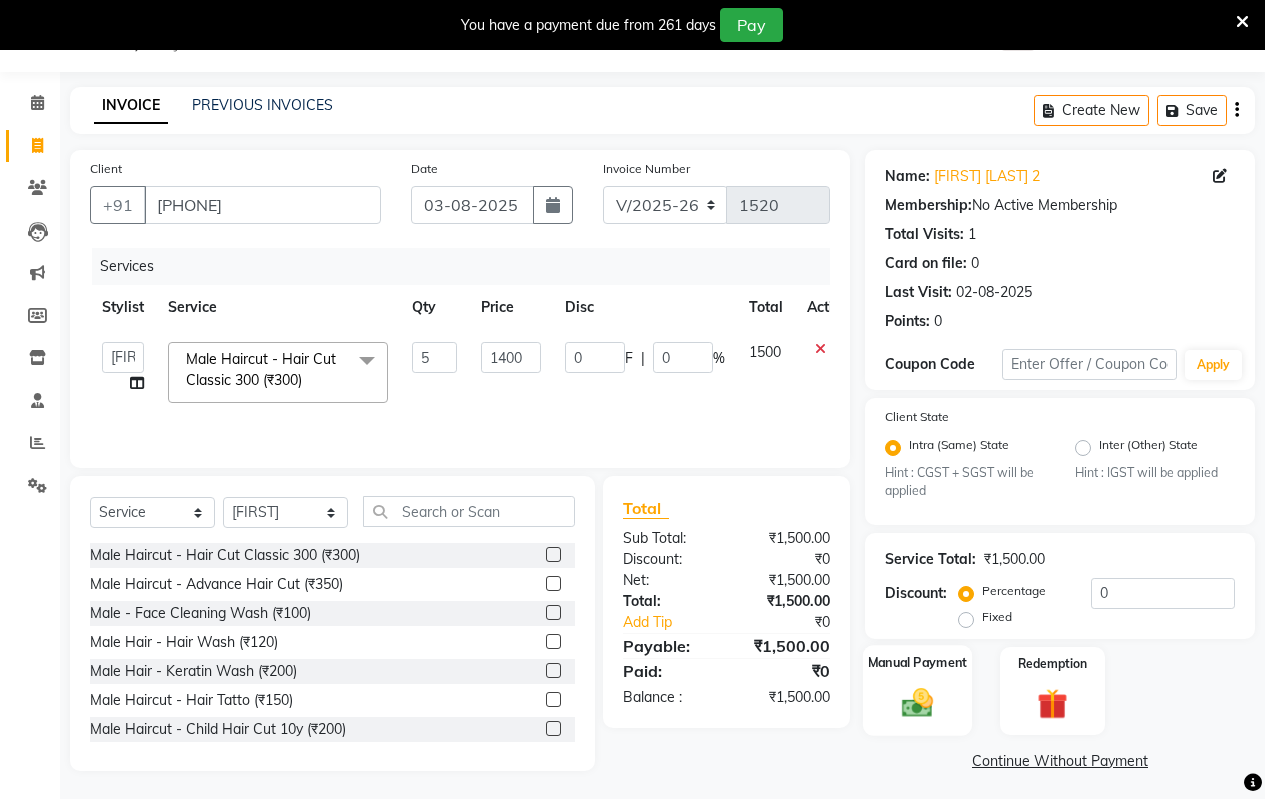click 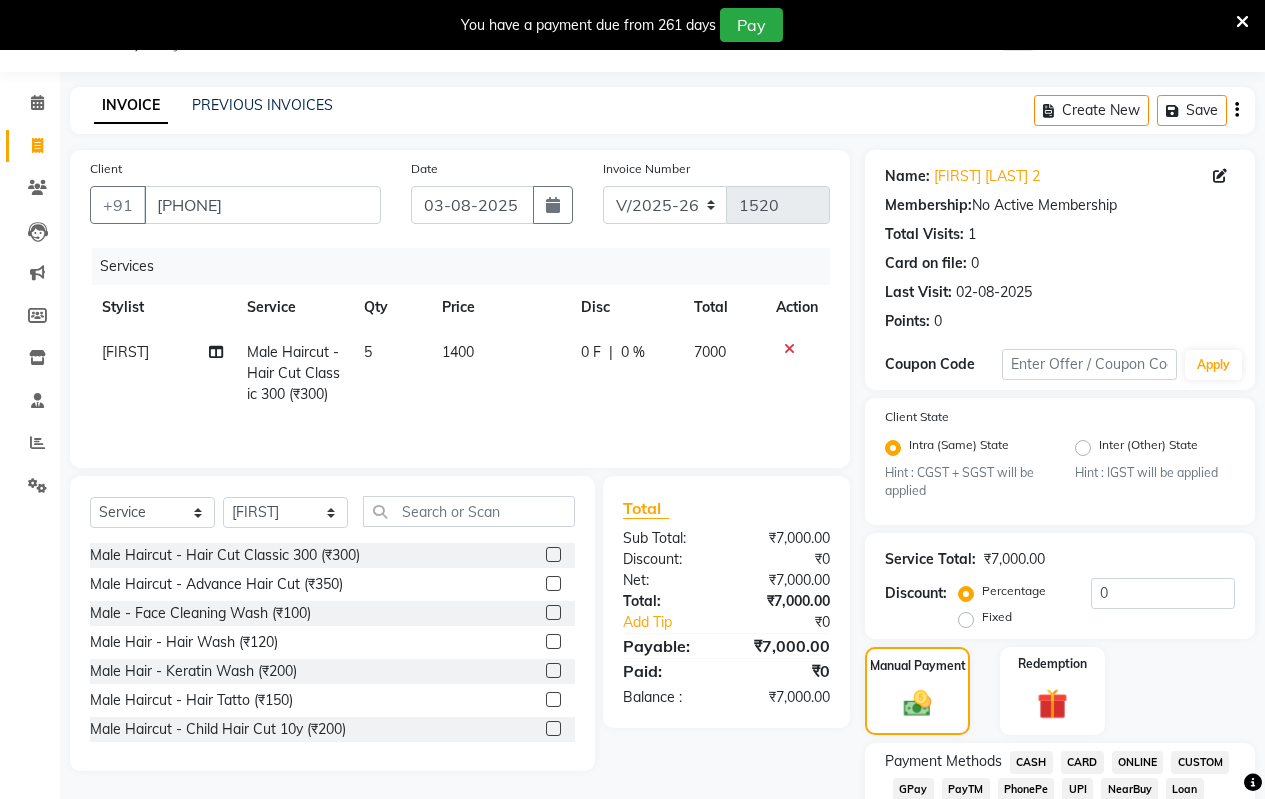 click on "1400" 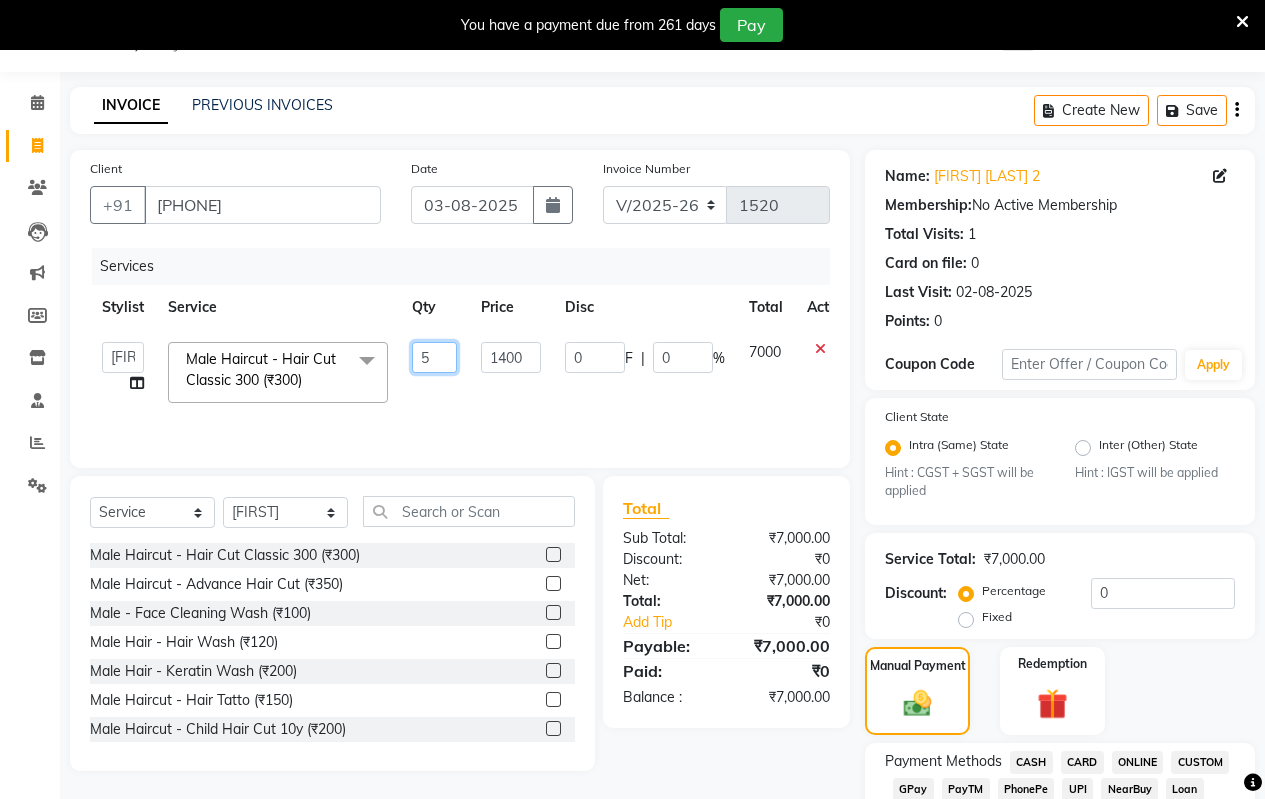 click on "5" 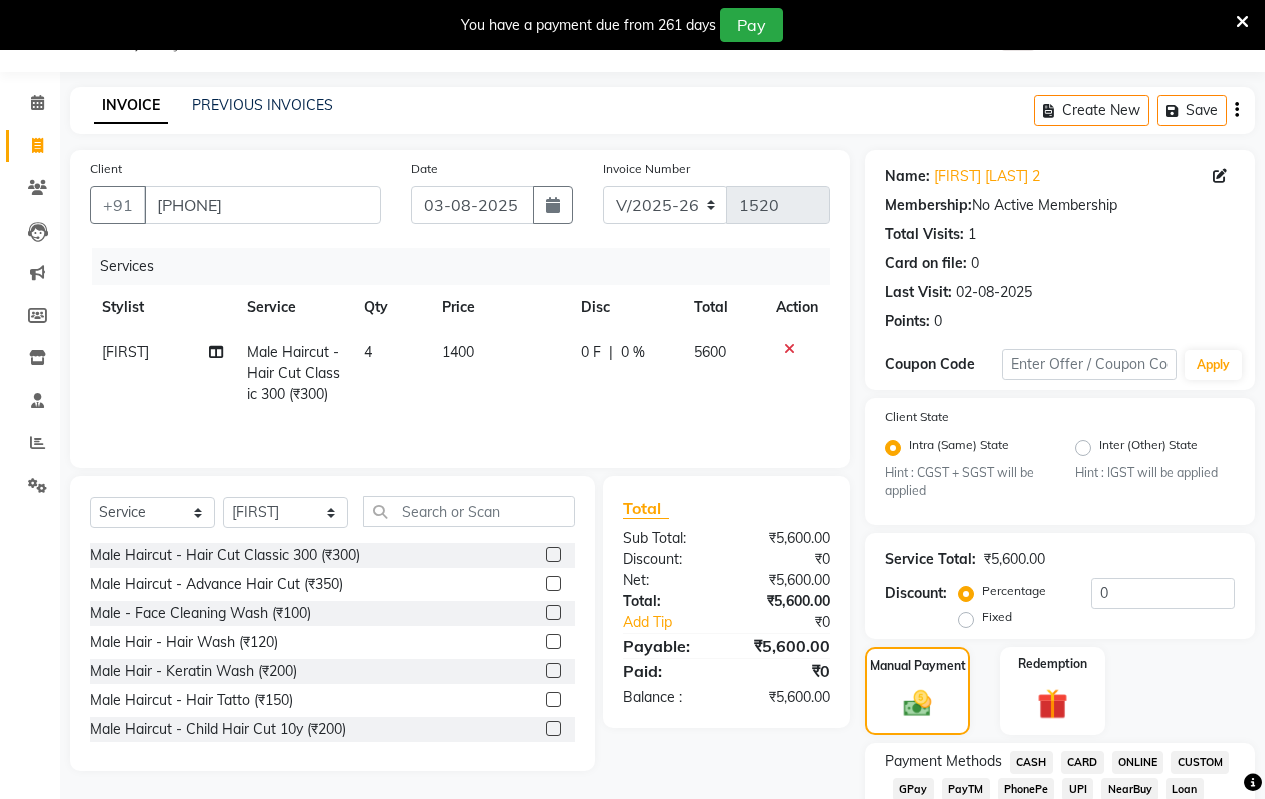 click on "1400" 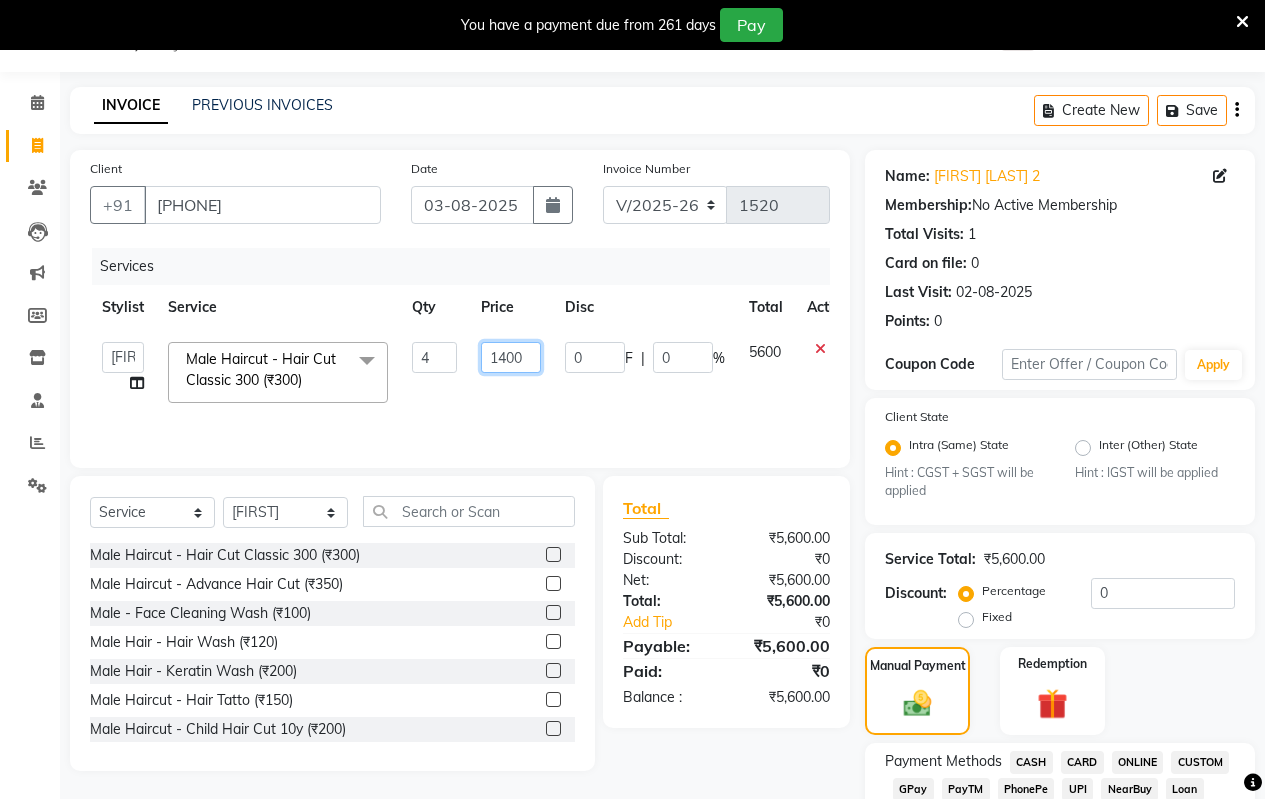 click on "1400" 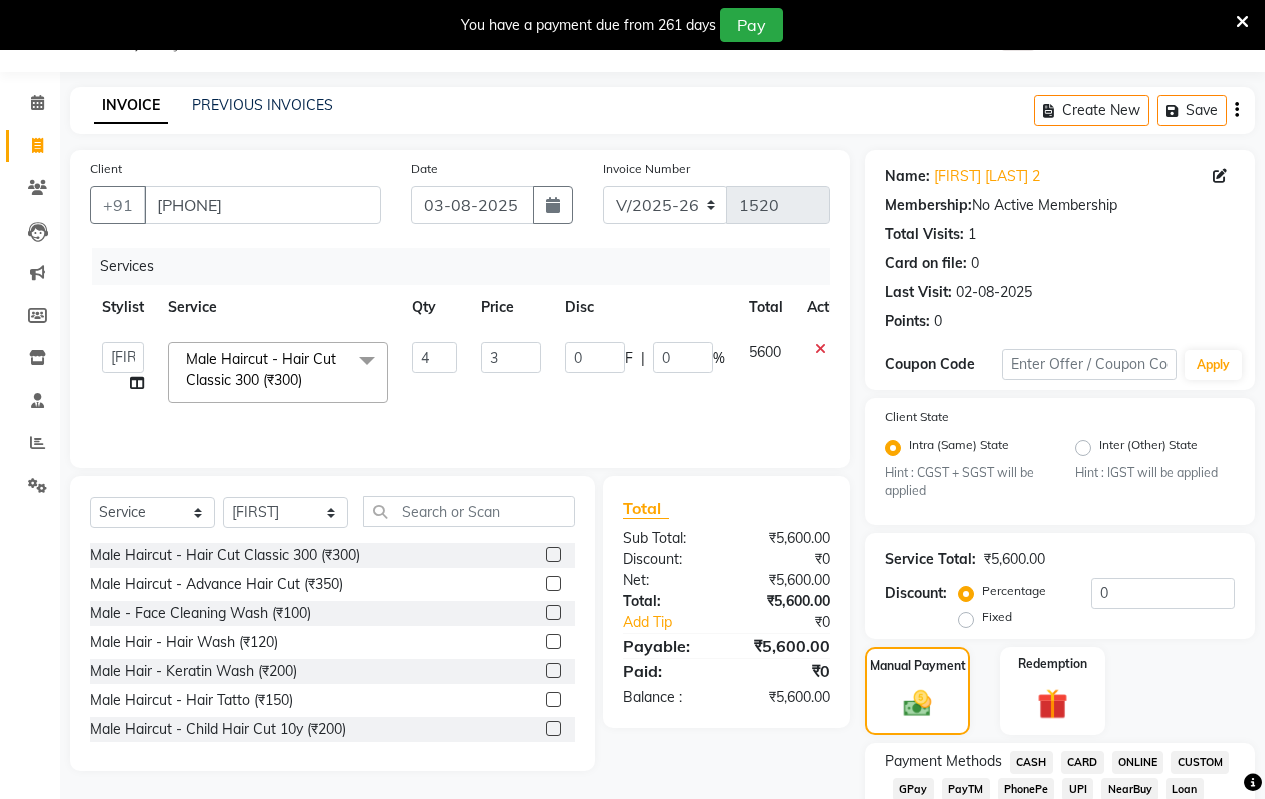 click on "3" 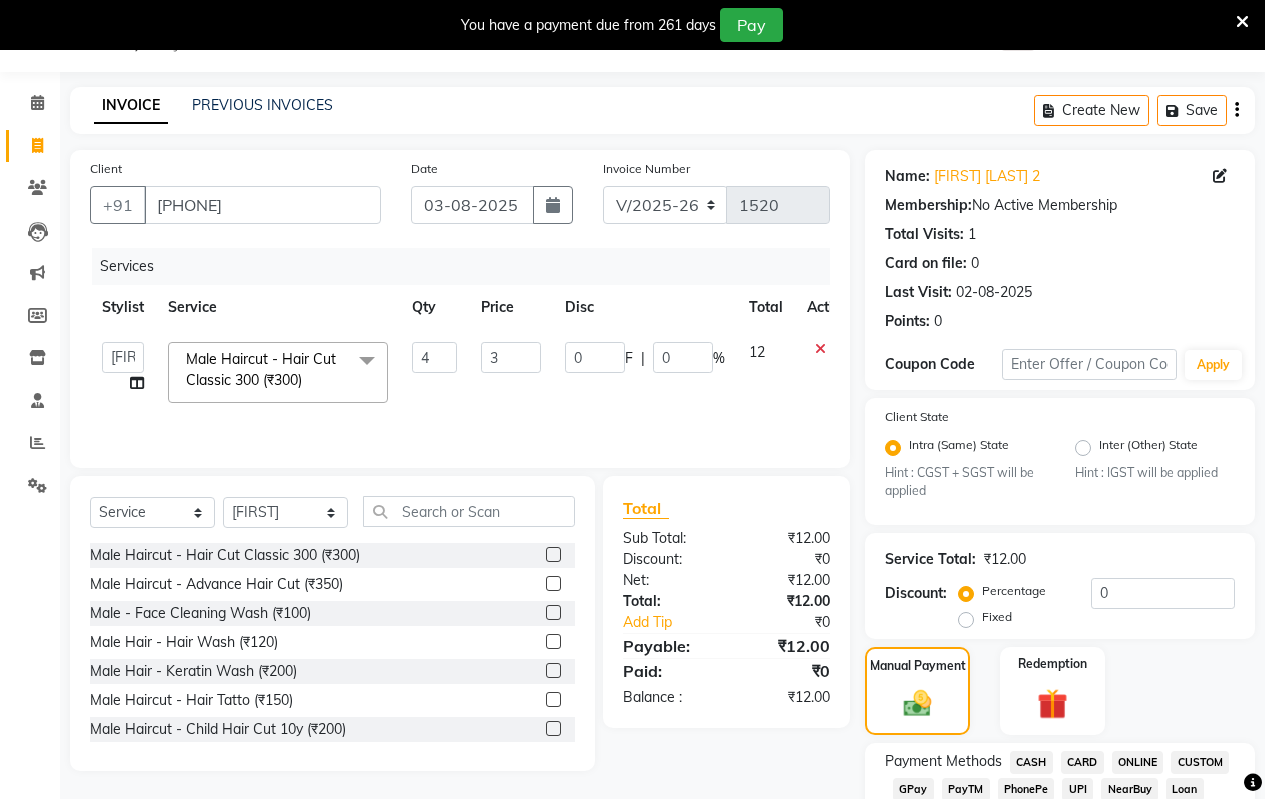 click on "3" 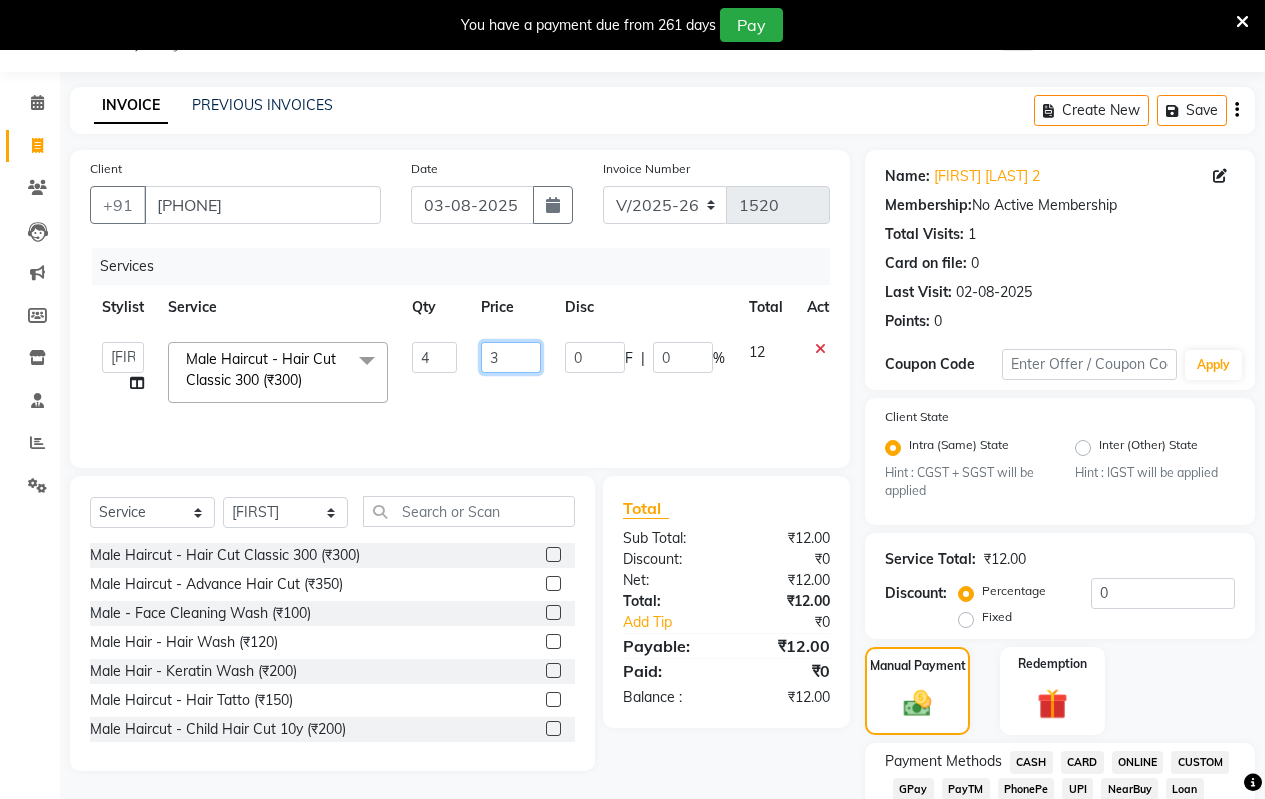 click on "3" 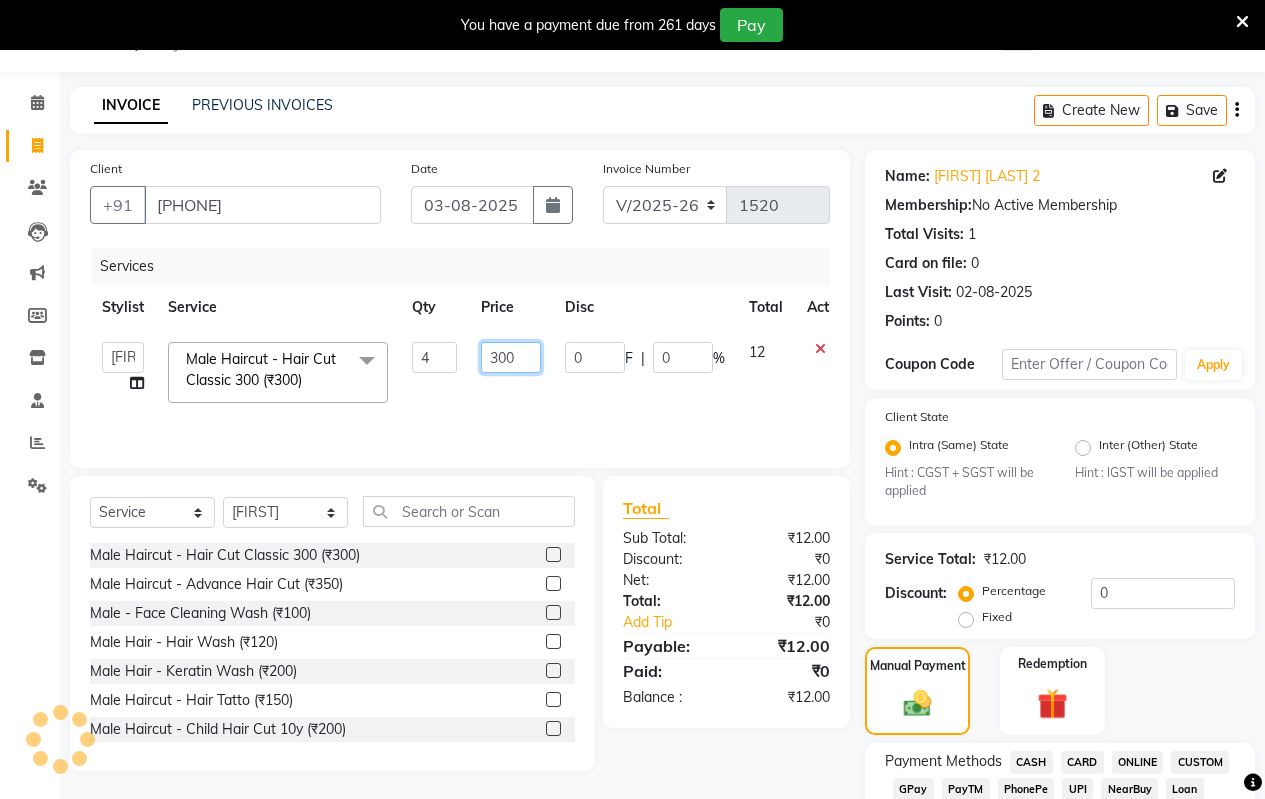 click on "300" 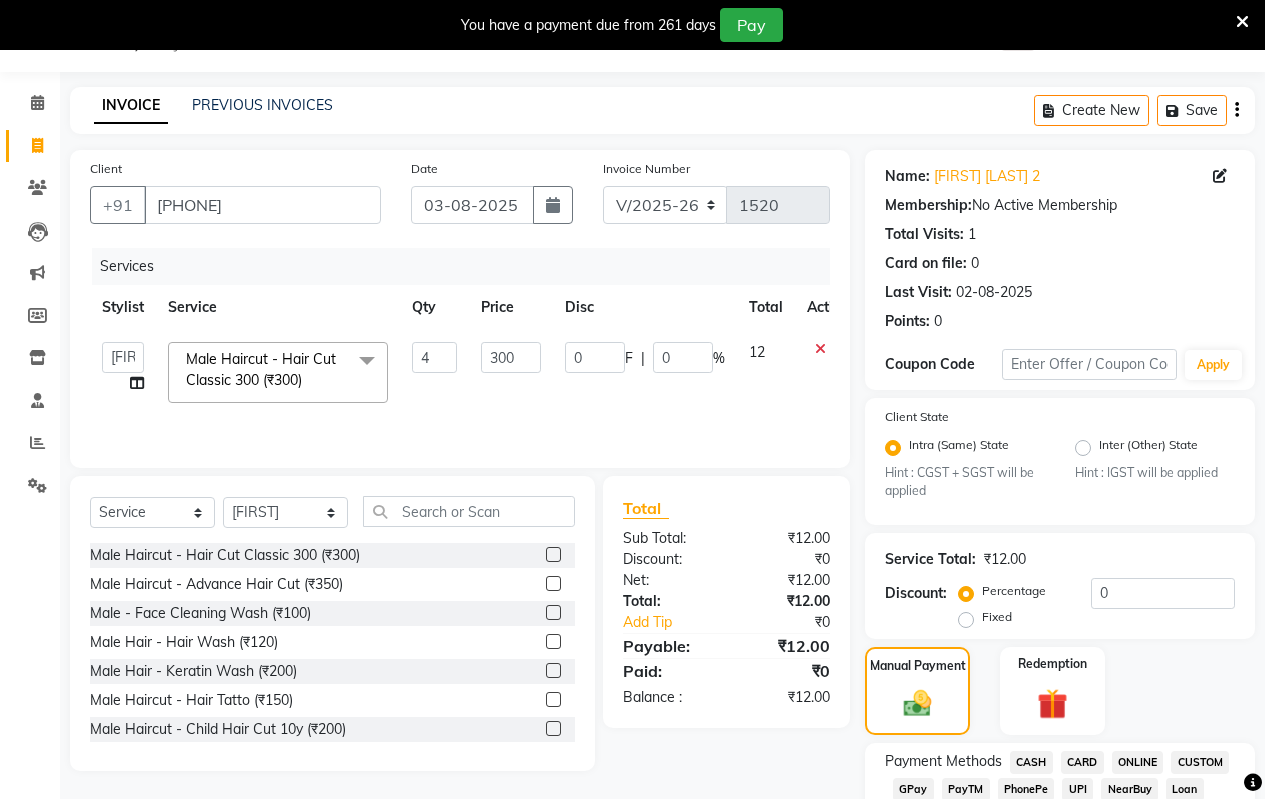 click on "300" 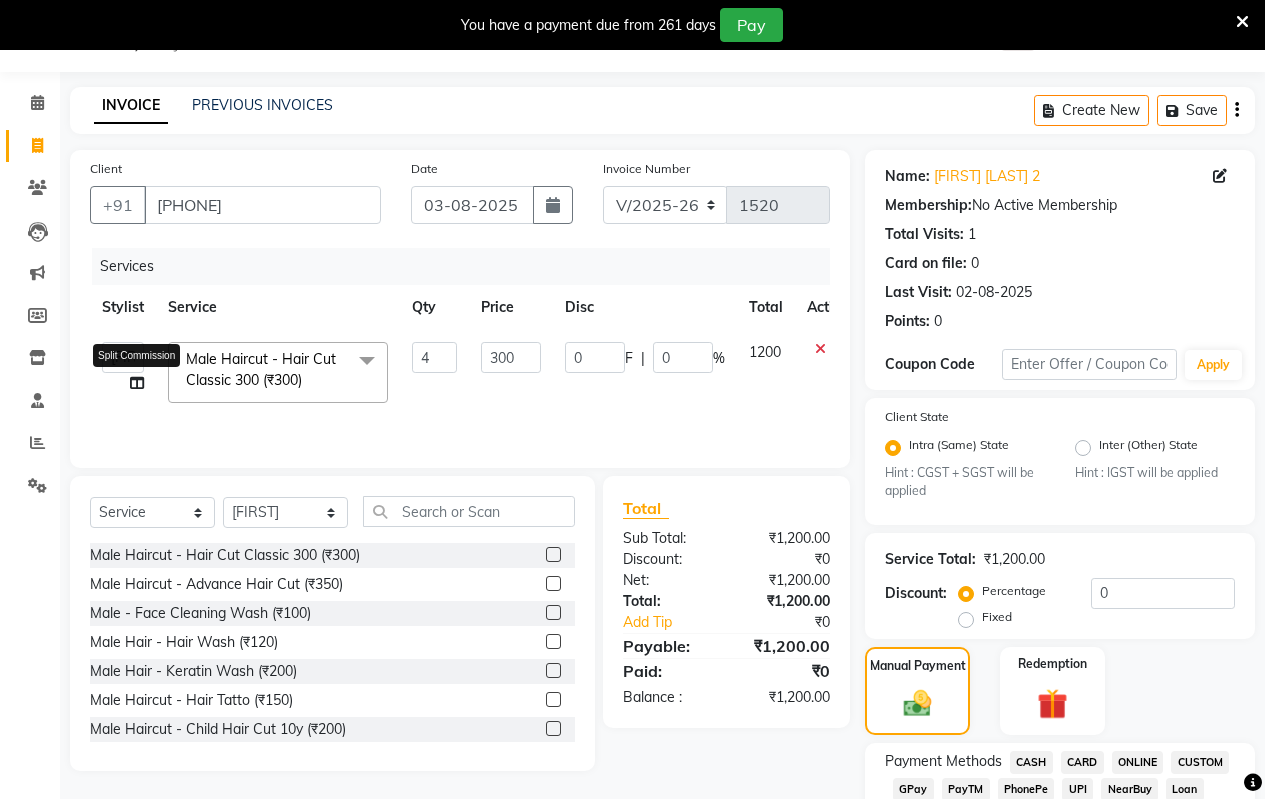 click 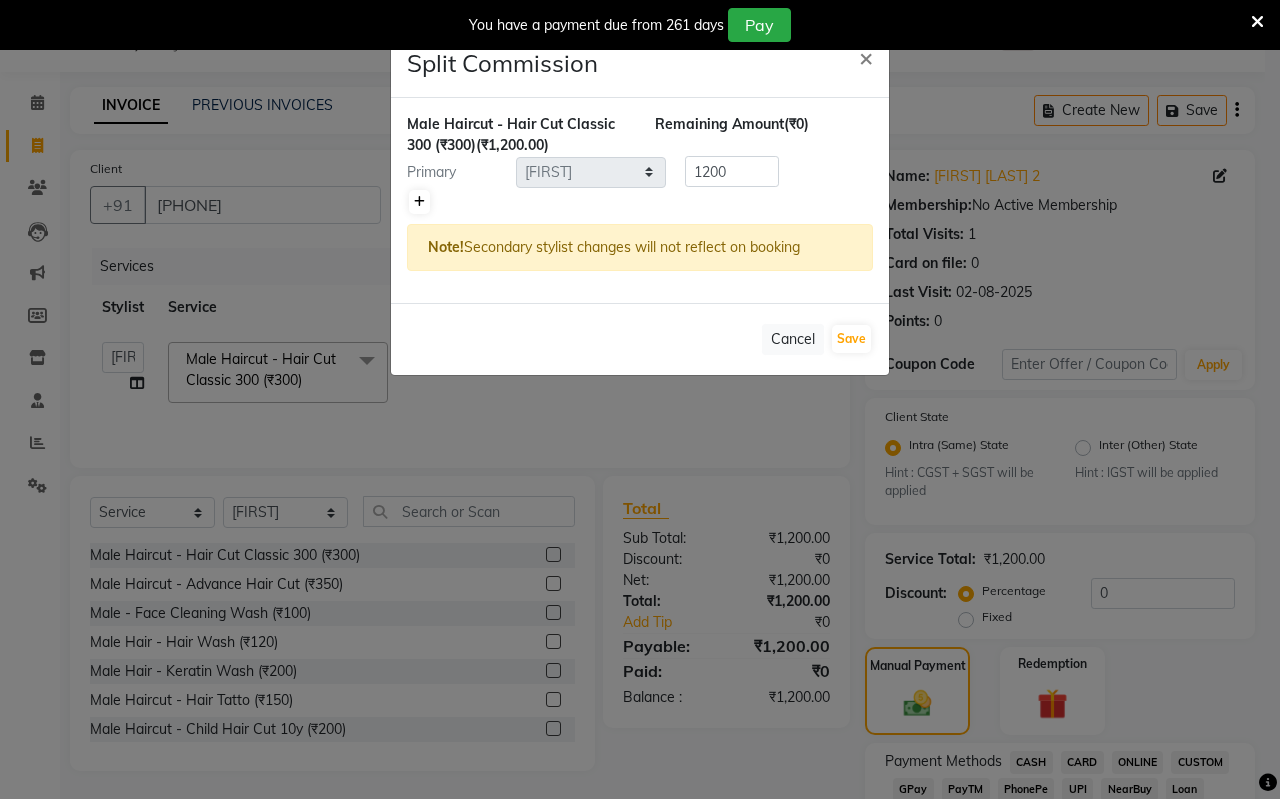 click 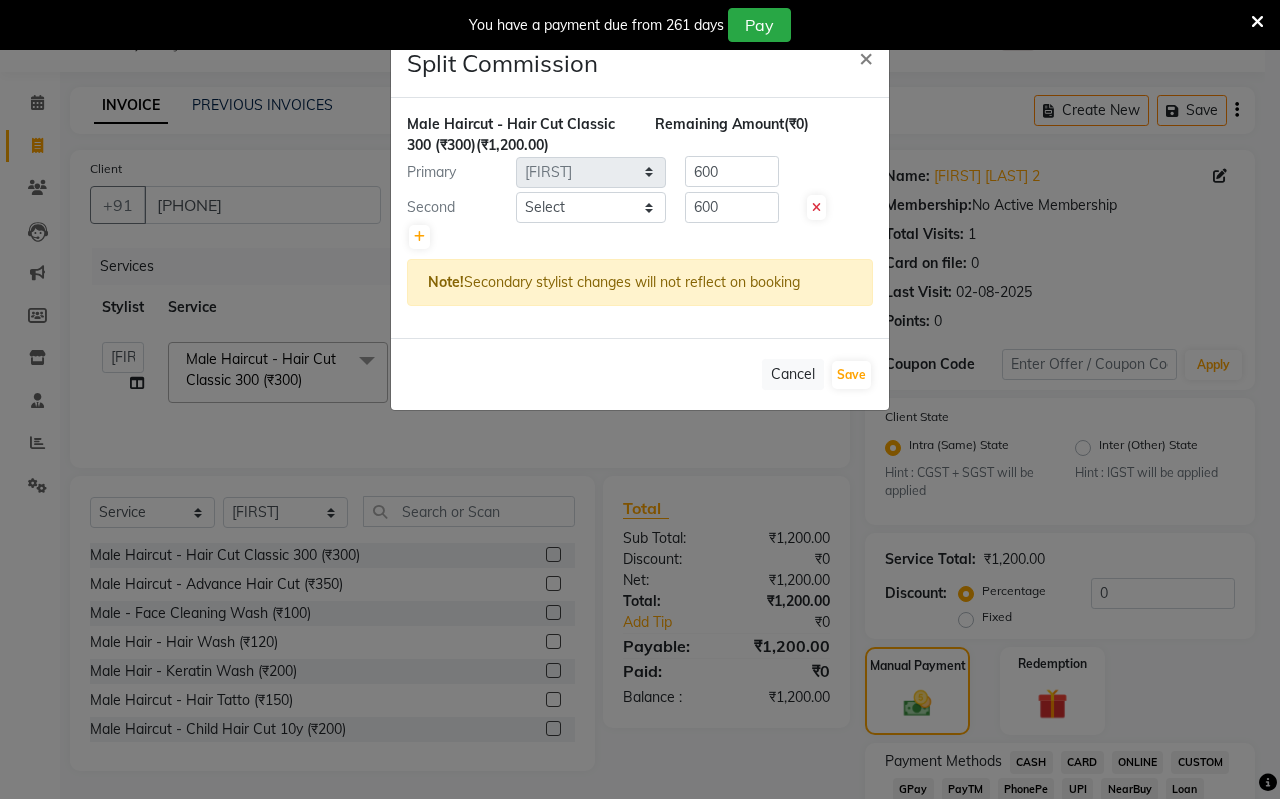 click on "Second" 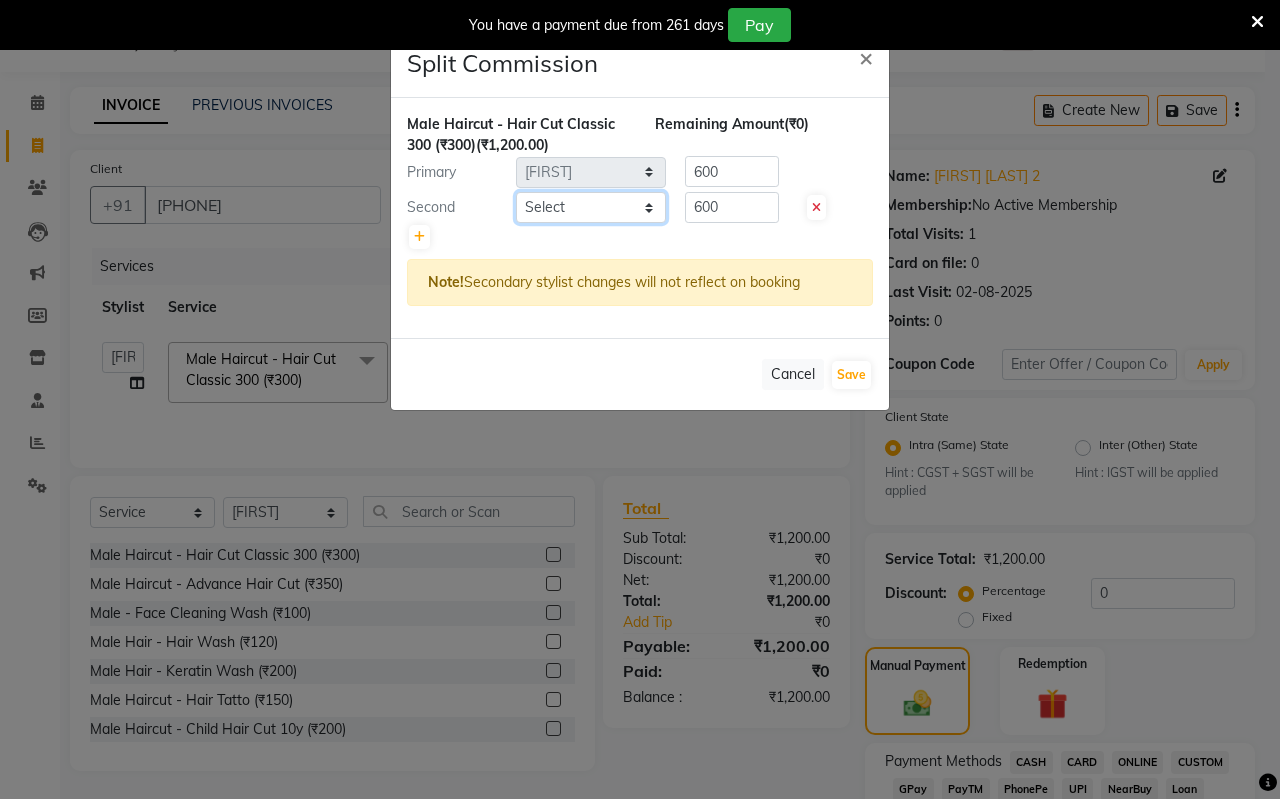 click on "Select [NAME]" 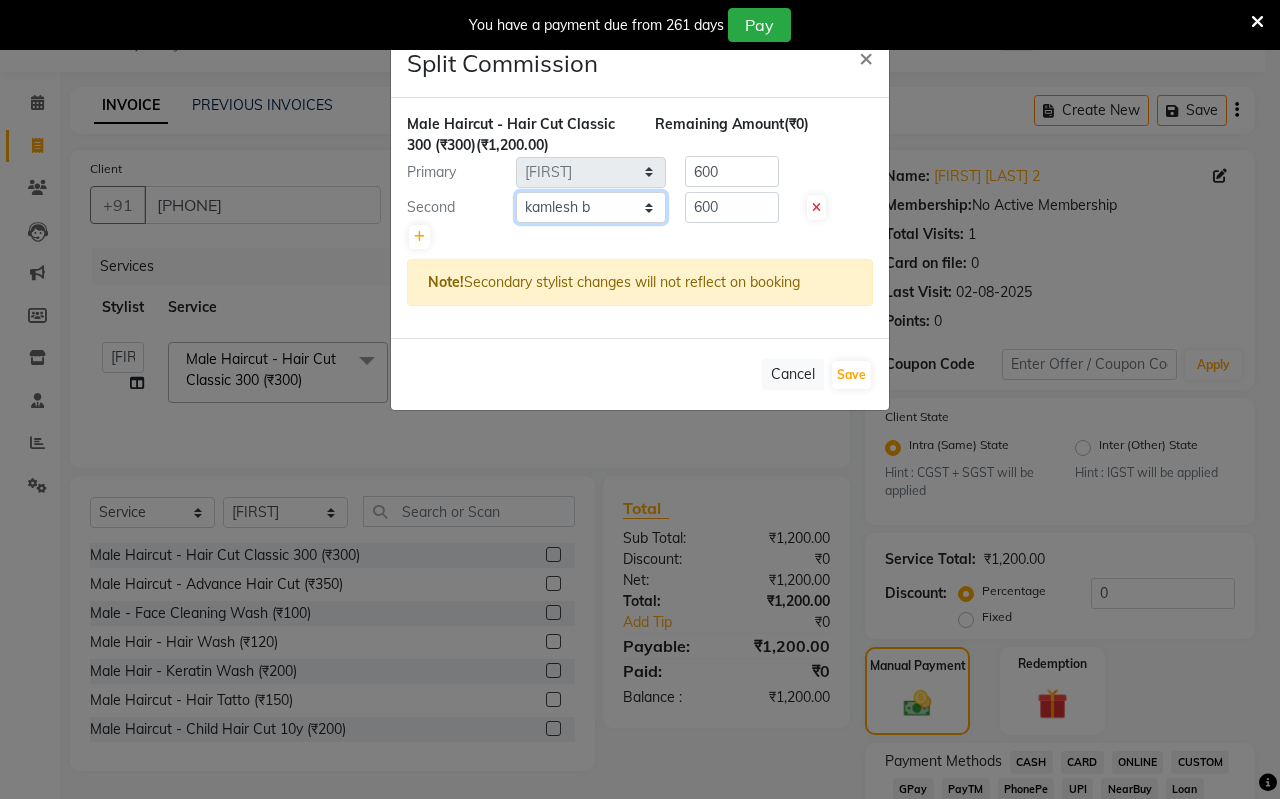 click on "Select [NAME]" 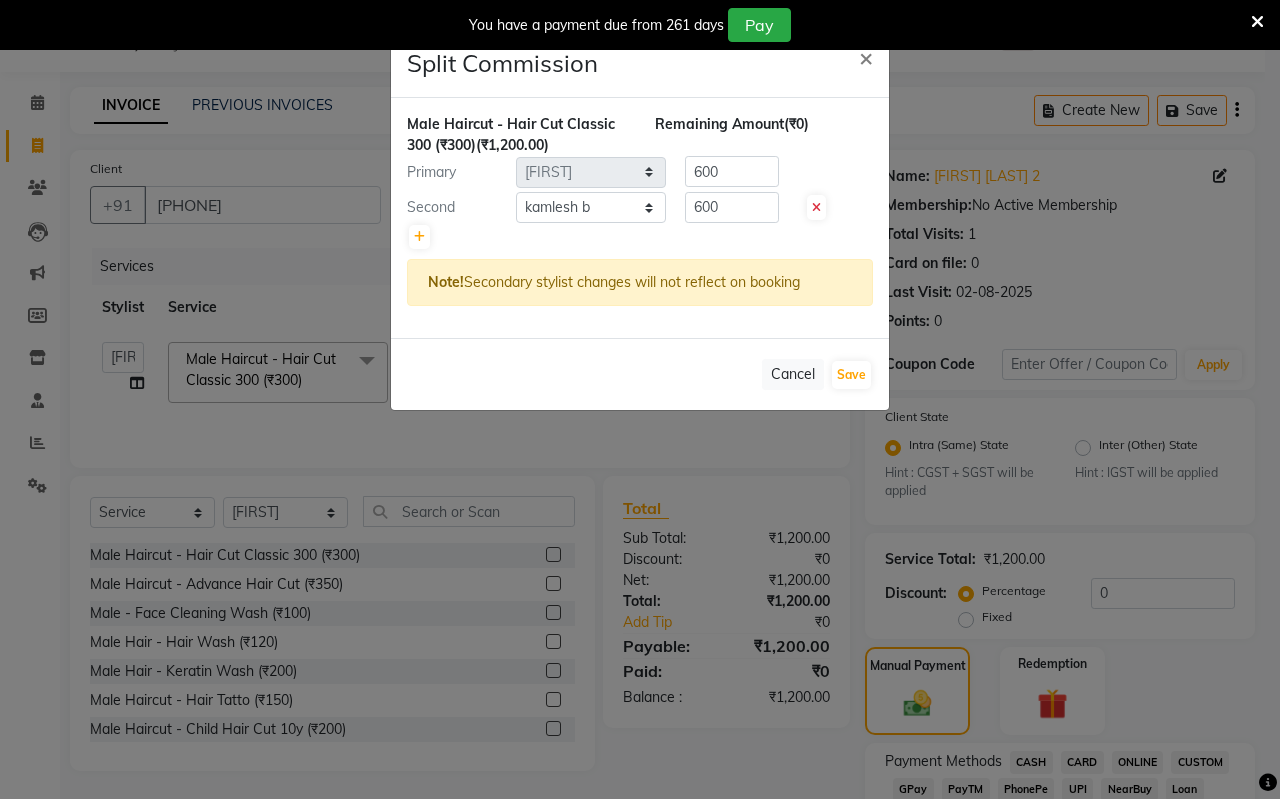 click on "Note!  Secondary stylist changes will not reflect on booking" 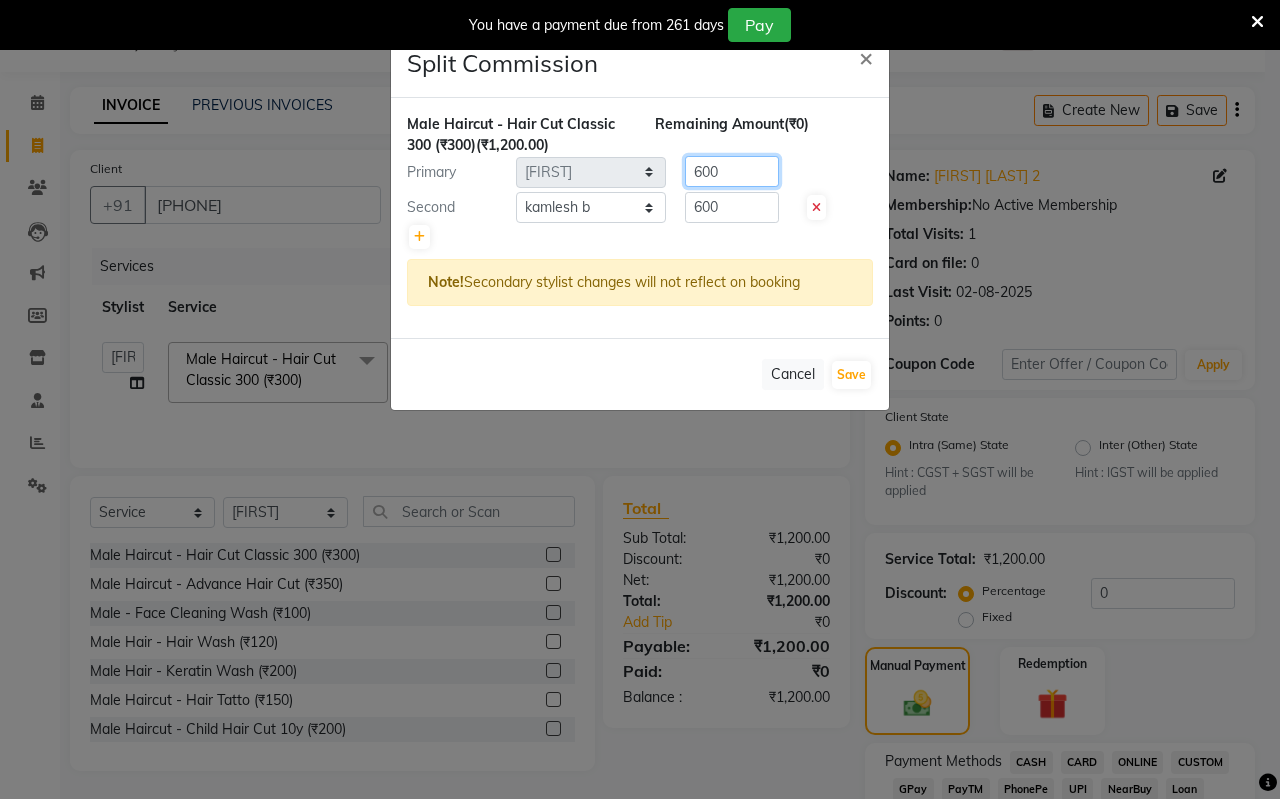 click on "600" 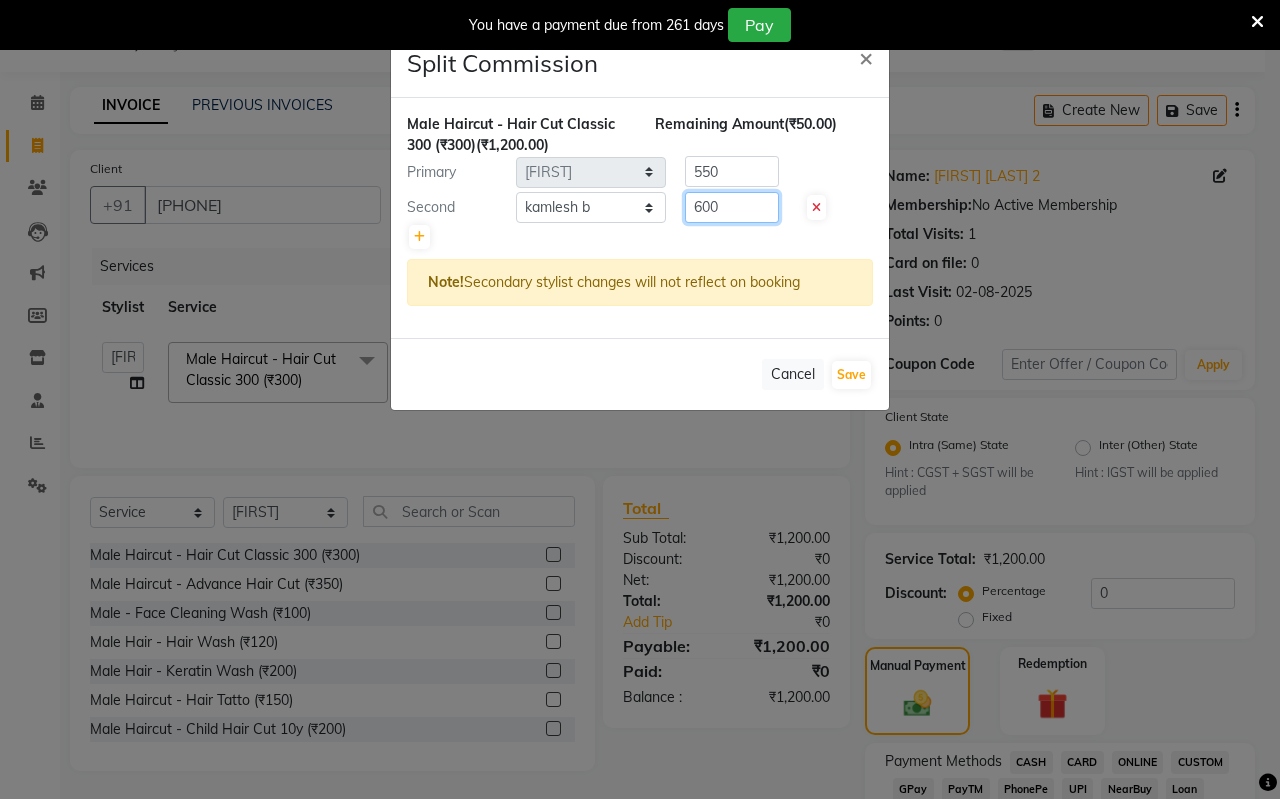 click on "600" 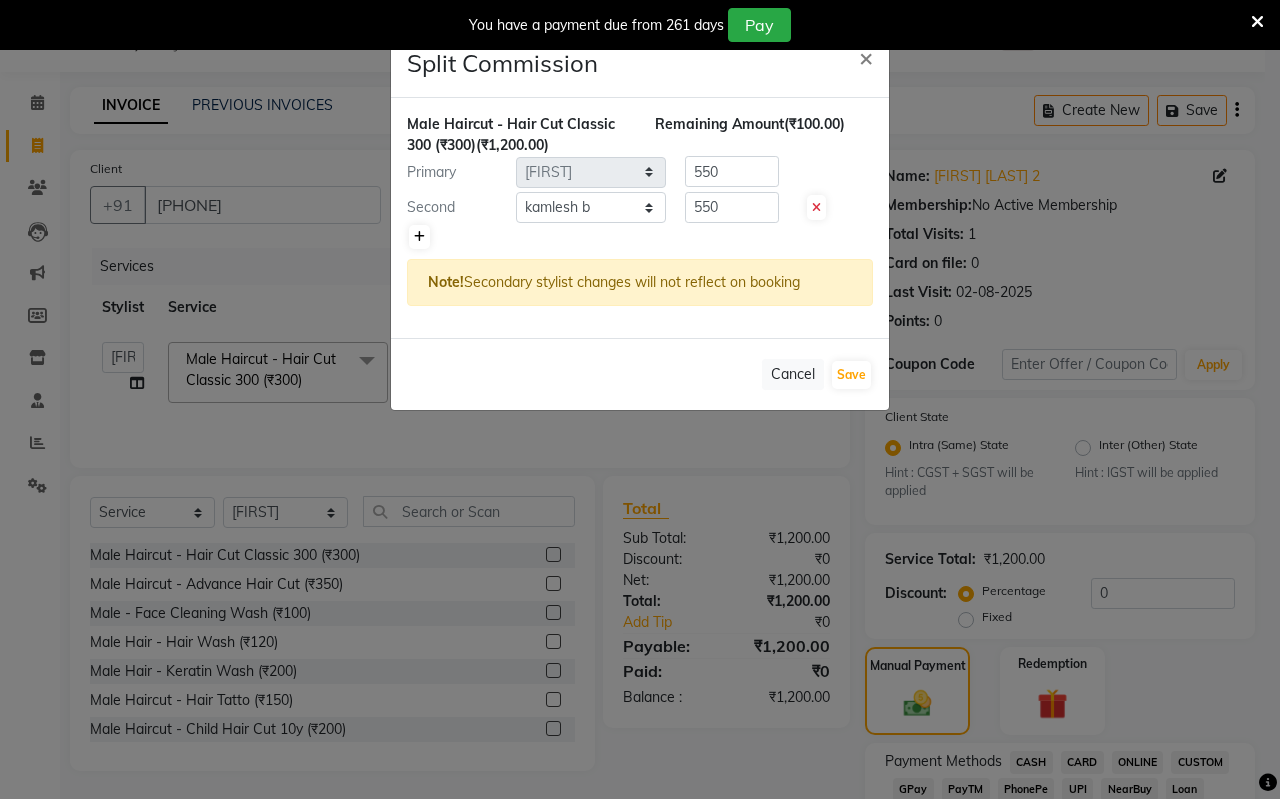 click 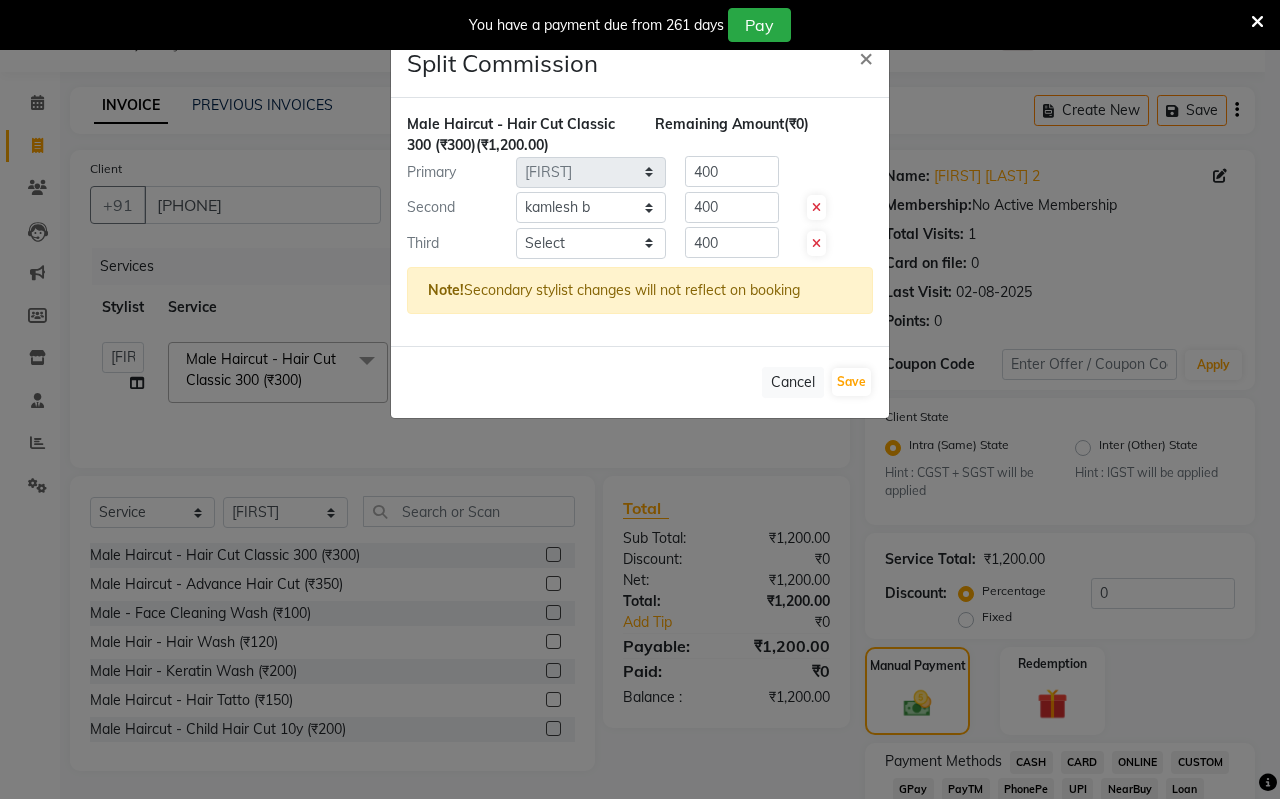 click 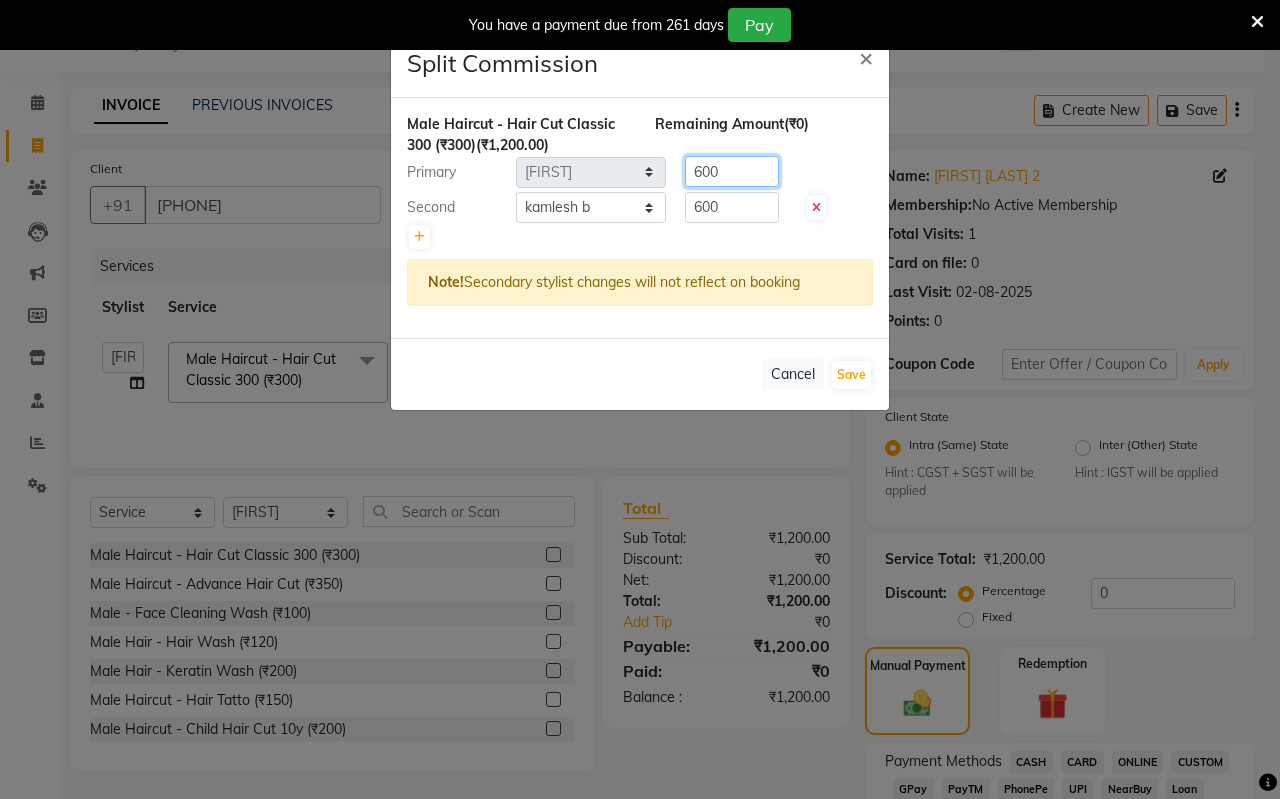 click on "600" 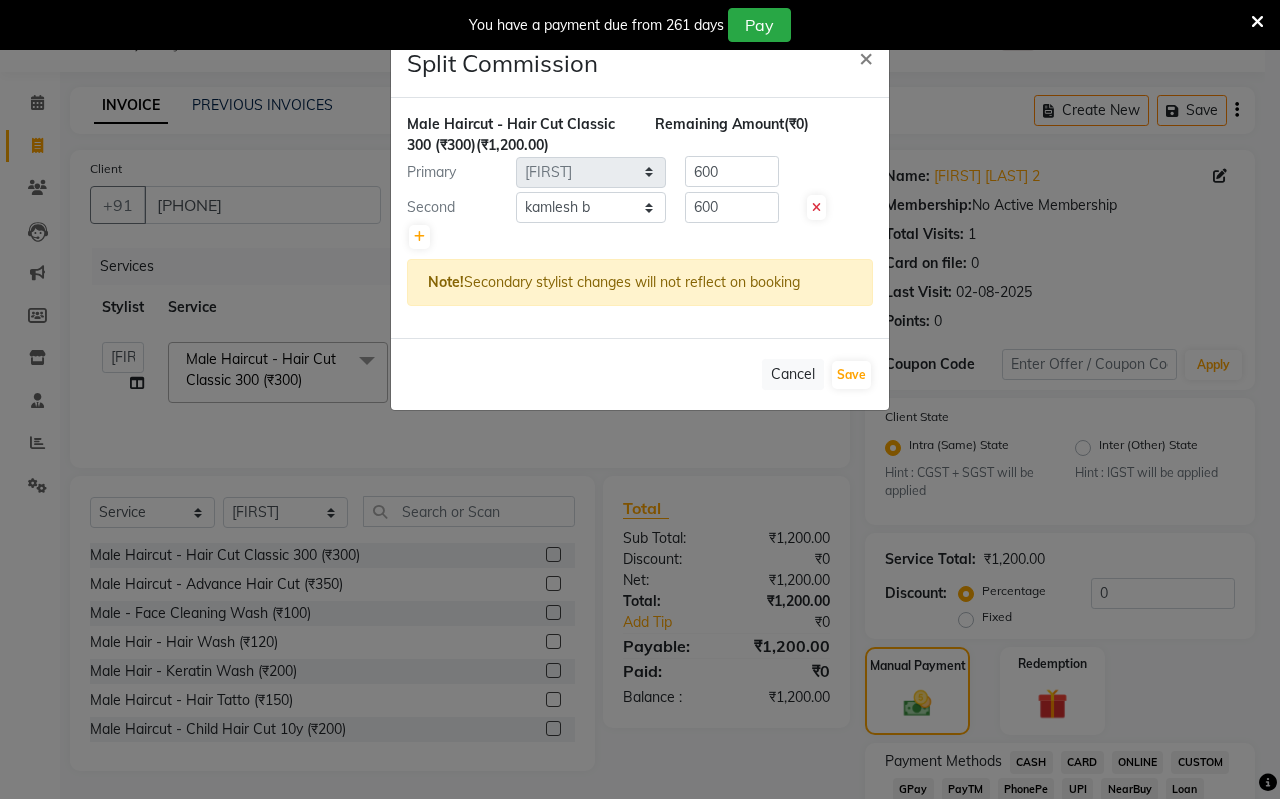 click on "Split Commission × Male Haircut - Hair Cut Classic 300 (₹300) (₹1,200.00) Remaining Amount (₹0) Primary Select [NAME] 600 Second Select [NAME] 600 Note! Secondary stylist changes will not reflect on booking Cancel Save" 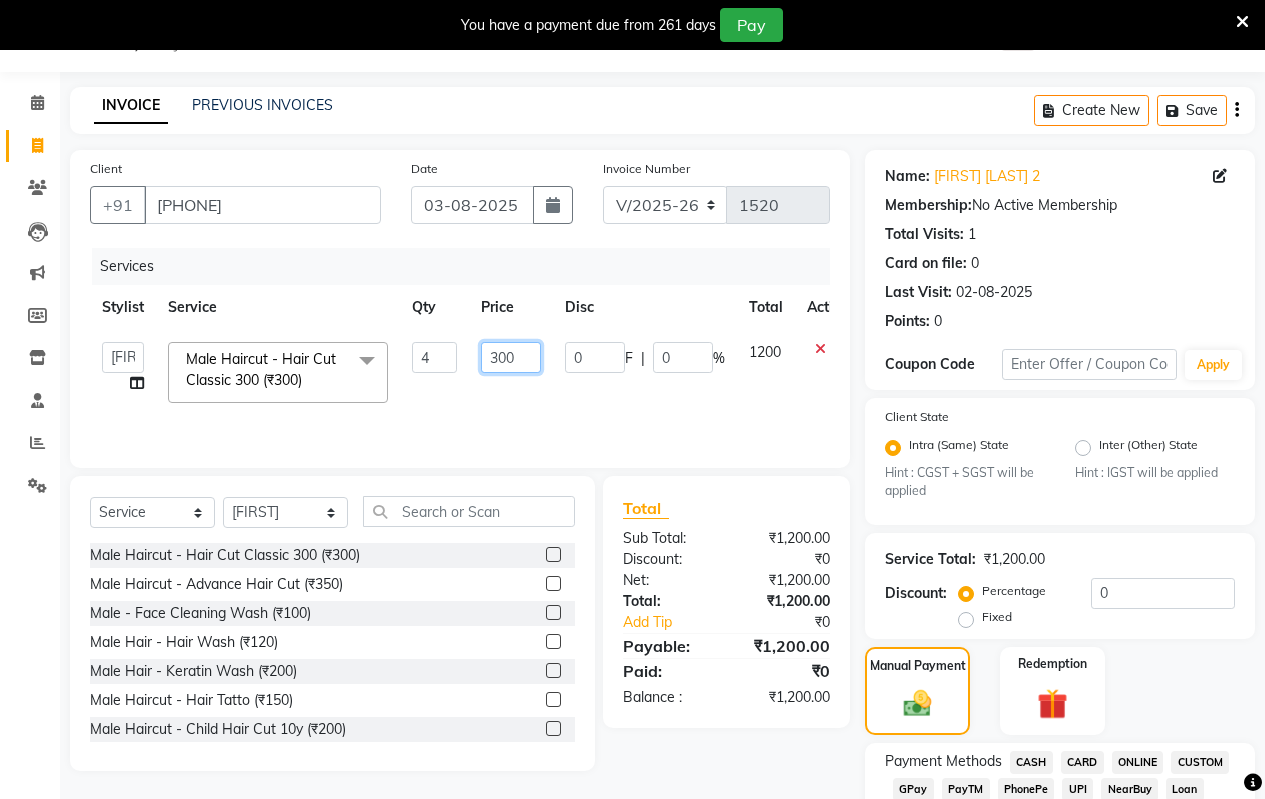 click on "300" 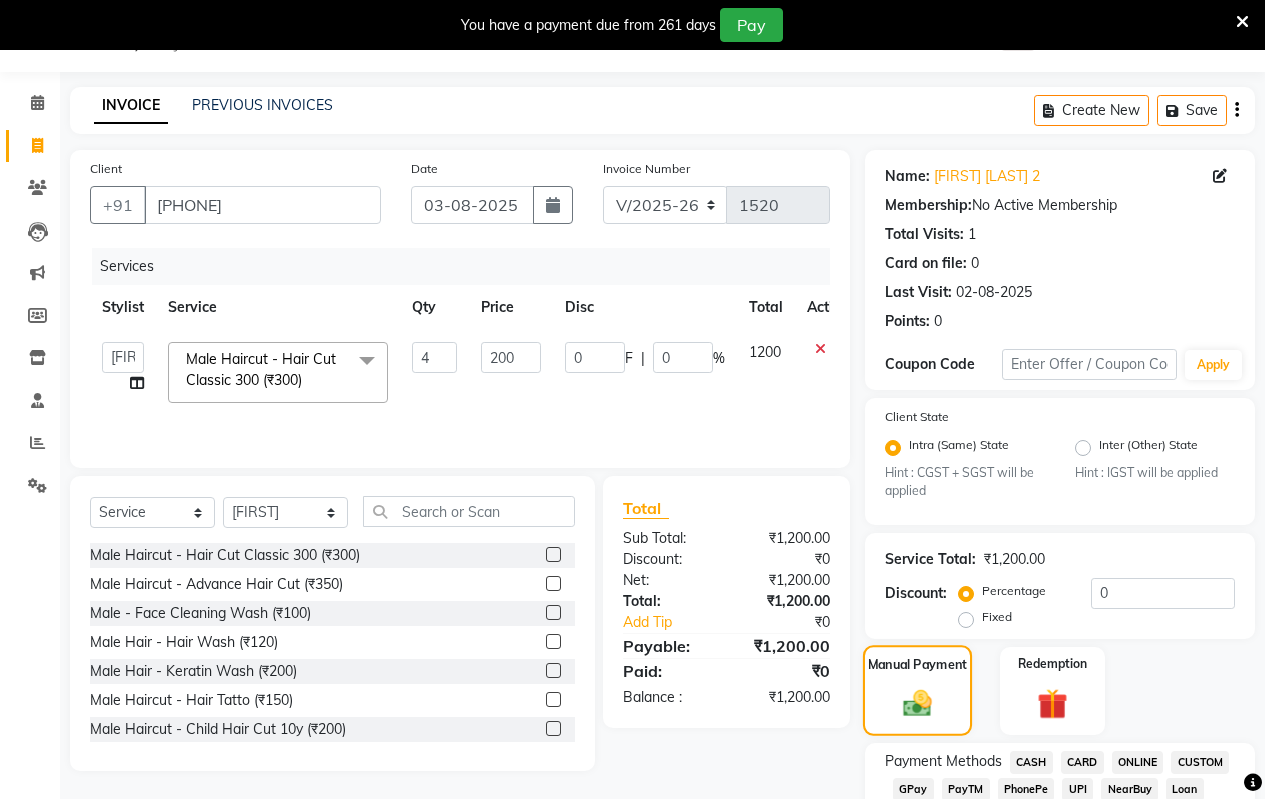 click on "Manual Payment" 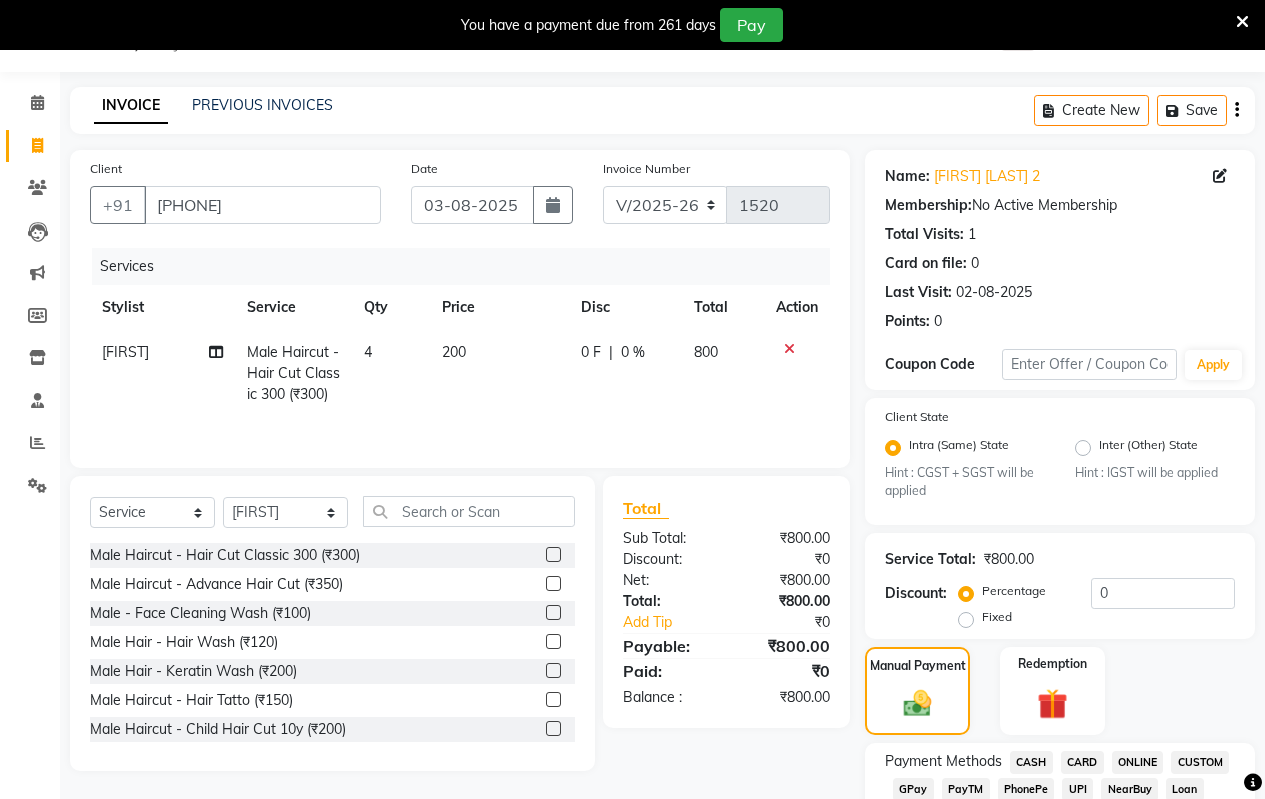 click on "200" 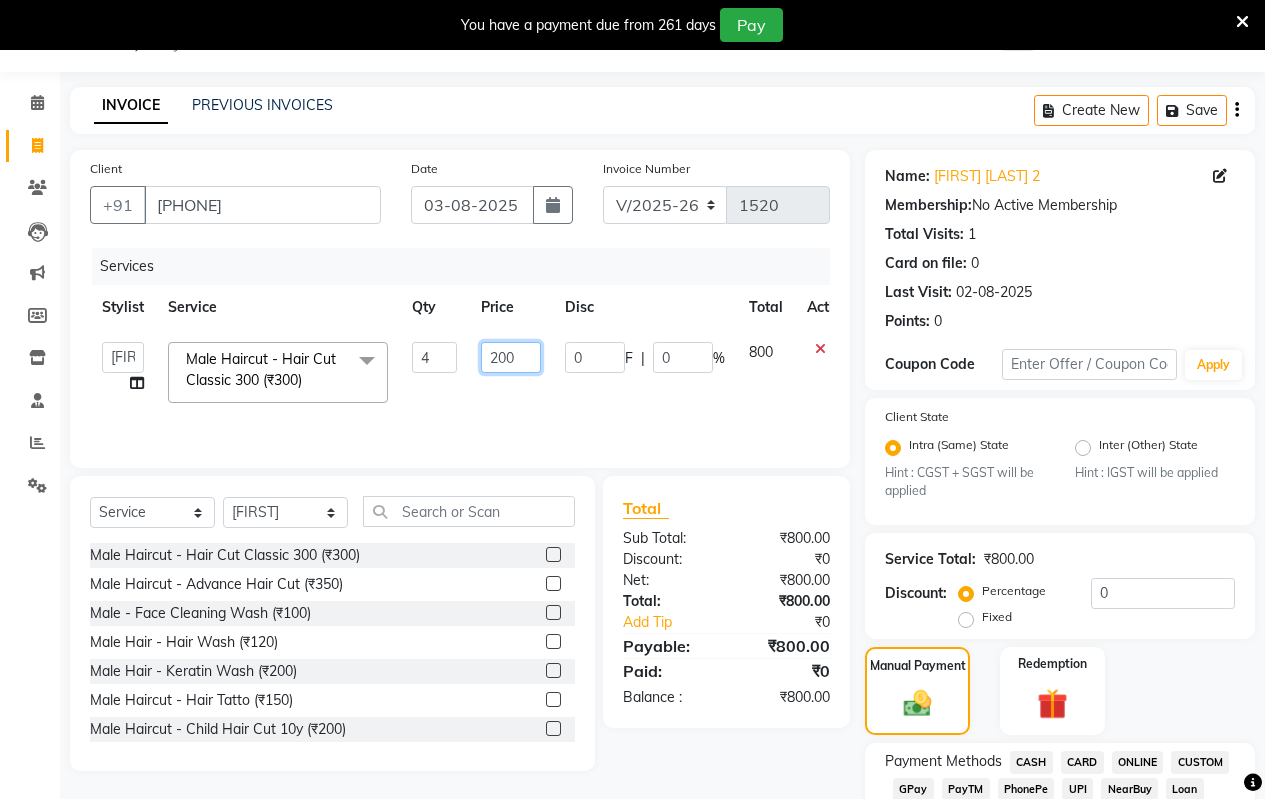 click on "200" 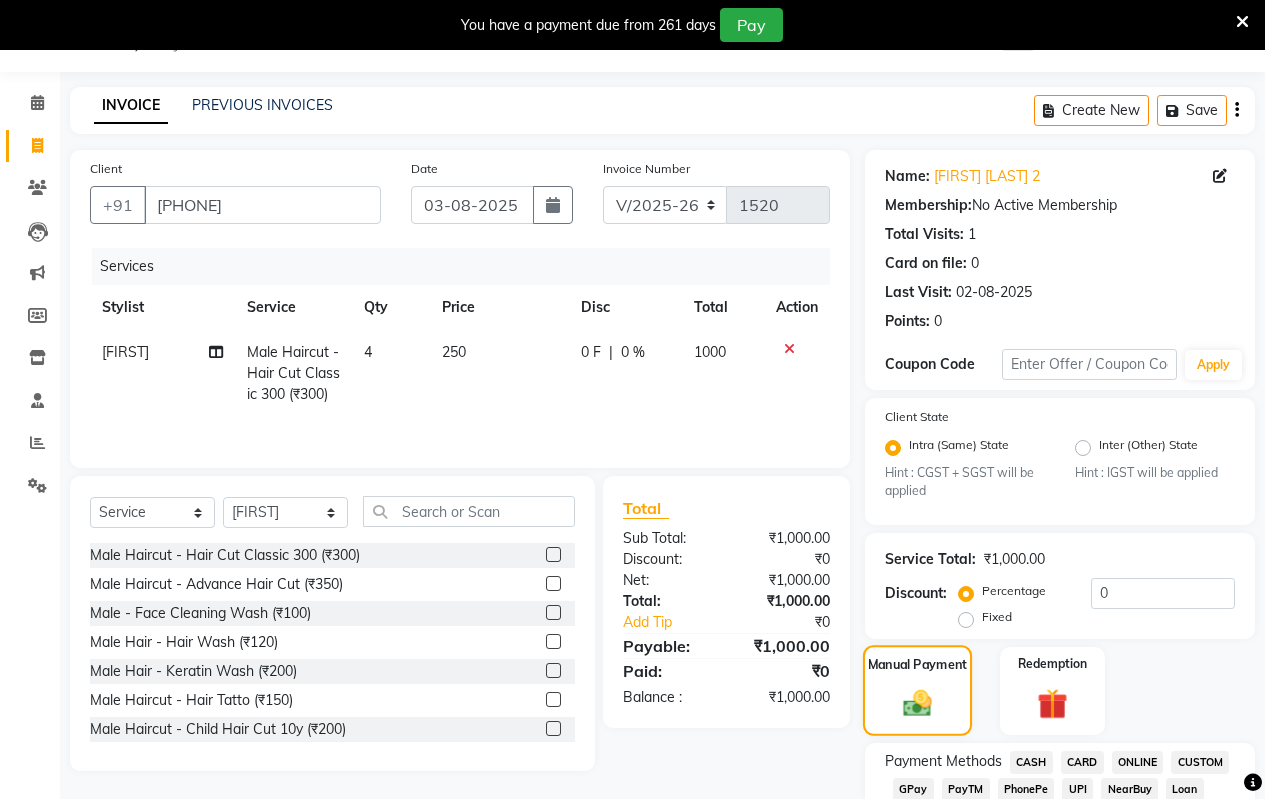 click on "Manual Payment" 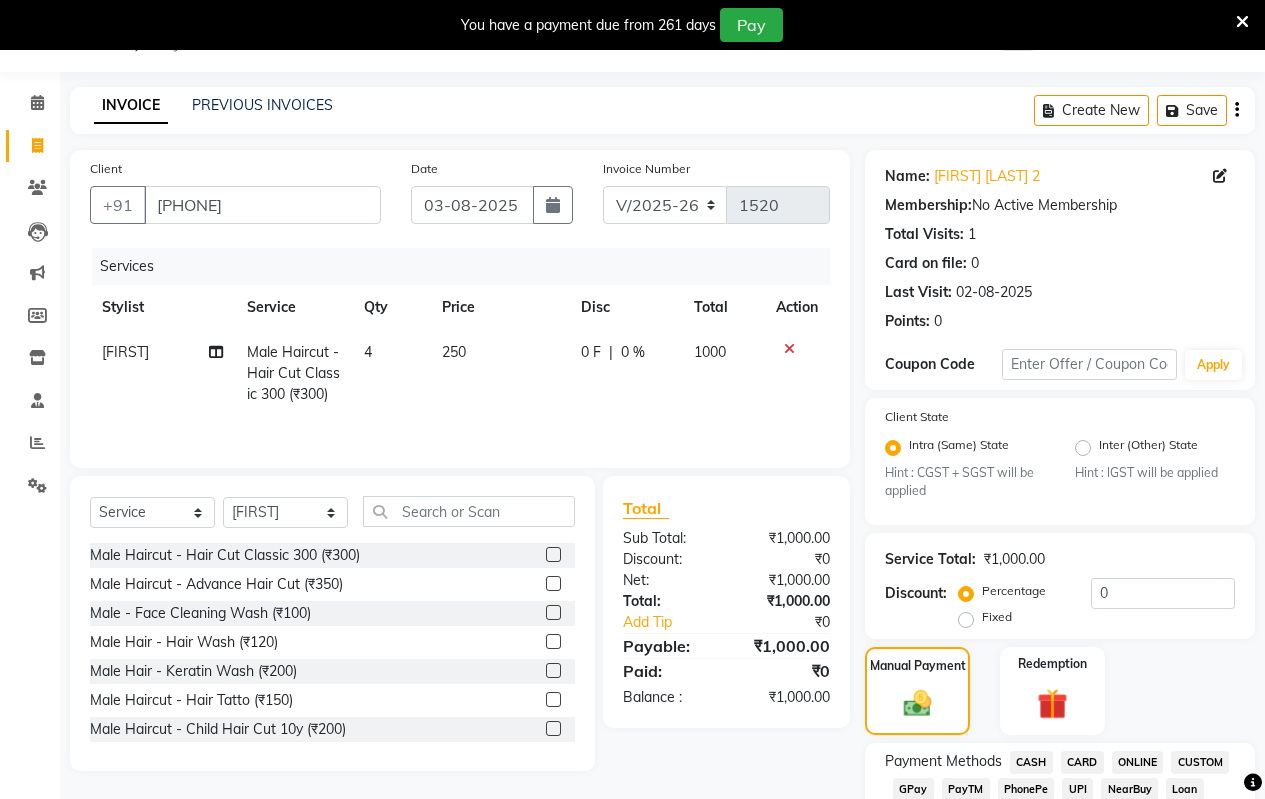 click 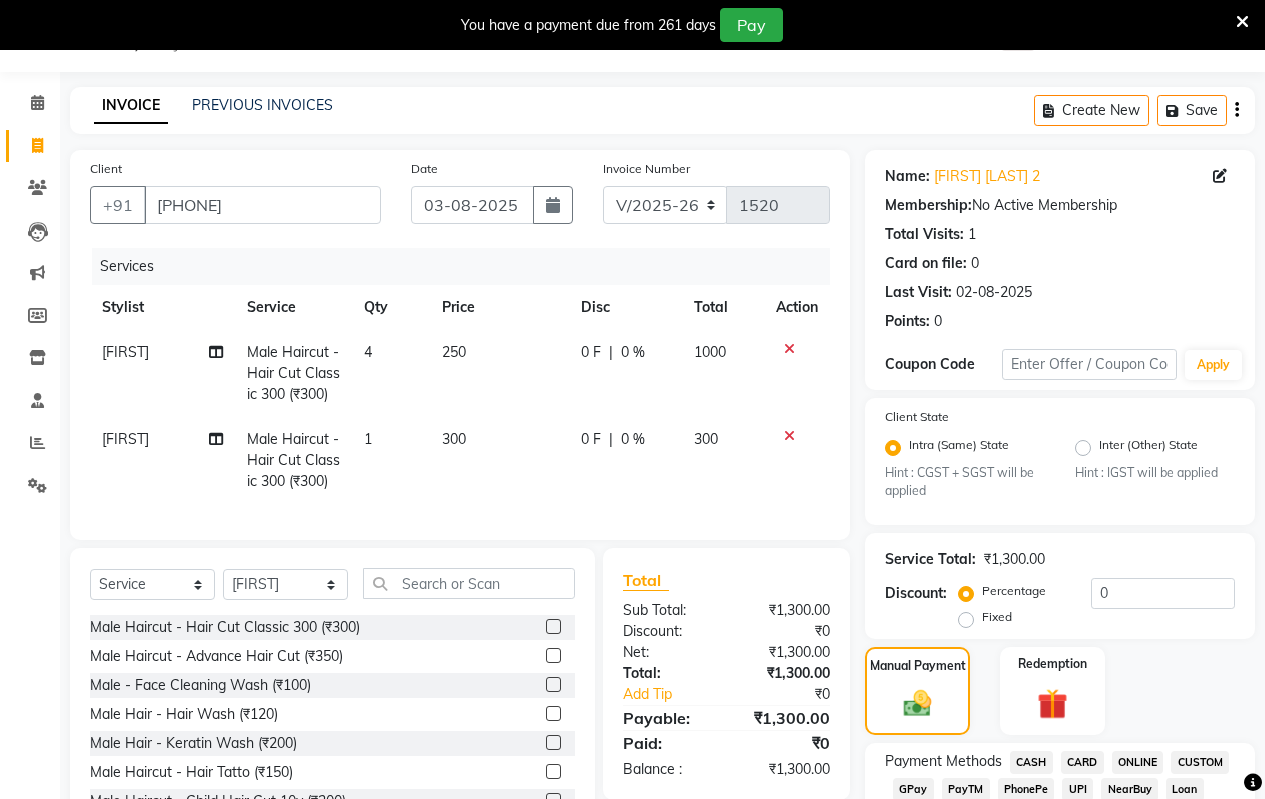 click on "[FIRST]" 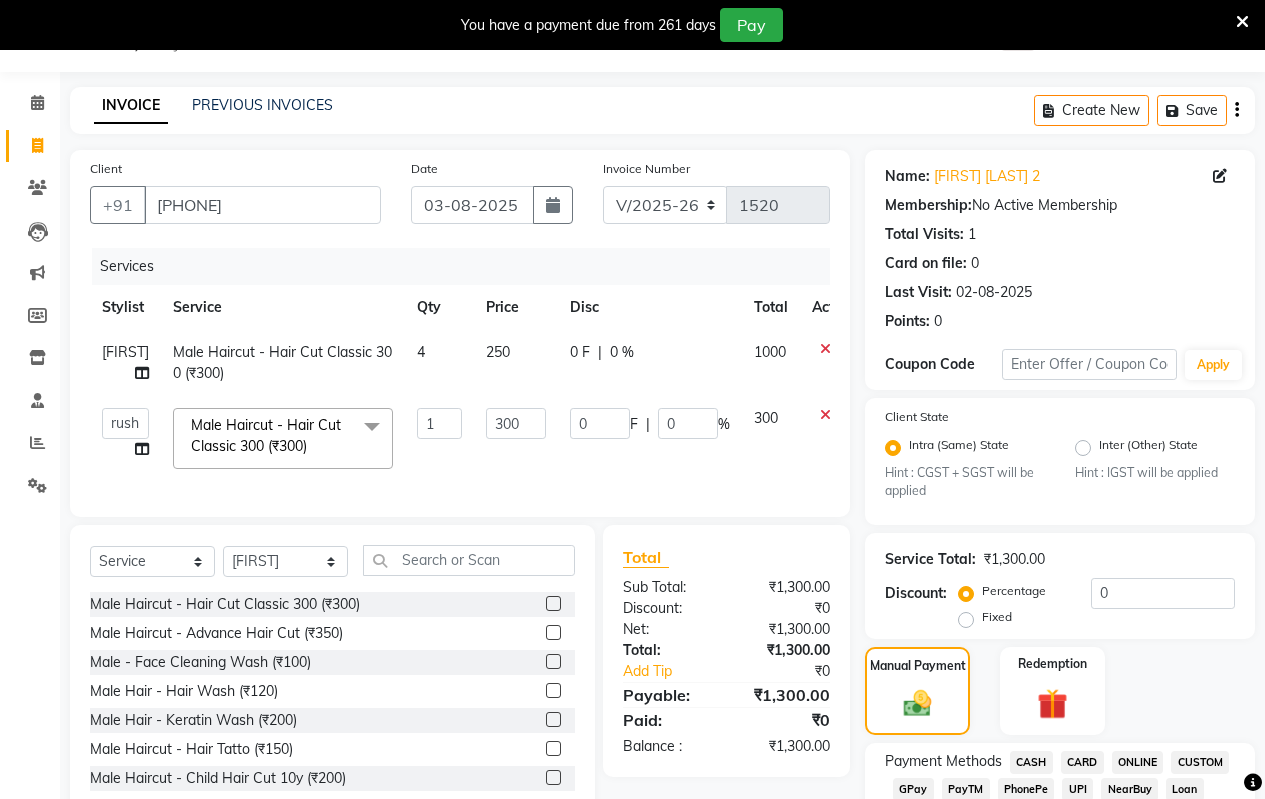 click on "250" 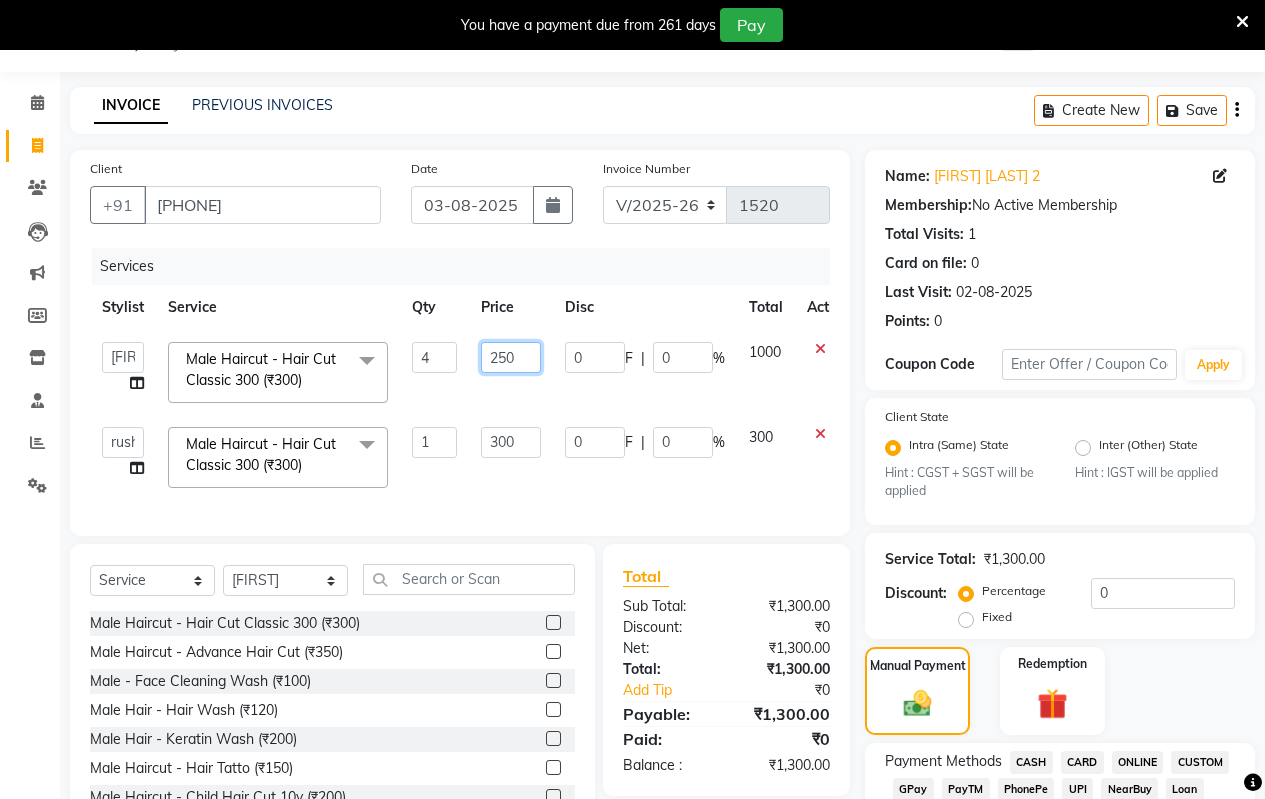 drag, startPoint x: 502, startPoint y: 356, endPoint x: 541, endPoint y: 353, distance: 39.115215 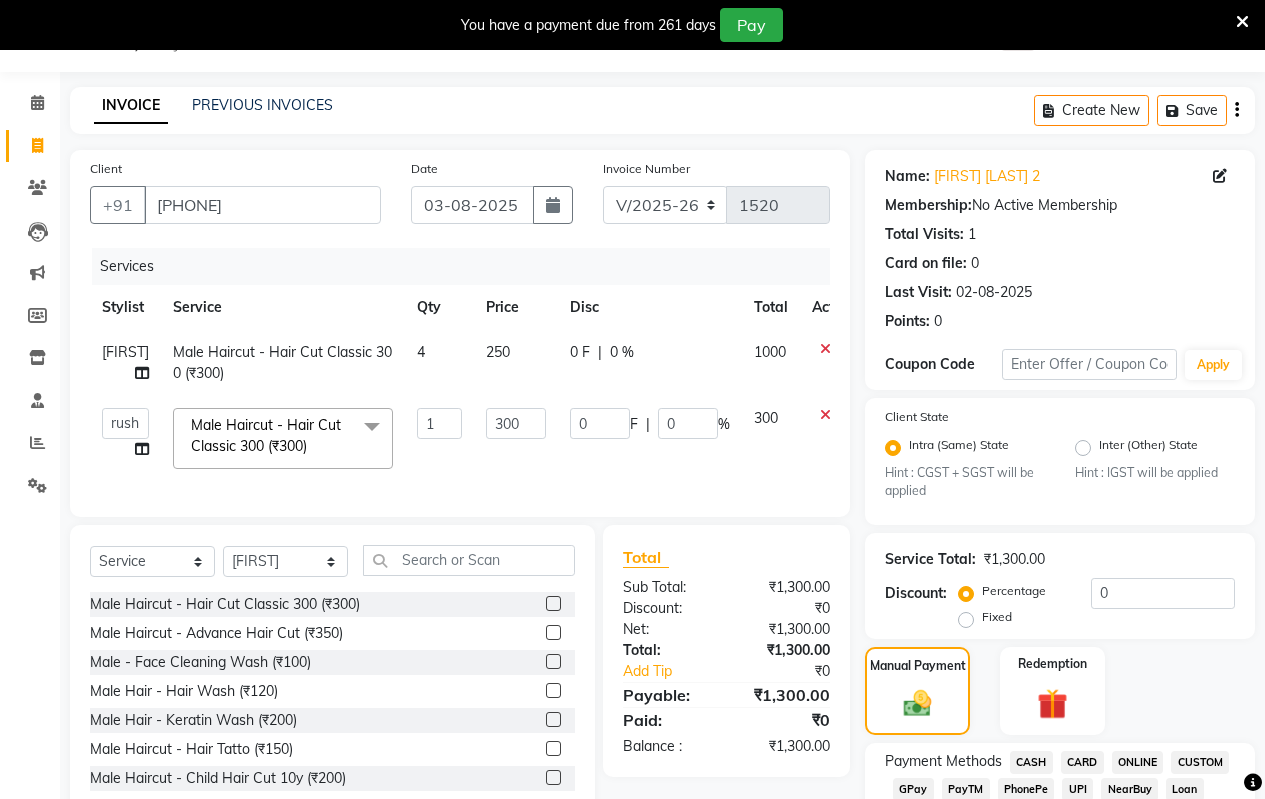 click on "[FIRST] Male Haircut - Hair Cut Classic 300 (₹300) 4 250 0 F | 0 % 1000" 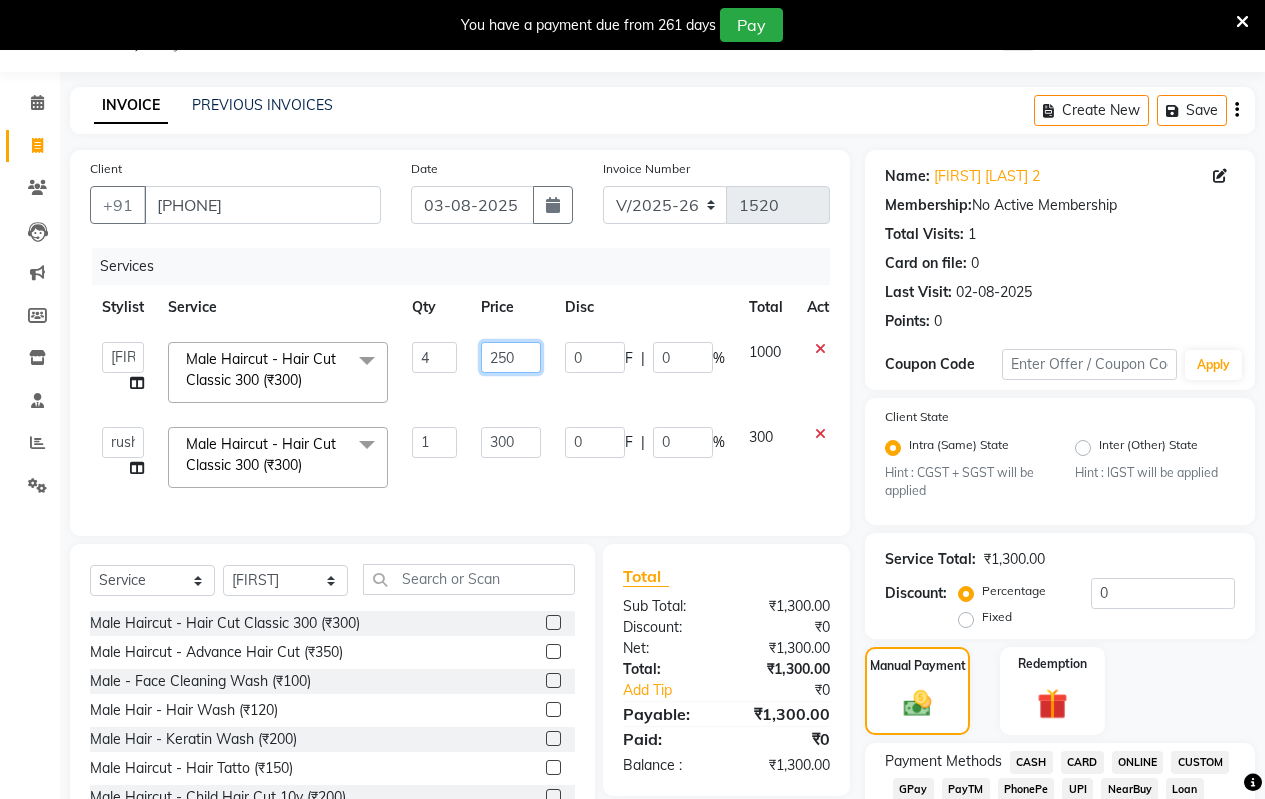 click on "250" 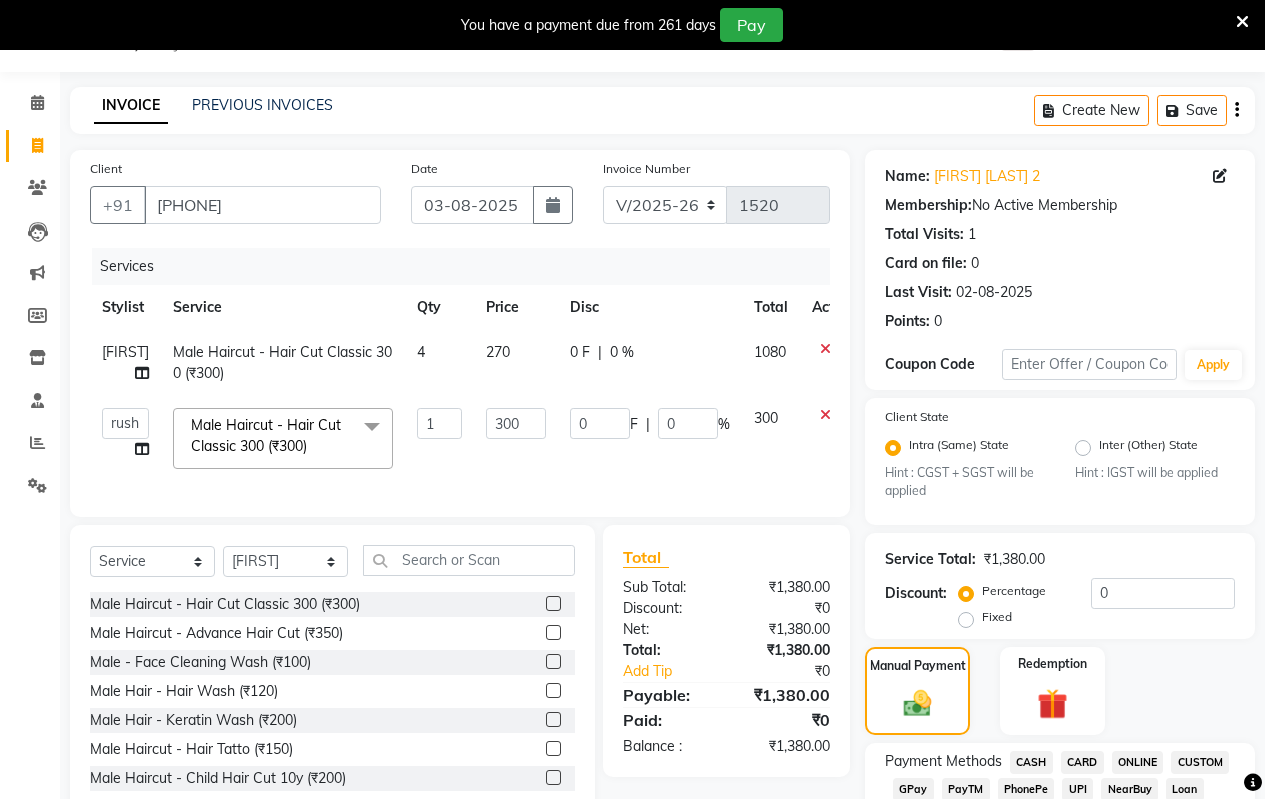 click on "Manual Payment Redemption" 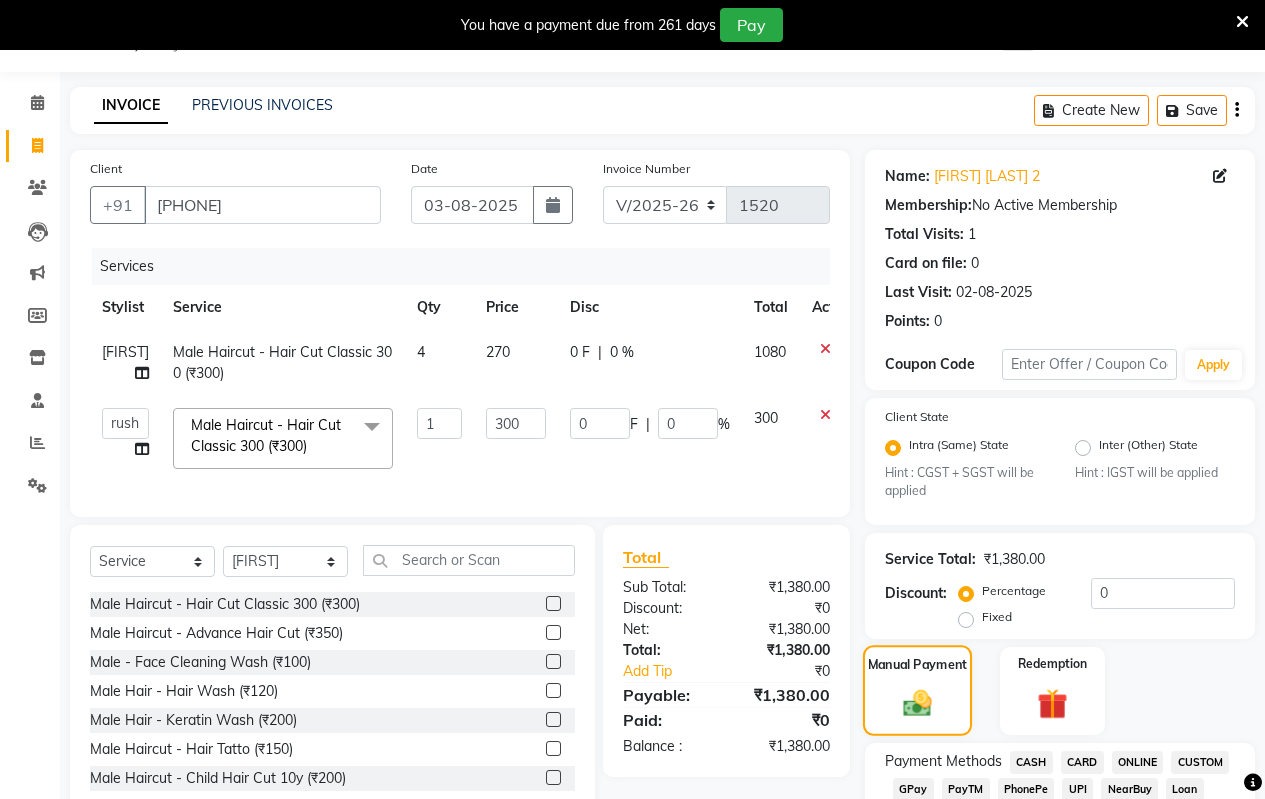 click 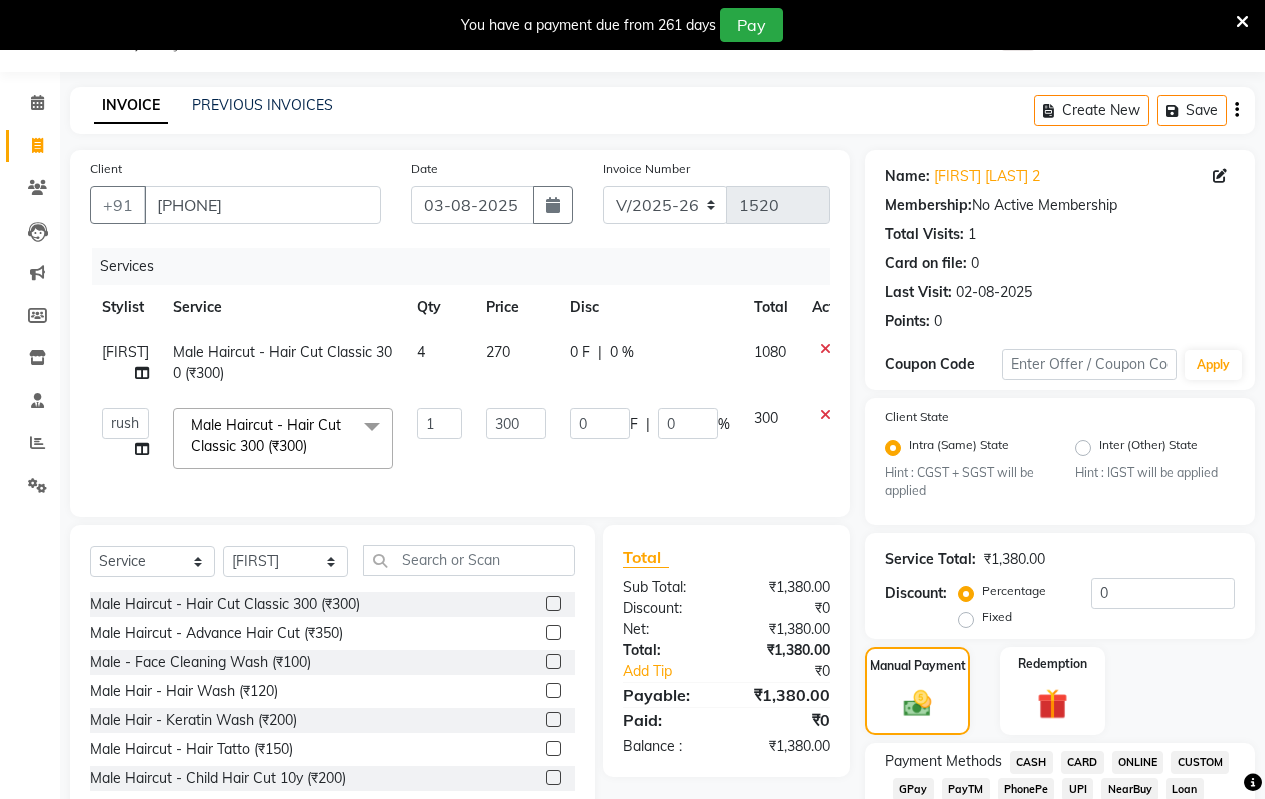click on "270" 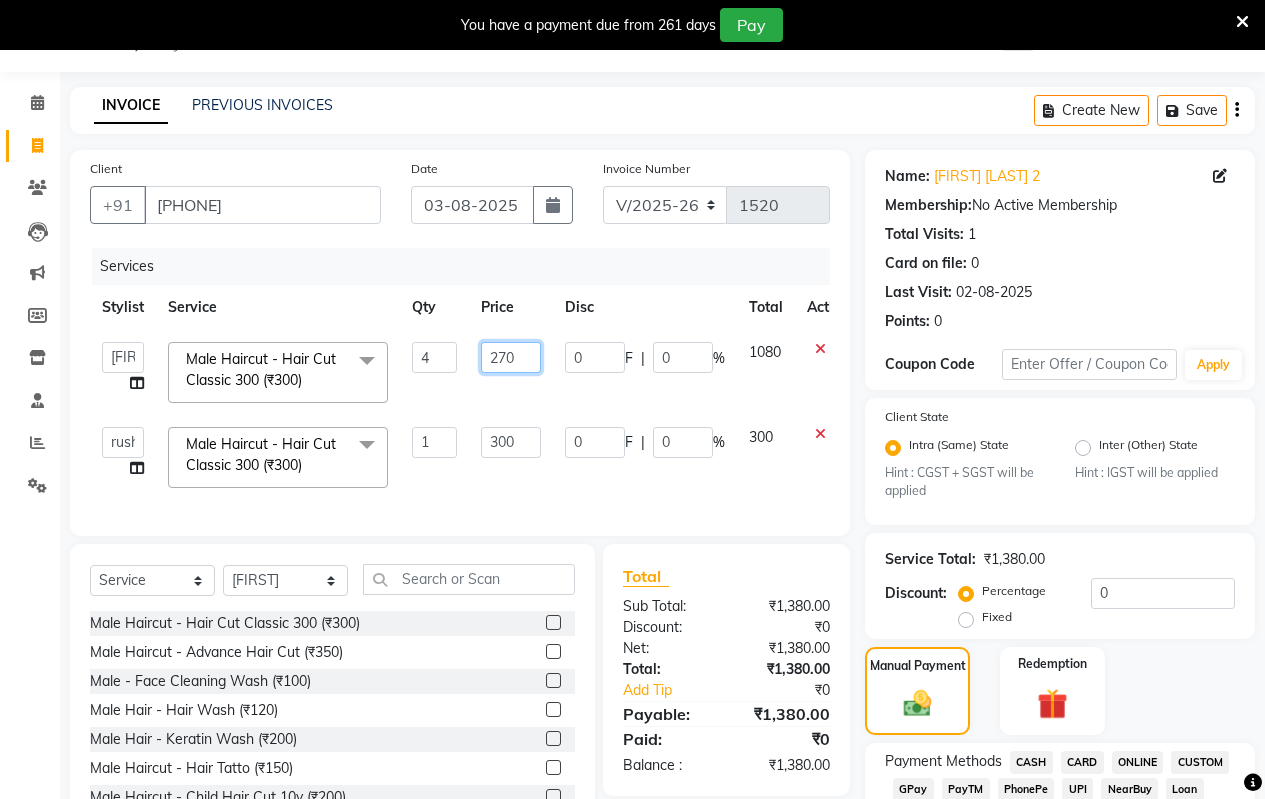 click on "270" 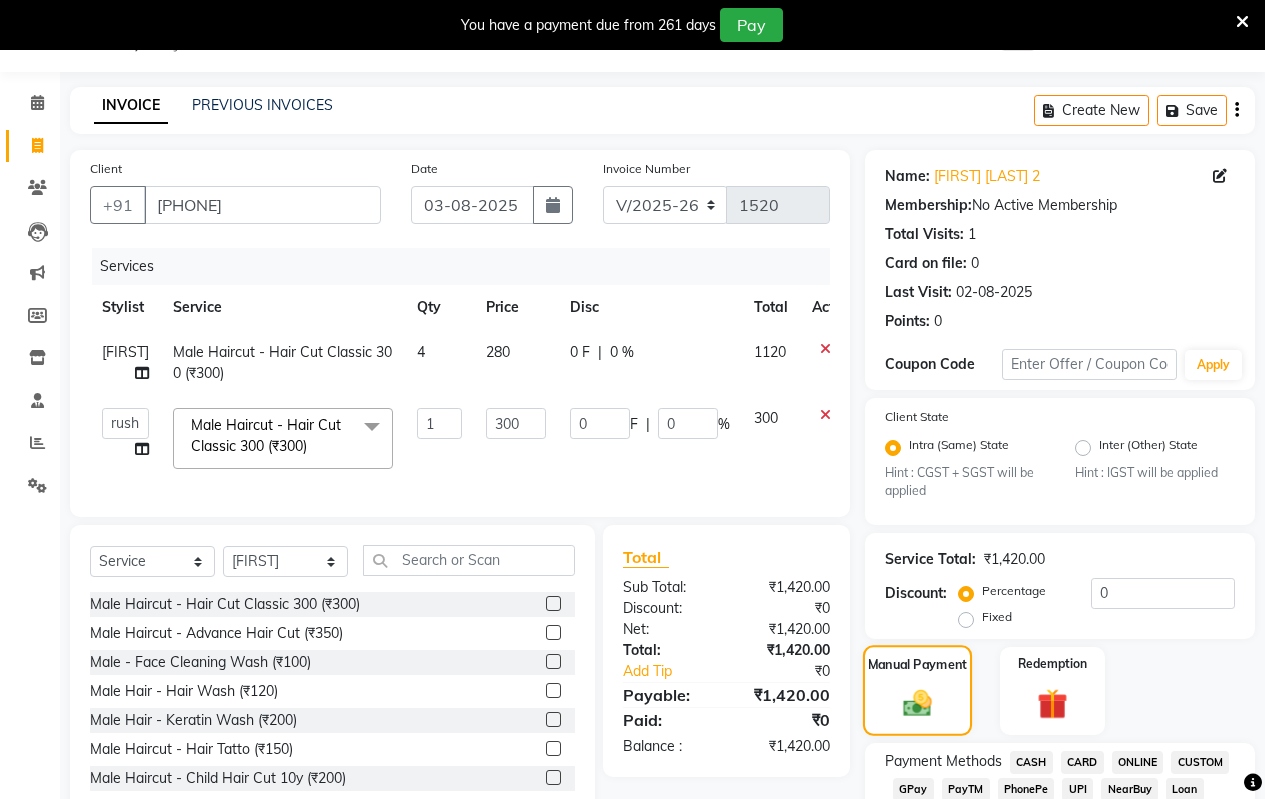 click 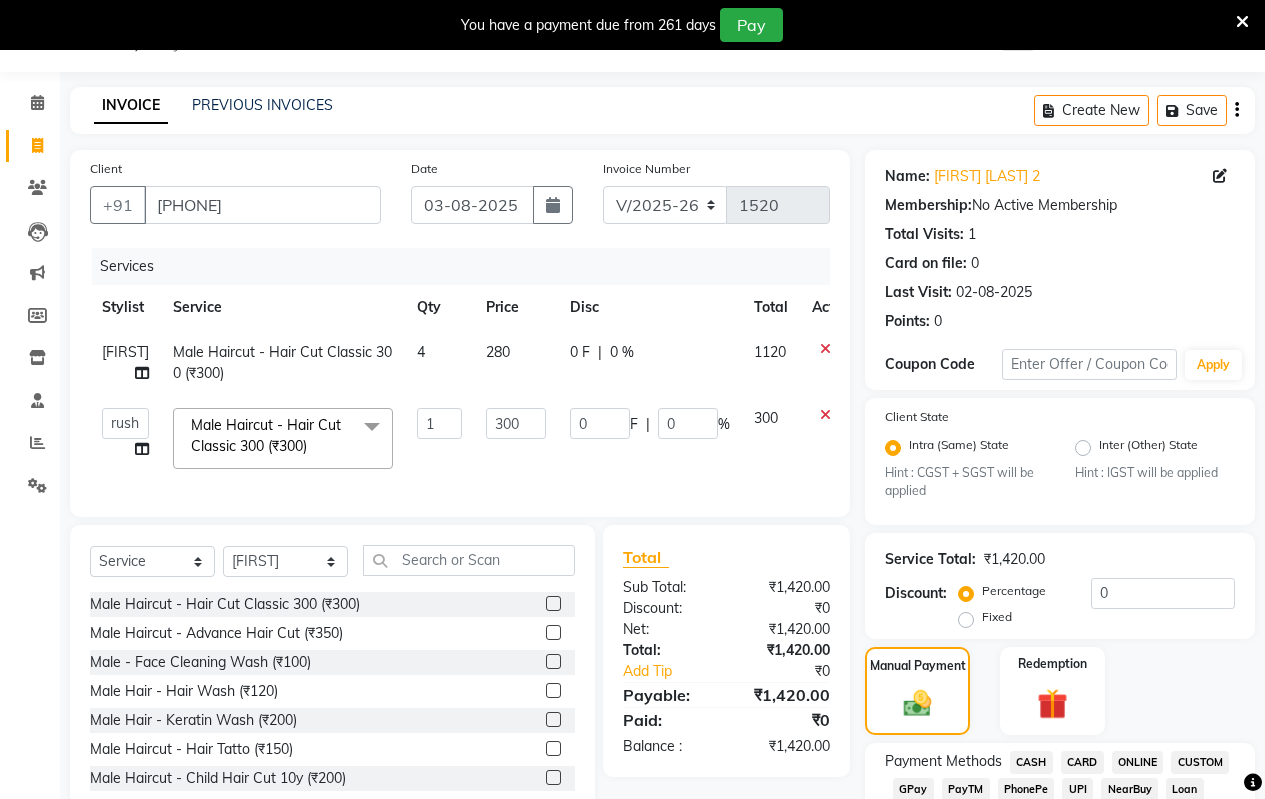 click on "280" 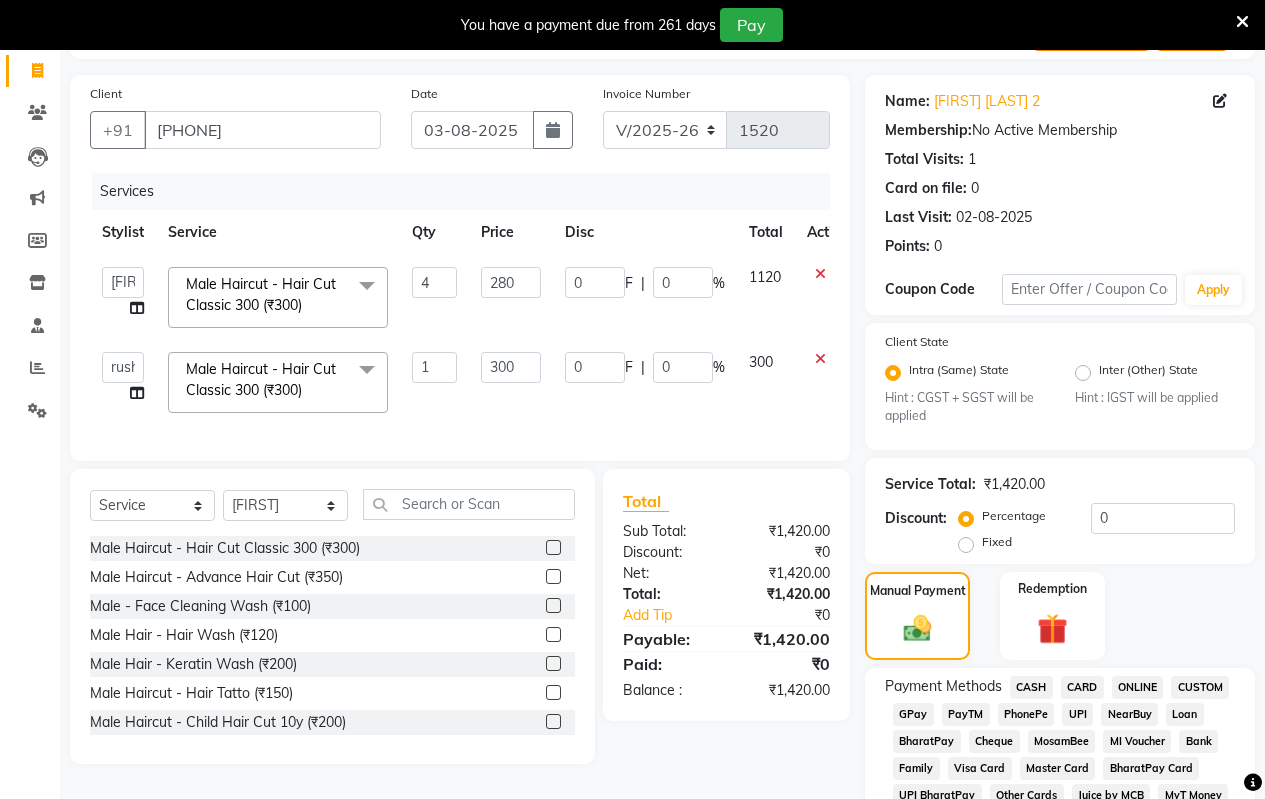 scroll, scrollTop: 250, scrollLeft: 0, axis: vertical 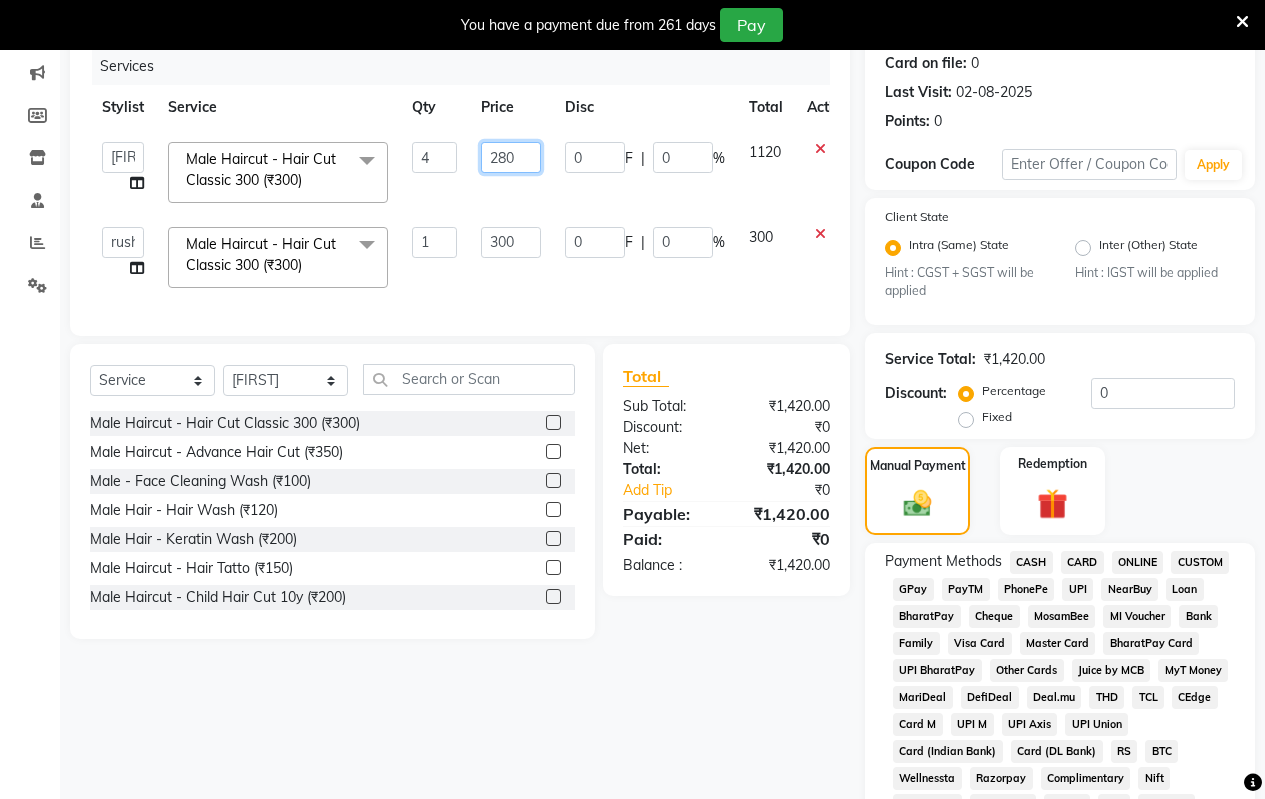click on "280" 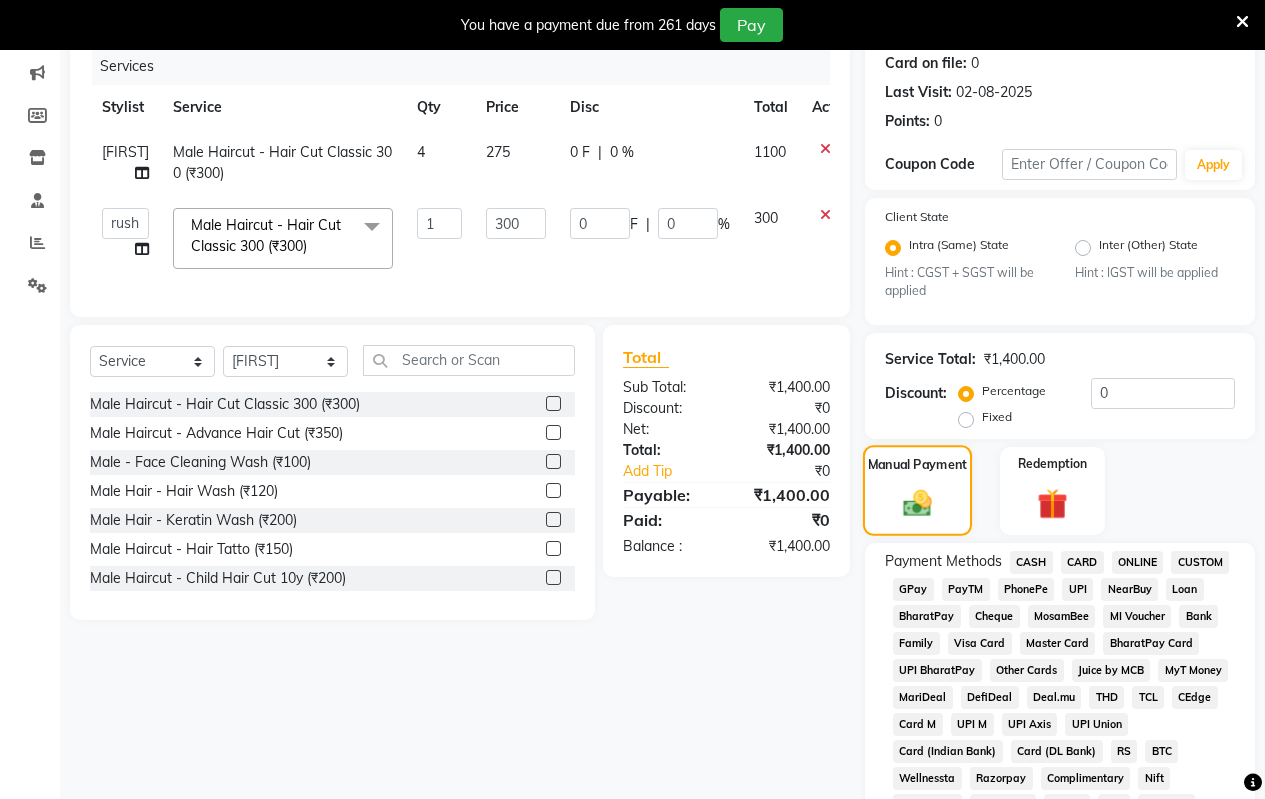 click 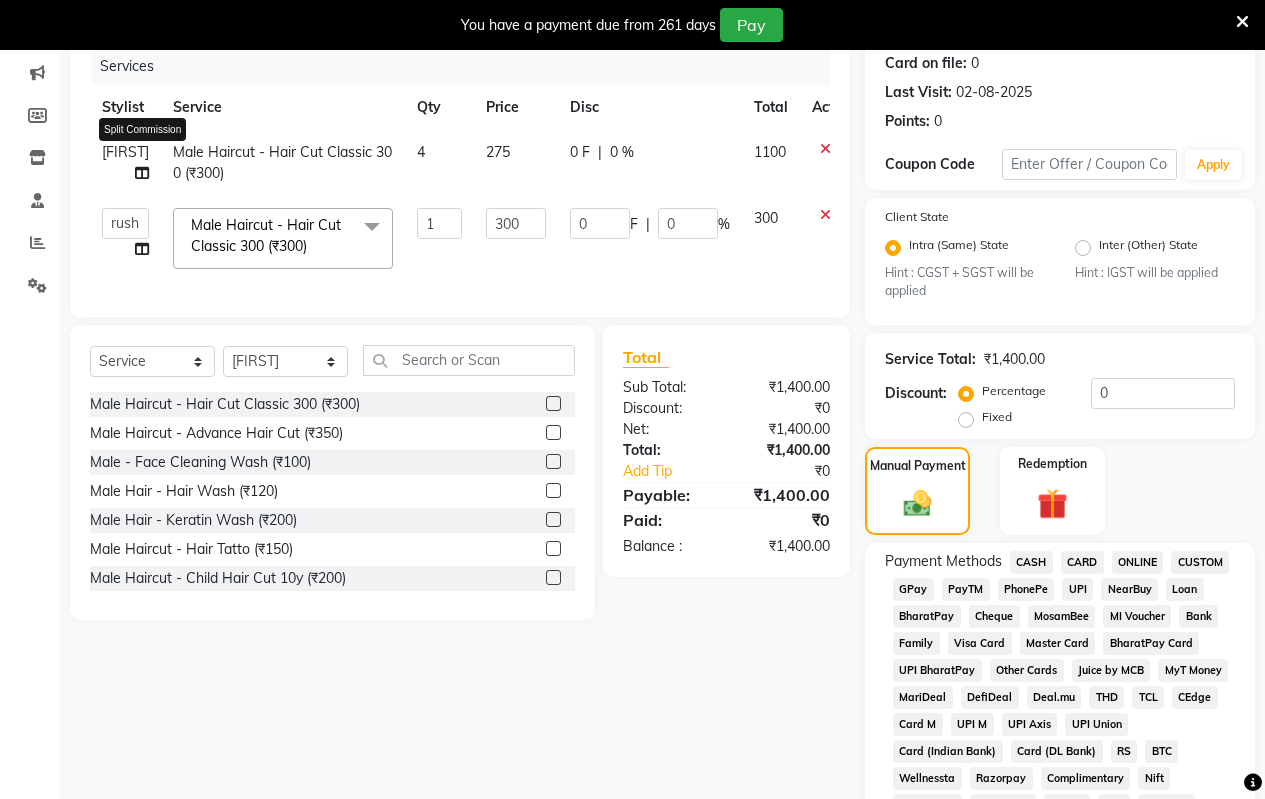 click 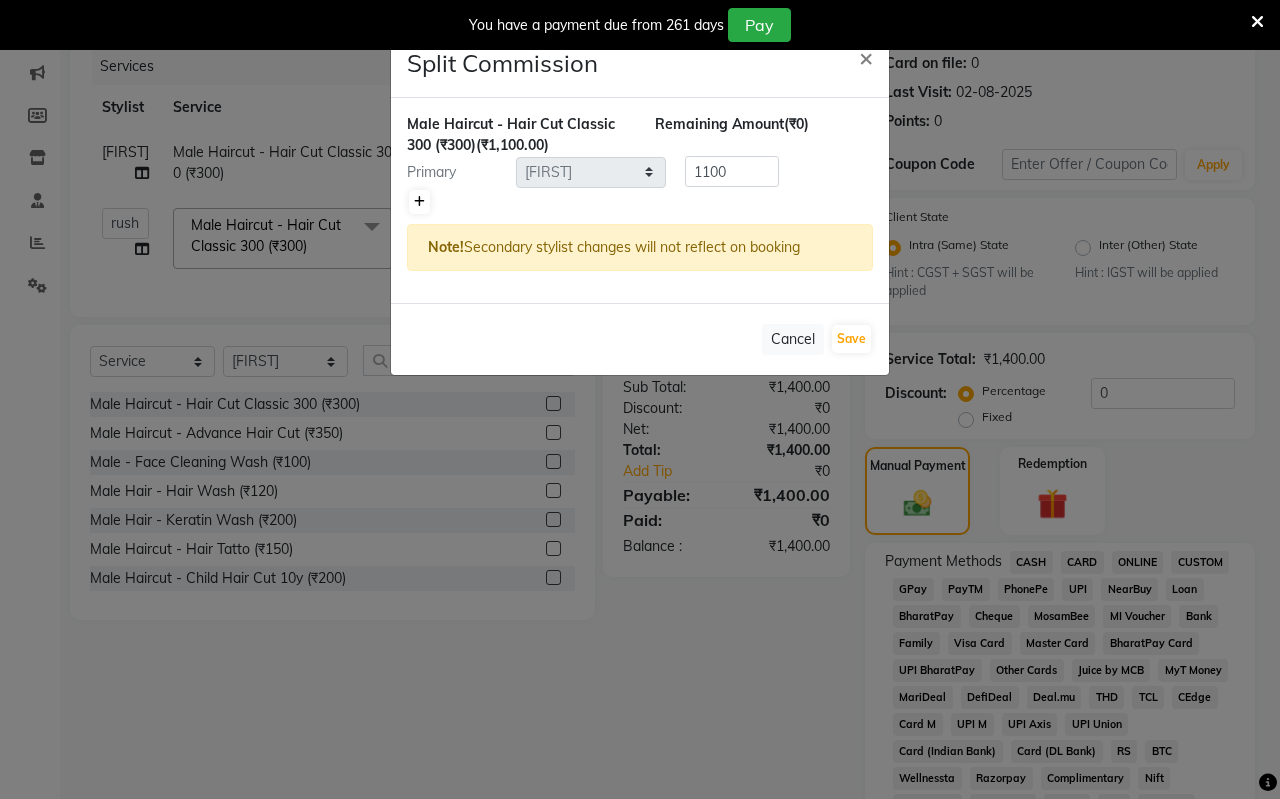 click 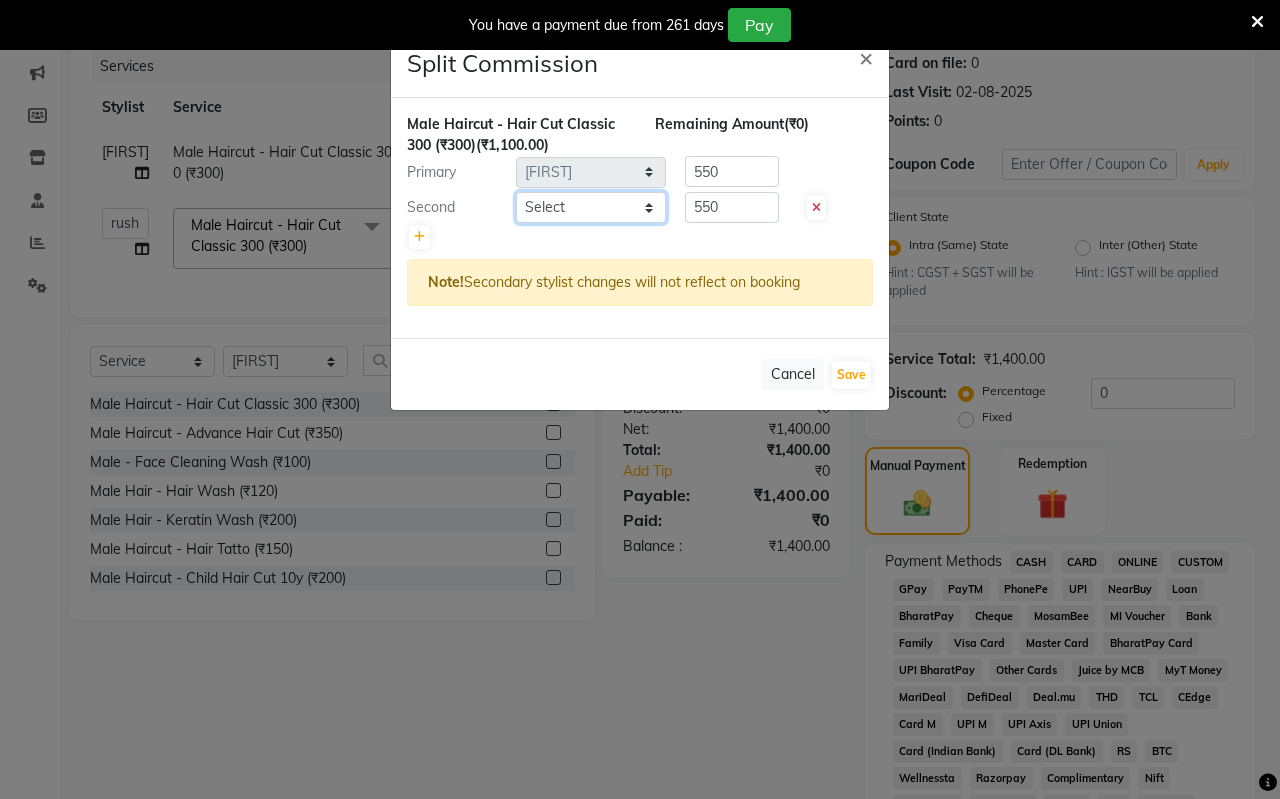 click on "Select [NAME]" 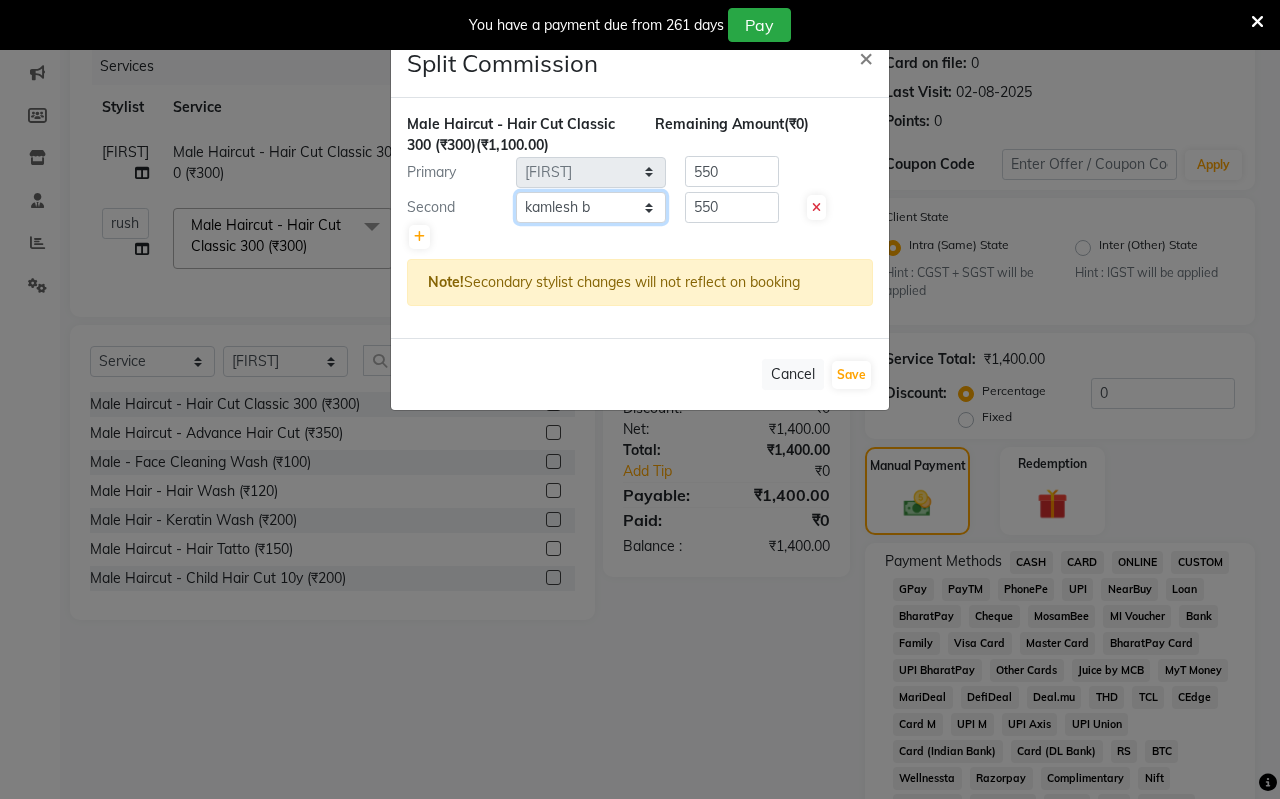 click on "Select [NAME]" 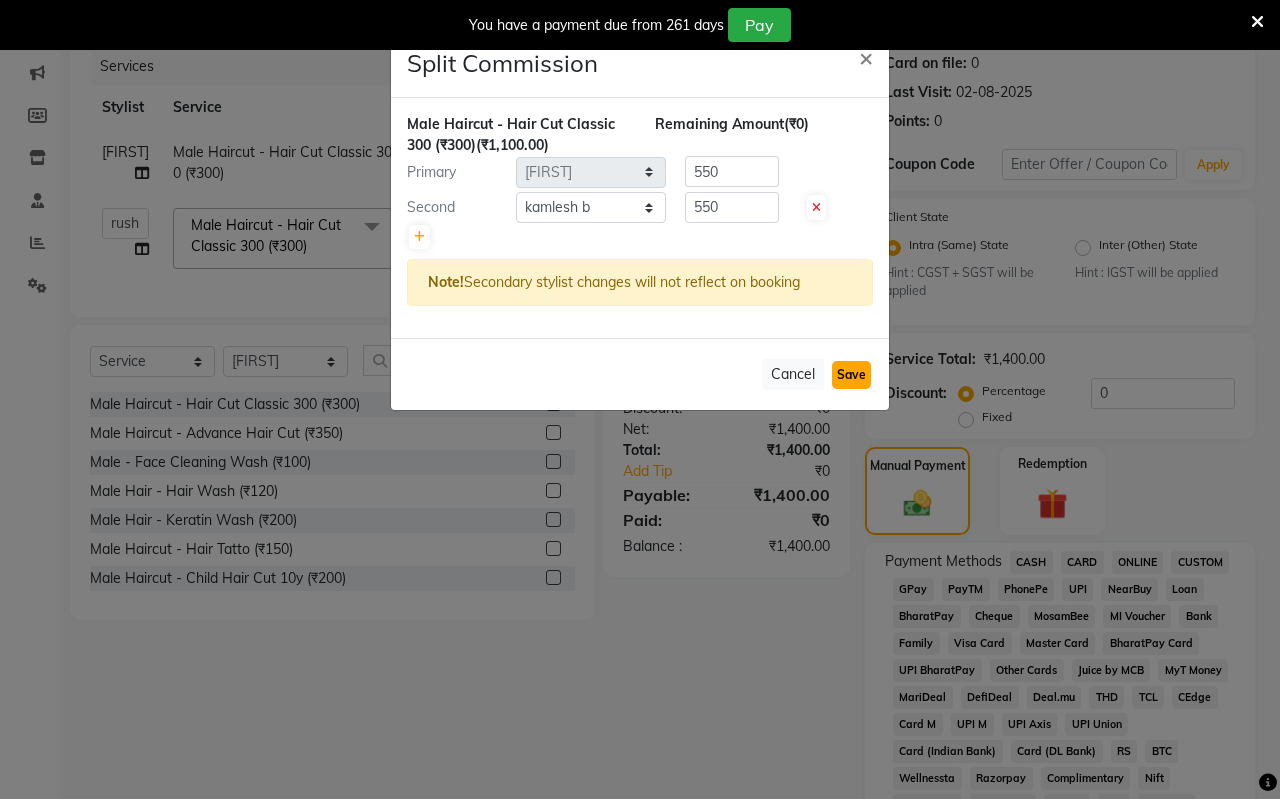 click on "Save" 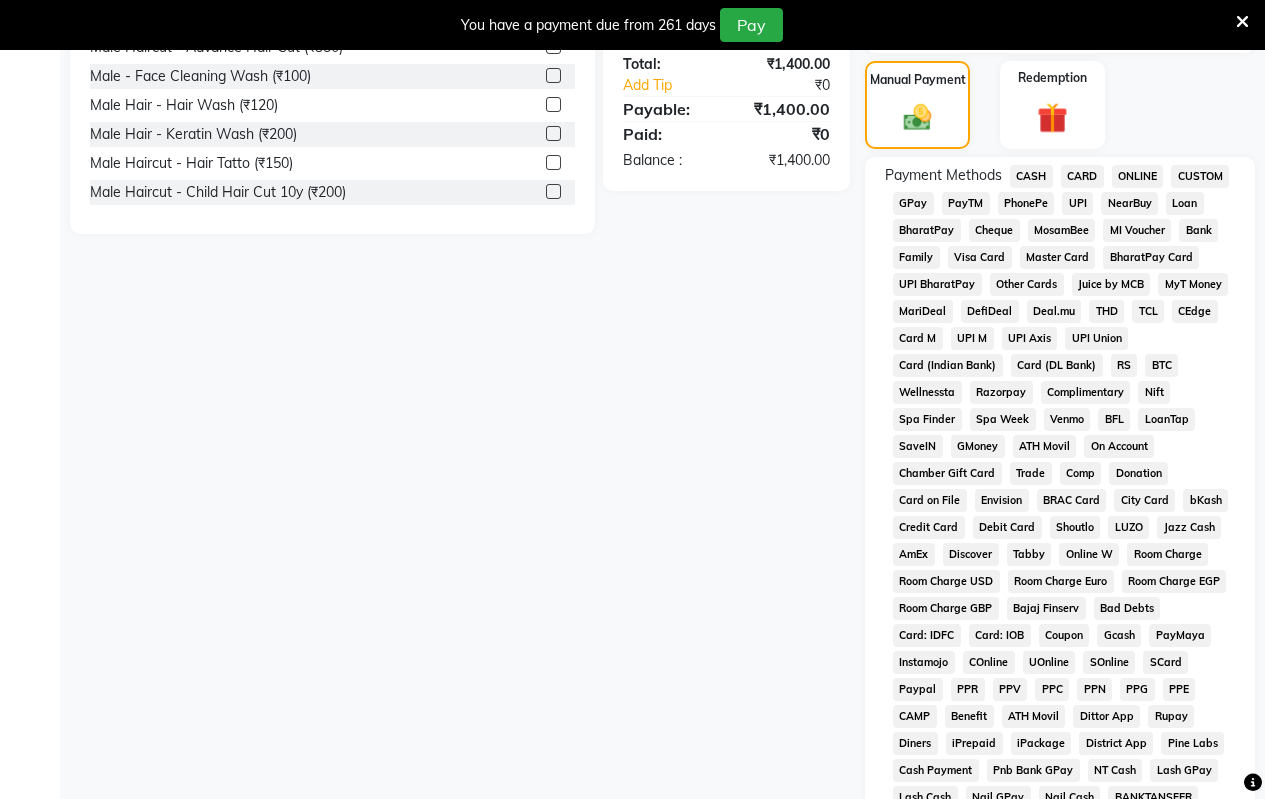 scroll, scrollTop: 650, scrollLeft: 0, axis: vertical 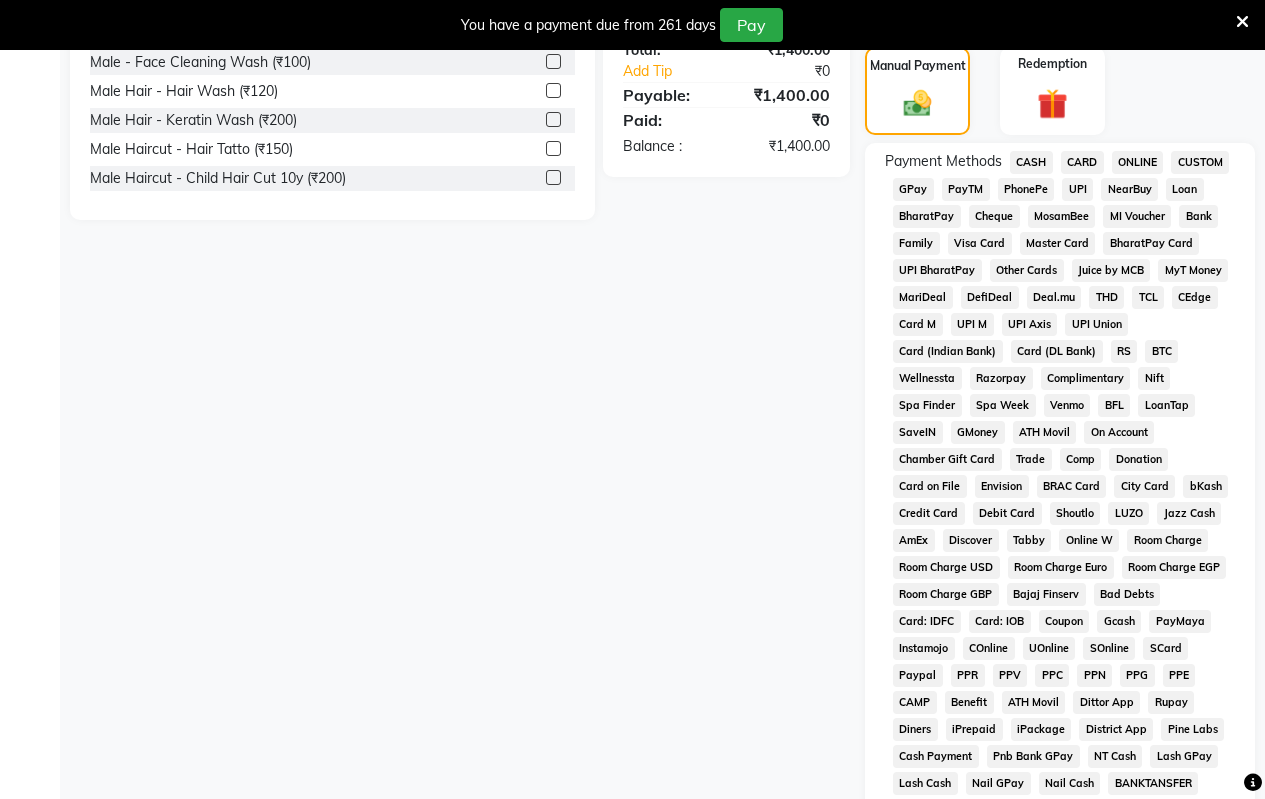 click on "ONLINE" 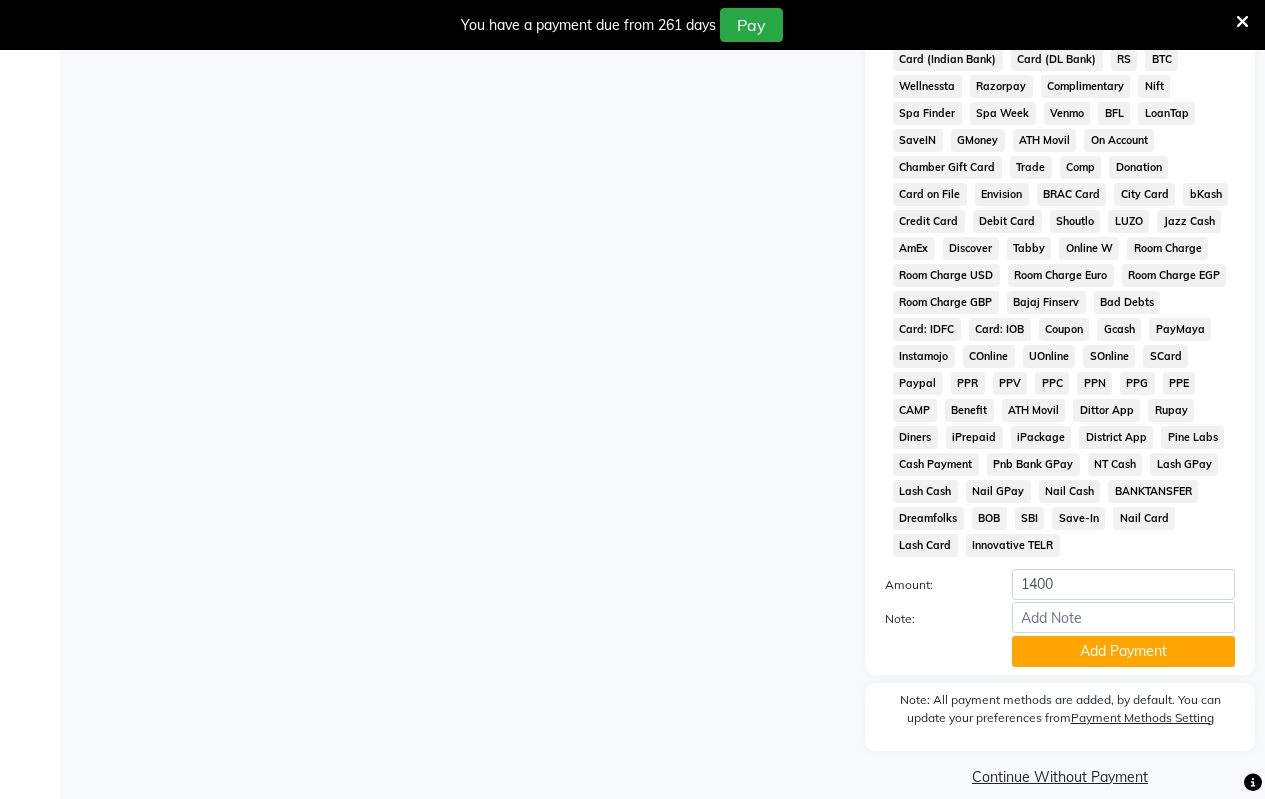 scroll, scrollTop: 965, scrollLeft: 0, axis: vertical 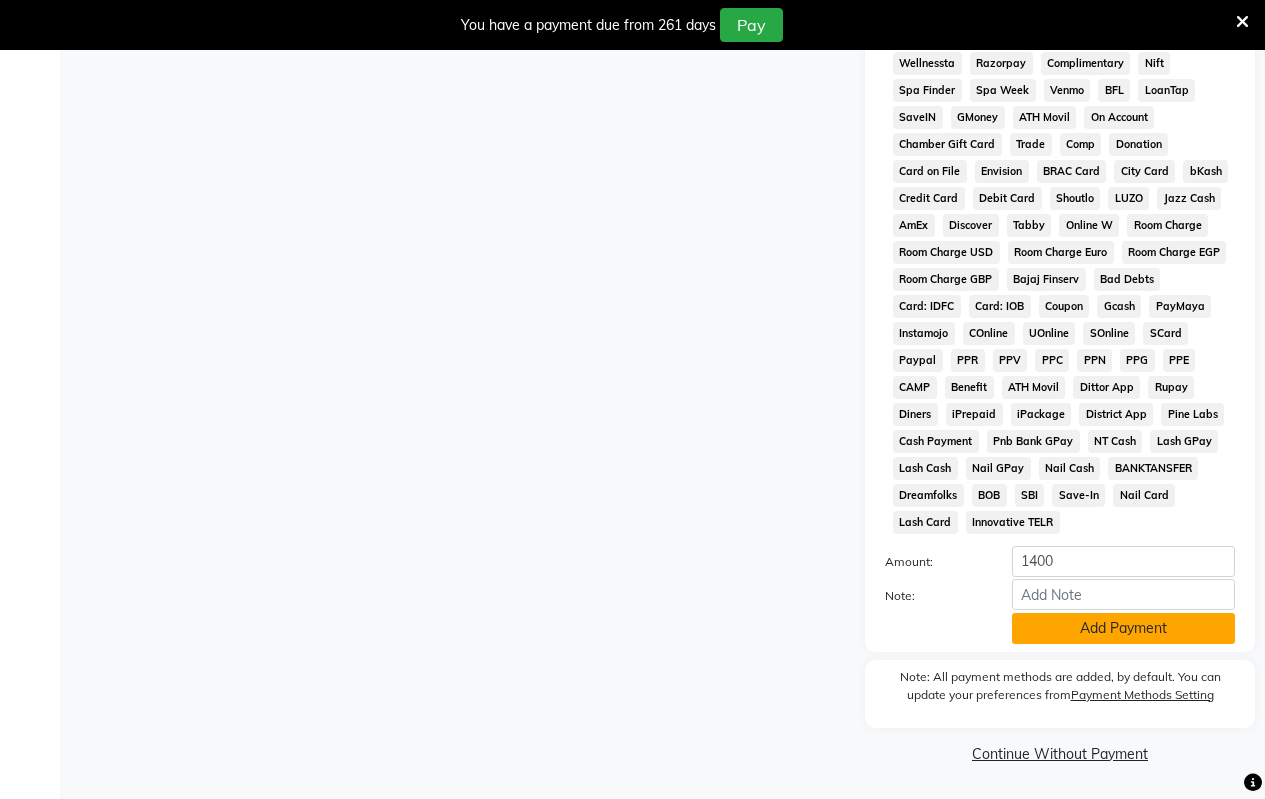 click on "Add Payment" 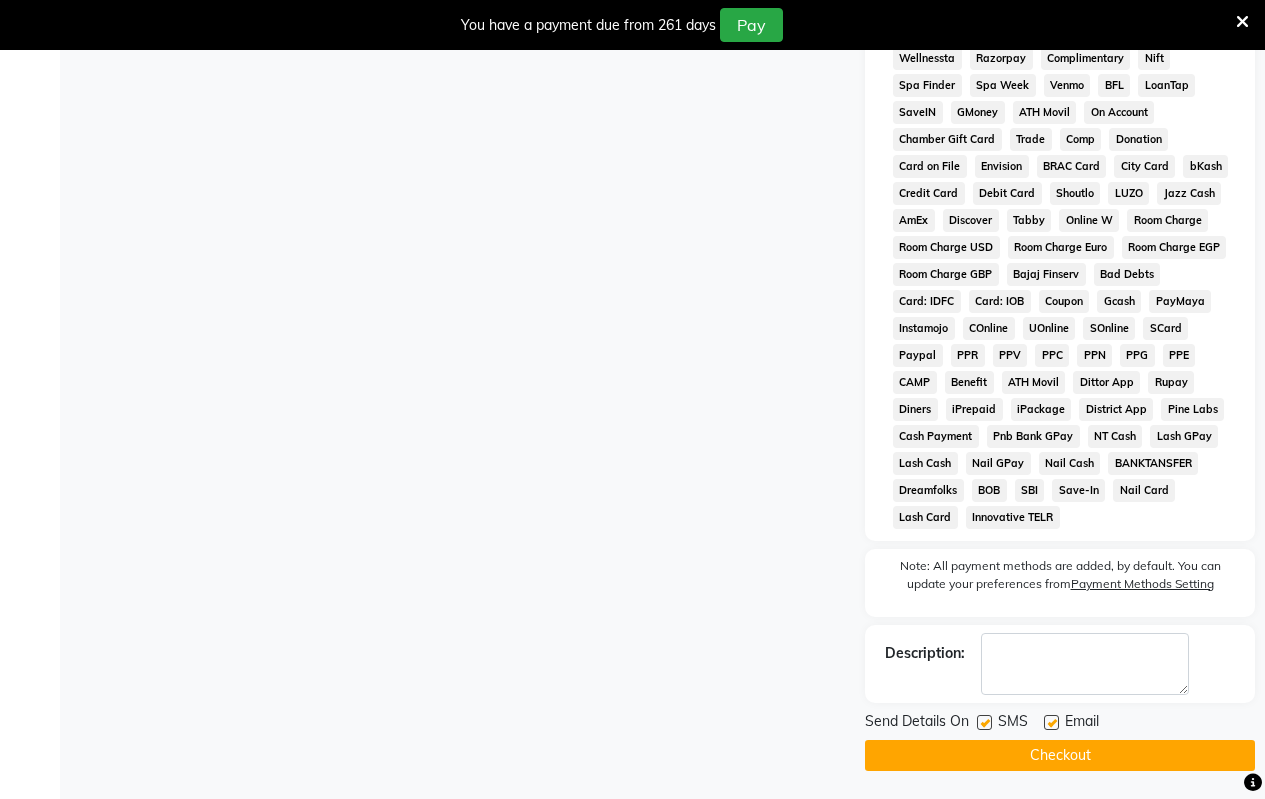 scroll, scrollTop: 972, scrollLeft: 0, axis: vertical 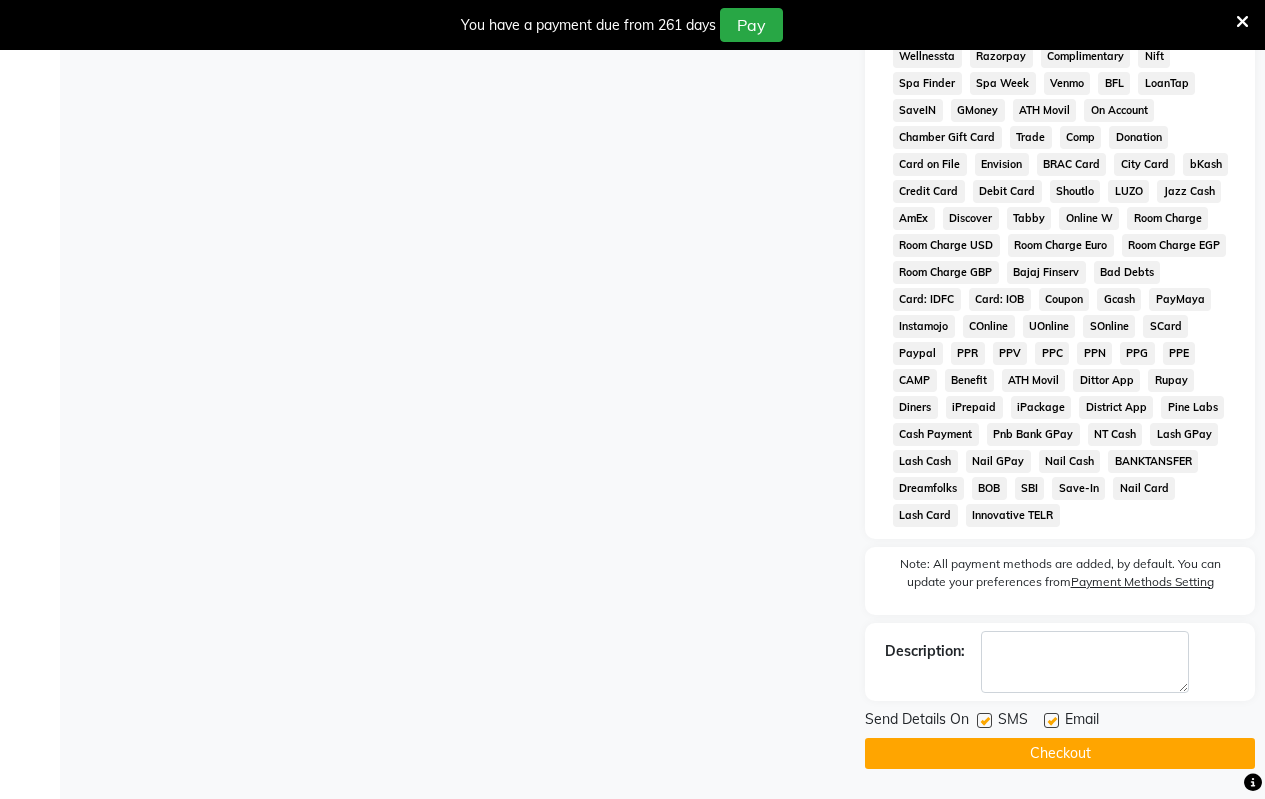 click on "Checkout" 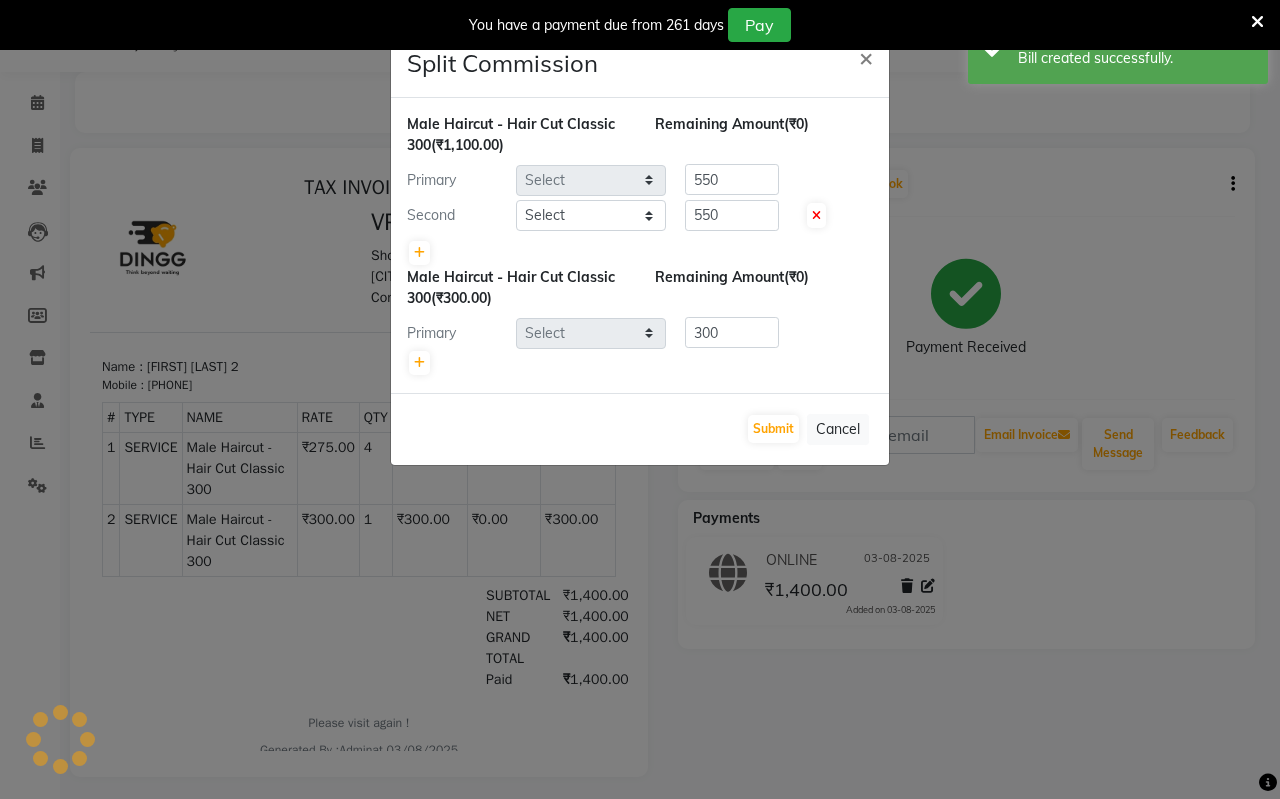 scroll, scrollTop: 0, scrollLeft: 0, axis: both 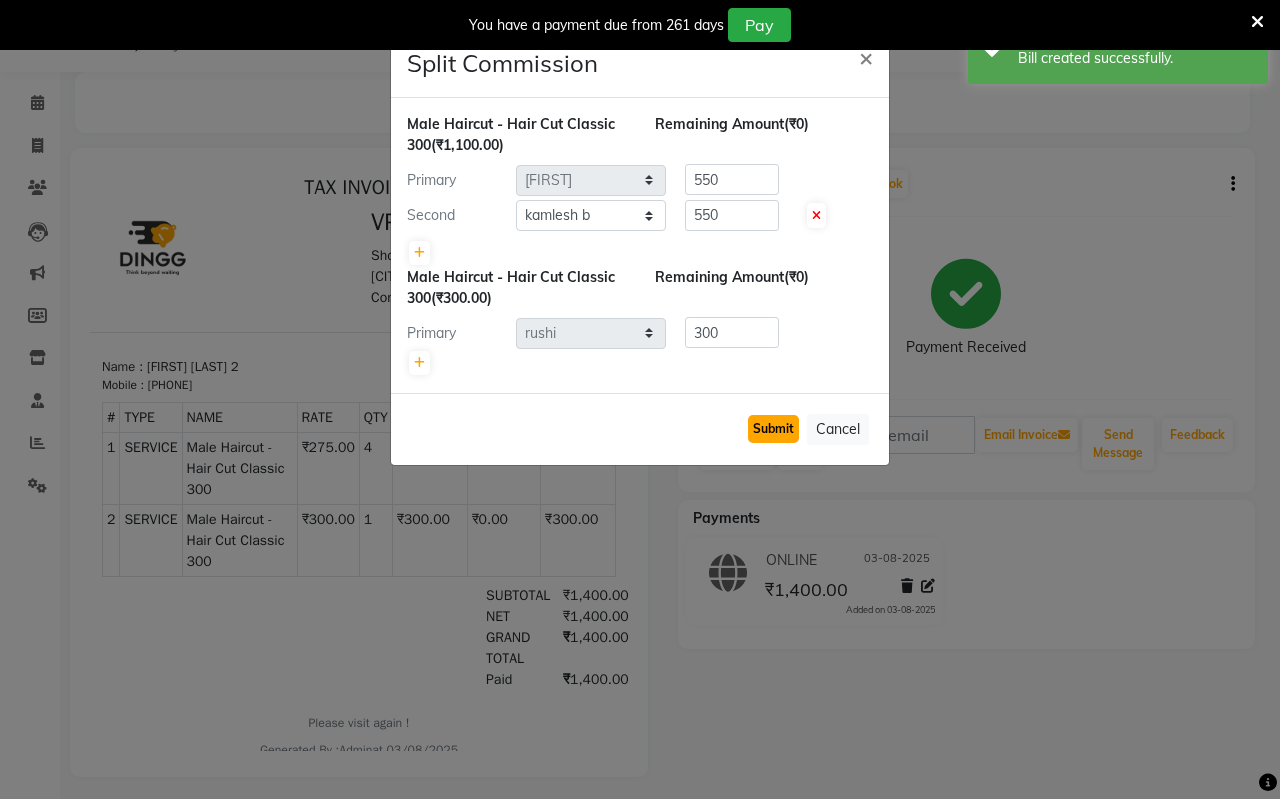 click on "Submit" 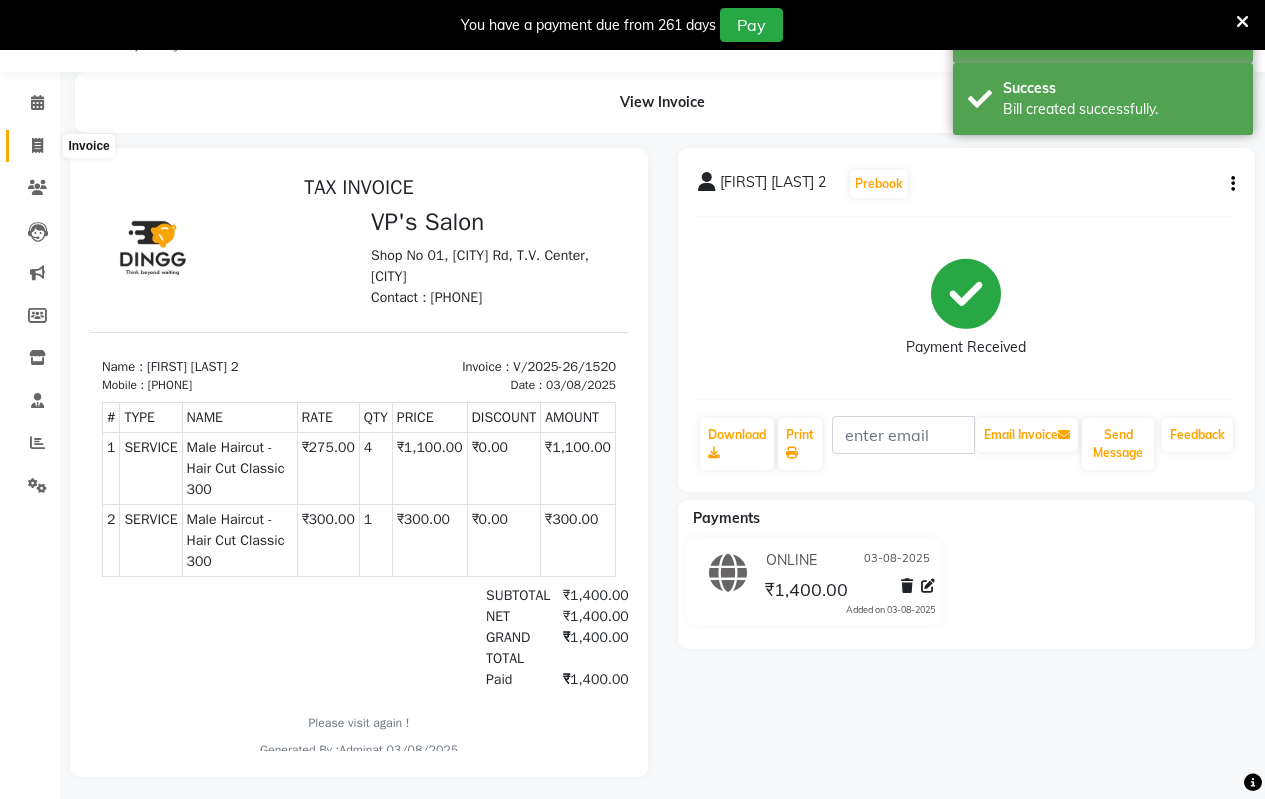 click 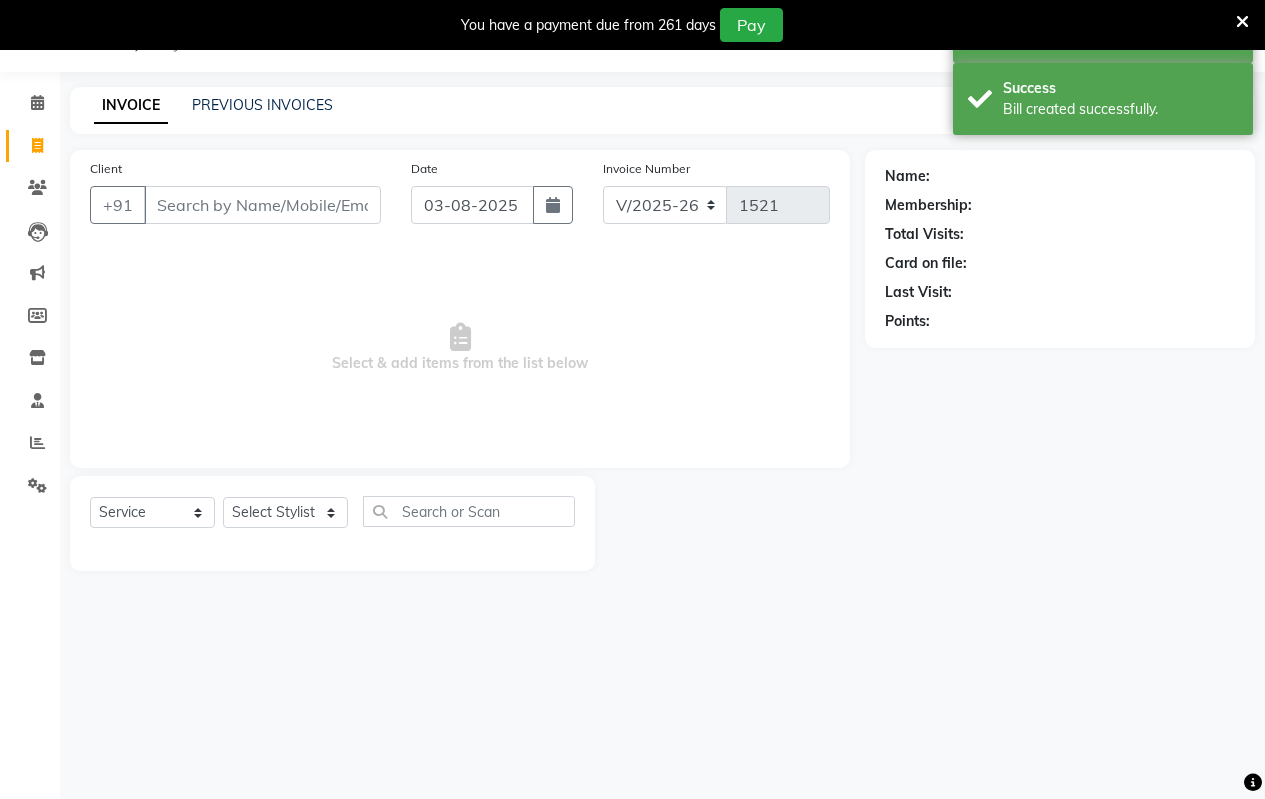 click on "Client" at bounding box center (262, 205) 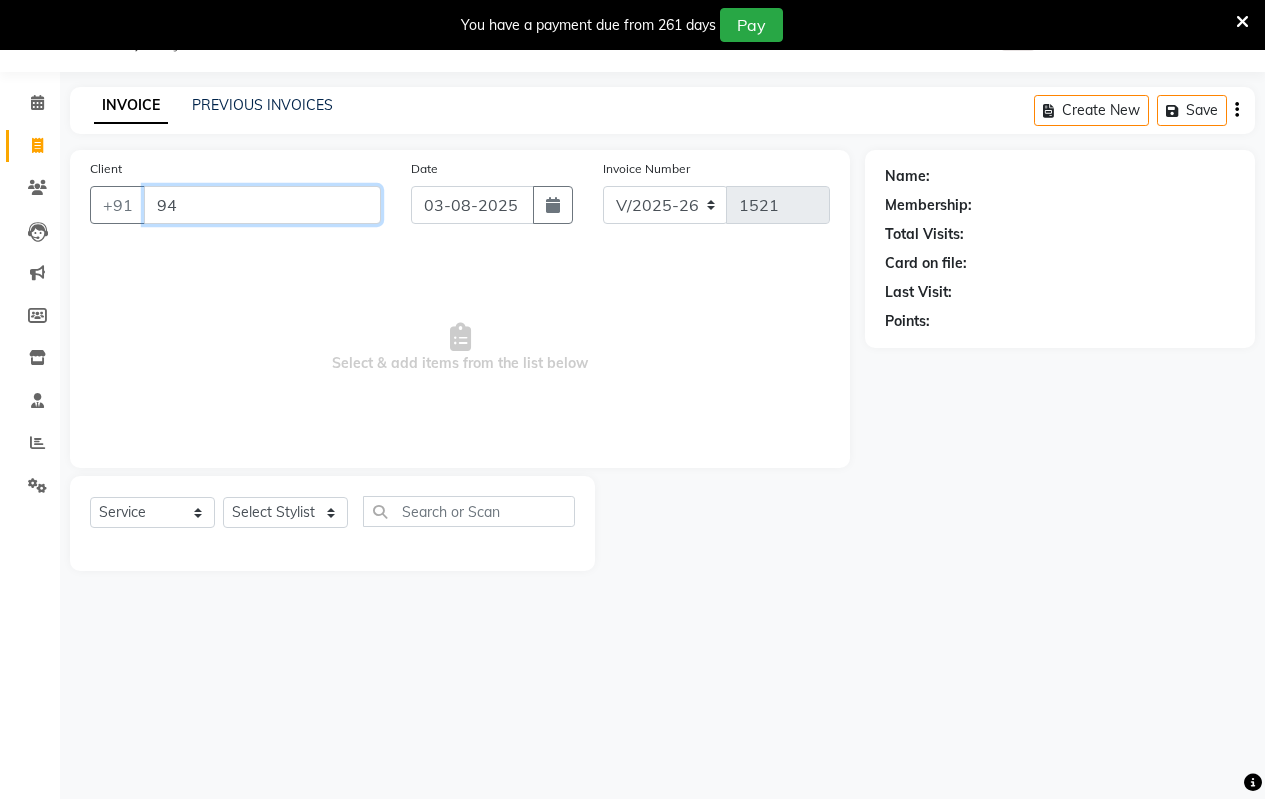 click on "94" at bounding box center (262, 205) 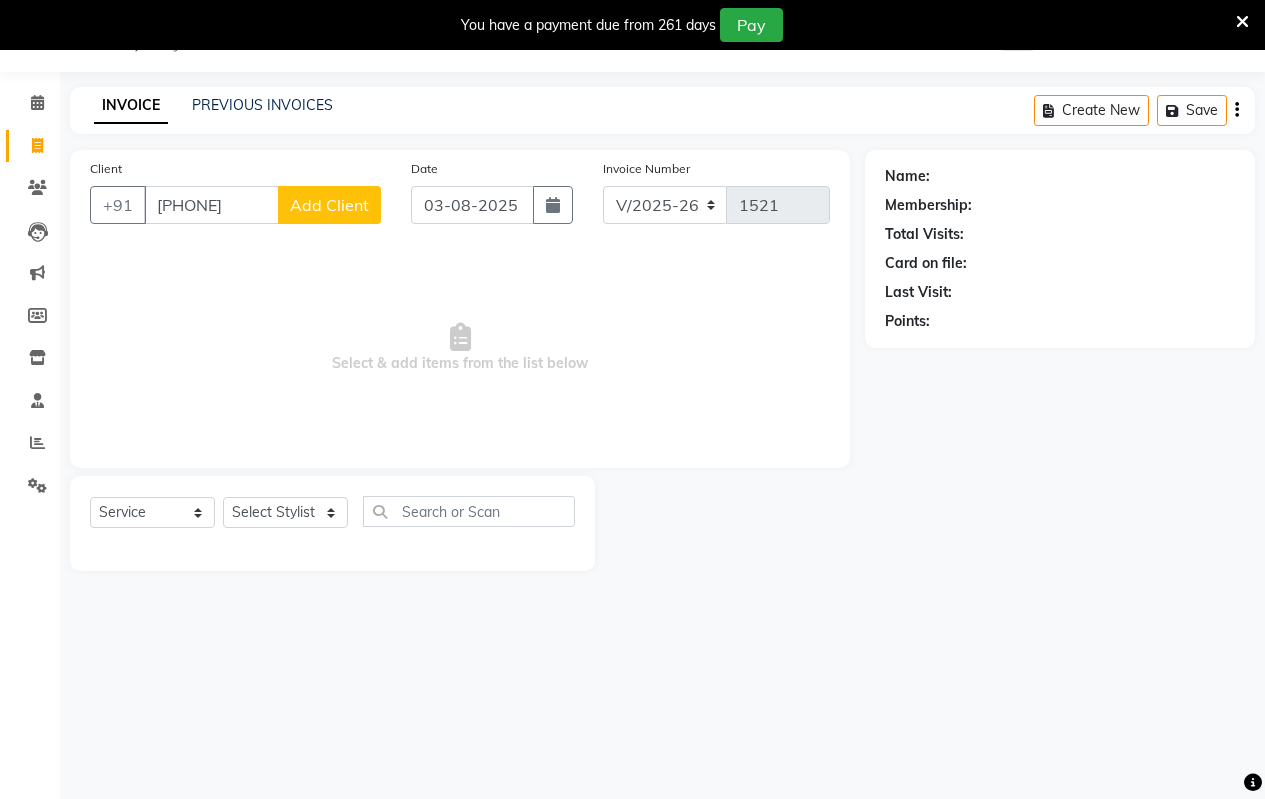 click on "Add Client" 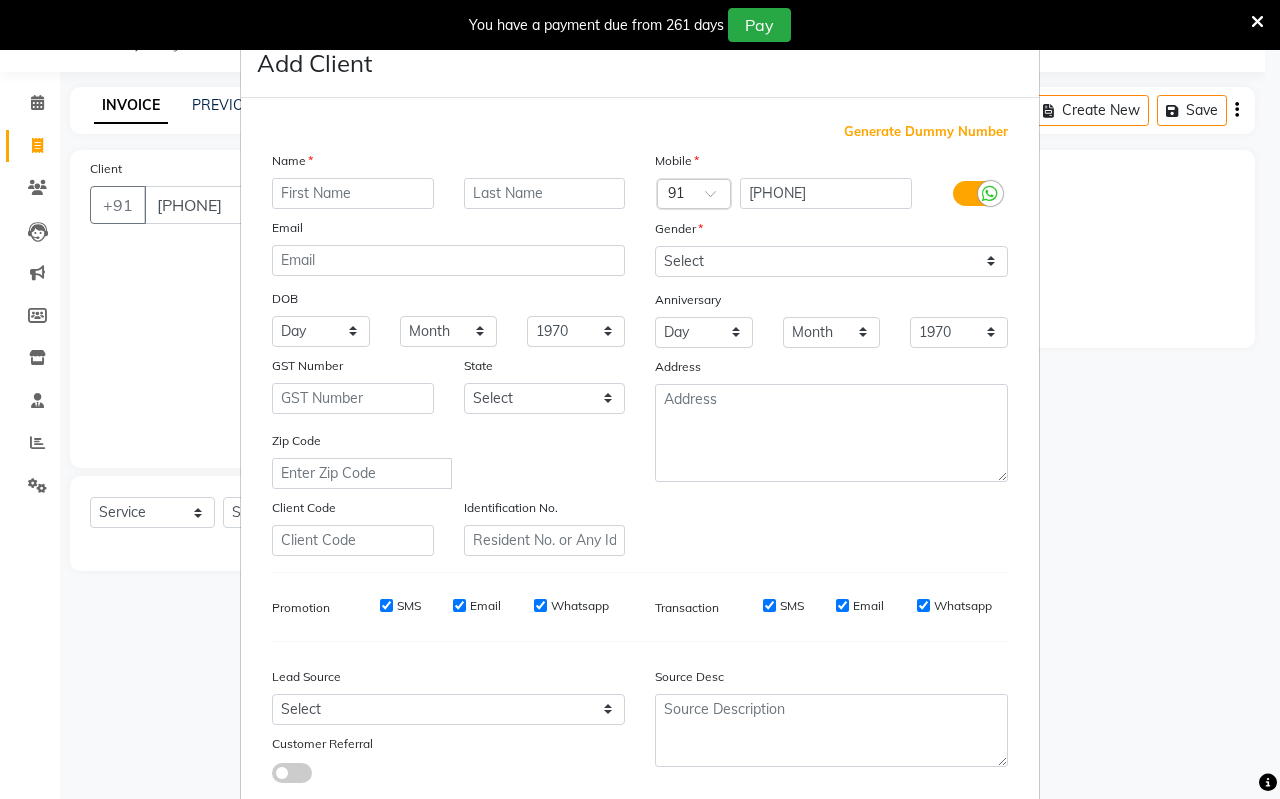 click at bounding box center [353, 193] 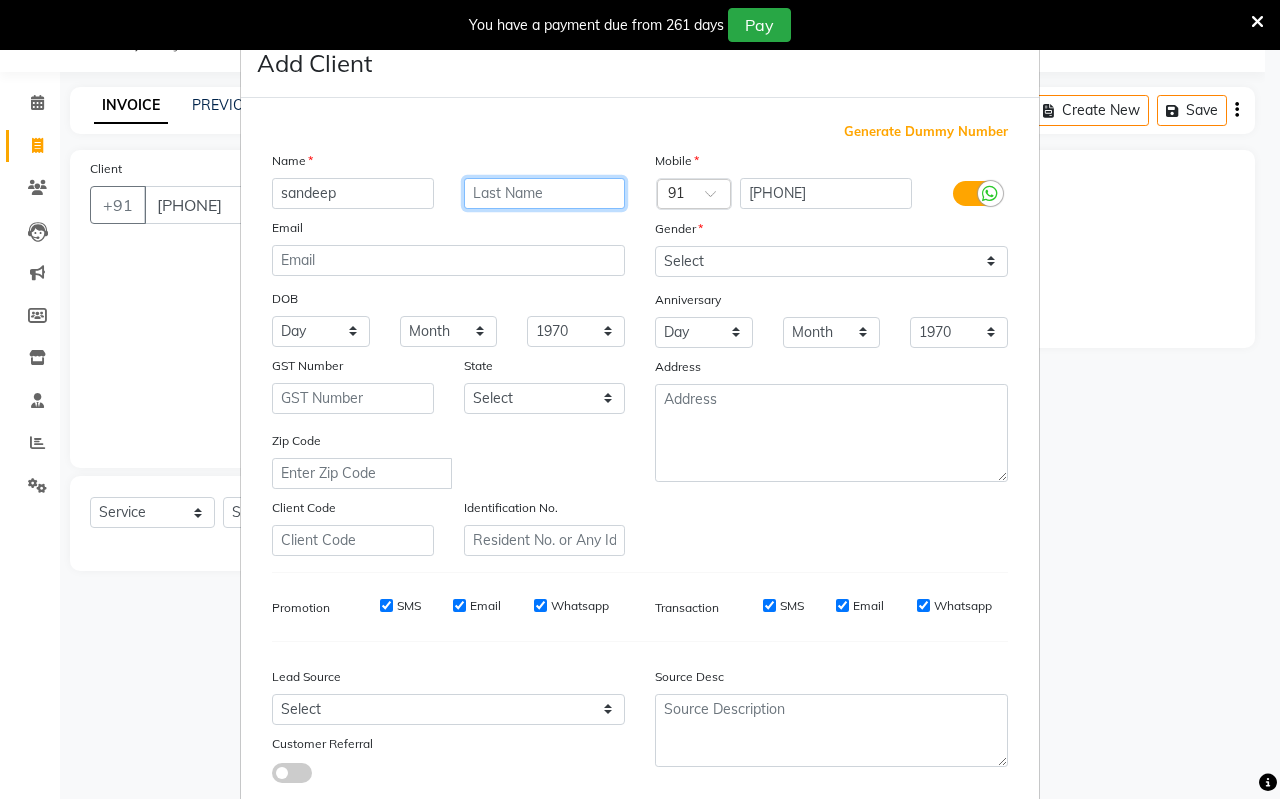 click at bounding box center (545, 193) 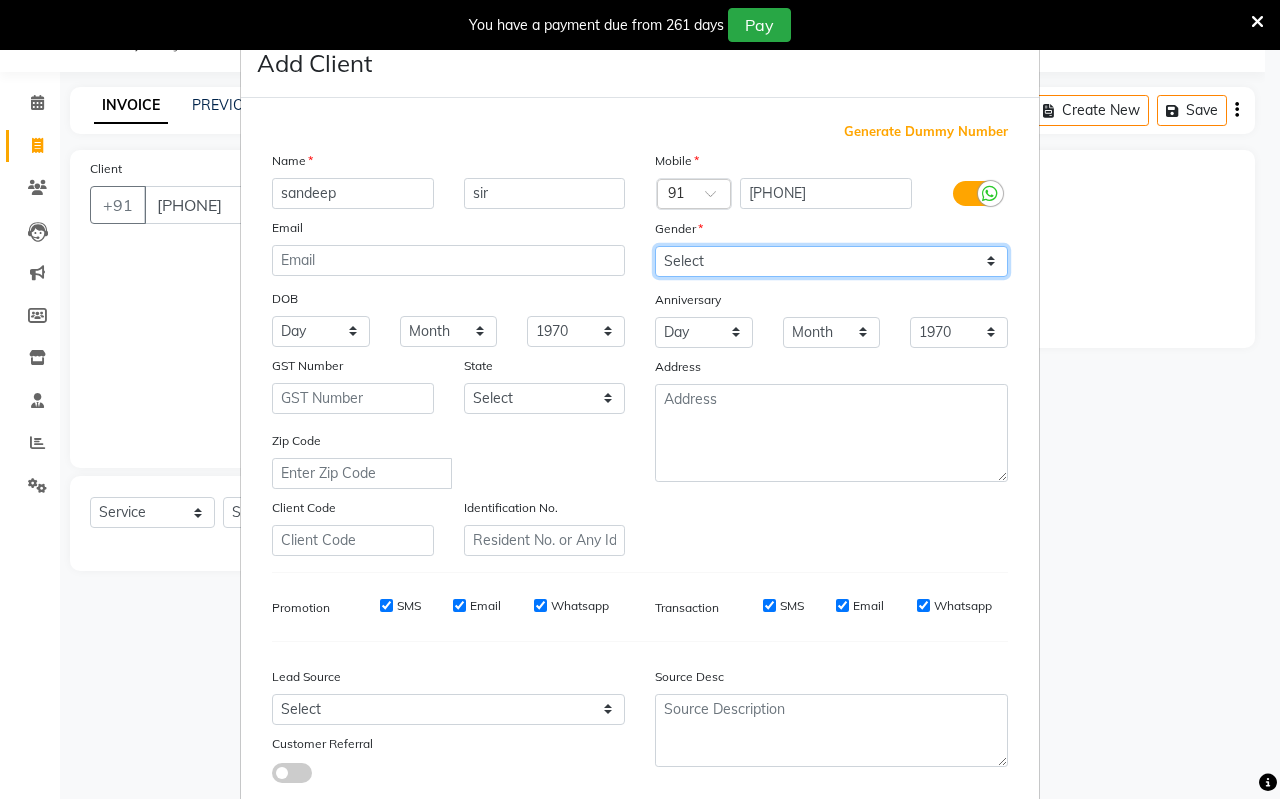 drag, startPoint x: 780, startPoint y: 250, endPoint x: 772, endPoint y: 272, distance: 23.409399 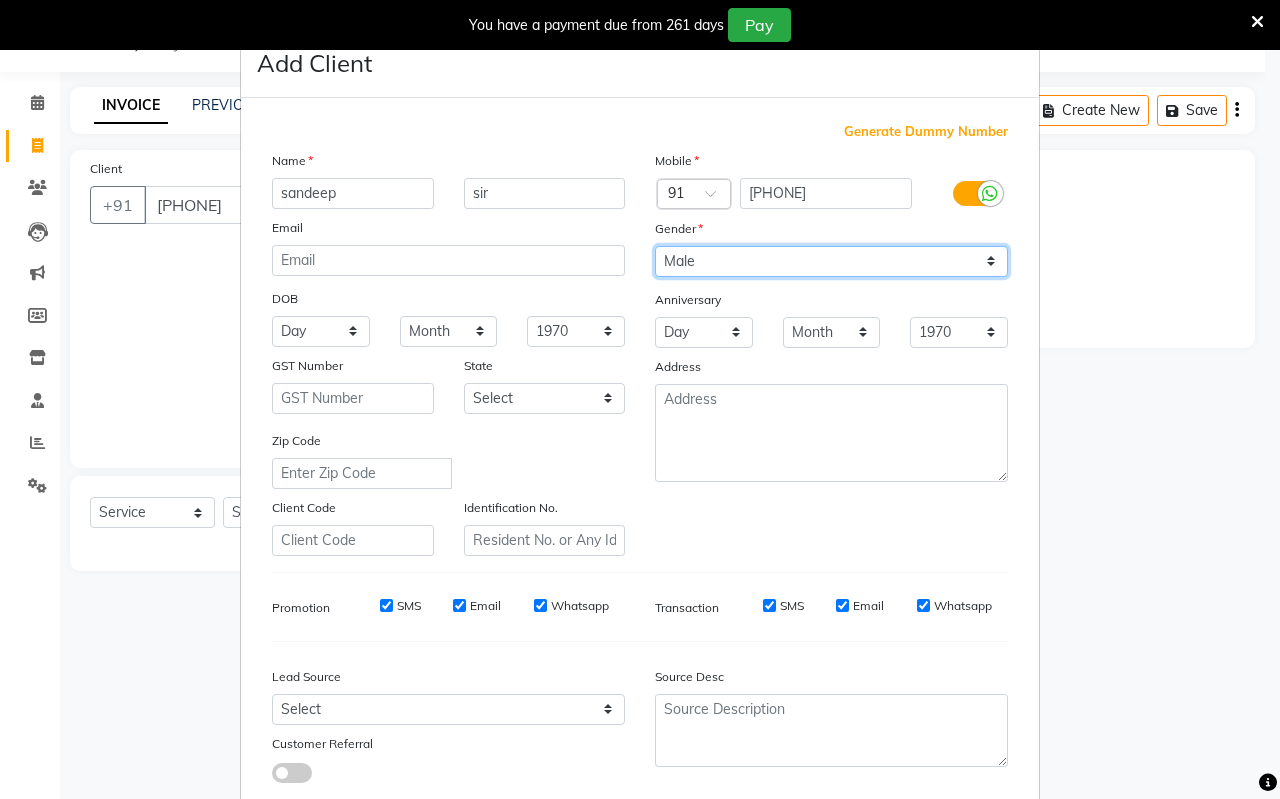 click on "Select Male Female Other Prefer Not To Say" at bounding box center (831, 261) 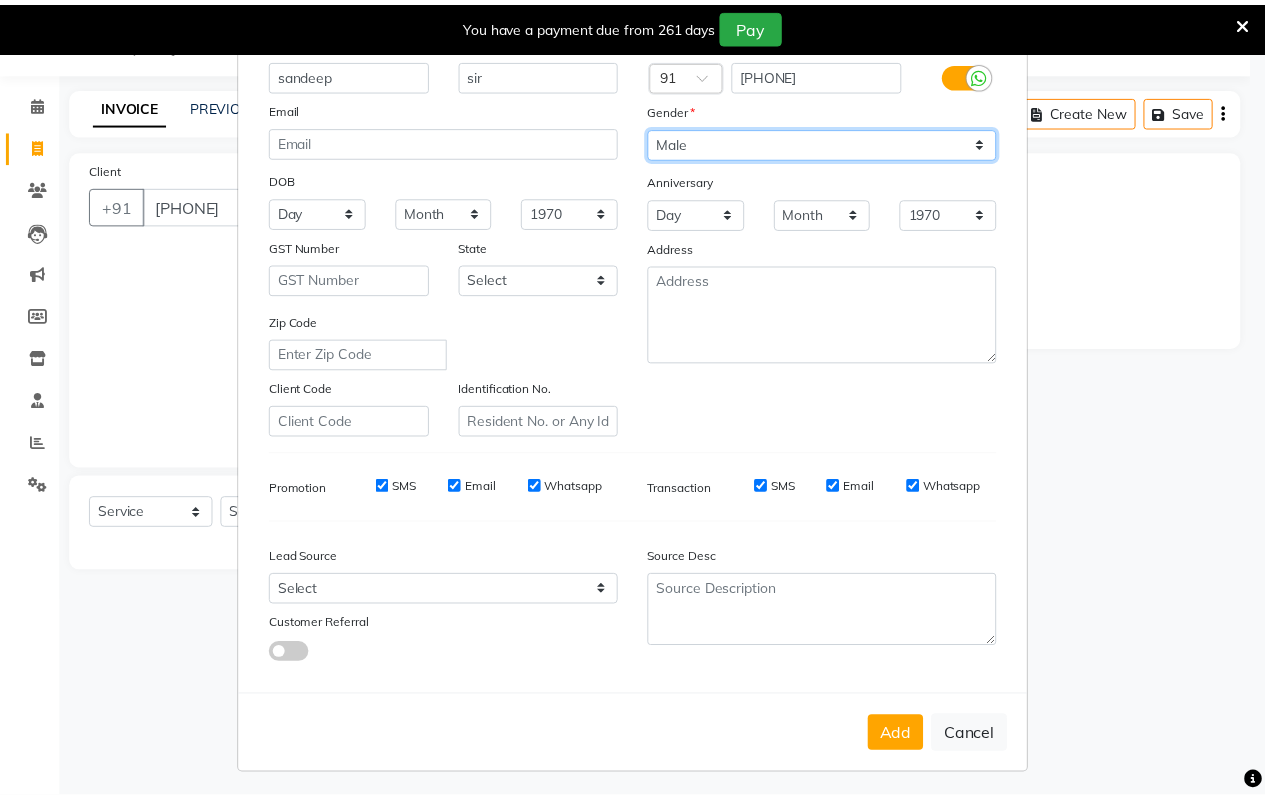 scroll, scrollTop: 124, scrollLeft: 0, axis: vertical 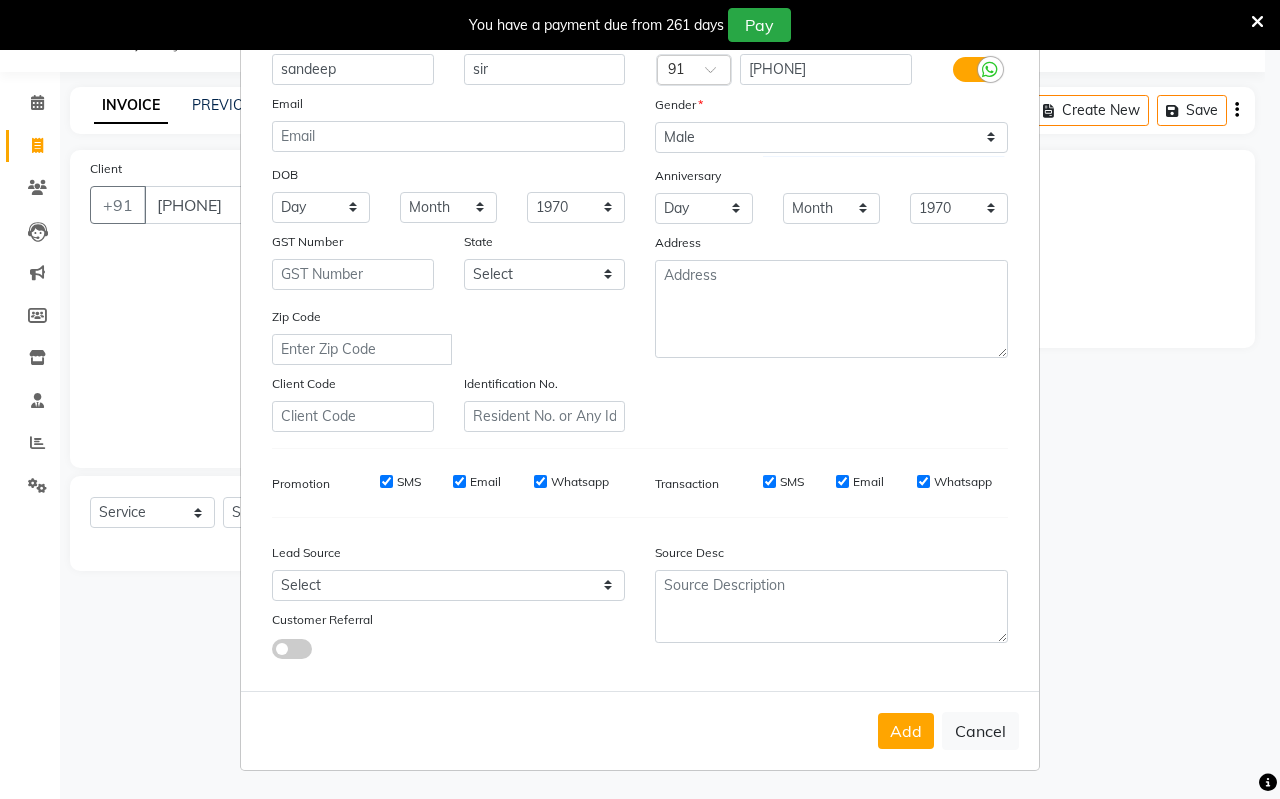 click on "Add" at bounding box center (906, 731) 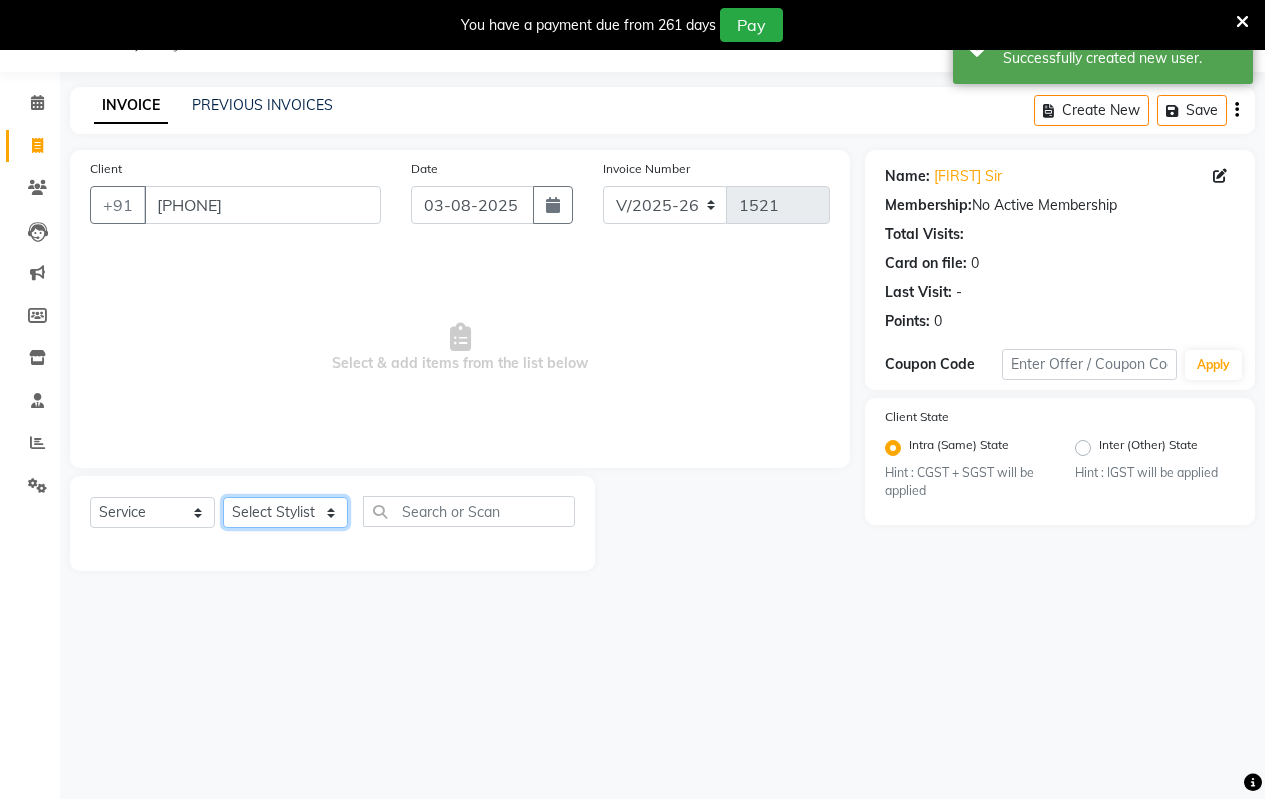 click on "Select Stylist Arati kamlesh b  karan  Krushna pramila jadhav priyanka bawaskar  rohit  rushi  Venesh" 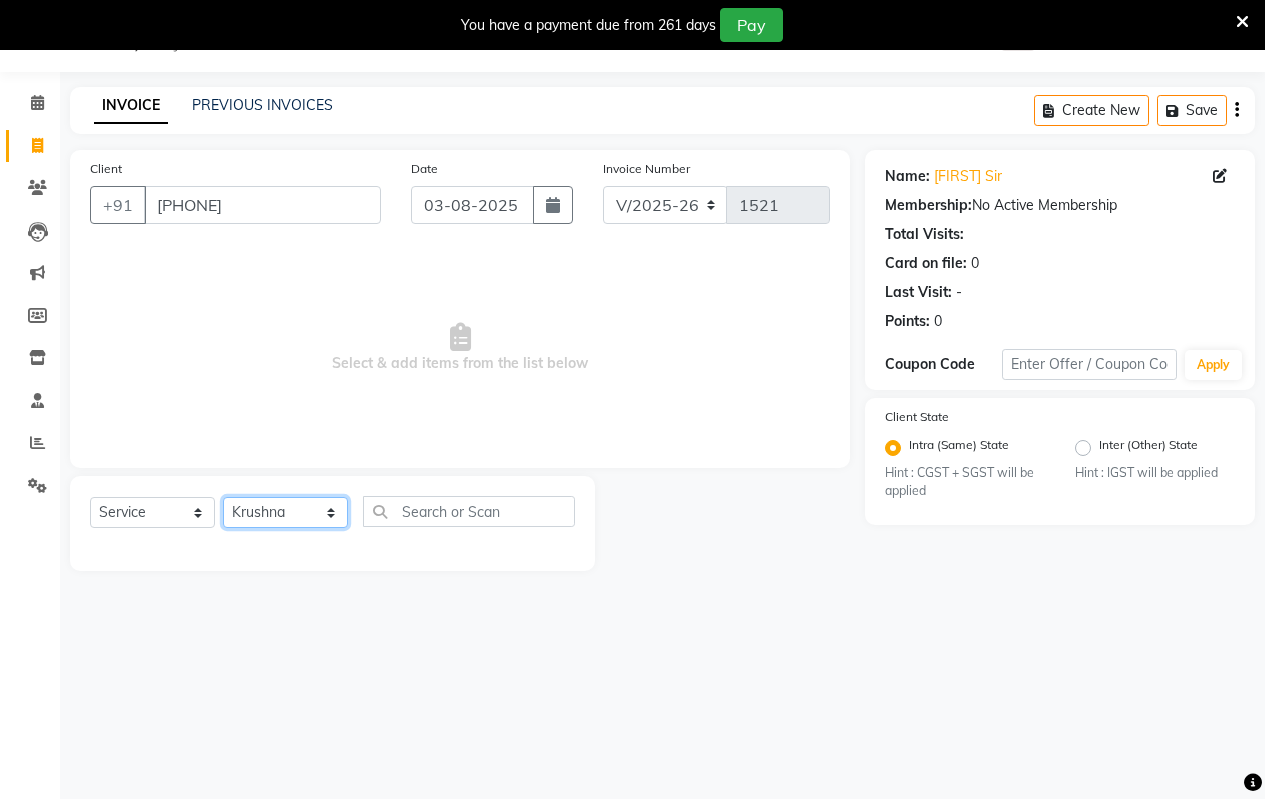 click on "Select Stylist Arati kamlesh b  karan  Krushna pramila jadhav priyanka bawaskar  rohit  rushi  Venesh" 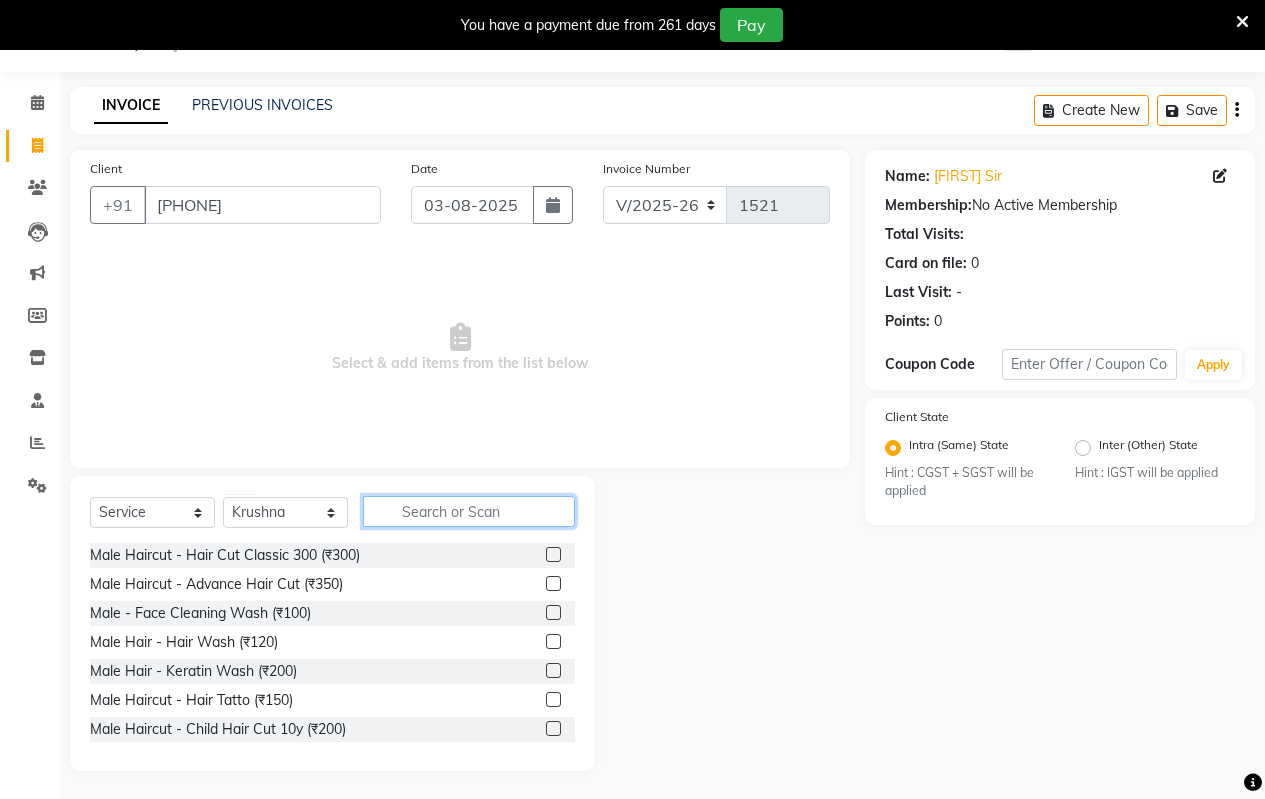 click 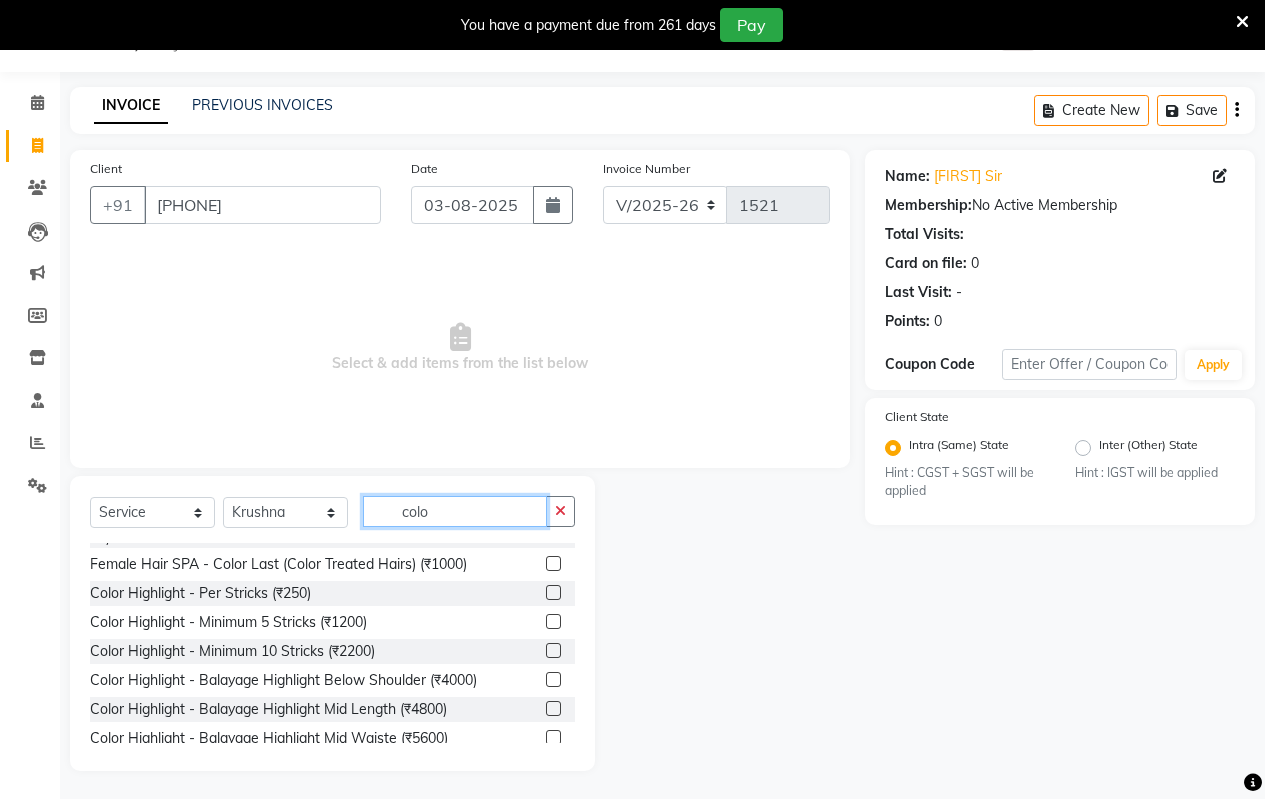 scroll, scrollTop: 697, scrollLeft: 0, axis: vertical 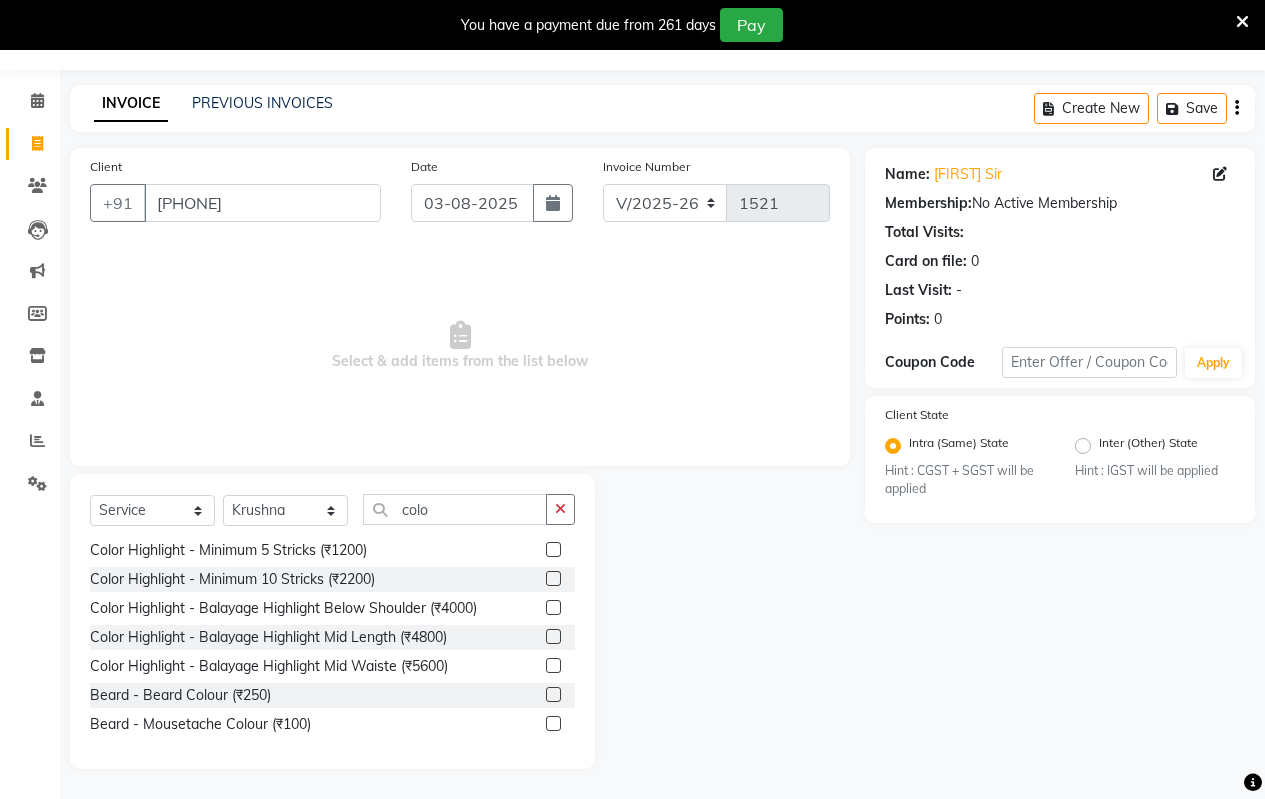 click 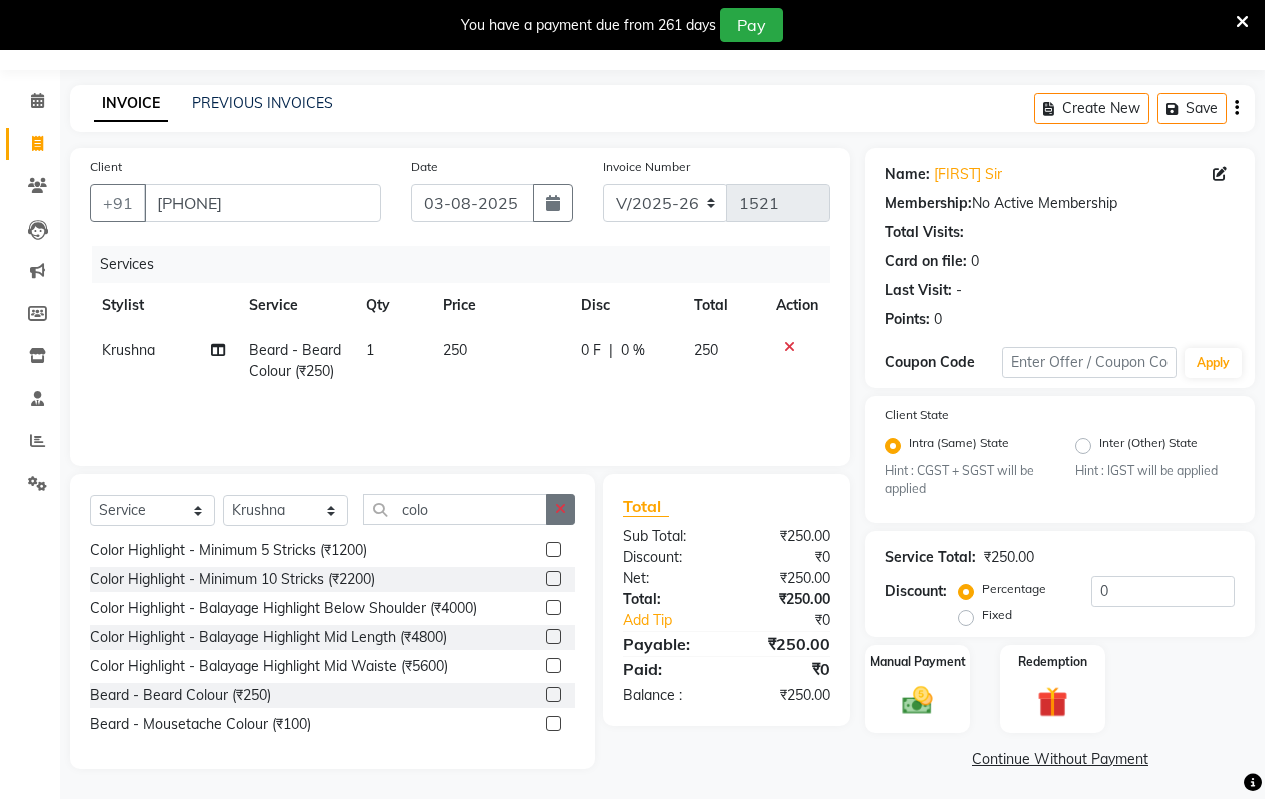 click 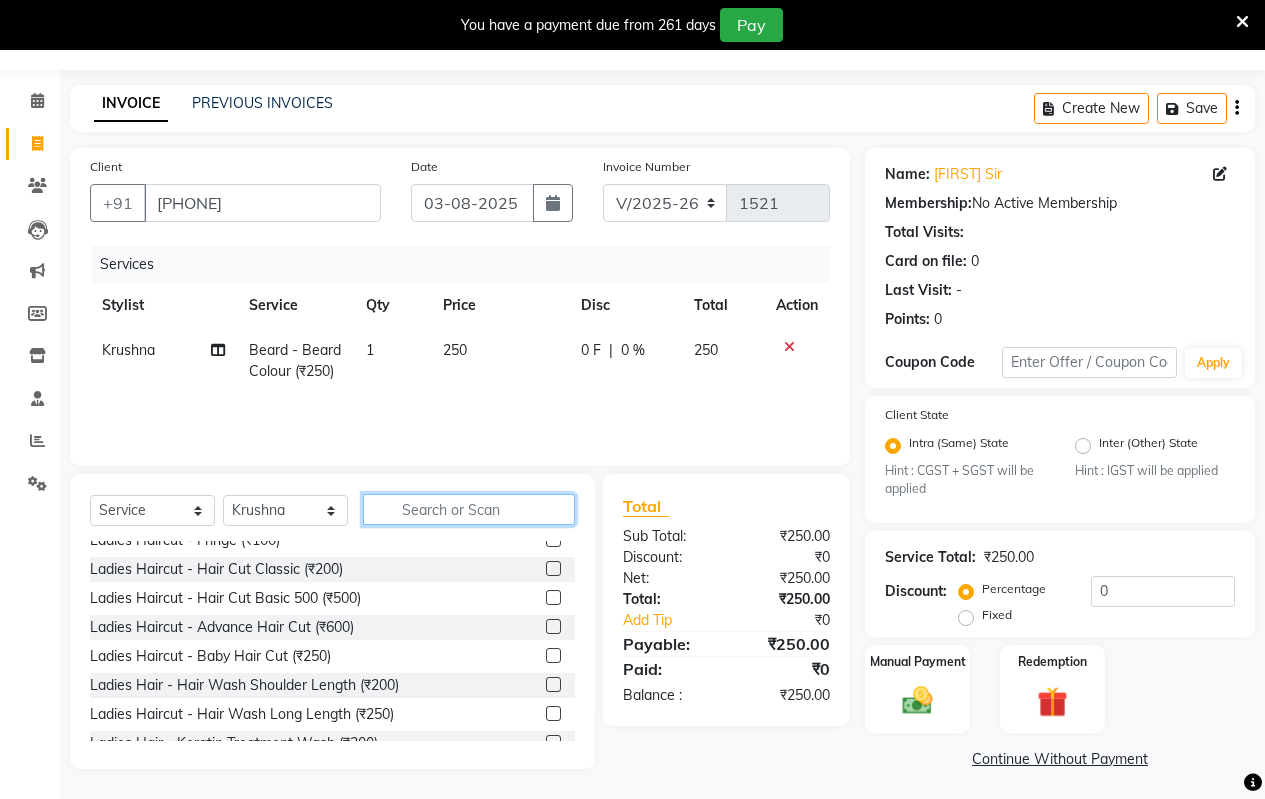 click 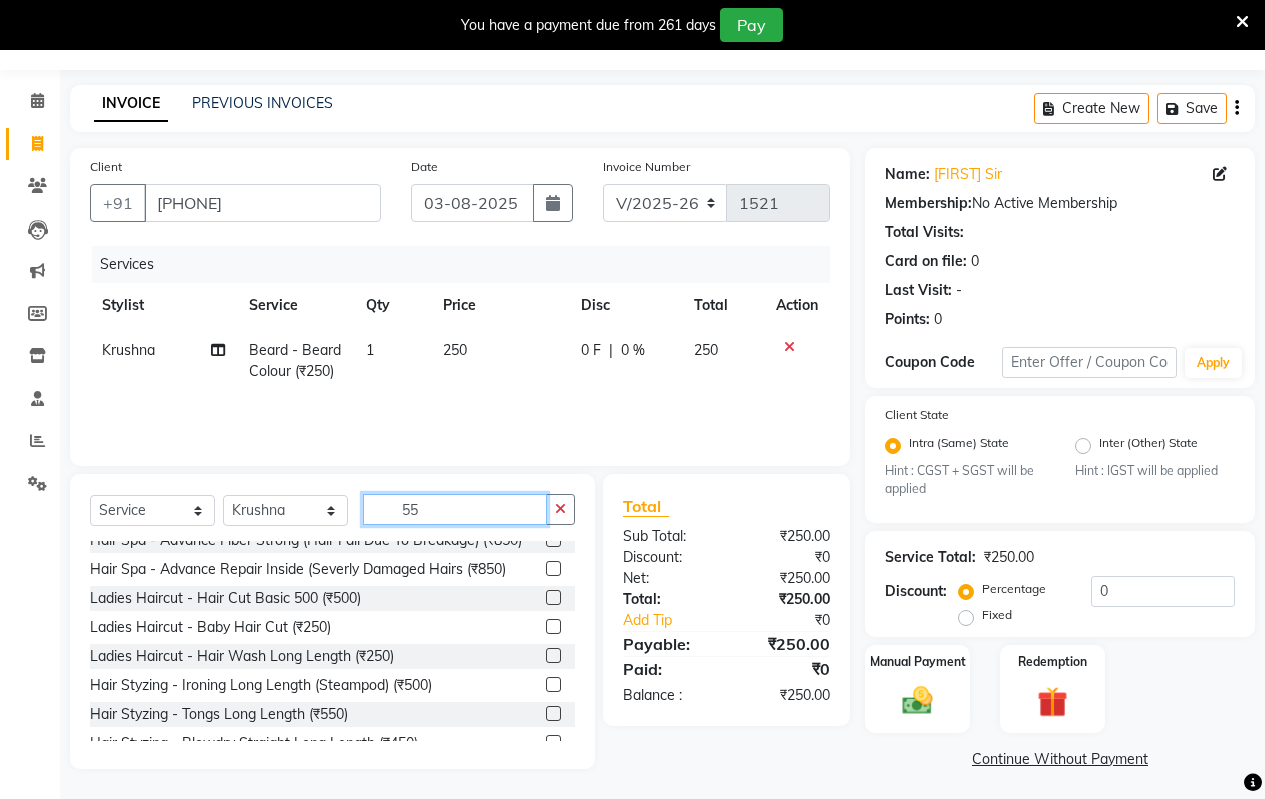 scroll, scrollTop: 0, scrollLeft: 0, axis: both 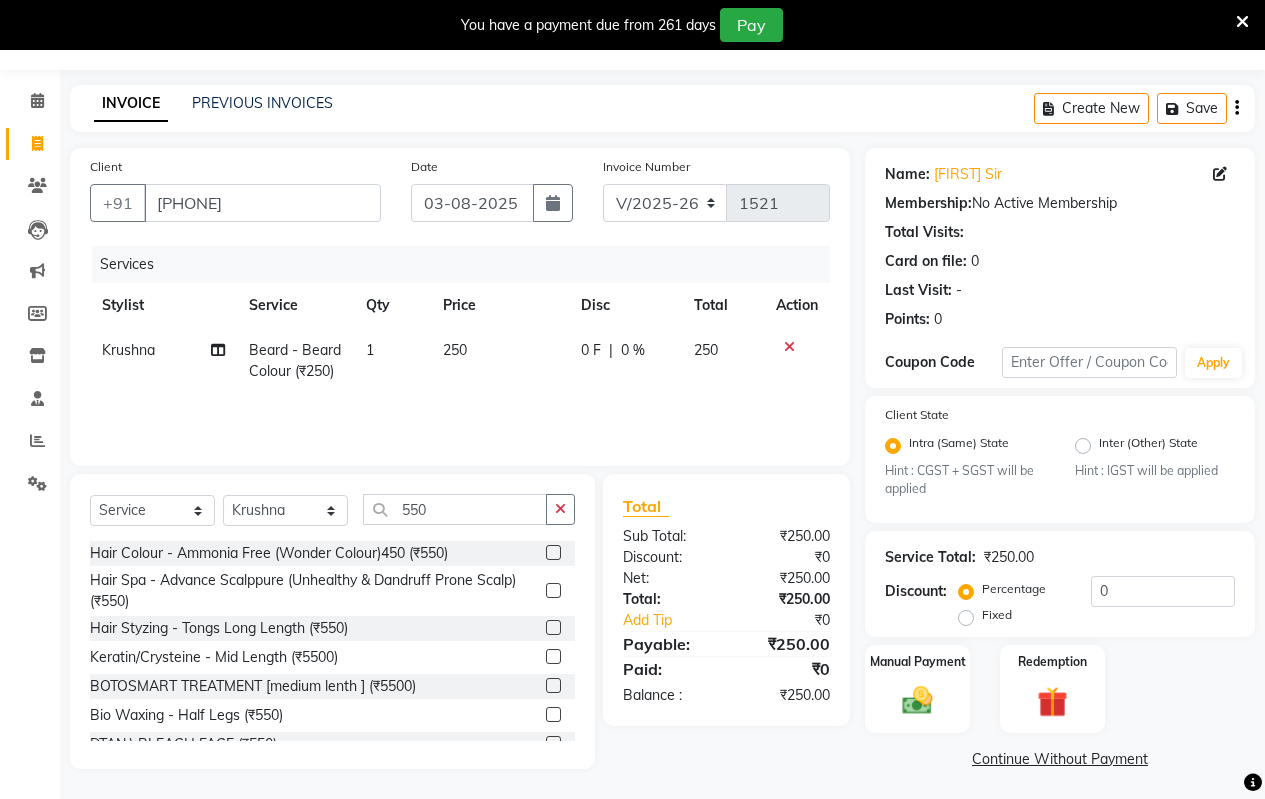 click 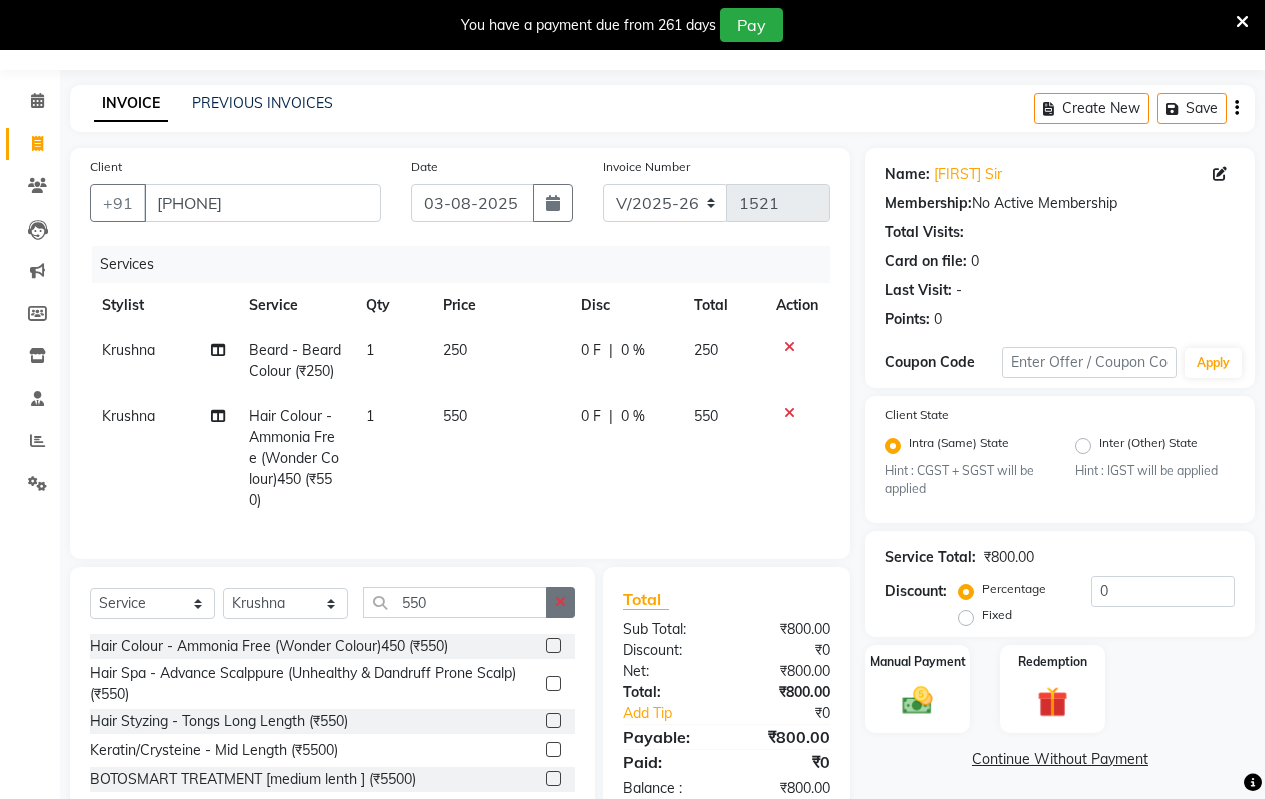 click 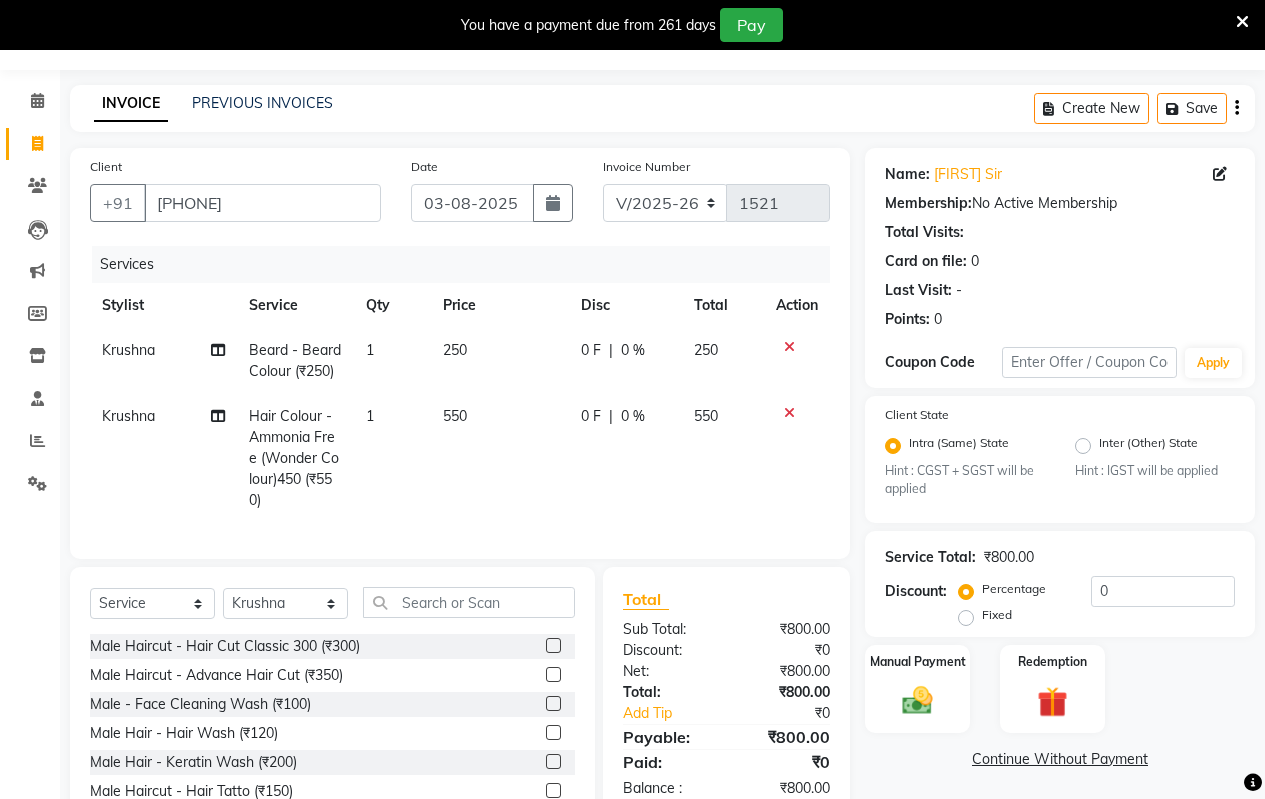 click 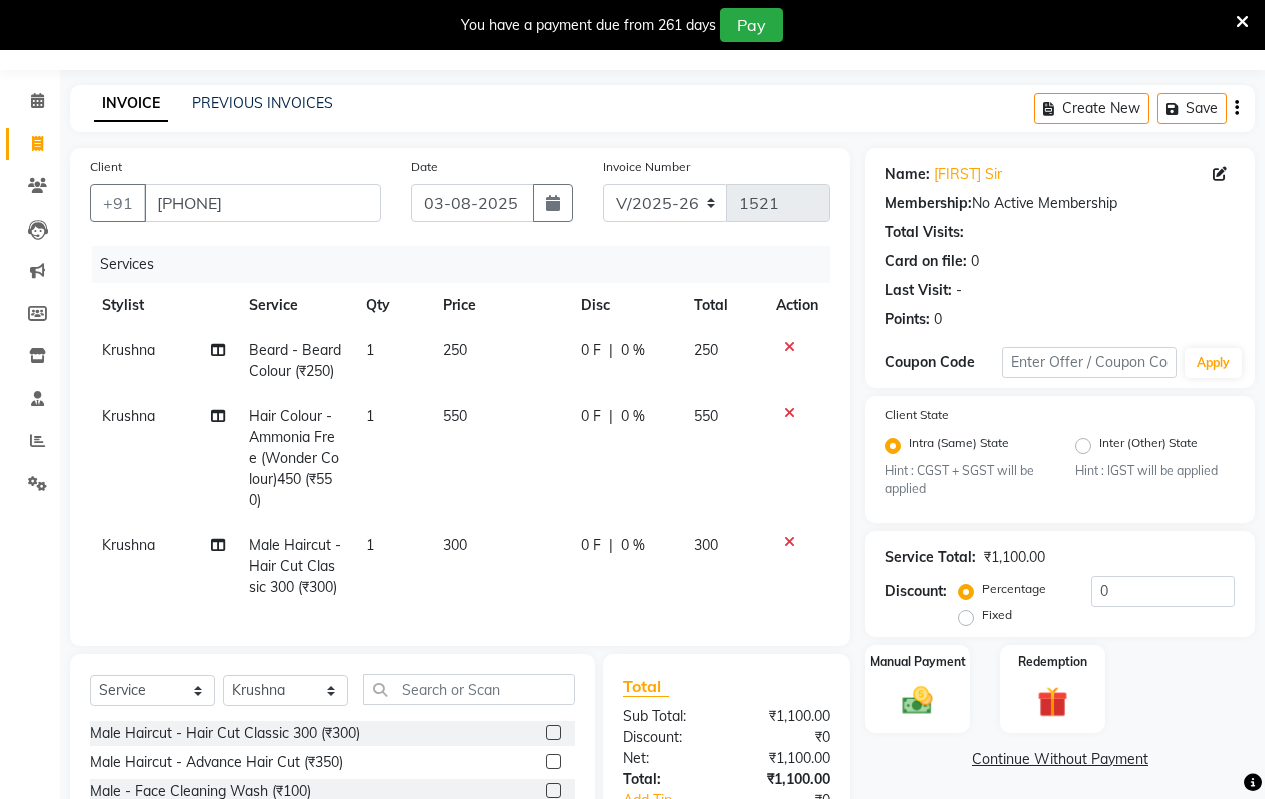 scroll, scrollTop: 152, scrollLeft: 0, axis: vertical 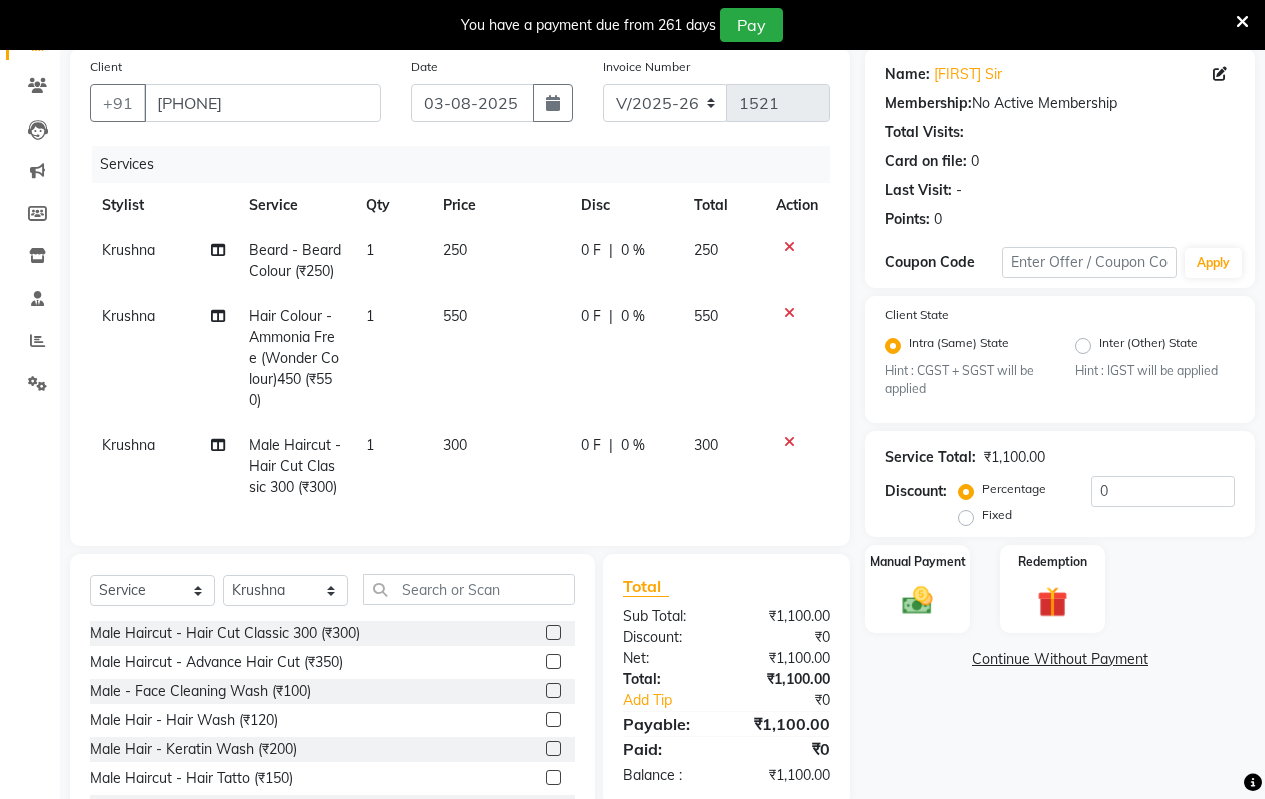 click 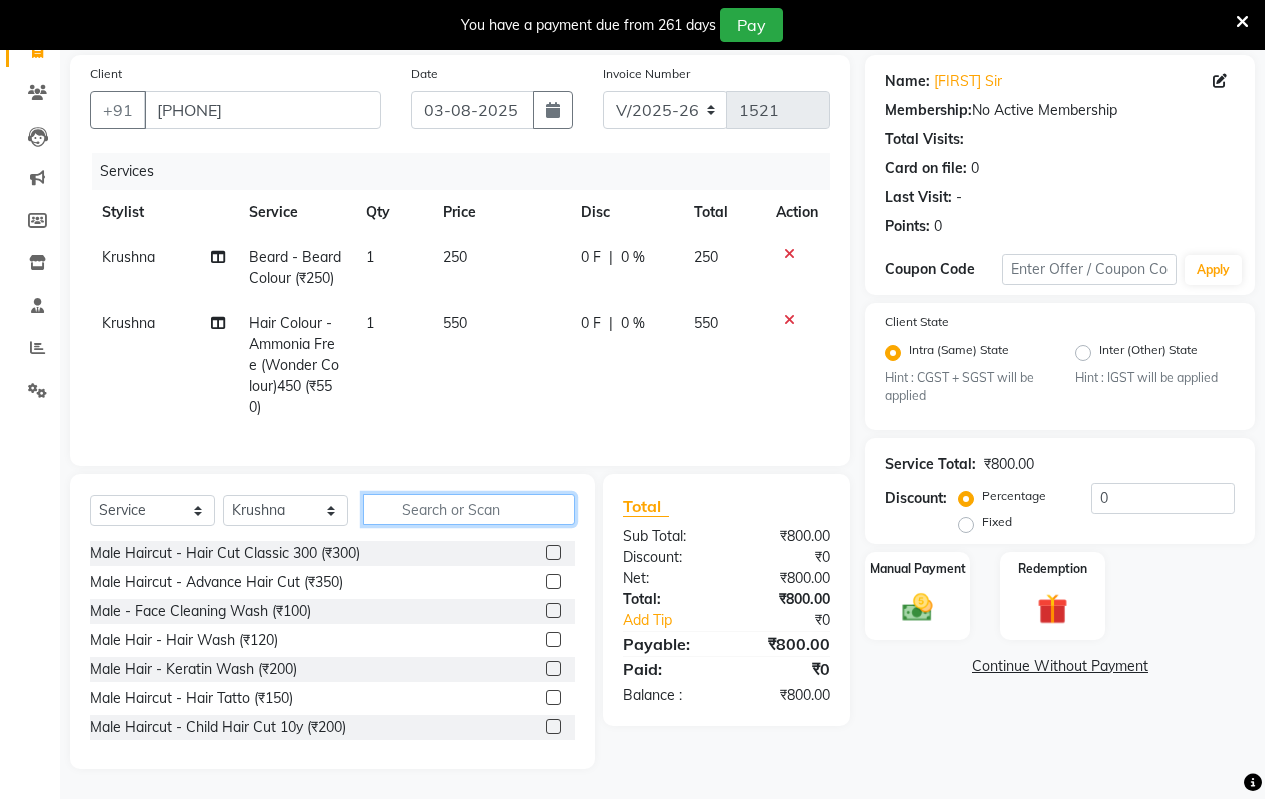 click 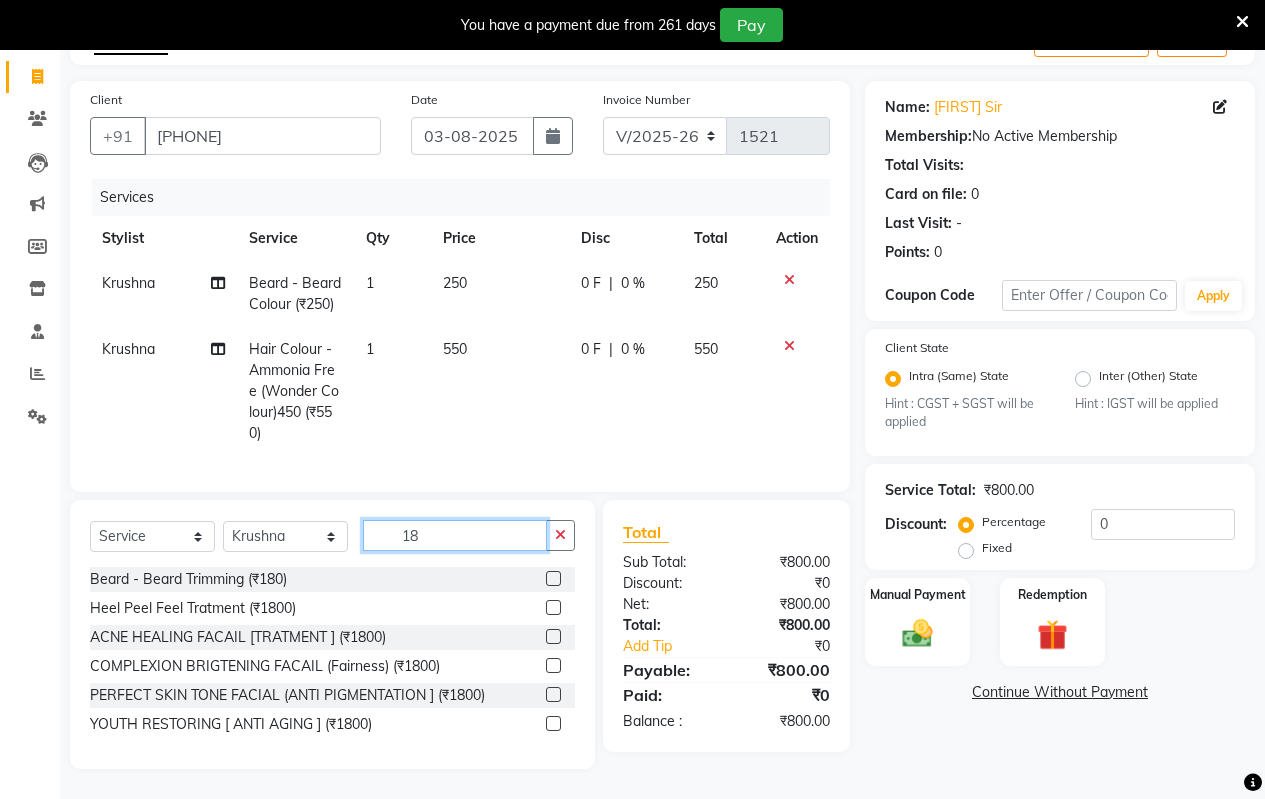 scroll, scrollTop: 134, scrollLeft: 0, axis: vertical 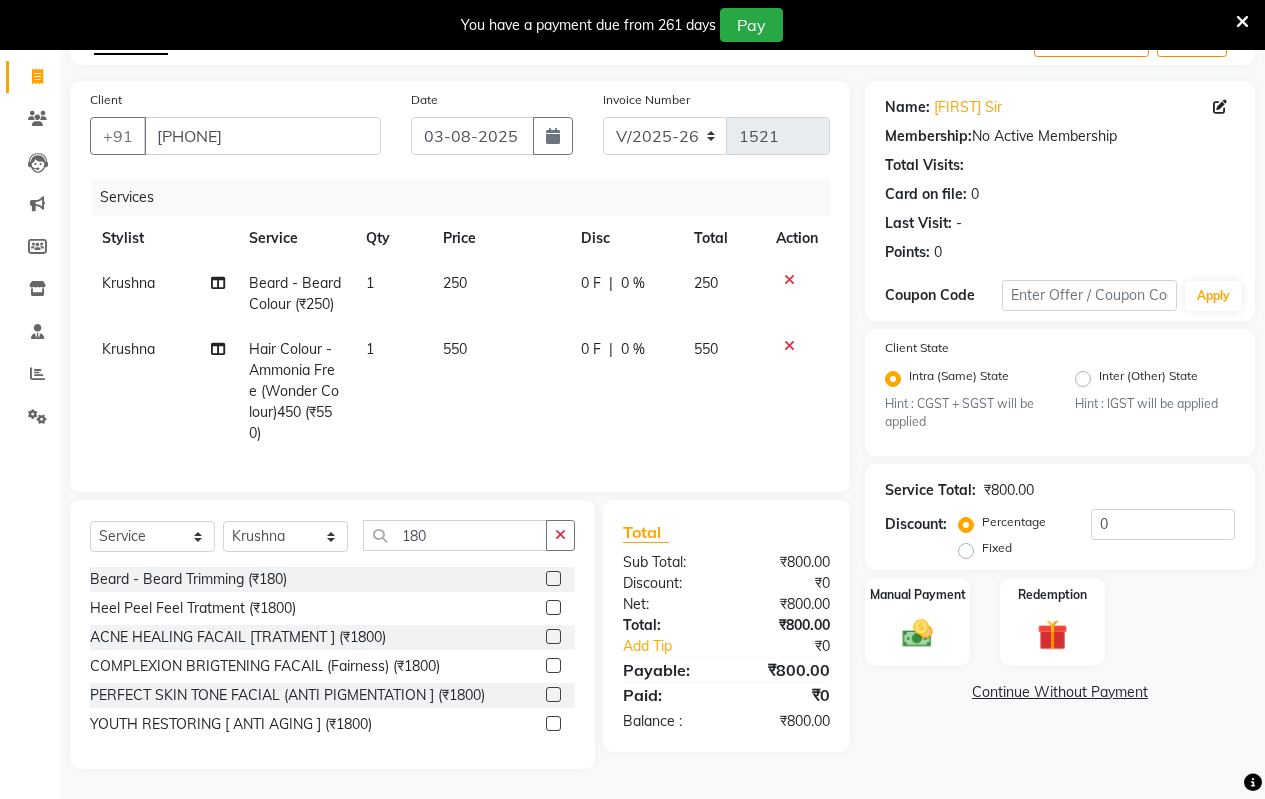 click 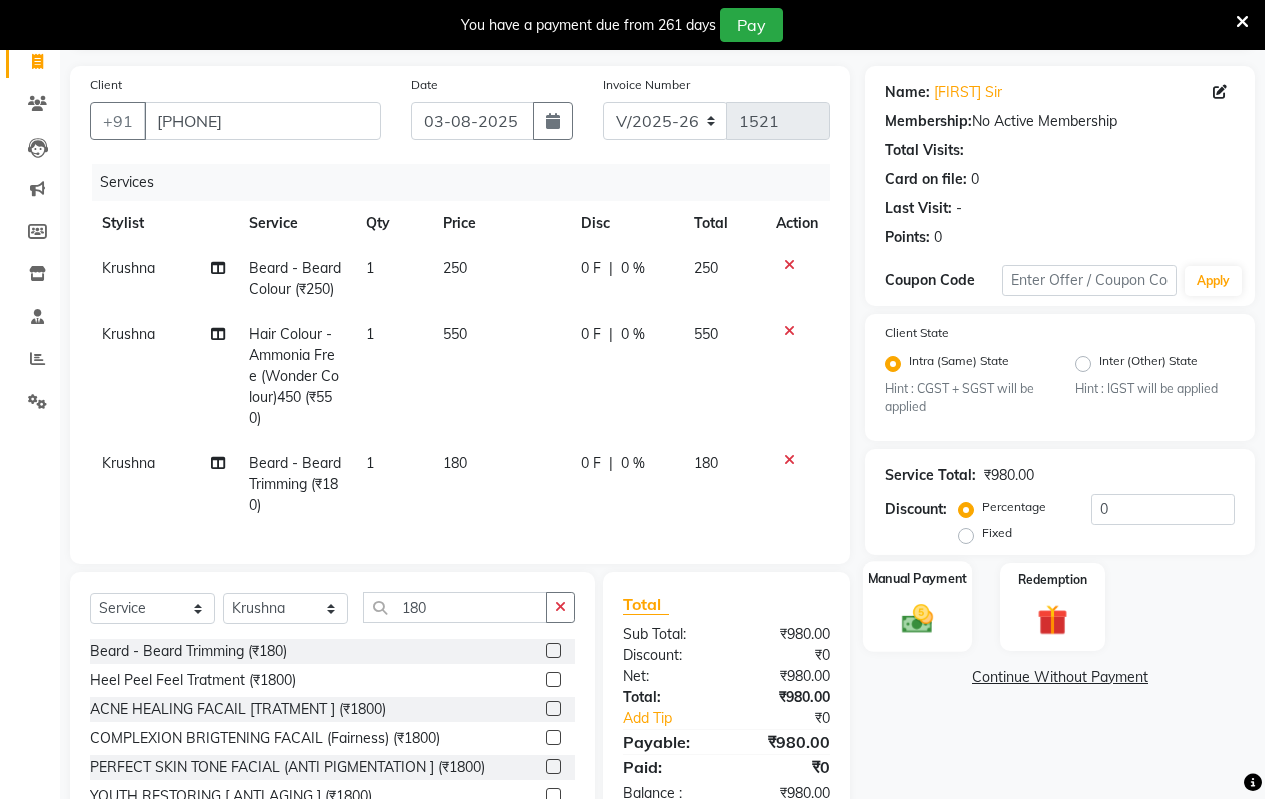 click 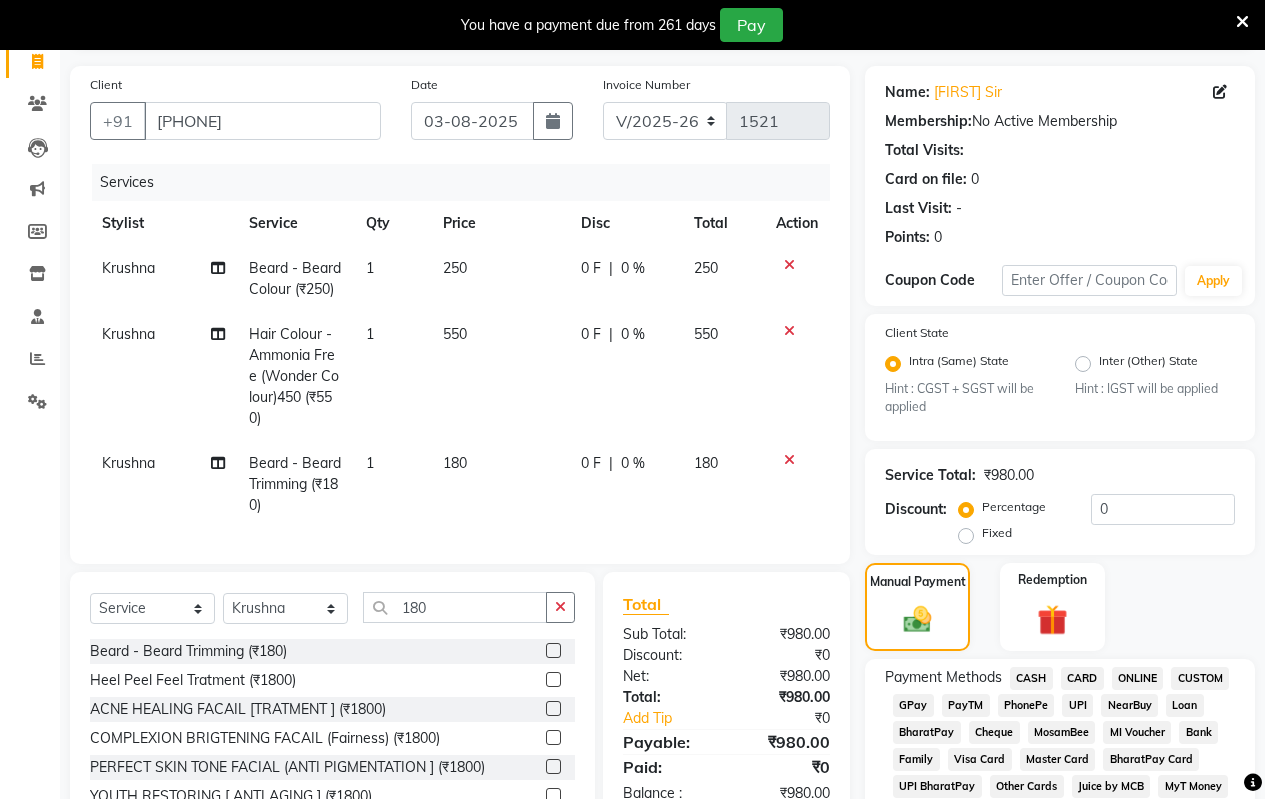 click 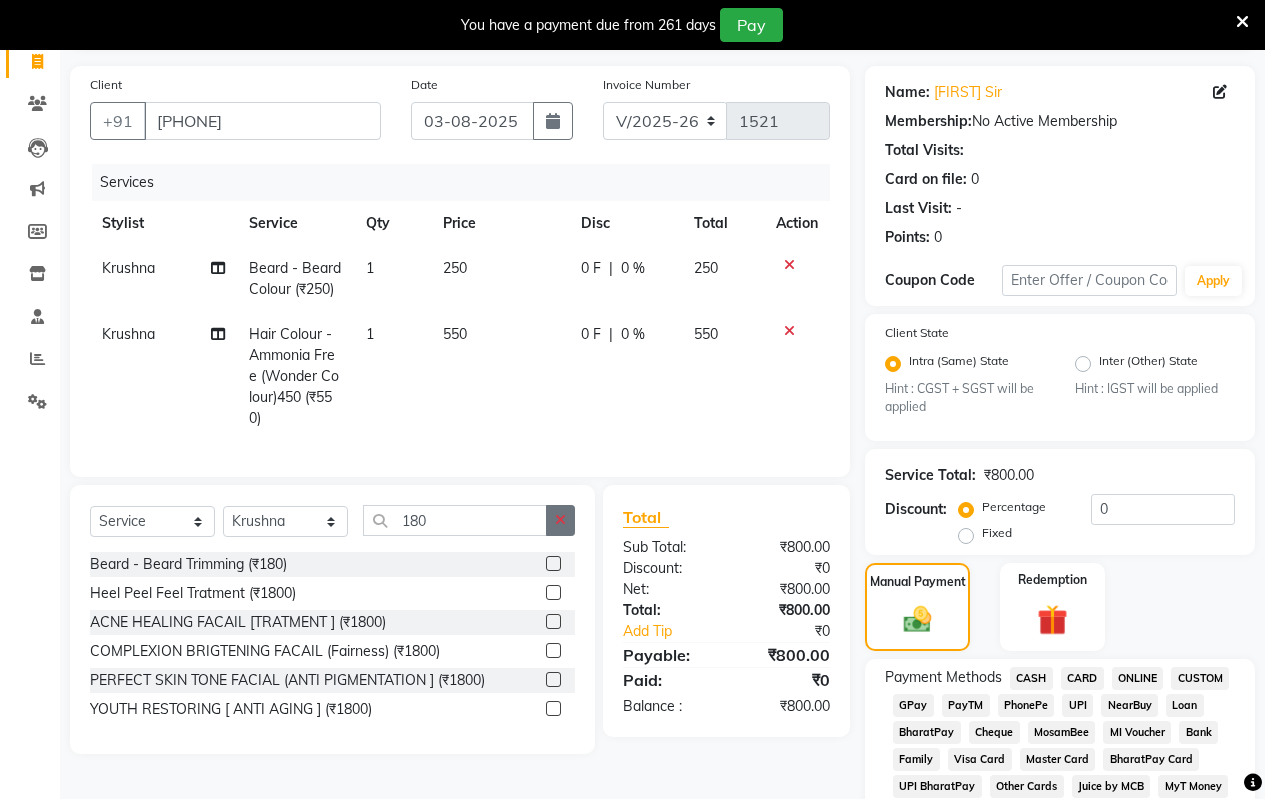 click 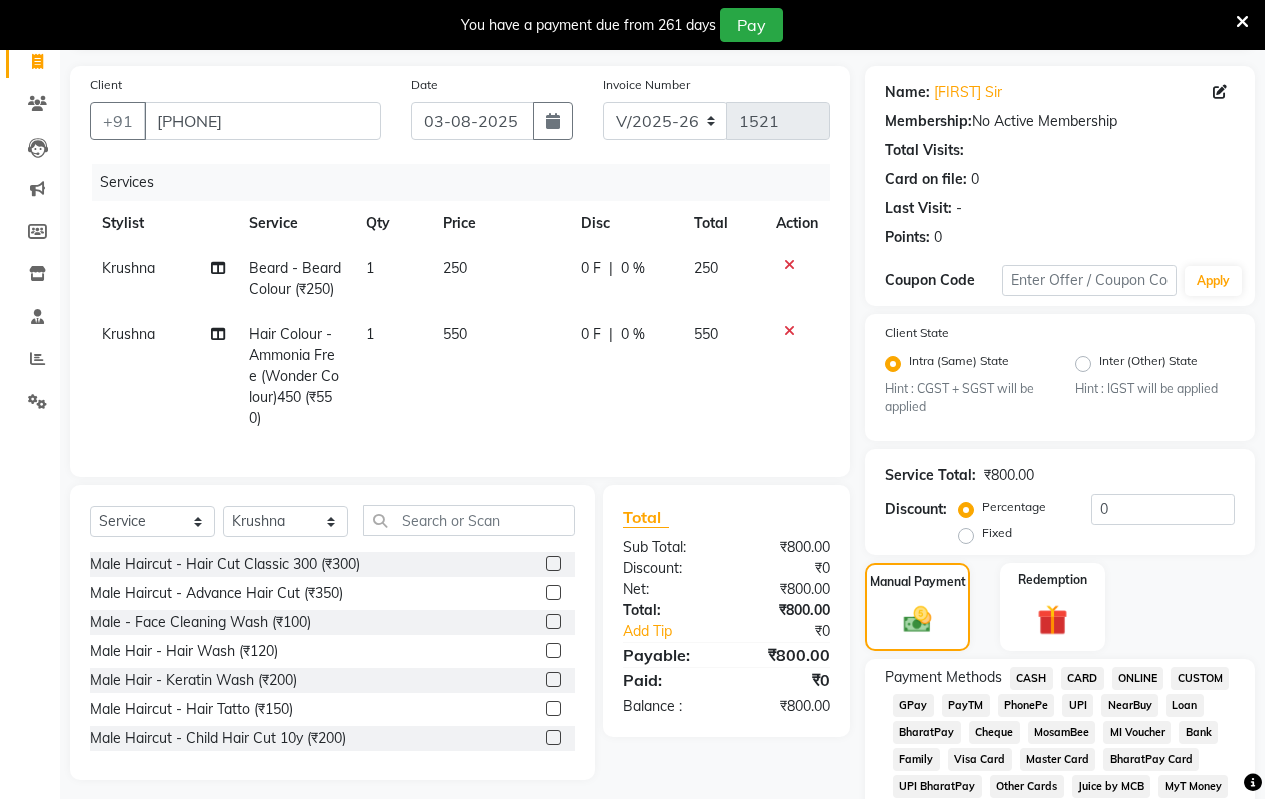 click 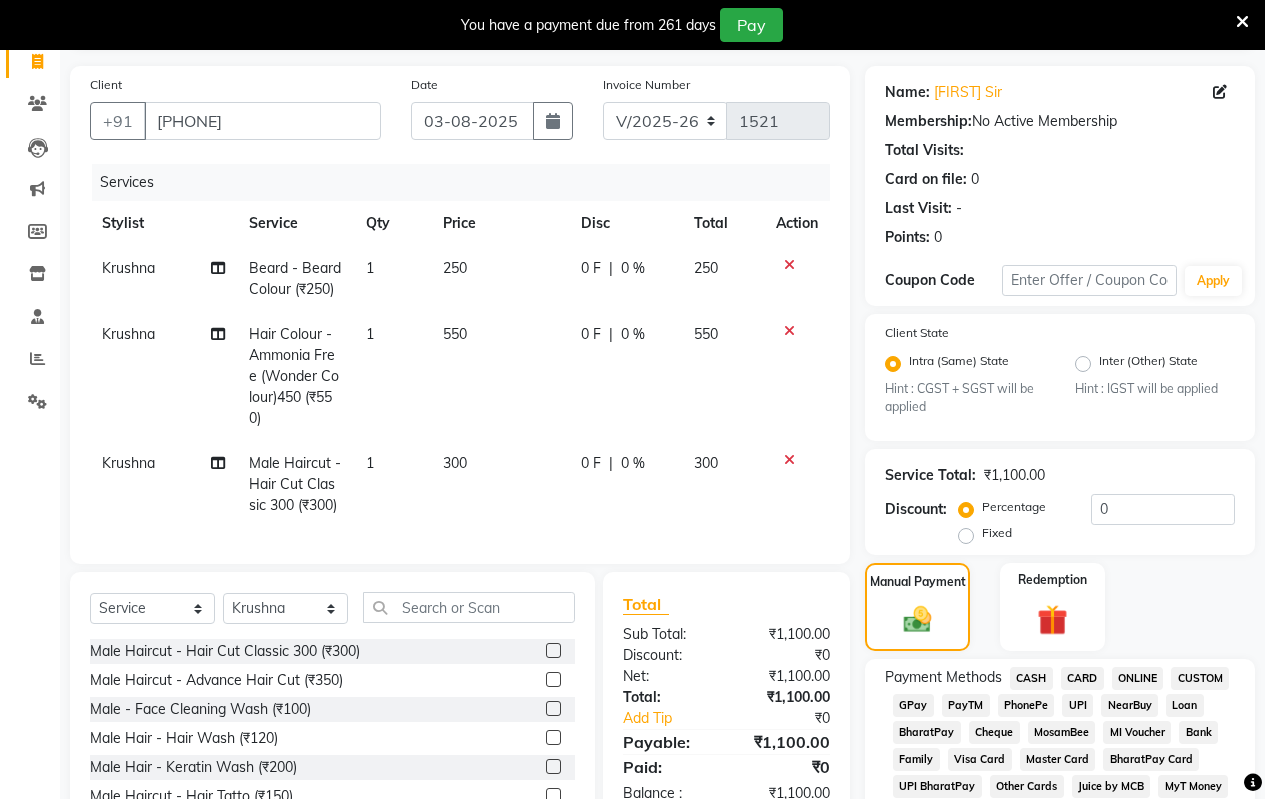 click 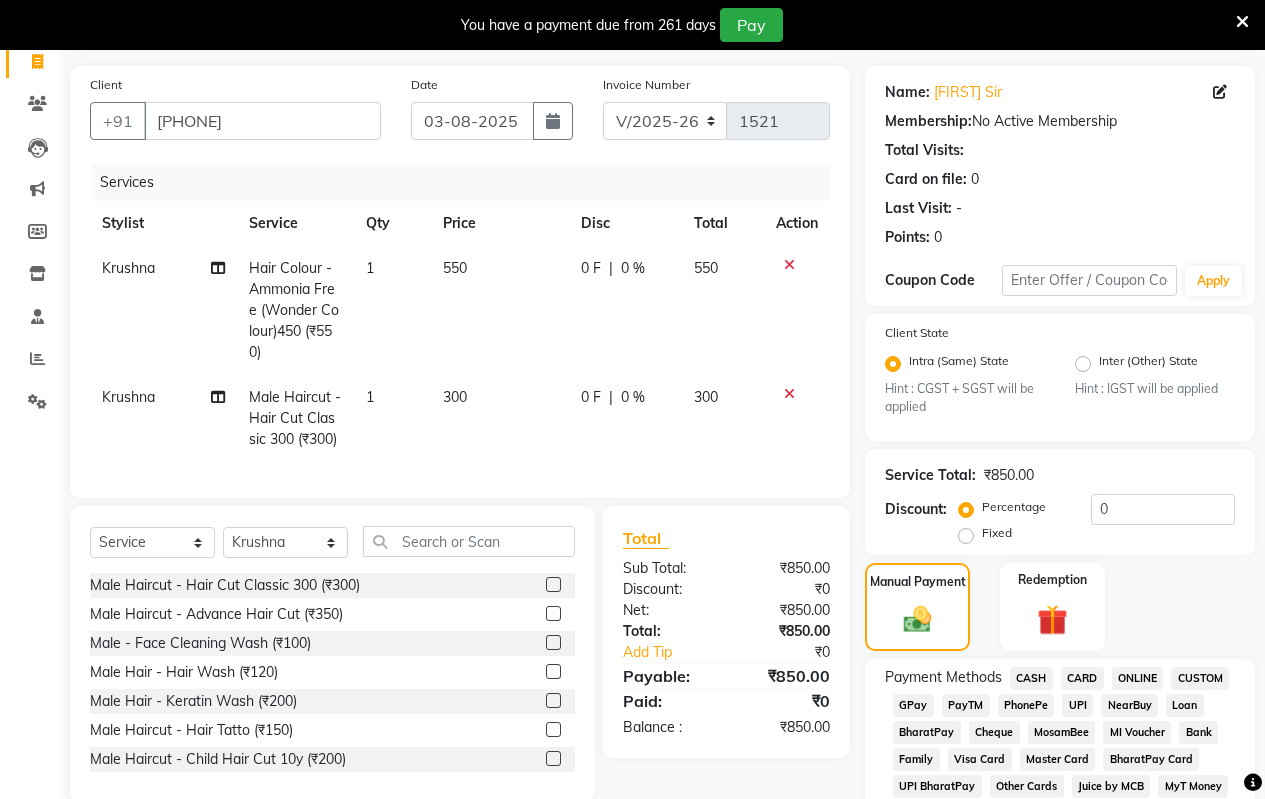 click on "550" 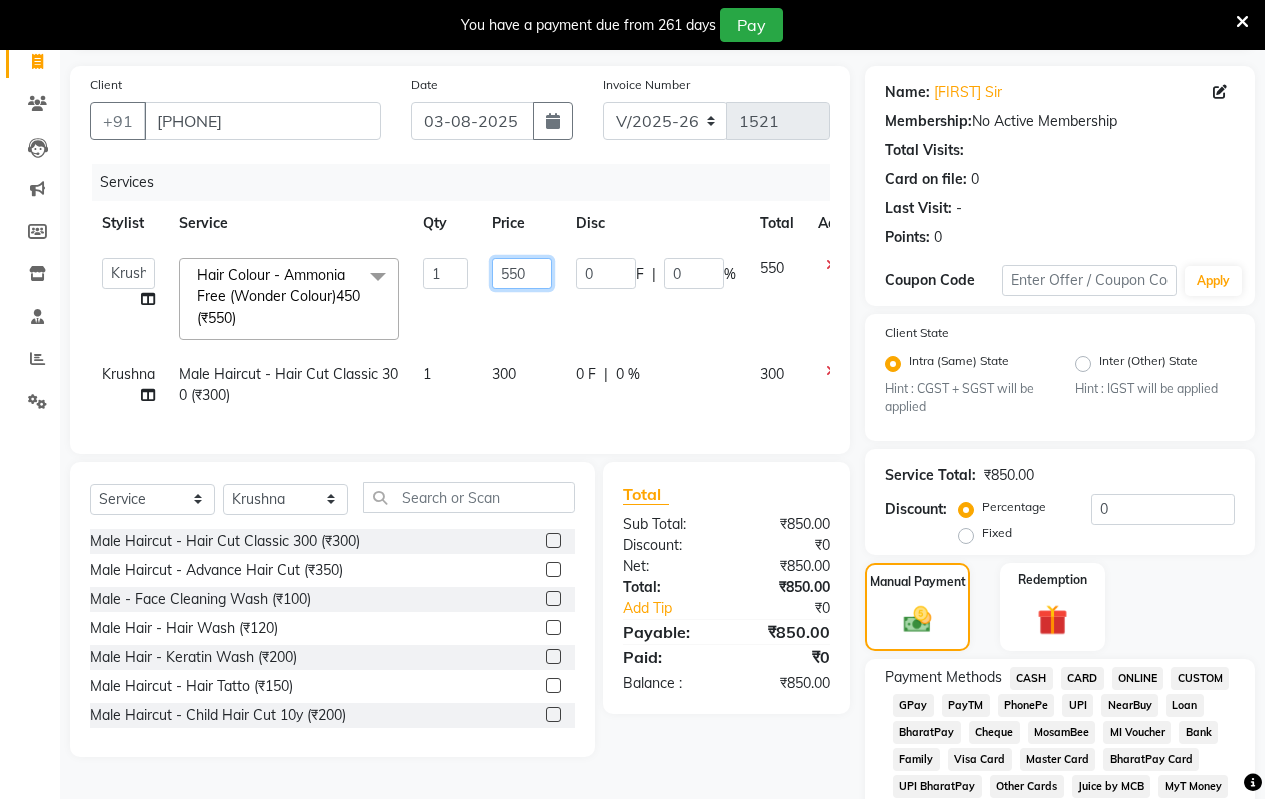 click on "550" 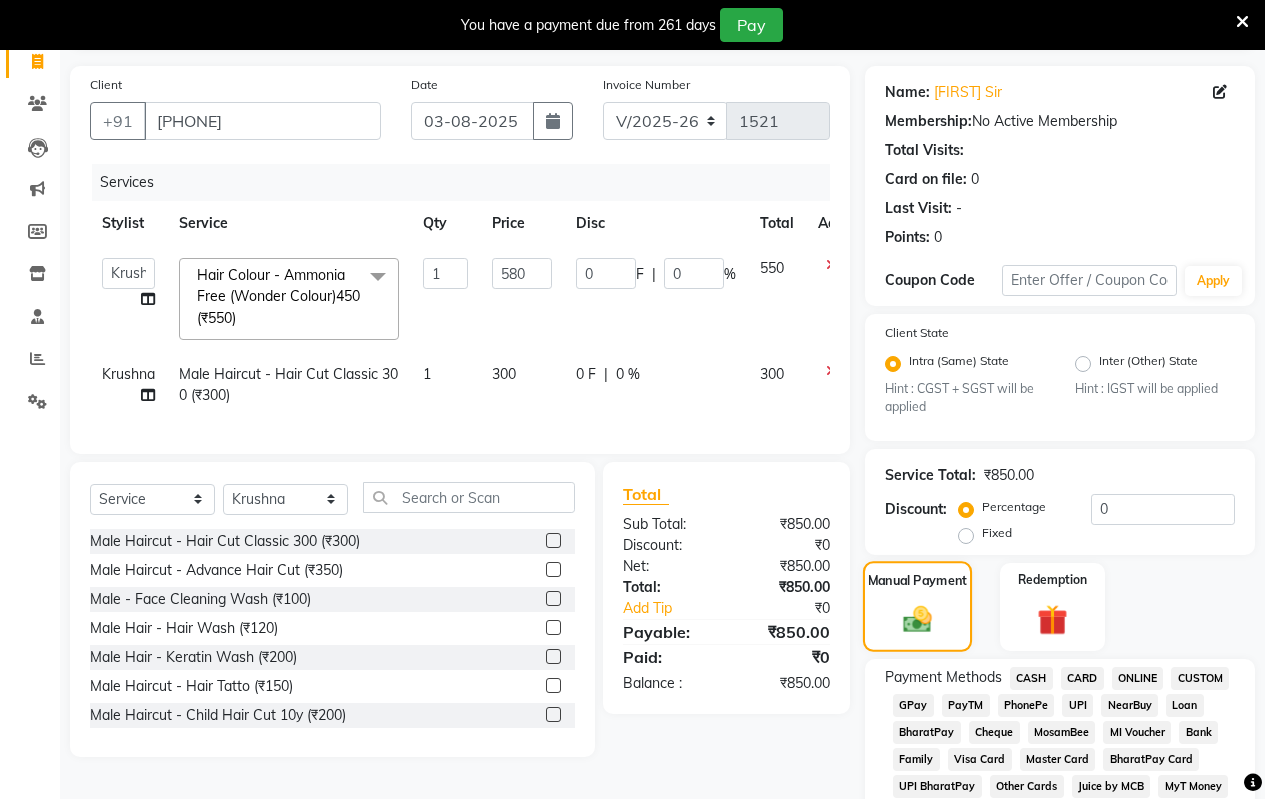 click on "Manual Payment" 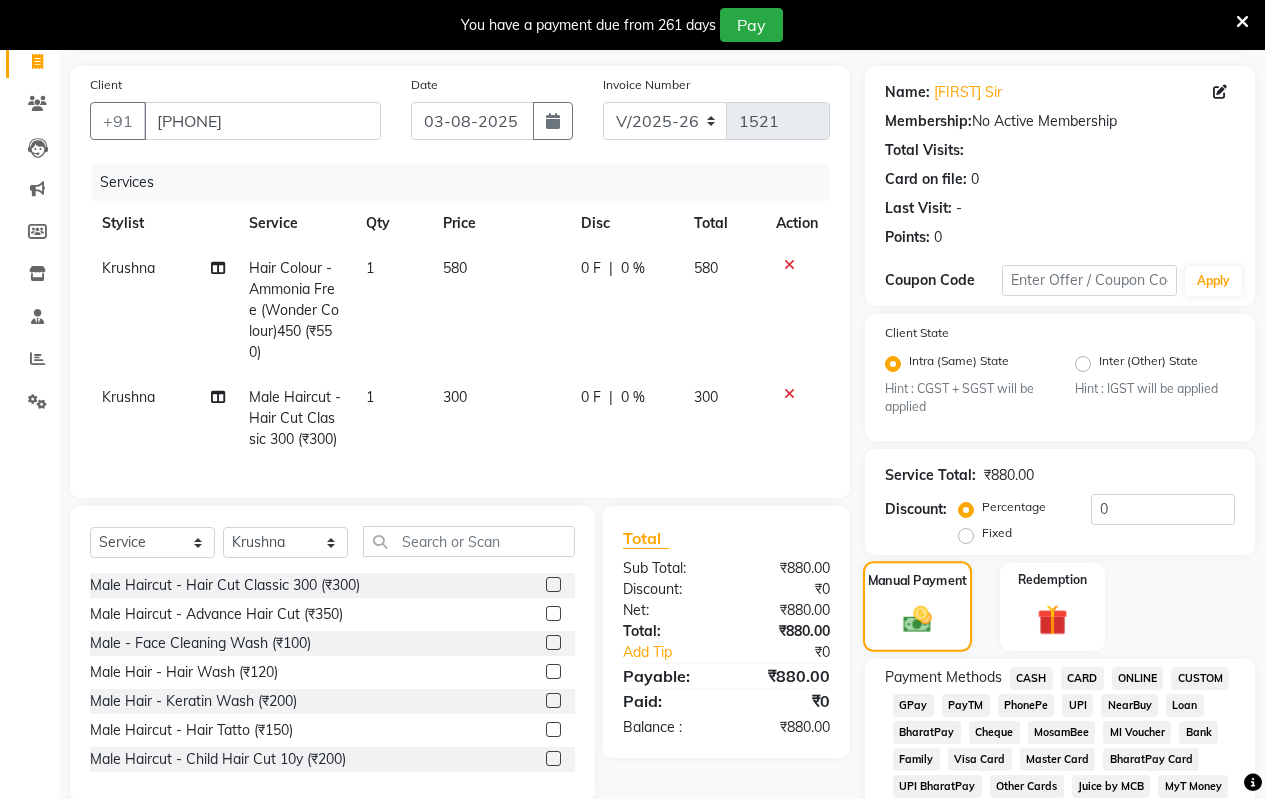 click on "Manual Payment" 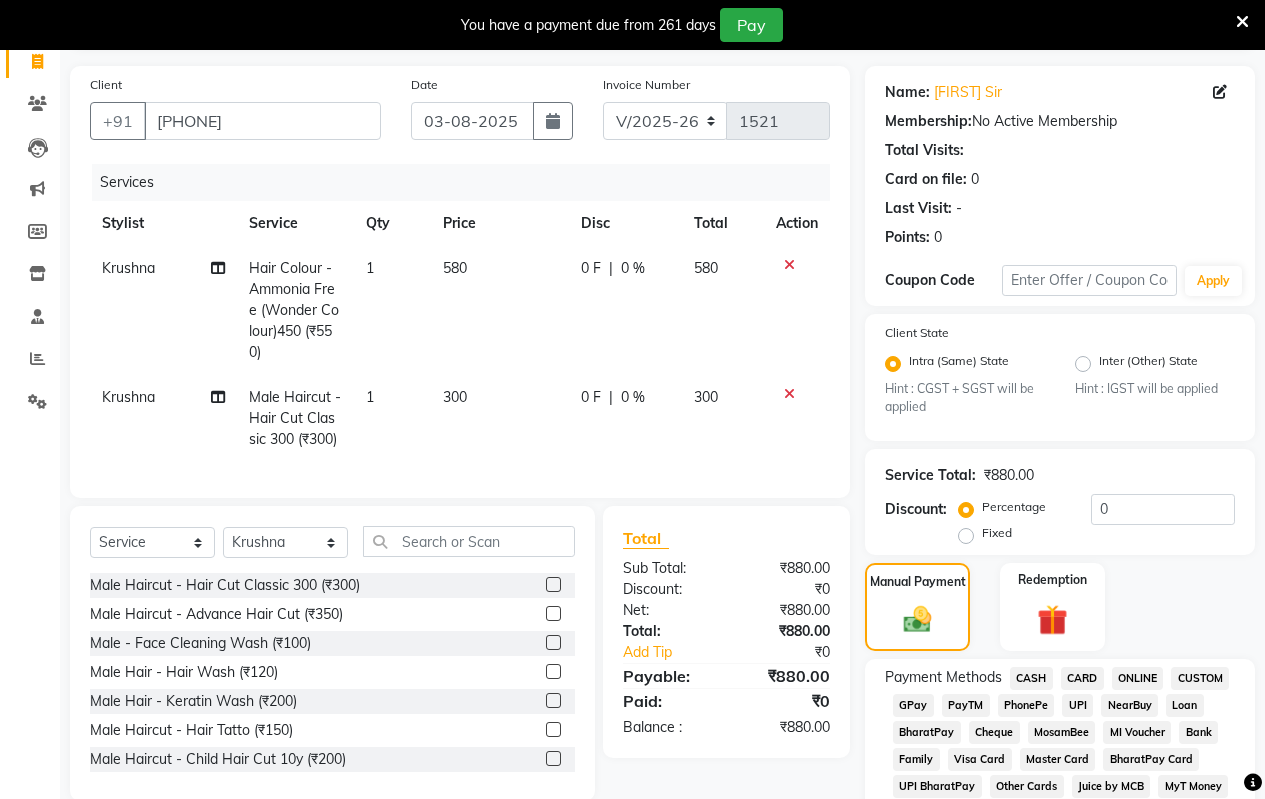 click on "ONLINE" 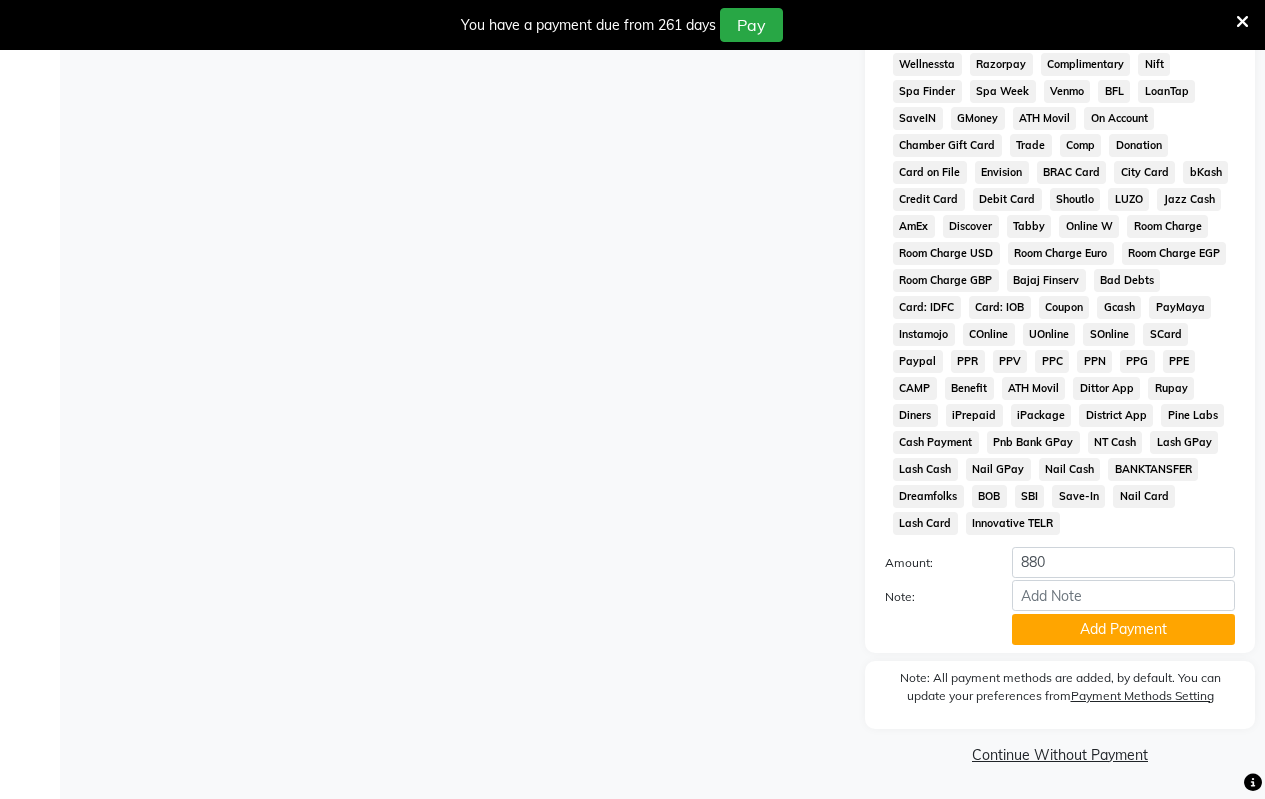 scroll, scrollTop: 965, scrollLeft: 0, axis: vertical 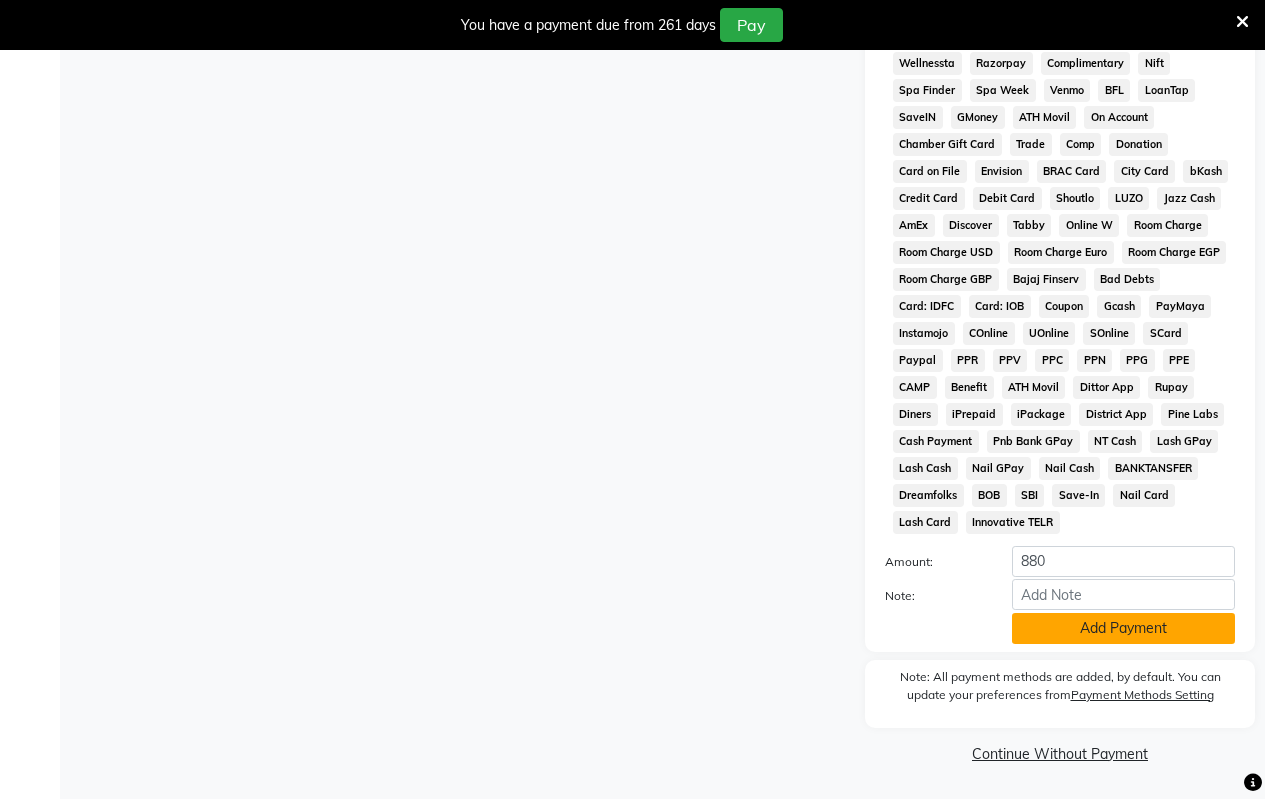 click on "Add Payment" 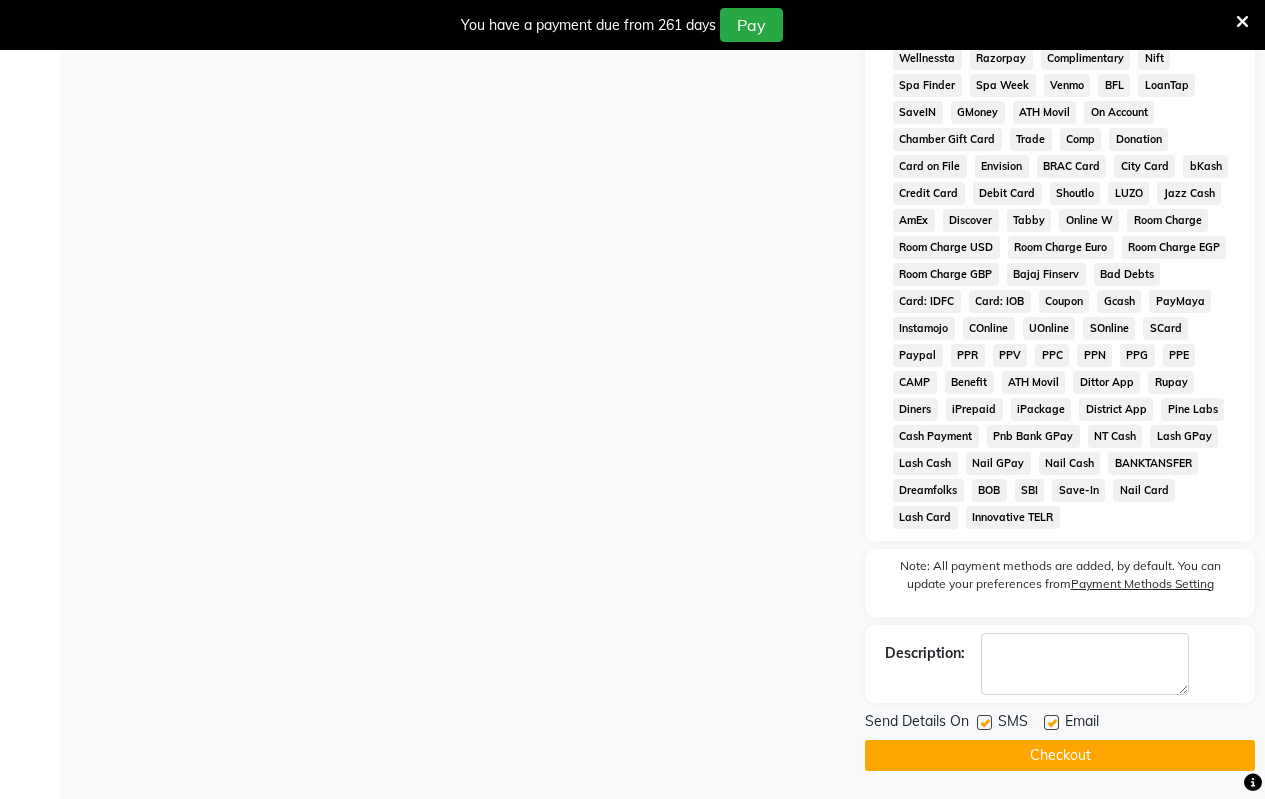 scroll, scrollTop: 972, scrollLeft: 0, axis: vertical 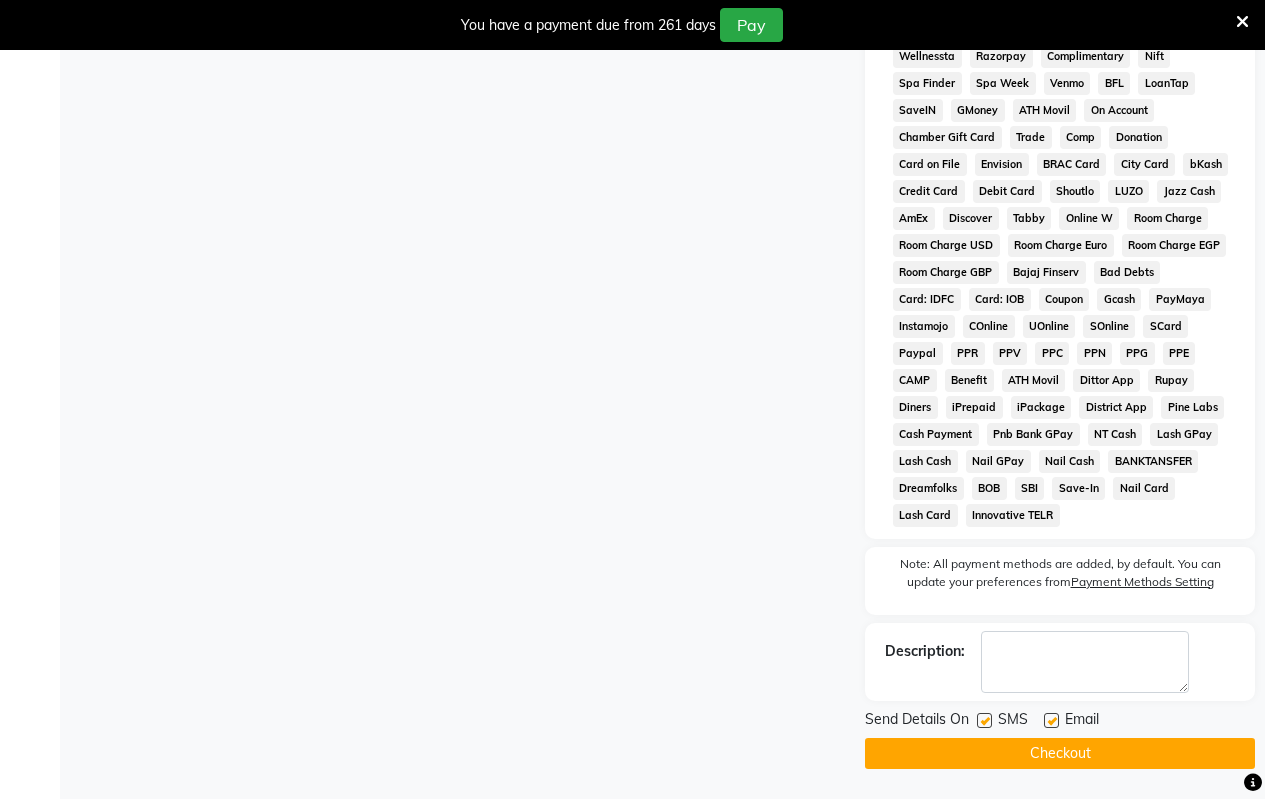 click on "Checkout" 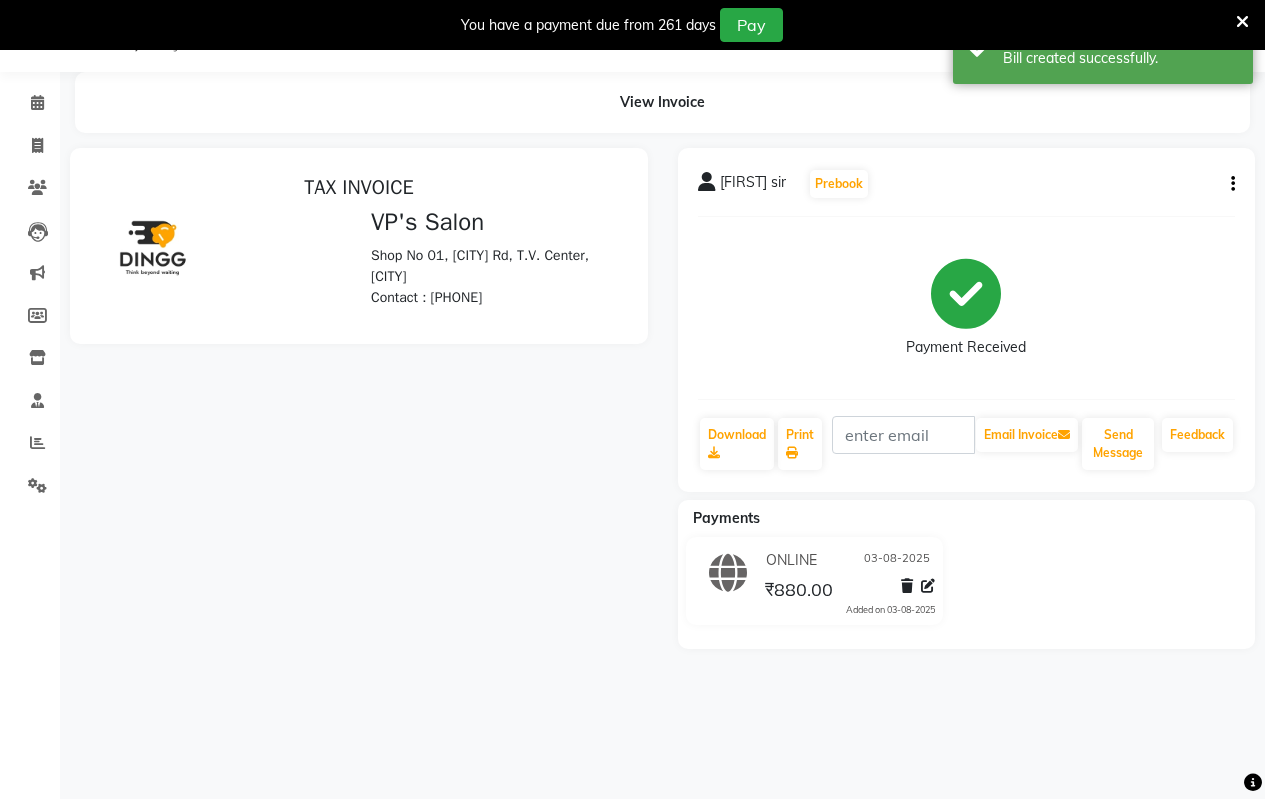 scroll, scrollTop: 0, scrollLeft: 0, axis: both 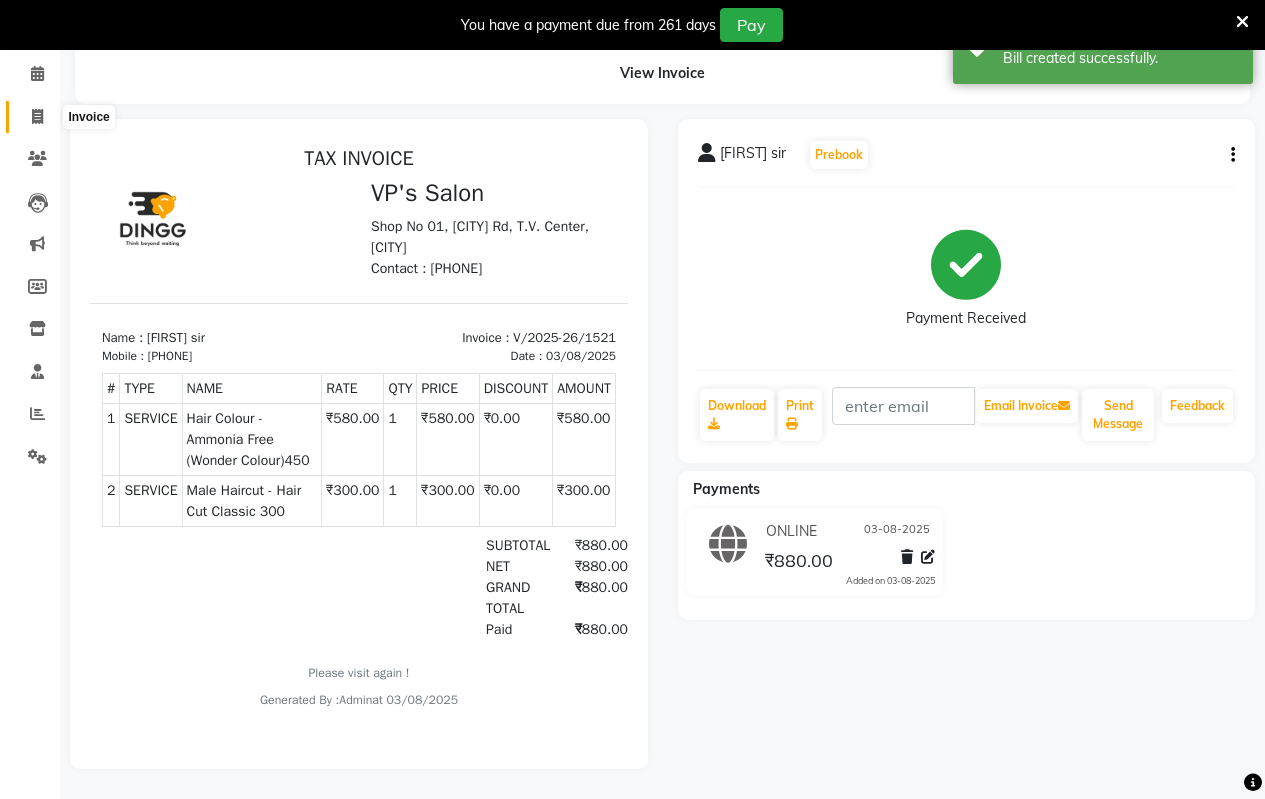 click 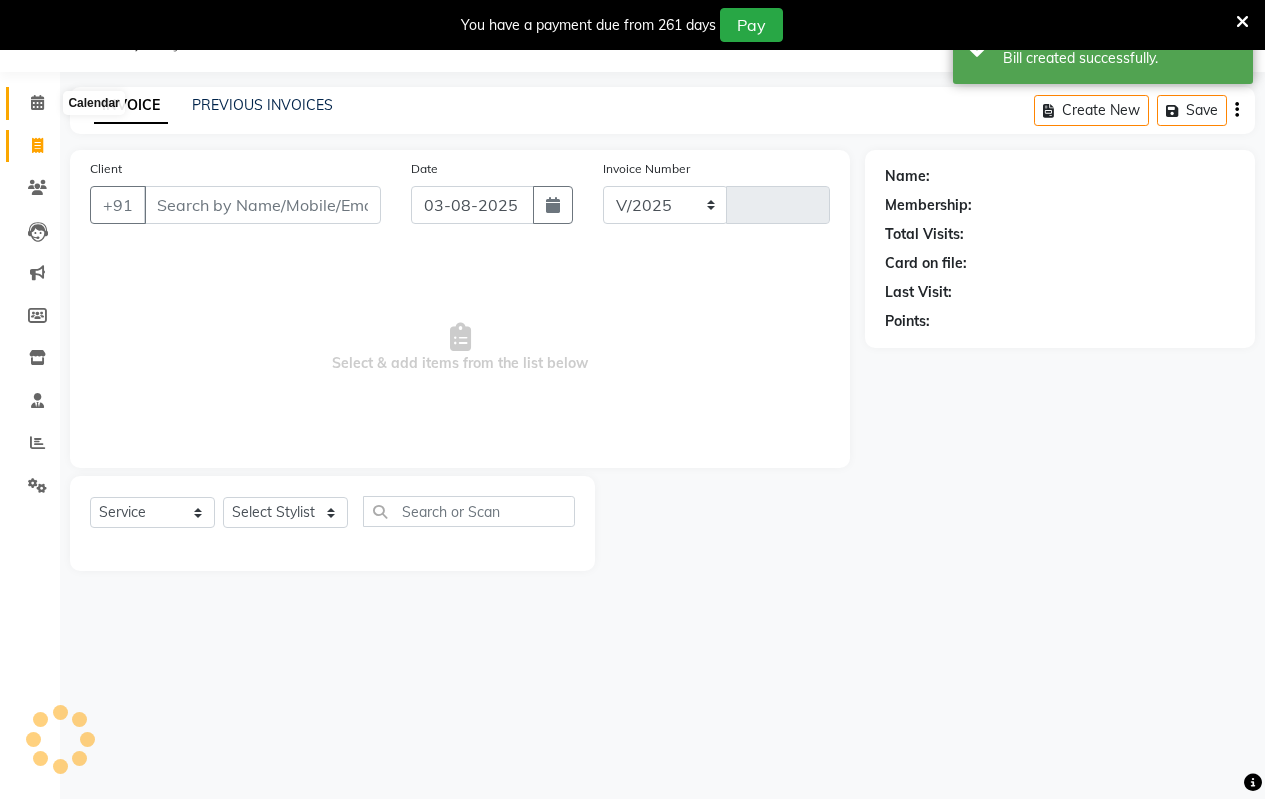 scroll, scrollTop: 50, scrollLeft: 0, axis: vertical 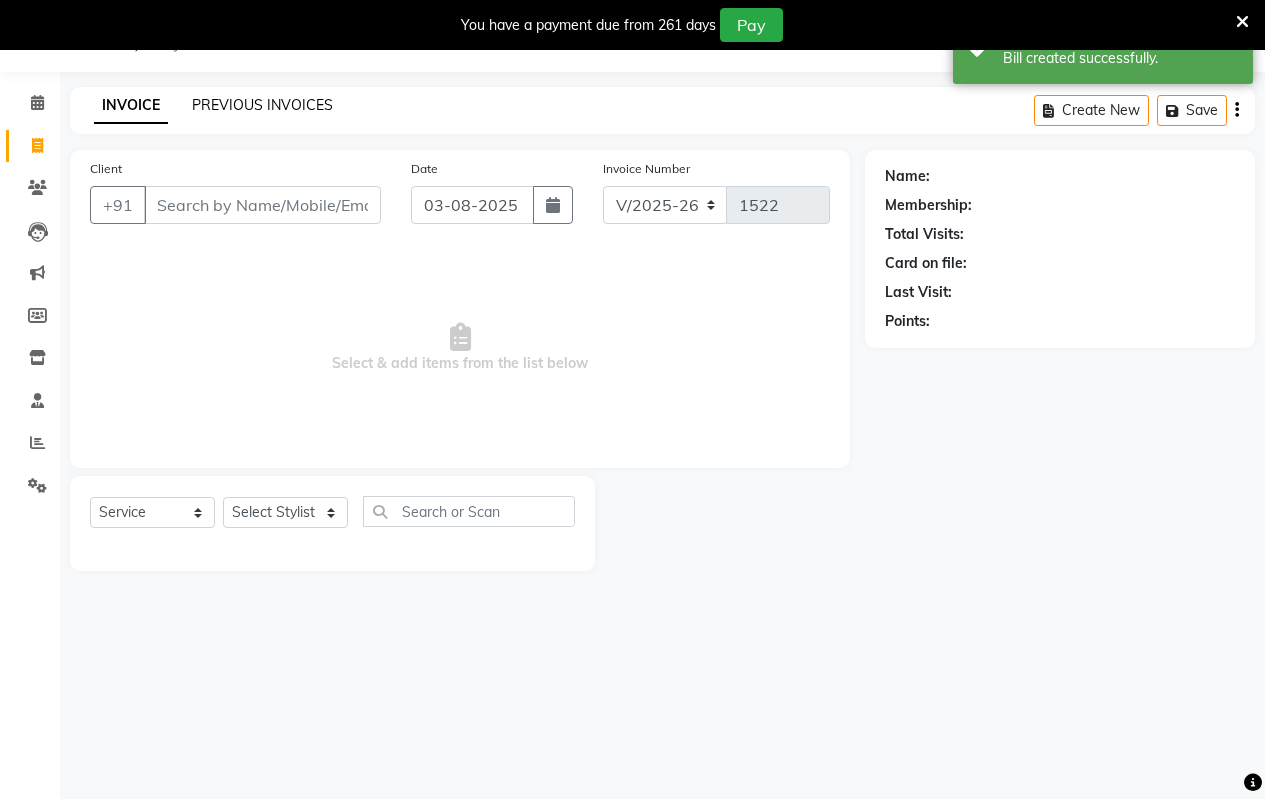 click on "PREVIOUS INVOICES" 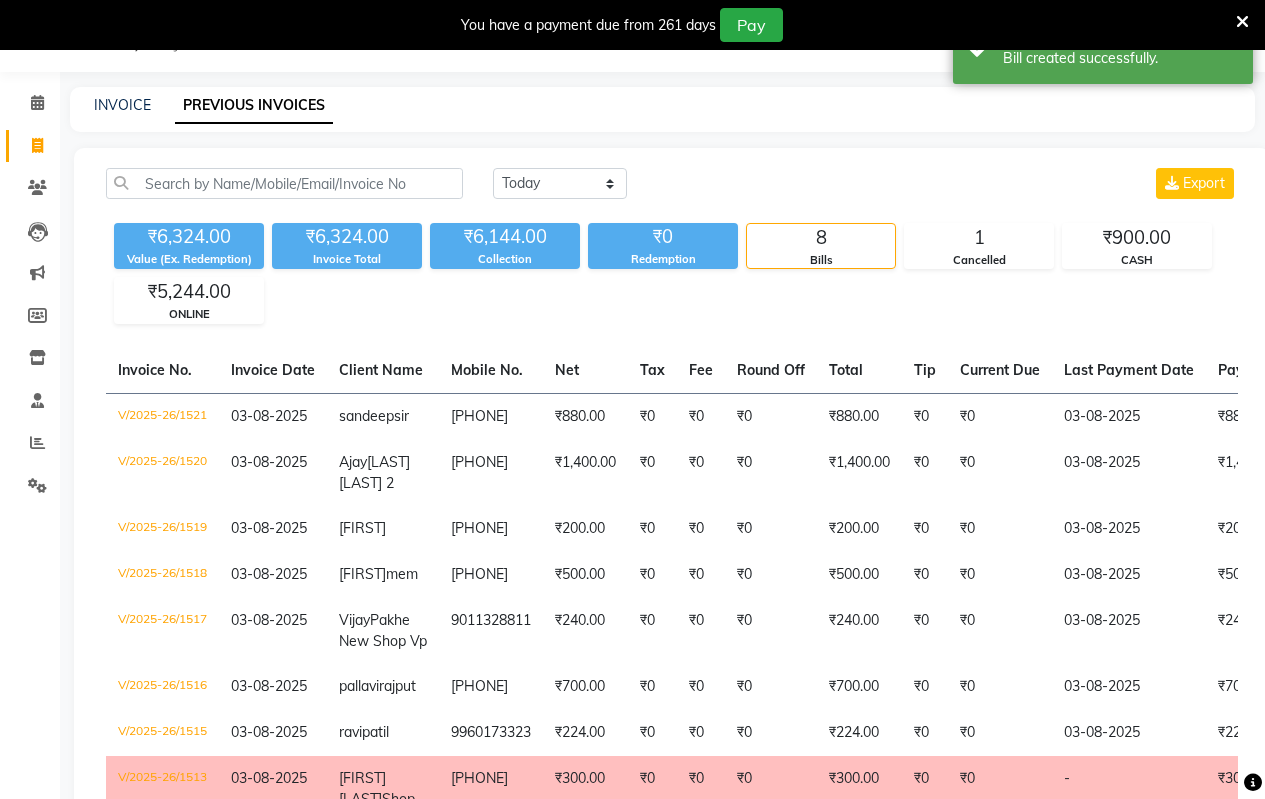 click on "PREVIOUS INVOICES" 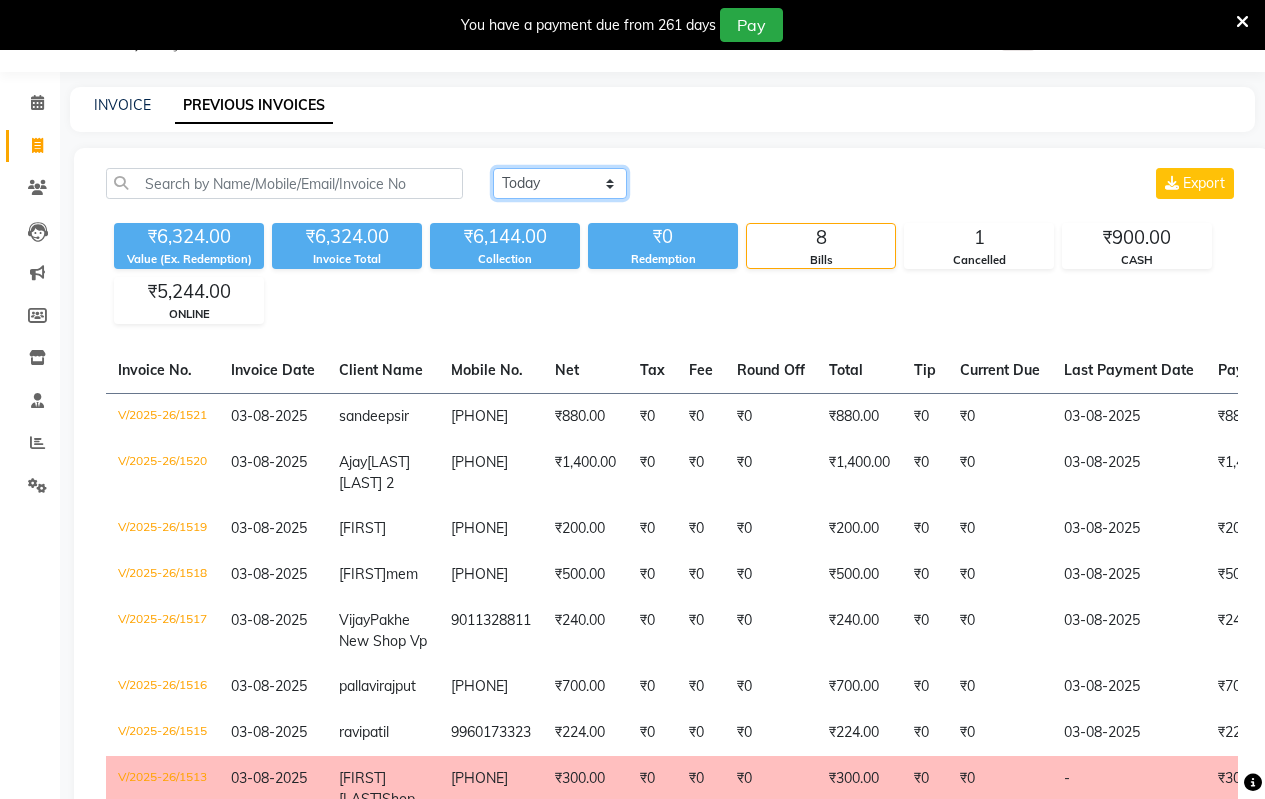click on "Today Yesterday Custom Range" 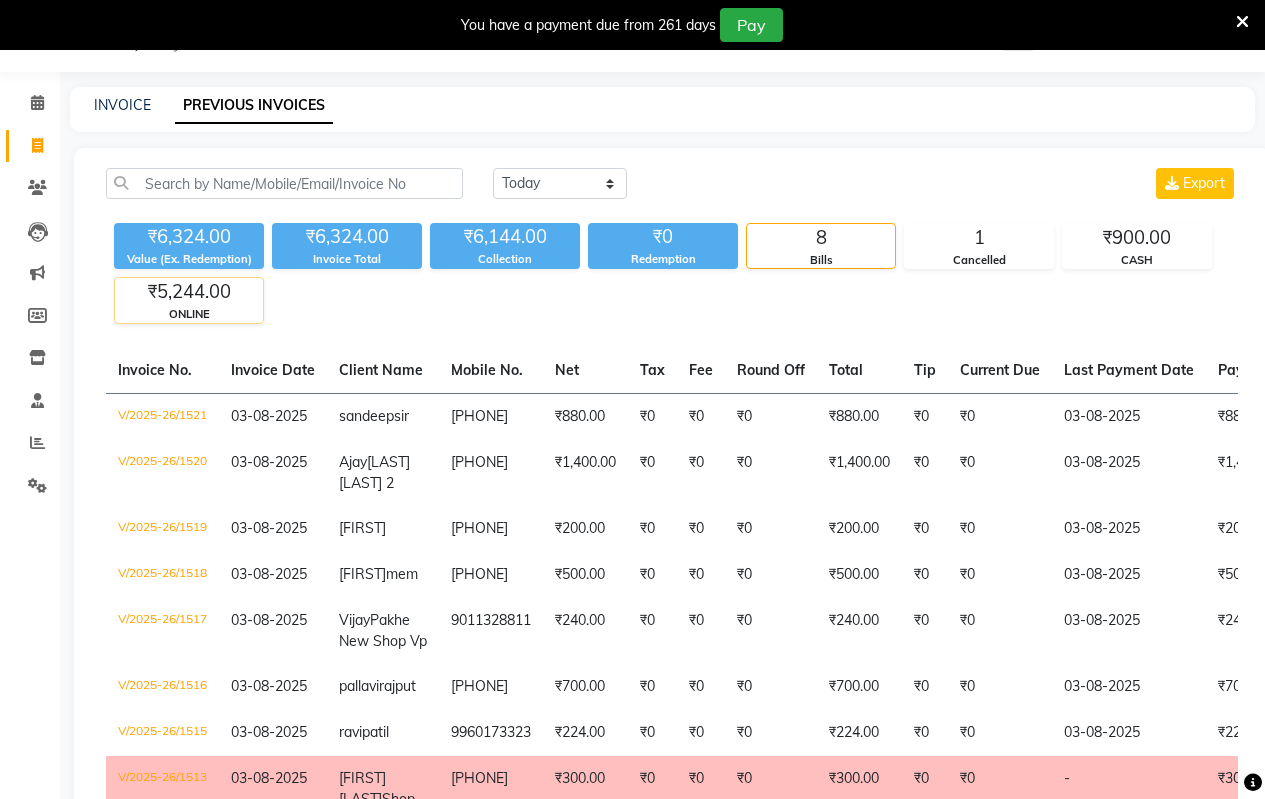 click on "ONLINE" 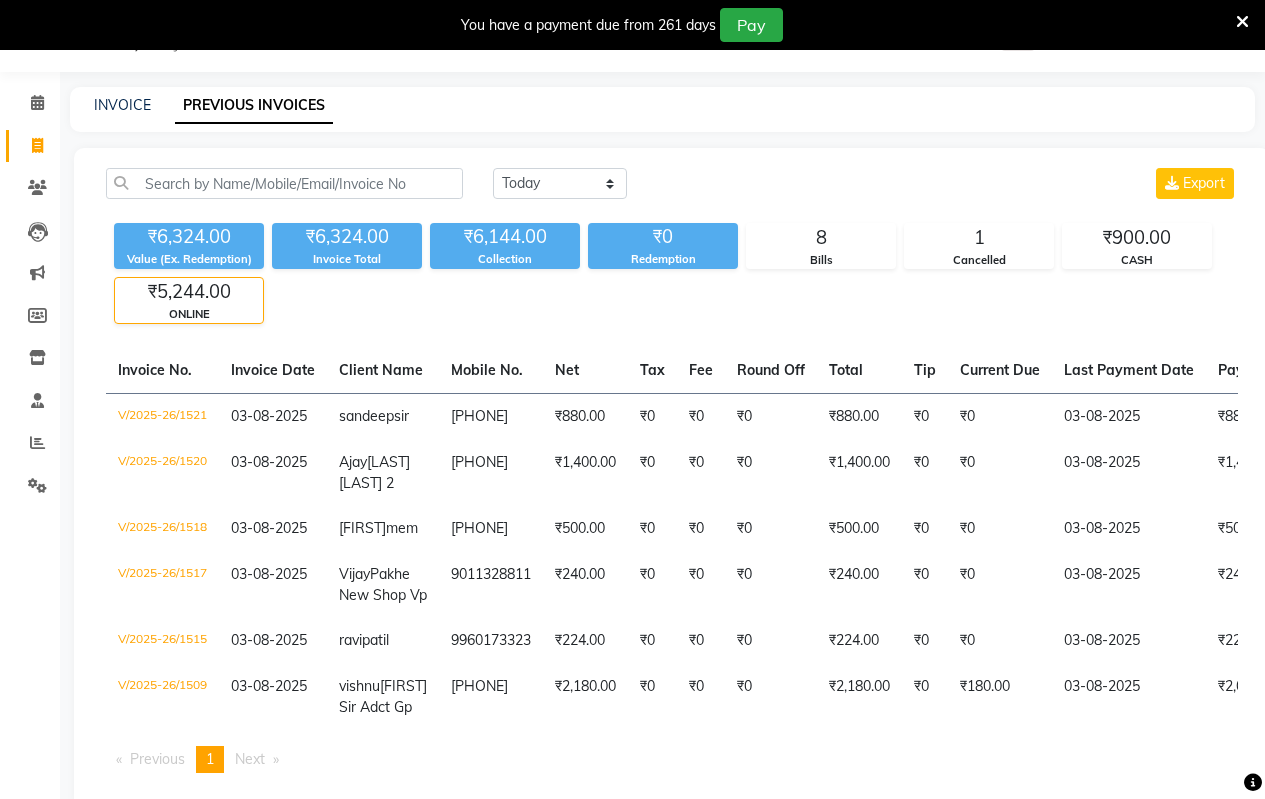 click on "ONLINE" 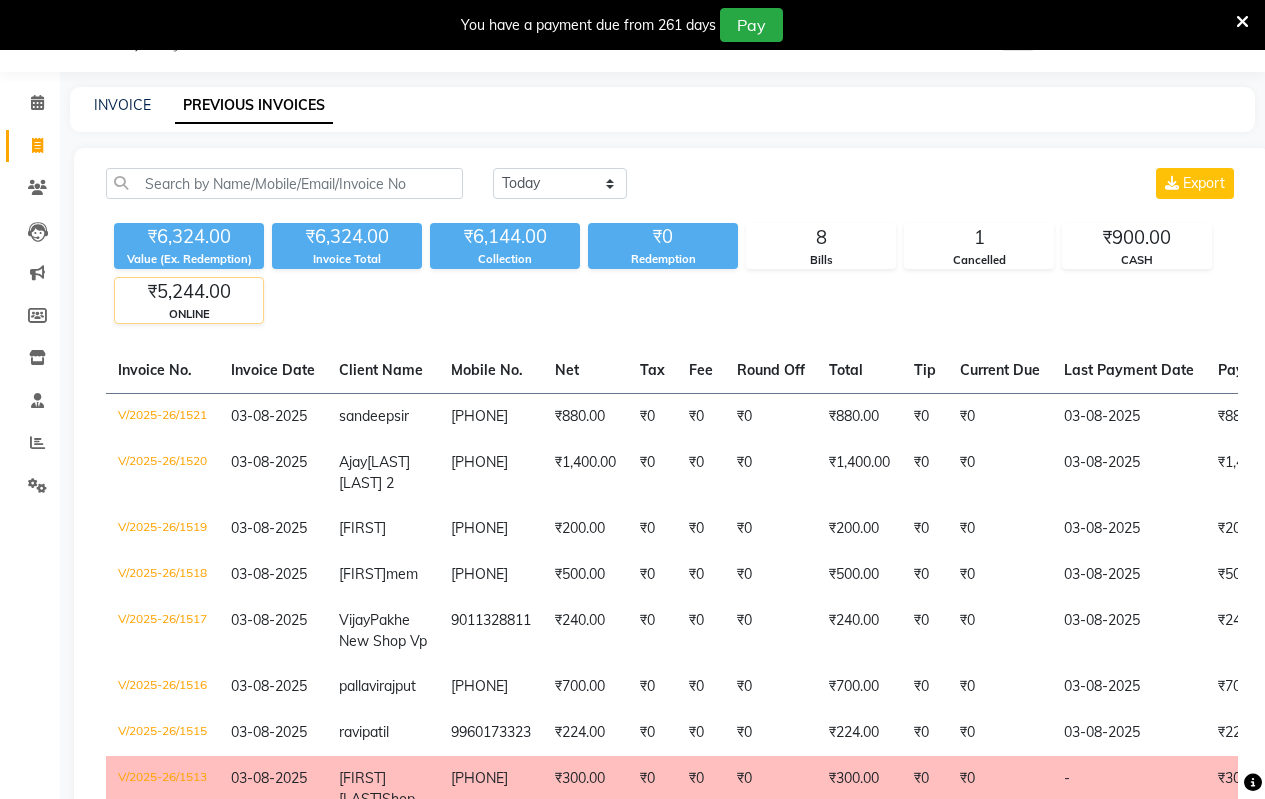 click on "ONLINE" 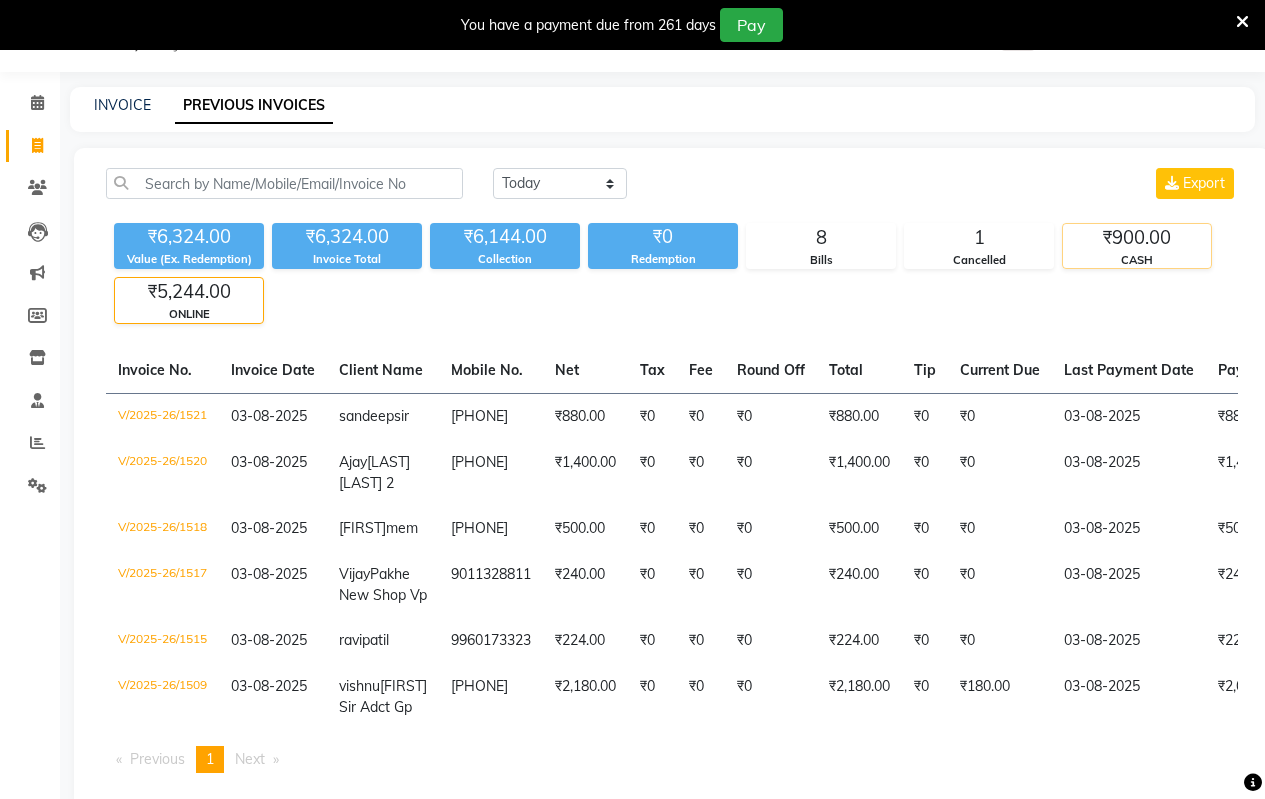 click on "CASH" 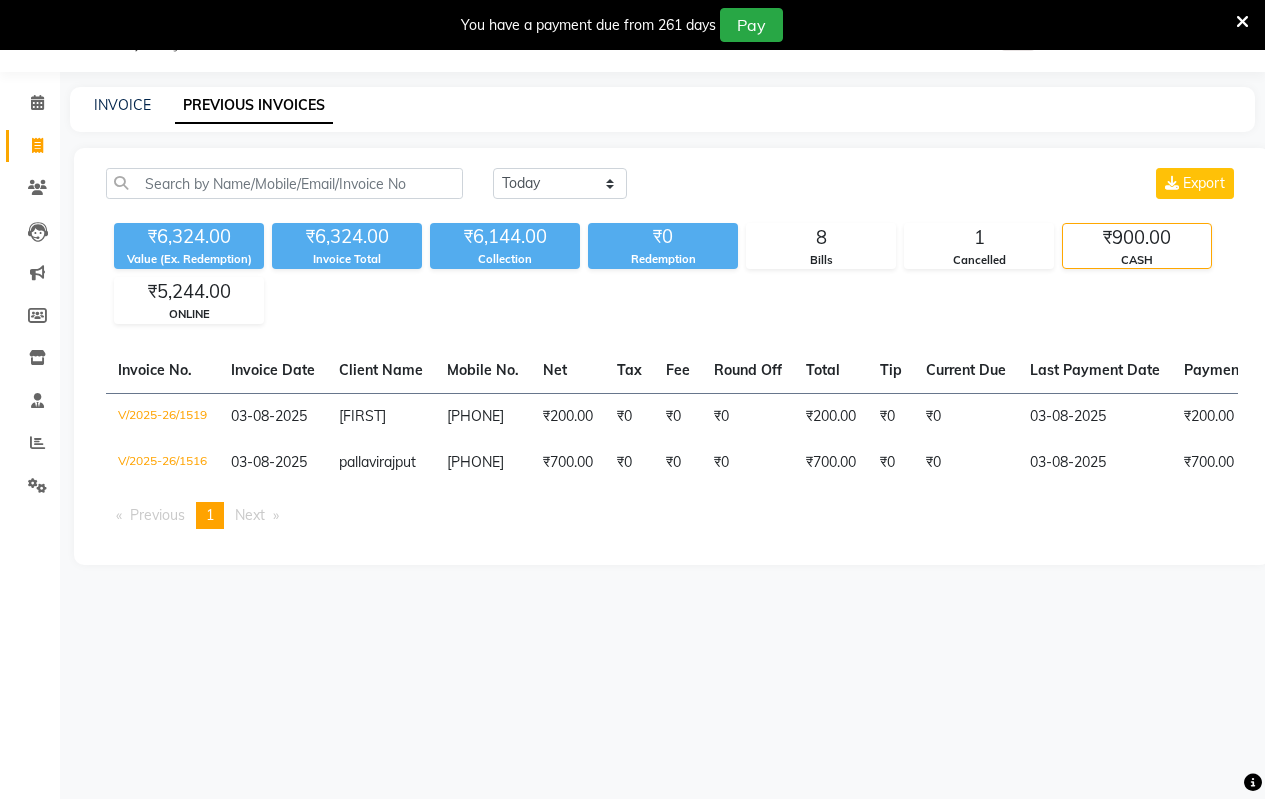 click on "₹900.00" 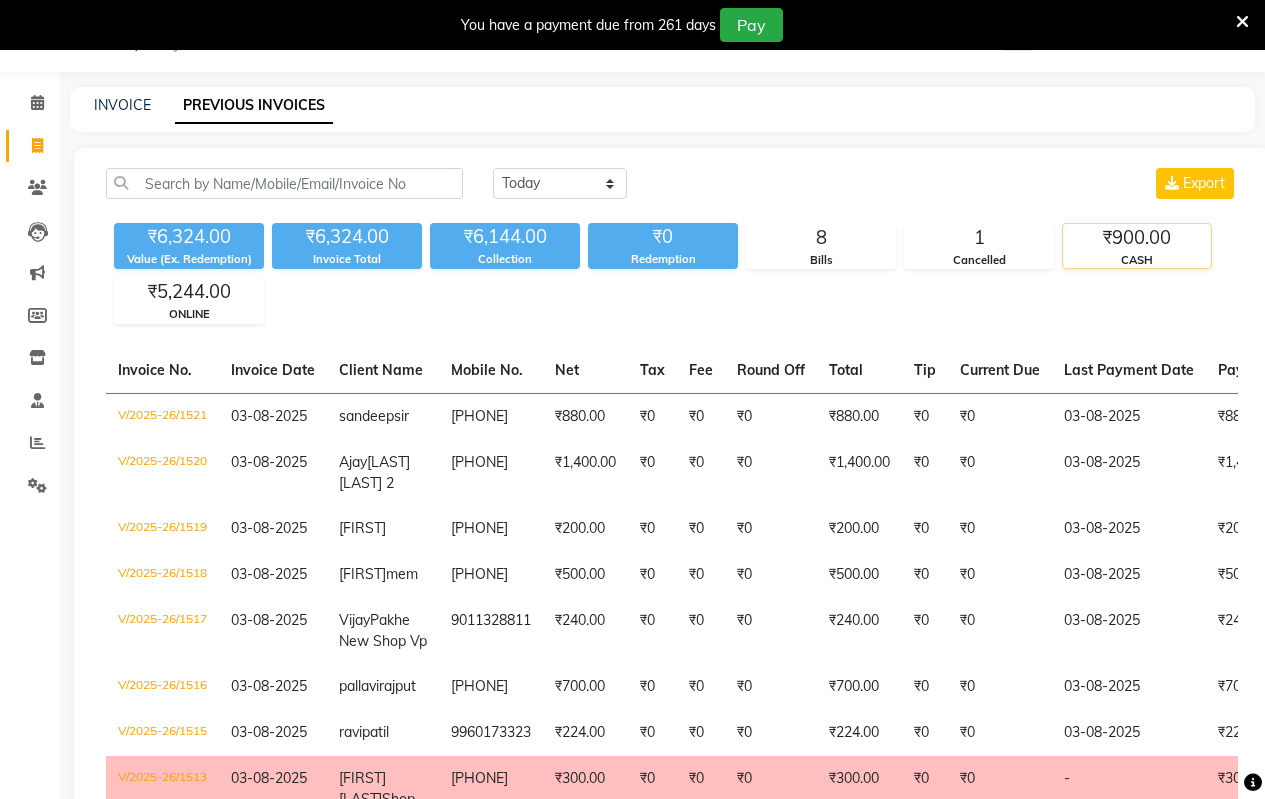 click on "₹900.00" 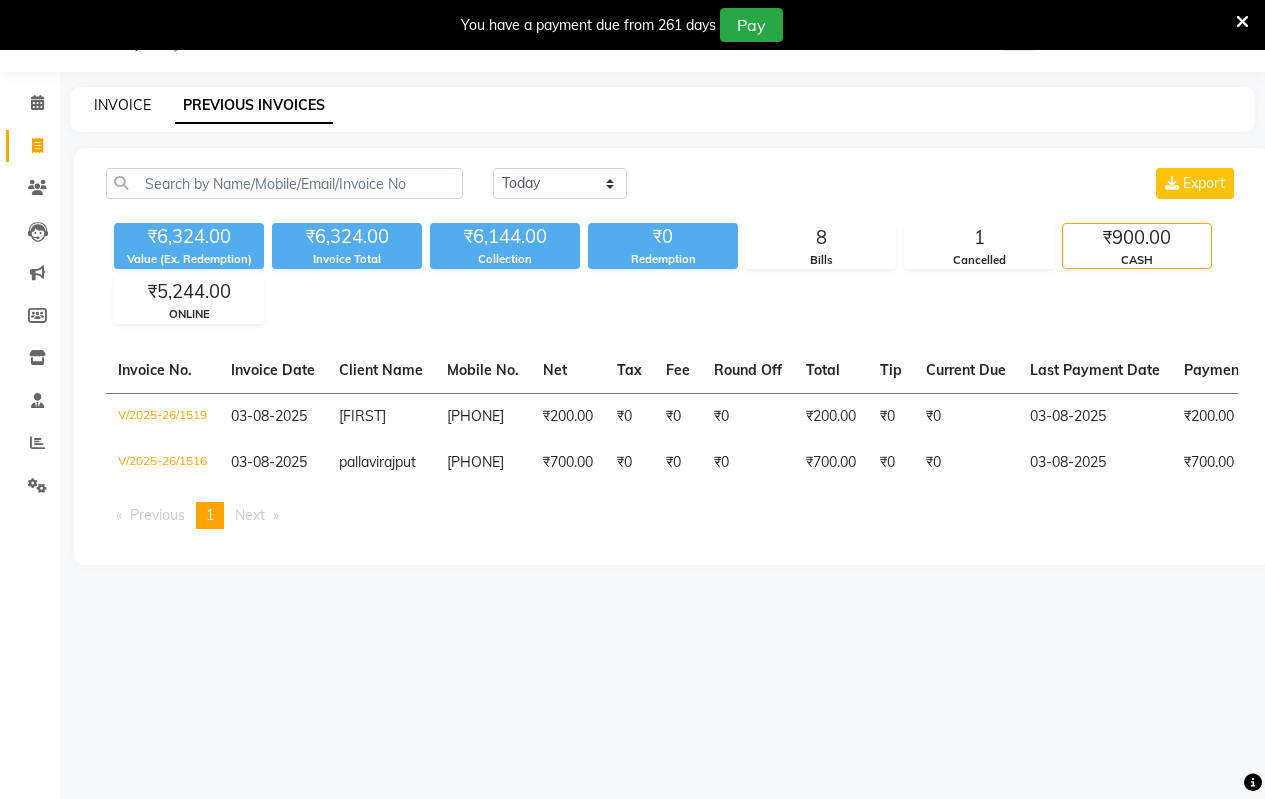 click on "INVOICE" 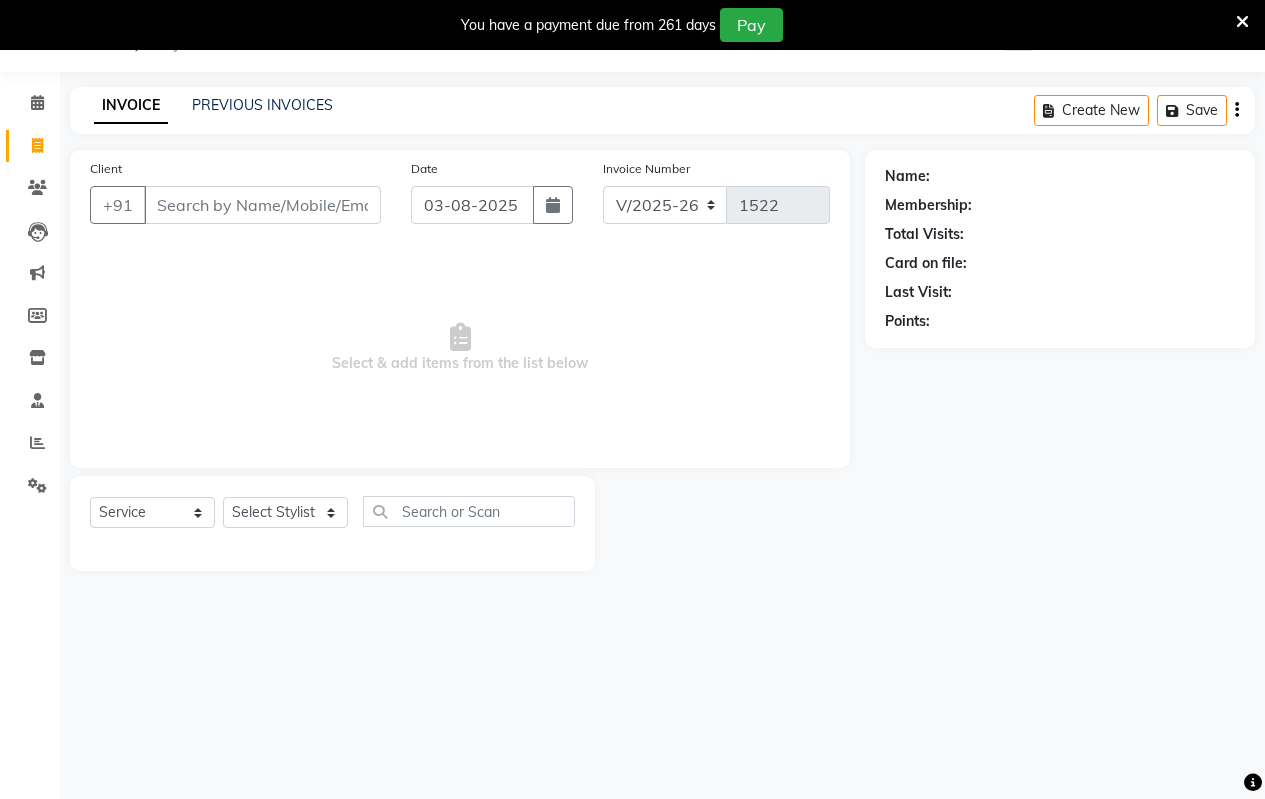 click on "Client" at bounding box center (262, 205) 